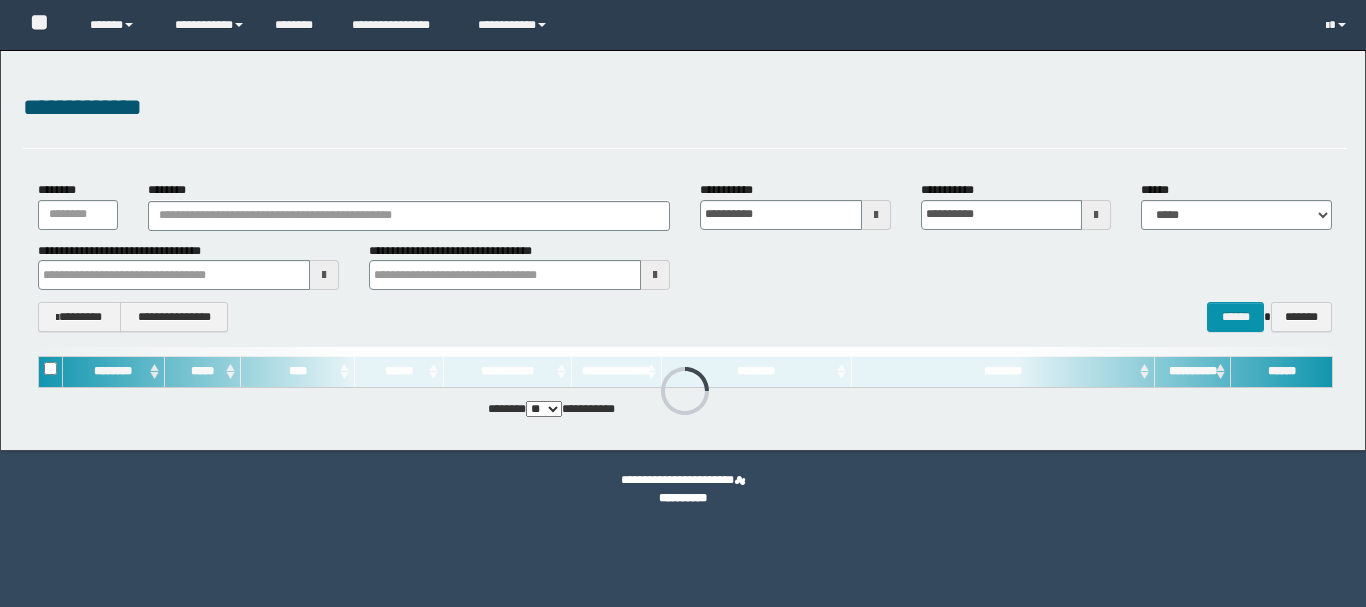 scroll, scrollTop: 0, scrollLeft: 0, axis: both 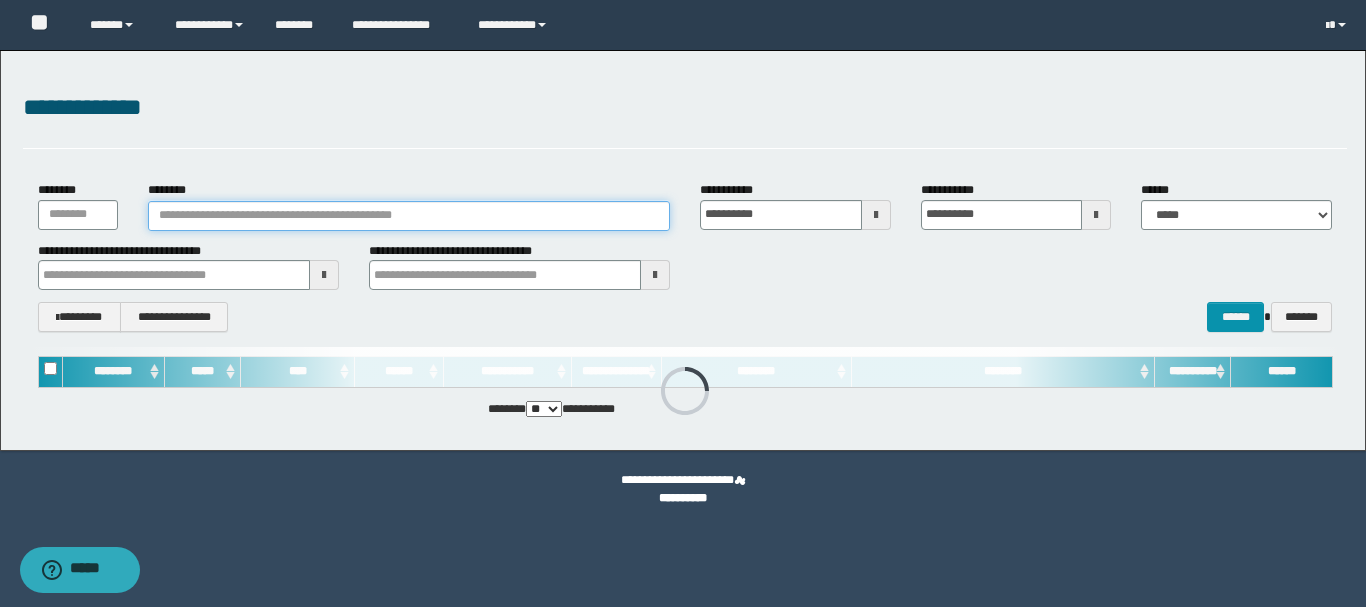 click on "********" at bounding box center [409, 216] 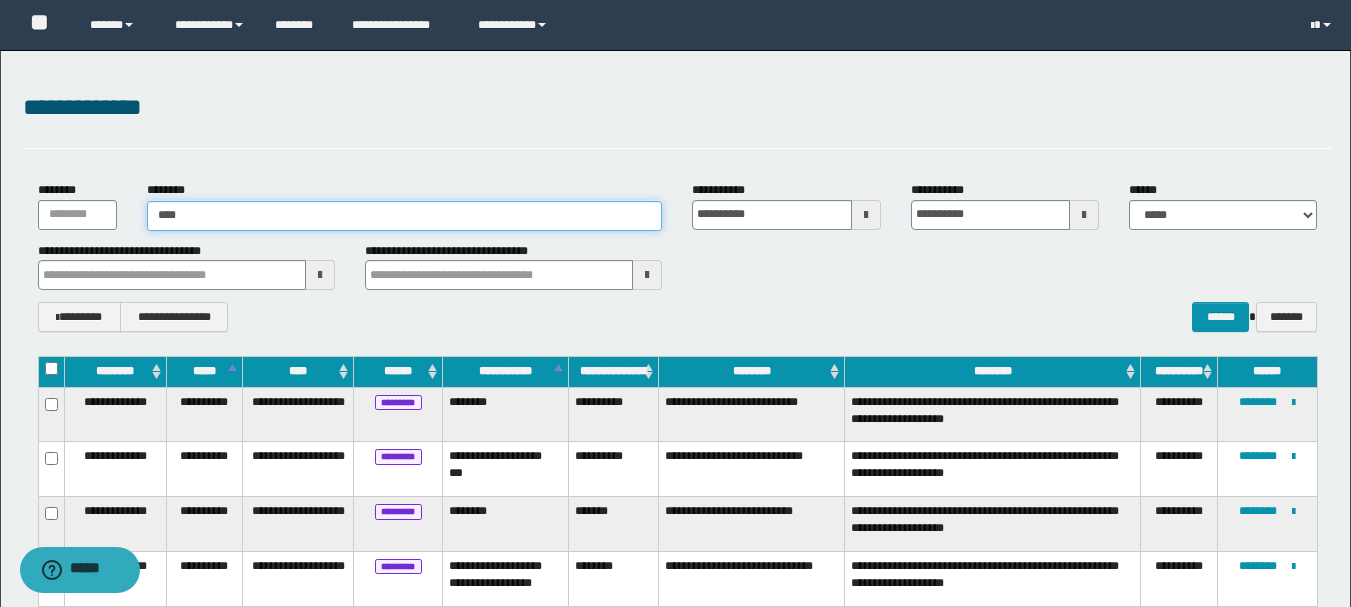 type on "*****" 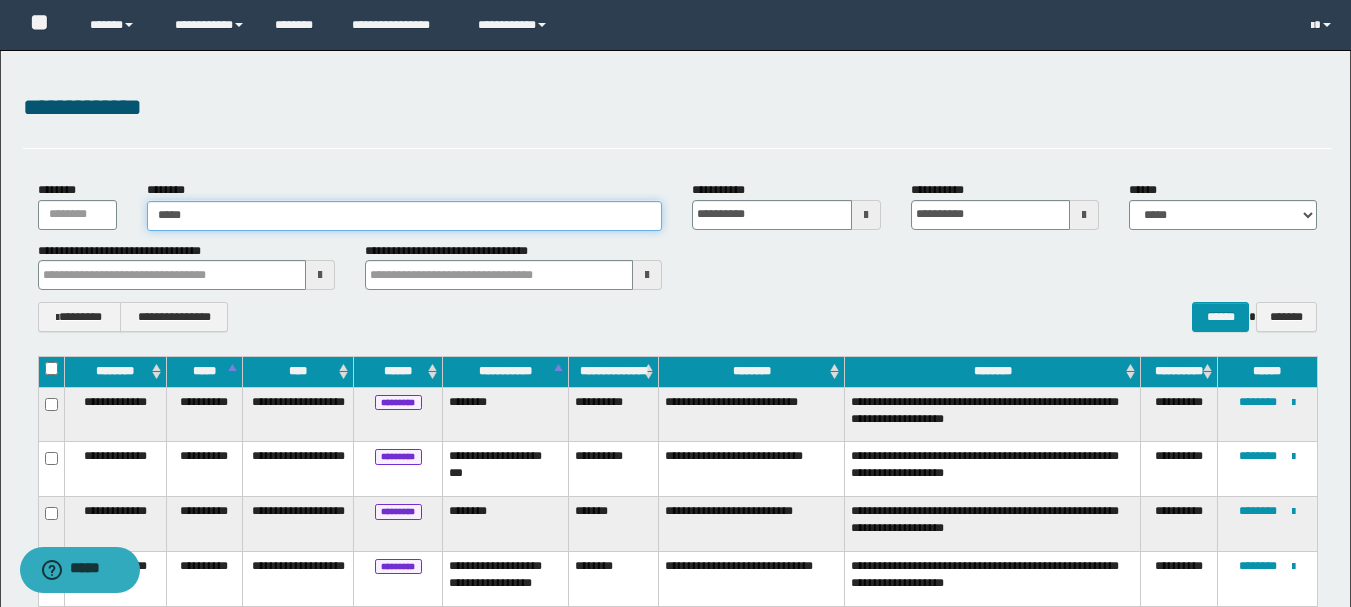 type on "*****" 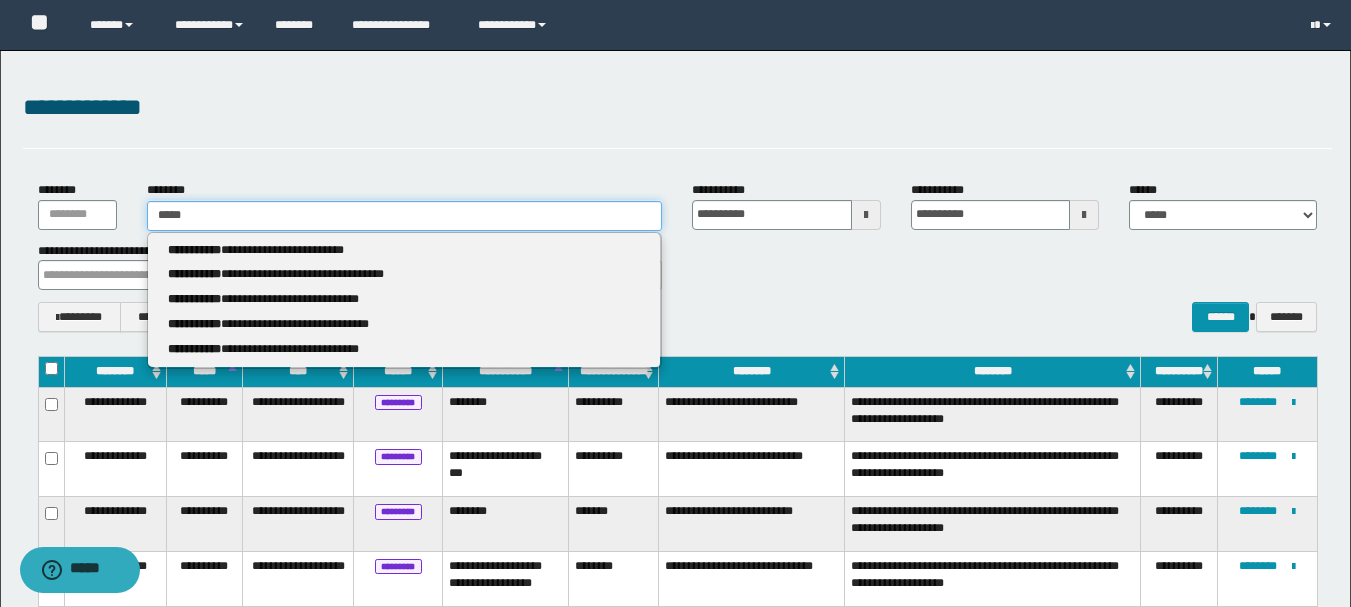 type 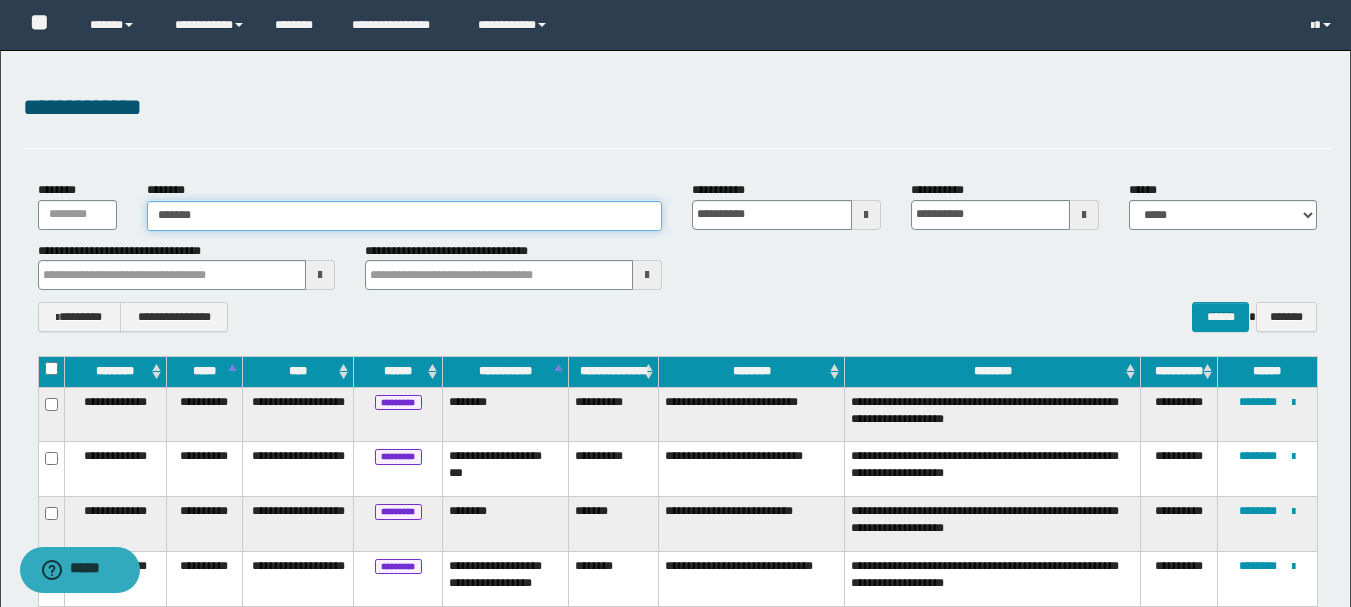 type on "********" 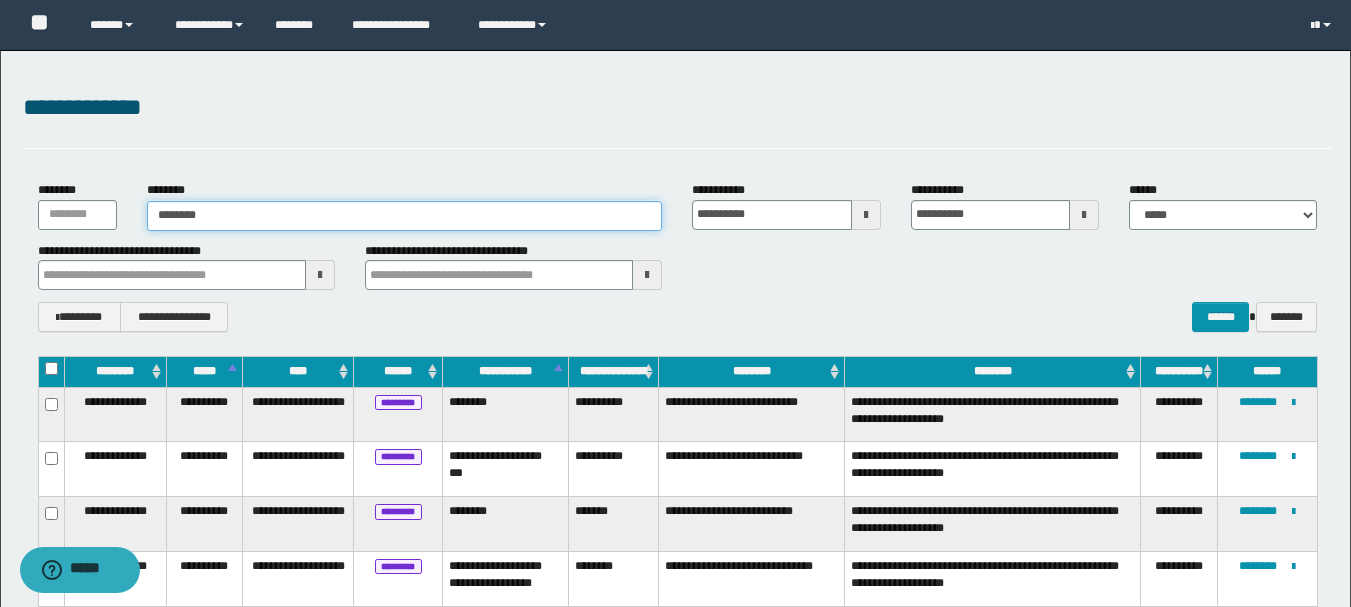type on "********" 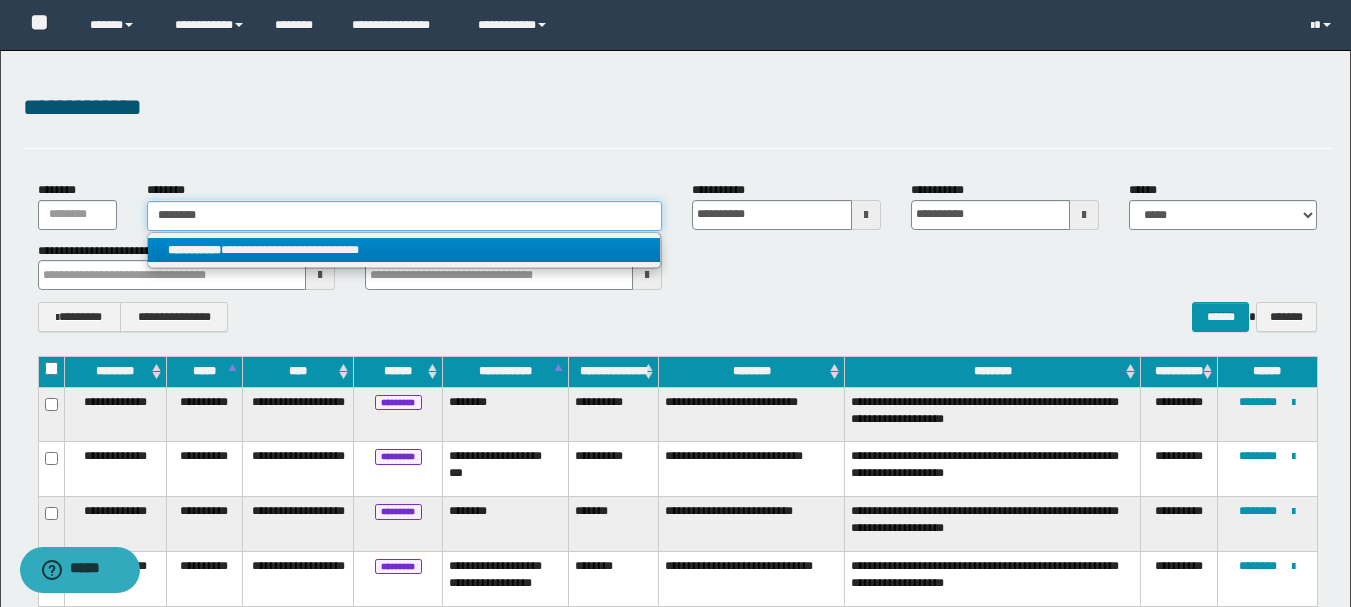 type on "********" 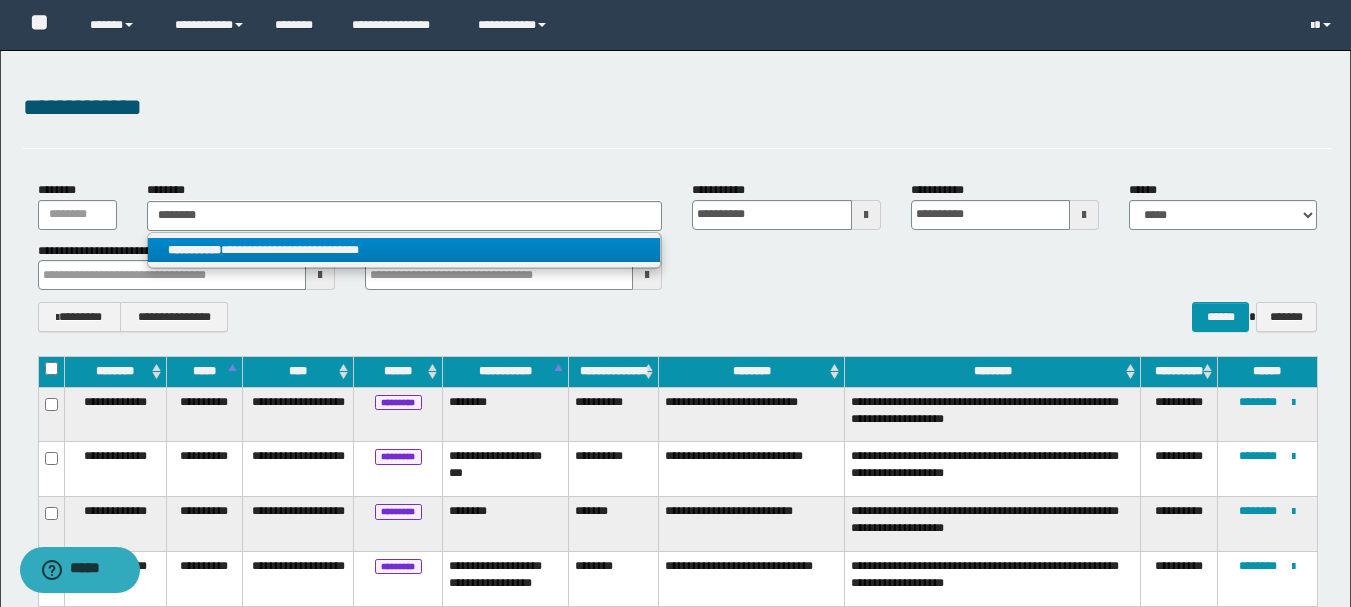 click on "**********" at bounding box center (404, 250) 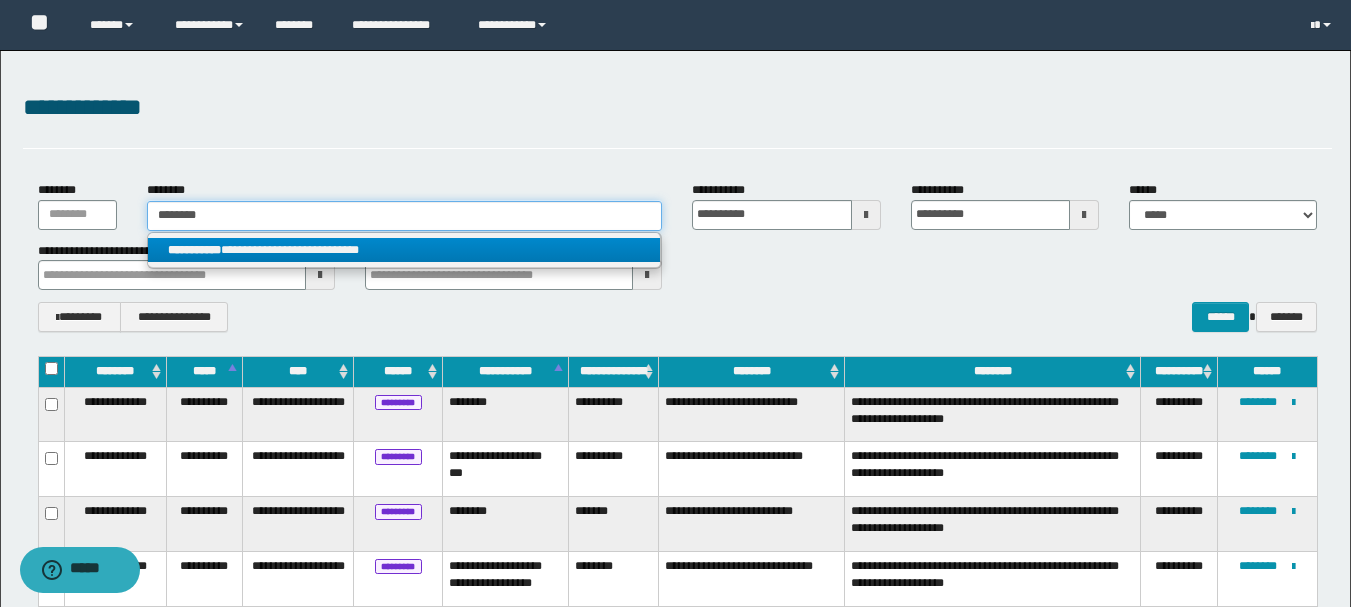 type 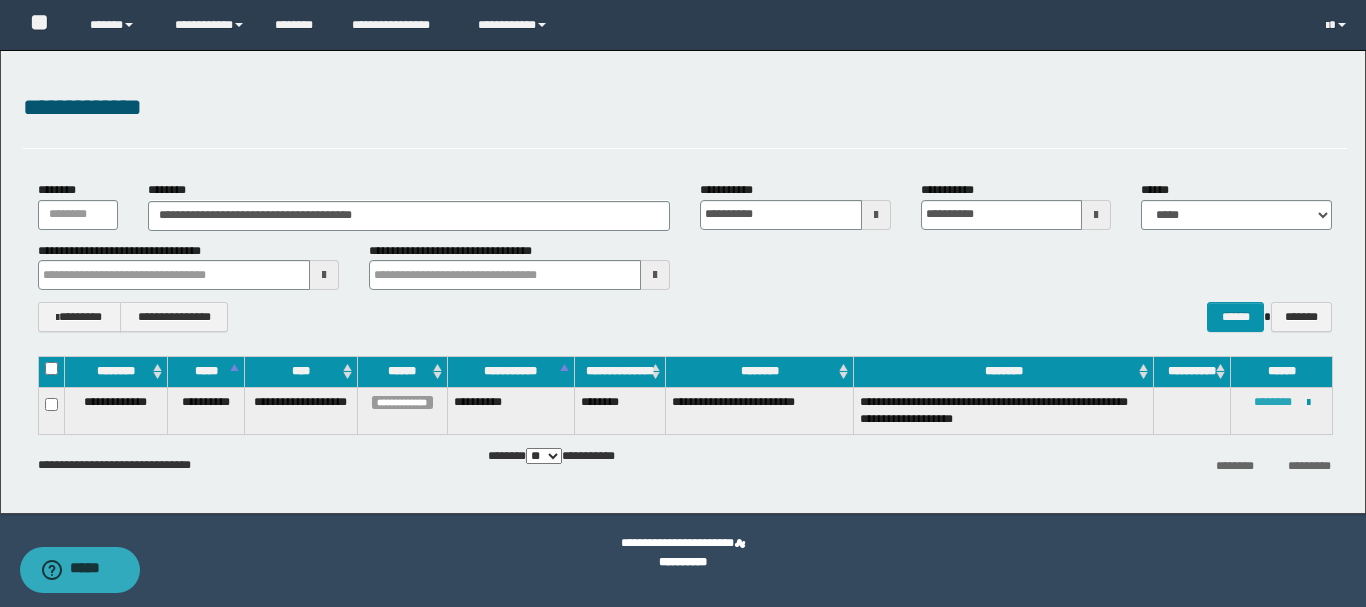 click on "********" at bounding box center (1273, 402) 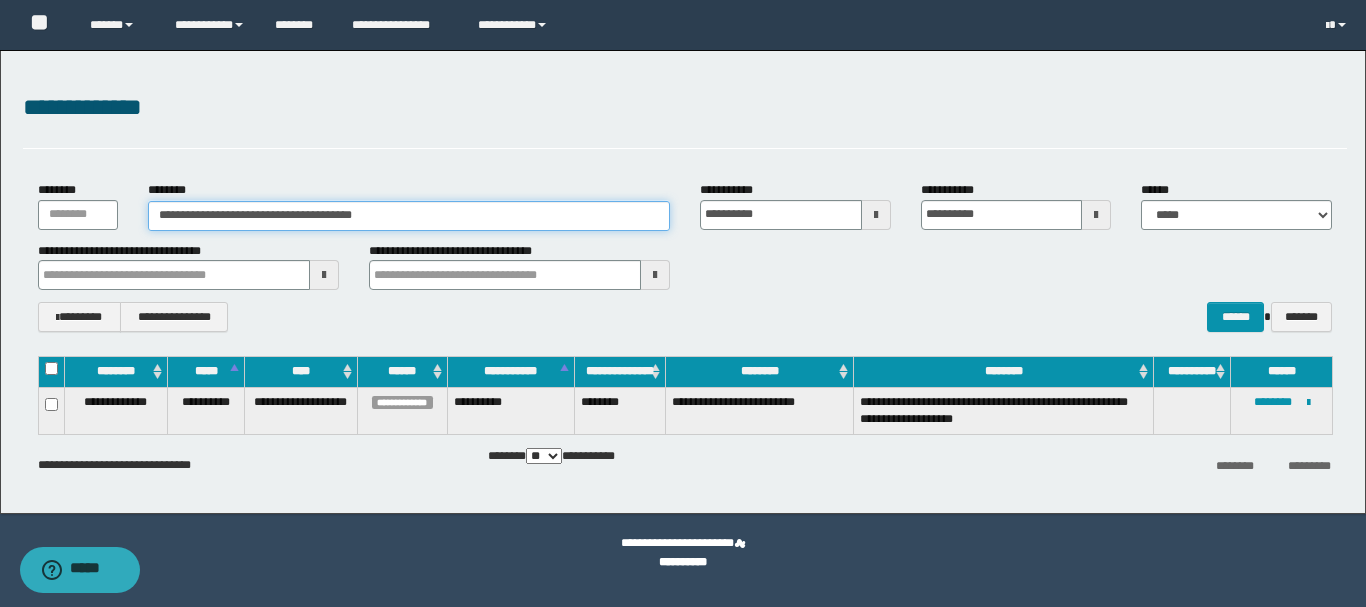 click on "**********" at bounding box center [409, 216] 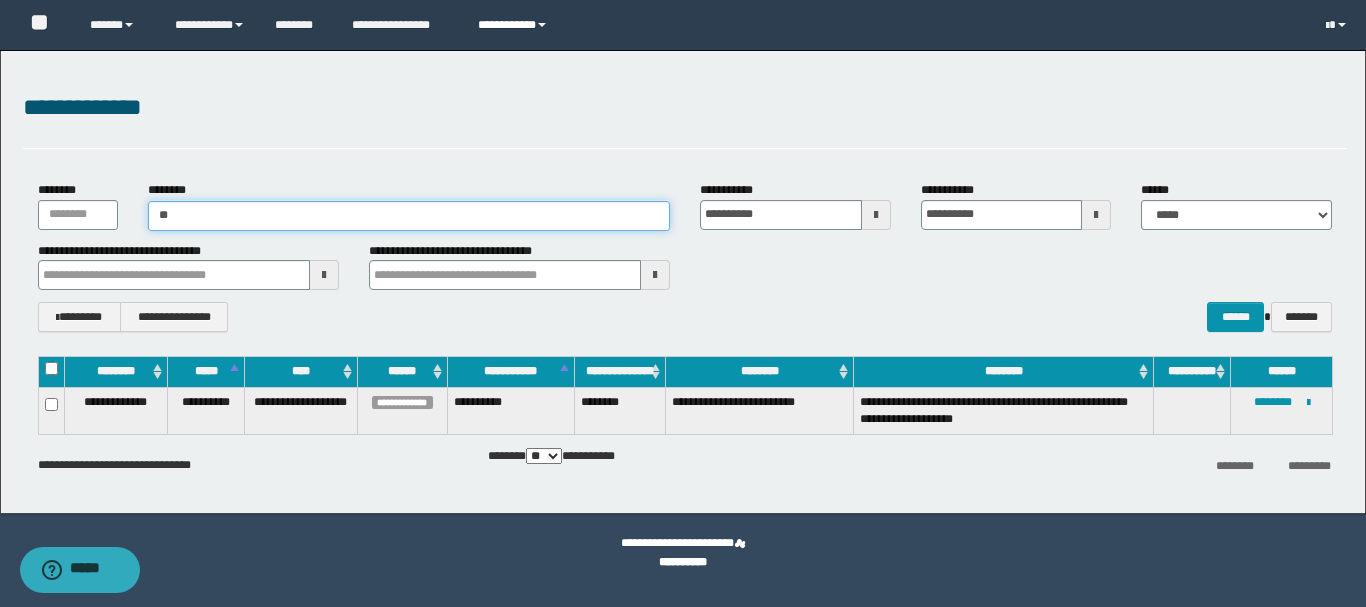 type on "*" 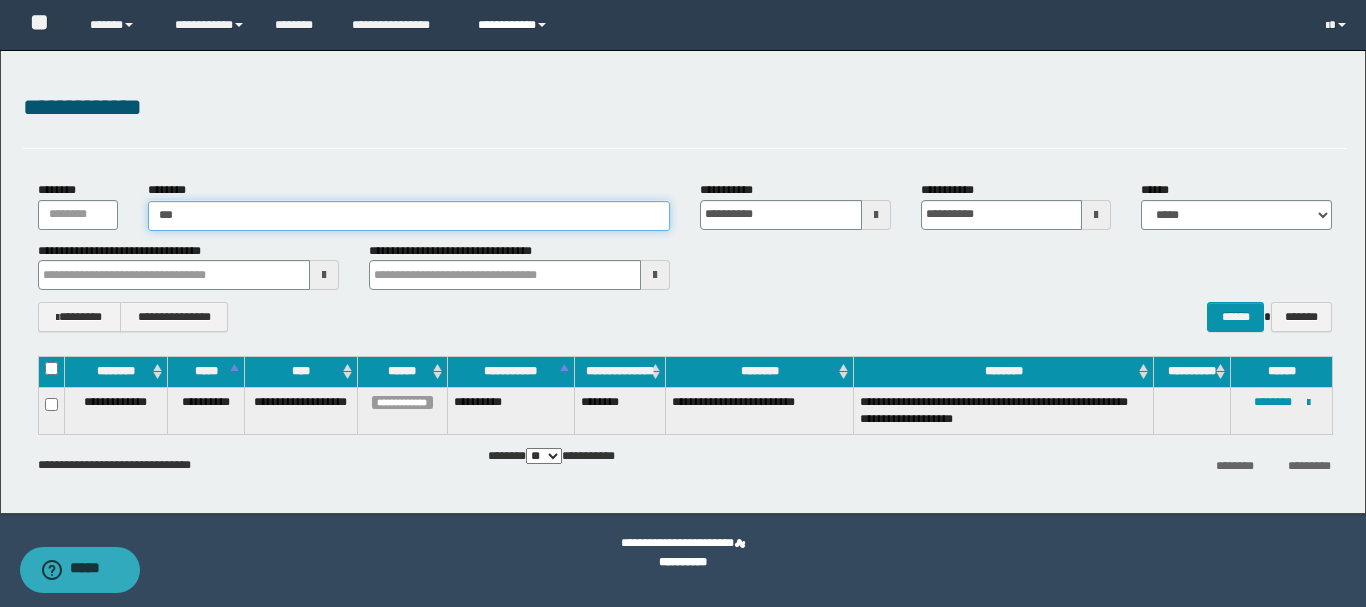 type on "****" 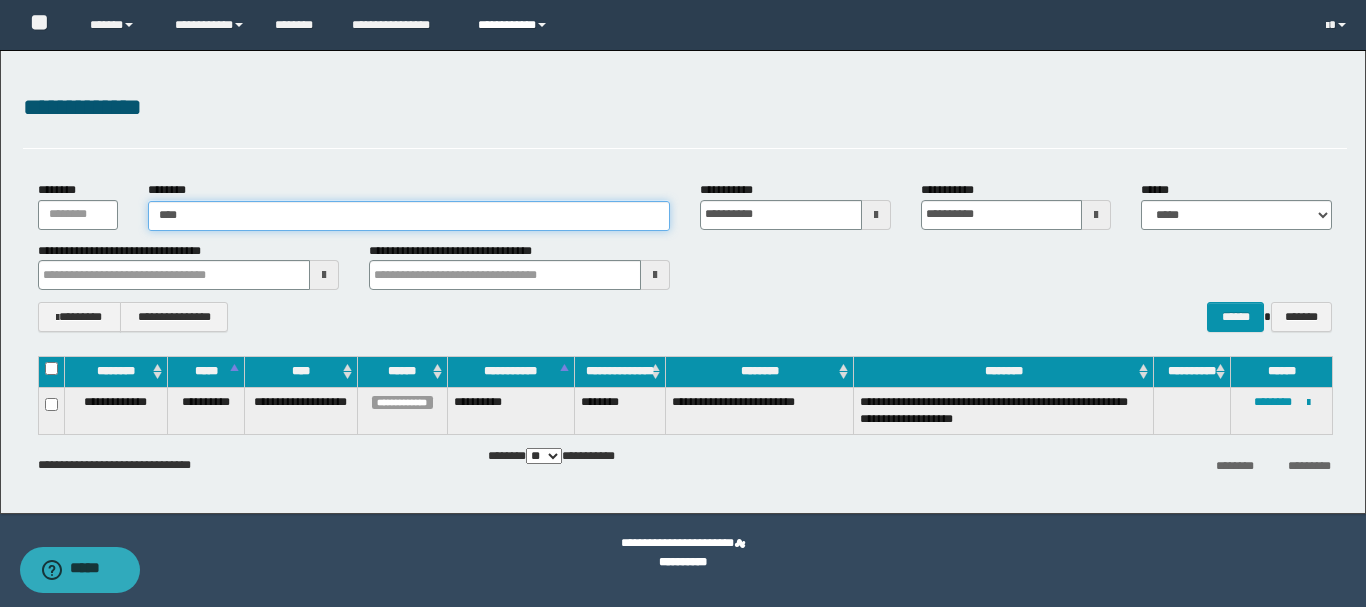 type on "****" 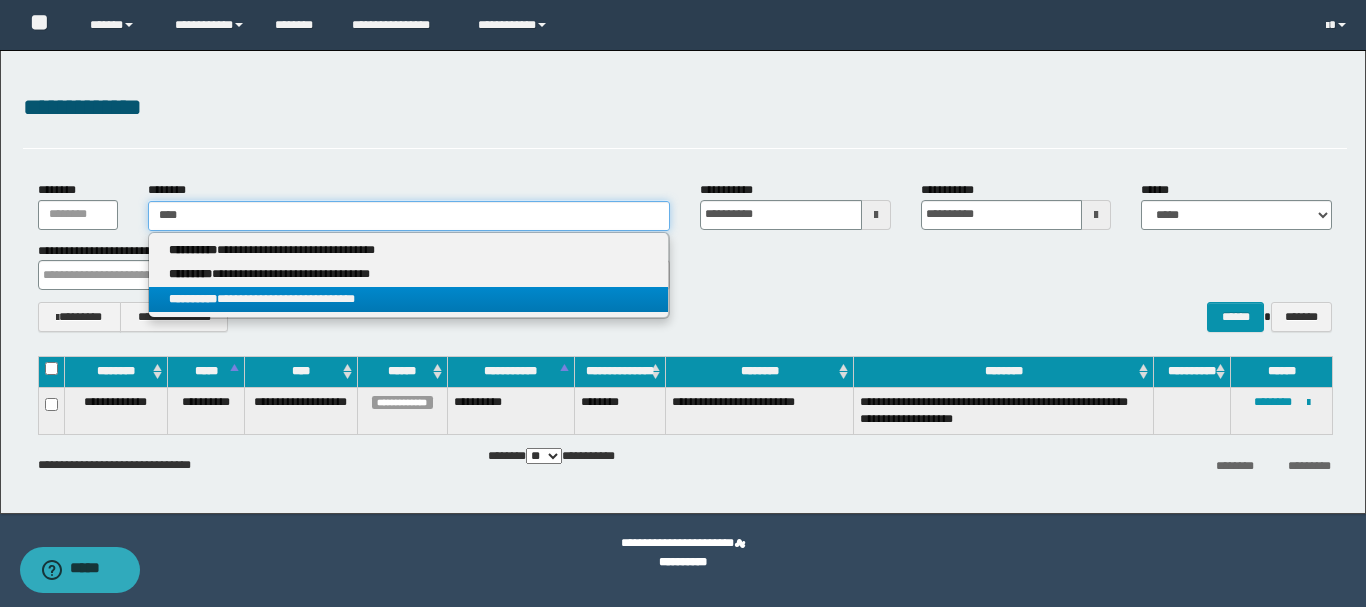 type on "****" 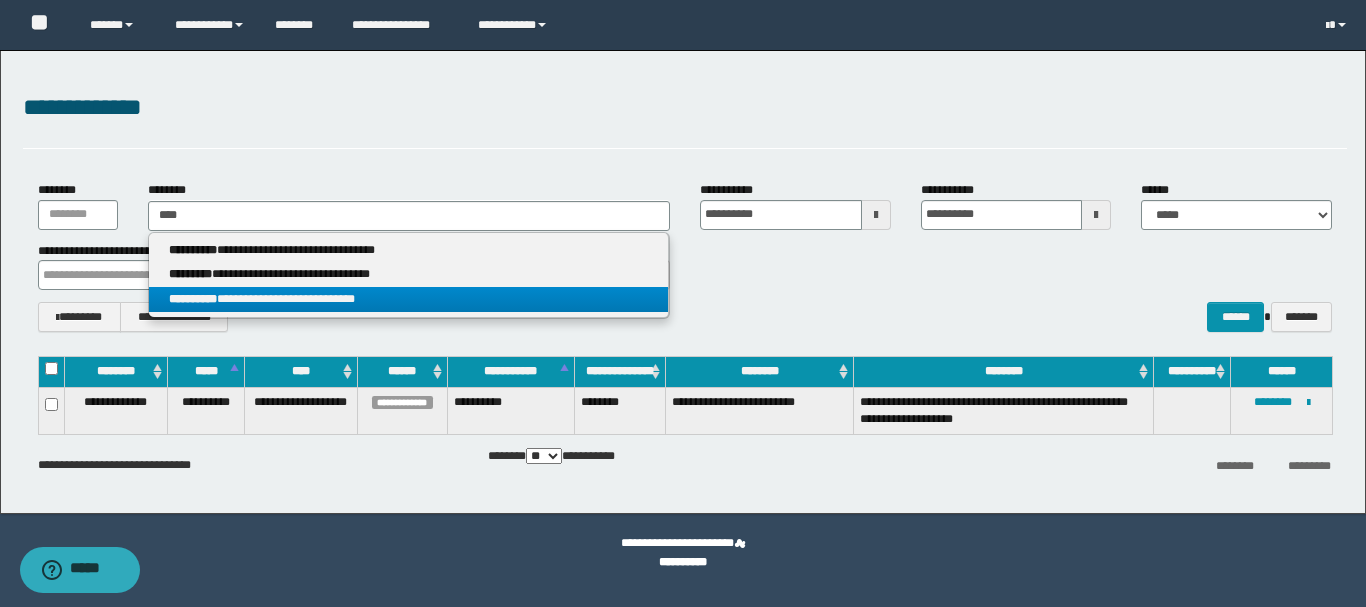 click on "**********" at bounding box center (408, 299) 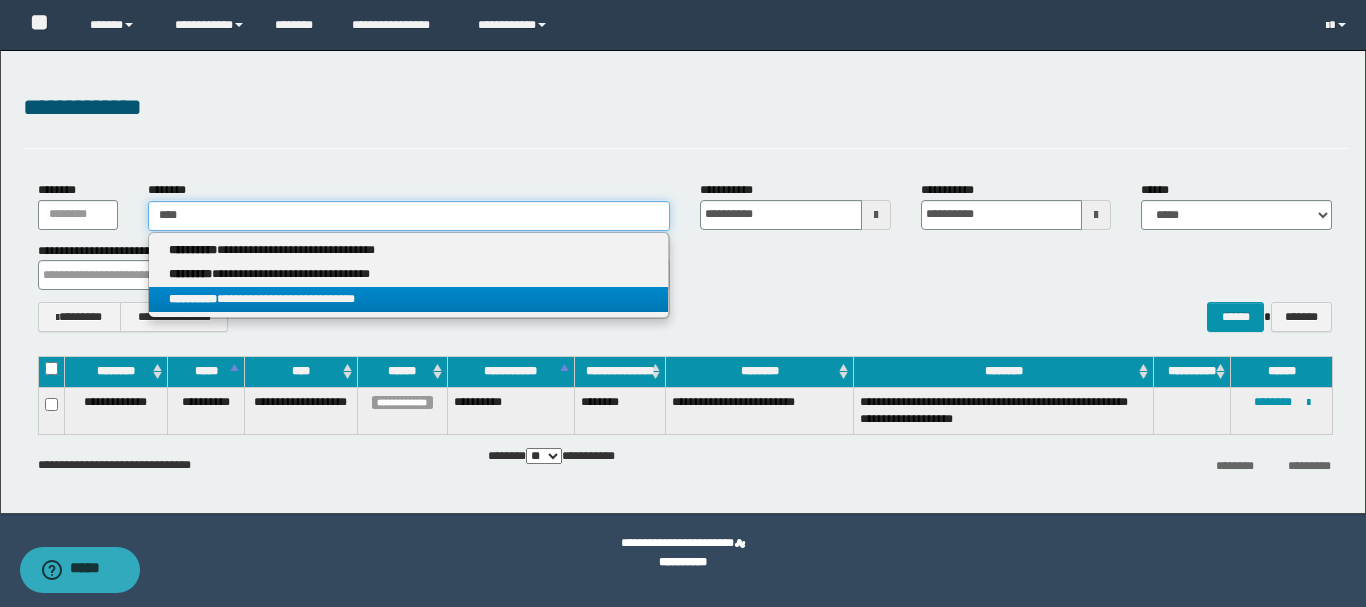 type 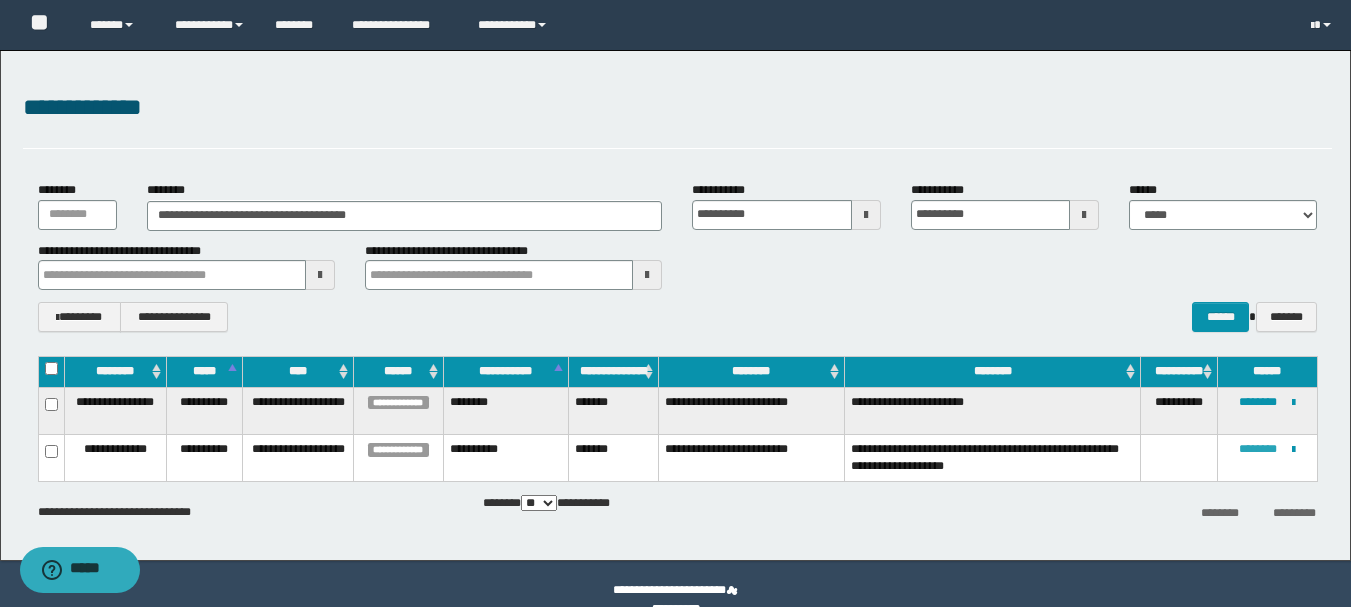 click on "********" at bounding box center (1258, 449) 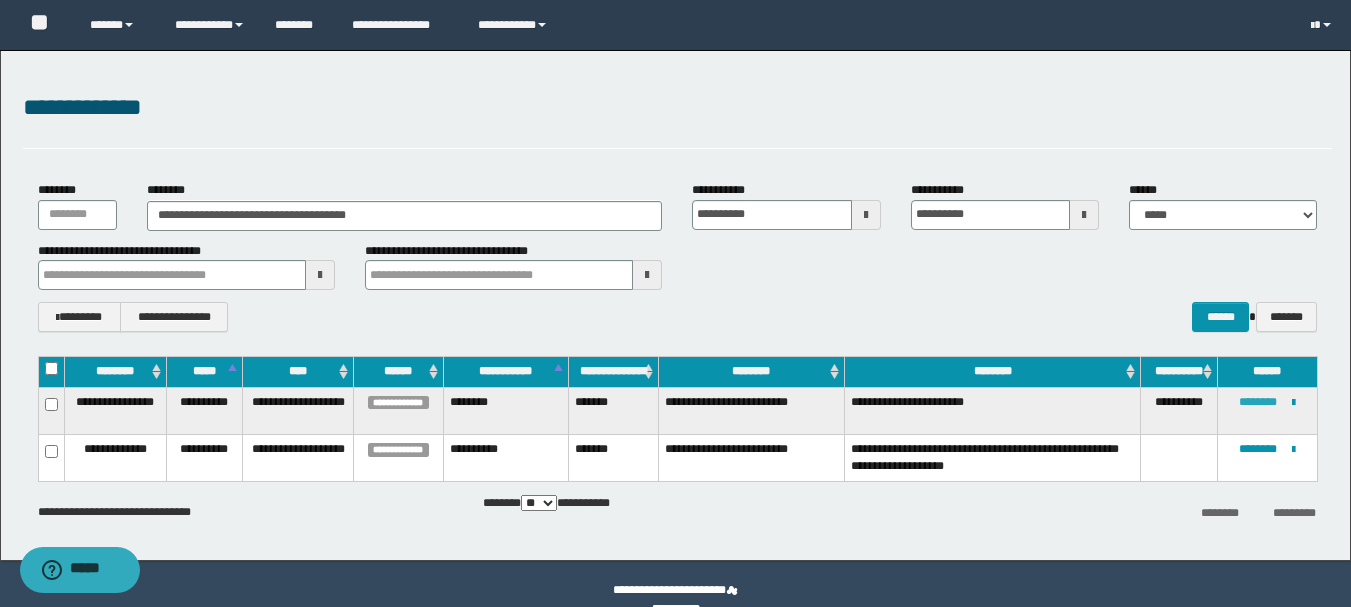 click on "********" at bounding box center [1258, 402] 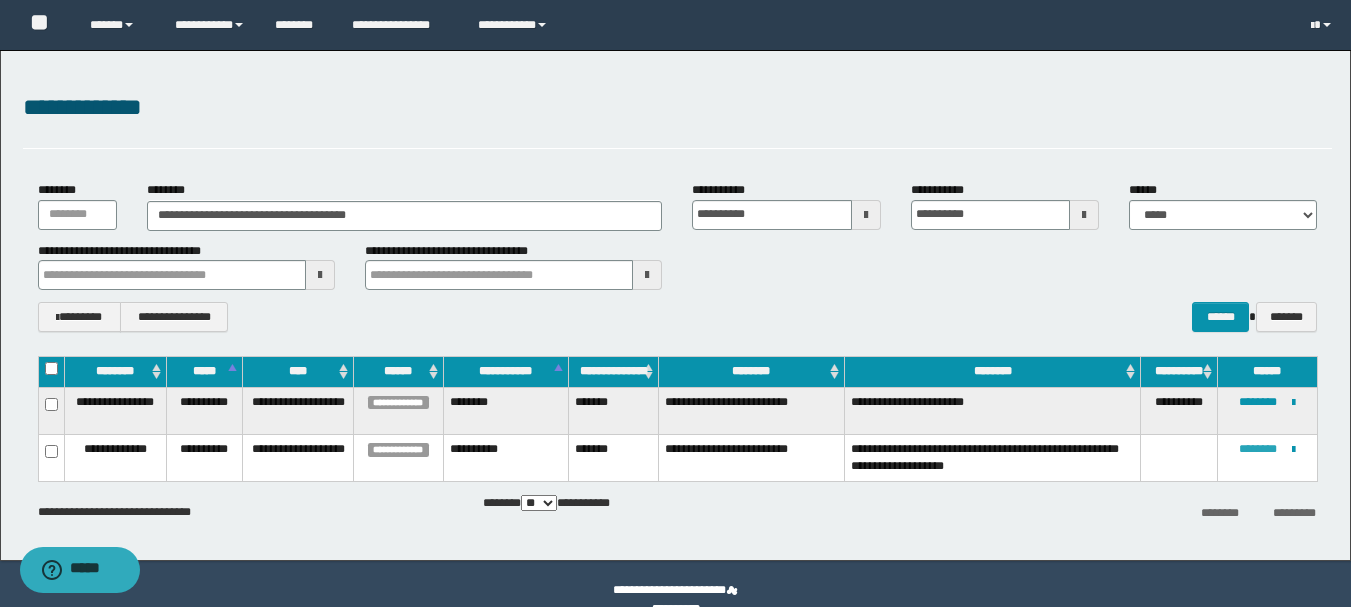 click on "********" at bounding box center [1258, 449] 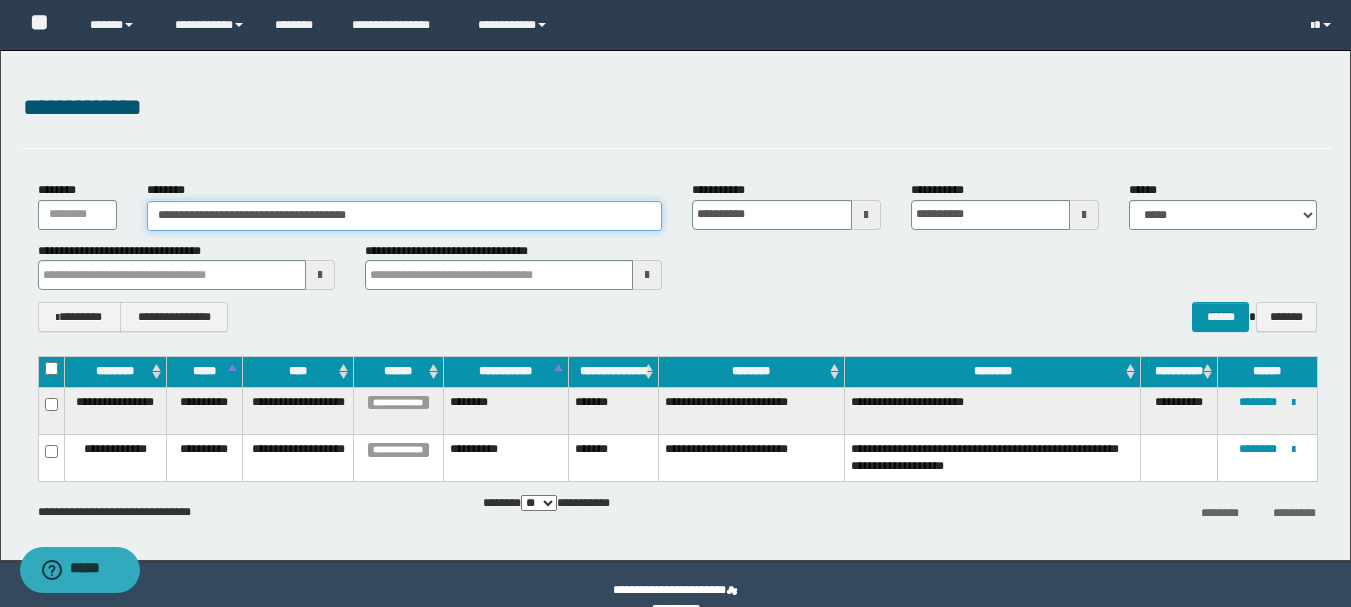click on "**********" at bounding box center (405, 216) 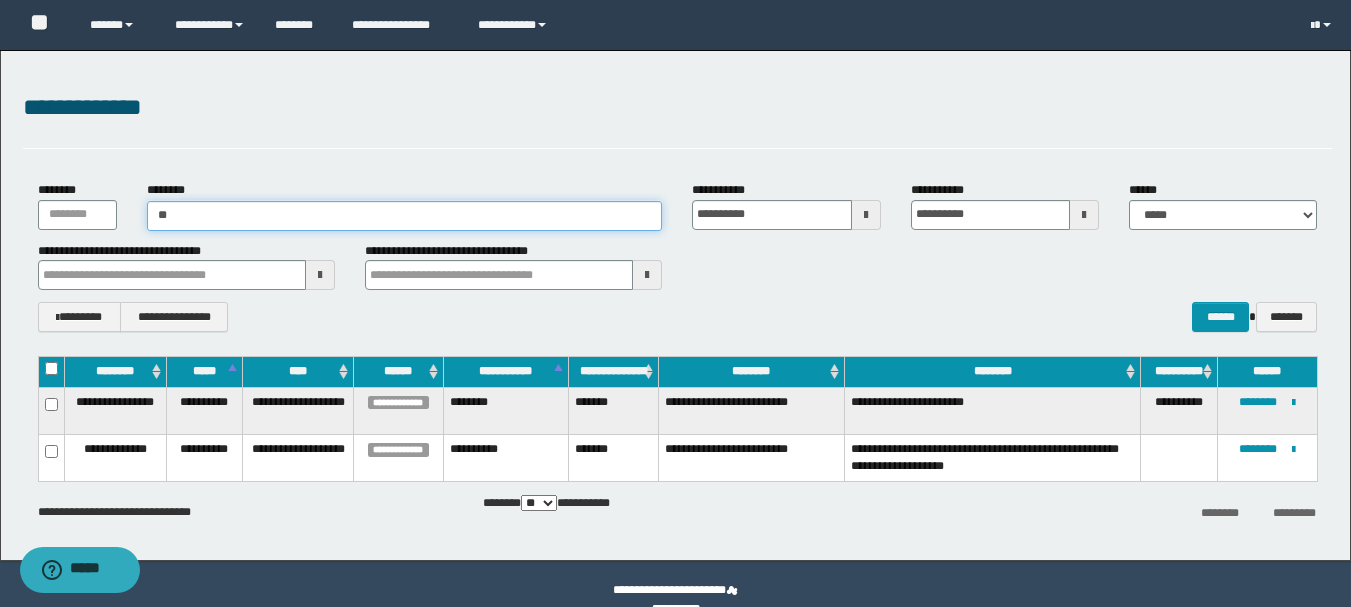 type on "*" 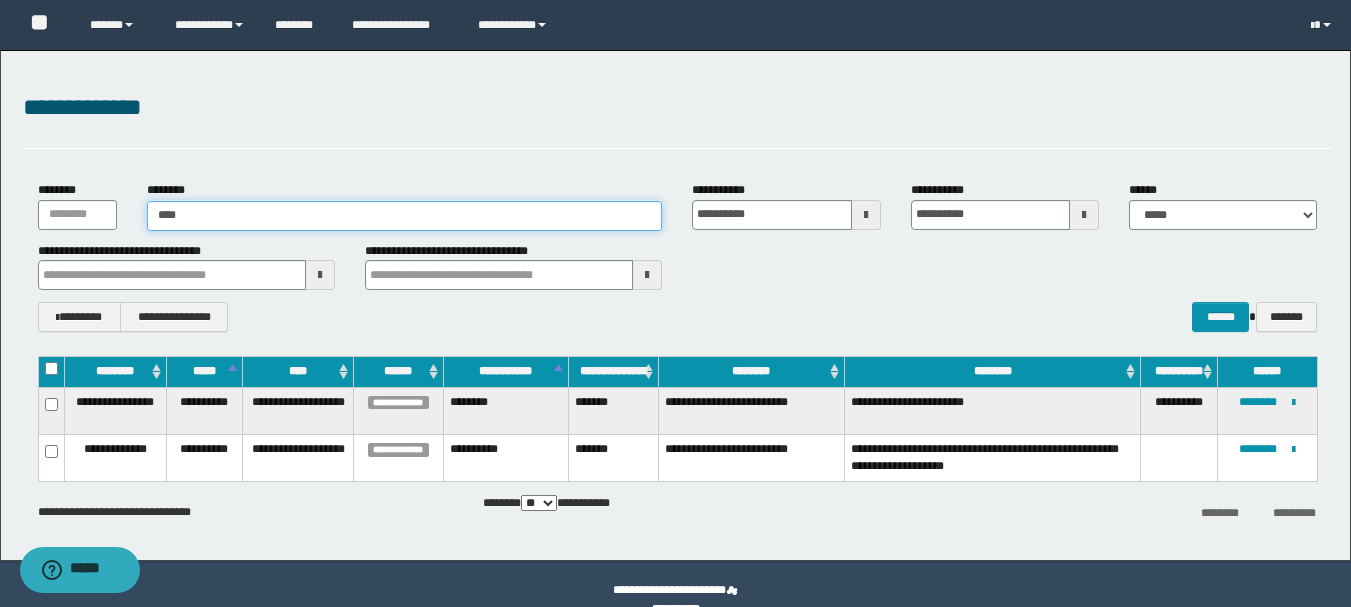 type on "*****" 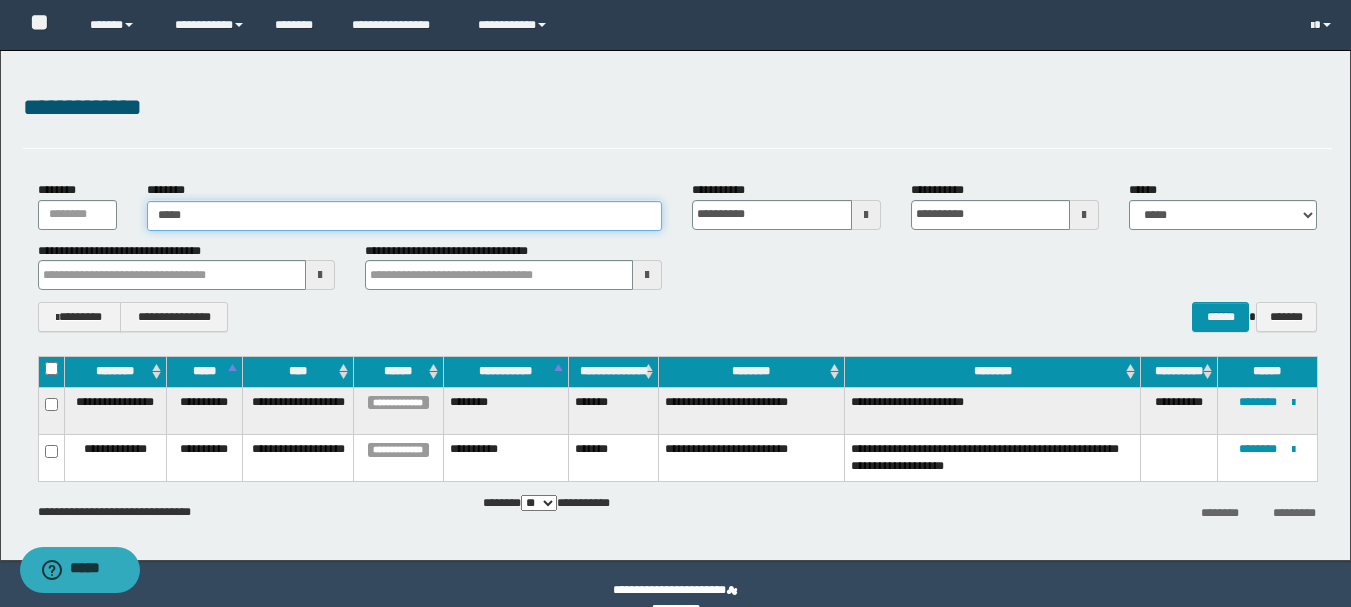 type on "*****" 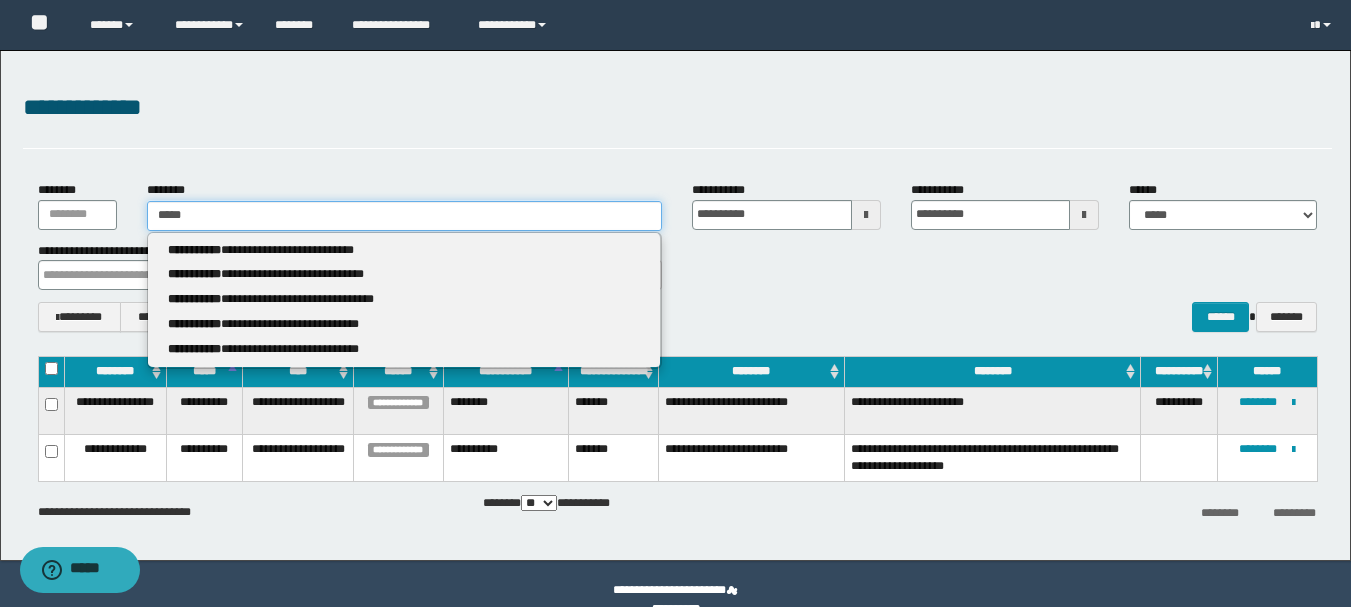 type 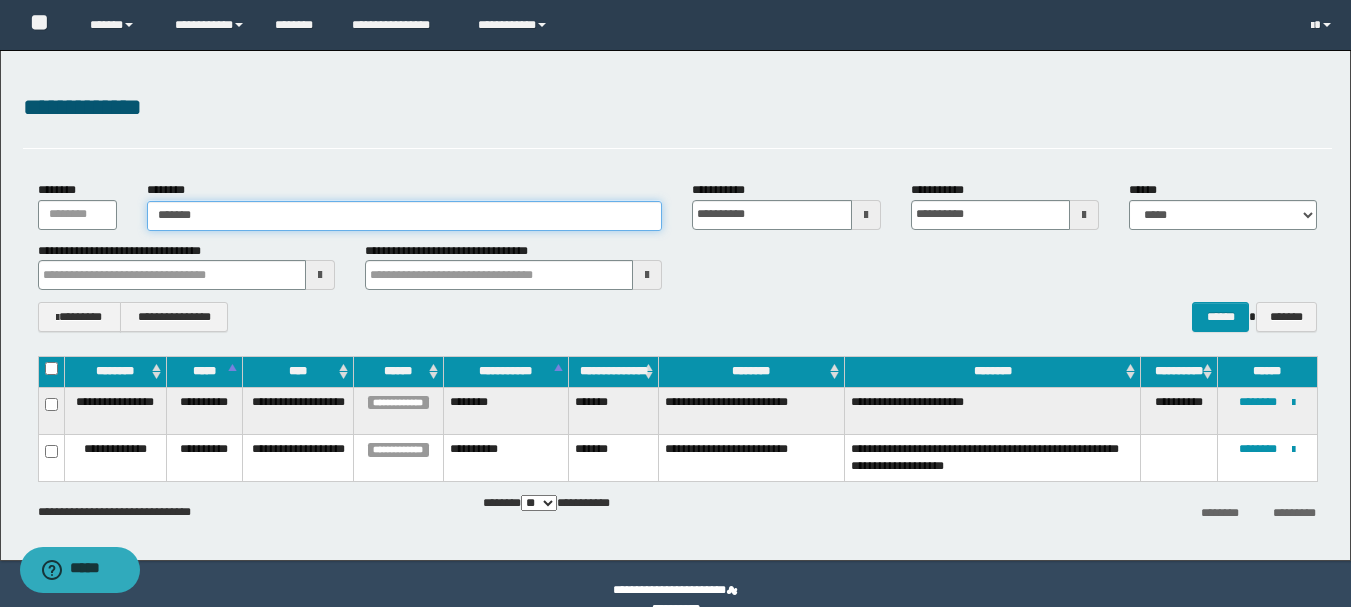 type on "********" 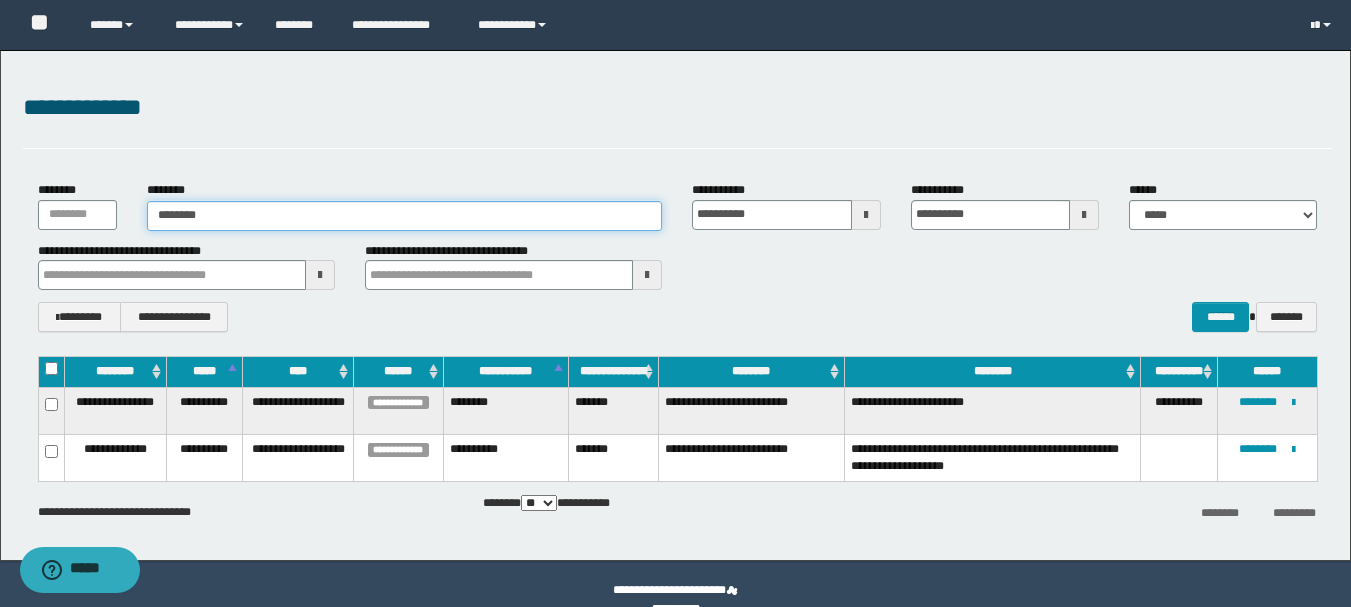 type on "********" 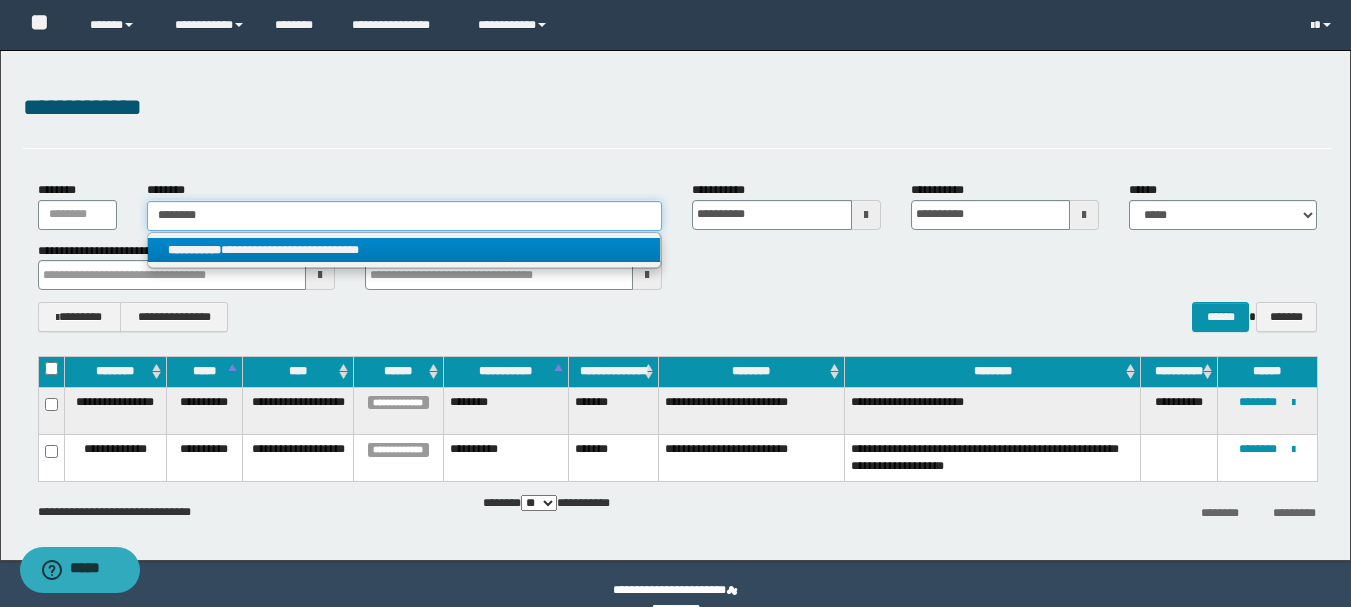 type on "********" 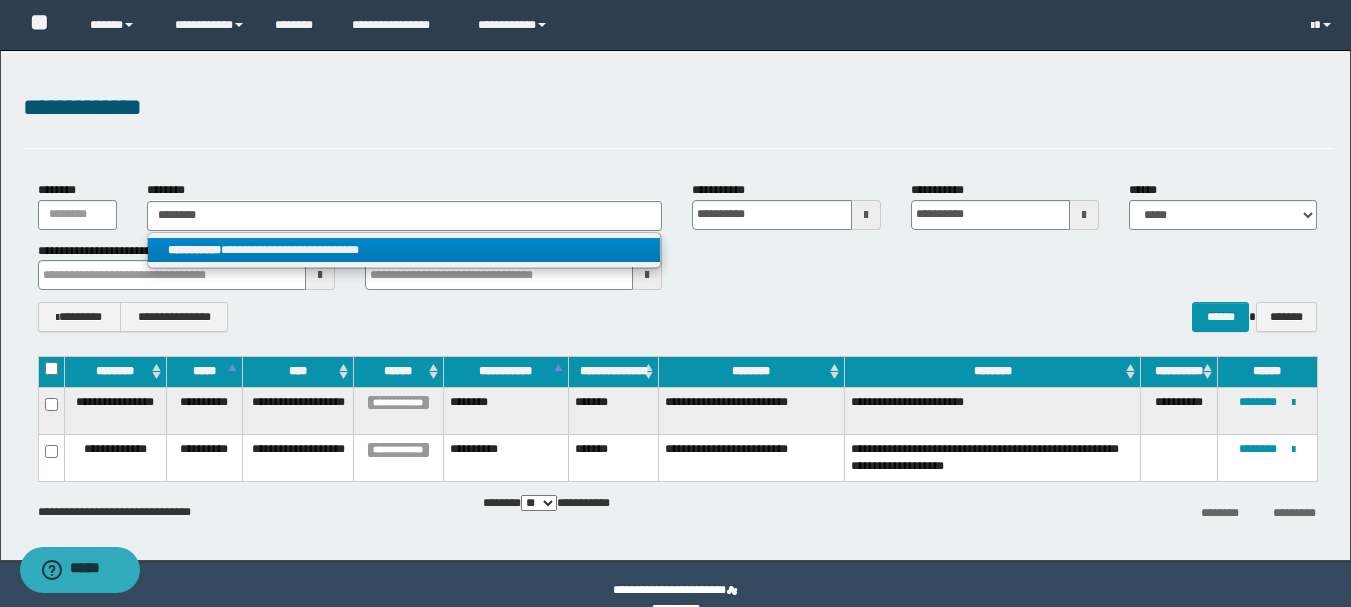 click on "**********" at bounding box center (404, 250) 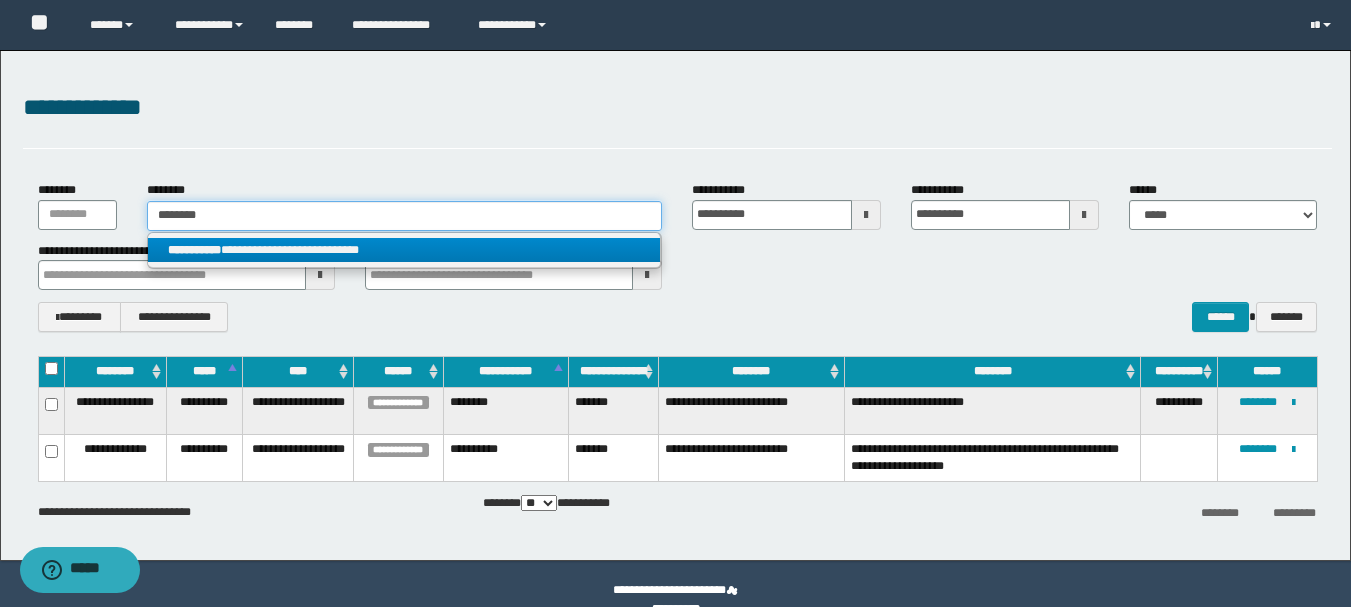 type 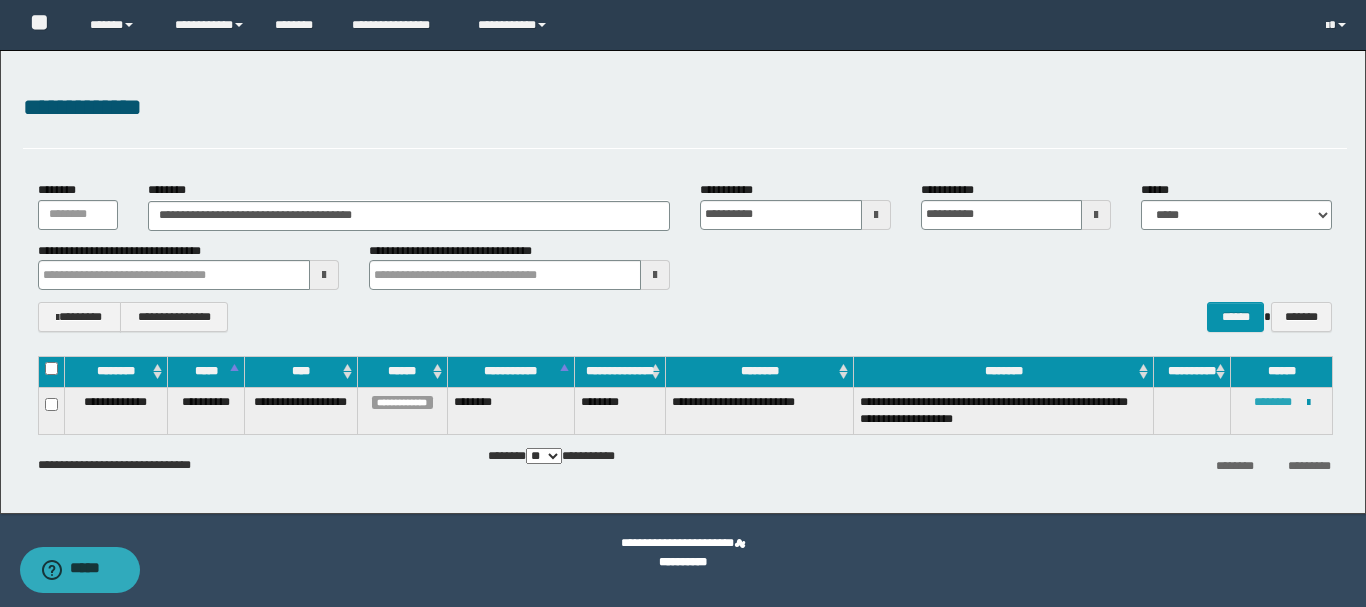 click on "********" at bounding box center (1273, 402) 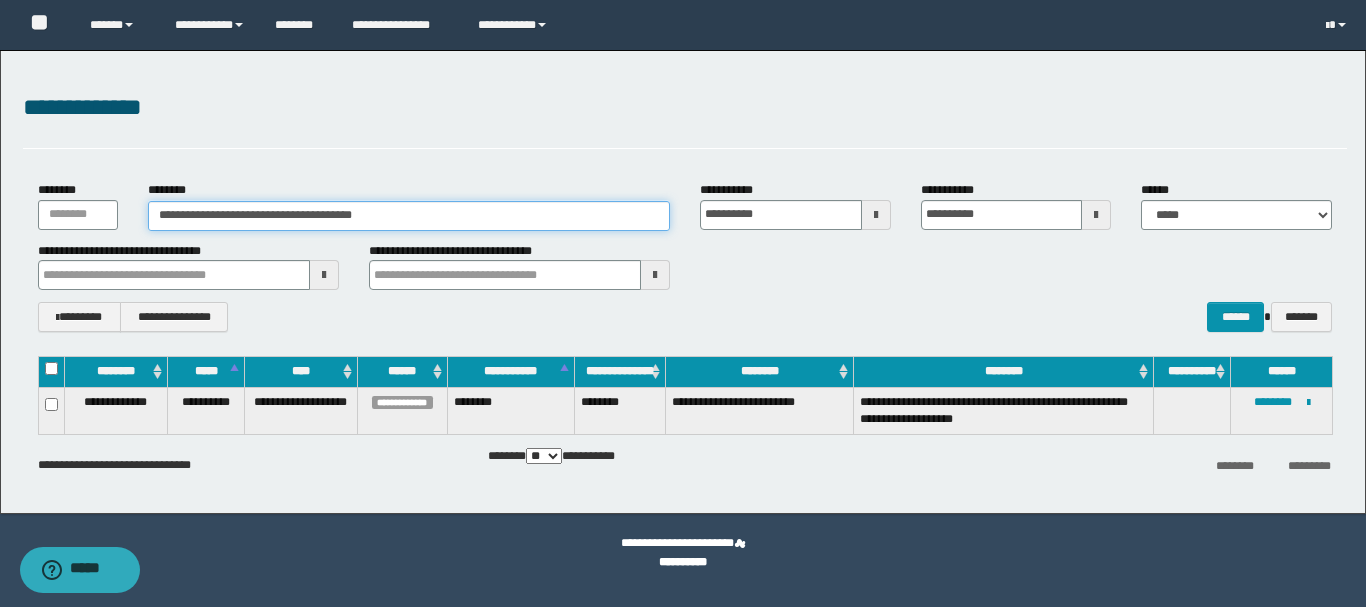 click on "**********" at bounding box center (409, 216) 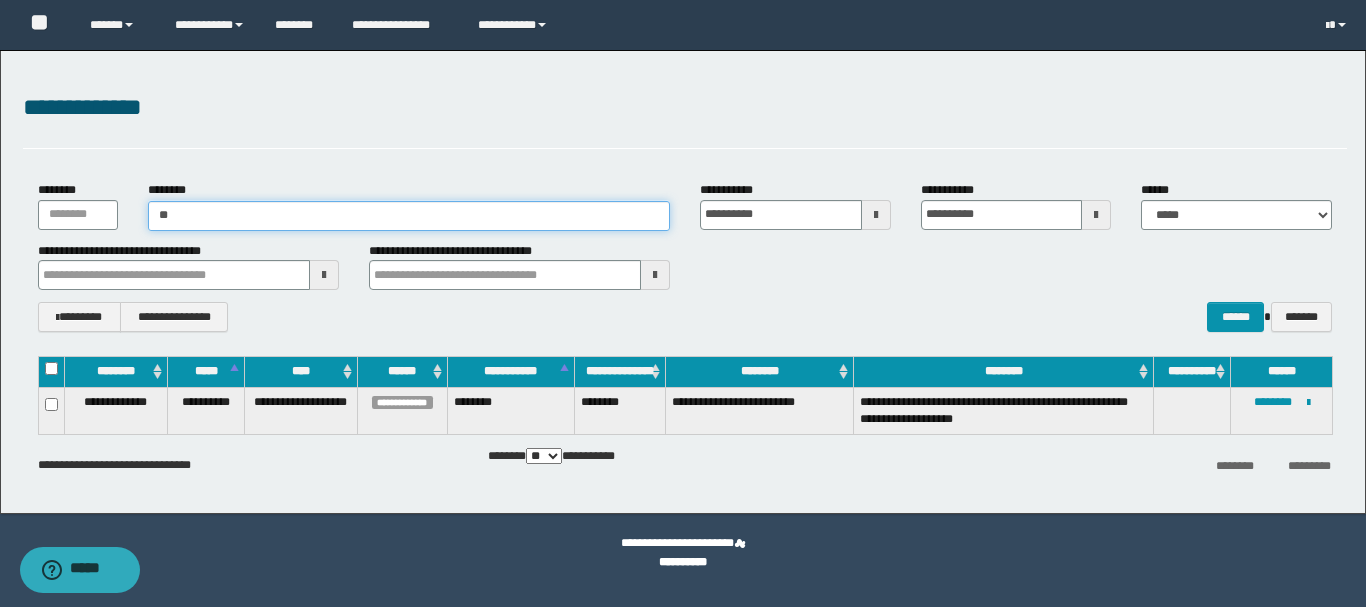 type on "*" 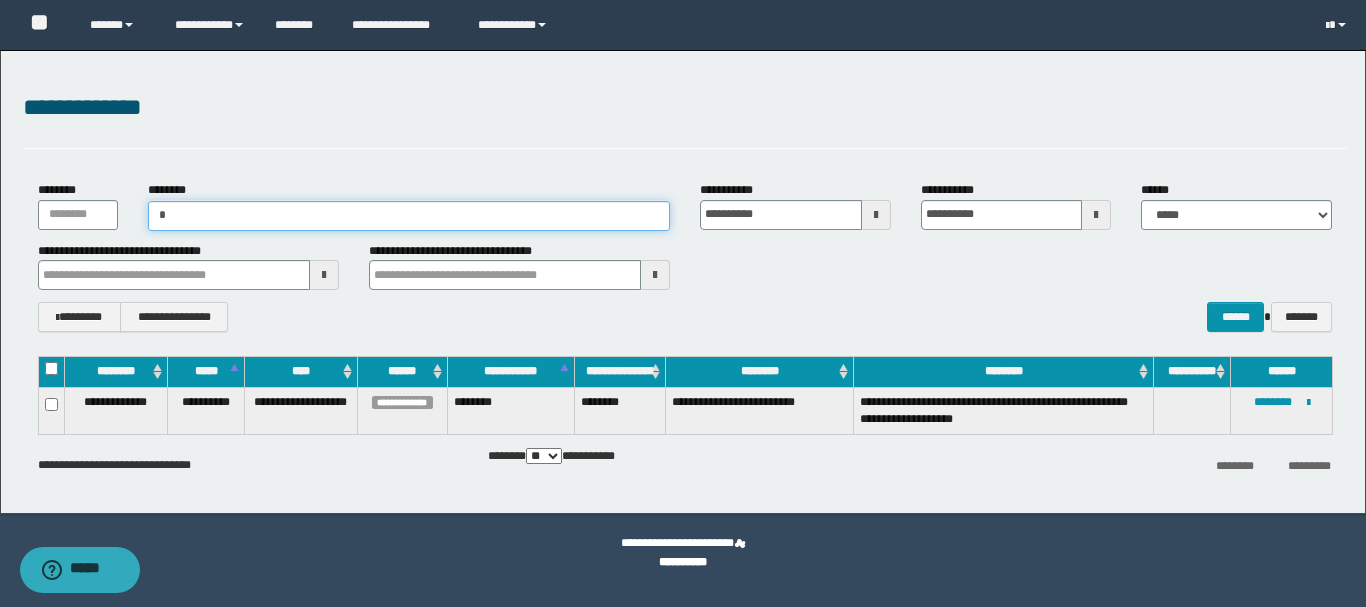 type on "**" 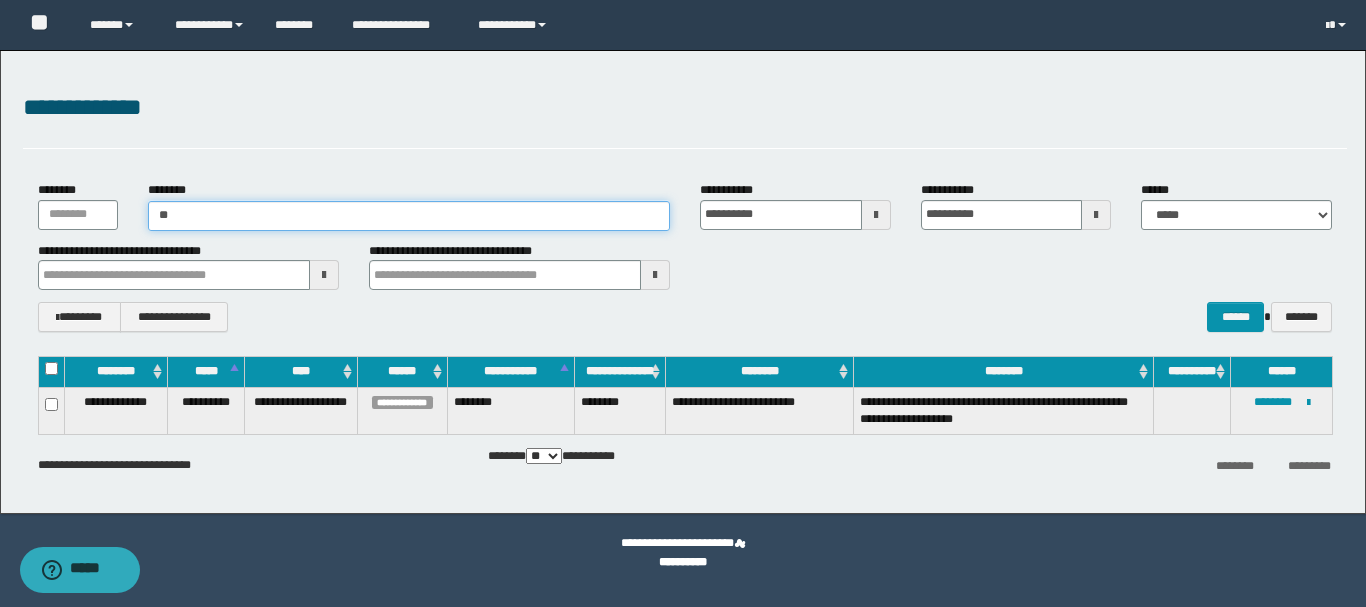 type on "**" 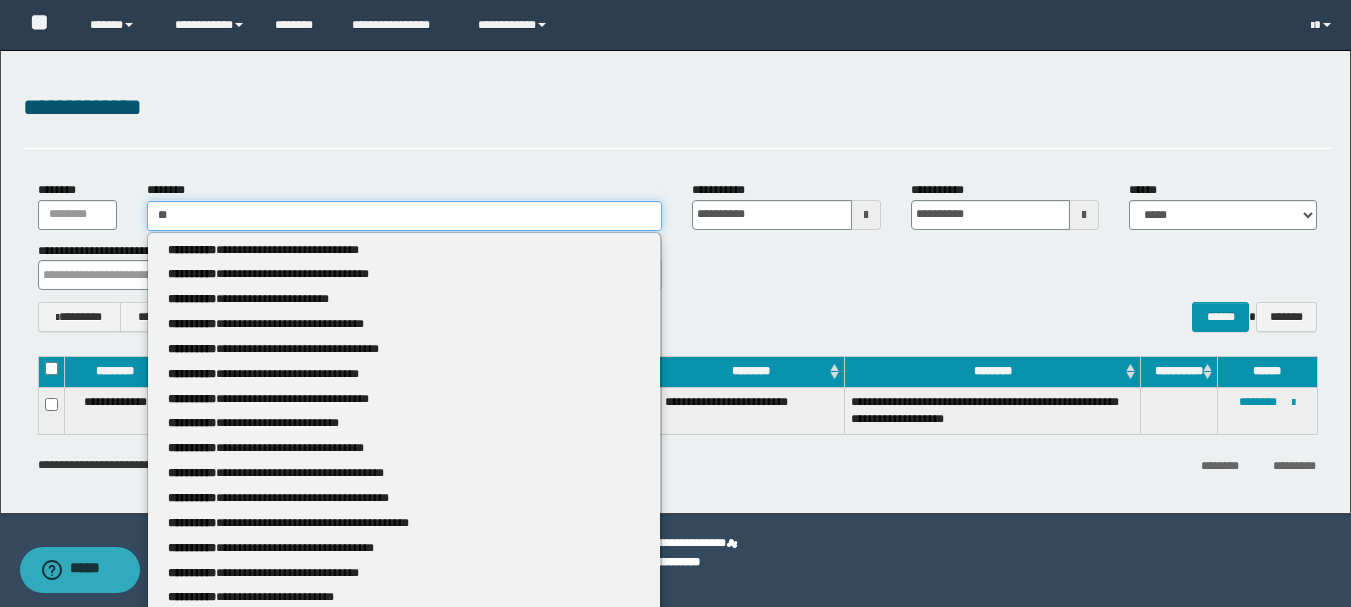 type 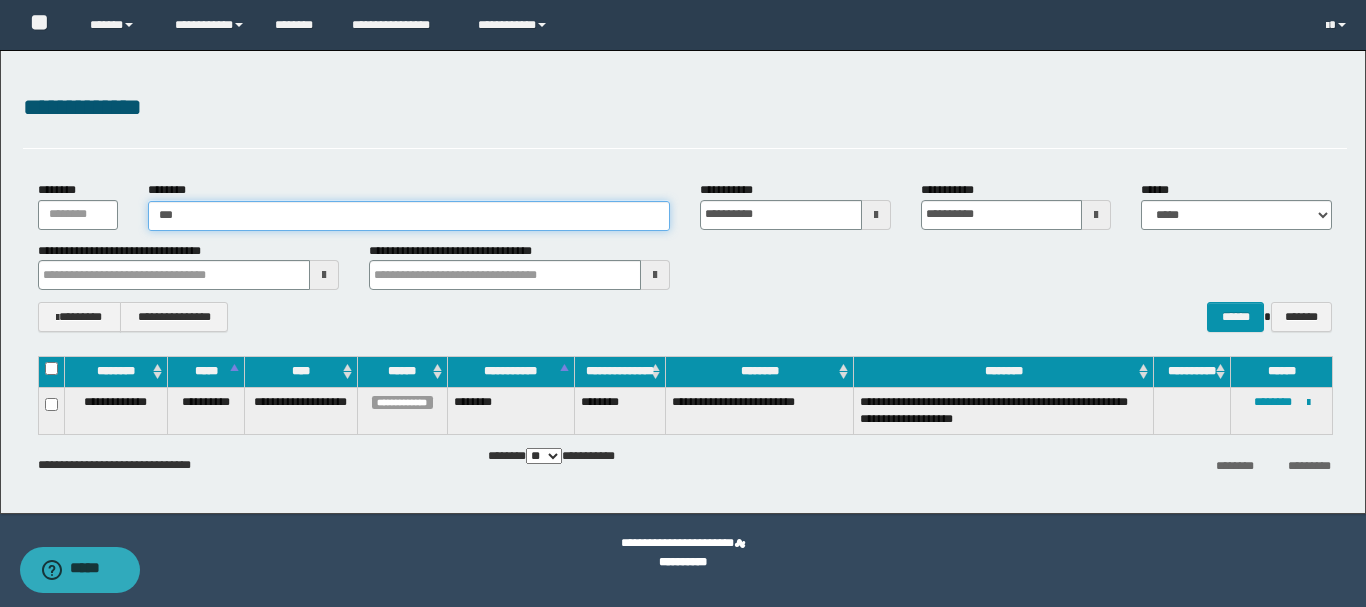 type on "****" 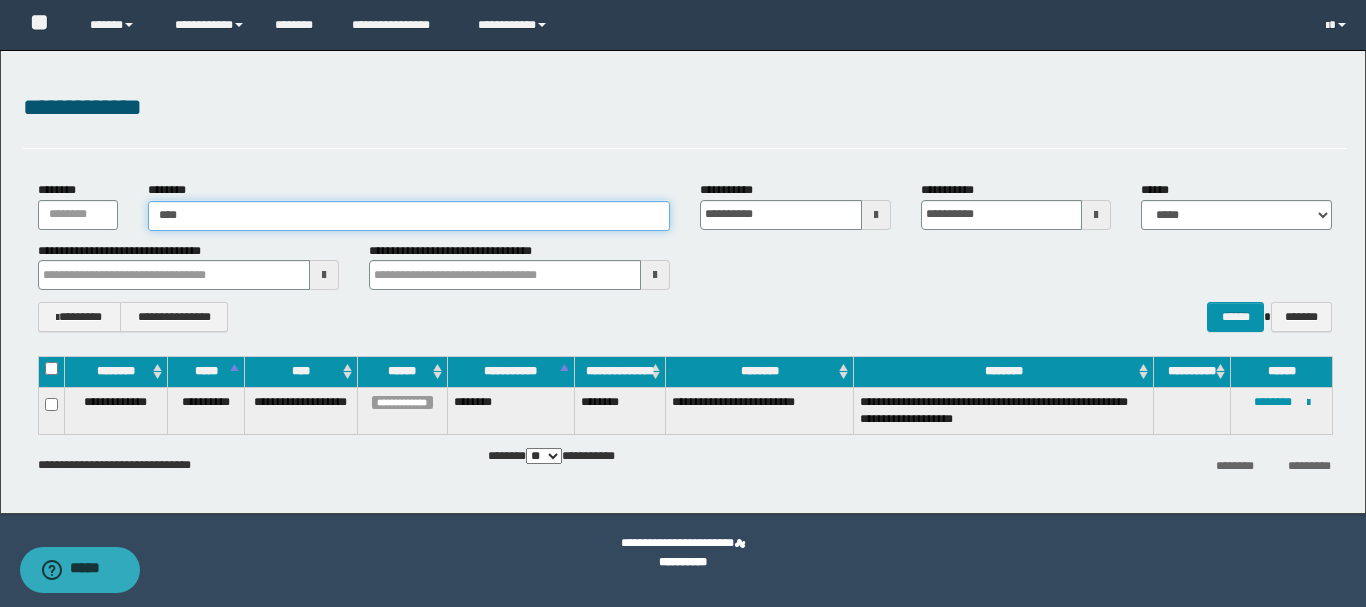 type on "****" 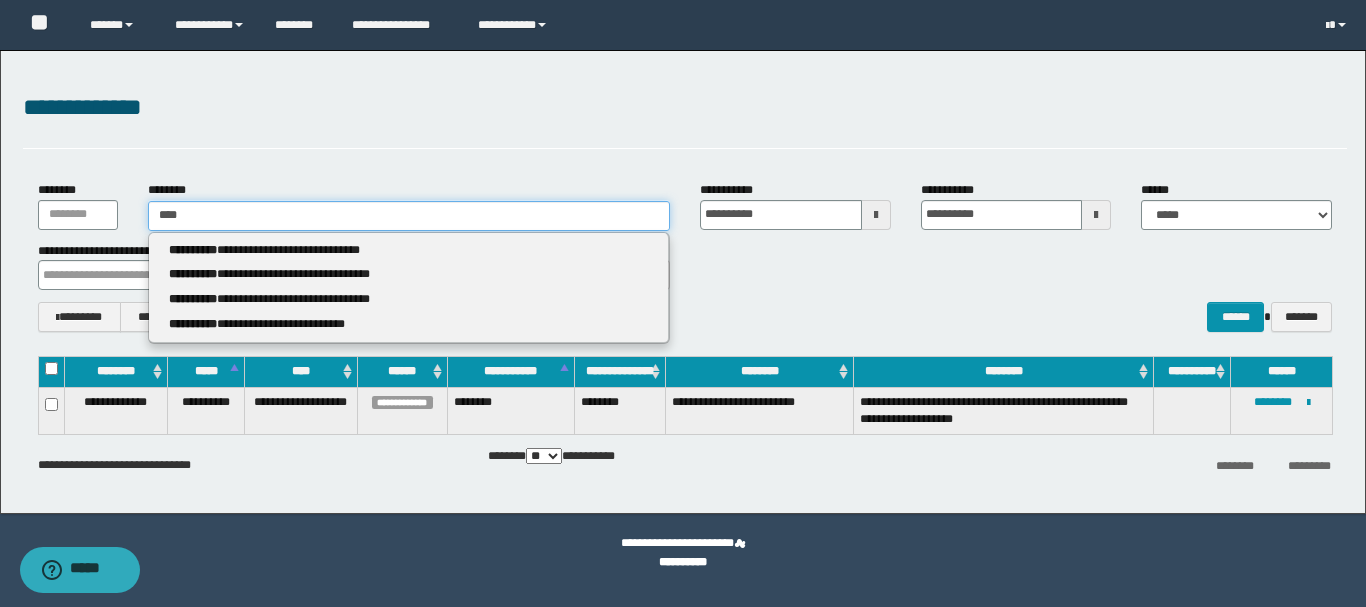 type 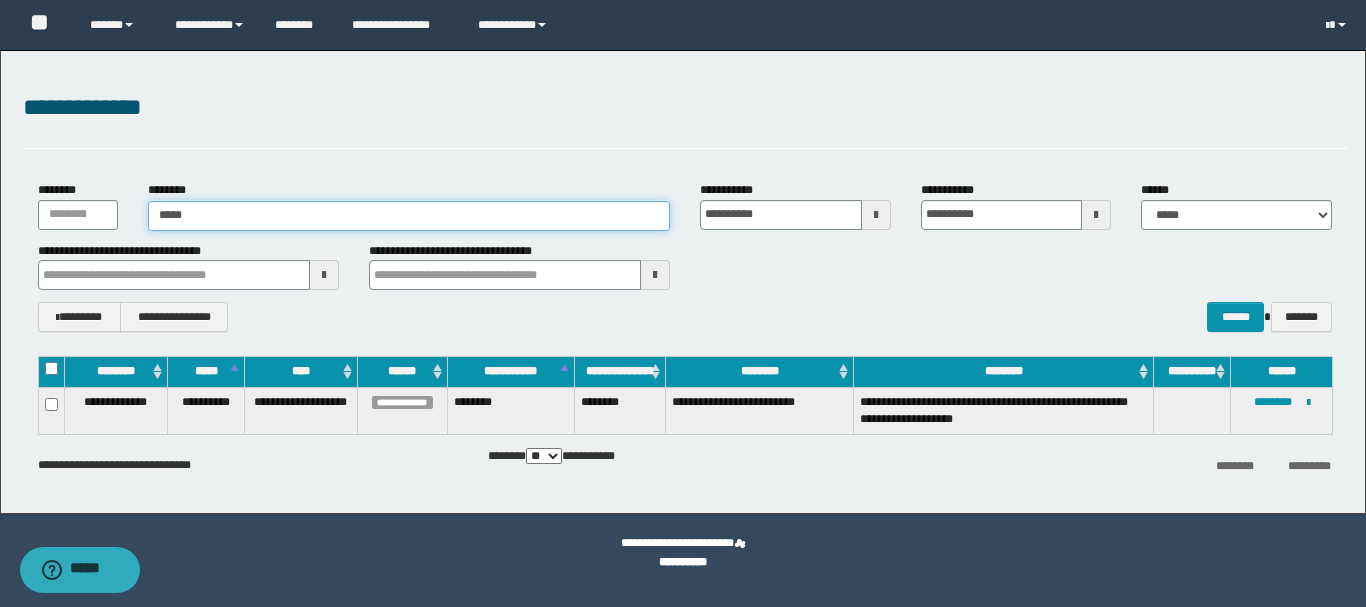 type on "*****" 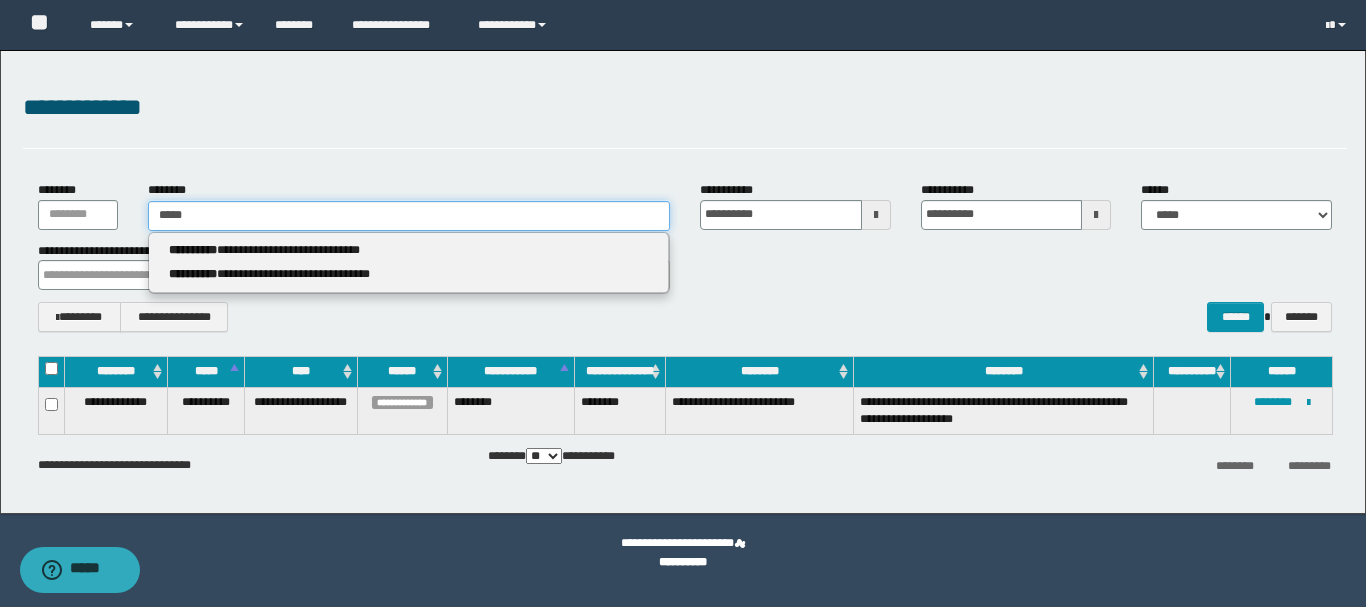 type 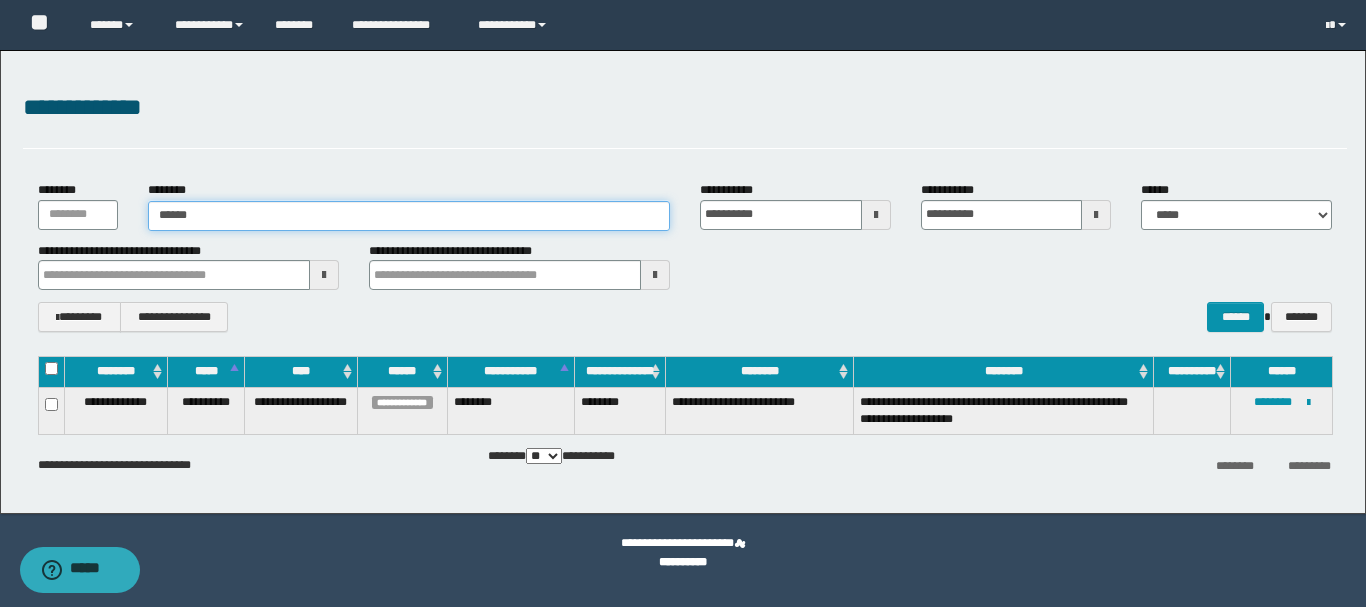 type on "******" 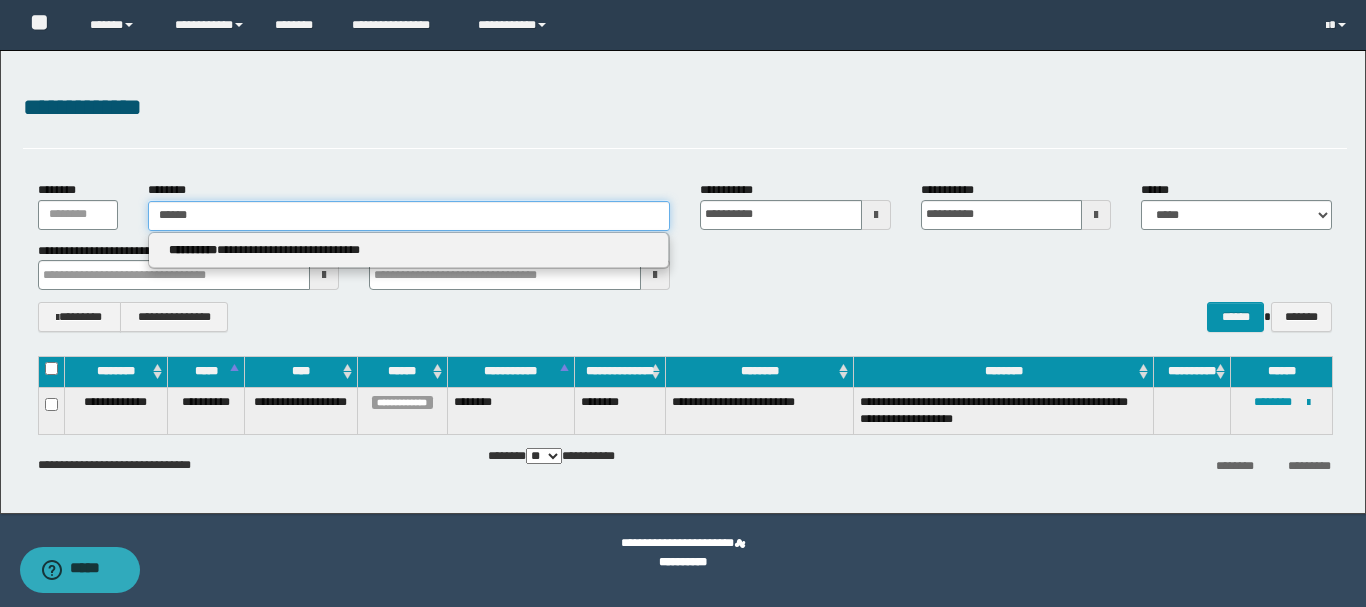 type 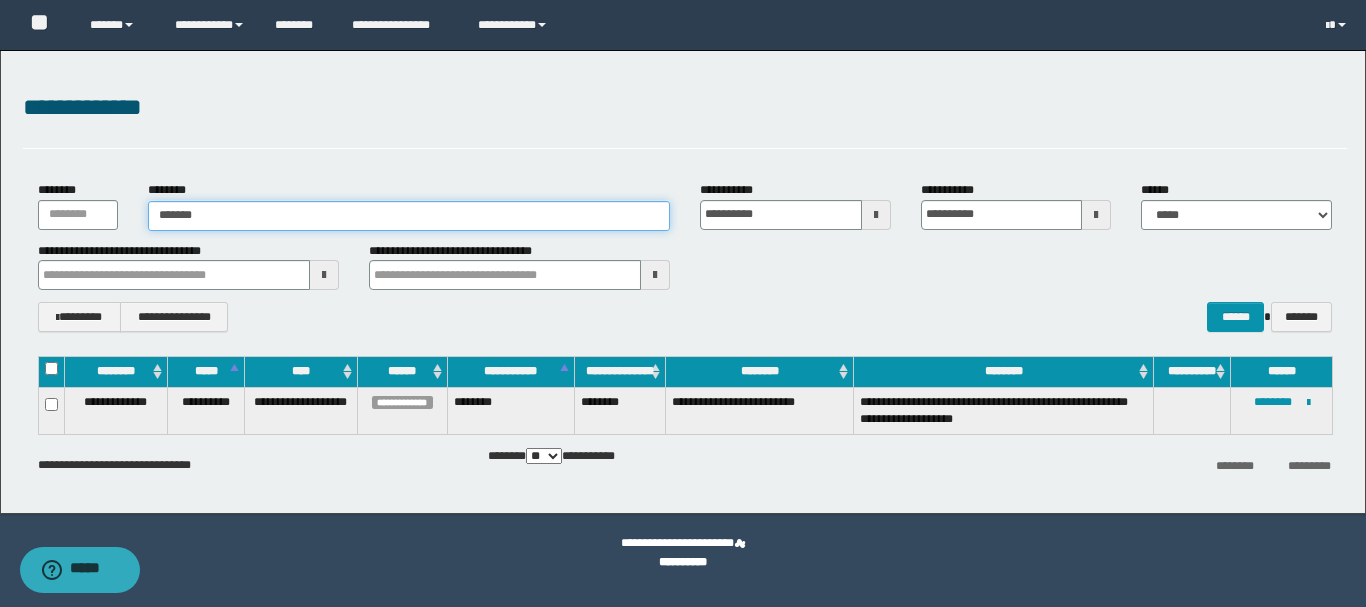 type on "*******" 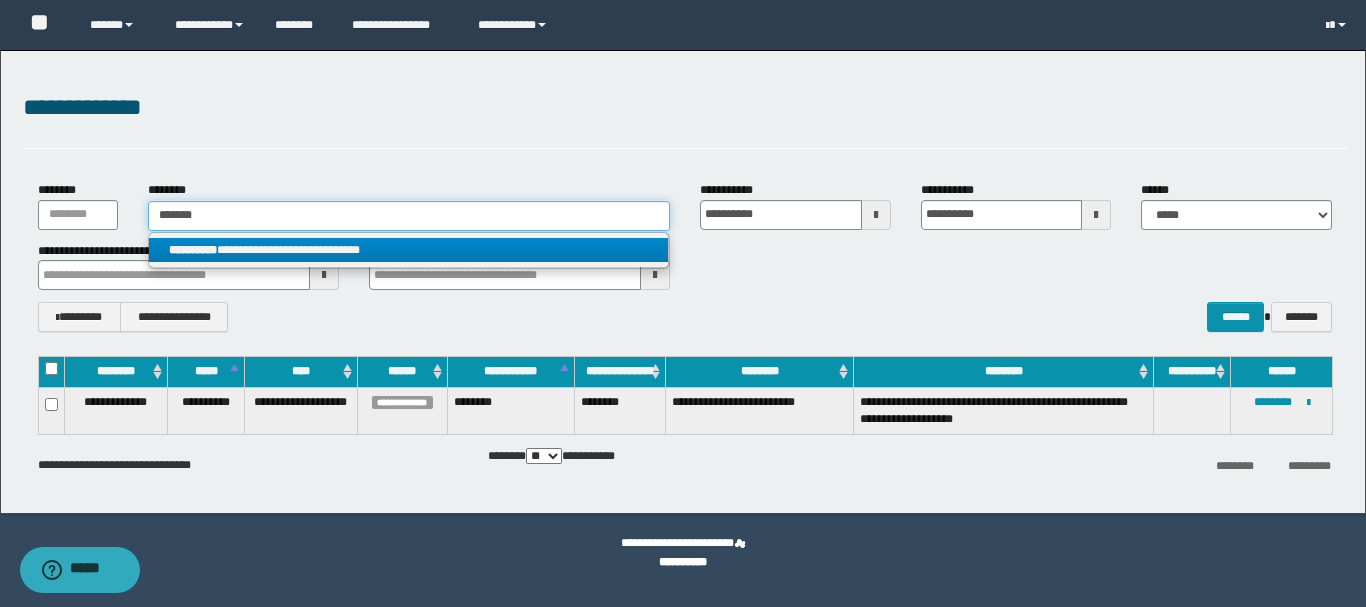 type on "*******" 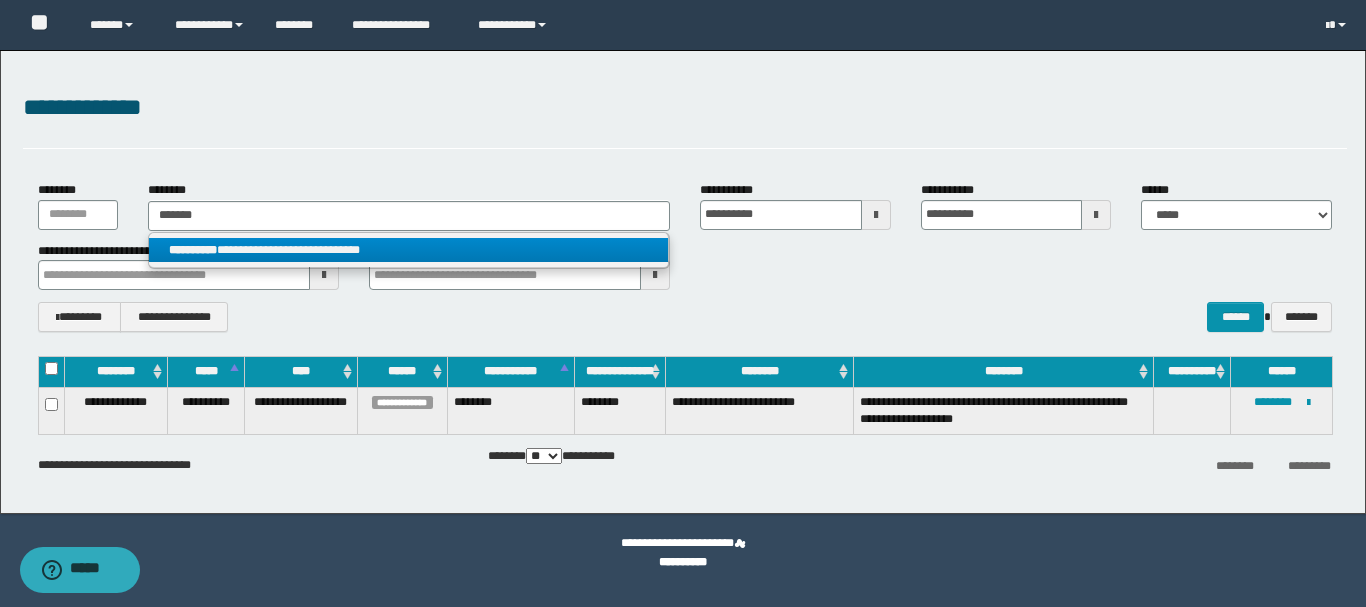 click on "**********" at bounding box center [408, 250] 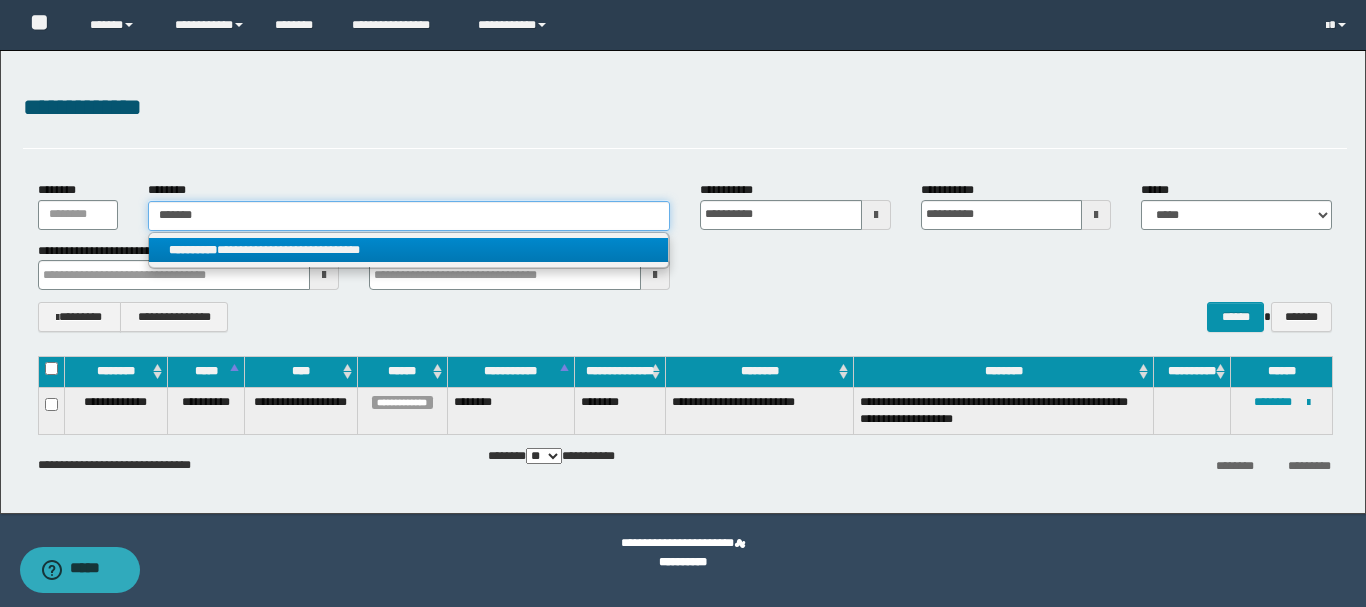 type 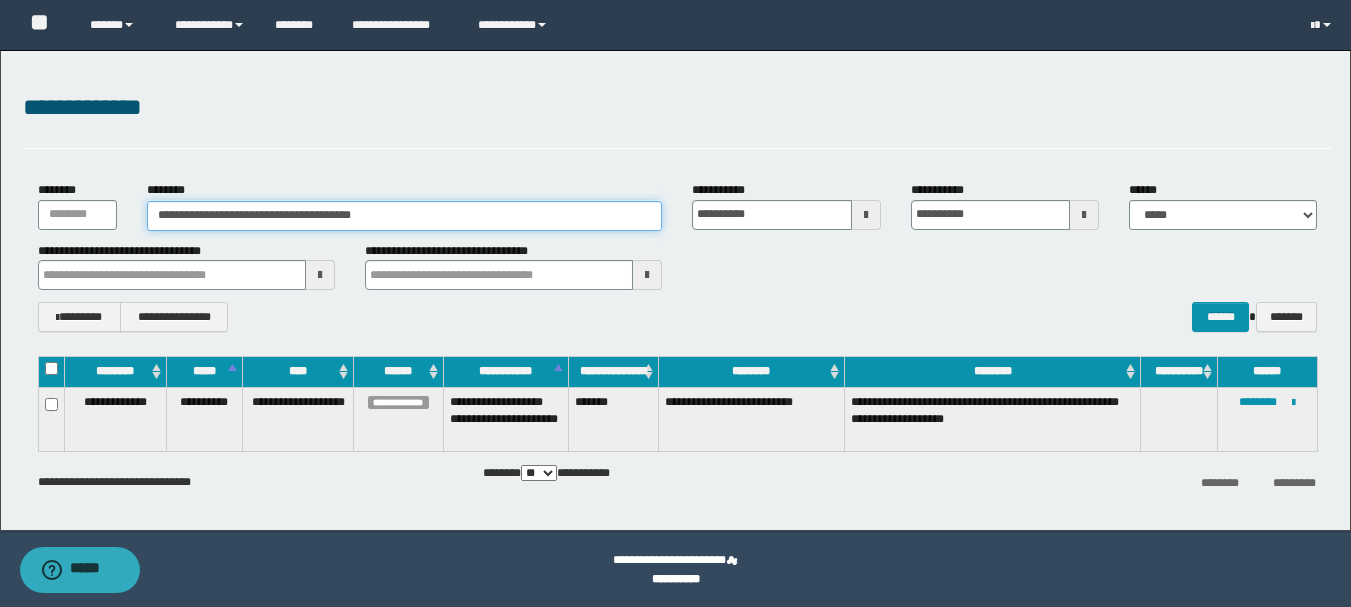 scroll, scrollTop: 1, scrollLeft: 0, axis: vertical 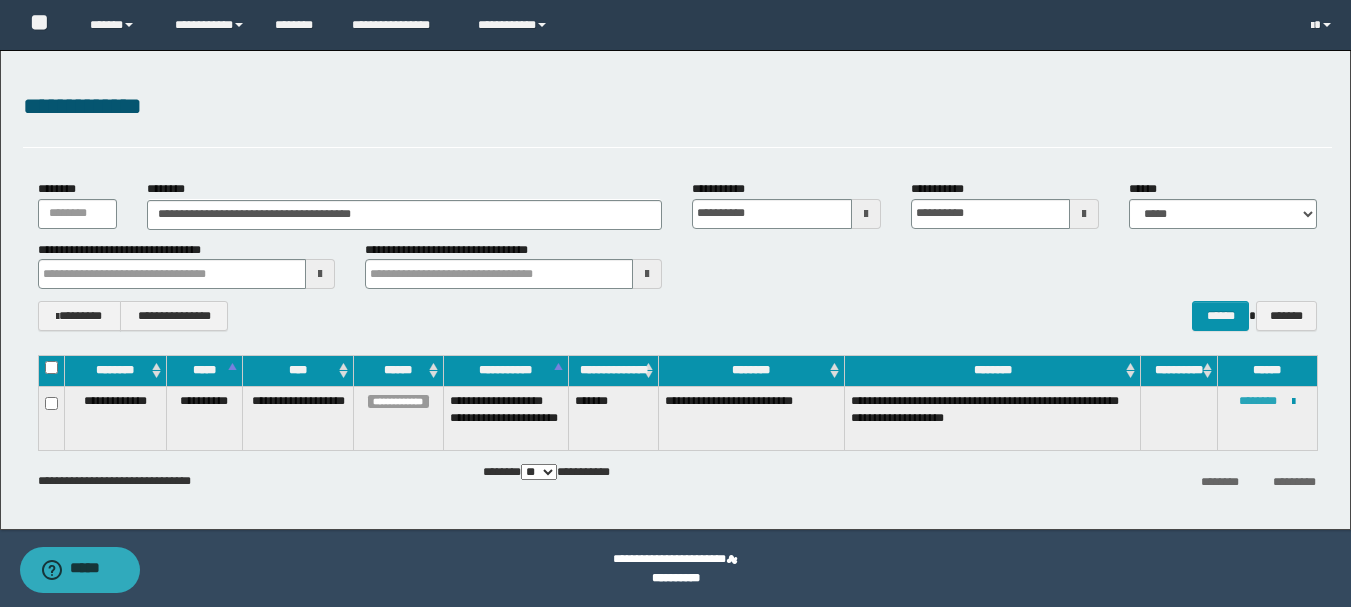 click on "********" at bounding box center [1258, 401] 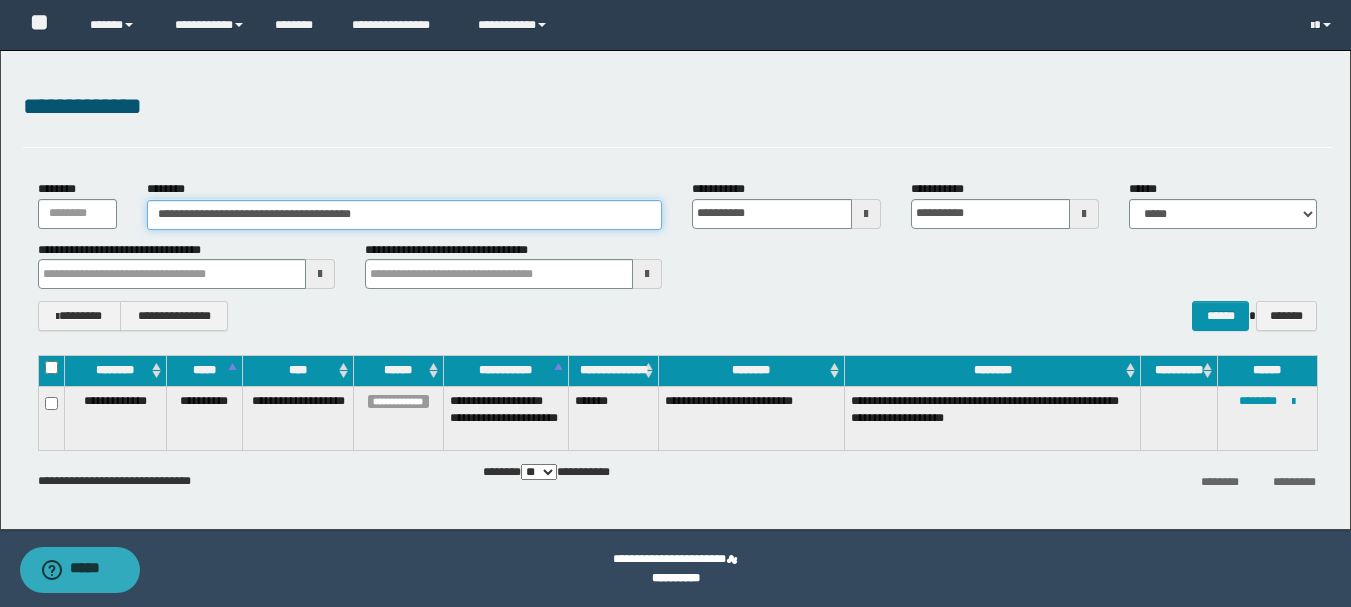 click on "**********" at bounding box center (405, 215) 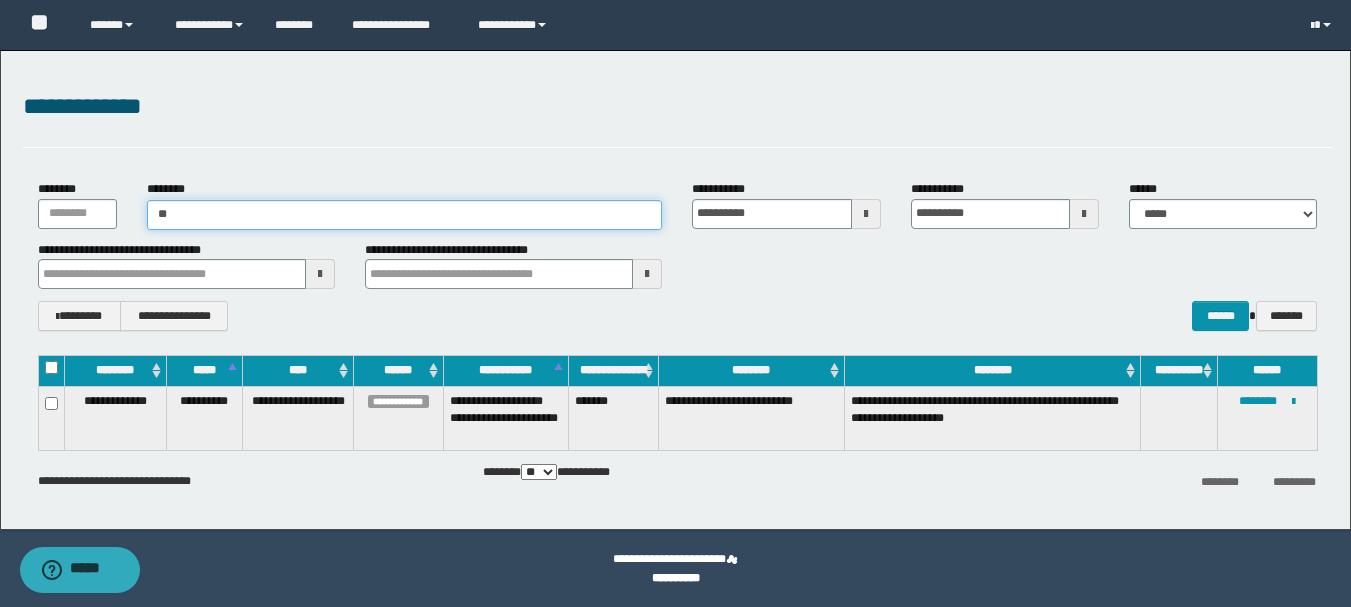type on "*" 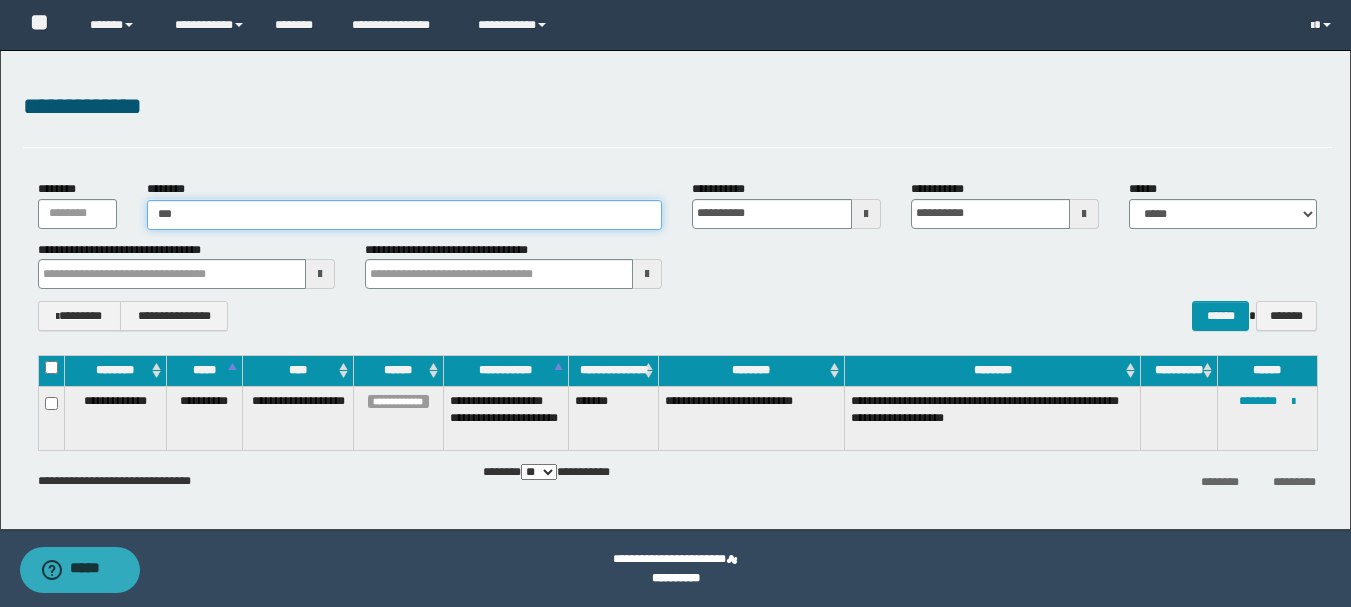 type on "****" 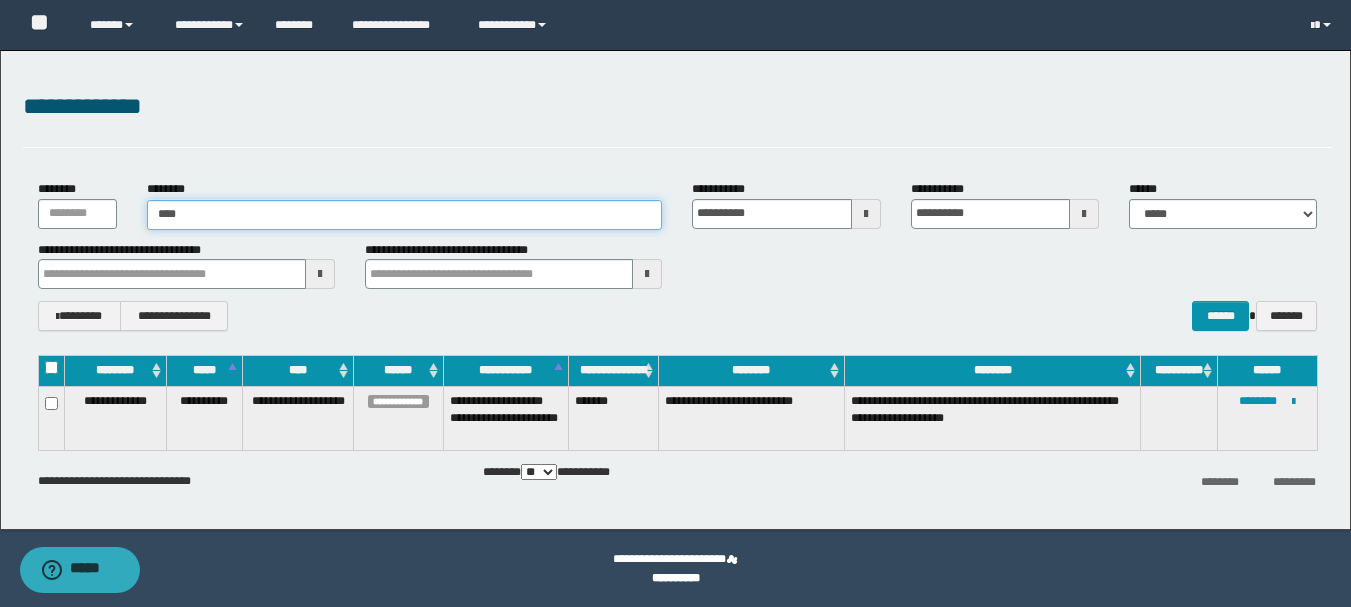 type on "****" 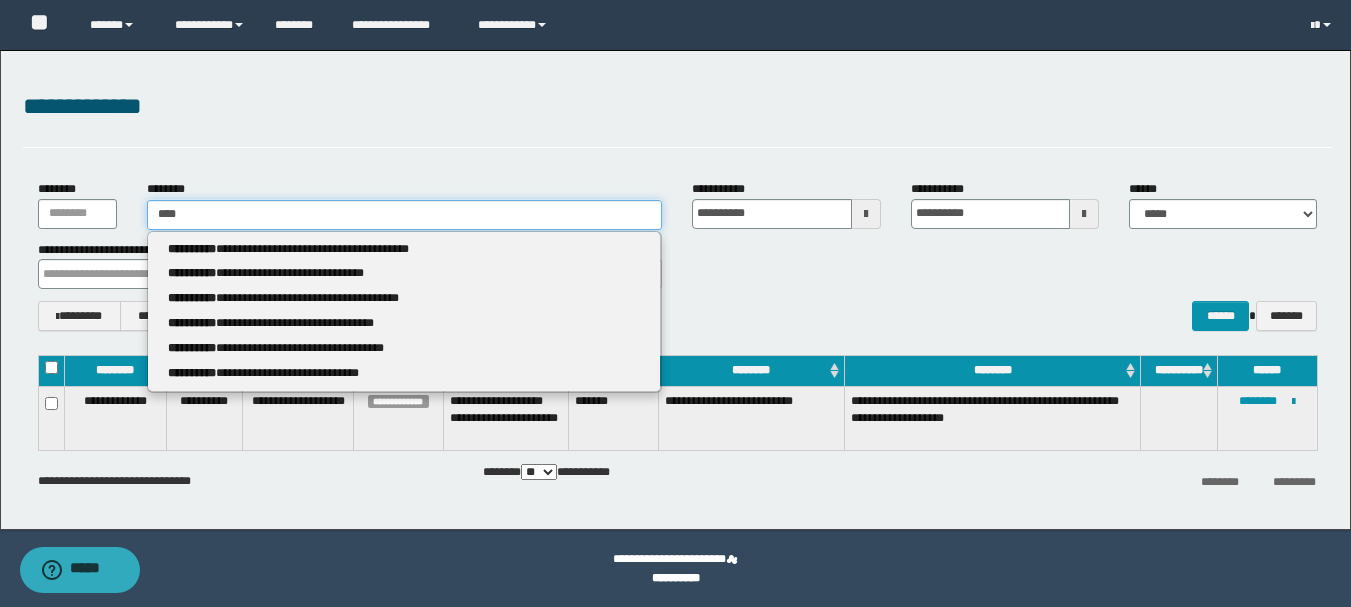 type 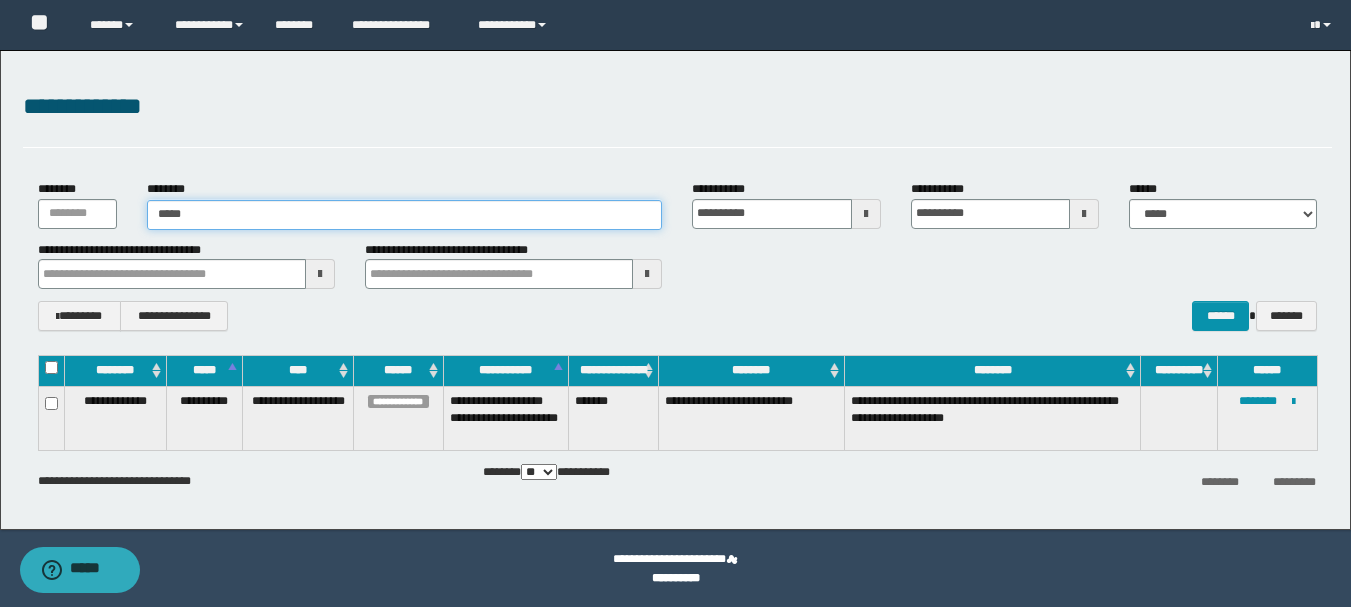 type on "*****" 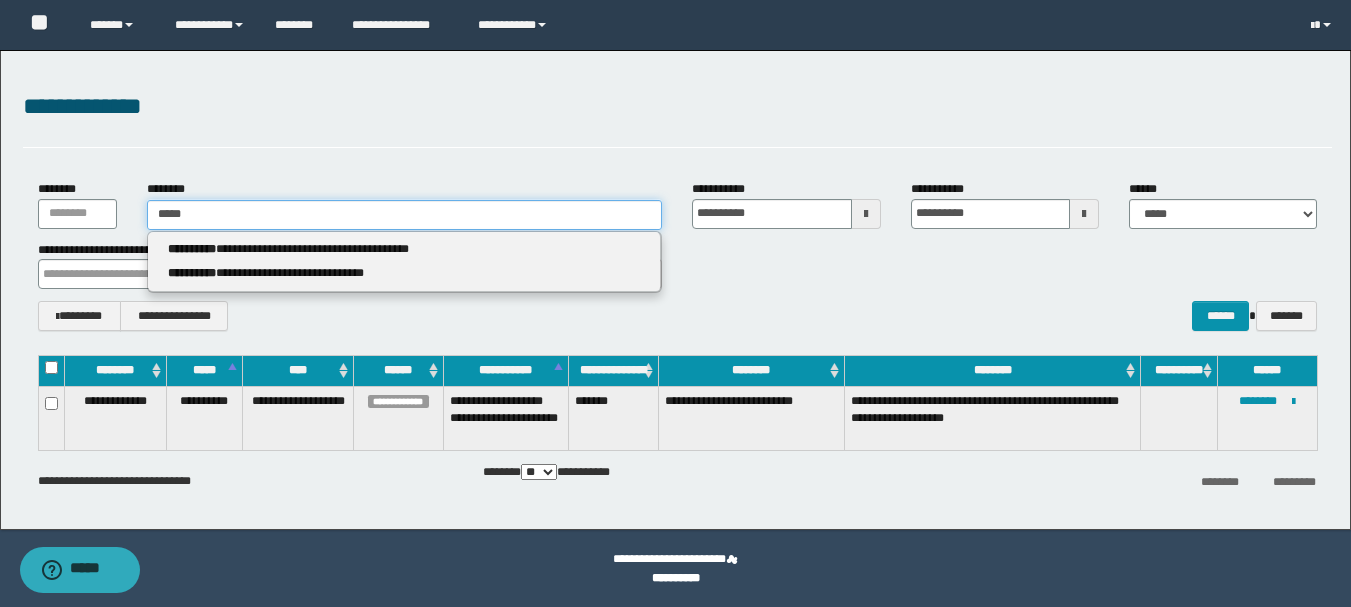 type 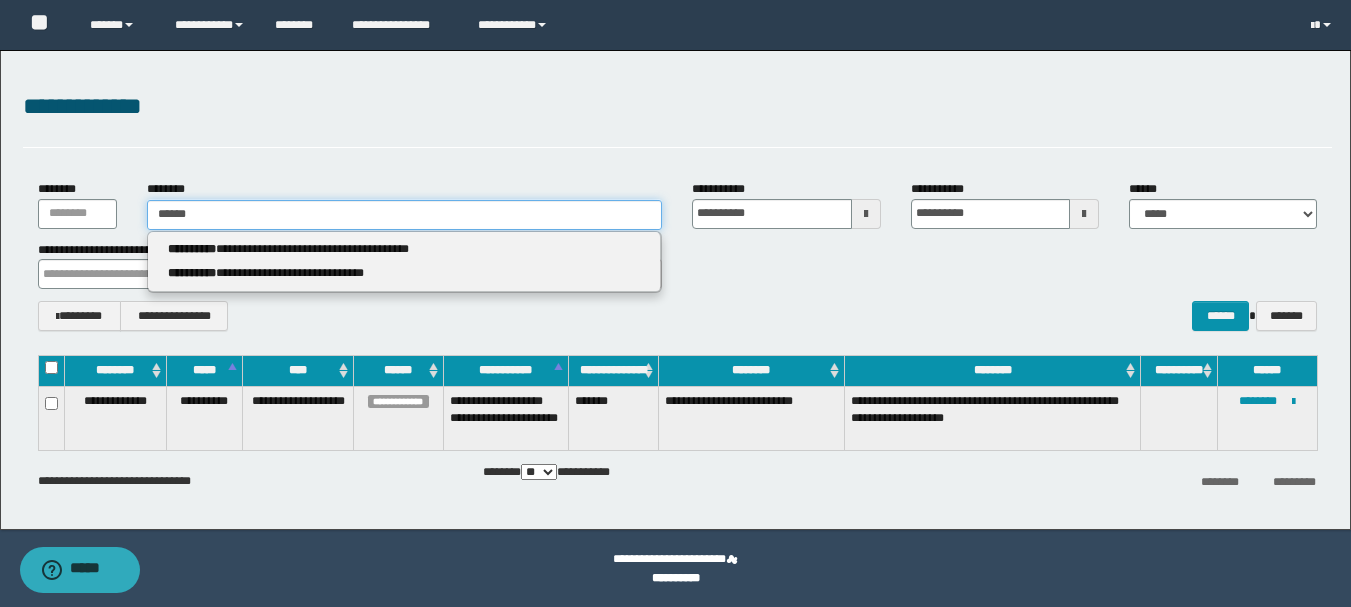 type on "*******" 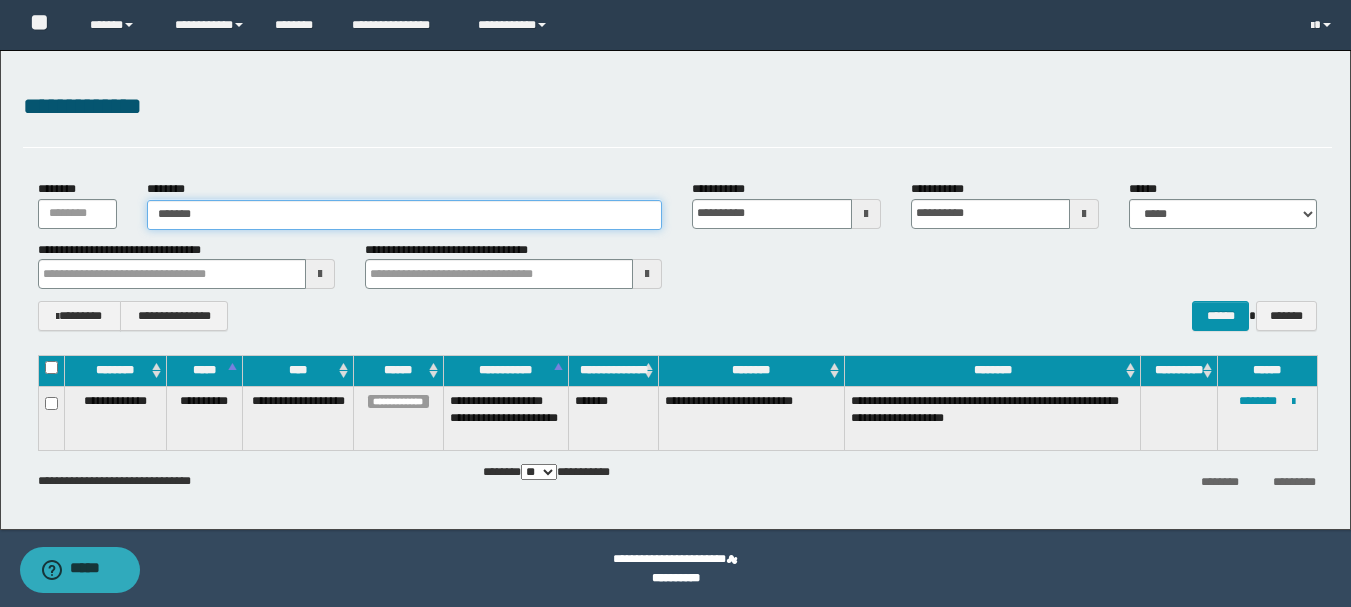 type on "*******" 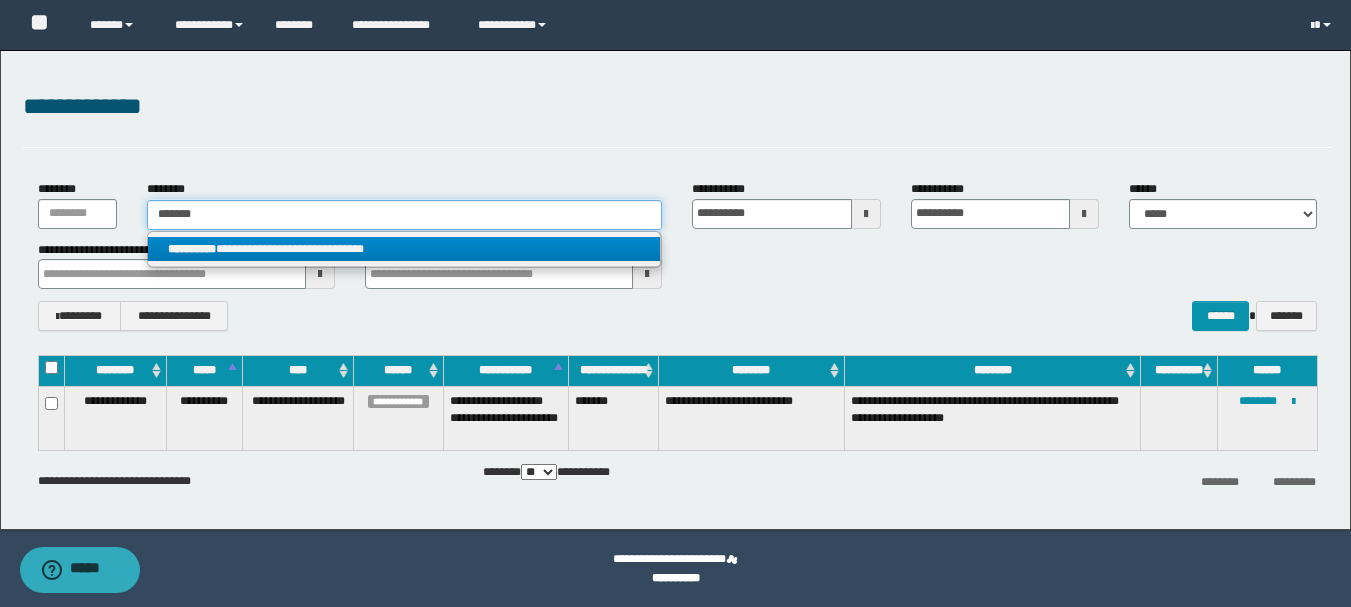 type on "*******" 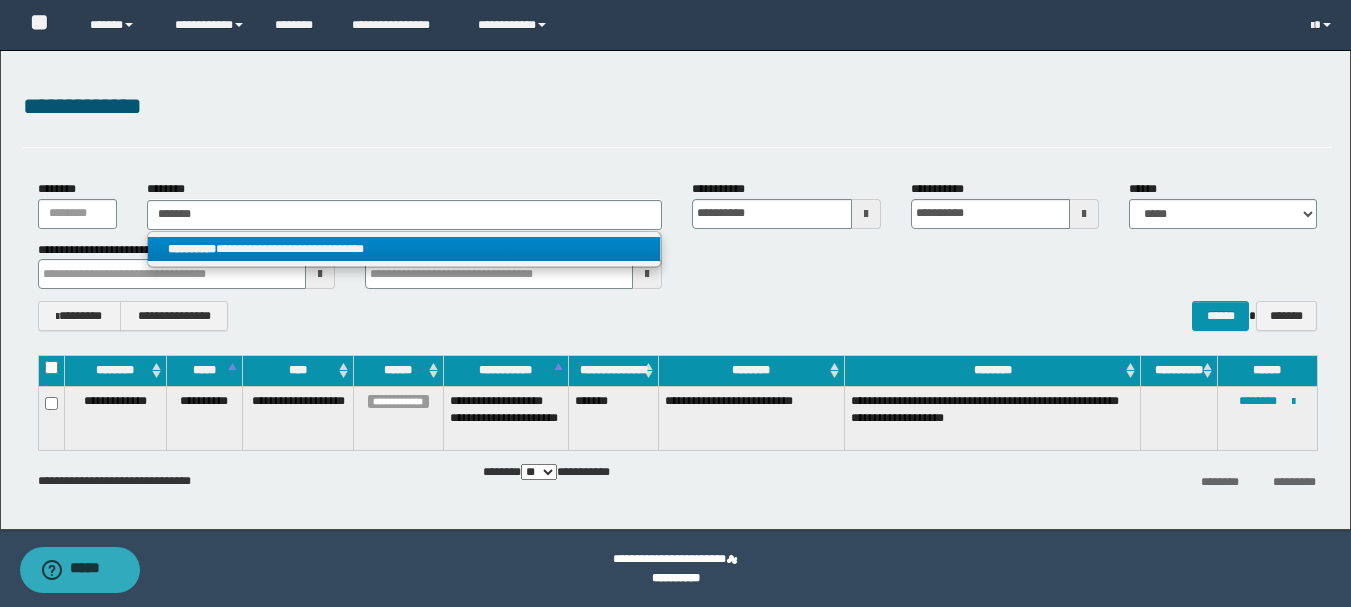 click on "**********" at bounding box center (404, 249) 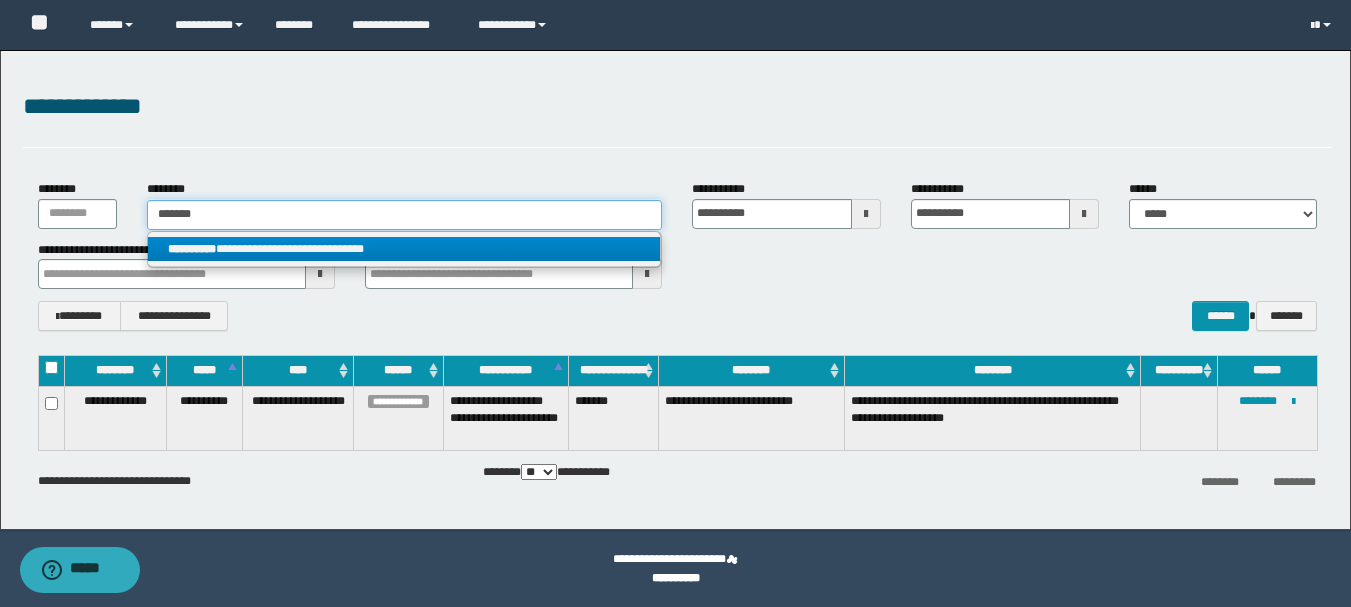 type 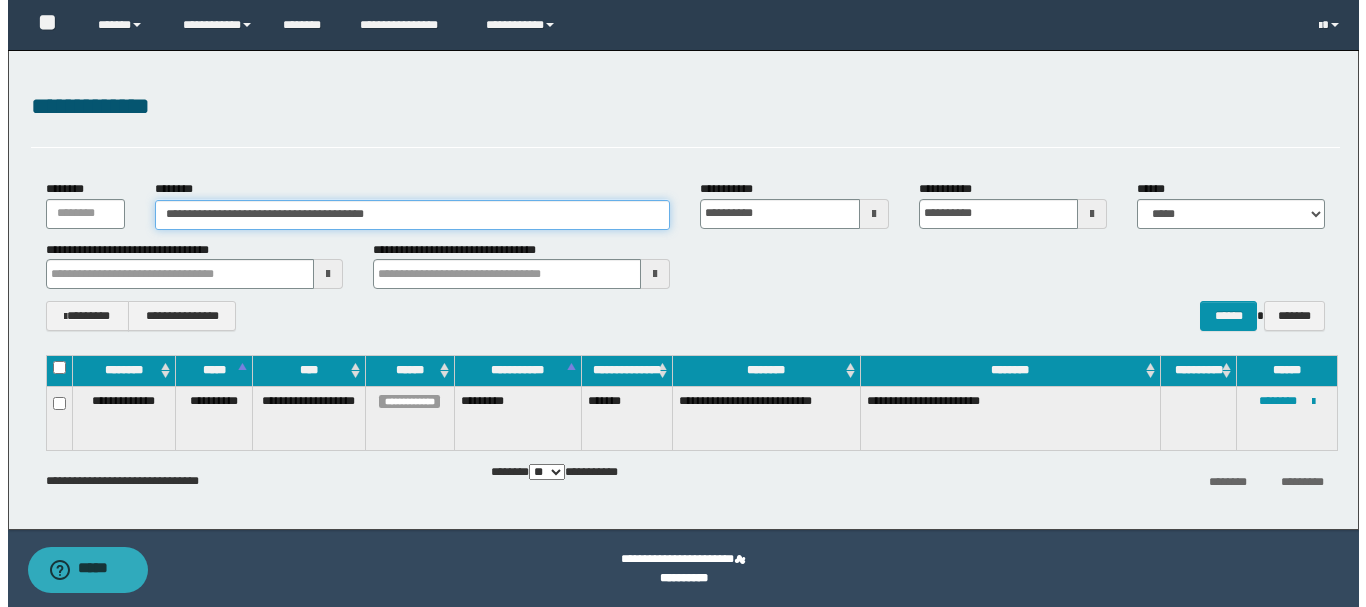 scroll, scrollTop: 0, scrollLeft: 0, axis: both 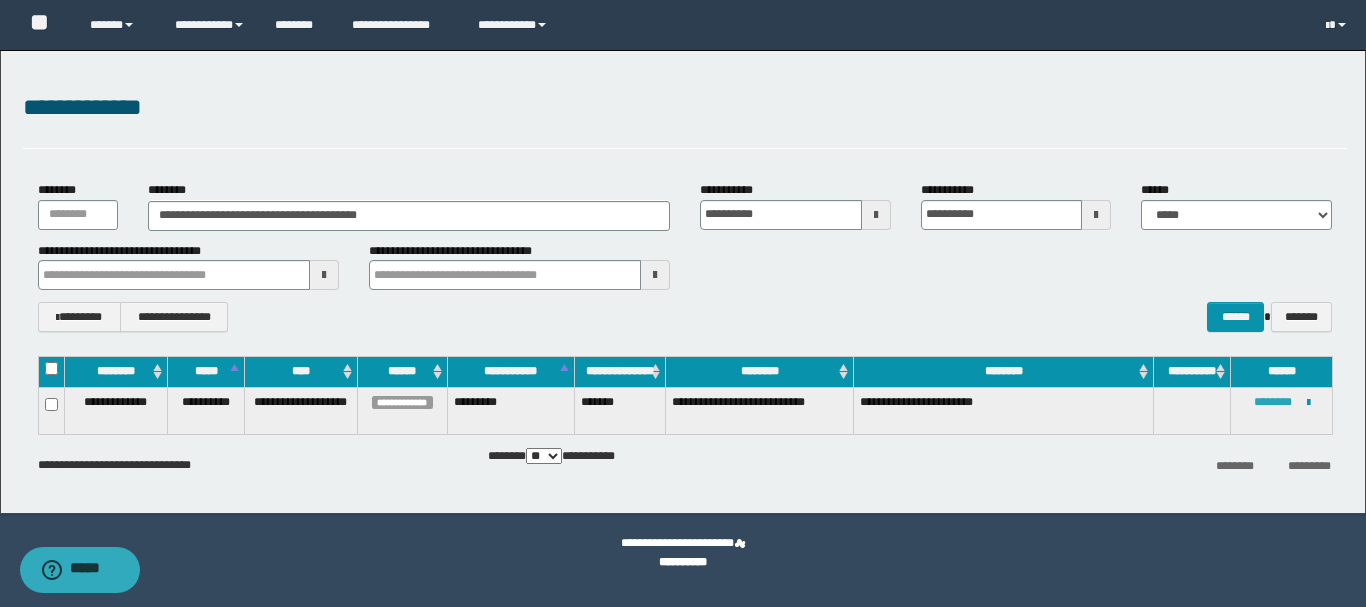 click on "********" at bounding box center [1273, 402] 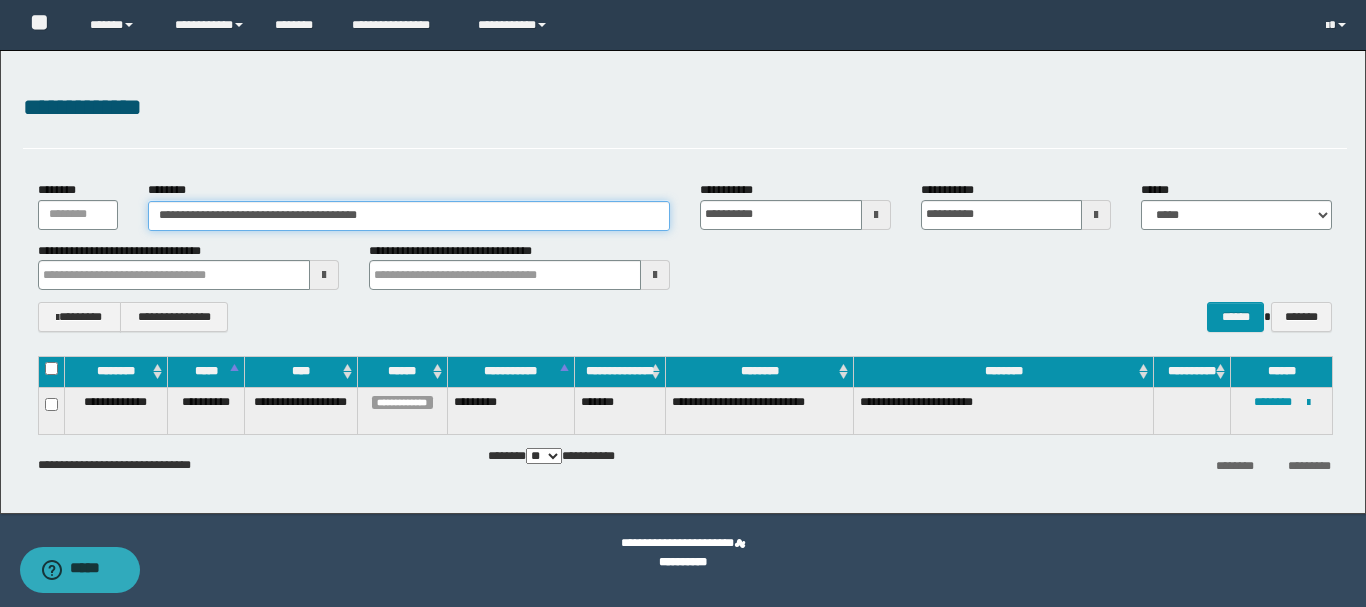click on "**********" at bounding box center (409, 216) 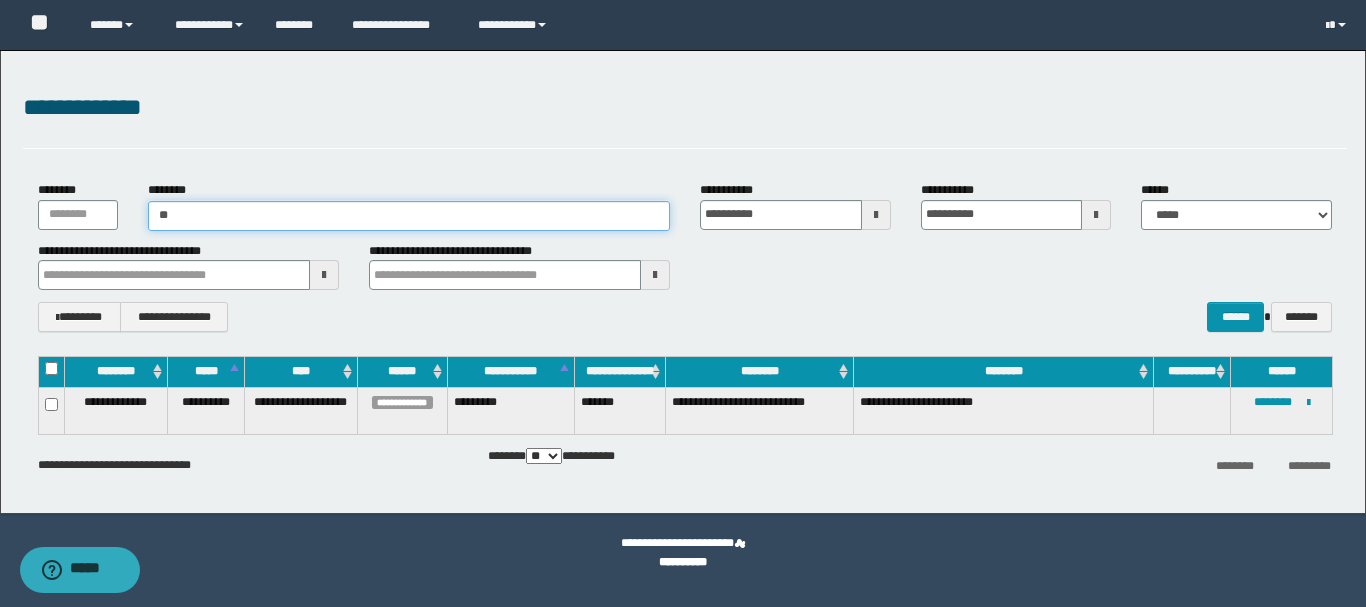 type on "*" 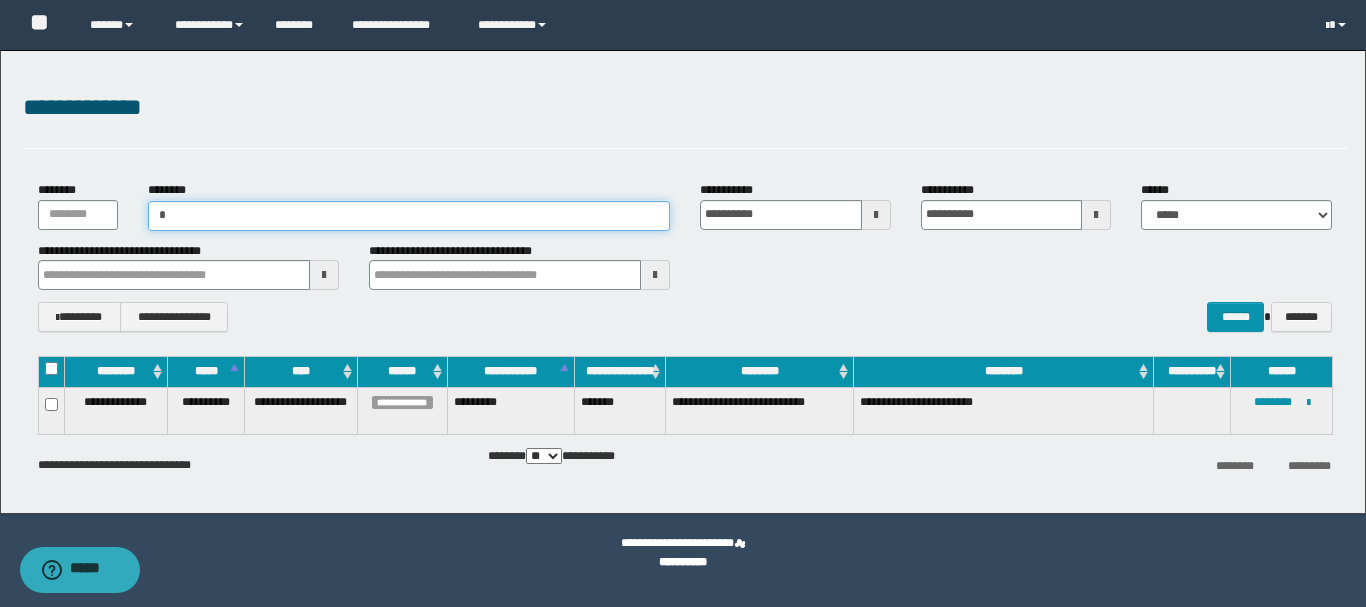 type on "**" 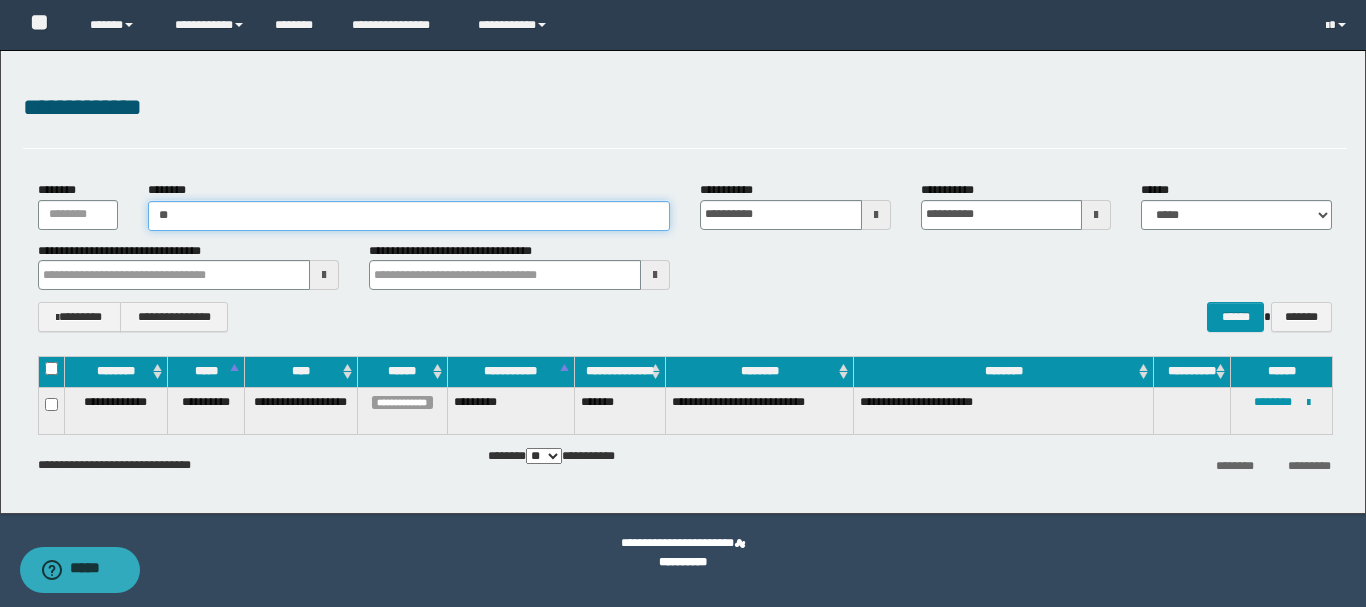 type on "**" 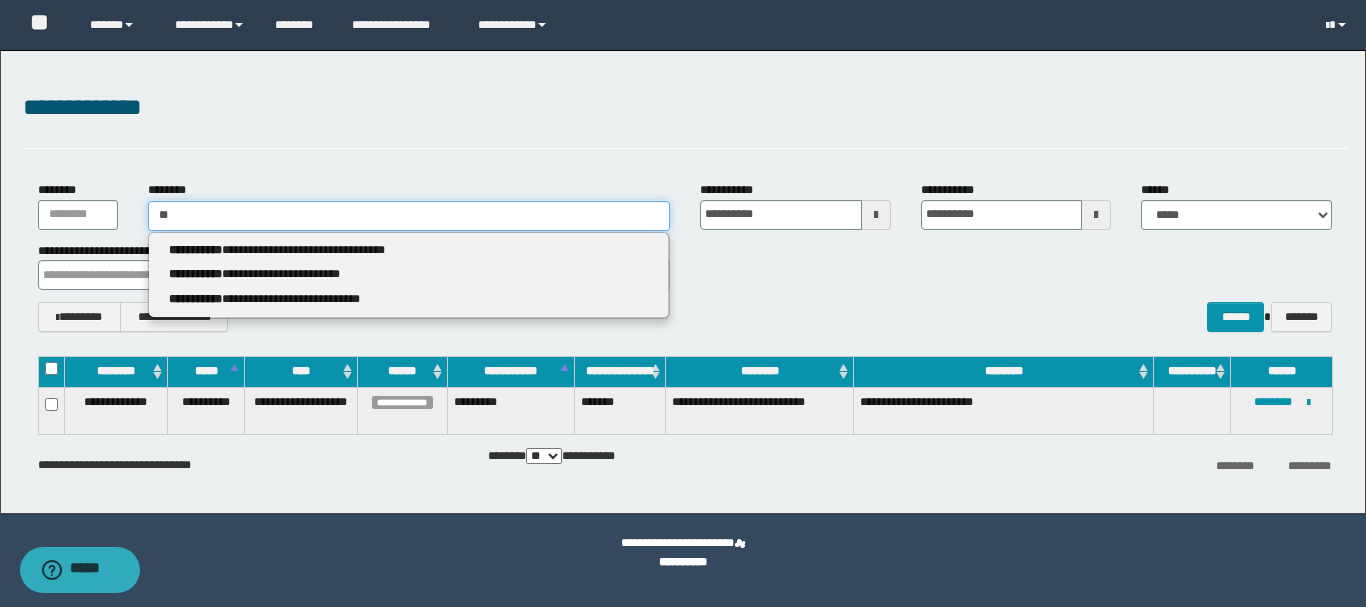 type 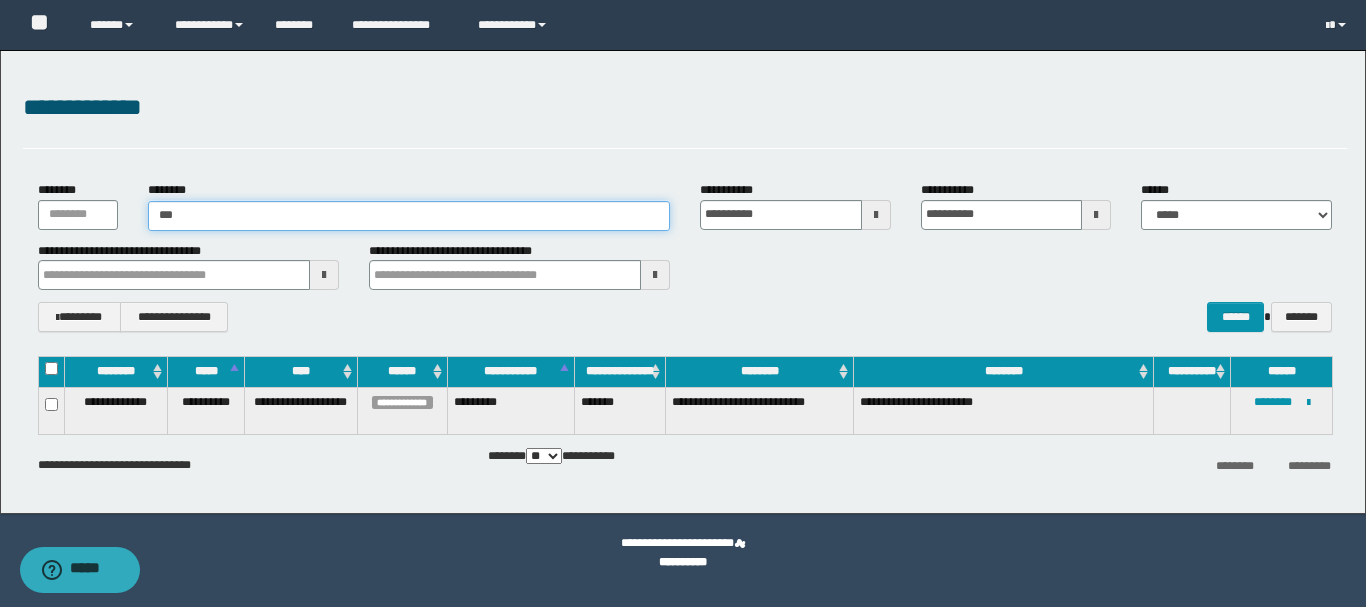 type on "****" 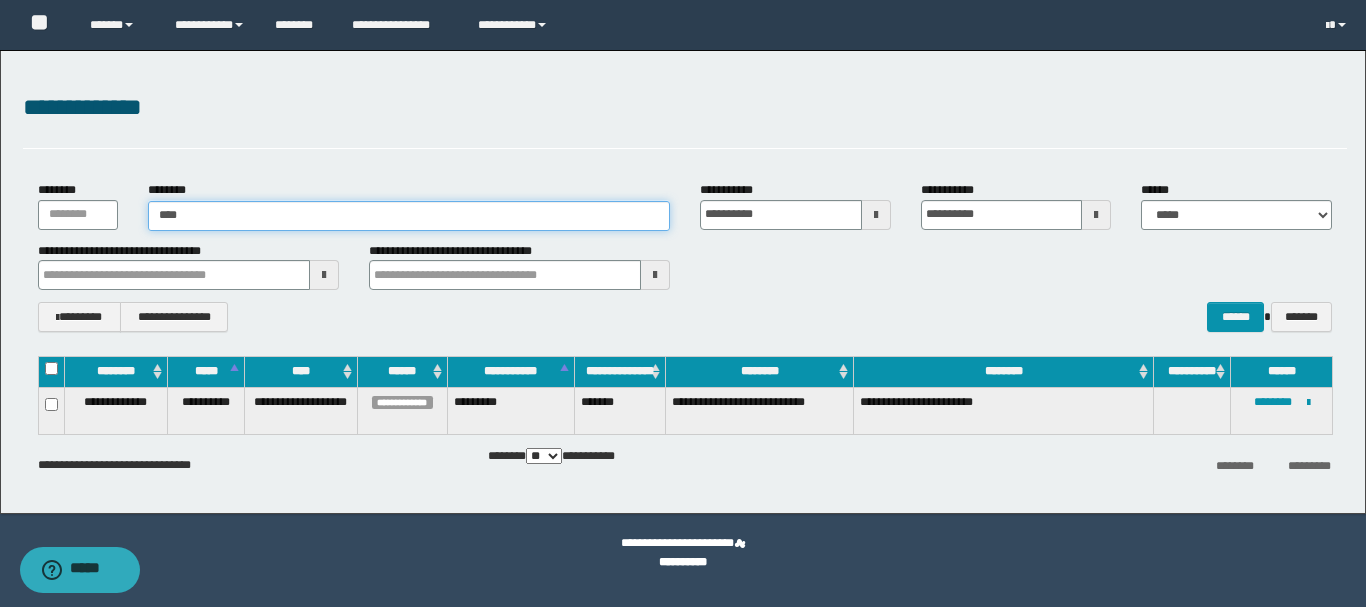 type on "****" 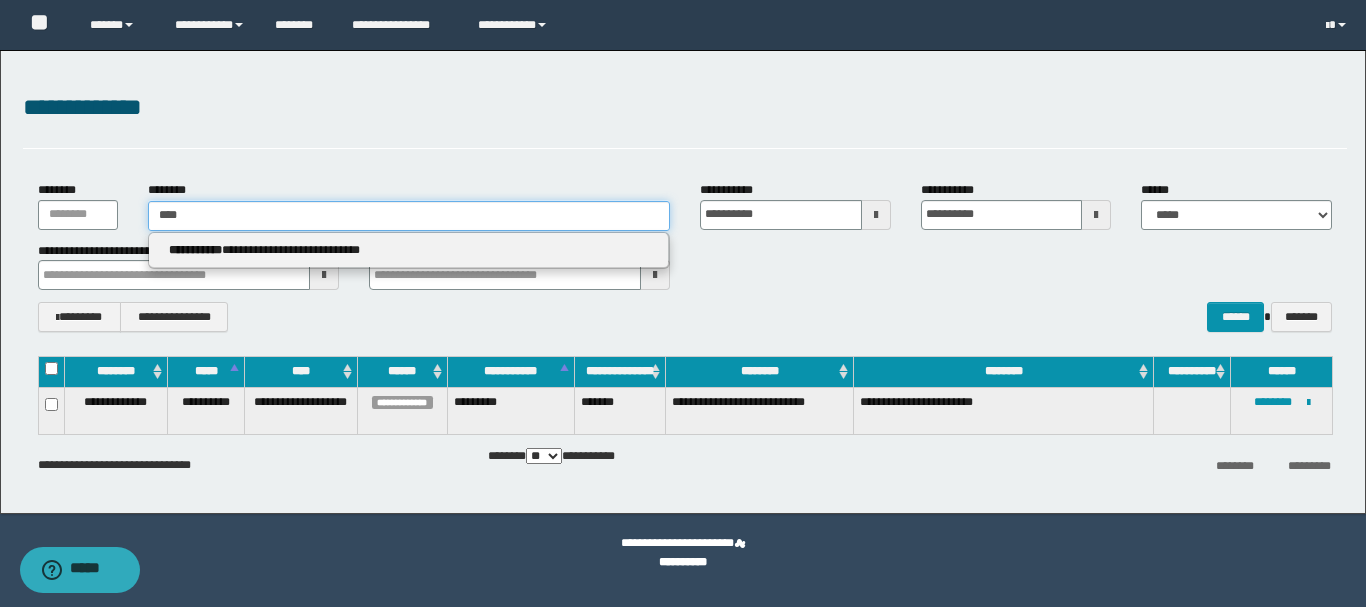 type 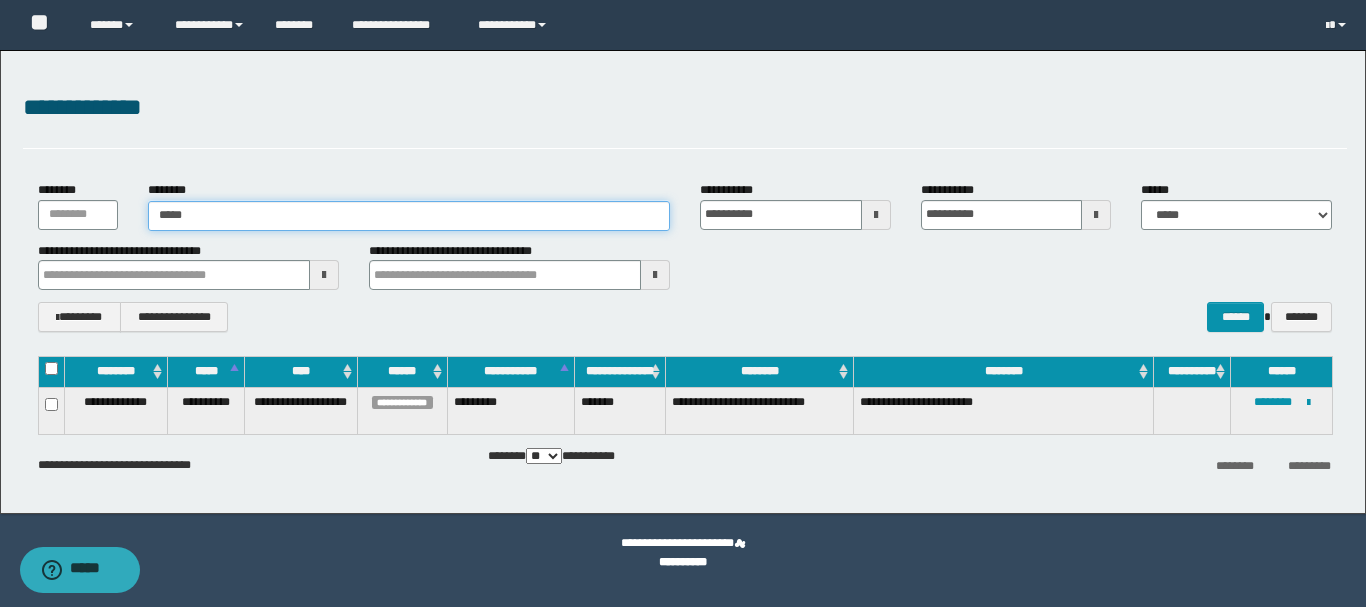 type on "******" 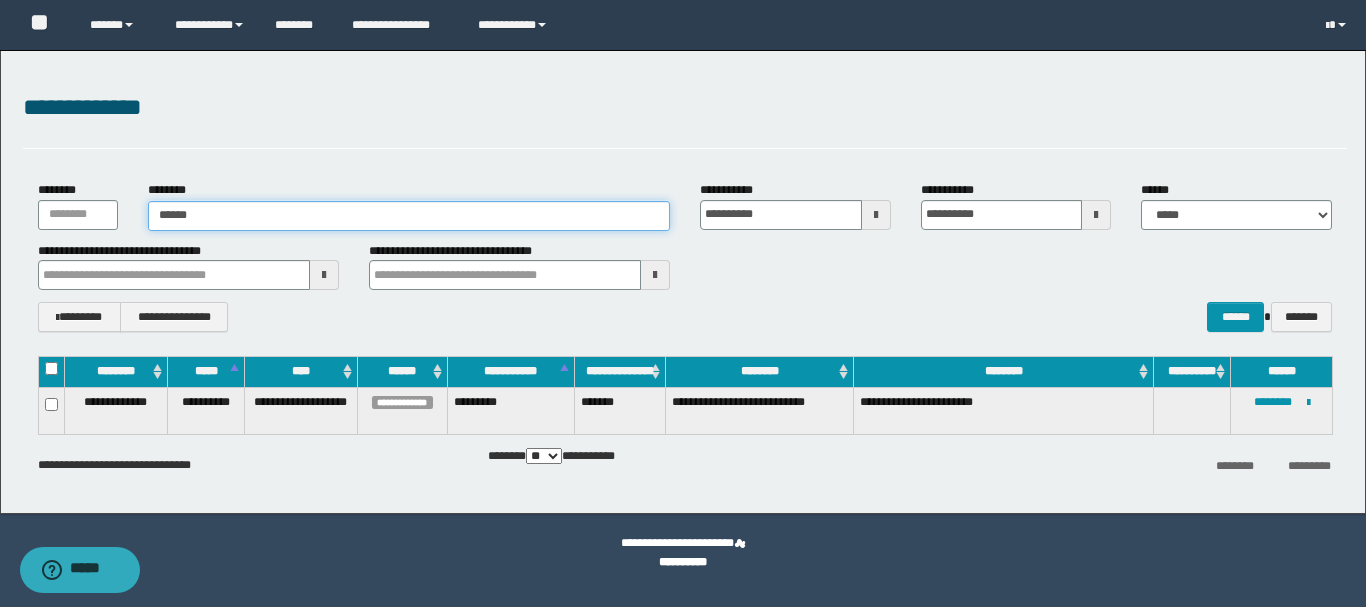 type on "******" 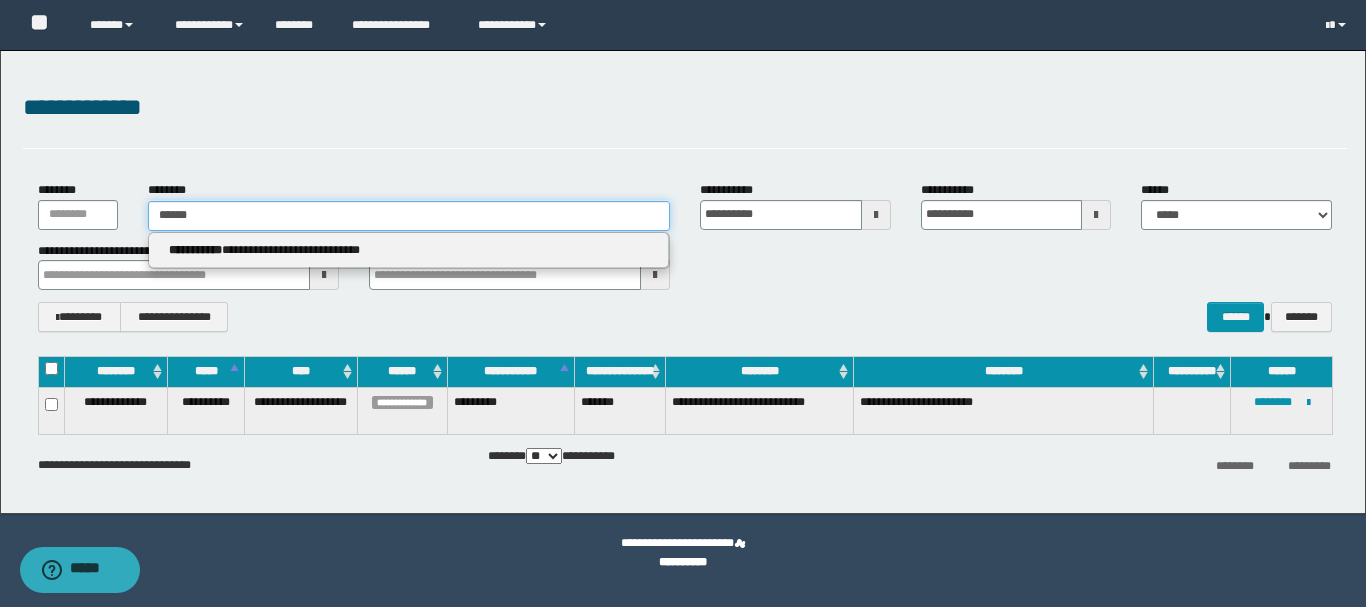 type 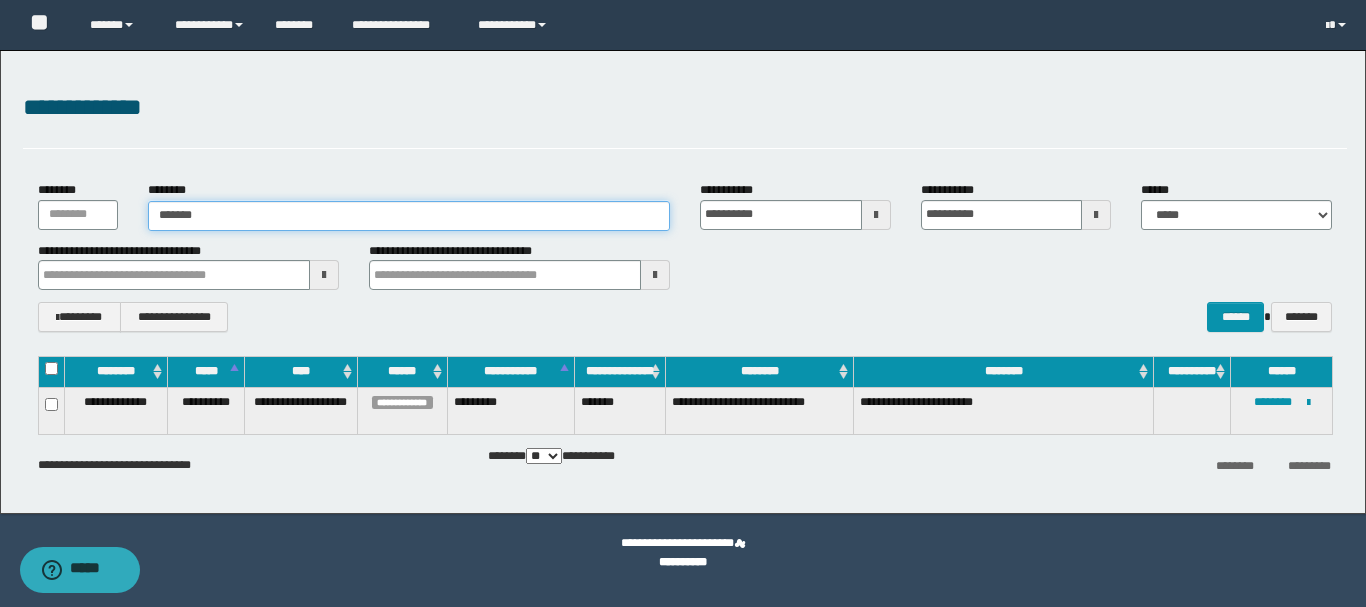 type on "*******" 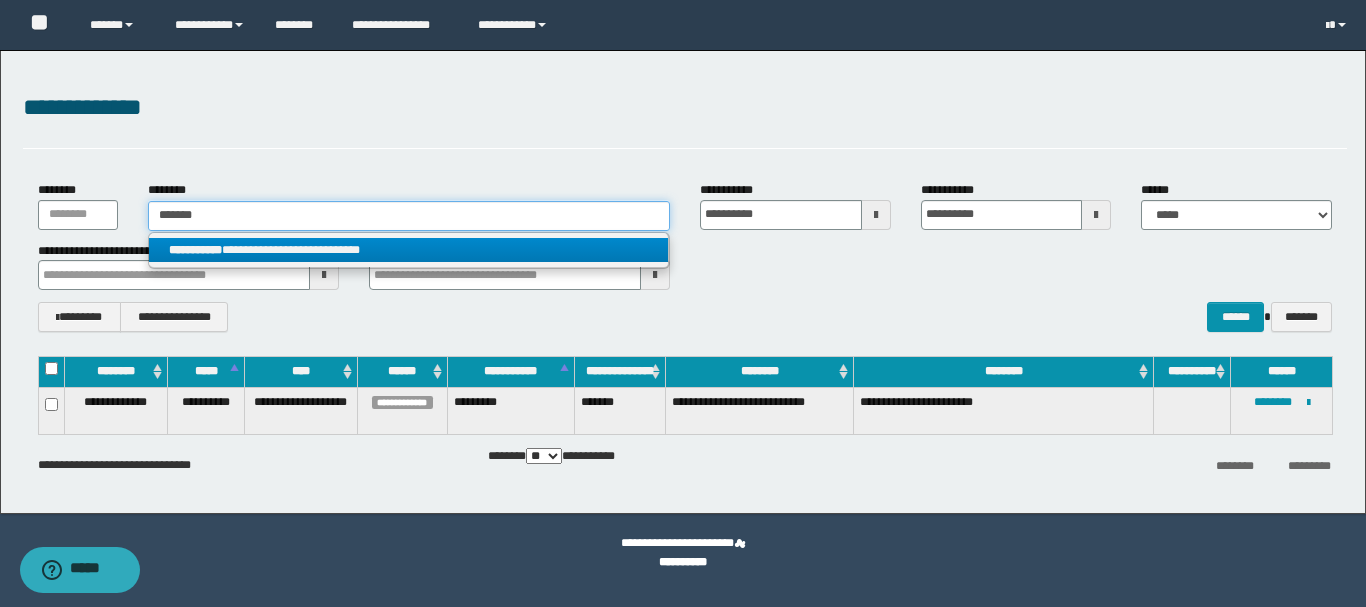 type on "*******" 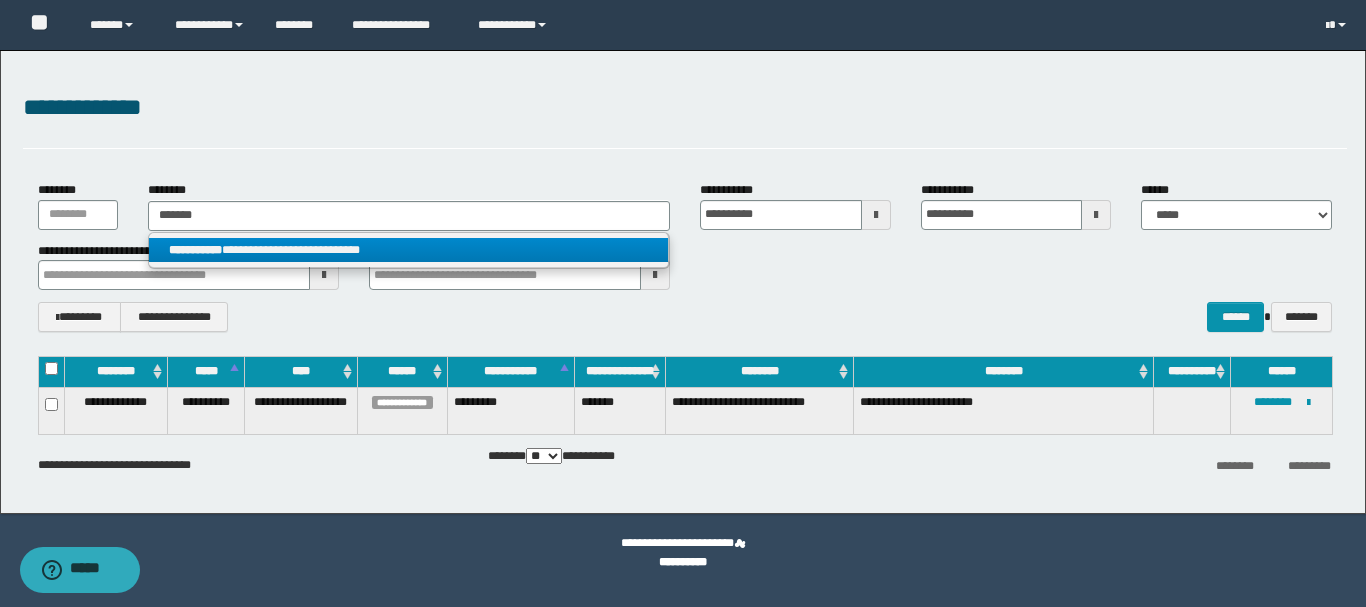 click on "**********" at bounding box center (408, 250) 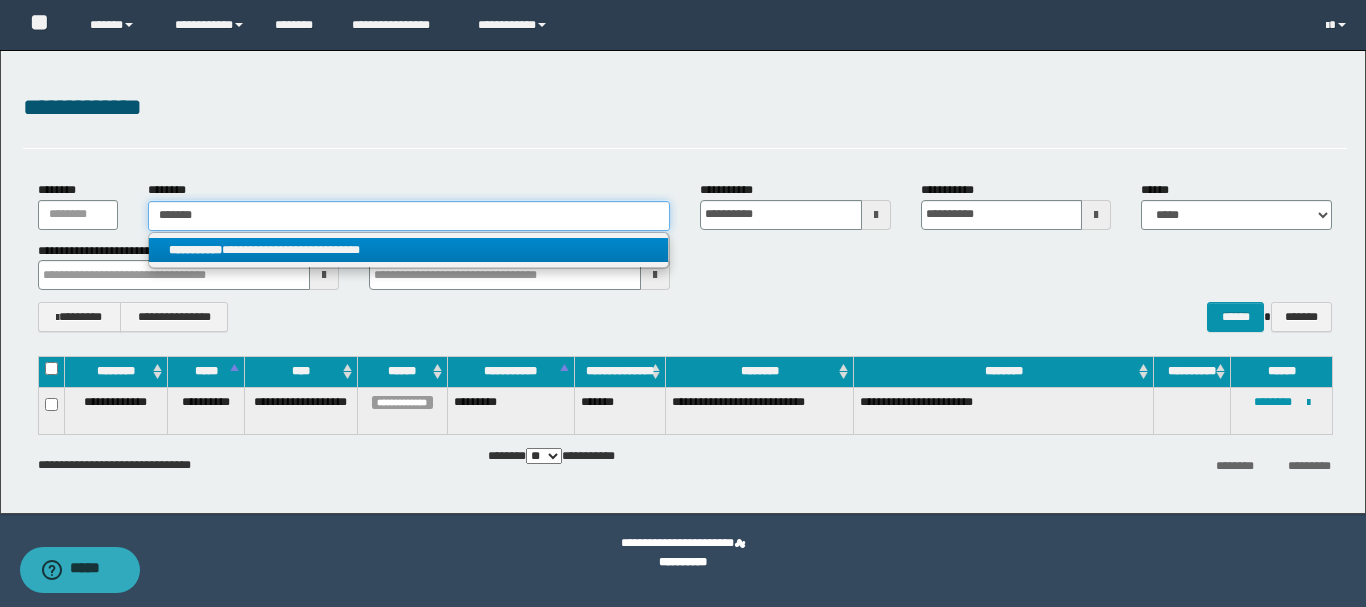 type 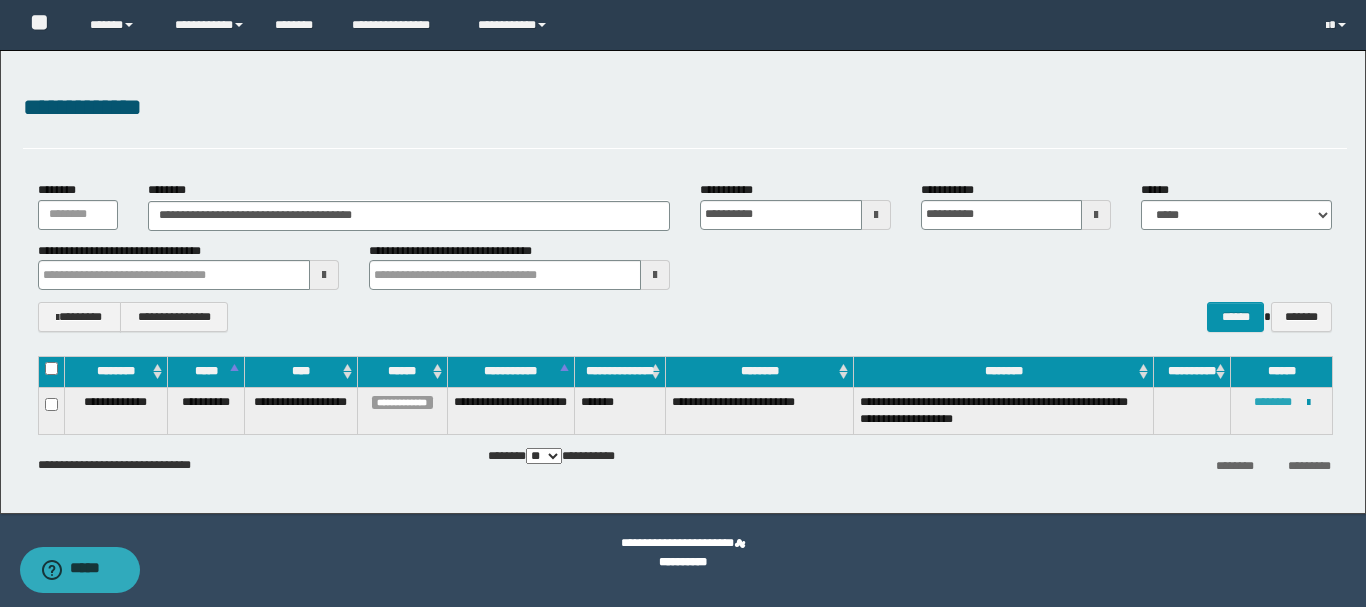 click on "********" at bounding box center [1273, 402] 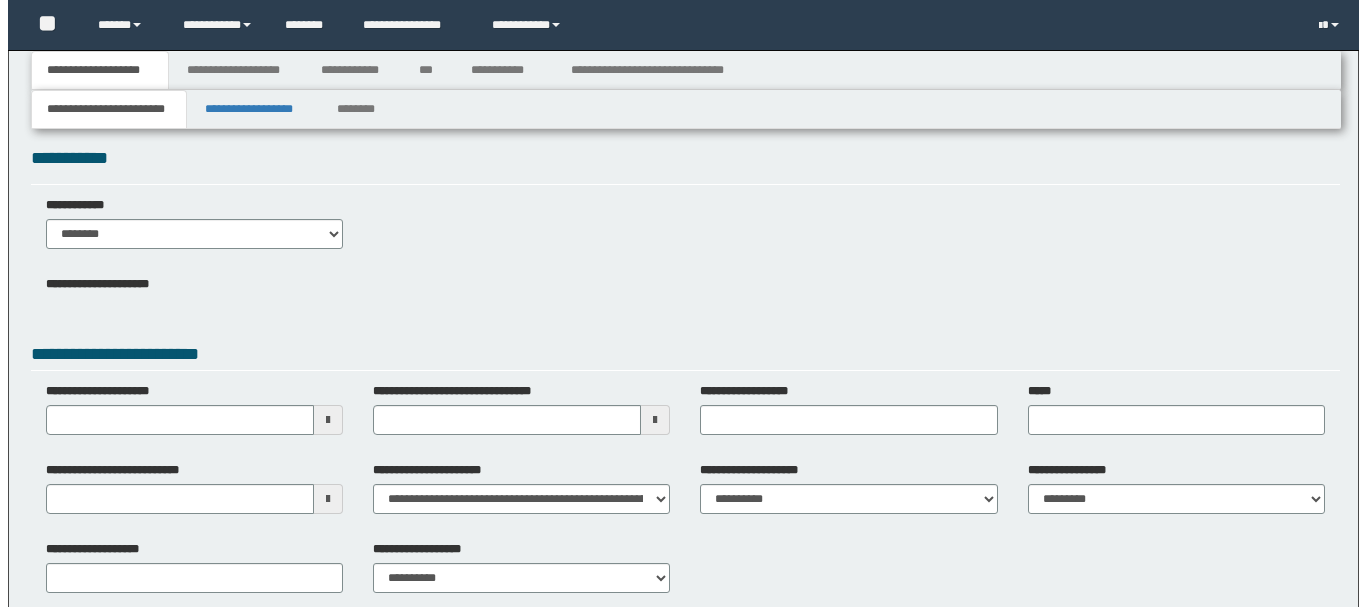scroll, scrollTop: 0, scrollLeft: 0, axis: both 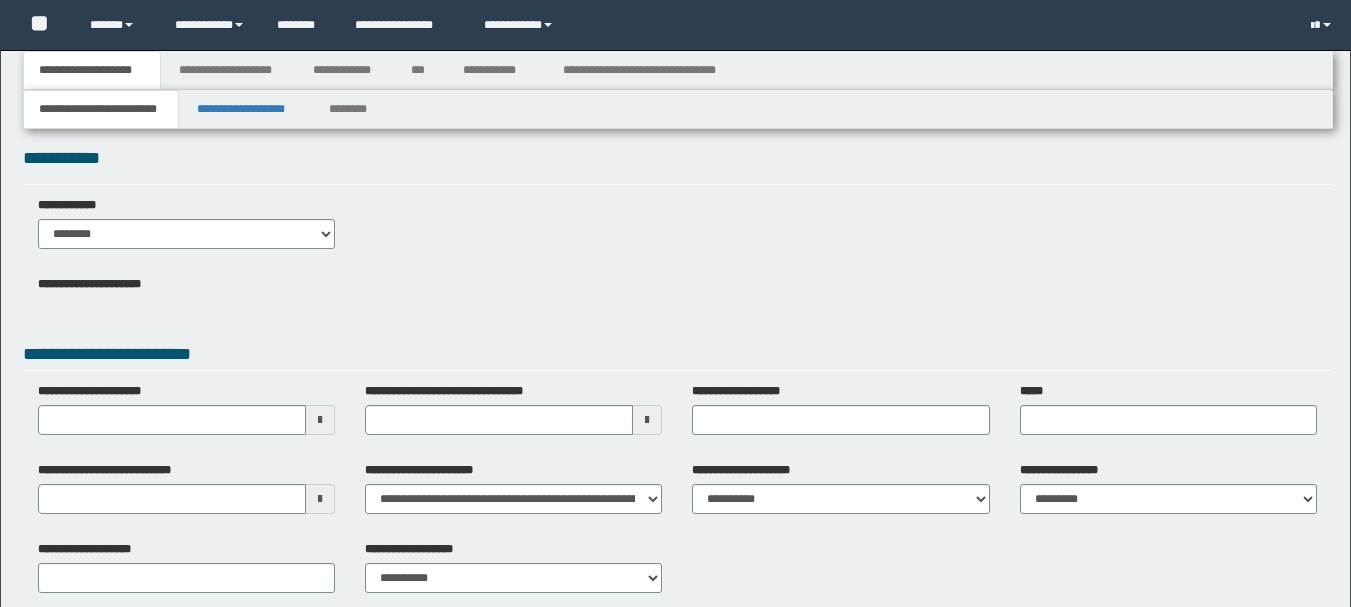 type 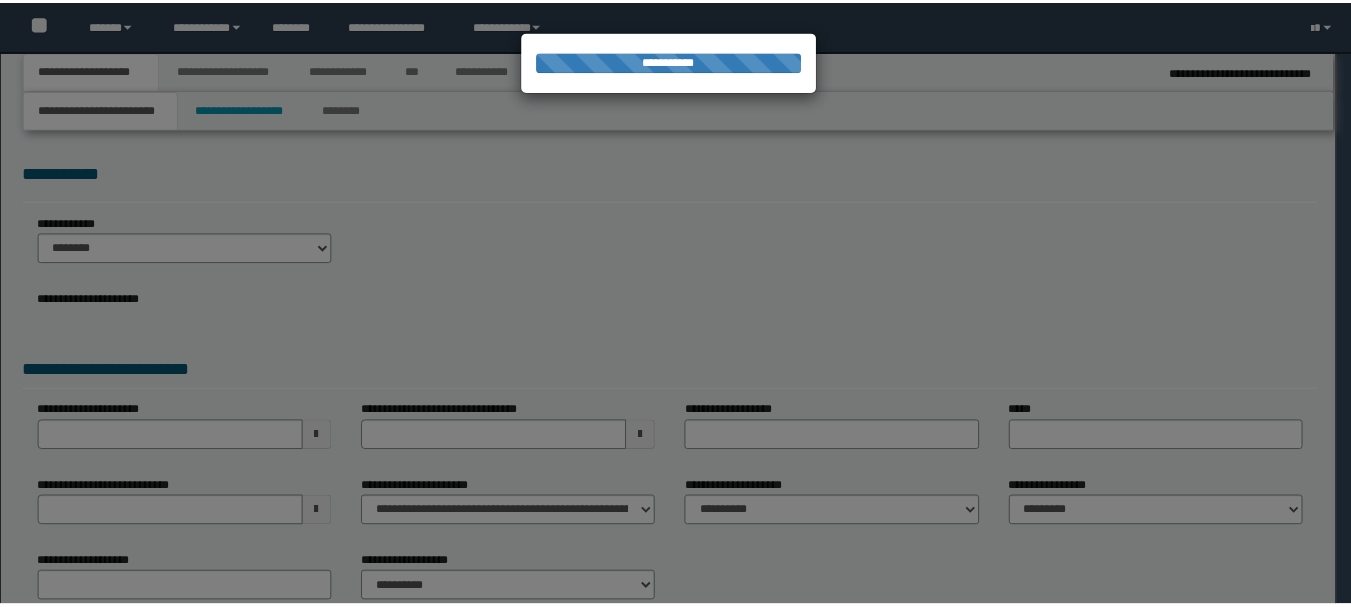 scroll, scrollTop: 0, scrollLeft: 0, axis: both 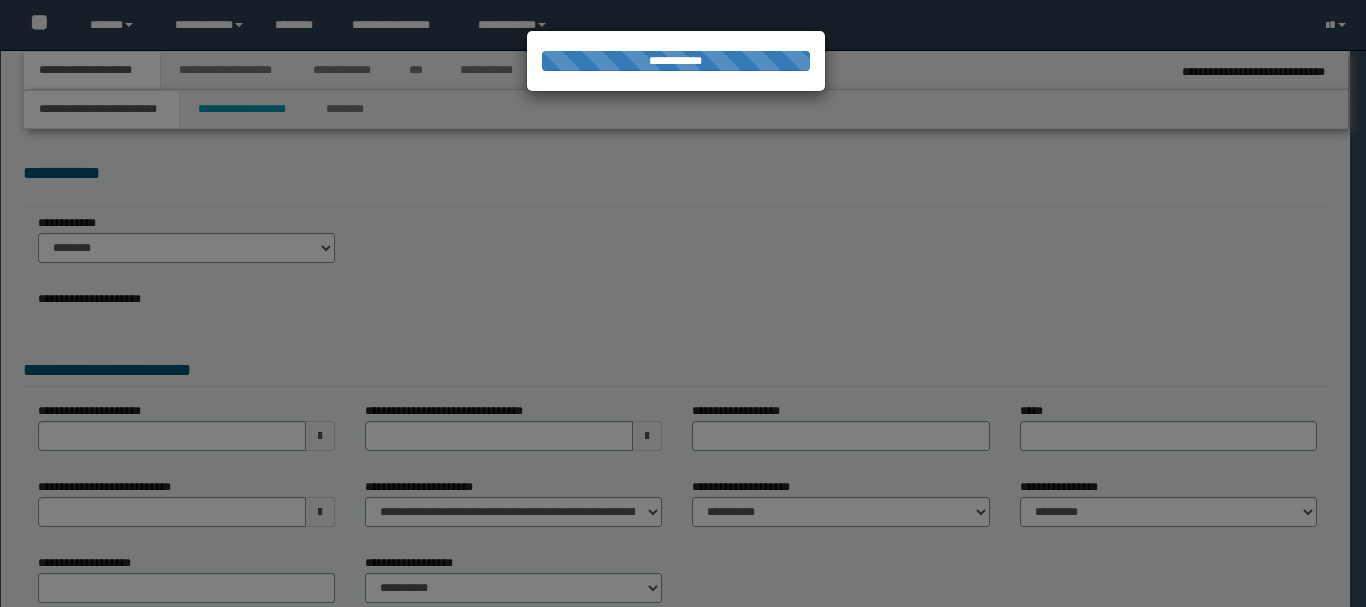 type on "**********" 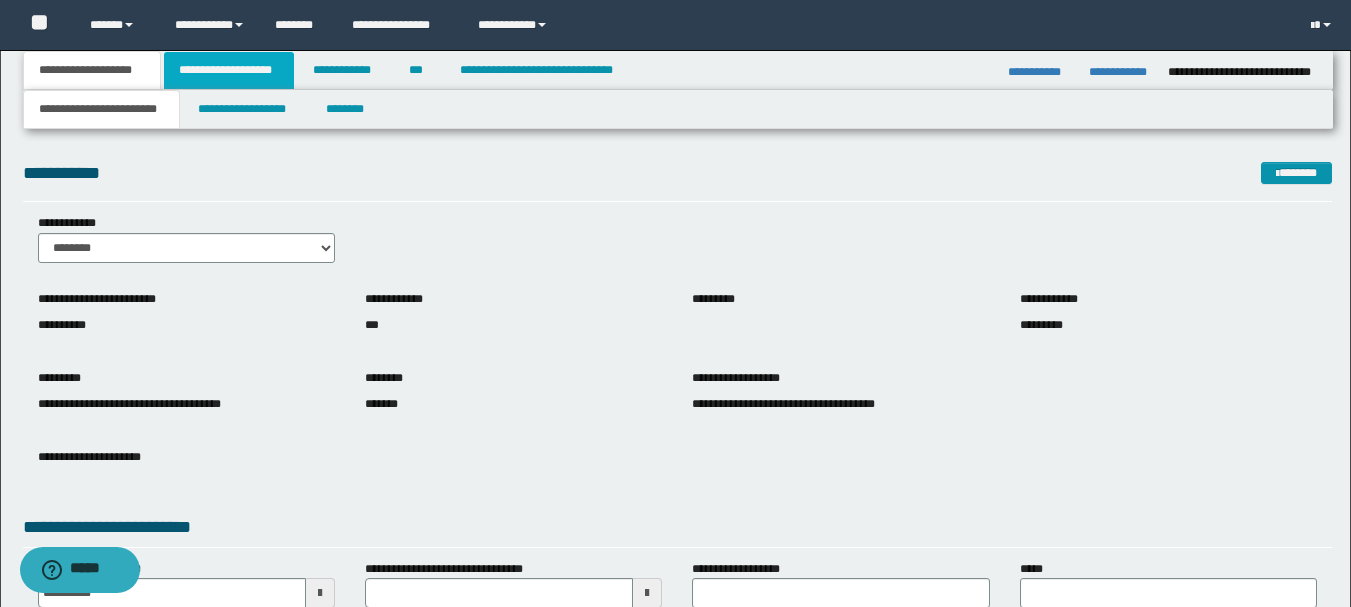 click on "**********" at bounding box center (229, 70) 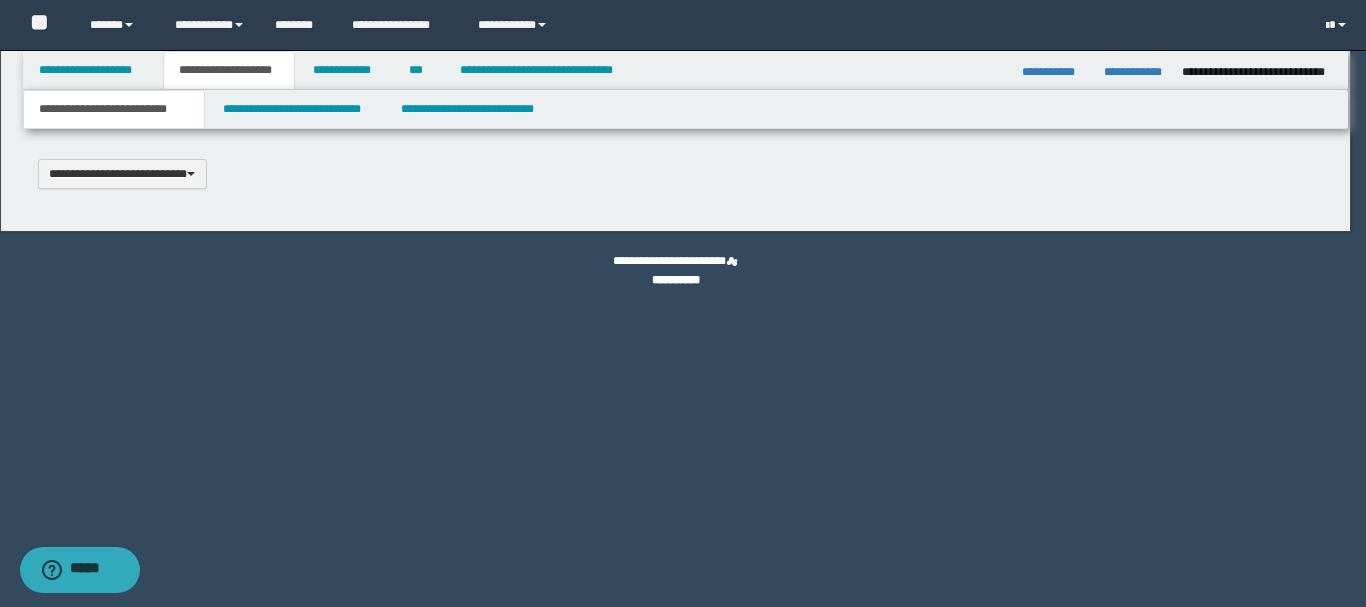 type 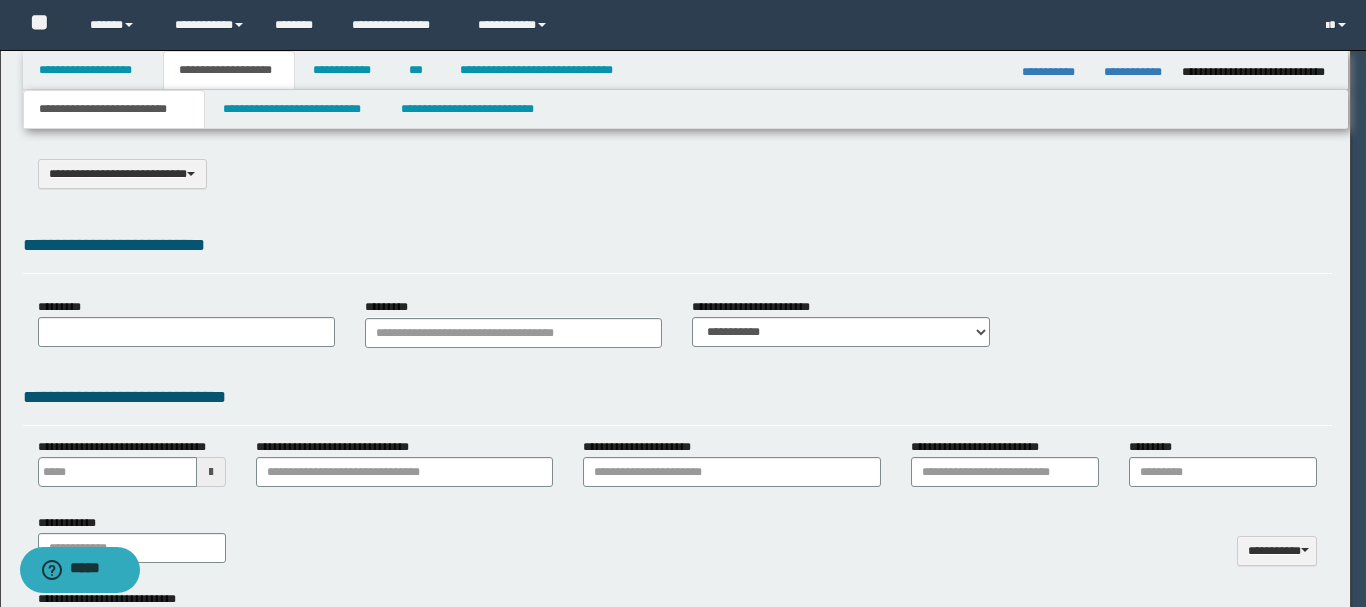 scroll, scrollTop: 0, scrollLeft: 0, axis: both 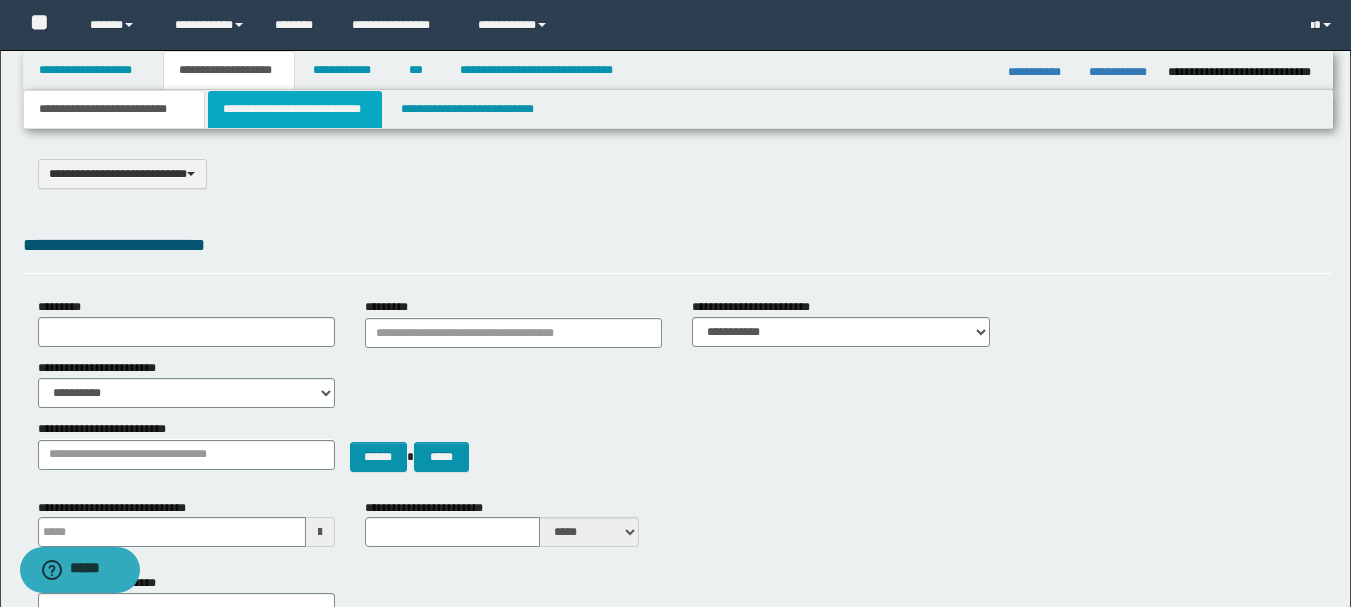 click on "**********" at bounding box center [295, 109] 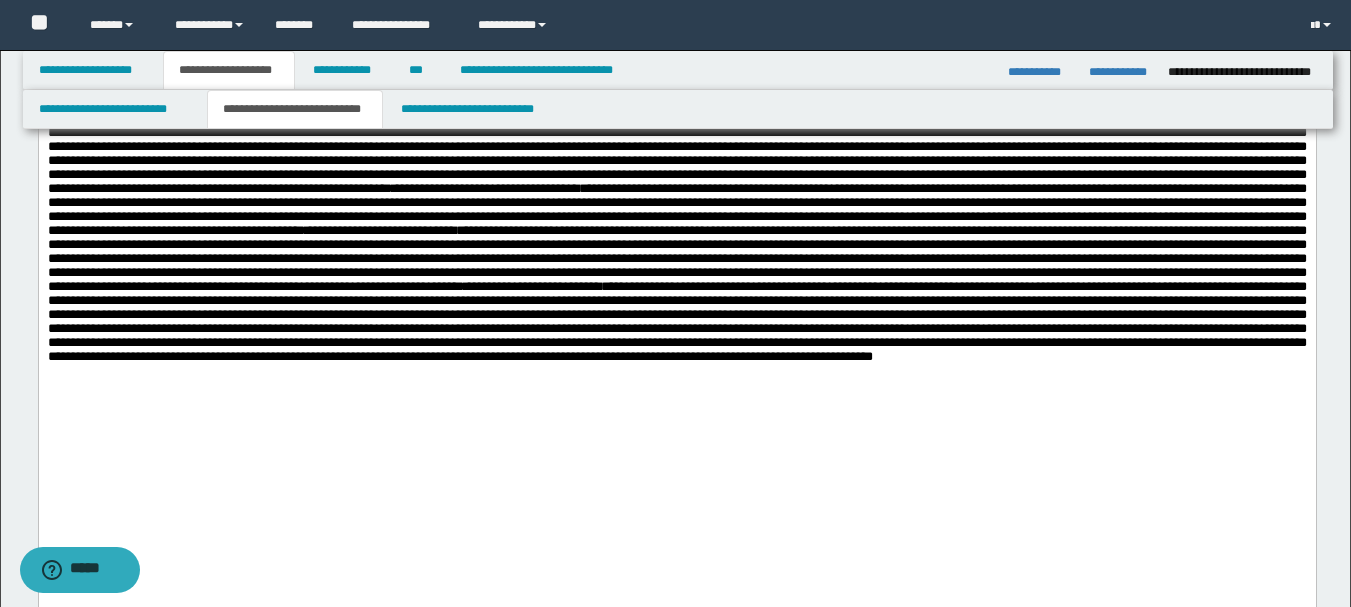 scroll, scrollTop: 600, scrollLeft: 0, axis: vertical 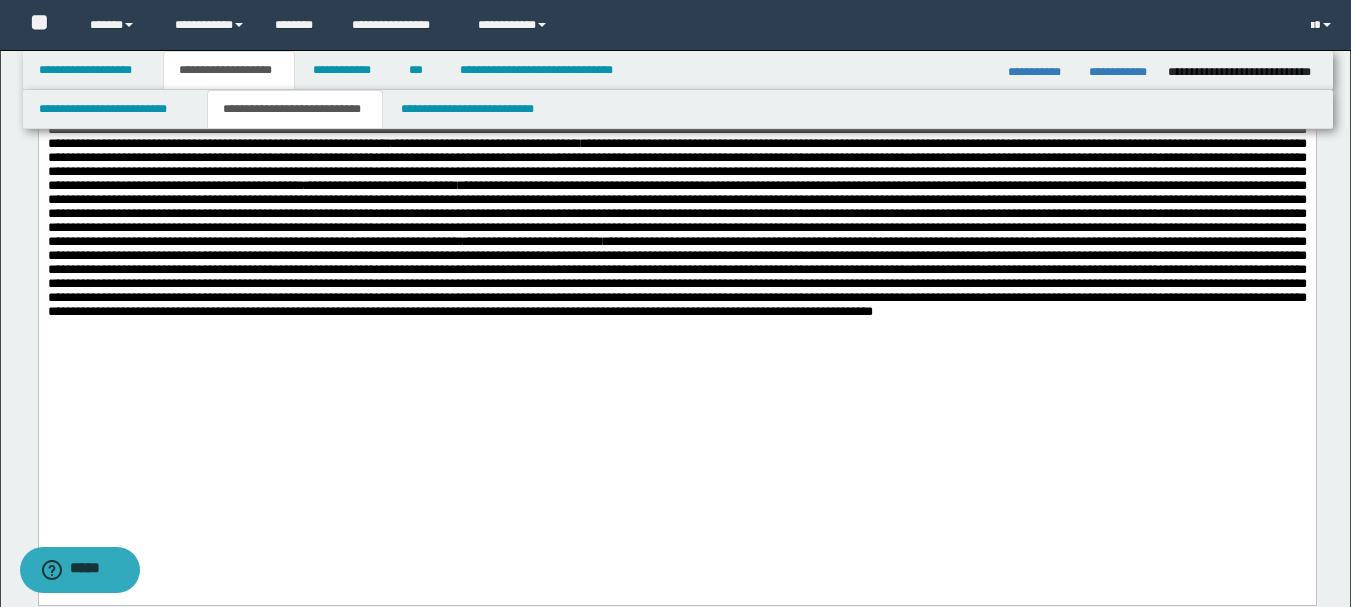 click on "**********" at bounding box center [379, 185] 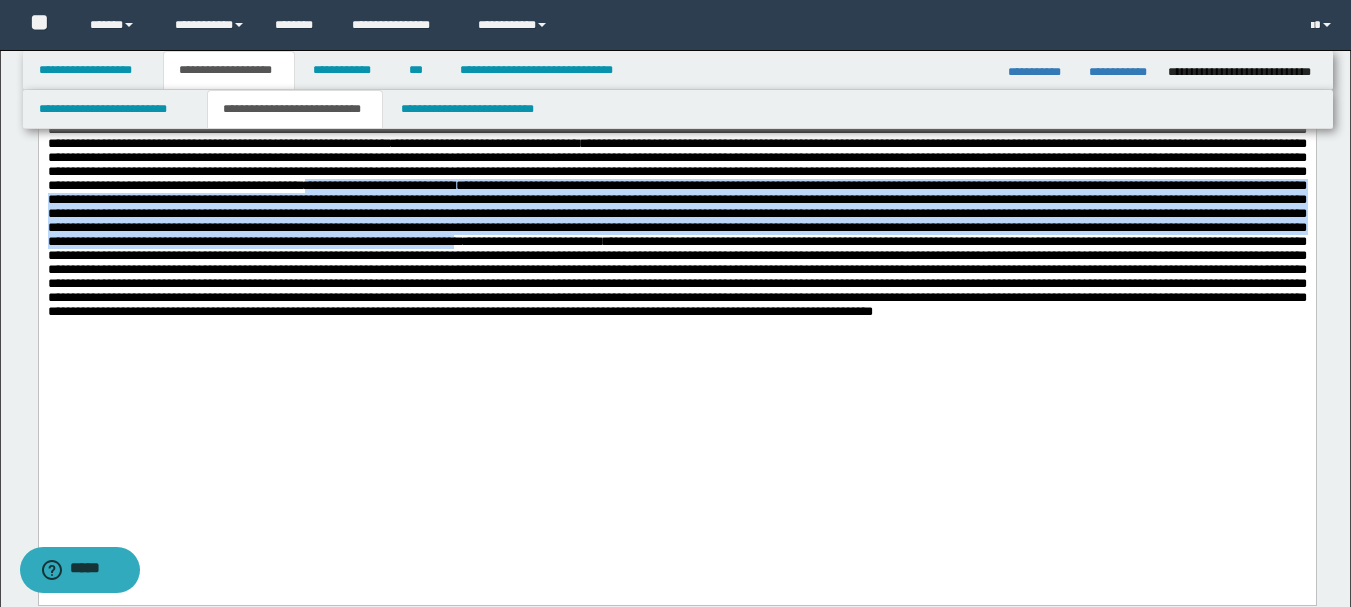 drag, startPoint x: 1175, startPoint y: 295, endPoint x: 1041, endPoint y: 372, distance: 154.54773 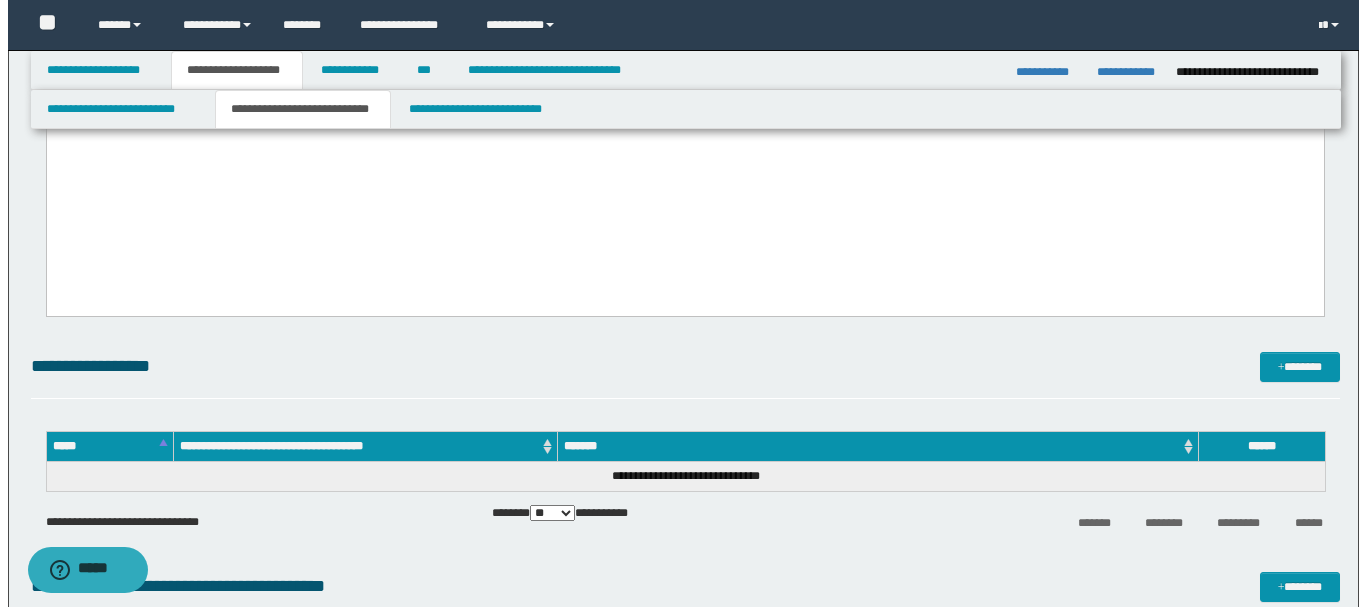 scroll, scrollTop: 900, scrollLeft: 0, axis: vertical 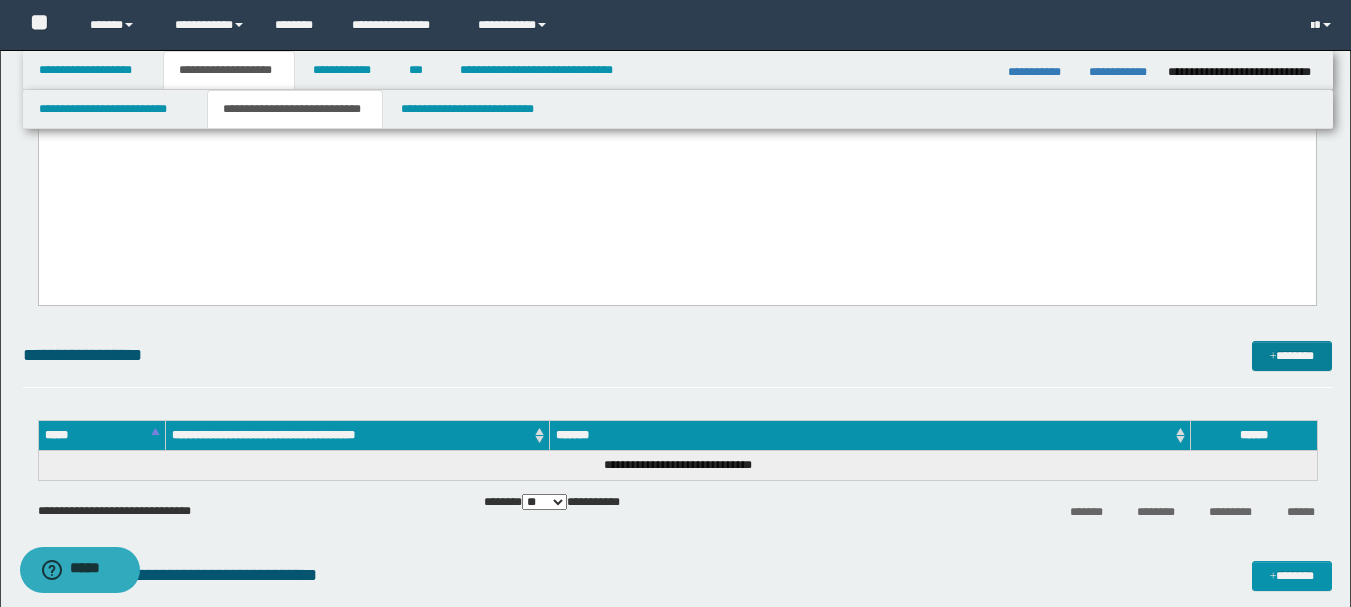 click on "*******" at bounding box center [1292, 356] 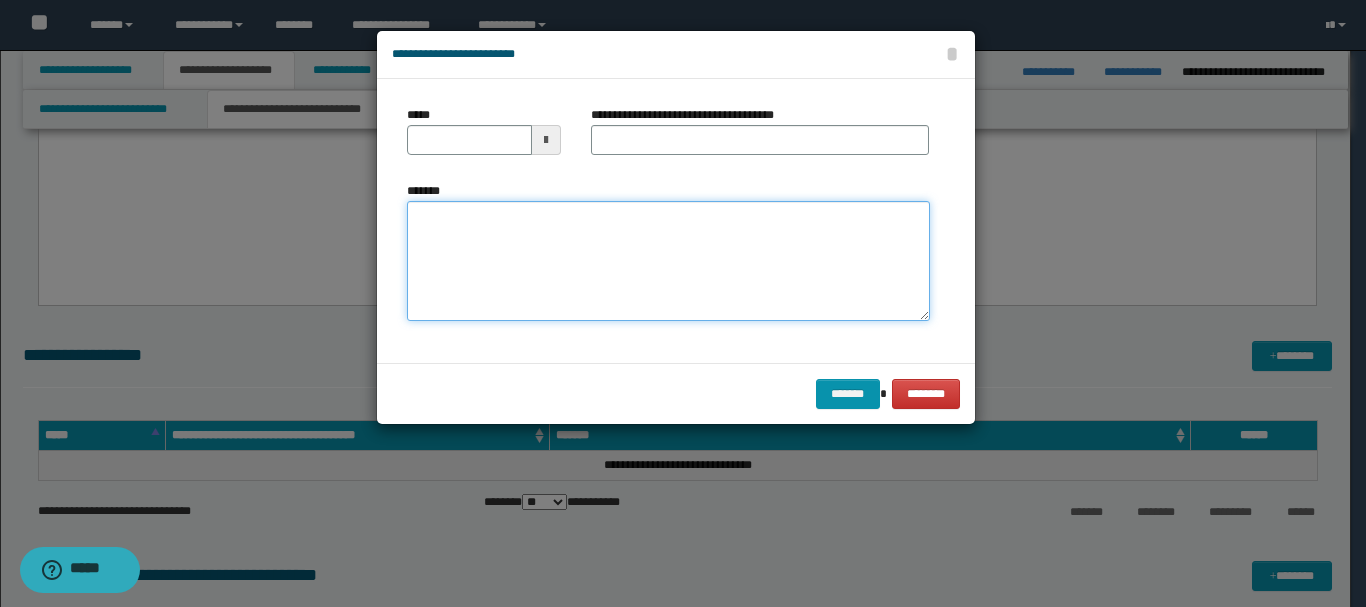 paste on "**********" 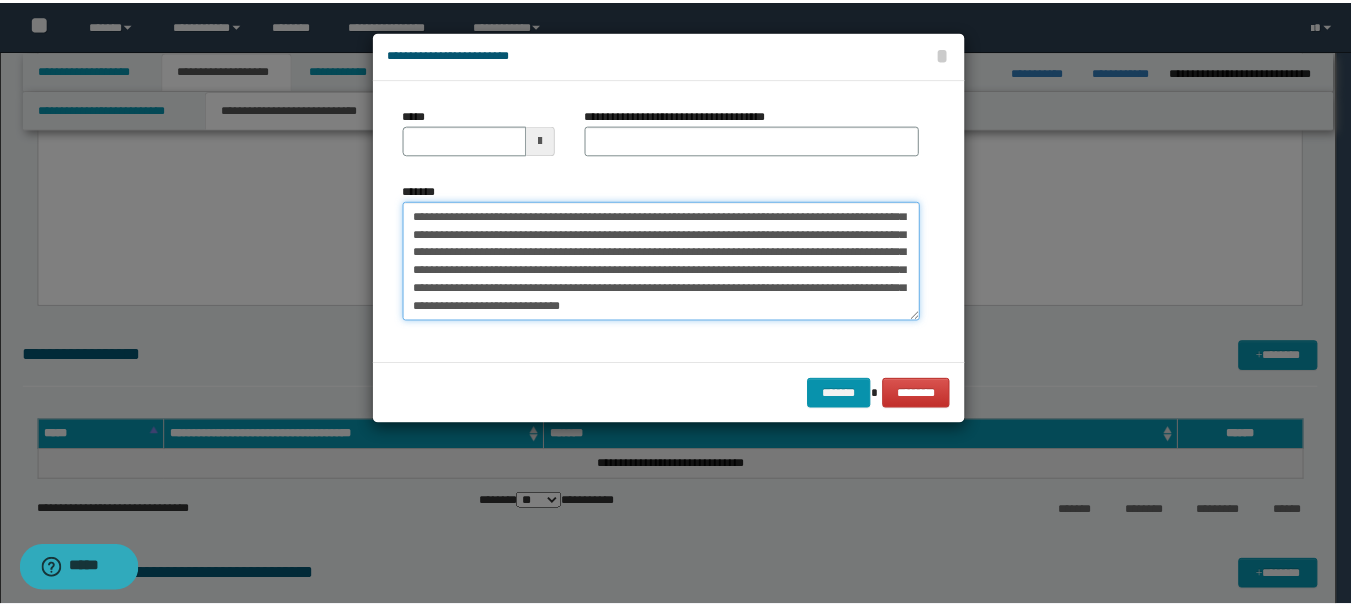 scroll, scrollTop: 108, scrollLeft: 0, axis: vertical 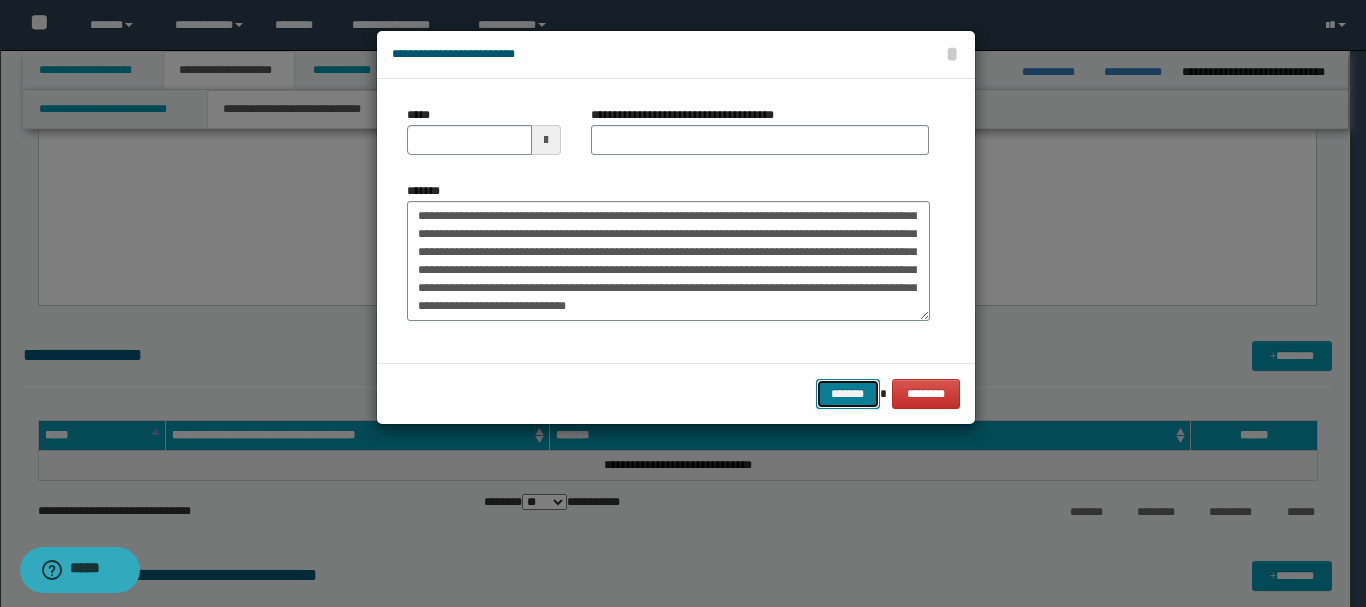 drag, startPoint x: 853, startPoint y: 396, endPoint x: 845, endPoint y: 389, distance: 10.630146 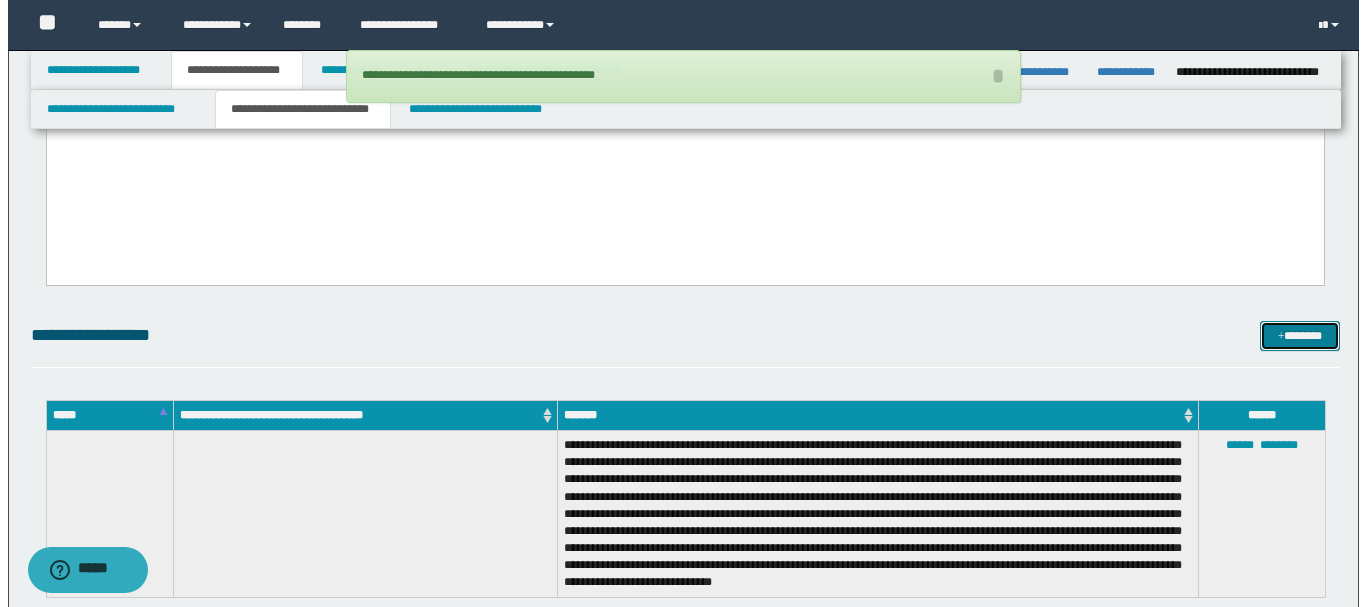 scroll, scrollTop: 900, scrollLeft: 0, axis: vertical 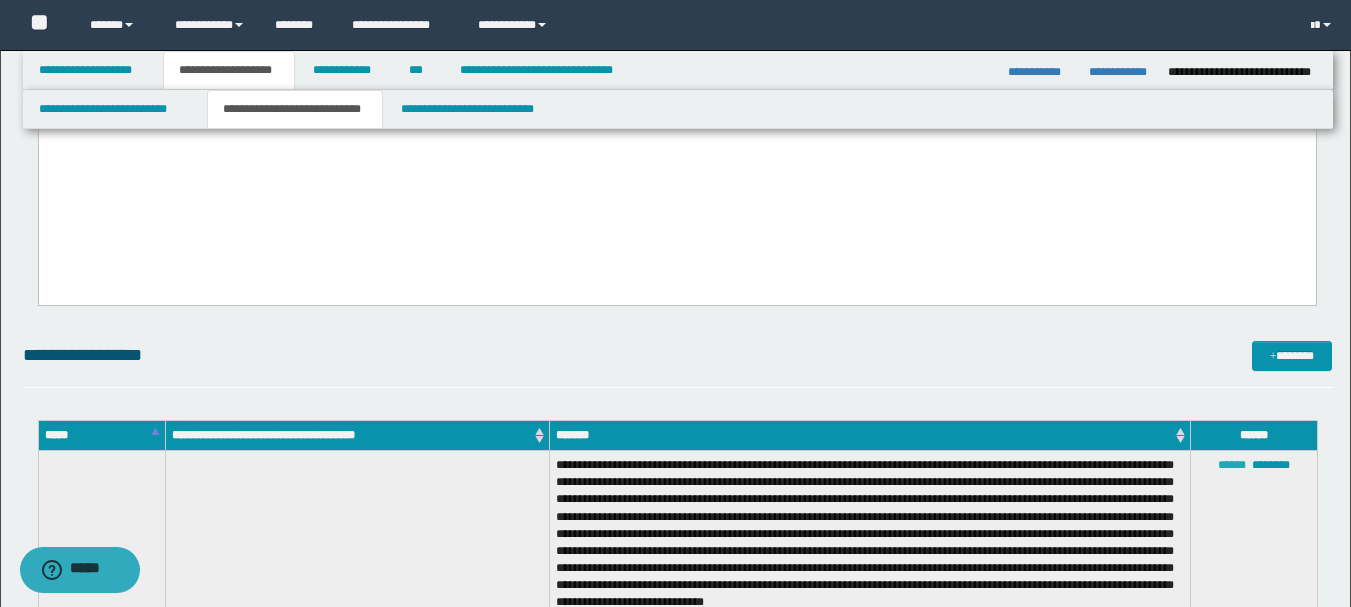 click on "******" at bounding box center (1232, 465) 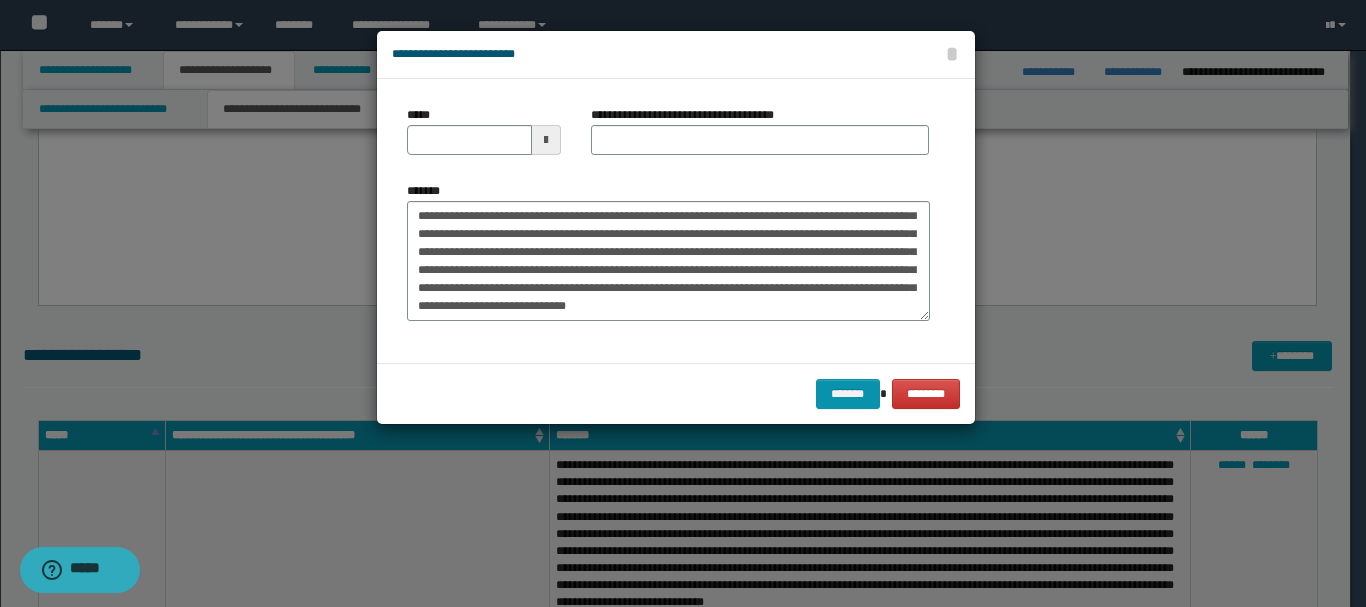 type 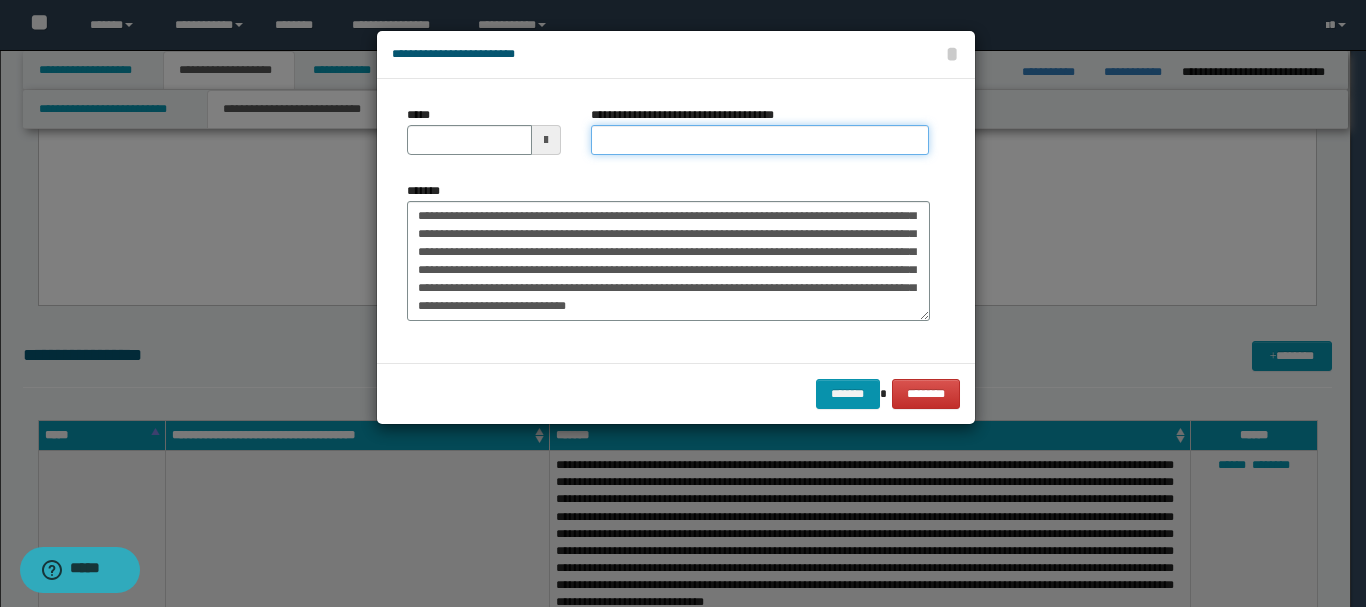 click on "**********" at bounding box center [760, 140] 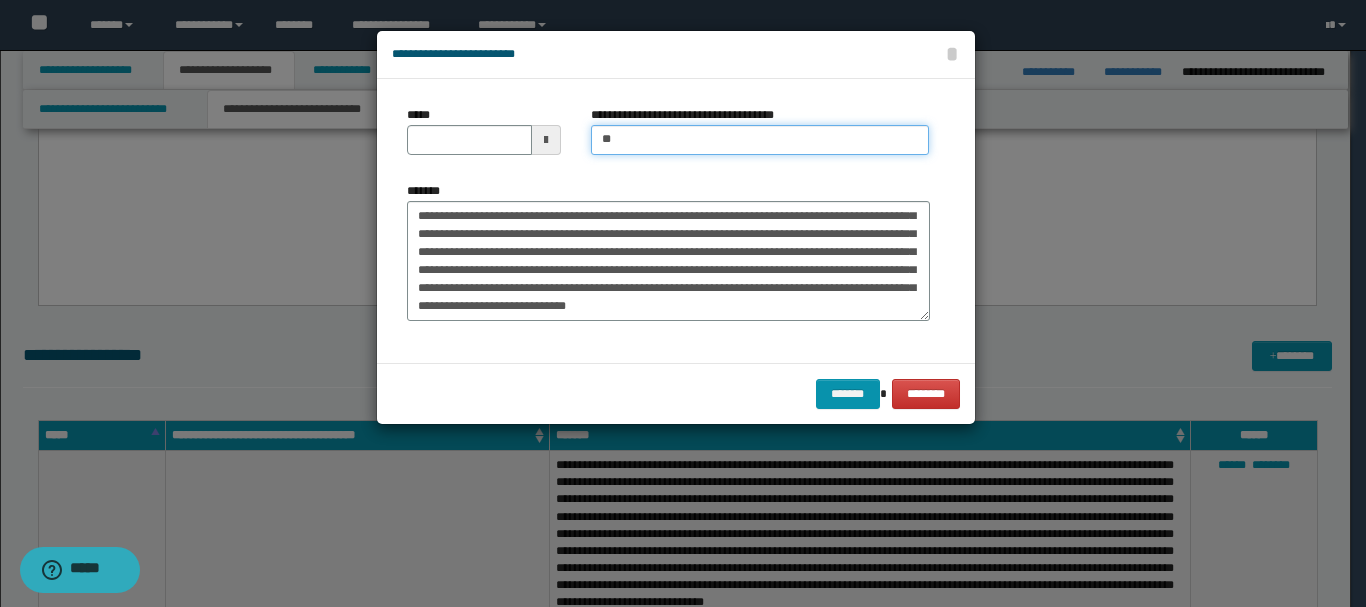 type on "*" 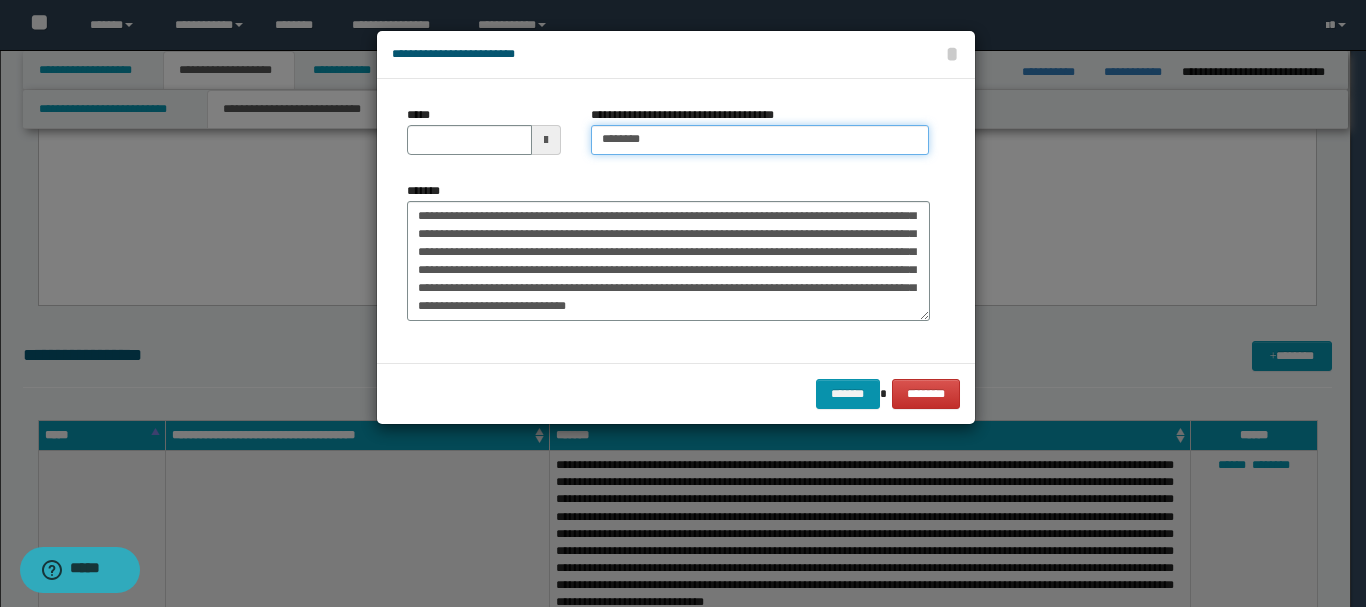 type on "**********" 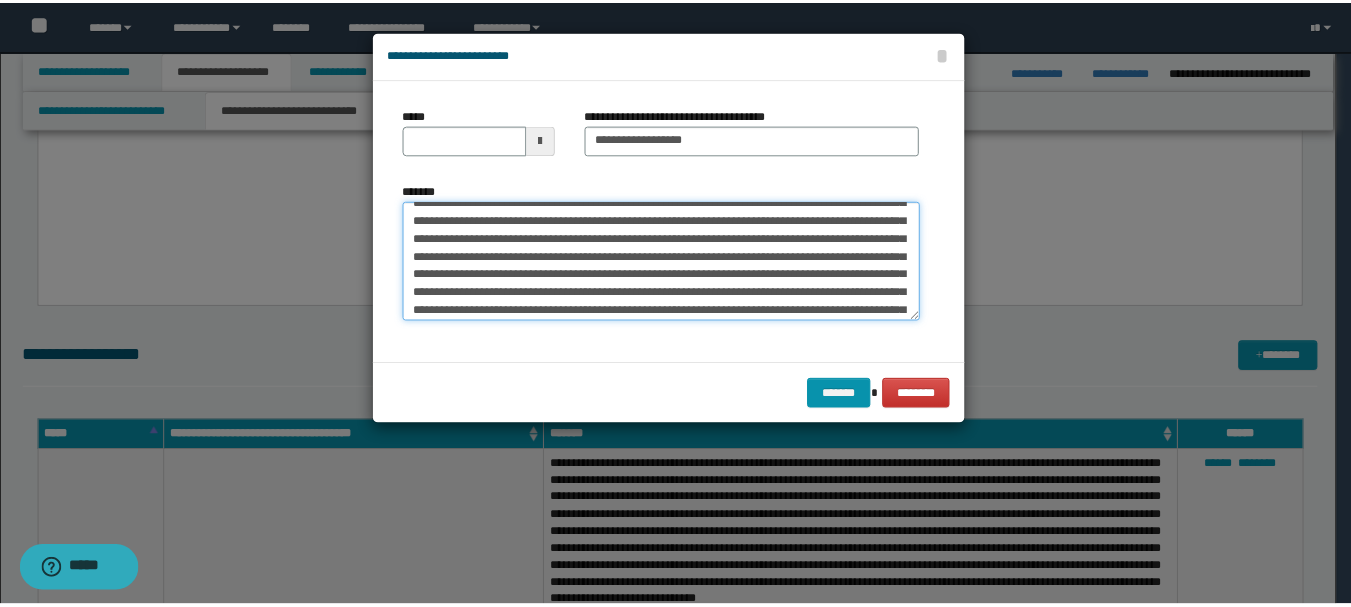 scroll, scrollTop: 0, scrollLeft: 0, axis: both 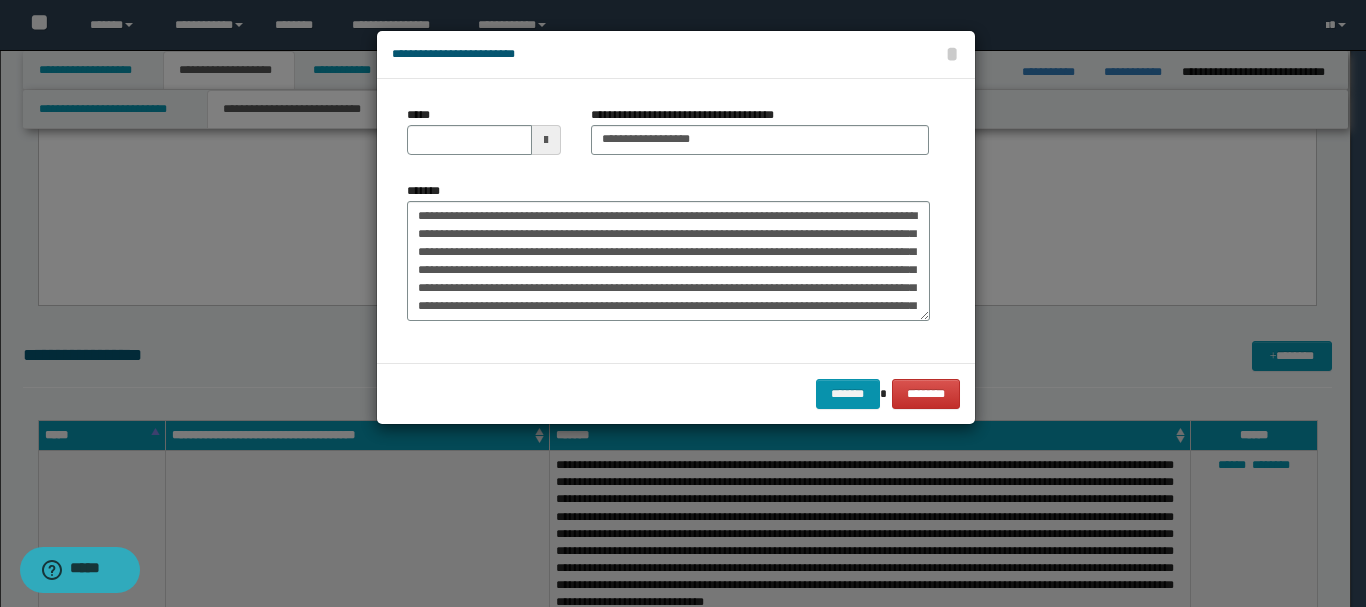 click at bounding box center [546, 140] 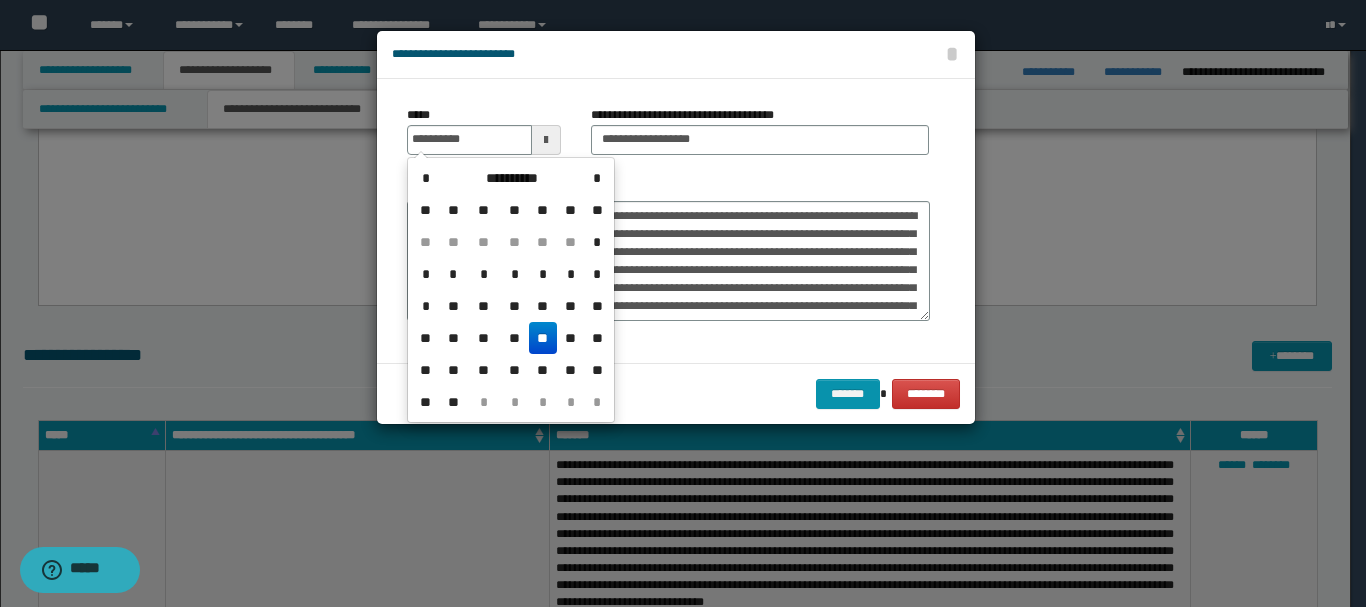 click on "**" at bounding box center (543, 338) 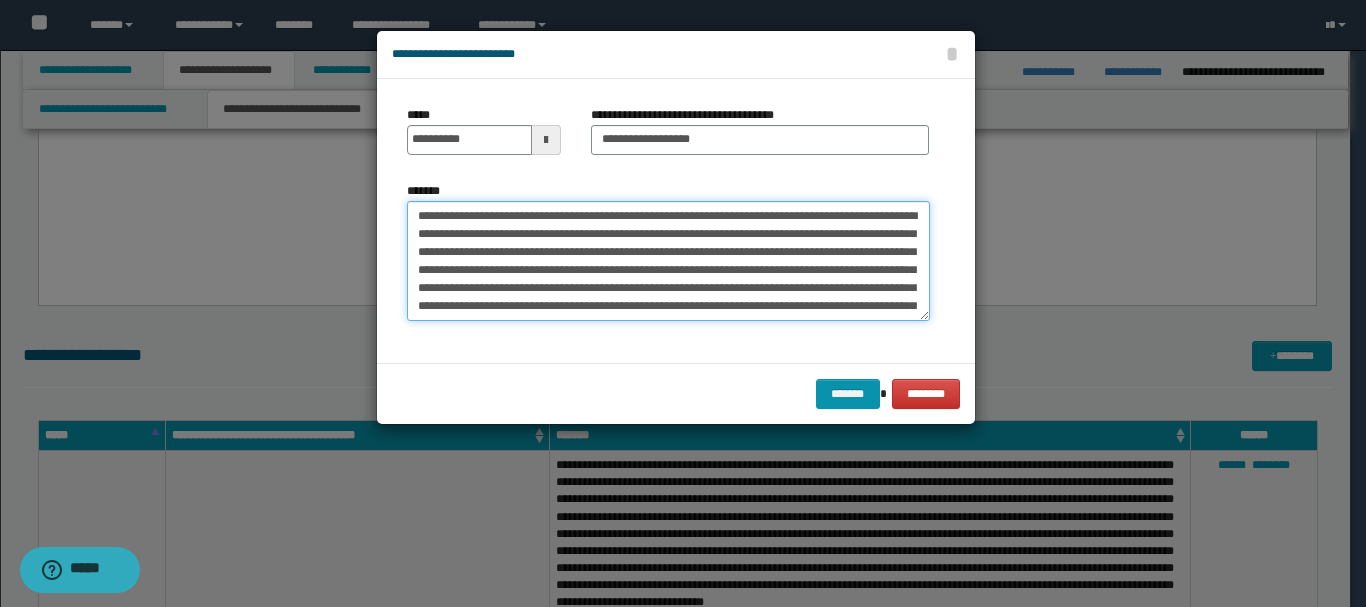 click on "*******" at bounding box center [668, 261] 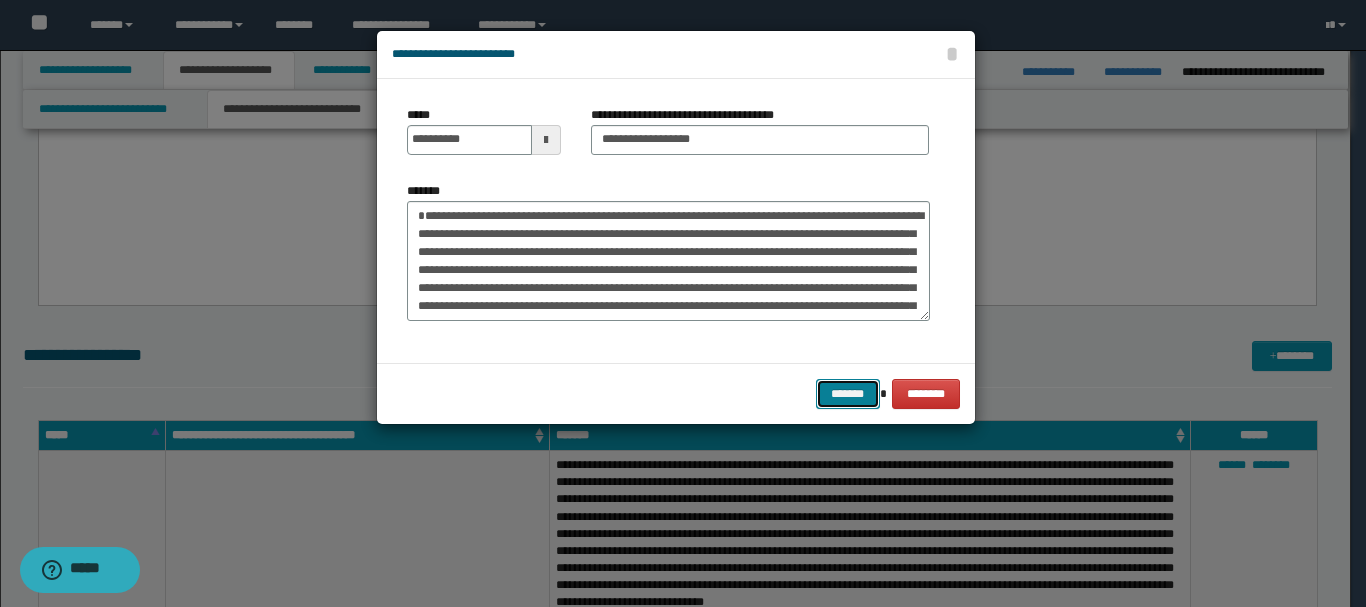 click on "*******" at bounding box center (848, 394) 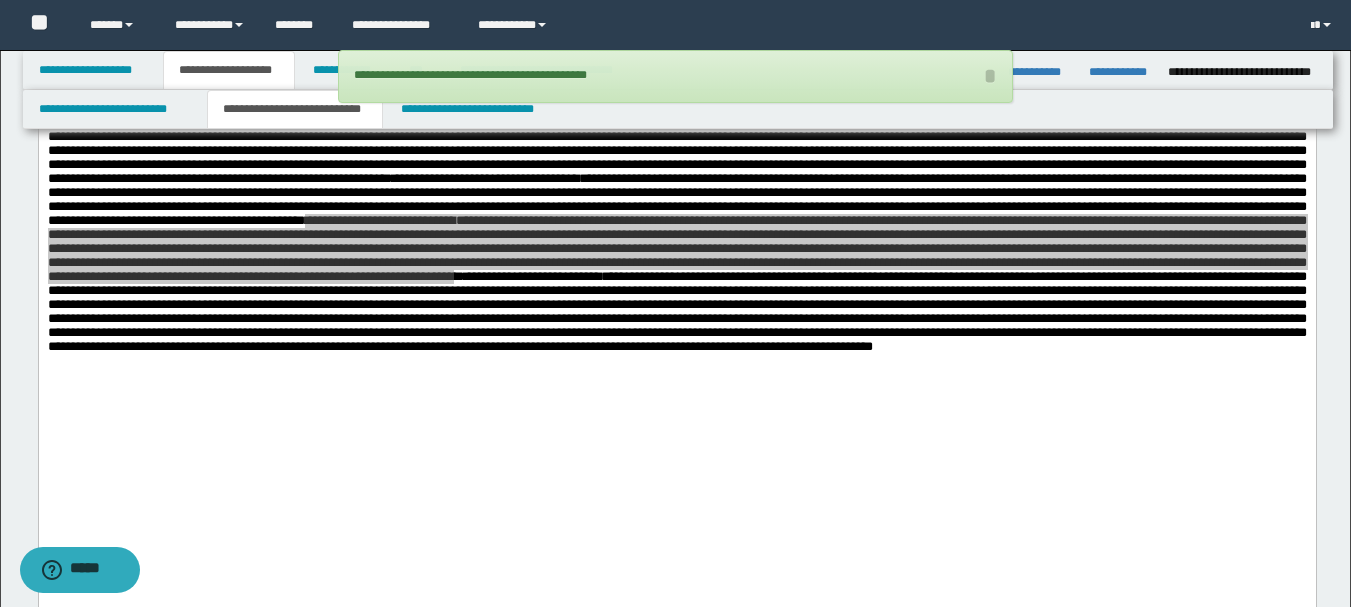 scroll, scrollTop: 600, scrollLeft: 0, axis: vertical 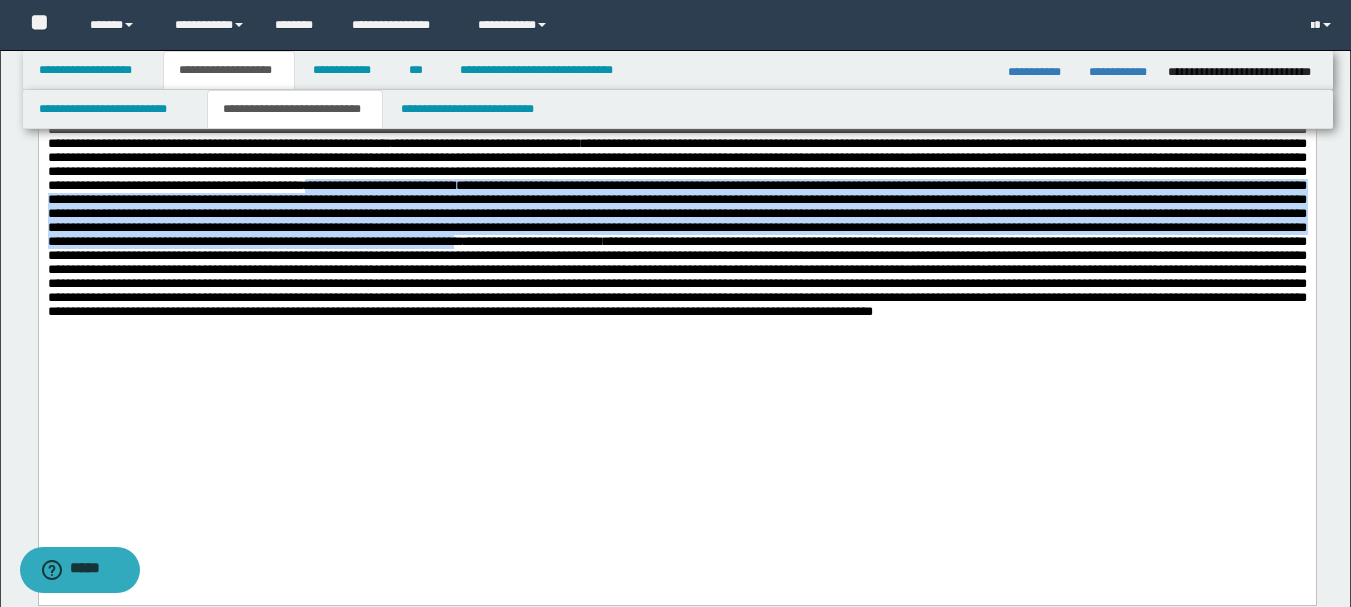 click on "**********" at bounding box center [676, 113] 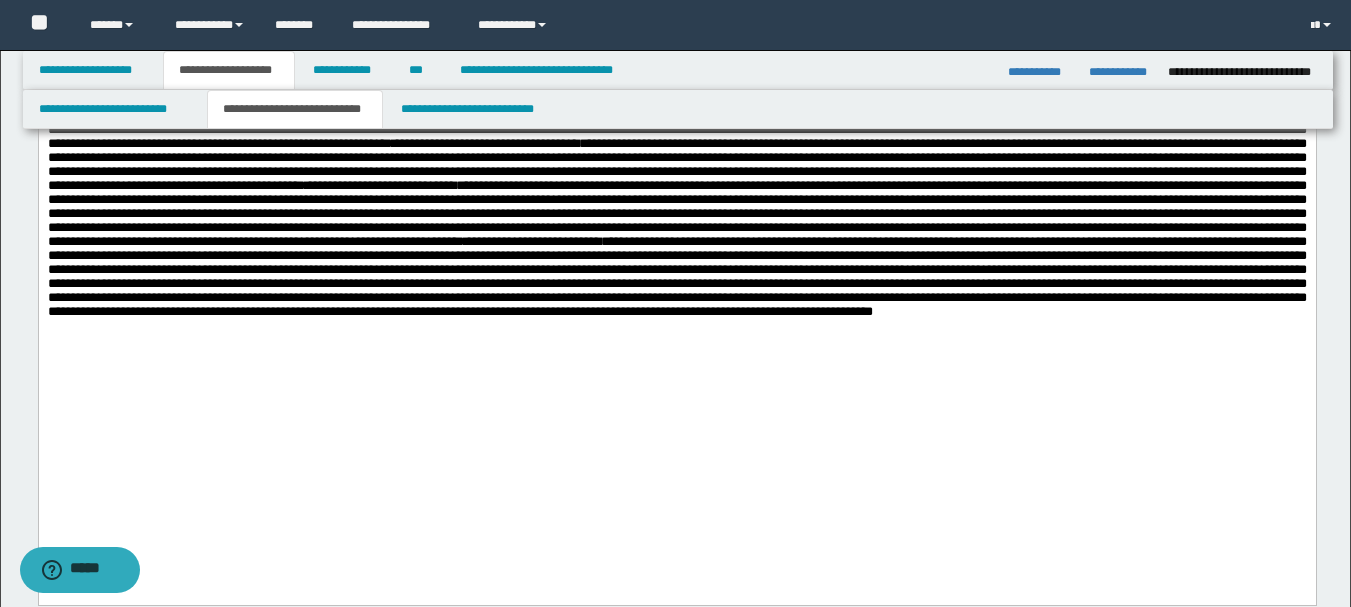 click on "**********" at bounding box center [676, 113] 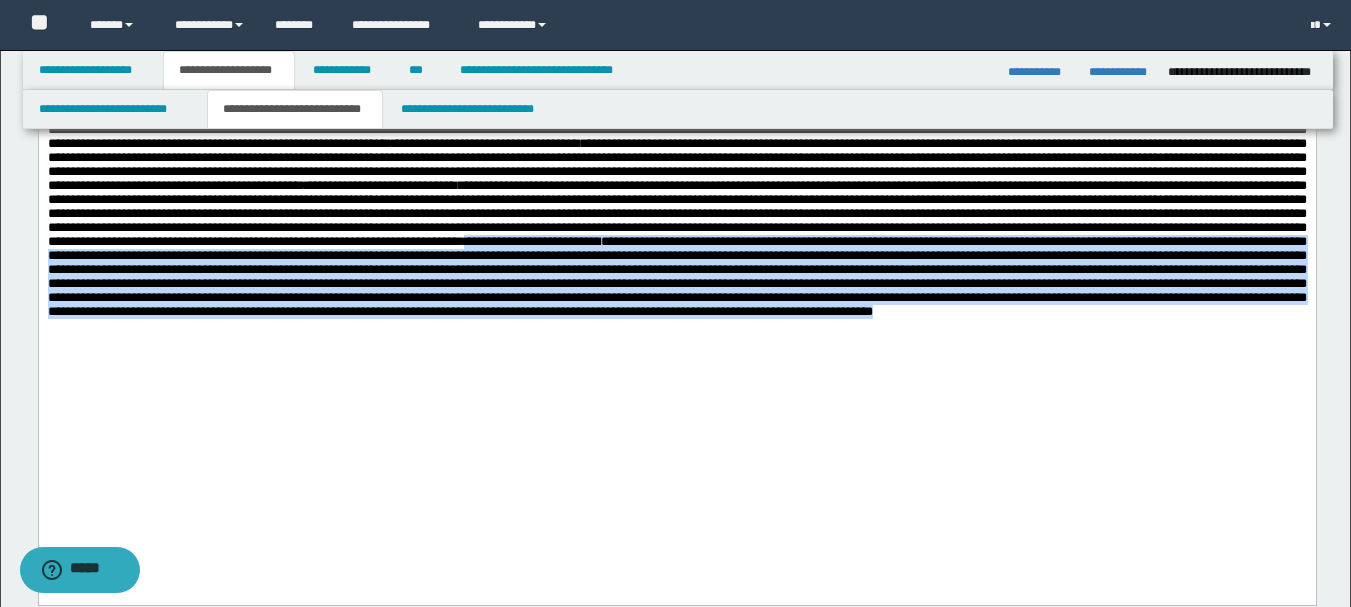 drag, startPoint x: 1048, startPoint y: 376, endPoint x: 1261, endPoint y: 489, distance: 241.11823 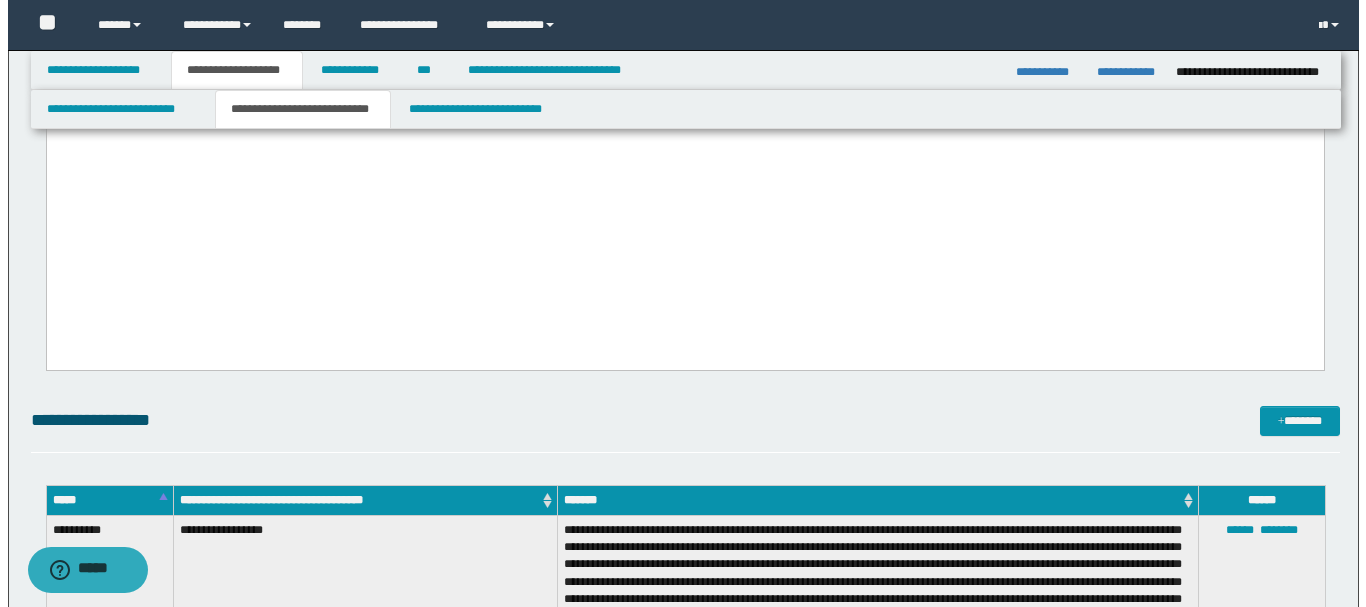 scroll, scrollTop: 1000, scrollLeft: 0, axis: vertical 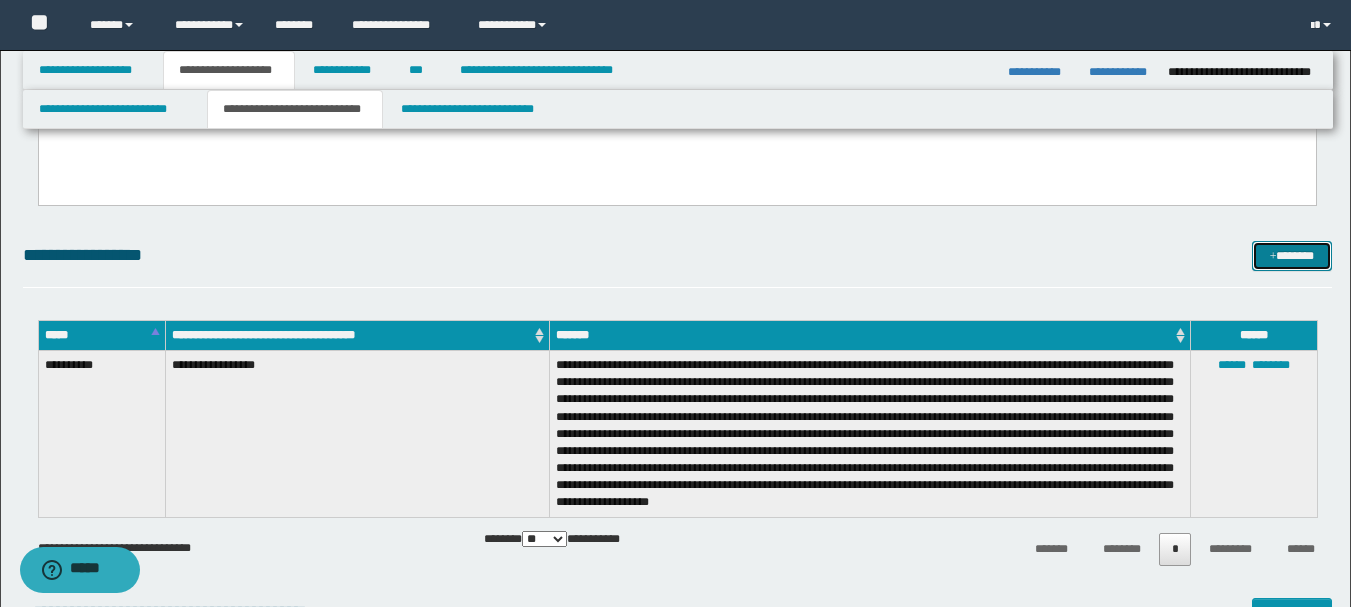 click on "*******" at bounding box center (1292, 256) 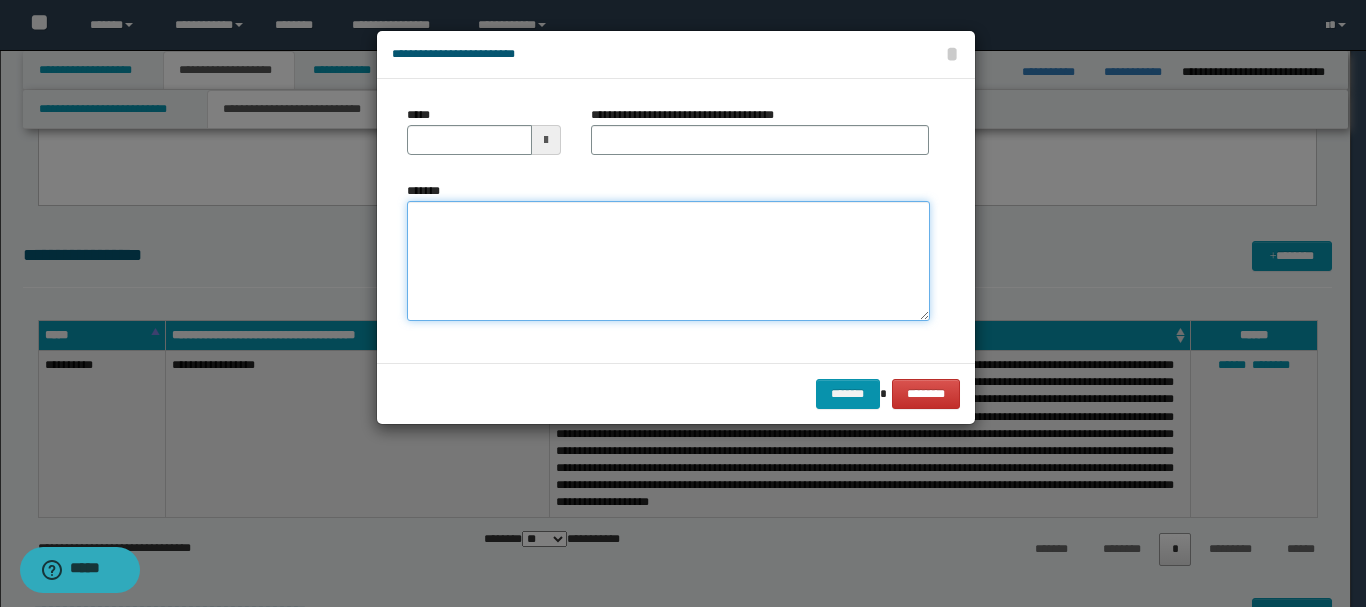 paste on "**********" 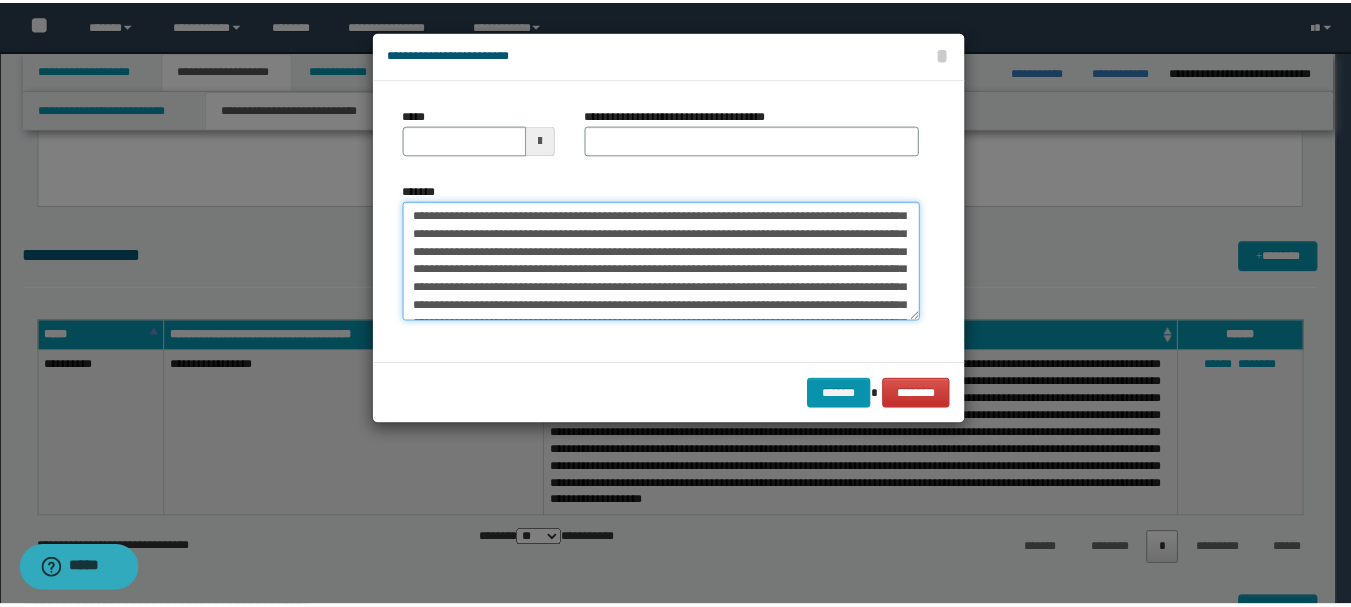 scroll, scrollTop: 0, scrollLeft: 0, axis: both 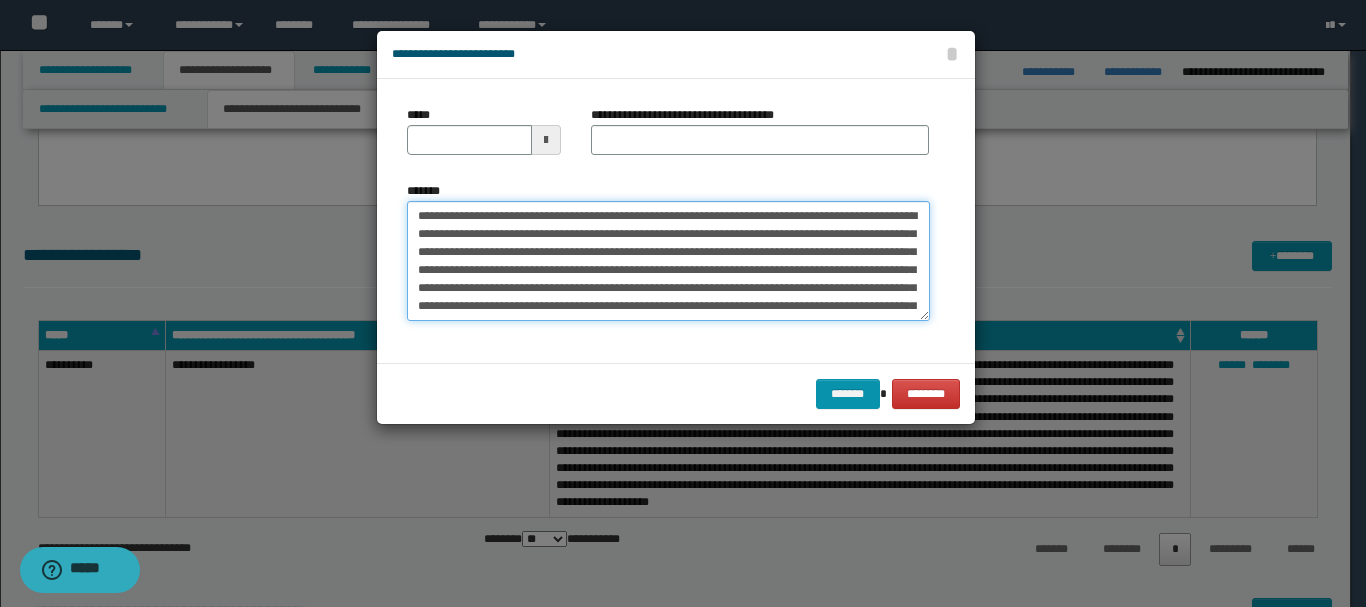 type on "**********" 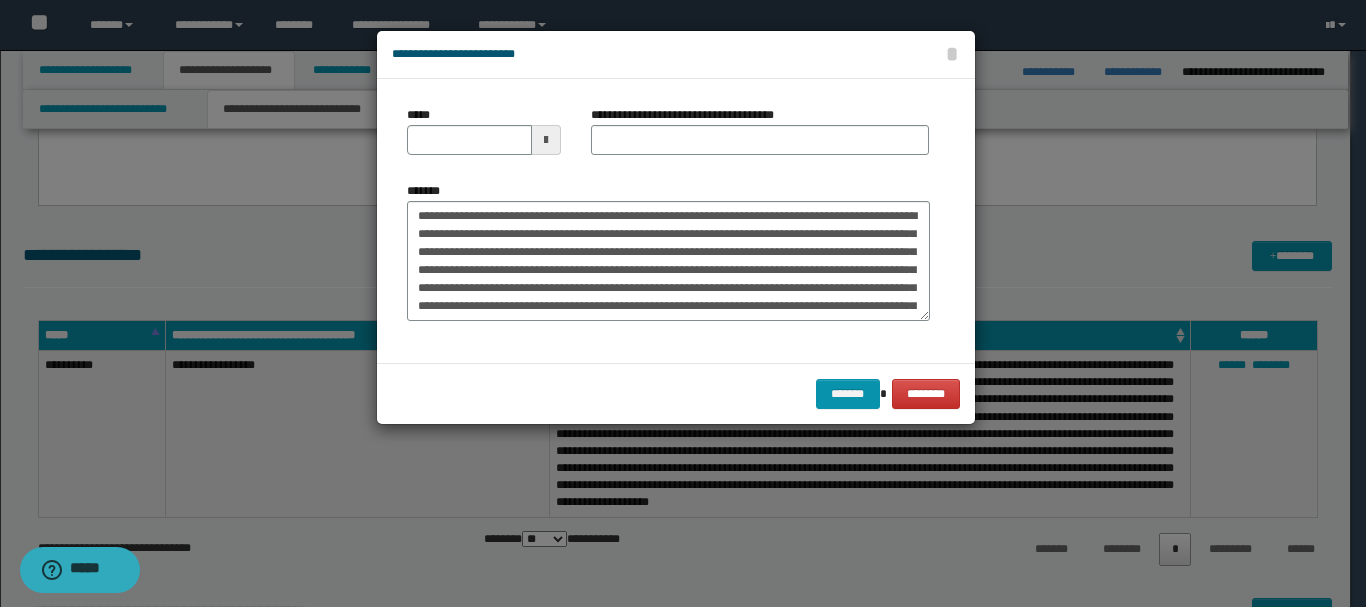 click at bounding box center [546, 140] 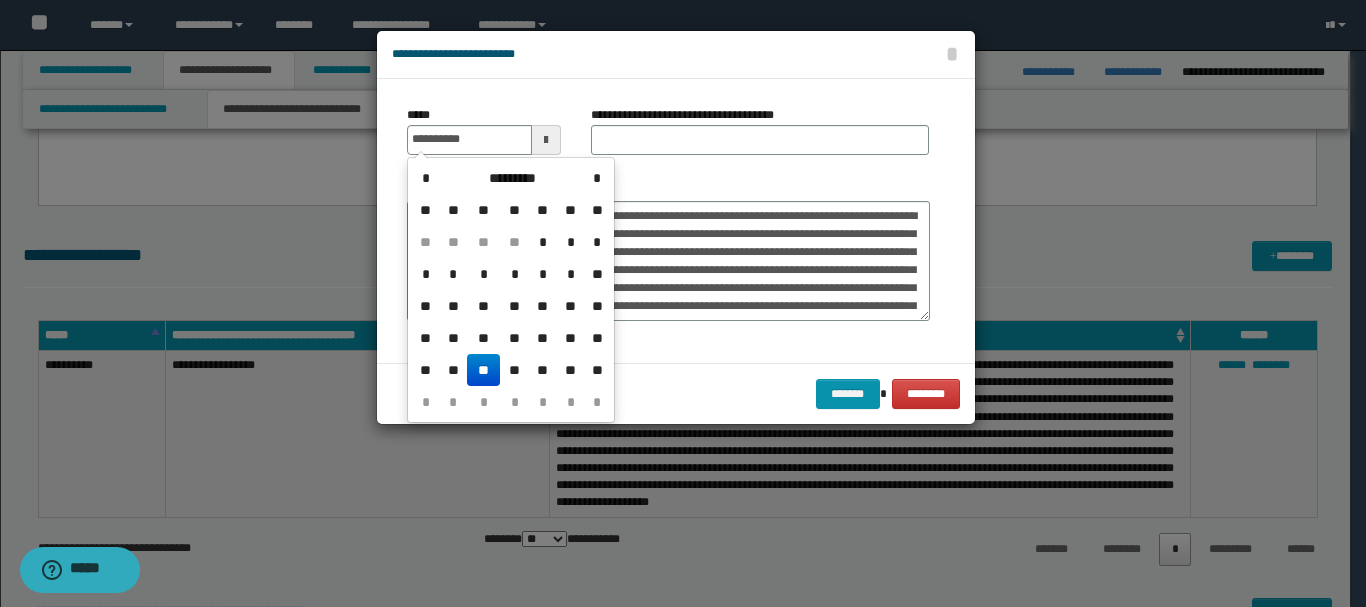 drag, startPoint x: 491, startPoint y: 366, endPoint x: 539, endPoint y: 309, distance: 74.518456 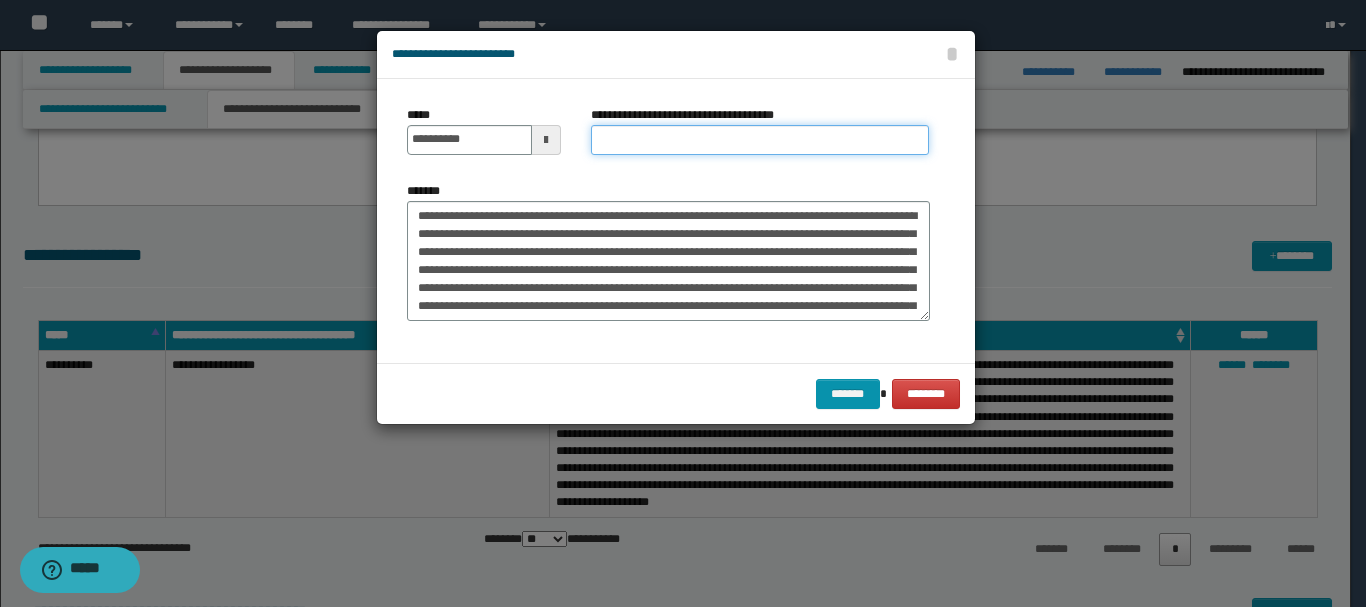 click on "**********" at bounding box center (760, 140) 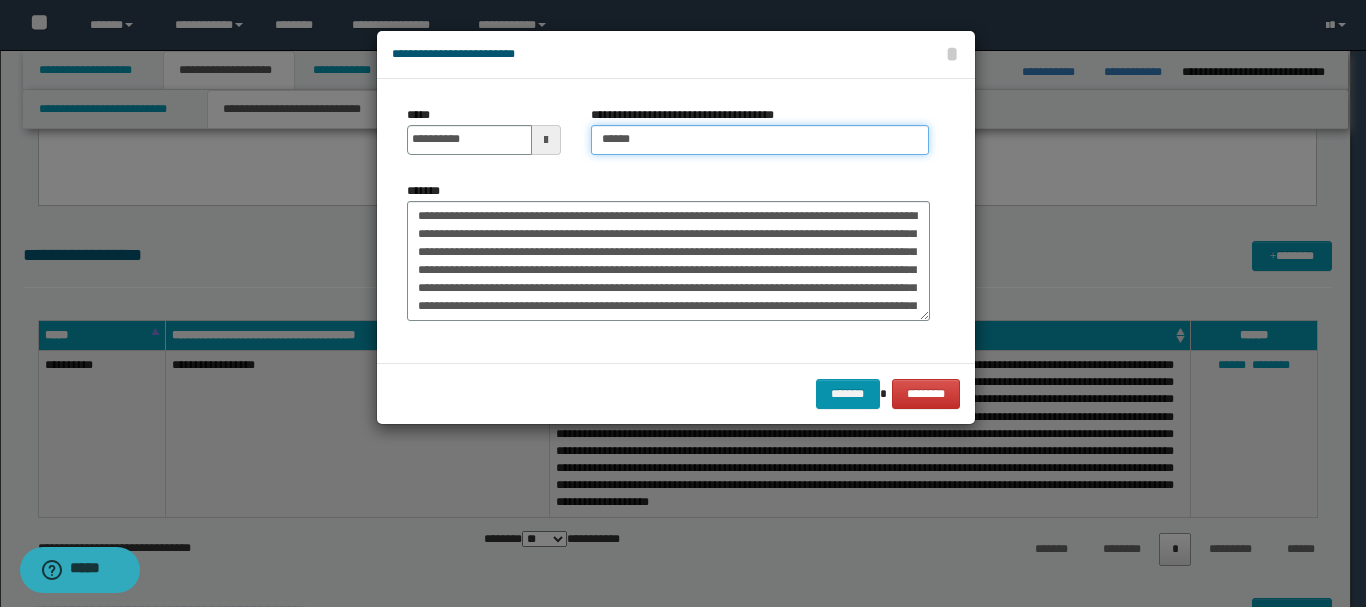type on "**********" 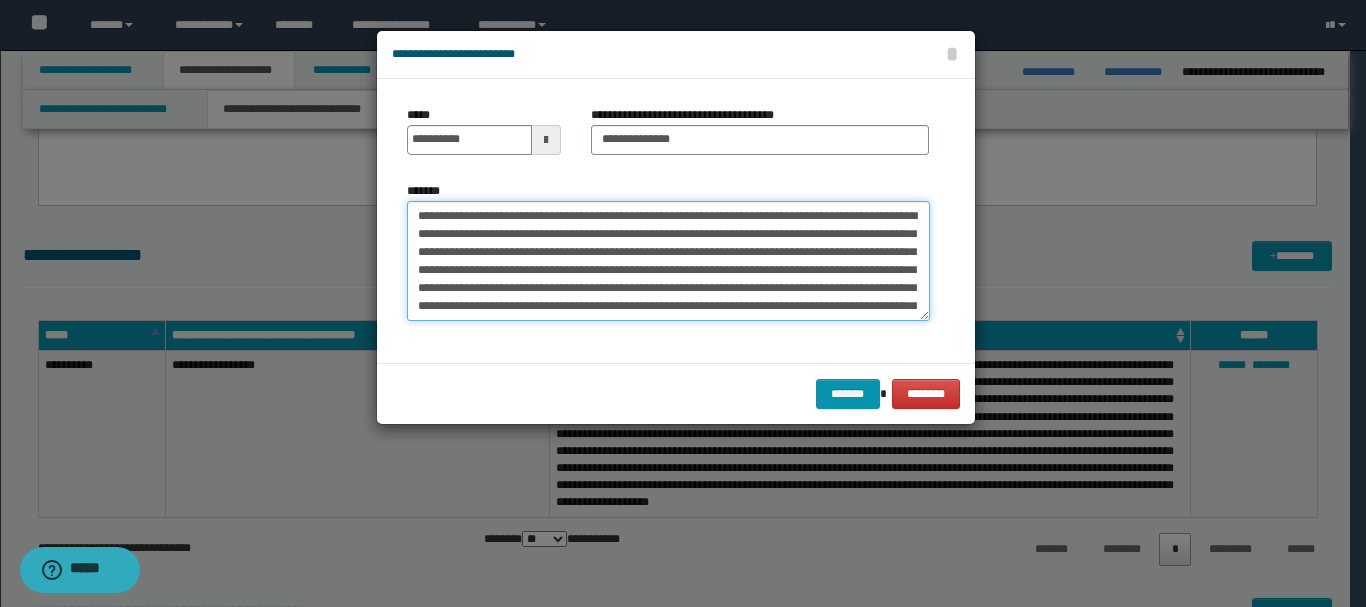 click on "*******" at bounding box center [668, 261] 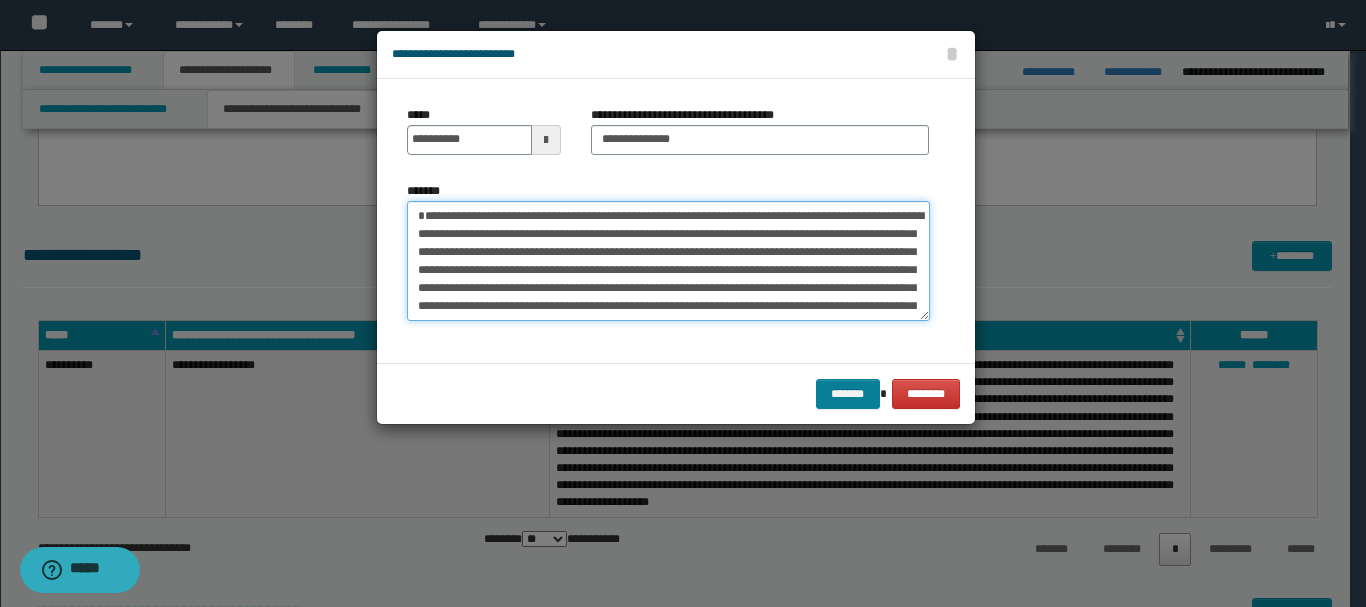 type on "**********" 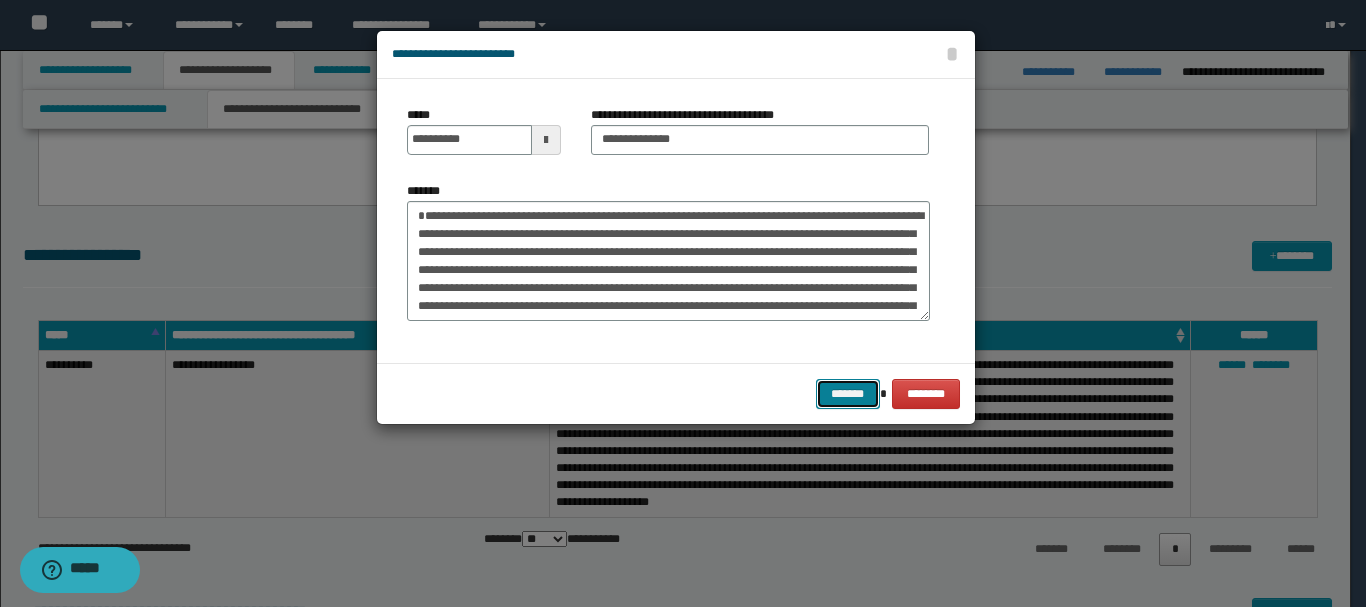 click on "*******" at bounding box center (848, 394) 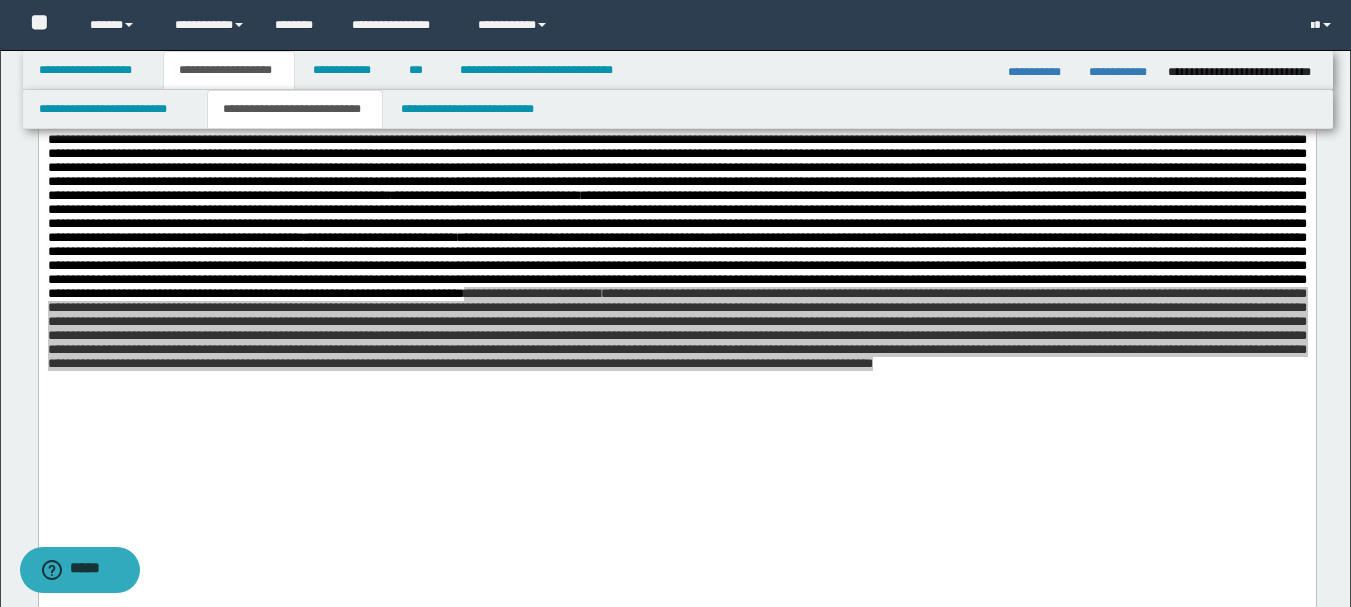scroll, scrollTop: 600, scrollLeft: 0, axis: vertical 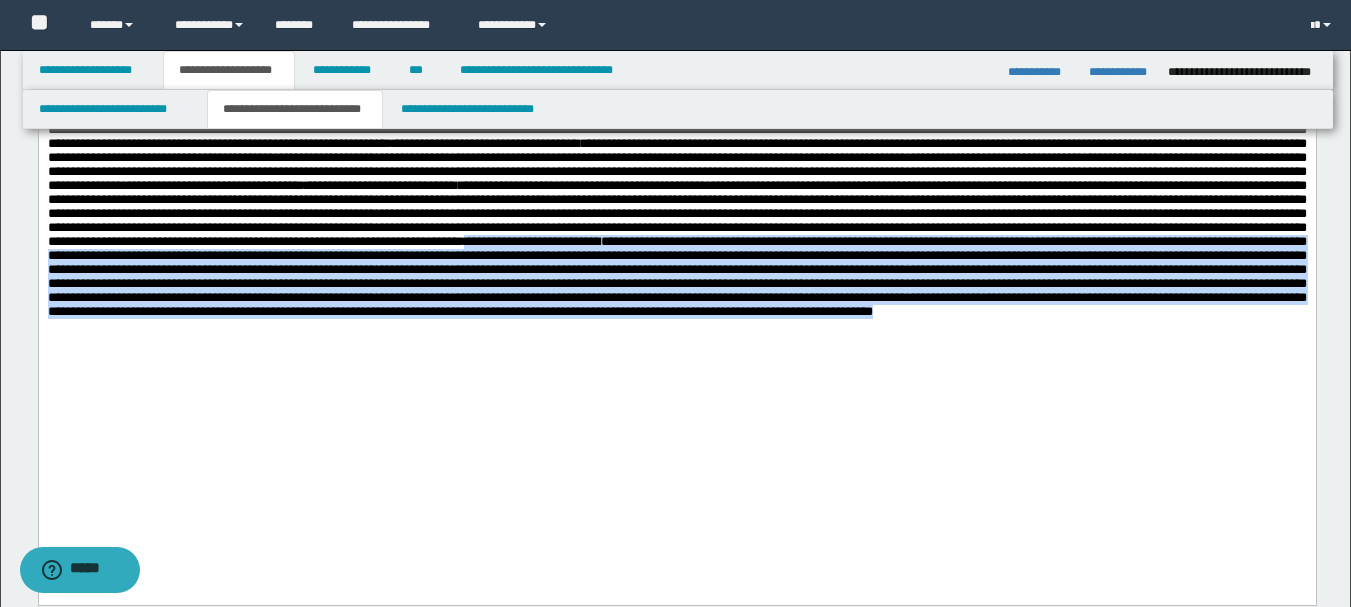 click on "**********" at bounding box center [484, 143] 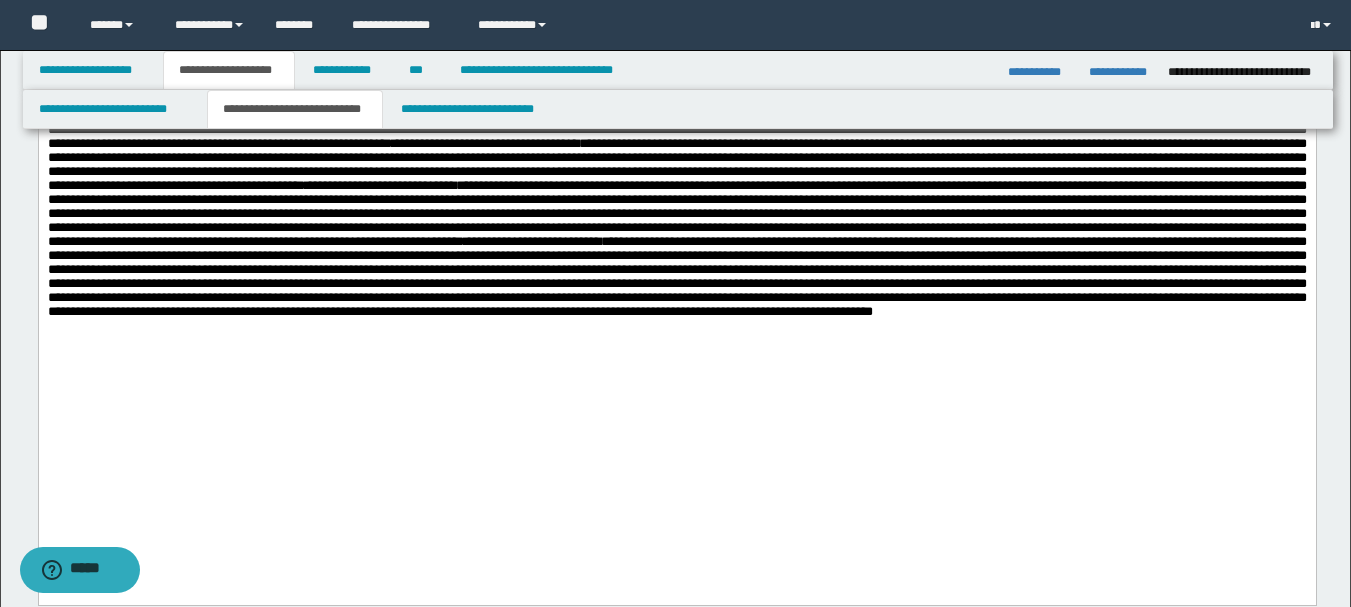 click on "**********" at bounding box center [484, 143] 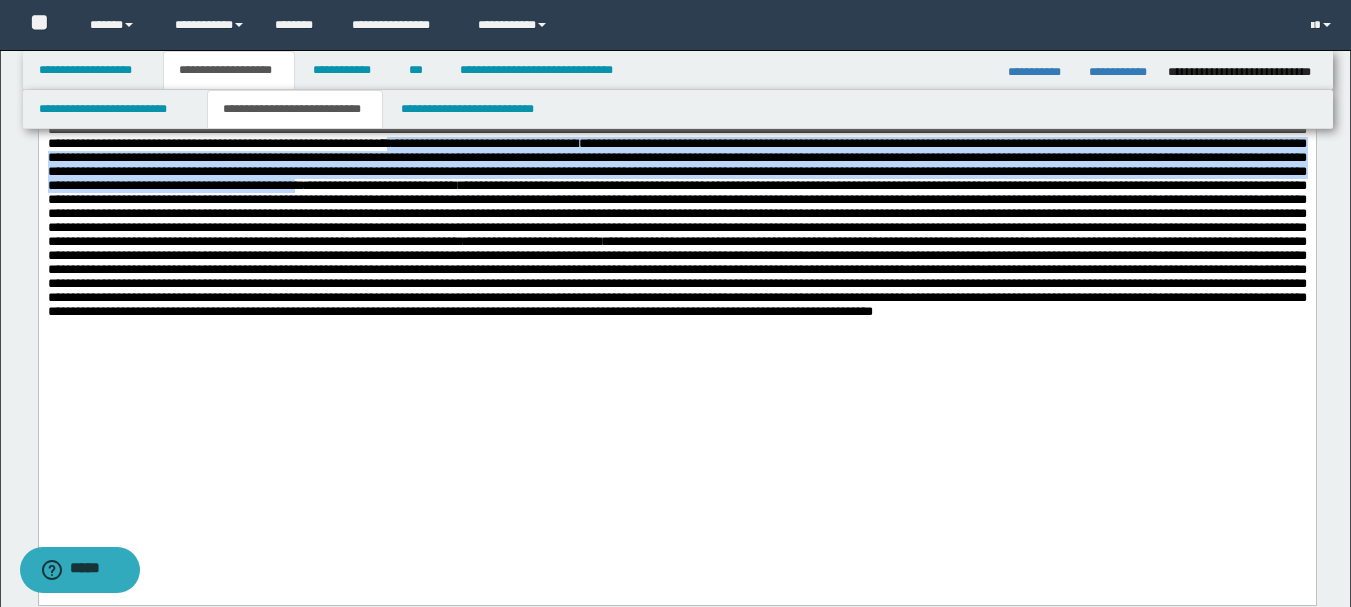 drag, startPoint x: 666, startPoint y: 251, endPoint x: 1098, endPoint y: 288, distance: 433.5816 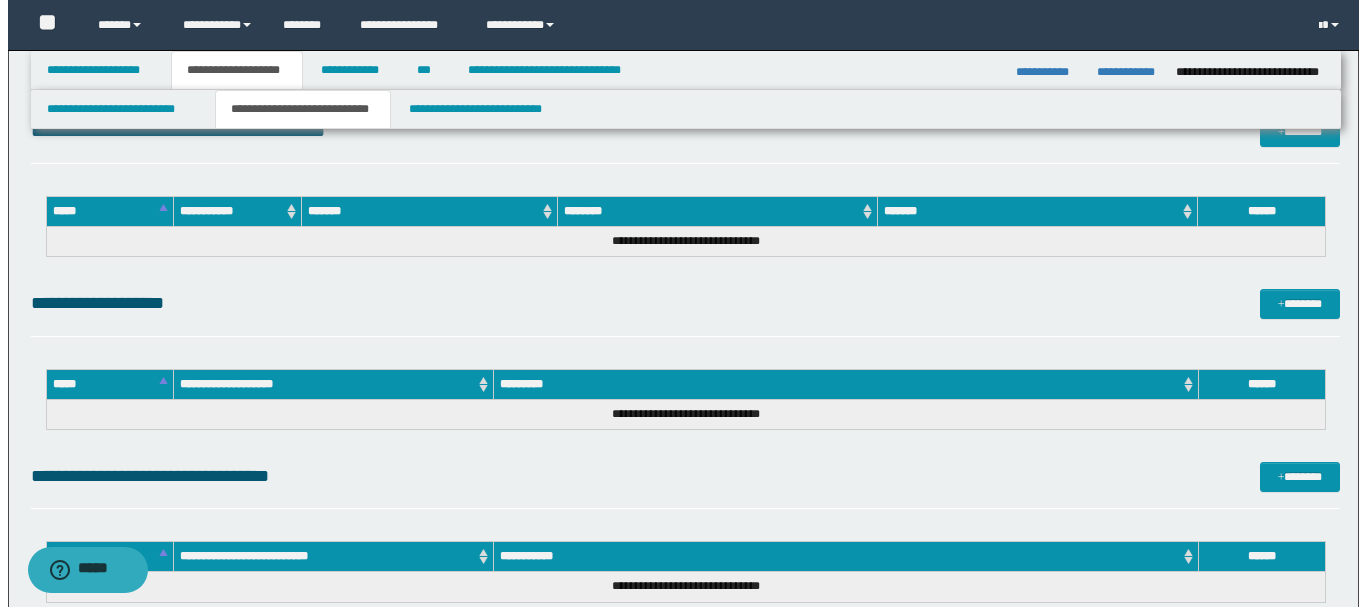 scroll, scrollTop: 1800, scrollLeft: 0, axis: vertical 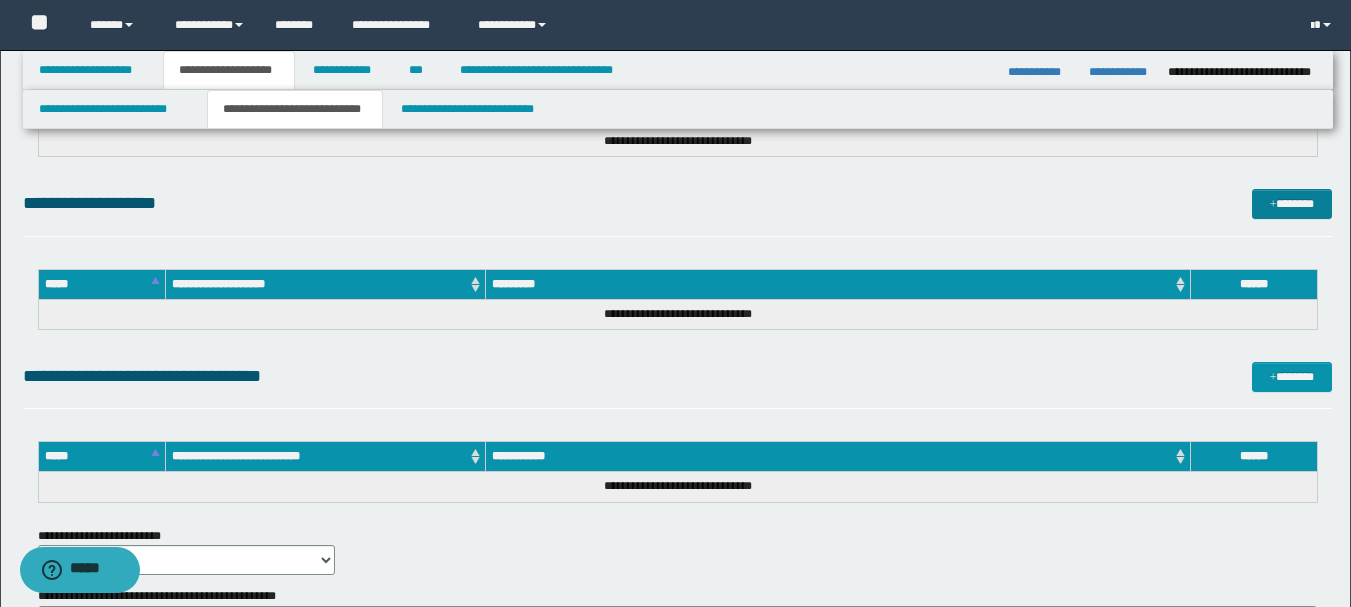 click on "*******" at bounding box center (1292, 204) 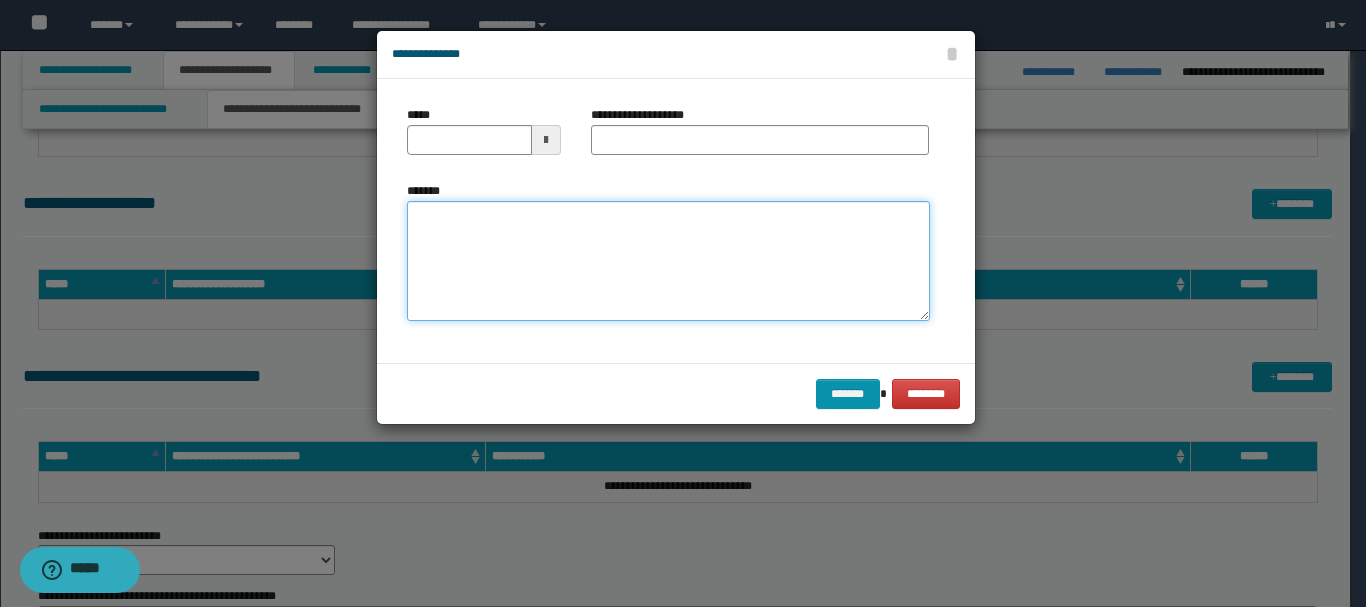 paste on "**********" 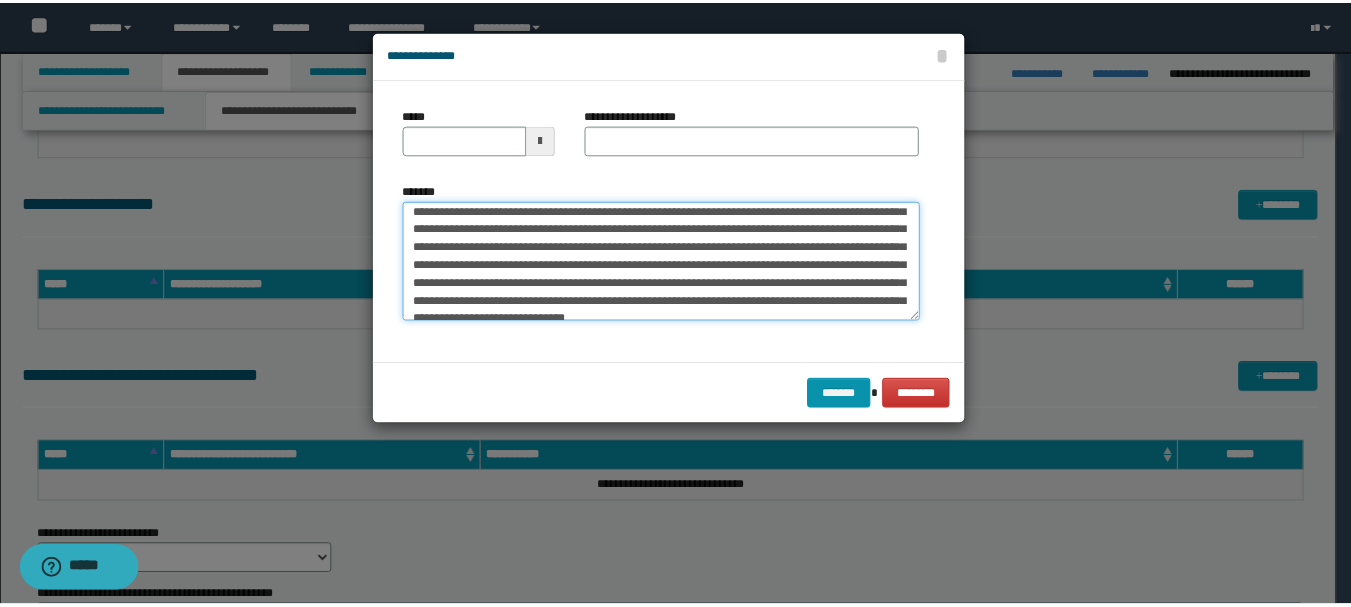scroll, scrollTop: 0, scrollLeft: 0, axis: both 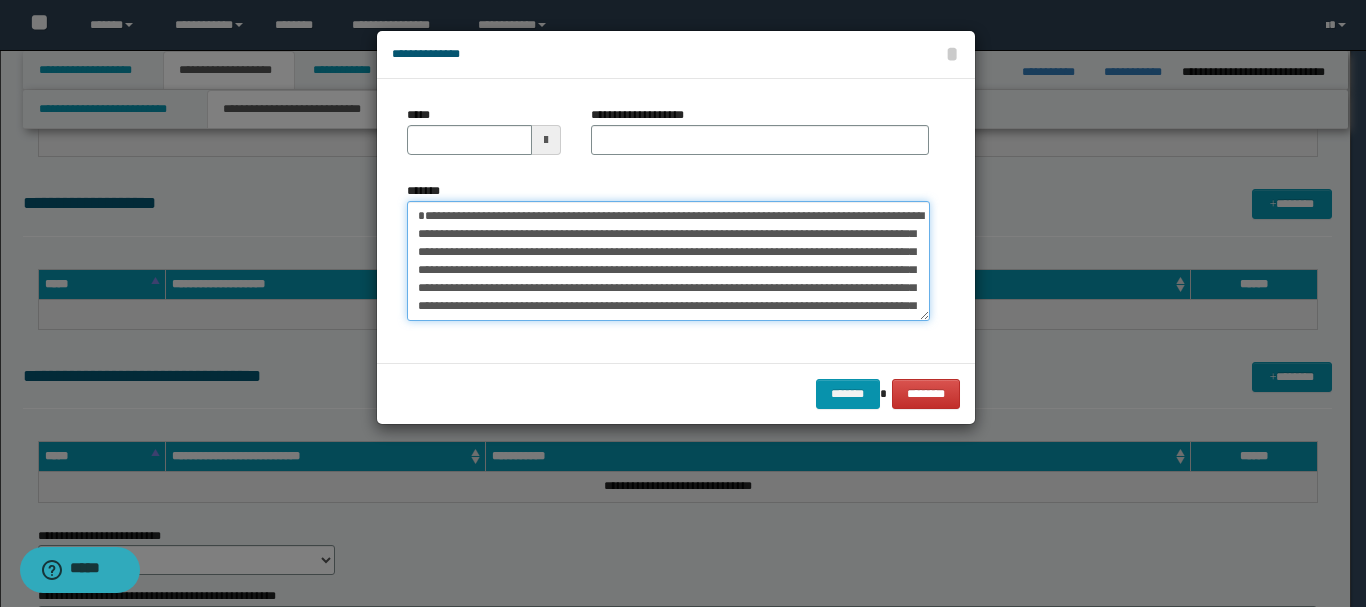 type on "**********" 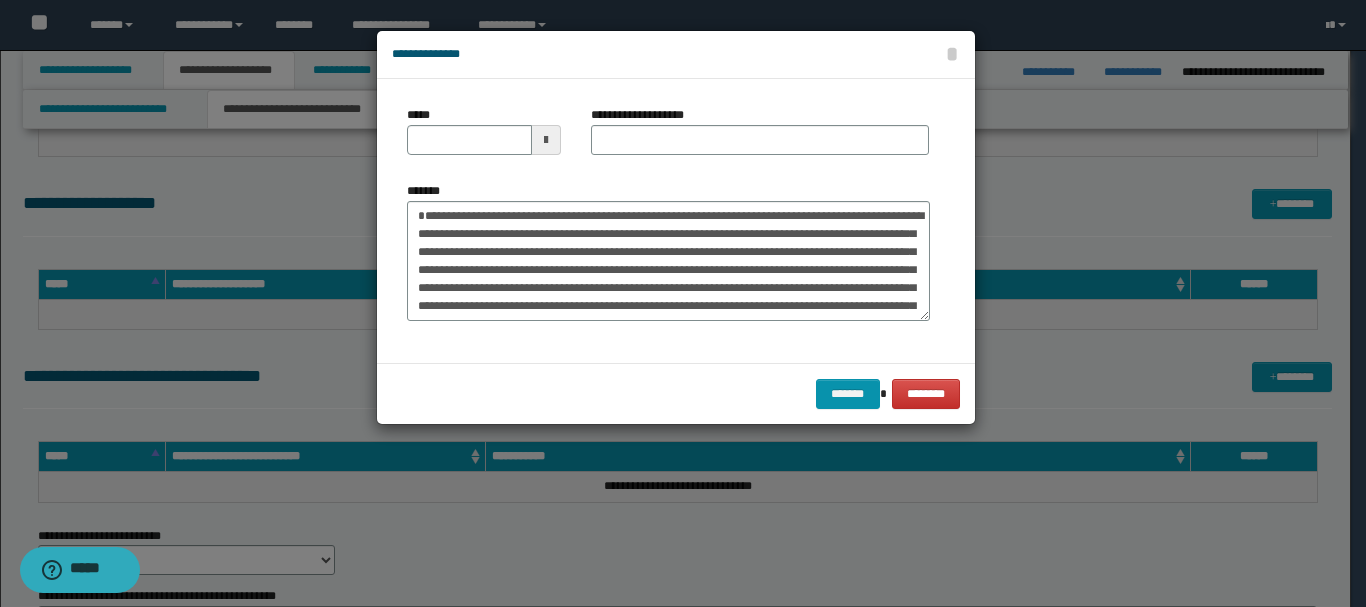 click at bounding box center [546, 140] 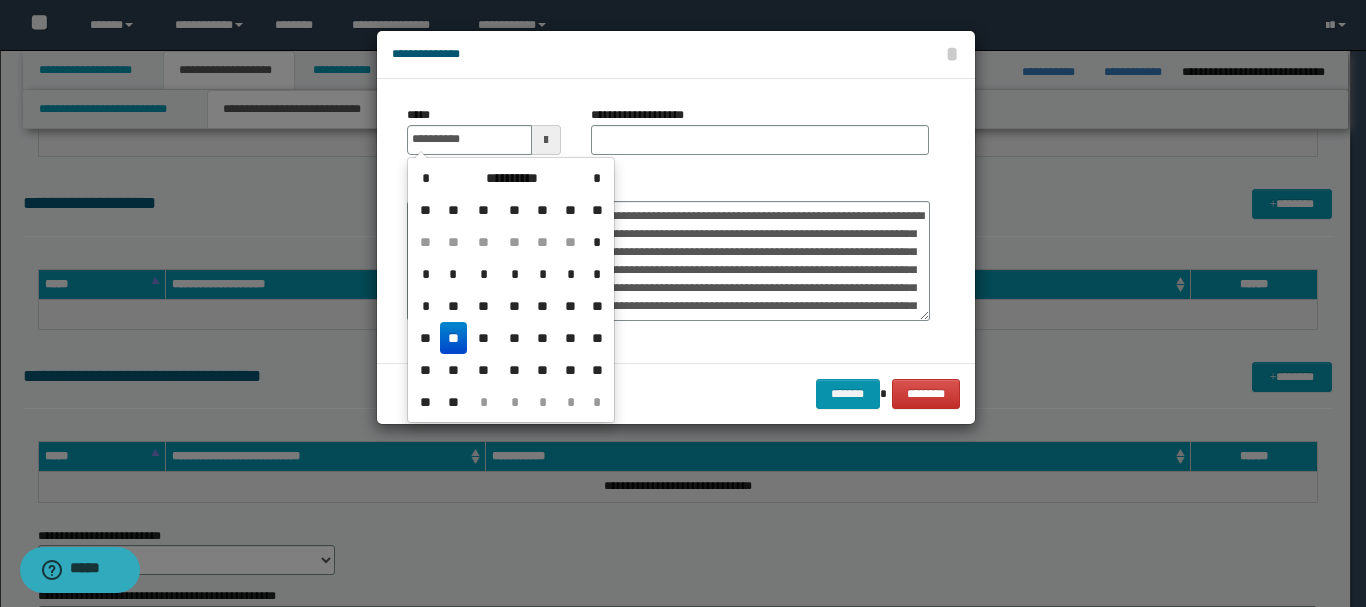 click on "**" at bounding box center (454, 338) 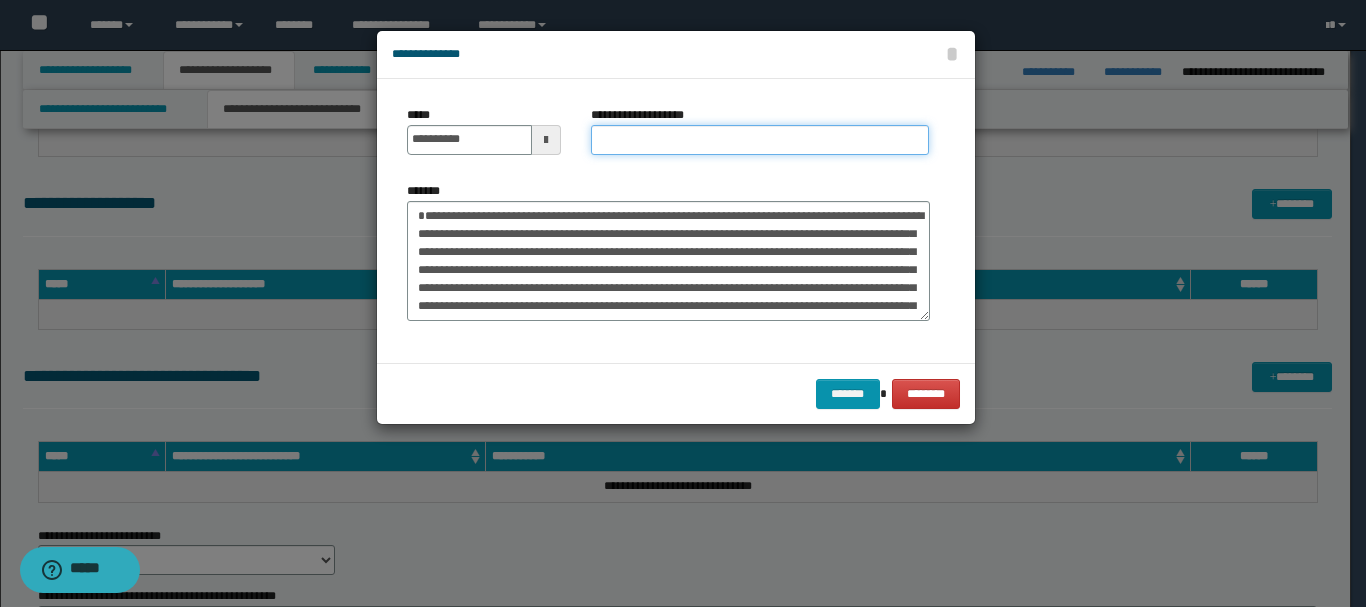 click on "**********" at bounding box center (760, 140) 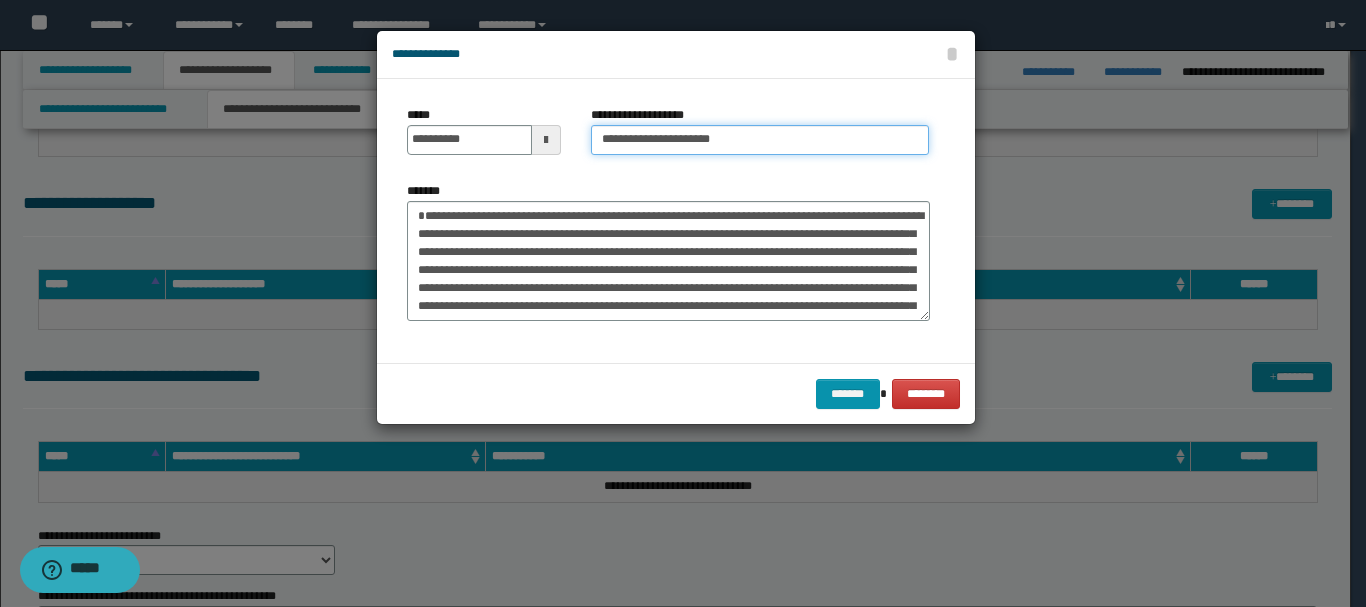 type on "**********" 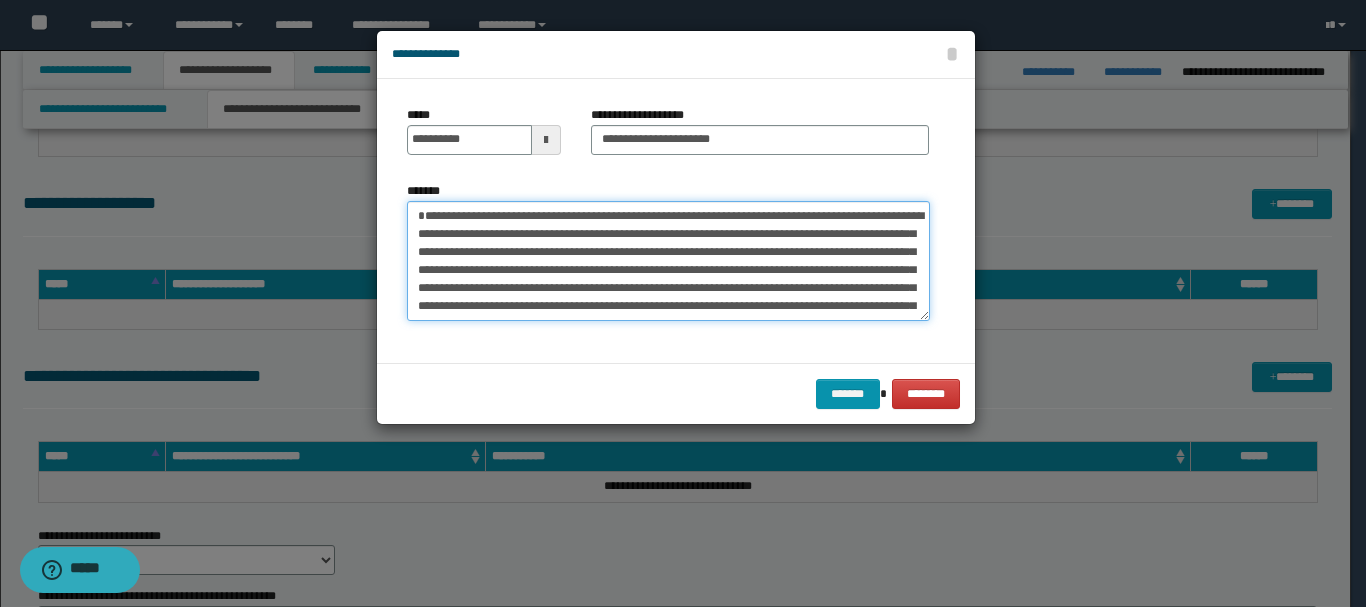 click on "**********" at bounding box center [668, 261] 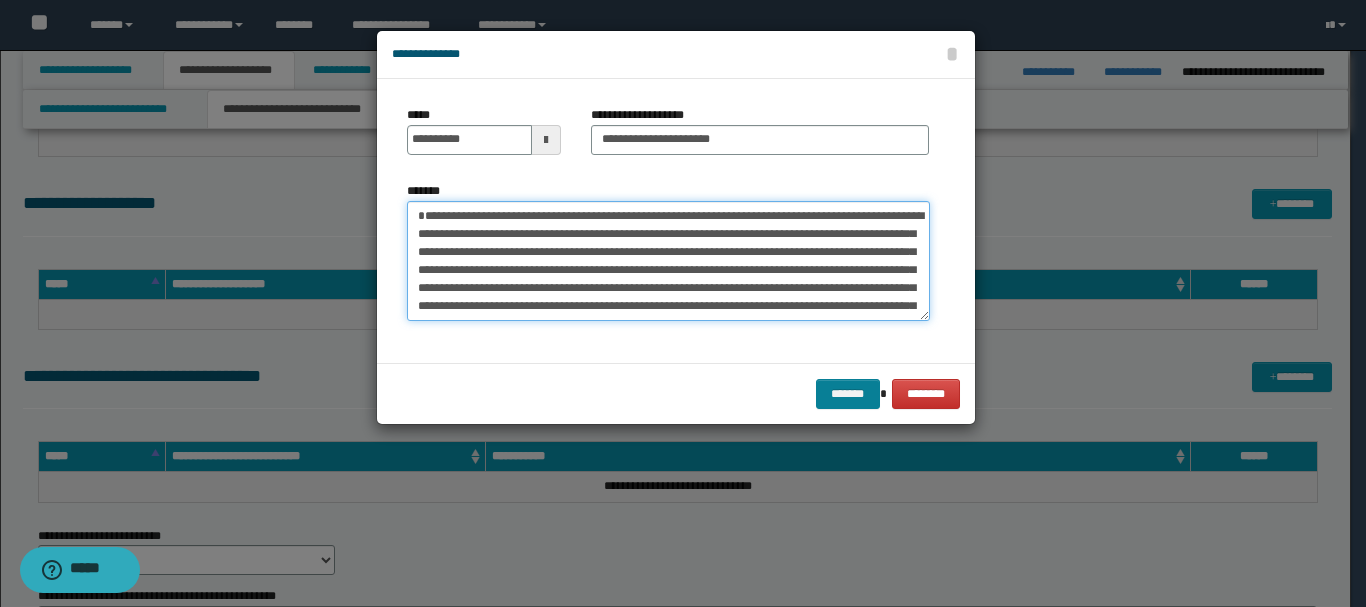type on "**********" 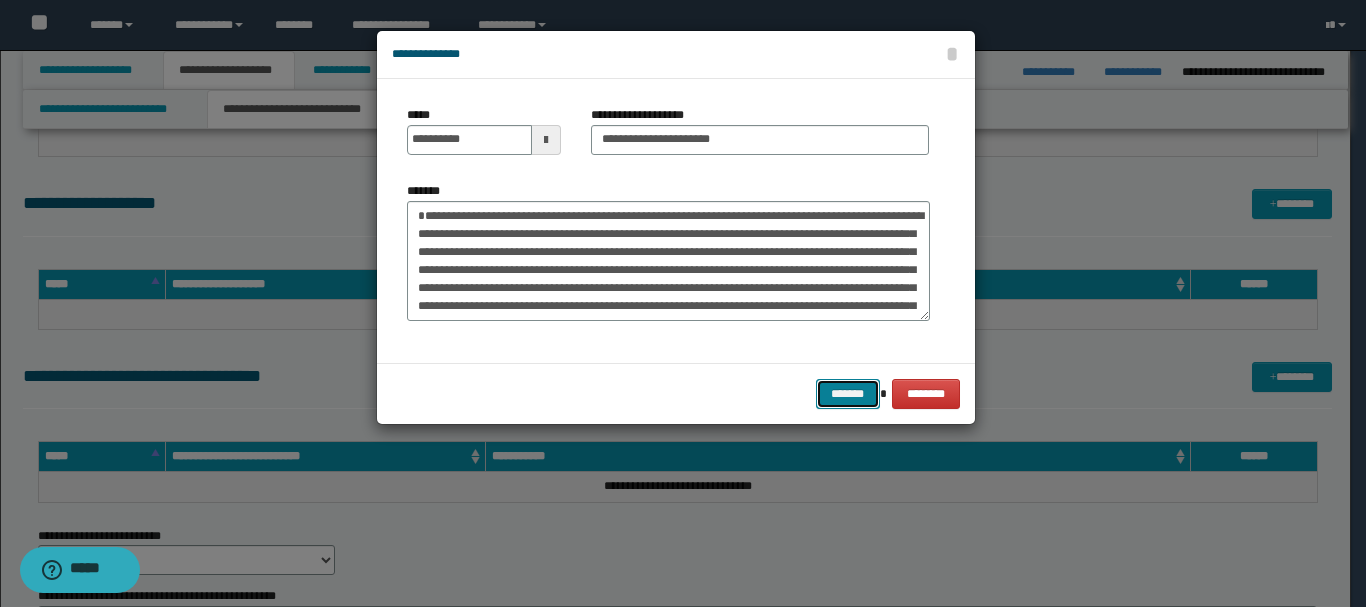 click on "*******" at bounding box center [848, 394] 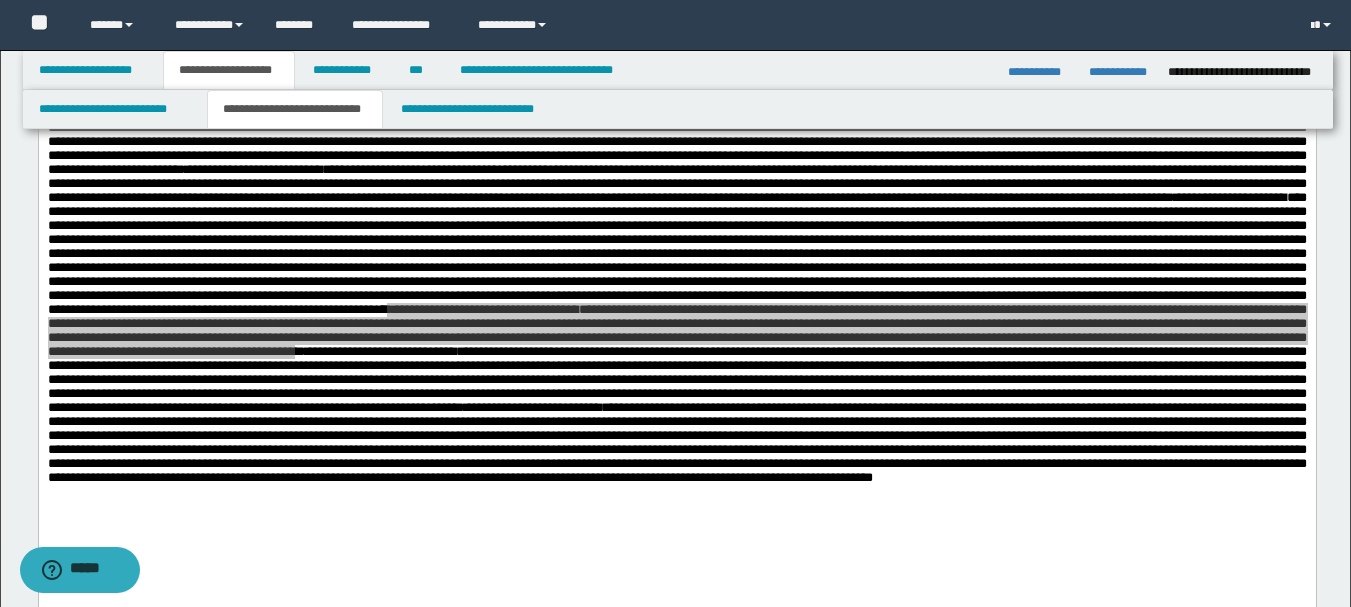 scroll, scrollTop: 400, scrollLeft: 0, axis: vertical 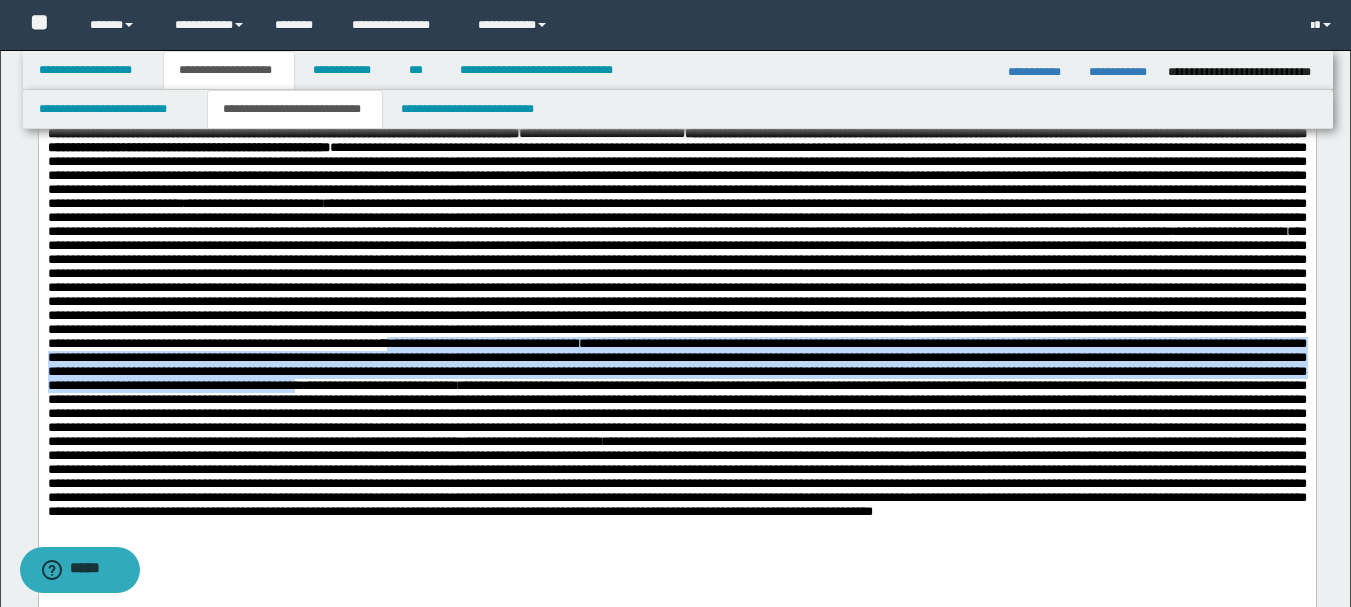 click on "**********" at bounding box center (1229, 230) 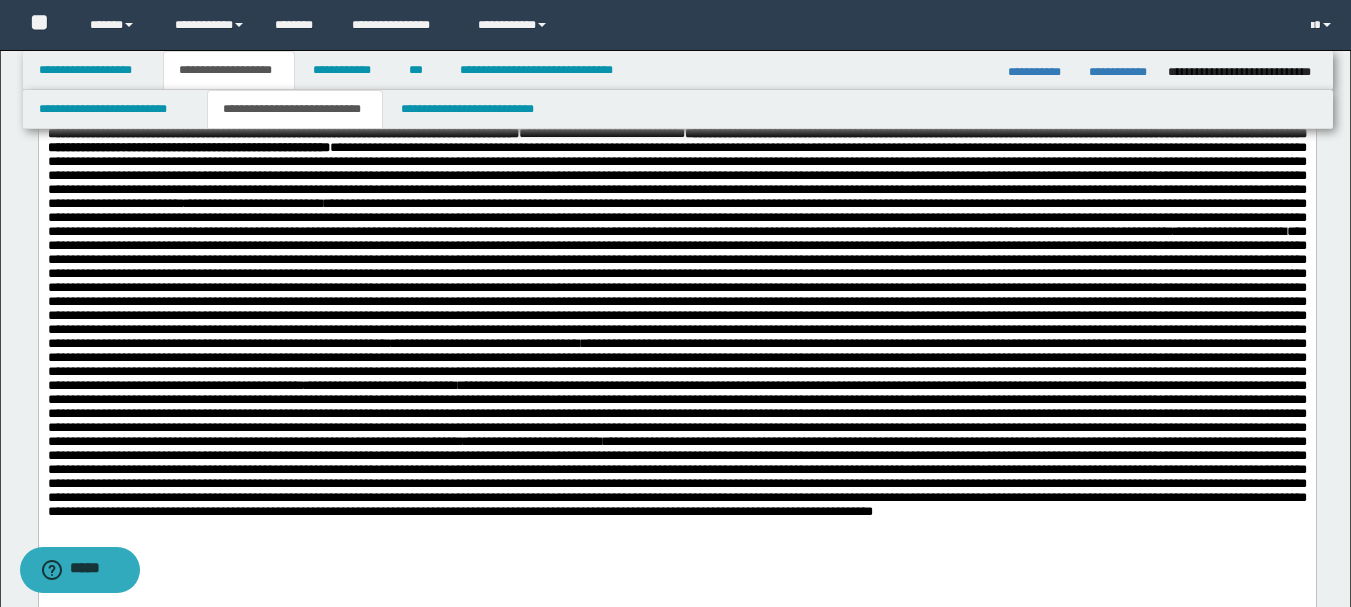 click on "**********" at bounding box center [1229, 230] 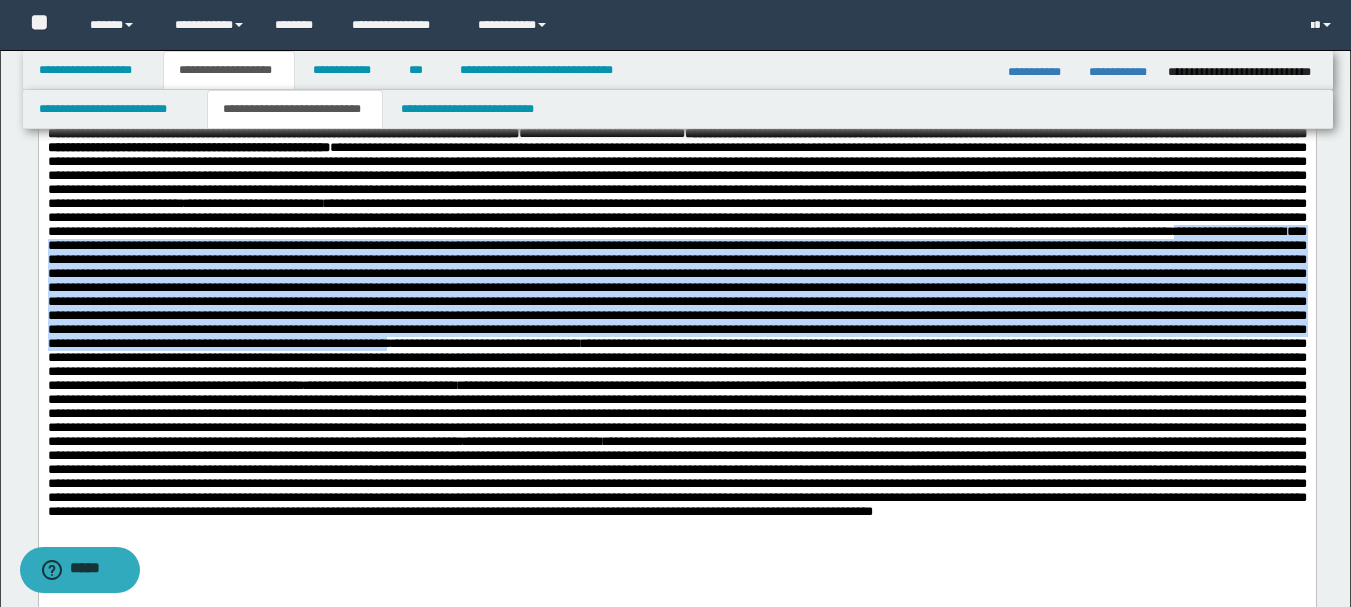 drag, startPoint x: 1117, startPoint y: 305, endPoint x: 664, endPoint y: 449, distance: 475.33673 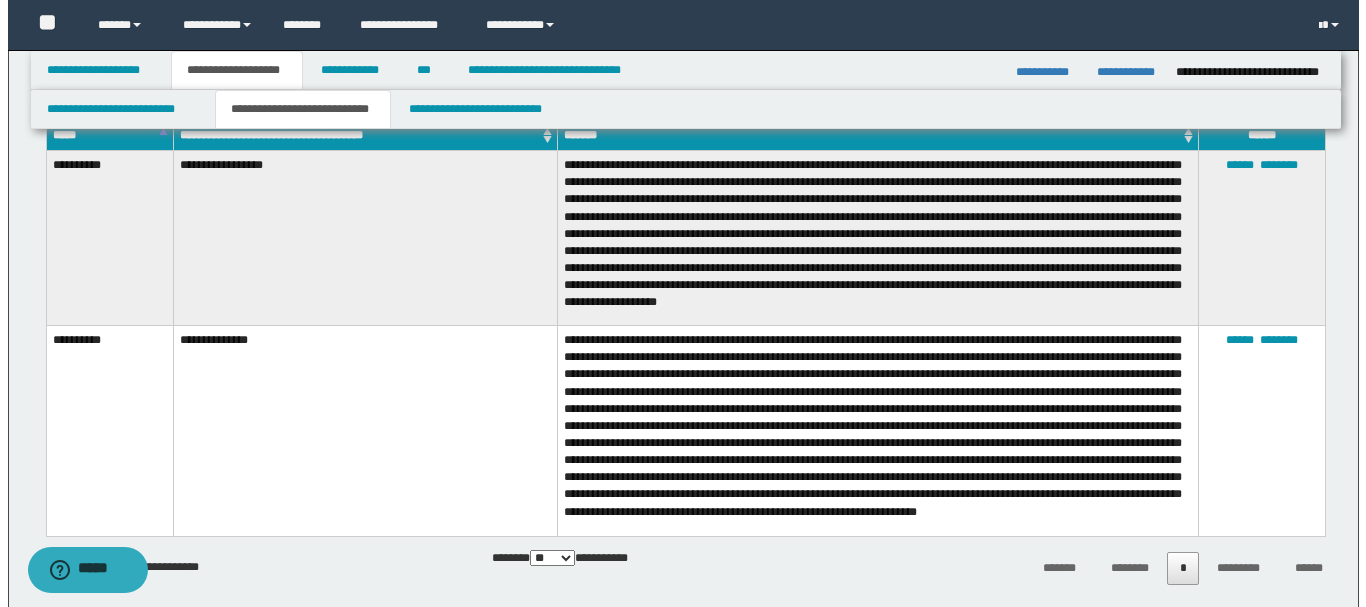 scroll, scrollTop: 1000, scrollLeft: 0, axis: vertical 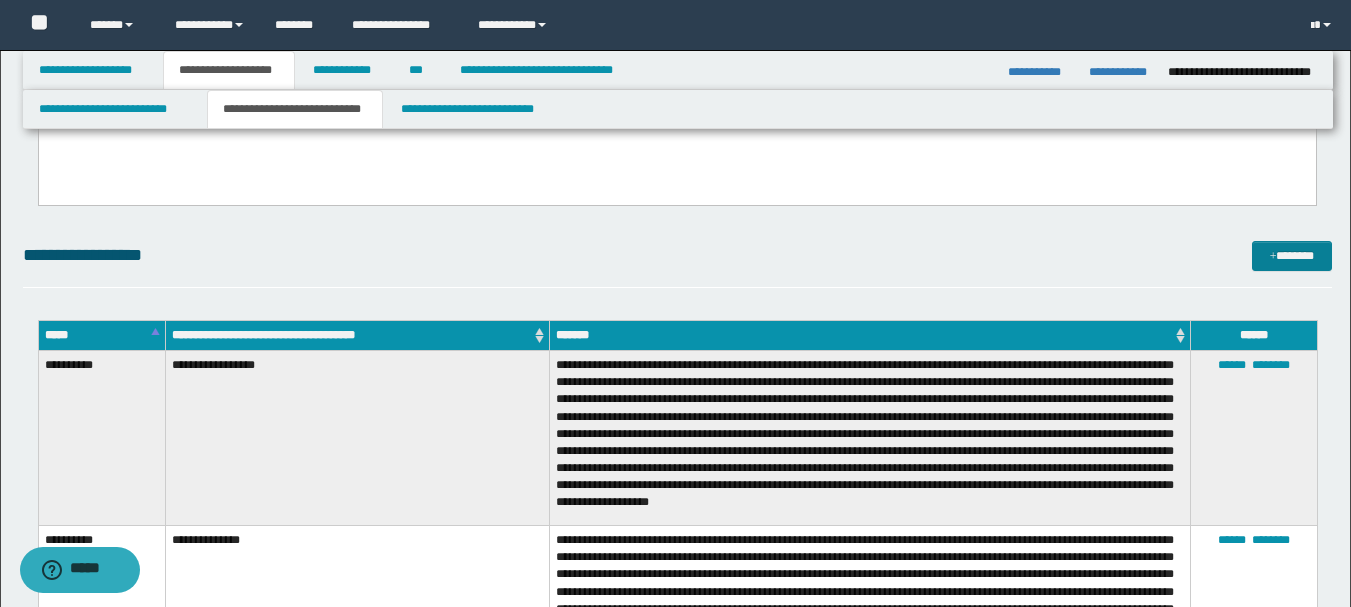 click on "*******" at bounding box center [1292, 256] 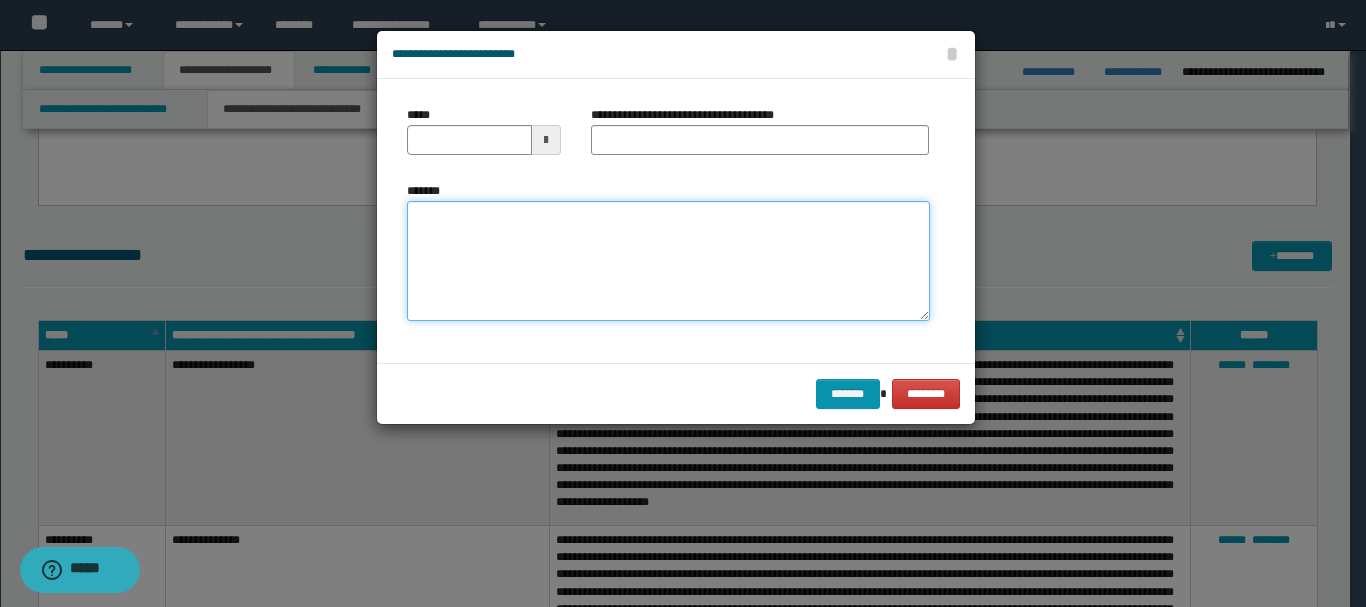 paste on "**********" 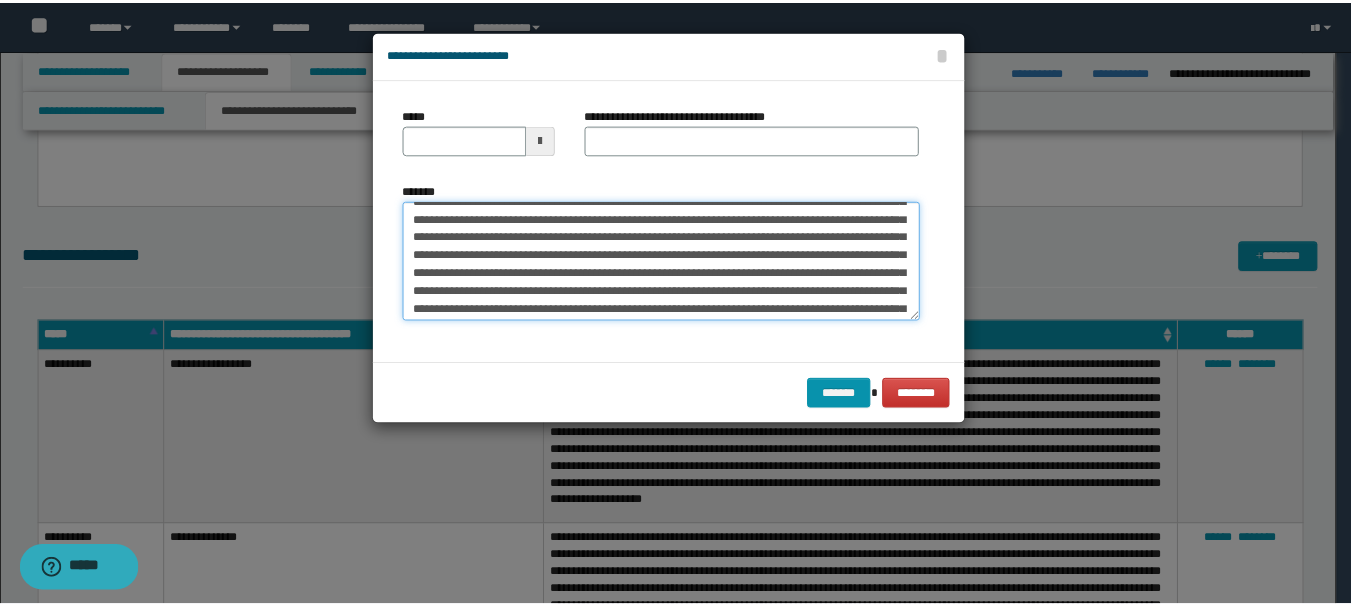 scroll, scrollTop: 0, scrollLeft: 0, axis: both 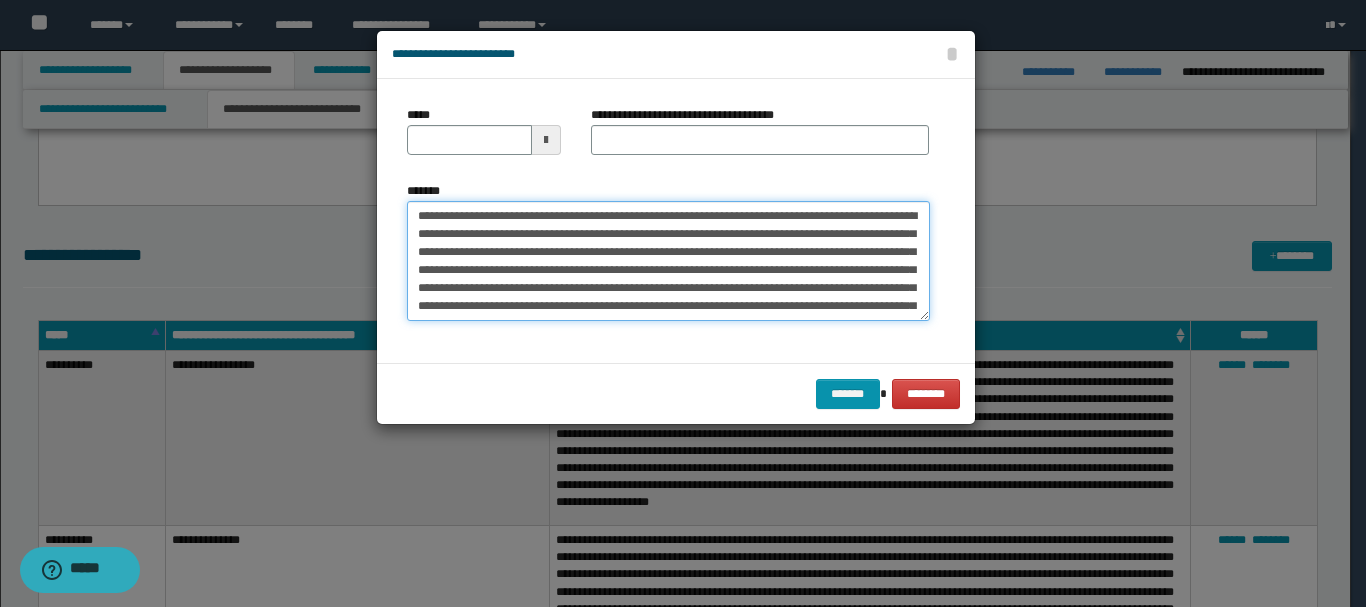 type on "**********" 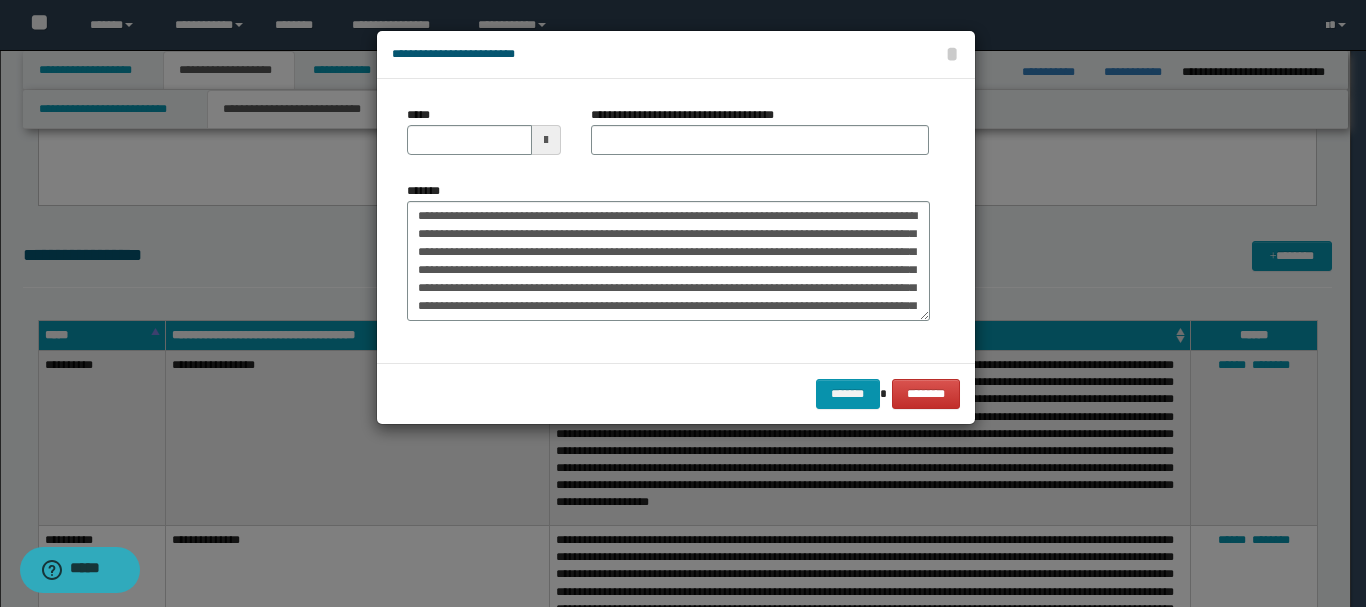 click at bounding box center (546, 140) 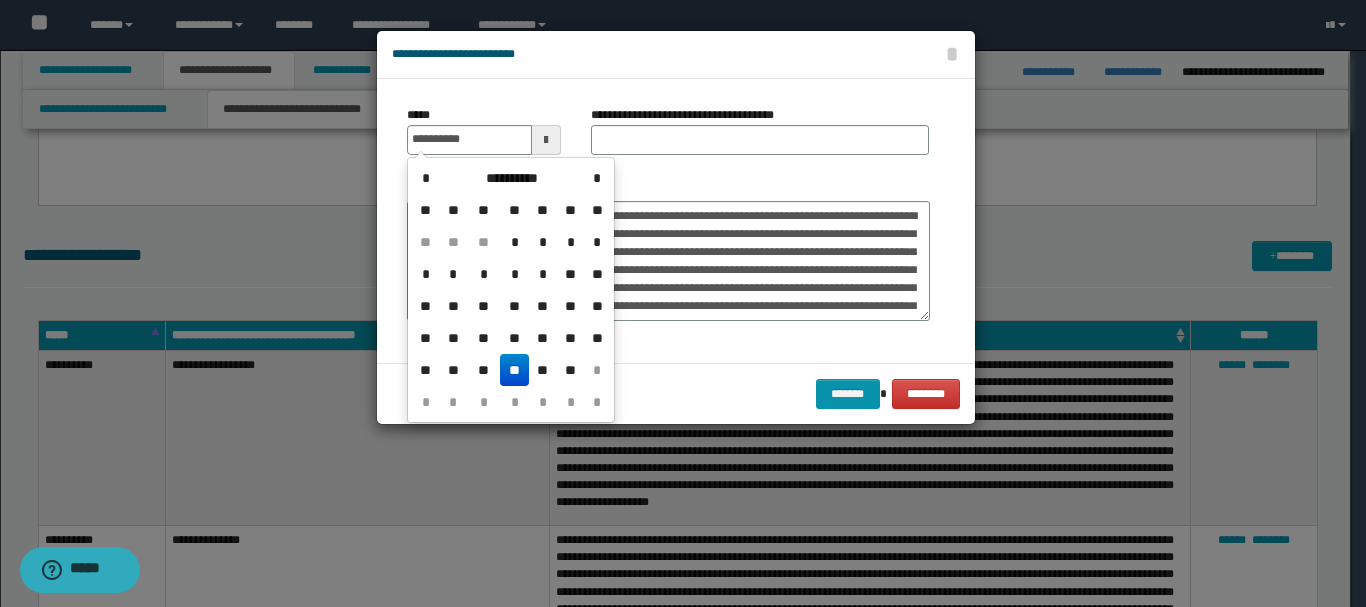 click on "**" at bounding box center [514, 370] 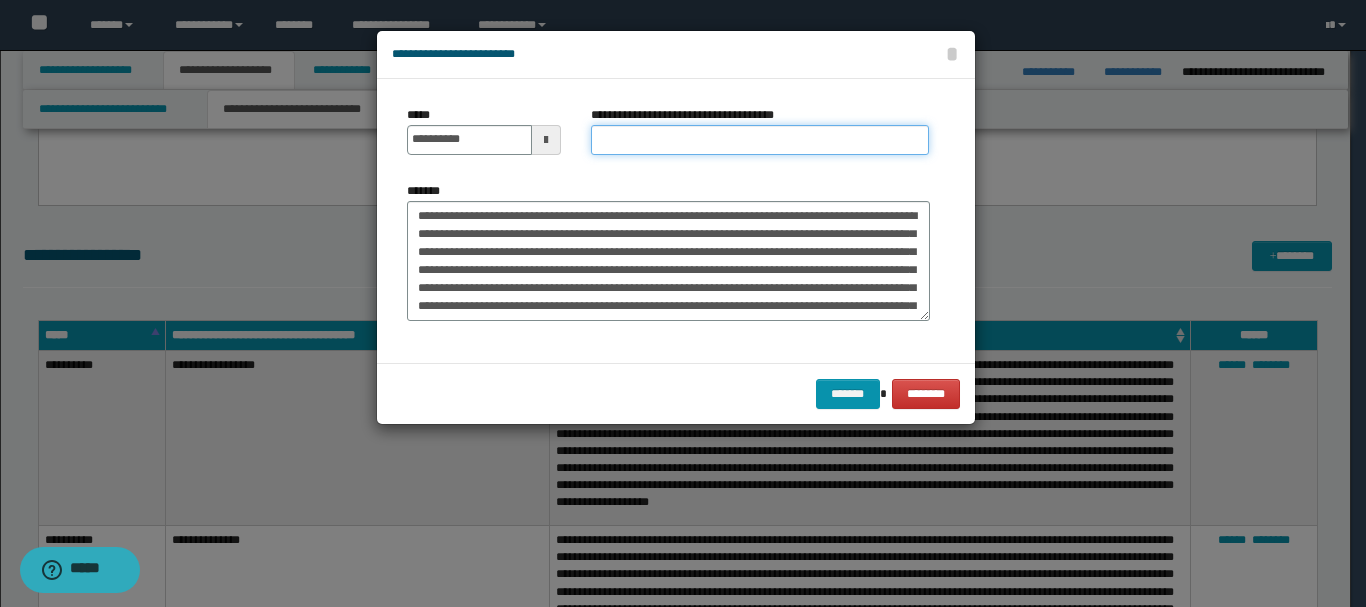 click on "**********" at bounding box center [760, 140] 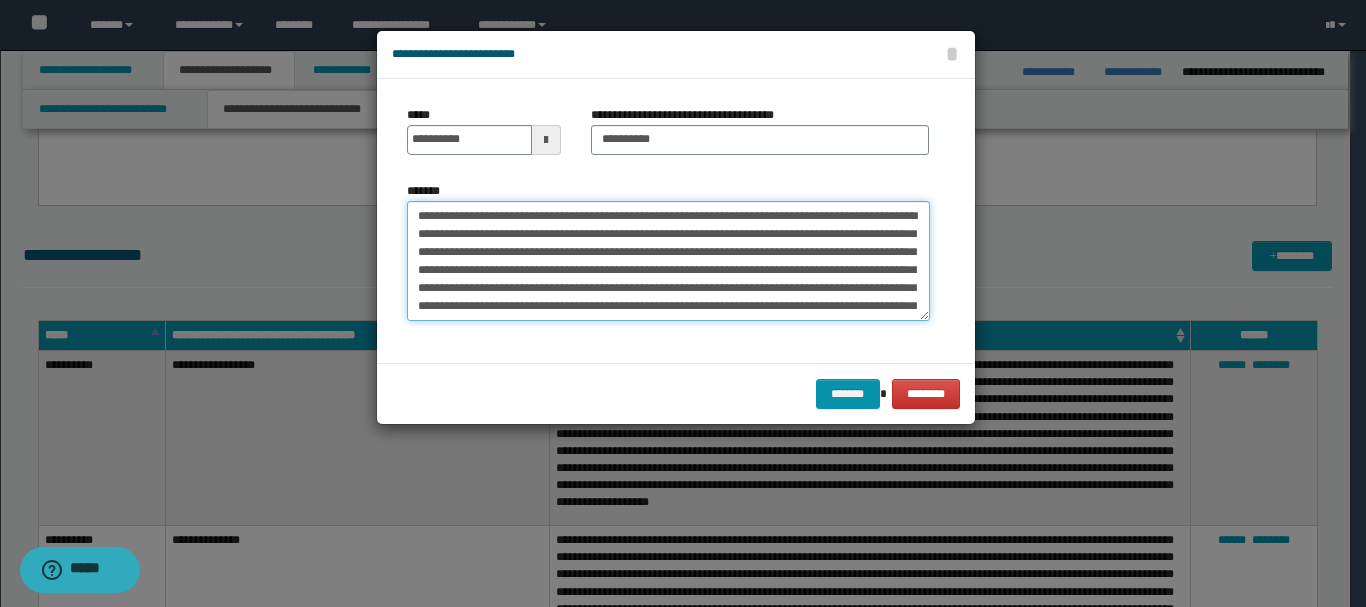 click on "*******" at bounding box center [668, 261] 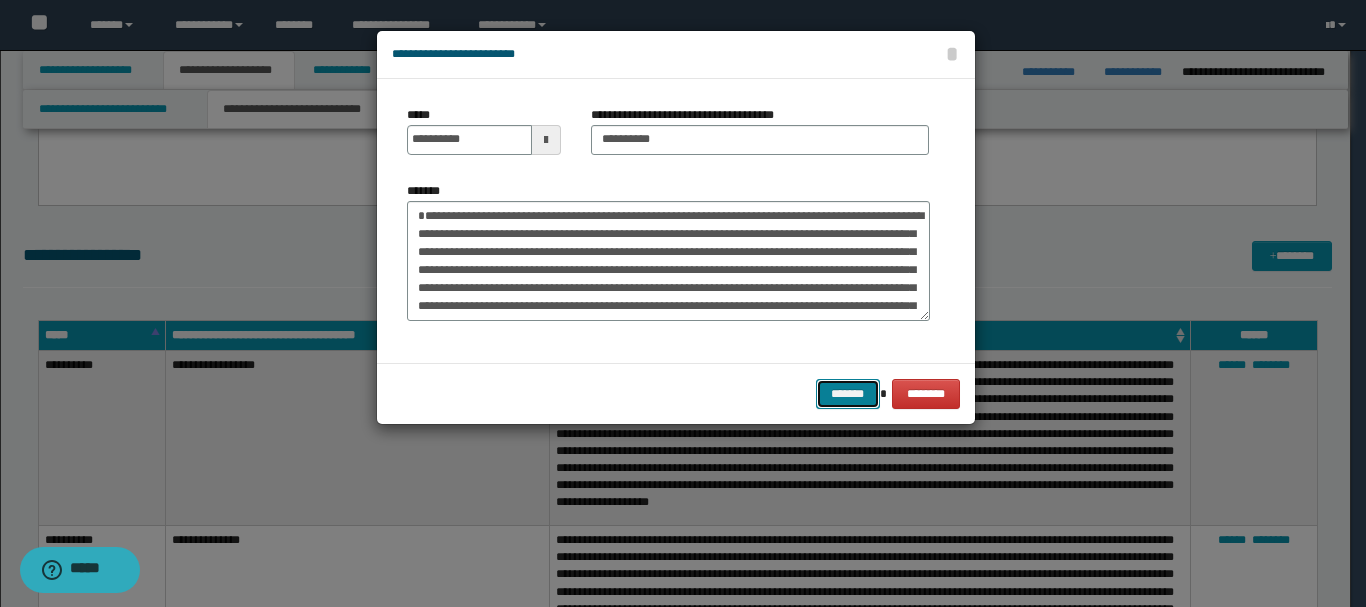 click on "*******" at bounding box center [848, 394] 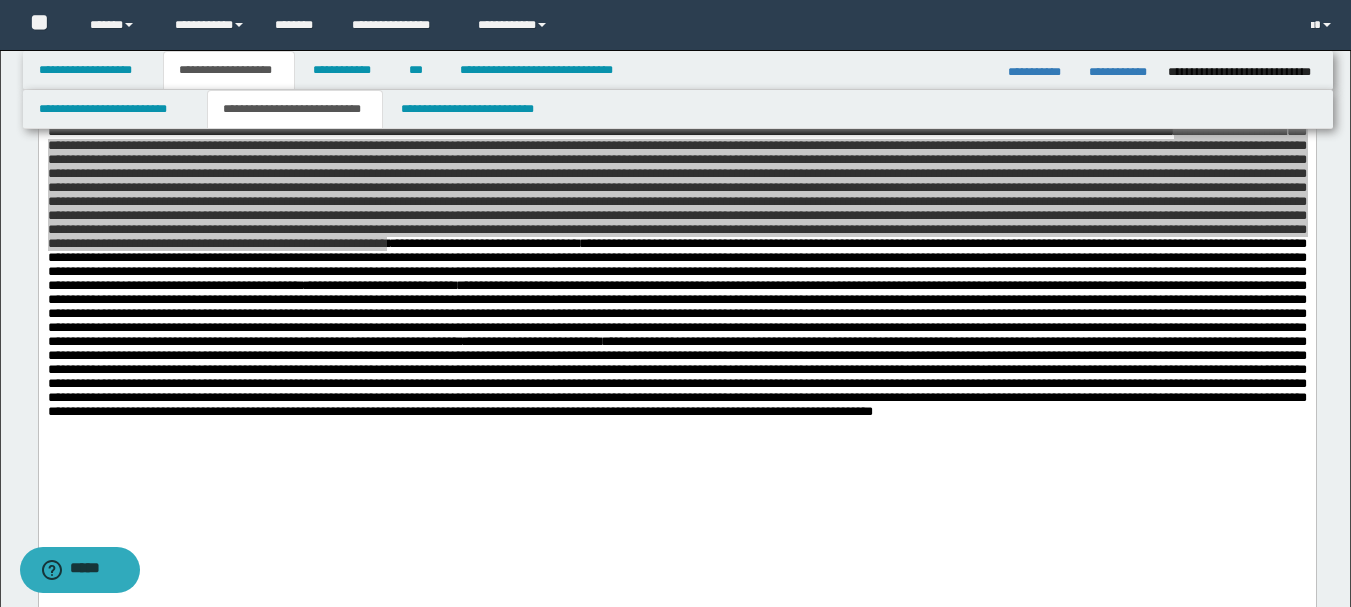 scroll, scrollTop: 400, scrollLeft: 0, axis: vertical 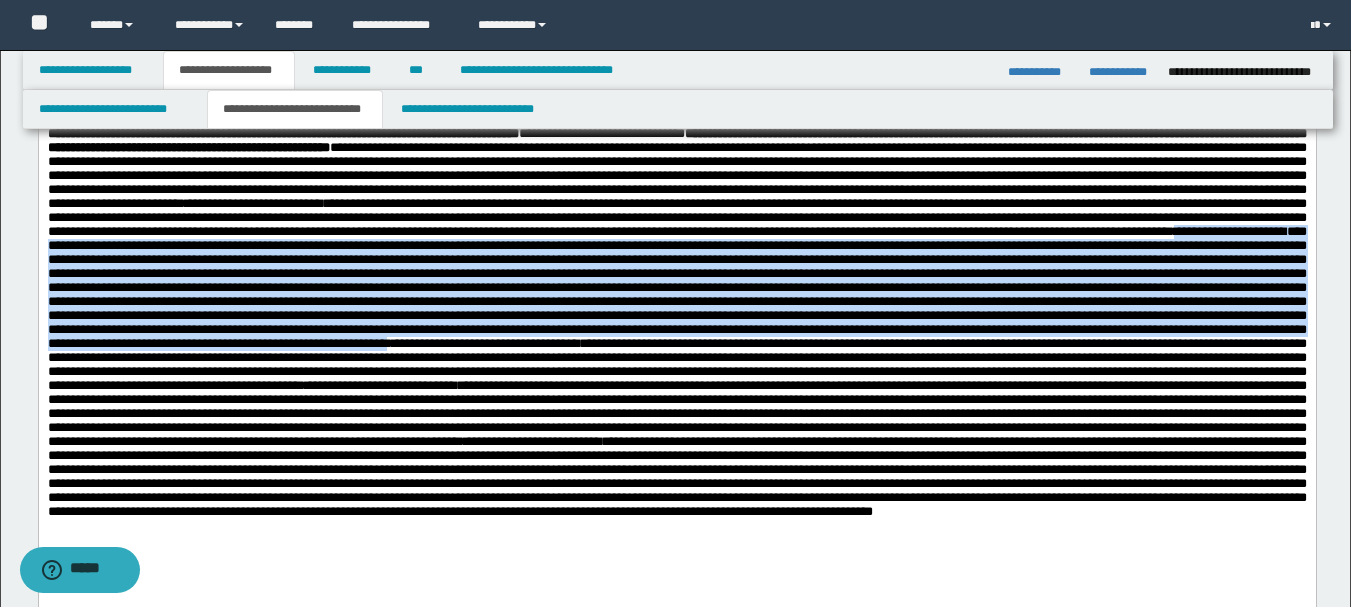 click on "**********" at bounding box center (676, 132) 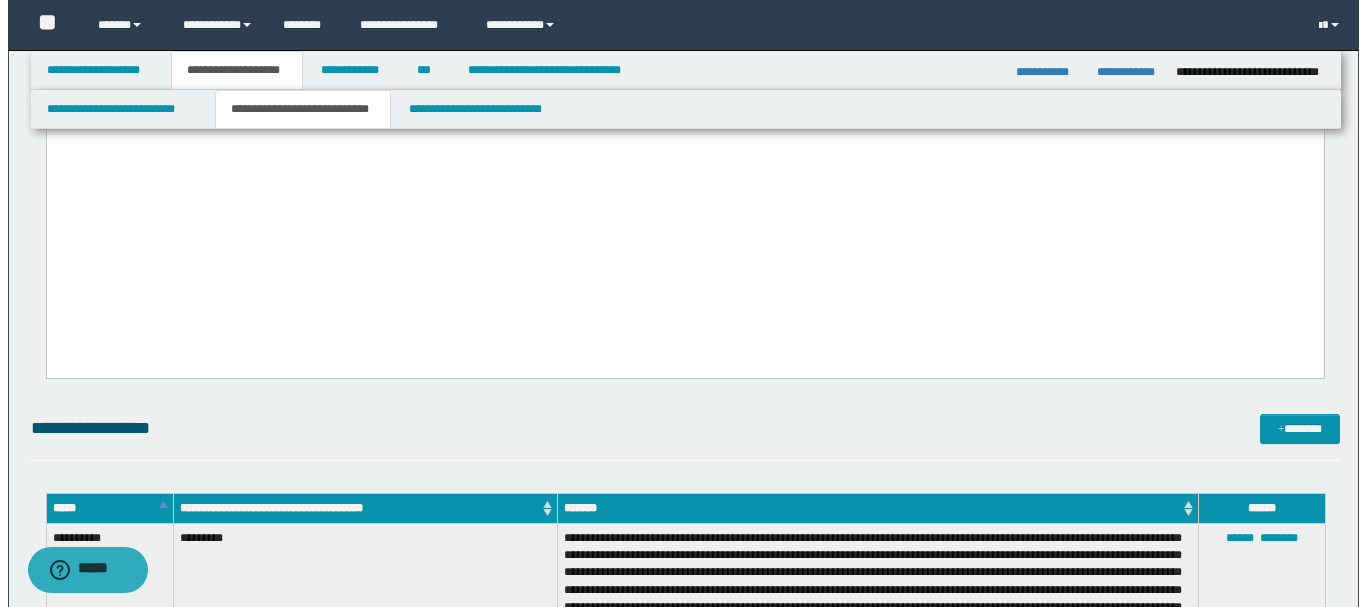 scroll, scrollTop: 800, scrollLeft: 0, axis: vertical 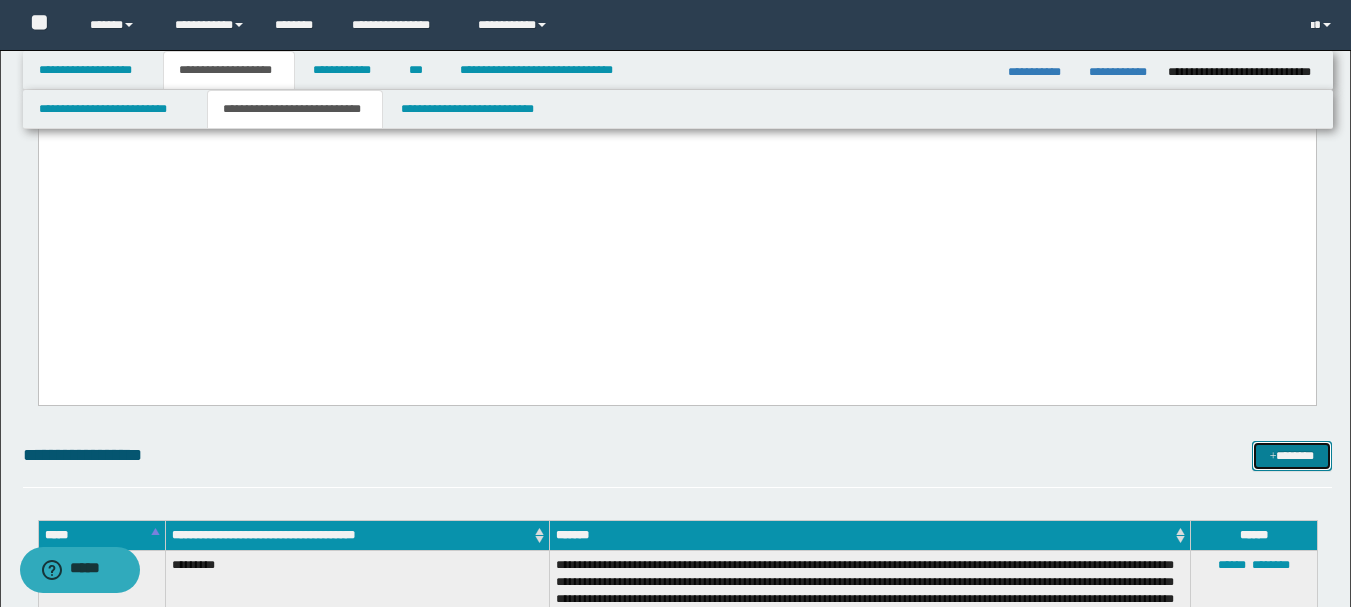 click on "*******" at bounding box center (1292, 456) 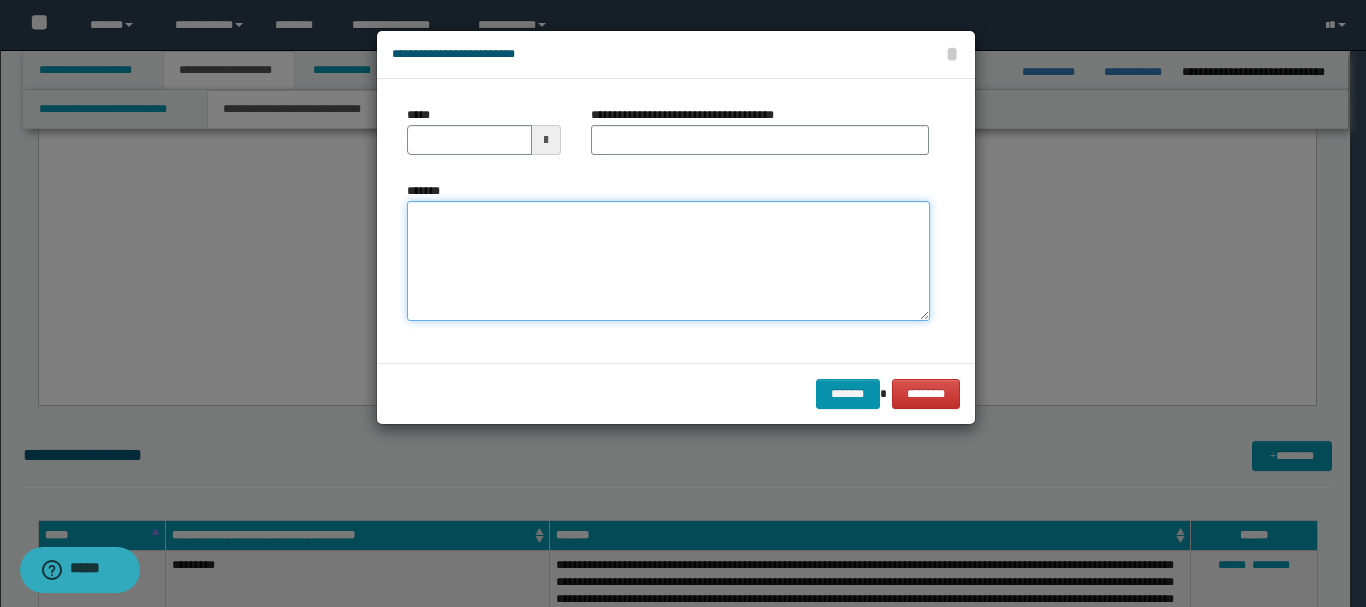 paste on "**********" 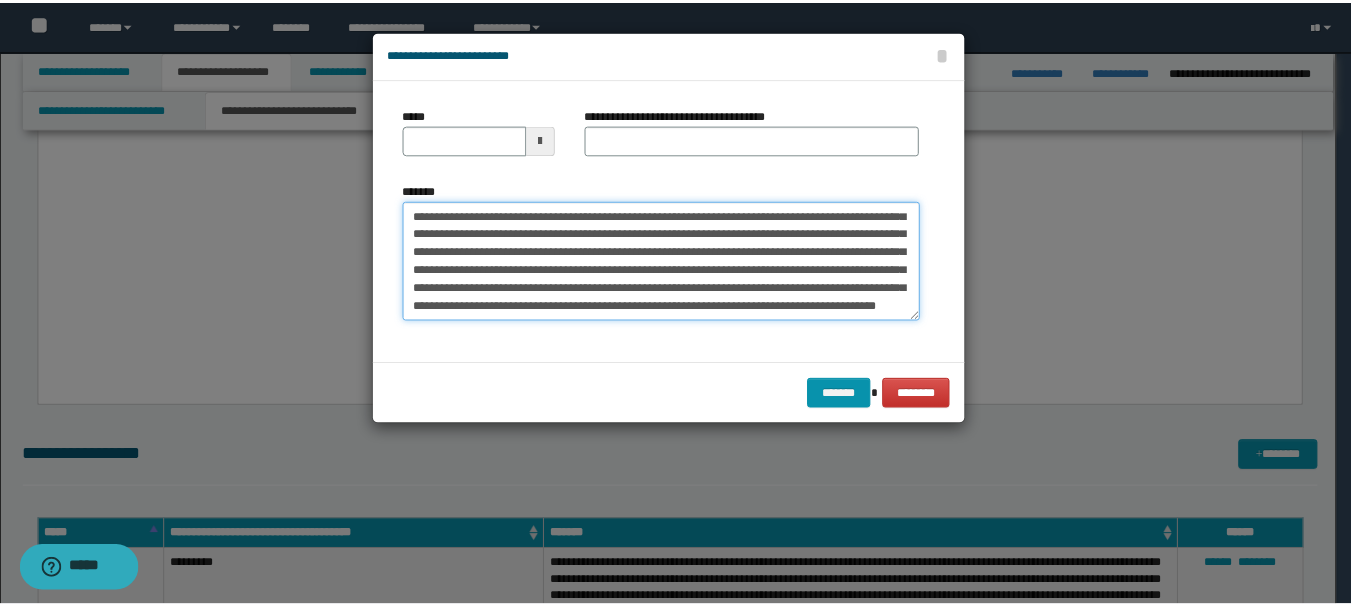 scroll, scrollTop: 0, scrollLeft: 0, axis: both 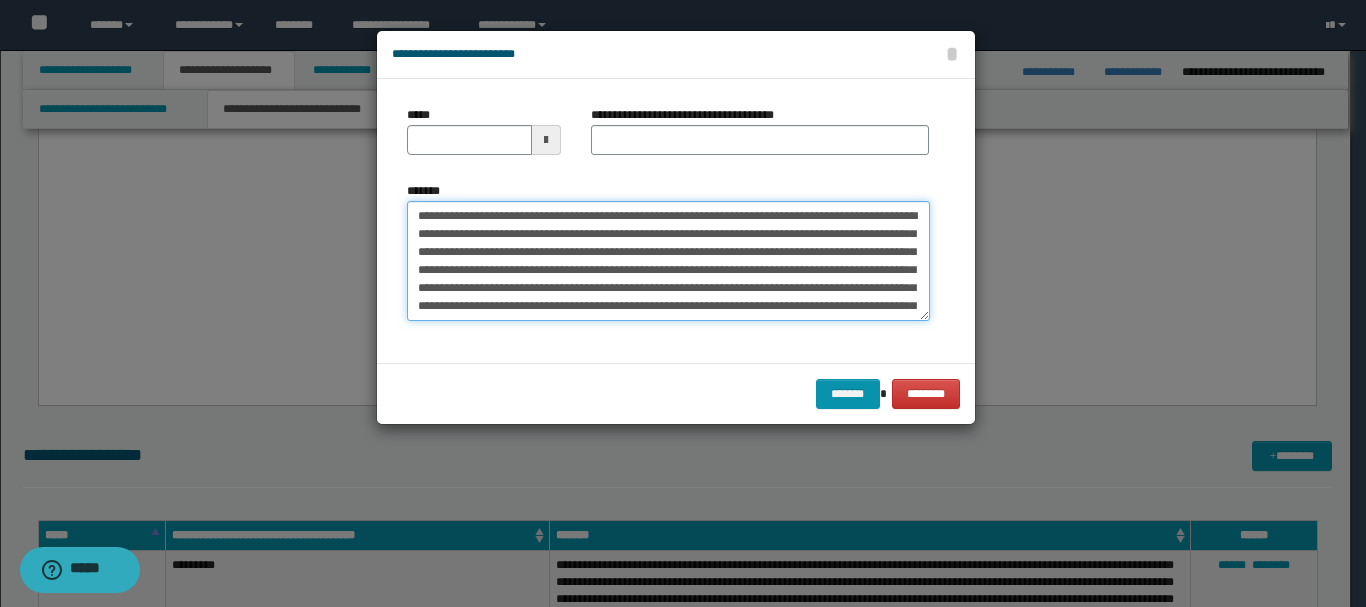 type on "**********" 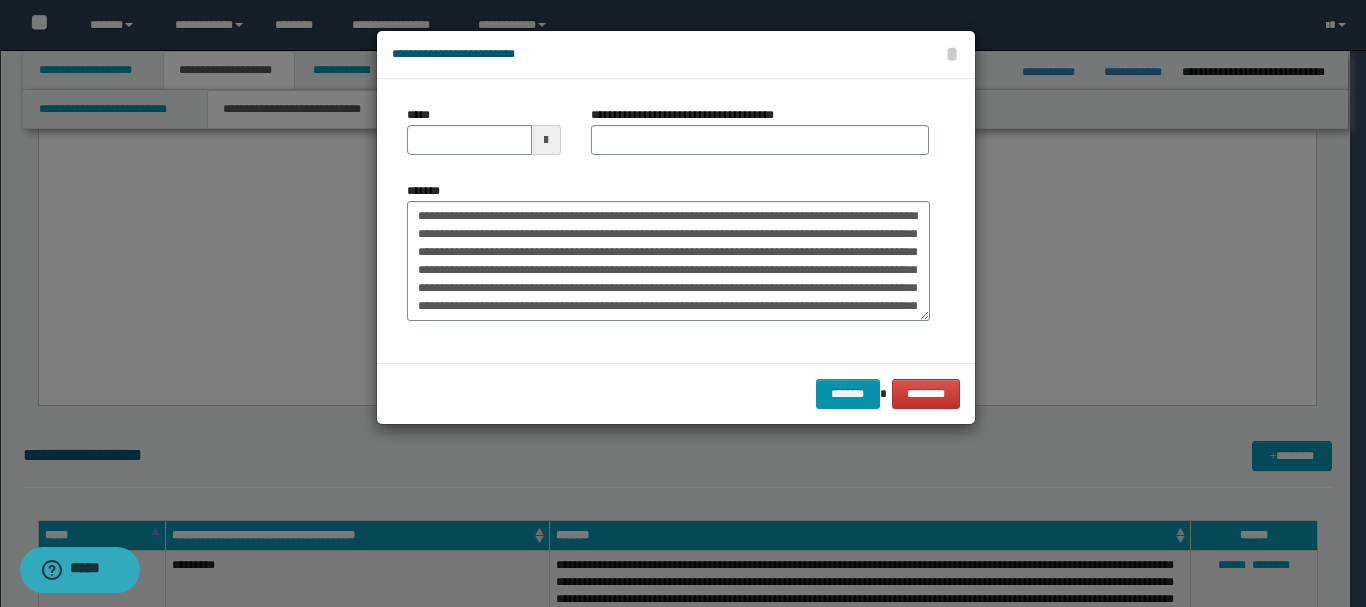 click at bounding box center (546, 140) 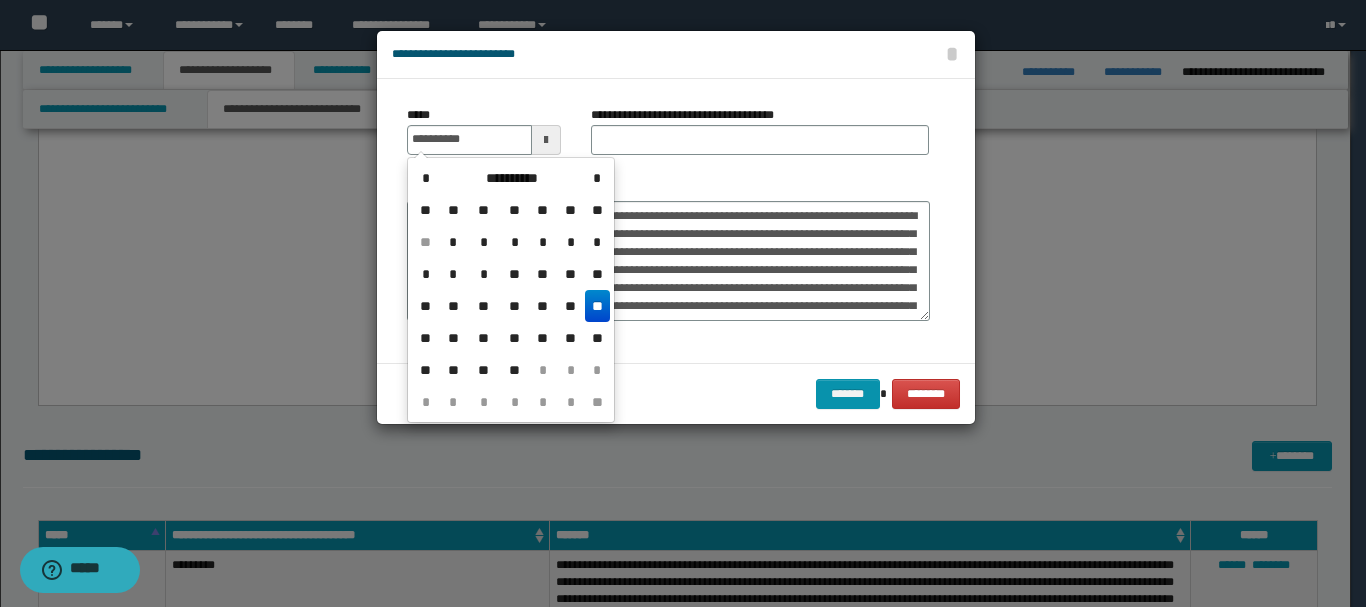 click on "**" at bounding box center [597, 306] 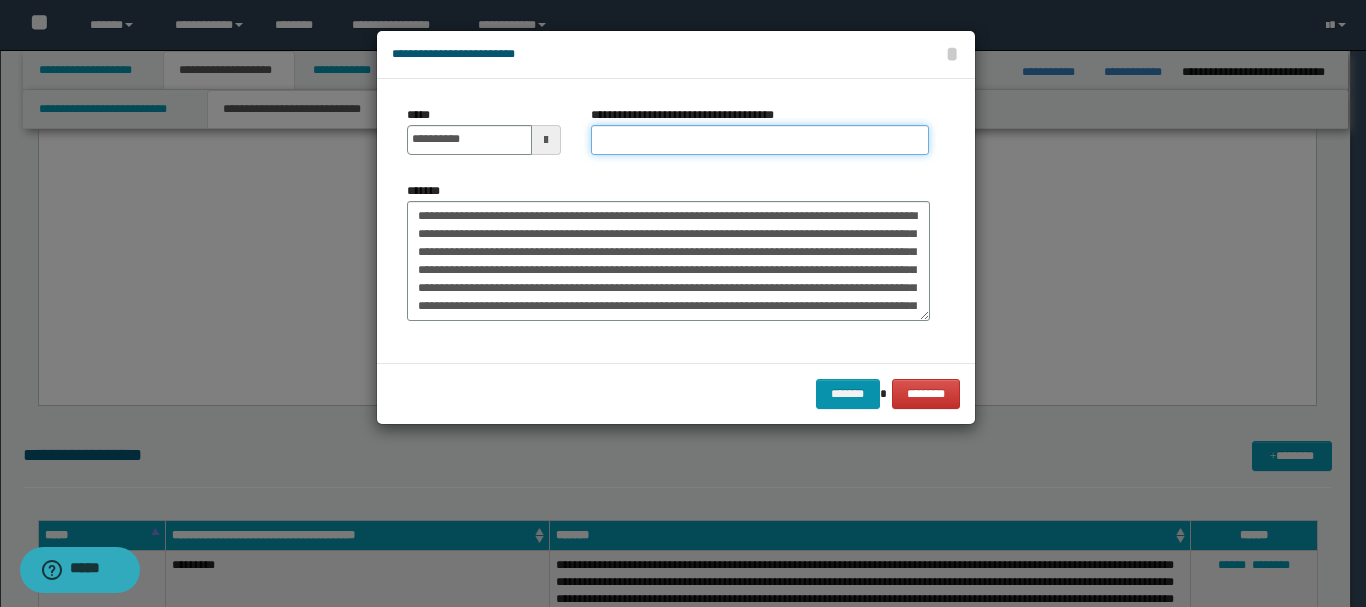 click on "**********" at bounding box center (760, 140) 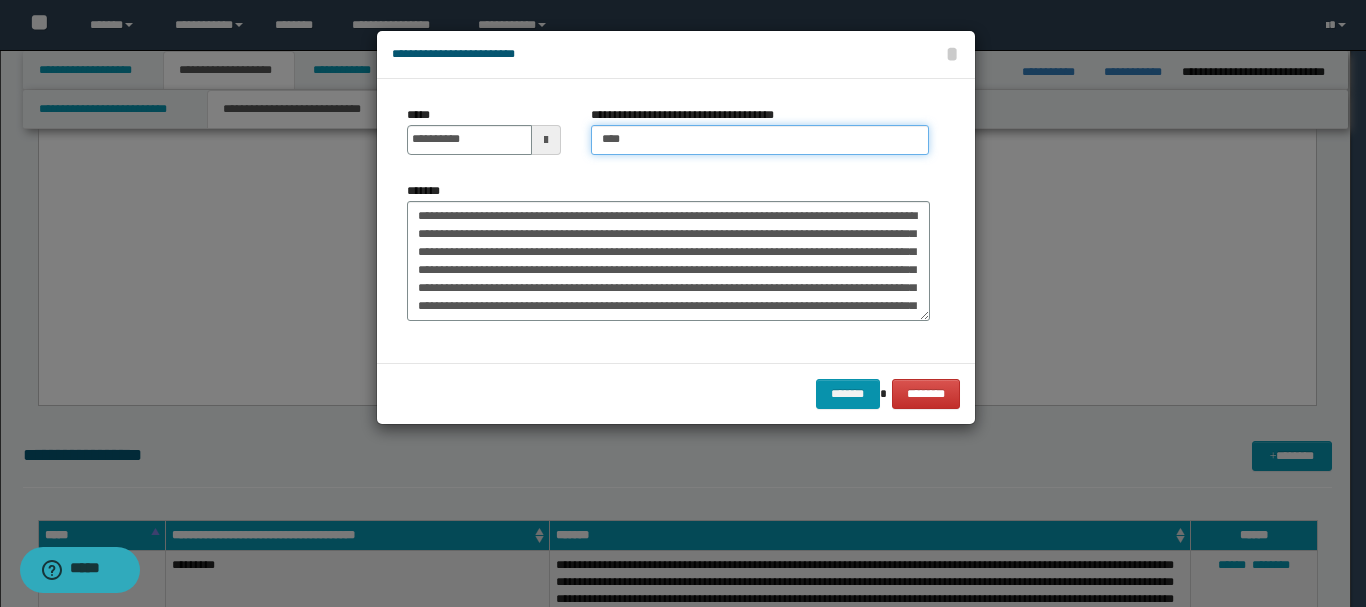 type on "**********" 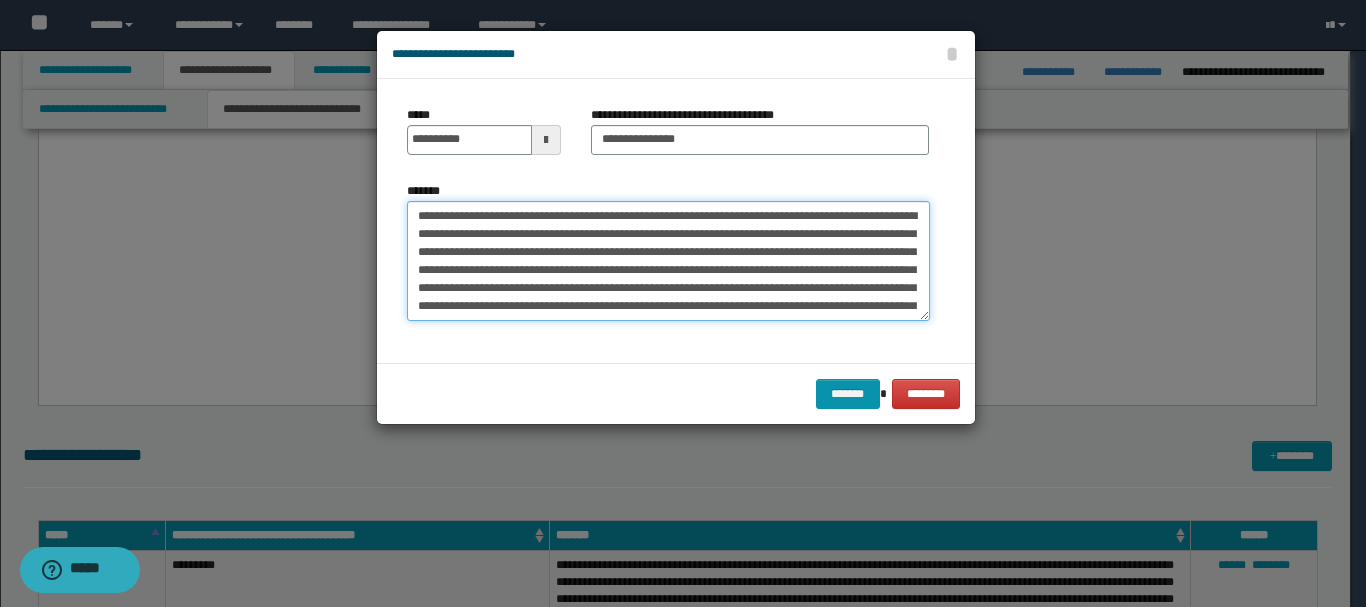 click on "**********" at bounding box center [668, 261] 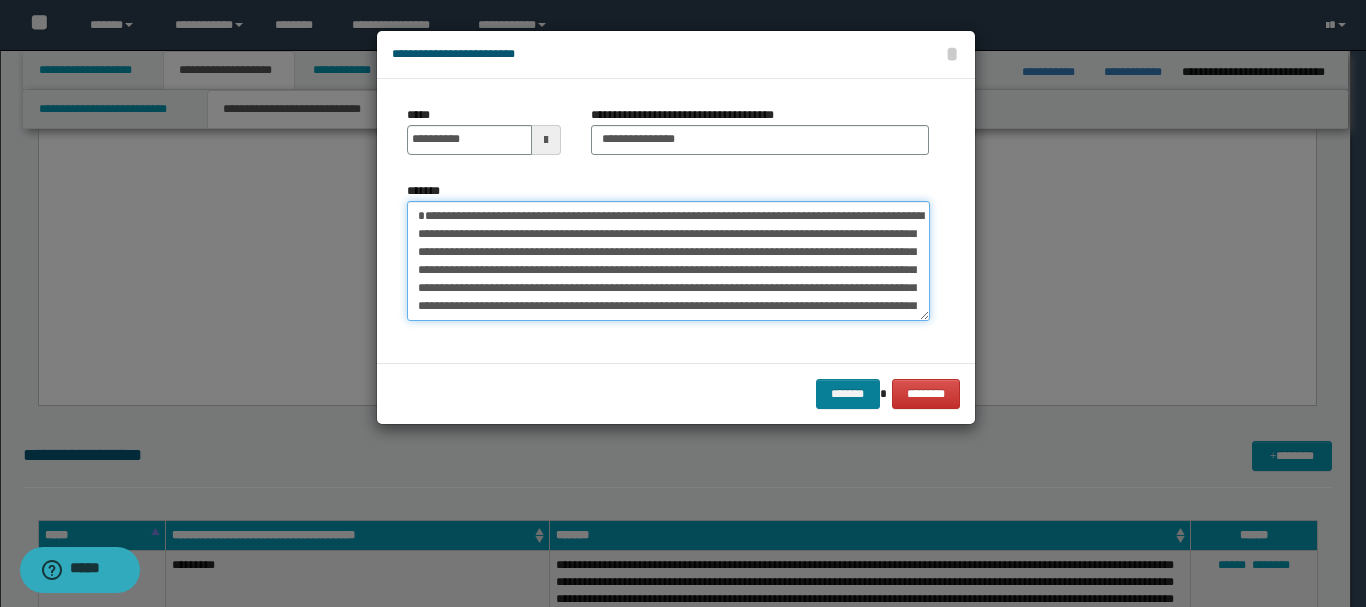 type on "**********" 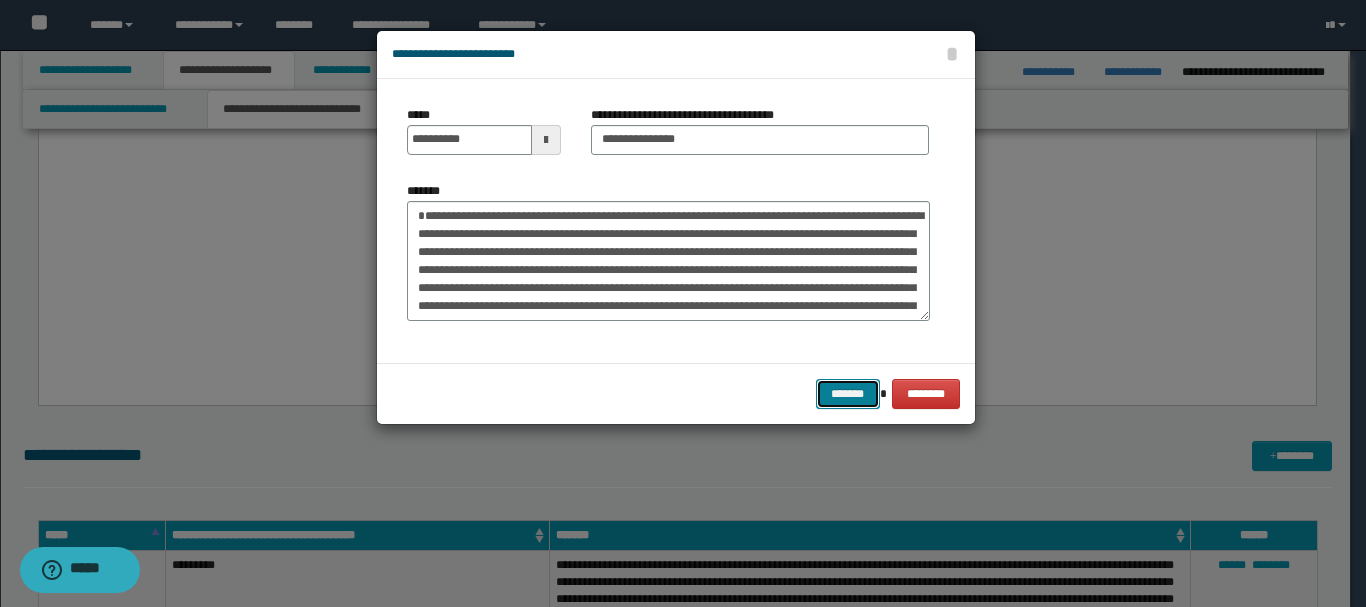 click on "*******" at bounding box center [848, 394] 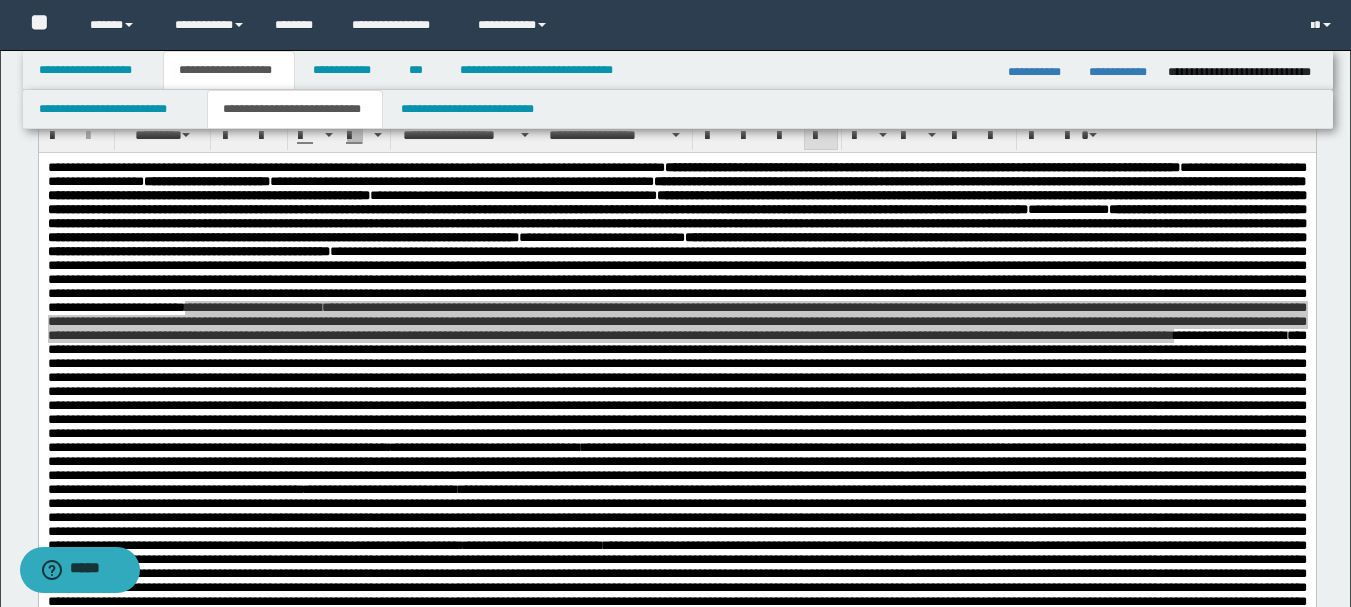 scroll, scrollTop: 300, scrollLeft: 0, axis: vertical 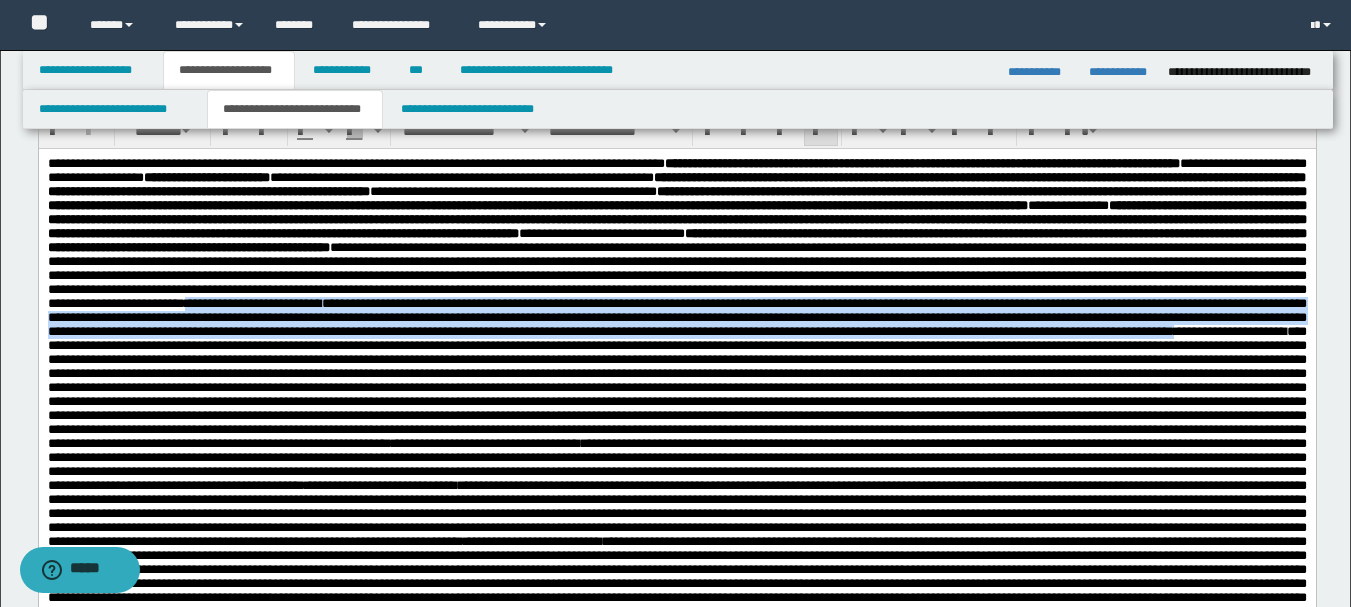 click on "**********" at bounding box center (676, 232) 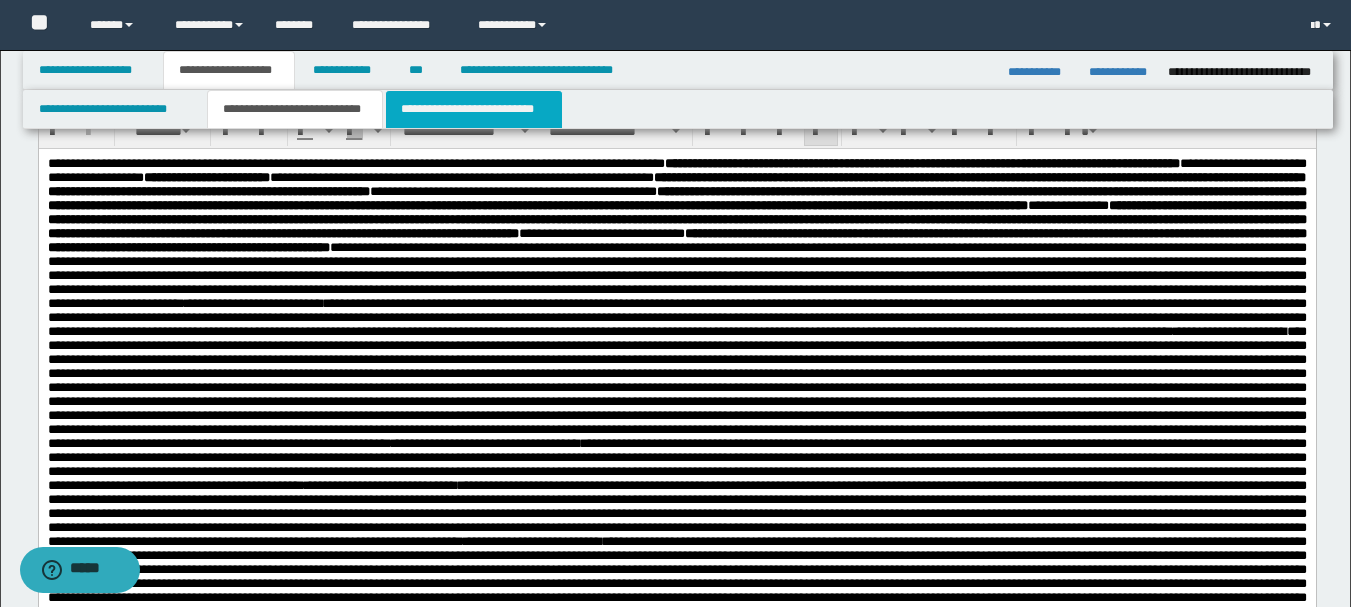 click on "**********" at bounding box center [474, 109] 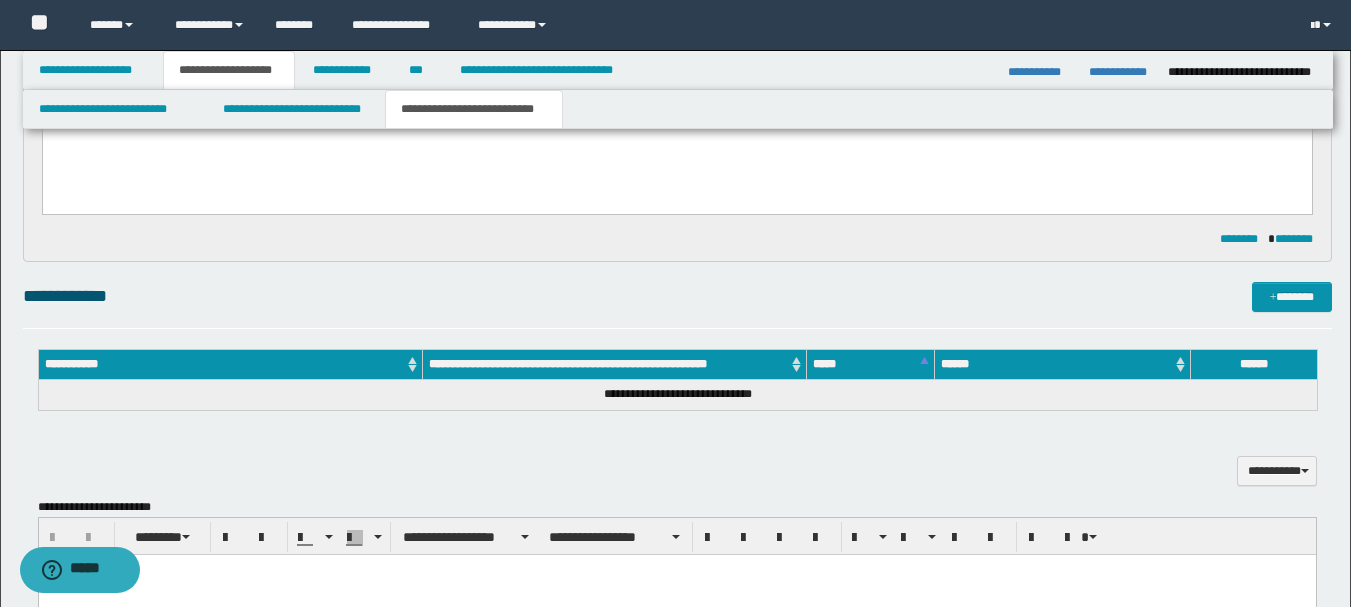scroll, scrollTop: 400, scrollLeft: 0, axis: vertical 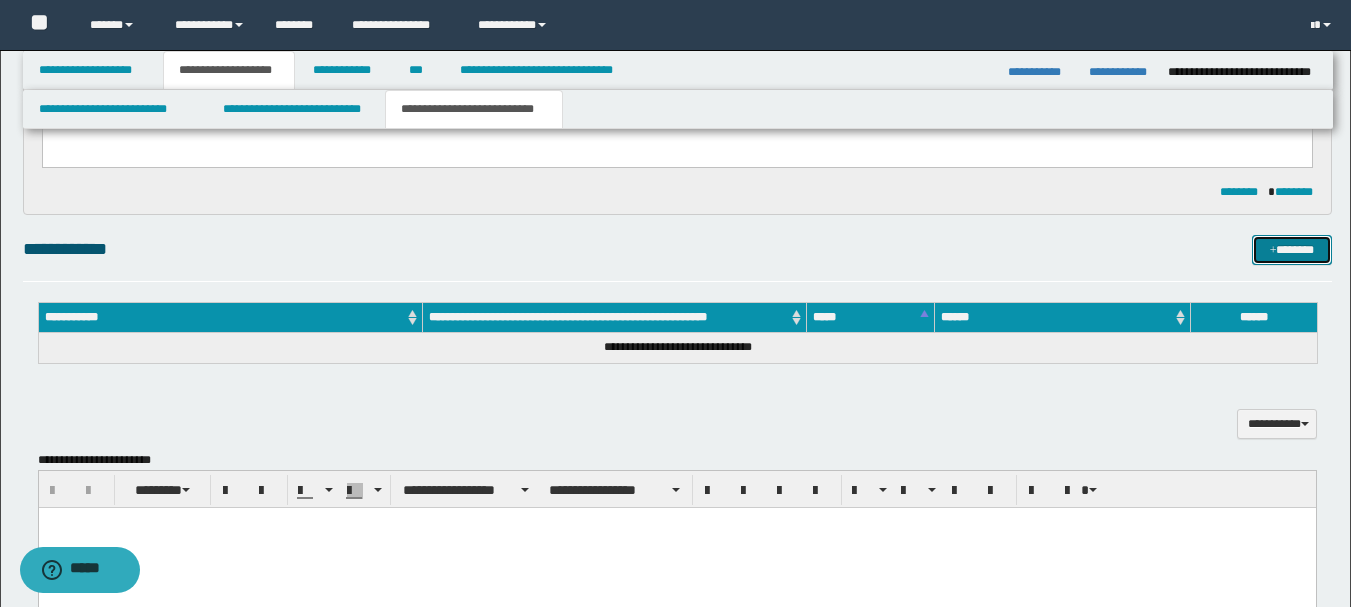 click at bounding box center [1273, 251] 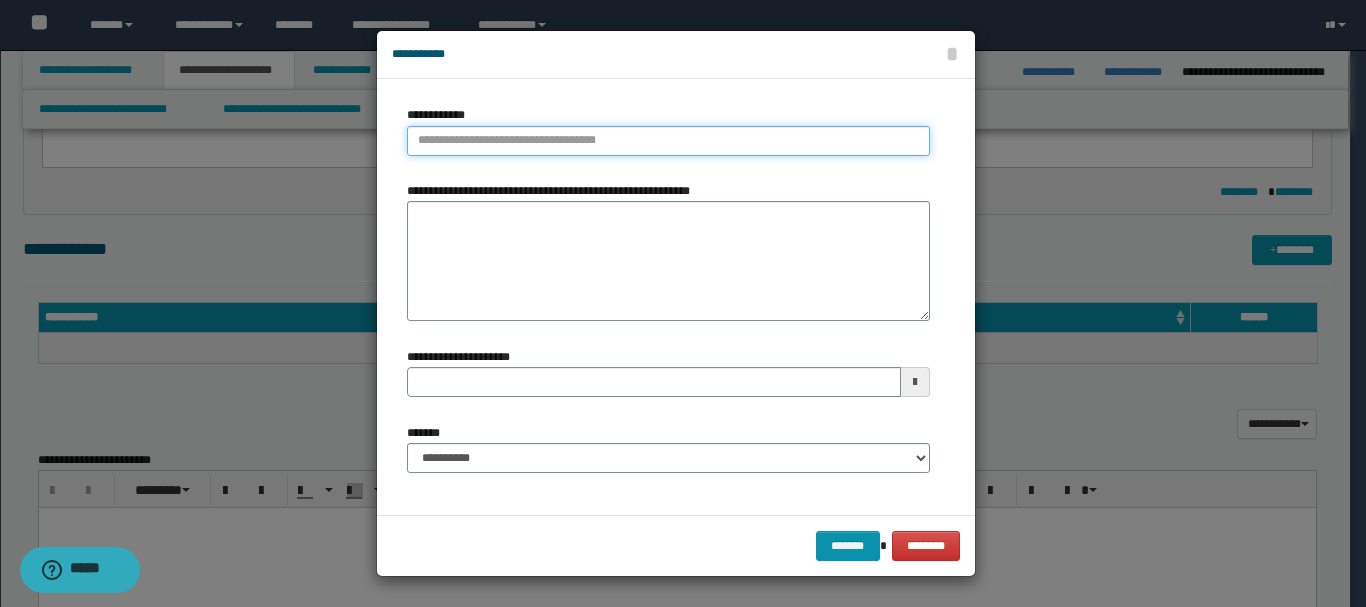 click on "**********" at bounding box center (668, 141) 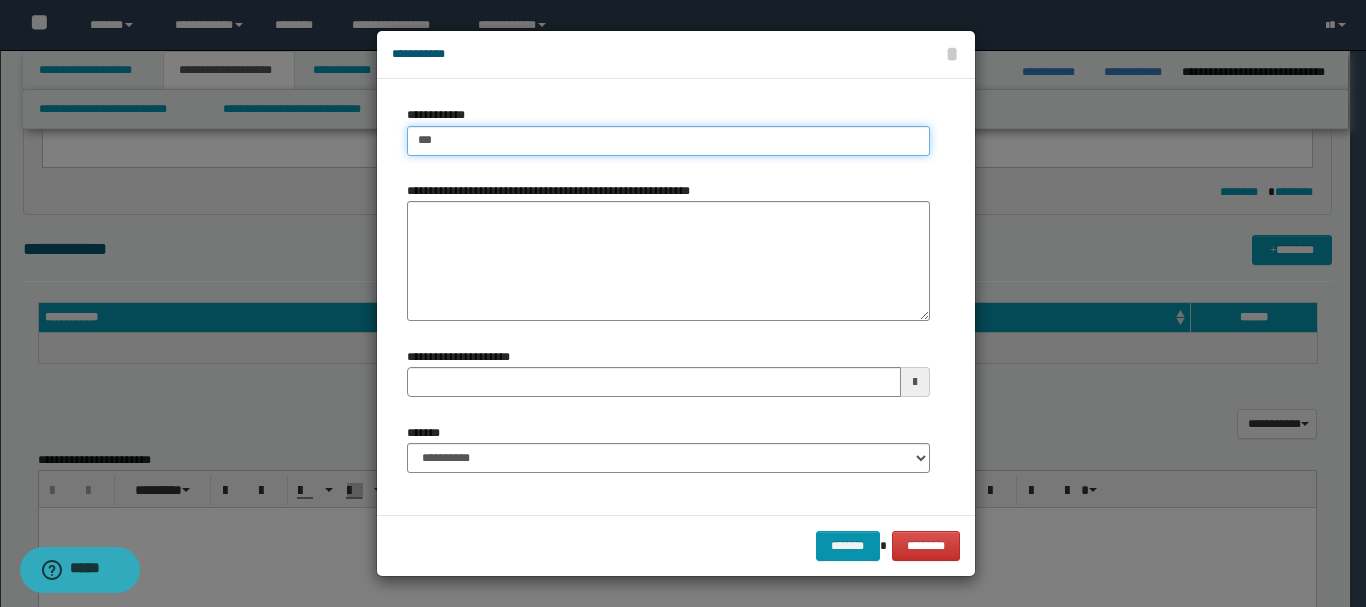 type on "****" 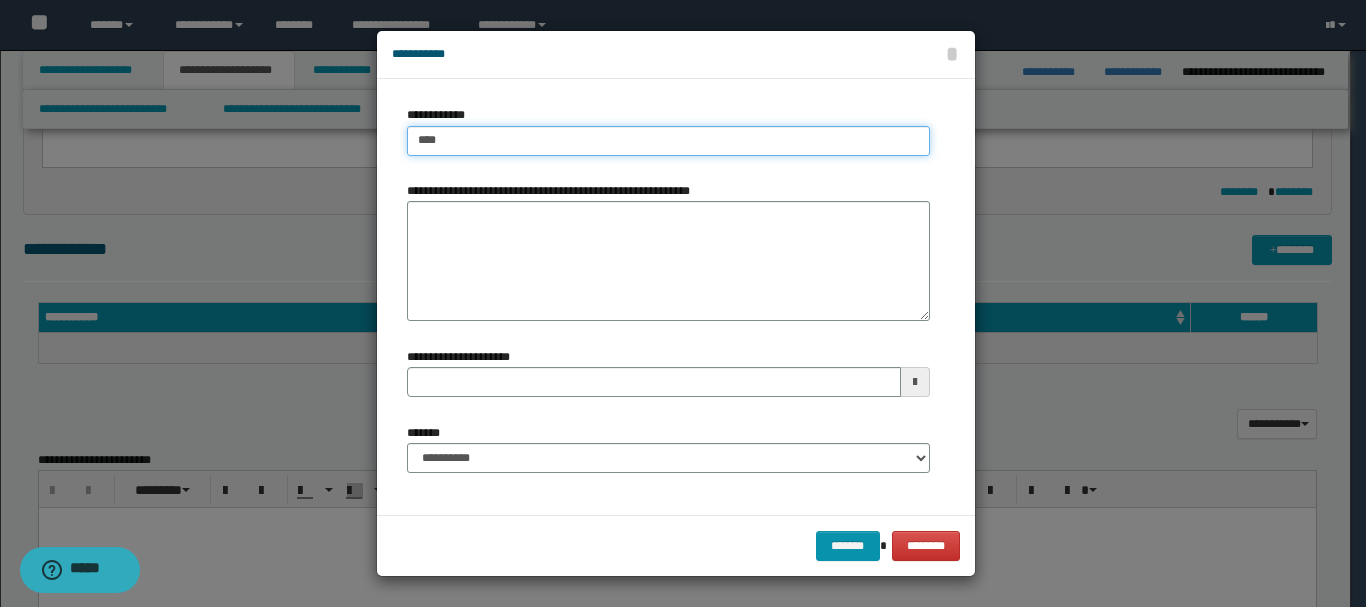 type on "****" 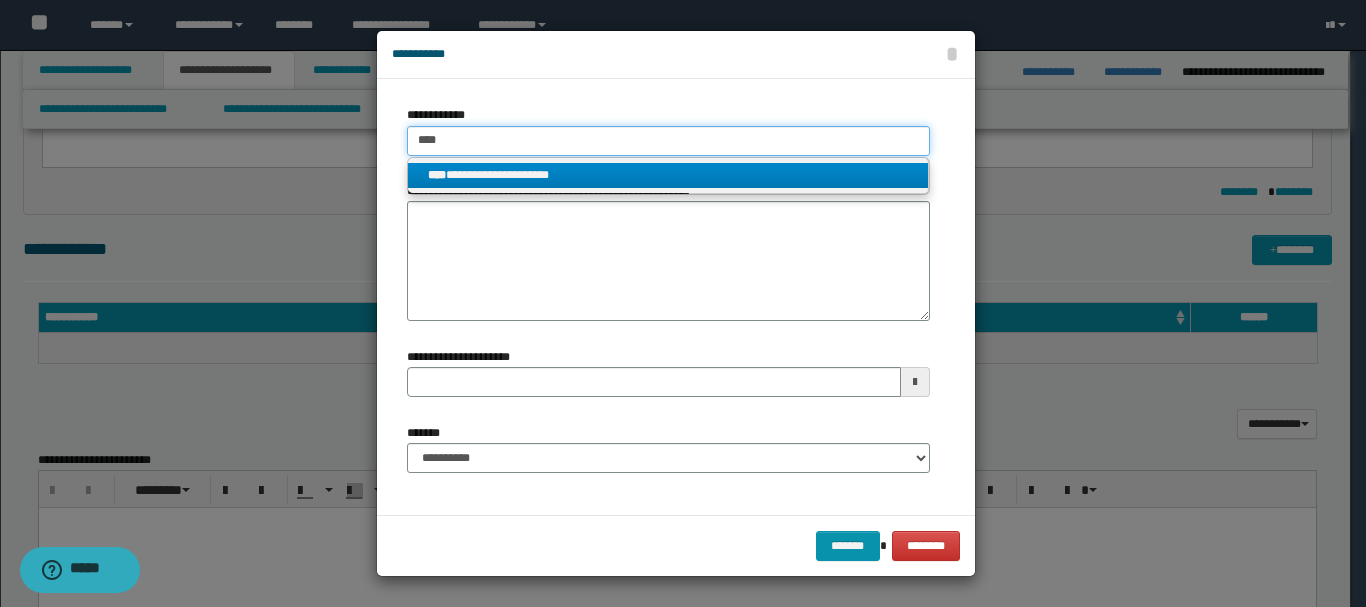 type on "****" 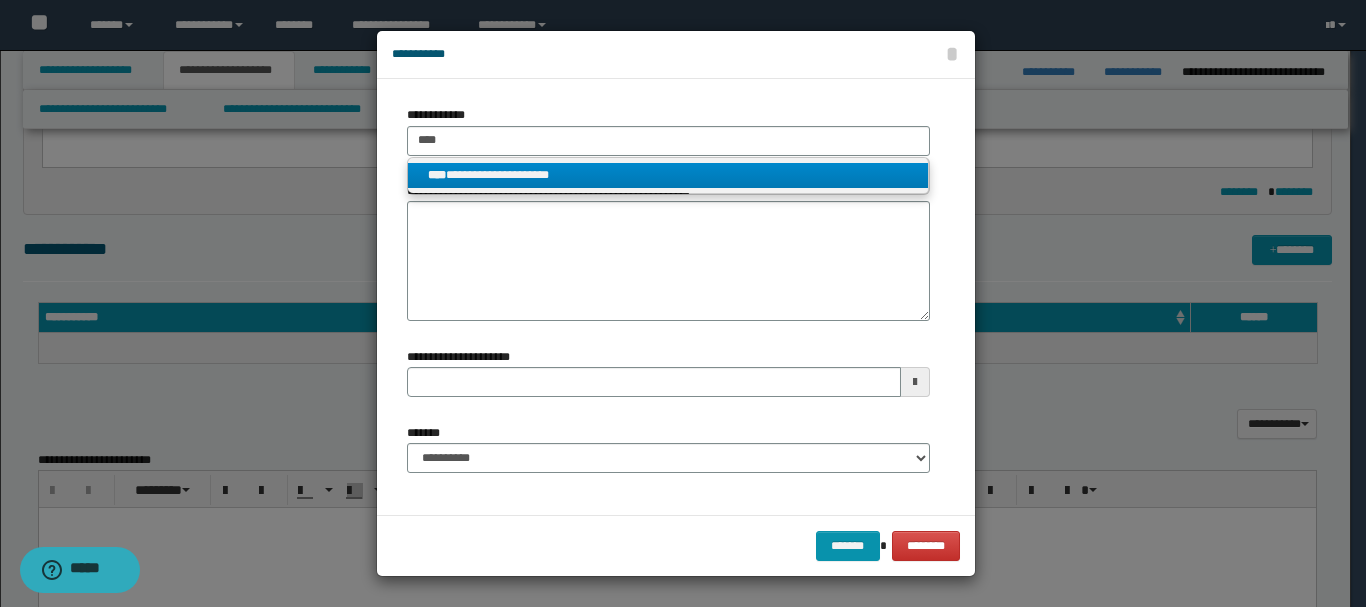 click on "**********" at bounding box center [668, 175] 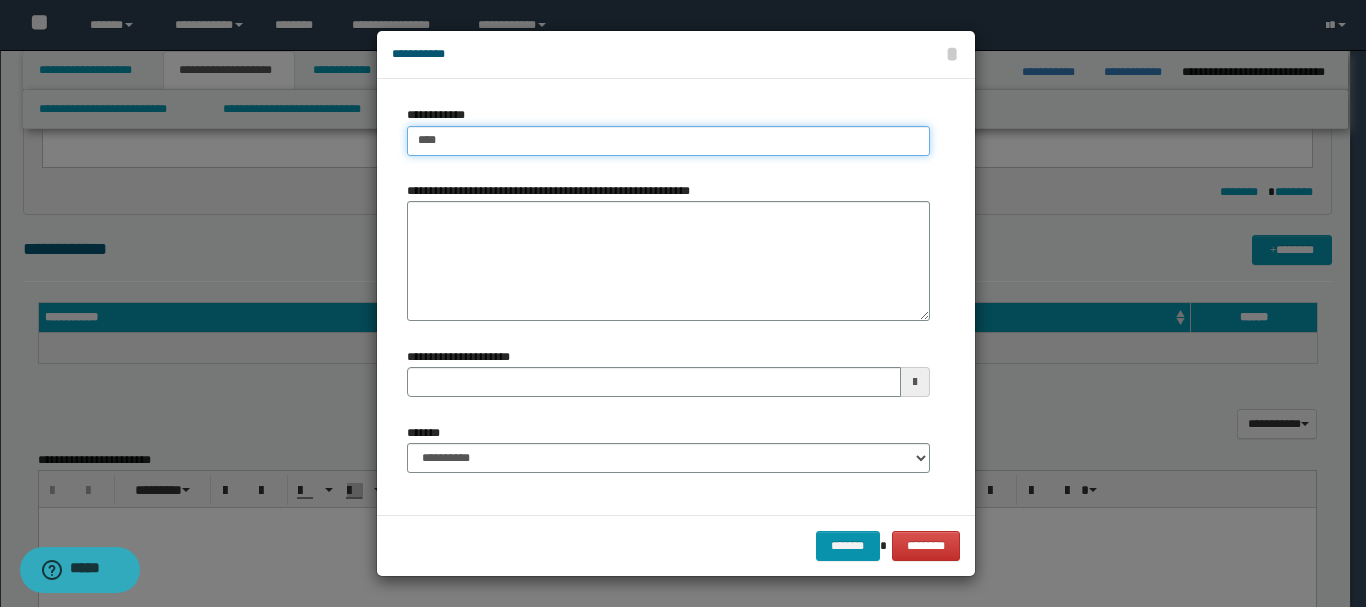 type 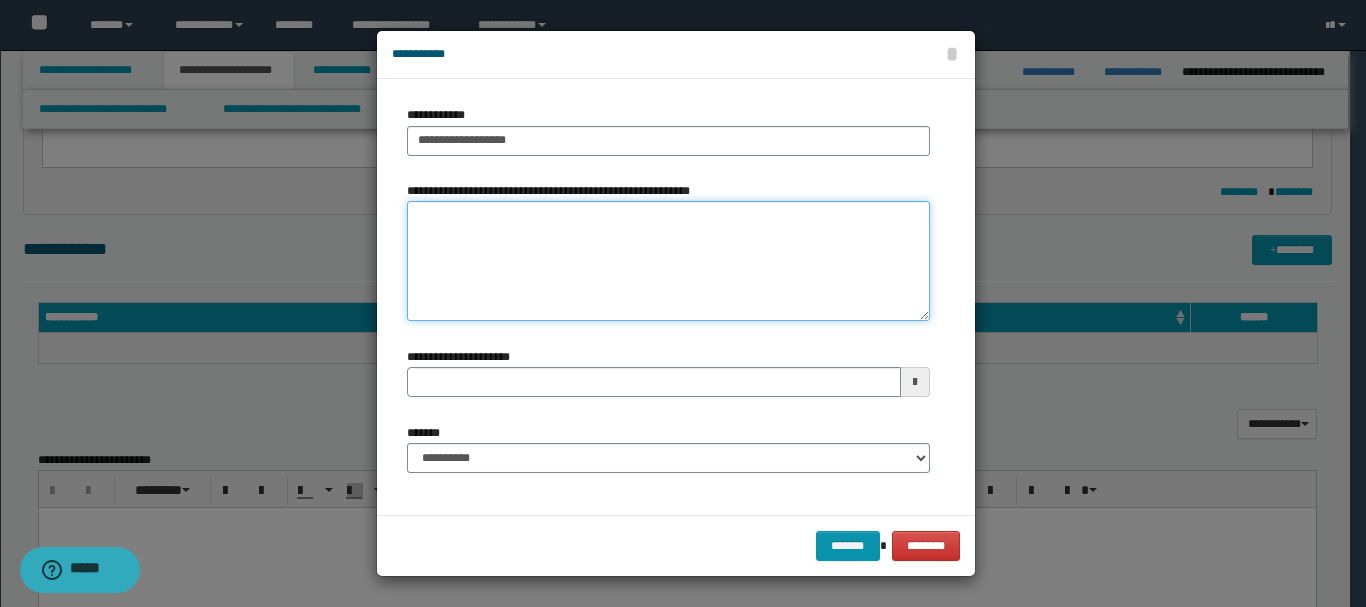 click on "**********" at bounding box center [668, 261] 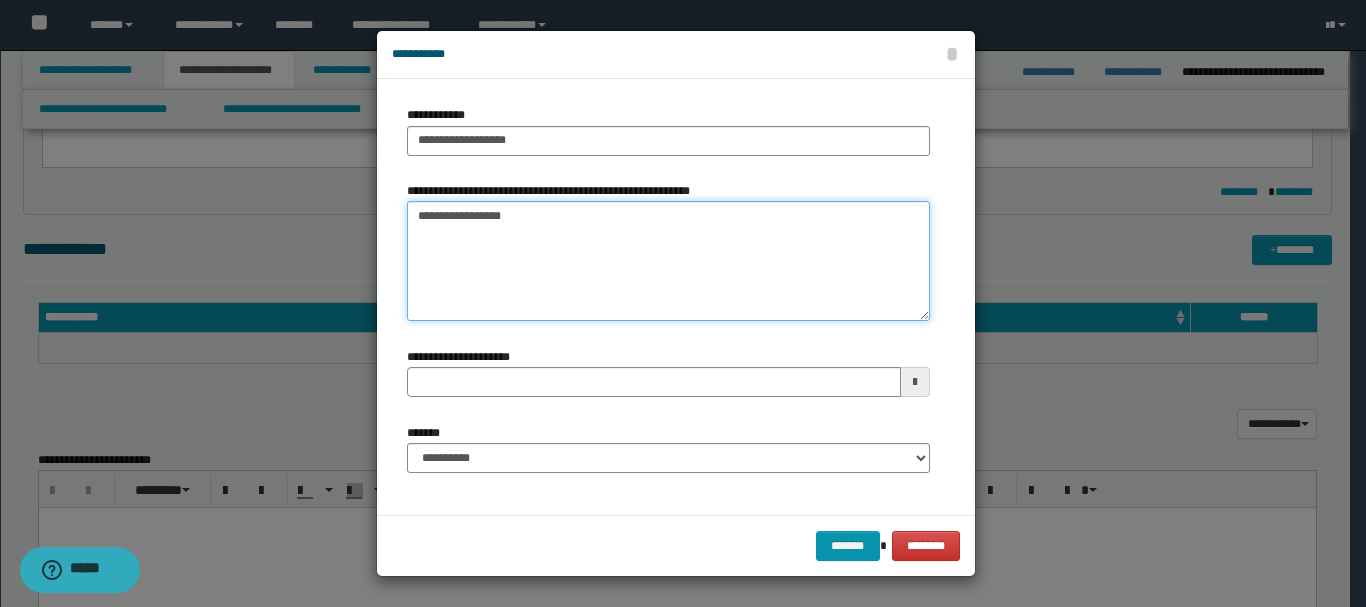 type on "**********" 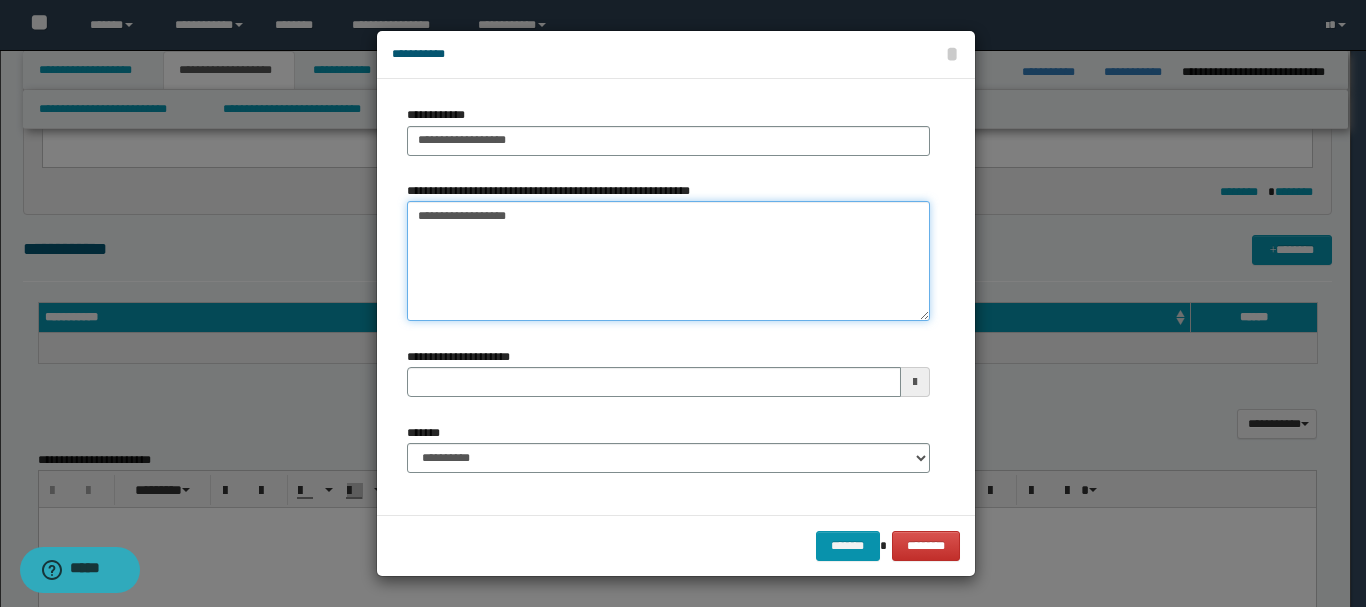 type 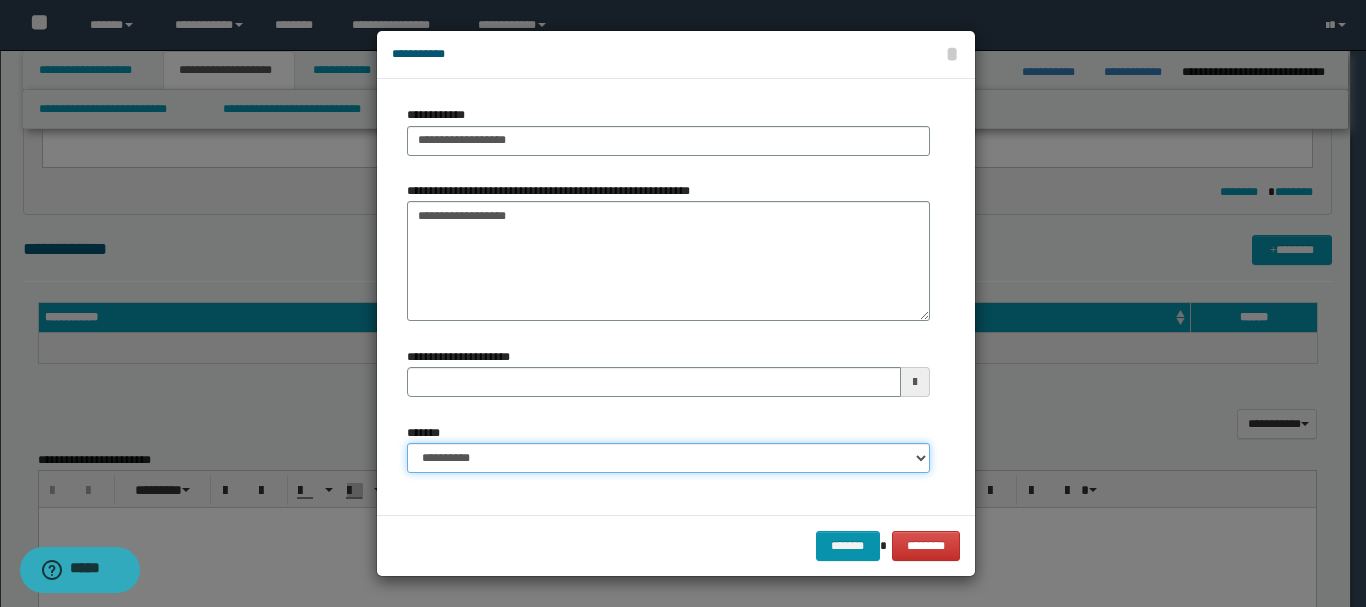 click on "**********" at bounding box center (668, 458) 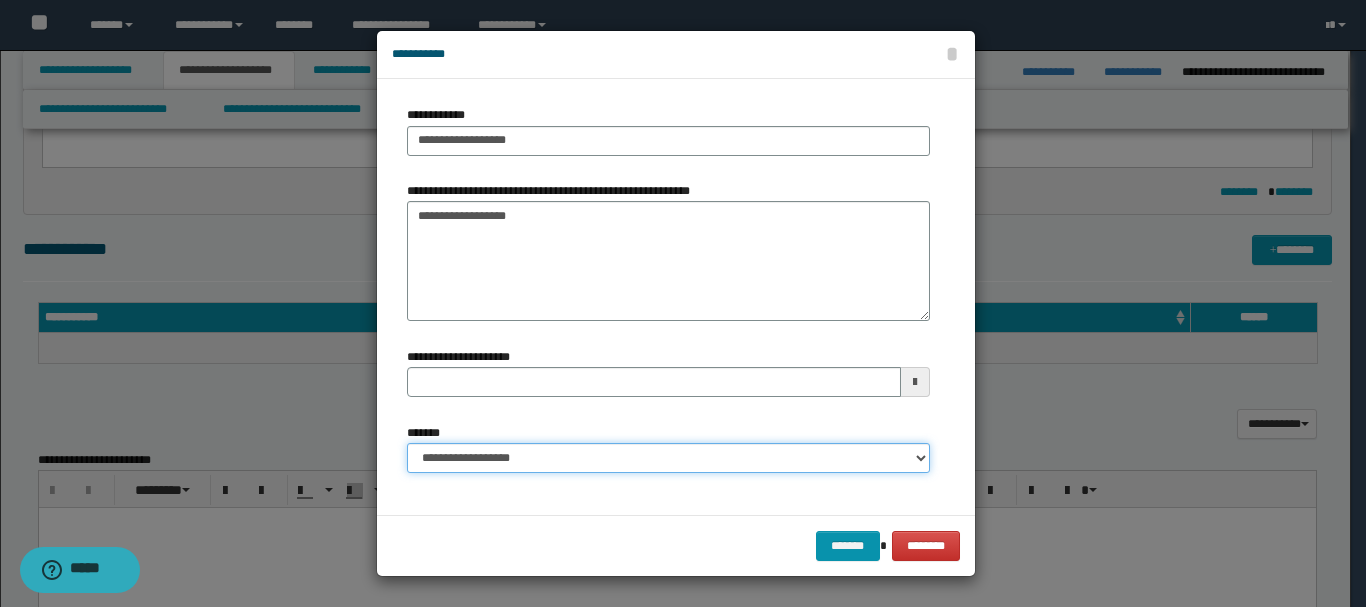 type 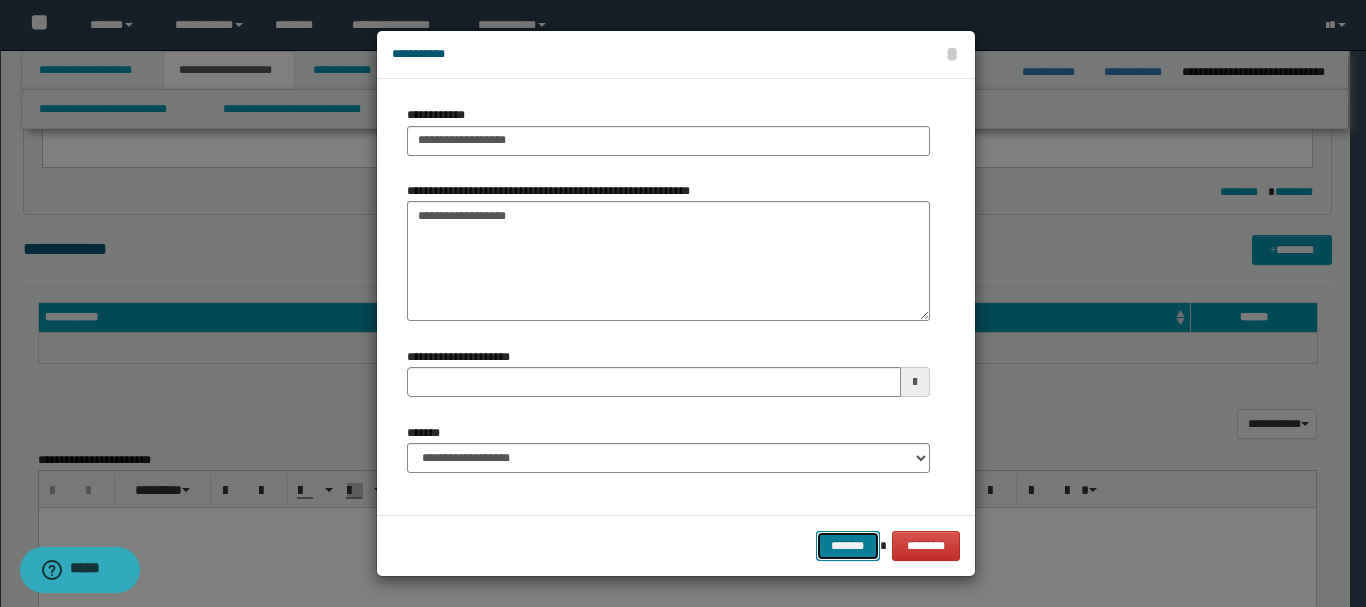 click on "*******" at bounding box center [848, 546] 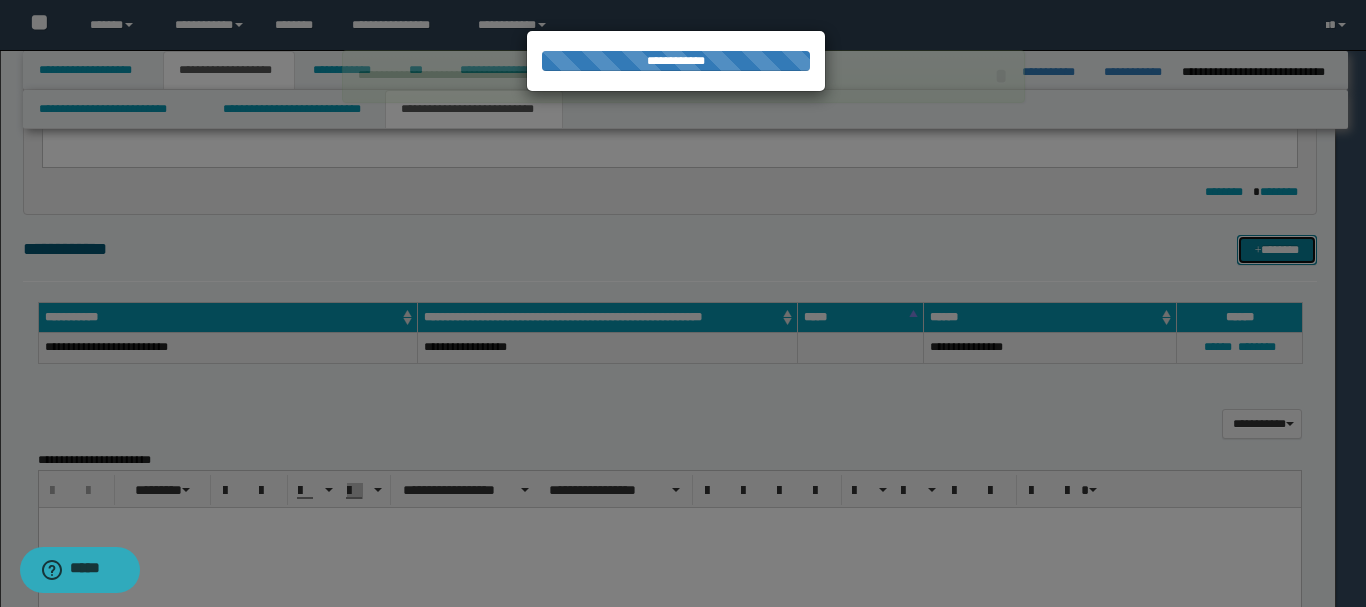 type 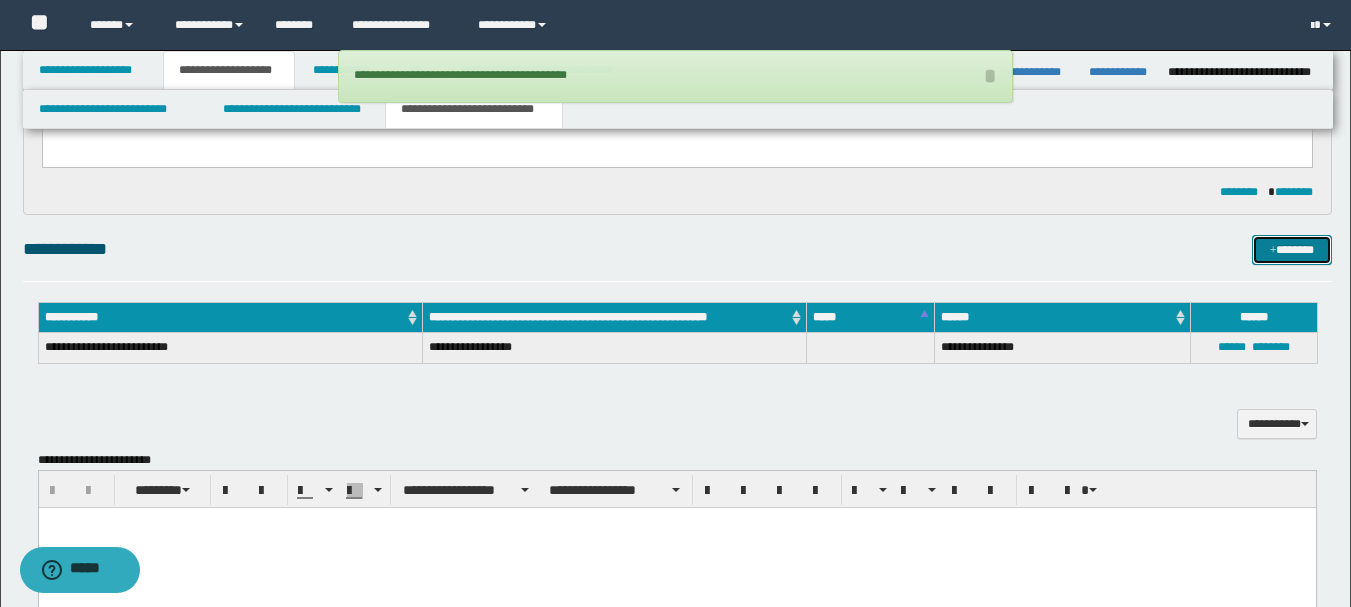 click on "*******" at bounding box center [1292, 250] 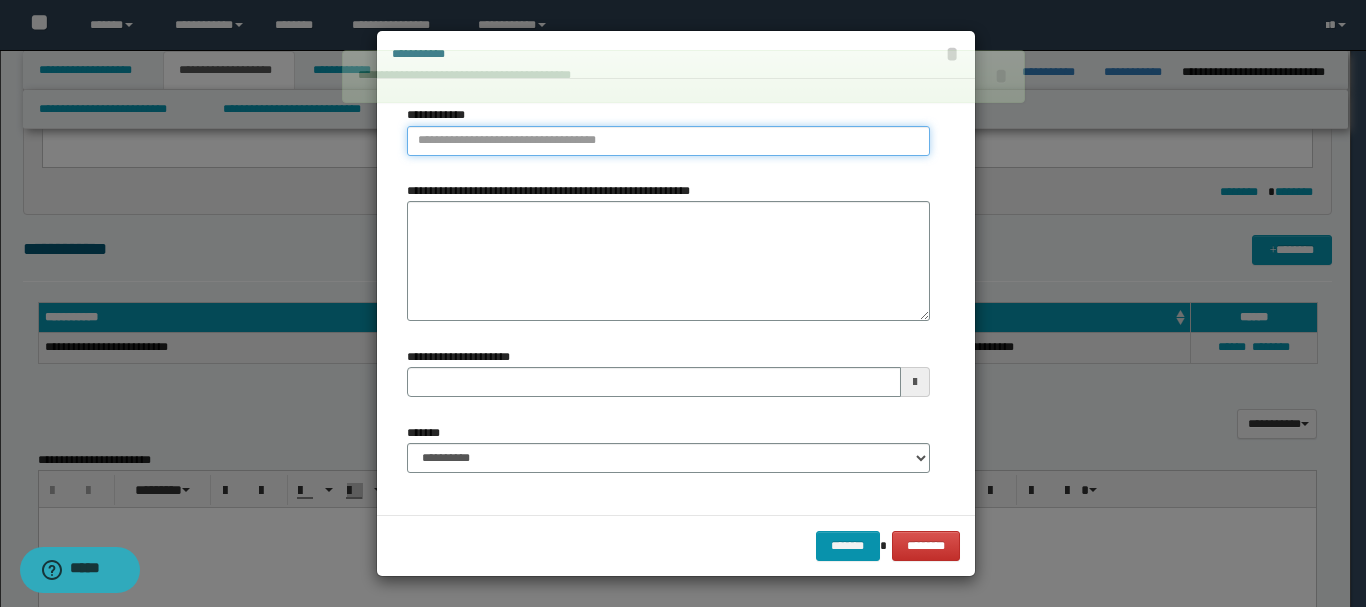 type on "**********" 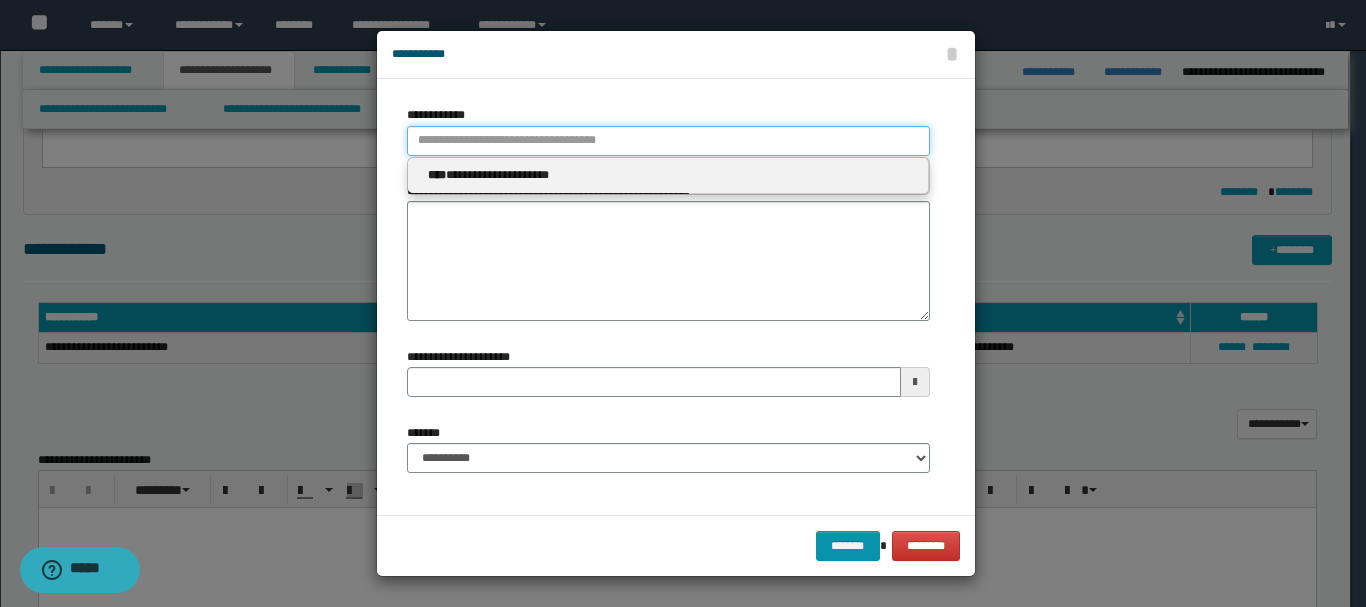 click on "**********" at bounding box center [668, 141] 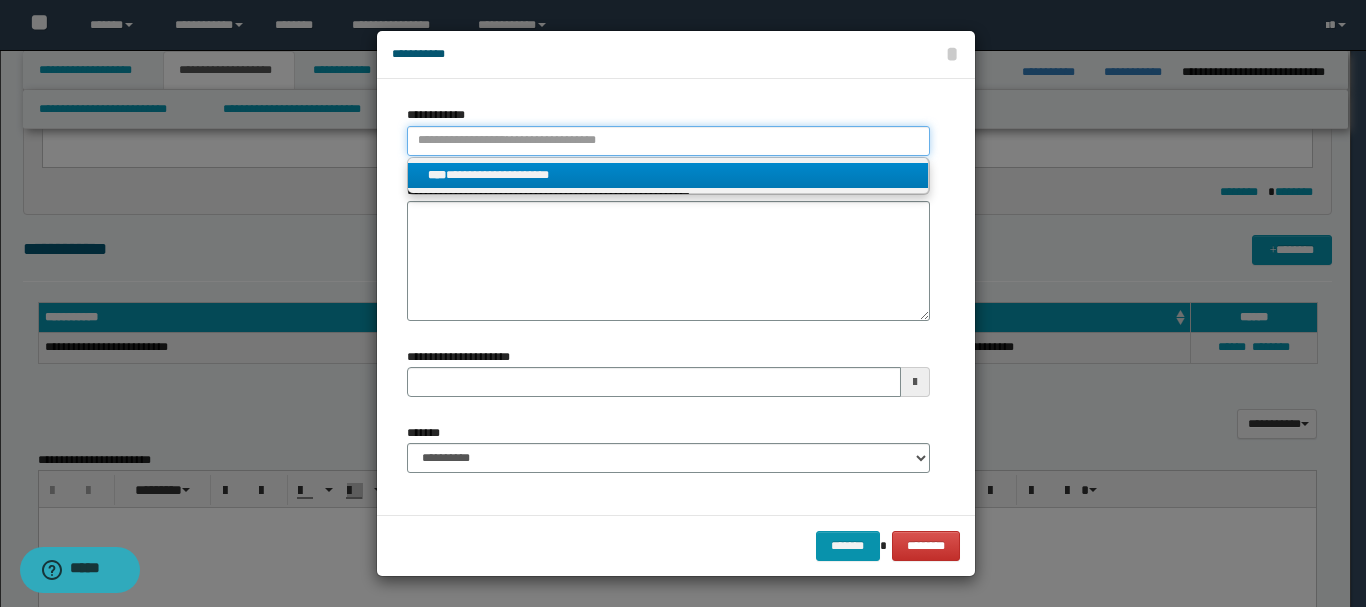 click on "**********" at bounding box center (668, 141) 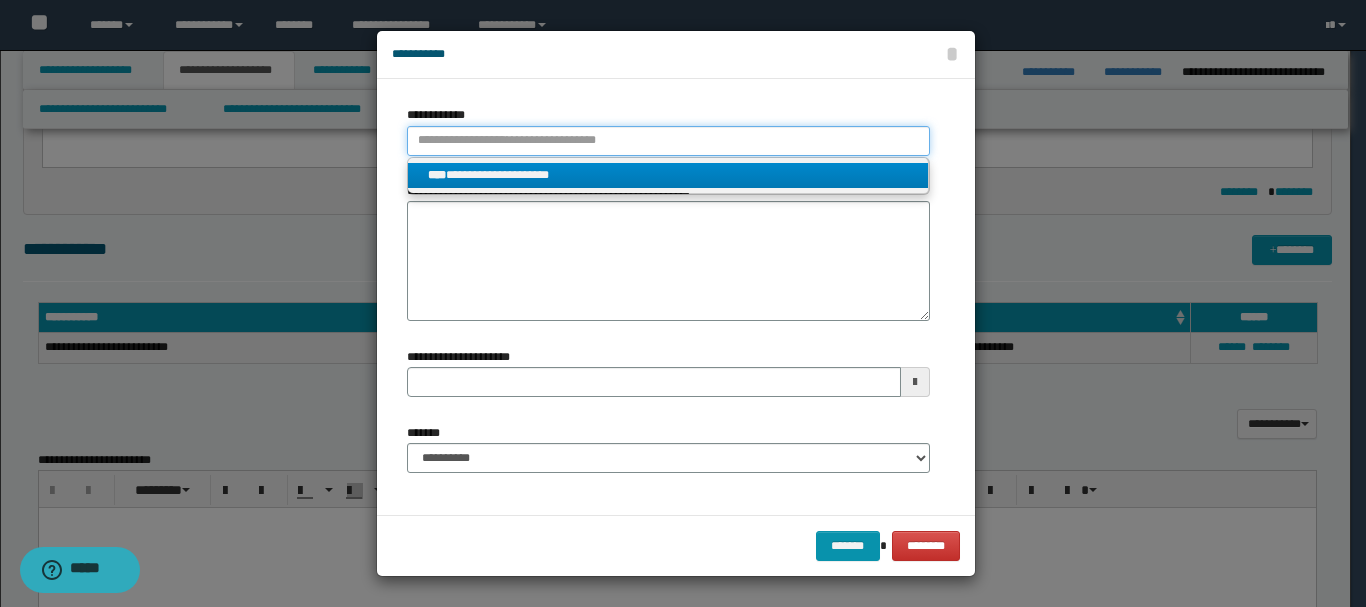 type 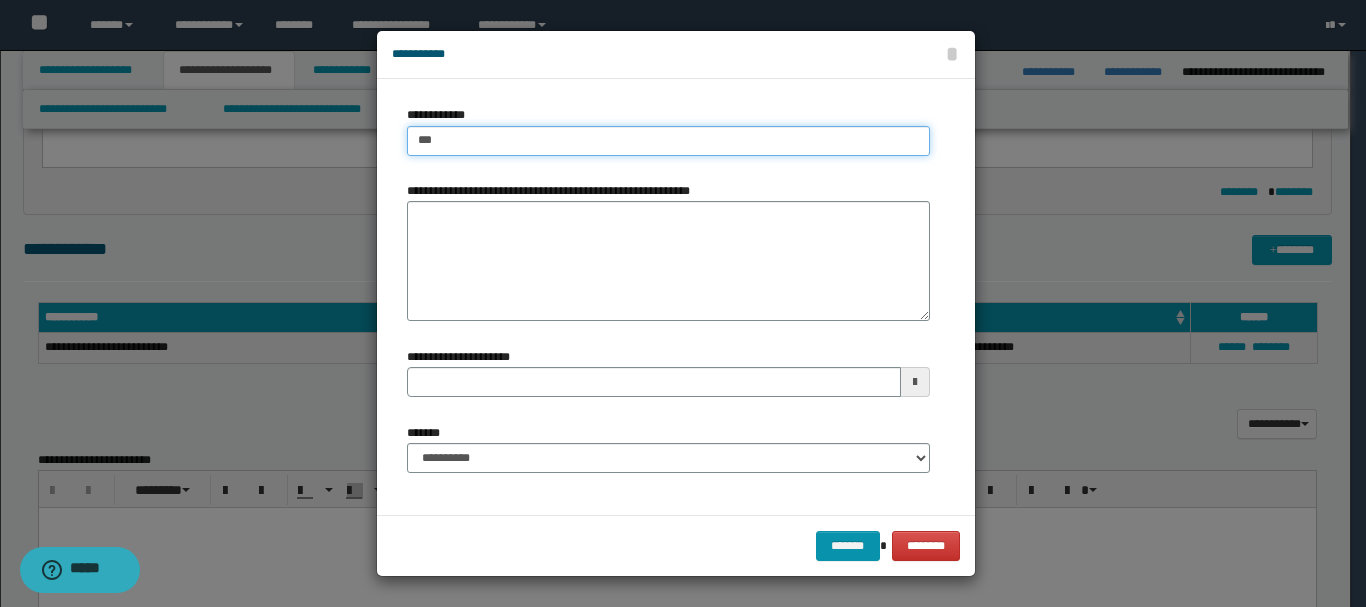 type on "****" 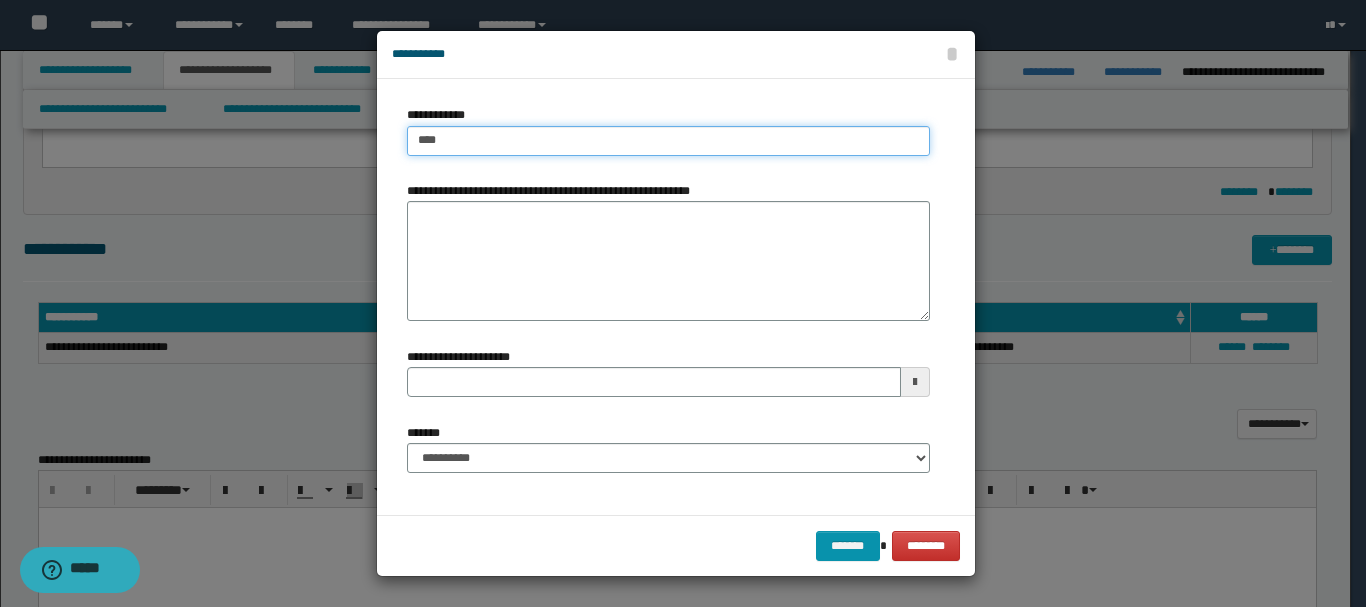type on "****" 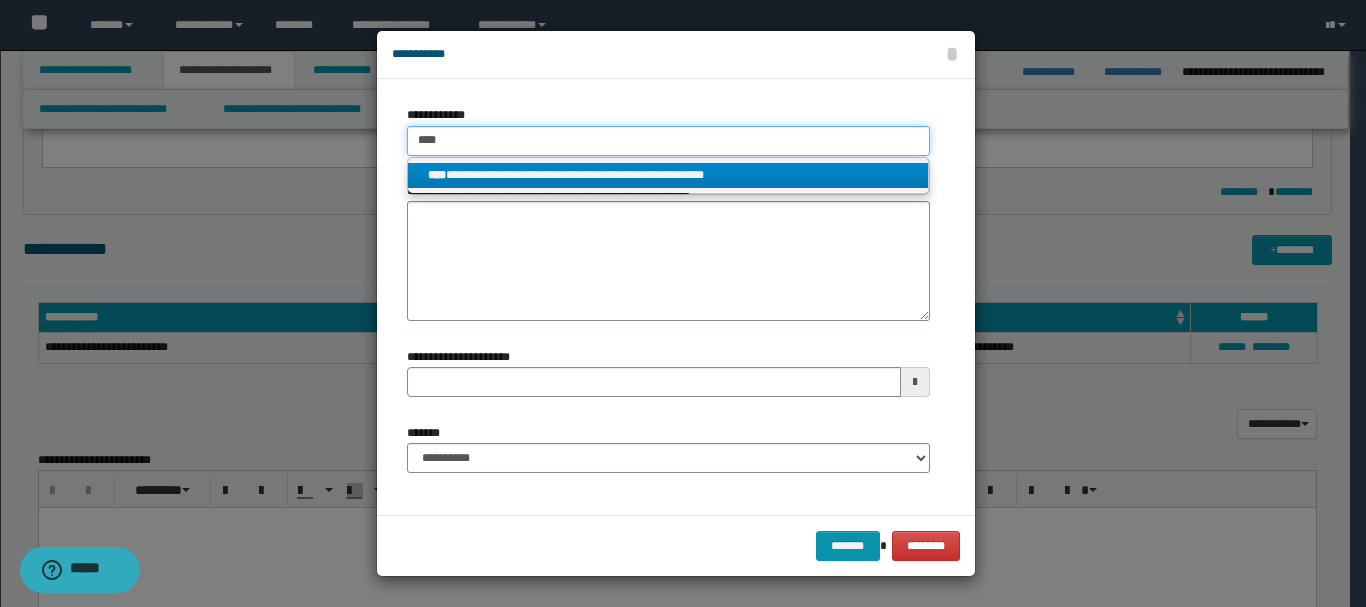 type on "****" 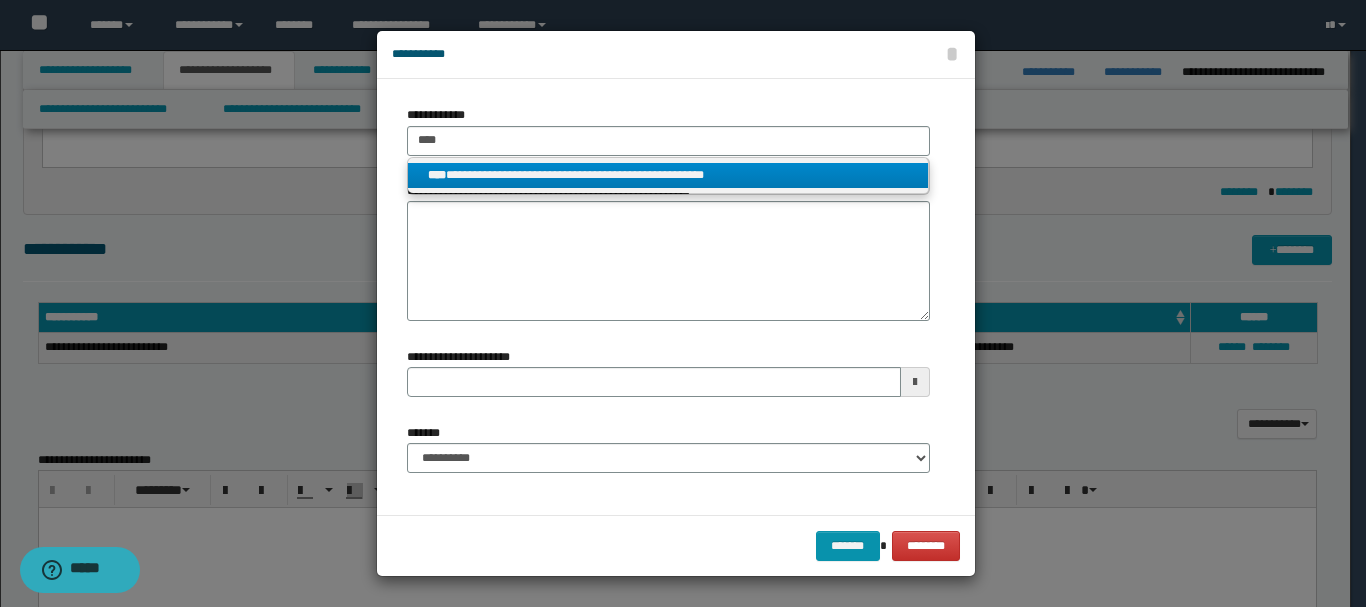 click on "**********" at bounding box center [668, 175] 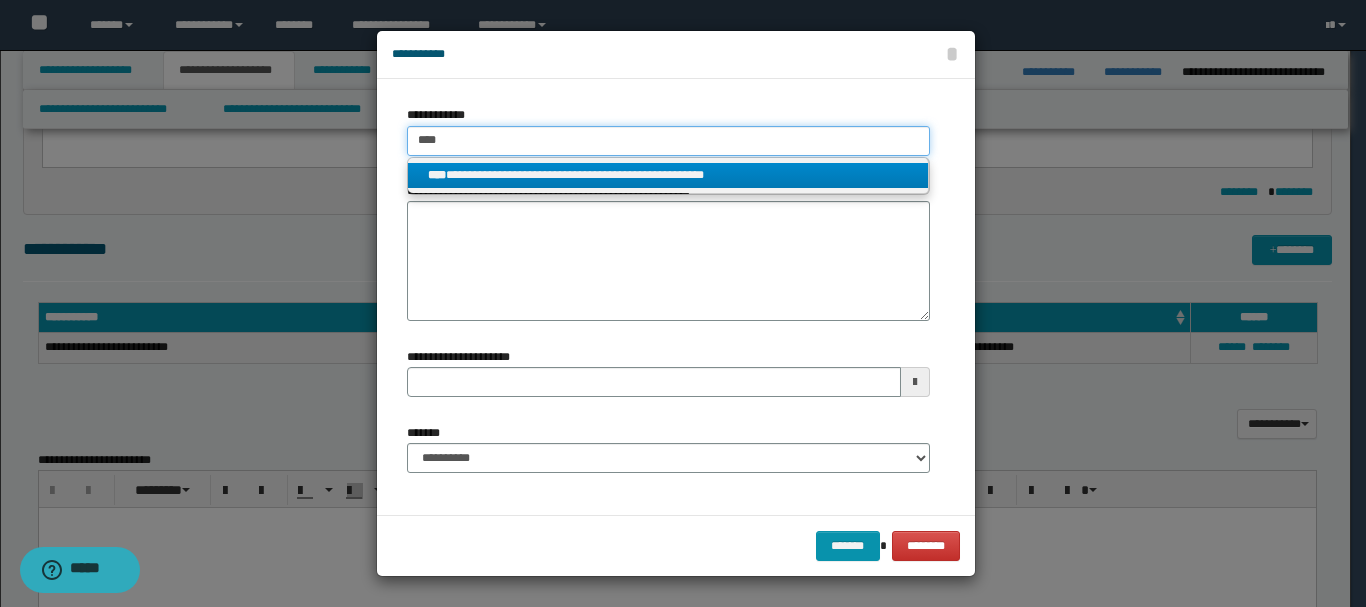 type 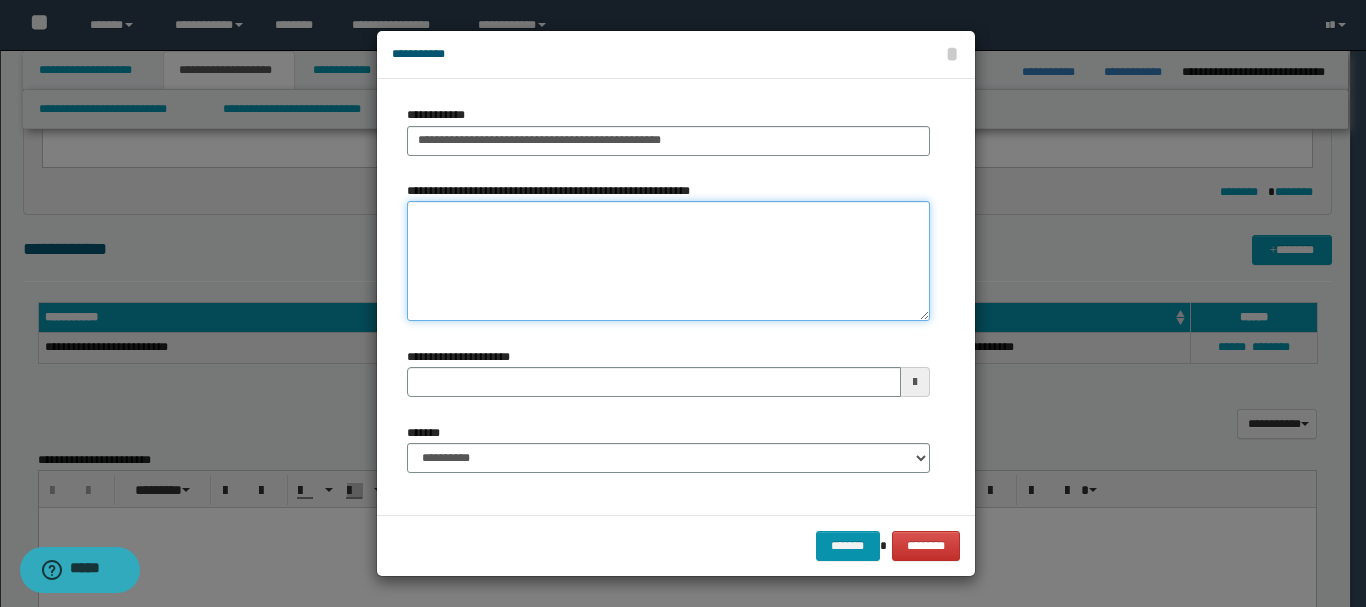 click on "**********" at bounding box center [668, 261] 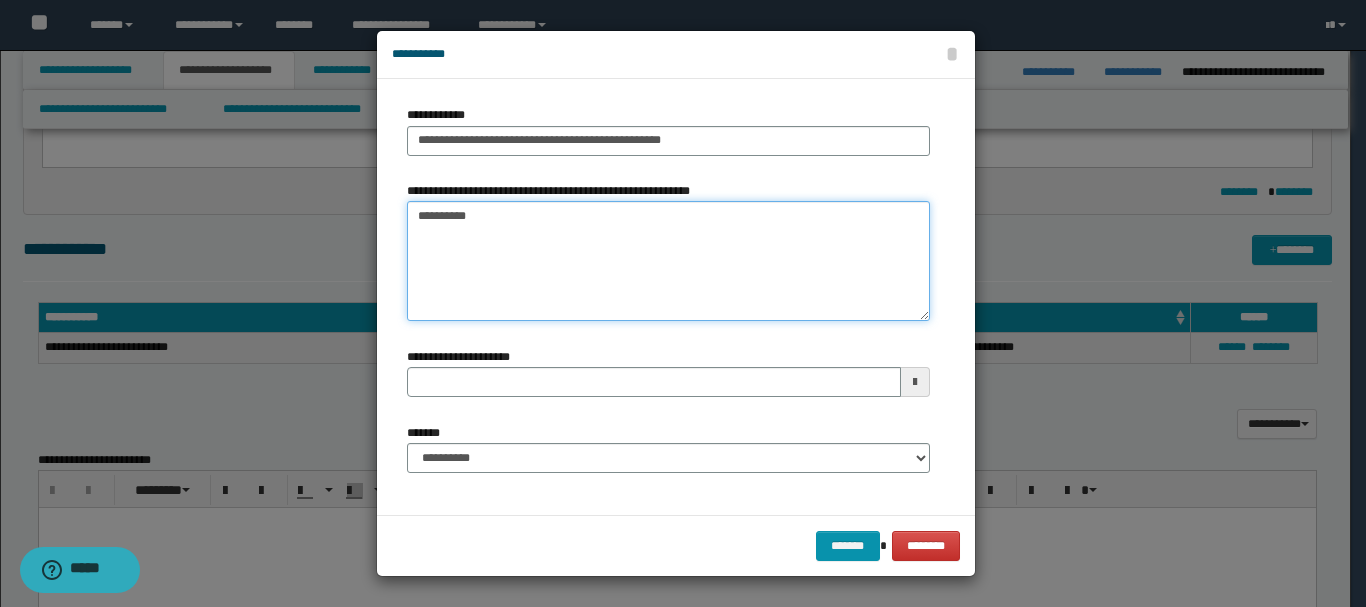 type on "*********" 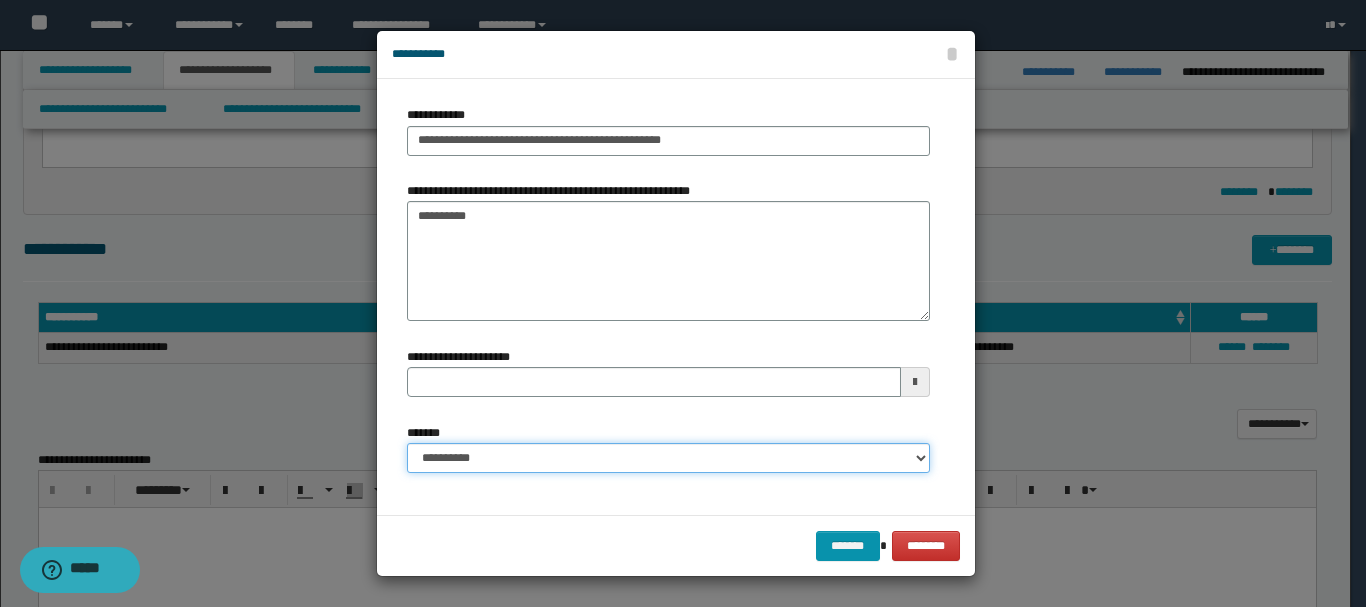 click on "**********" at bounding box center [668, 458] 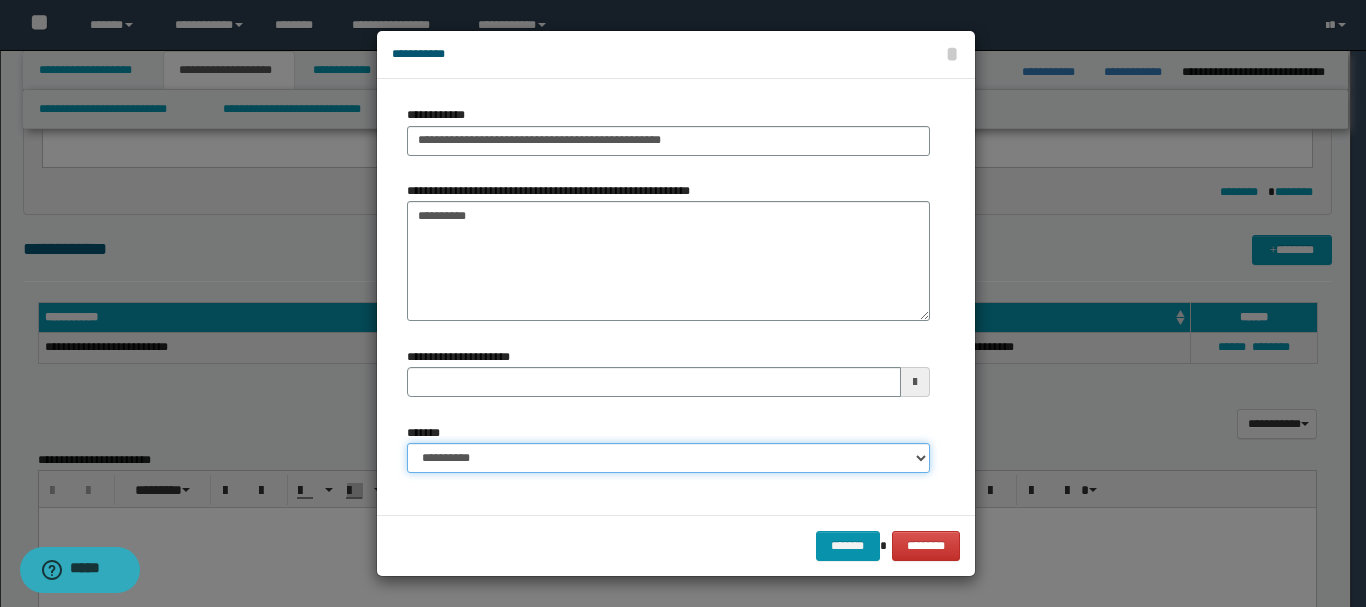 select on "*" 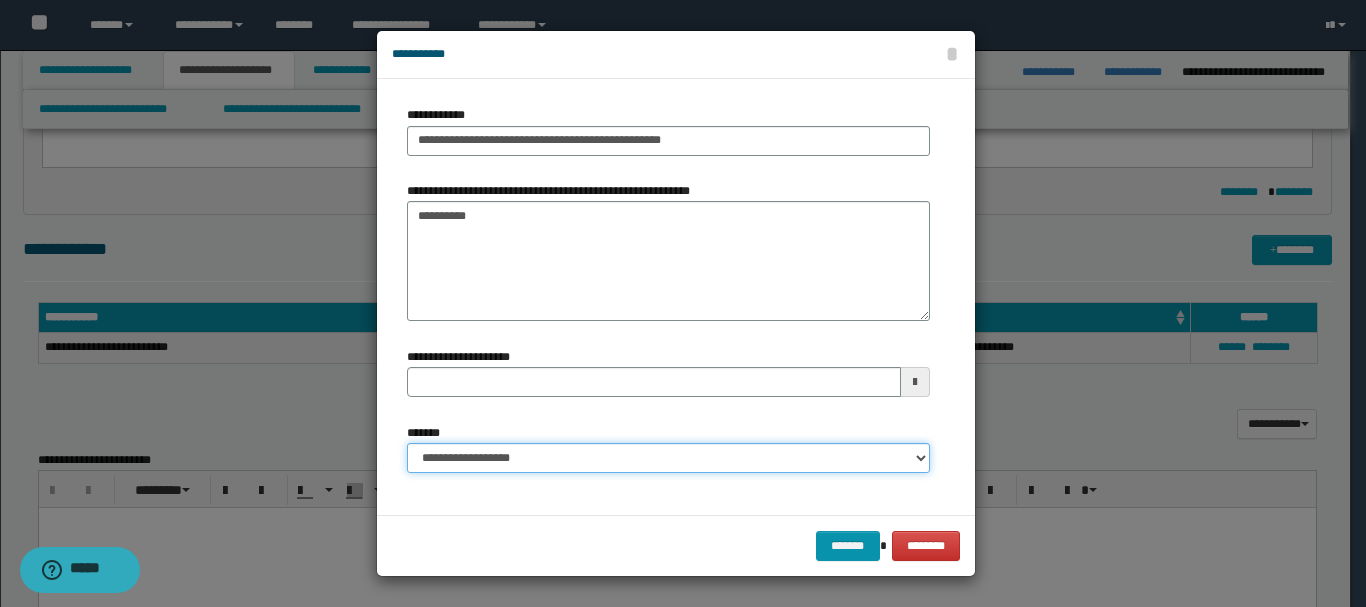 type 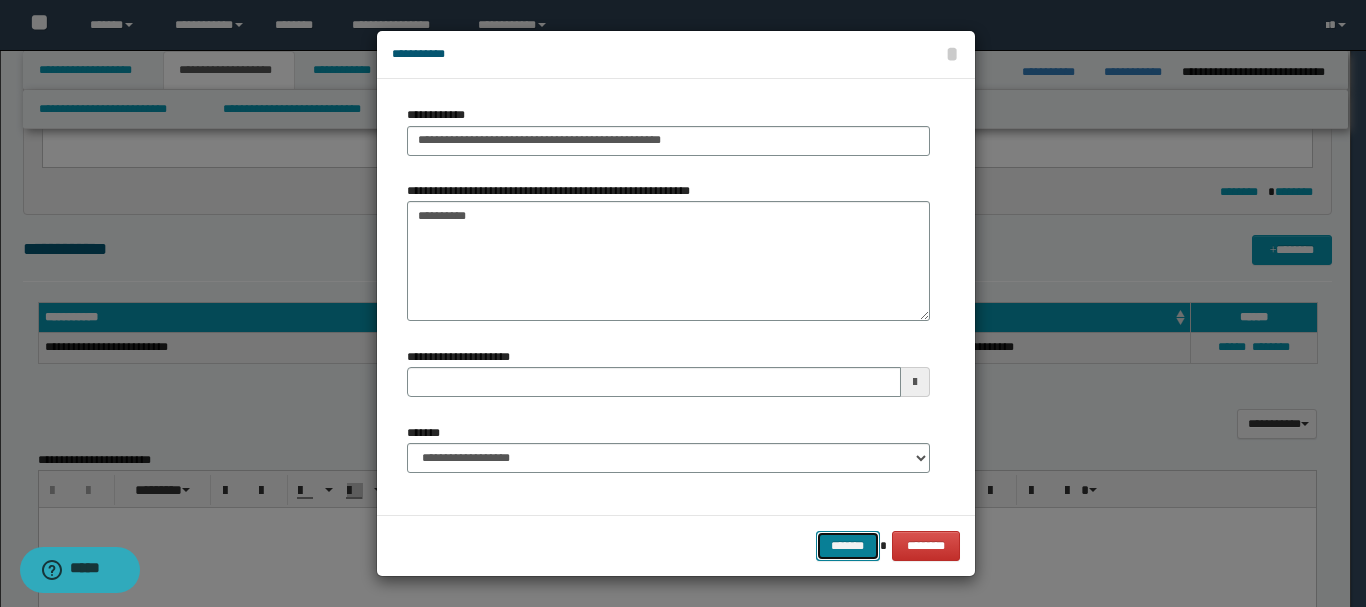 click on "*******" at bounding box center [848, 546] 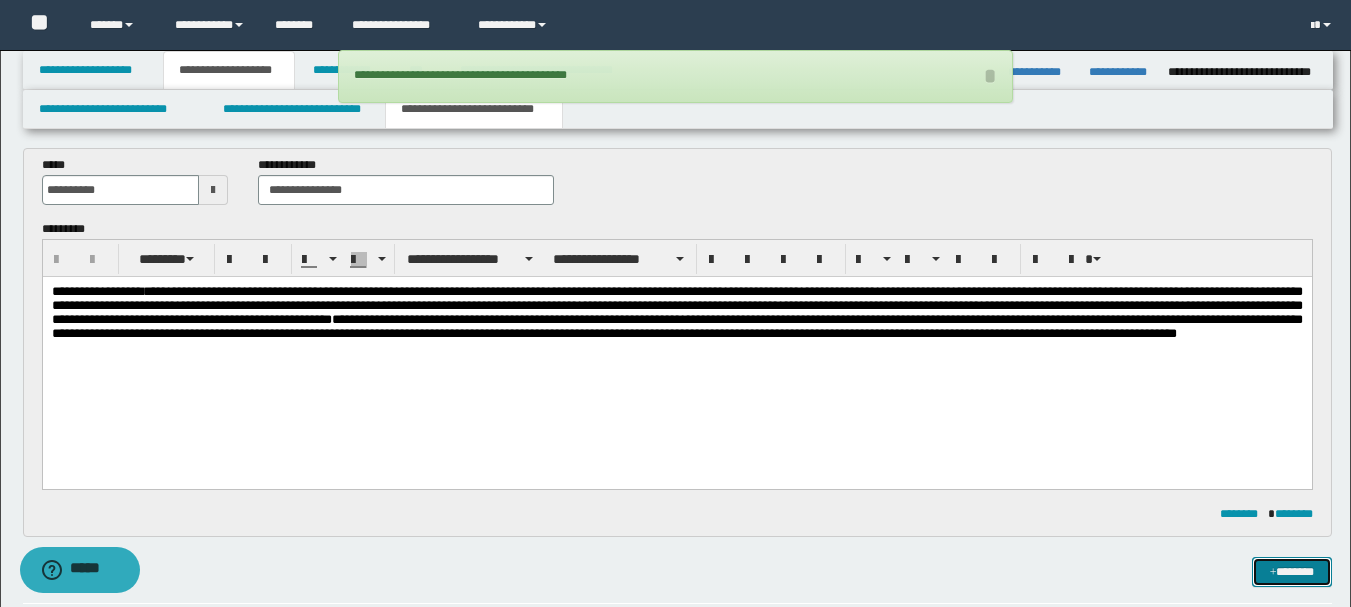 scroll, scrollTop: 0, scrollLeft: 0, axis: both 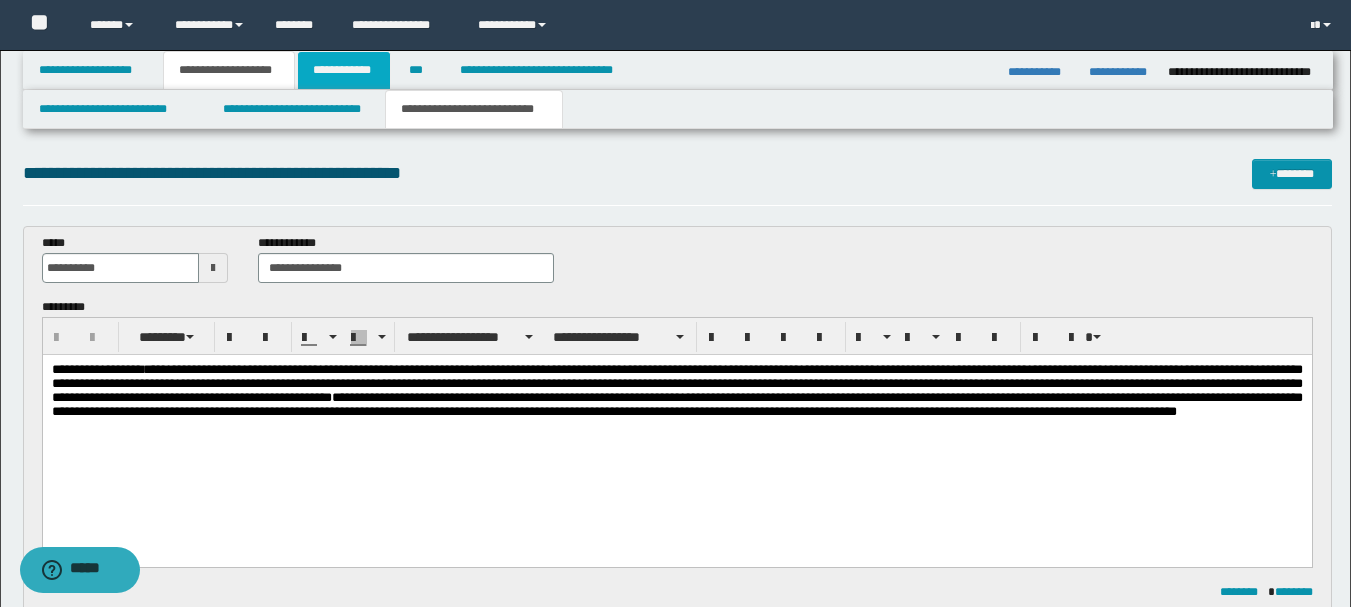 click on "**********" at bounding box center [344, 70] 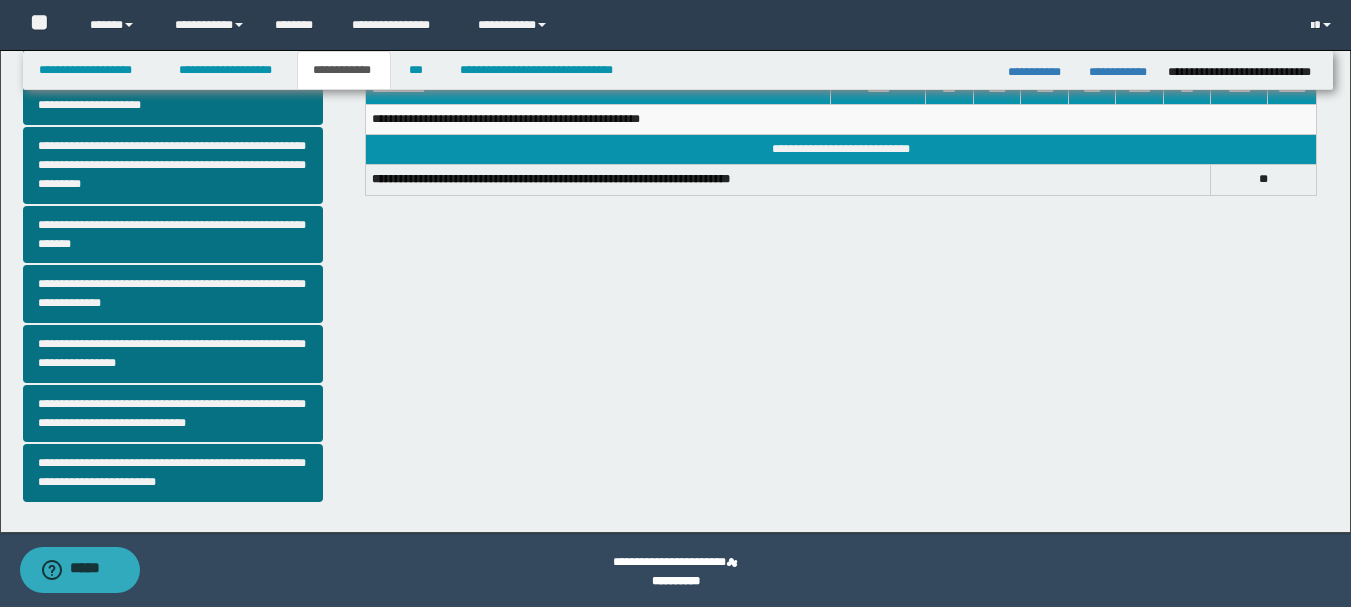 scroll, scrollTop: 542, scrollLeft: 0, axis: vertical 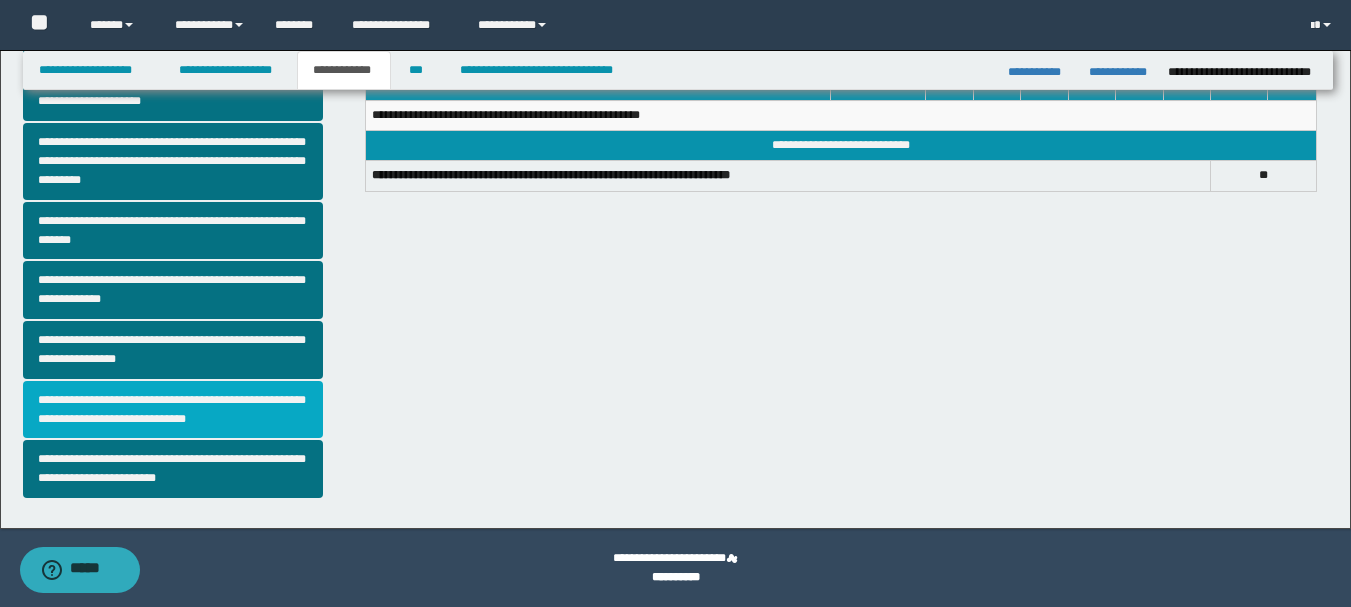 click on "**********" at bounding box center (173, 410) 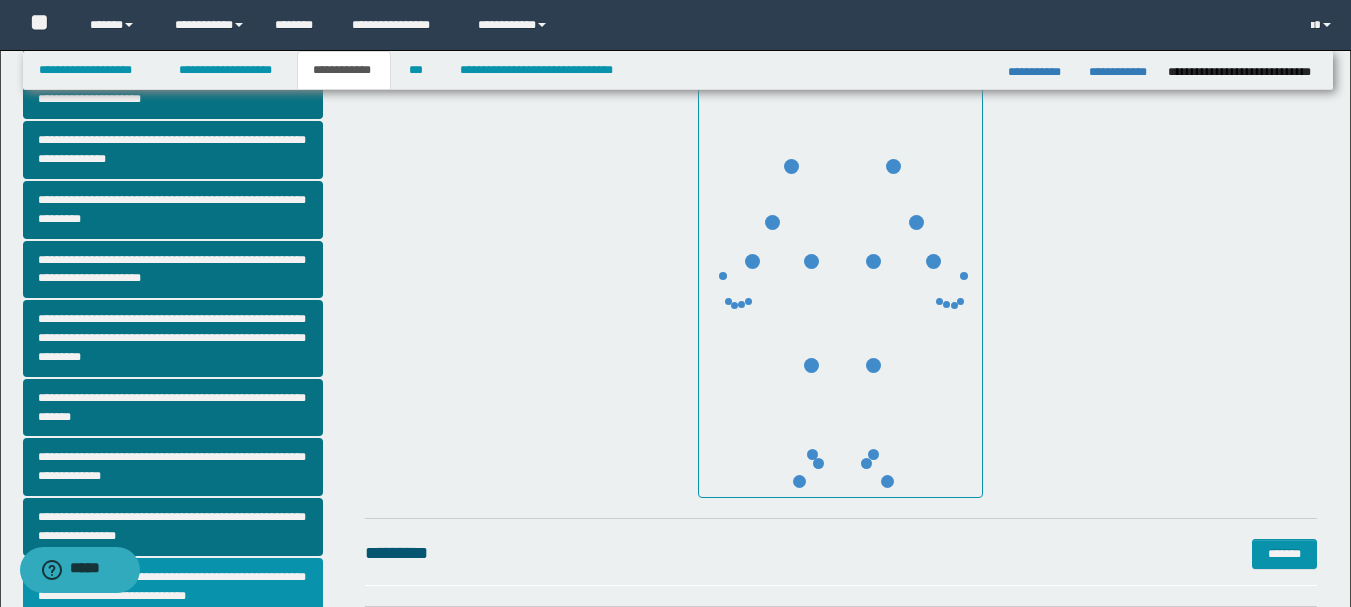 scroll, scrollTop: 400, scrollLeft: 0, axis: vertical 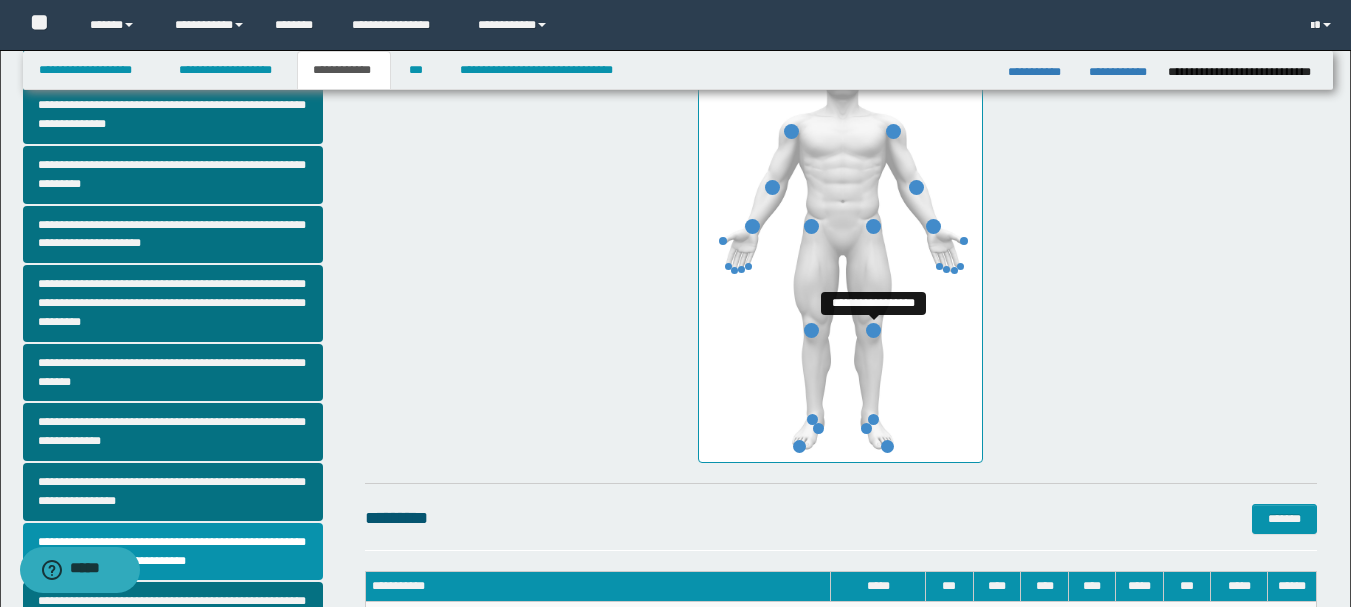 click at bounding box center (873, 330) 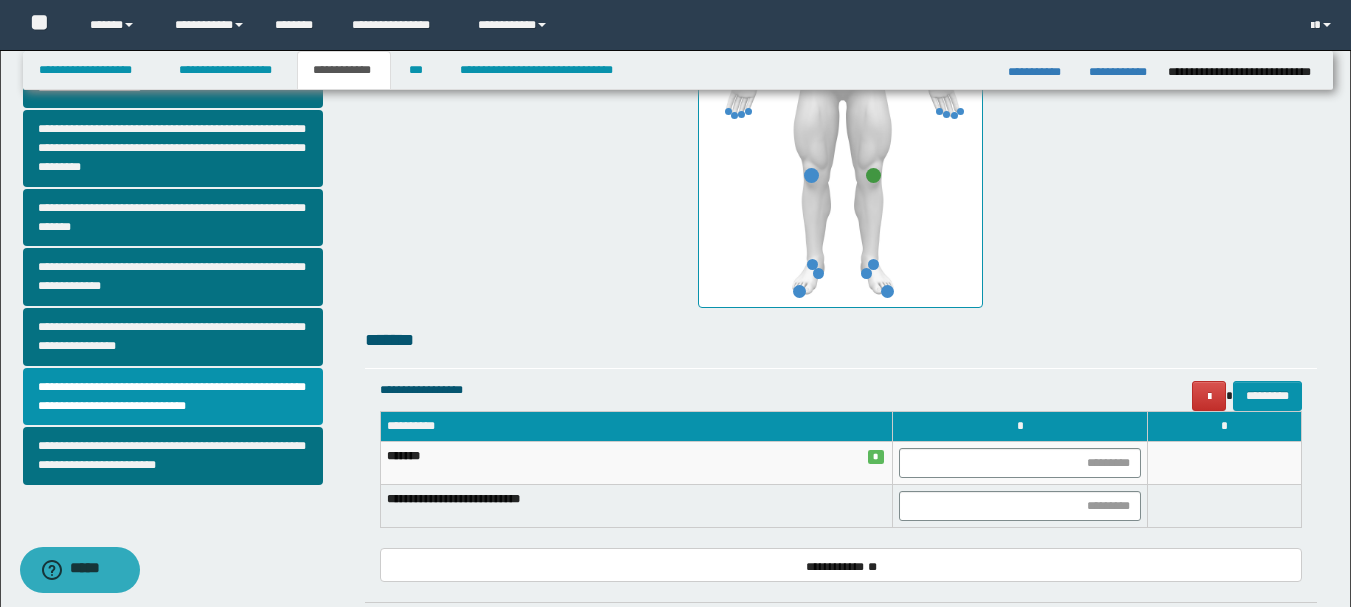 scroll, scrollTop: 700, scrollLeft: 0, axis: vertical 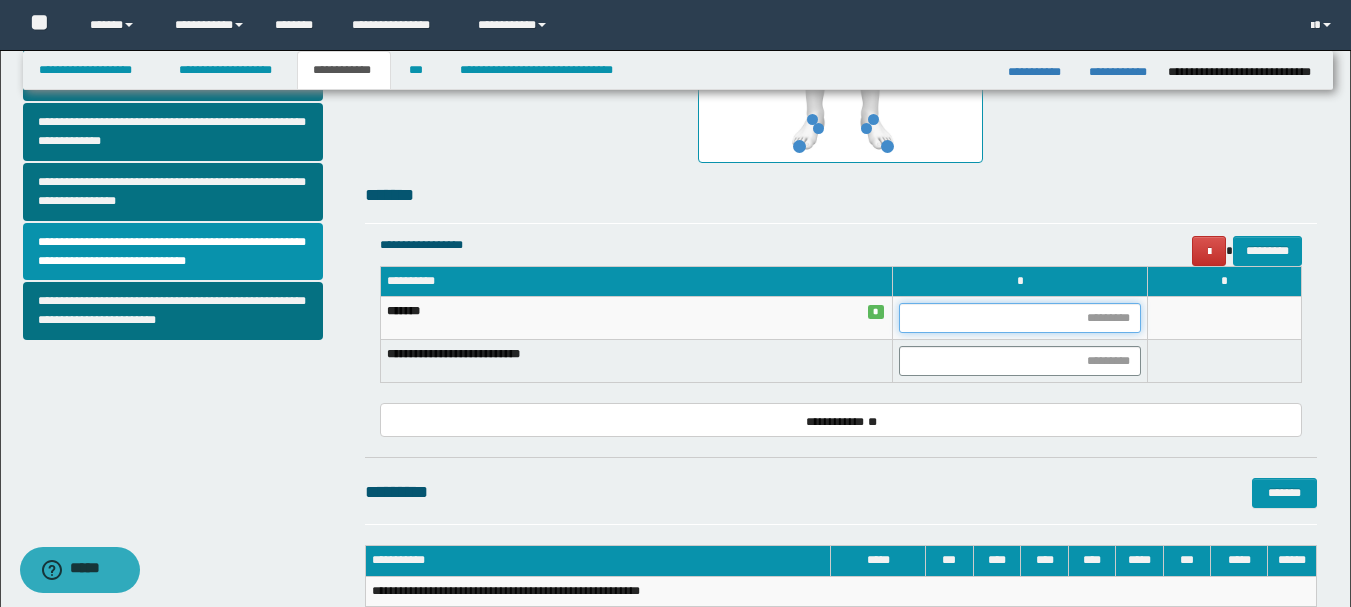 click at bounding box center (1020, 318) 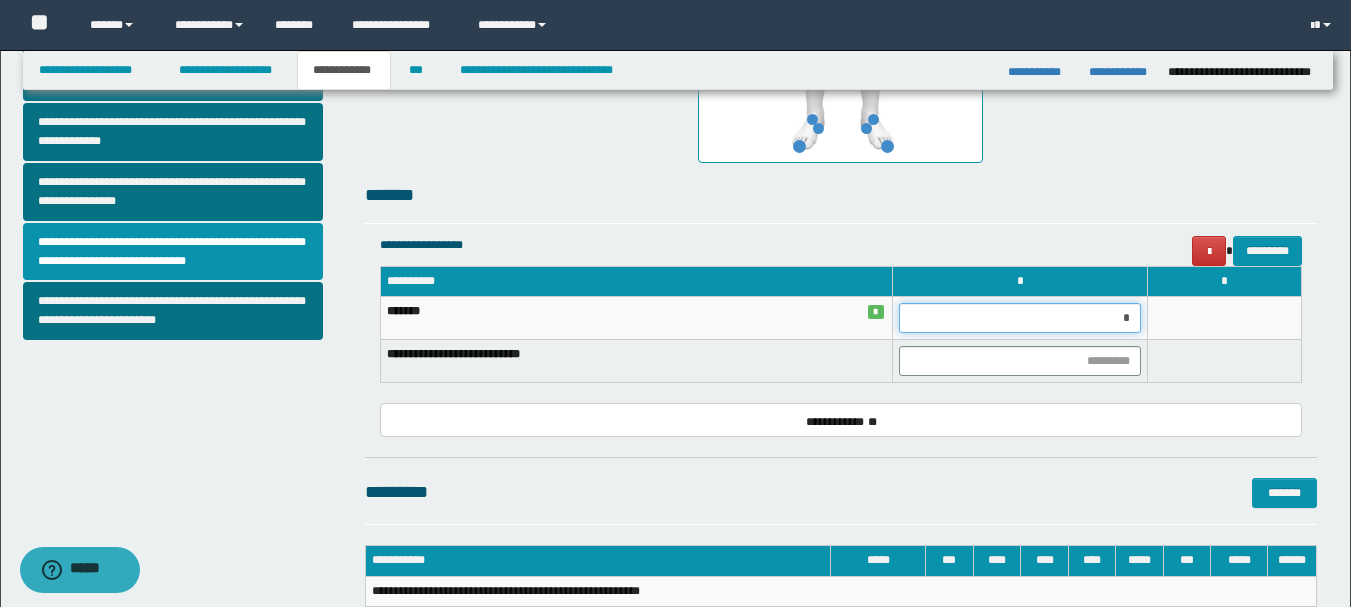 type on "**" 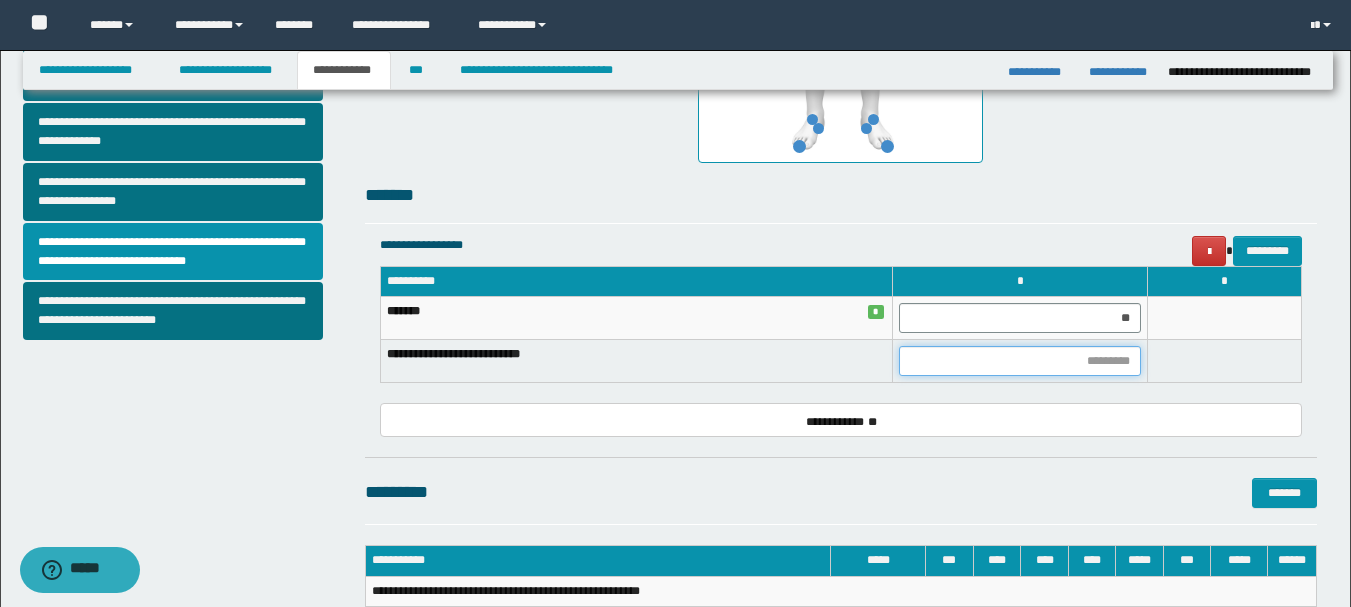 click at bounding box center (1020, 361) 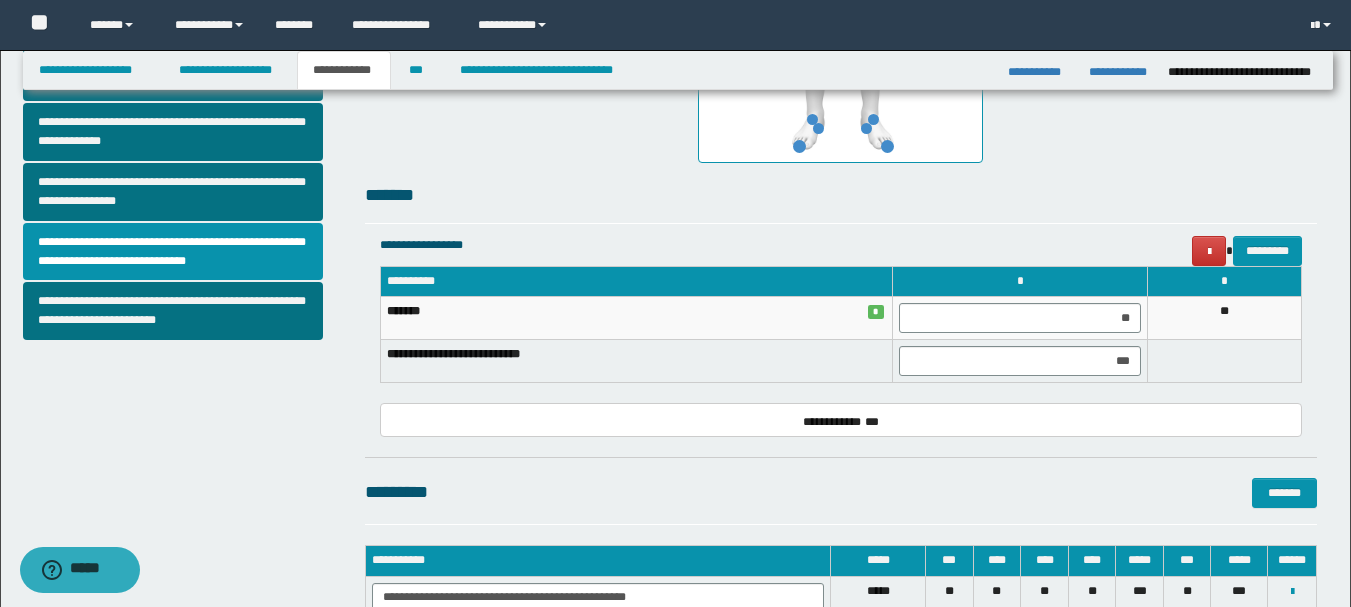 click on "**********" at bounding box center (841, 420) 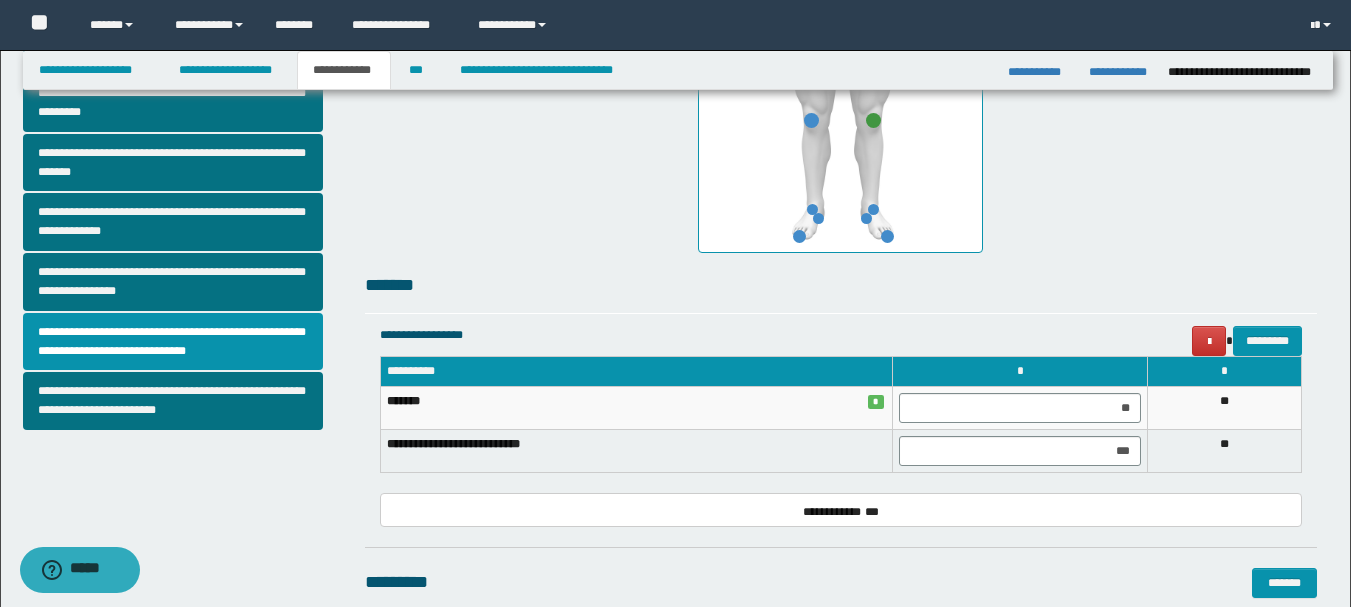scroll, scrollTop: 600, scrollLeft: 0, axis: vertical 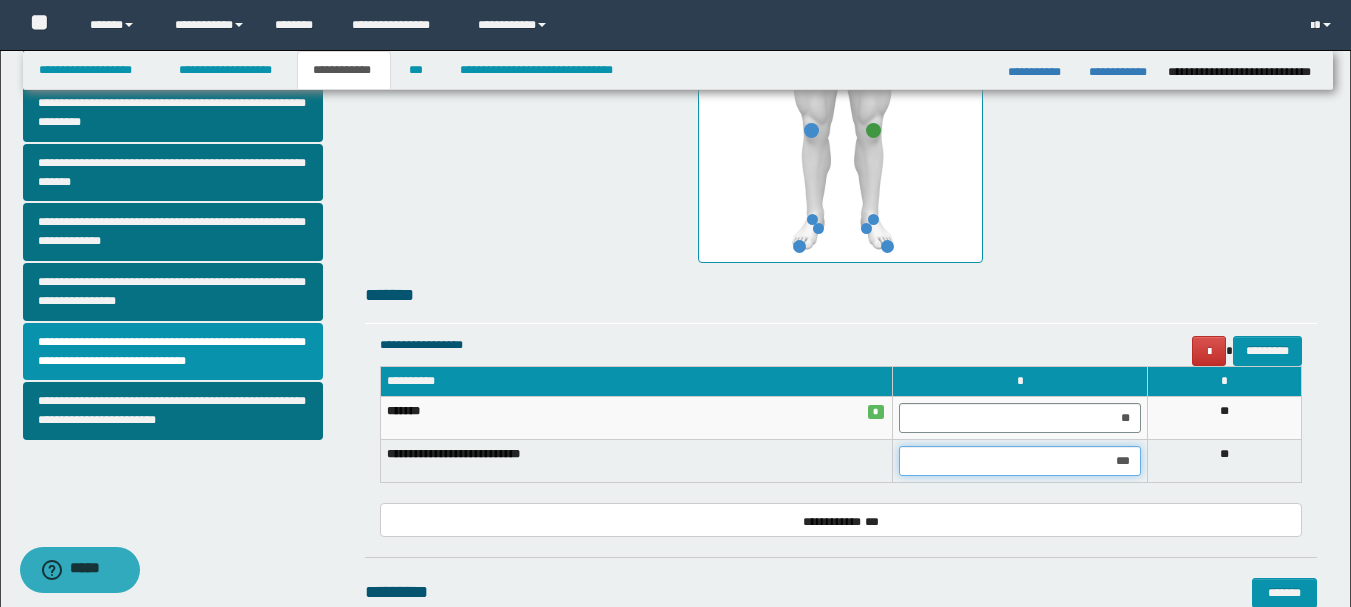 click on "***" at bounding box center (1020, 461) 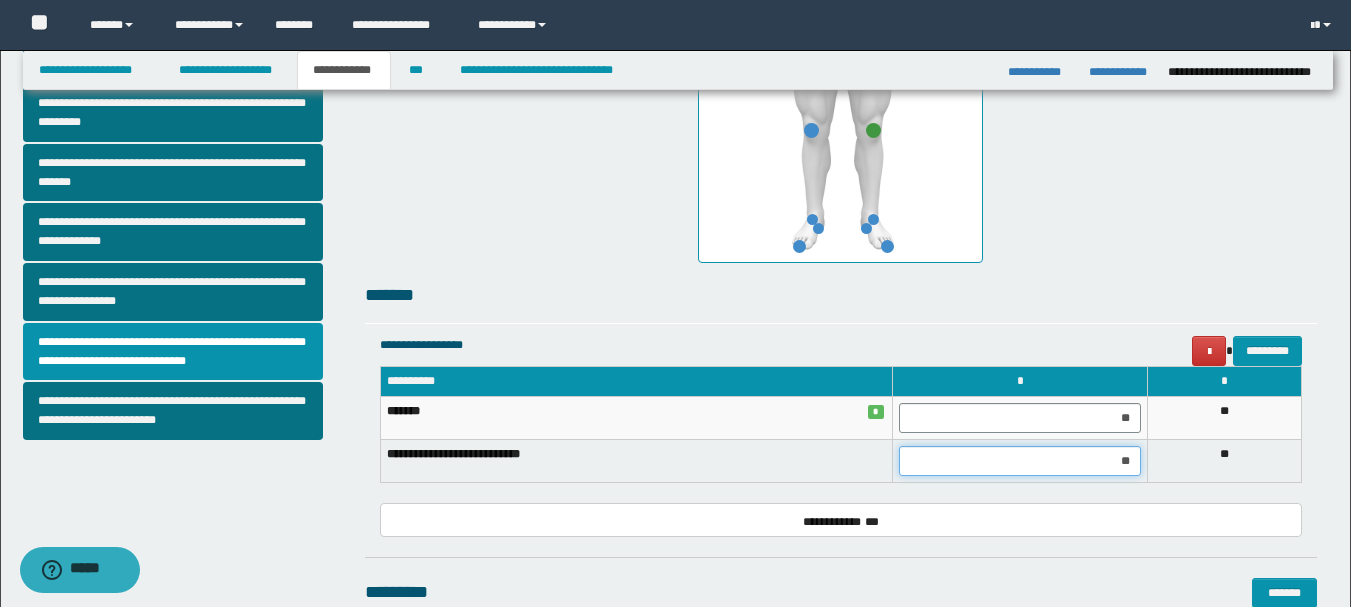 type on "*" 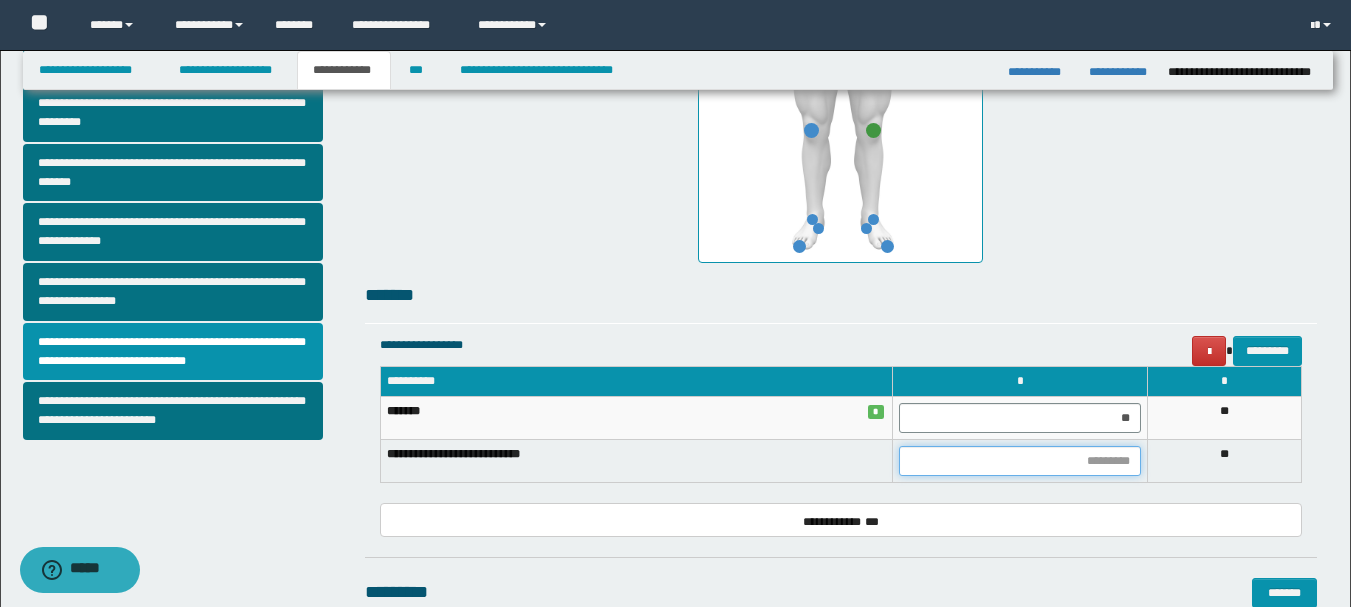 click at bounding box center [1020, 461] 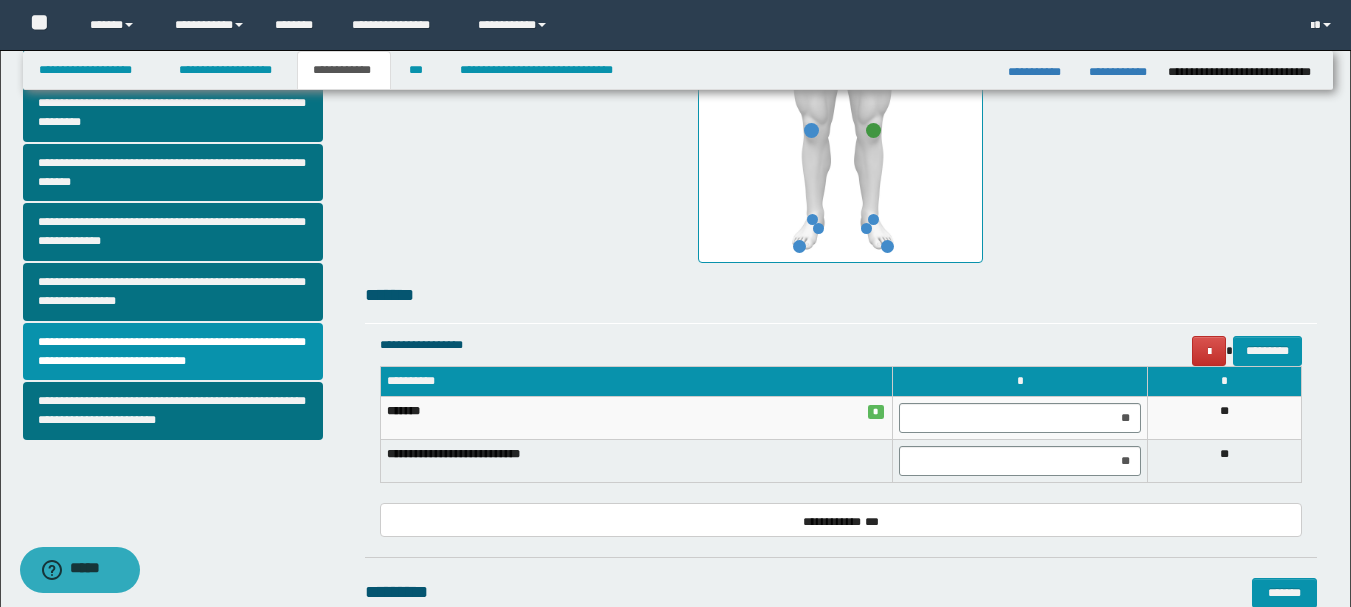 click on "**********" at bounding box center [841, 520] 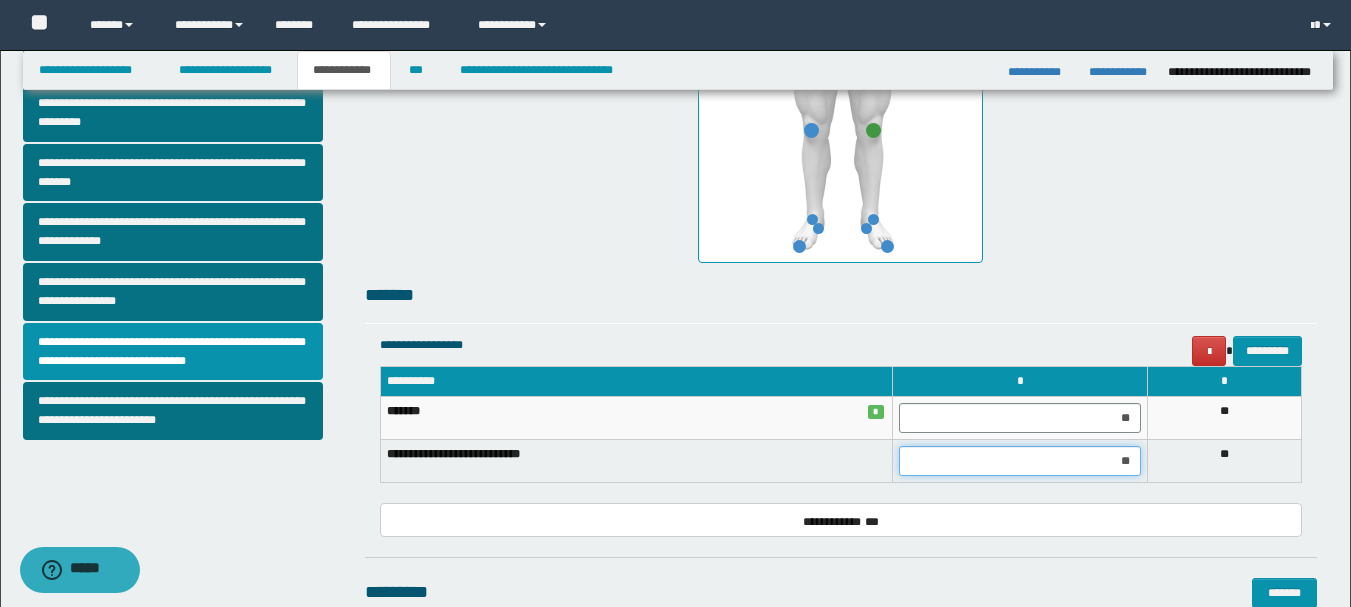 click on "**" at bounding box center [1020, 461] 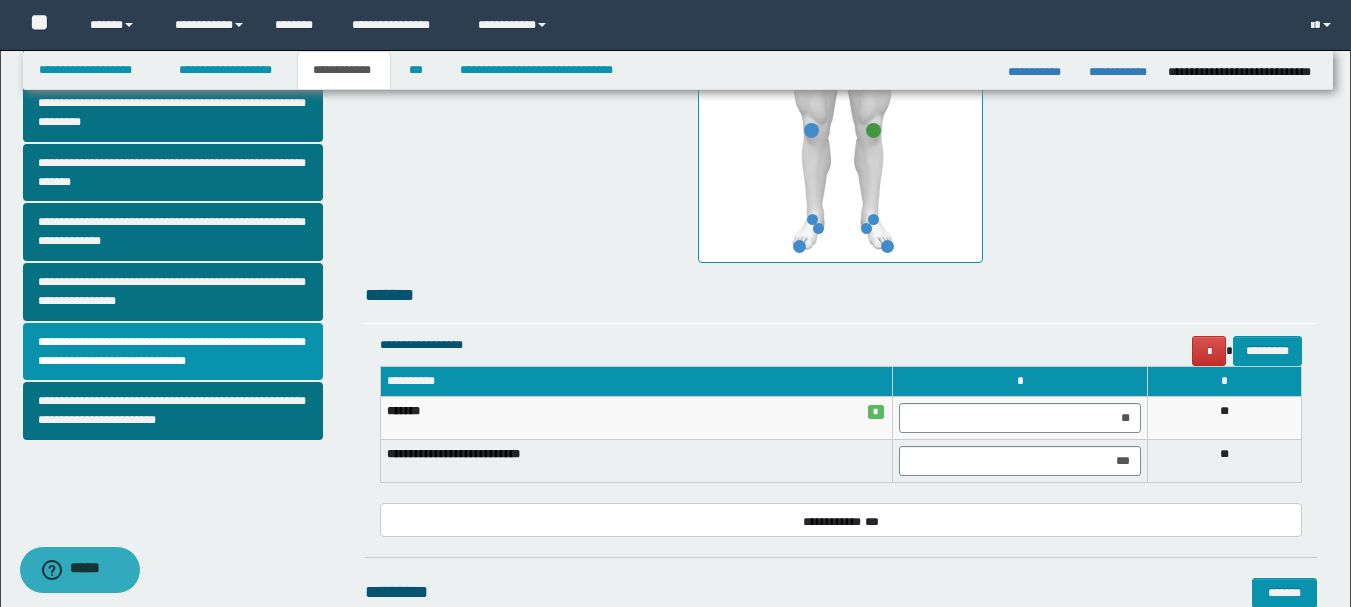 click on "**********" at bounding box center [841, 434] 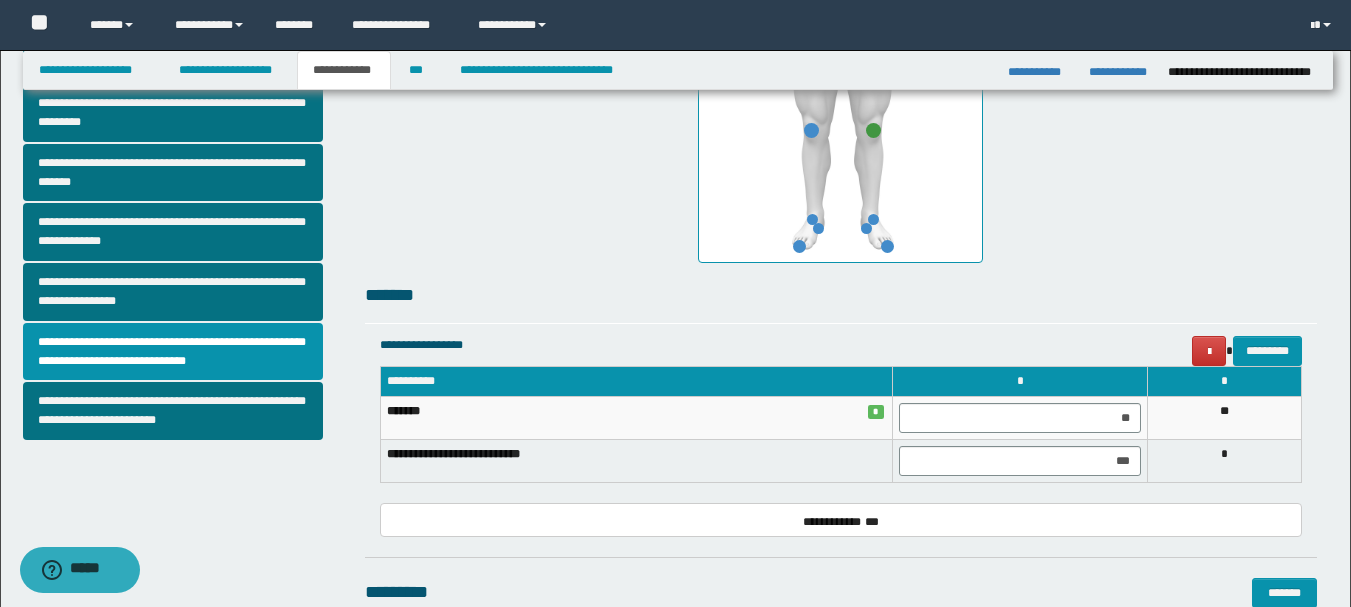 click on "**********" at bounding box center [841, 520] 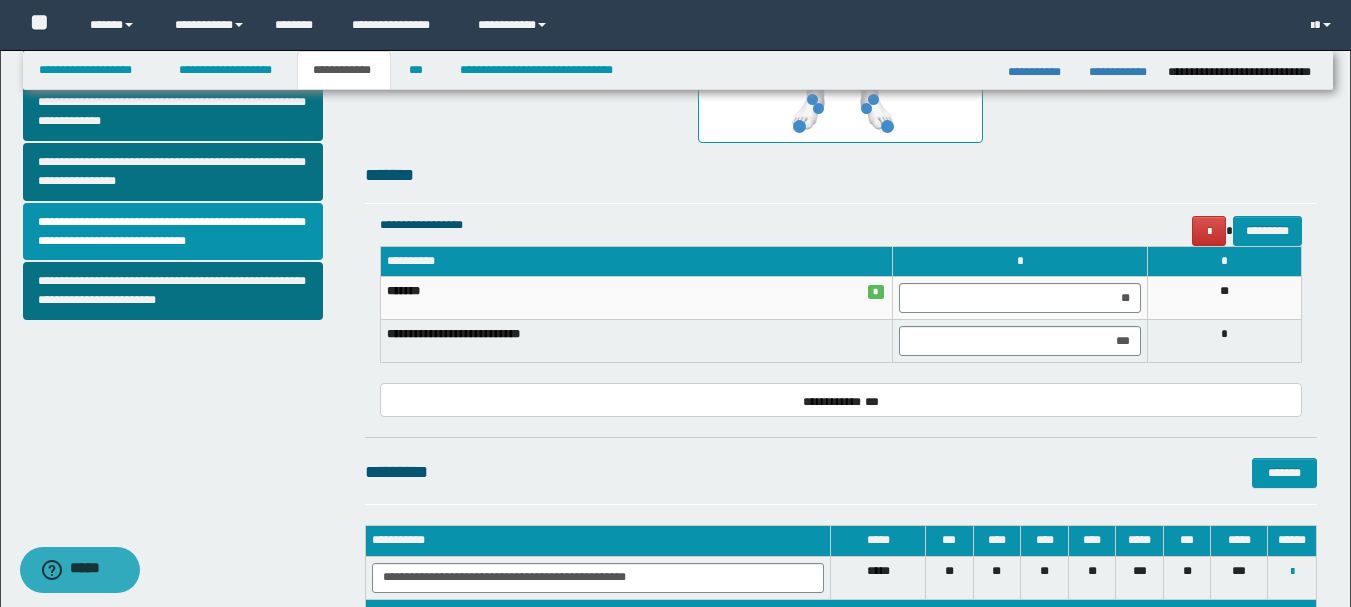 scroll, scrollTop: 600, scrollLeft: 0, axis: vertical 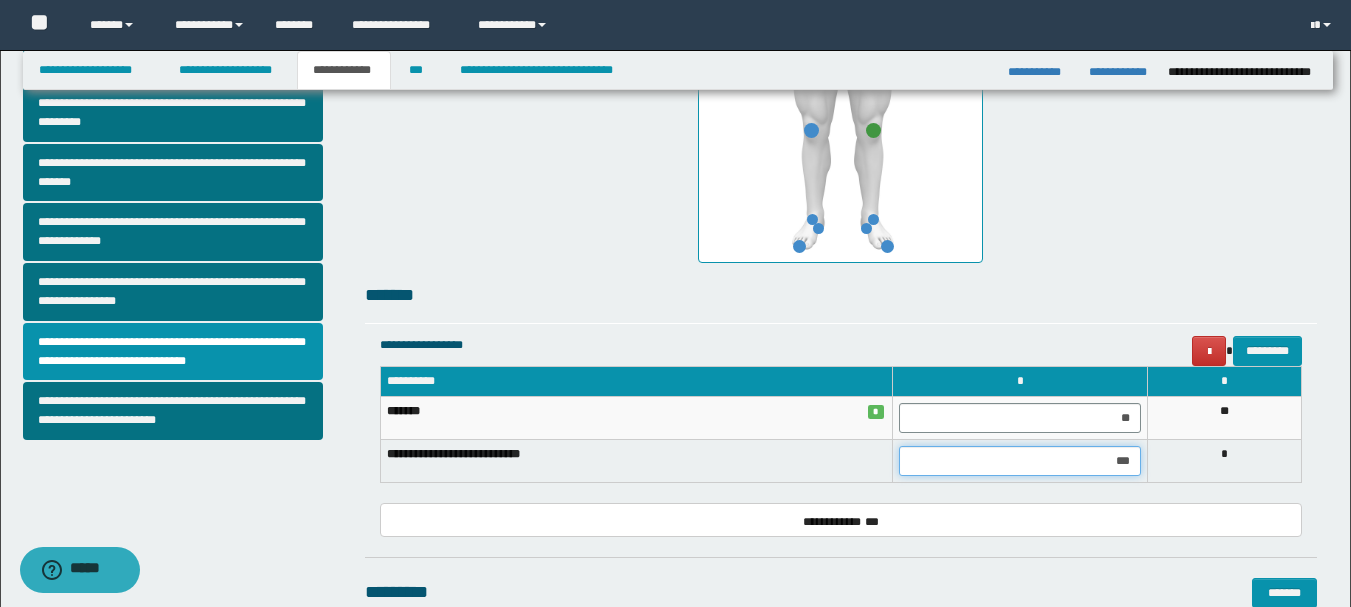 click on "***" at bounding box center [1020, 461] 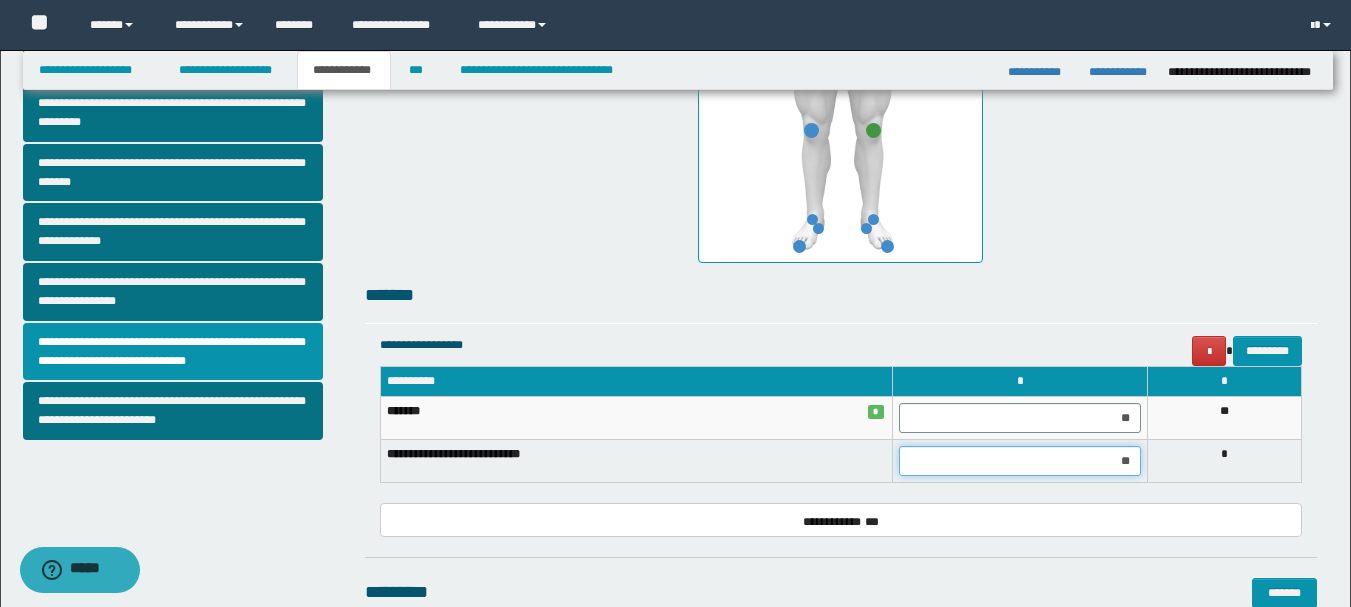 type on "*" 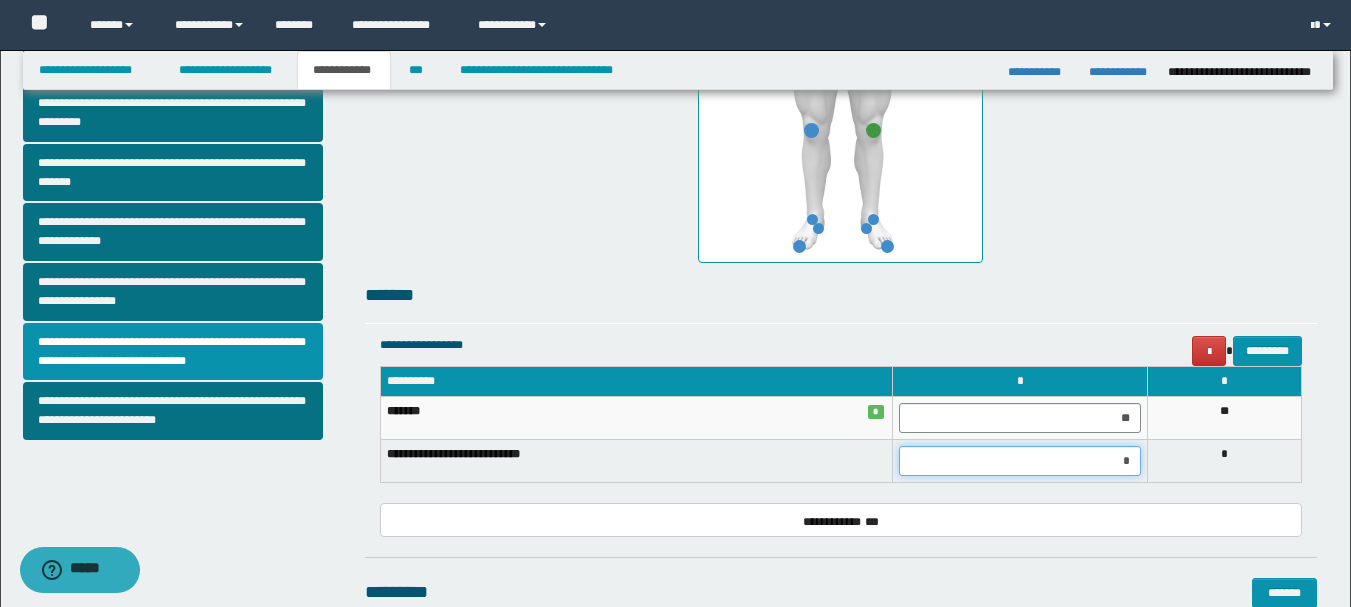 type 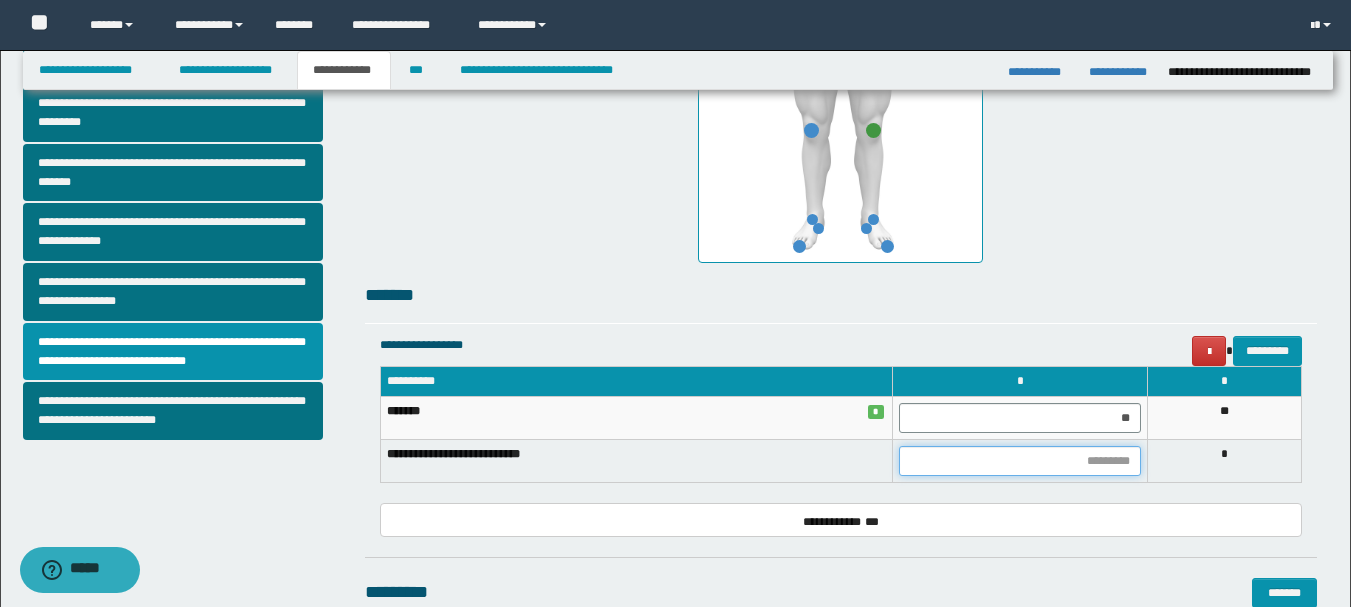 scroll, scrollTop: 800, scrollLeft: 0, axis: vertical 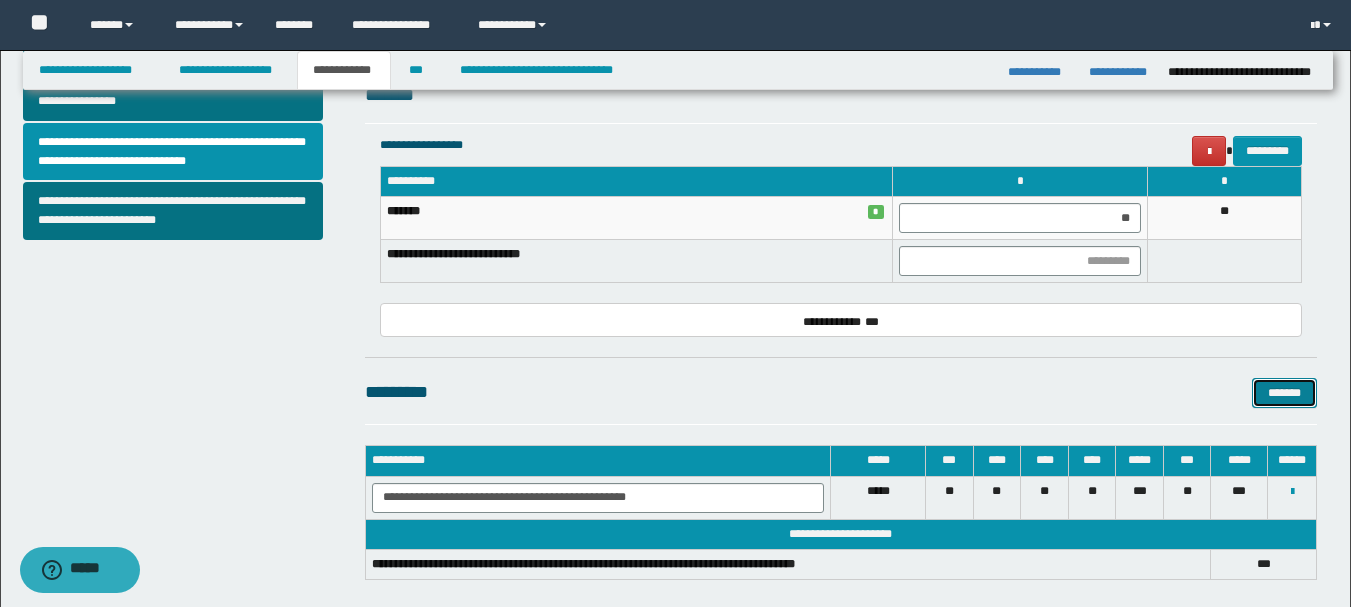 click on "*******" at bounding box center (1284, 393) 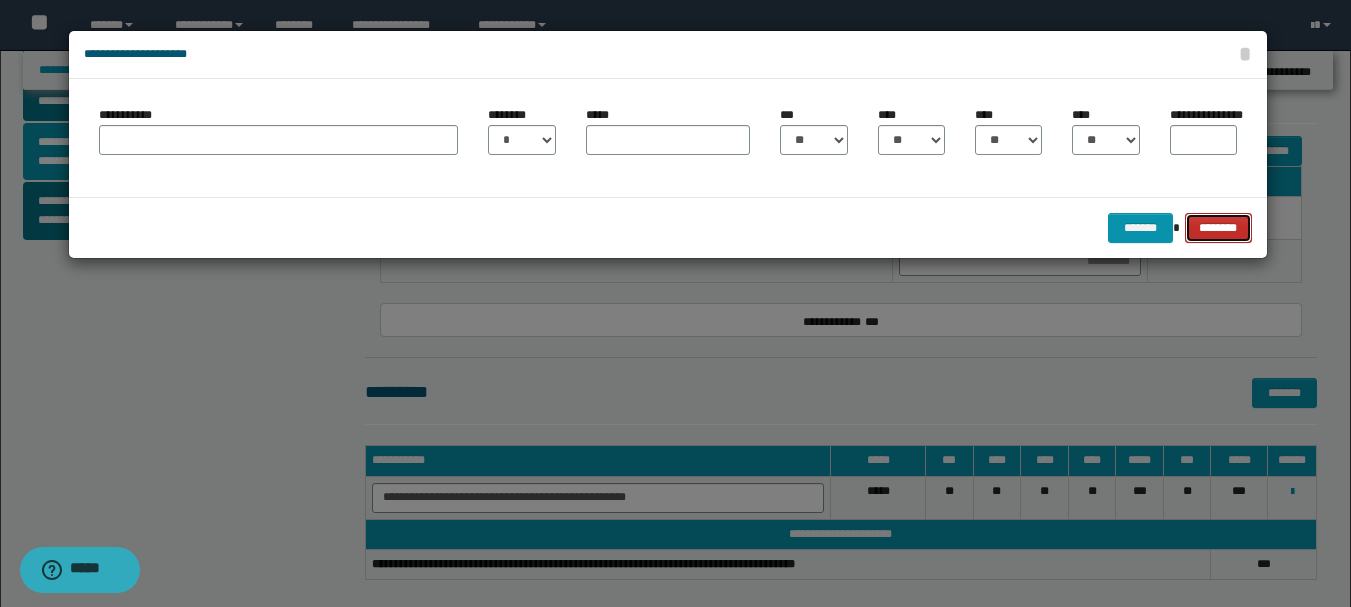 click on "********" at bounding box center (1218, 228) 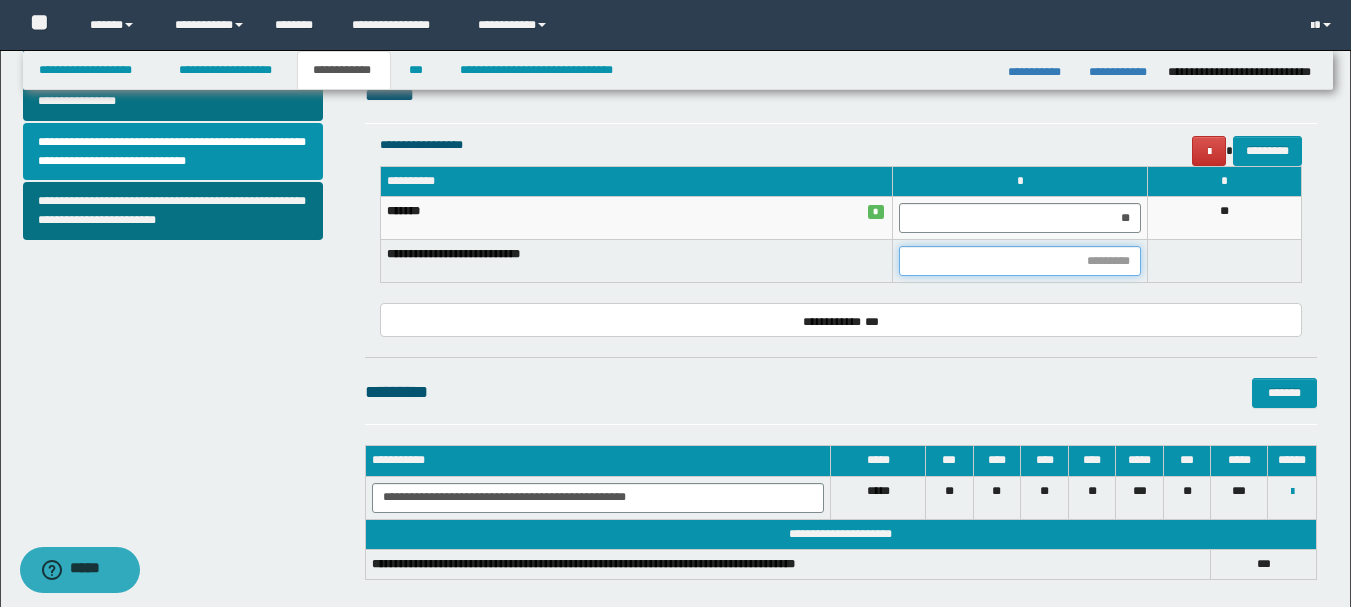 click at bounding box center [1020, 261] 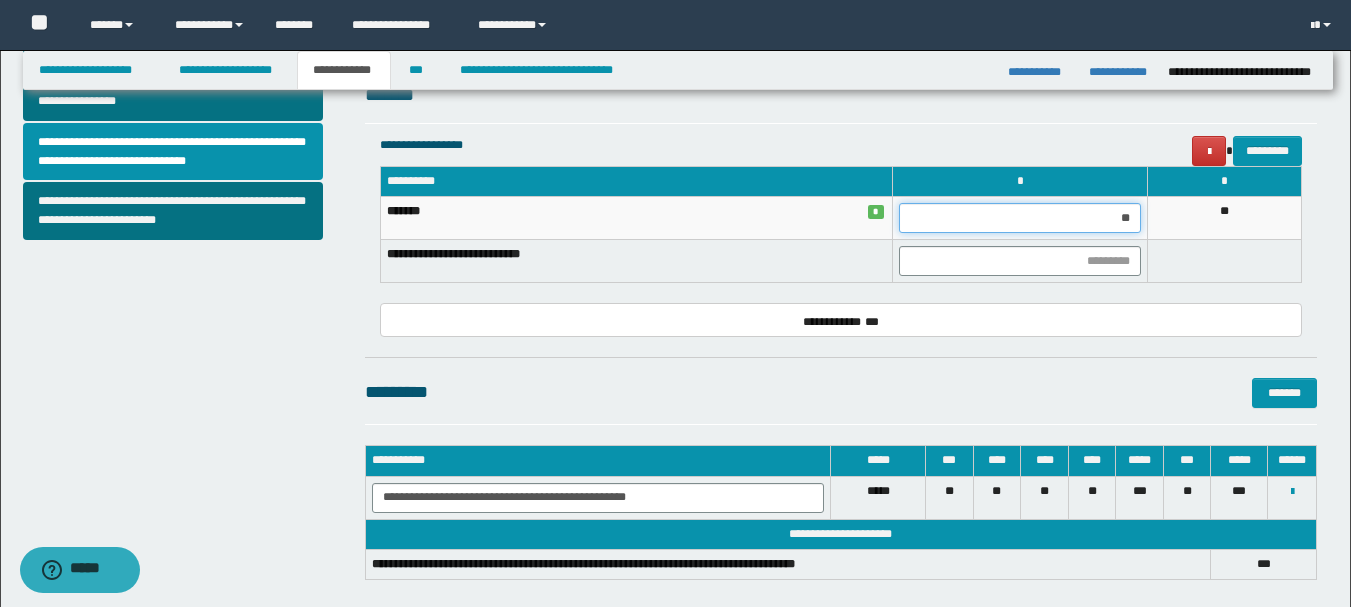 click on "**" at bounding box center [1020, 218] 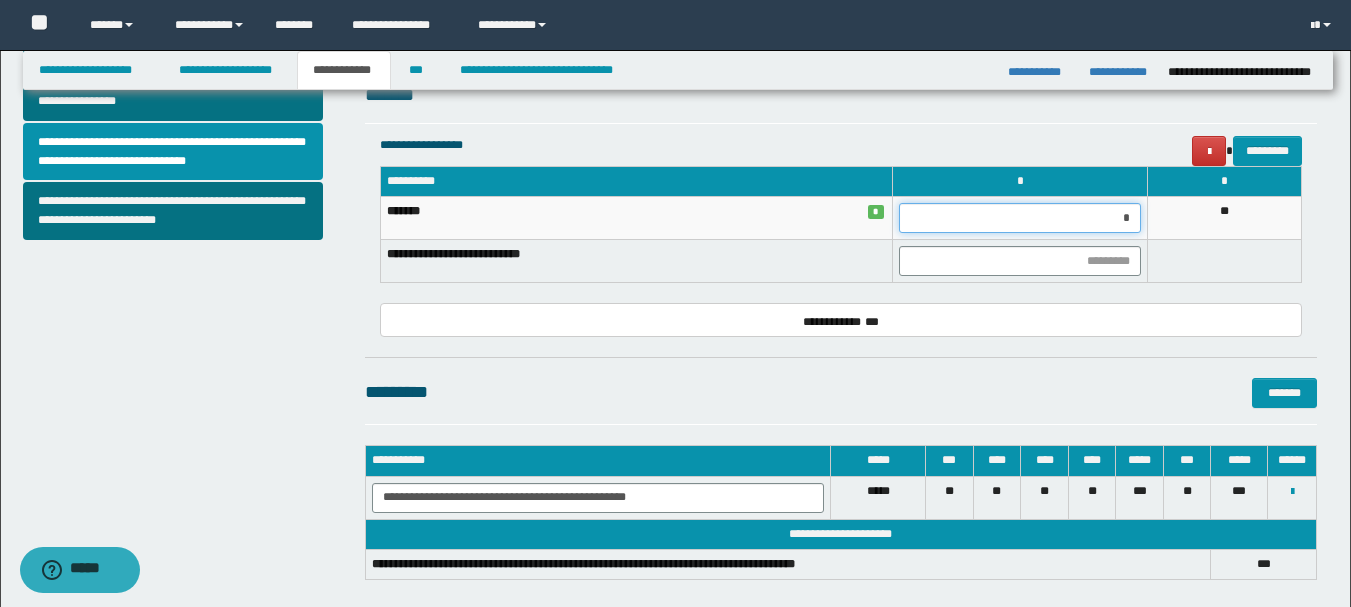 type on "**" 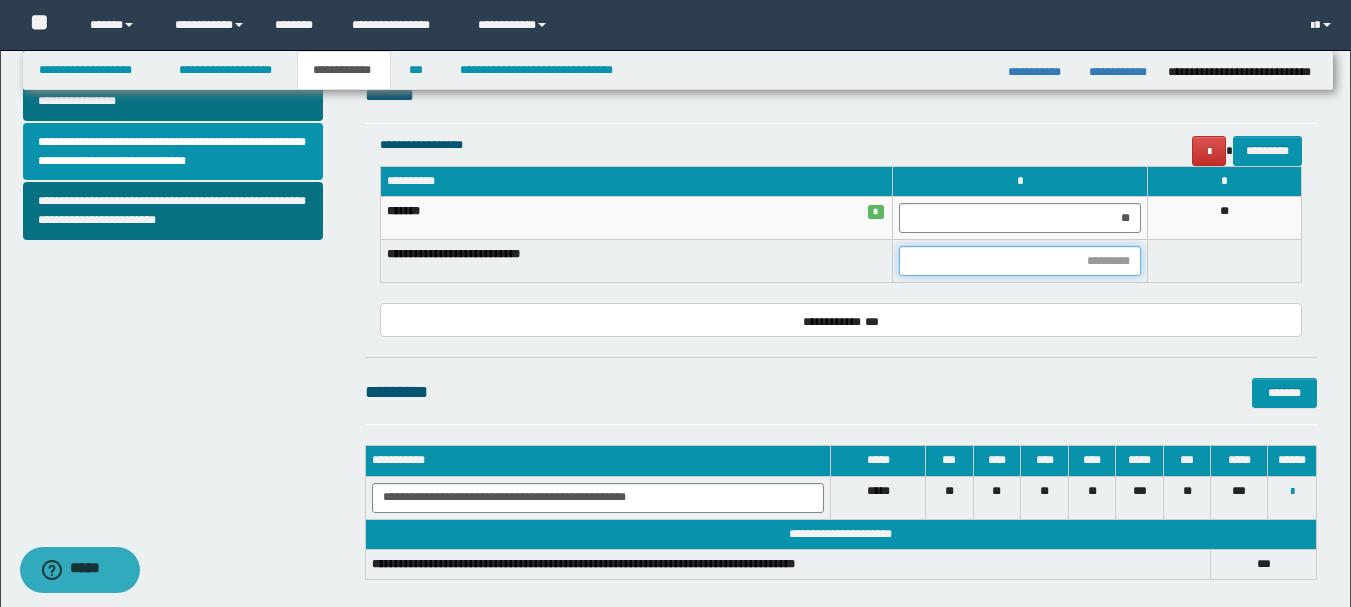 click at bounding box center (1020, 261) 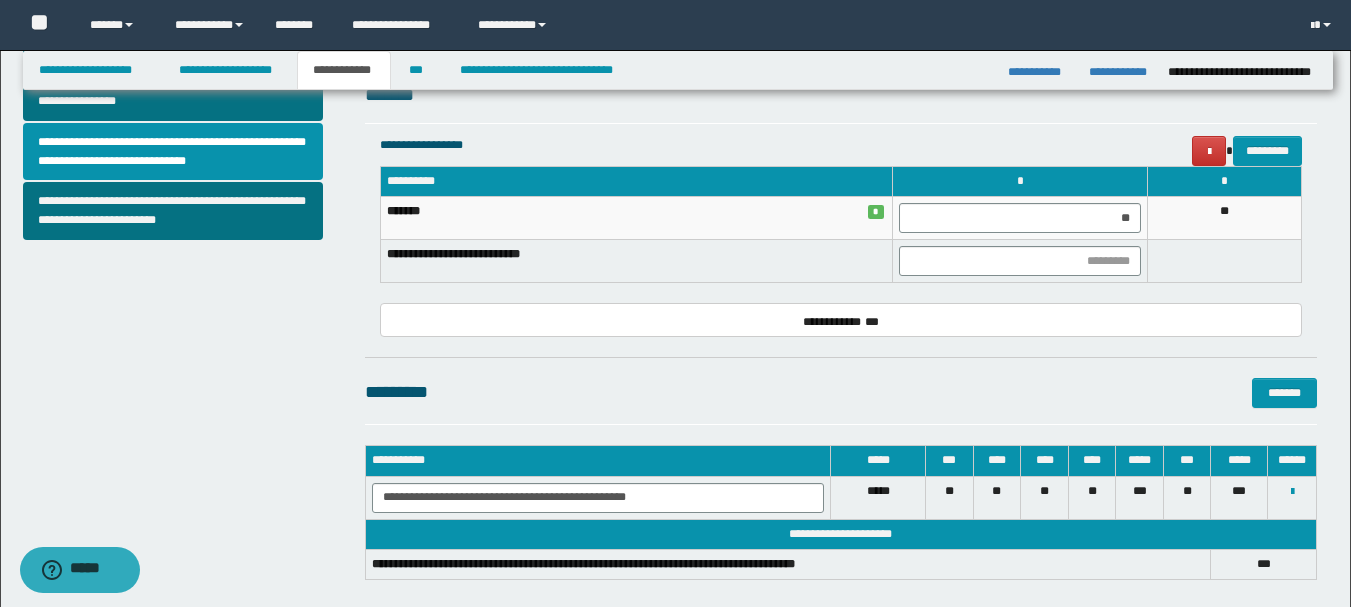 click on "**********" at bounding box center [841, 320] 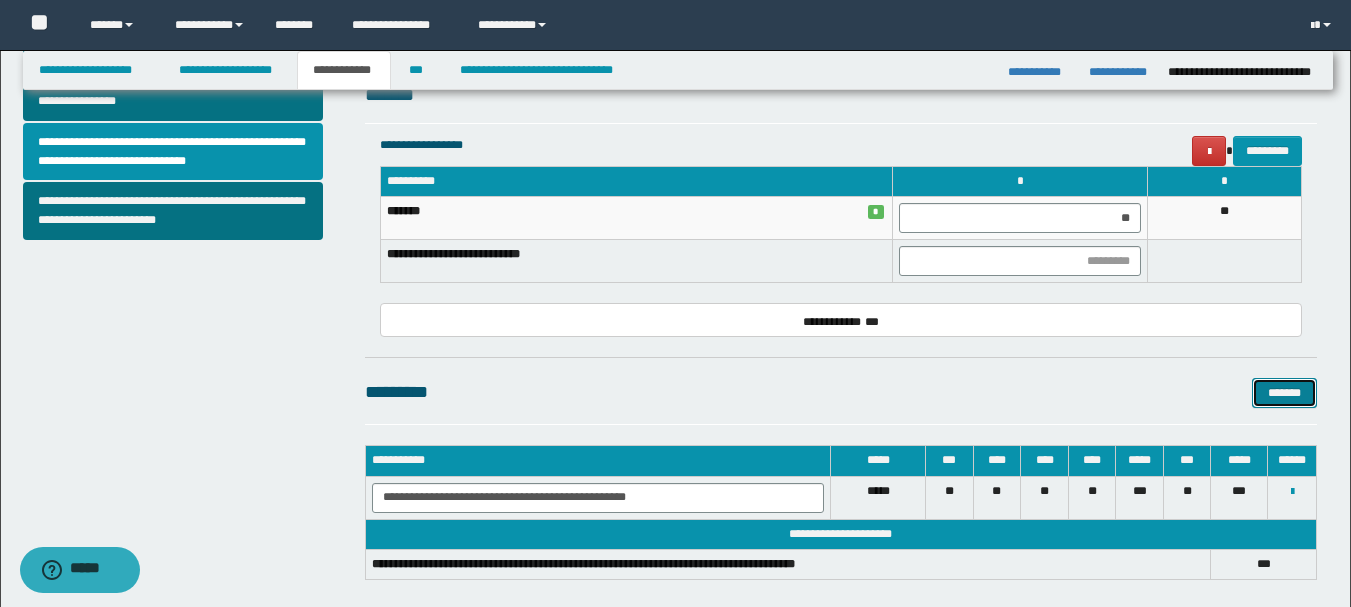 click on "*******" at bounding box center [1284, 393] 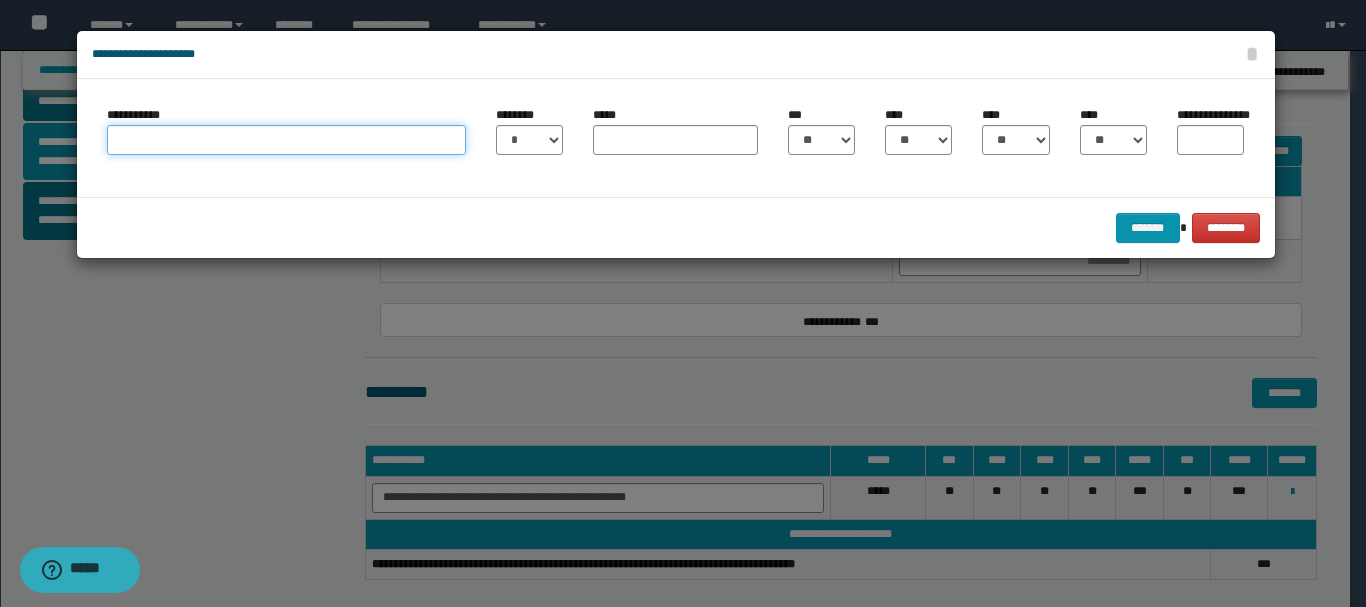 click on "**********" at bounding box center (286, 140) 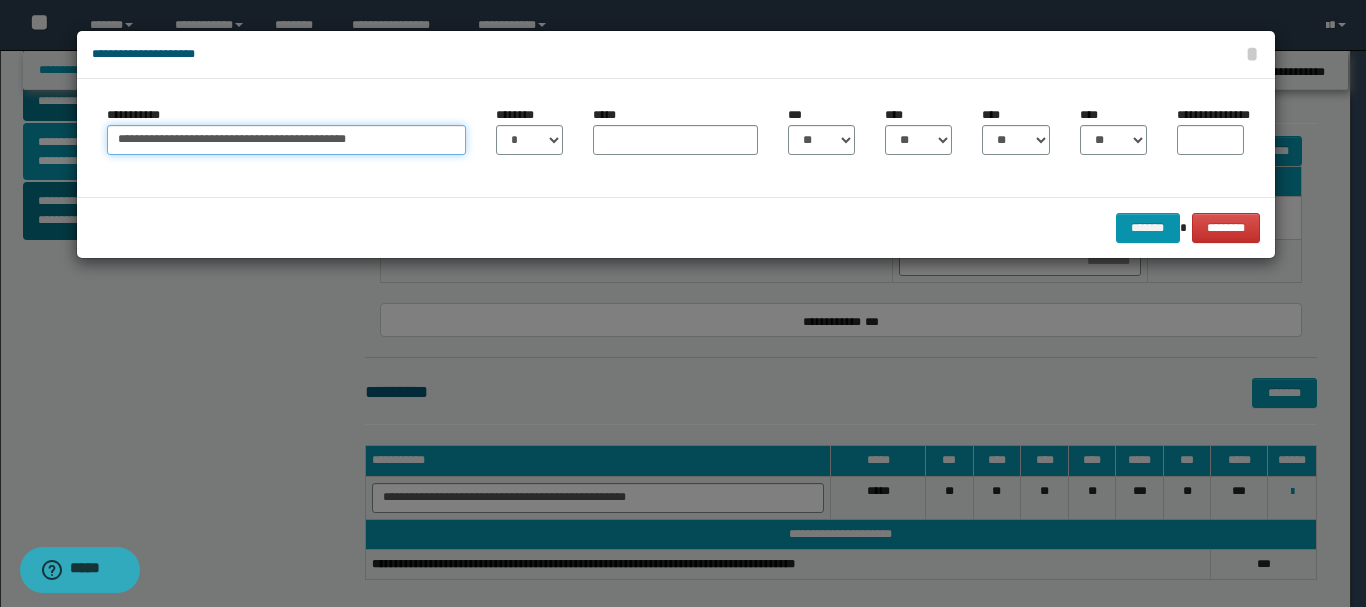 type on "**********" 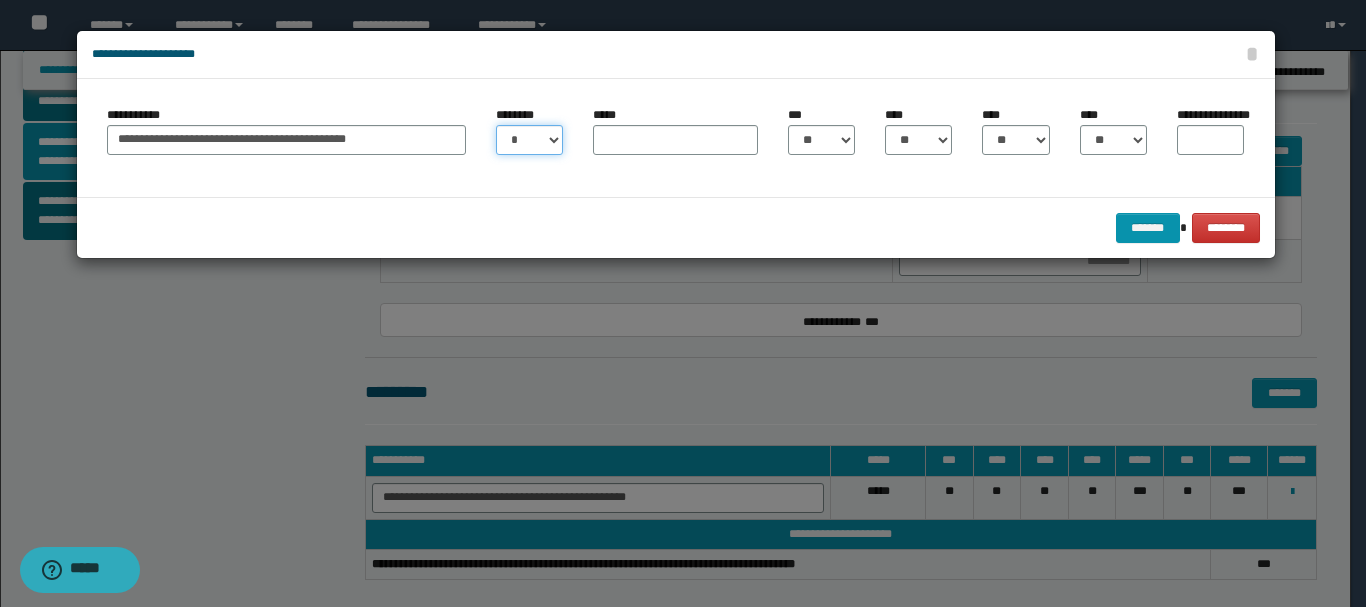 click on "*
*
*
*
*
*
*
*
*
**
**
**
**
**
**" at bounding box center [529, 140] 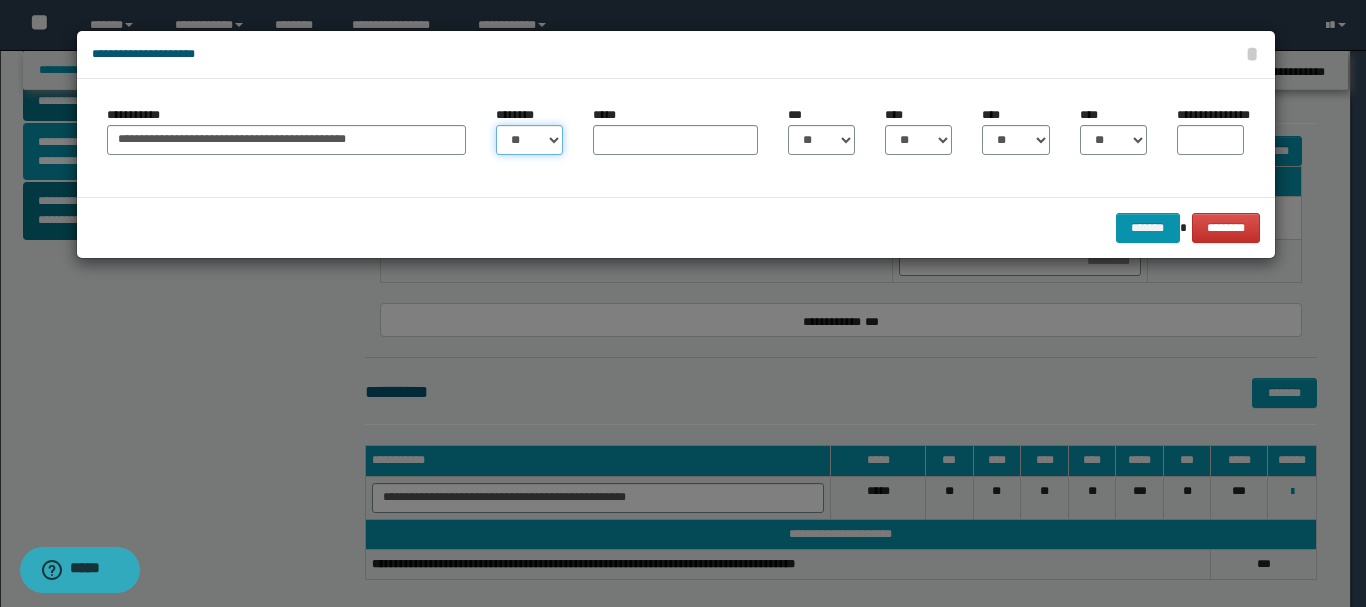 click on "*
*
*
*
*
*
*
*
*
**
**
**
**
**
**" at bounding box center [529, 140] 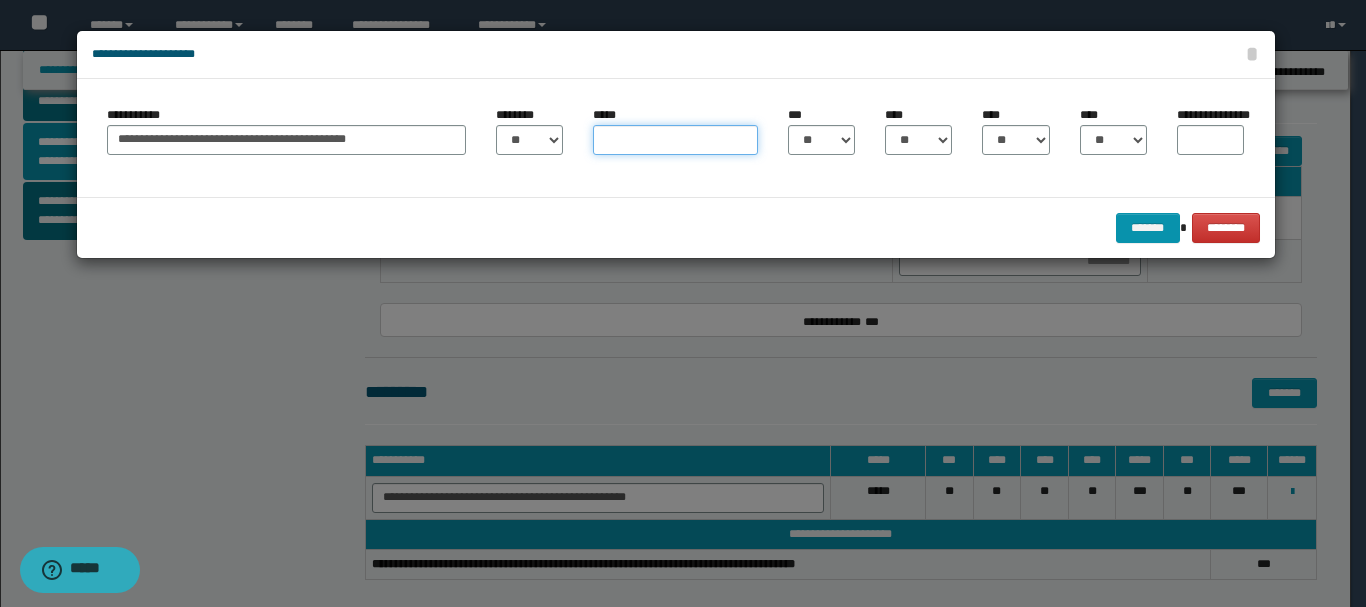 click on "*****" at bounding box center [675, 140] 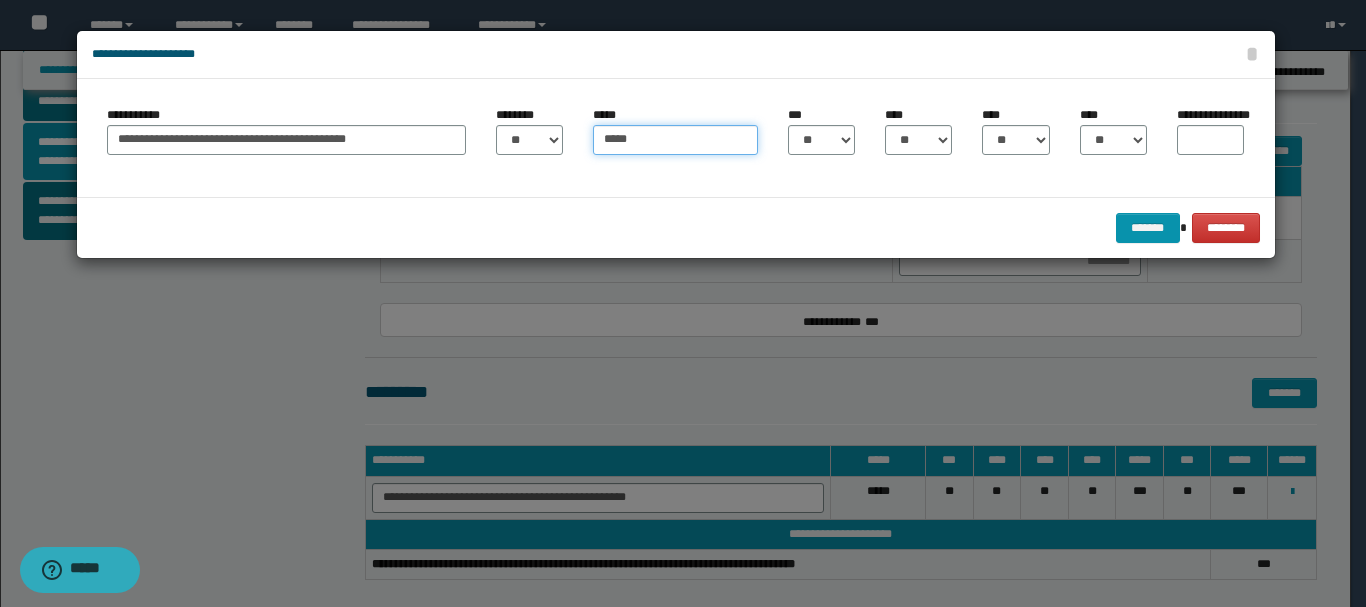 type on "*****" 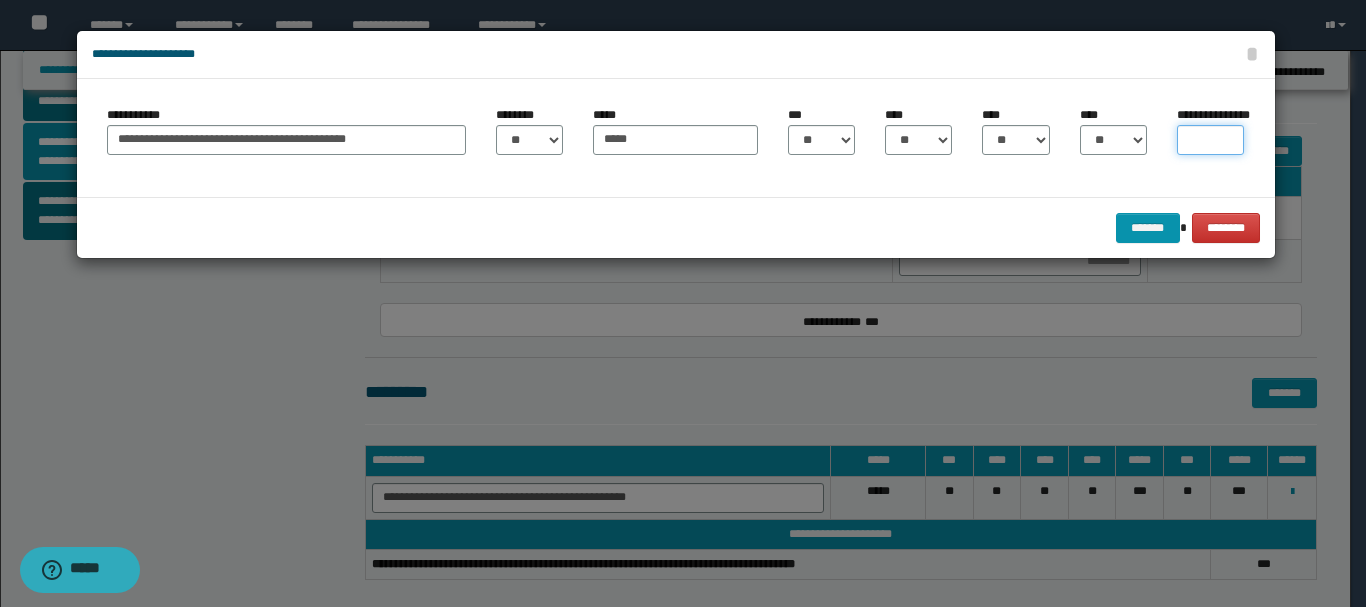 click on "**********" at bounding box center (1210, 140) 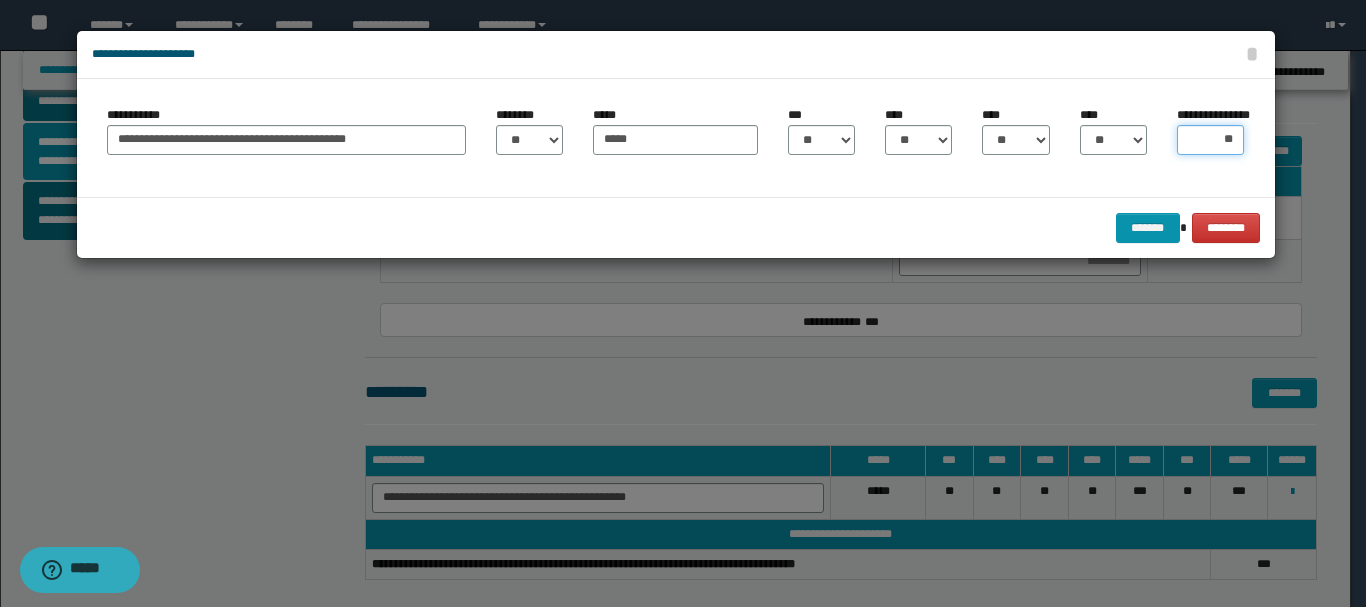 type on "***" 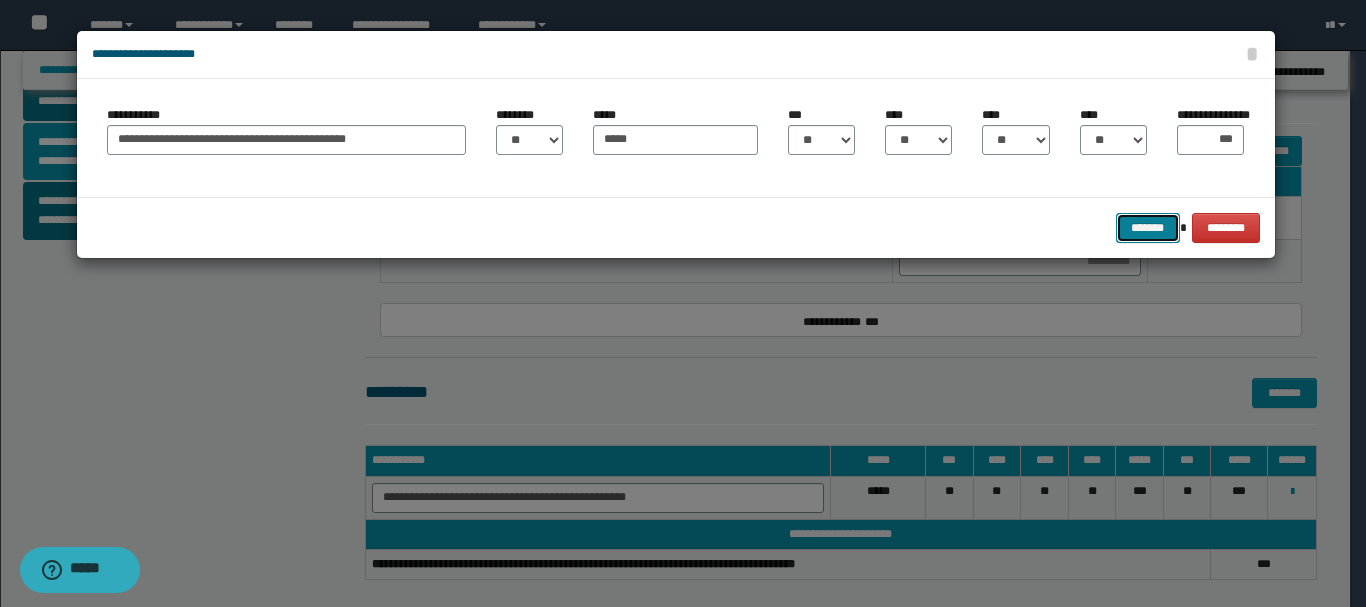 click on "*******" at bounding box center [1148, 228] 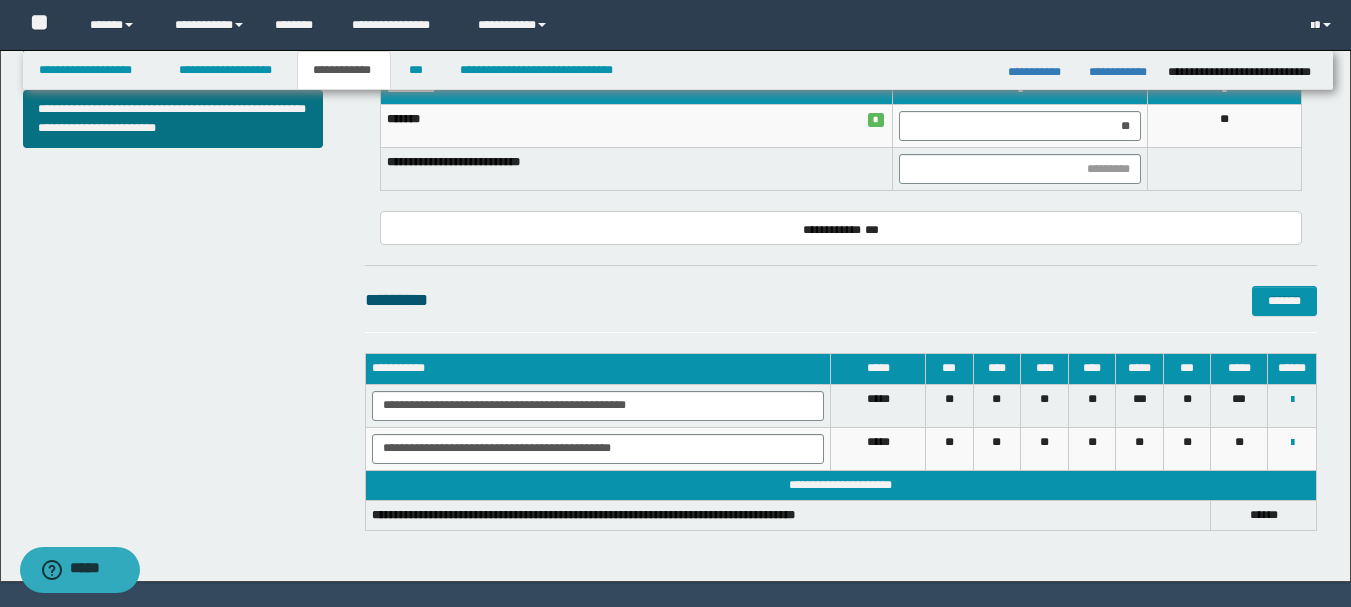 scroll, scrollTop: 844, scrollLeft: 0, axis: vertical 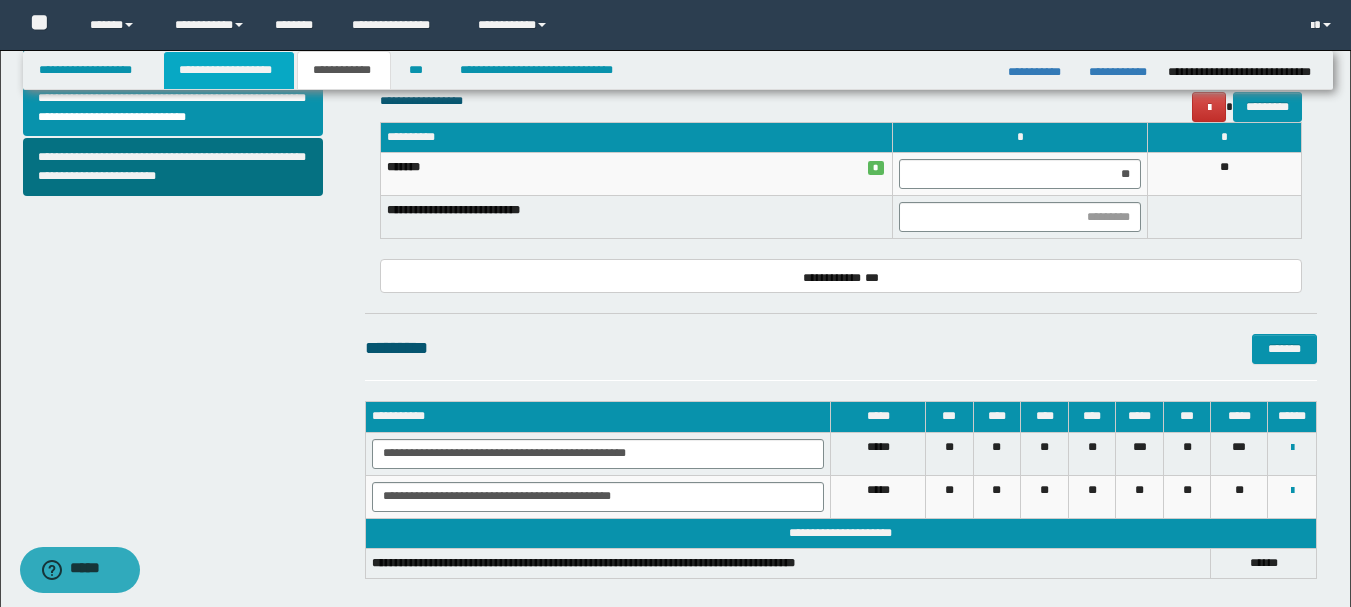 click on "**********" at bounding box center [229, 70] 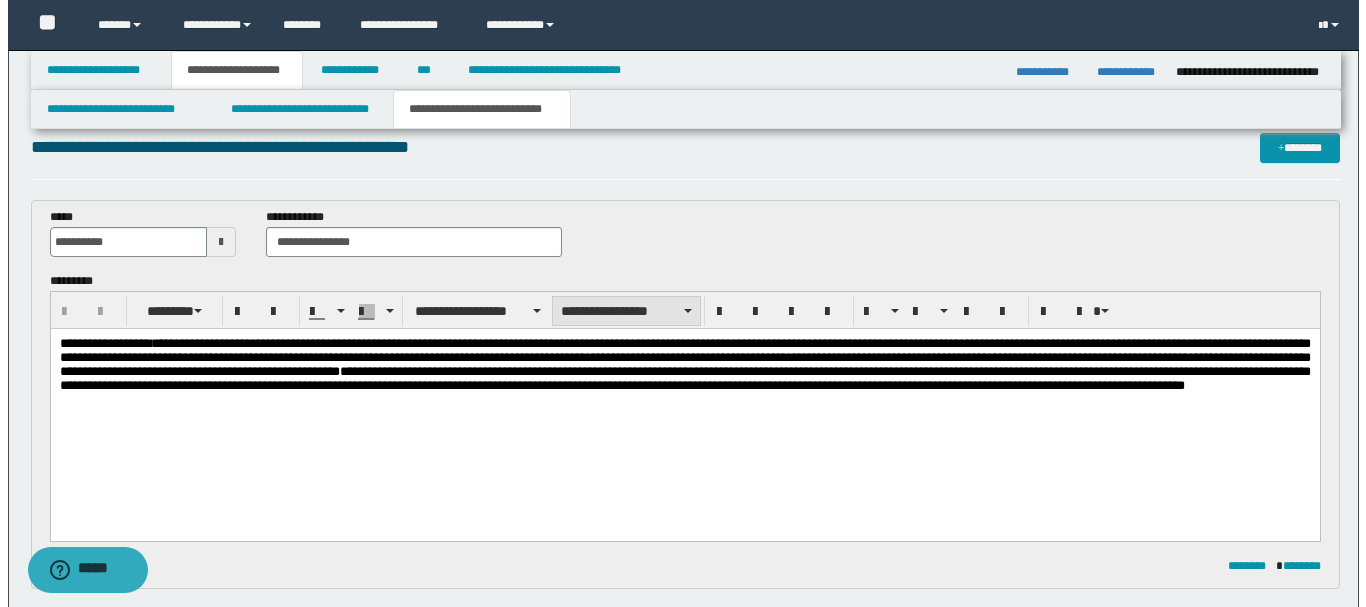 scroll, scrollTop: 0, scrollLeft: 0, axis: both 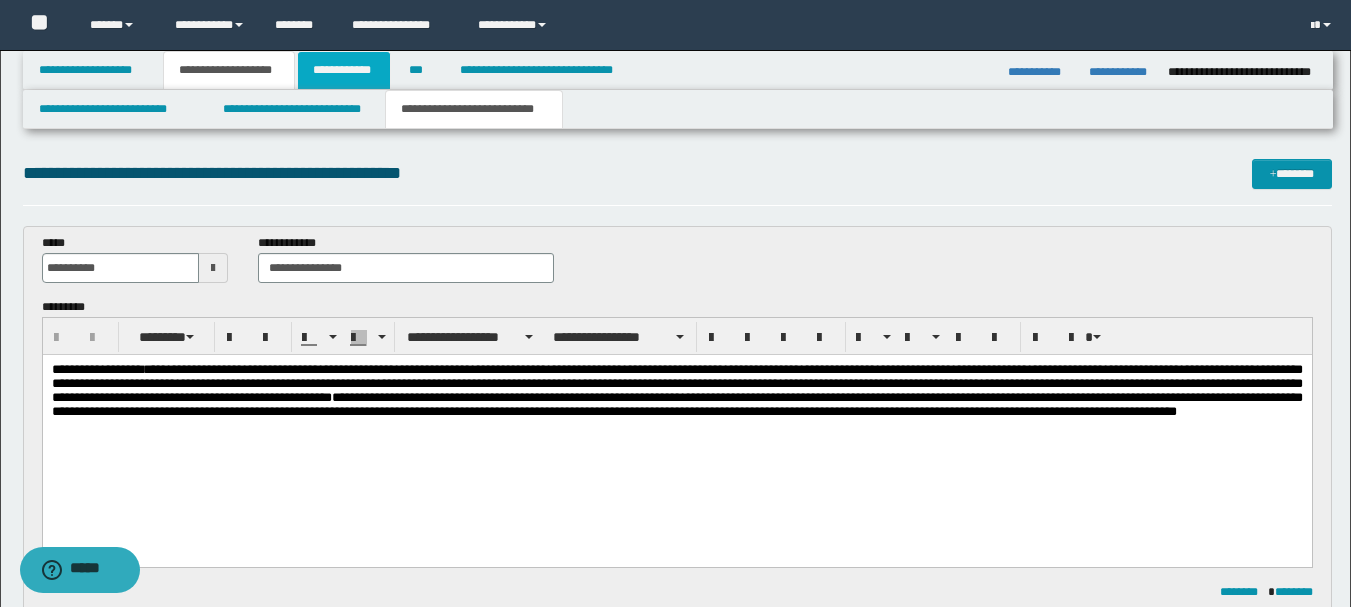 click on "**********" at bounding box center (344, 70) 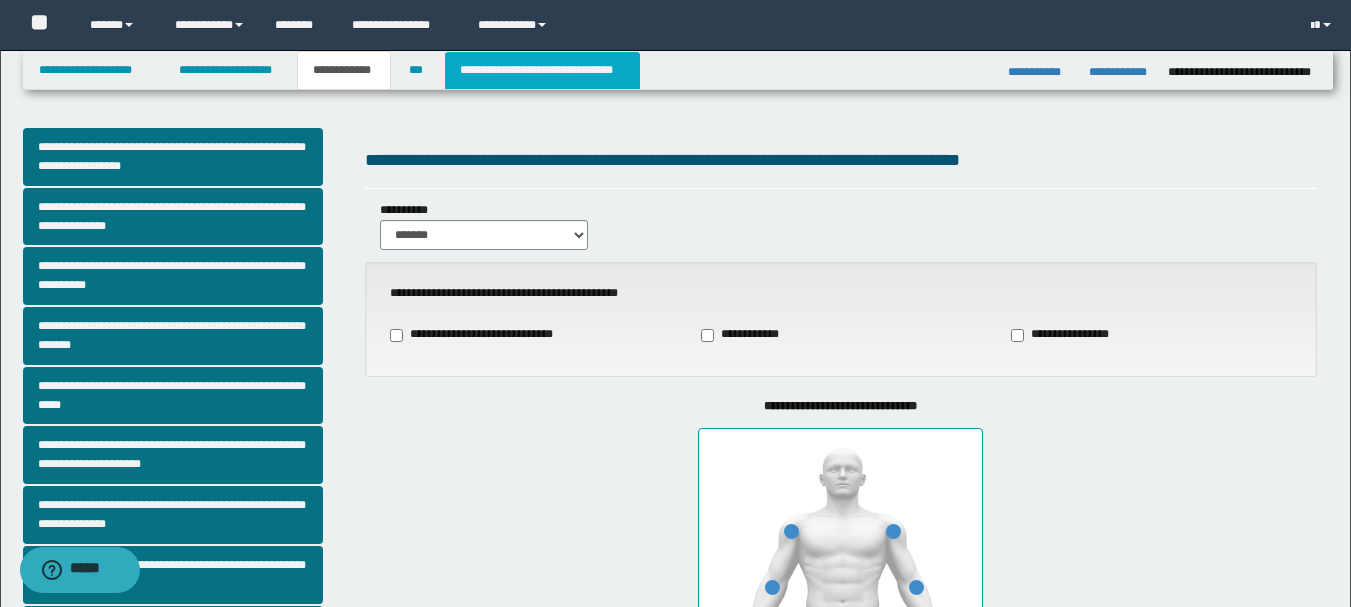 click on "**********" at bounding box center (542, 70) 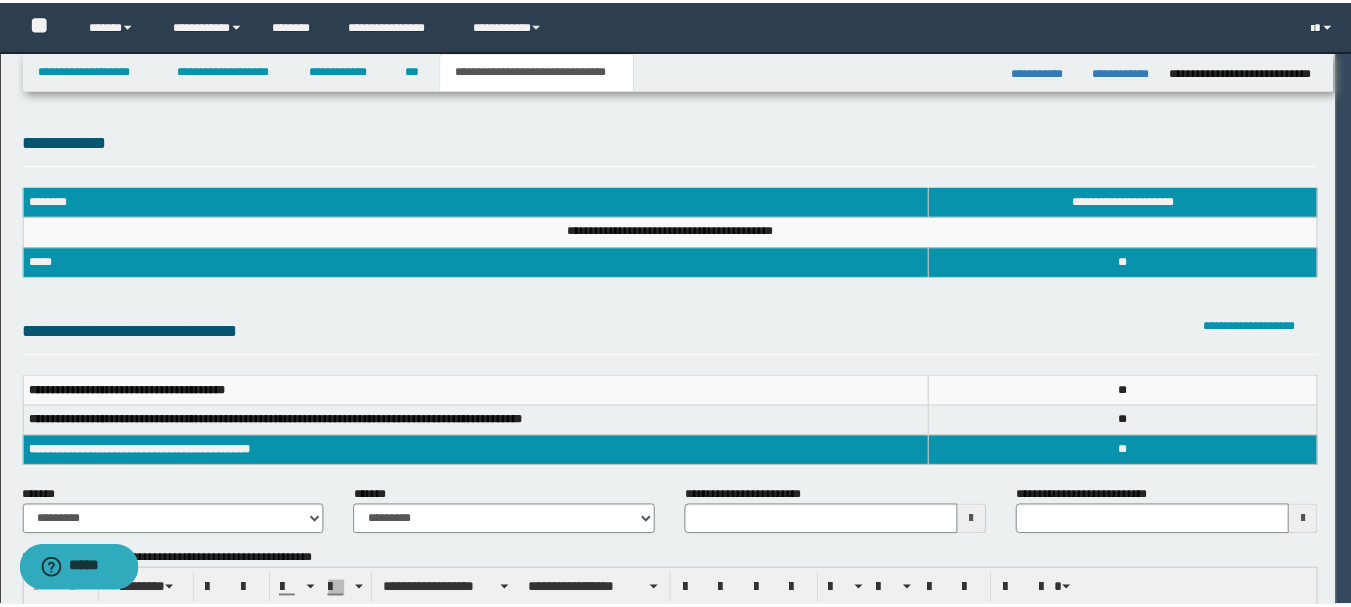 scroll, scrollTop: 0, scrollLeft: 0, axis: both 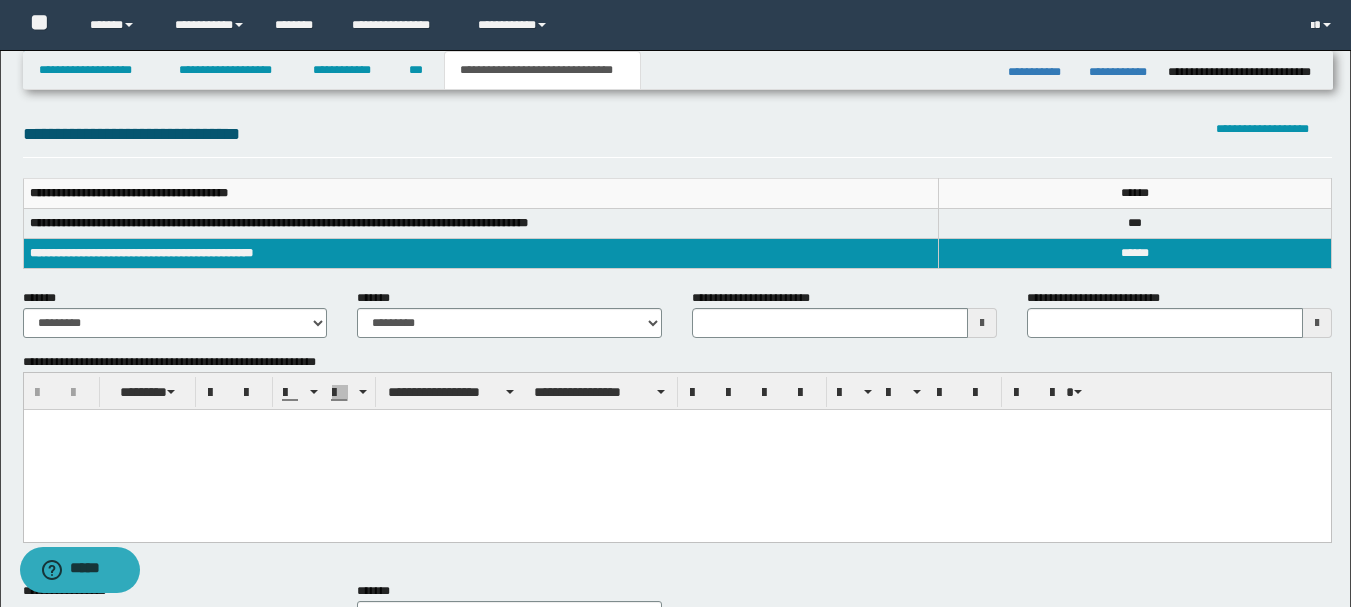 type 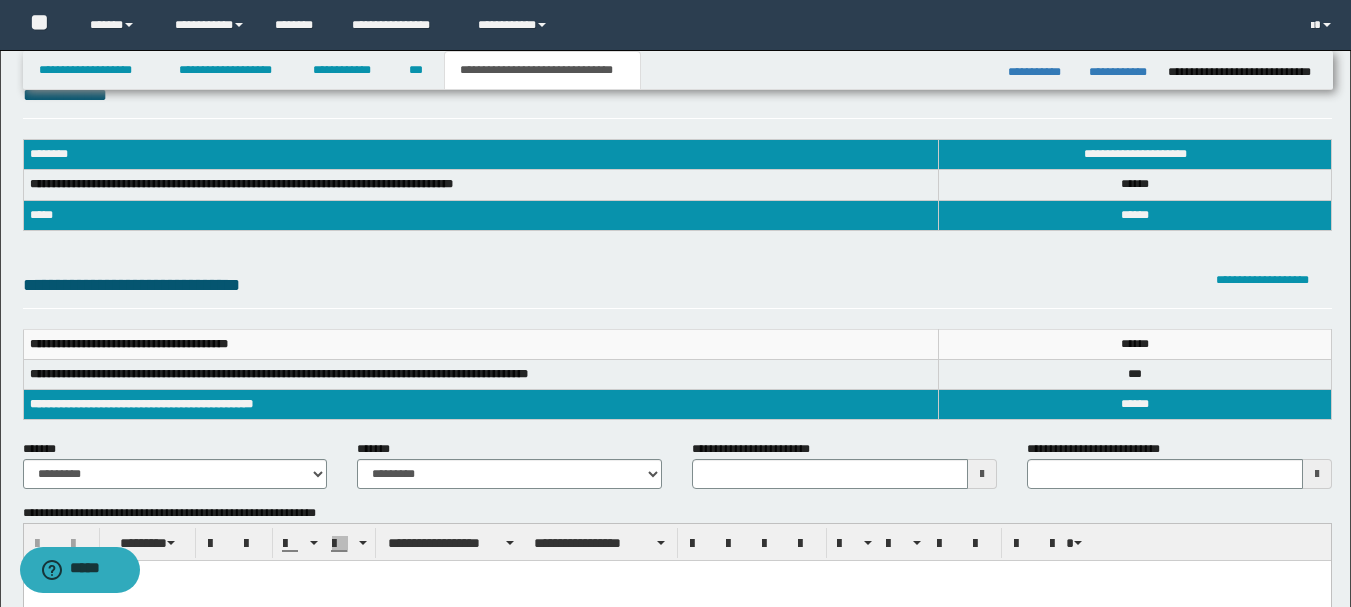 scroll, scrollTop: 0, scrollLeft: 0, axis: both 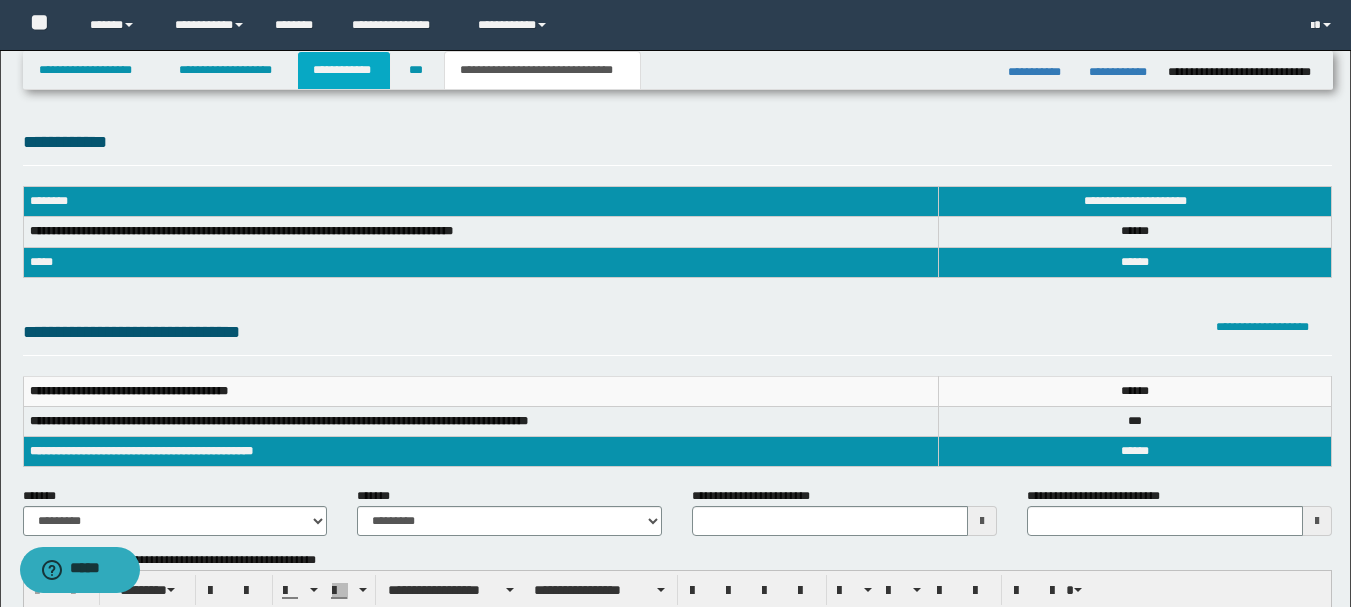 click on "**********" at bounding box center (344, 70) 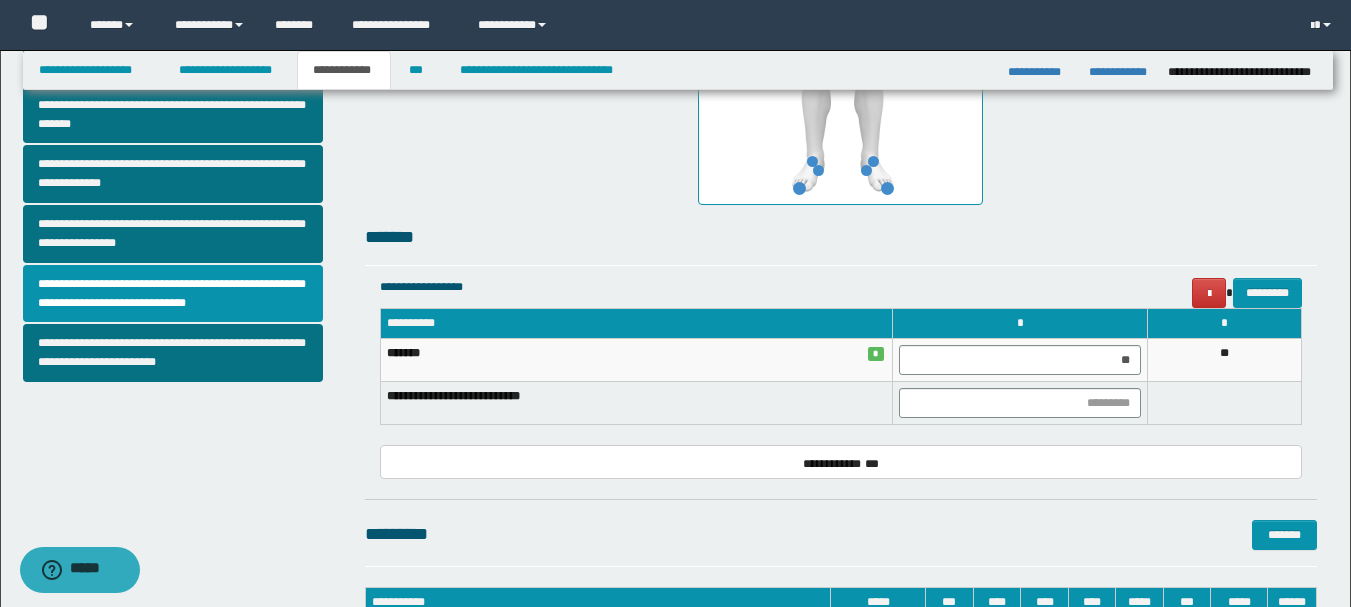 scroll, scrollTop: 700, scrollLeft: 0, axis: vertical 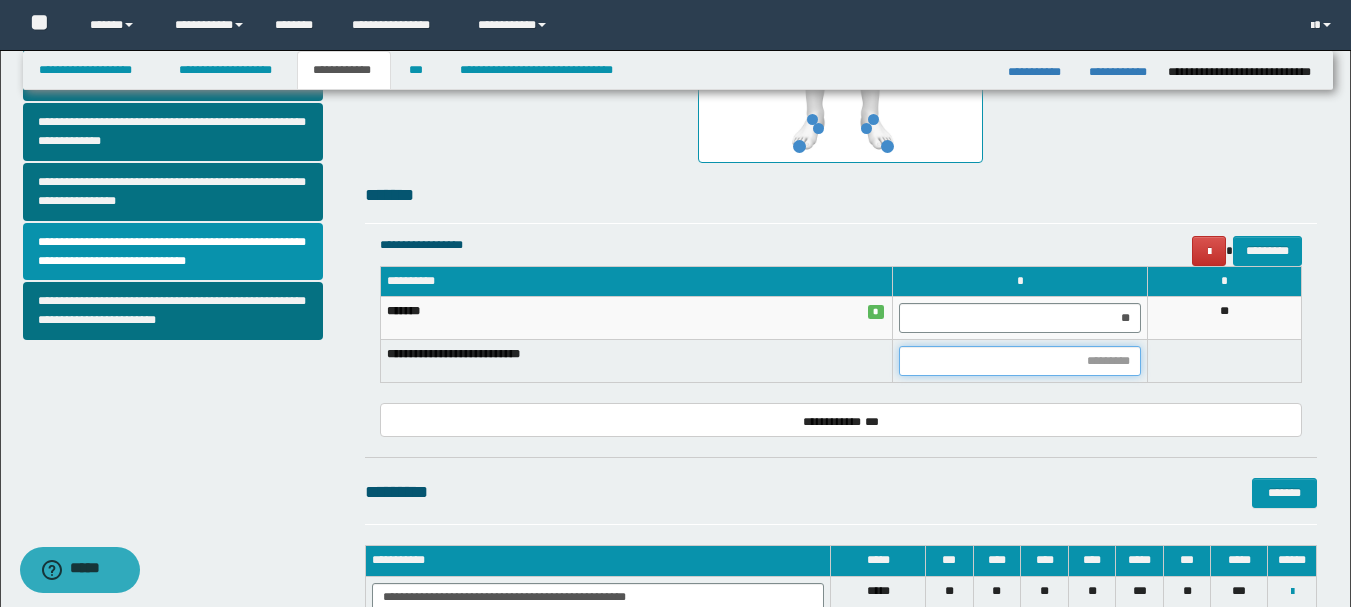 click at bounding box center [1020, 361] 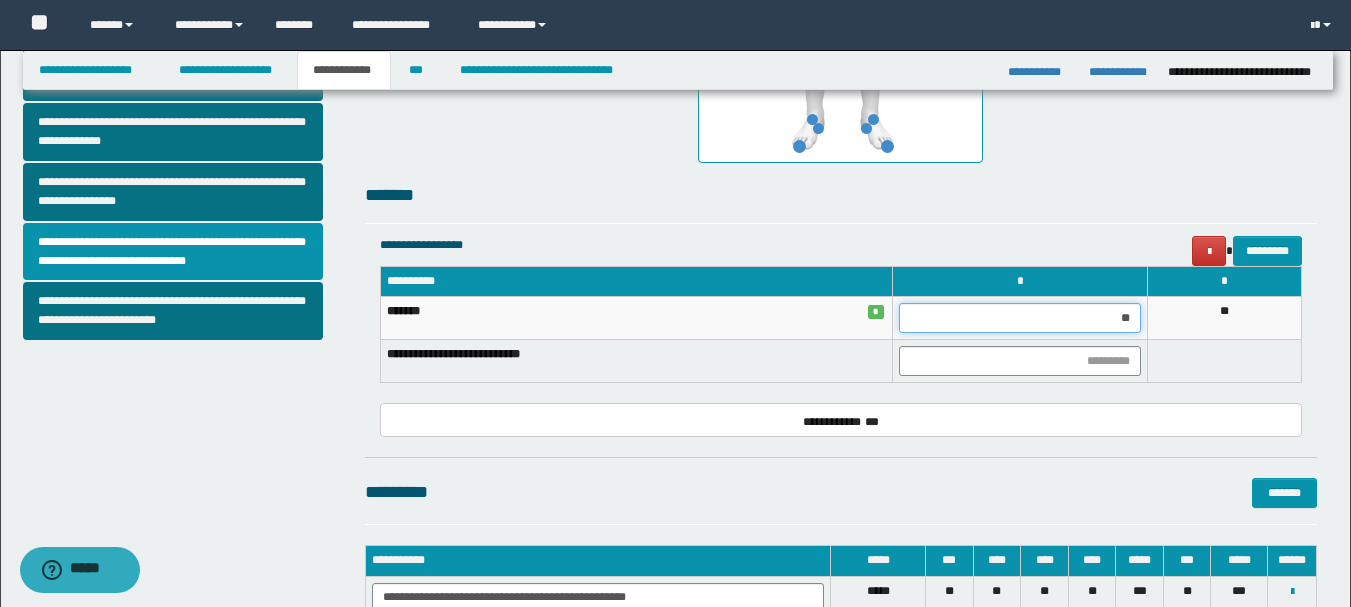 click on "**" at bounding box center [1020, 318] 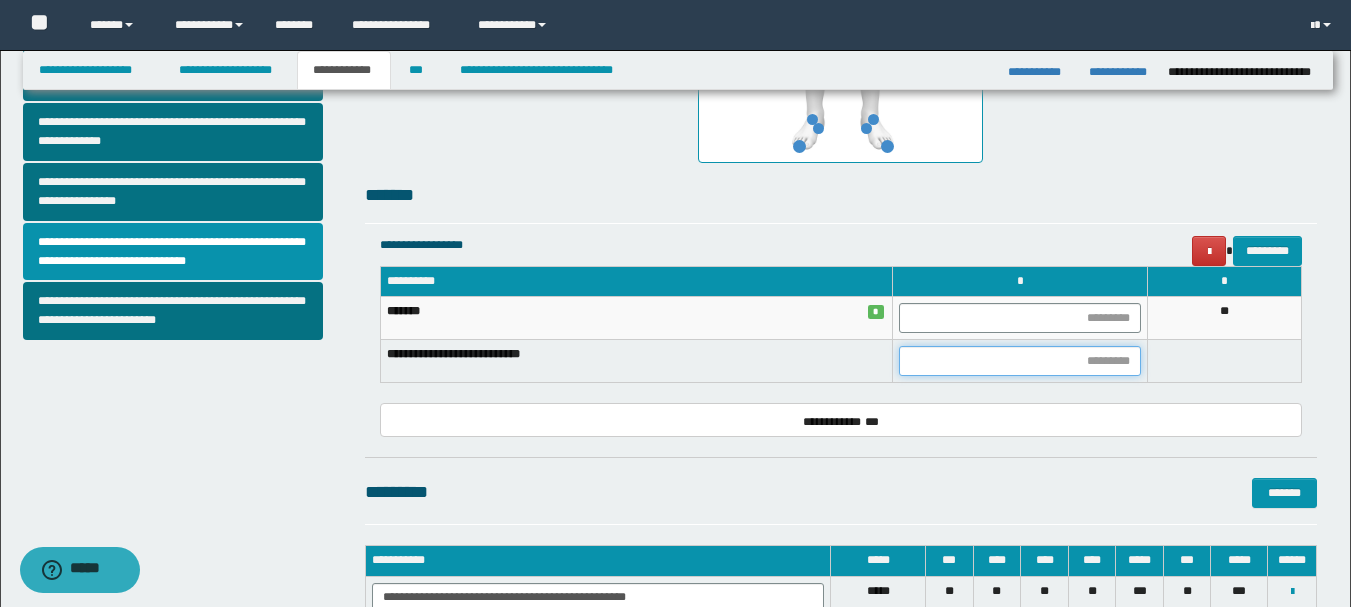 click at bounding box center [1020, 361] 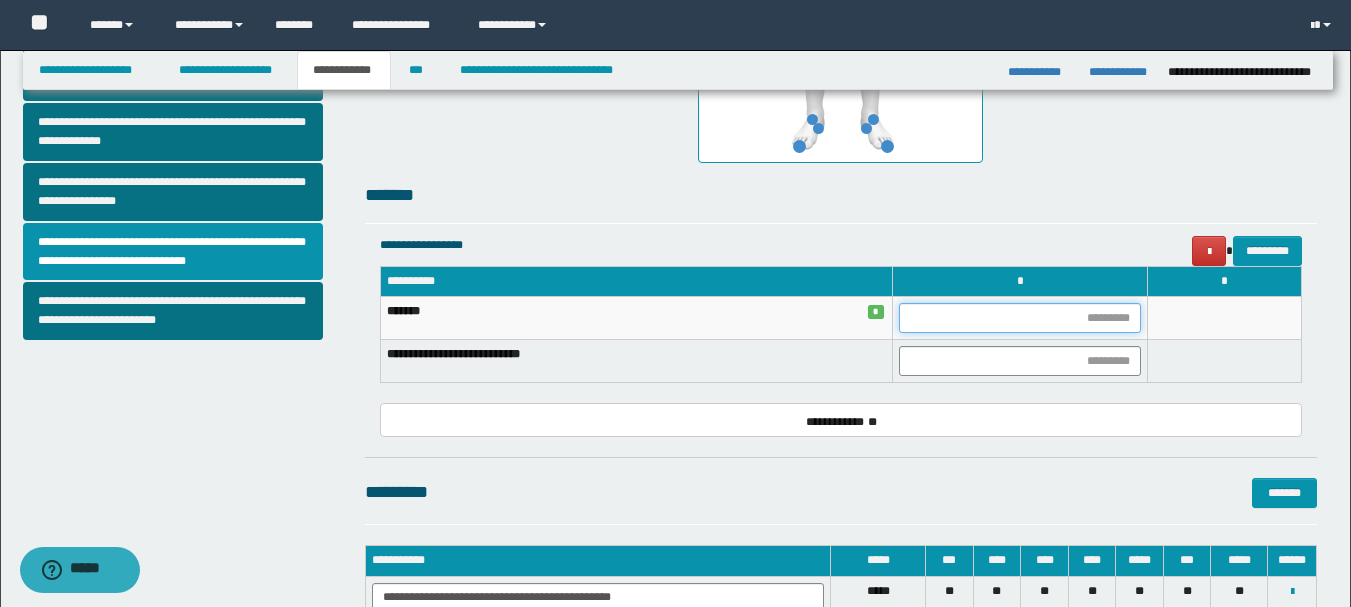 click at bounding box center (1020, 318) 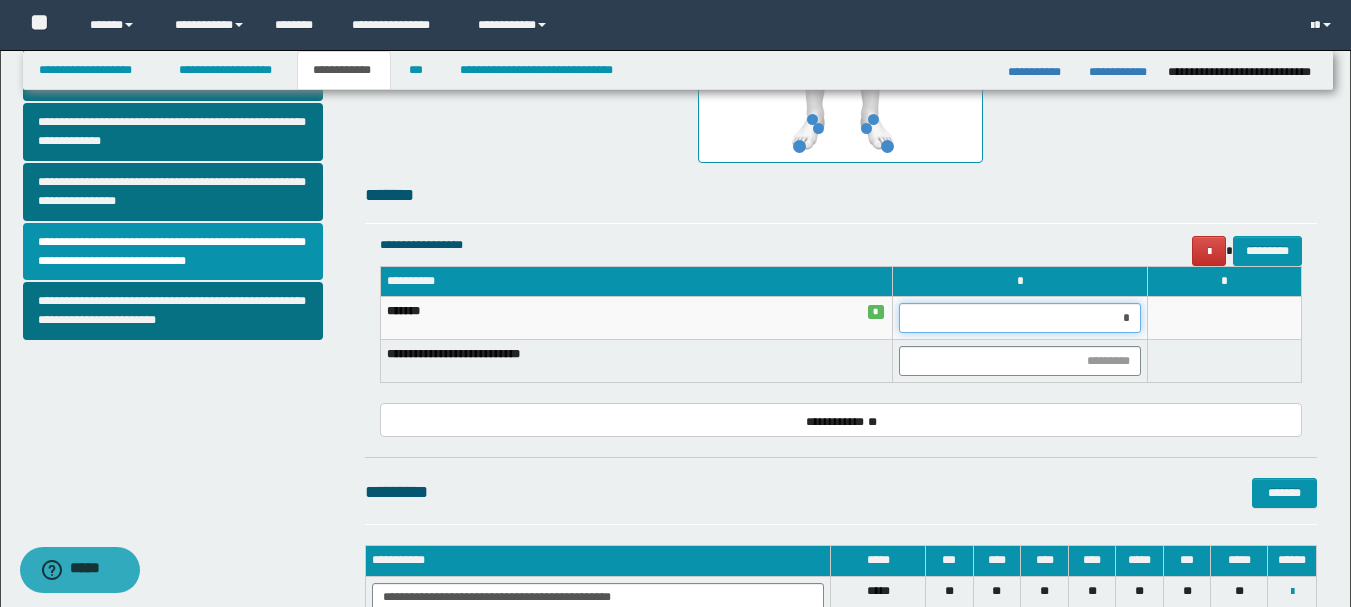 type on "**" 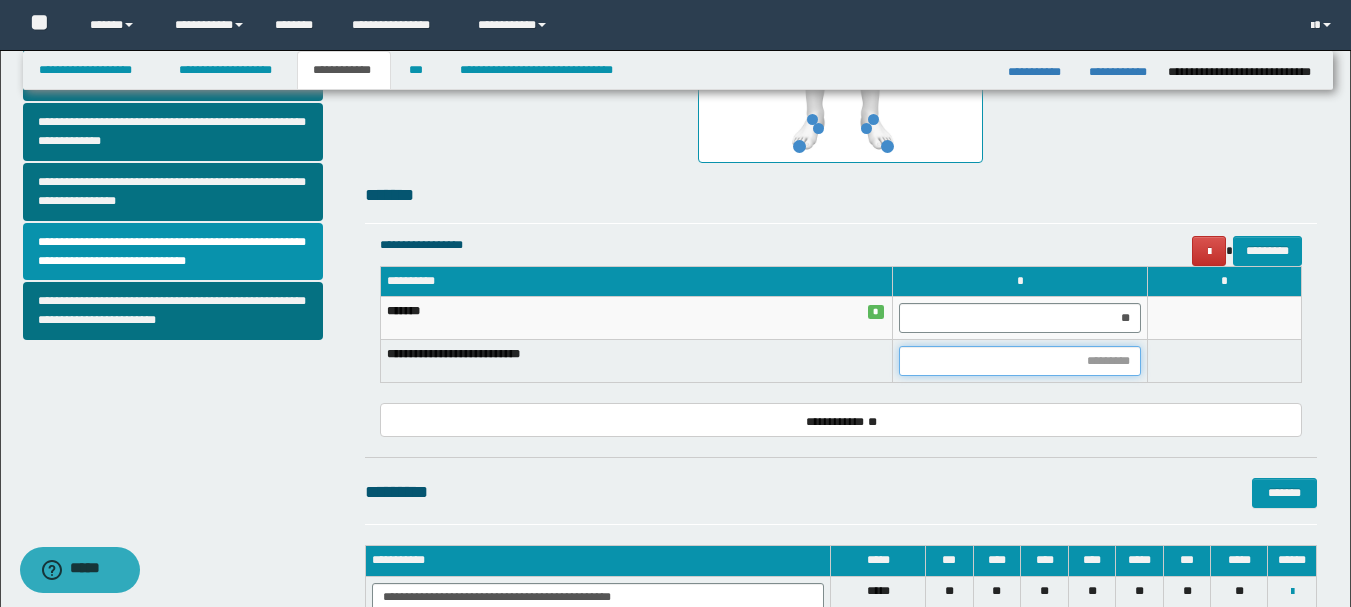 click at bounding box center (1020, 361) 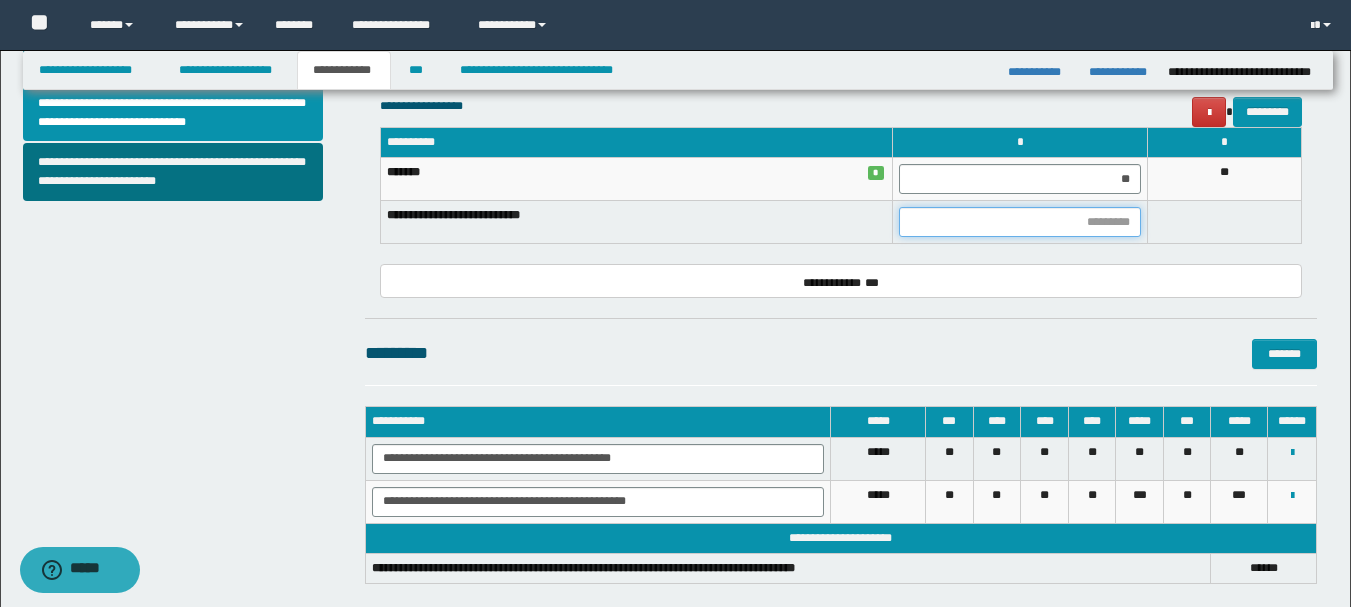 scroll, scrollTop: 644, scrollLeft: 0, axis: vertical 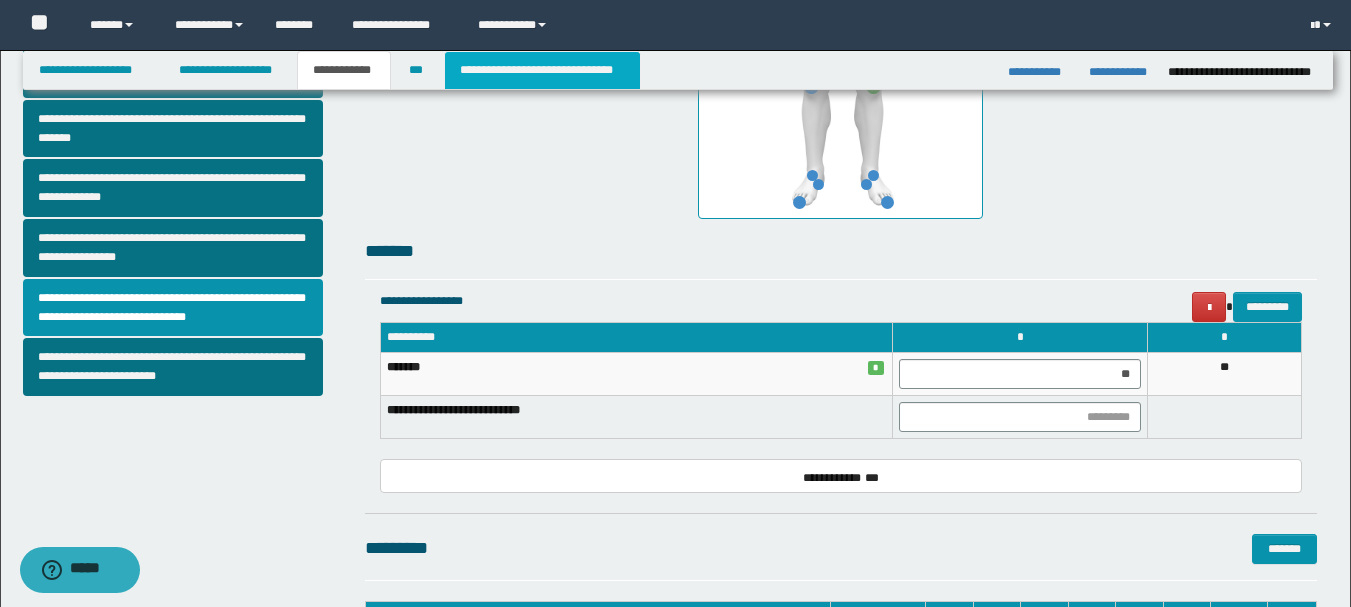 click on "**********" at bounding box center (542, 70) 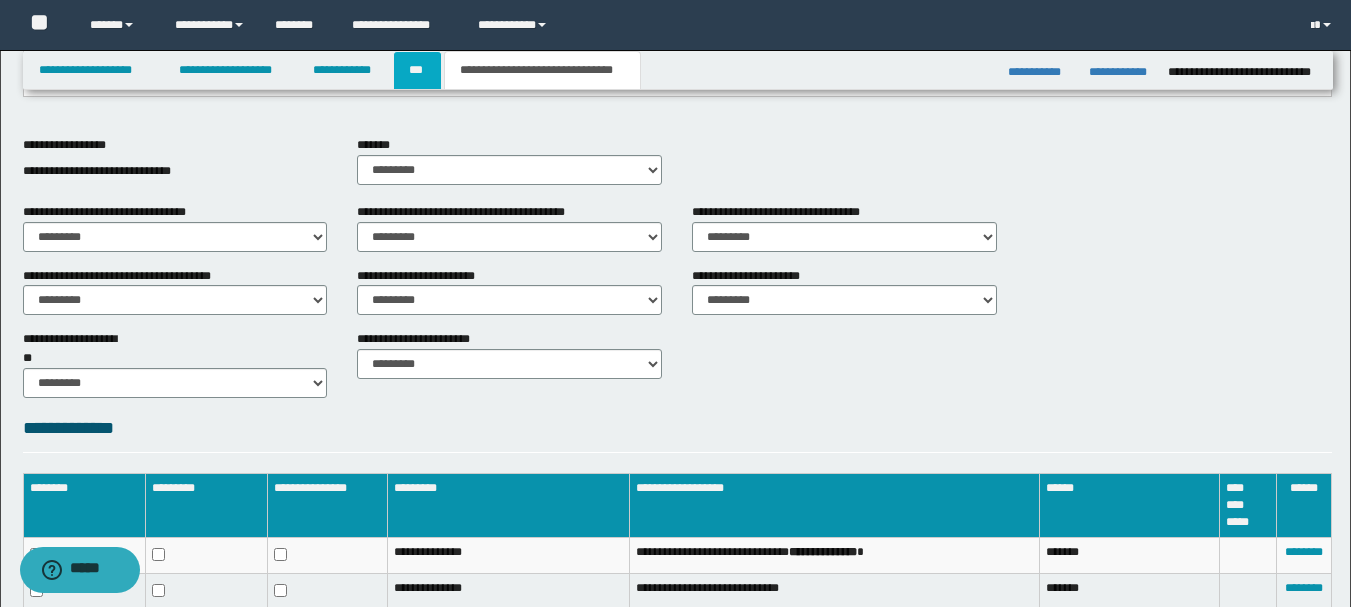 click on "***" at bounding box center (417, 70) 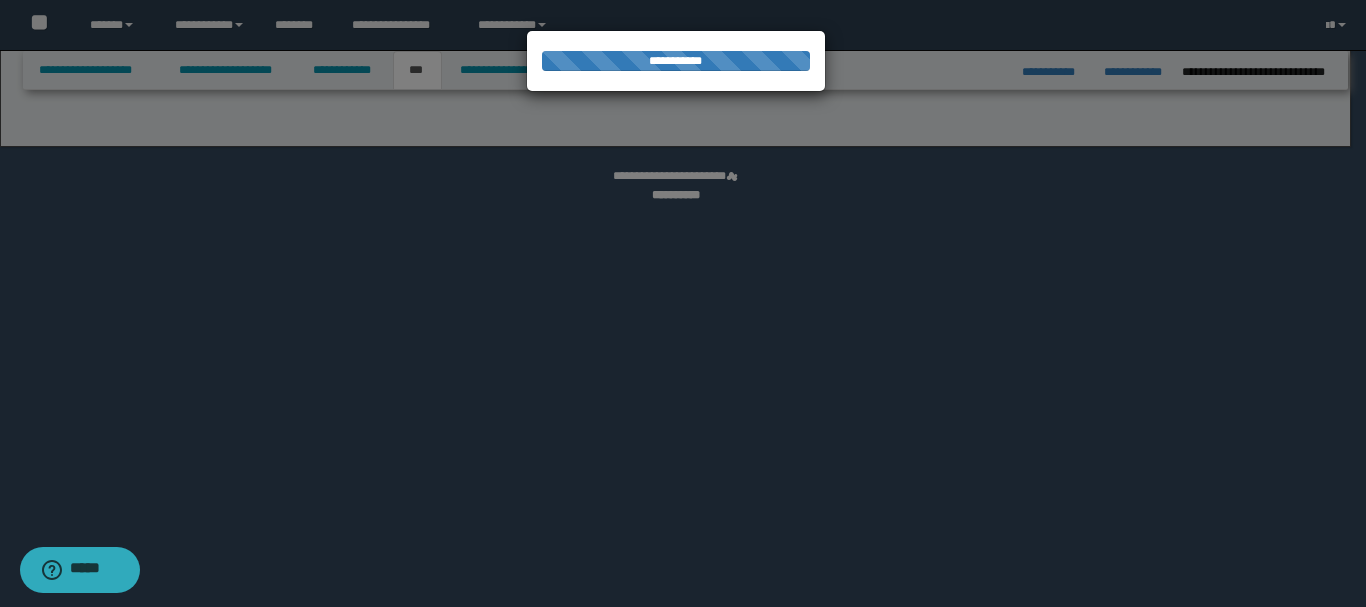 select on "**" 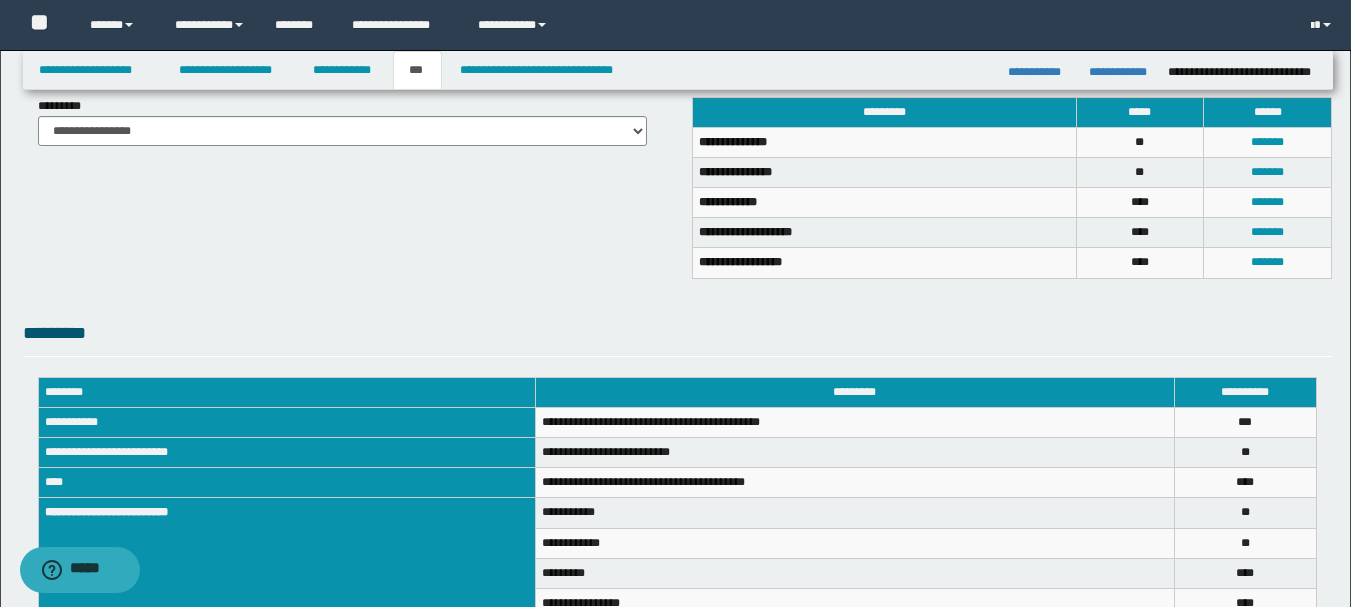 scroll, scrollTop: 300, scrollLeft: 0, axis: vertical 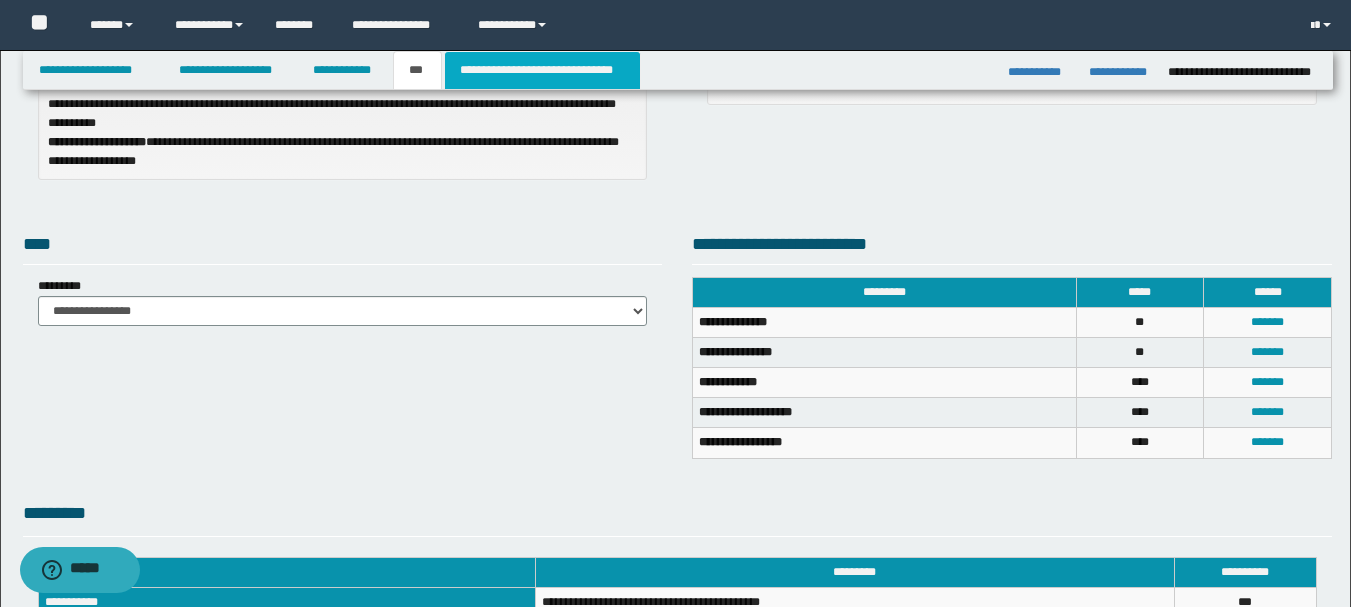 click on "**********" at bounding box center [542, 70] 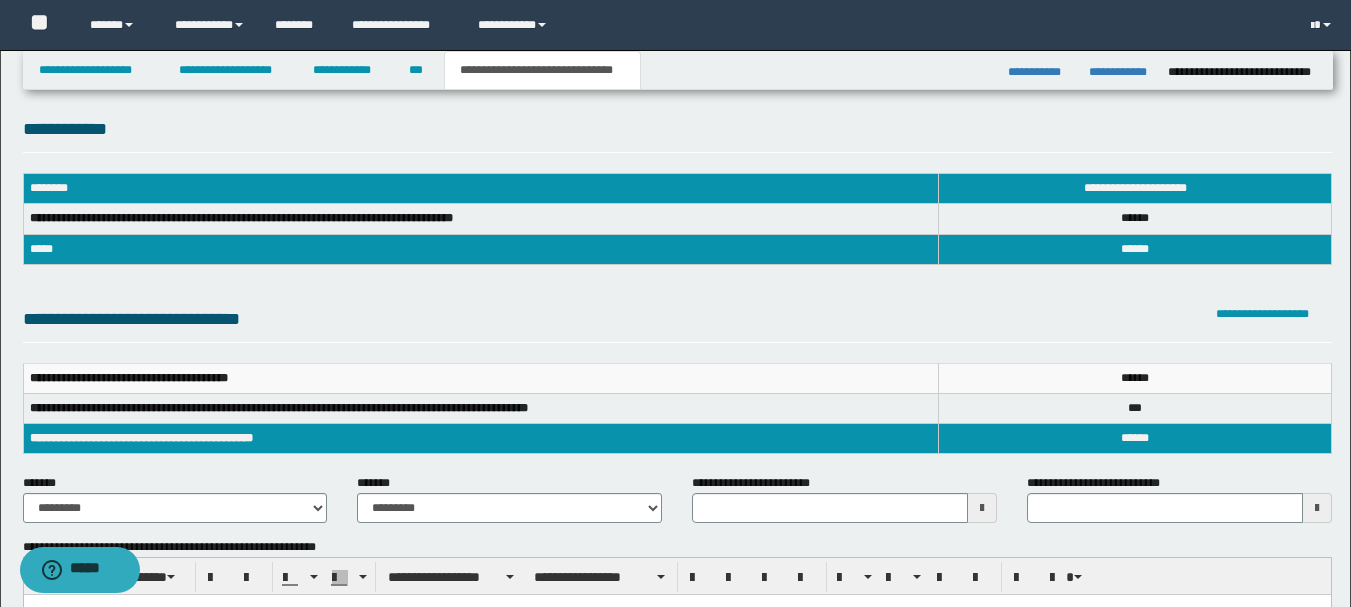 scroll, scrollTop: 100, scrollLeft: 0, axis: vertical 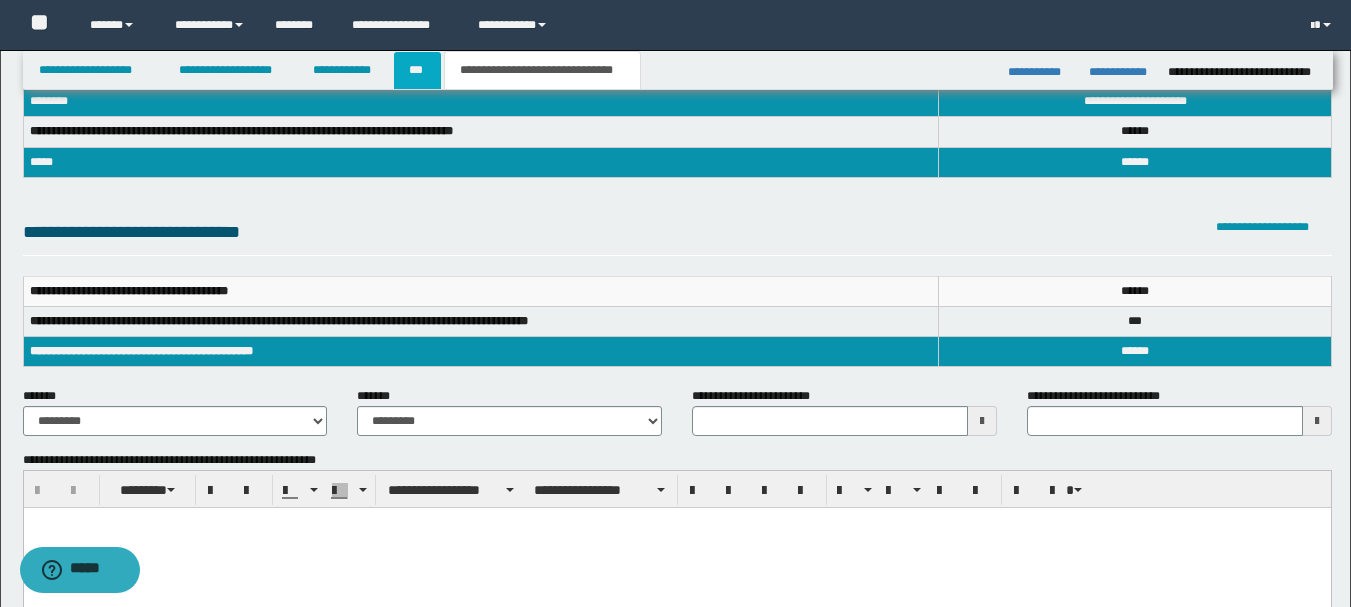 click on "***" at bounding box center [417, 70] 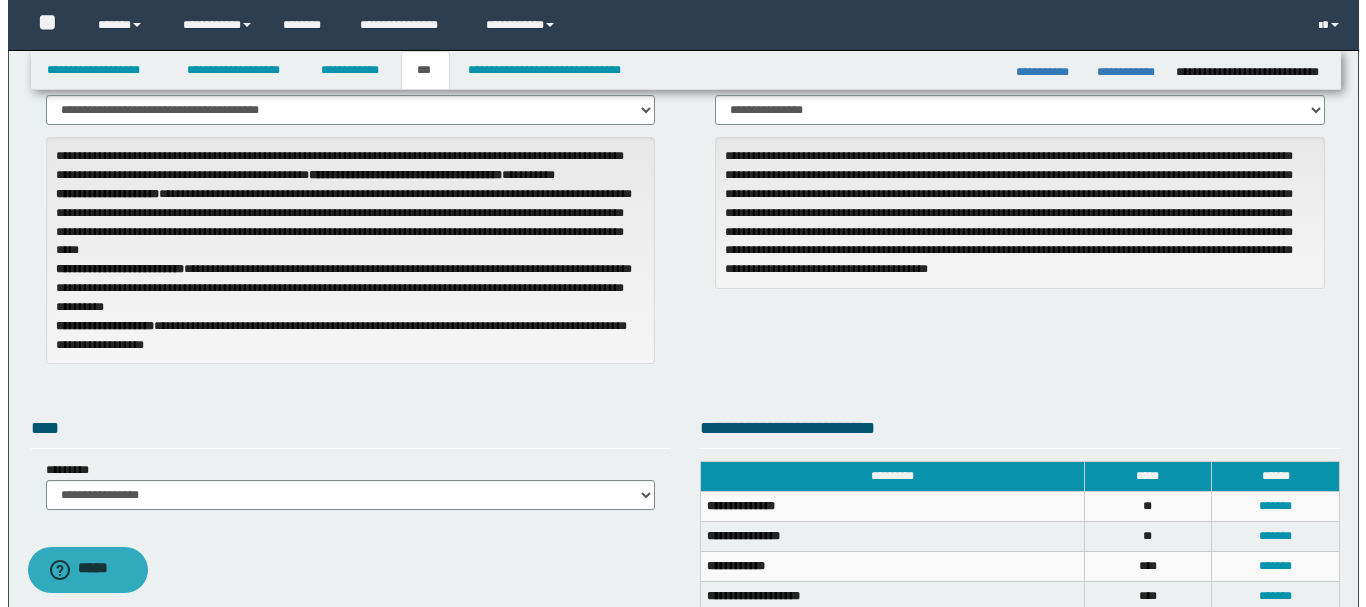 scroll, scrollTop: 300, scrollLeft: 0, axis: vertical 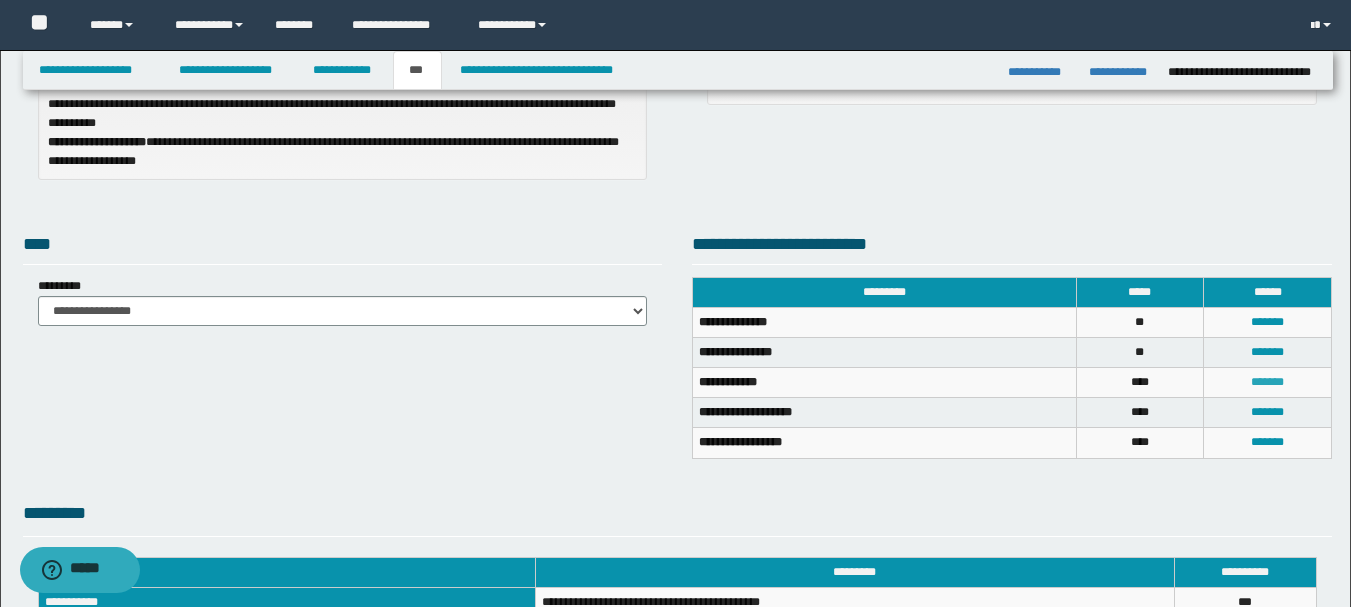click on "*******" at bounding box center [1267, 382] 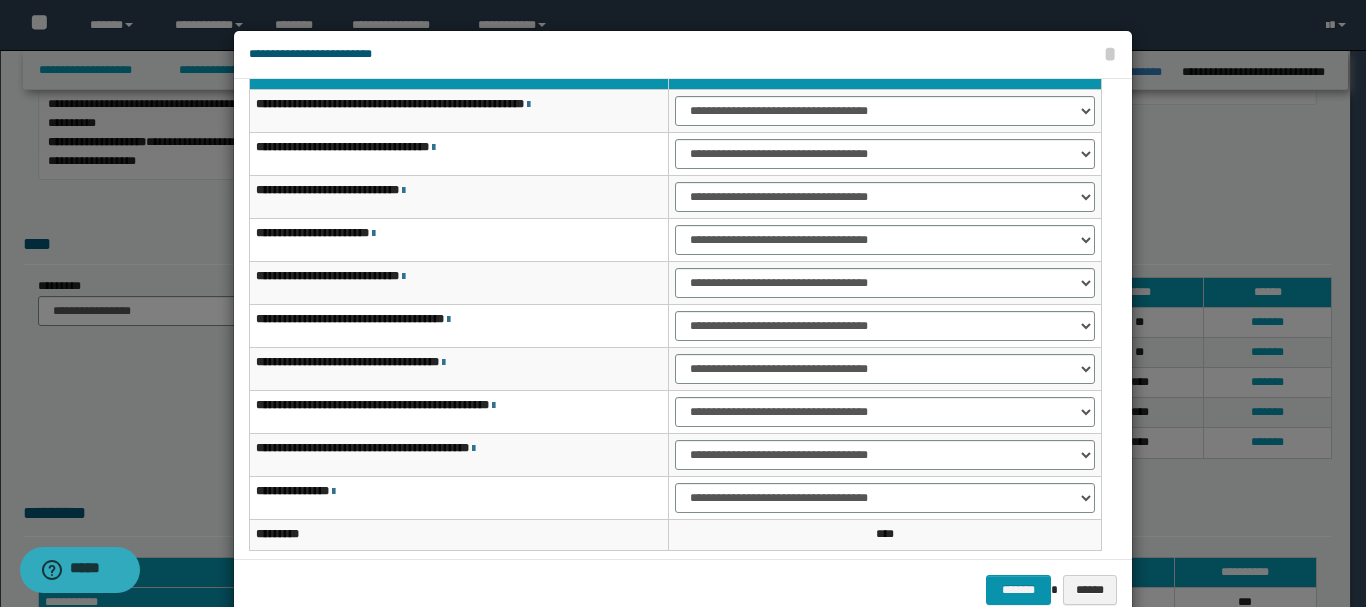 scroll, scrollTop: 100, scrollLeft: 0, axis: vertical 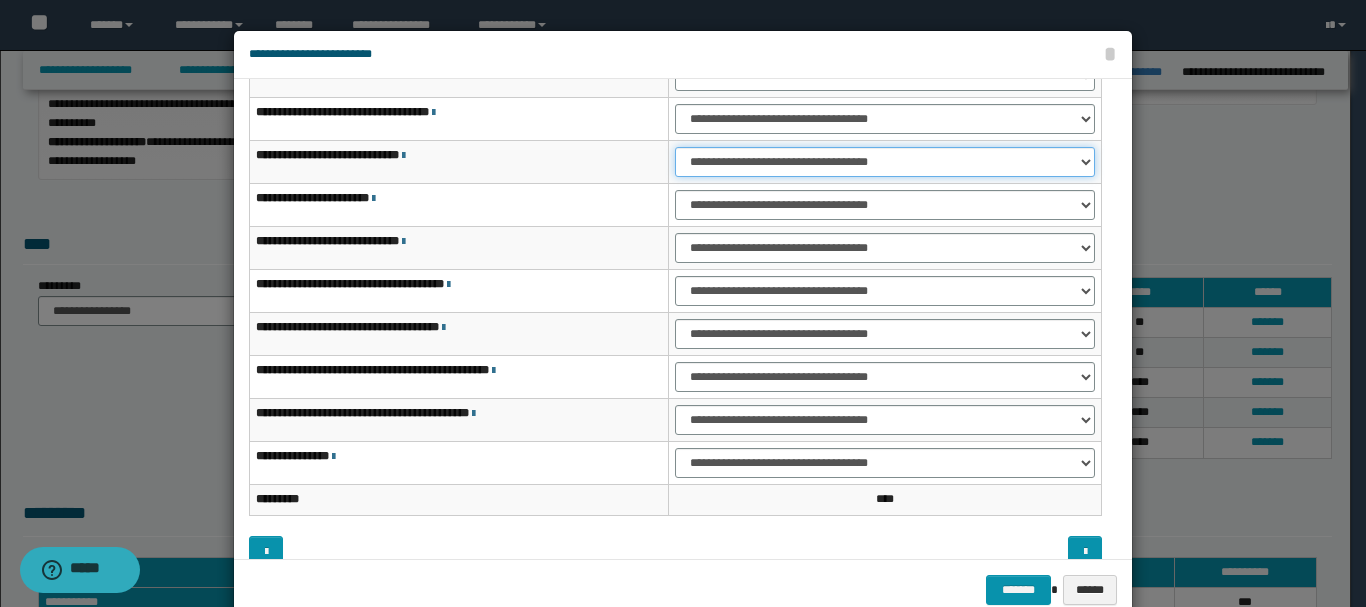 click on "**********" at bounding box center [885, 162] 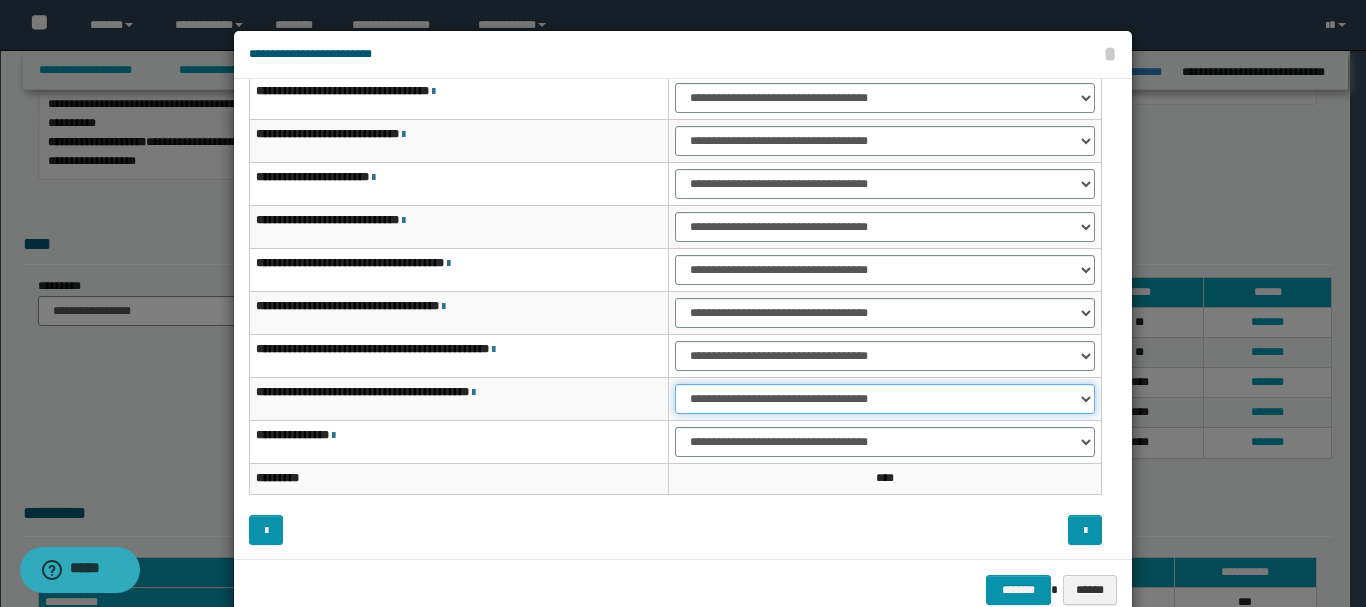 click on "**********" at bounding box center (885, 399) 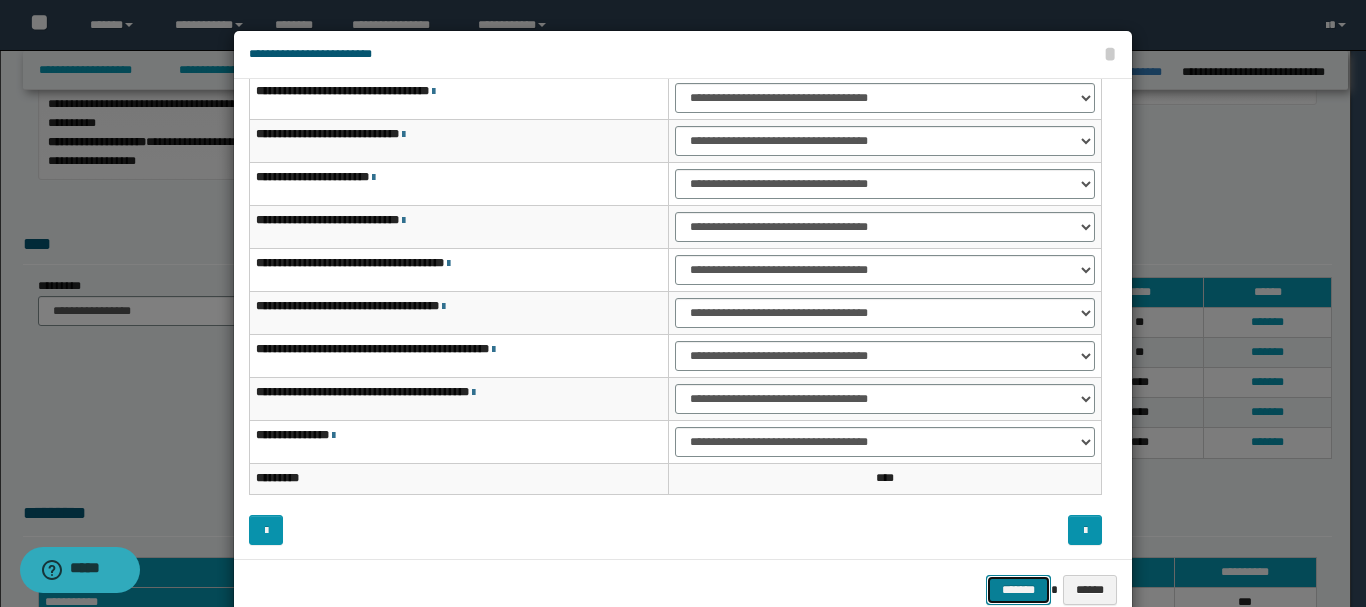 click on "*******" at bounding box center [1018, 590] 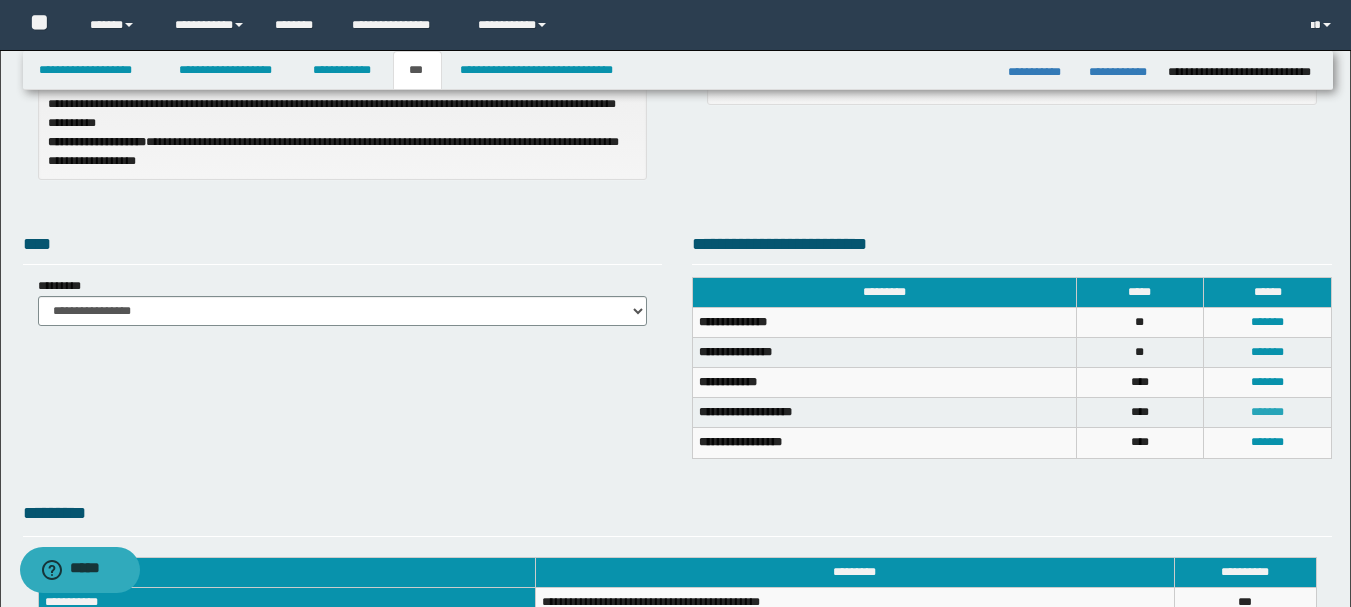 click on "*******" at bounding box center (1267, 412) 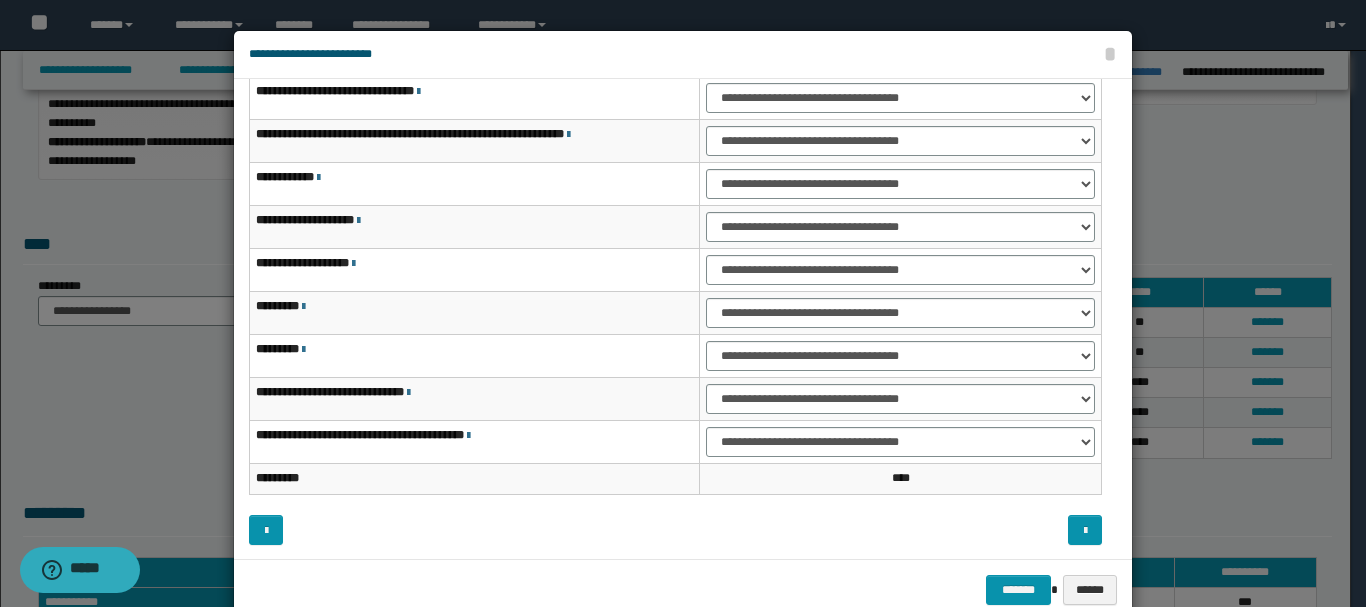 scroll, scrollTop: 0, scrollLeft: 0, axis: both 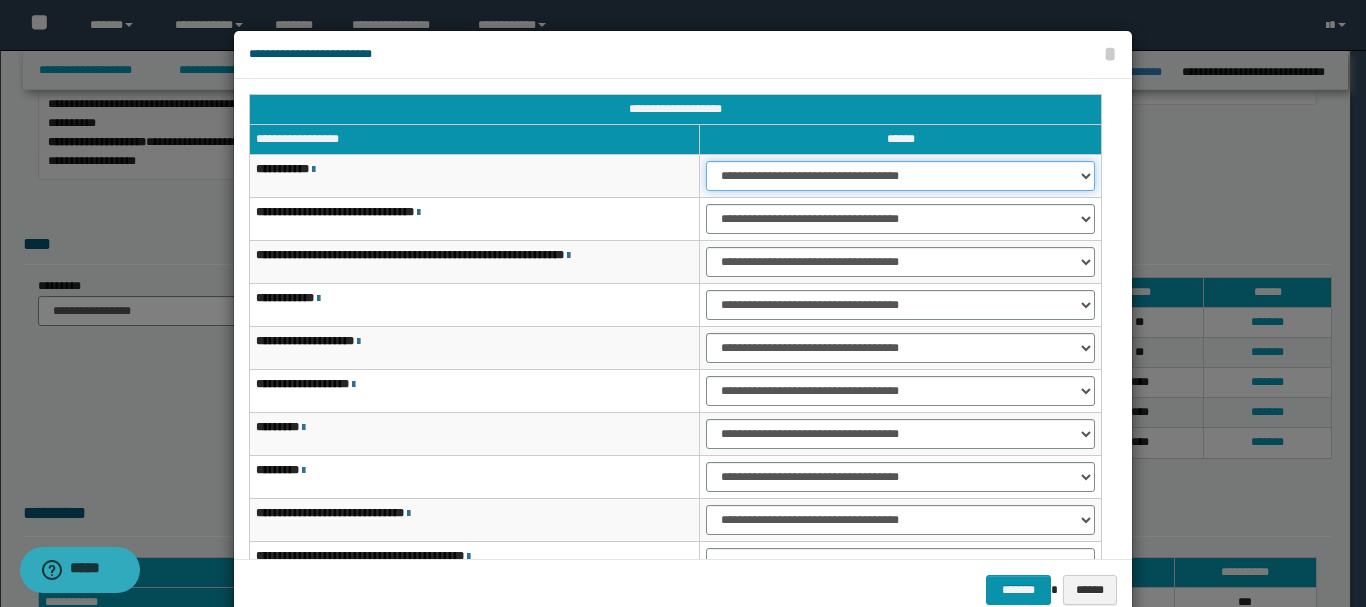click on "**********" at bounding box center [900, 176] 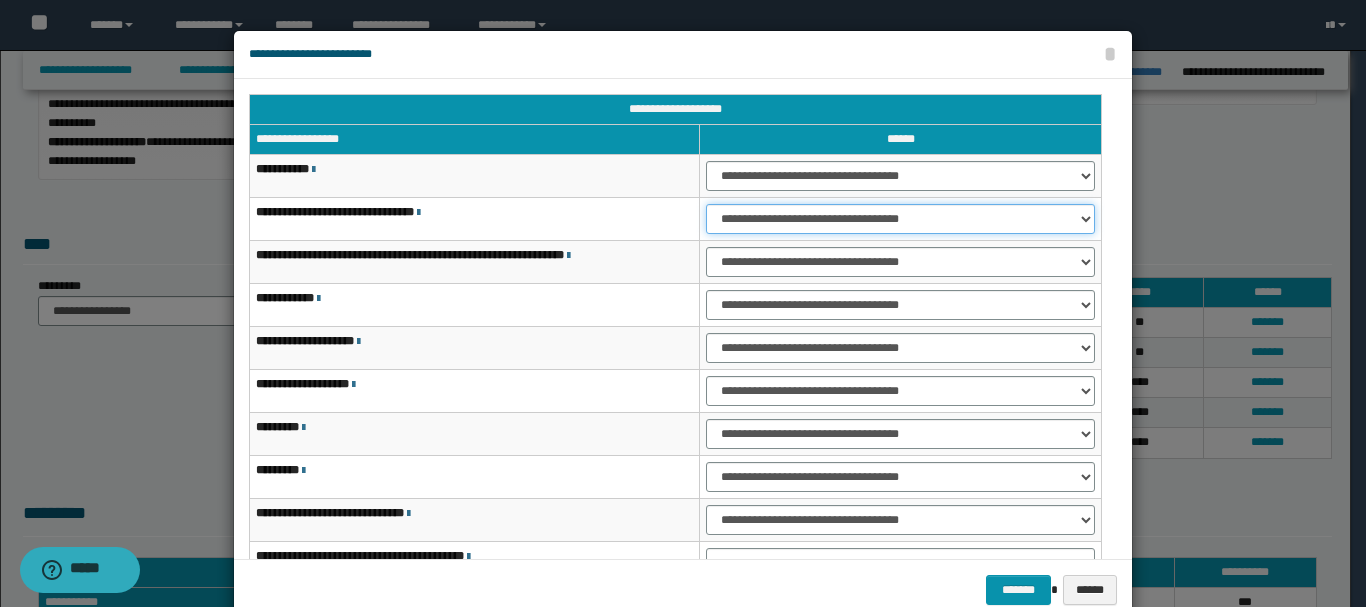 click on "**********" at bounding box center [900, 219] 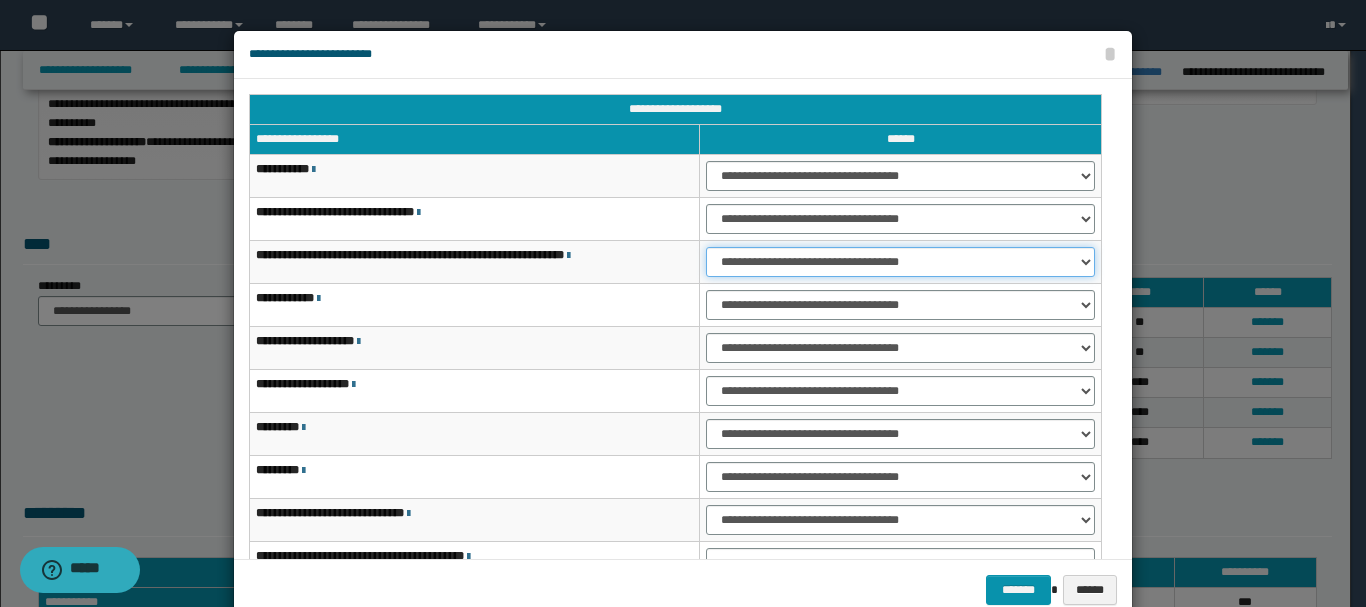 click on "**********" at bounding box center [900, 262] 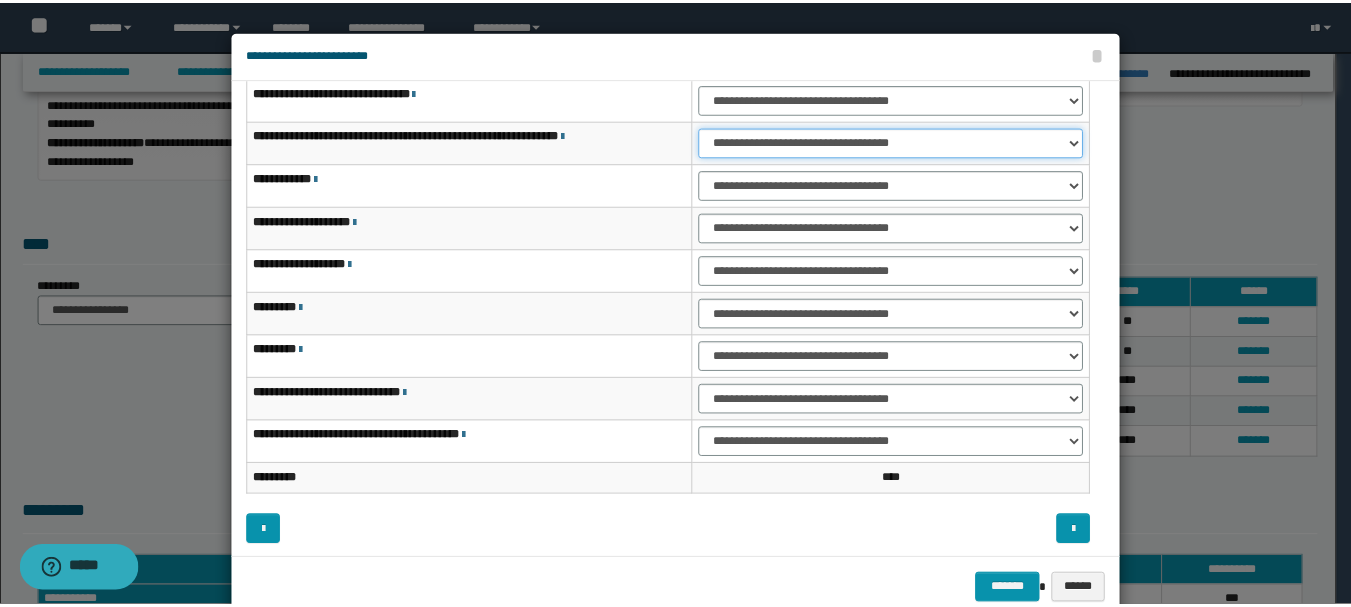 scroll, scrollTop: 121, scrollLeft: 0, axis: vertical 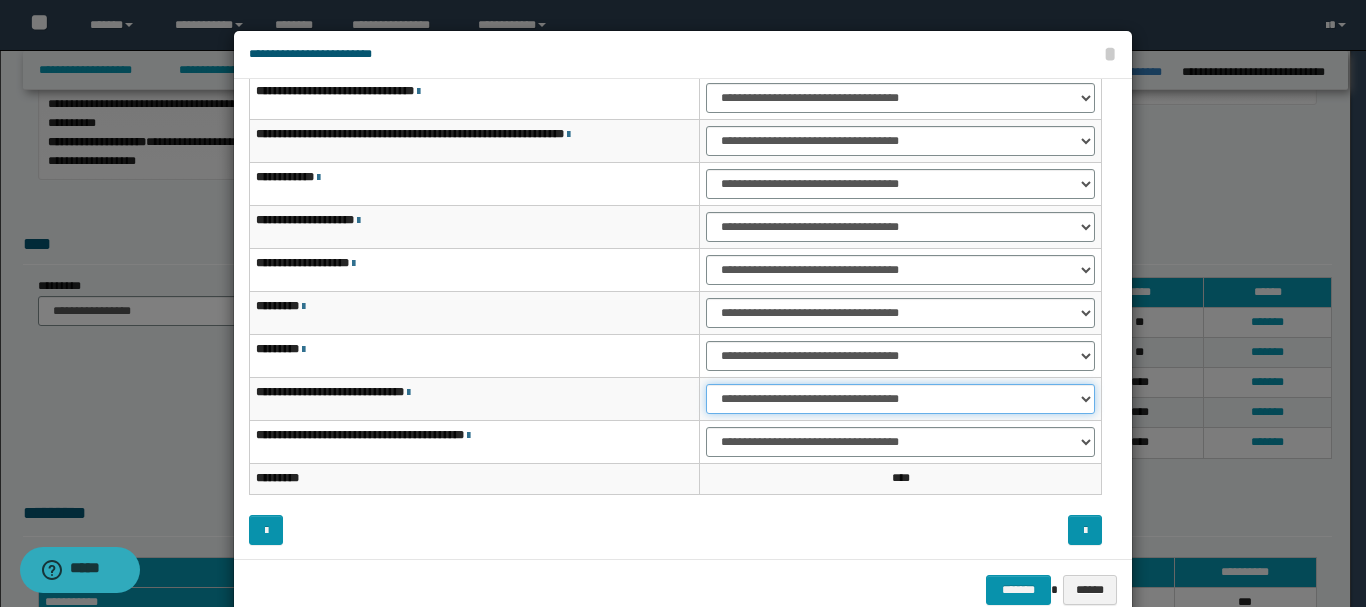 click on "**********" at bounding box center (900, 399) 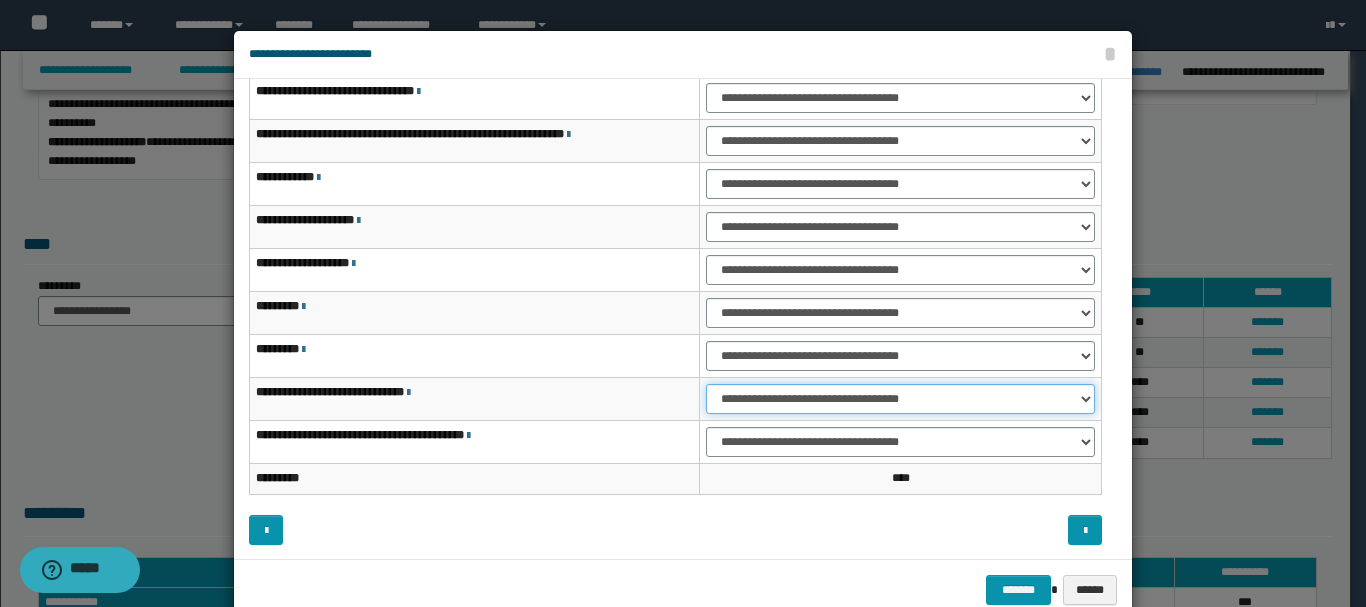 select on "***" 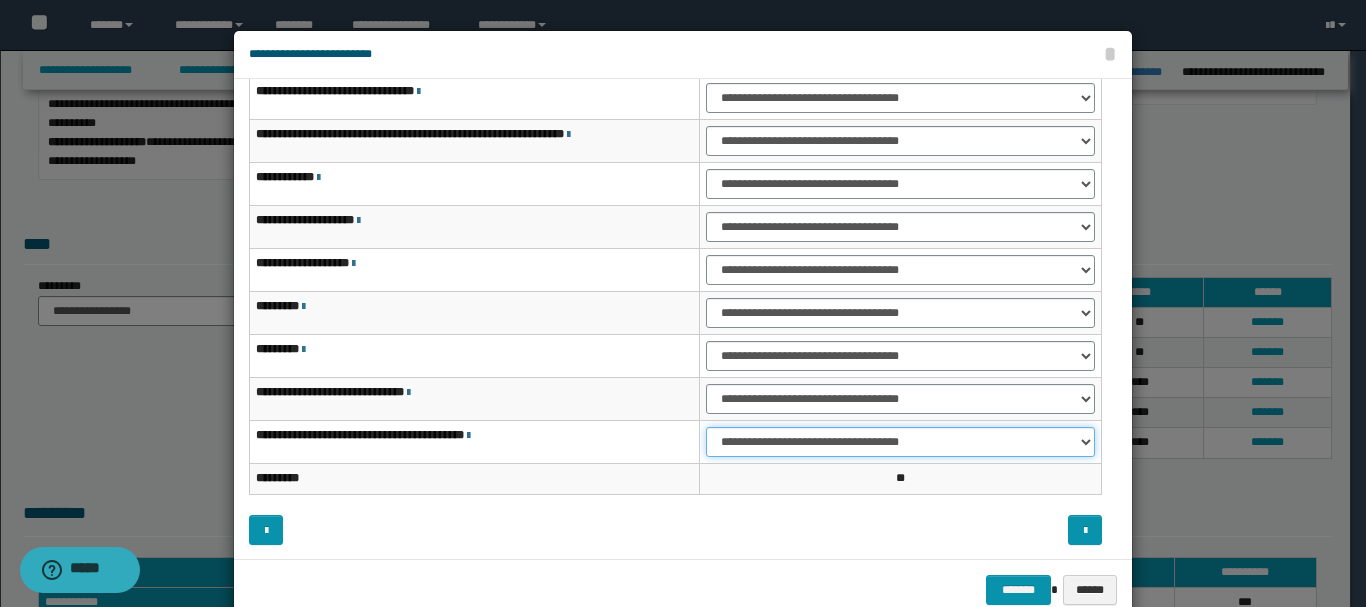 click on "**********" at bounding box center [900, 442] 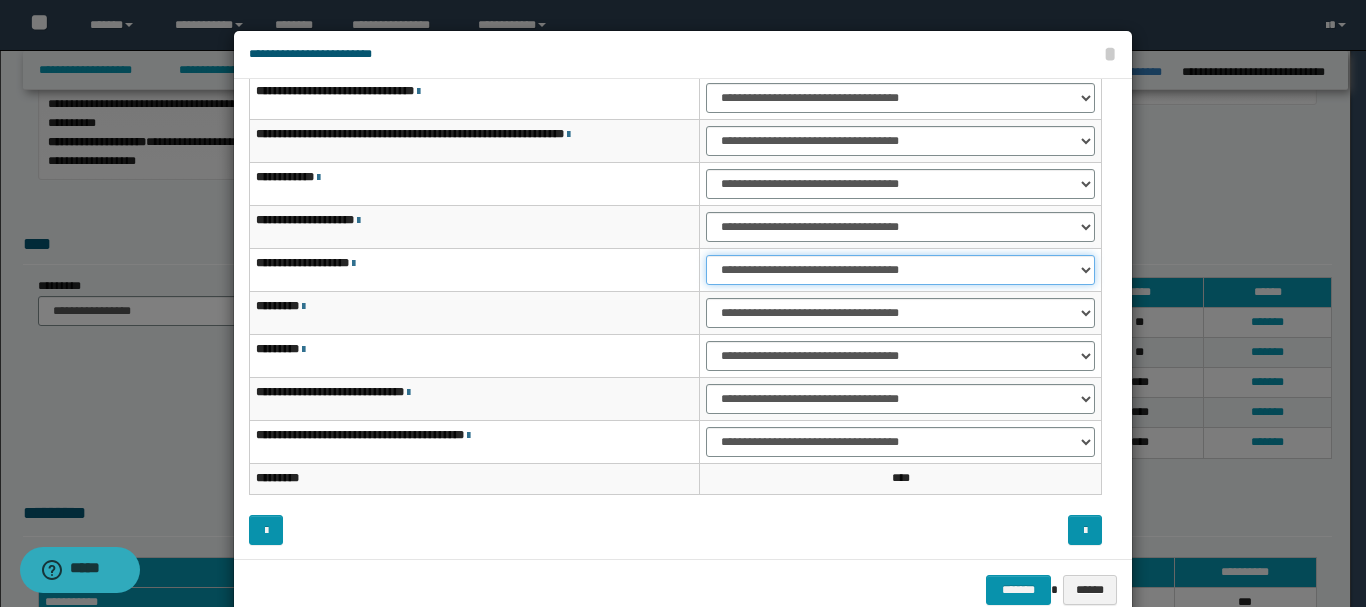 click on "**********" at bounding box center (900, 270) 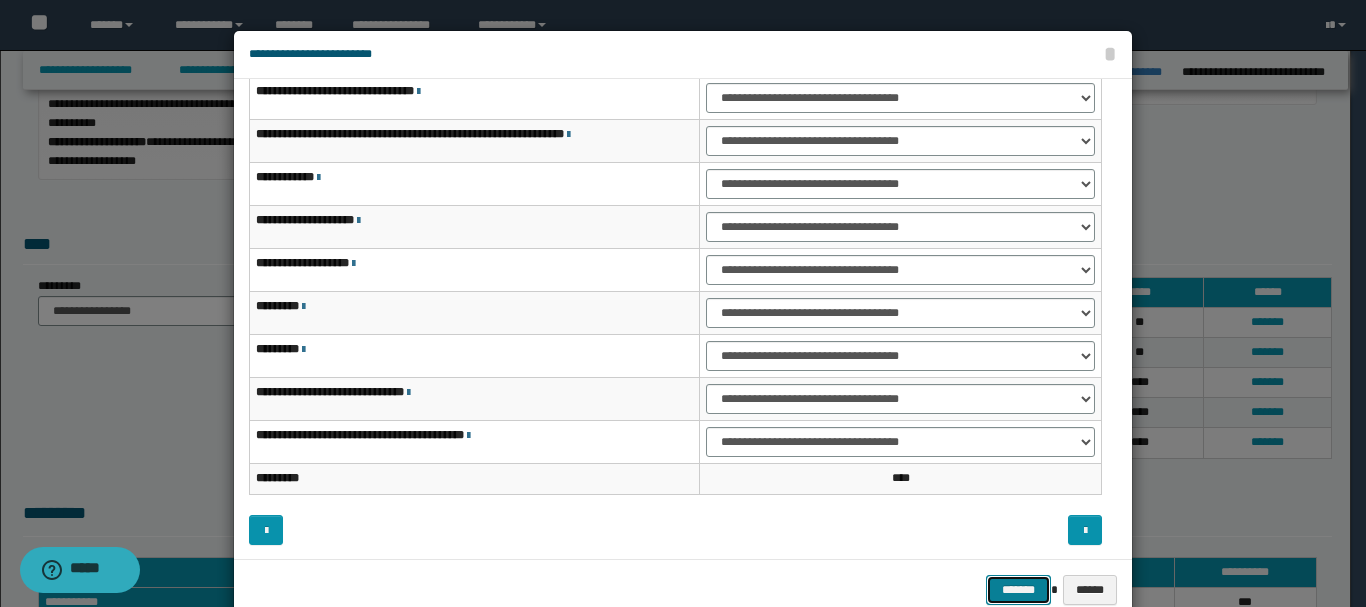 click on "*******" at bounding box center (1018, 590) 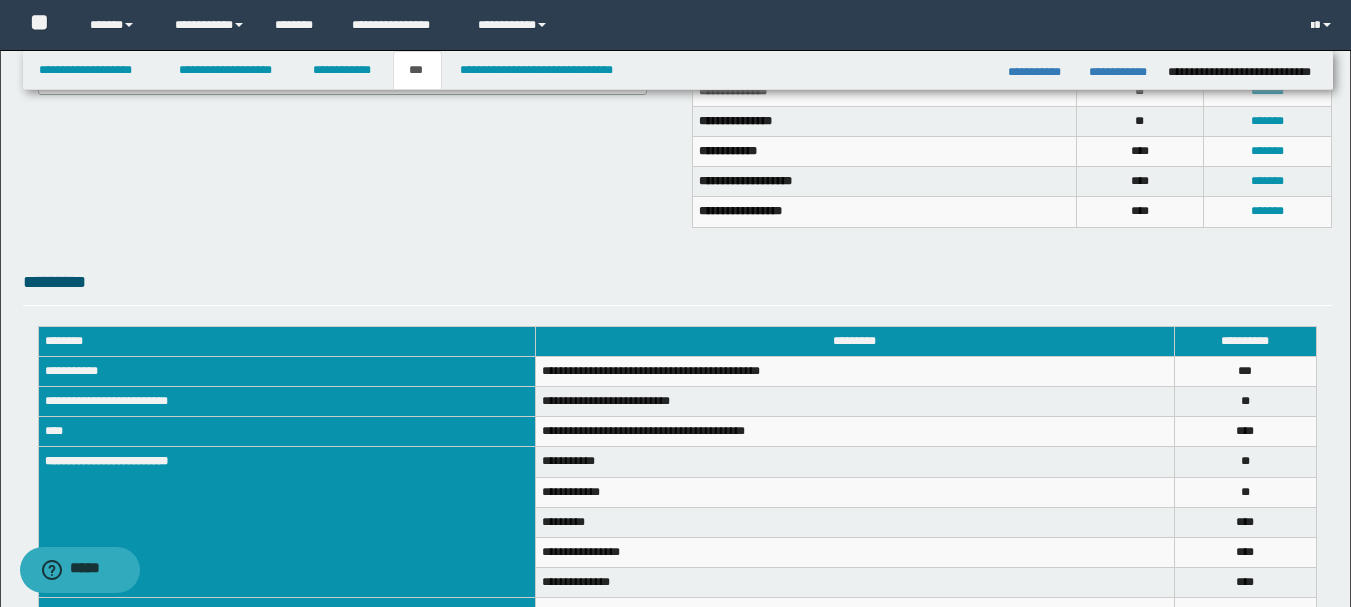 scroll, scrollTop: 600, scrollLeft: 0, axis: vertical 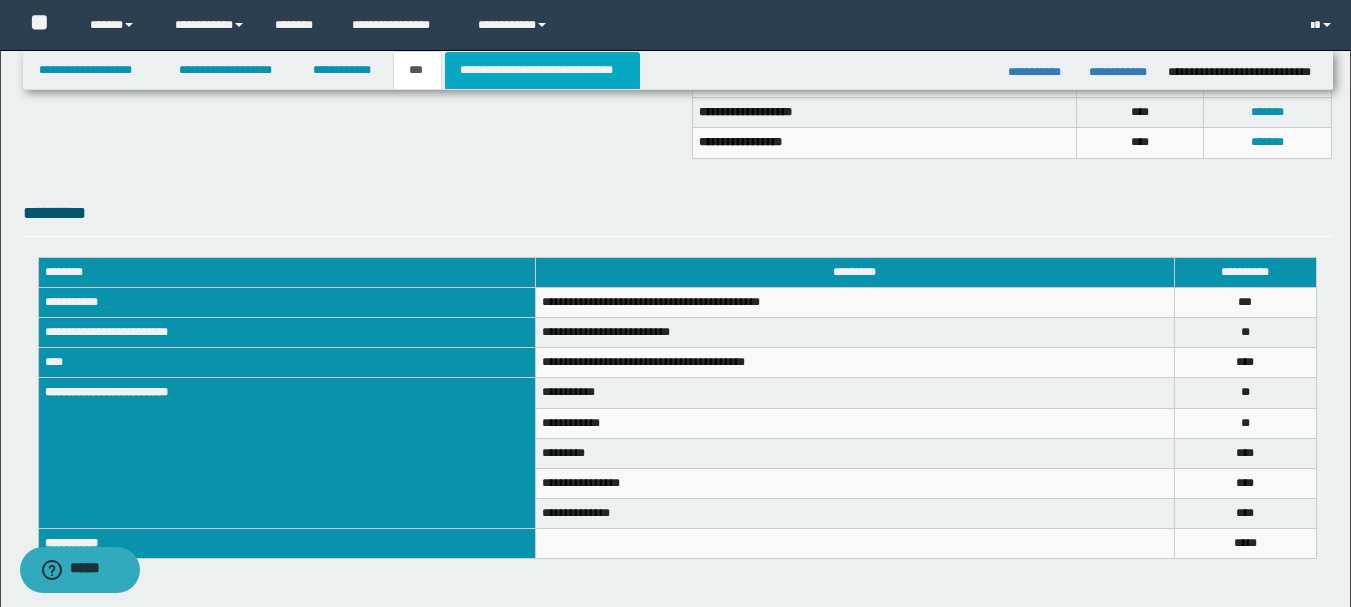 click on "**********" at bounding box center (542, 70) 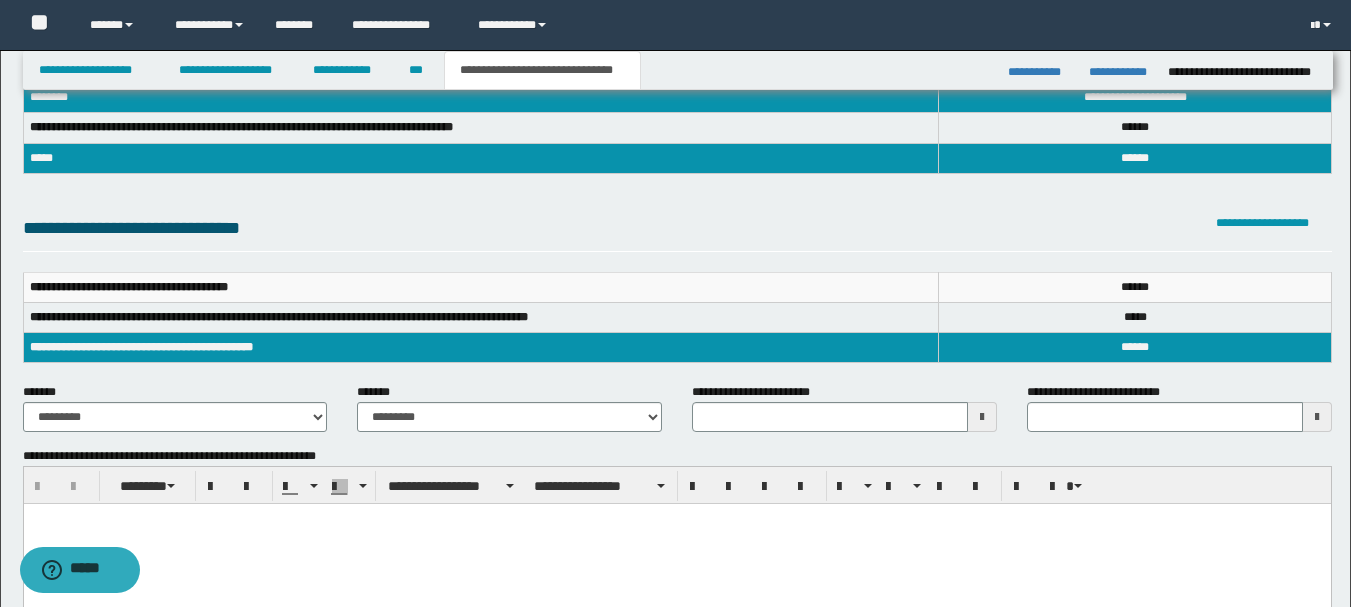 scroll, scrollTop: 100, scrollLeft: 0, axis: vertical 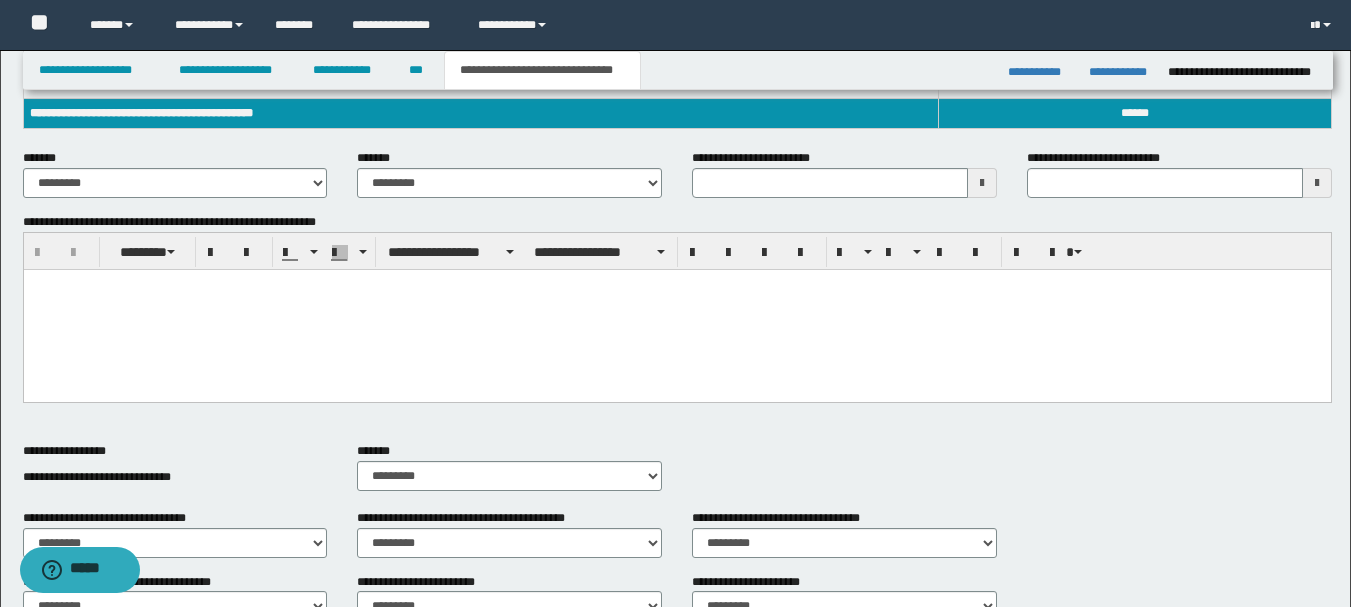 type 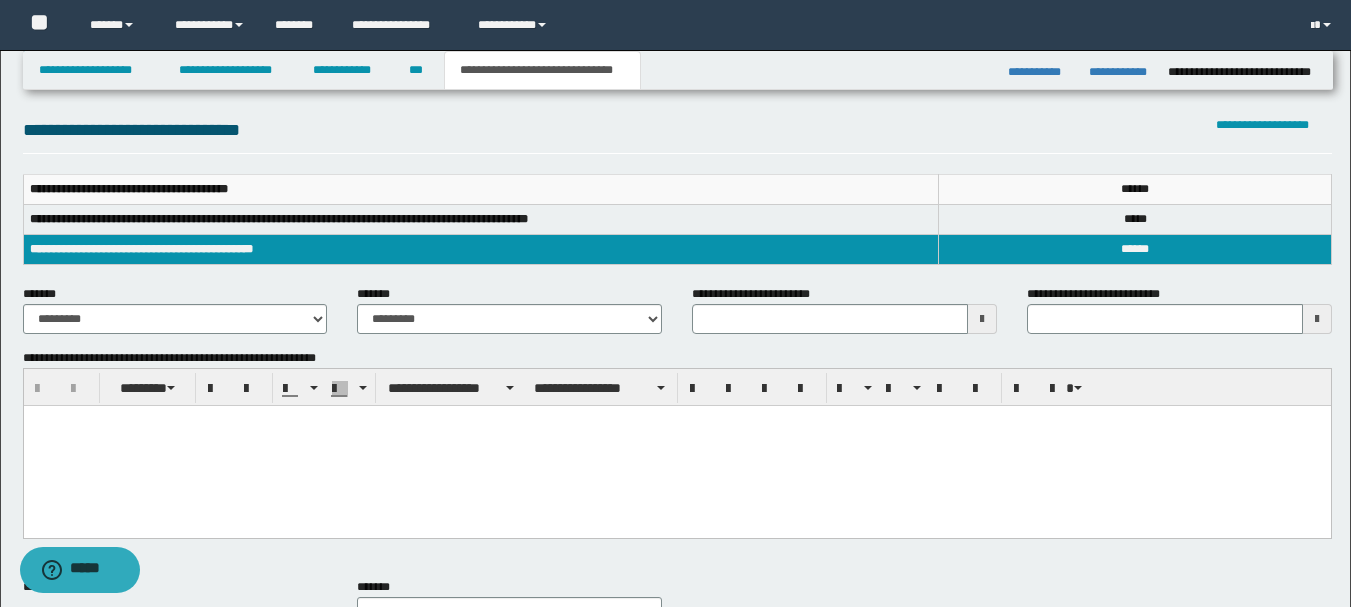 scroll, scrollTop: 200, scrollLeft: 0, axis: vertical 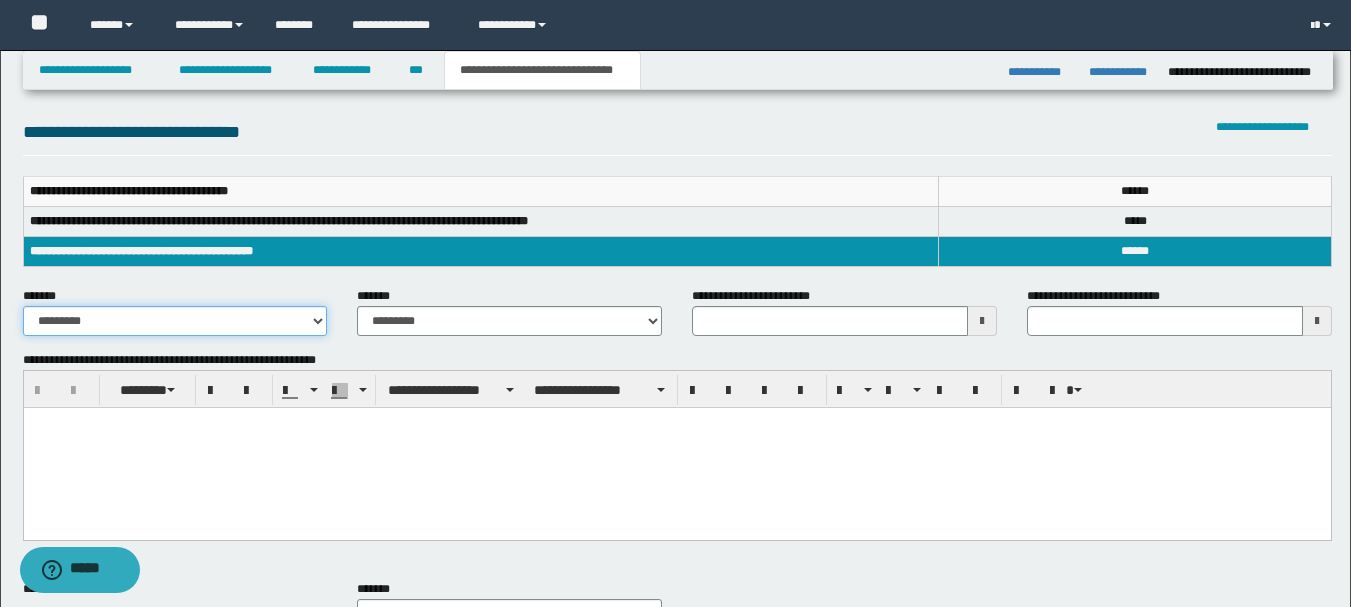 click on "**********" at bounding box center [175, 321] 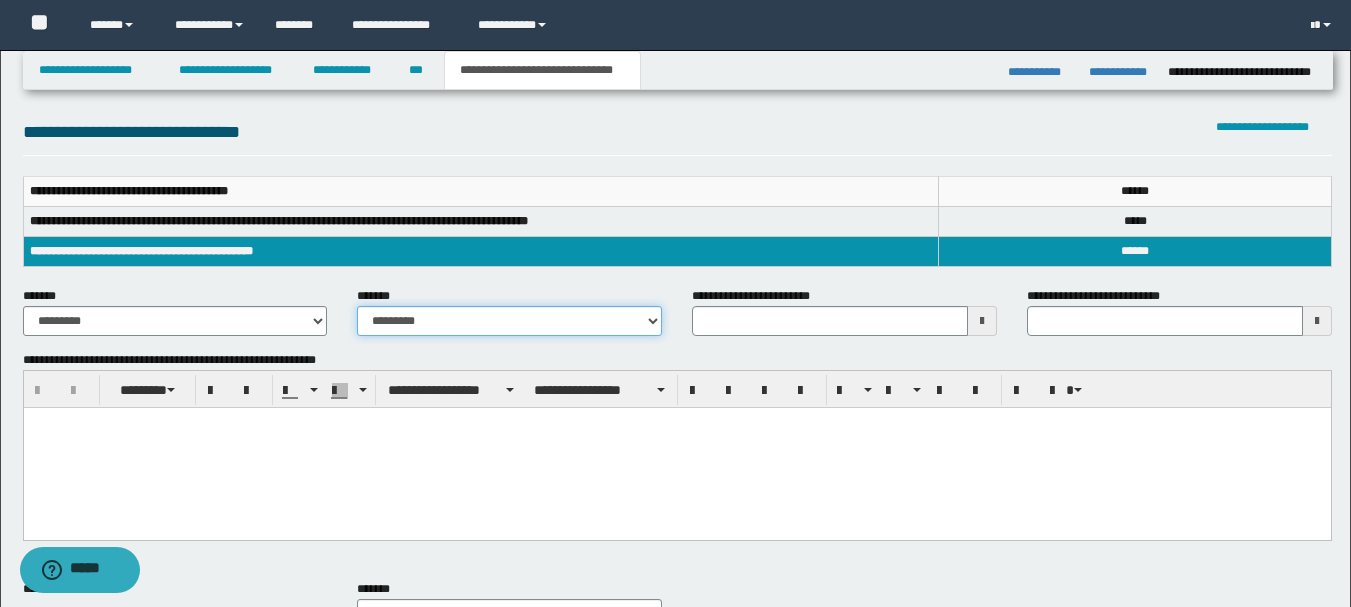 click on "**********" at bounding box center (509, 321) 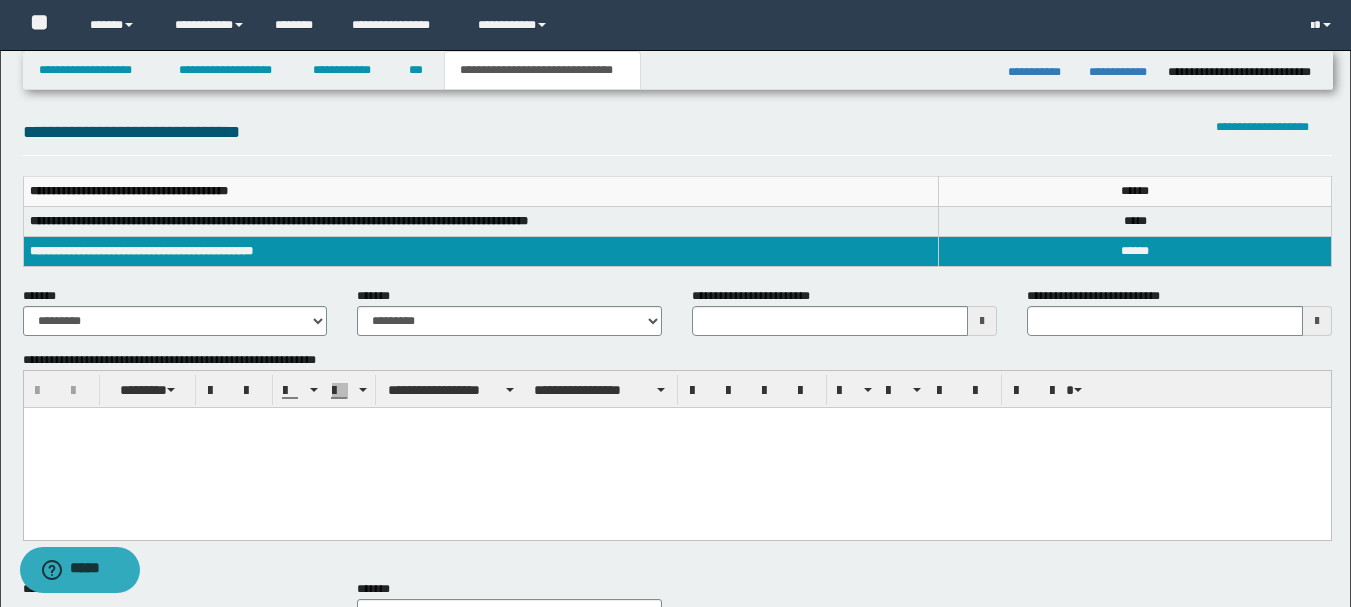 click at bounding box center (982, 321) 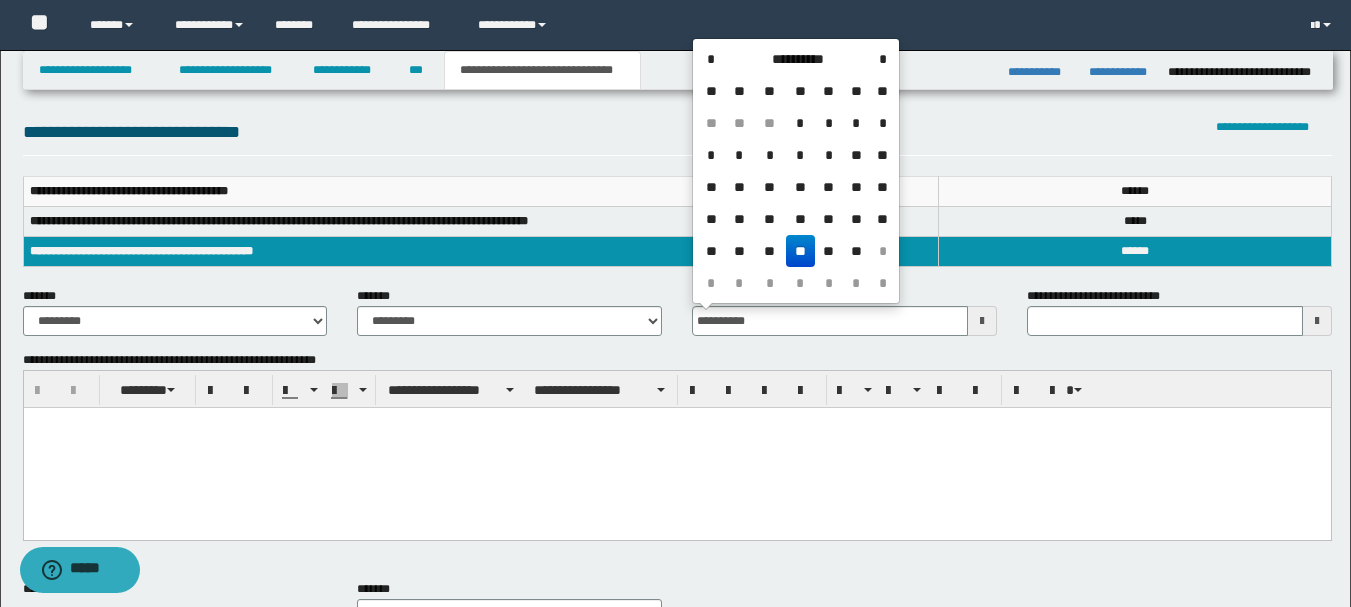 click on "**" at bounding box center (800, 251) 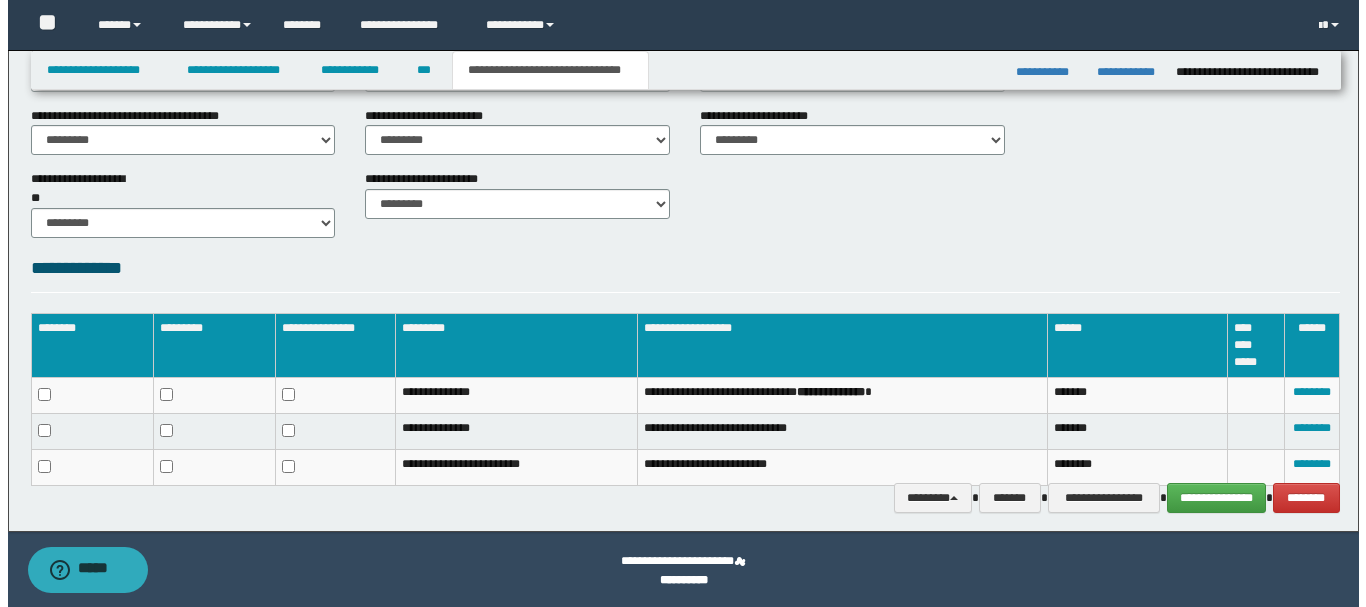 scroll, scrollTop: 807, scrollLeft: 0, axis: vertical 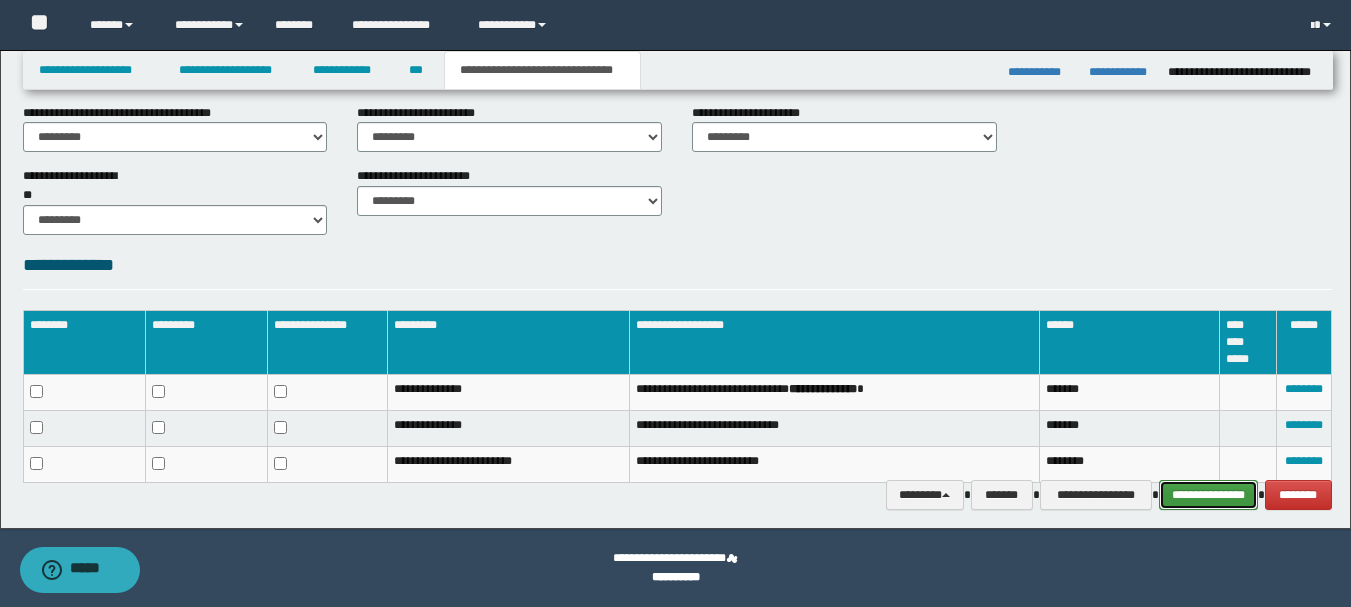 click on "**********" at bounding box center [1208, 495] 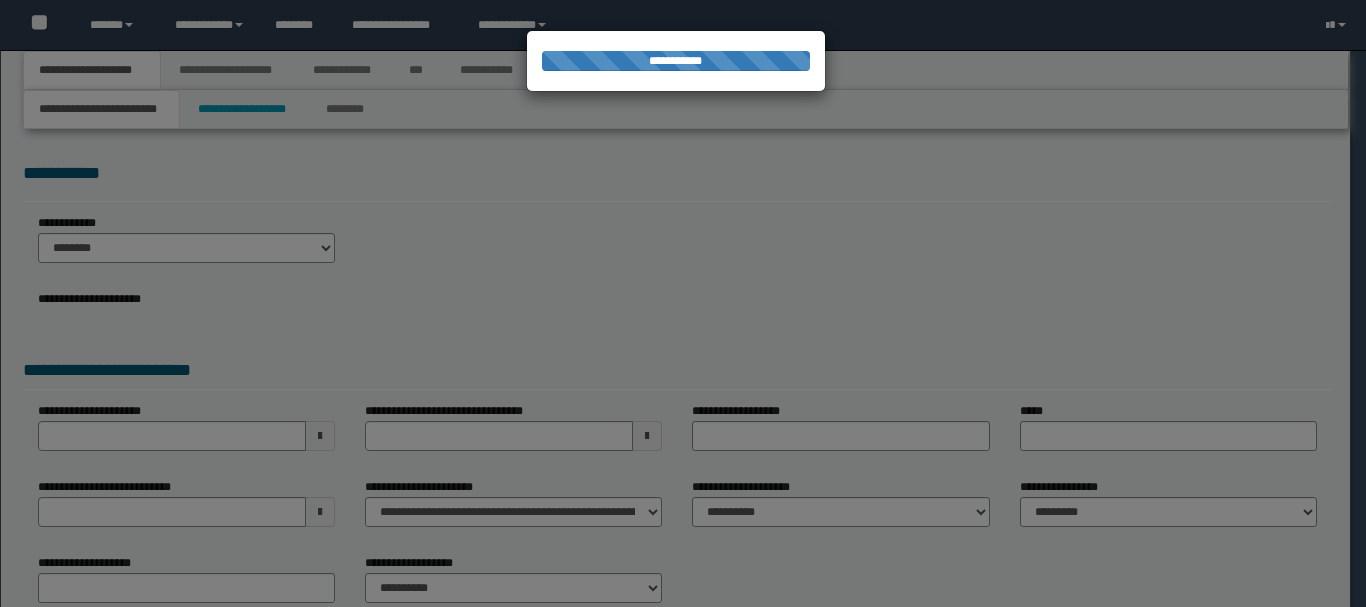 scroll, scrollTop: 0, scrollLeft: 0, axis: both 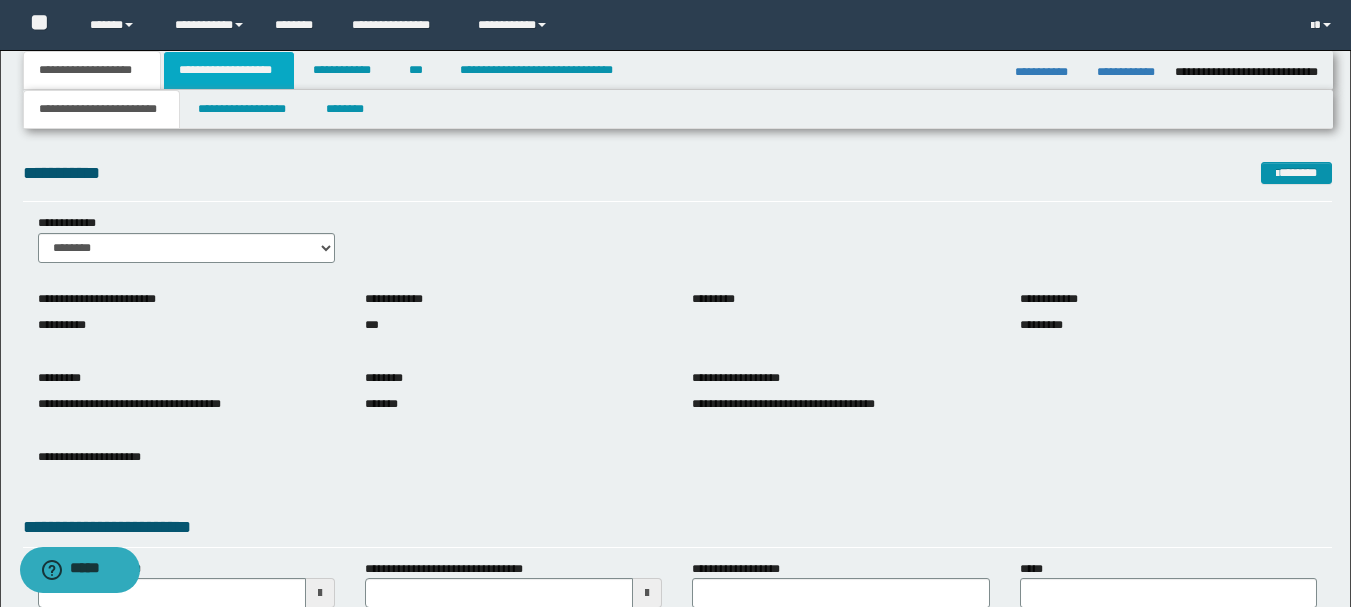 click on "**********" at bounding box center (229, 70) 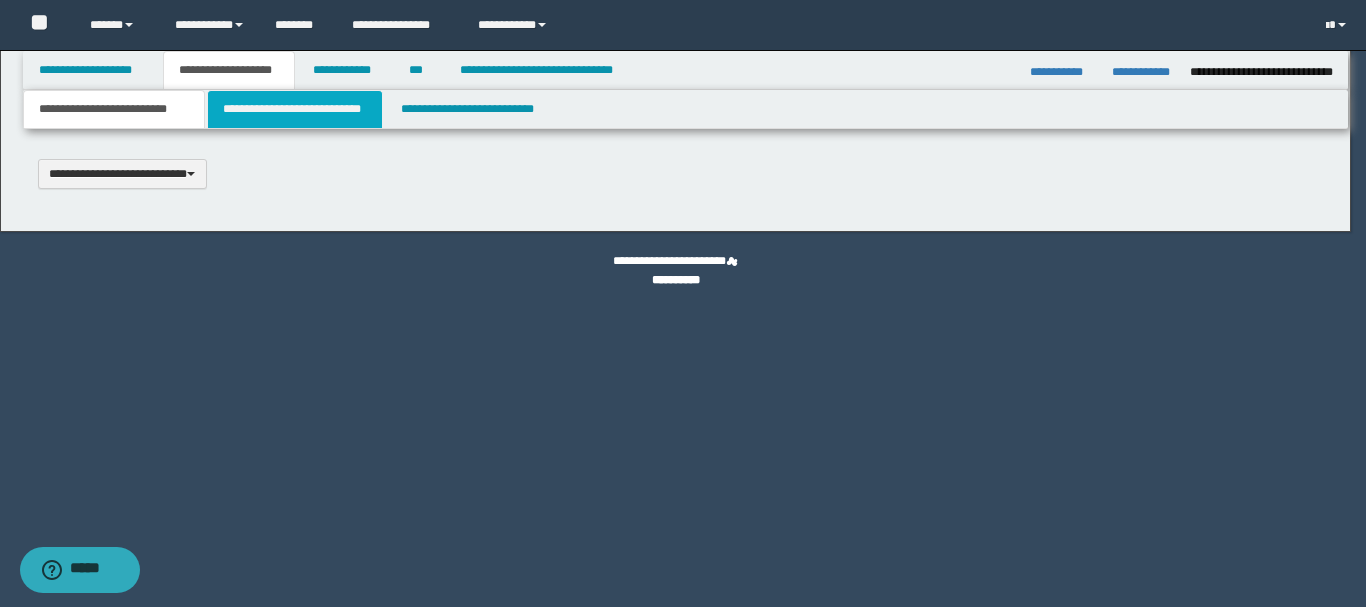 scroll, scrollTop: 0, scrollLeft: 0, axis: both 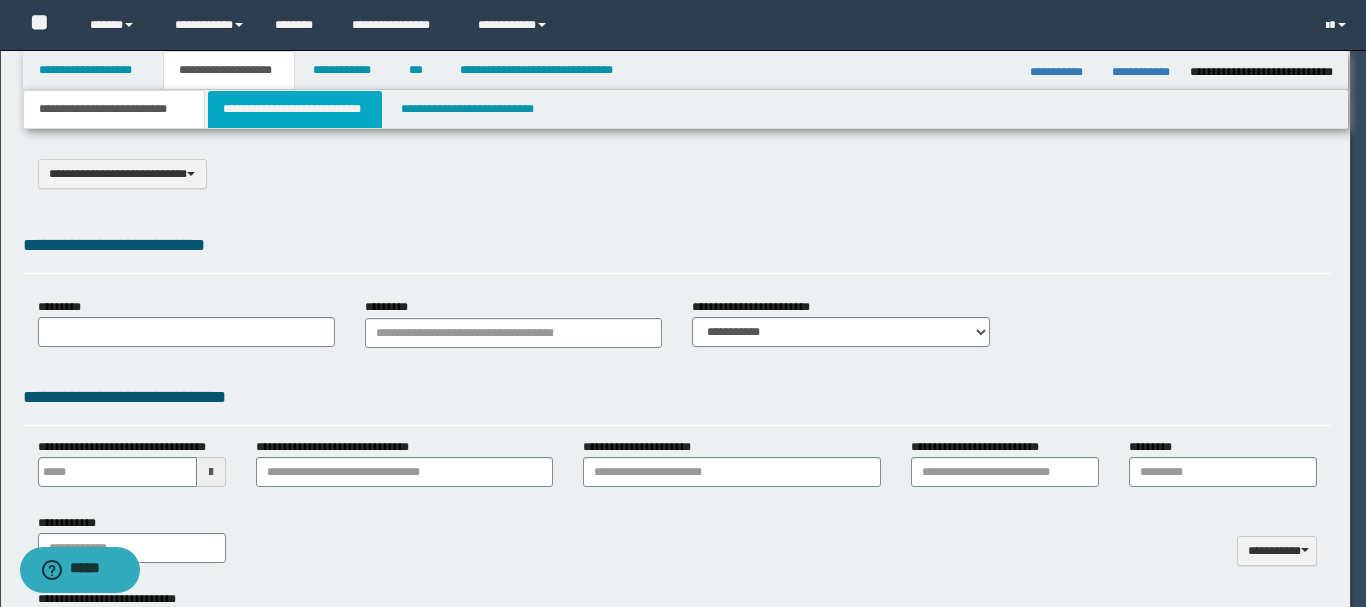 select on "*" 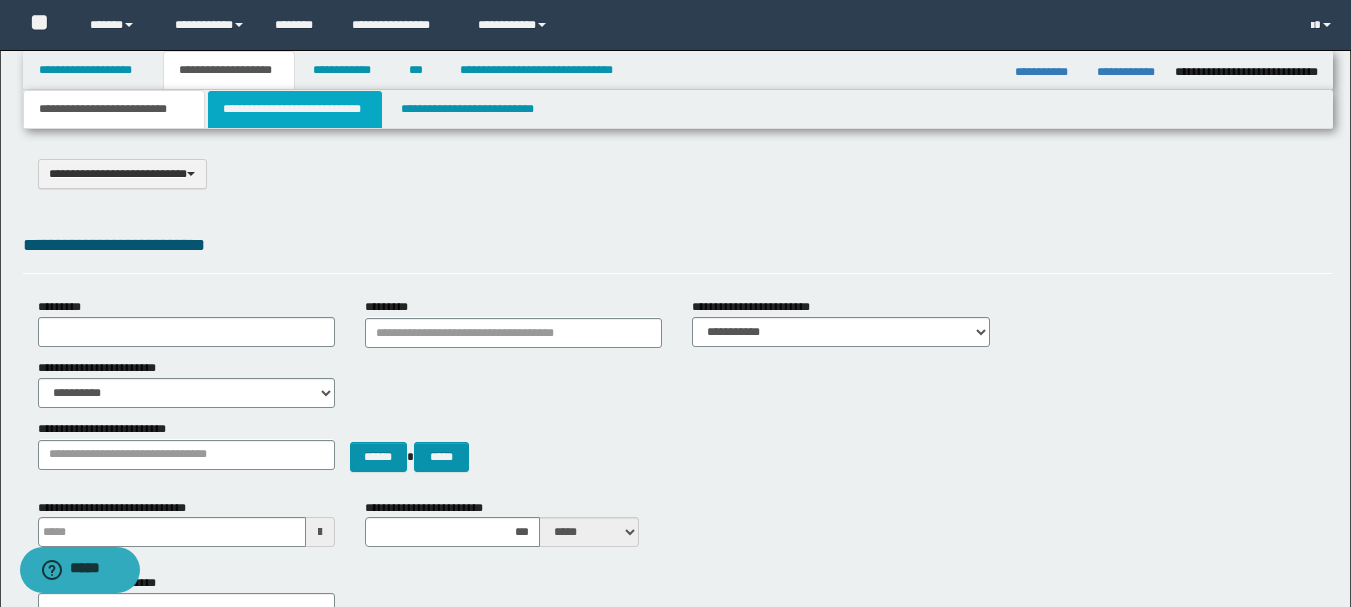 click on "**********" at bounding box center (295, 109) 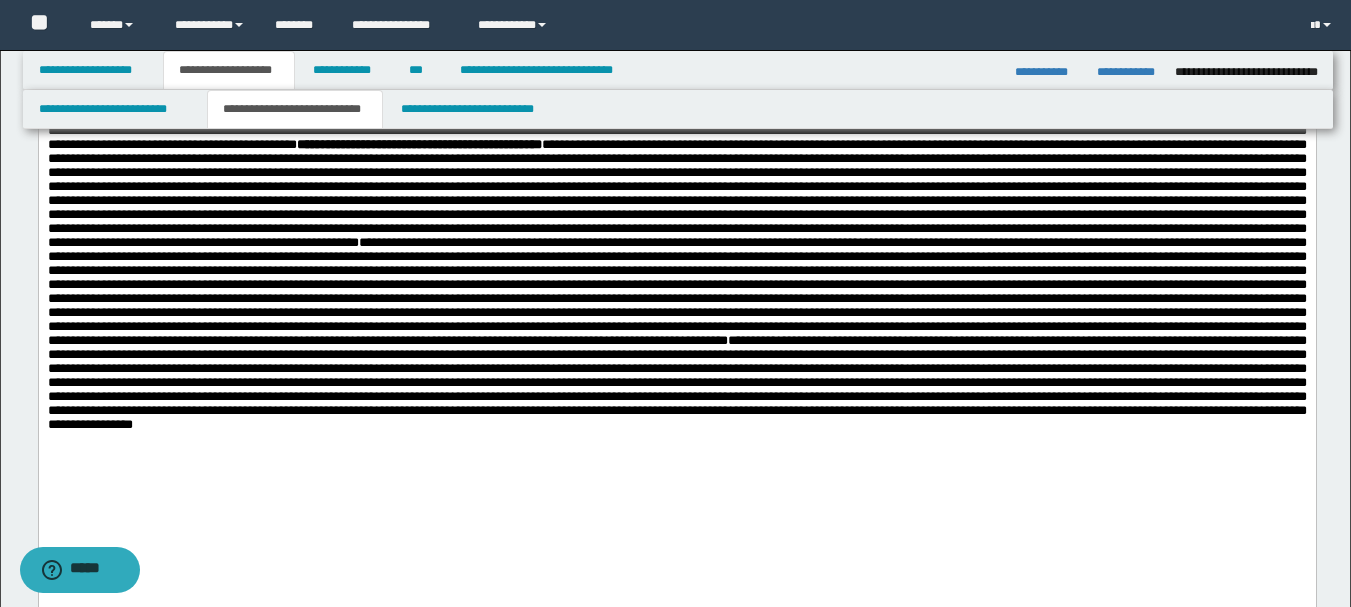 scroll, scrollTop: 400, scrollLeft: 0, axis: vertical 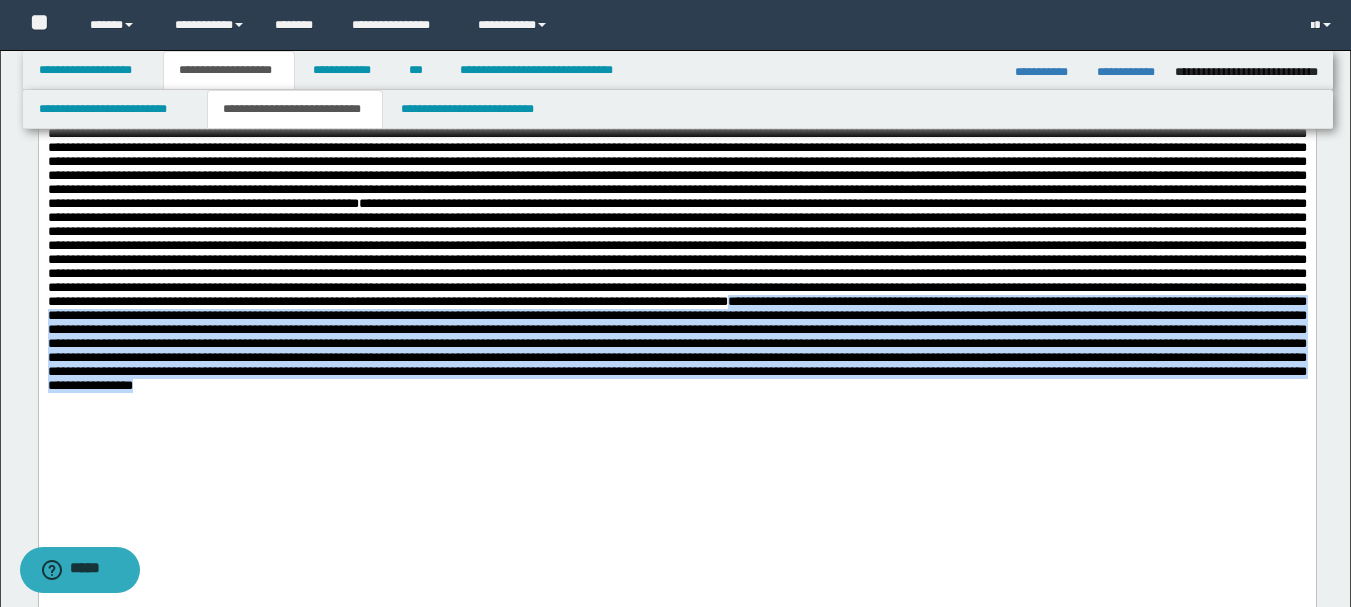 drag, startPoint x: 441, startPoint y: 400, endPoint x: 1113, endPoint y: 521, distance: 682.8067 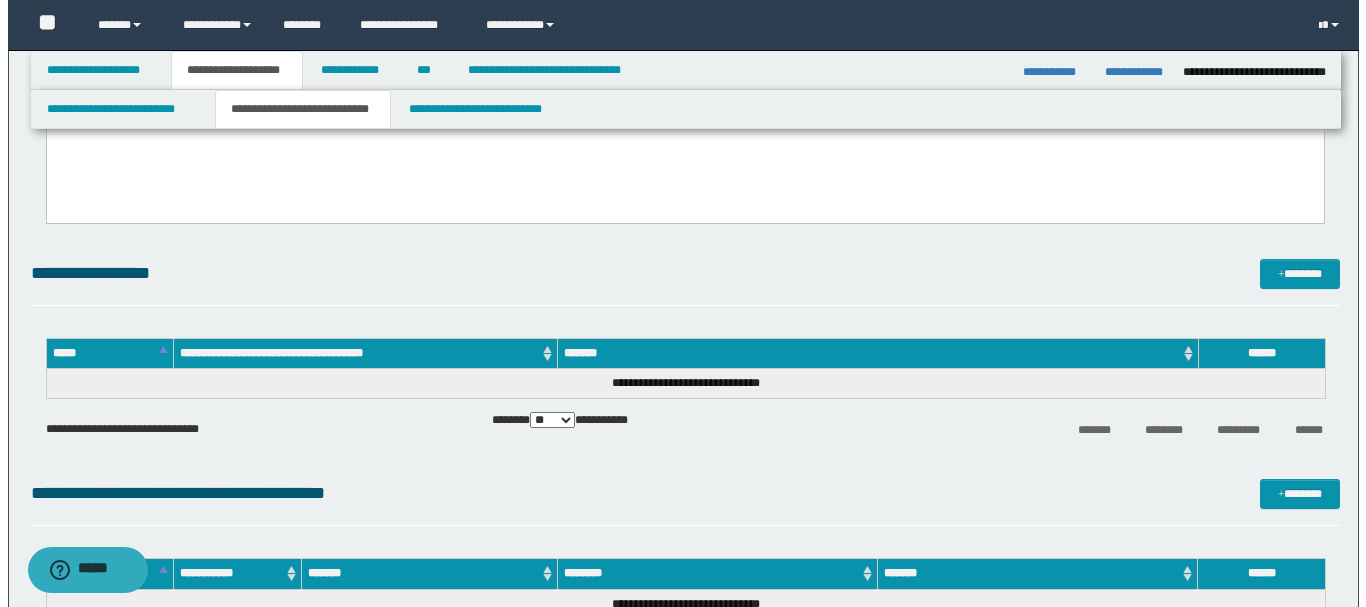 scroll, scrollTop: 800, scrollLeft: 0, axis: vertical 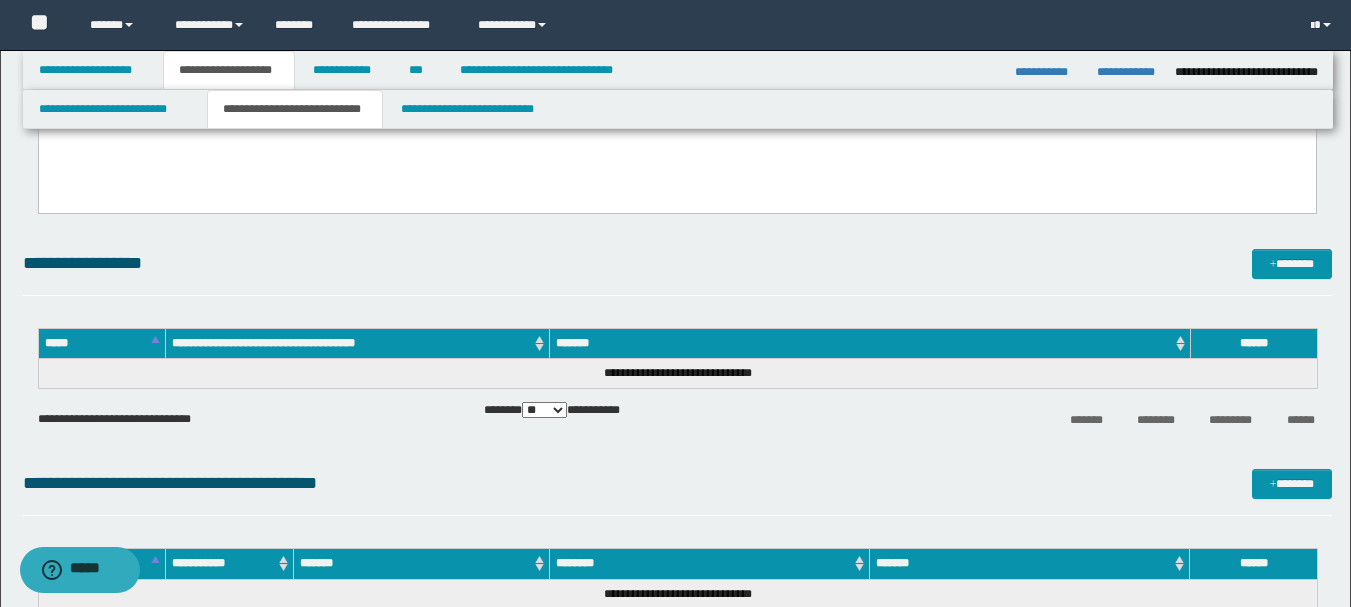 drag, startPoint x: 1287, startPoint y: 268, endPoint x: 1229, endPoint y: 265, distance: 58.077534 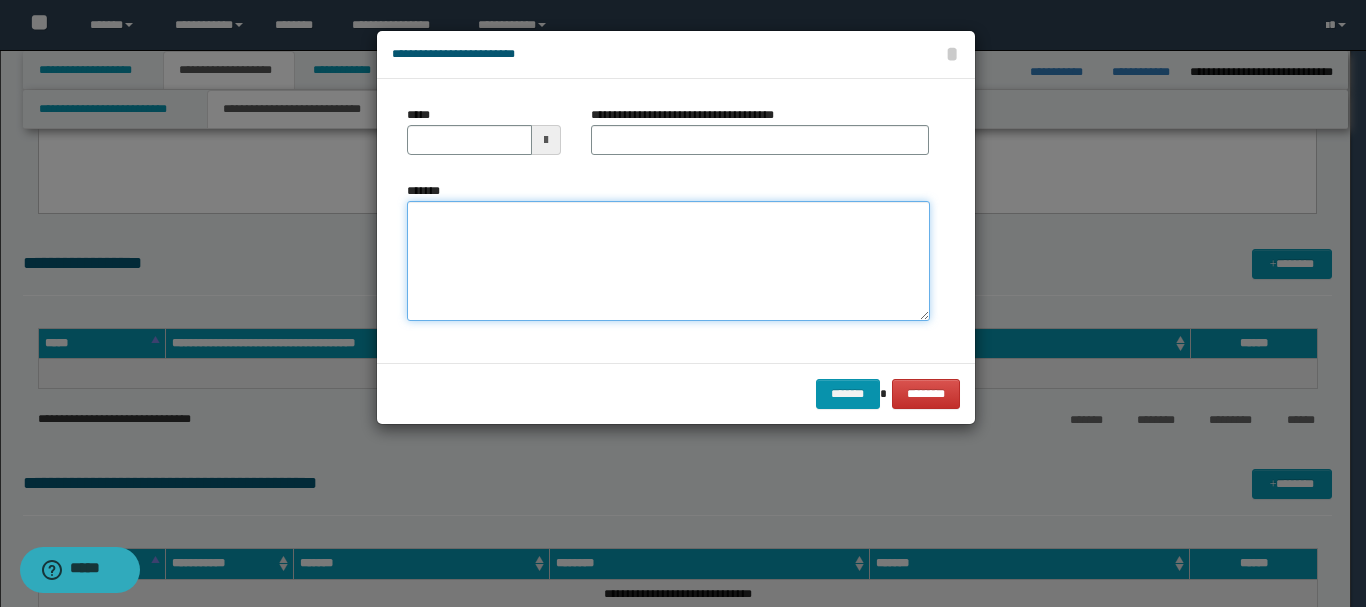 paste on "**********" 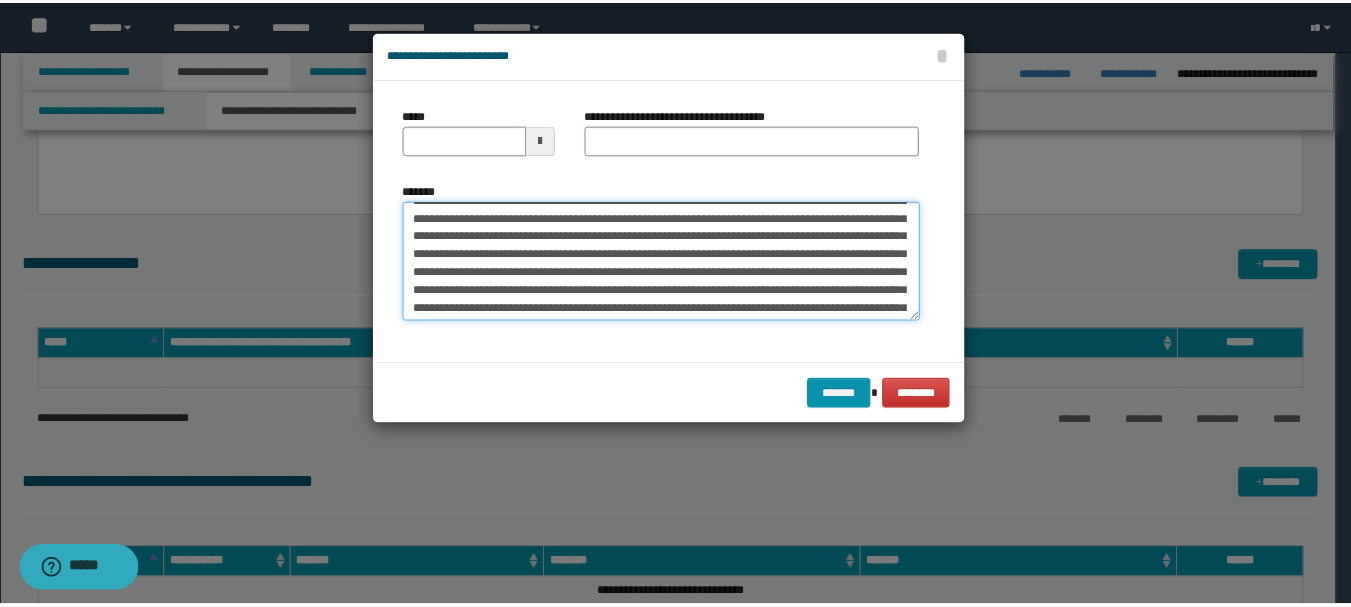 scroll, scrollTop: 0, scrollLeft: 0, axis: both 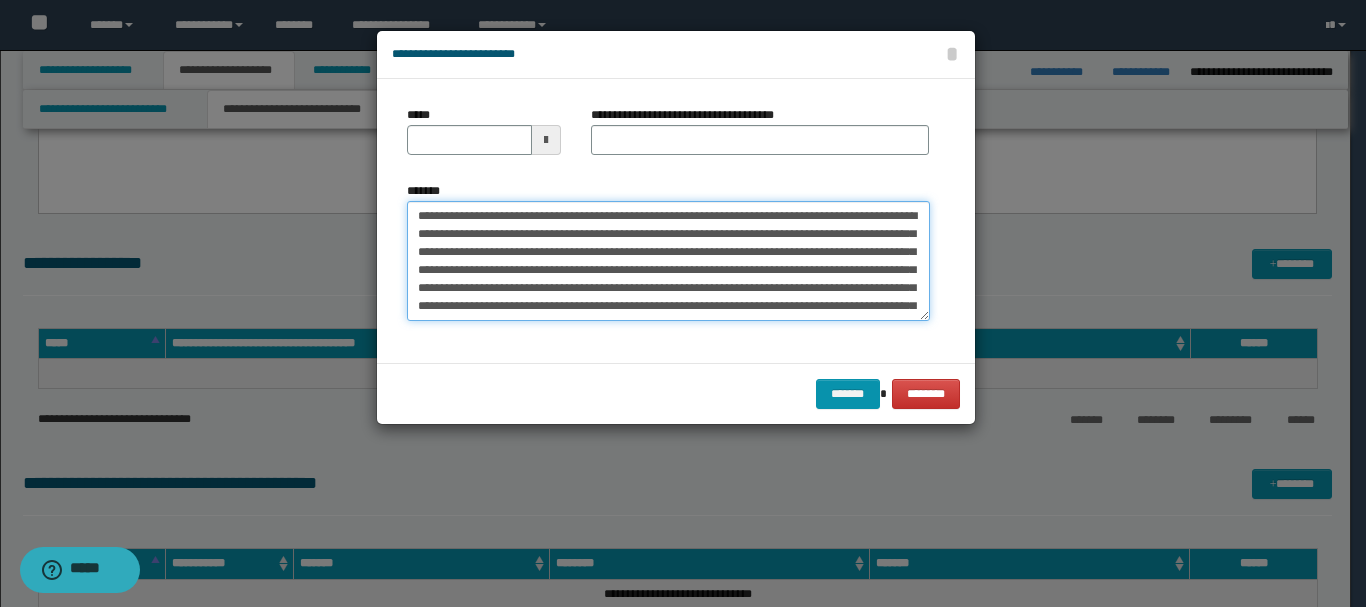 type on "**********" 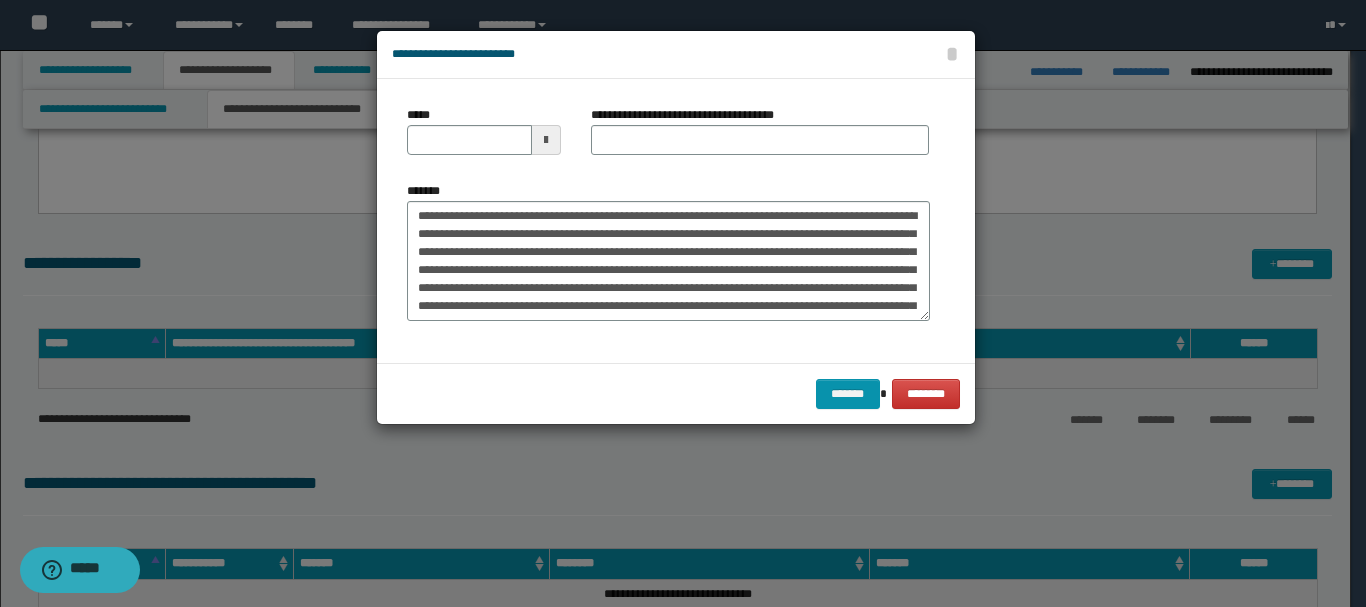 click at bounding box center [546, 140] 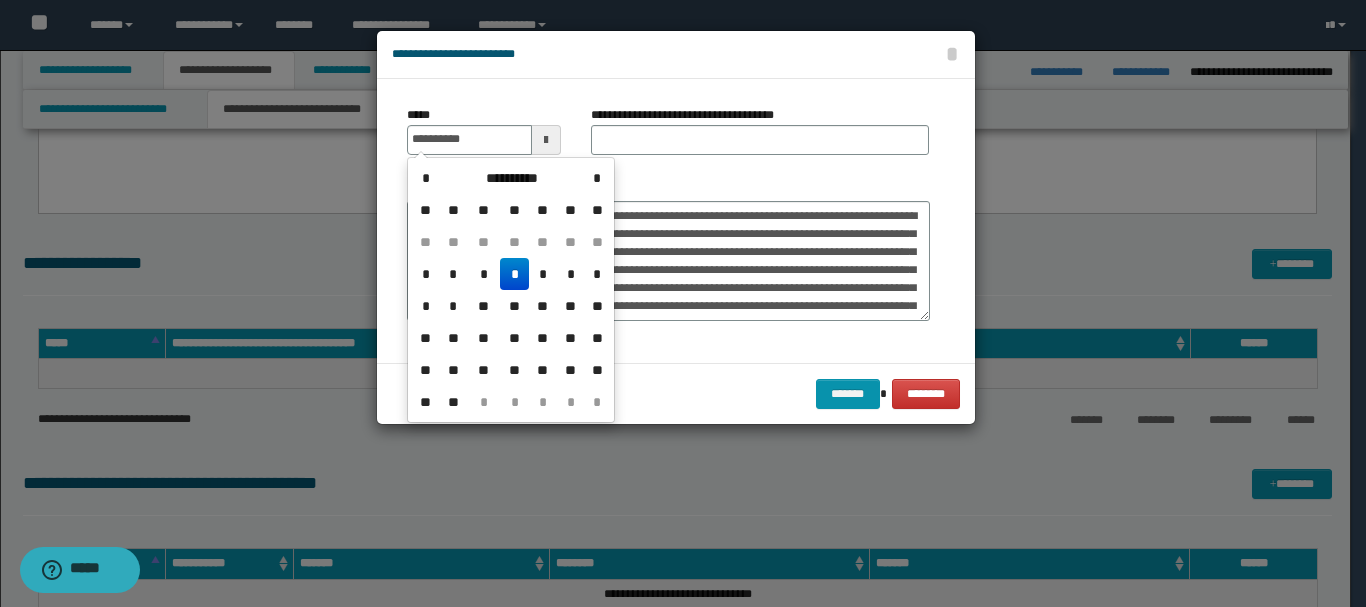 click on "*" at bounding box center [514, 274] 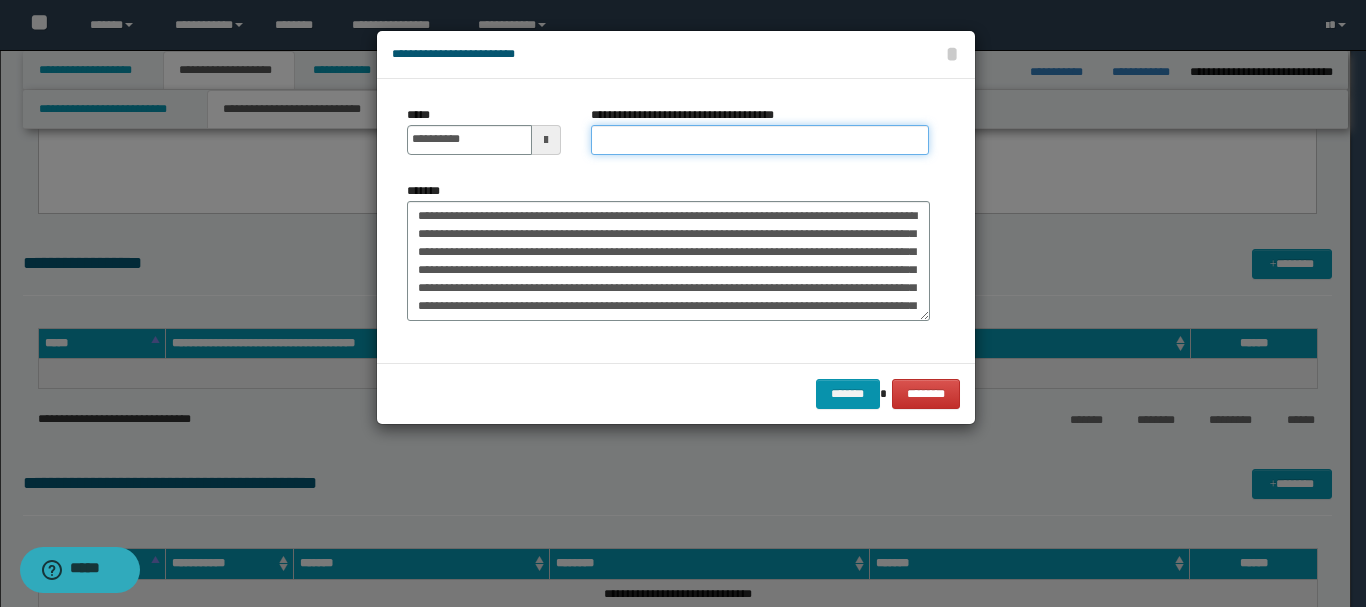 click on "**********" at bounding box center [760, 140] 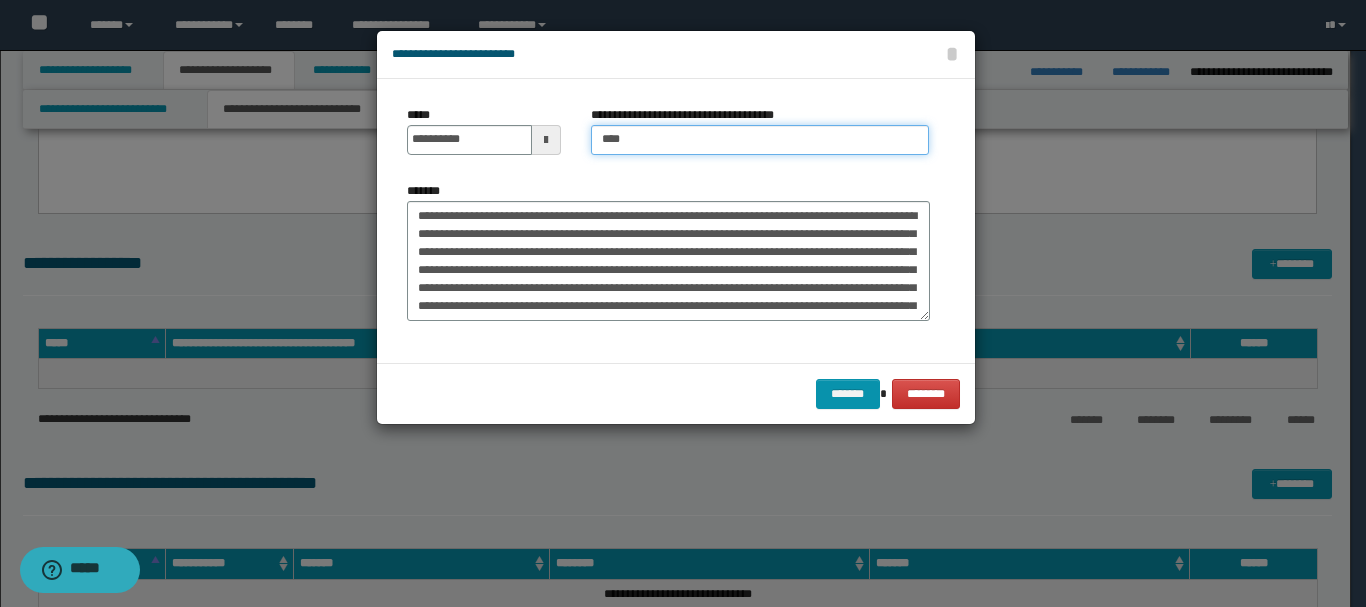 type on "**********" 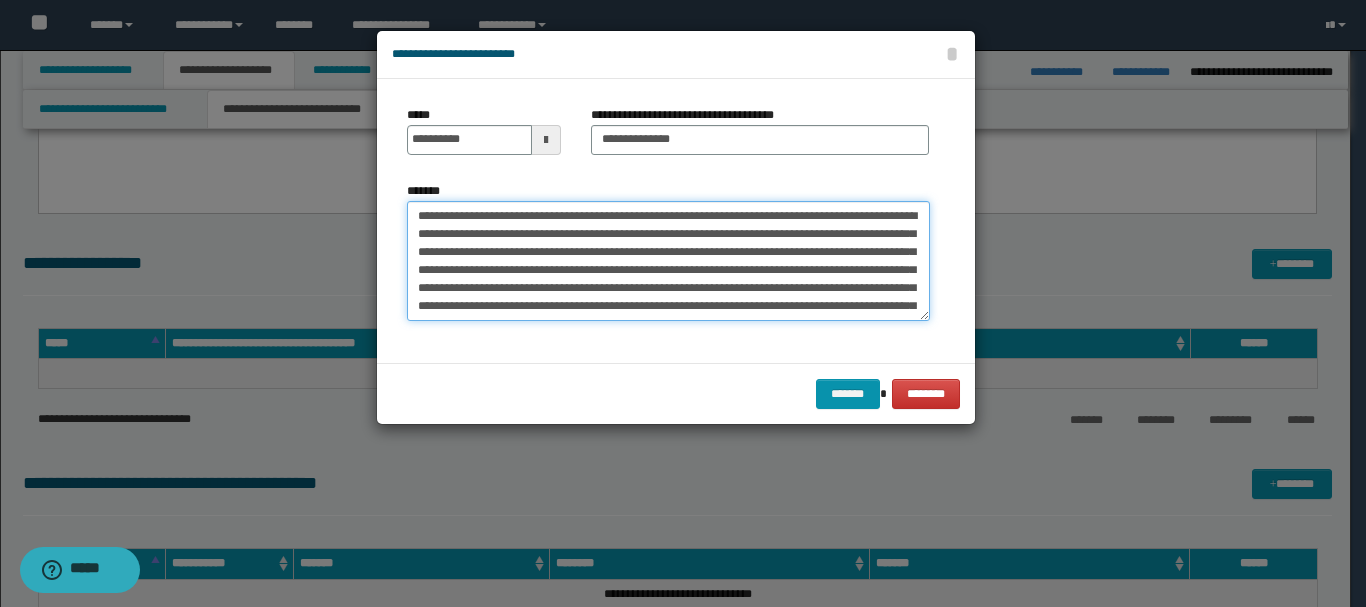 click on "*******" at bounding box center [668, 261] 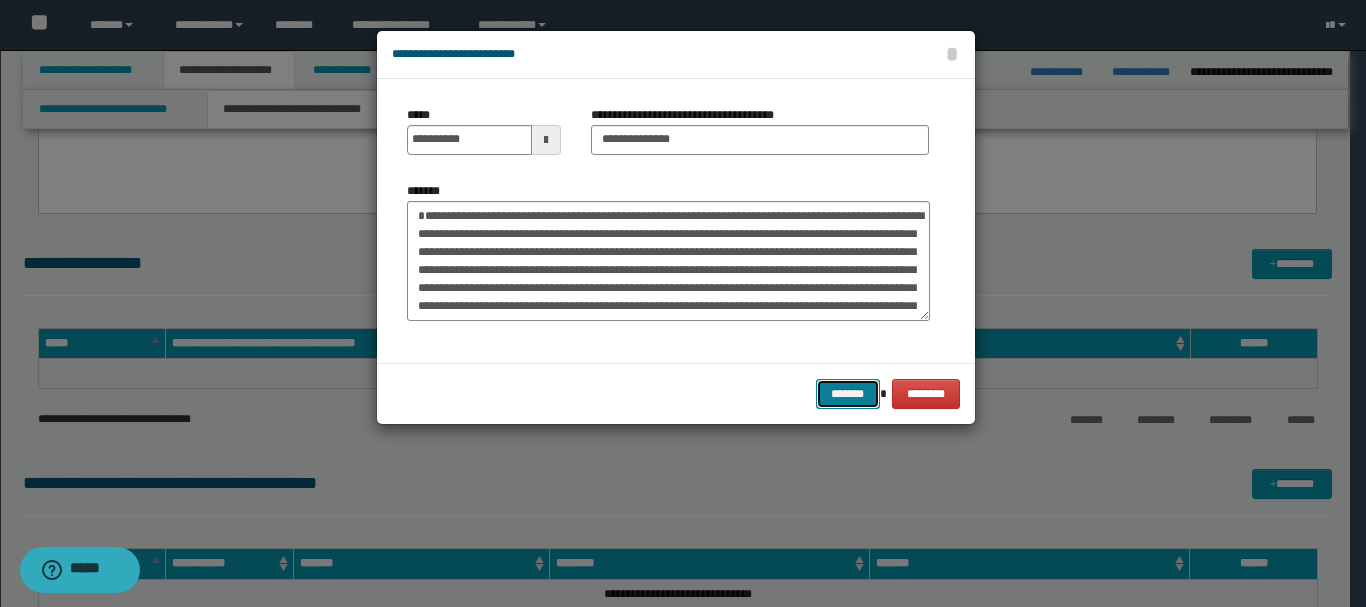 click on "*******" at bounding box center [848, 394] 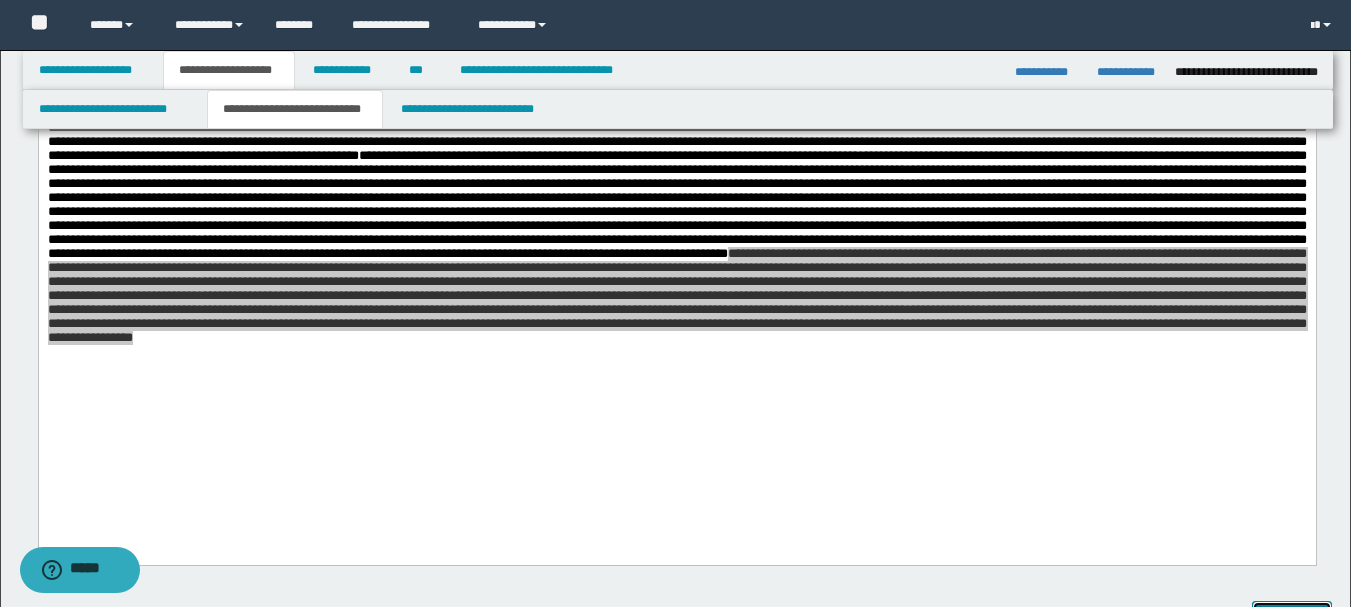 scroll, scrollTop: 400, scrollLeft: 0, axis: vertical 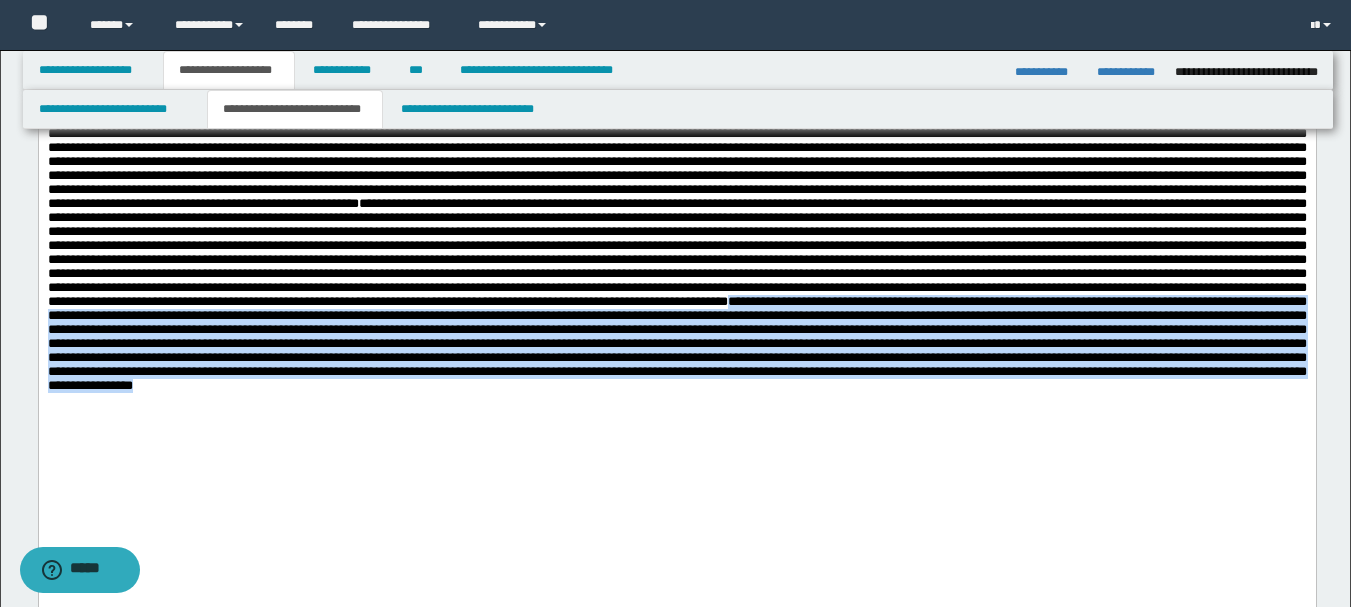 click at bounding box center [676, 251] 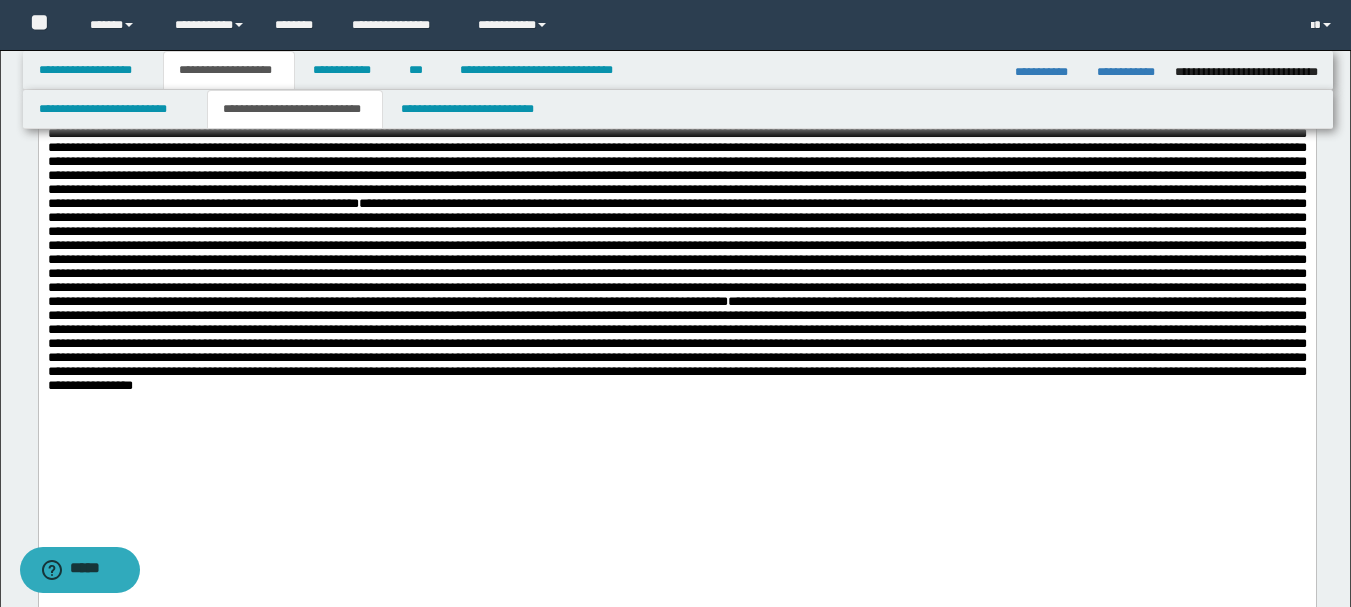 click at bounding box center (676, 251) 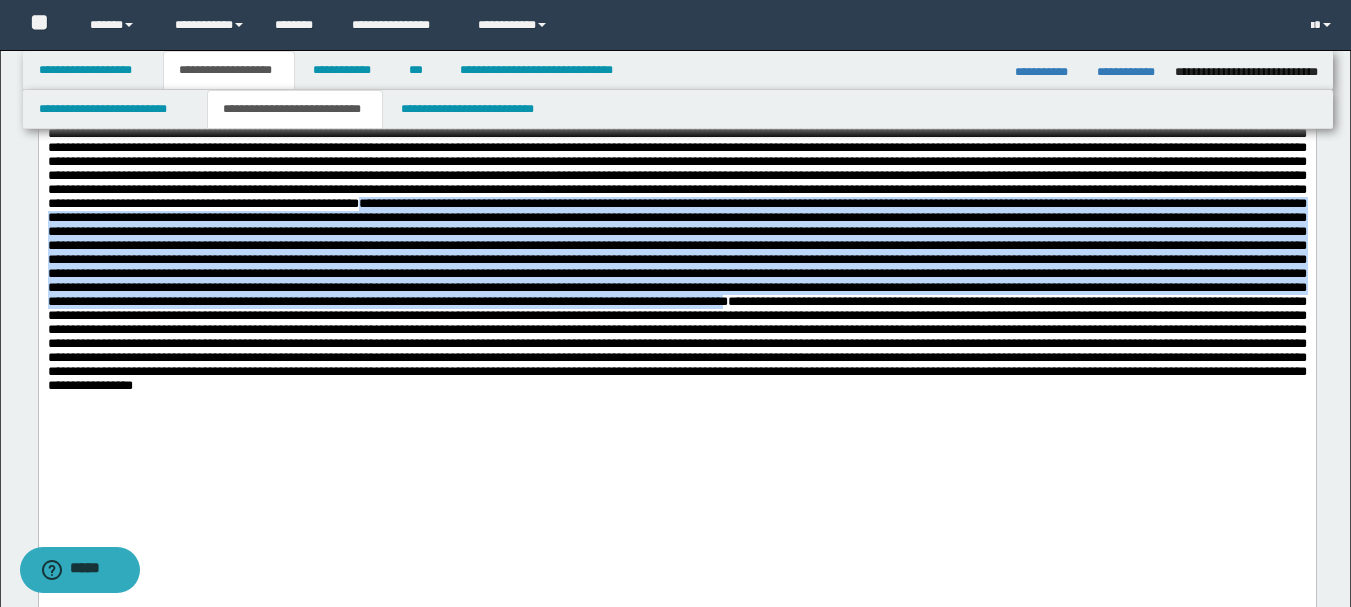 drag, startPoint x: 668, startPoint y: 255, endPoint x: 435, endPoint y: 396, distance: 272.3417 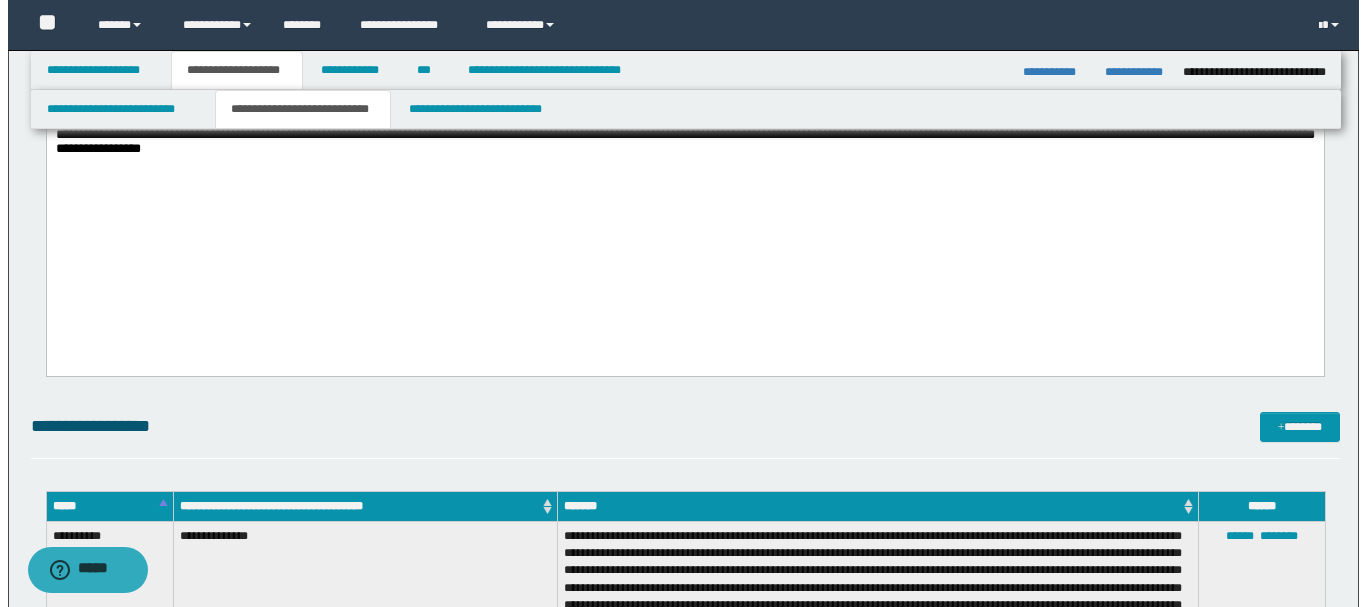 scroll, scrollTop: 700, scrollLeft: 0, axis: vertical 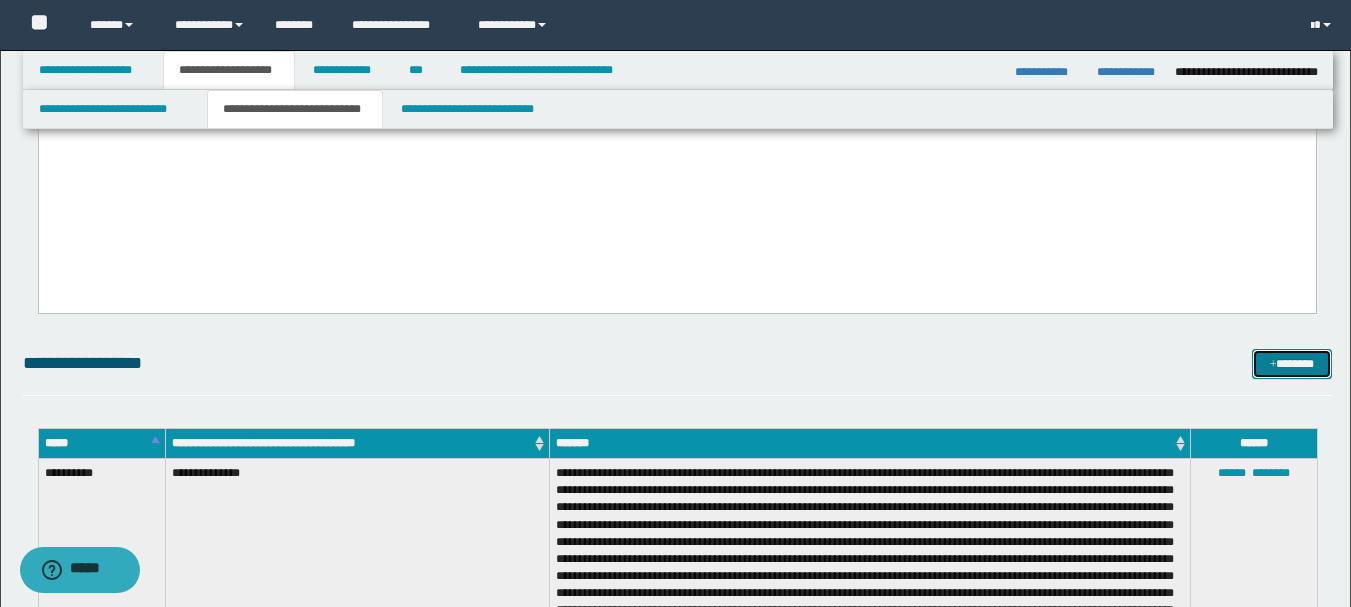 click on "*******" at bounding box center [1292, 364] 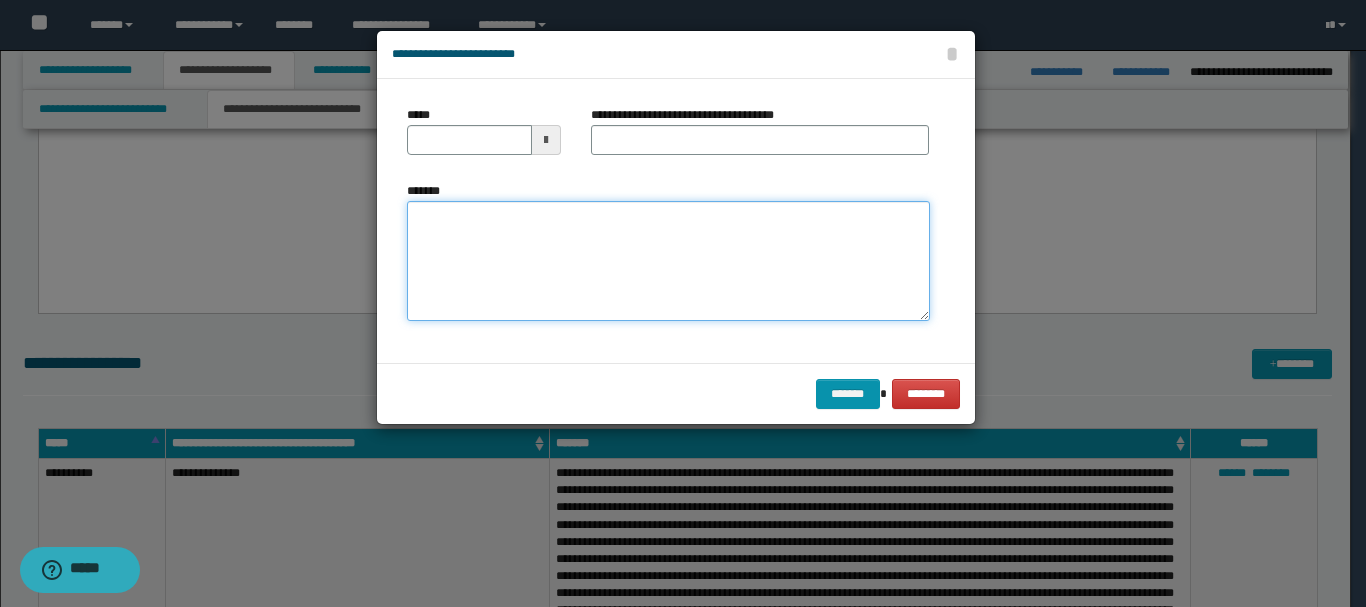 paste on "**********" 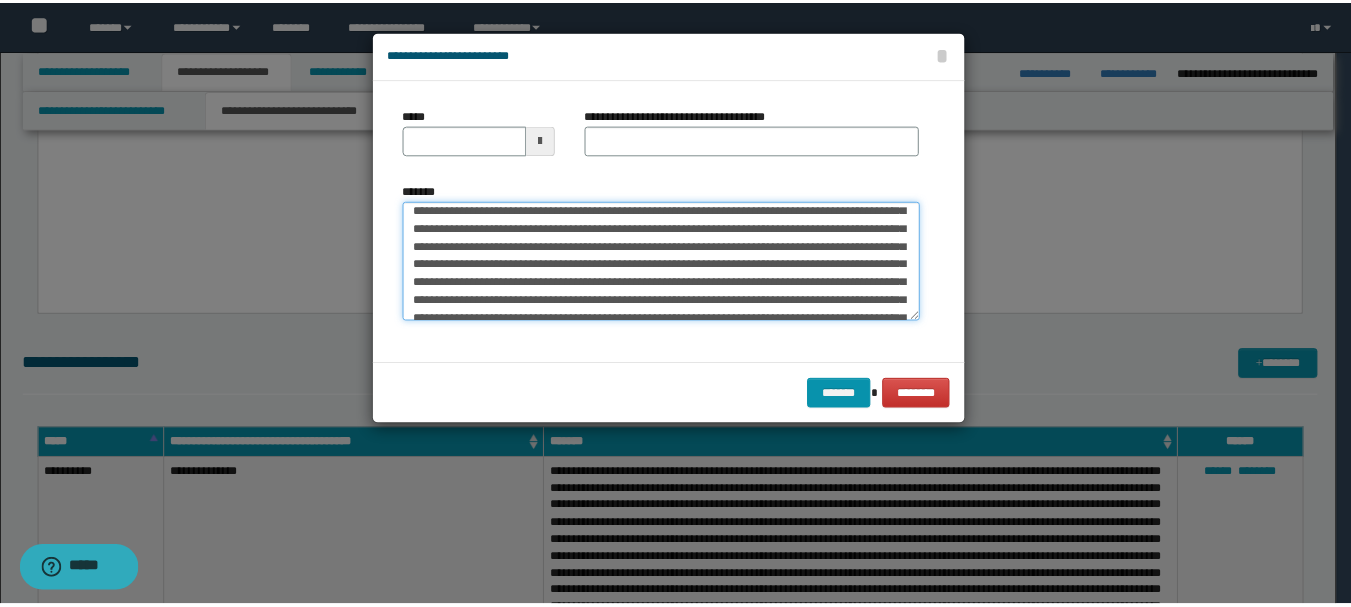 scroll, scrollTop: 0, scrollLeft: 0, axis: both 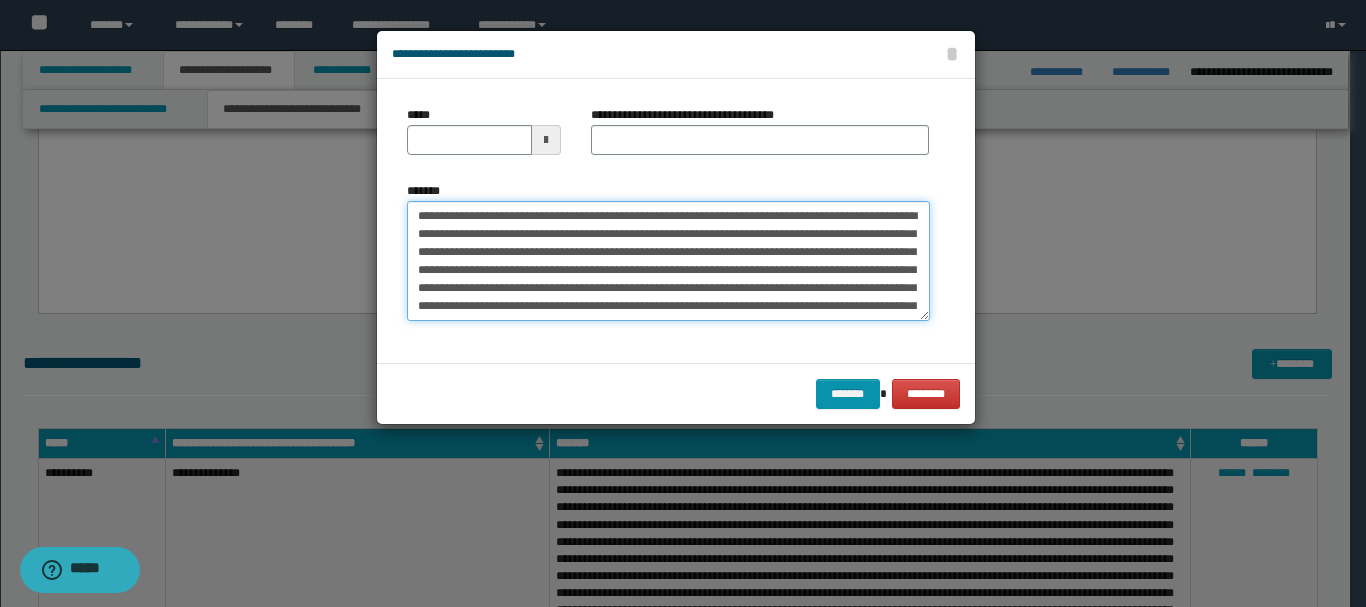 type on "**********" 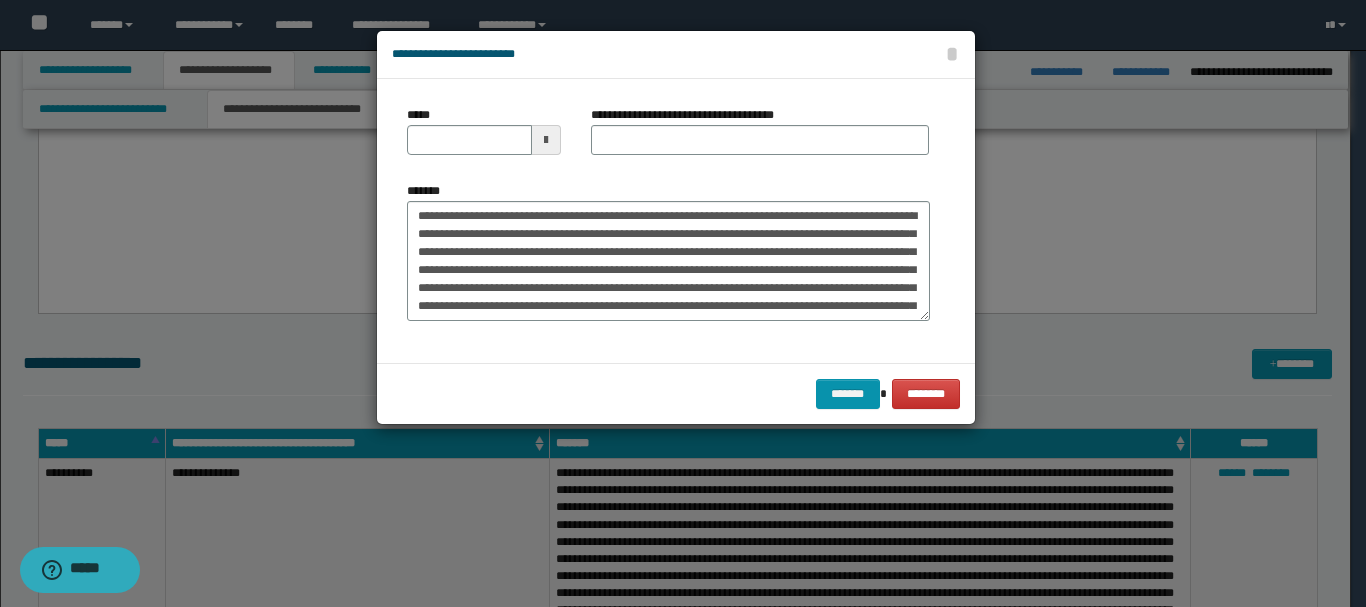 click at bounding box center (546, 140) 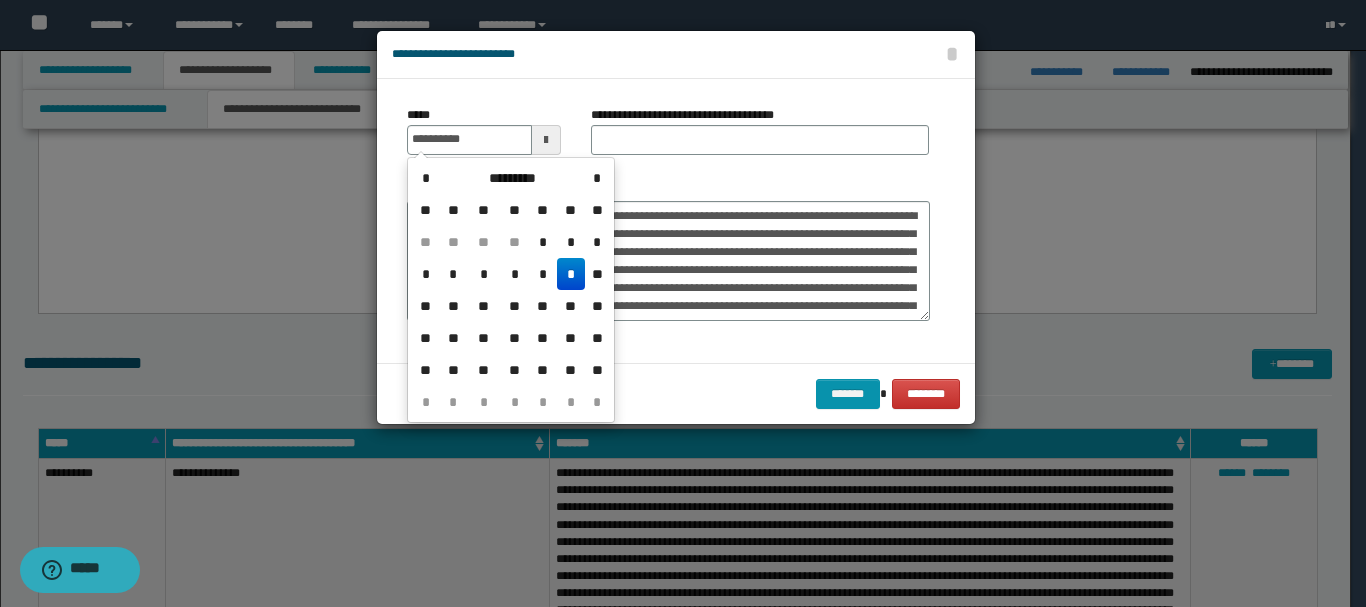 drag, startPoint x: 570, startPoint y: 283, endPoint x: 602, endPoint y: 216, distance: 74.24958 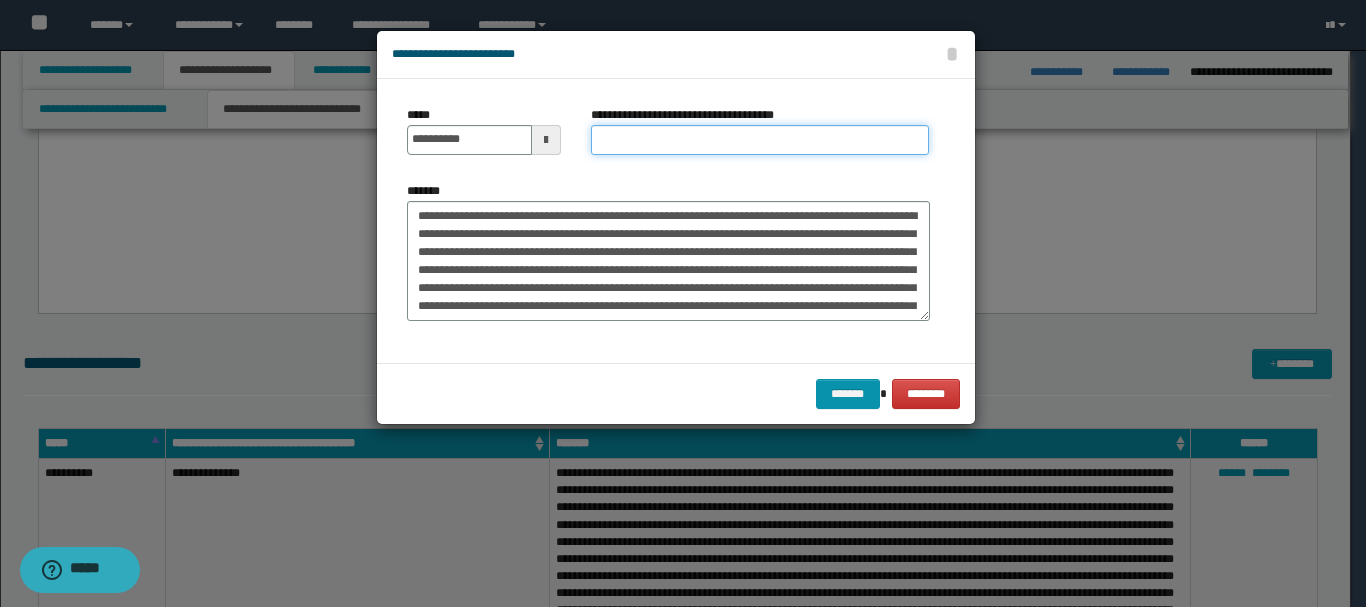 click on "**********" at bounding box center [760, 140] 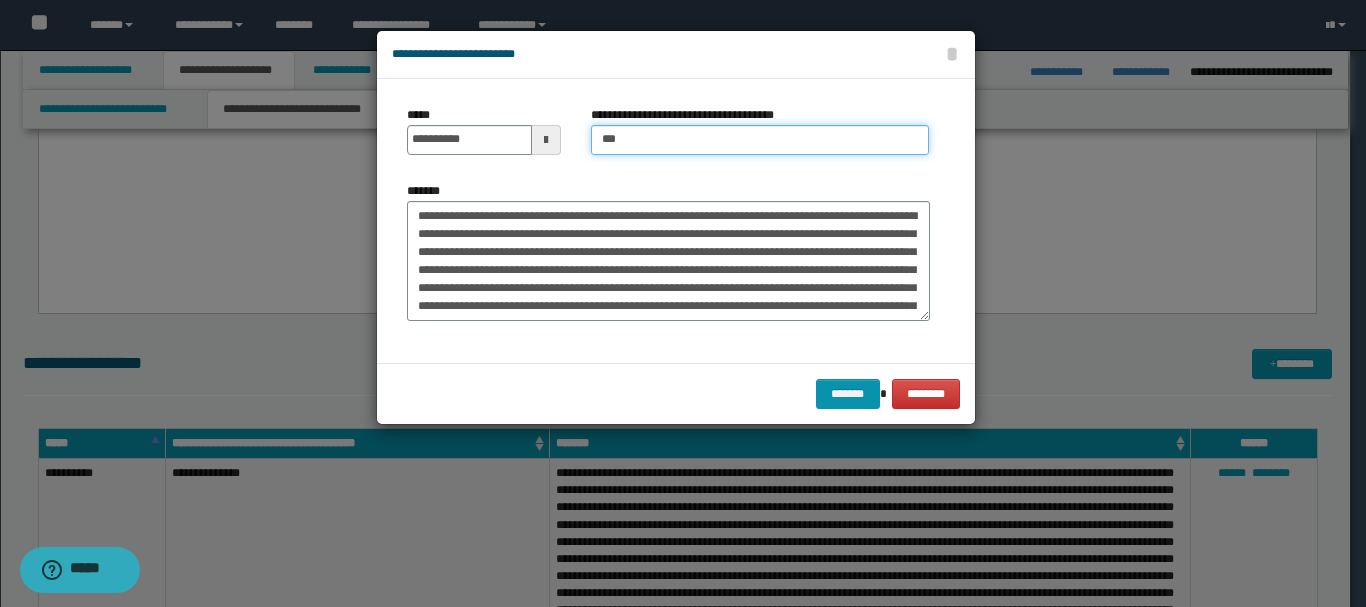 type on "**********" 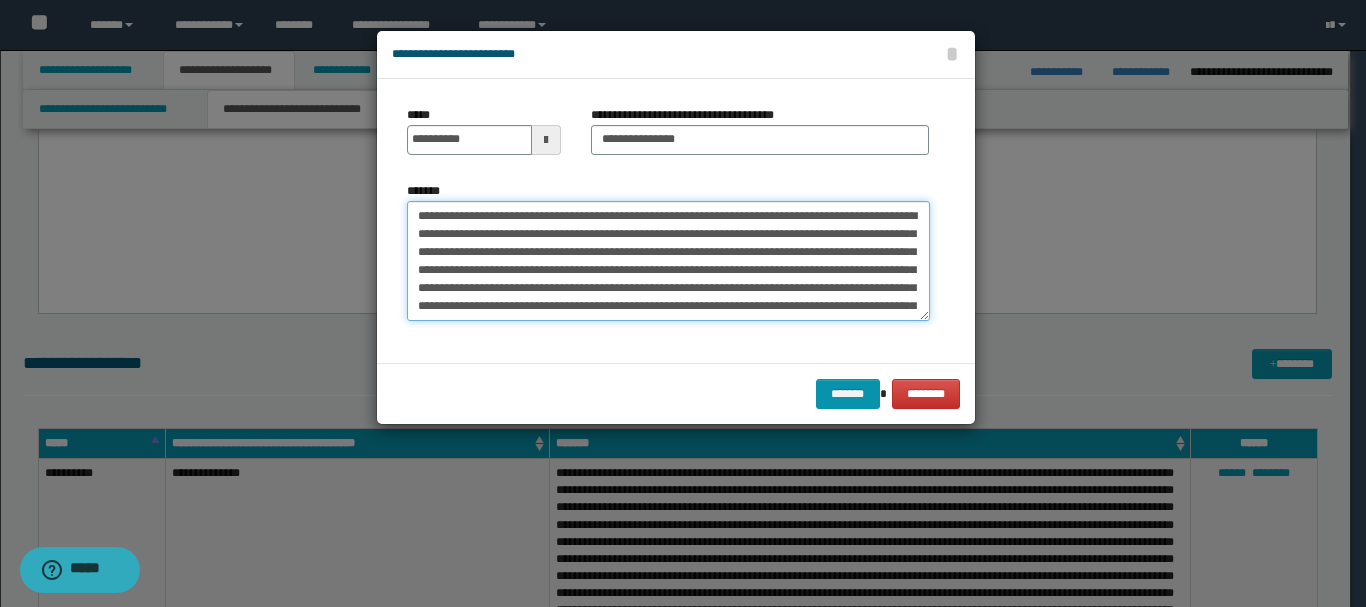 click on "*******" at bounding box center [668, 261] 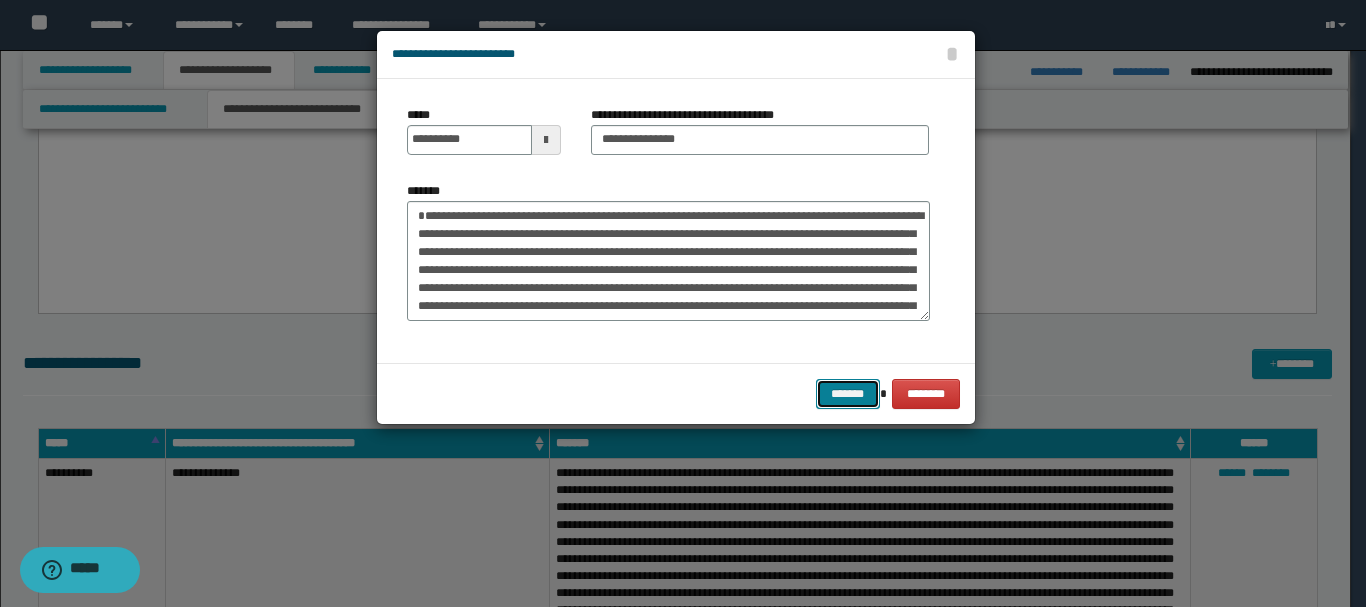 click on "*******" at bounding box center [848, 394] 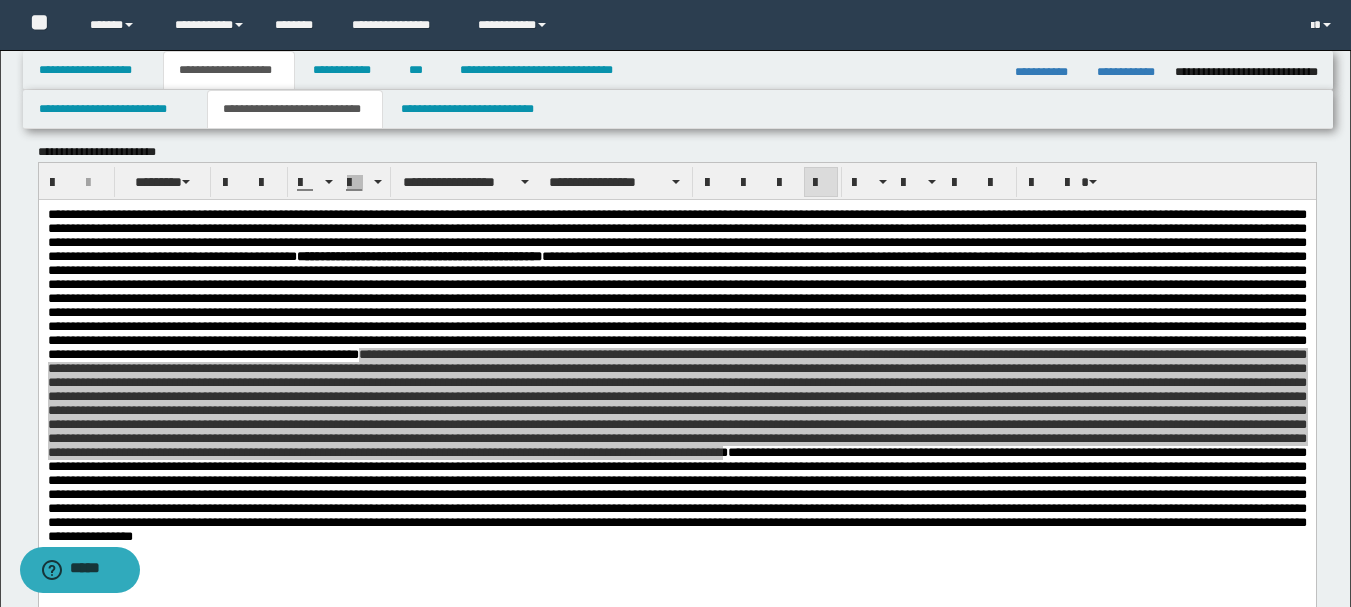 scroll, scrollTop: 200, scrollLeft: 0, axis: vertical 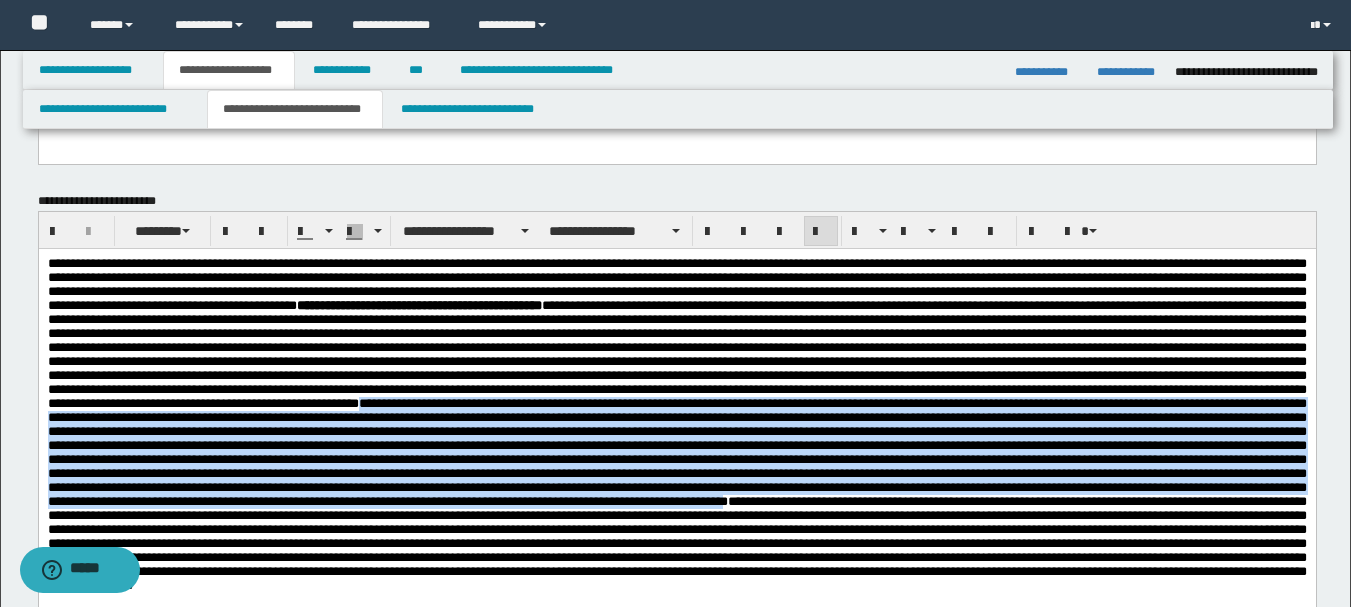 click on "**********" at bounding box center [418, 304] 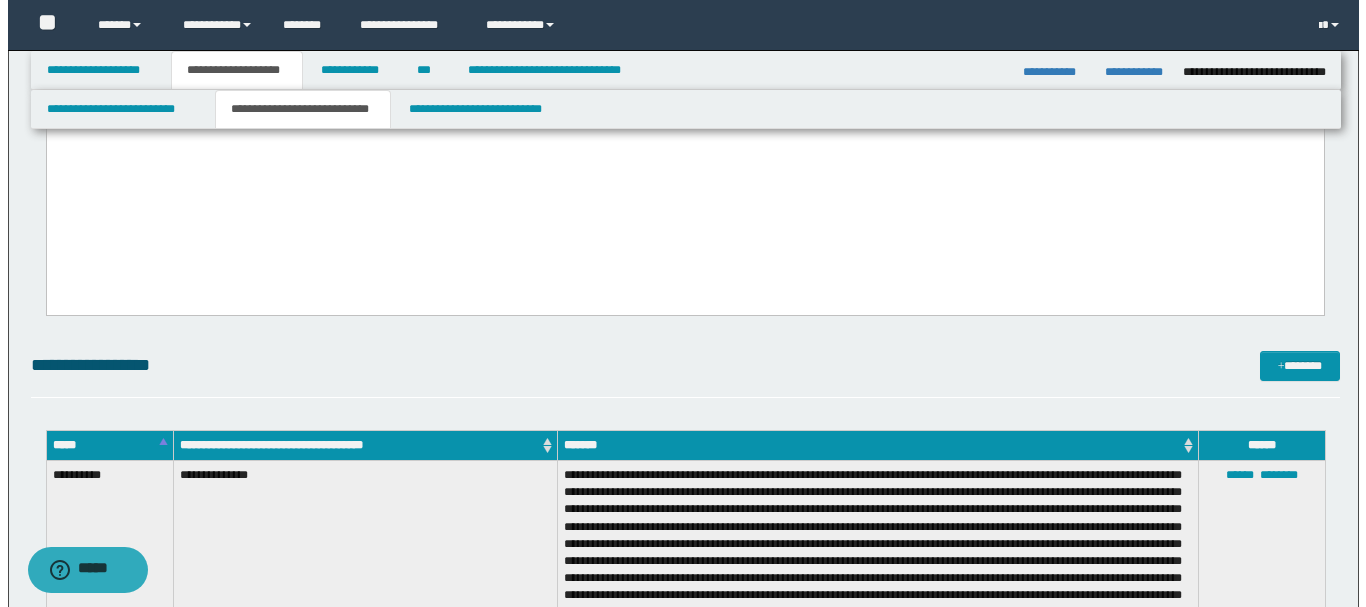 scroll, scrollTop: 700, scrollLeft: 0, axis: vertical 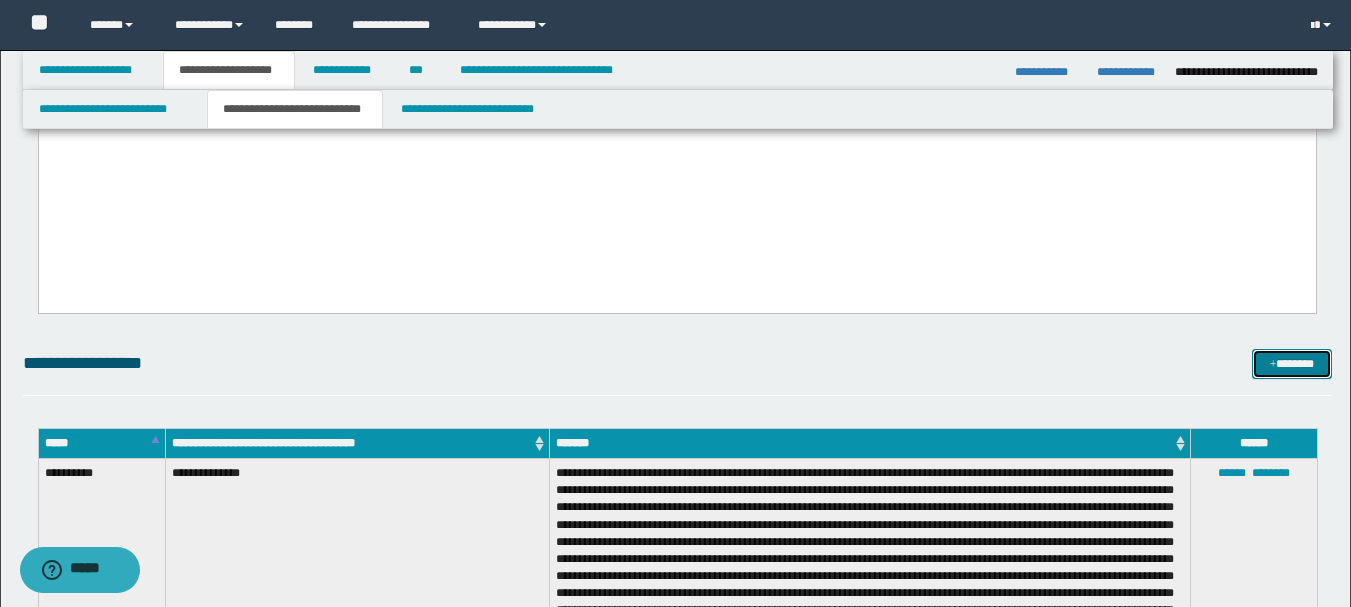 click on "*******" at bounding box center (1292, 364) 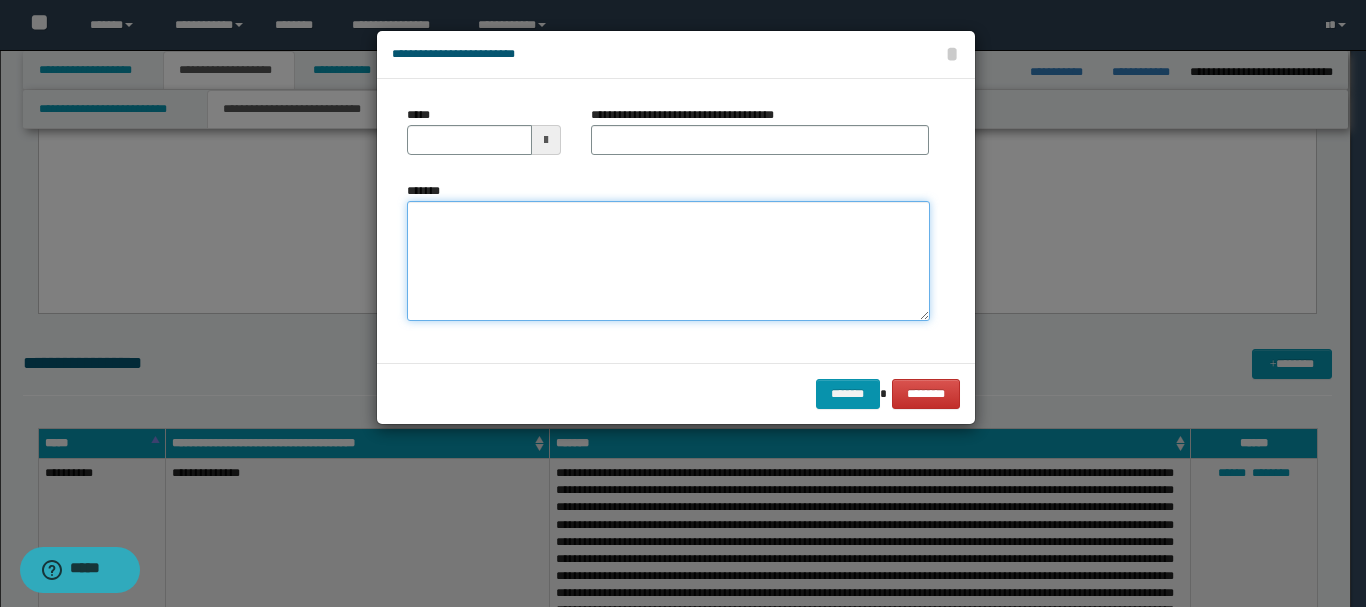 paste on "**********" 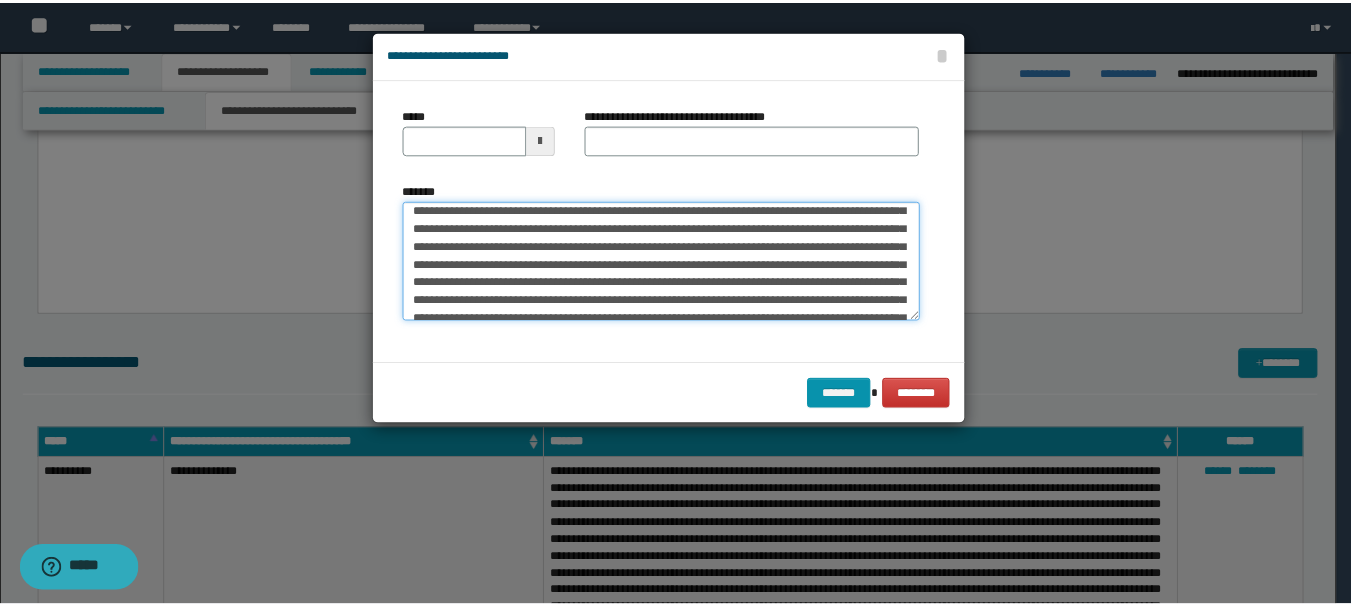 scroll, scrollTop: 0, scrollLeft: 0, axis: both 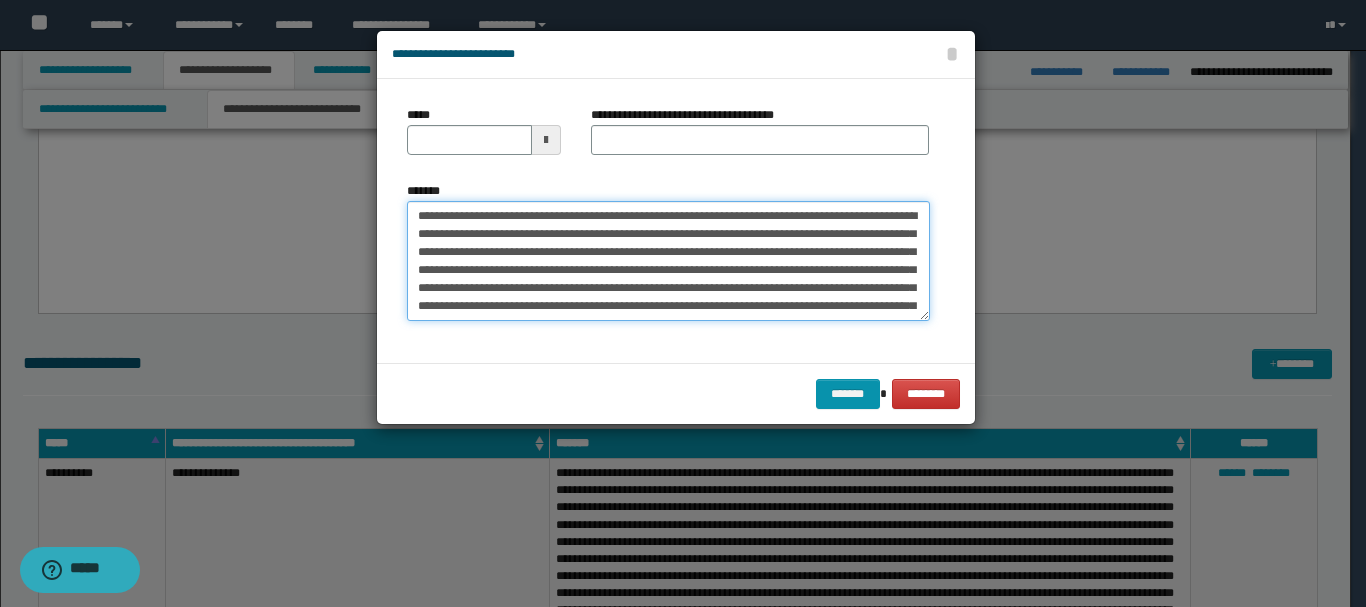 type on "**********" 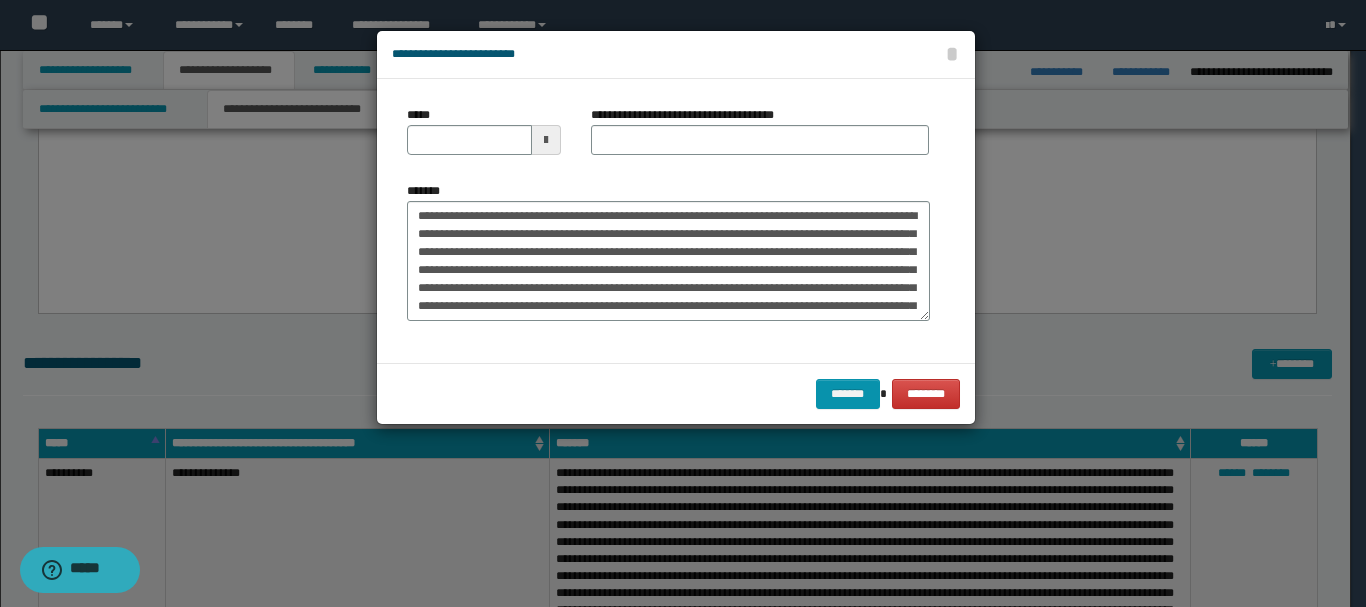 click at bounding box center (546, 140) 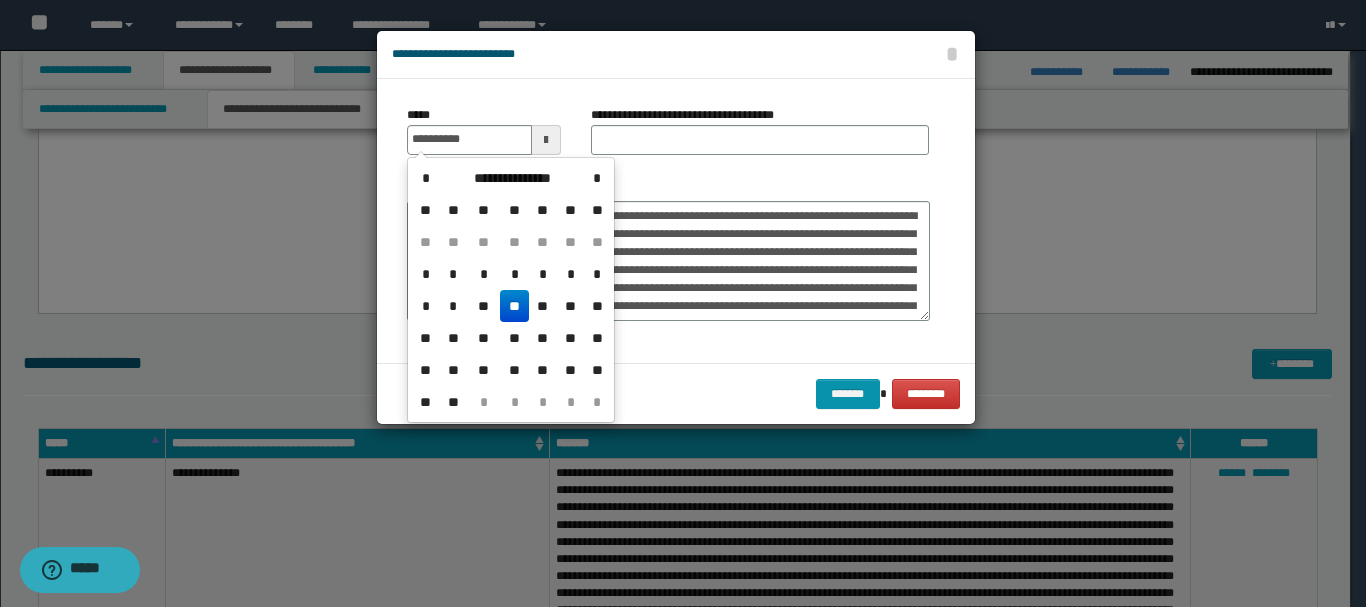 drag, startPoint x: 521, startPoint y: 305, endPoint x: 552, endPoint y: 242, distance: 70.21396 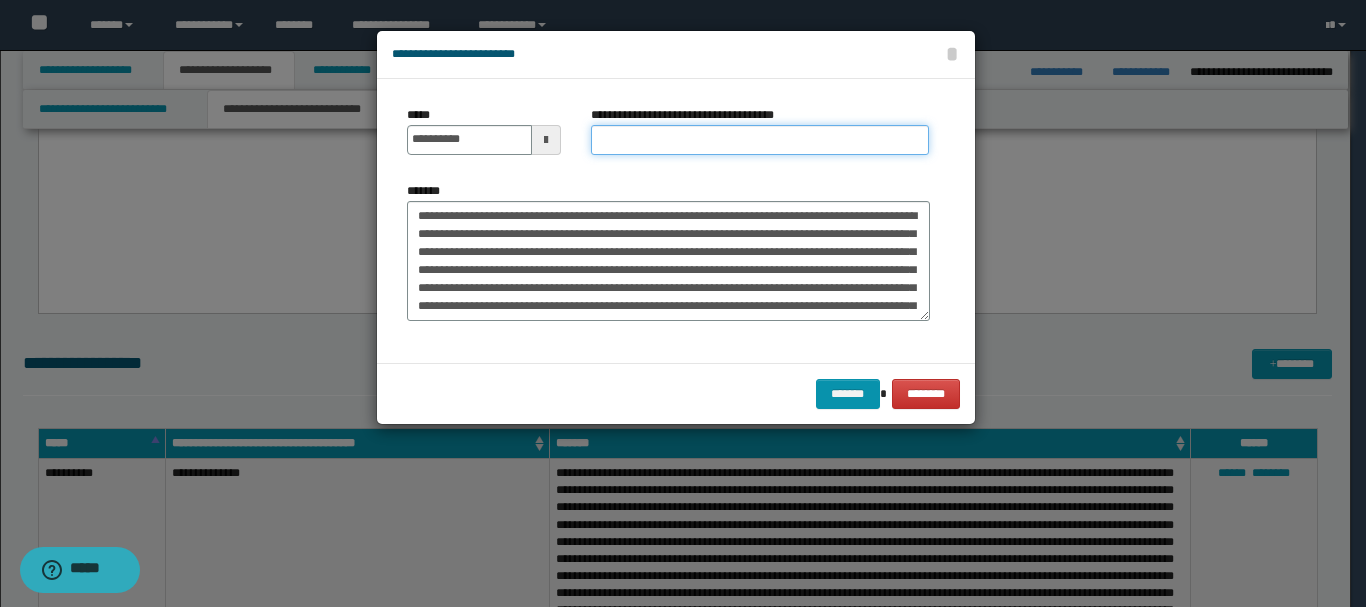 click on "**********" at bounding box center [760, 140] 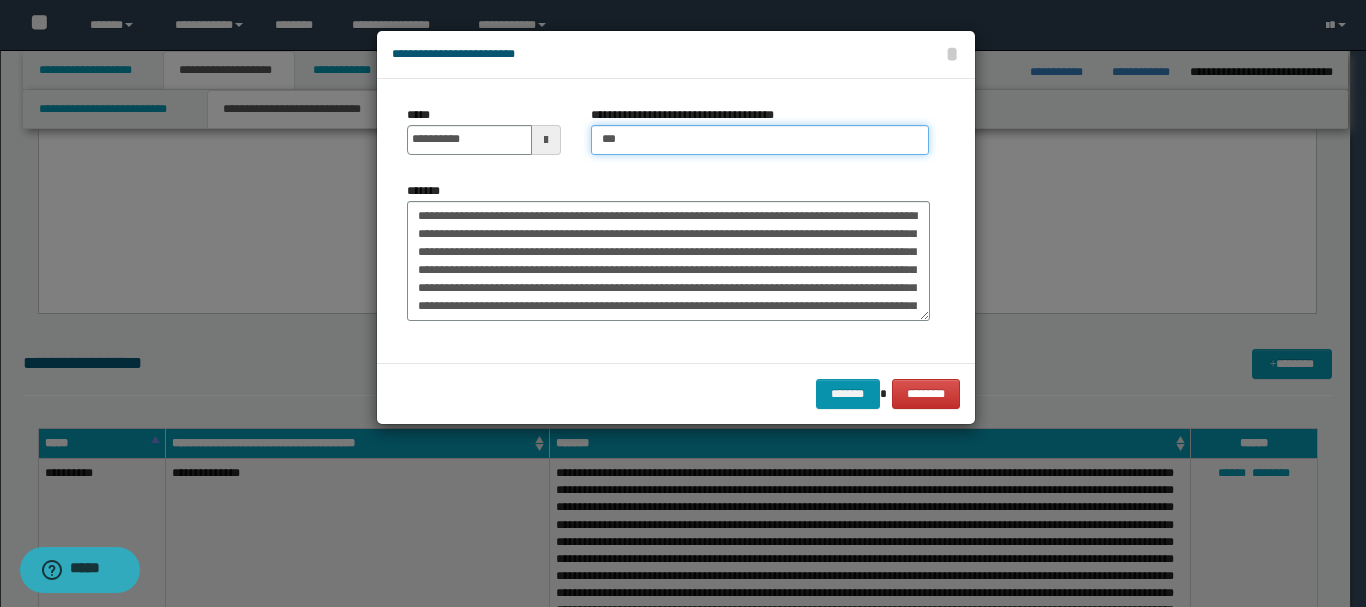 type on "**********" 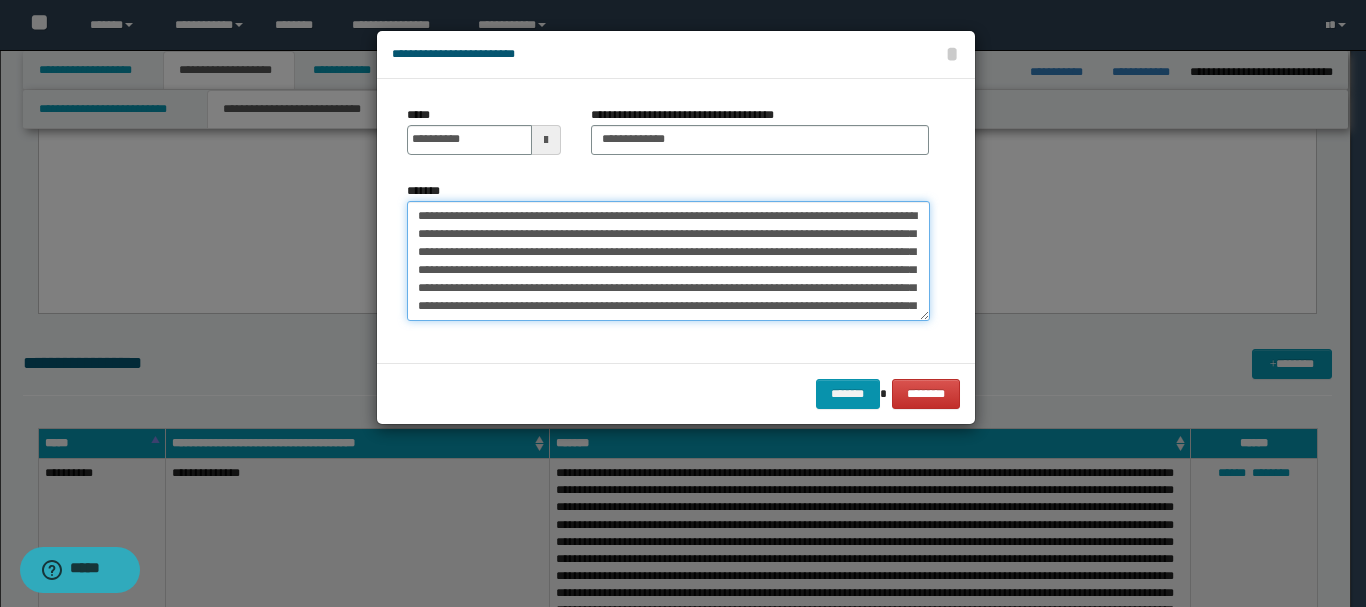 click on "*******" at bounding box center [668, 261] 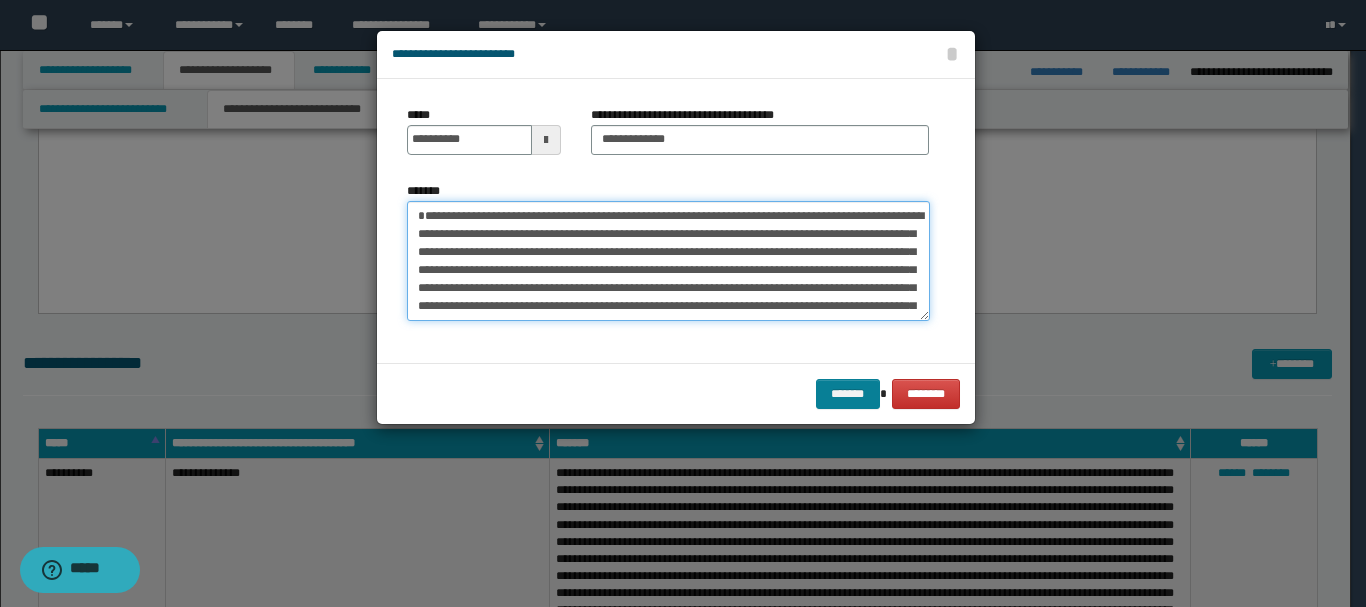 type on "**********" 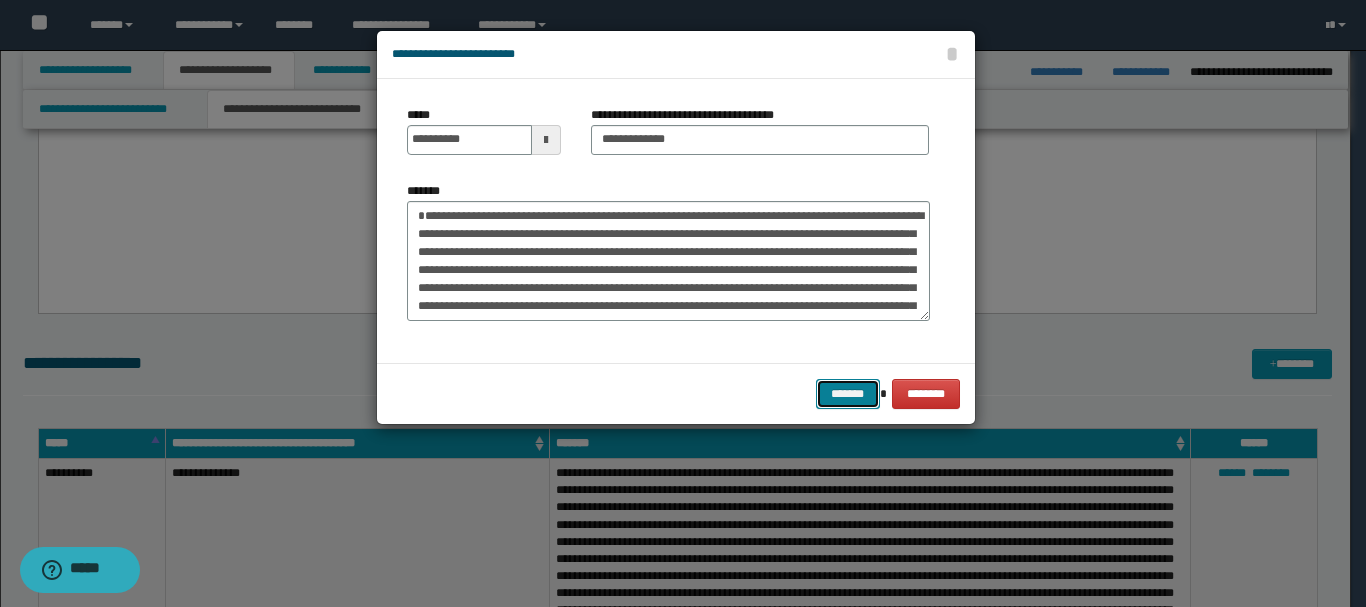 click on "*******" at bounding box center (848, 394) 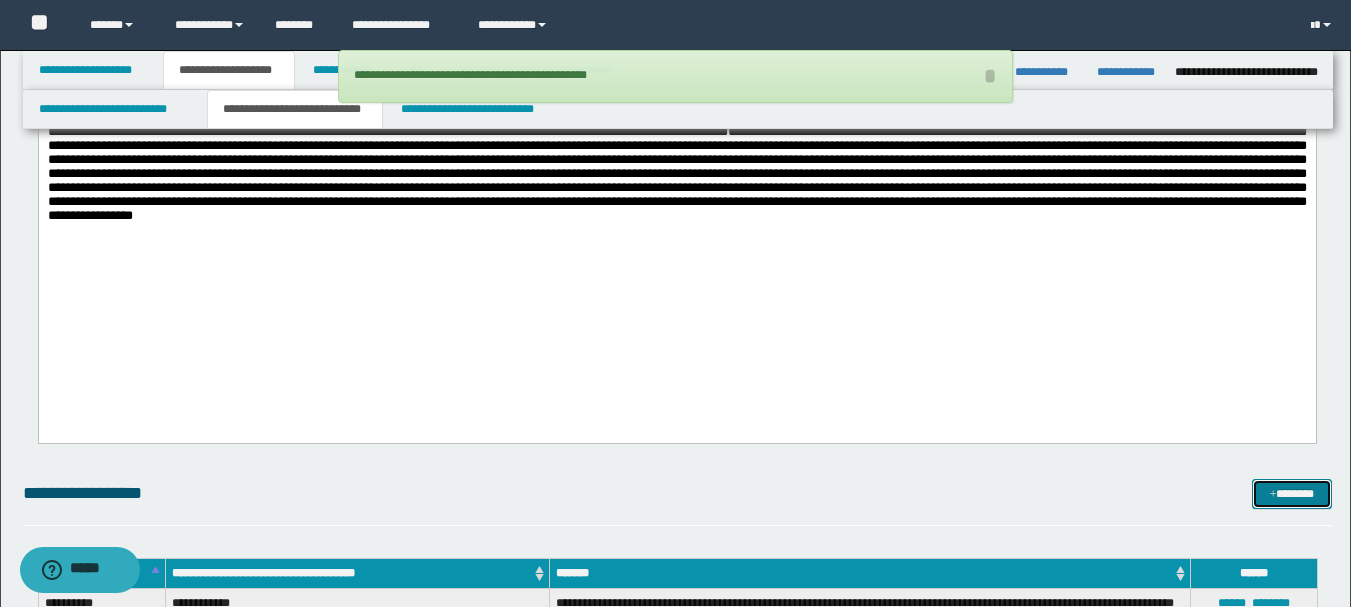 scroll, scrollTop: 200, scrollLeft: 0, axis: vertical 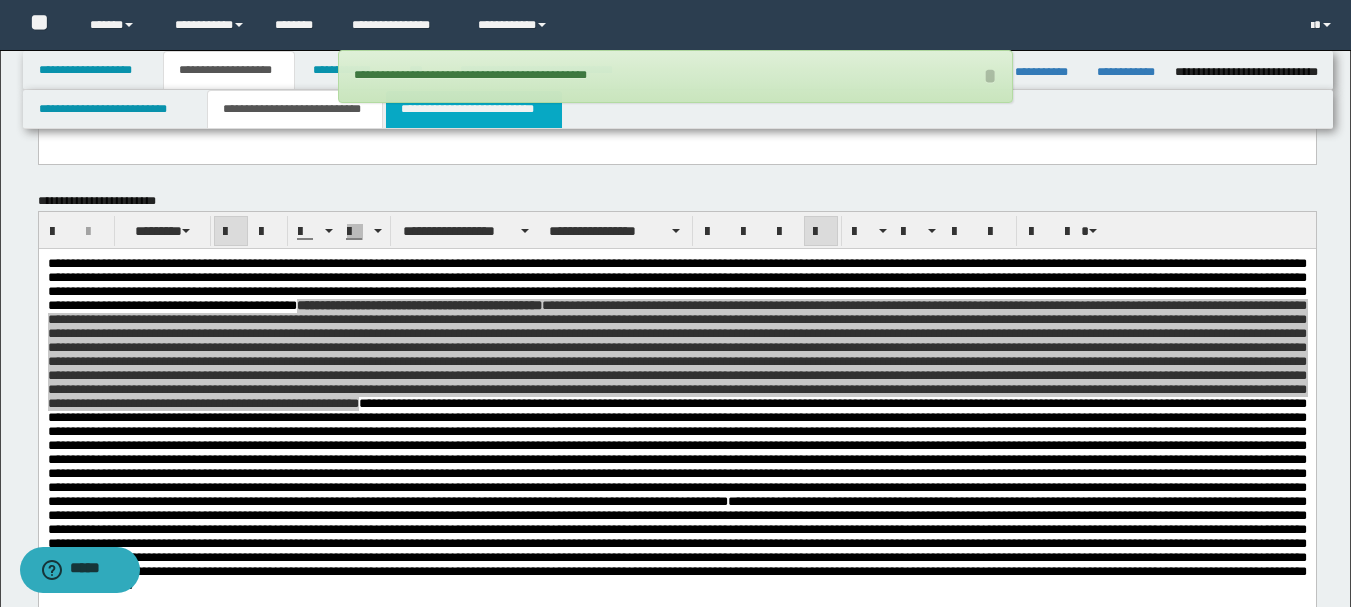 click on "**********" at bounding box center (474, 109) 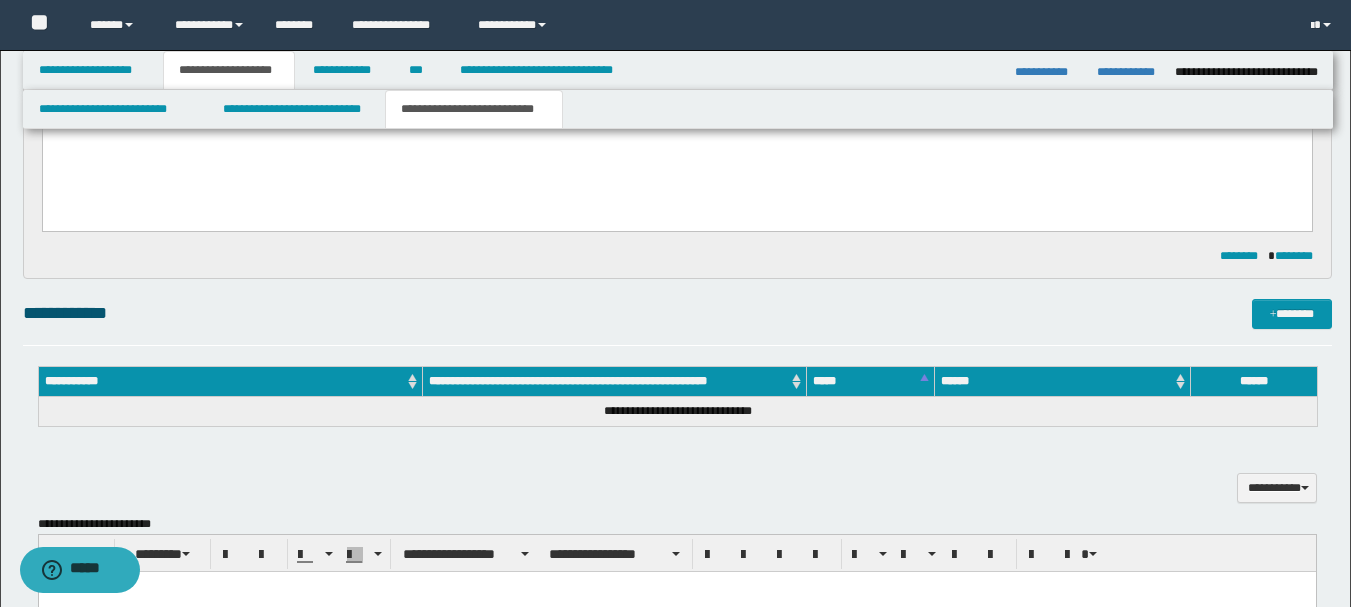 scroll, scrollTop: 700, scrollLeft: 0, axis: vertical 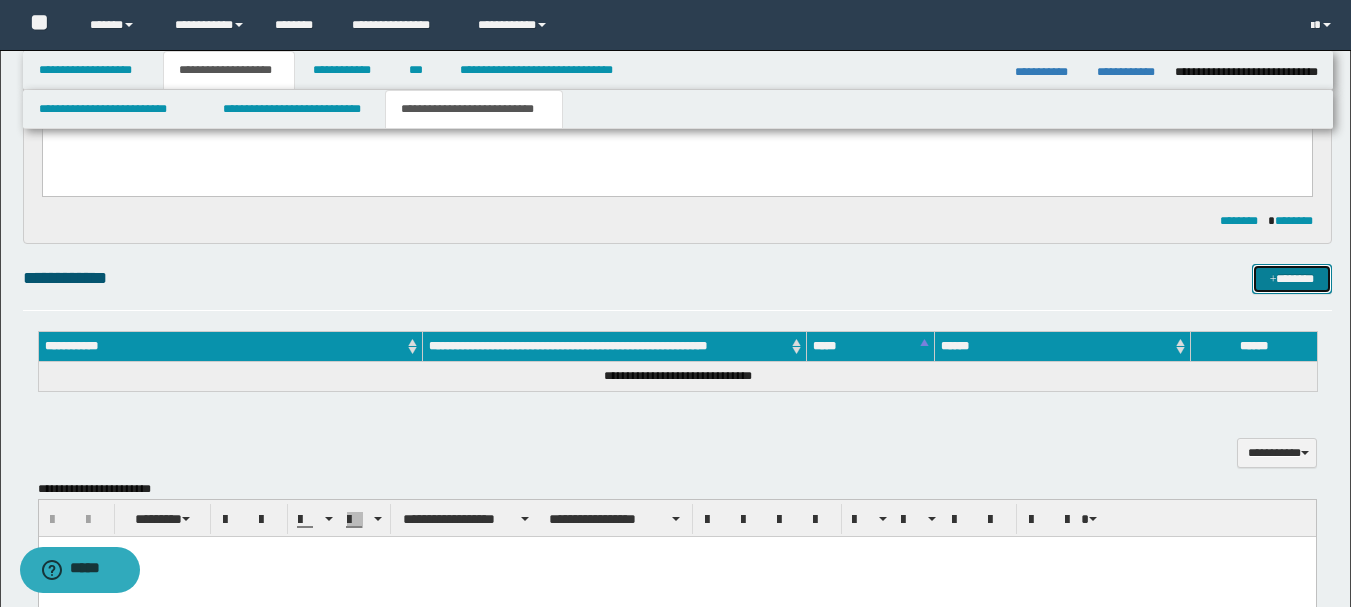 click on "*******" at bounding box center (1292, 279) 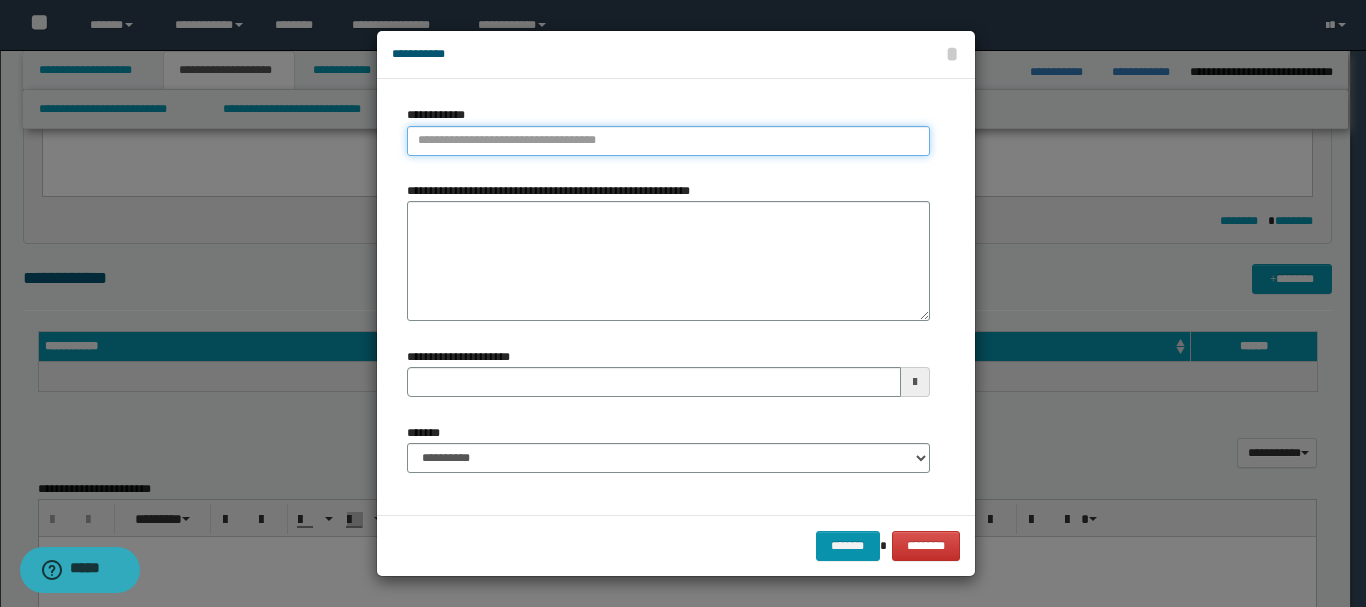 click on "**********" at bounding box center (668, 141) 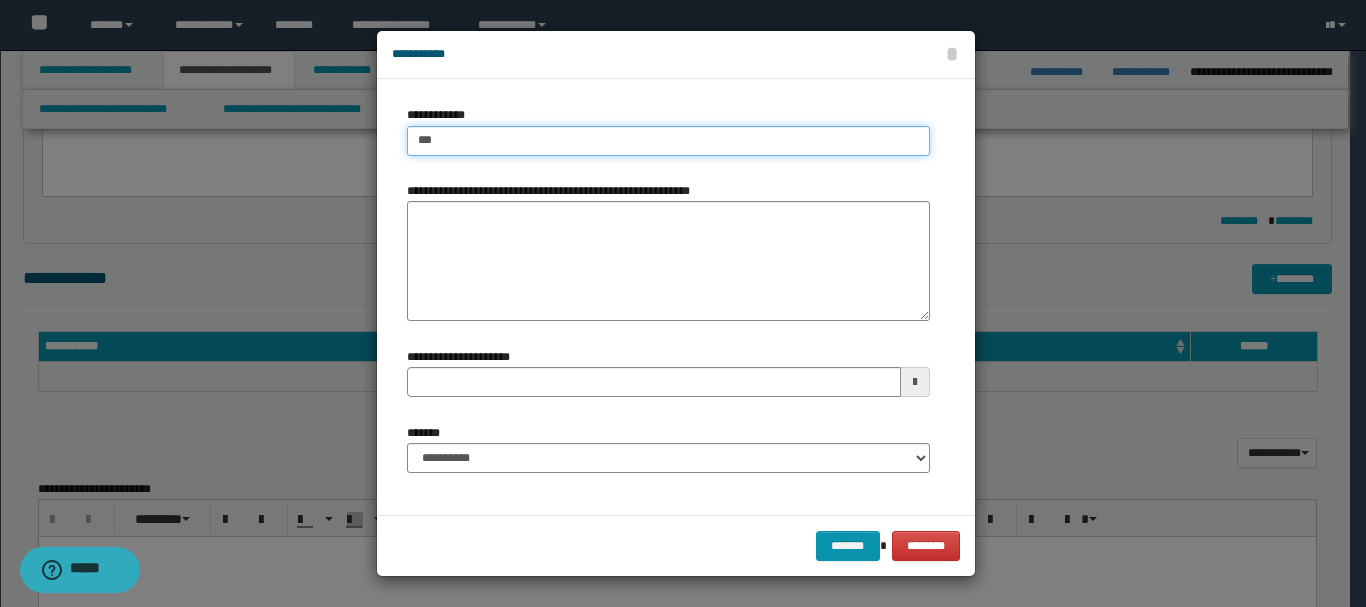 type on "****" 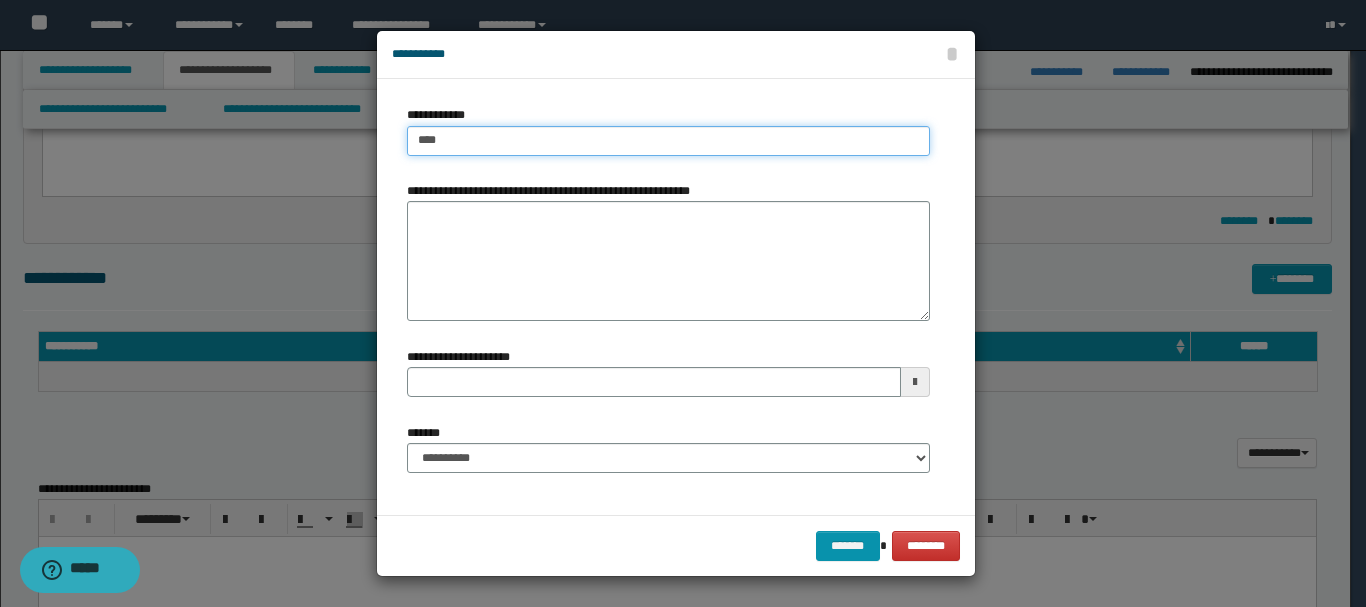 type on "****" 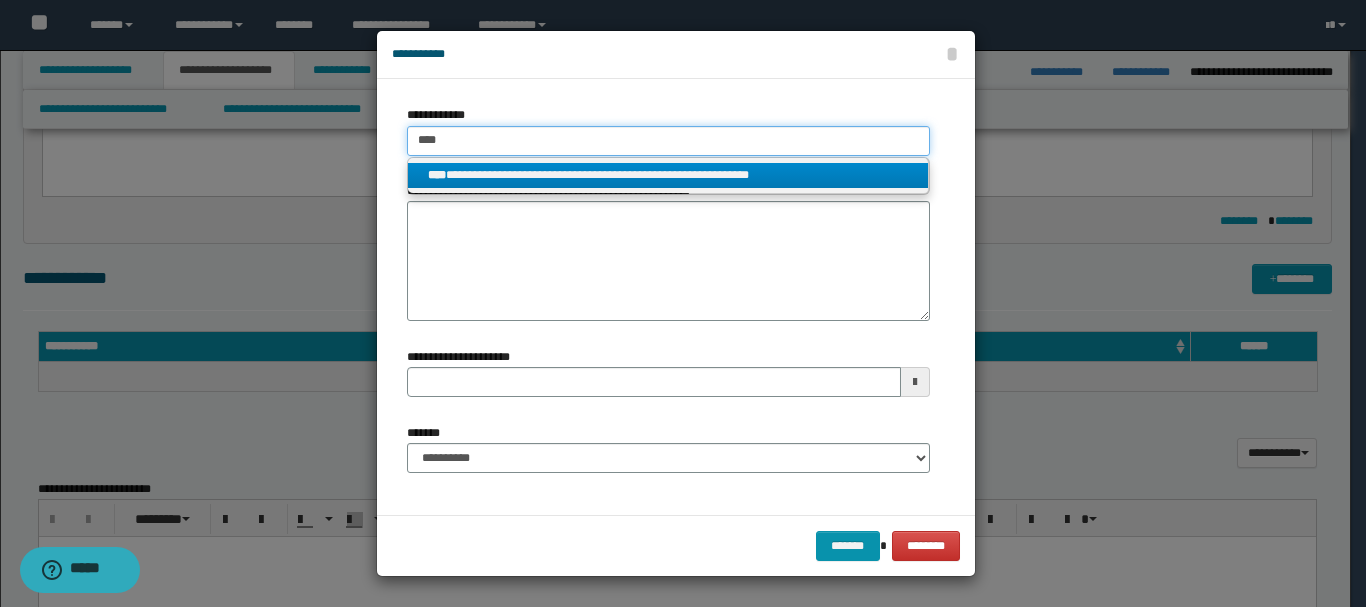 type on "****" 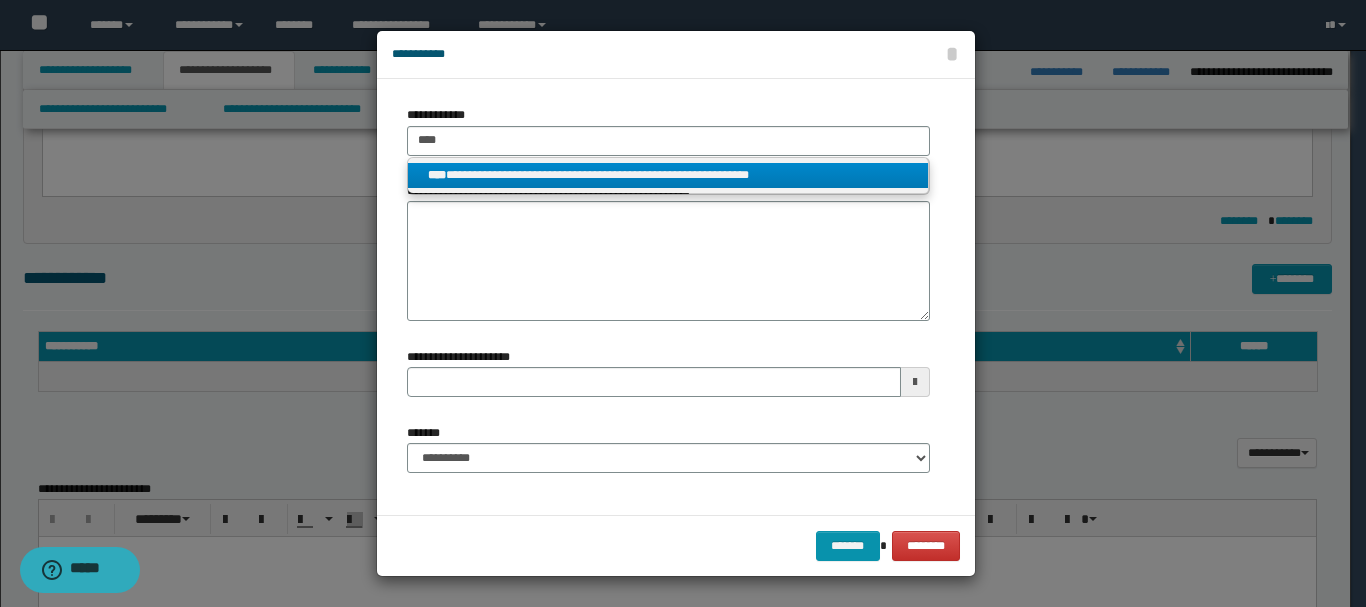 click on "**********" at bounding box center (668, 175) 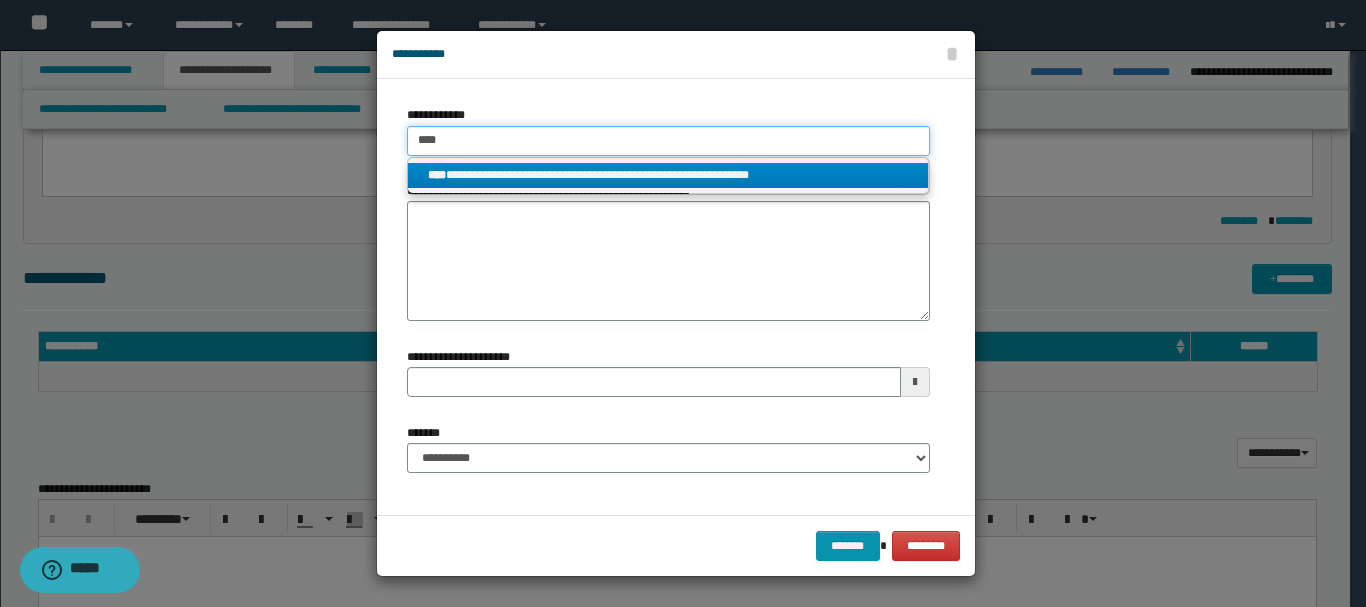 type 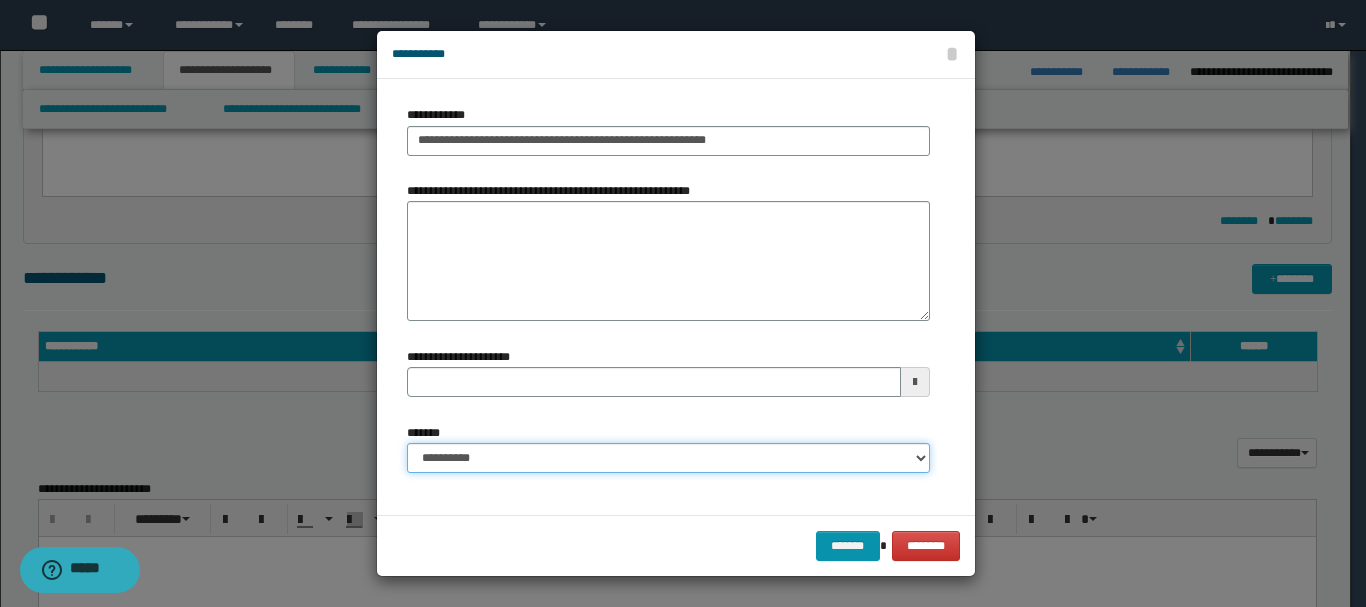 click on "**********" at bounding box center [668, 458] 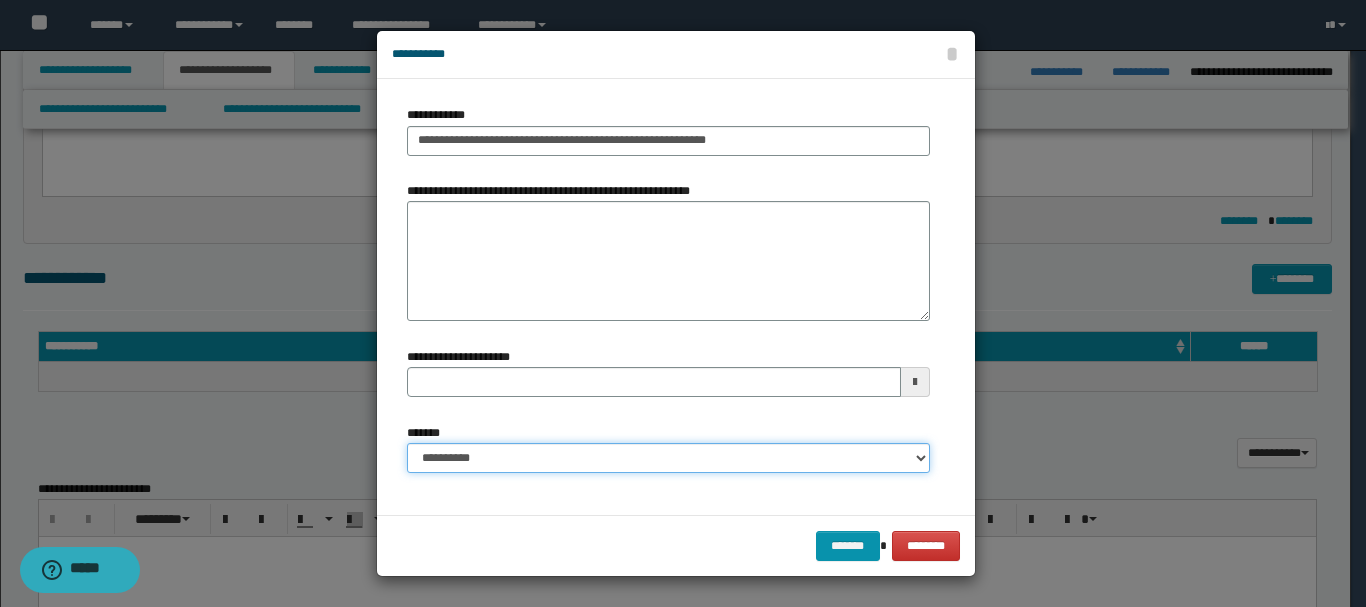 select on "*" 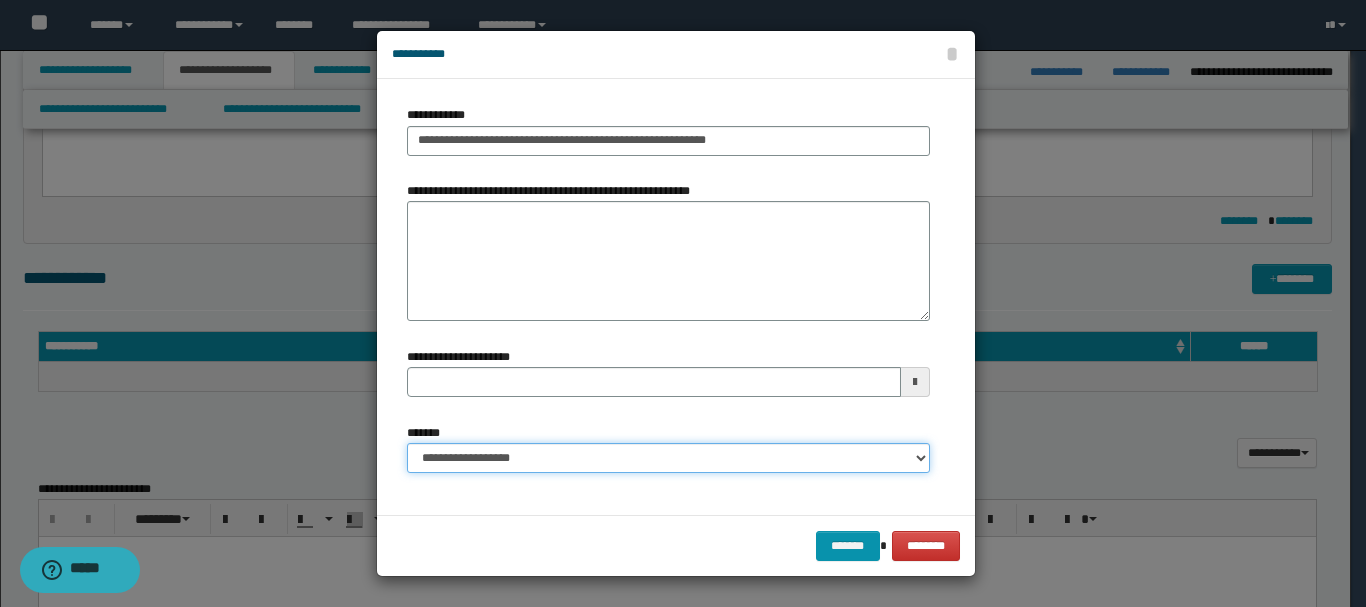 type 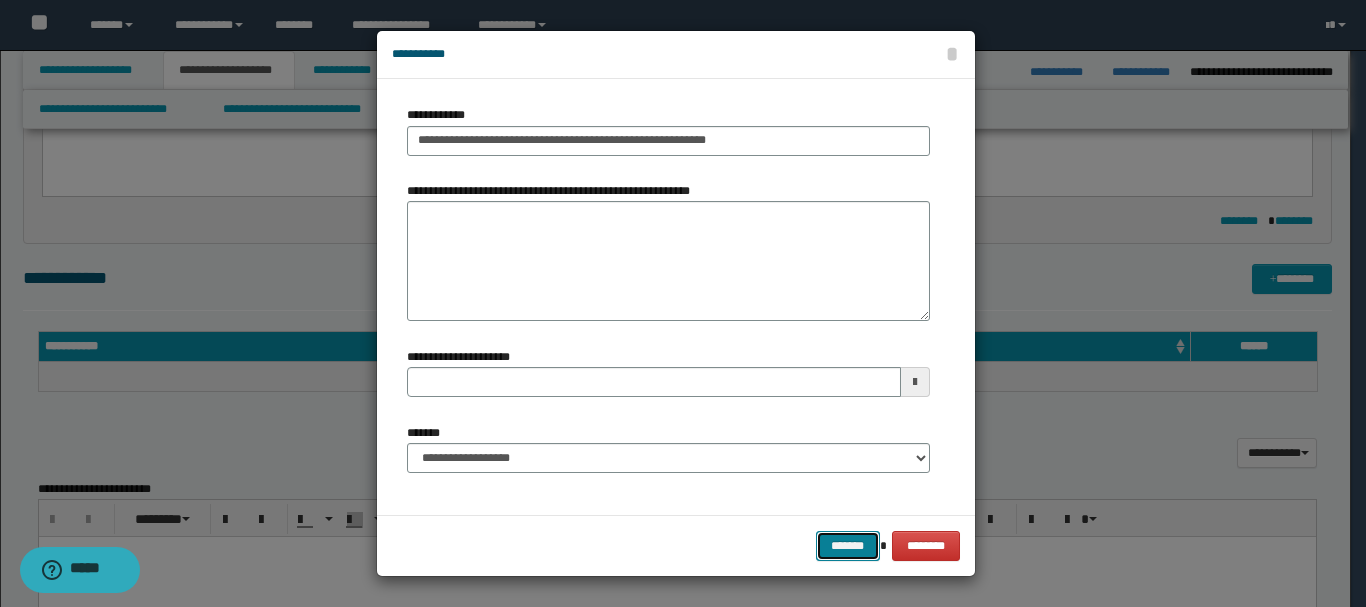 click on "*******" at bounding box center [848, 546] 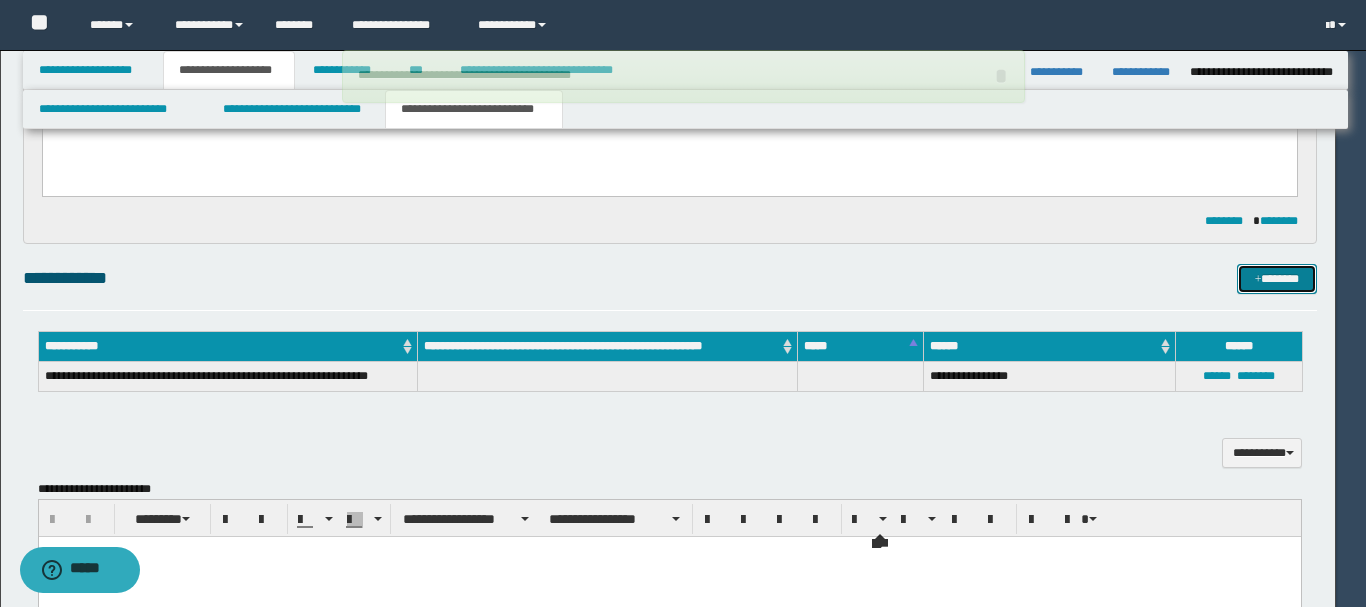 type 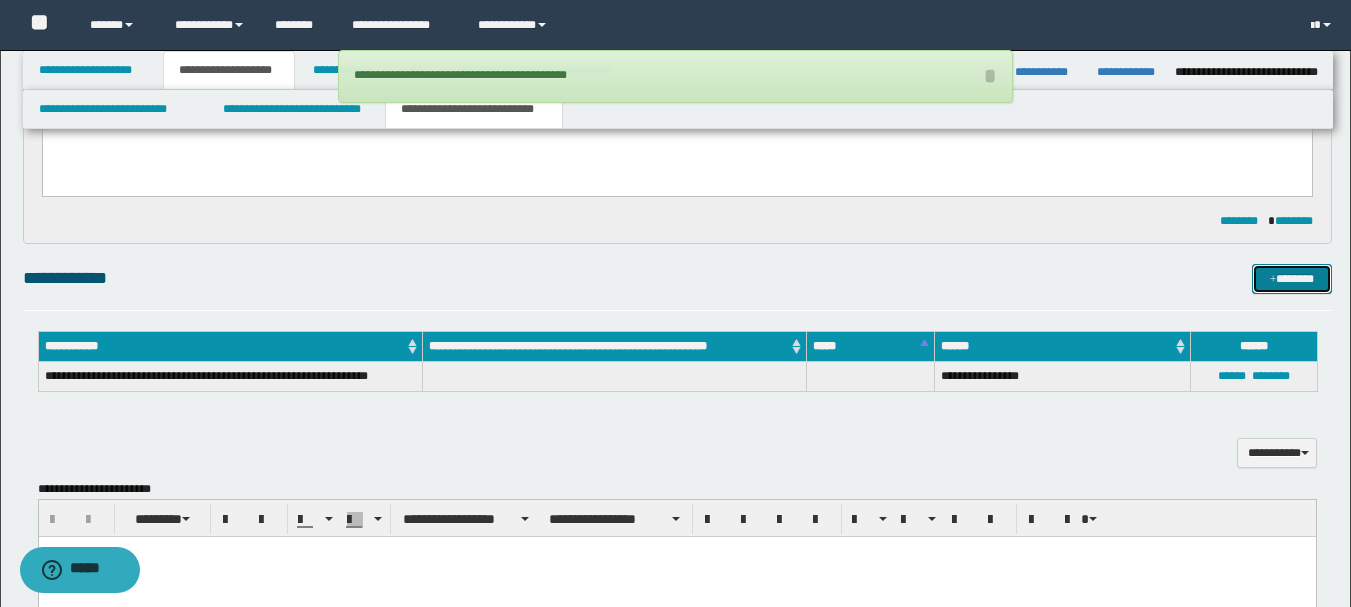 click on "*******" at bounding box center (1292, 279) 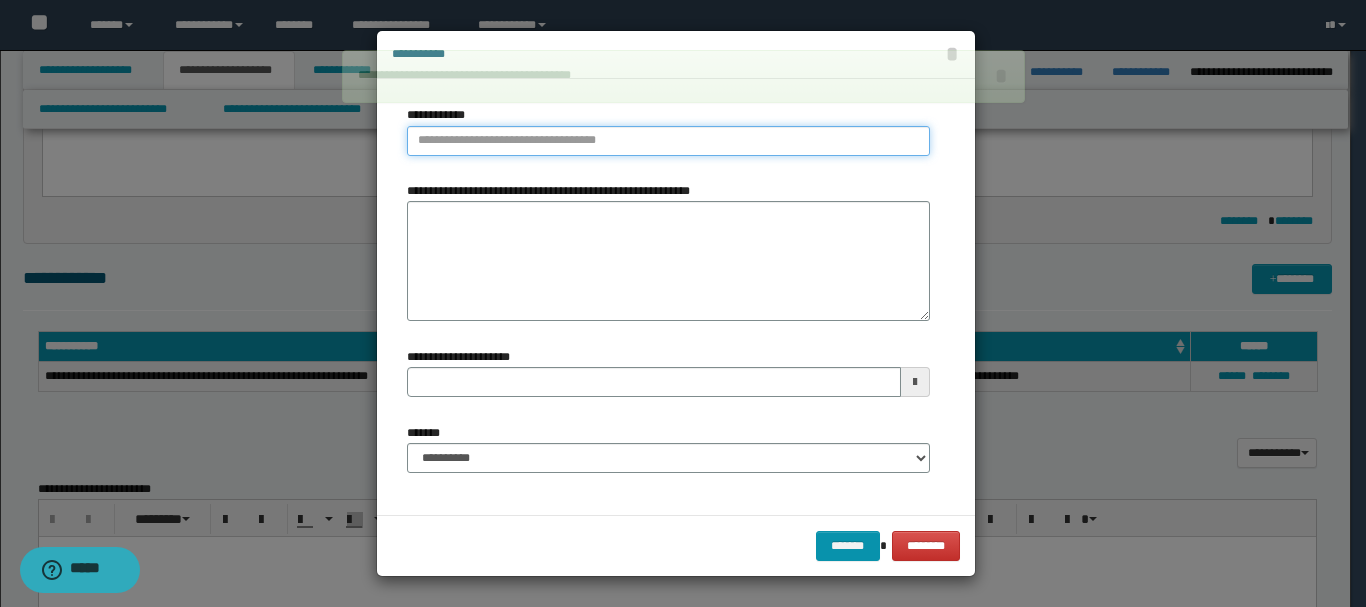 type on "**********" 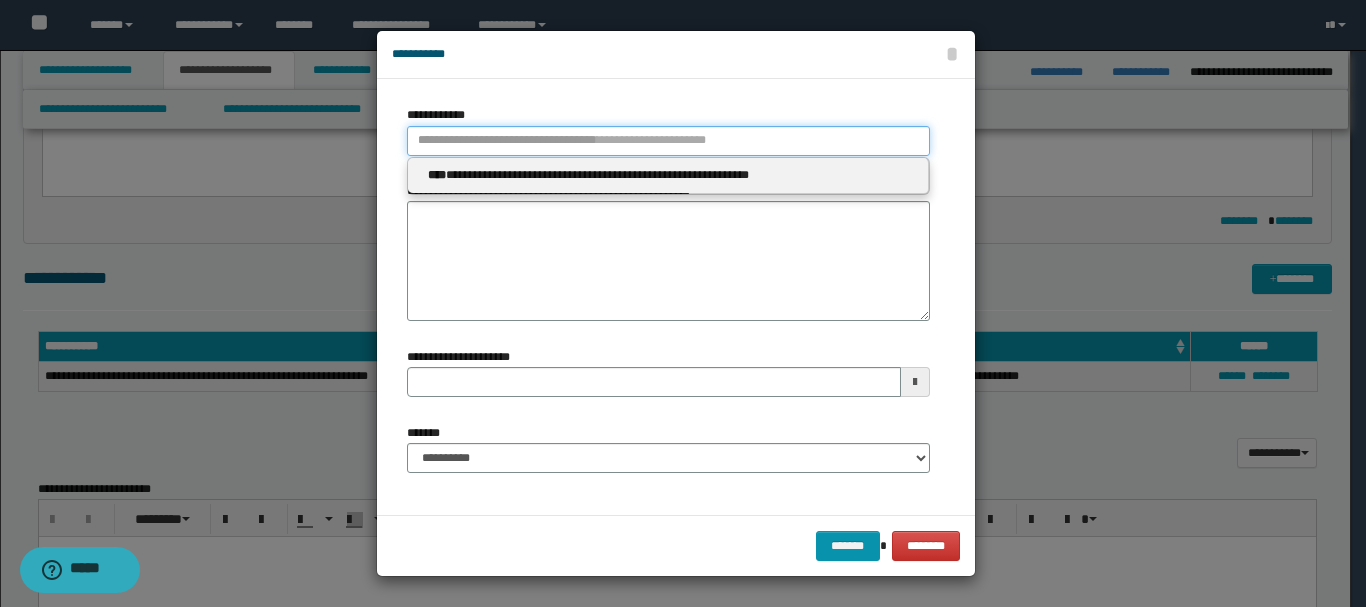click on "**********" at bounding box center [668, 141] 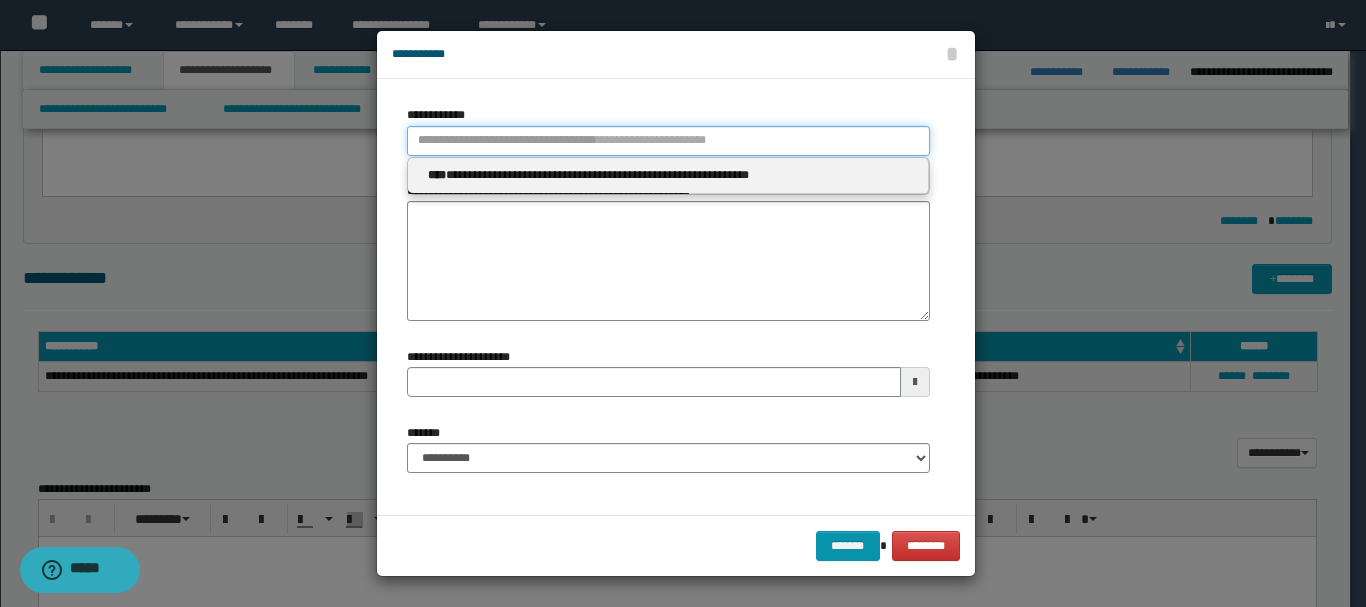 type 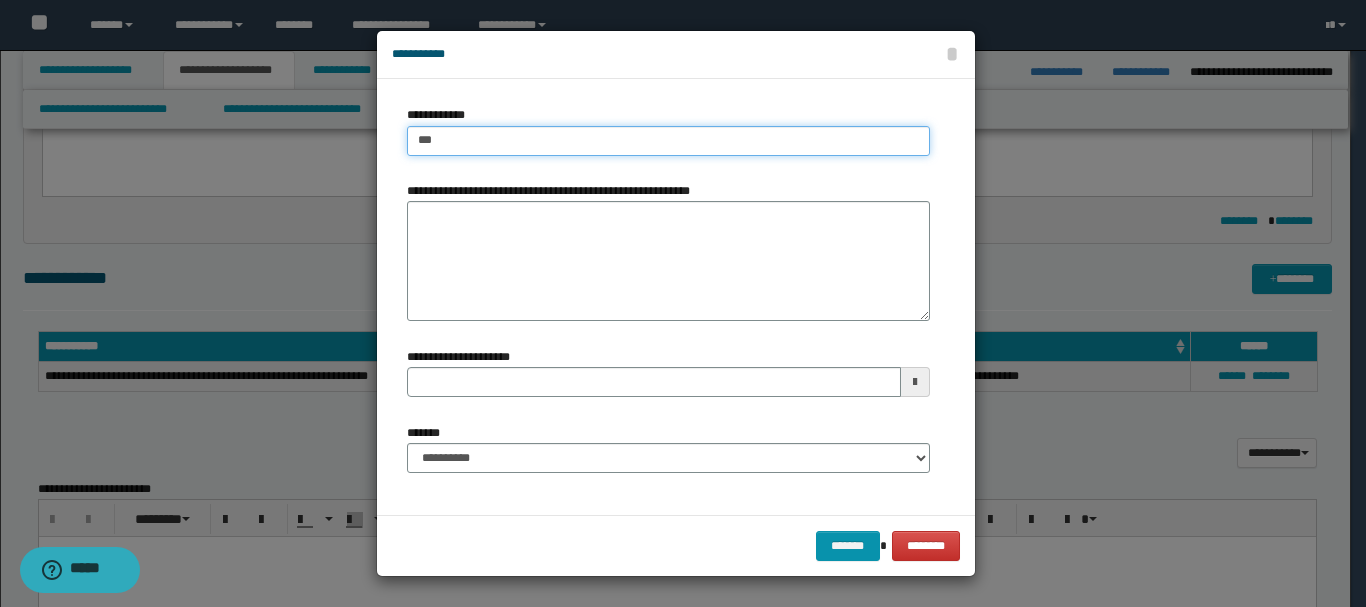 type on "****" 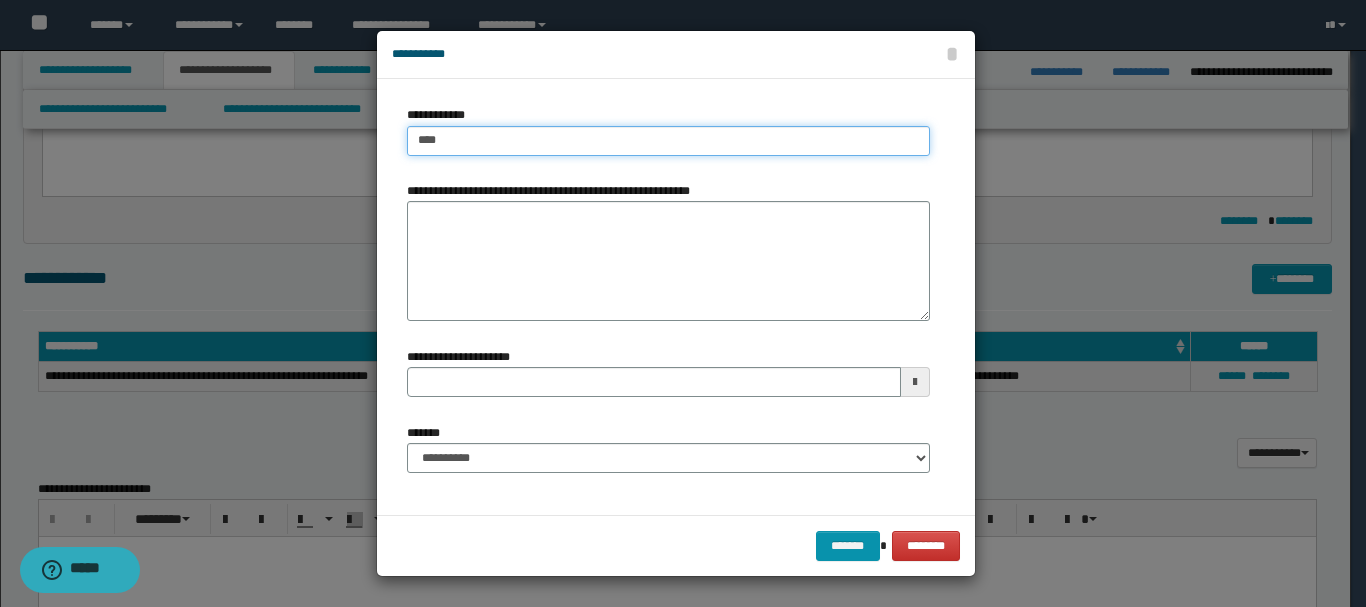 type on "****" 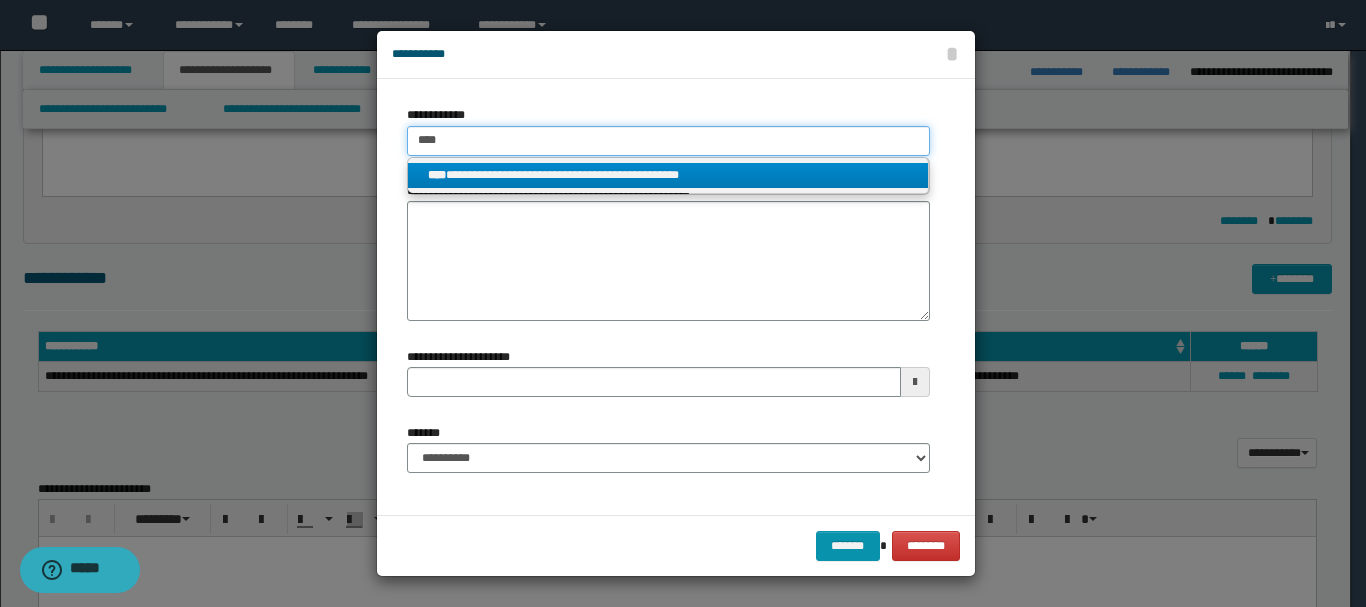 type on "****" 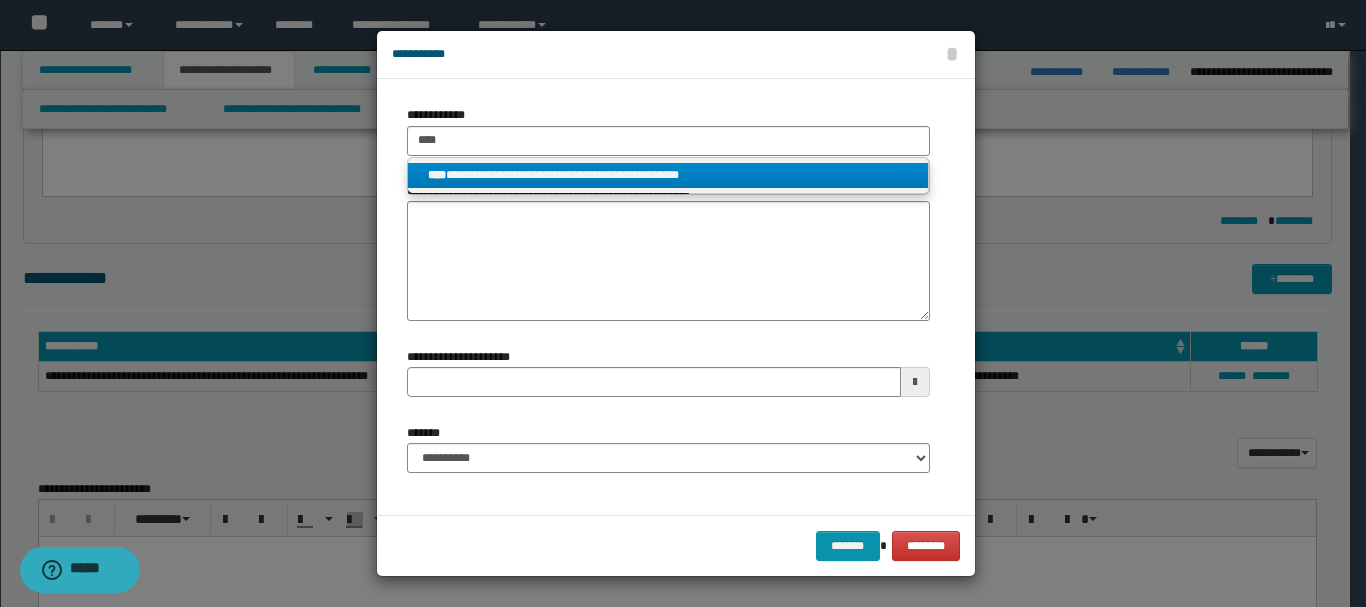 click on "**********" at bounding box center (668, 175) 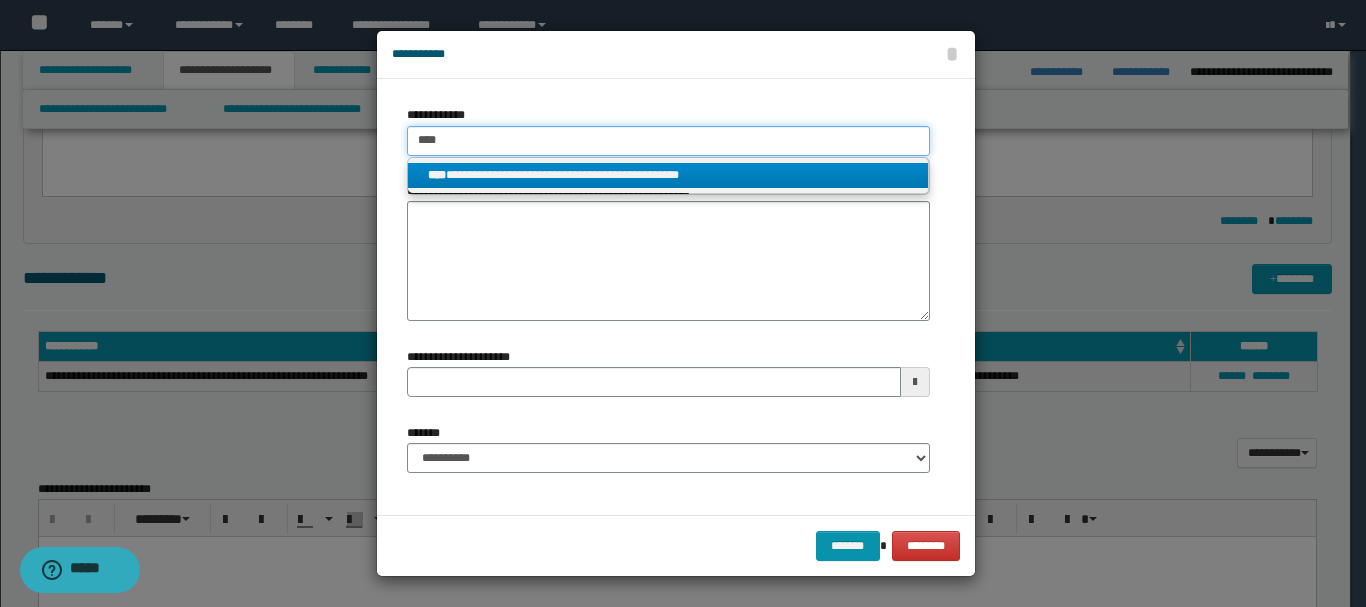 type 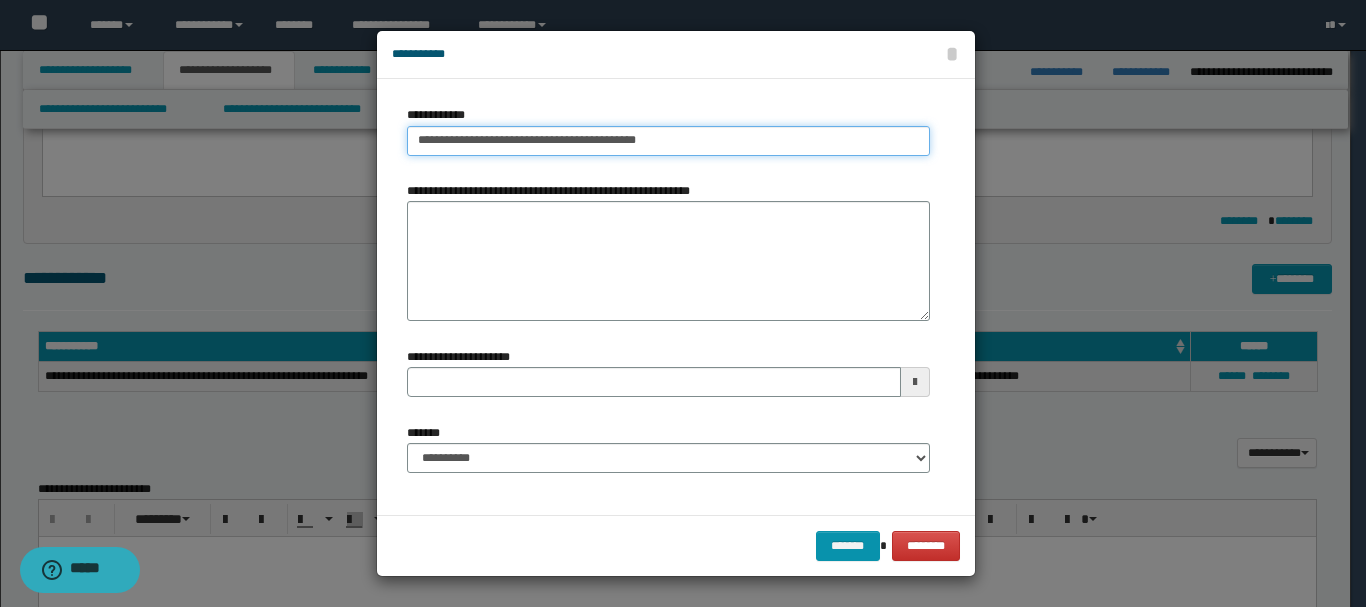 type 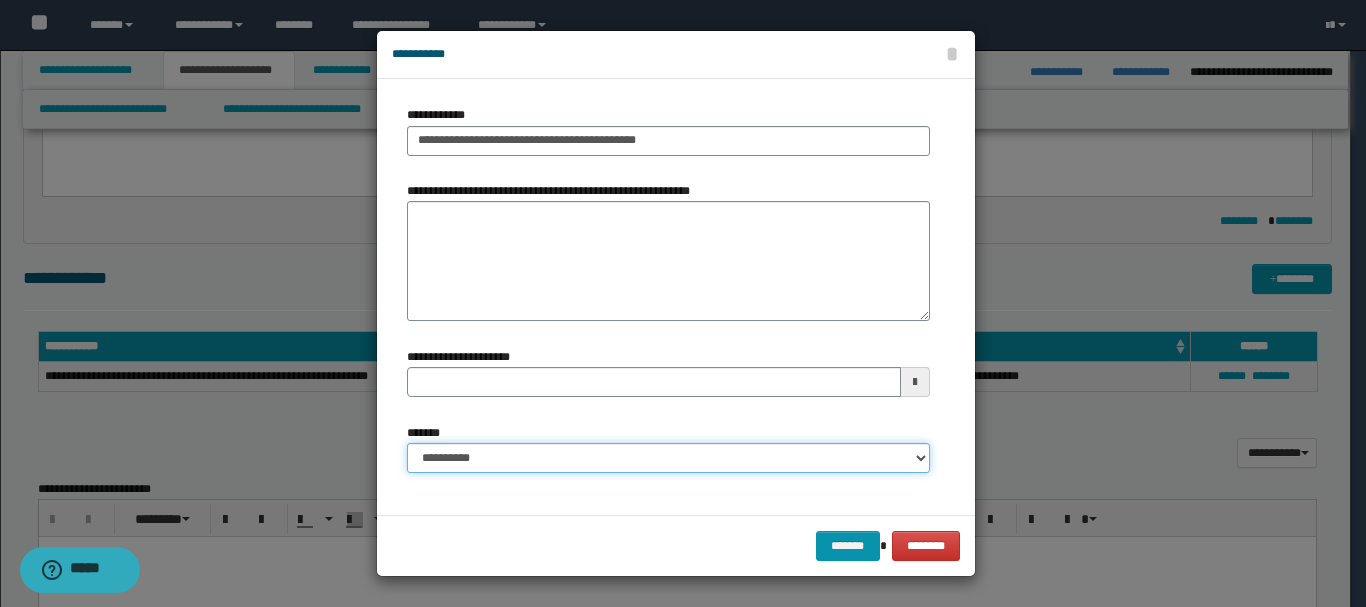 click on "**********" at bounding box center [668, 458] 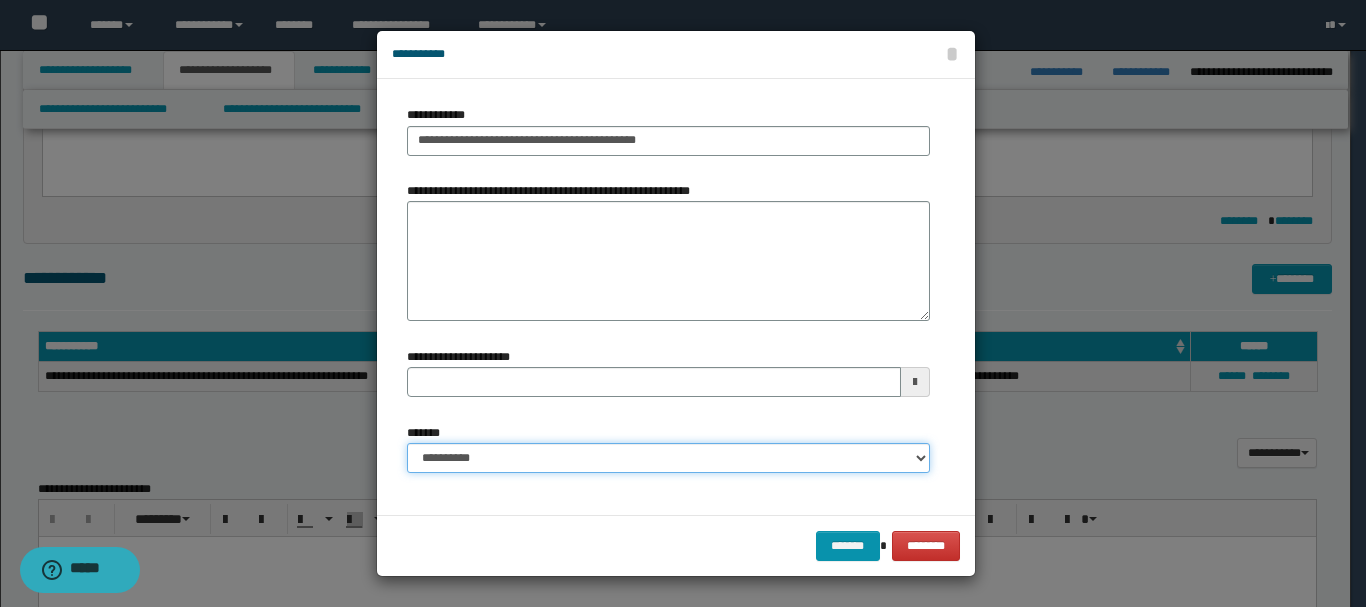 select on "*" 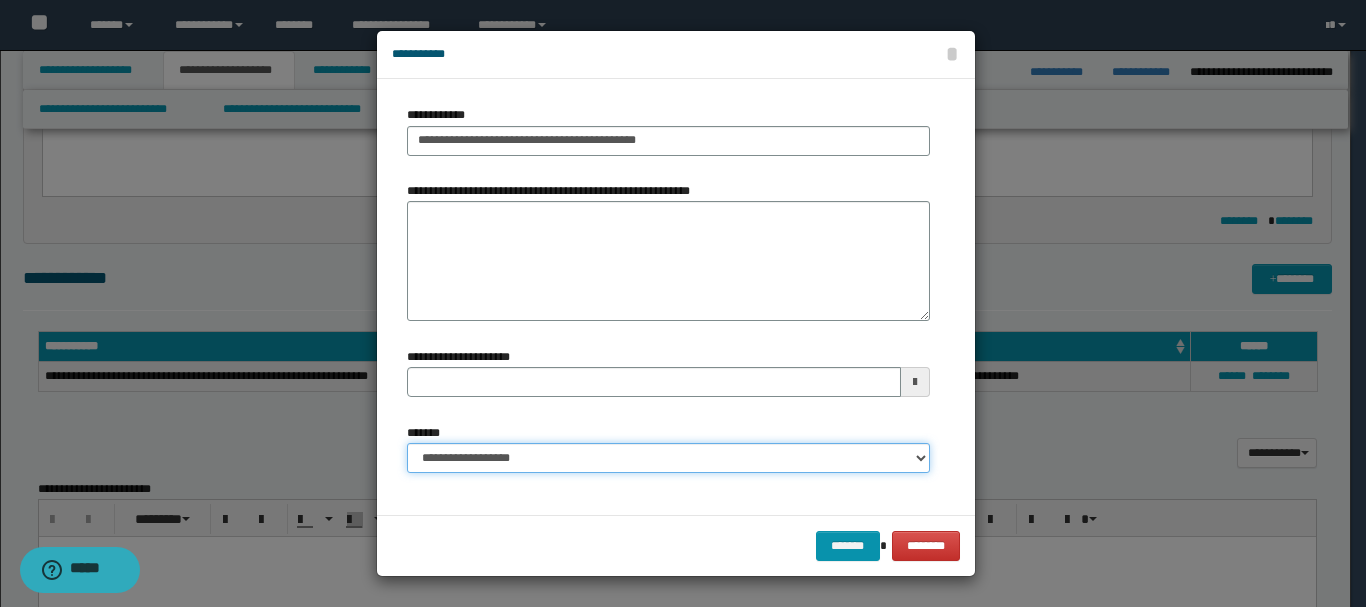 click on "**********" at bounding box center (668, 458) 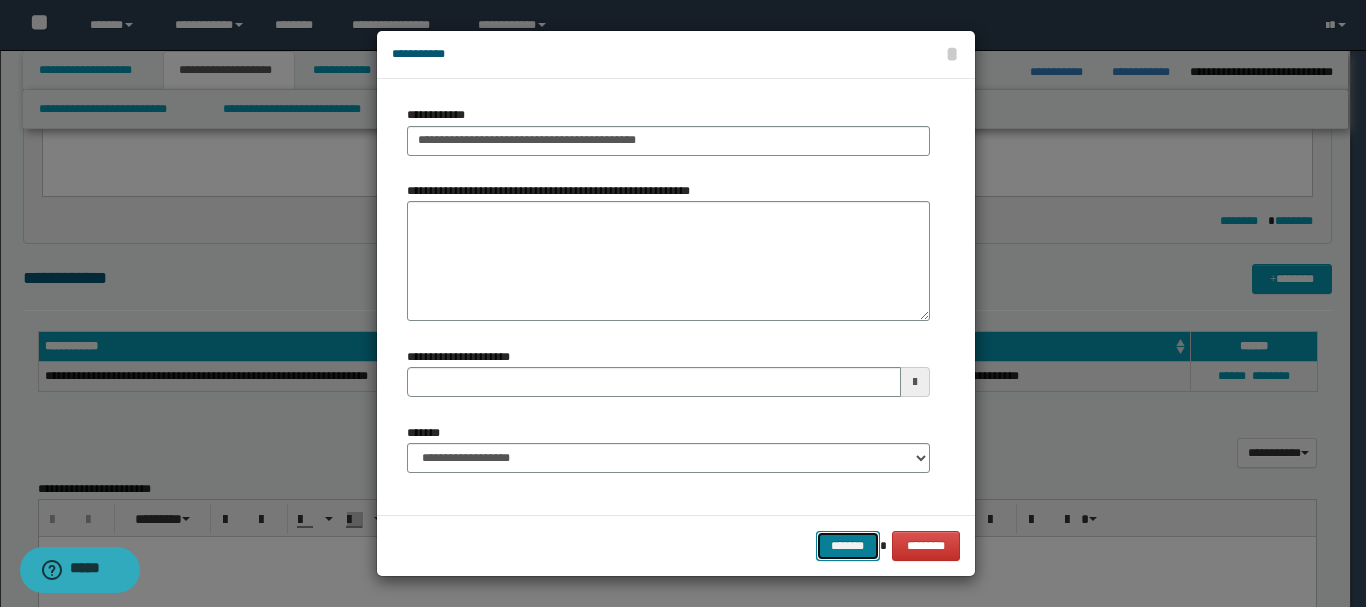 click on "*******" at bounding box center (848, 546) 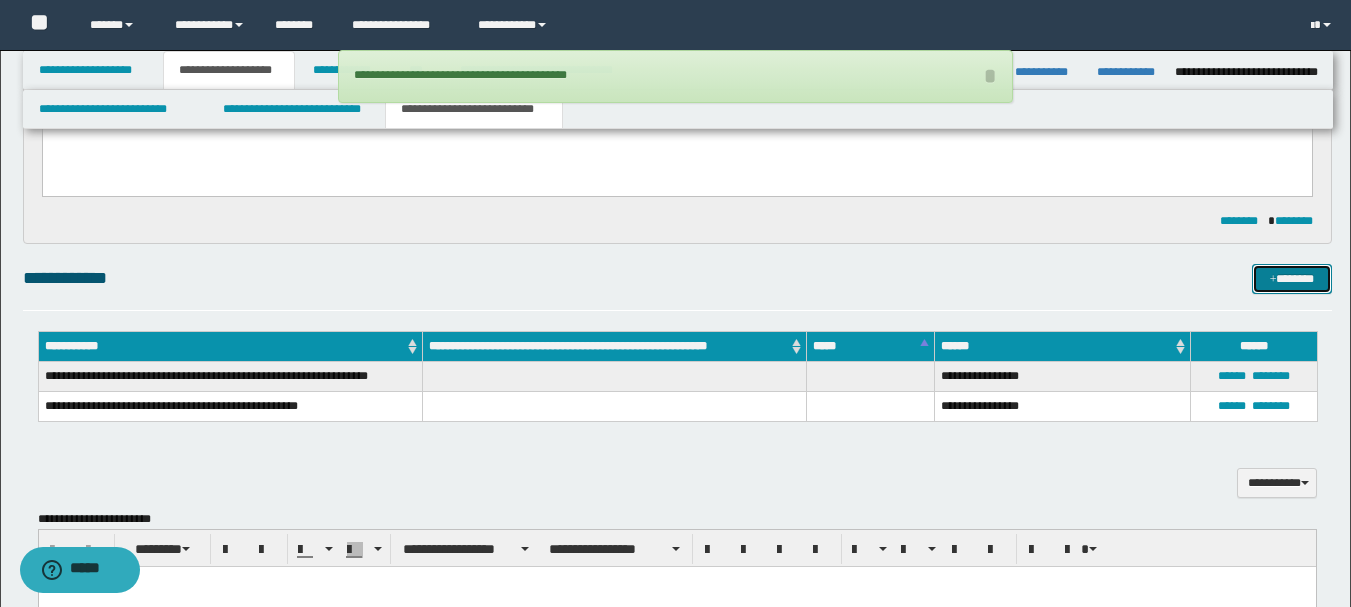 click at bounding box center (1273, 280) 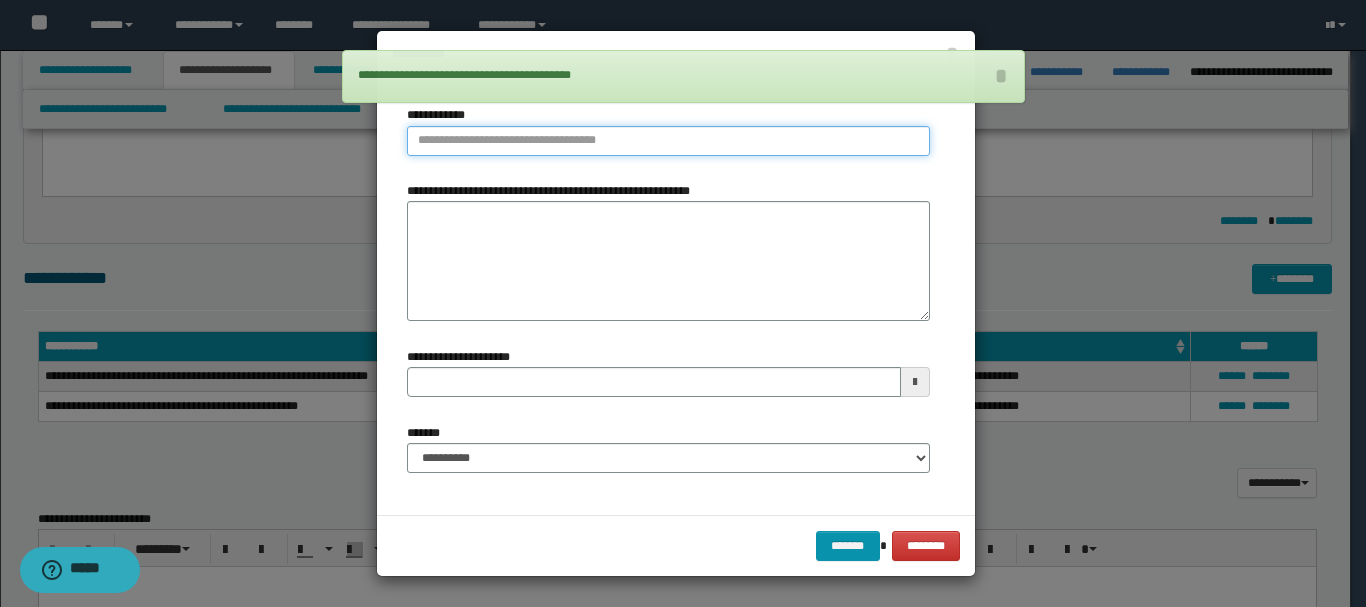 type on "**********" 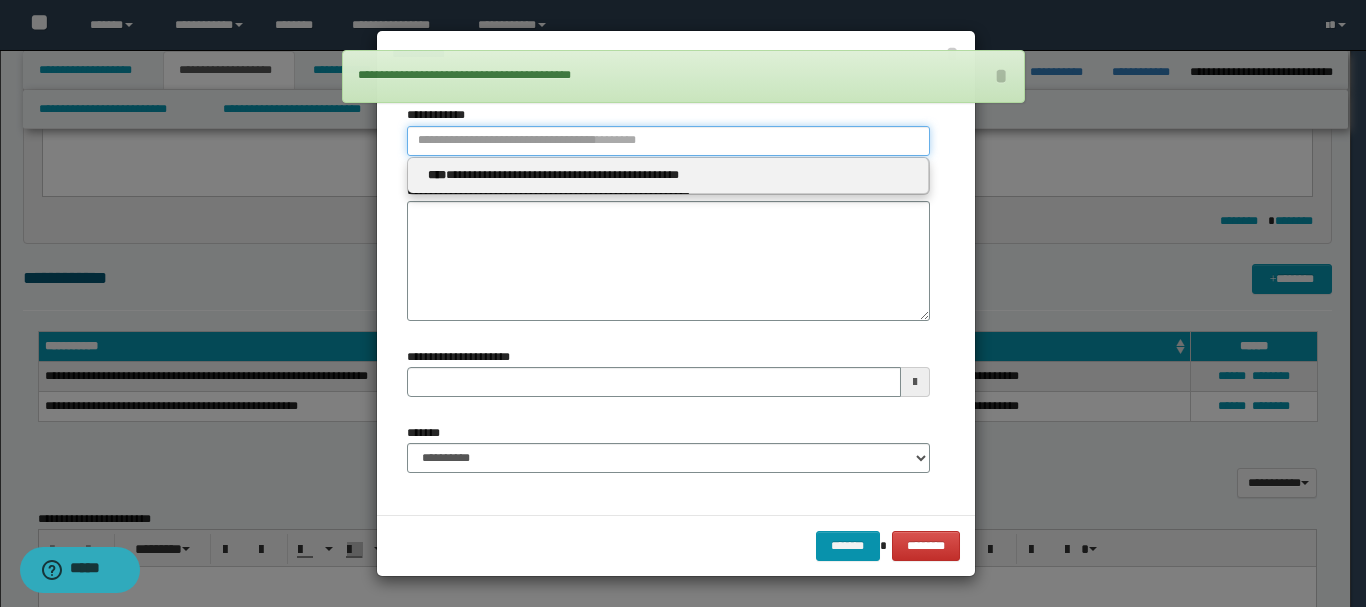 click on "**********" at bounding box center (668, 141) 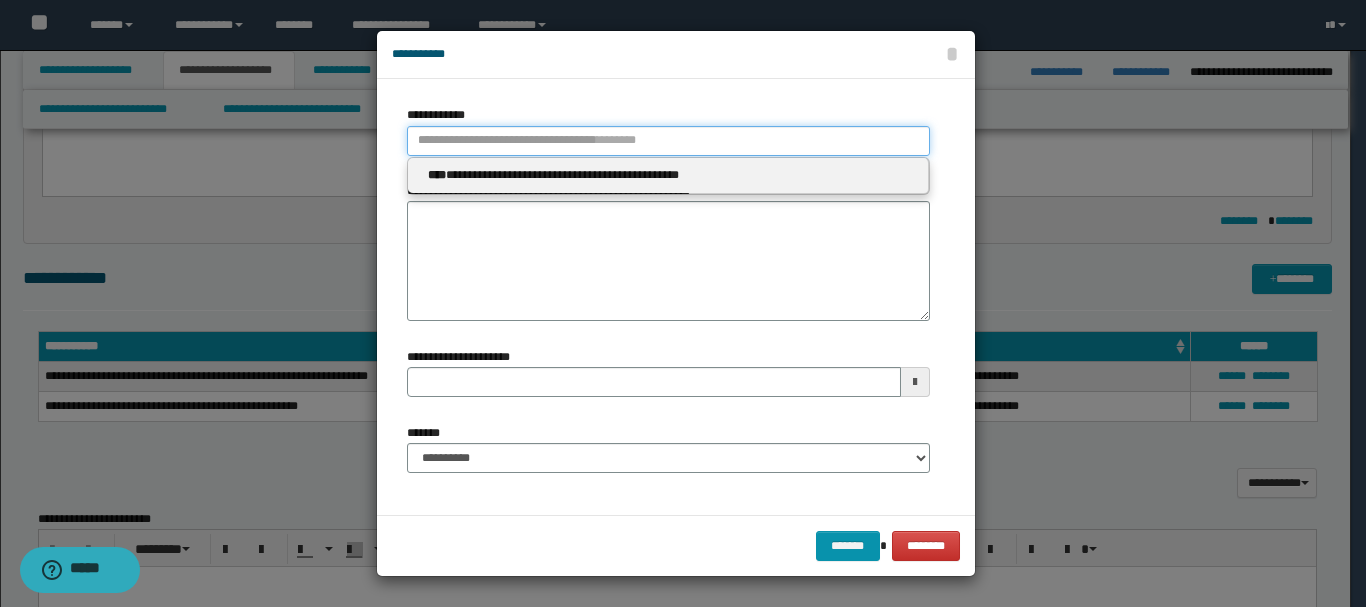 type 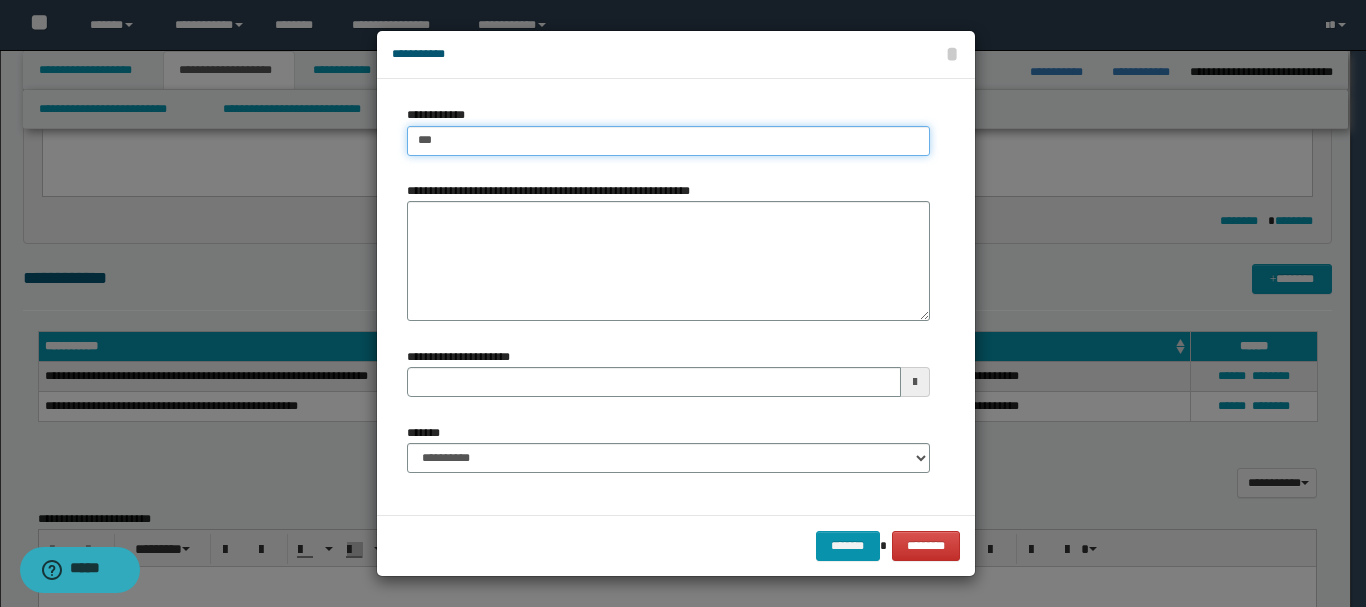 type on "****" 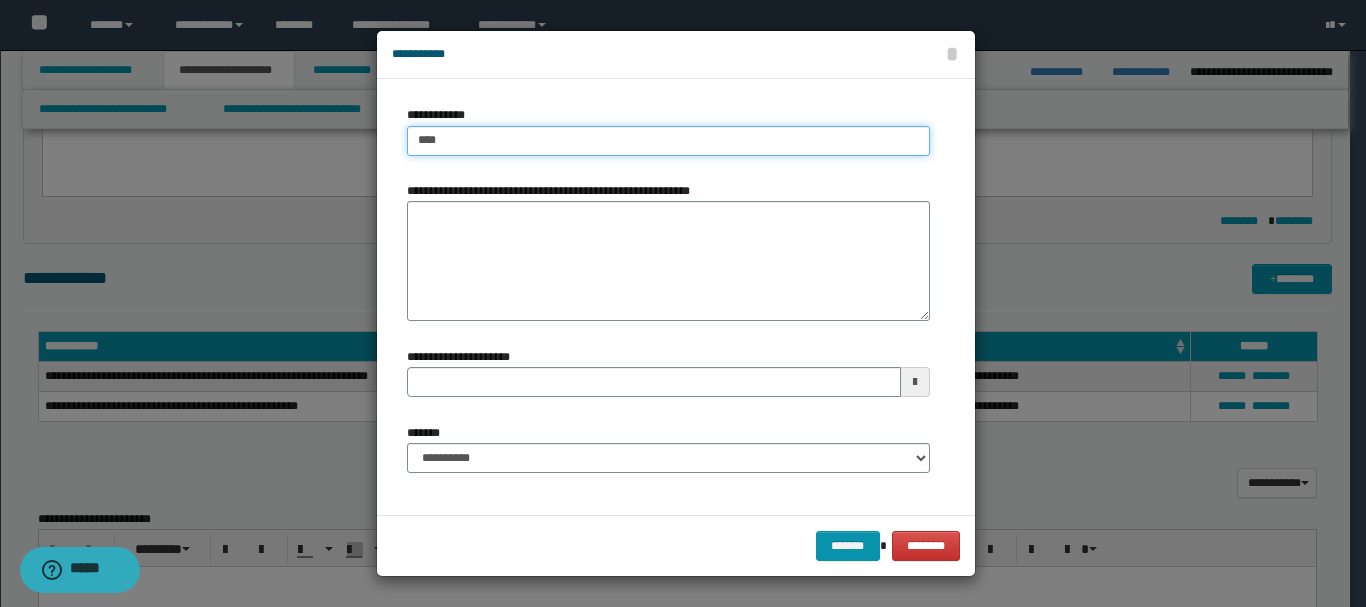 type on "****" 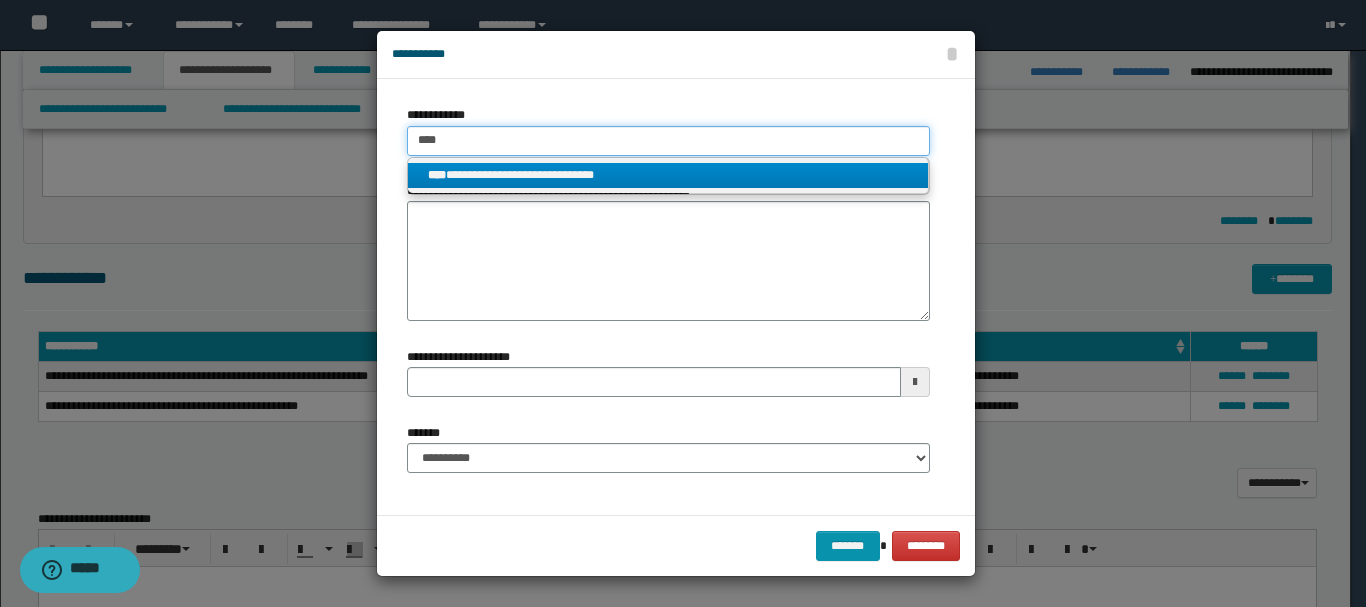 type on "****" 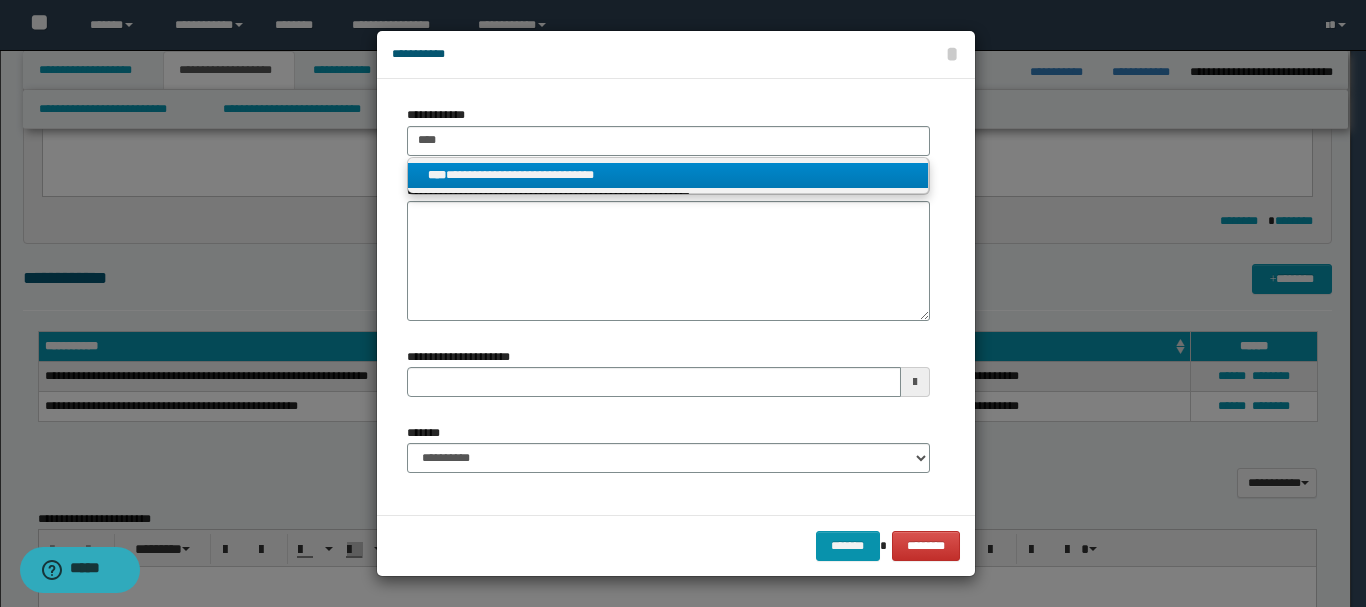 click on "**********" at bounding box center (668, 175) 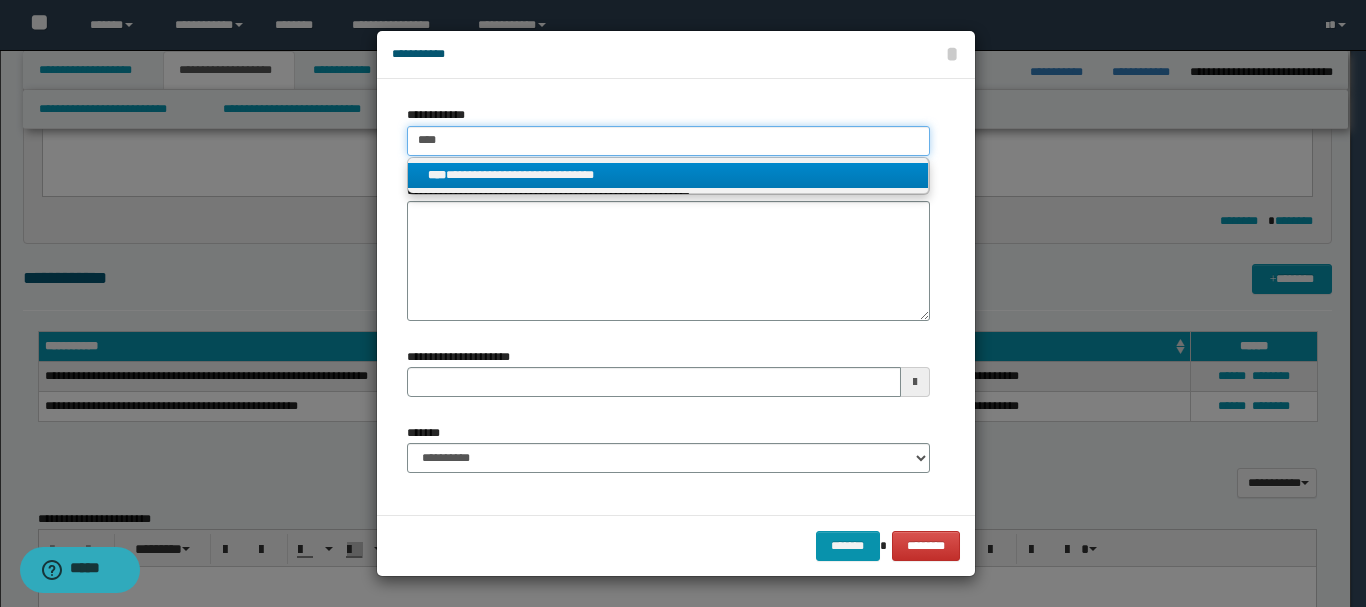 type 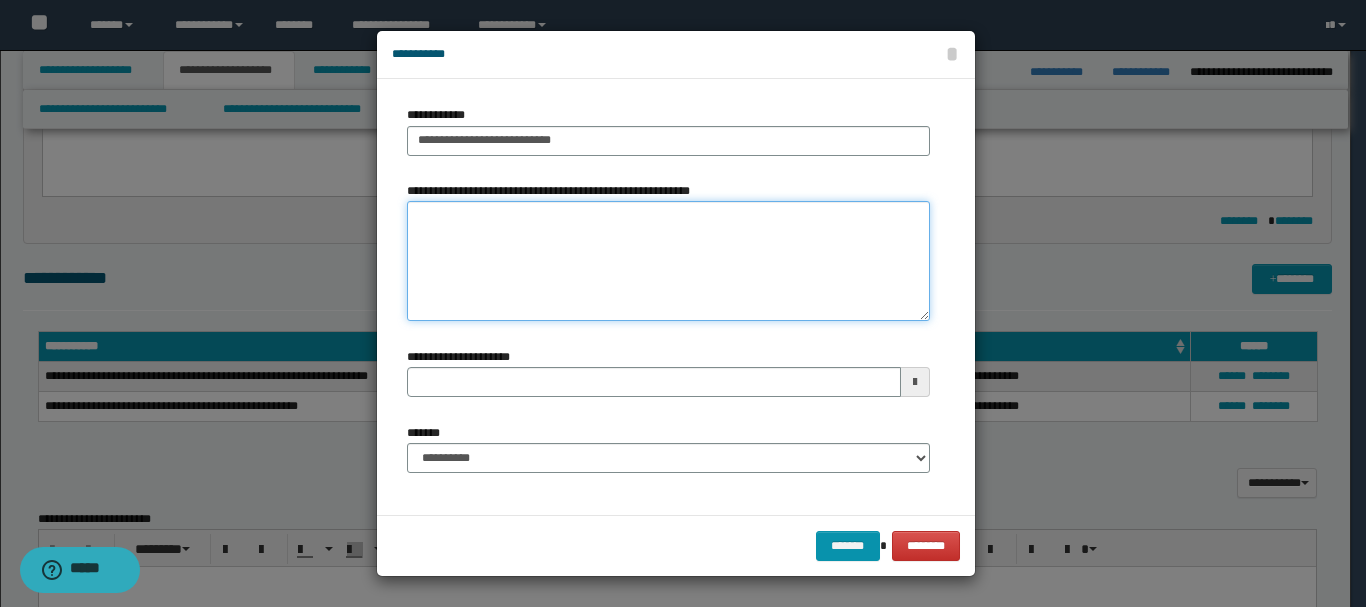 click on "**********" at bounding box center (668, 261) 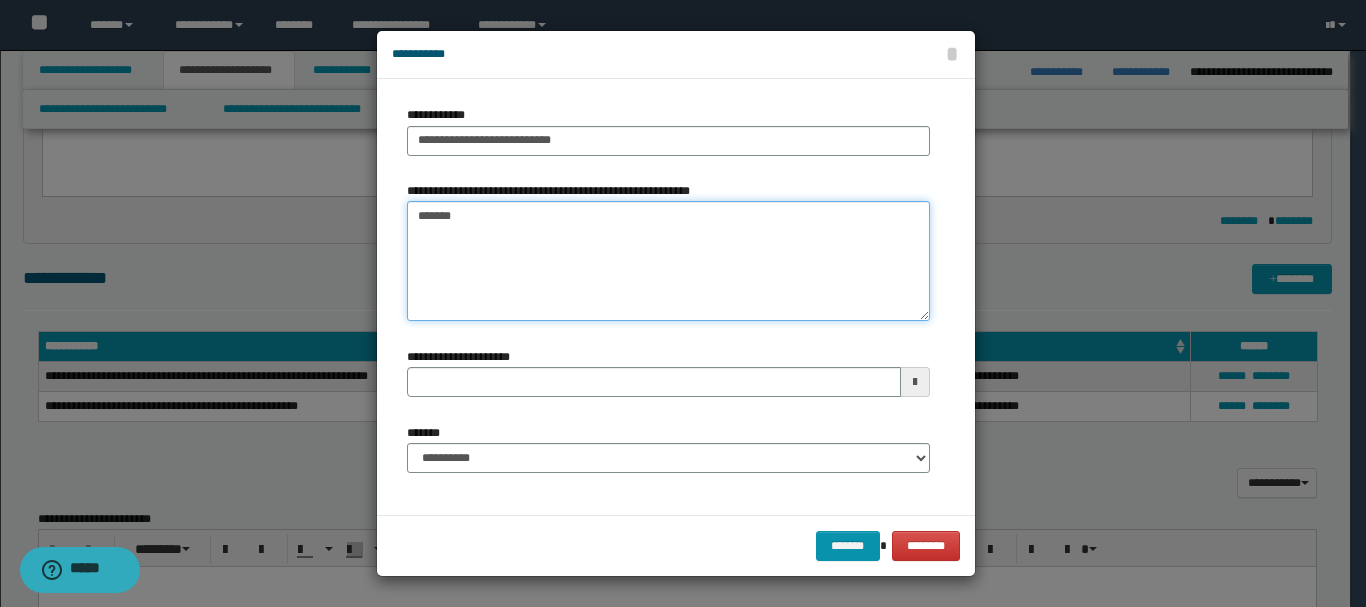type on "*******" 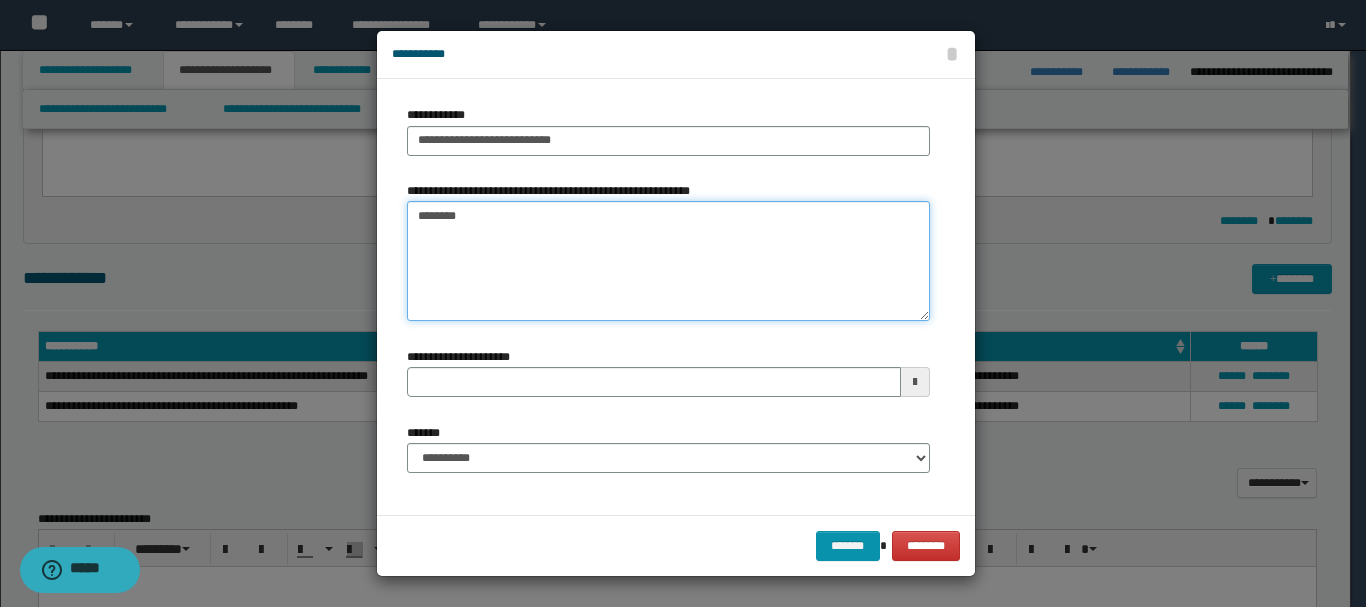 type 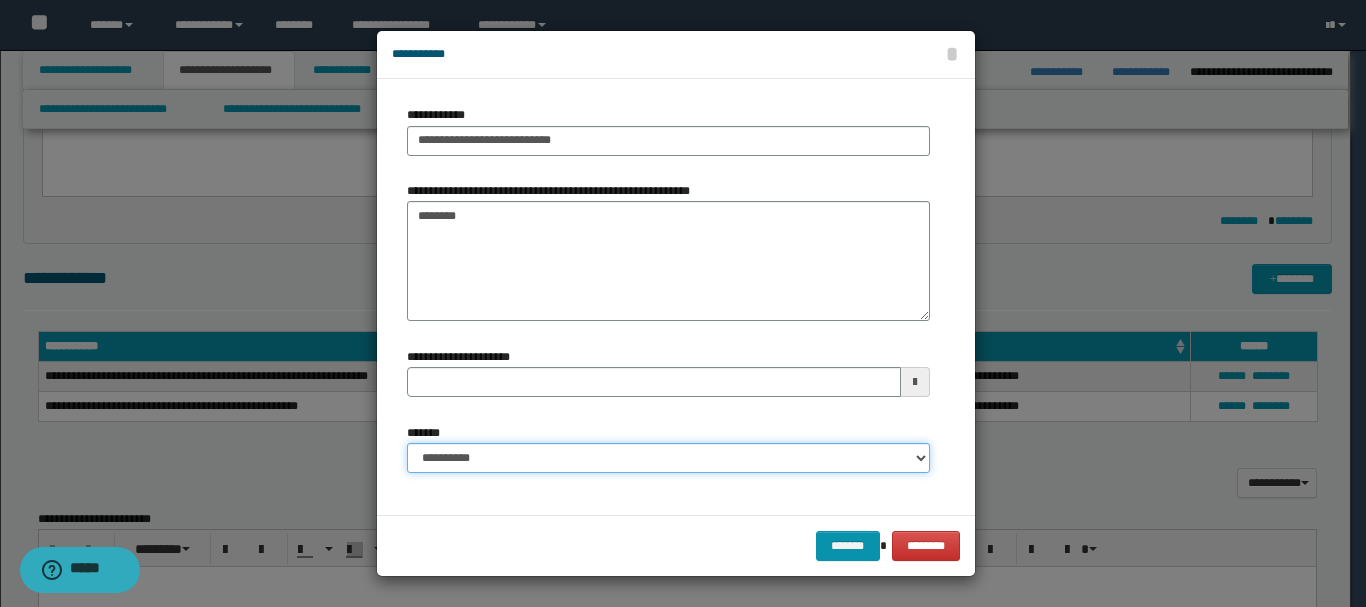 click on "**********" at bounding box center [668, 458] 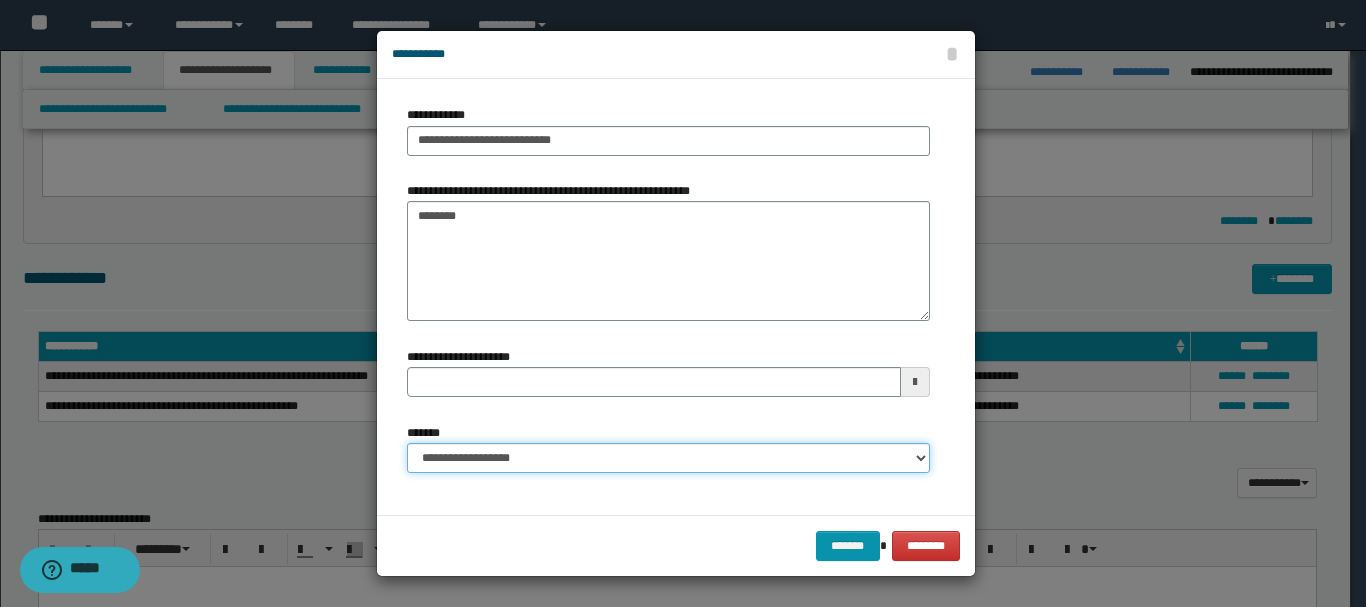 click on "**********" at bounding box center (668, 458) 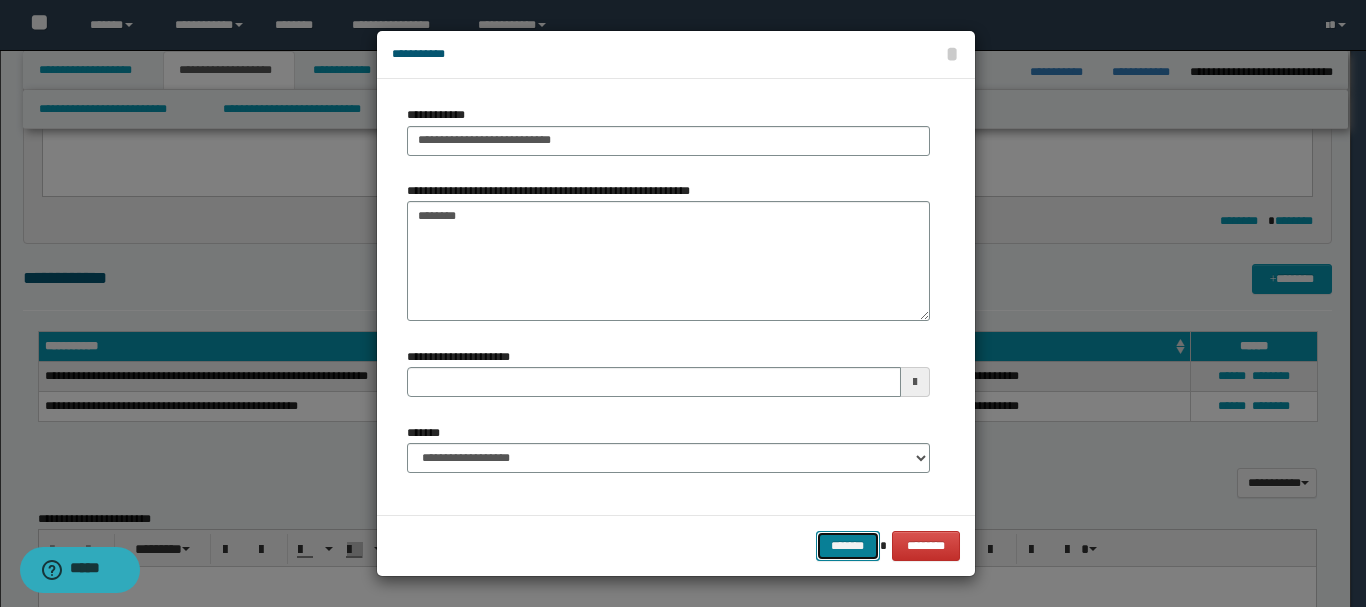click on "*******" at bounding box center [848, 546] 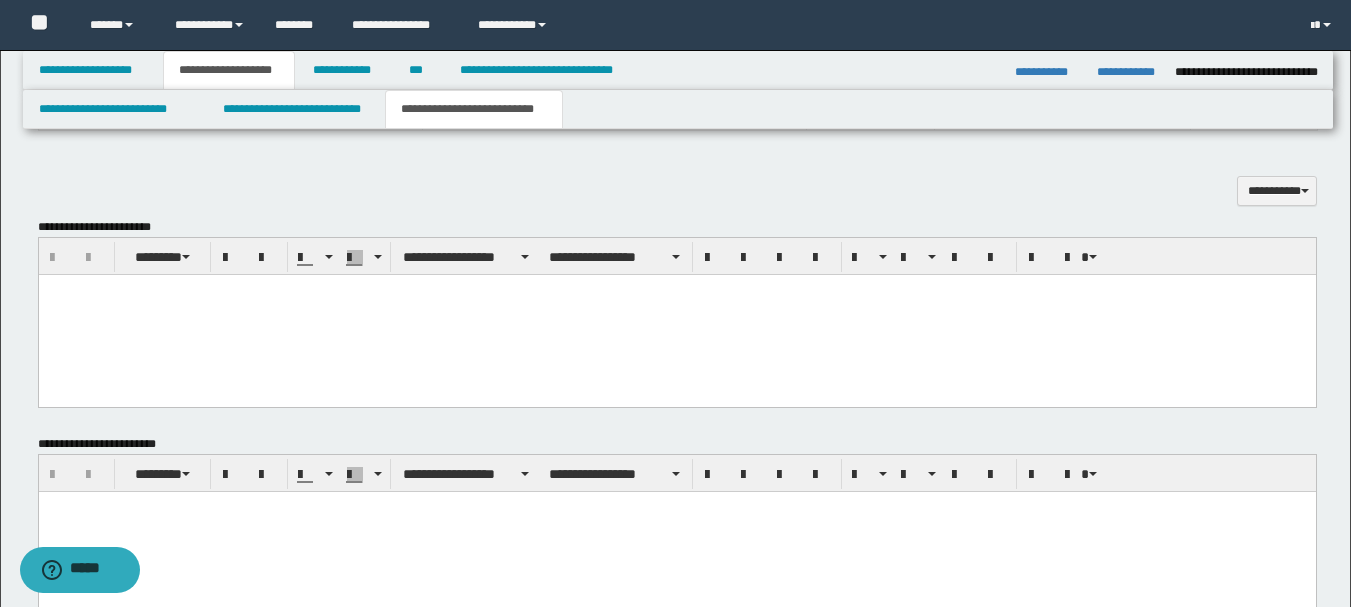 scroll, scrollTop: 700, scrollLeft: 0, axis: vertical 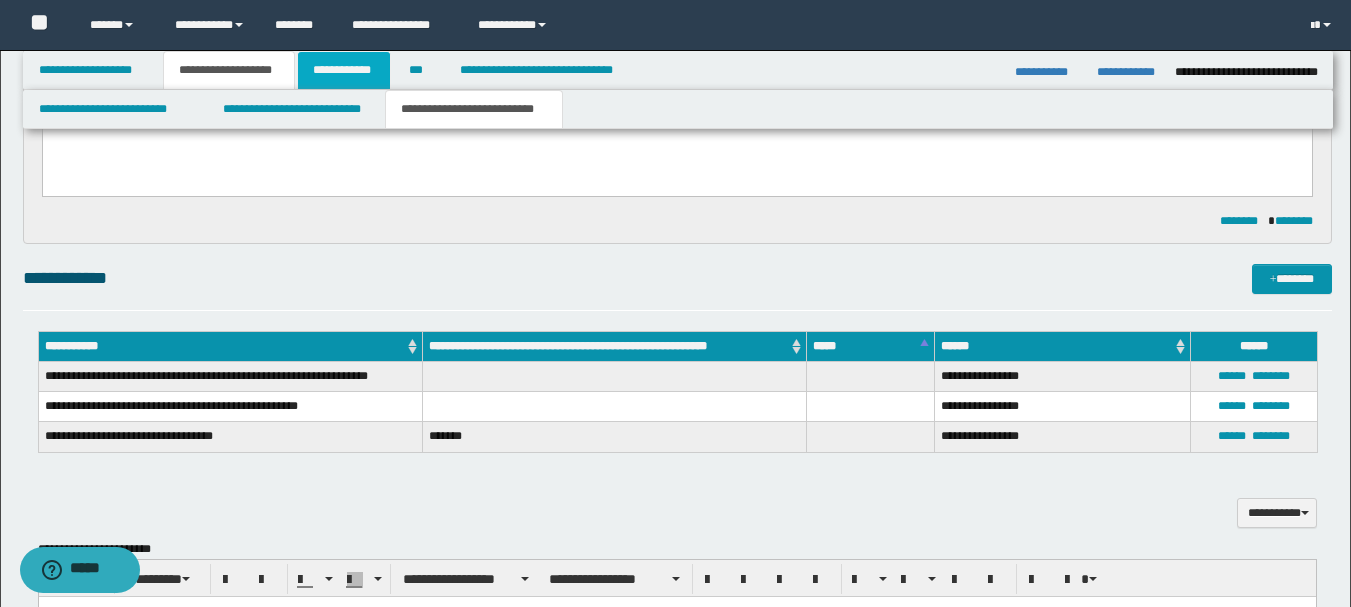click on "**********" at bounding box center [344, 70] 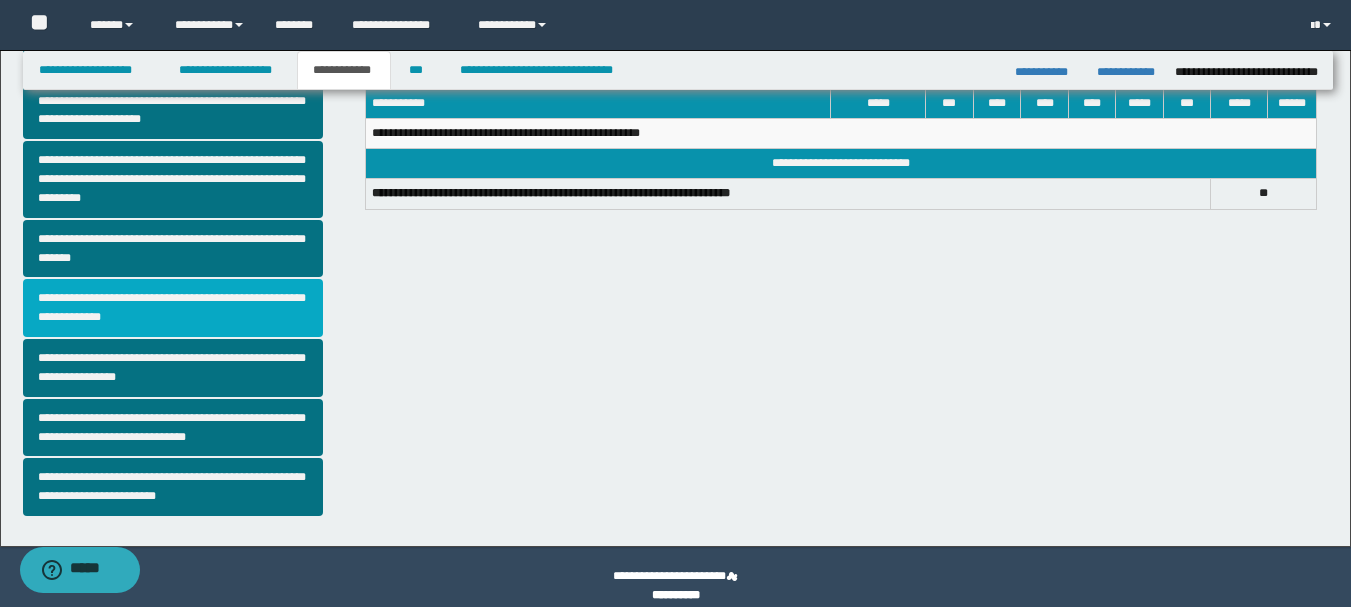 scroll, scrollTop: 542, scrollLeft: 0, axis: vertical 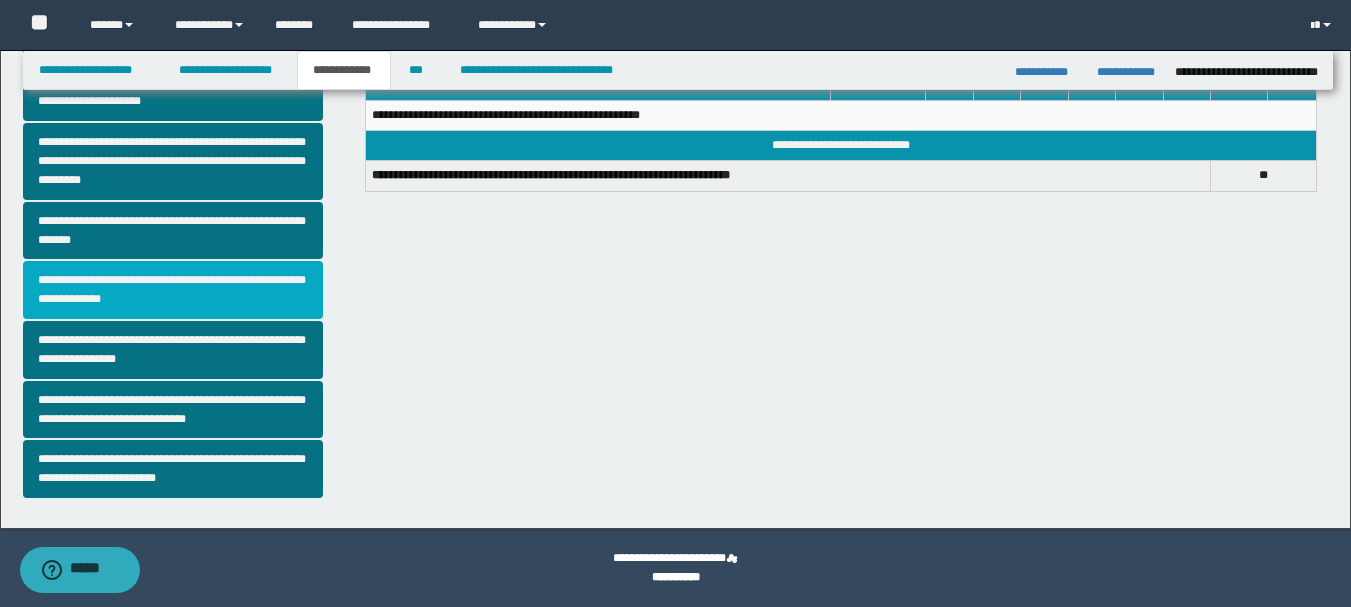 click on "**********" at bounding box center [173, 290] 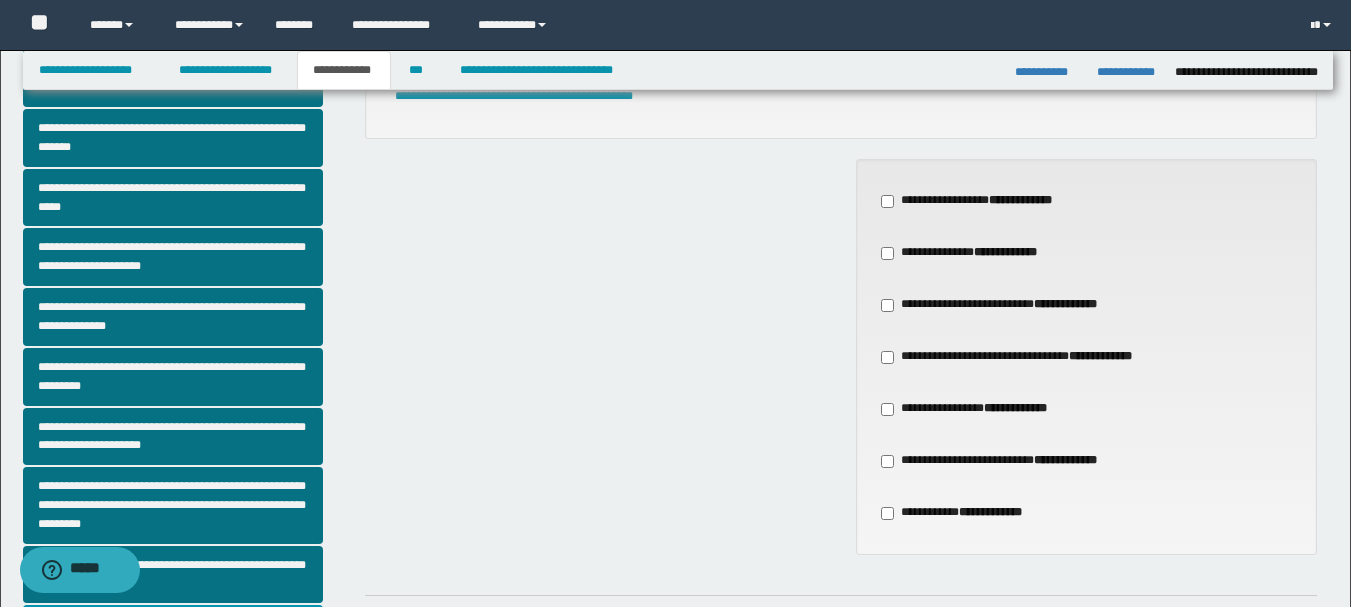 scroll, scrollTop: 200, scrollLeft: 0, axis: vertical 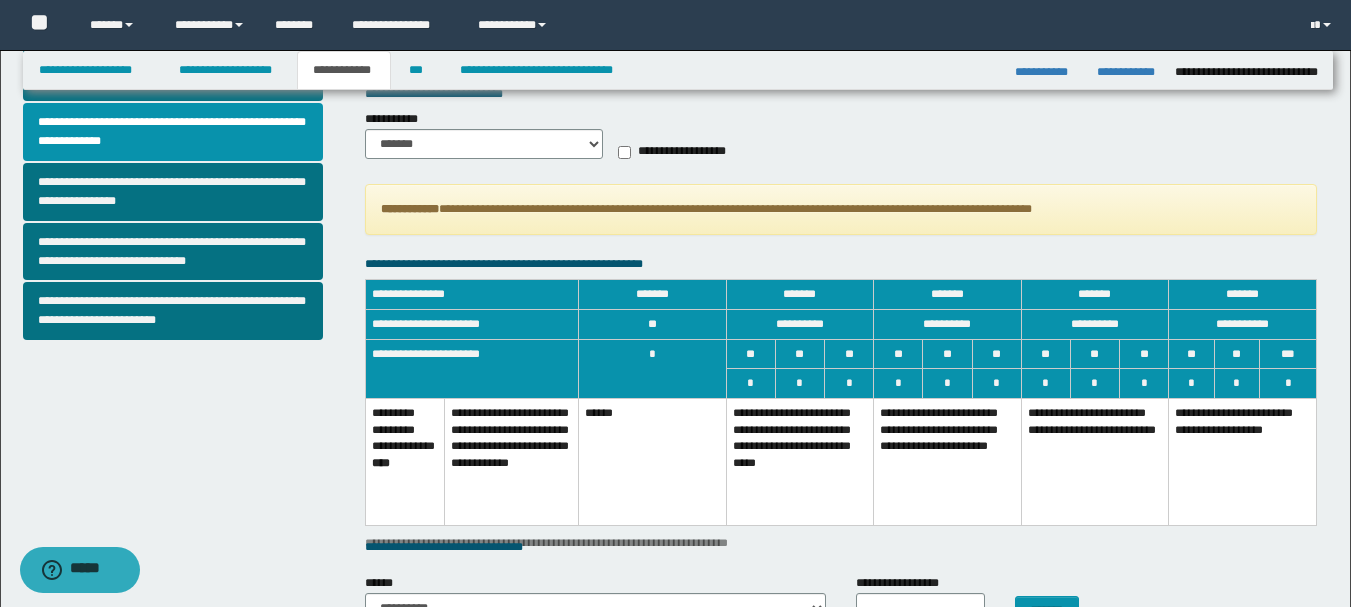 click on "**********" at bounding box center (800, 461) 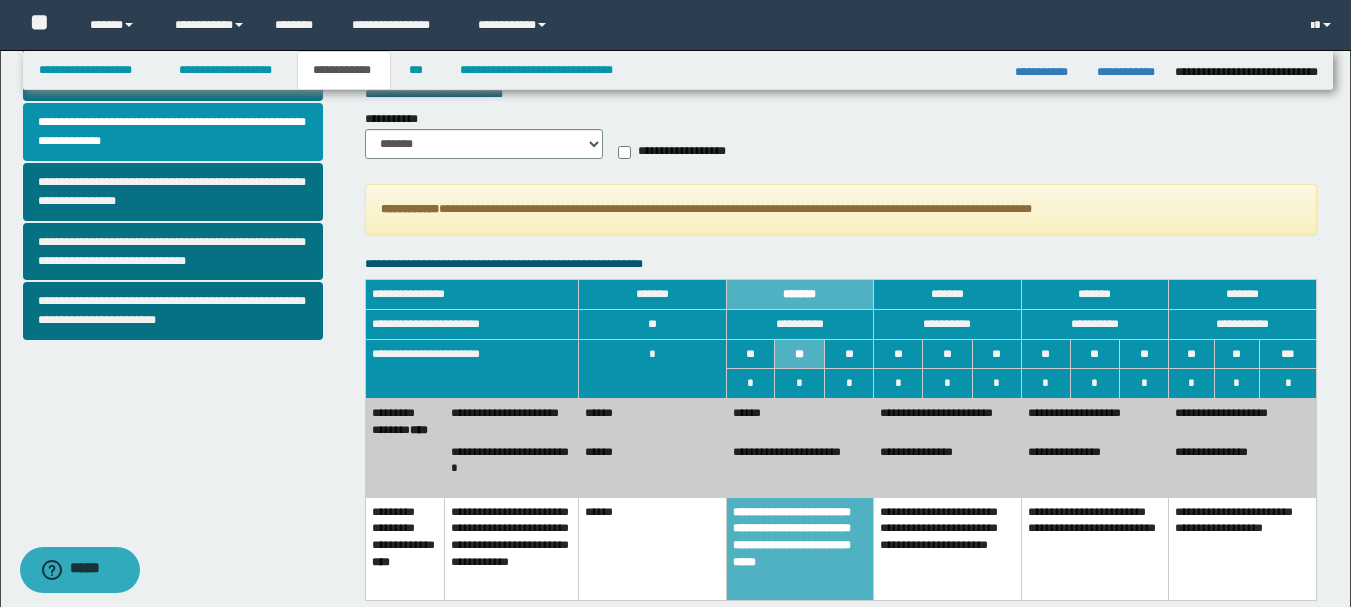 click on "******" at bounding box center [800, 417] 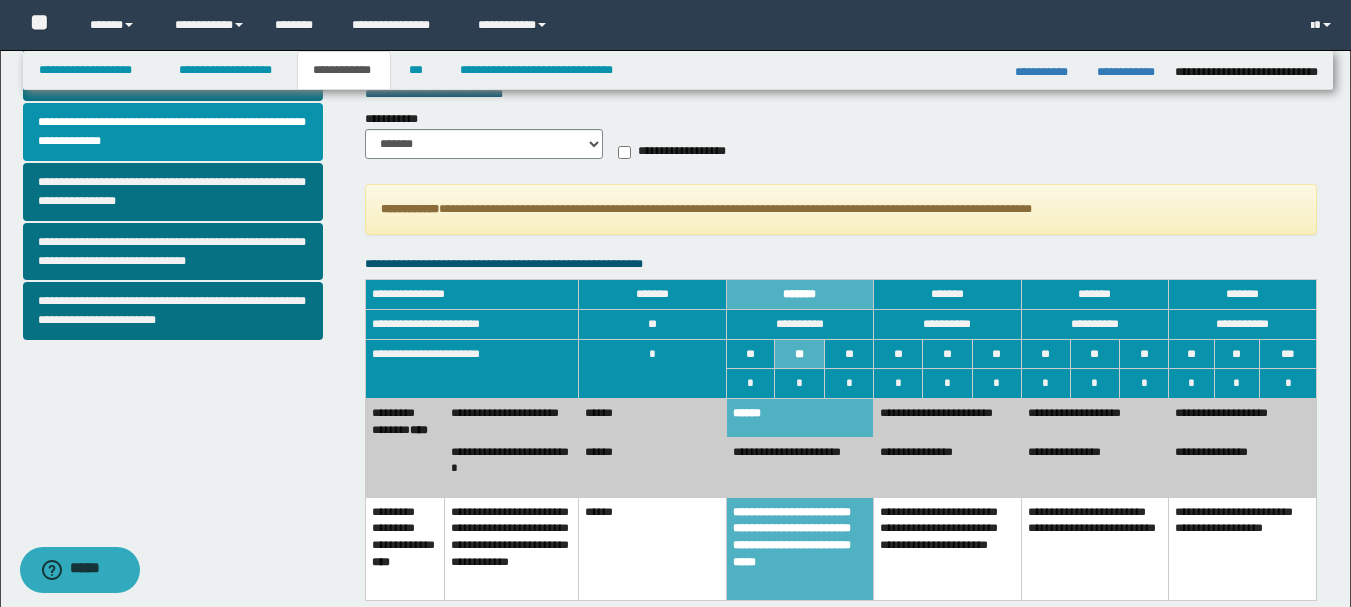 click on "**********" at bounding box center [800, 467] 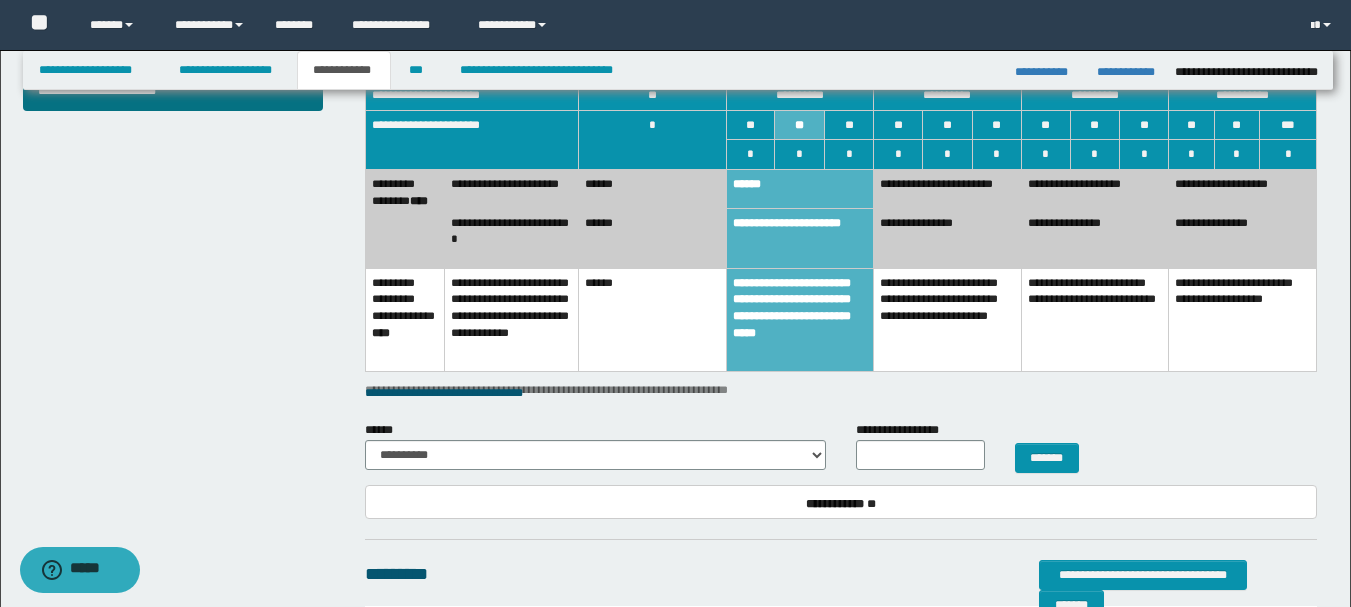 scroll, scrollTop: 1000, scrollLeft: 0, axis: vertical 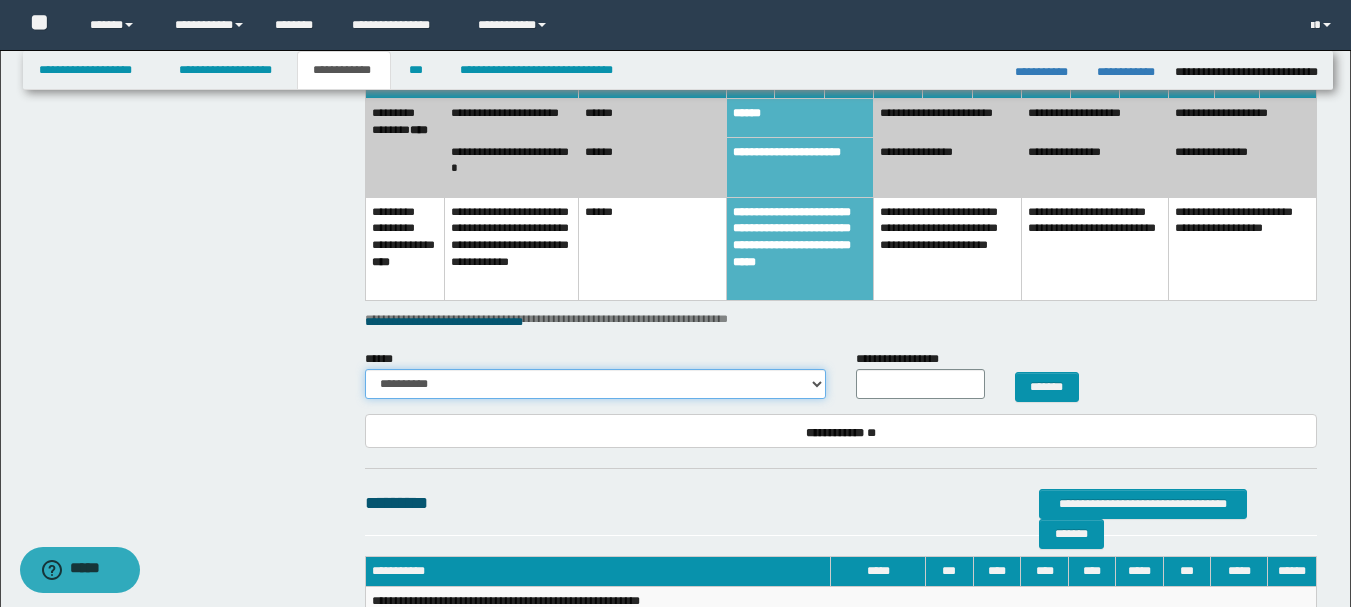 click on "**********" at bounding box center (595, 384) 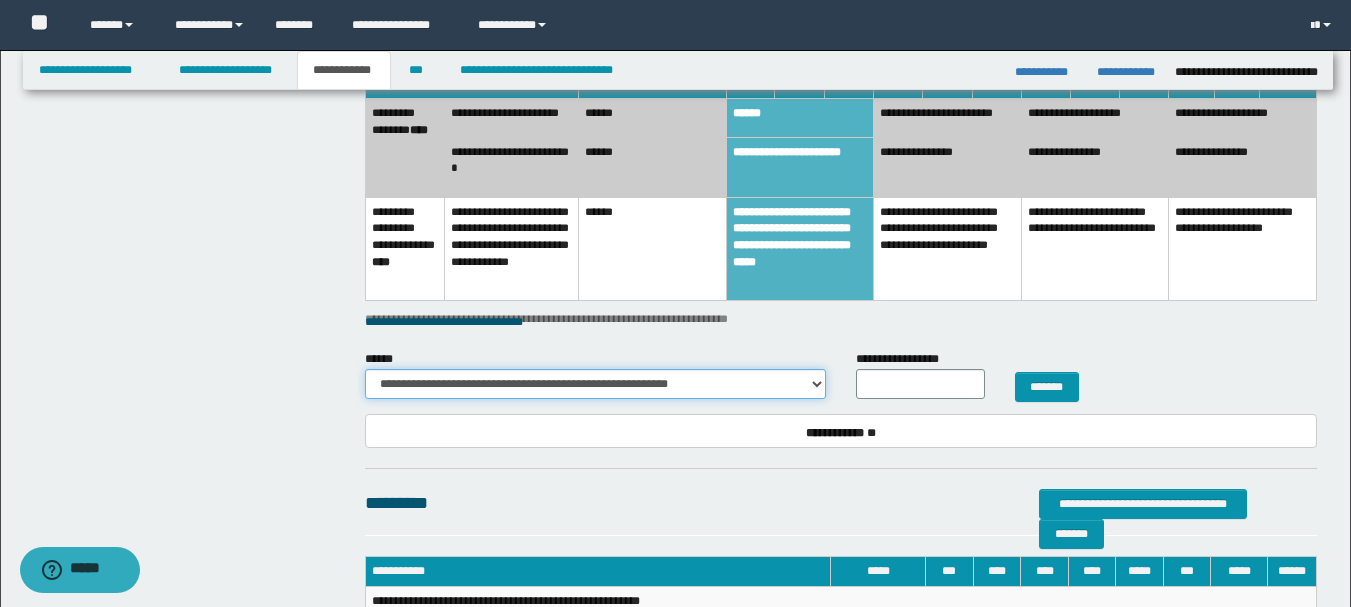 click on "**********" at bounding box center [595, 384] 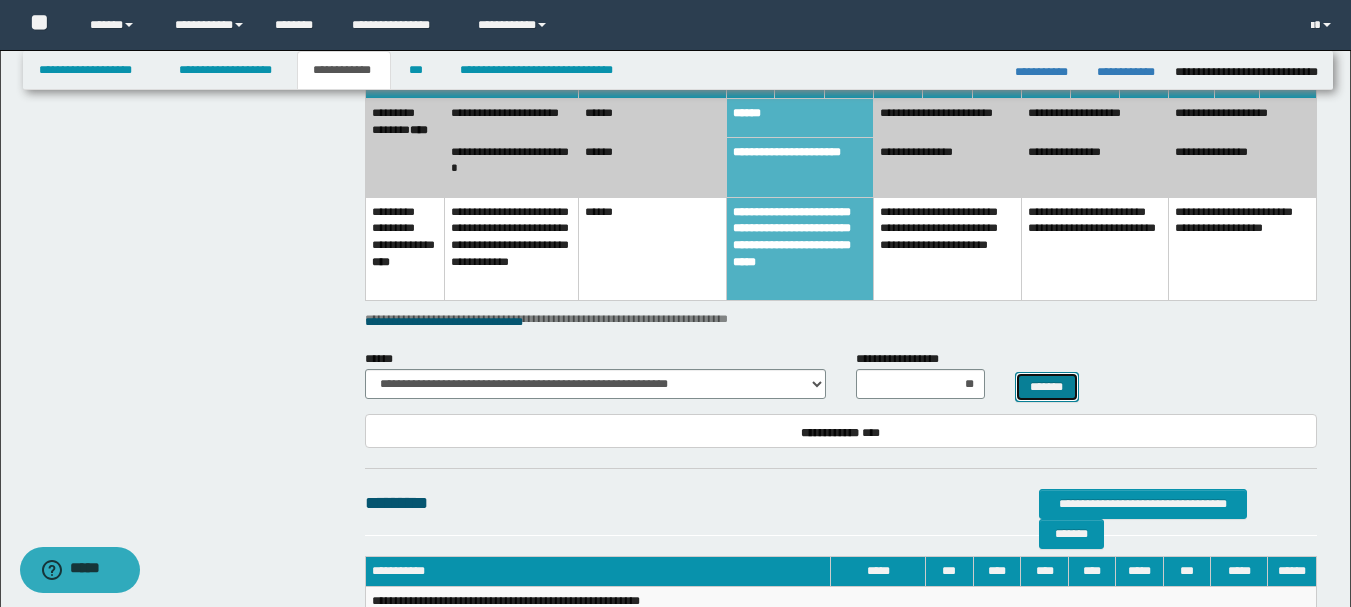 click on "*******" at bounding box center (1047, 387) 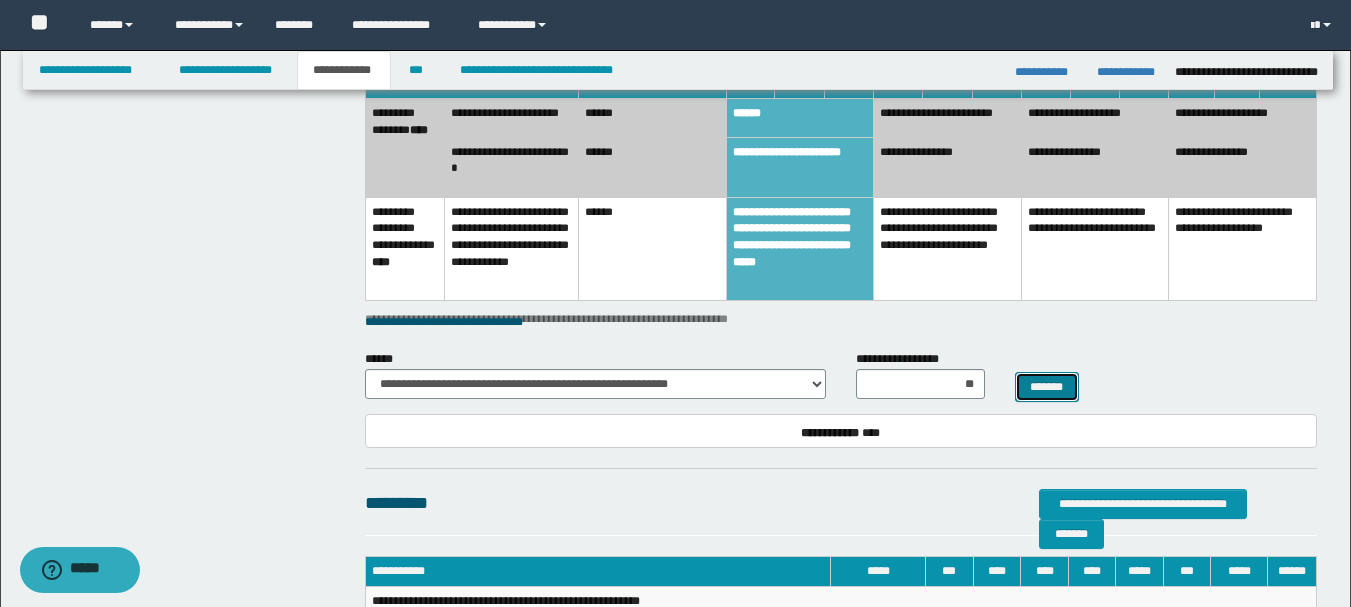 click on "*******" at bounding box center (1047, 387) 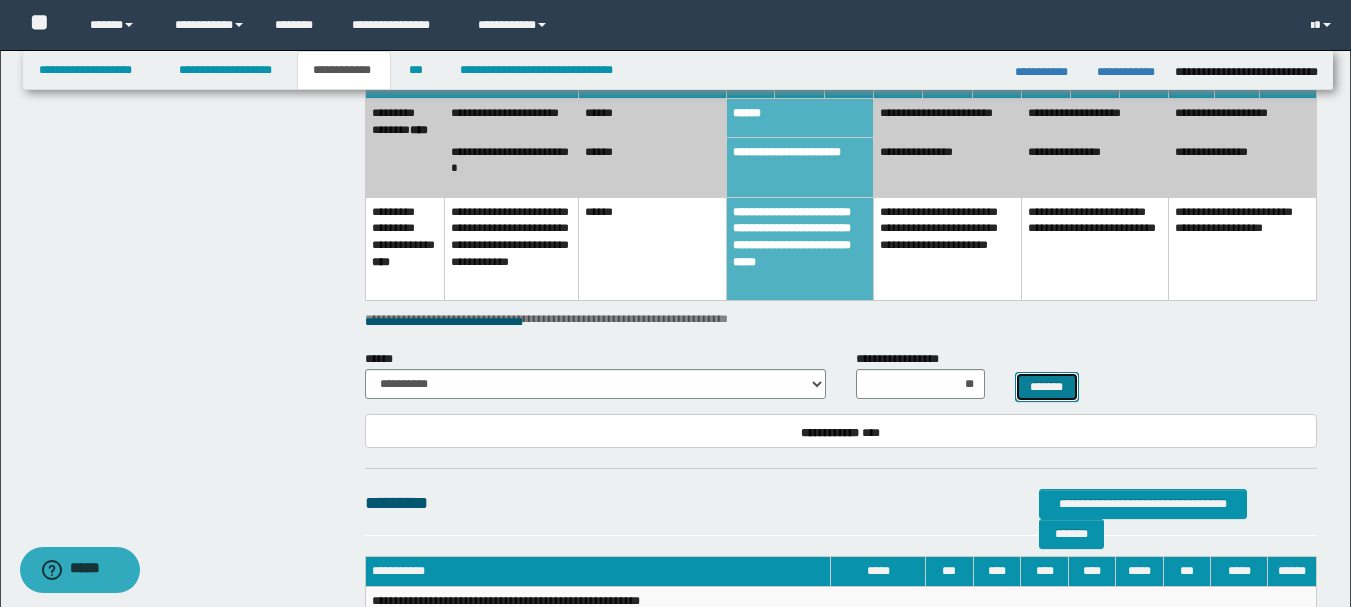 type 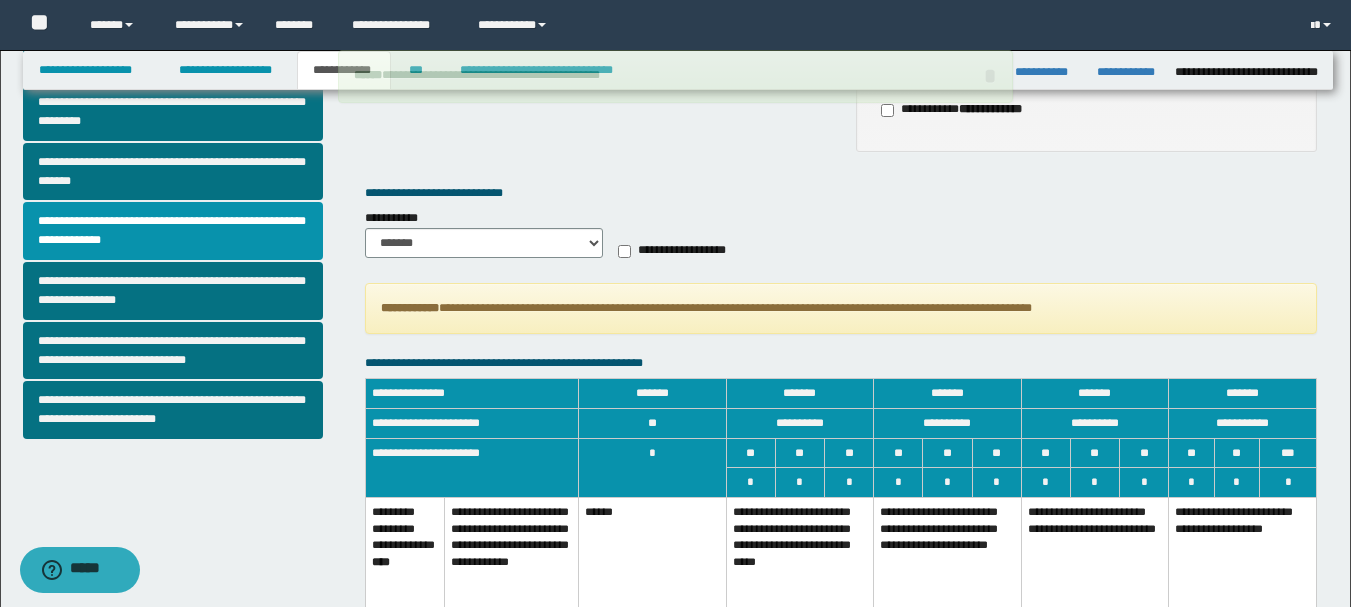 scroll, scrollTop: 600, scrollLeft: 0, axis: vertical 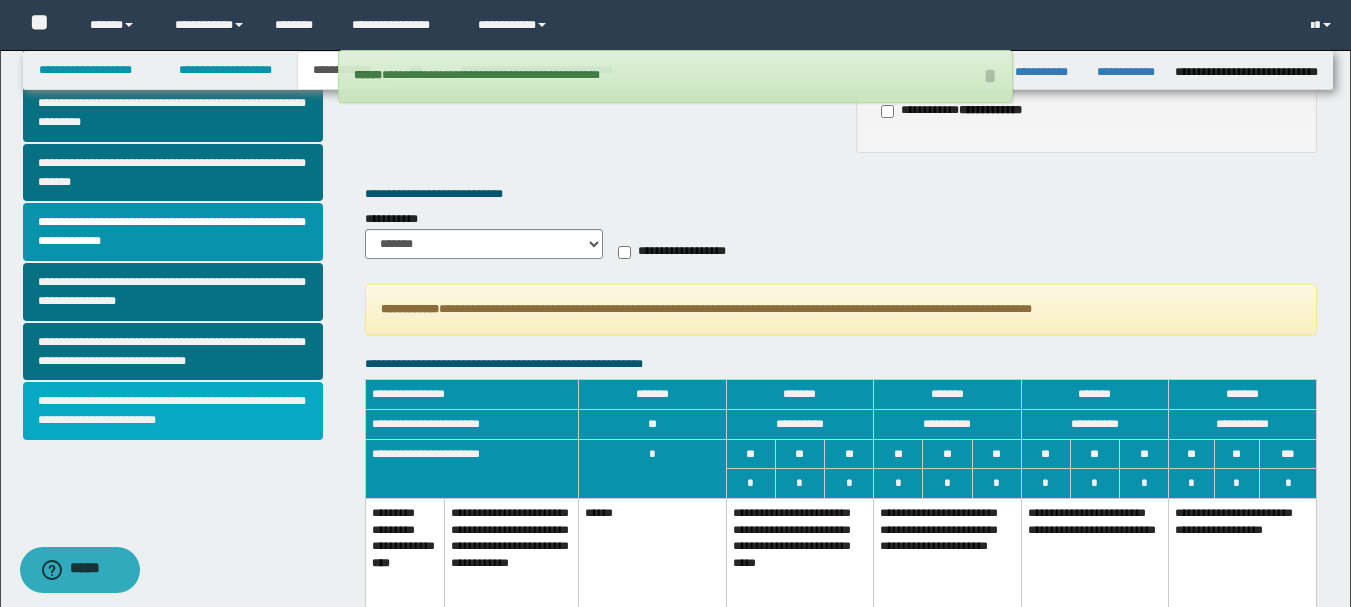 click on "**********" at bounding box center (173, 411) 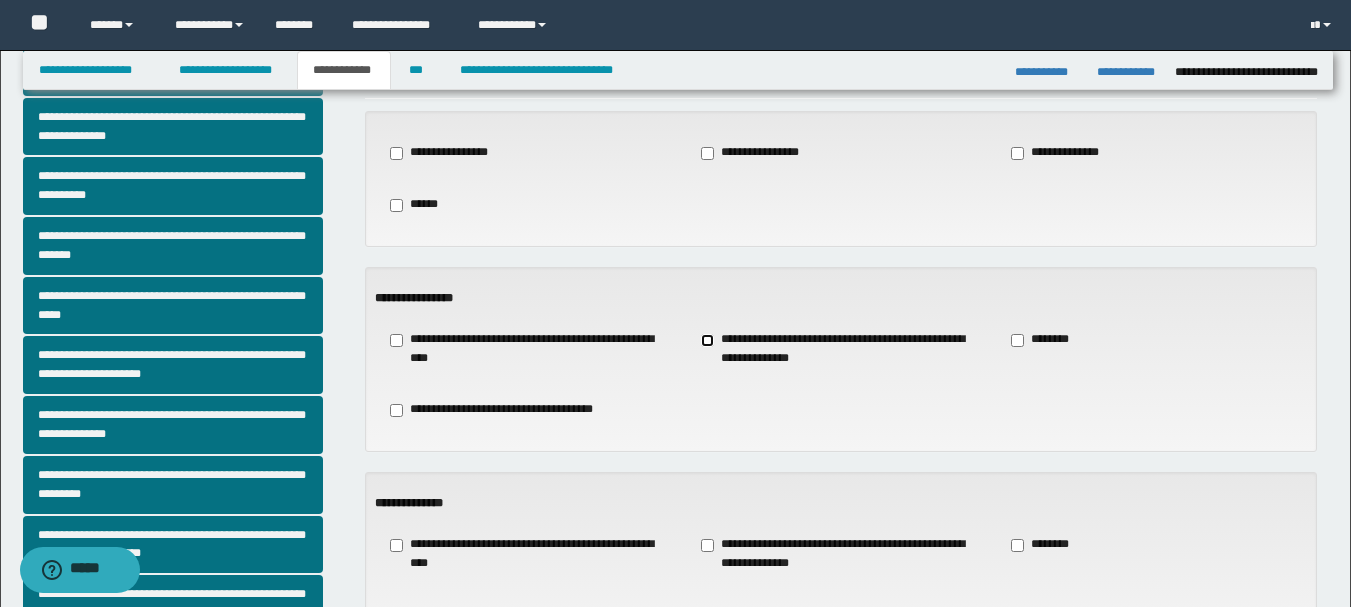 scroll, scrollTop: 400, scrollLeft: 0, axis: vertical 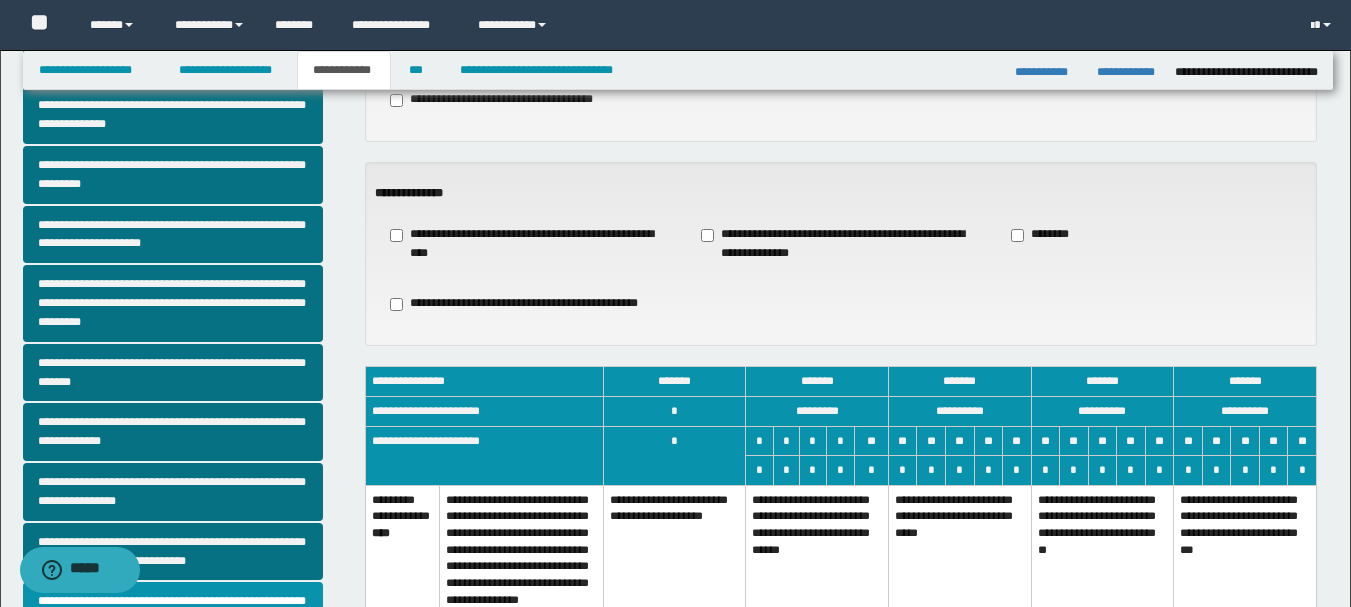 click on "**********" at bounding box center (817, 573) 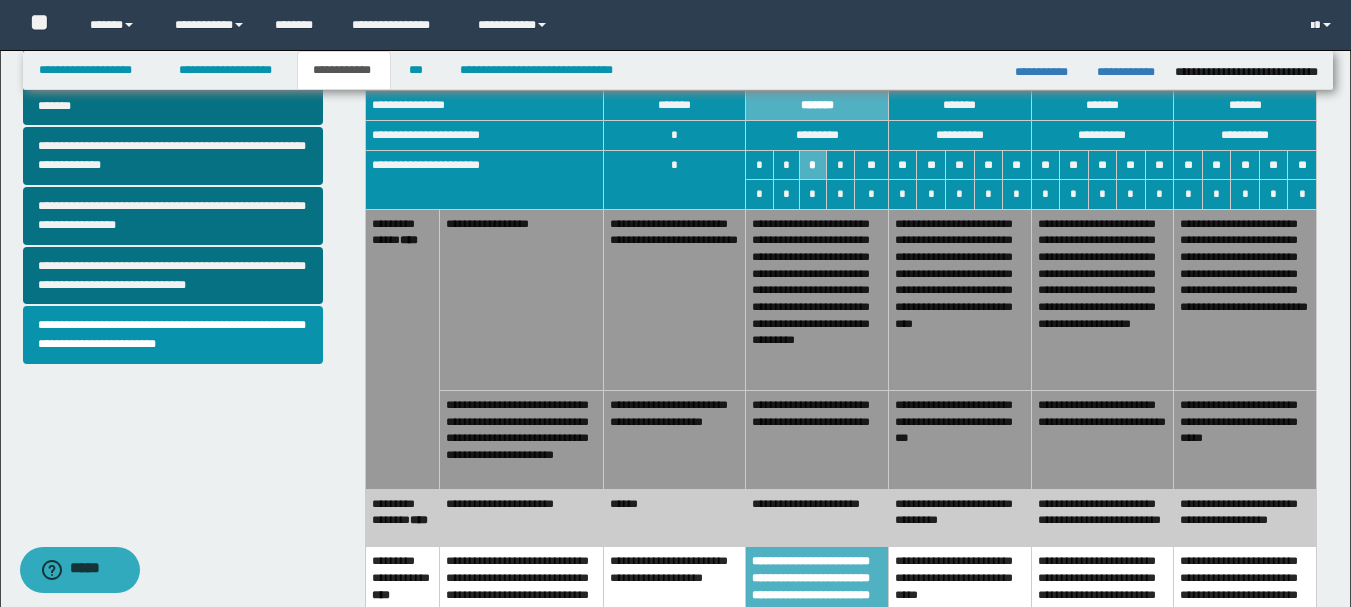 scroll, scrollTop: 700, scrollLeft: 0, axis: vertical 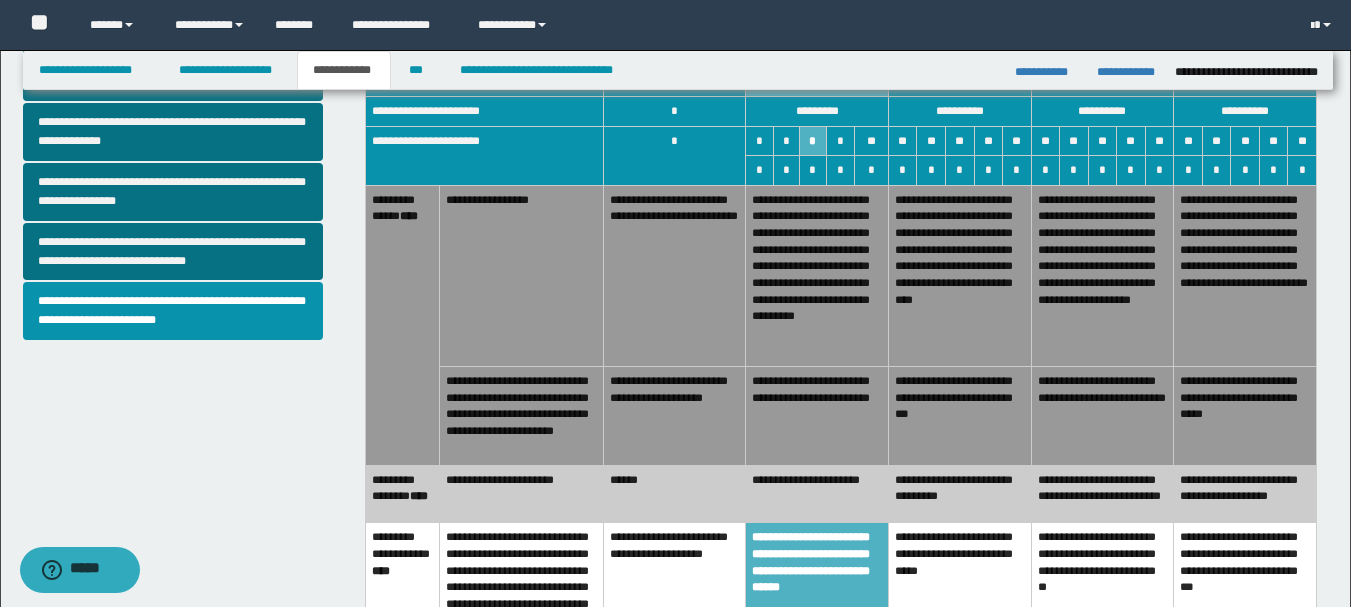 click on "**********" at bounding box center (817, 493) 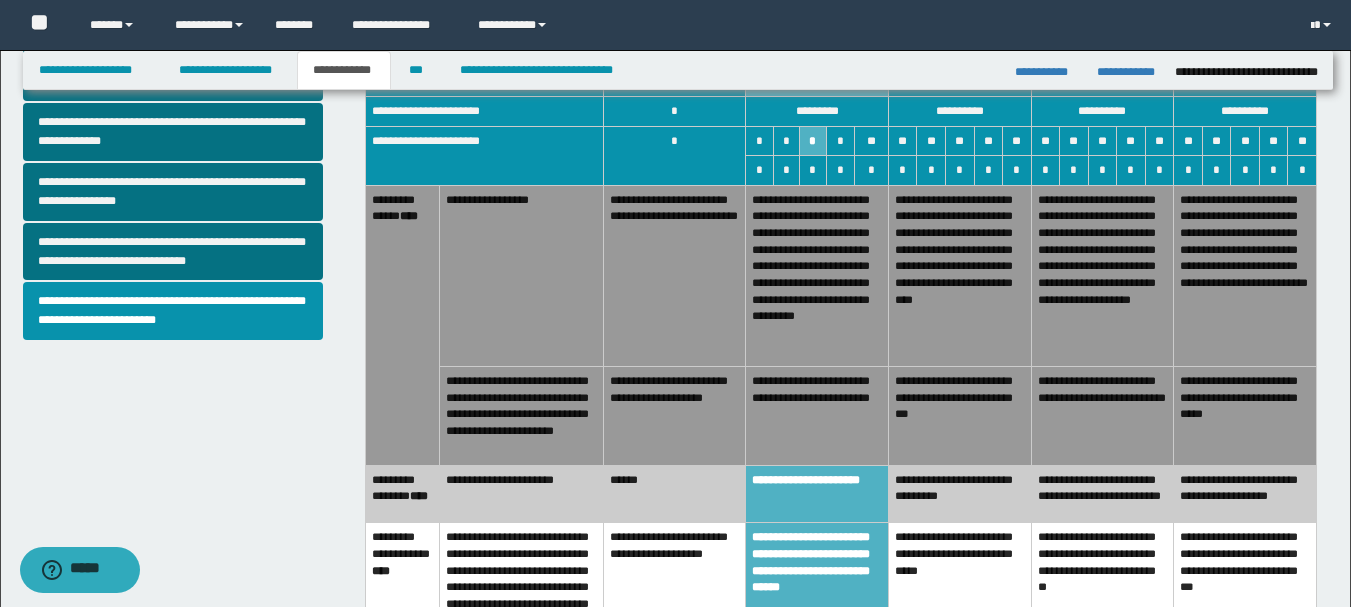 drag, startPoint x: 814, startPoint y: 414, endPoint x: 814, endPoint y: 401, distance: 13 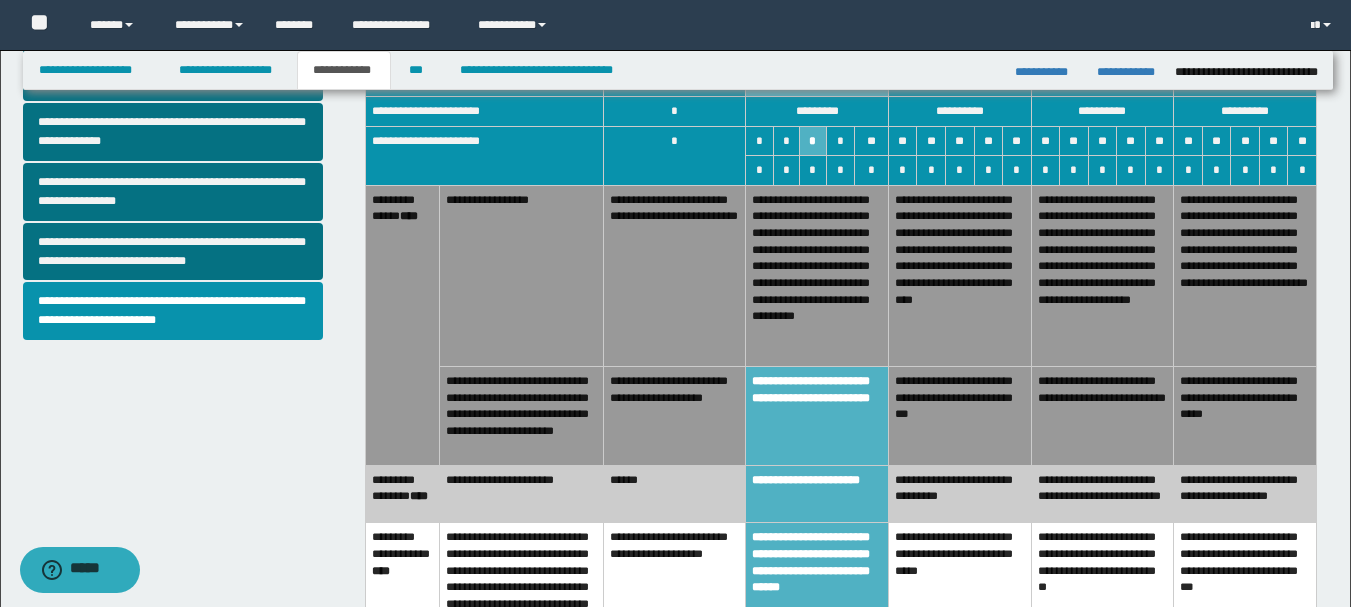 click on "**********" at bounding box center (817, 275) 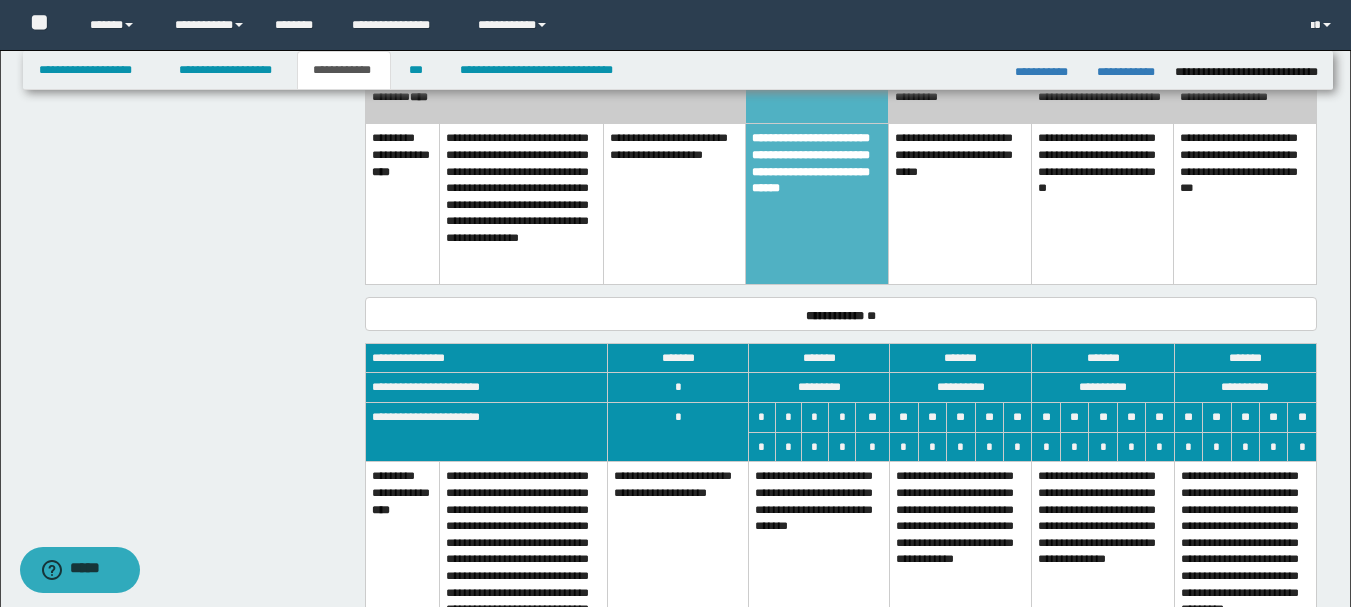 scroll, scrollTop: 1100, scrollLeft: 0, axis: vertical 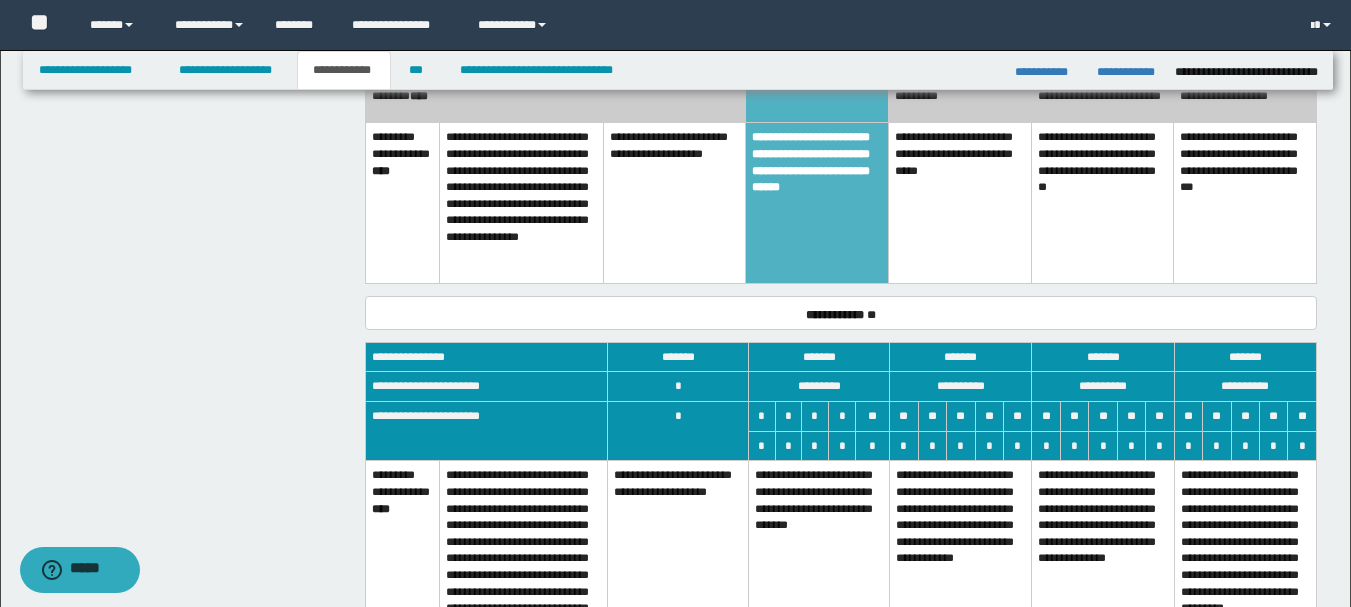 click on "**********" at bounding box center [819, 574] 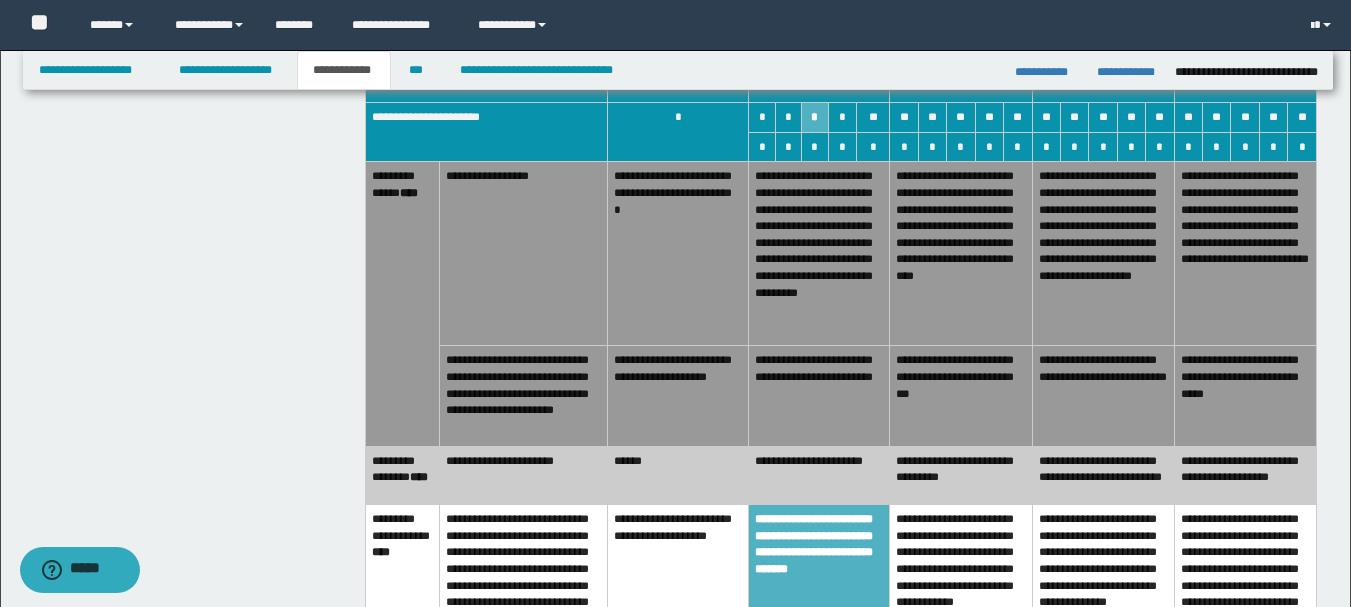 scroll, scrollTop: 1400, scrollLeft: 0, axis: vertical 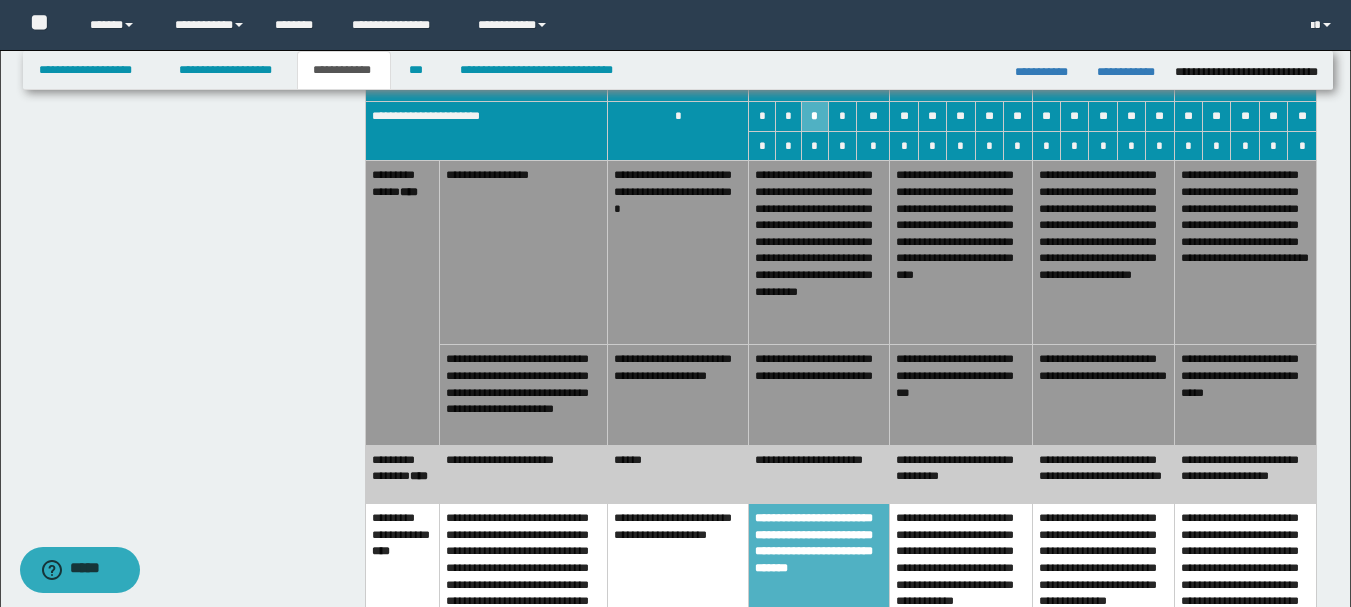 click on "**********" at bounding box center [819, 474] 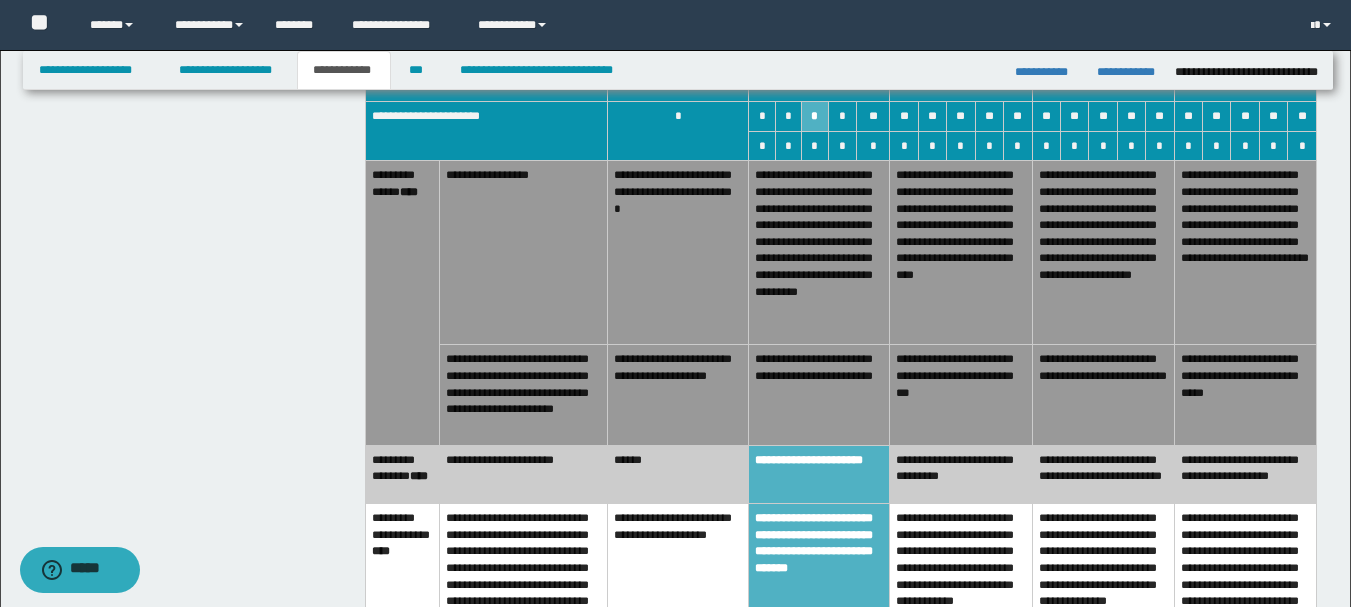drag, startPoint x: 830, startPoint y: 387, endPoint x: 829, endPoint y: 340, distance: 47.010635 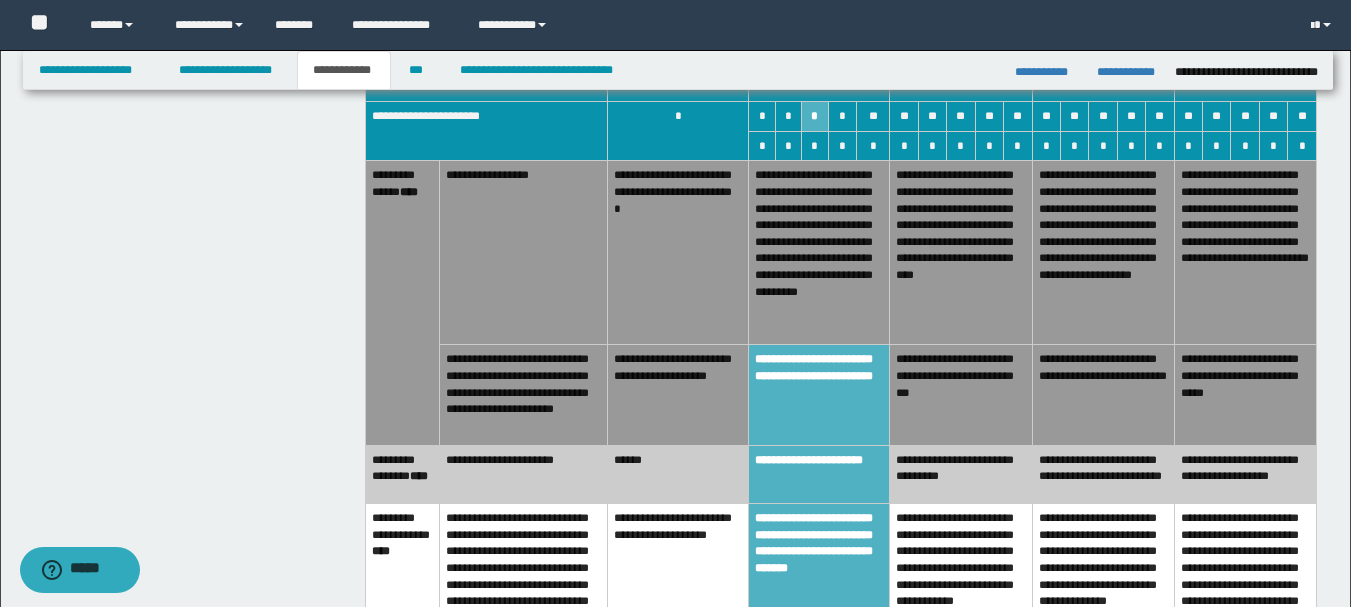 click on "**********" at bounding box center (819, 253) 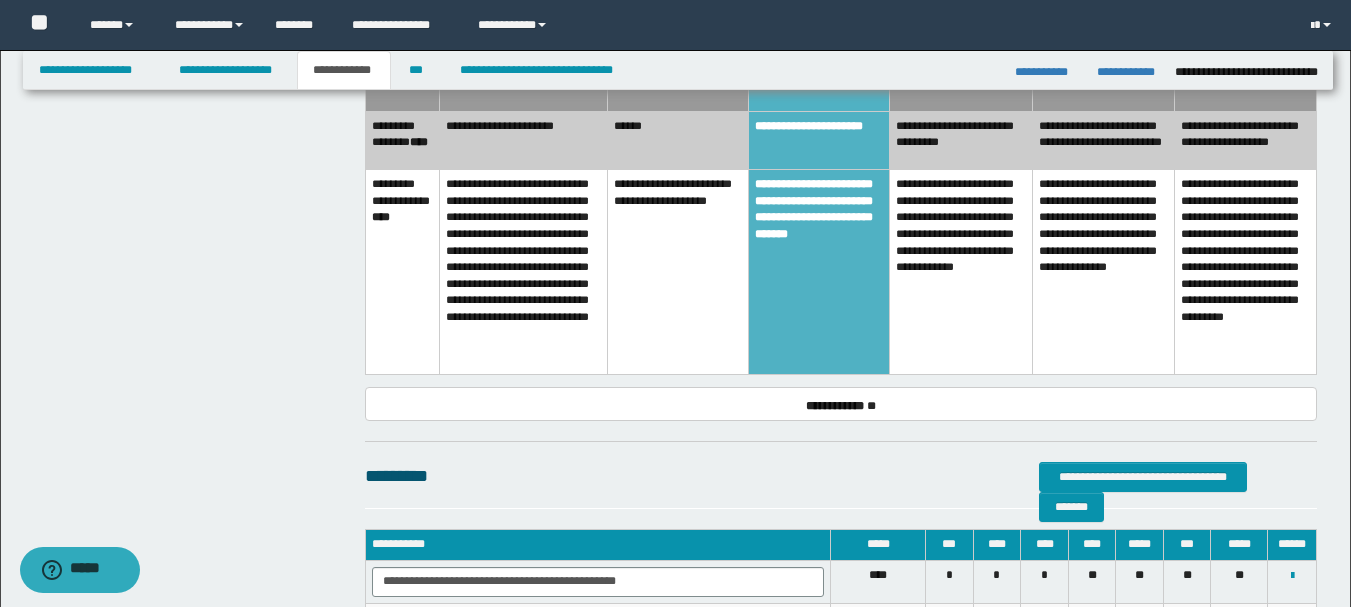 scroll, scrollTop: 1800, scrollLeft: 0, axis: vertical 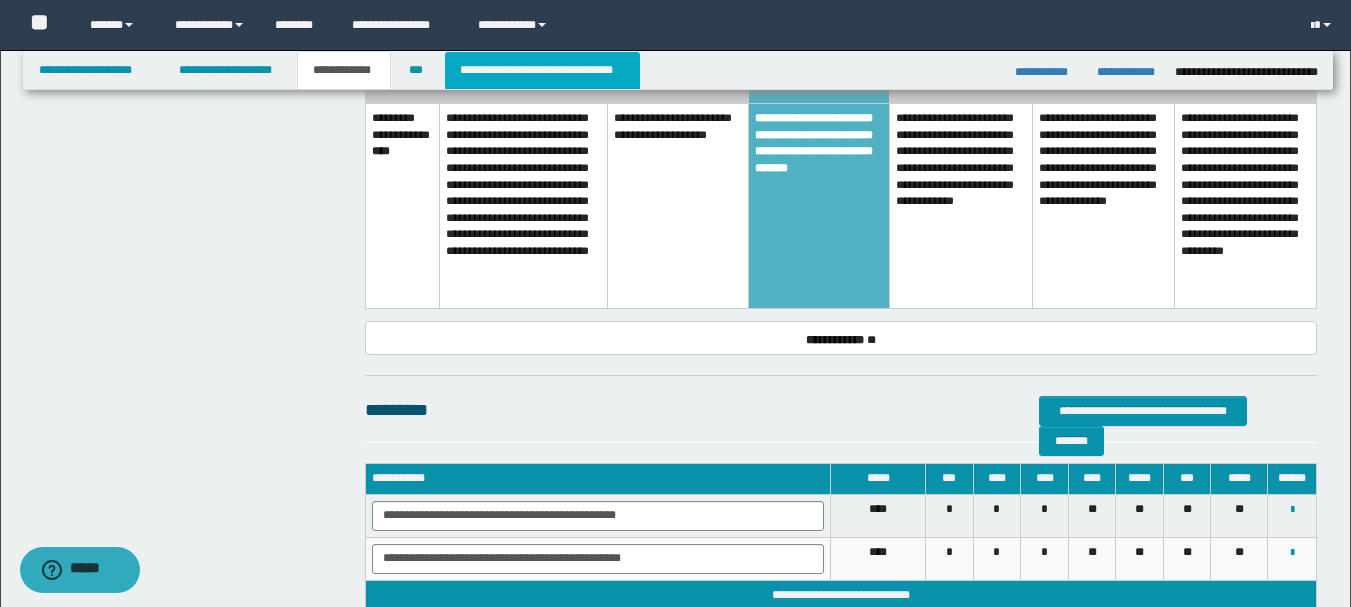 click on "**********" at bounding box center (542, 70) 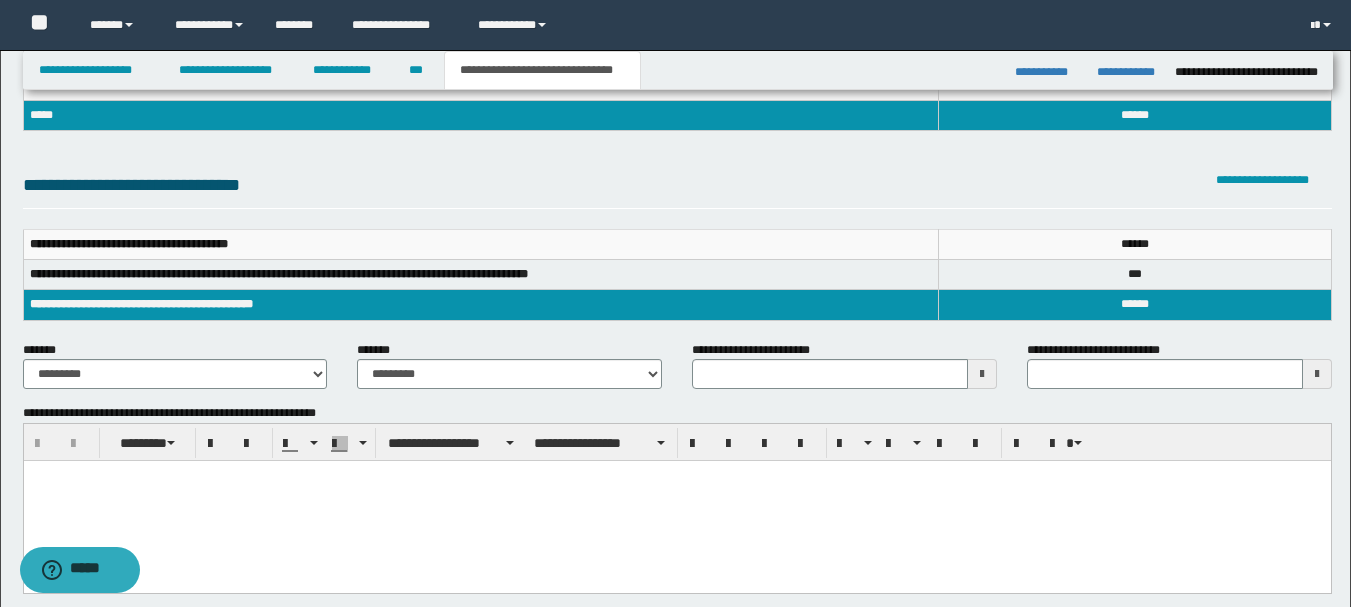 scroll, scrollTop: 200, scrollLeft: 0, axis: vertical 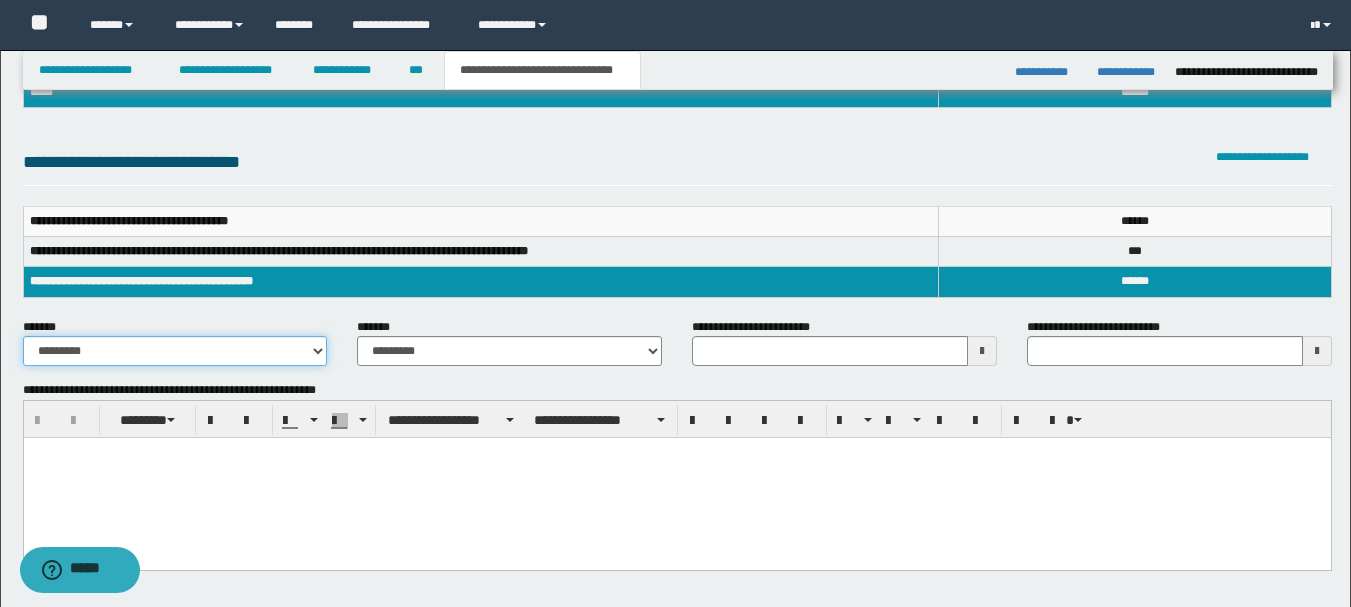 click on "**********" at bounding box center (175, 351) 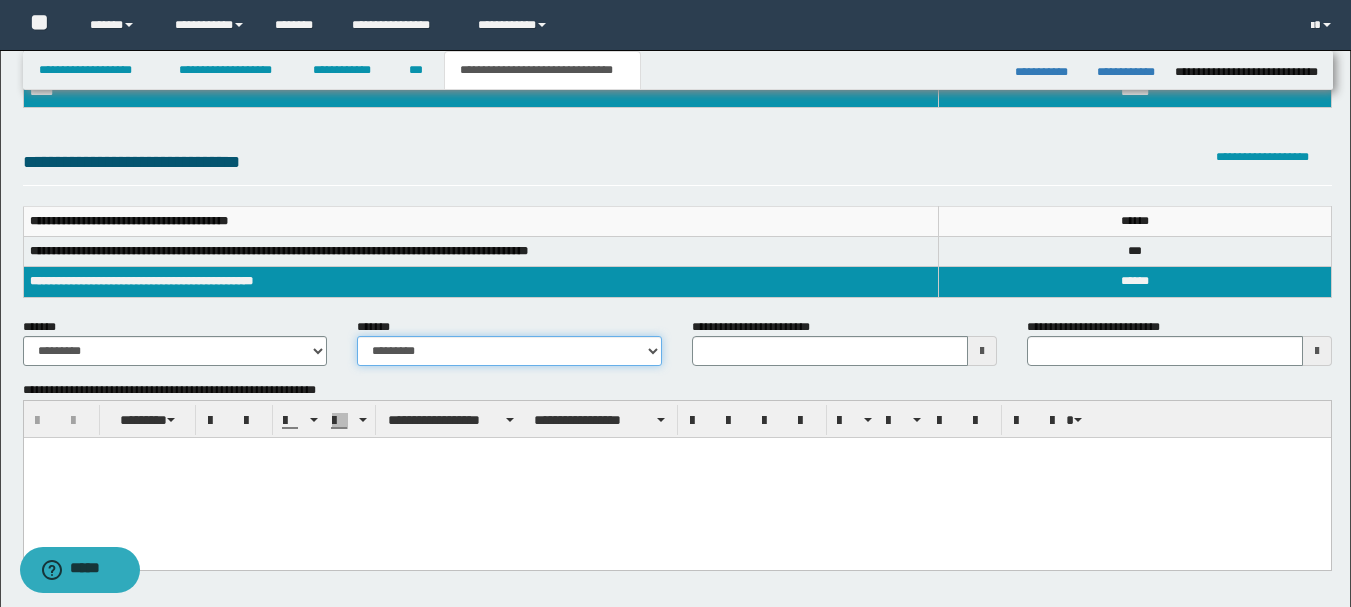 click on "**********" at bounding box center [509, 351] 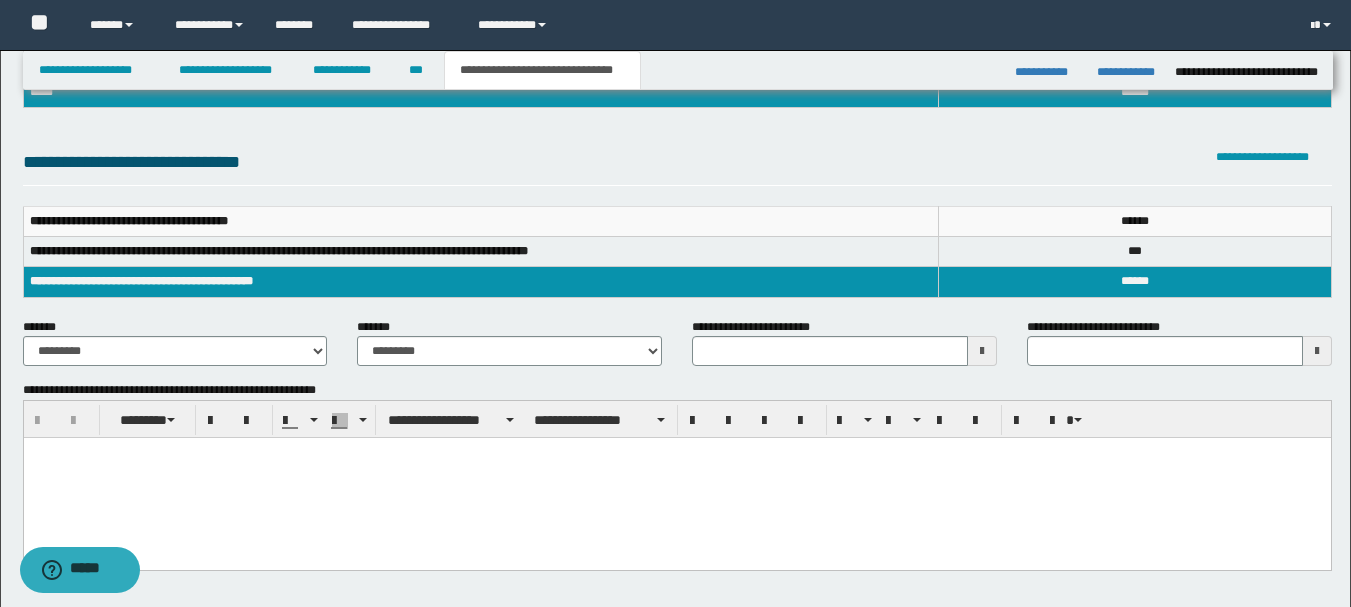 click at bounding box center [982, 351] 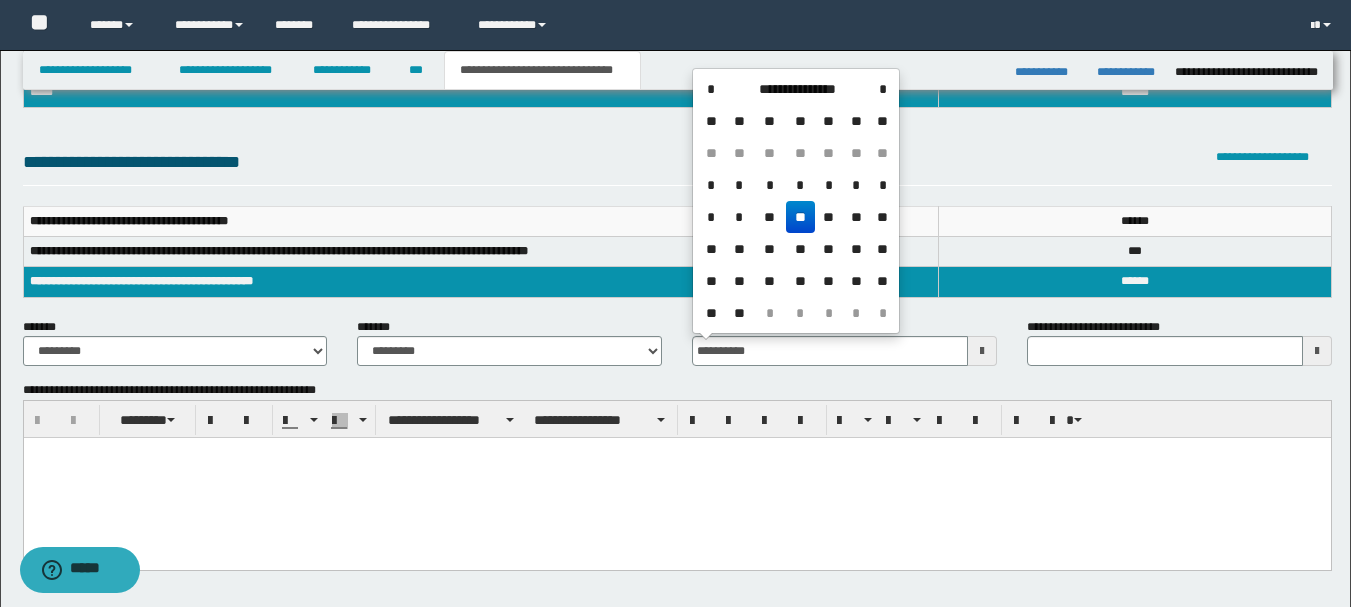 click on "**" at bounding box center [800, 217] 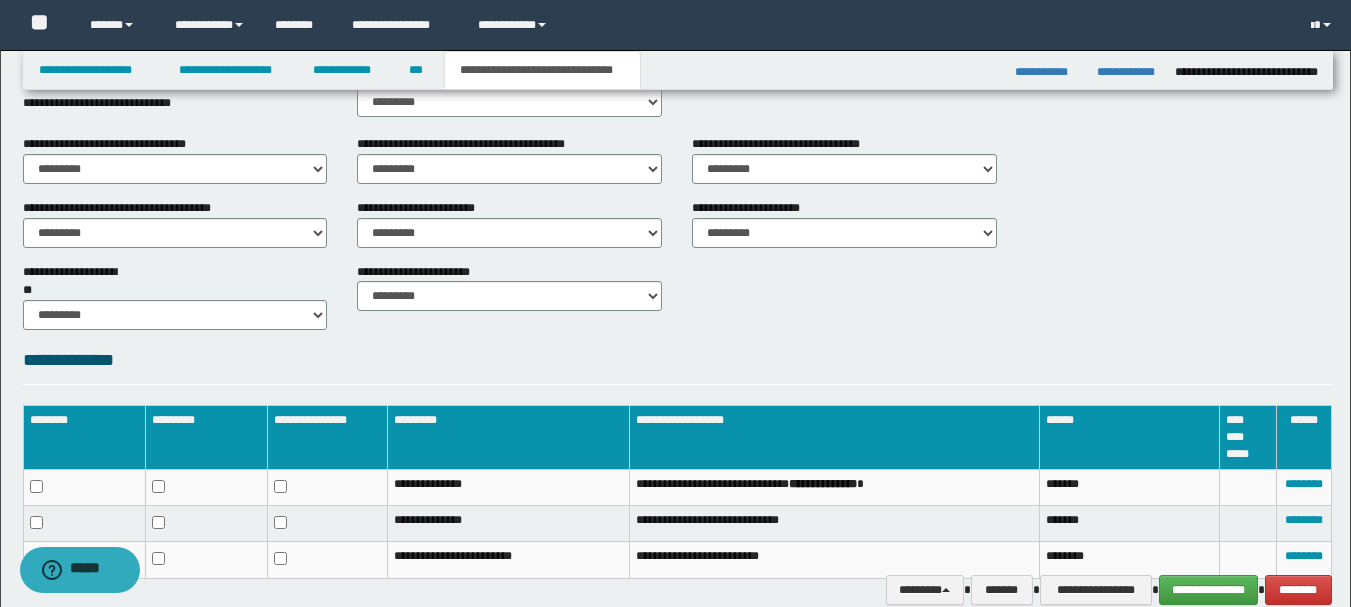 scroll, scrollTop: 837, scrollLeft: 0, axis: vertical 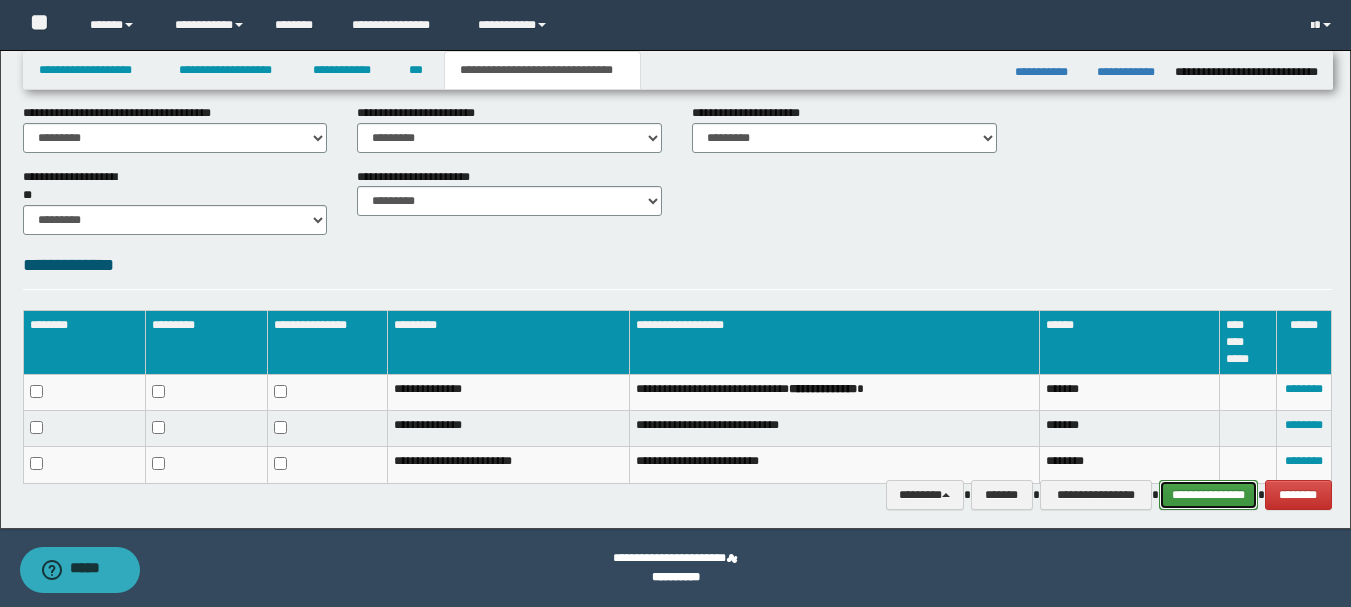 click on "**********" at bounding box center [1208, 495] 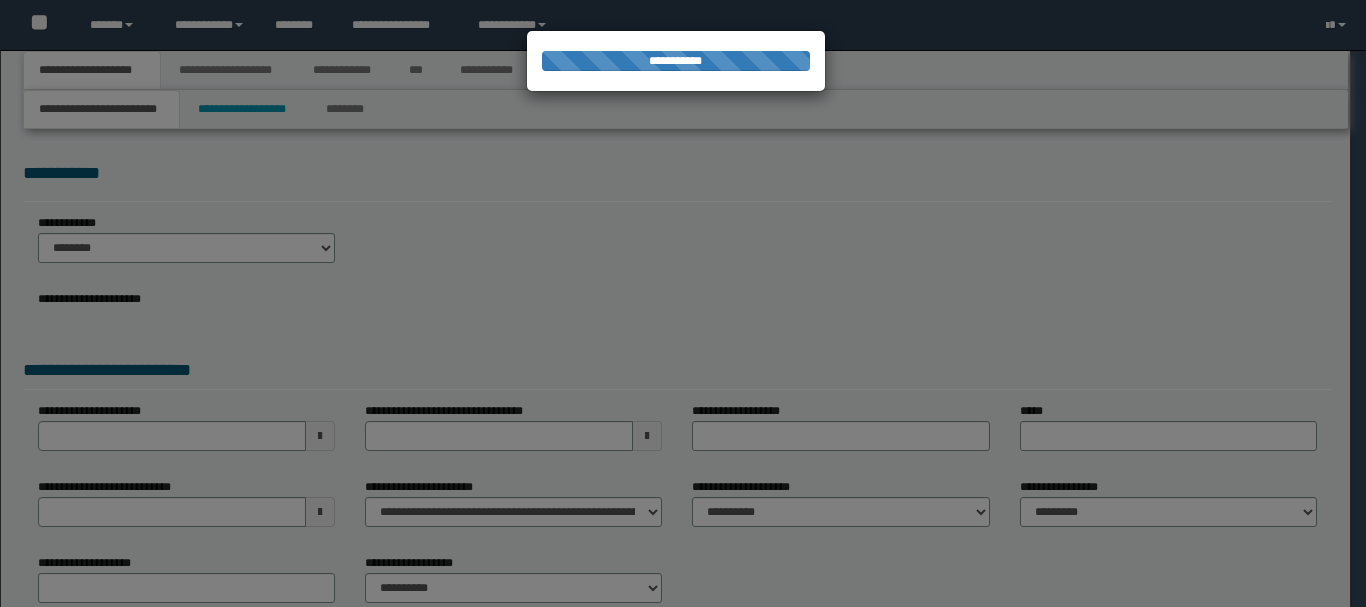 scroll, scrollTop: 0, scrollLeft: 0, axis: both 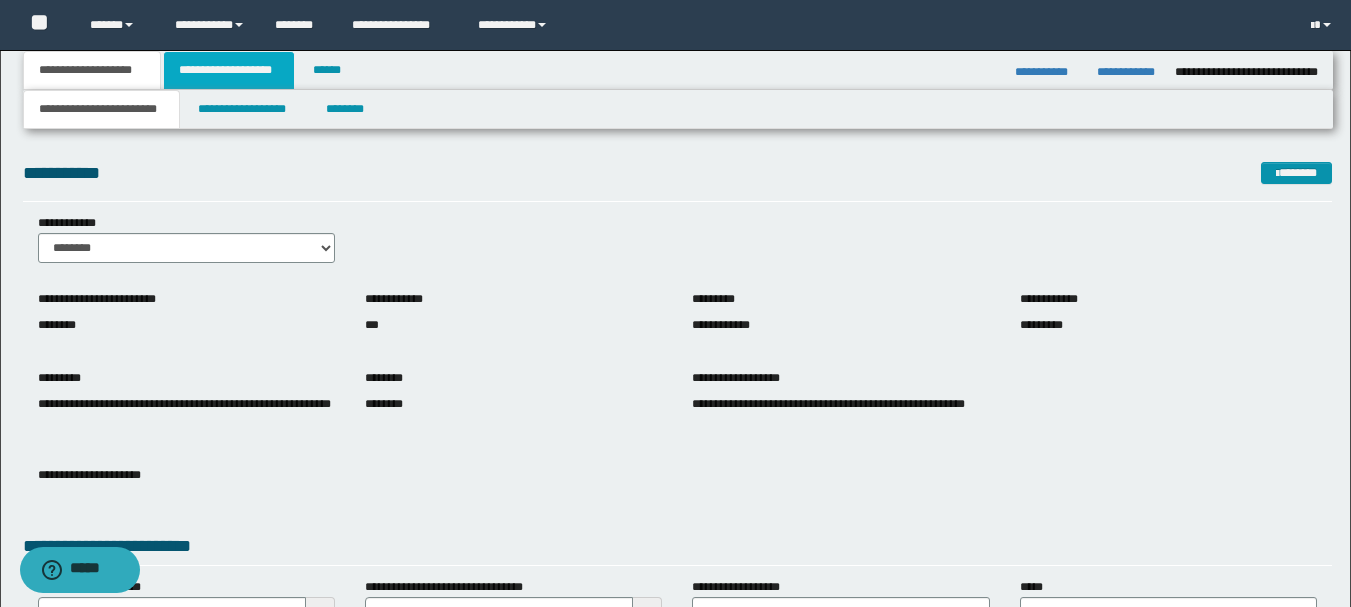click on "**********" at bounding box center [229, 70] 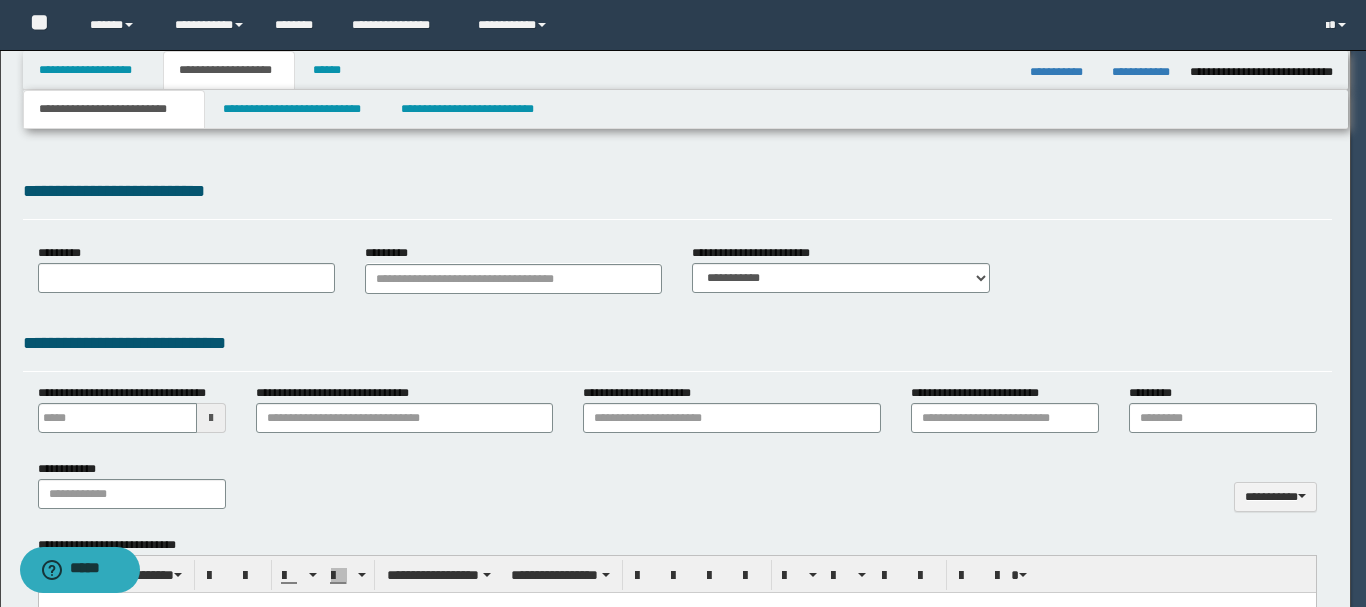 type on "**********" 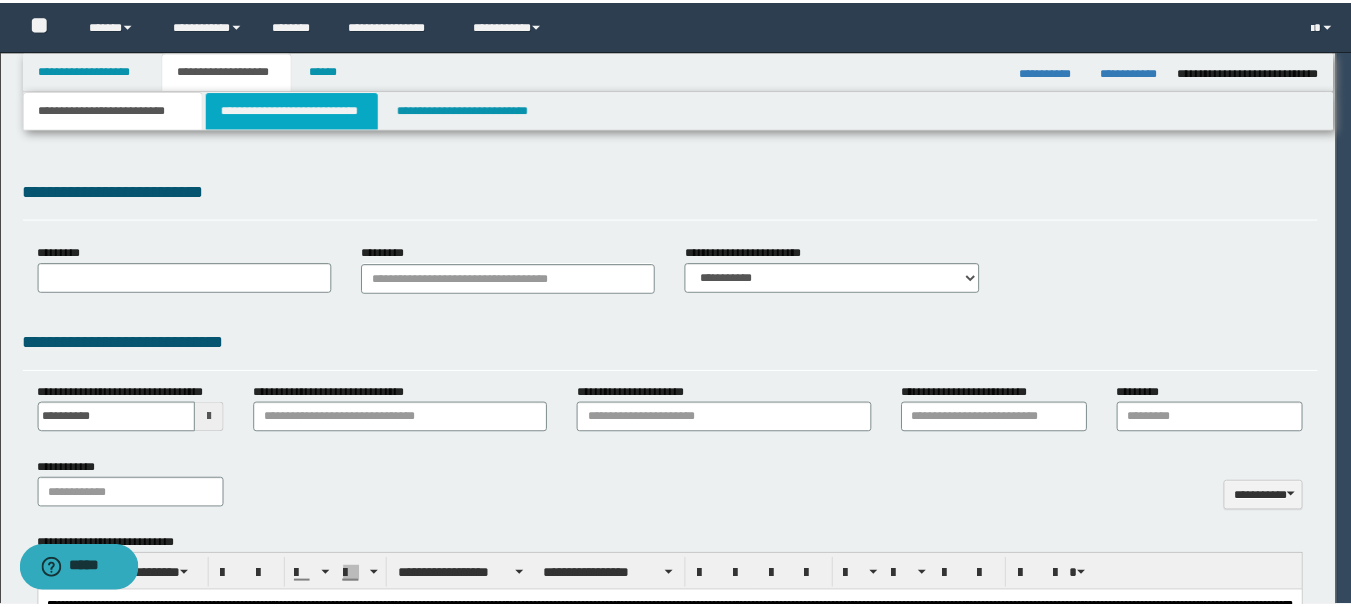scroll, scrollTop: 0, scrollLeft: 0, axis: both 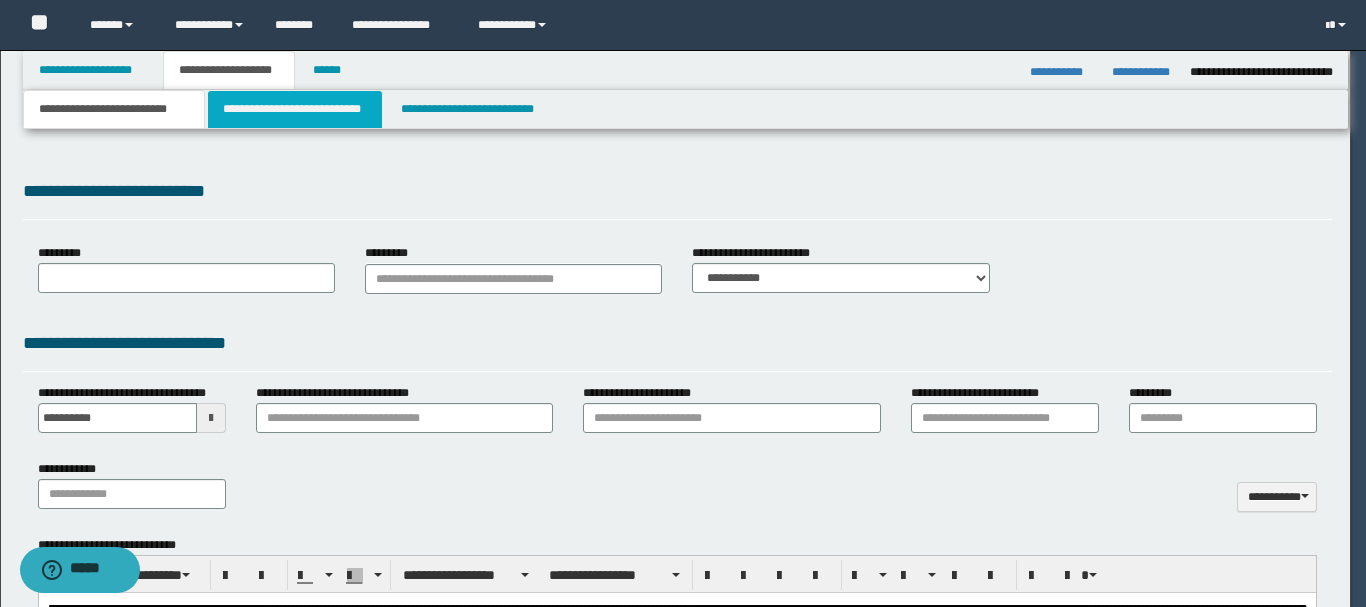 select on "*" 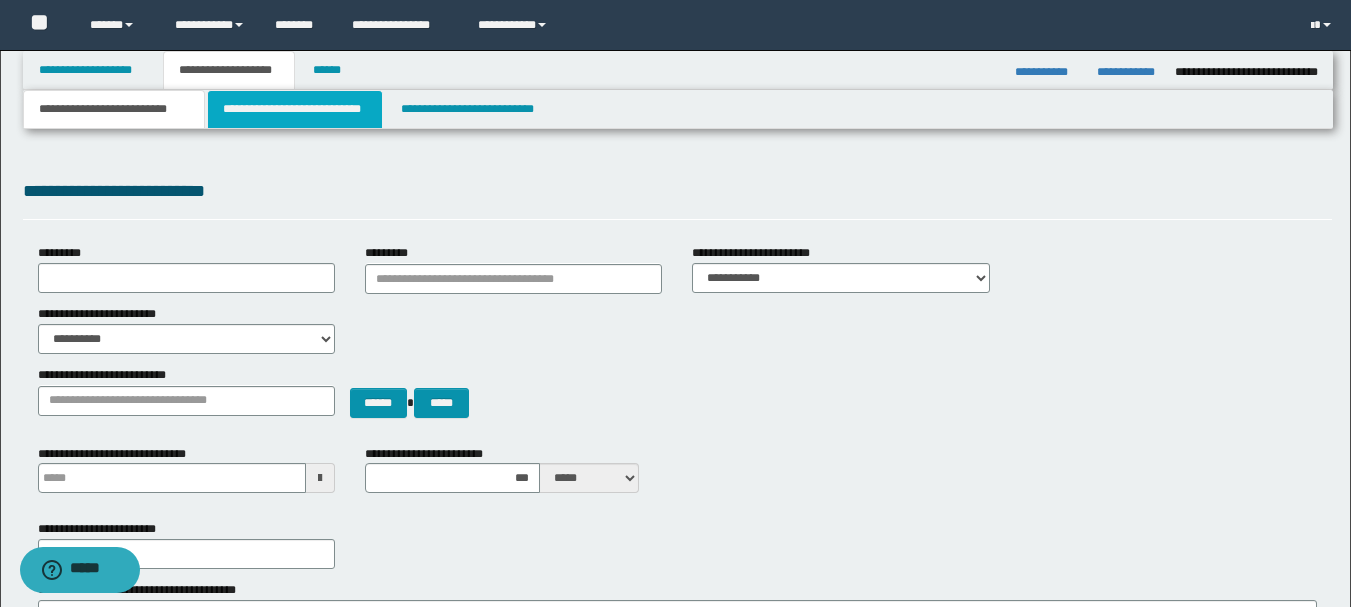 click on "**********" at bounding box center (295, 109) 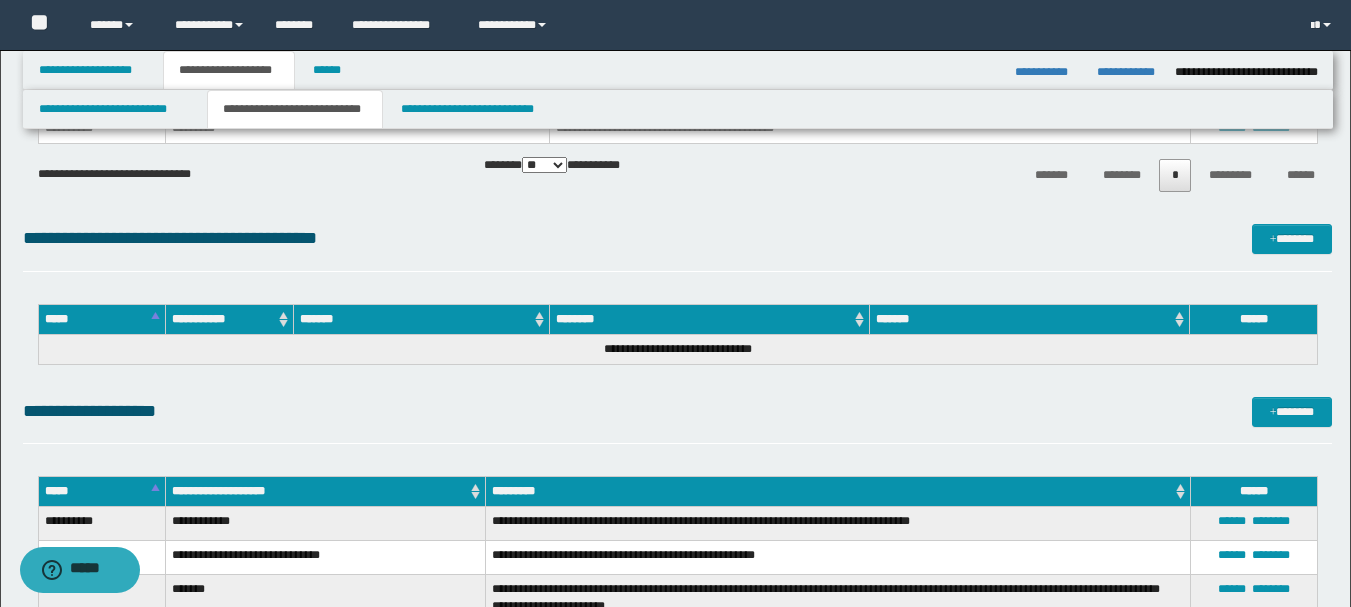 scroll, scrollTop: 900, scrollLeft: 0, axis: vertical 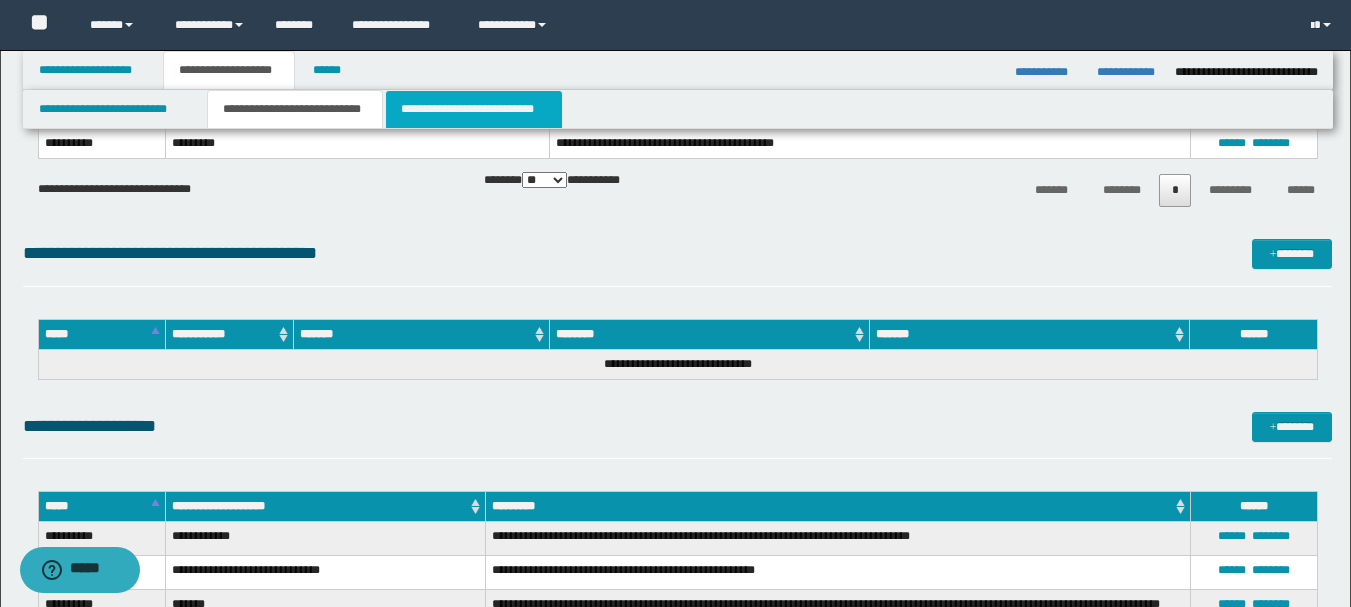 click on "**********" at bounding box center [474, 109] 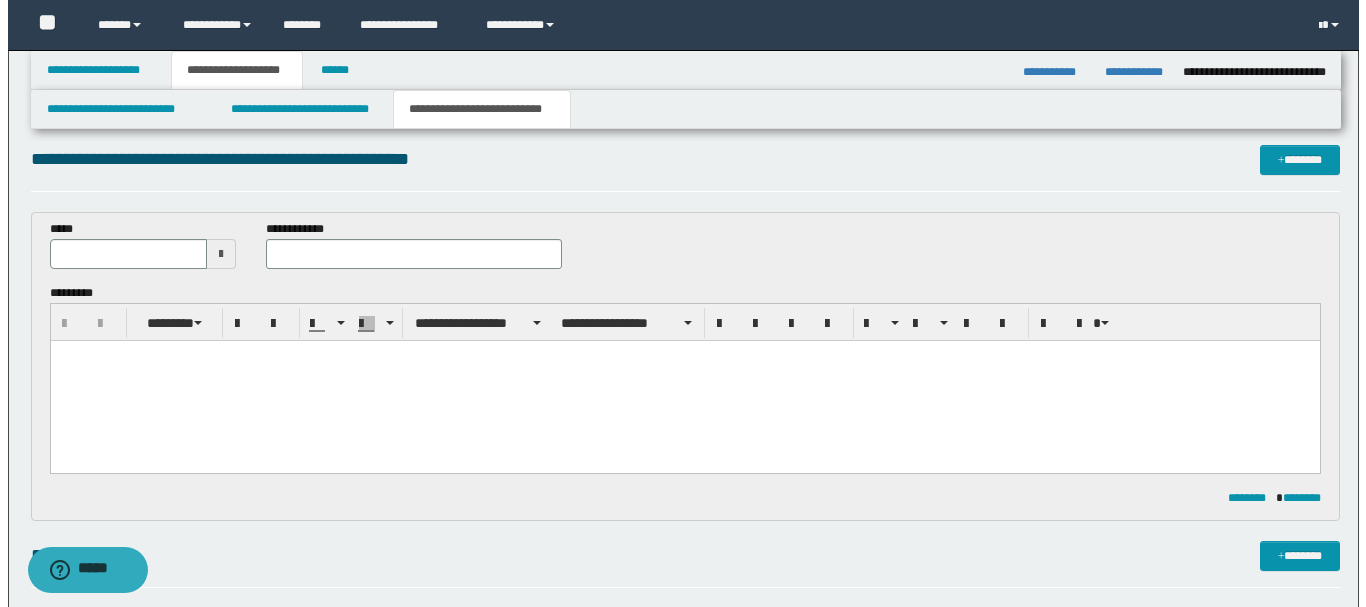 scroll, scrollTop: 0, scrollLeft: 0, axis: both 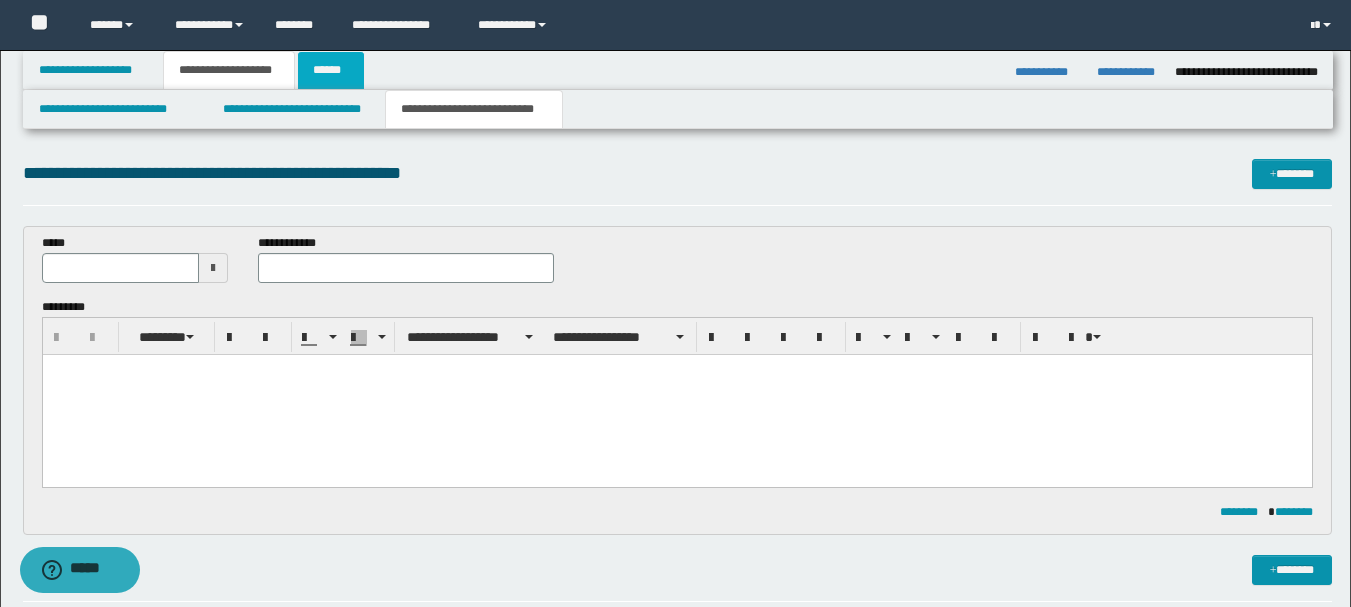 click on "******" at bounding box center [331, 70] 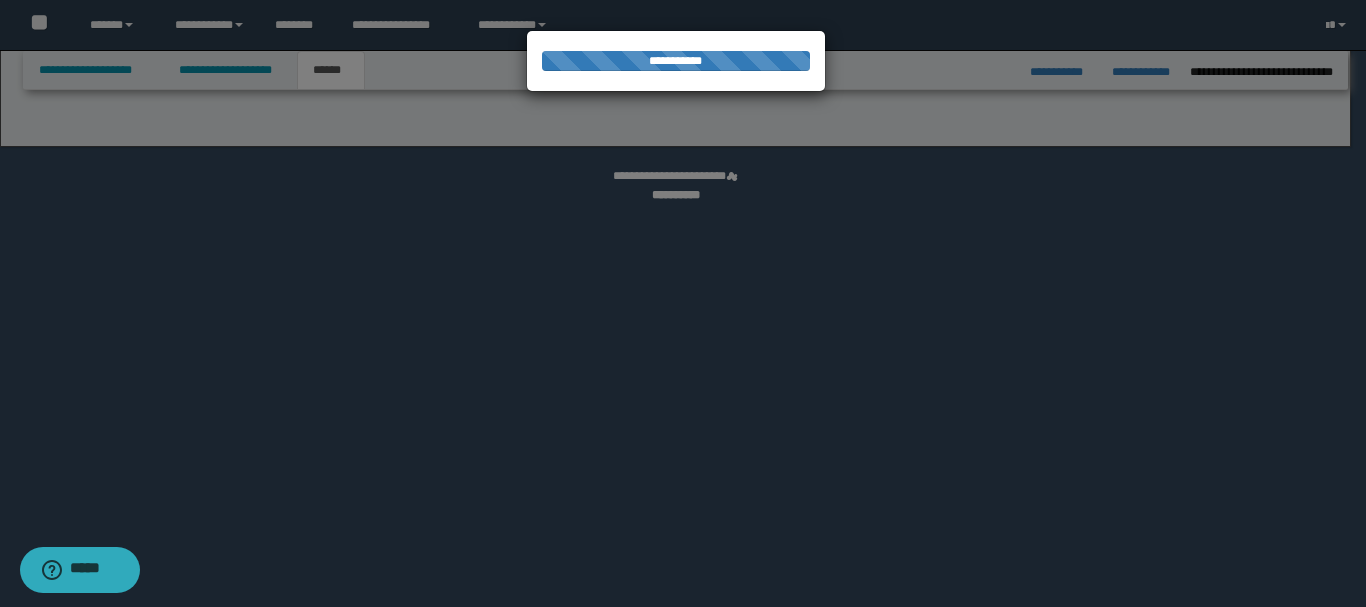 select on "*" 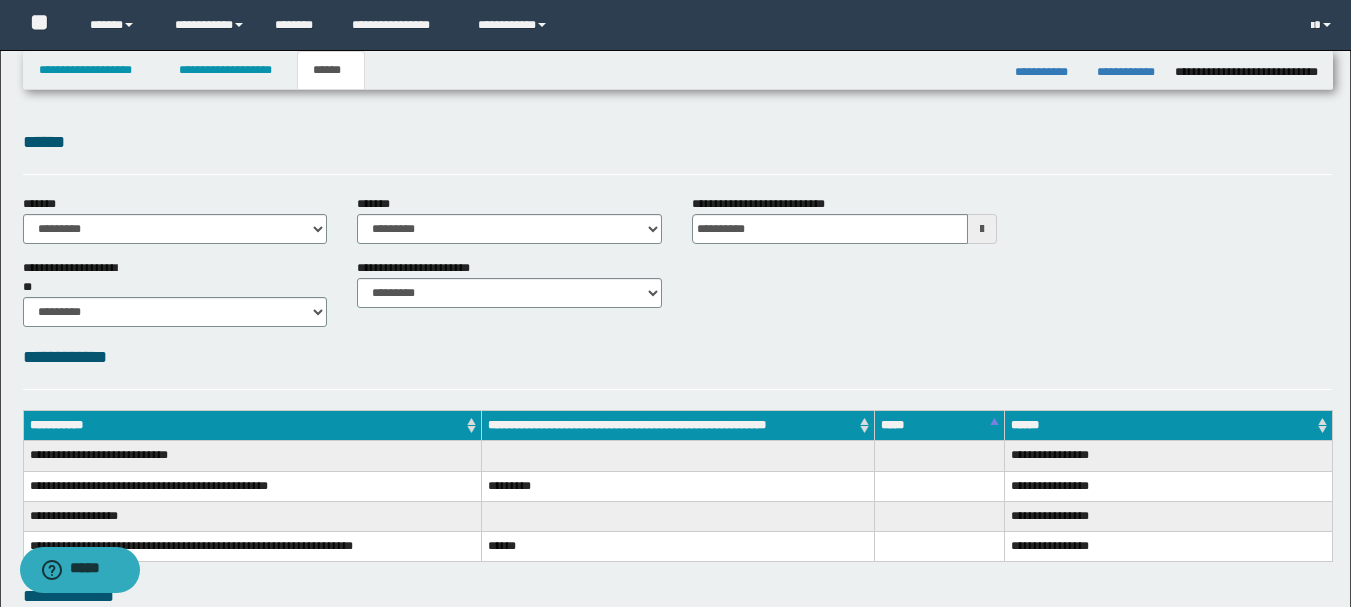 scroll, scrollTop: 331, scrollLeft: 0, axis: vertical 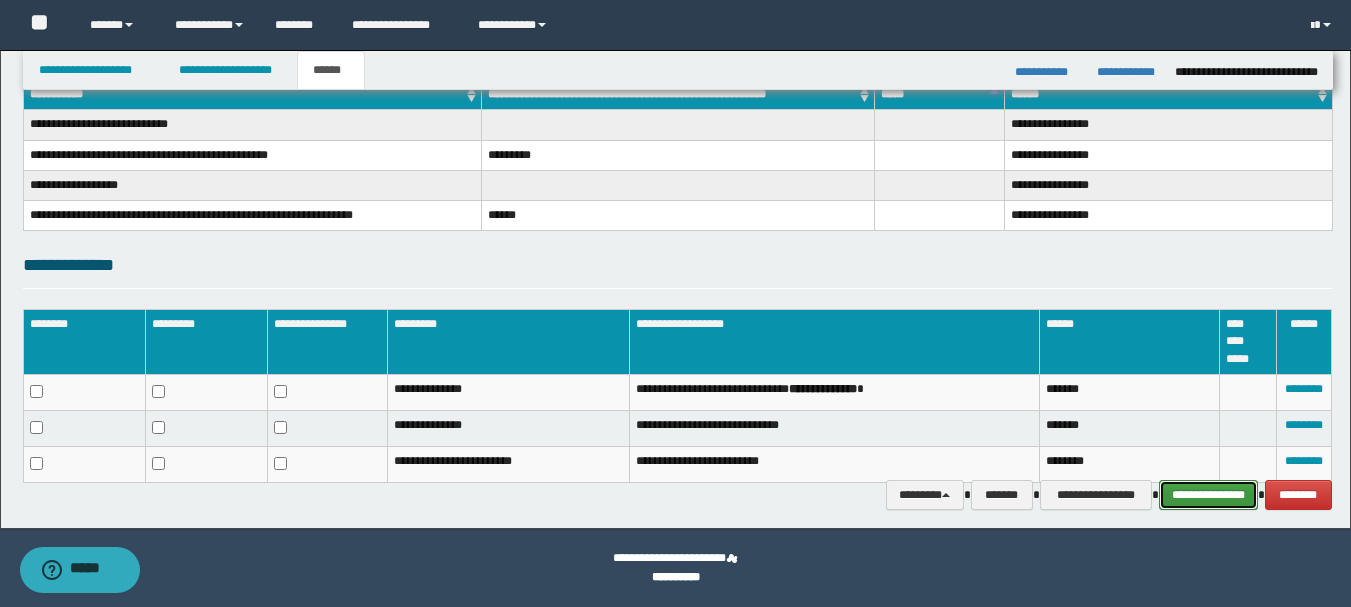 click on "**********" at bounding box center [1208, 495] 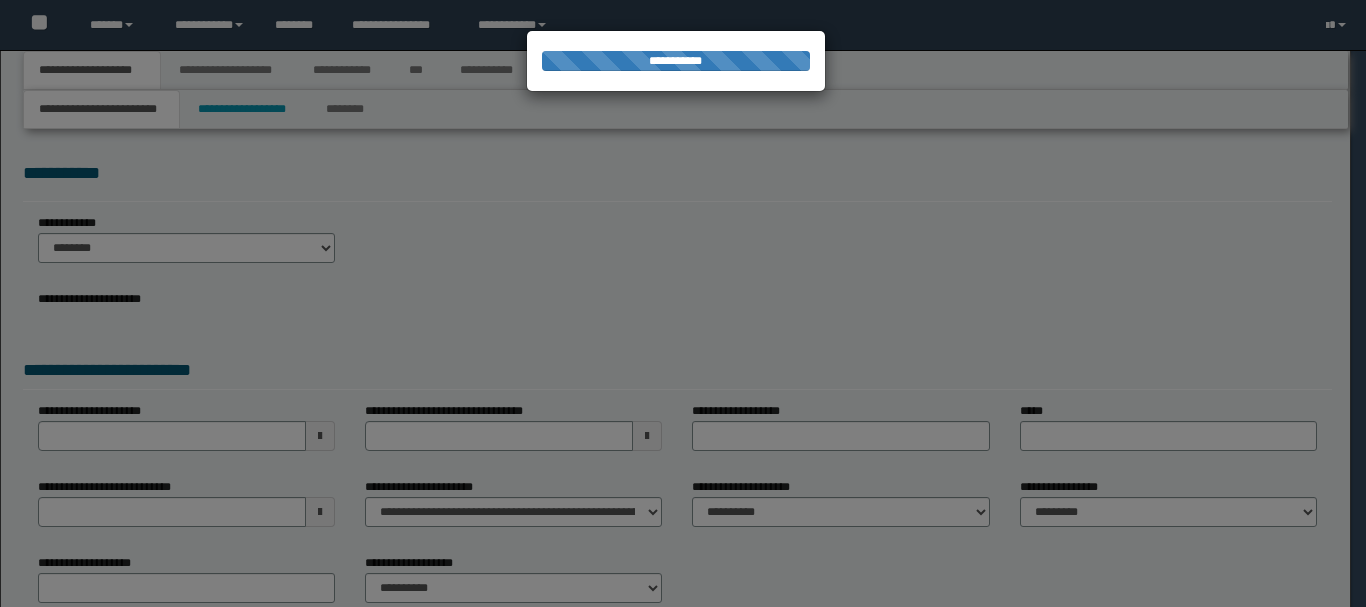scroll, scrollTop: 0, scrollLeft: 0, axis: both 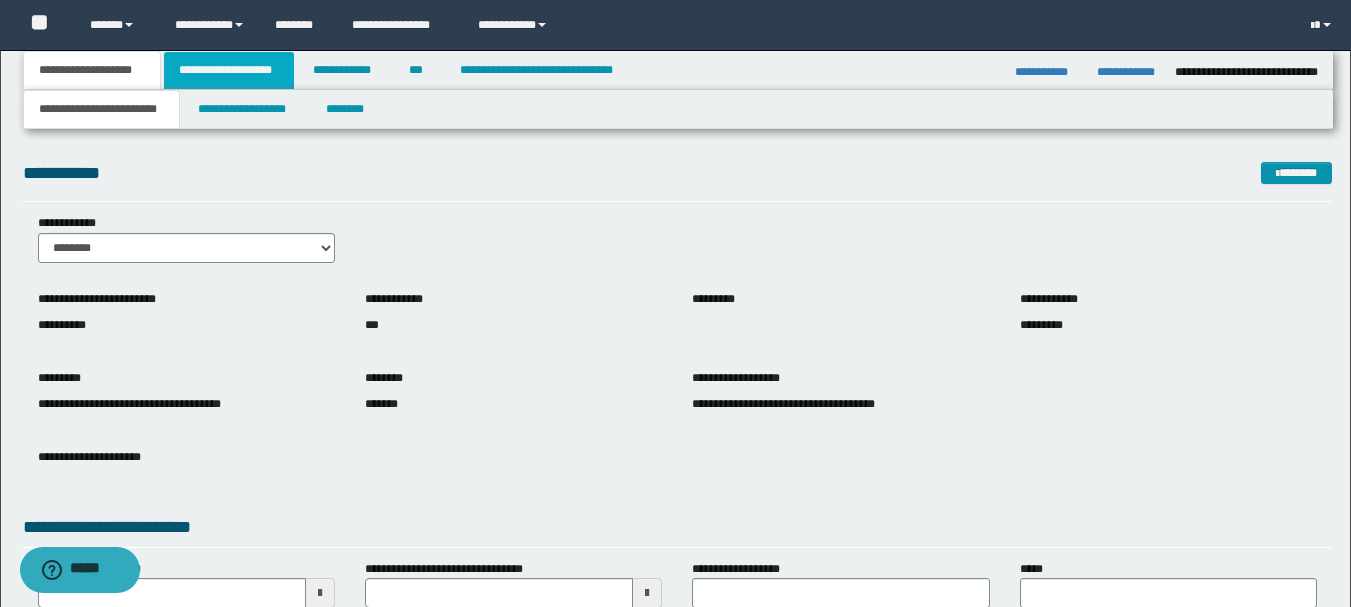 click on "**********" at bounding box center [229, 70] 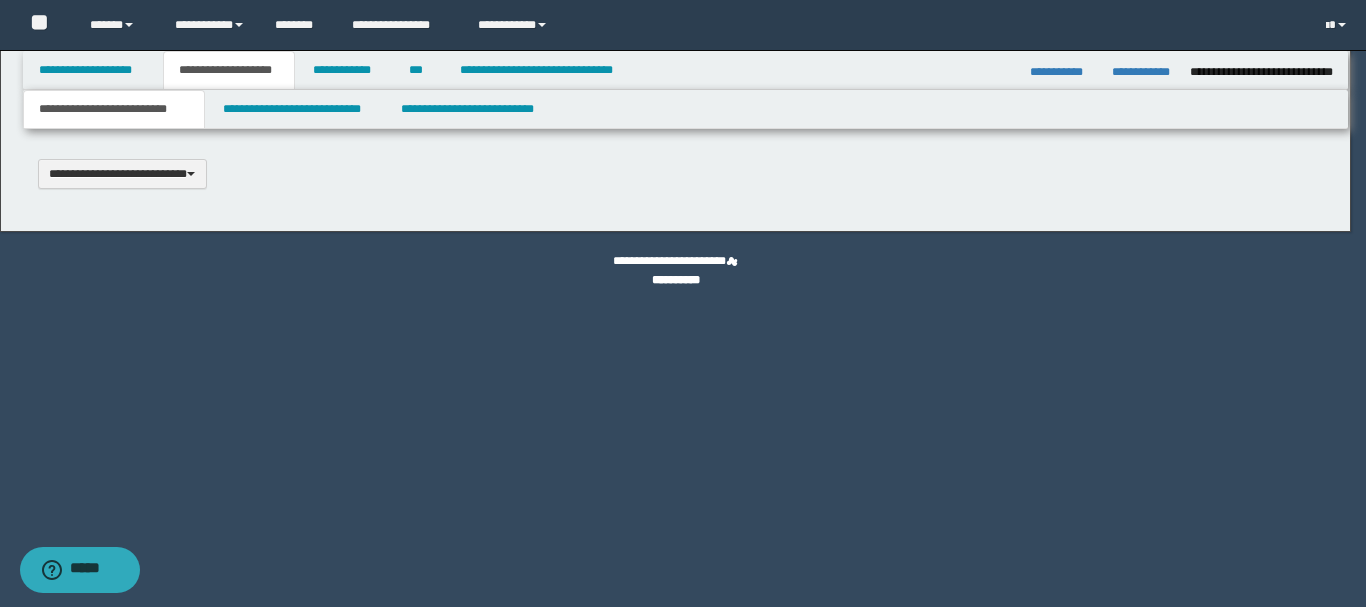 scroll, scrollTop: 0, scrollLeft: 0, axis: both 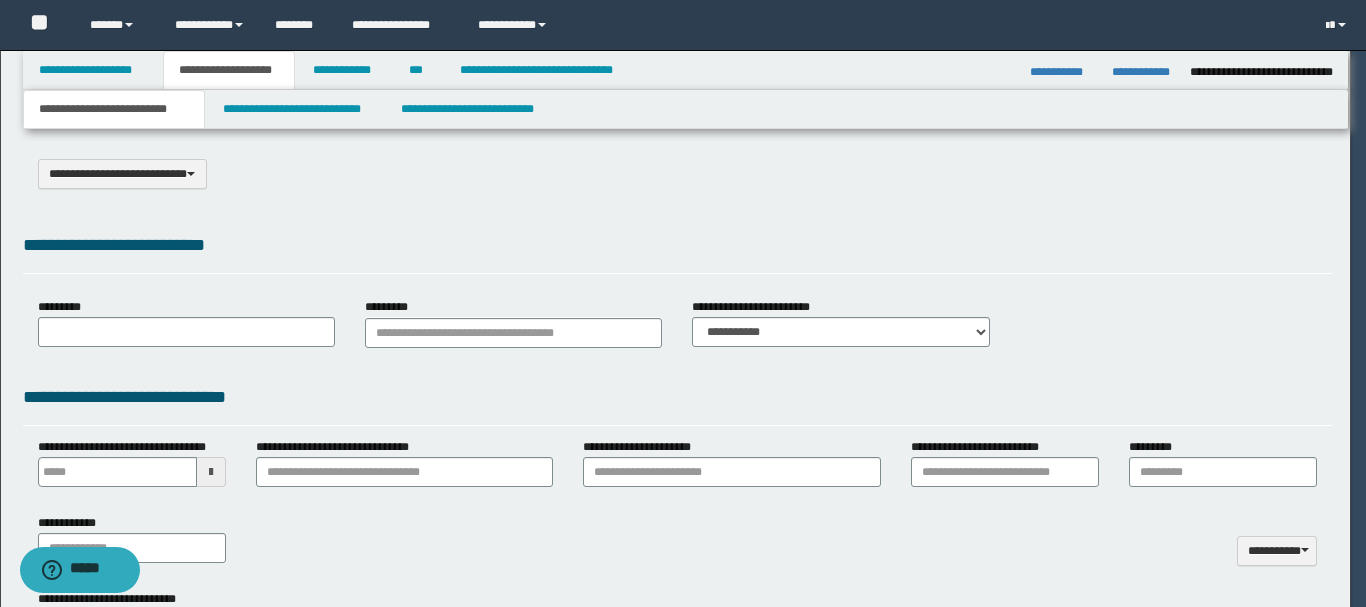 select on "*" 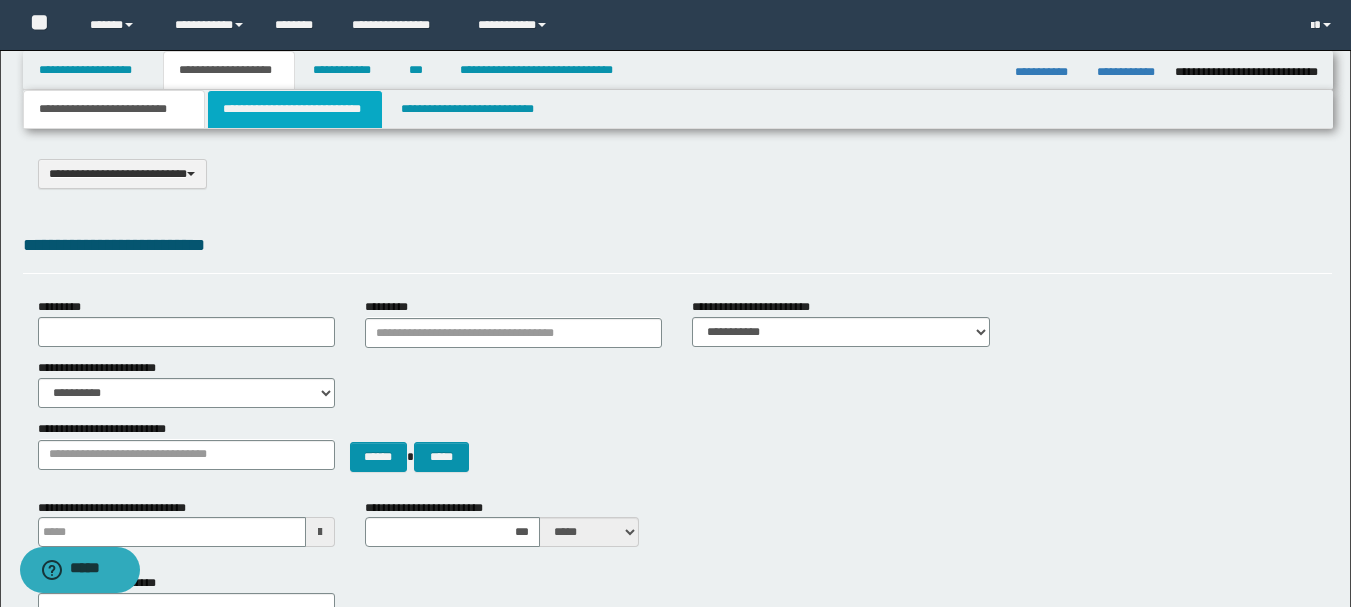 click on "**********" at bounding box center (295, 109) 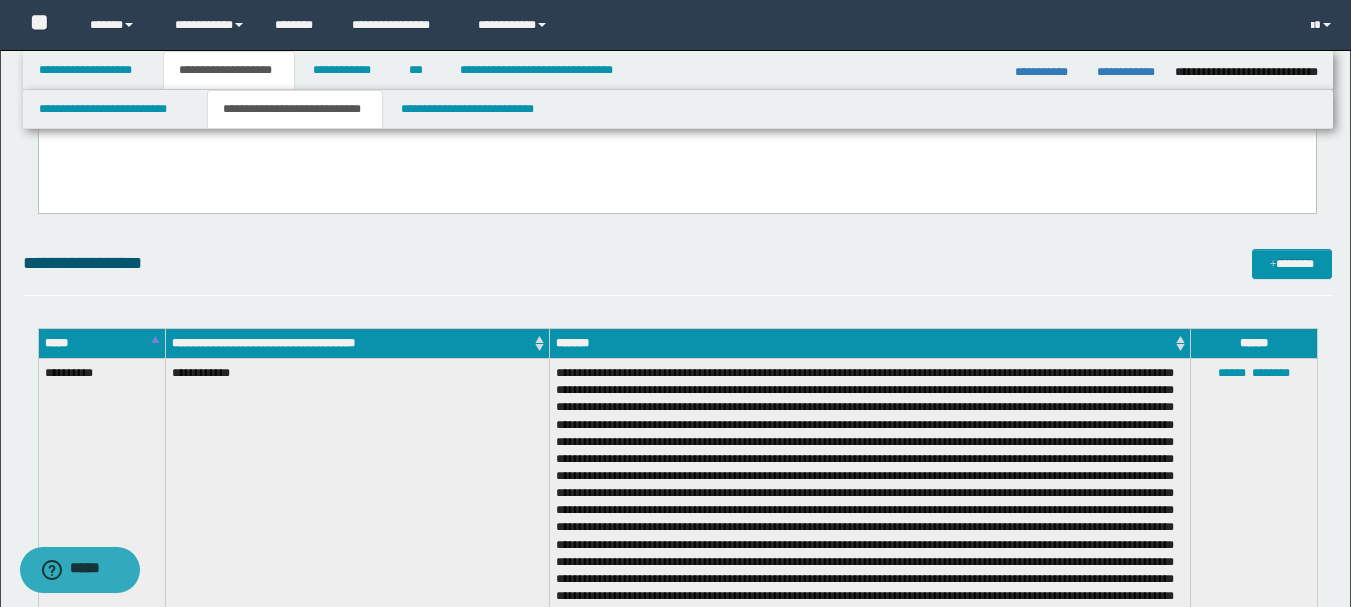 scroll, scrollTop: 900, scrollLeft: 0, axis: vertical 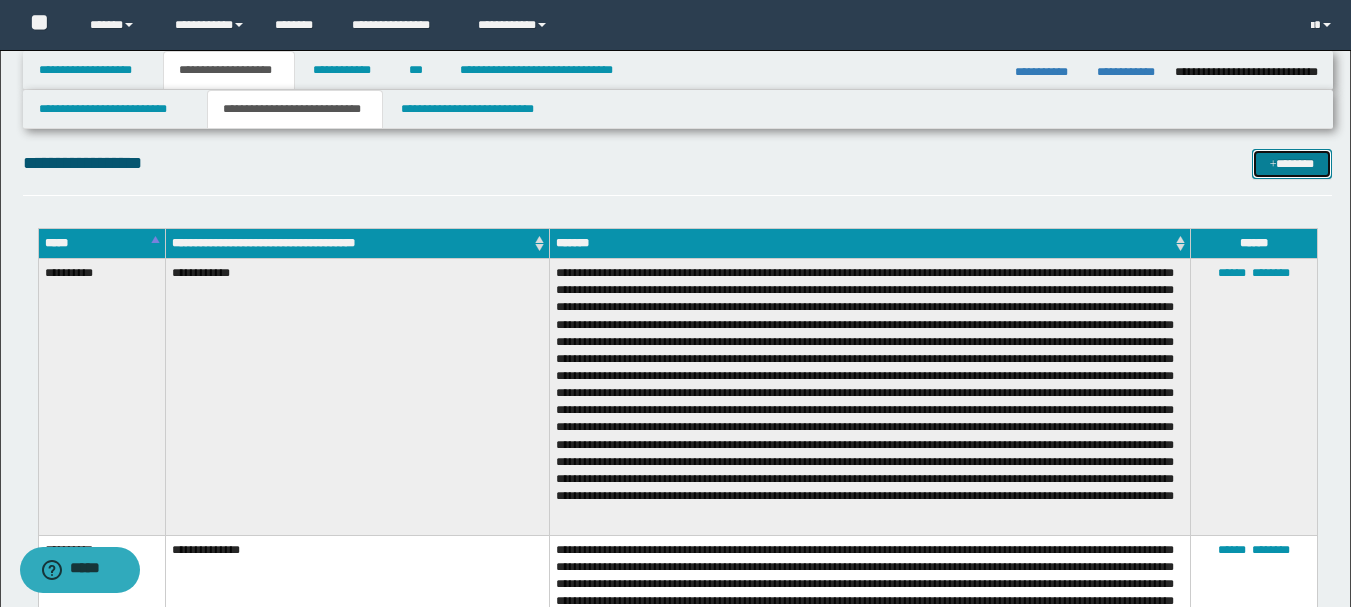 click on "*******" at bounding box center [1292, 164] 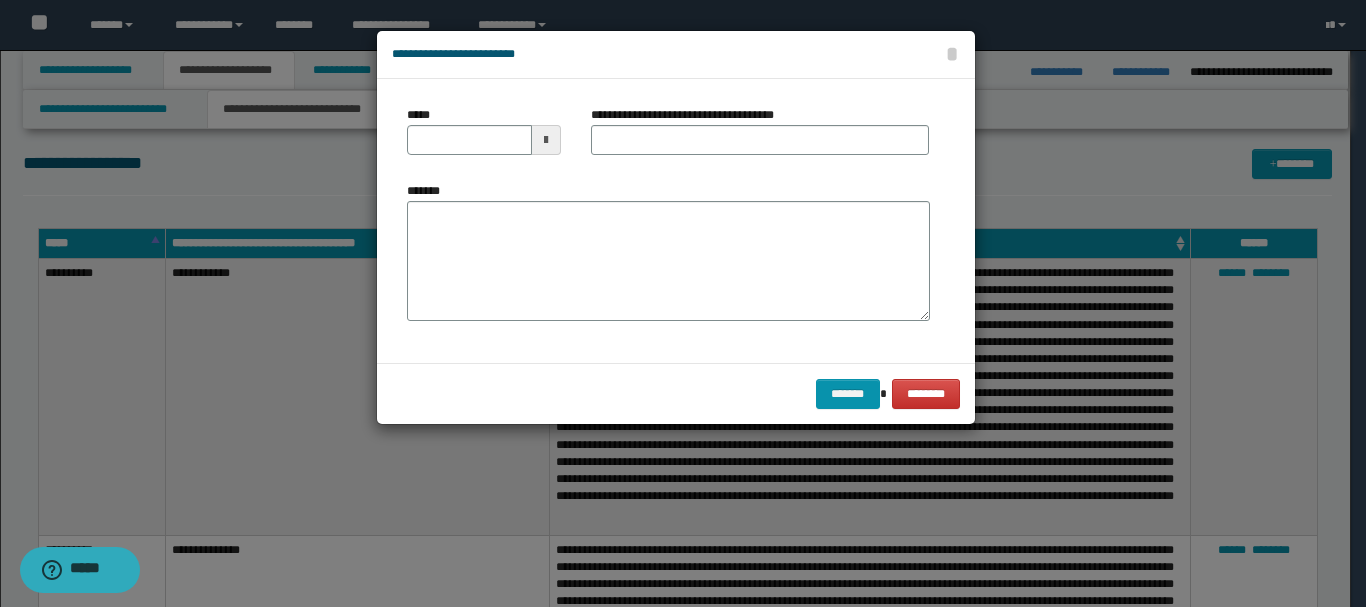 click at bounding box center (546, 140) 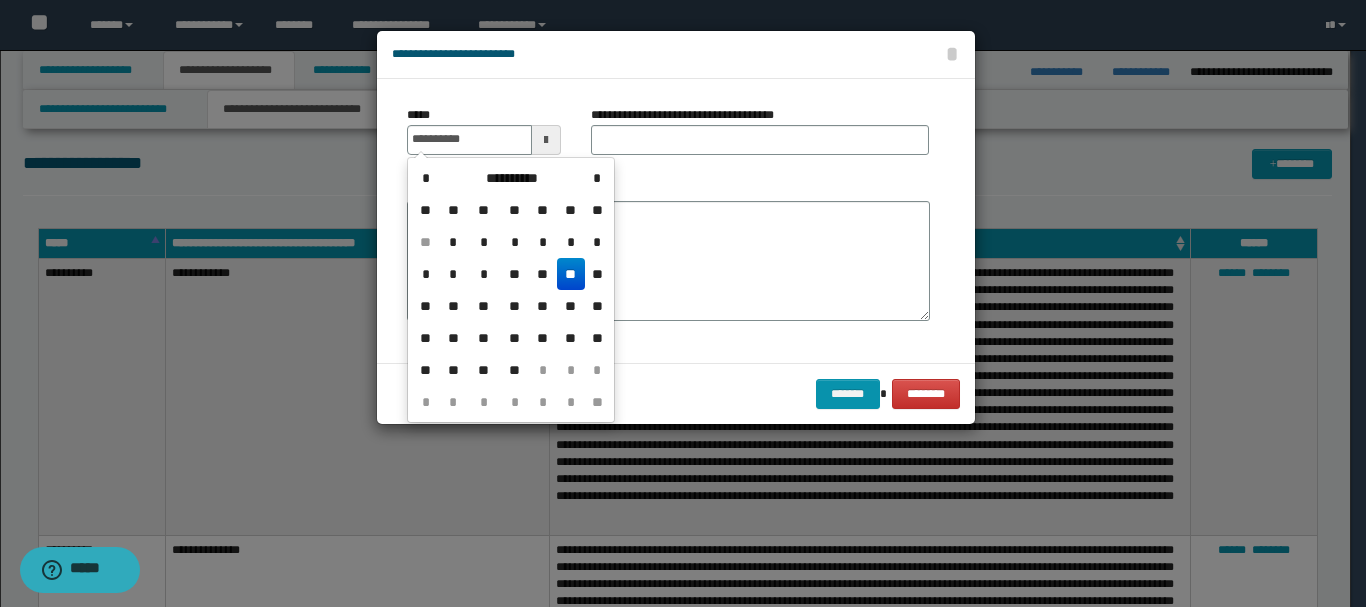 drag, startPoint x: 577, startPoint y: 277, endPoint x: 660, endPoint y: 144, distance: 156.77373 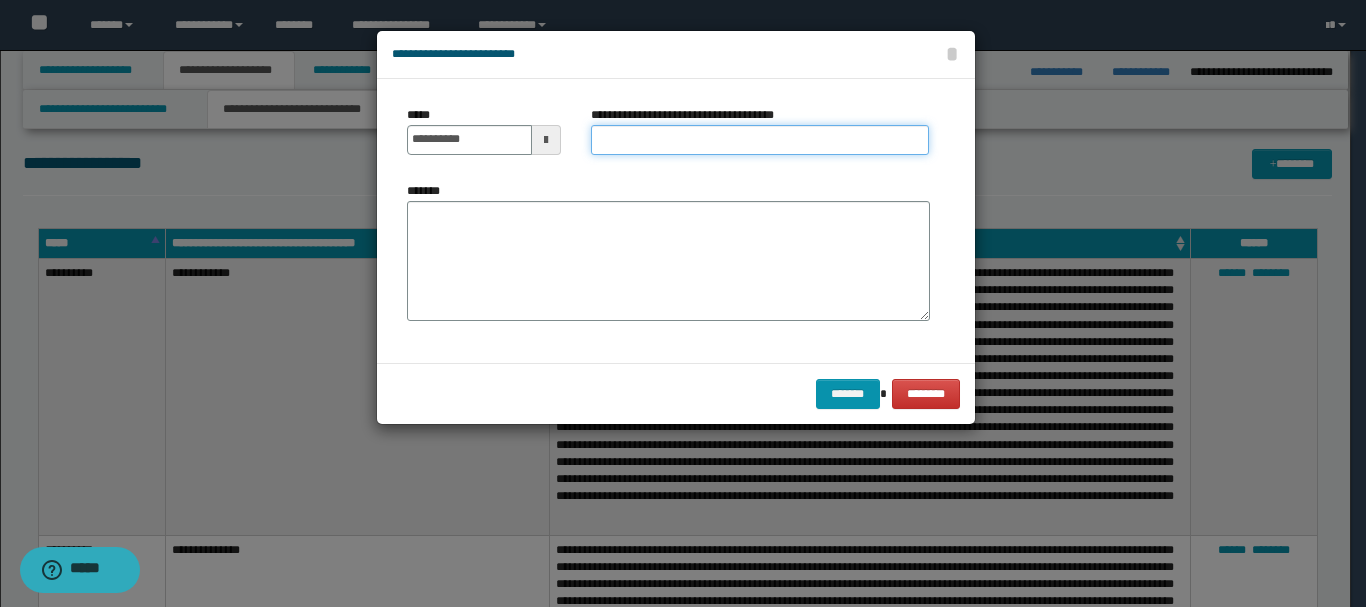 click on "**********" at bounding box center (760, 140) 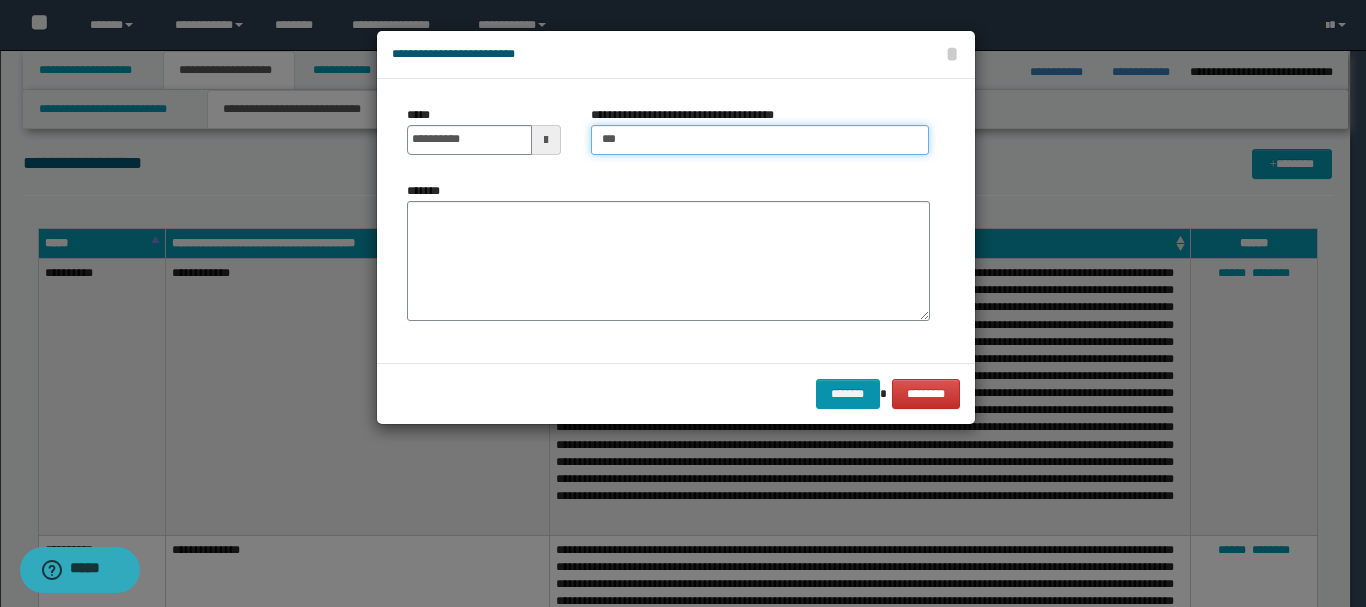 type on "*********" 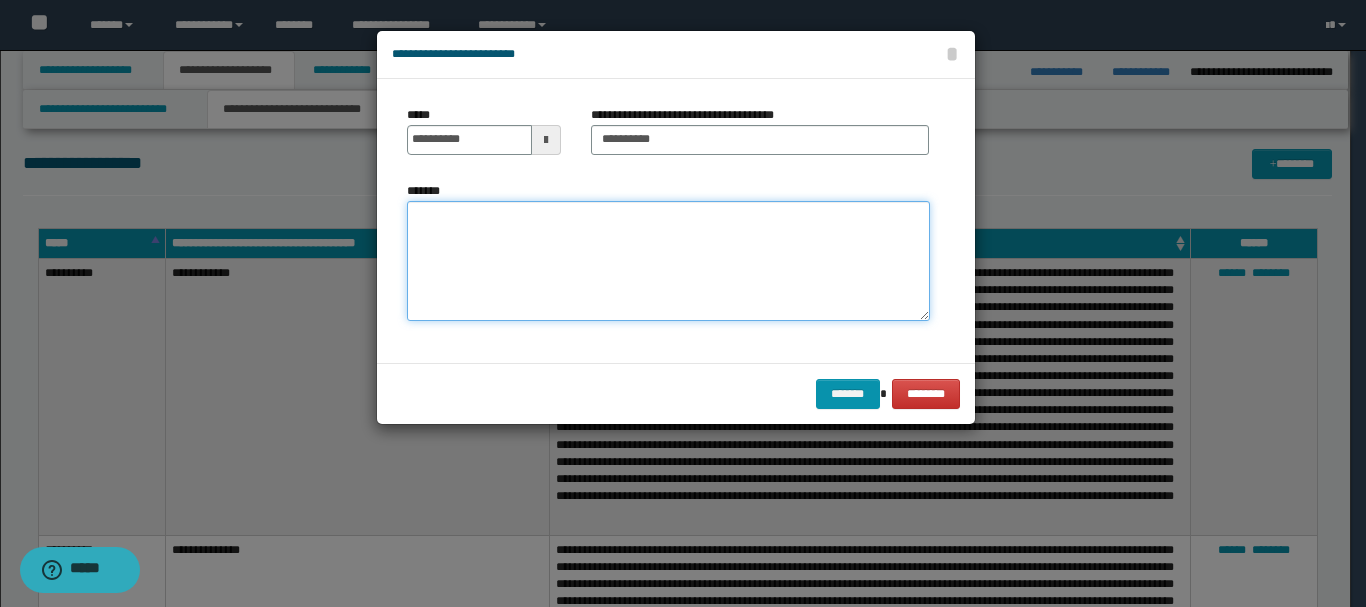 click on "*******" at bounding box center (668, 261) 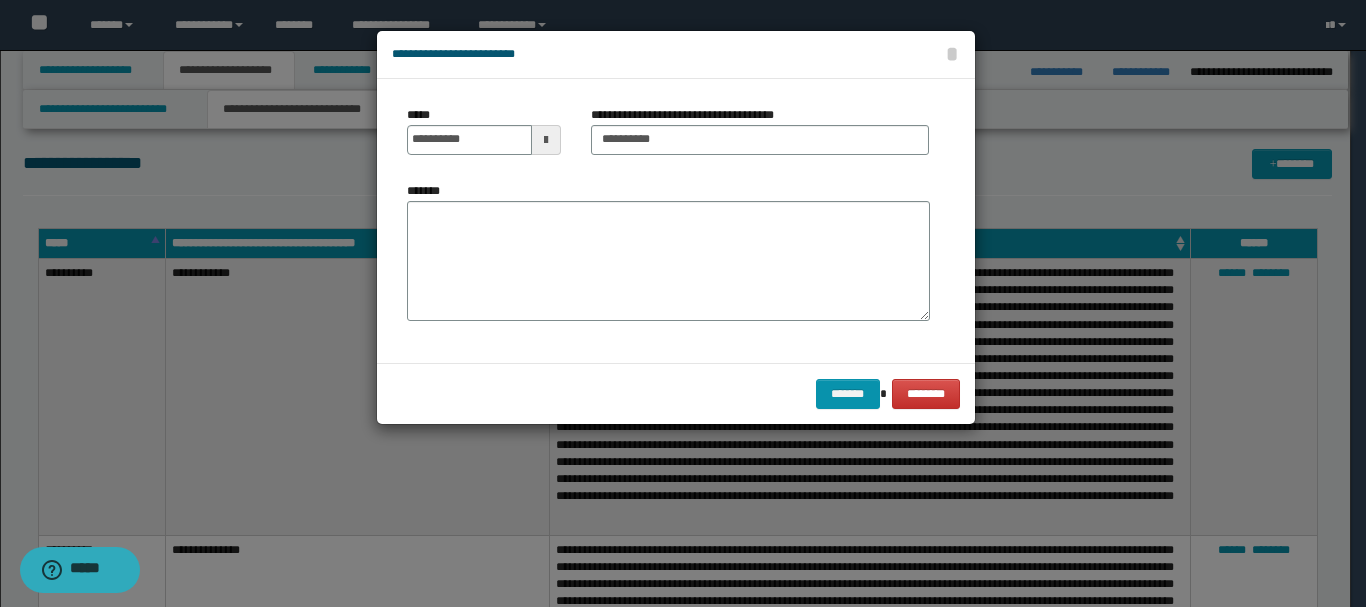 click at bounding box center (683, 303) 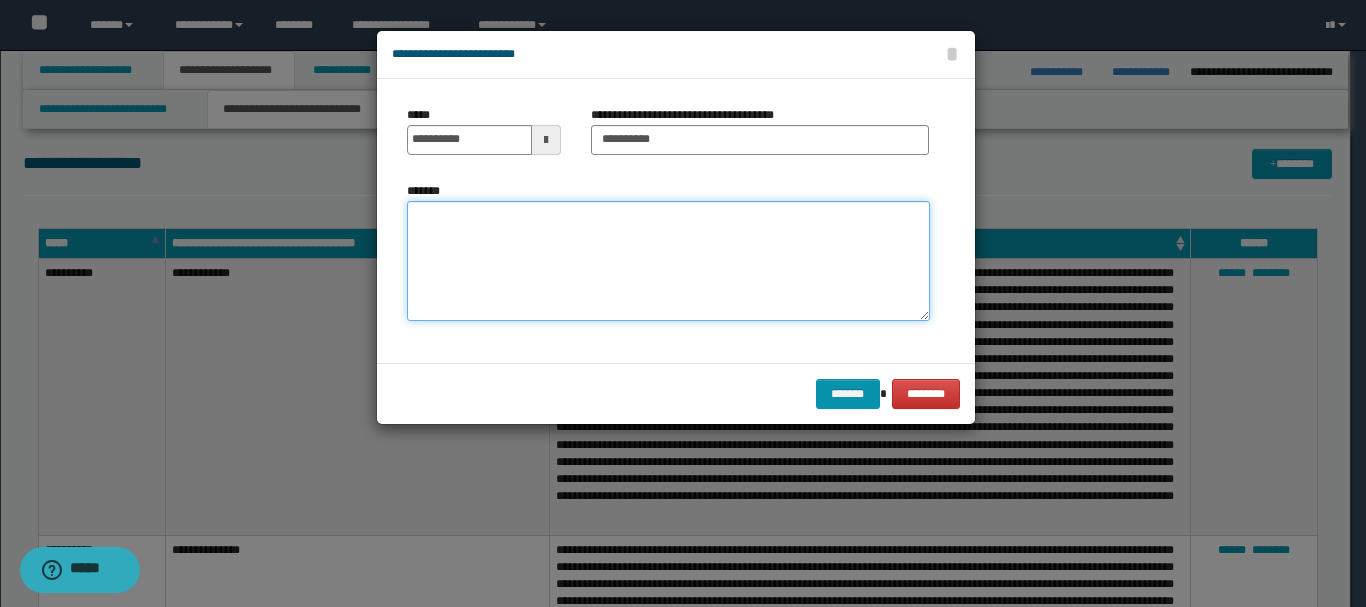 click on "*******" at bounding box center [668, 261] 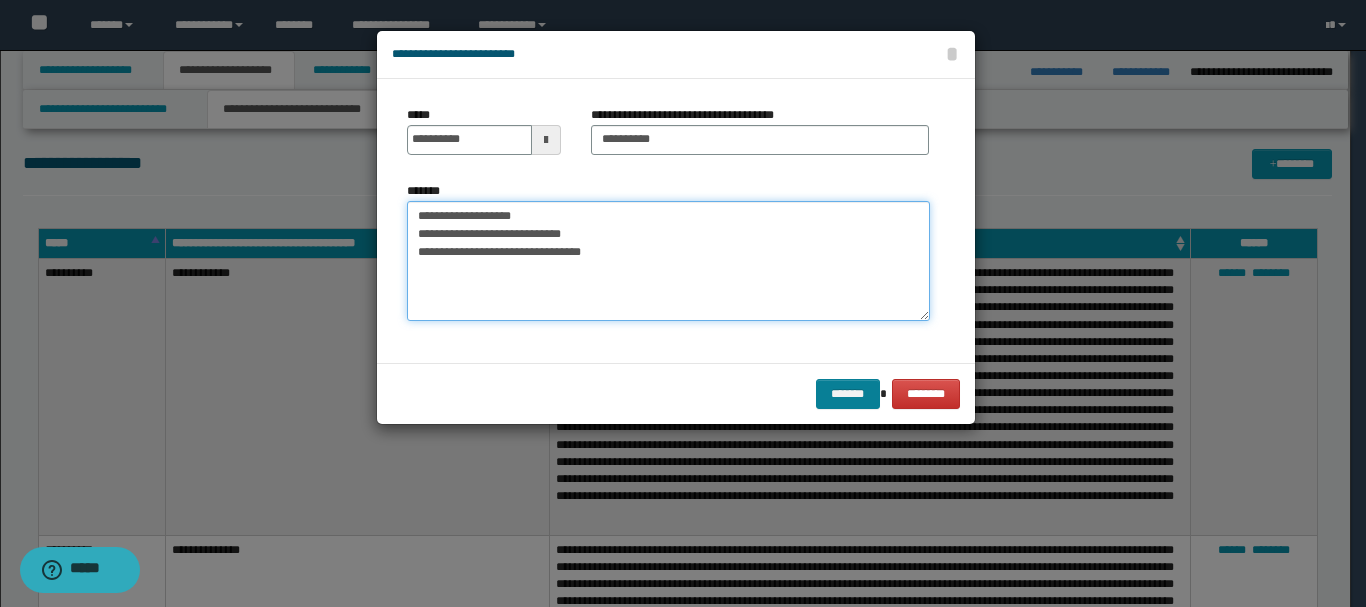 type on "**********" 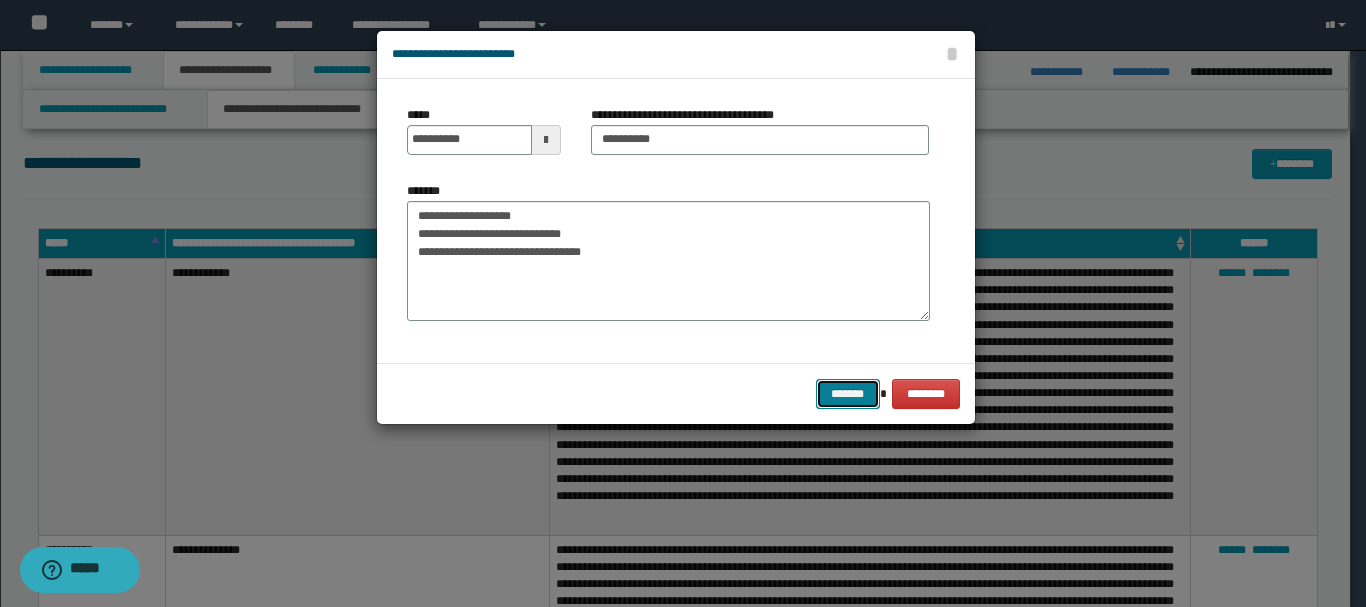 click on "*******" at bounding box center (848, 394) 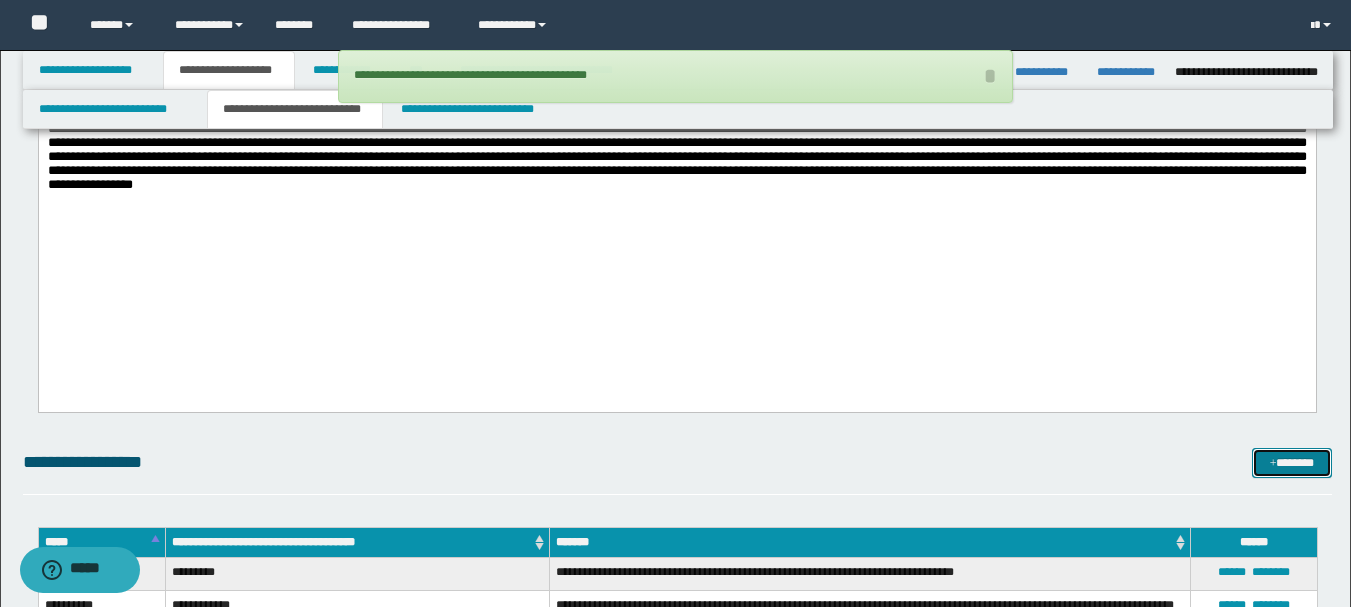 scroll, scrollTop: 600, scrollLeft: 0, axis: vertical 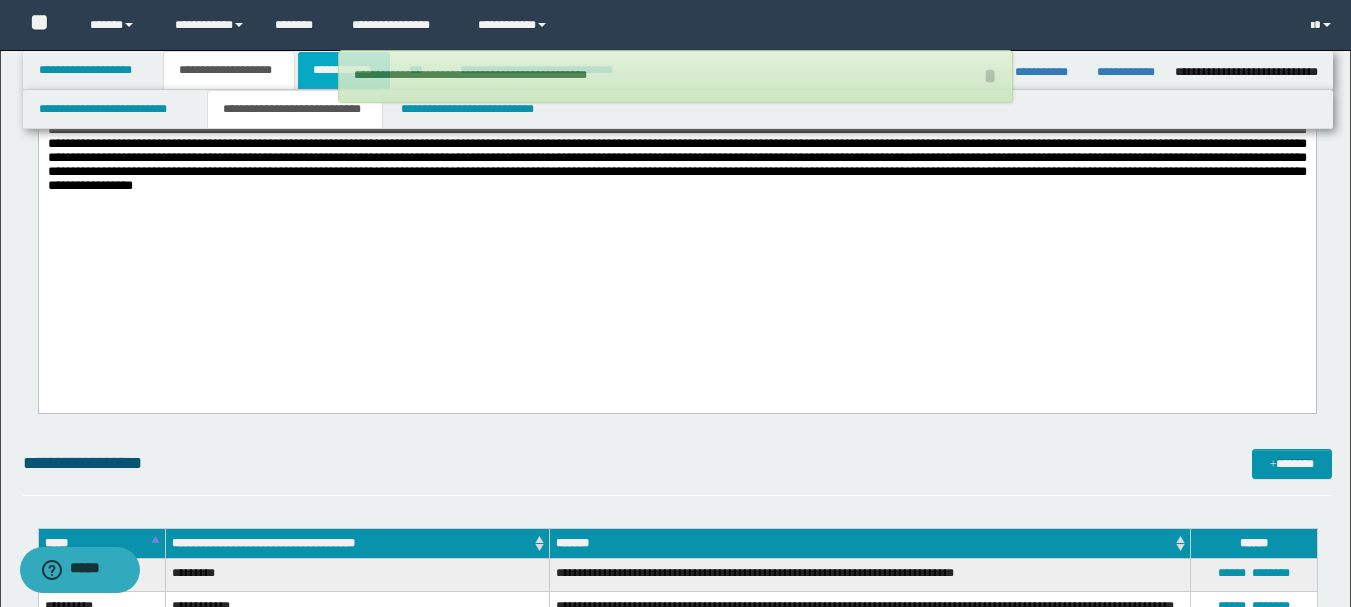 click on "**********" at bounding box center (344, 70) 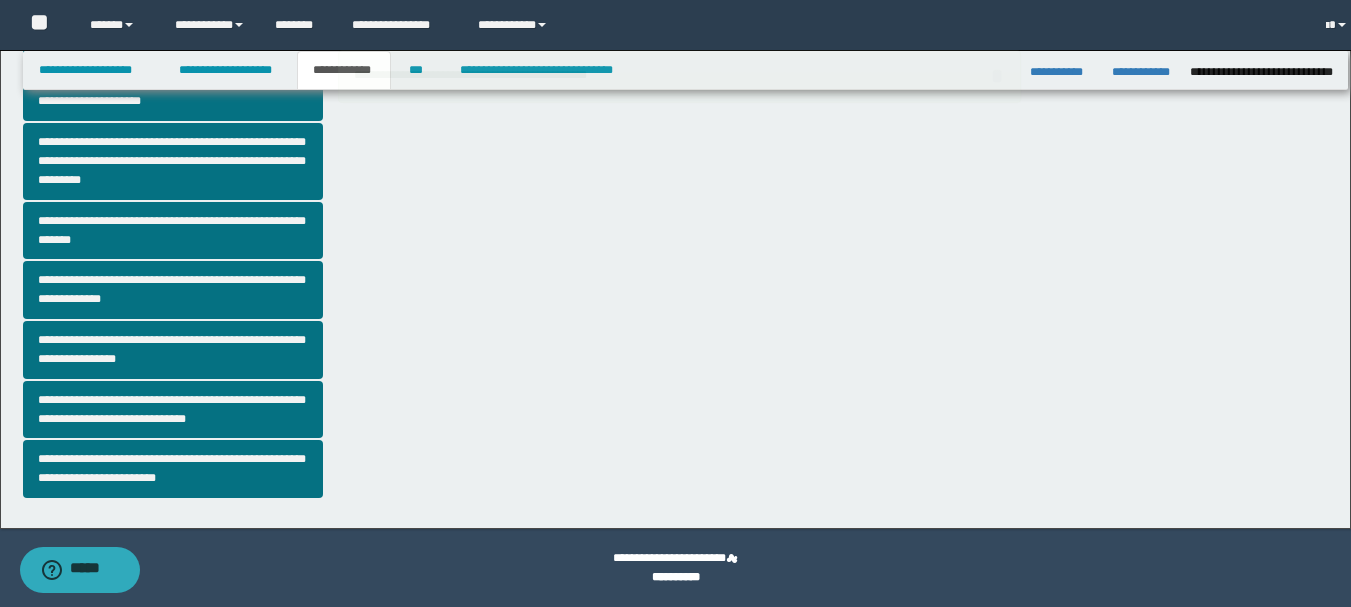 scroll, scrollTop: 542, scrollLeft: 0, axis: vertical 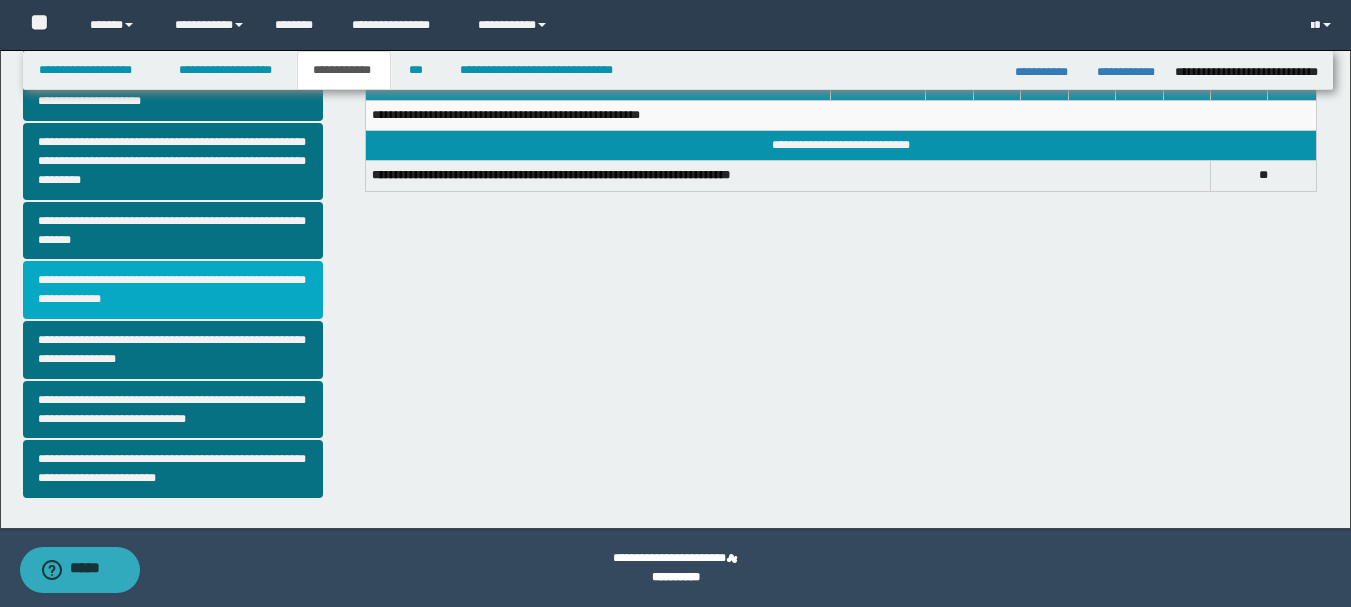 click on "**********" at bounding box center [173, 290] 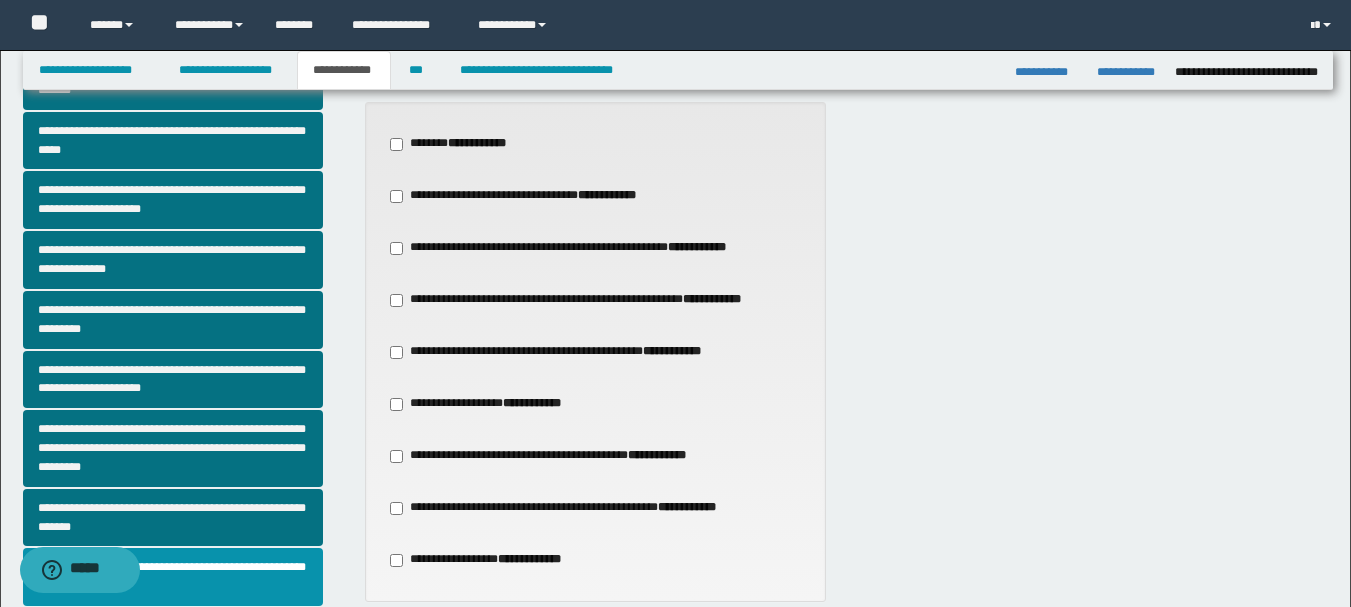 scroll, scrollTop: 300, scrollLeft: 0, axis: vertical 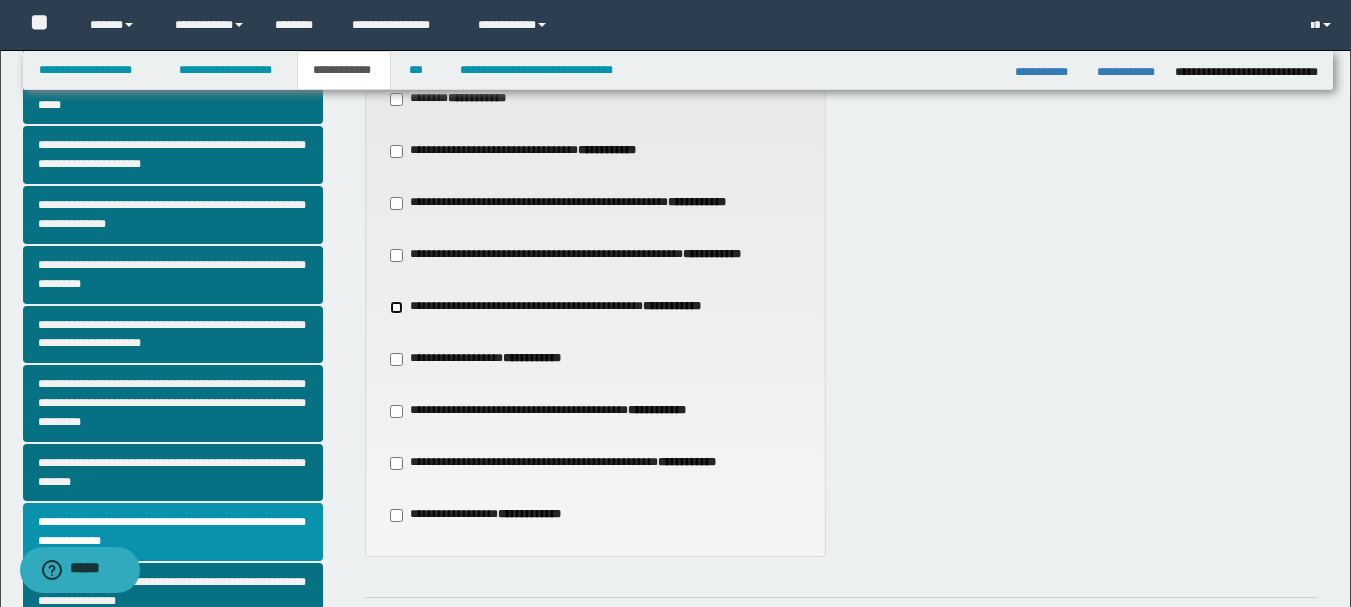 click on "**********" at bounding box center [558, 307] 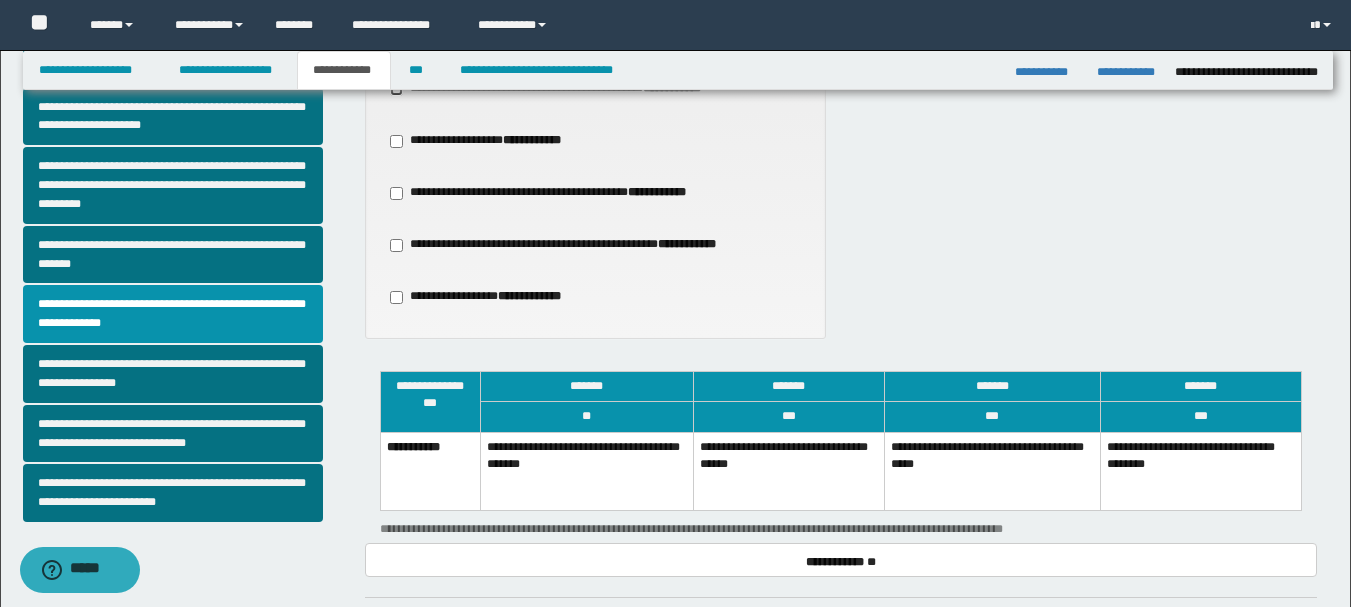 scroll, scrollTop: 600, scrollLeft: 0, axis: vertical 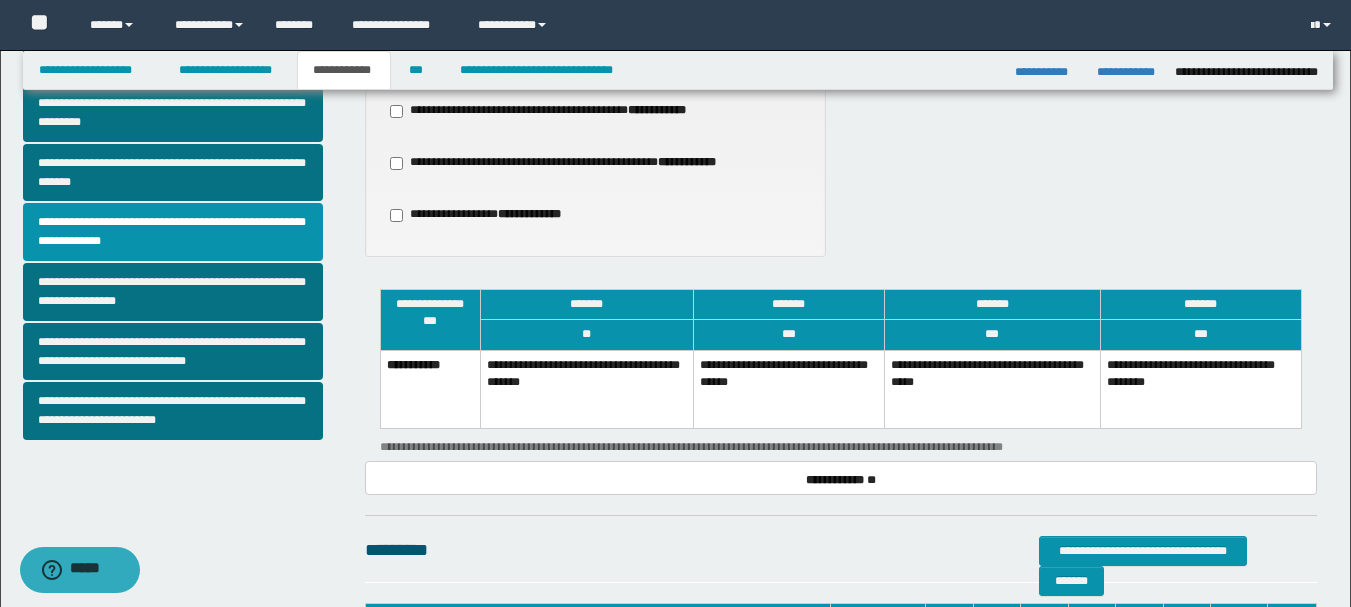 click on "**********" at bounding box center [788, 389] 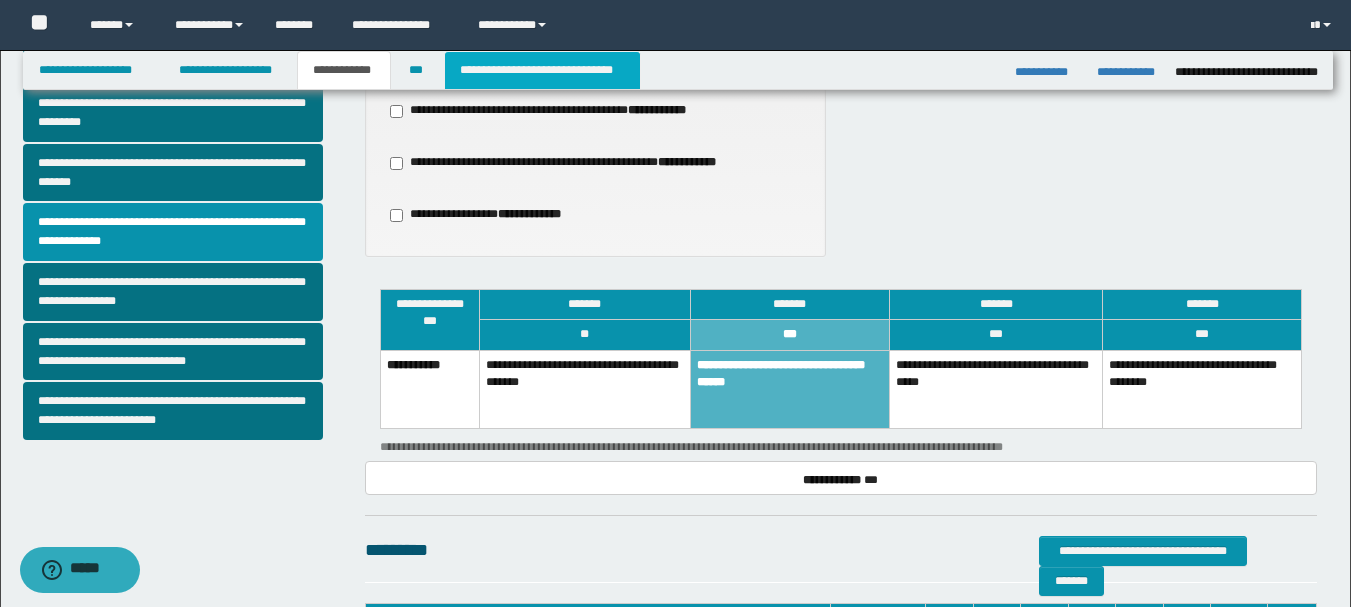 click on "**********" at bounding box center [542, 70] 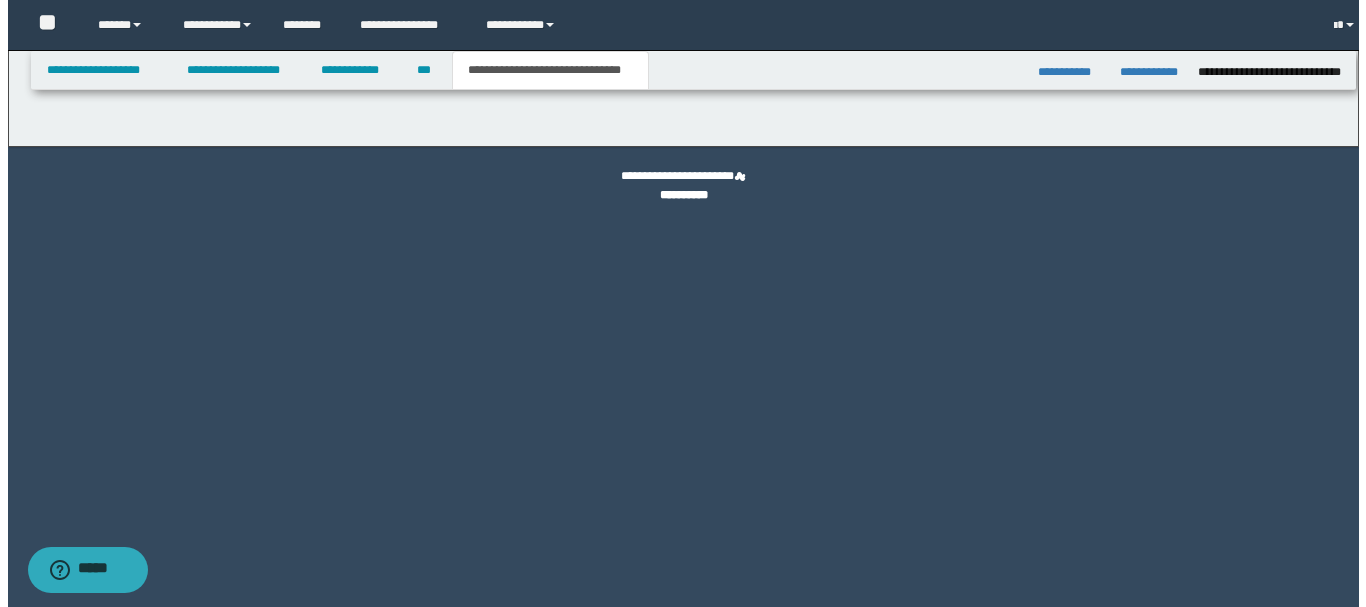 scroll, scrollTop: 0, scrollLeft: 0, axis: both 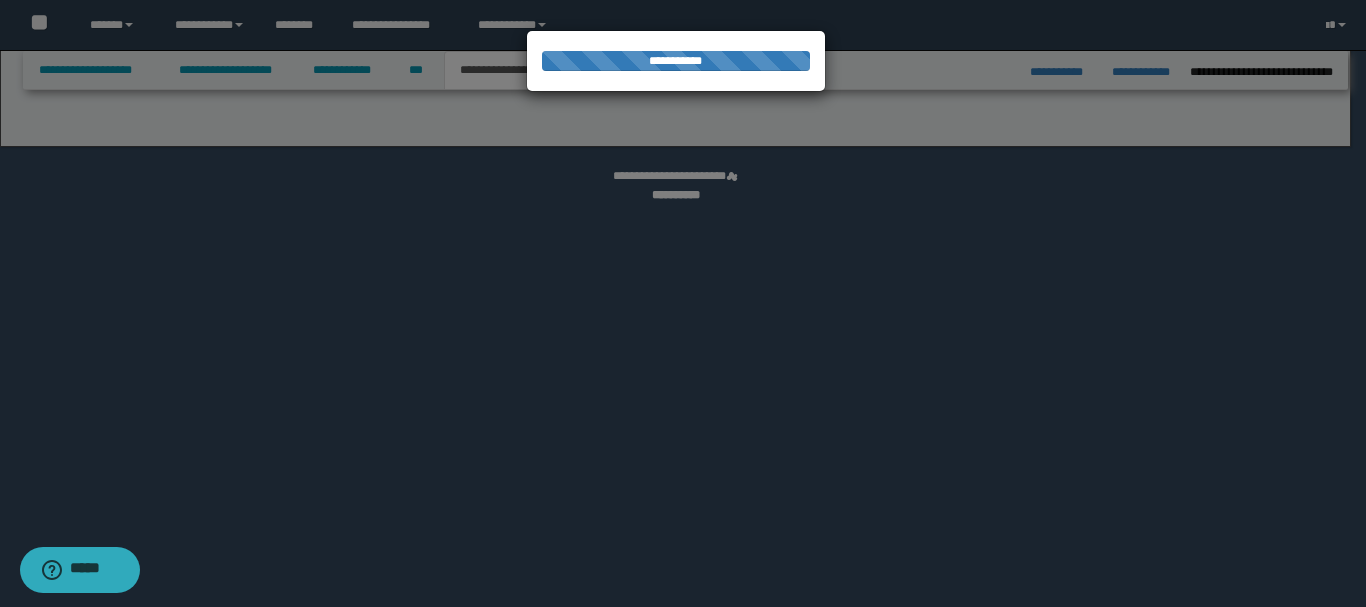 select on "*" 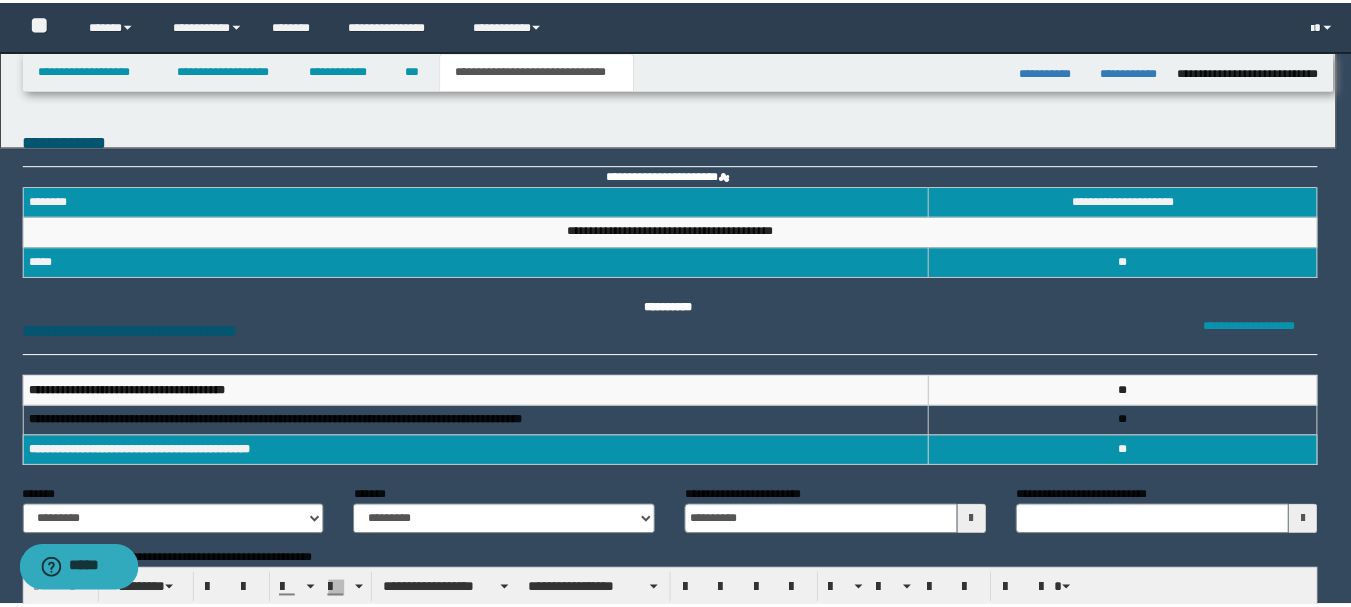 scroll, scrollTop: 0, scrollLeft: 0, axis: both 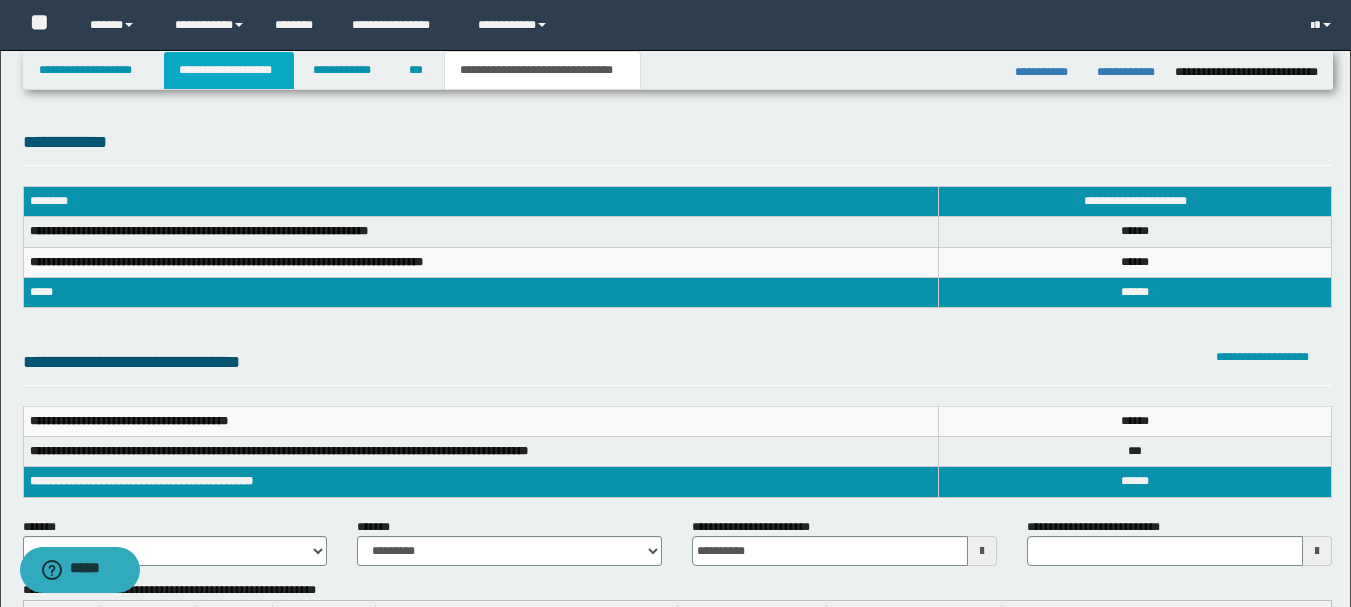 click on "**********" at bounding box center (229, 70) 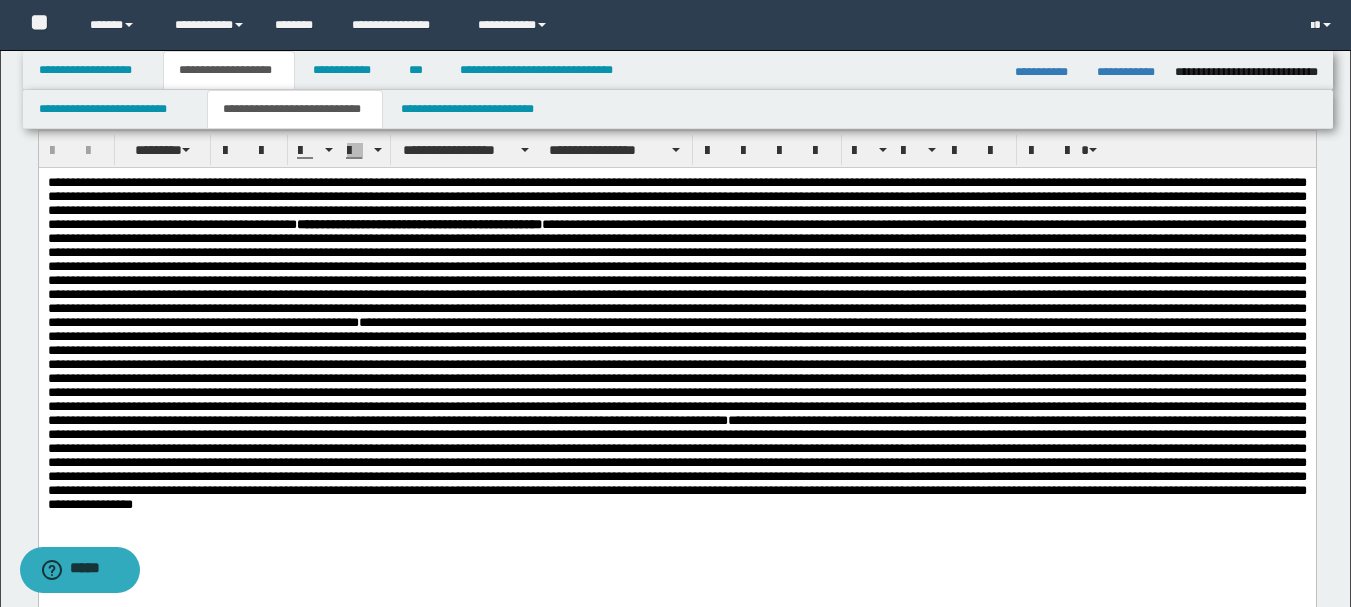 scroll, scrollTop: 300, scrollLeft: 0, axis: vertical 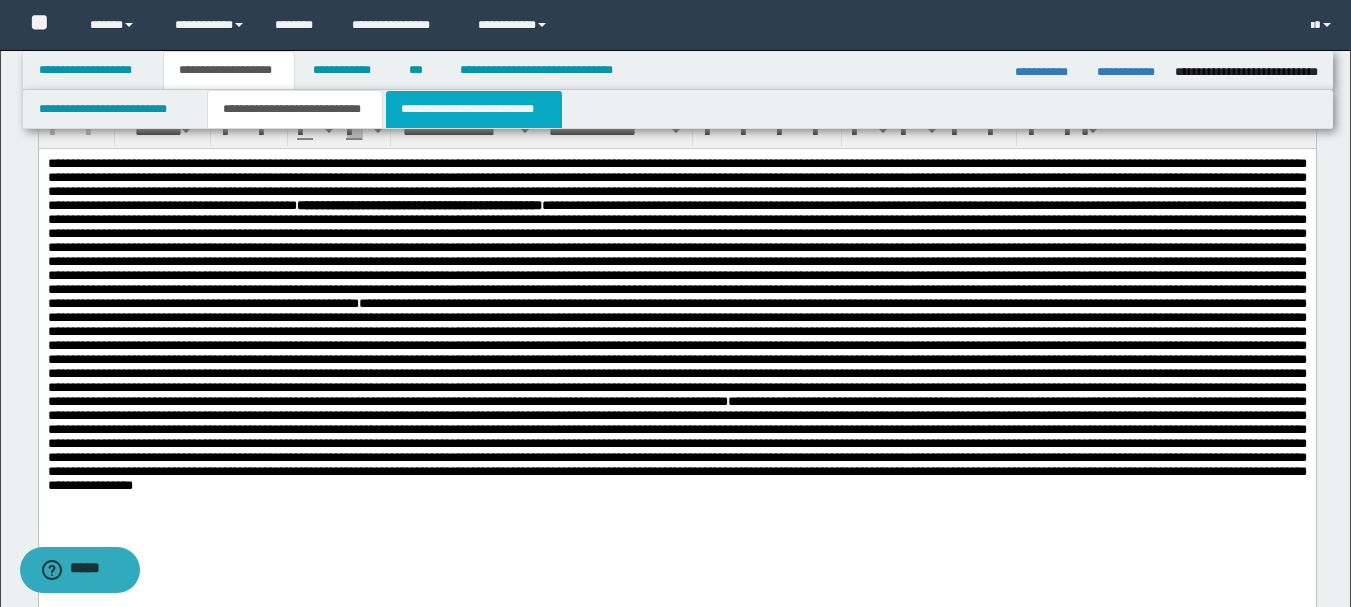 click on "**********" at bounding box center (474, 109) 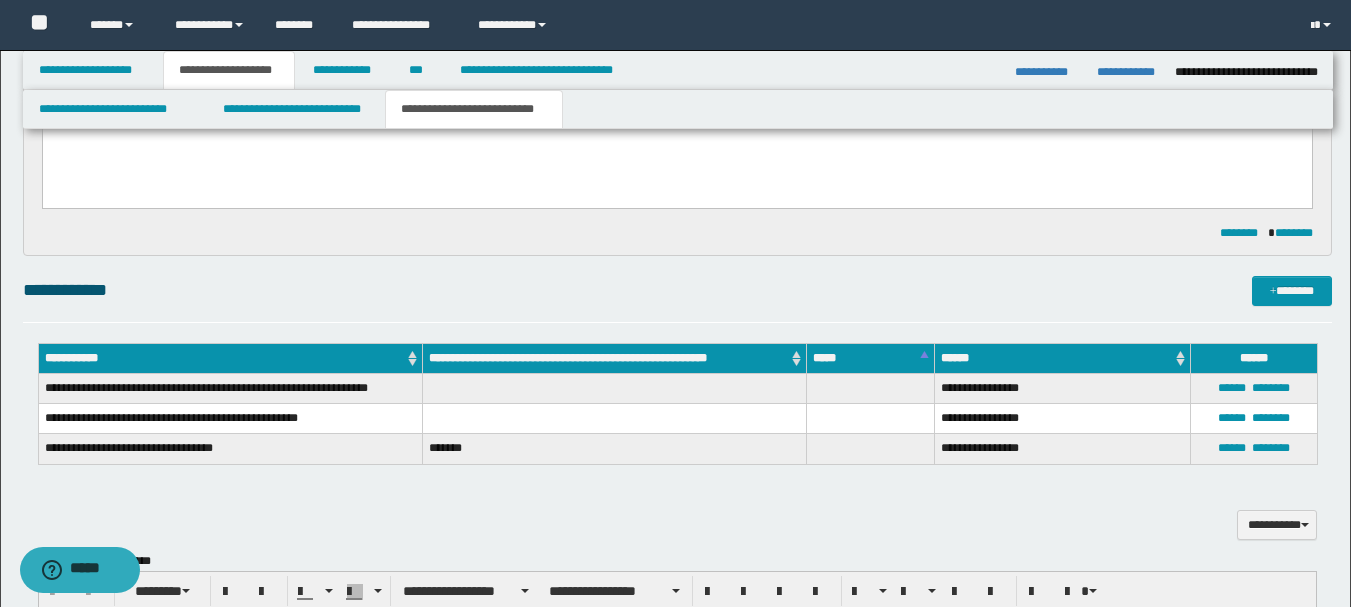scroll, scrollTop: 700, scrollLeft: 0, axis: vertical 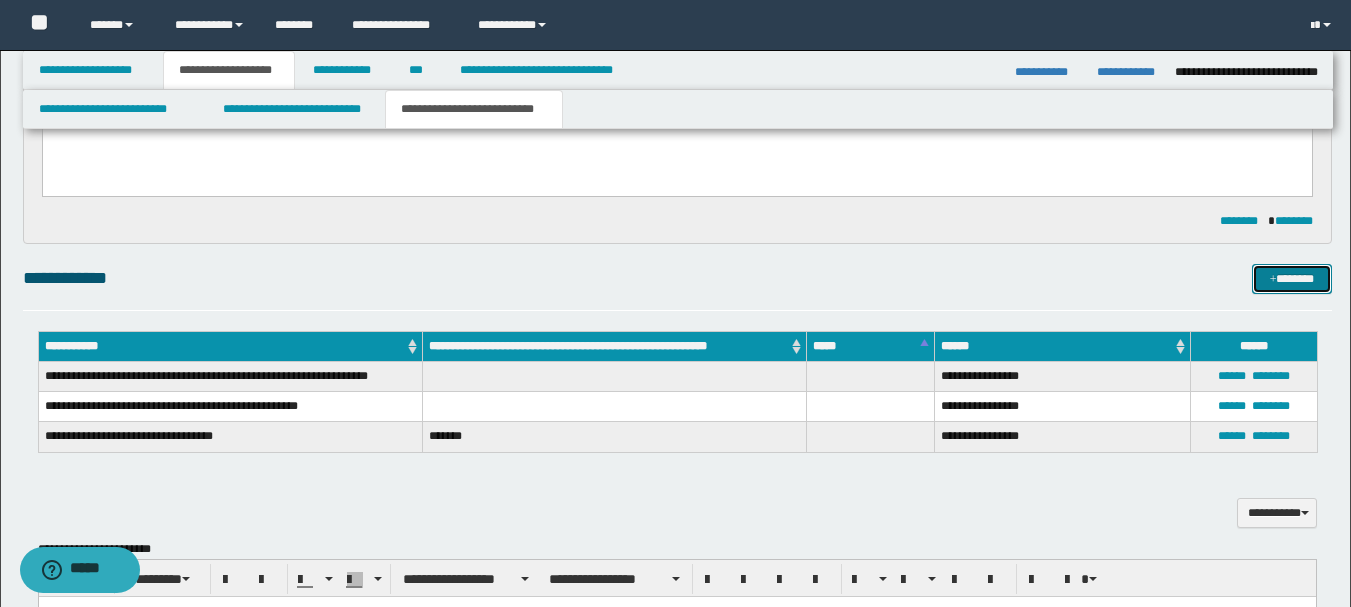 click on "*******" at bounding box center (1292, 279) 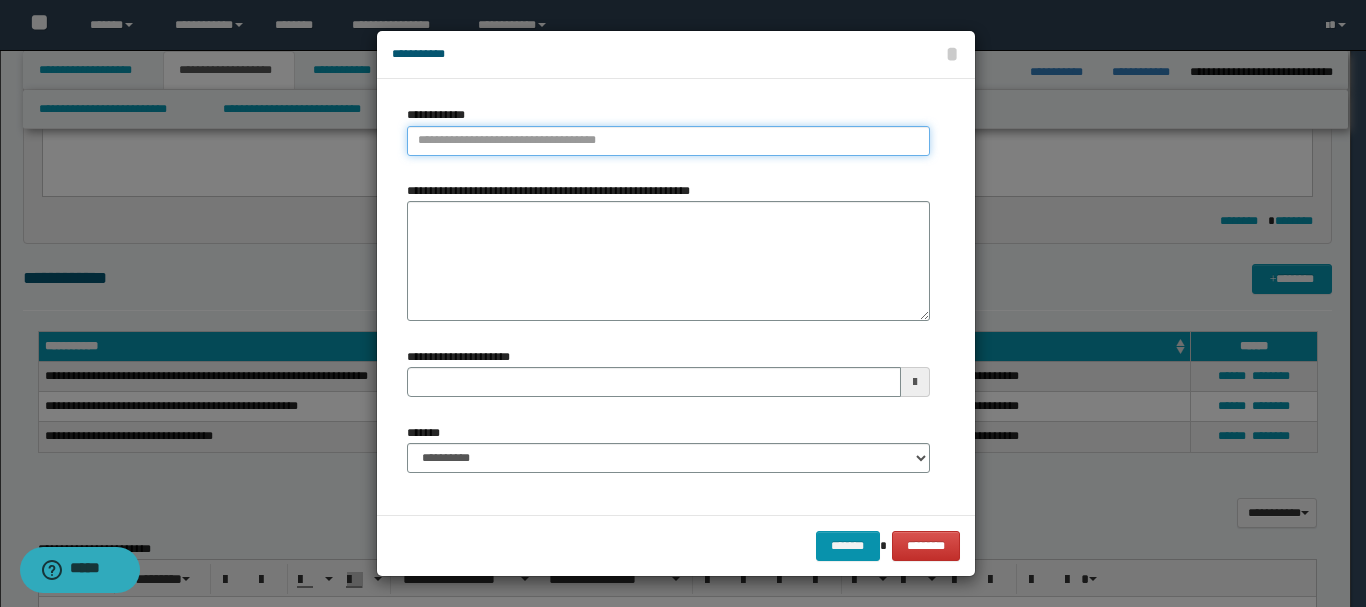 click on "**********" at bounding box center (668, 141) 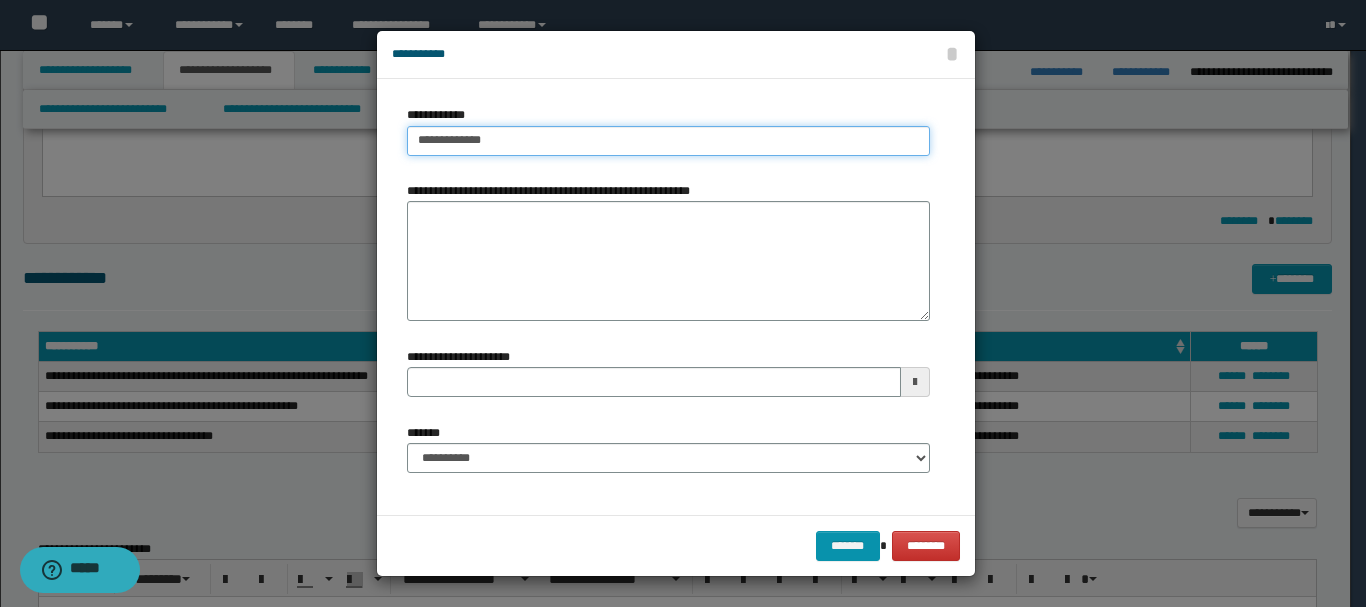 type on "**********" 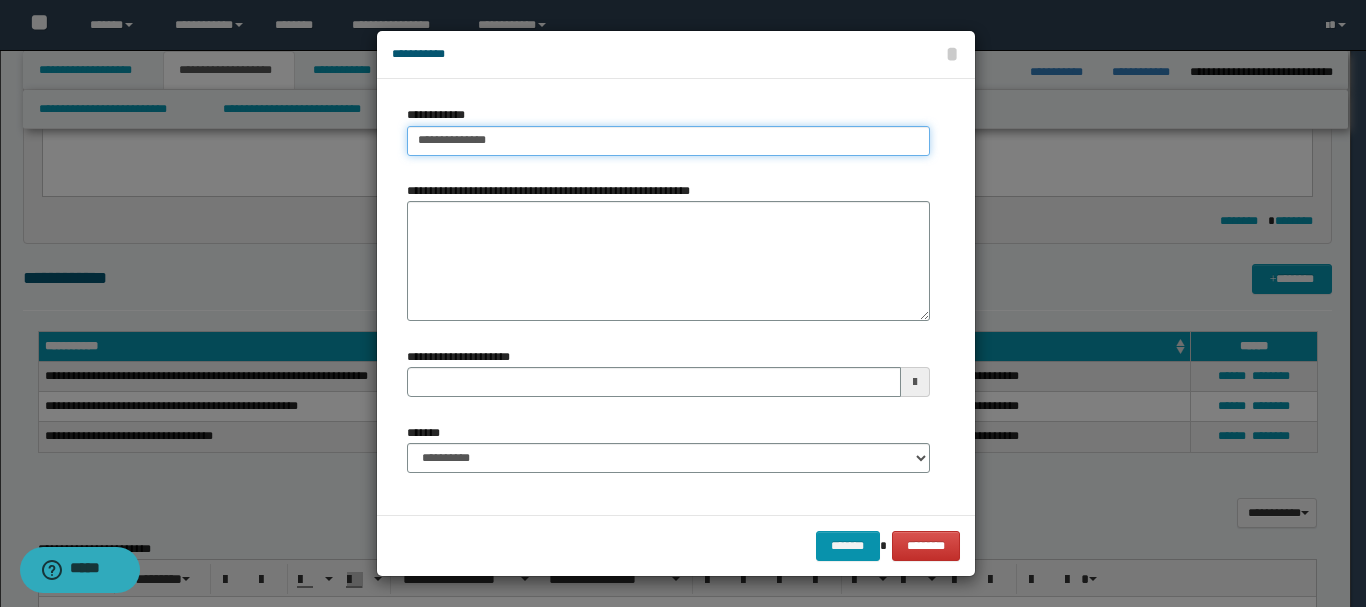 type on "**********" 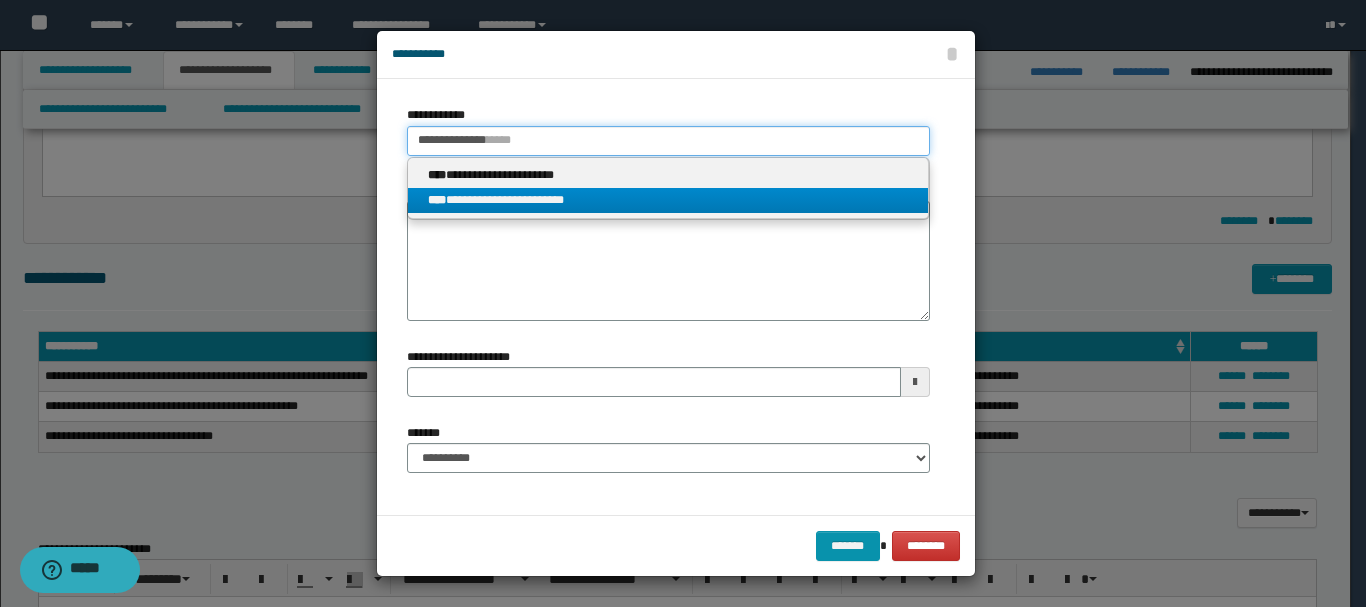 type on "**********" 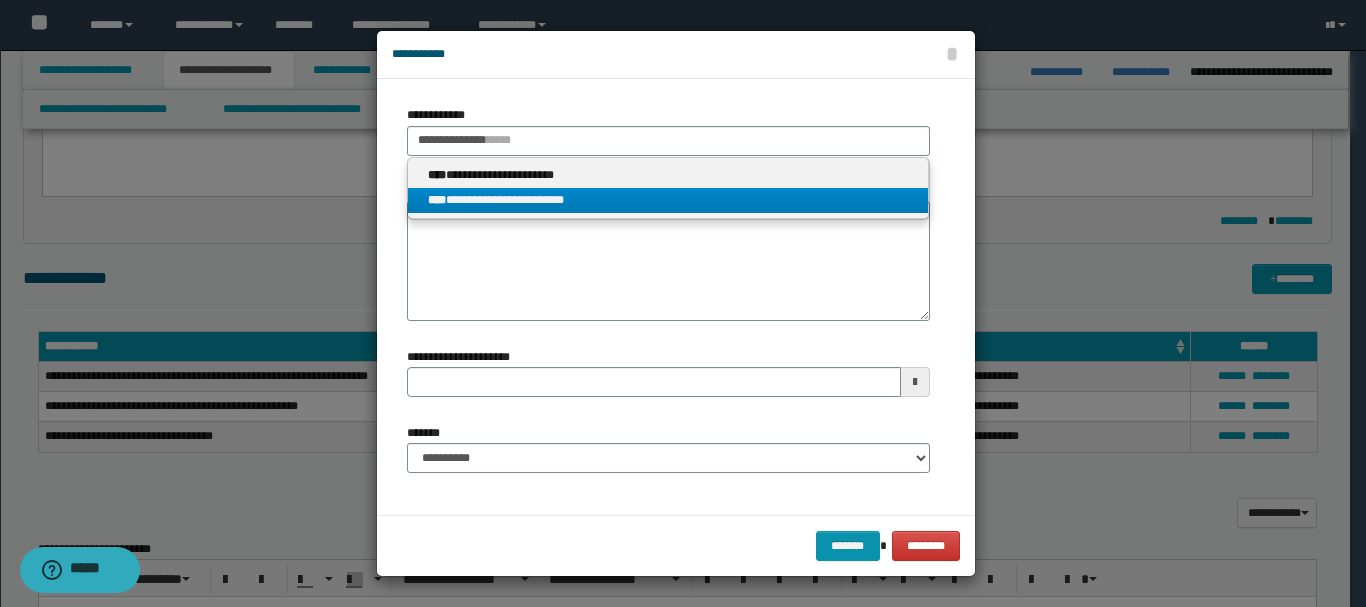 drag, startPoint x: 567, startPoint y: 191, endPoint x: 536, endPoint y: 208, distance: 35.35534 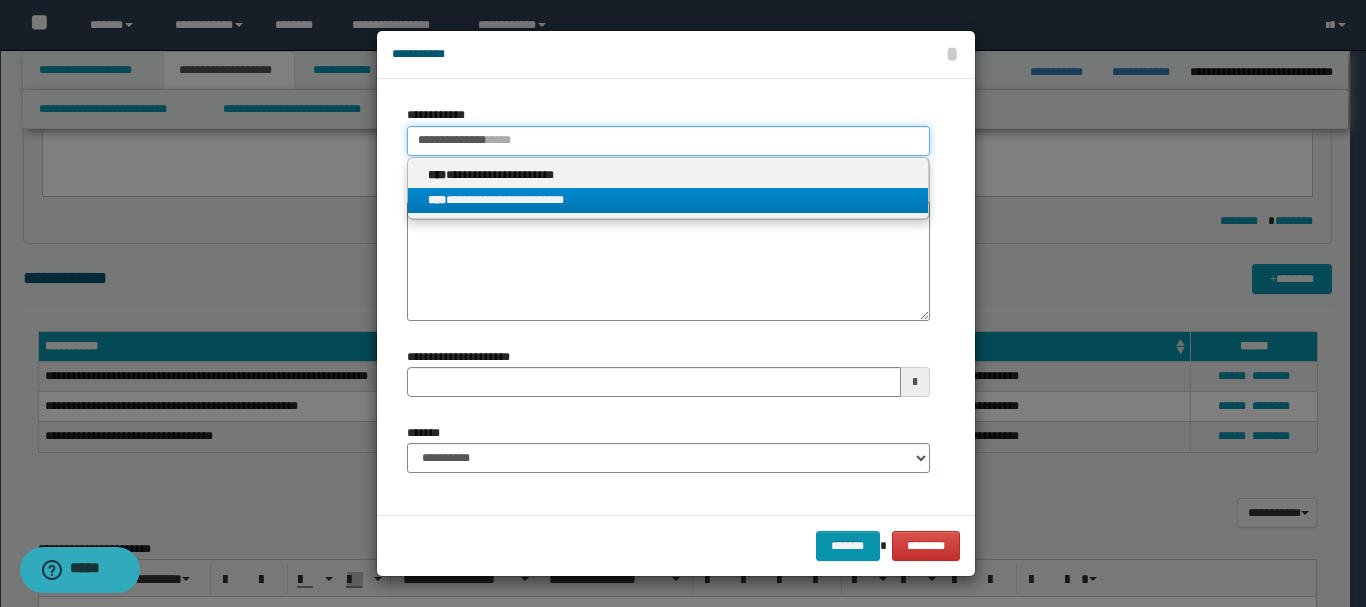 type 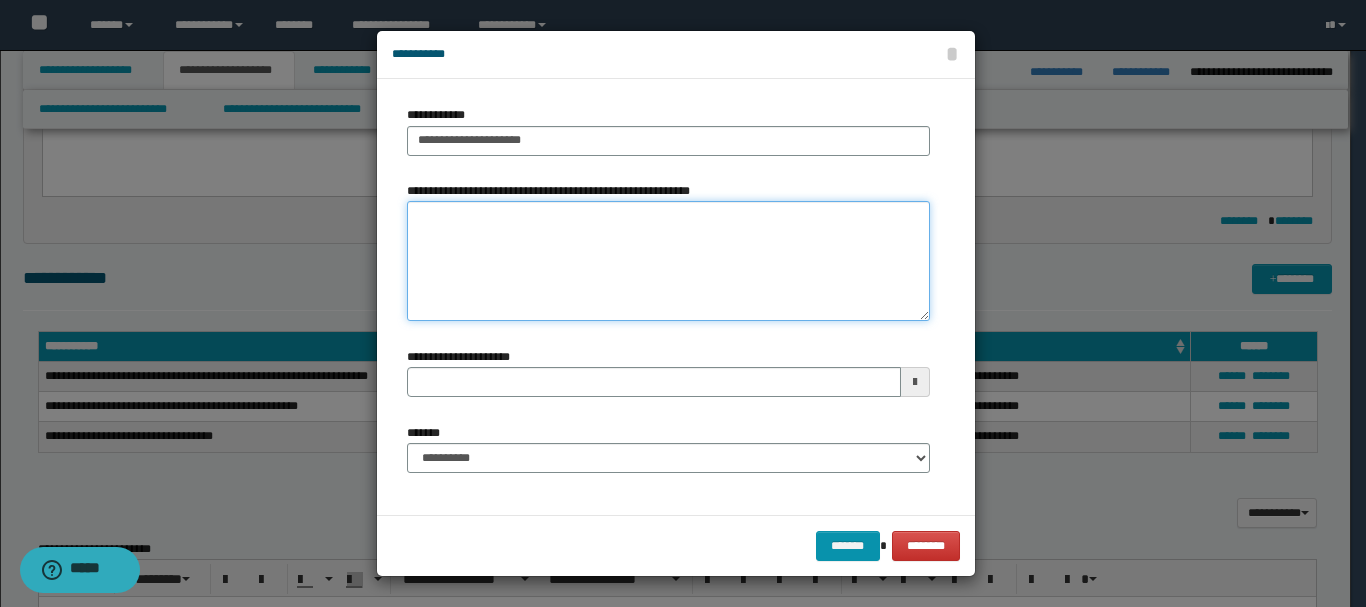 click on "**********" at bounding box center [668, 261] 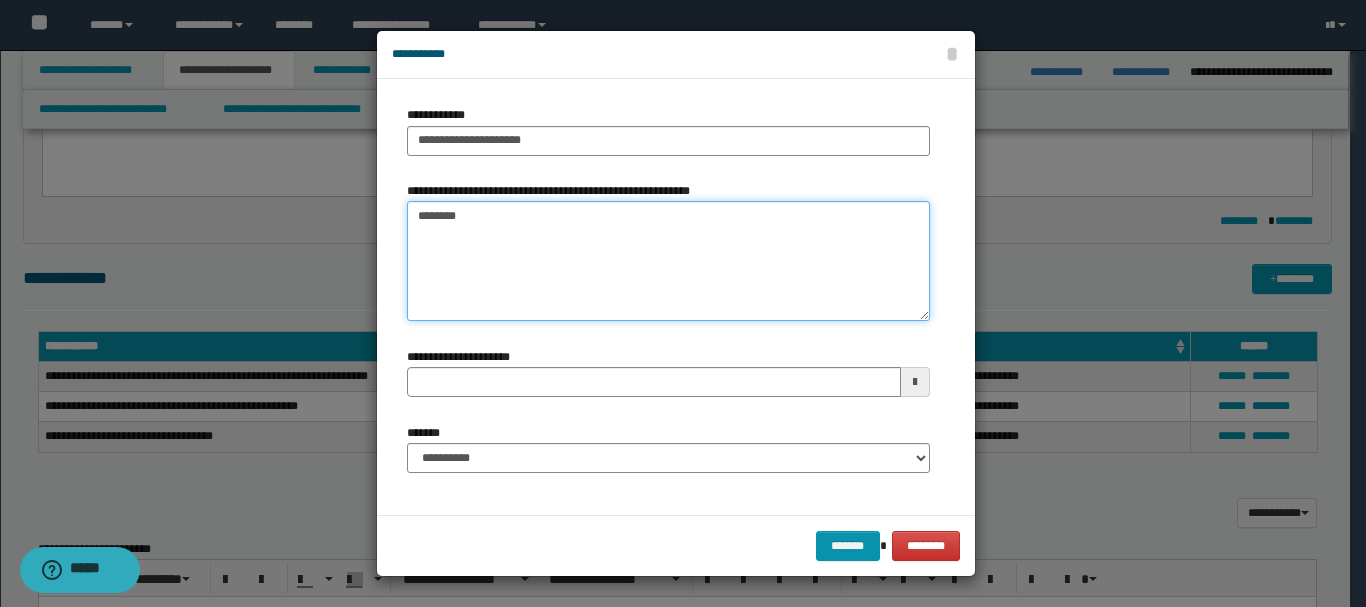 type on "*******" 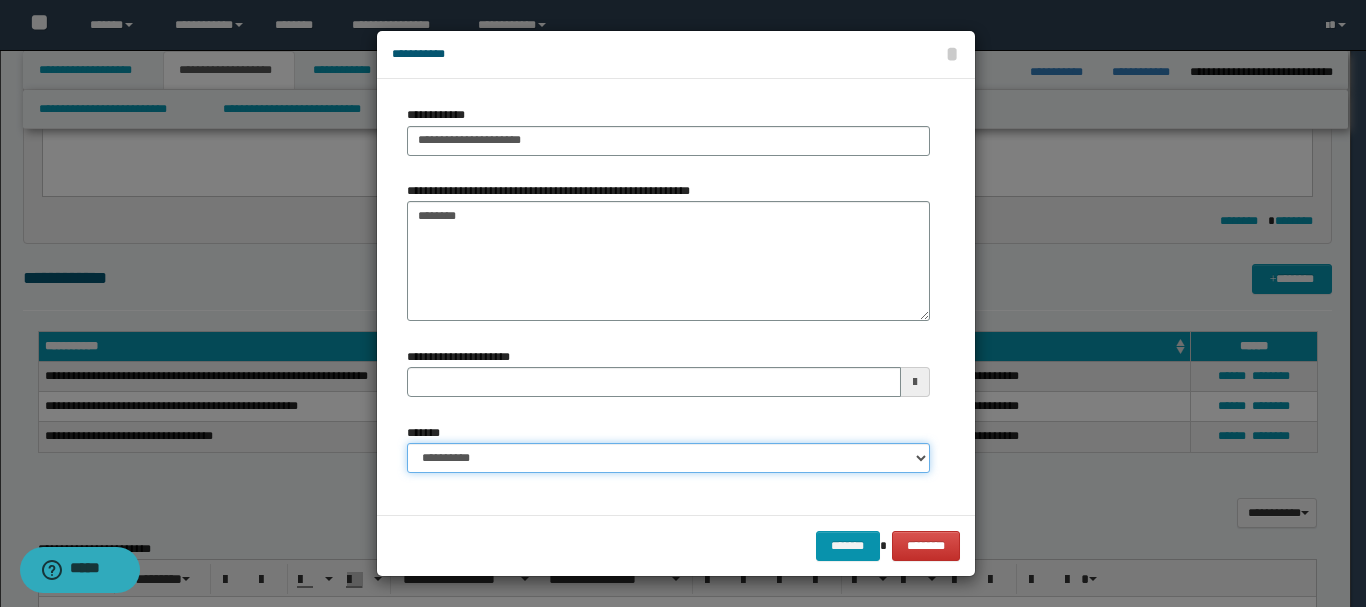 click on "**********" at bounding box center (668, 458) 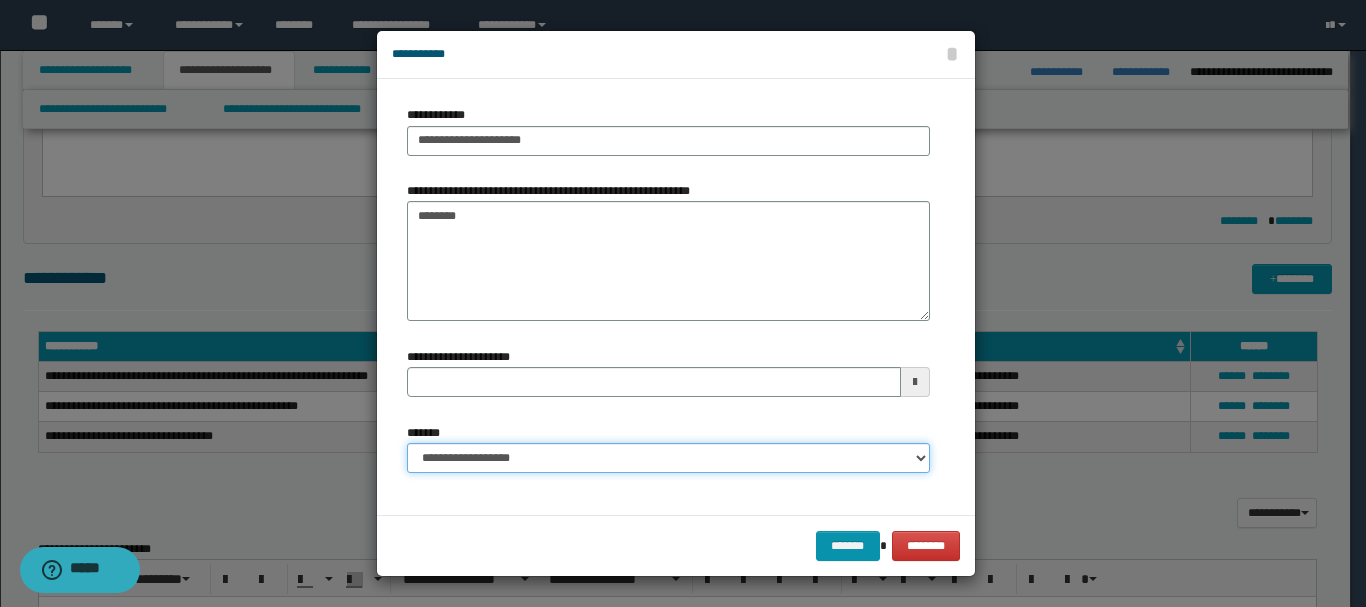 type 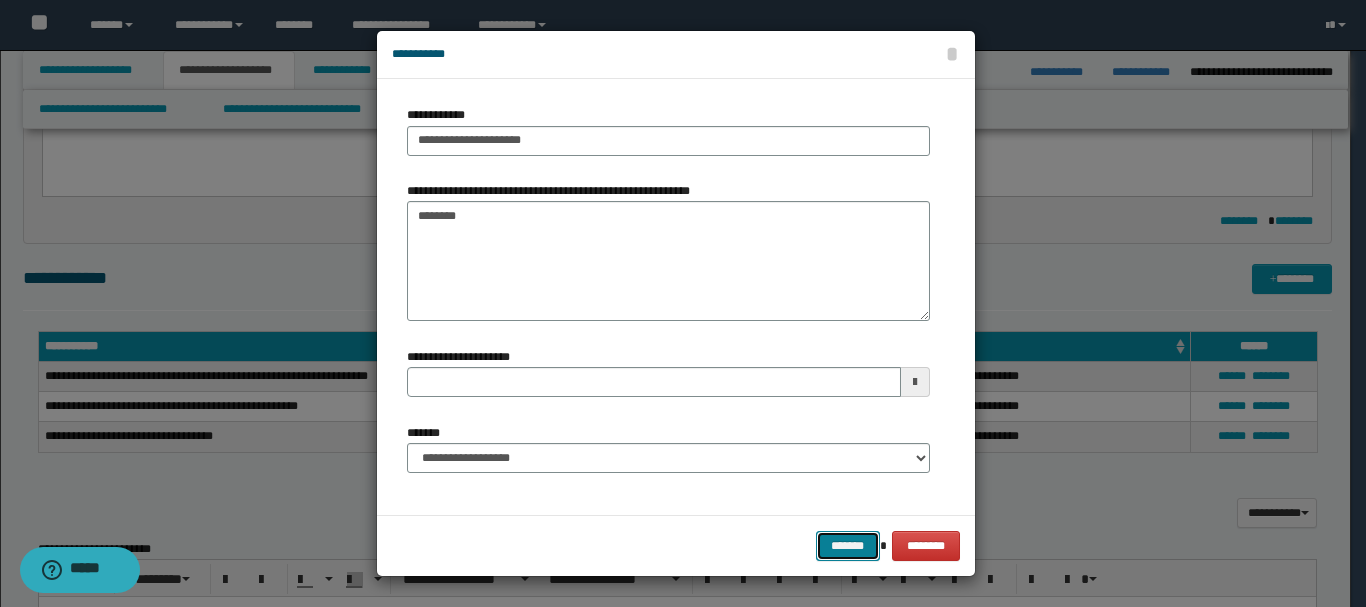 click on "*******" at bounding box center (848, 546) 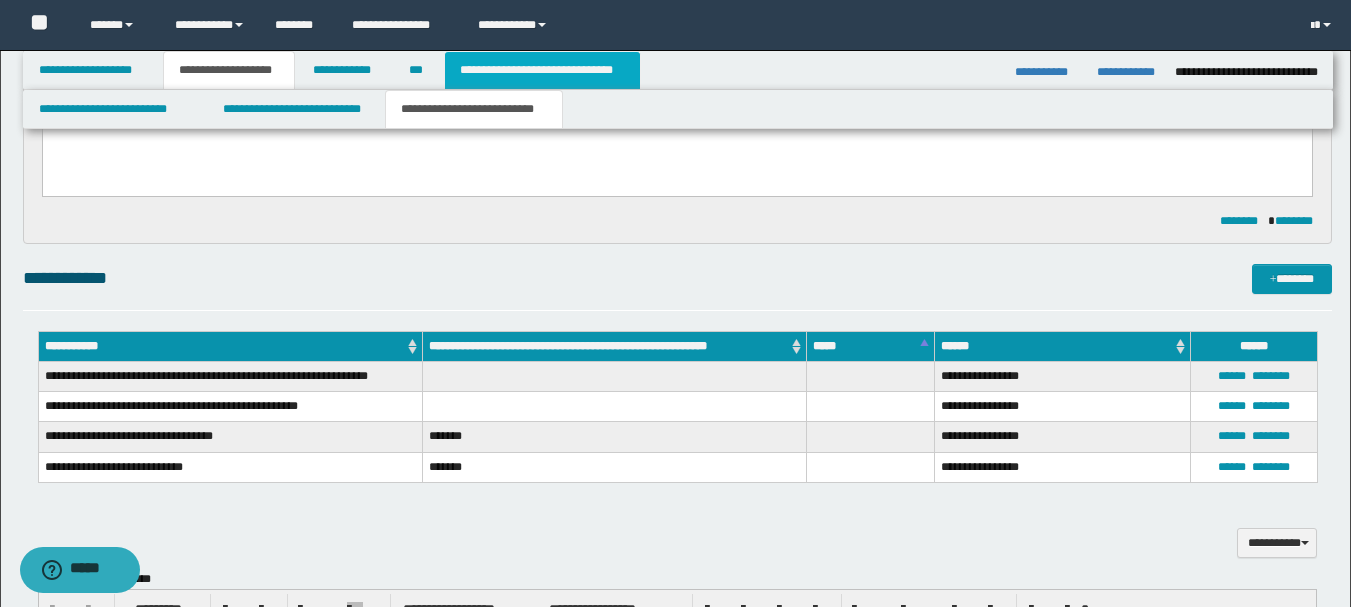 click on "**********" at bounding box center (542, 70) 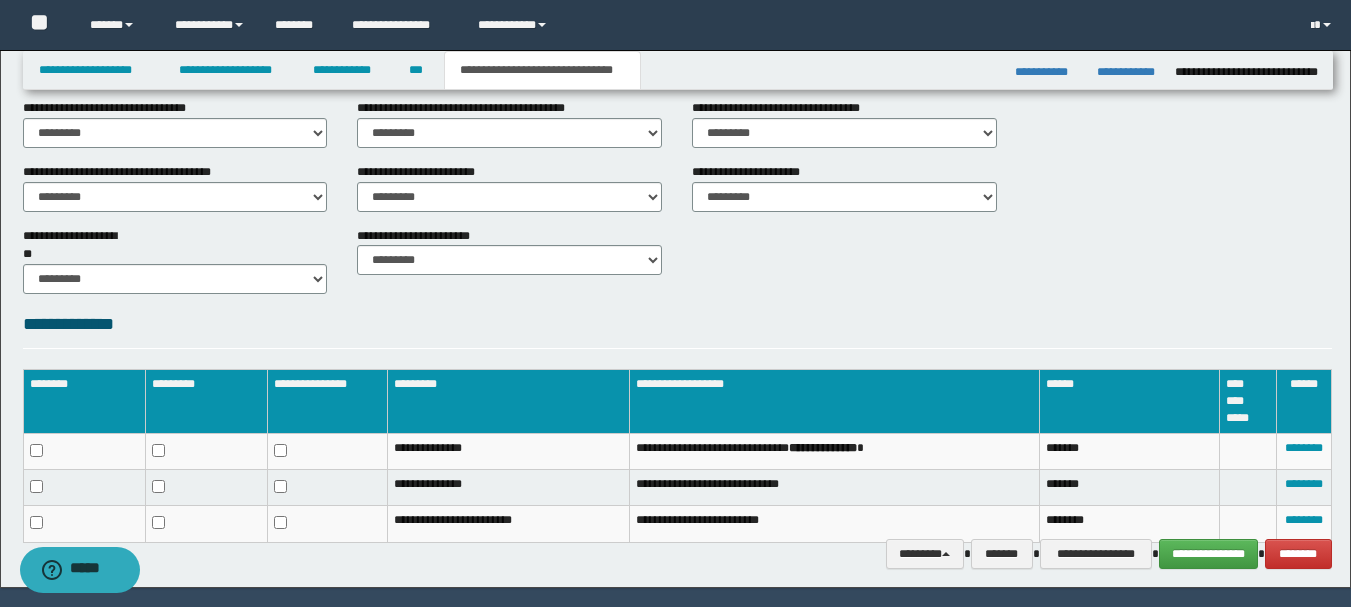 scroll, scrollTop: 771, scrollLeft: 0, axis: vertical 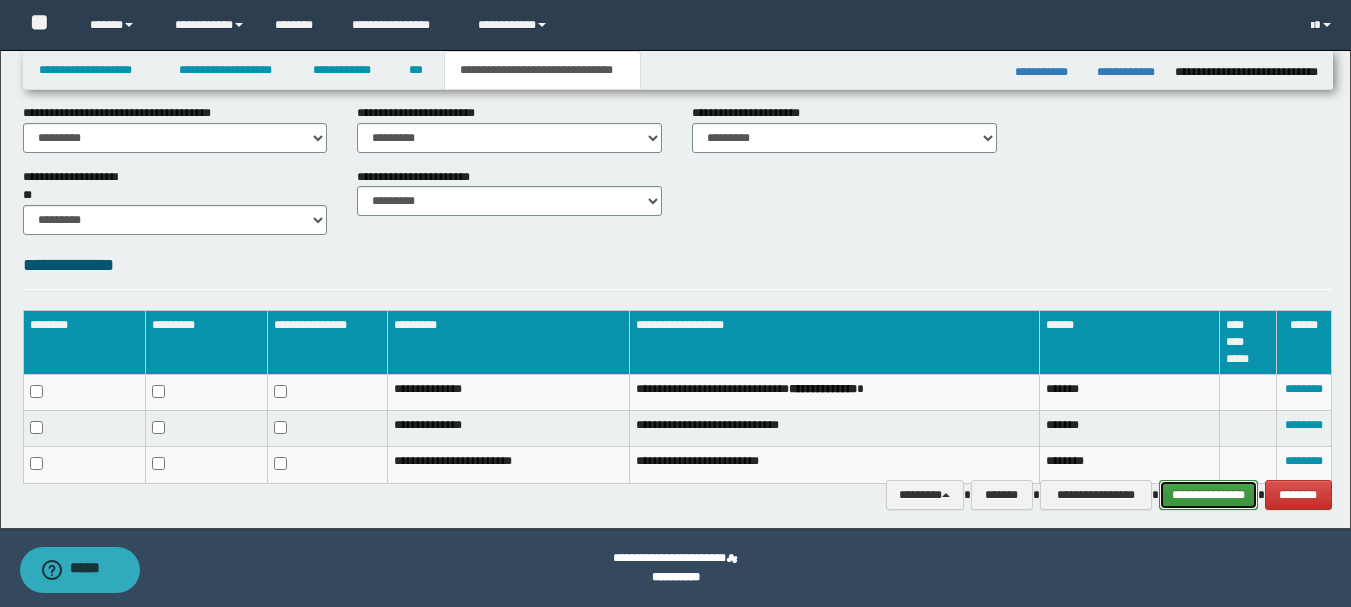 click on "**********" at bounding box center (1208, 495) 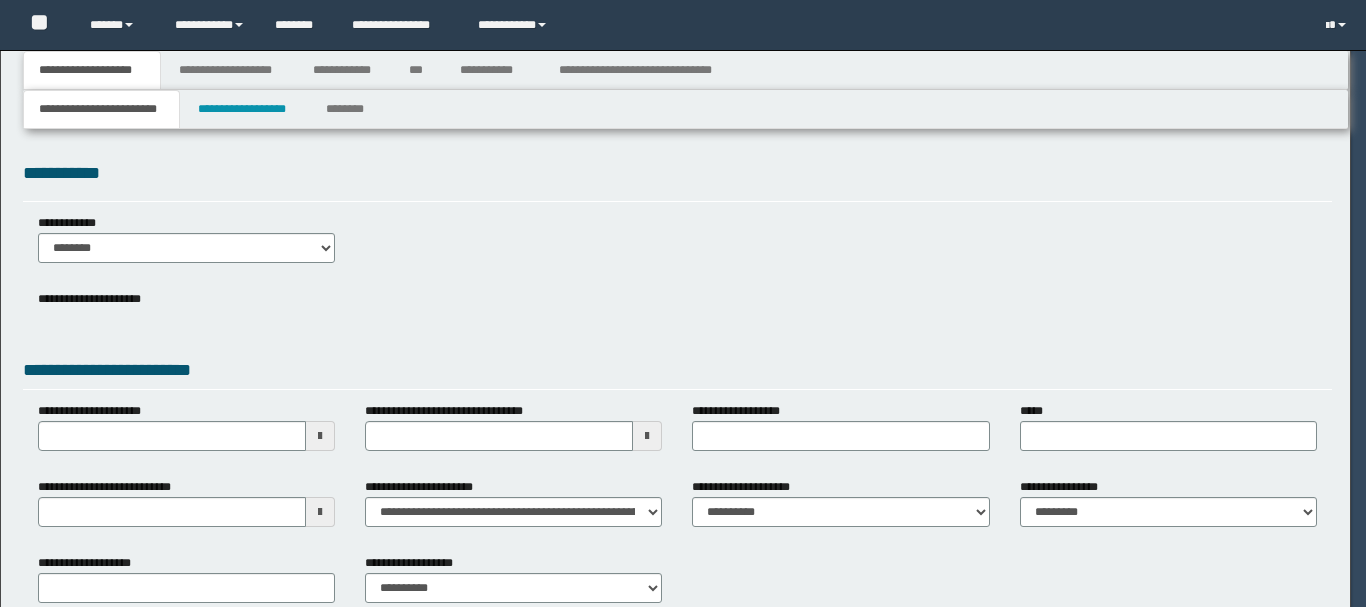 scroll, scrollTop: 0, scrollLeft: 0, axis: both 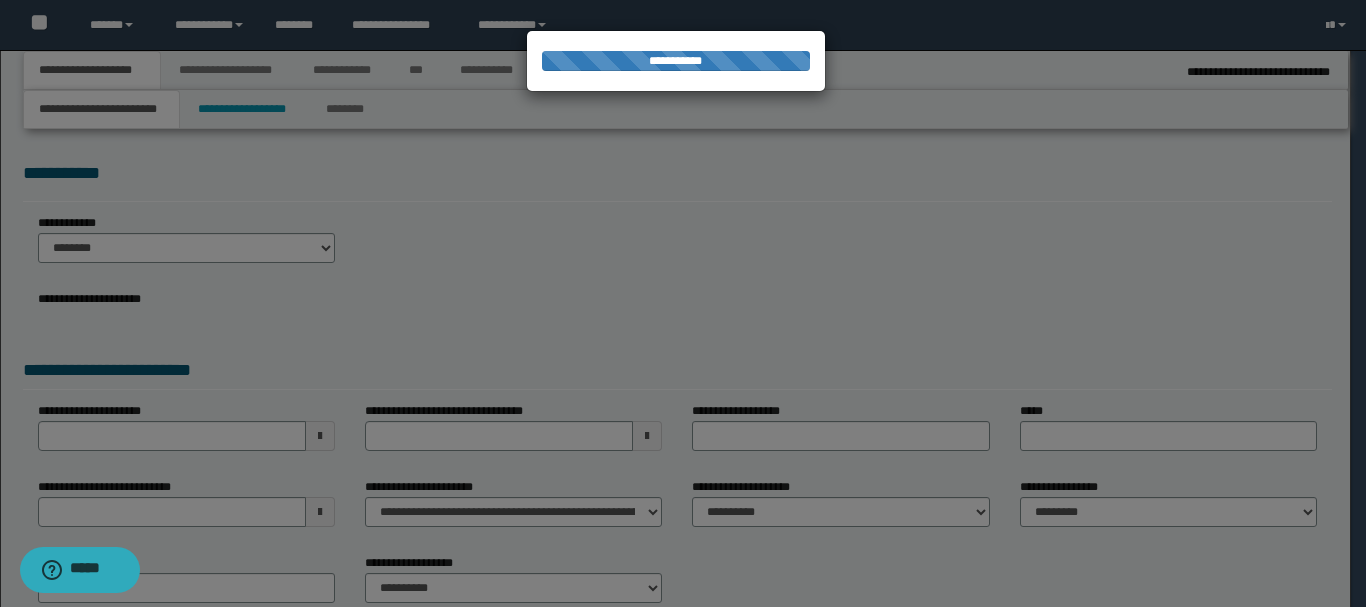 select on "*" 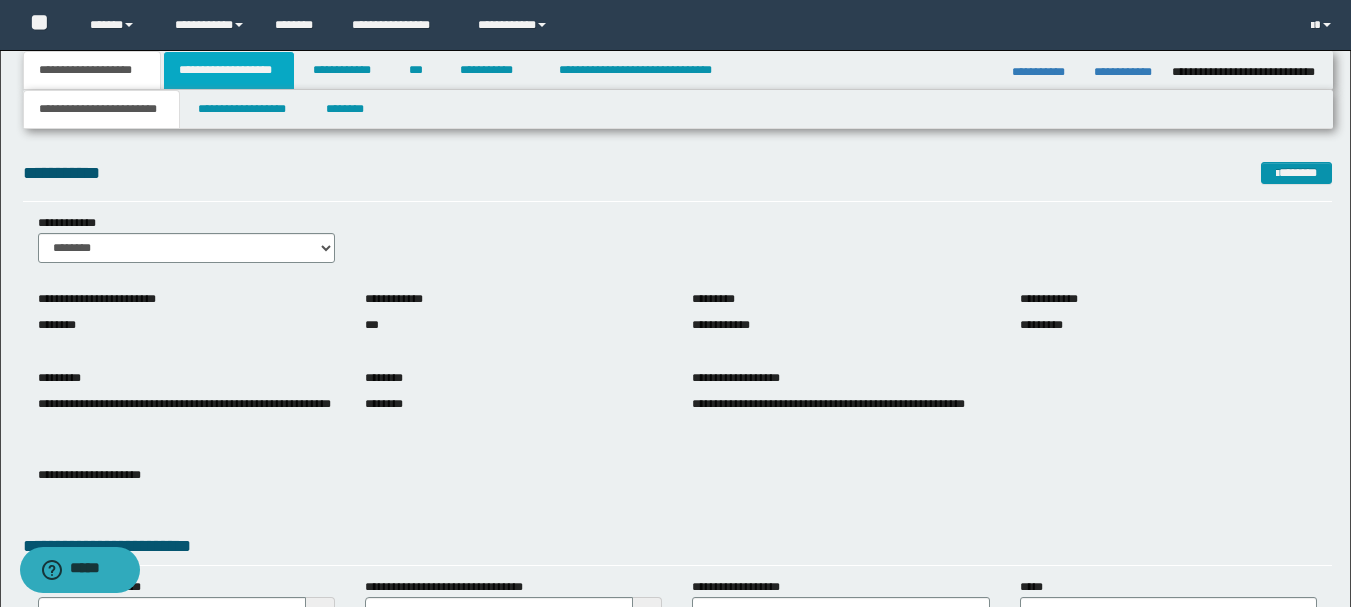 click on "**********" at bounding box center [229, 70] 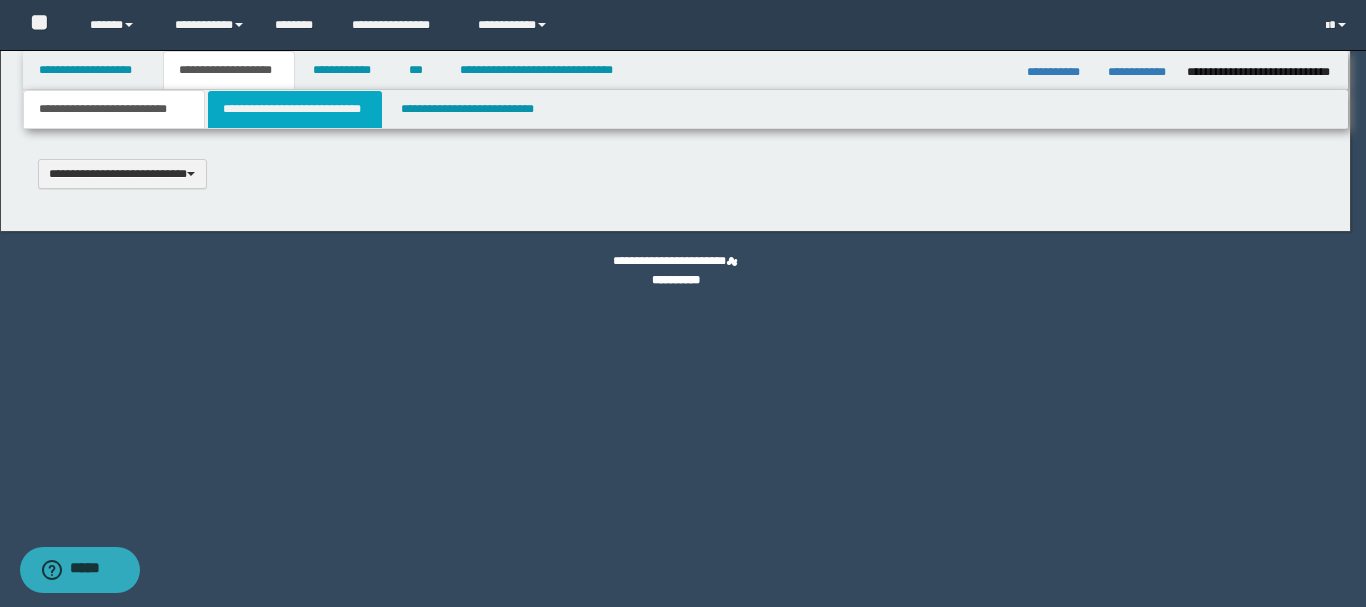 scroll, scrollTop: 0, scrollLeft: 0, axis: both 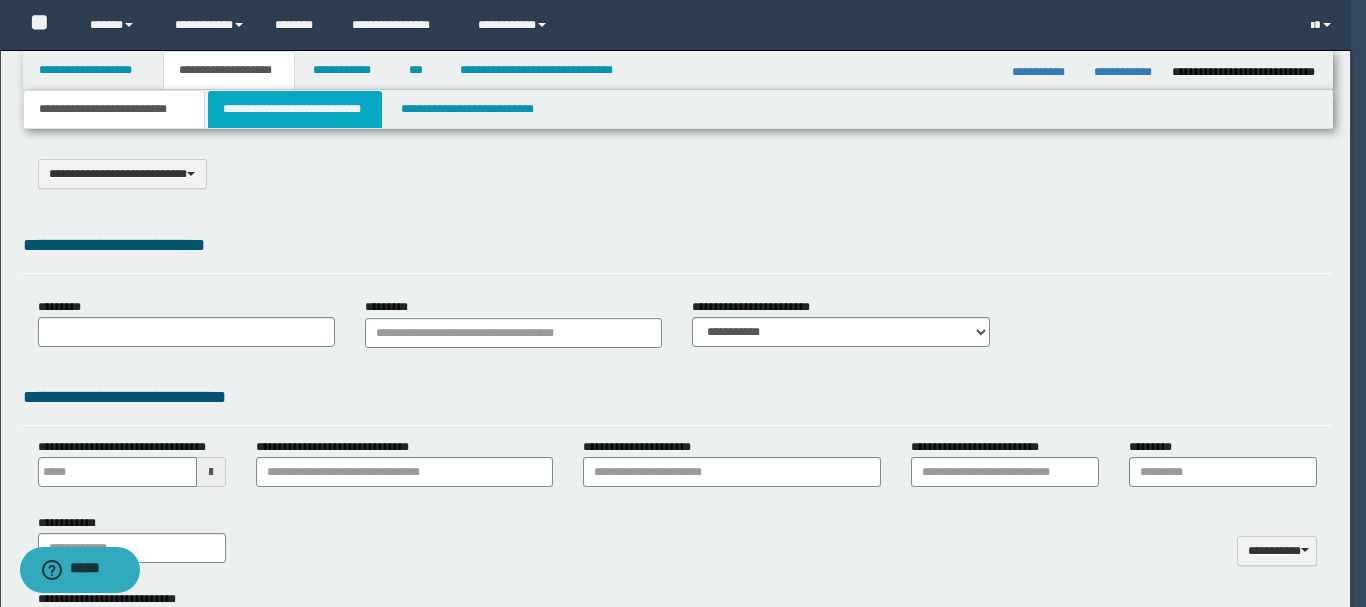 select on "*" 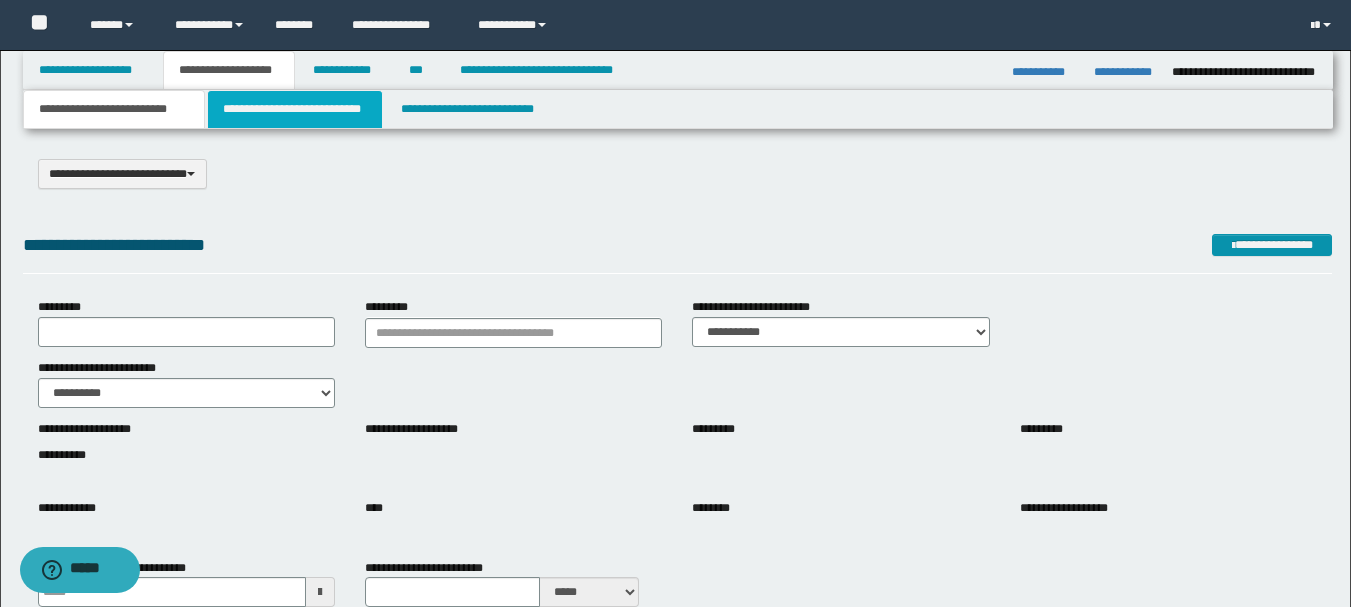 click on "**********" at bounding box center (295, 109) 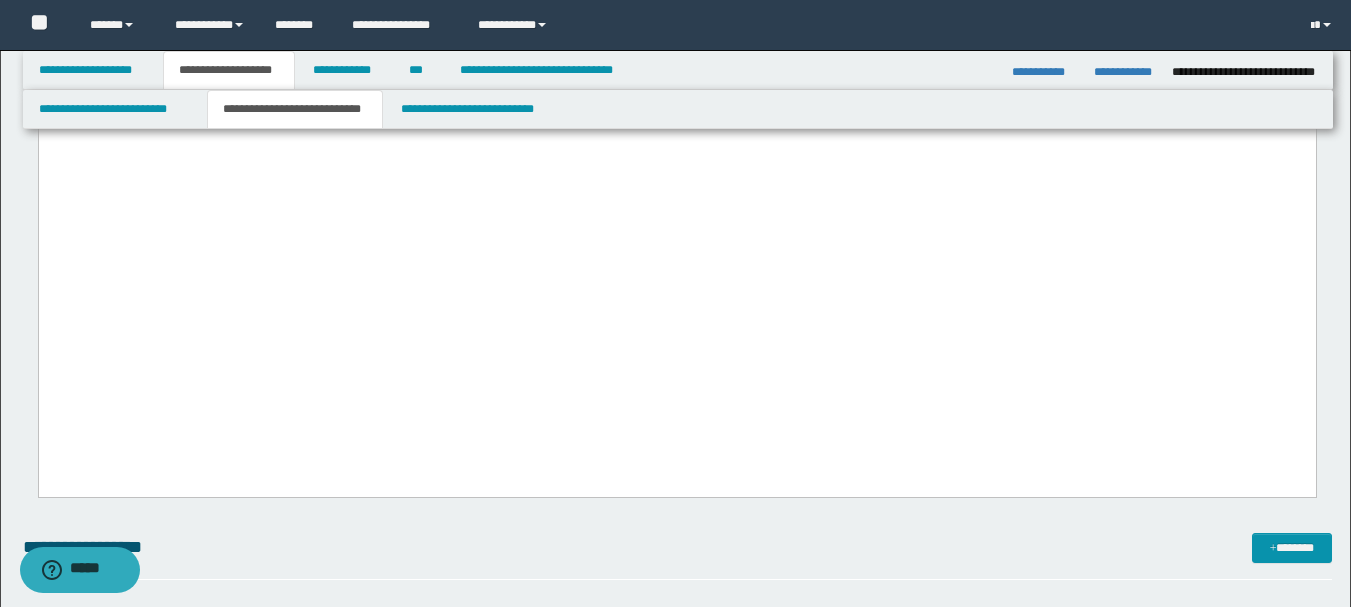 scroll, scrollTop: 1300, scrollLeft: 0, axis: vertical 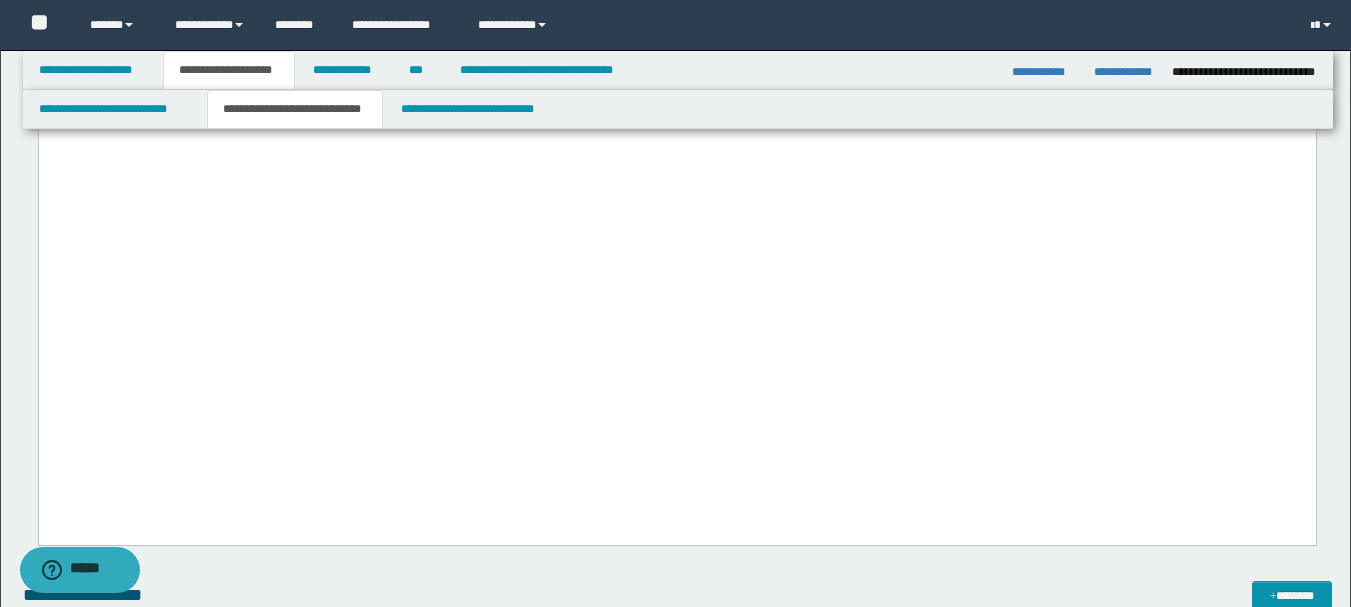drag, startPoint x: 342, startPoint y: 284, endPoint x: 1300, endPoint y: 431, distance: 969.2126 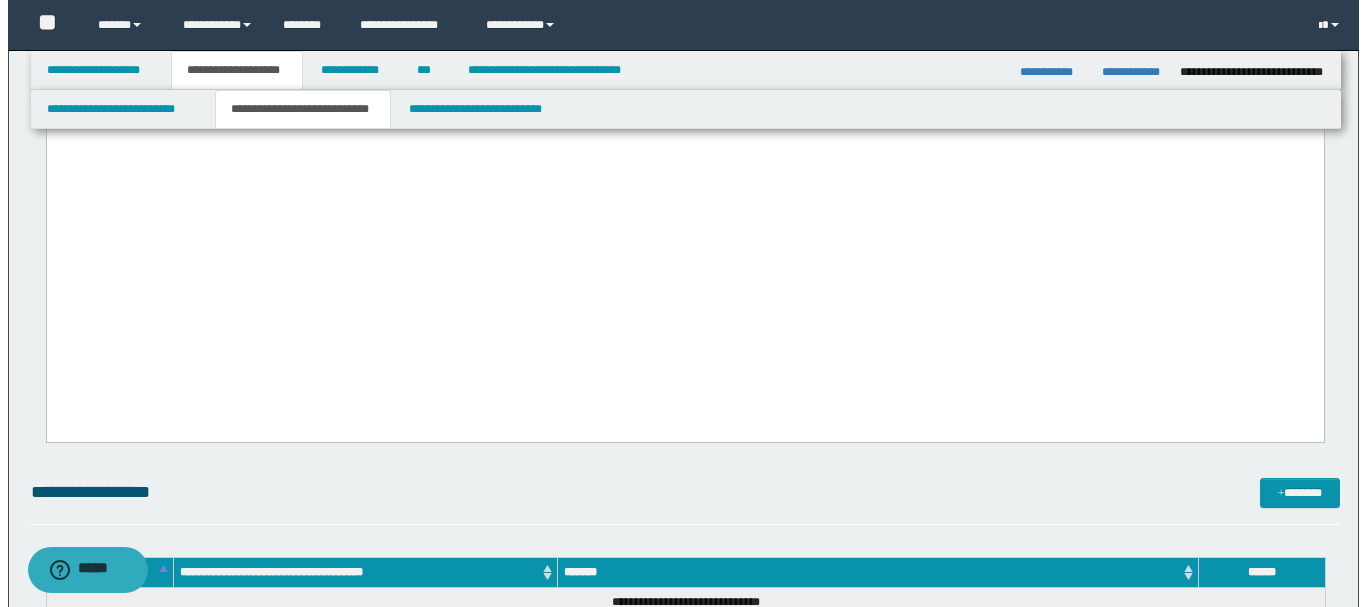 scroll, scrollTop: 1500, scrollLeft: 0, axis: vertical 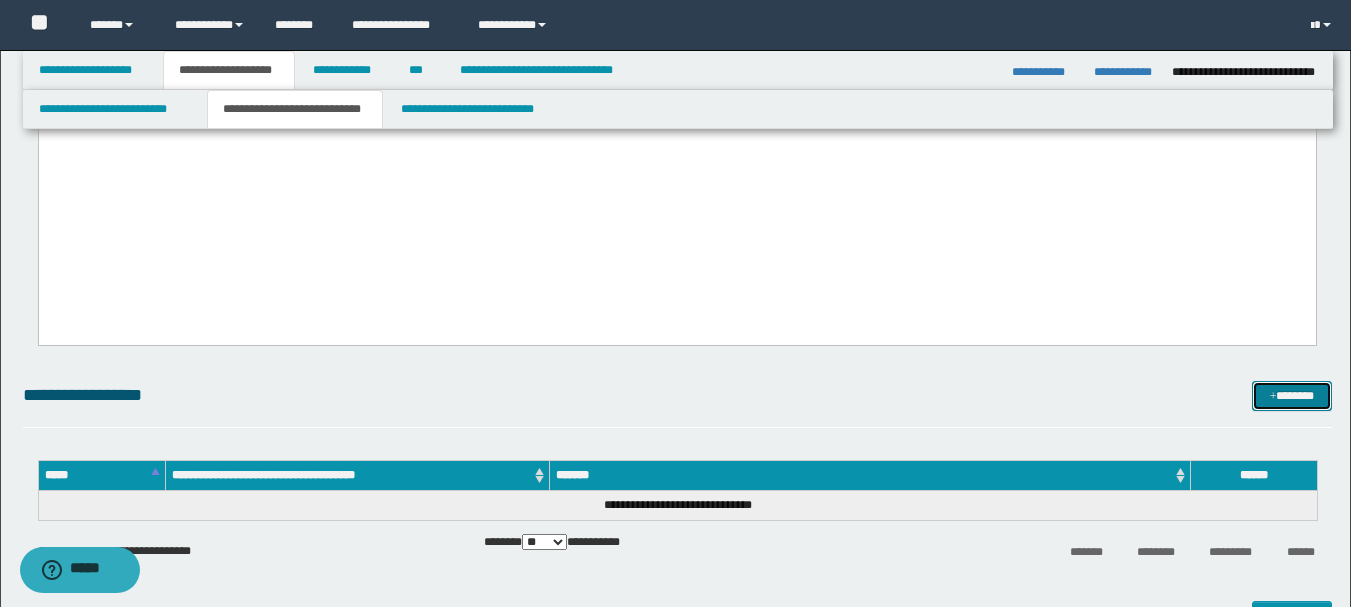 click on "*******" at bounding box center [1292, 396] 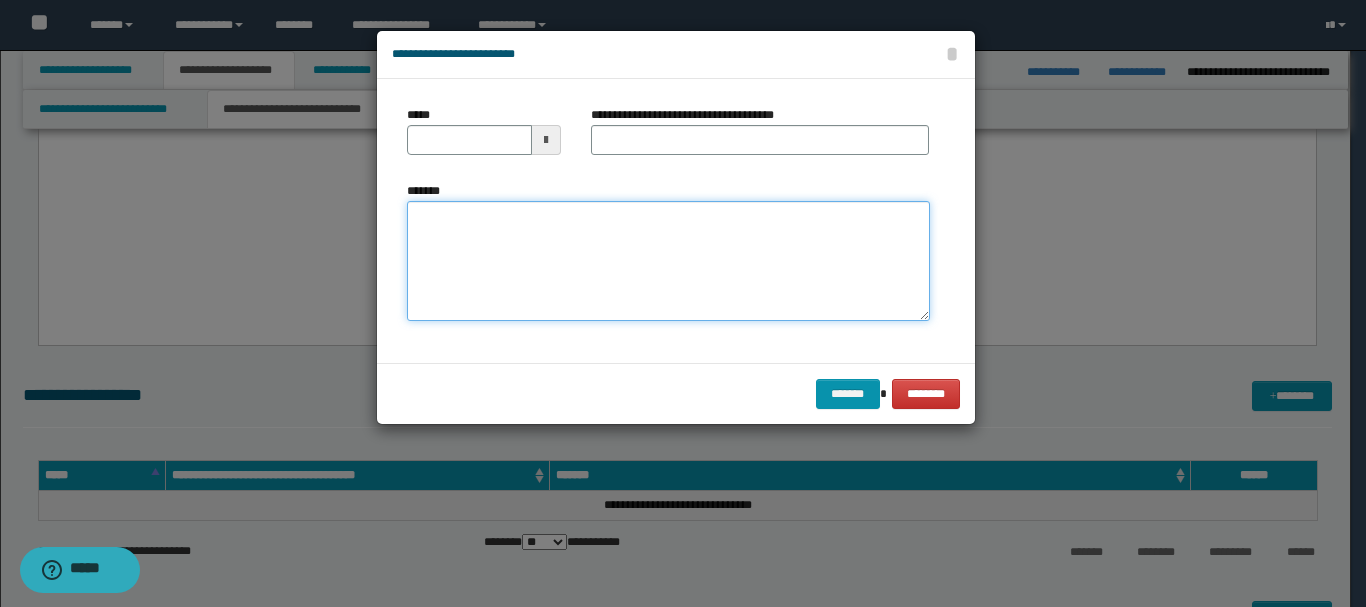 paste on "**********" 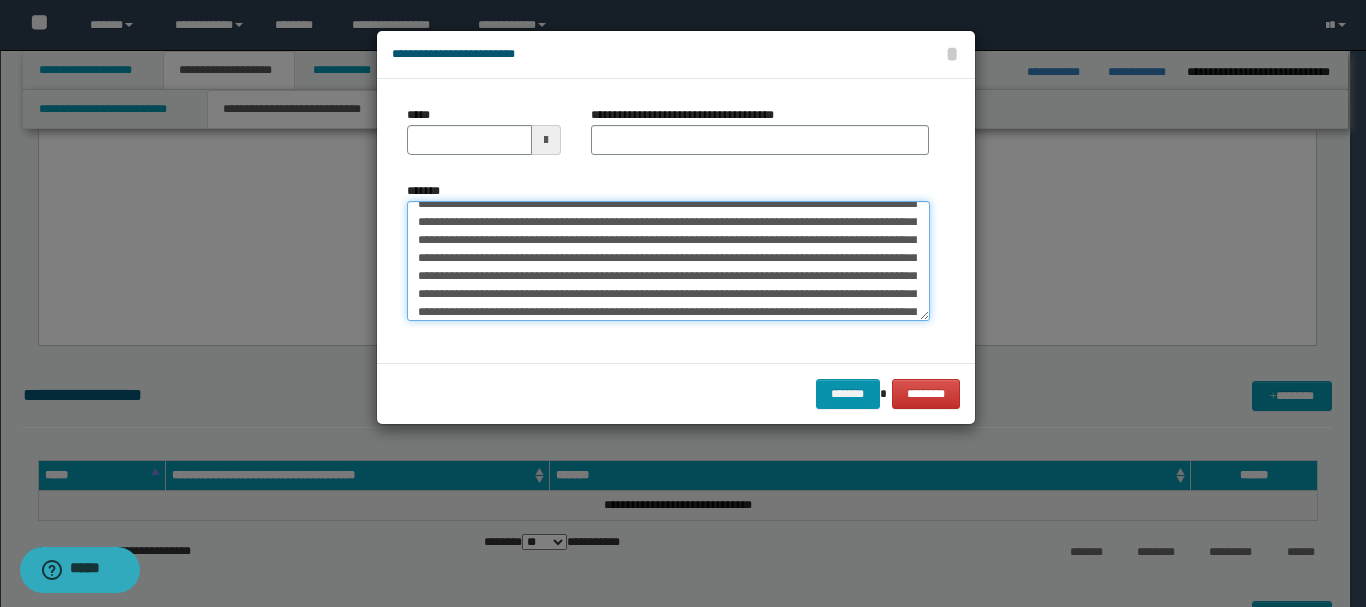 scroll, scrollTop: 0, scrollLeft: 0, axis: both 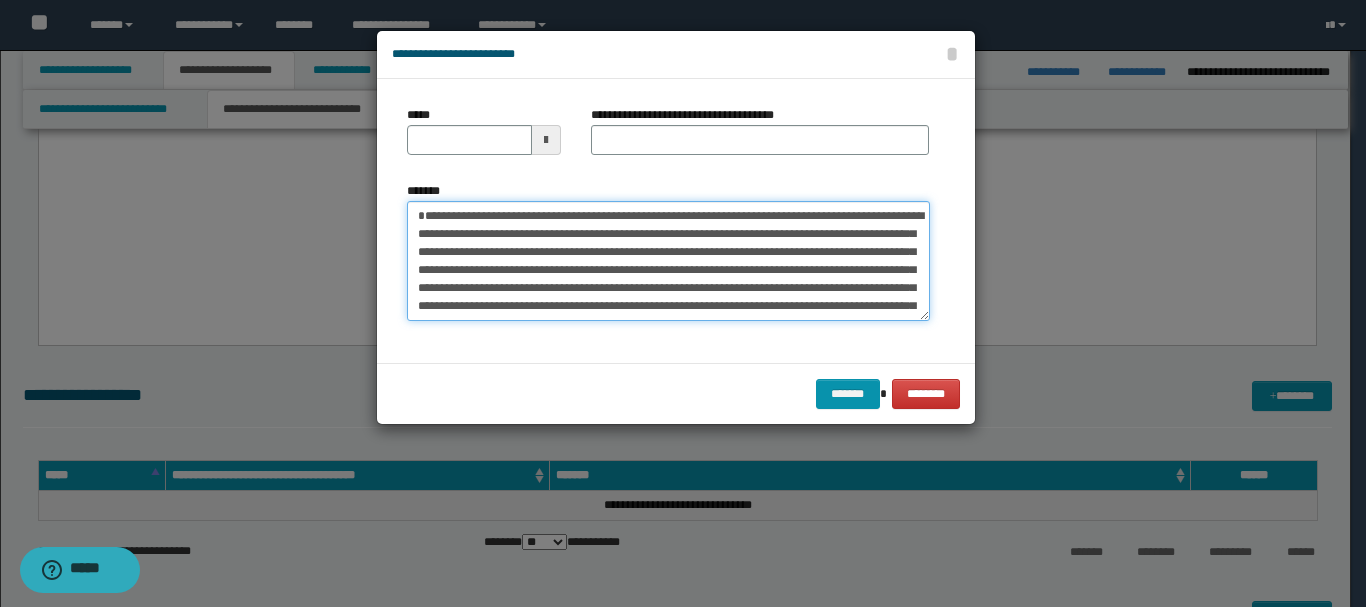 type on "**********" 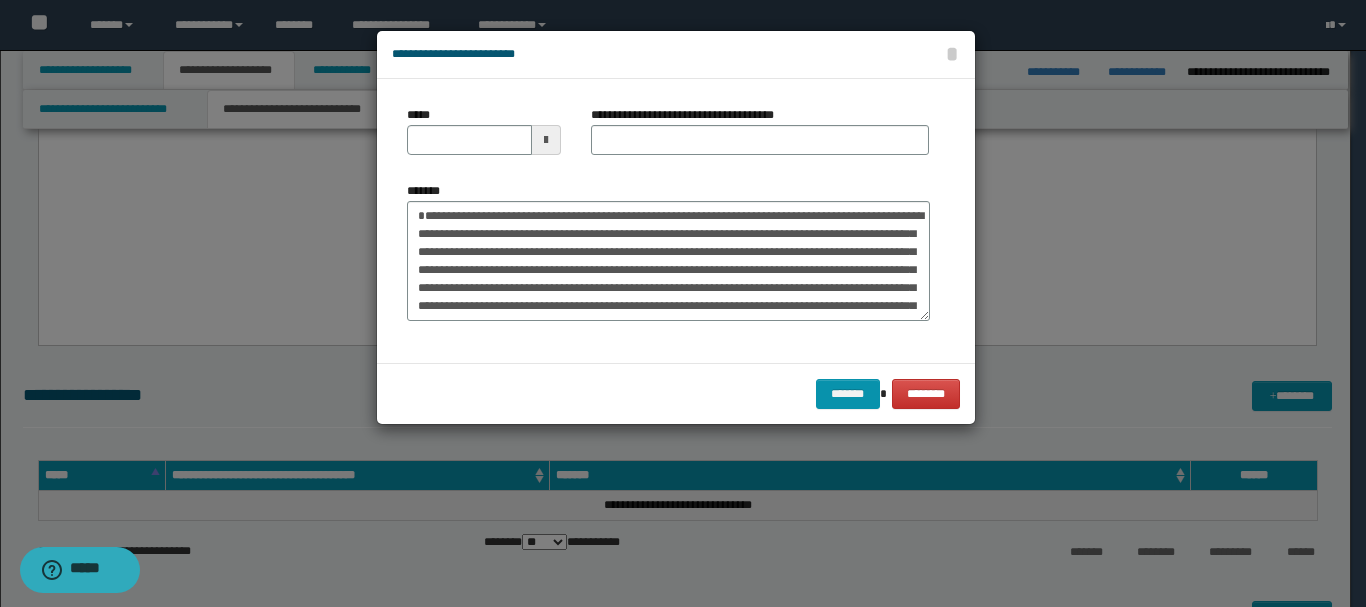 click at bounding box center [546, 140] 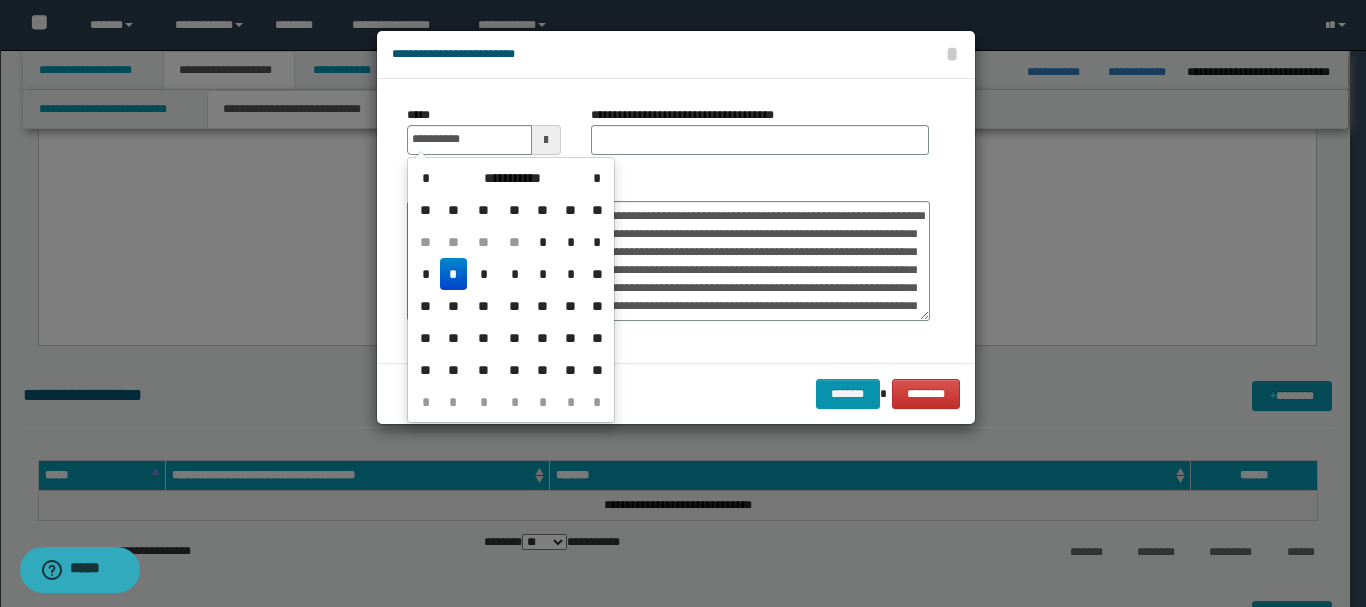 drag, startPoint x: 460, startPoint y: 270, endPoint x: 604, endPoint y: 195, distance: 162.3607 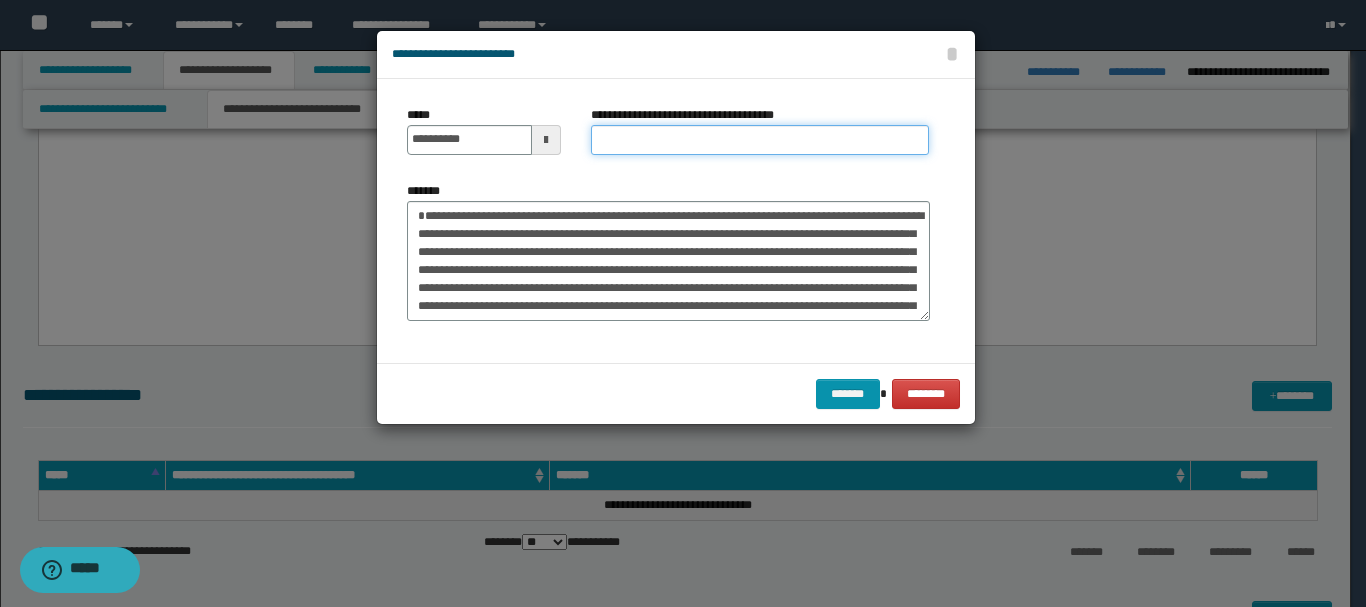 click on "**********" at bounding box center [760, 140] 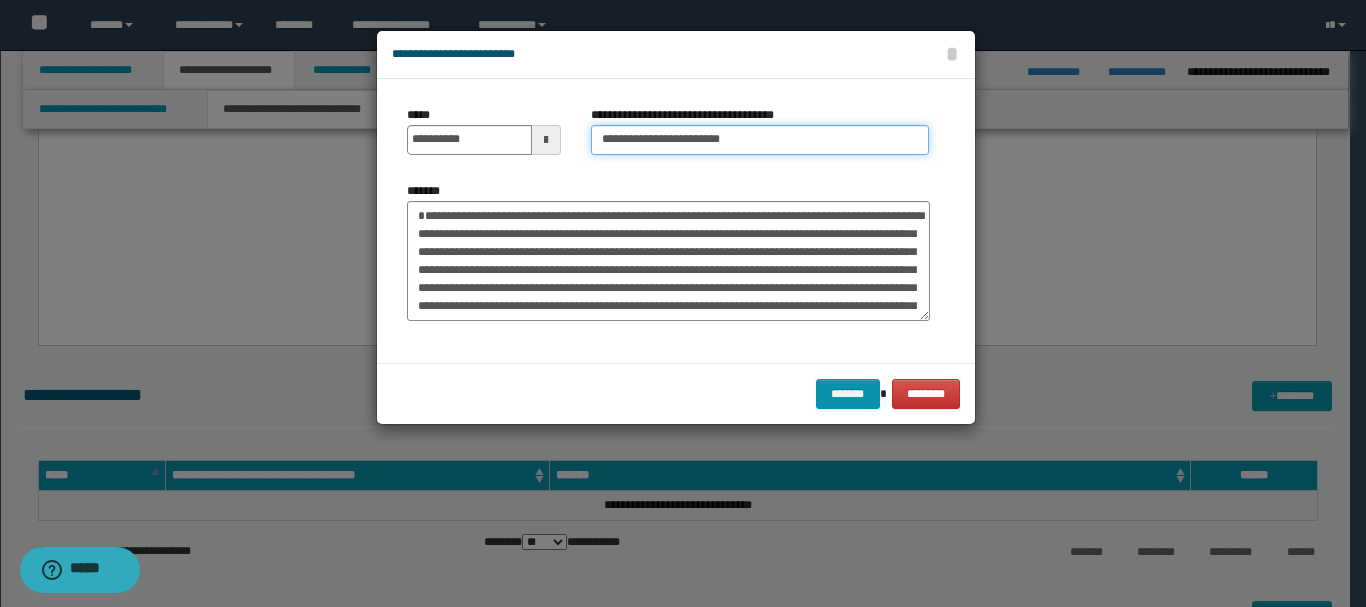 type on "**********" 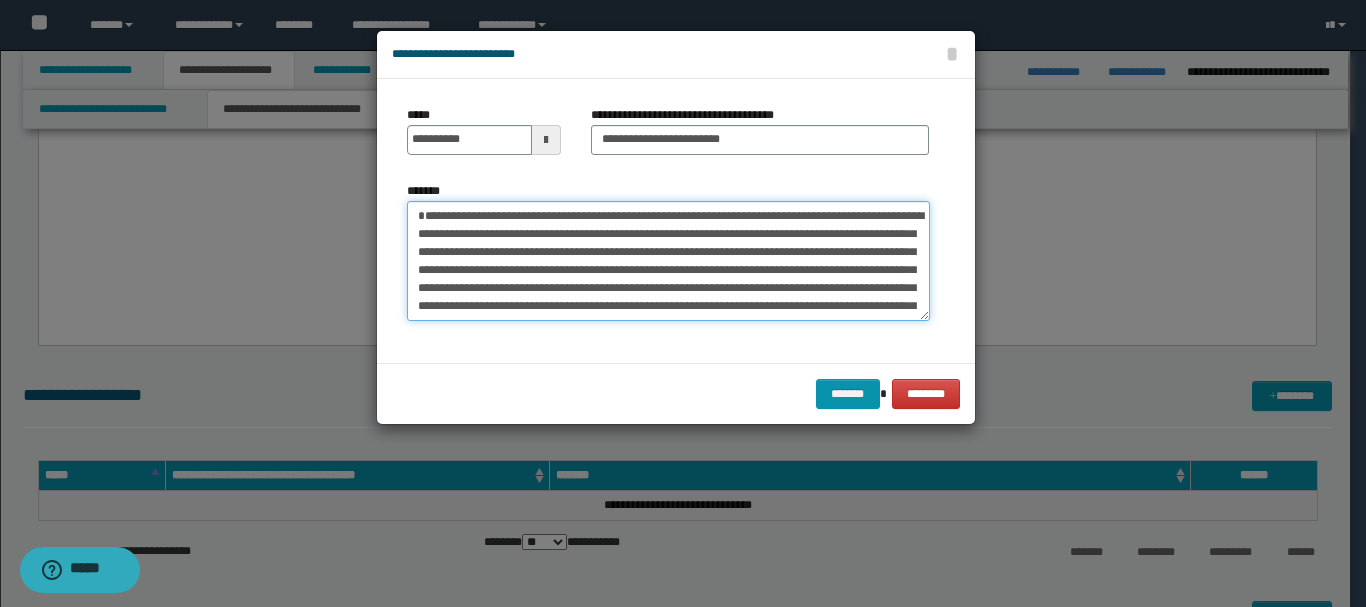 click on "*******" at bounding box center (668, 261) 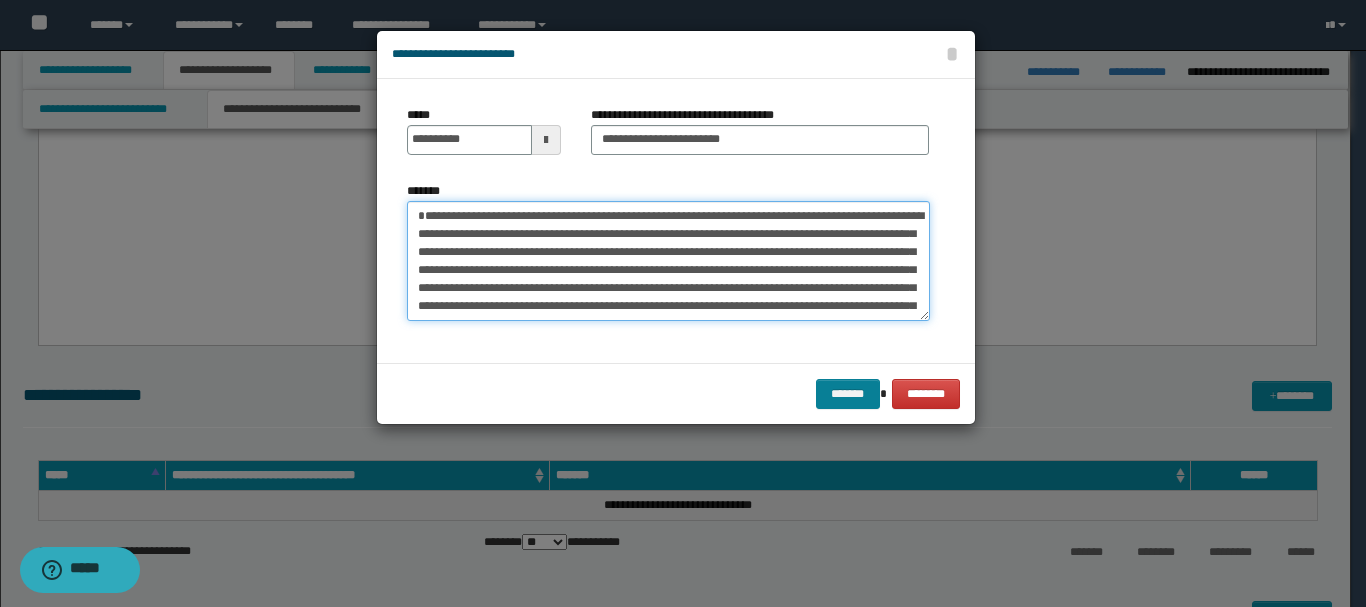 type on "**********" 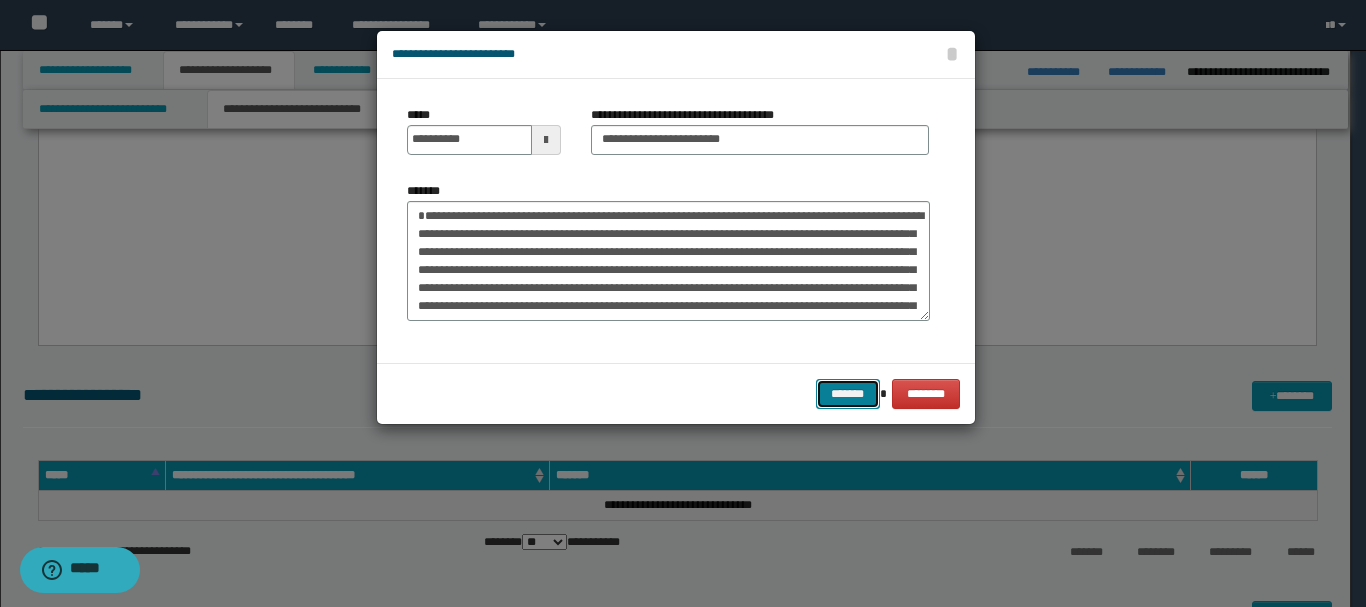 click on "*******" at bounding box center [848, 394] 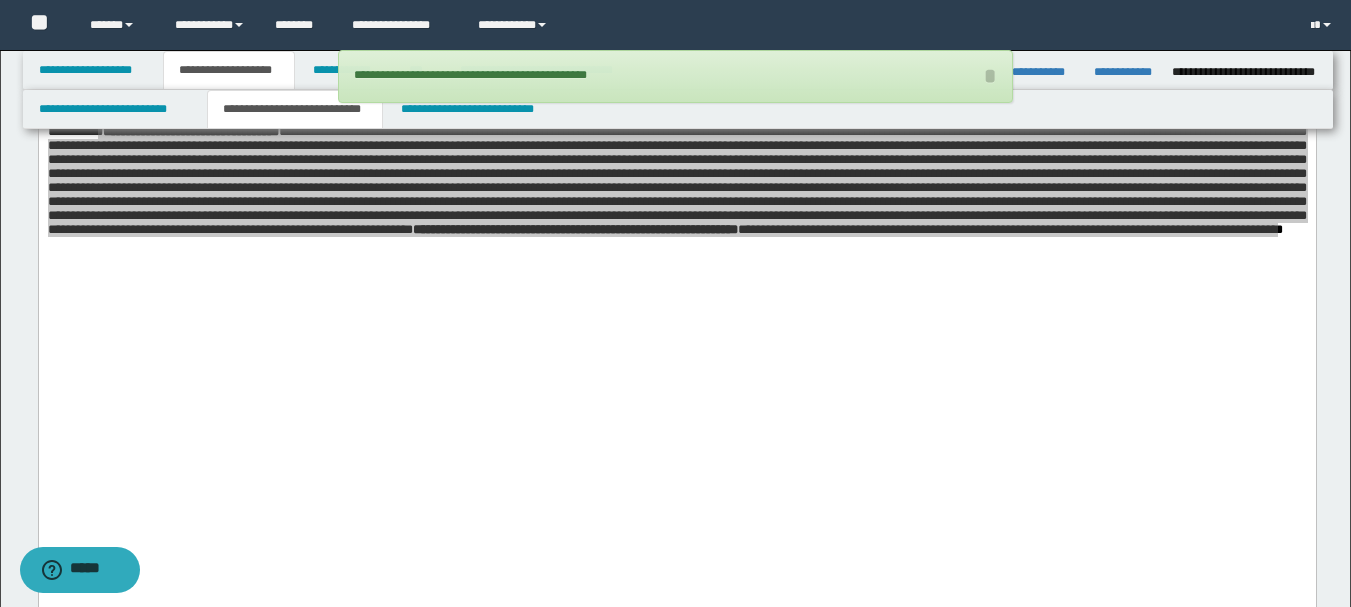 scroll, scrollTop: 1100, scrollLeft: 0, axis: vertical 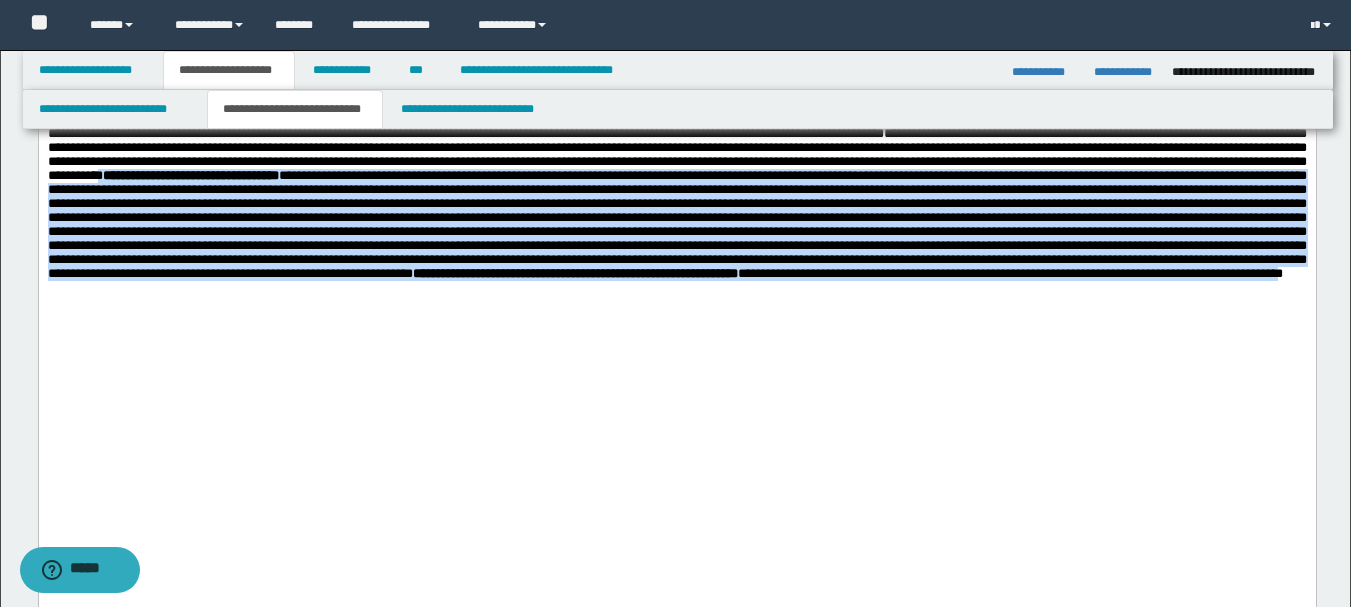 click on "**********" at bounding box center [676, 119] 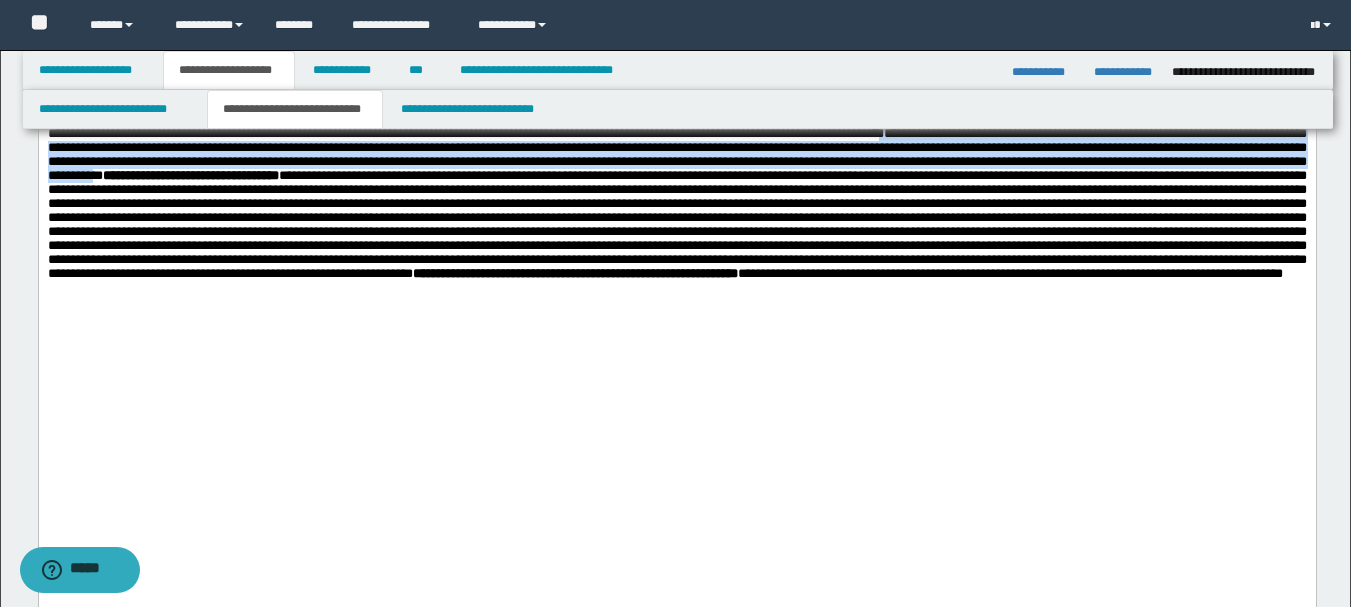 drag, startPoint x: 488, startPoint y: 435, endPoint x: 335, endPoint y: 486, distance: 161.27615 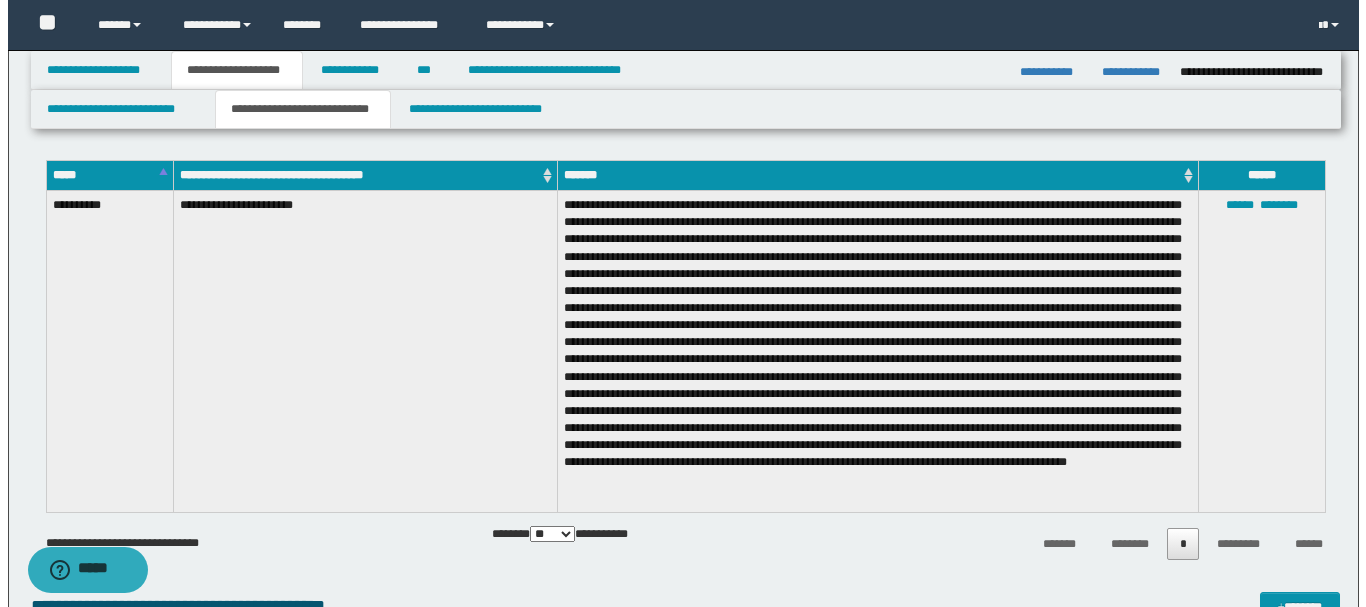 scroll, scrollTop: 2200, scrollLeft: 0, axis: vertical 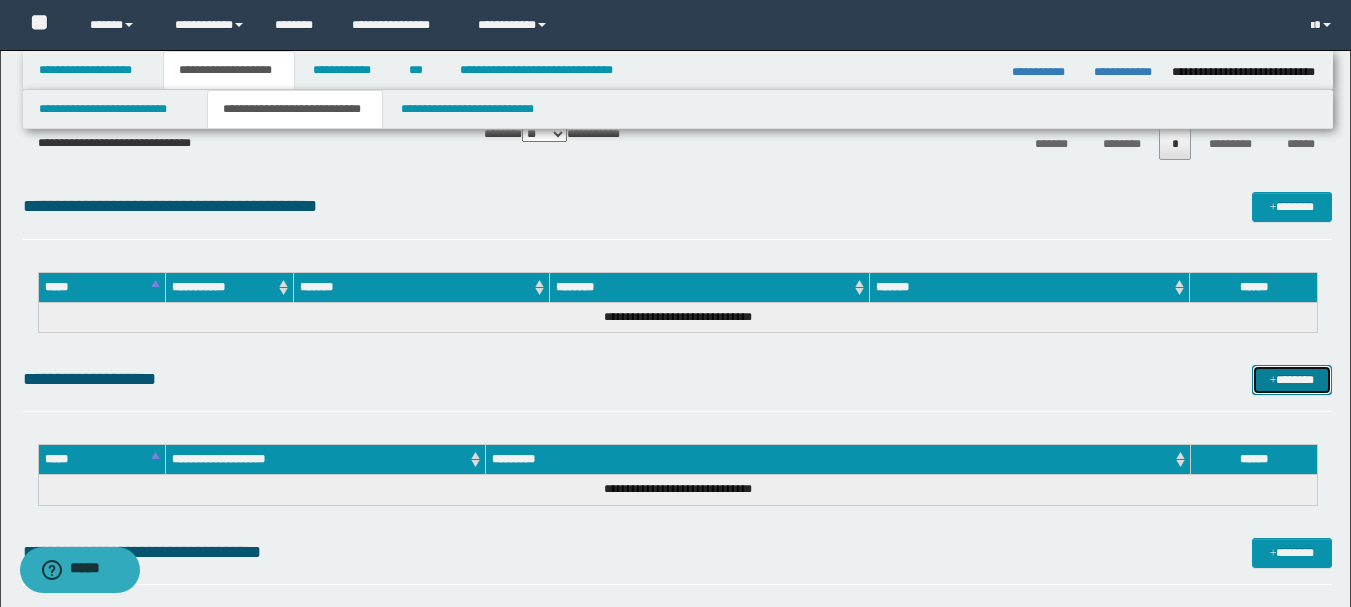 click at bounding box center (1273, 381) 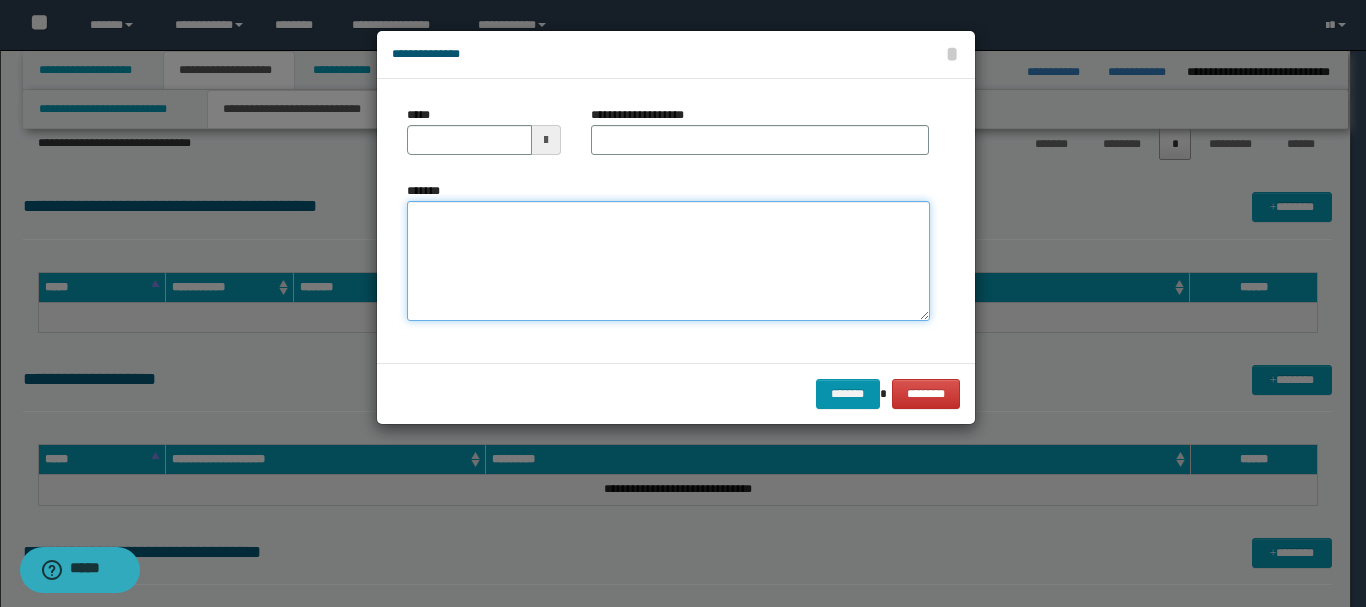paste on "**********" 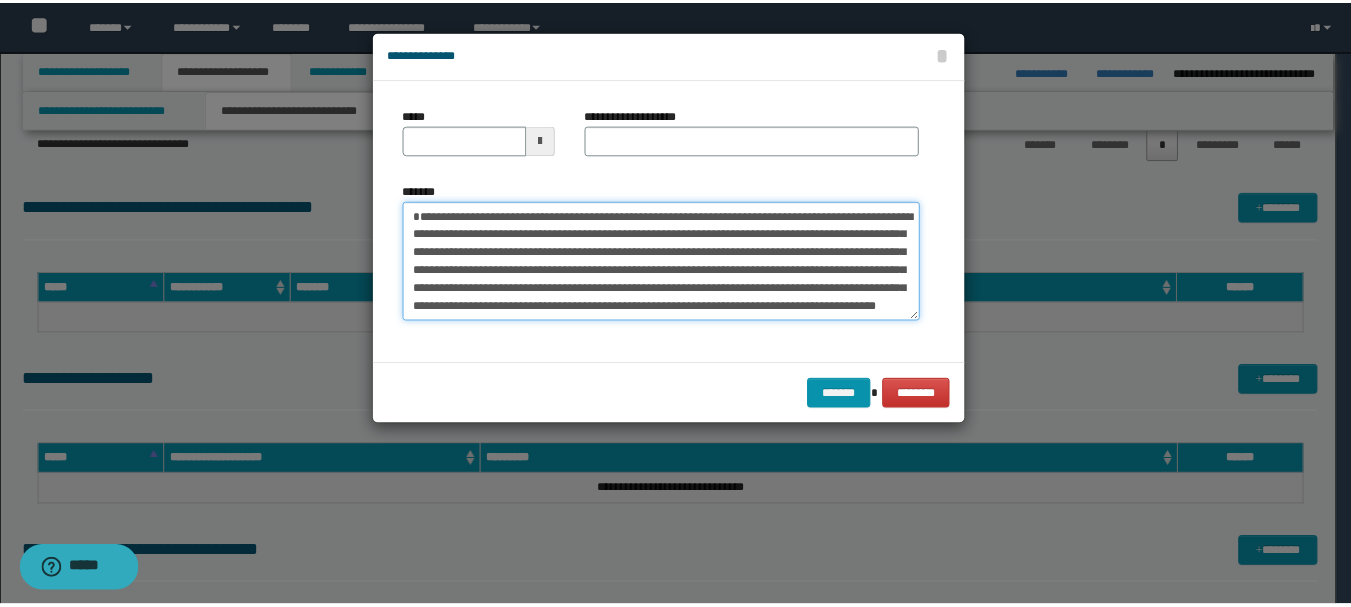 scroll, scrollTop: 0, scrollLeft: 0, axis: both 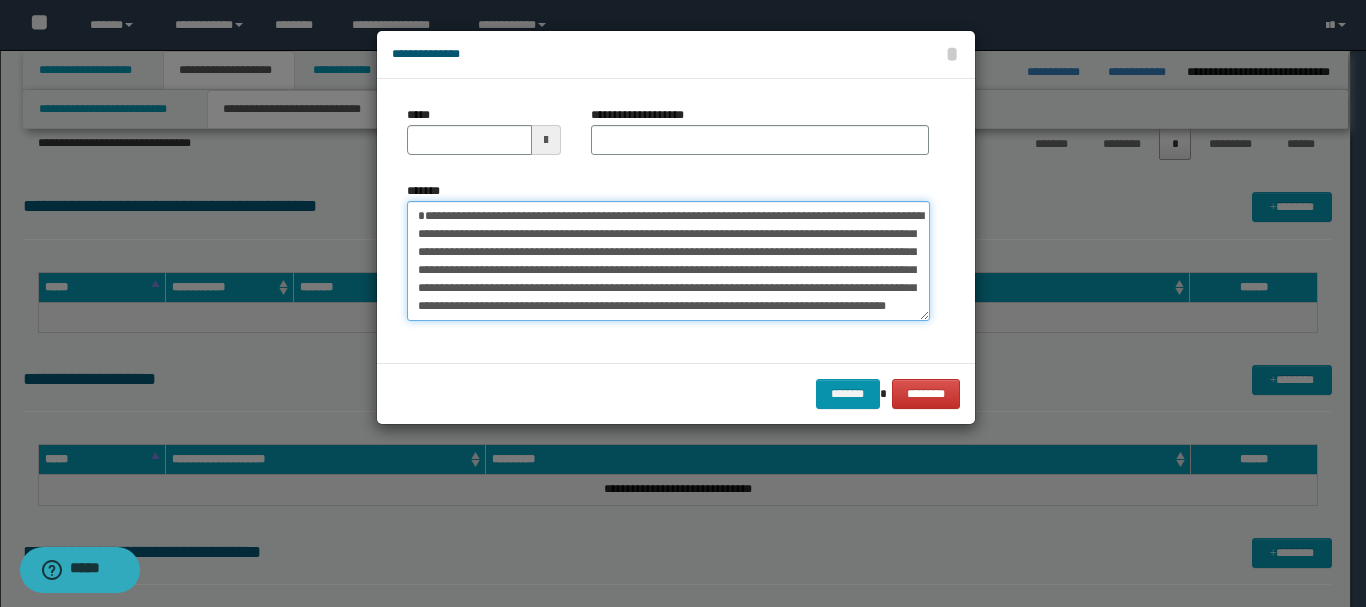 type 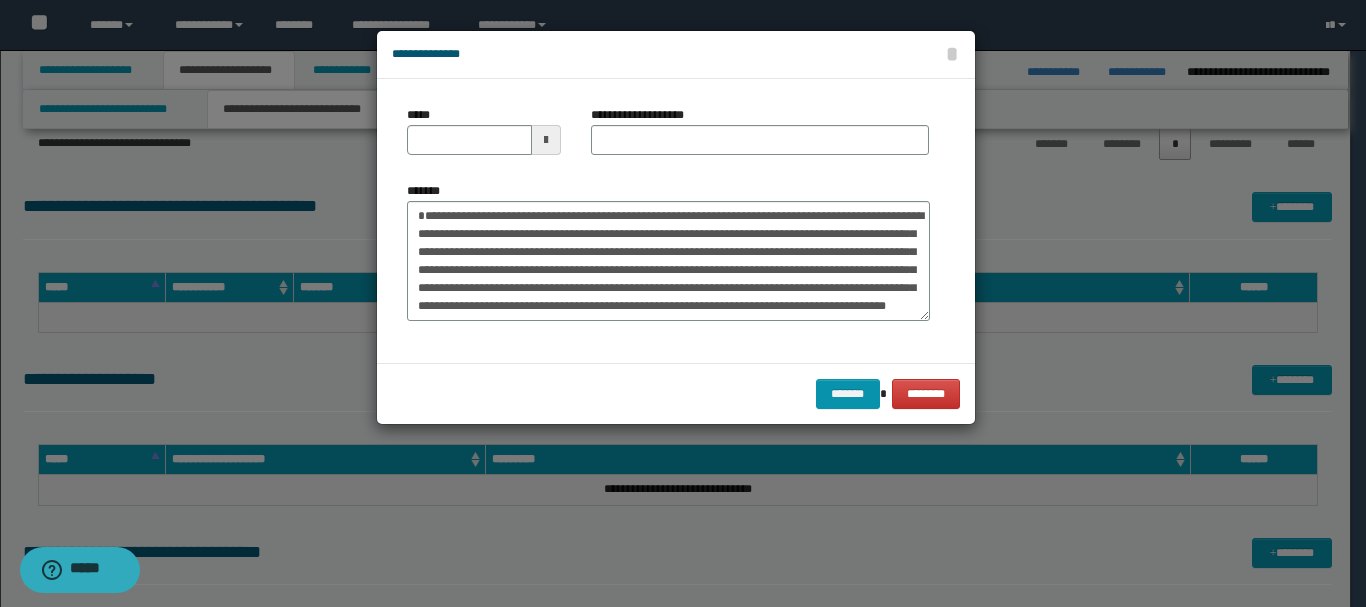 click at bounding box center (546, 140) 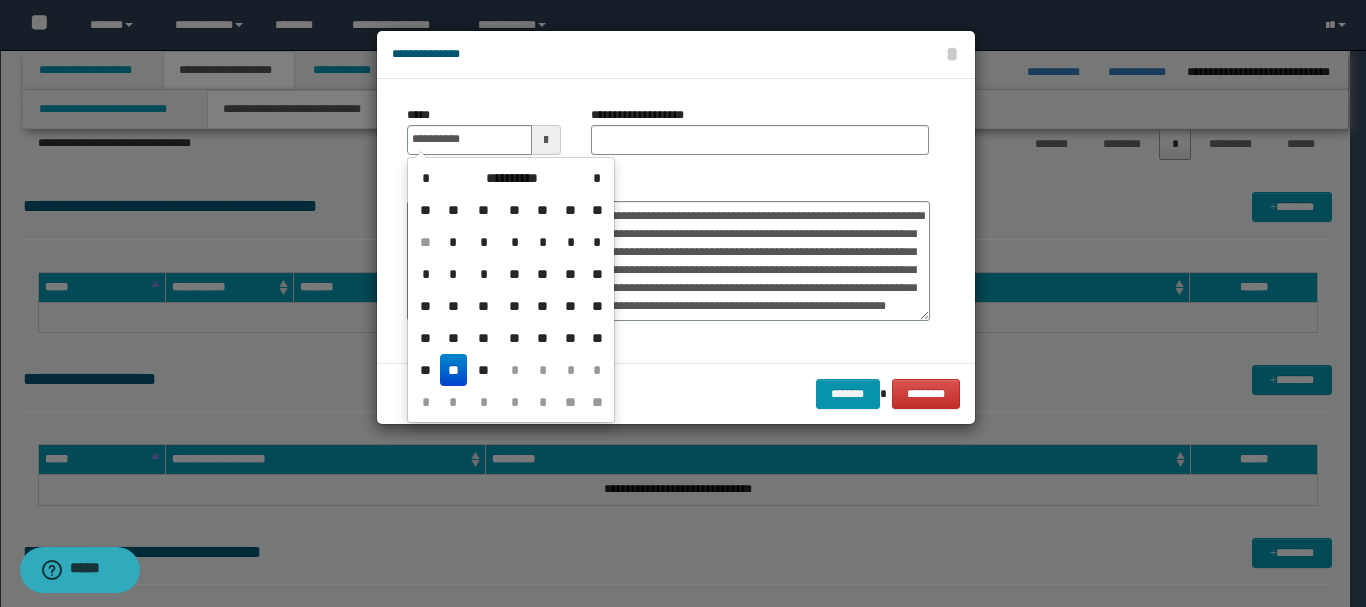 click on "**" at bounding box center (454, 370) 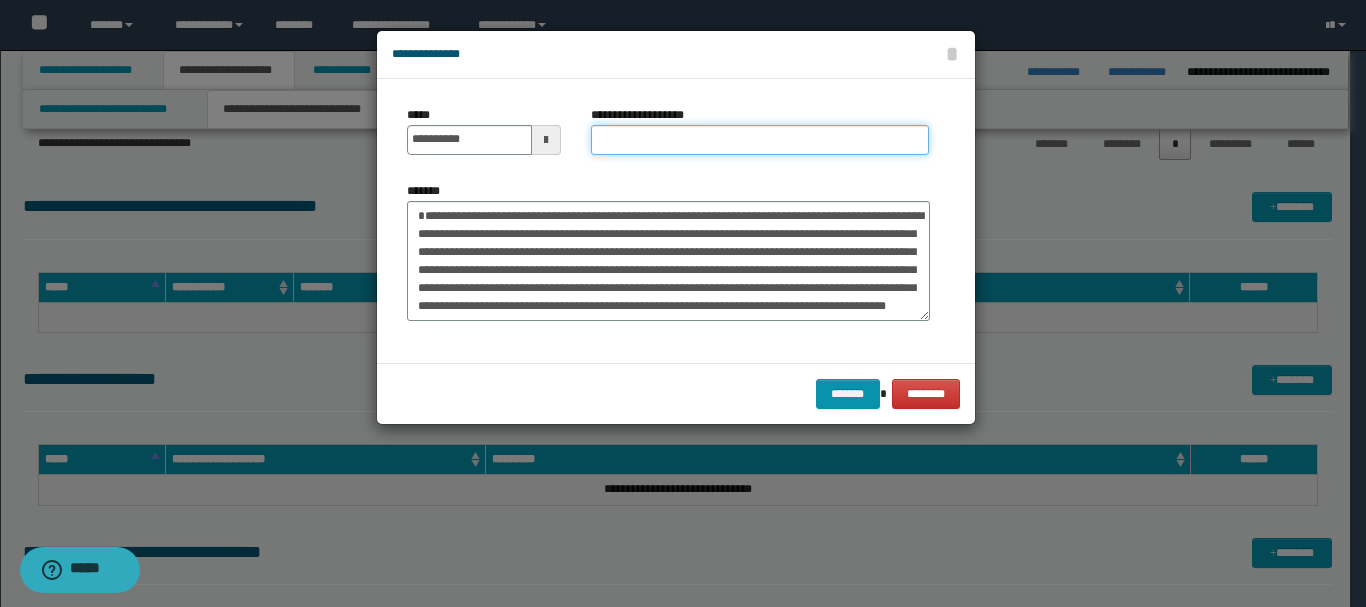 click on "**********" at bounding box center [760, 140] 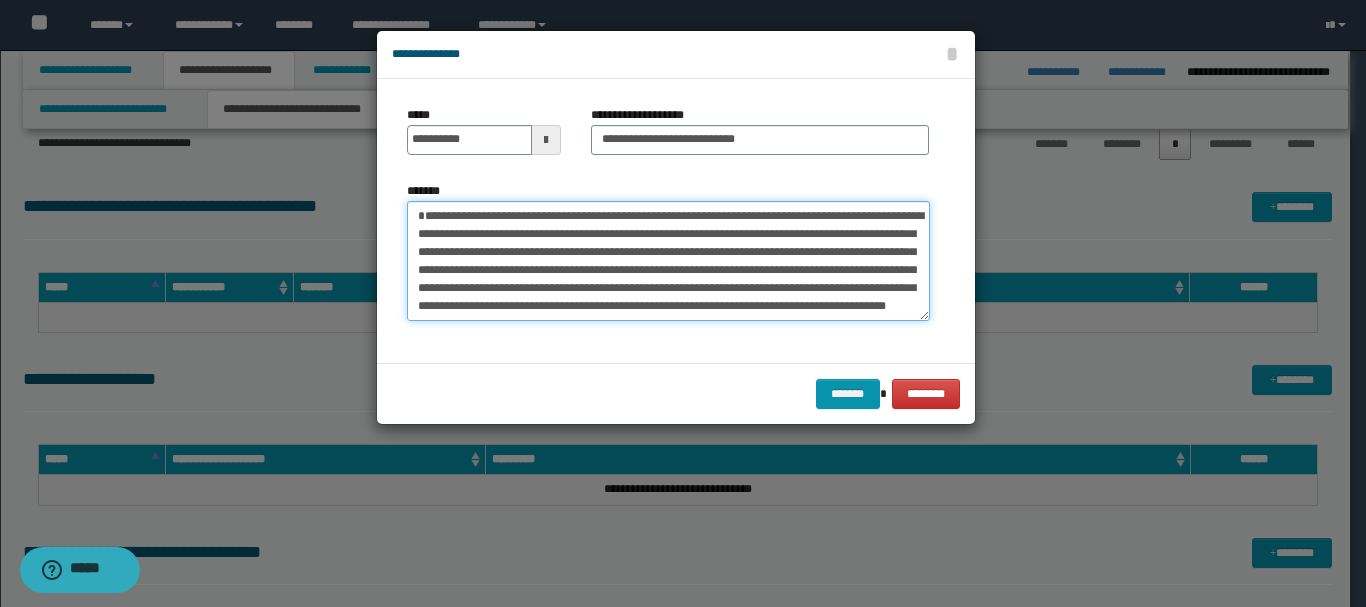 click on "**********" at bounding box center (668, 261) 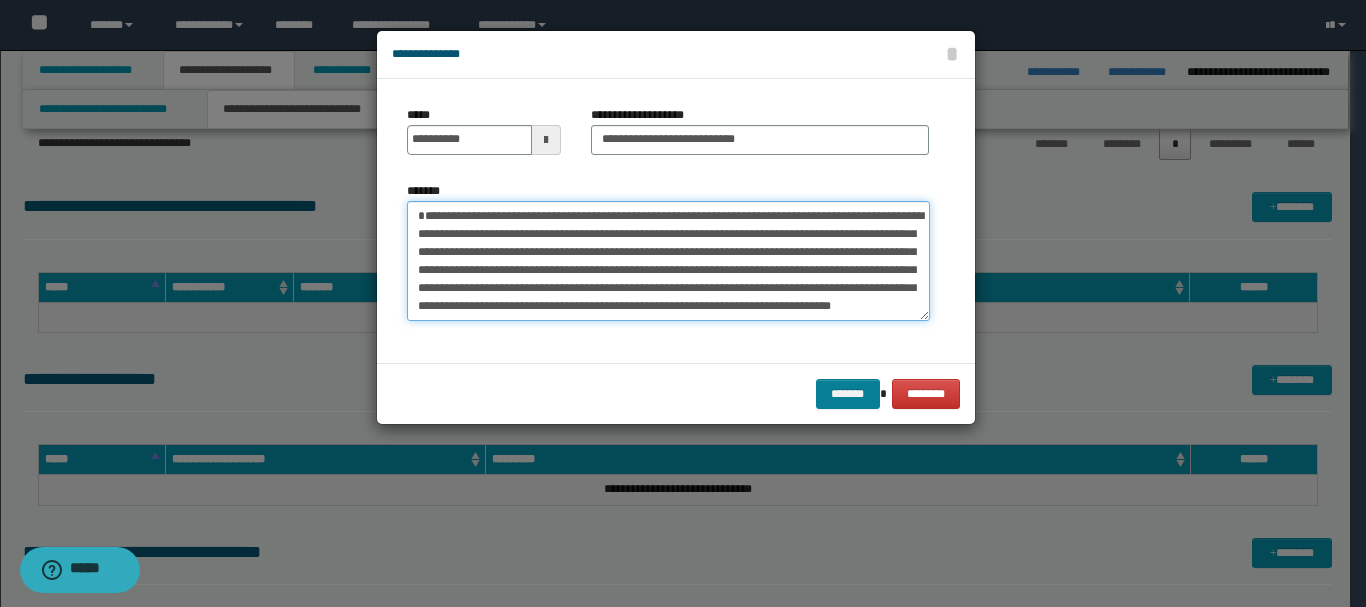 type on "**********" 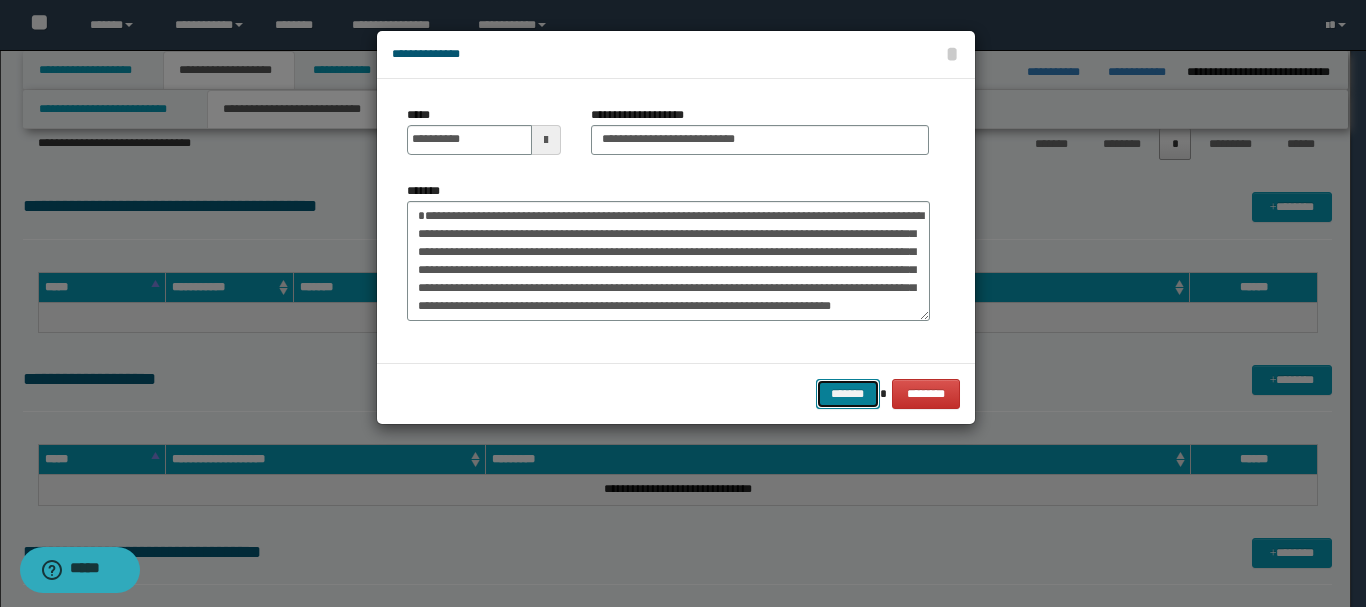 click on "*******" at bounding box center (848, 394) 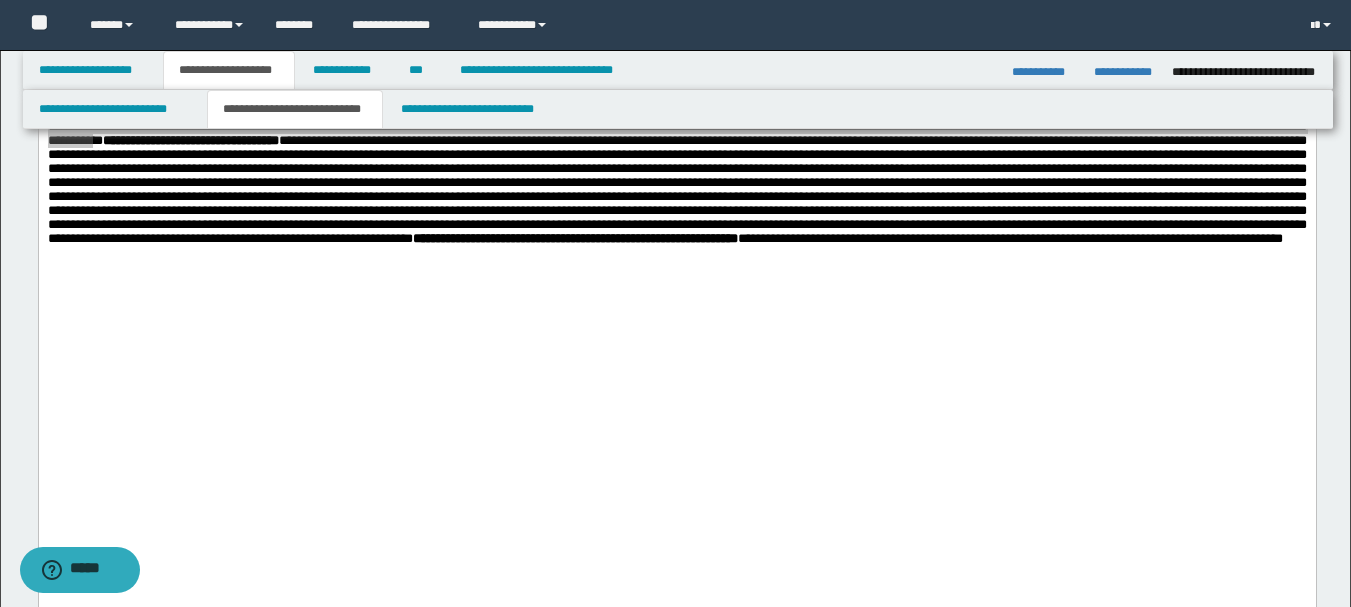 scroll, scrollTop: 1100, scrollLeft: 0, axis: vertical 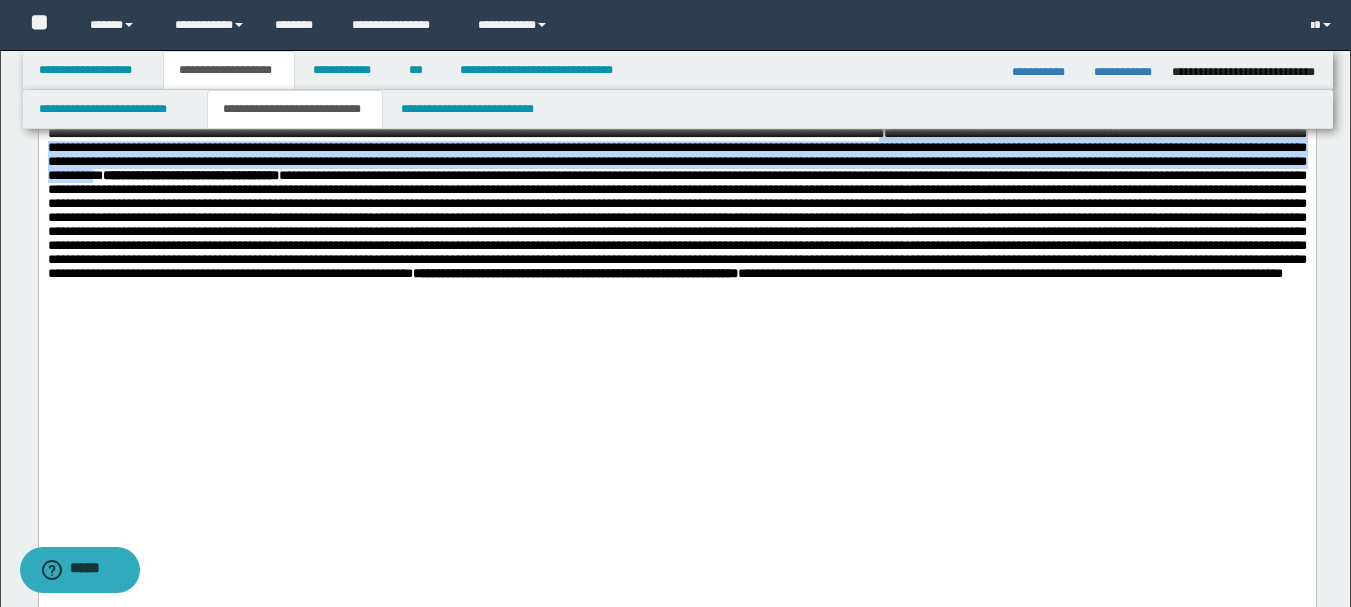 click on "**********" at bounding box center [676, 84] 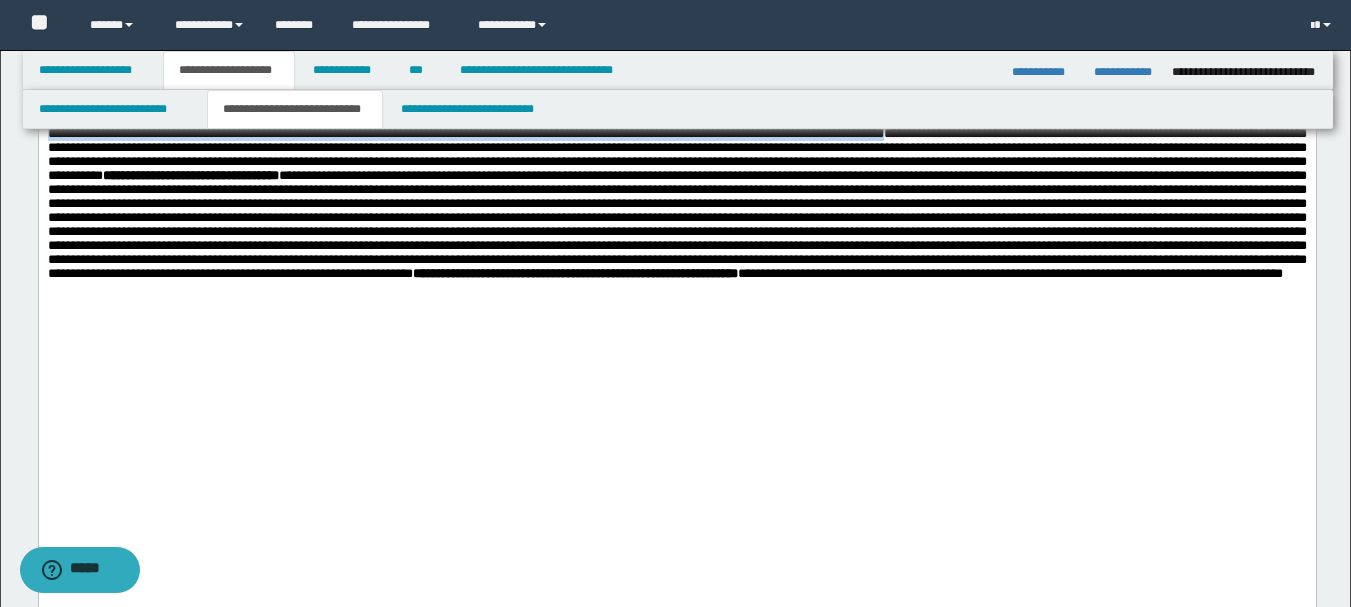 drag, startPoint x: 180, startPoint y: 402, endPoint x: 461, endPoint y: 420, distance: 281.57593 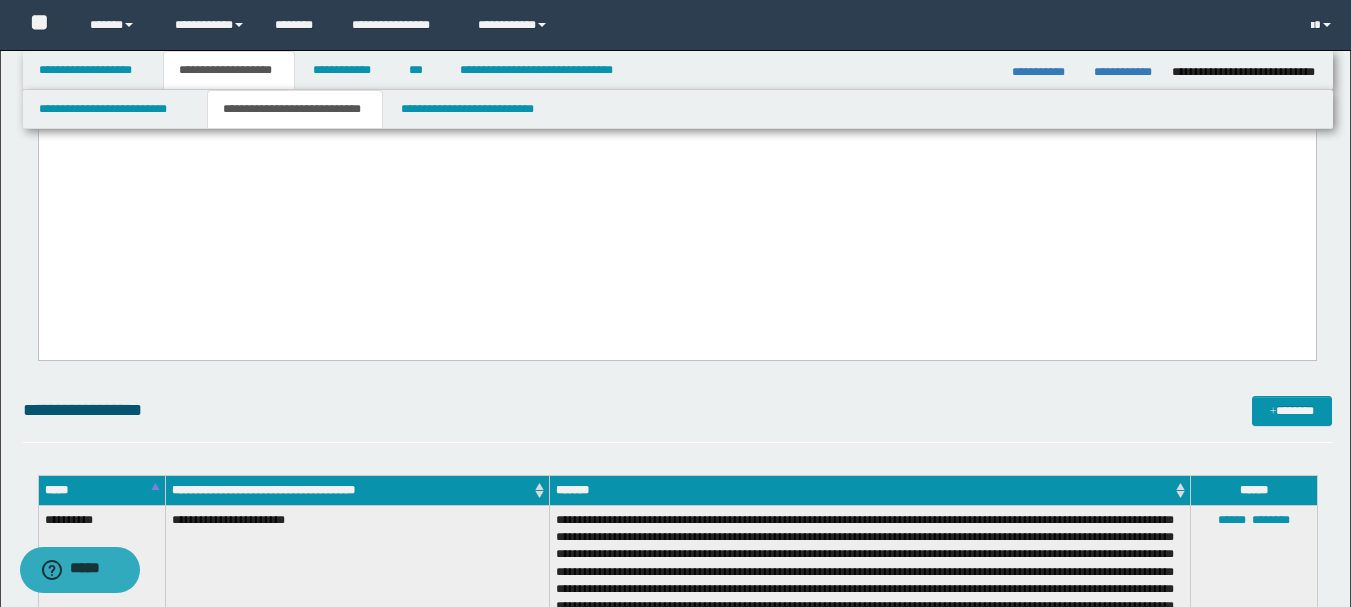 scroll, scrollTop: 1600, scrollLeft: 0, axis: vertical 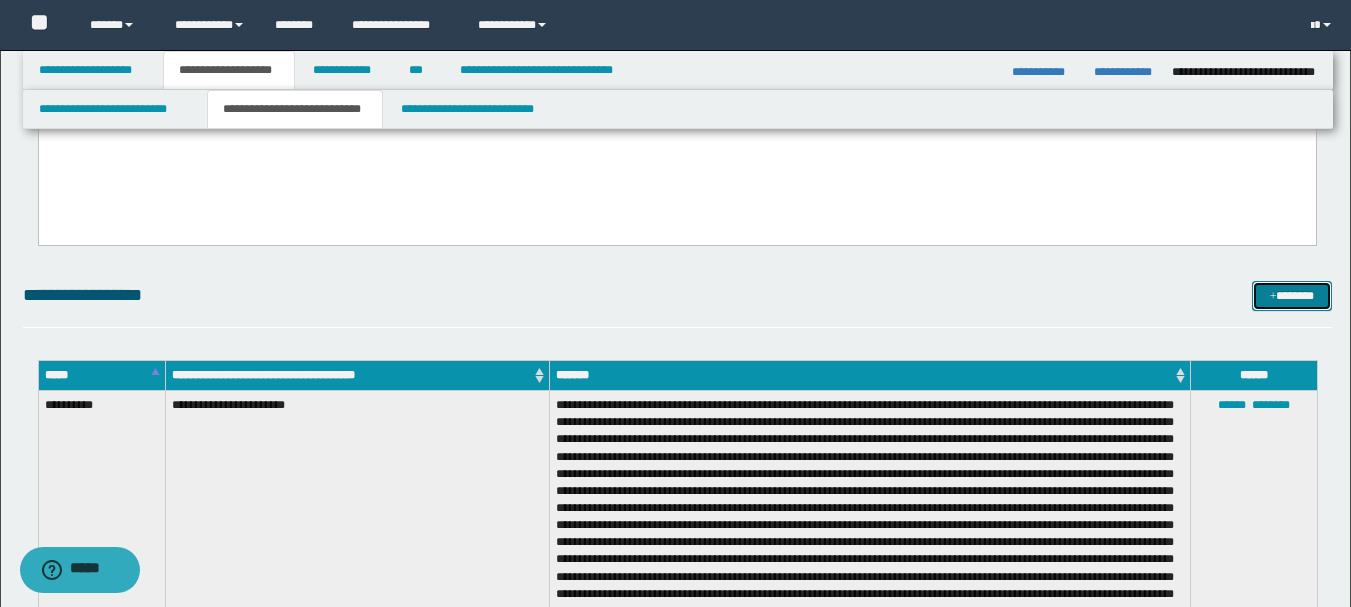 click on "*******" at bounding box center (1292, 296) 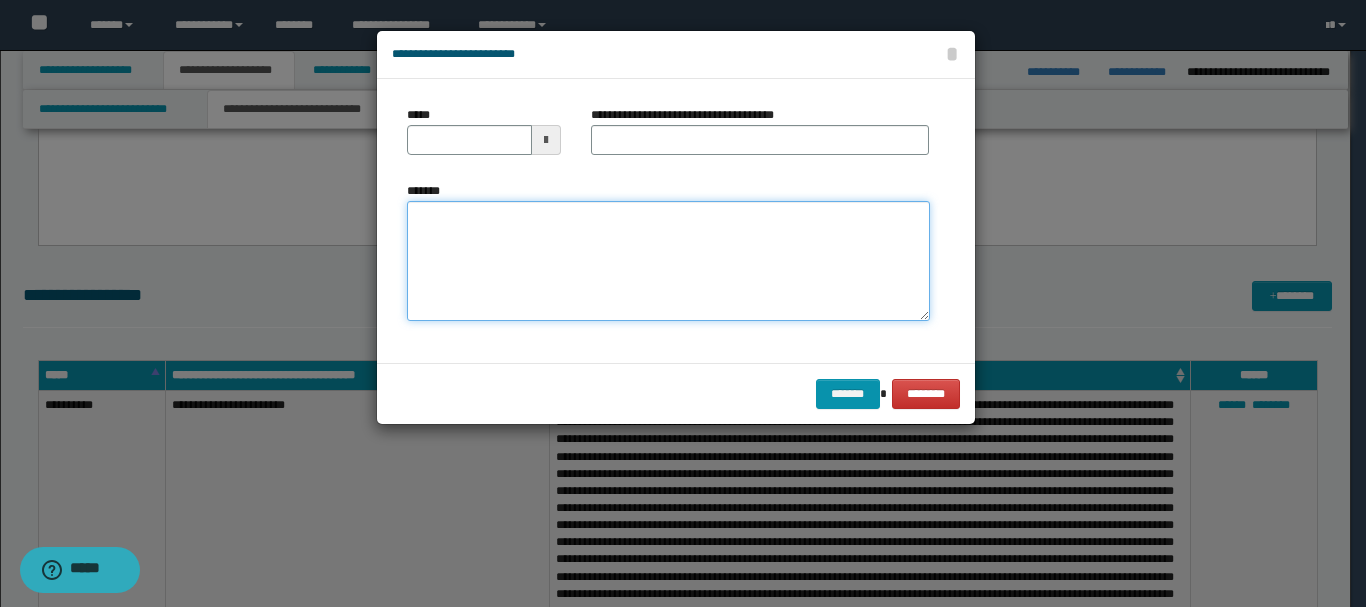 paste on "**********" 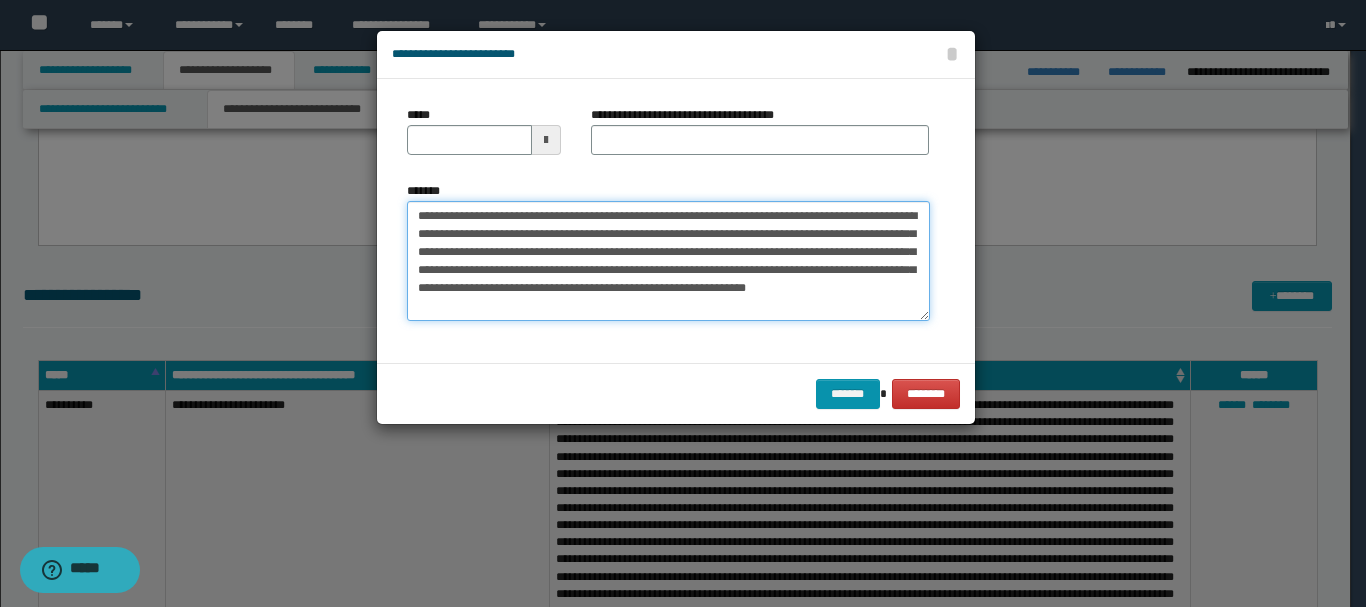 type on "**********" 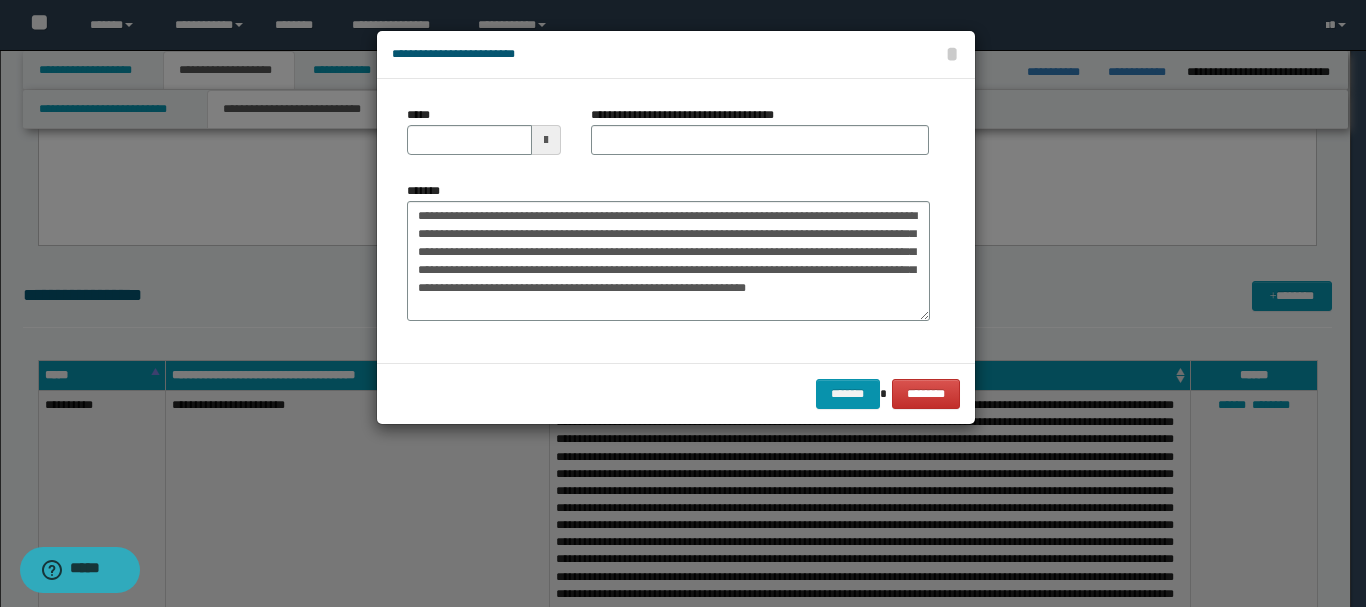click at bounding box center [546, 140] 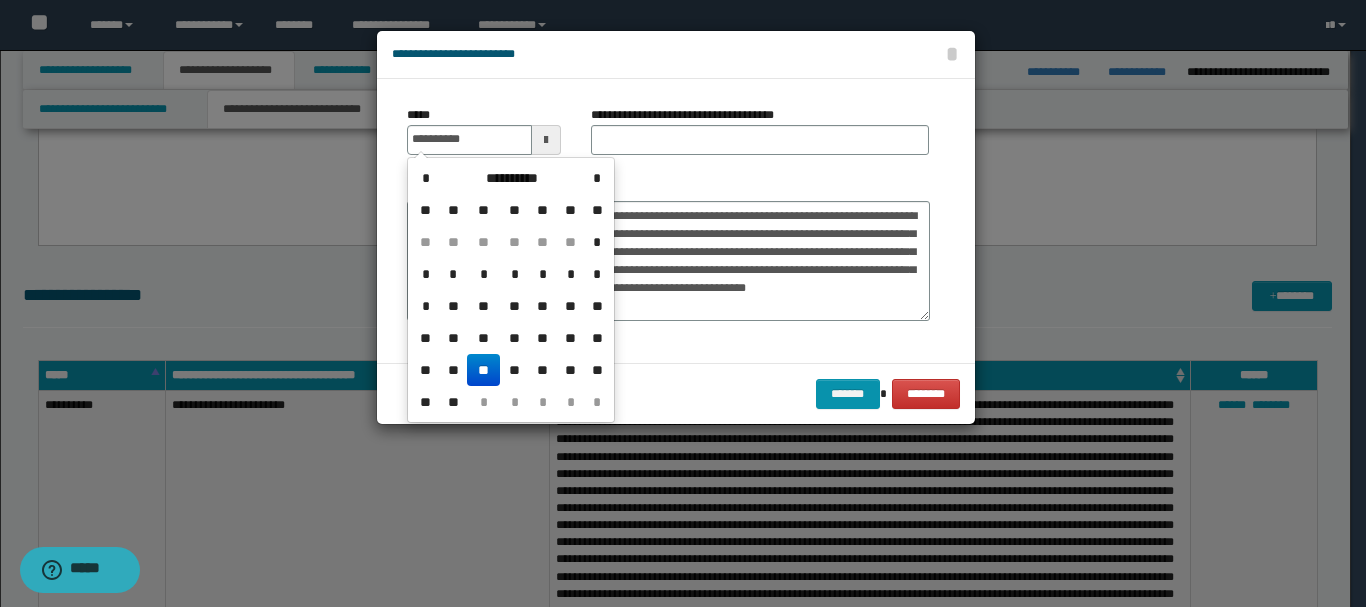 drag, startPoint x: 486, startPoint y: 383, endPoint x: 490, endPoint y: 344, distance: 39.20459 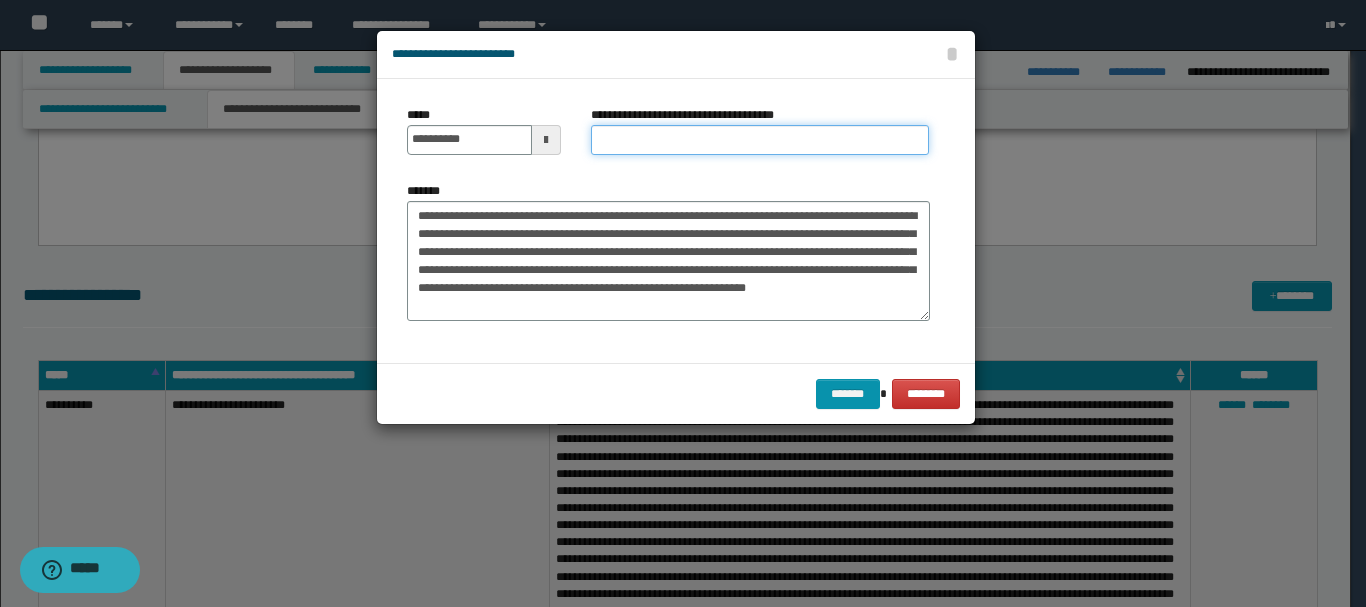 click on "**********" at bounding box center [760, 140] 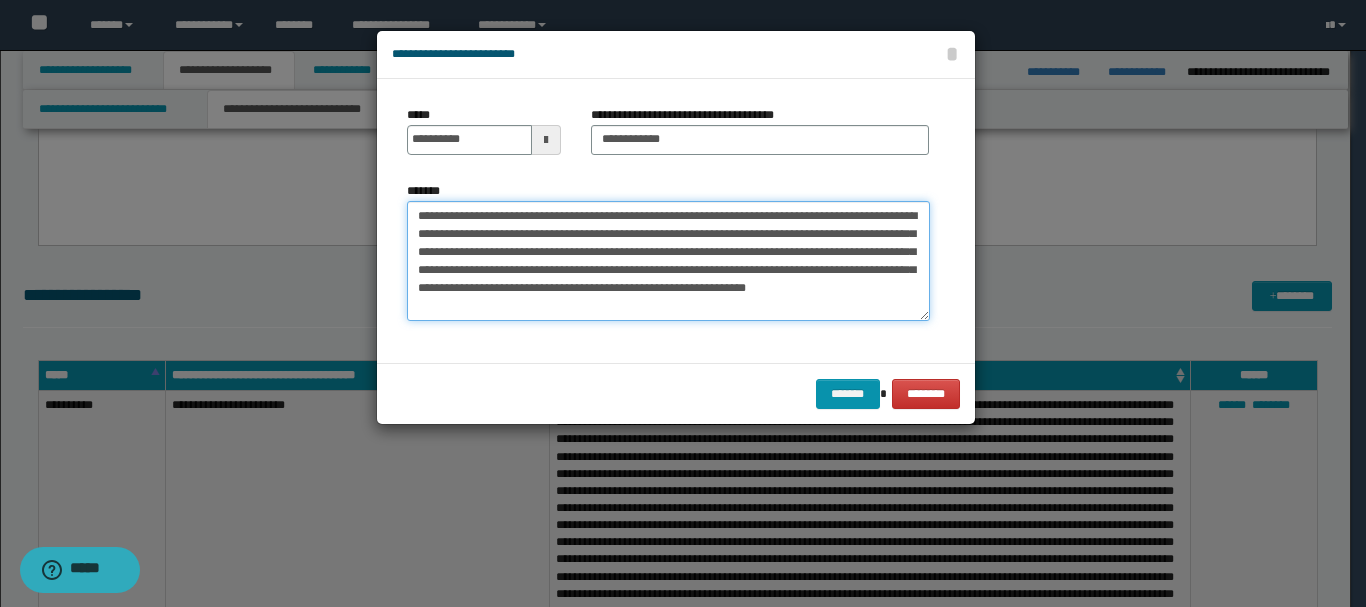 click on "**********" at bounding box center (668, 261) 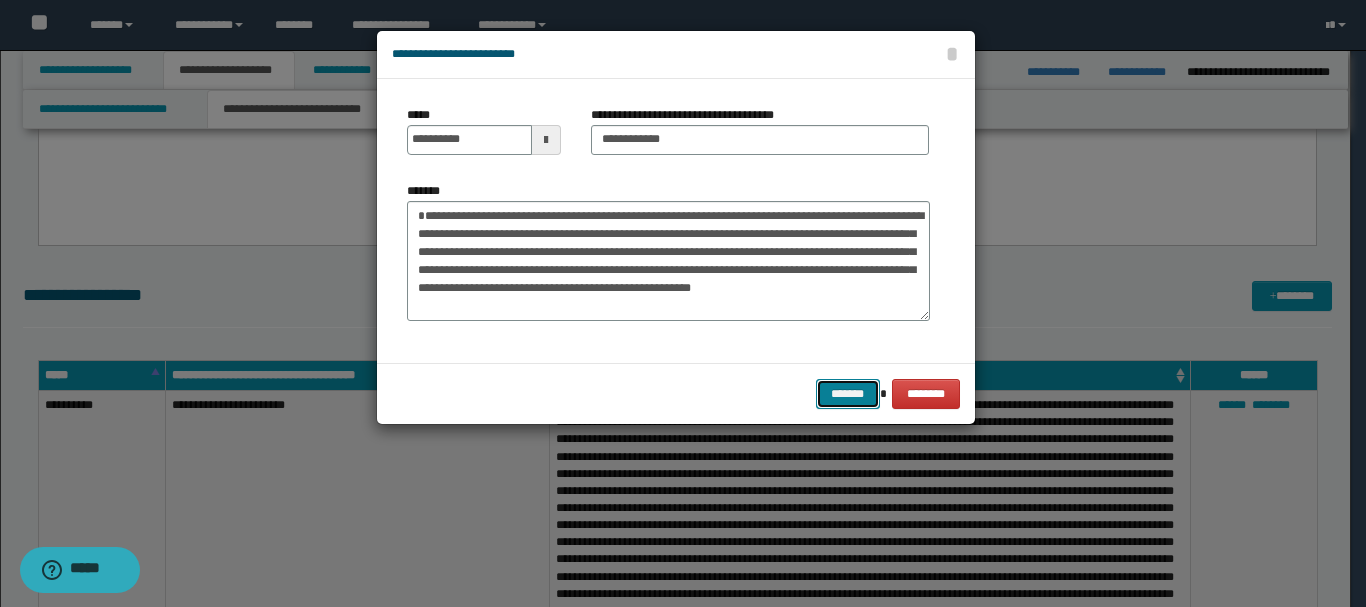 click on "*******" at bounding box center (848, 394) 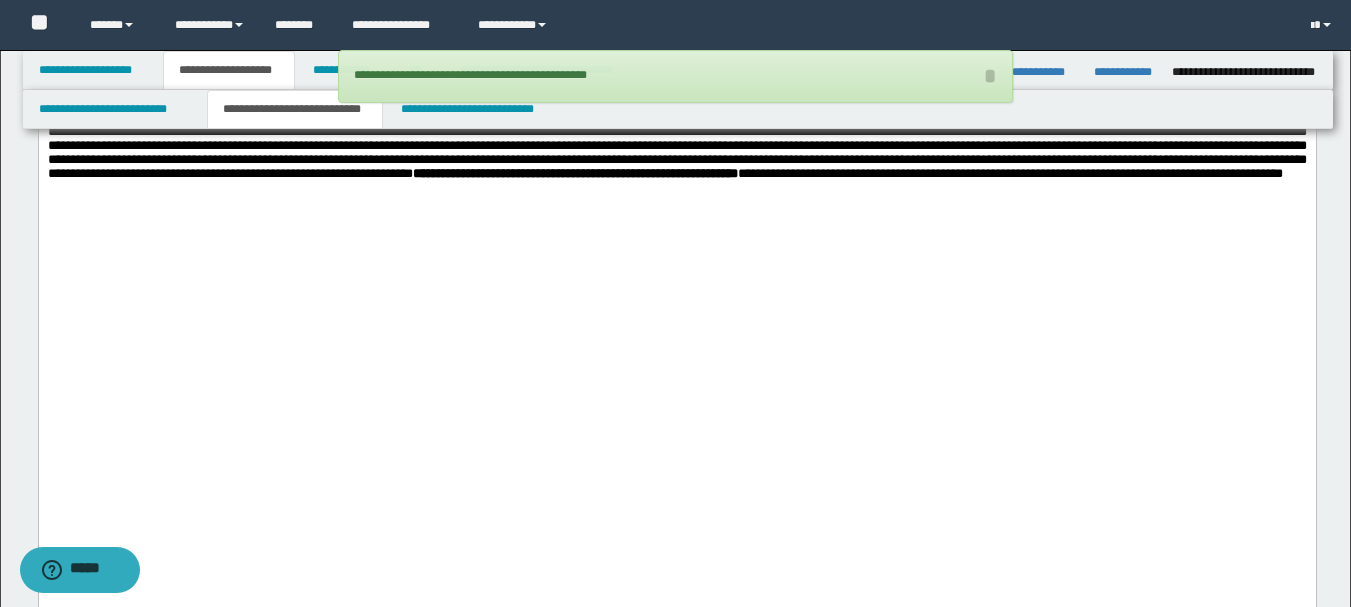 scroll, scrollTop: 1100, scrollLeft: 0, axis: vertical 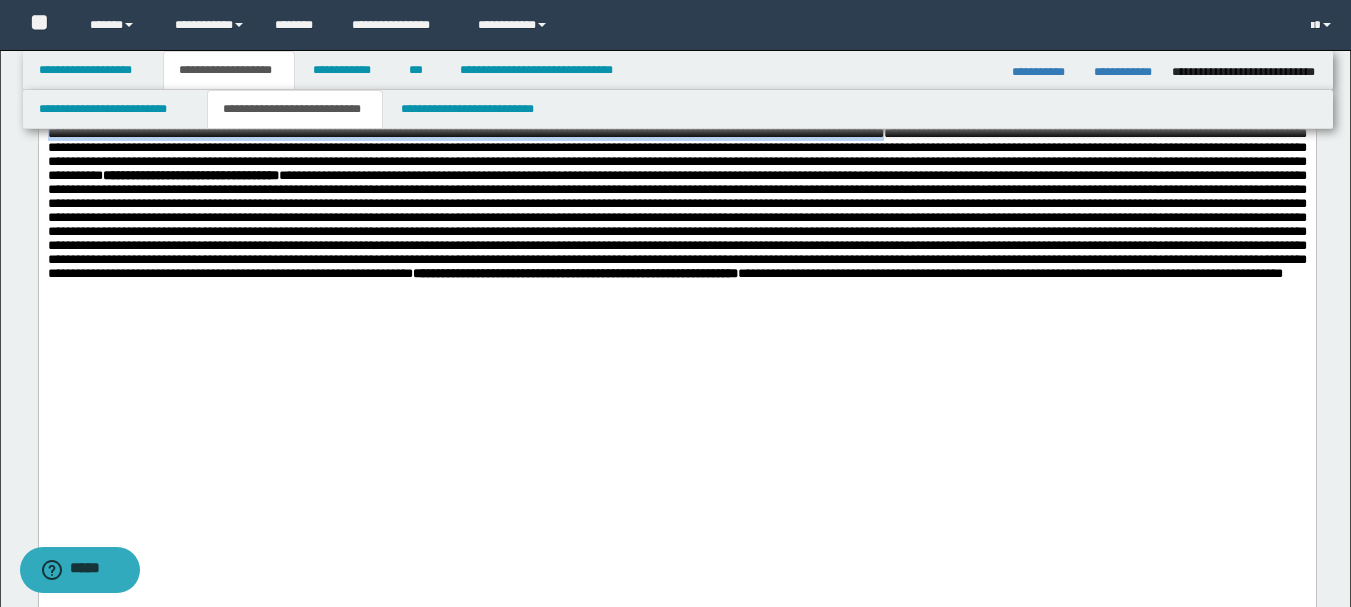 click on "**********" at bounding box center [676, 84] 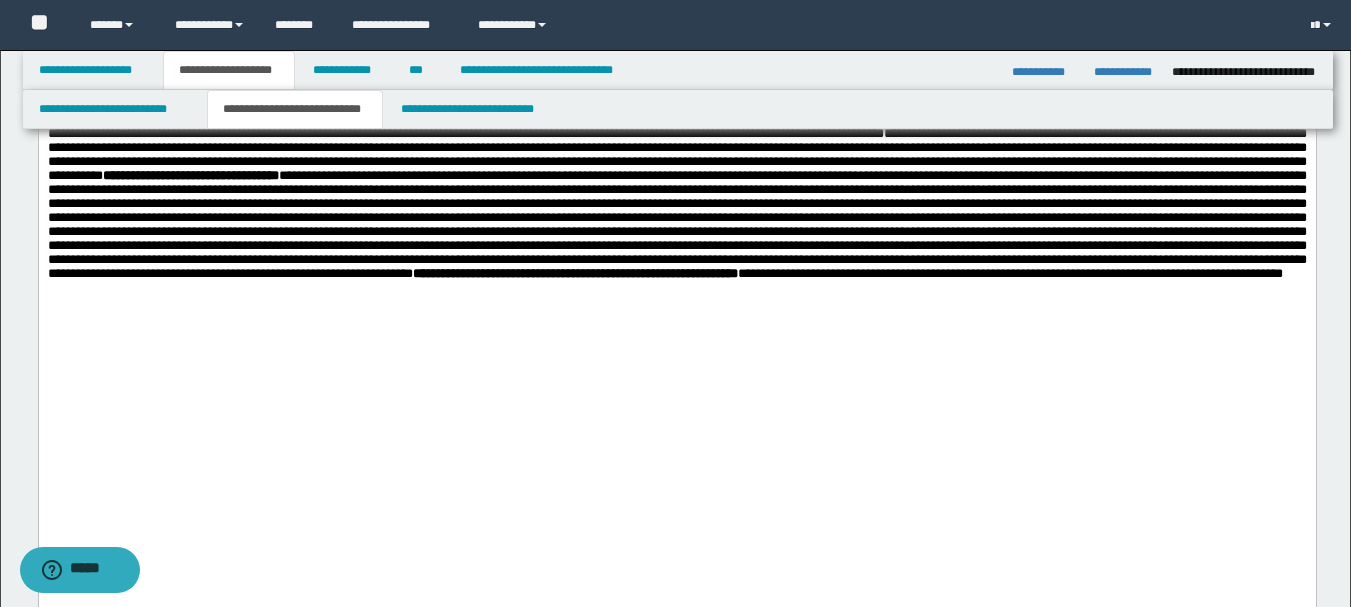 drag, startPoint x: 97, startPoint y: 337, endPoint x: 177, endPoint y: 392, distance: 97.082436 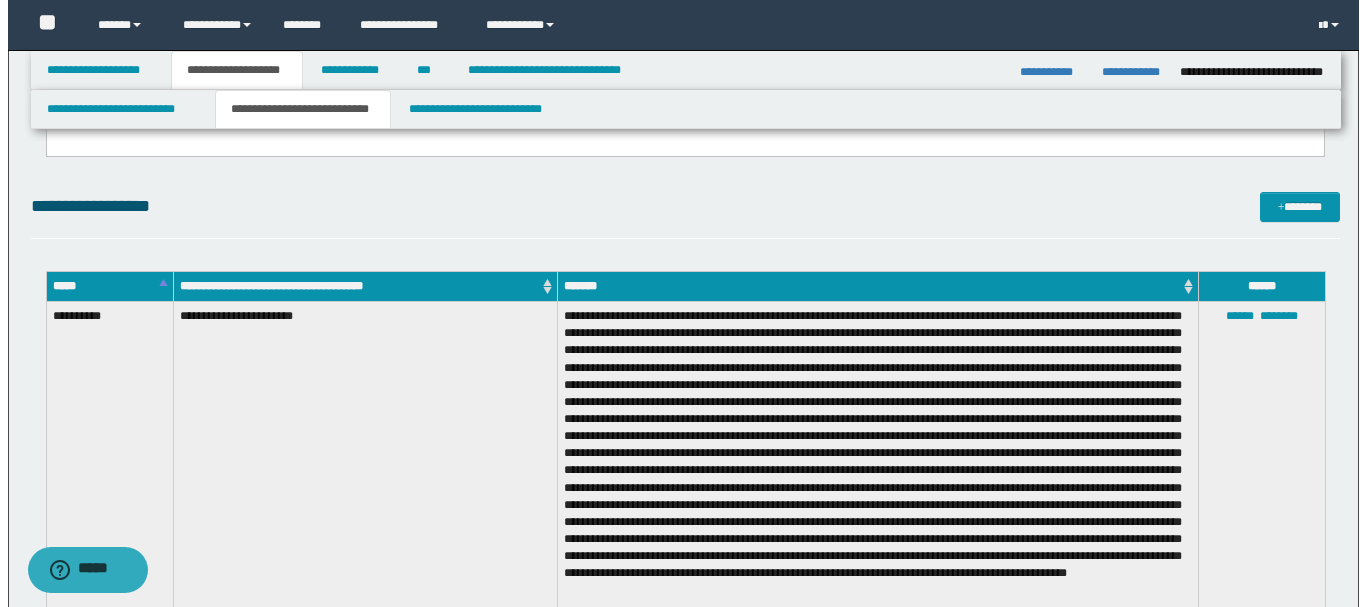 scroll, scrollTop: 1700, scrollLeft: 0, axis: vertical 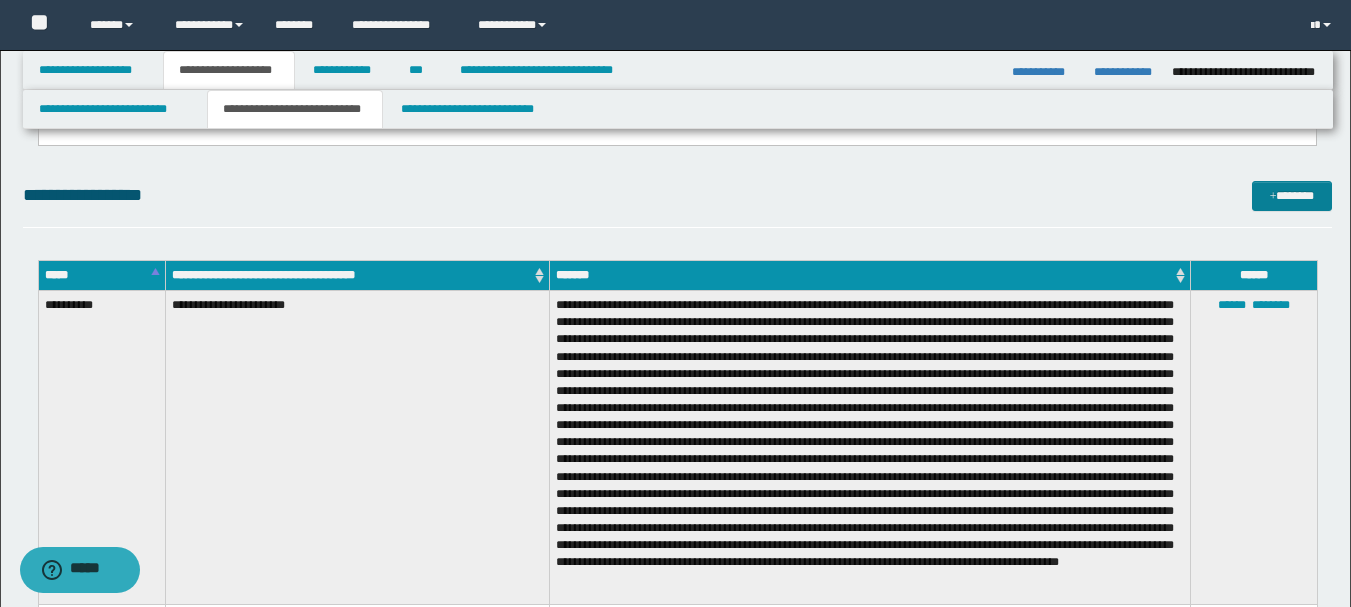 click on "*******" at bounding box center [1292, 196] 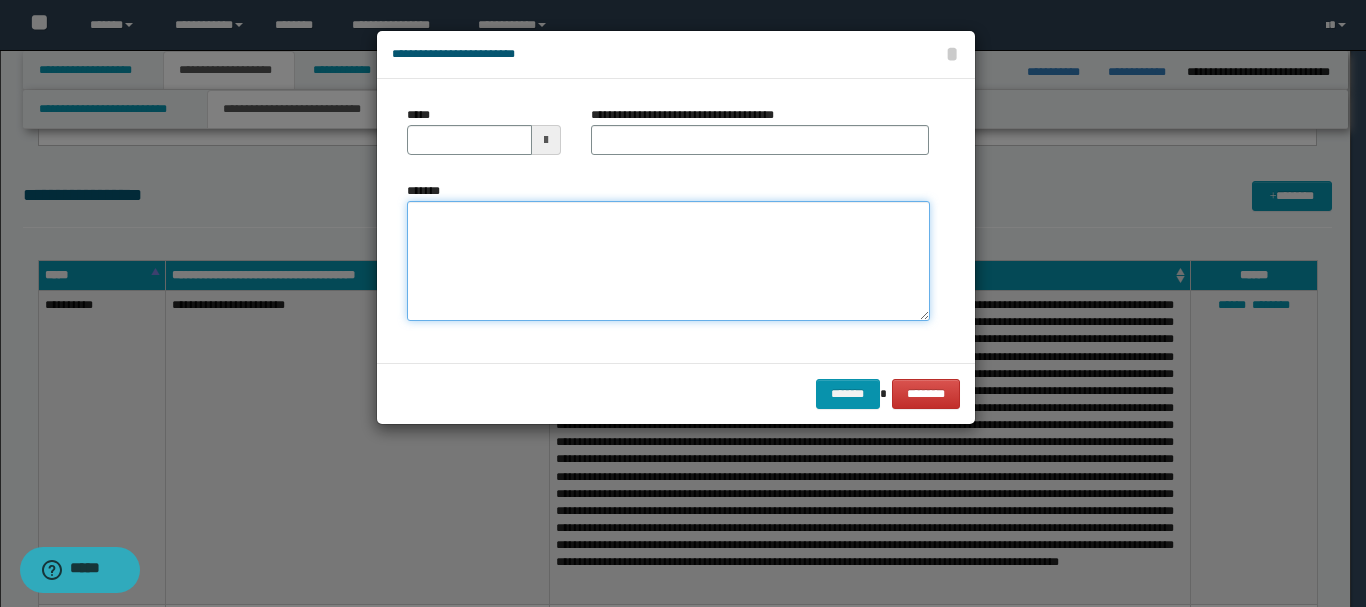 paste on "**********" 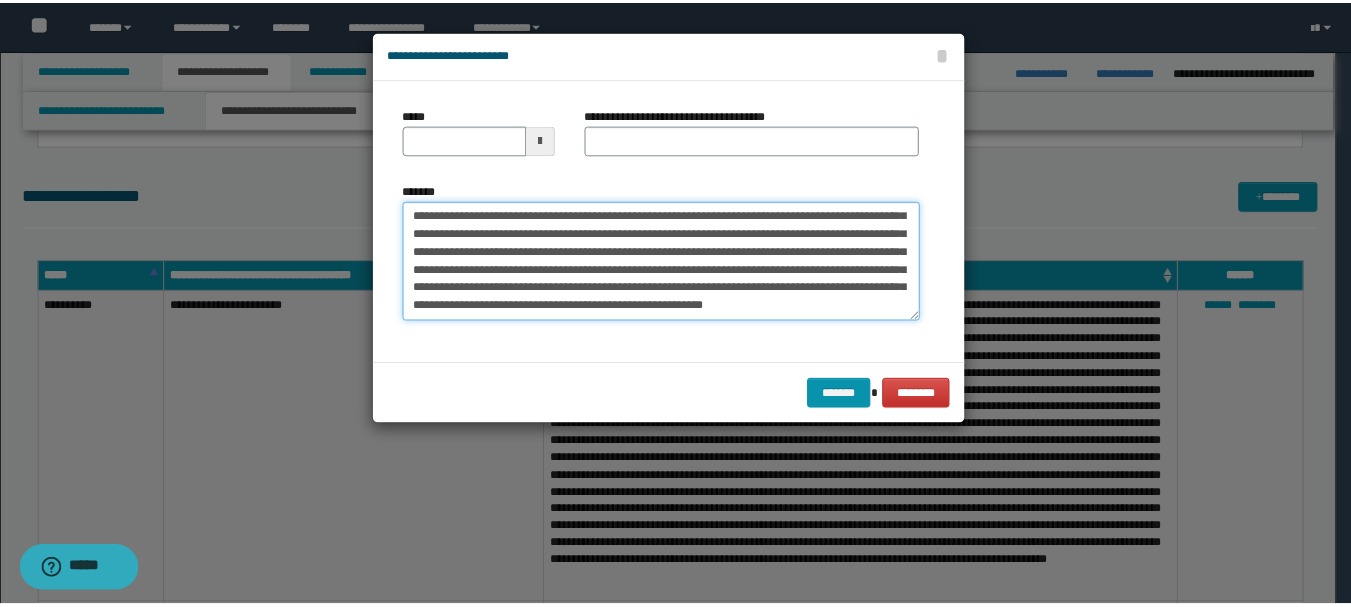 scroll, scrollTop: 0, scrollLeft: 0, axis: both 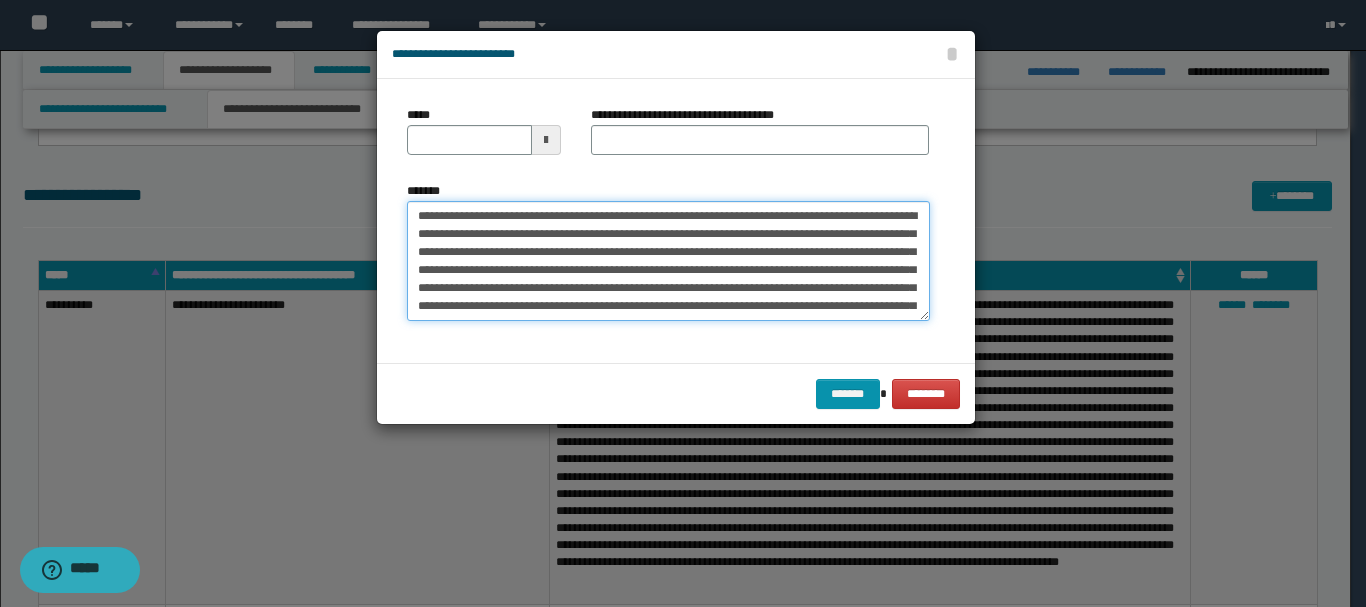 type on "**********" 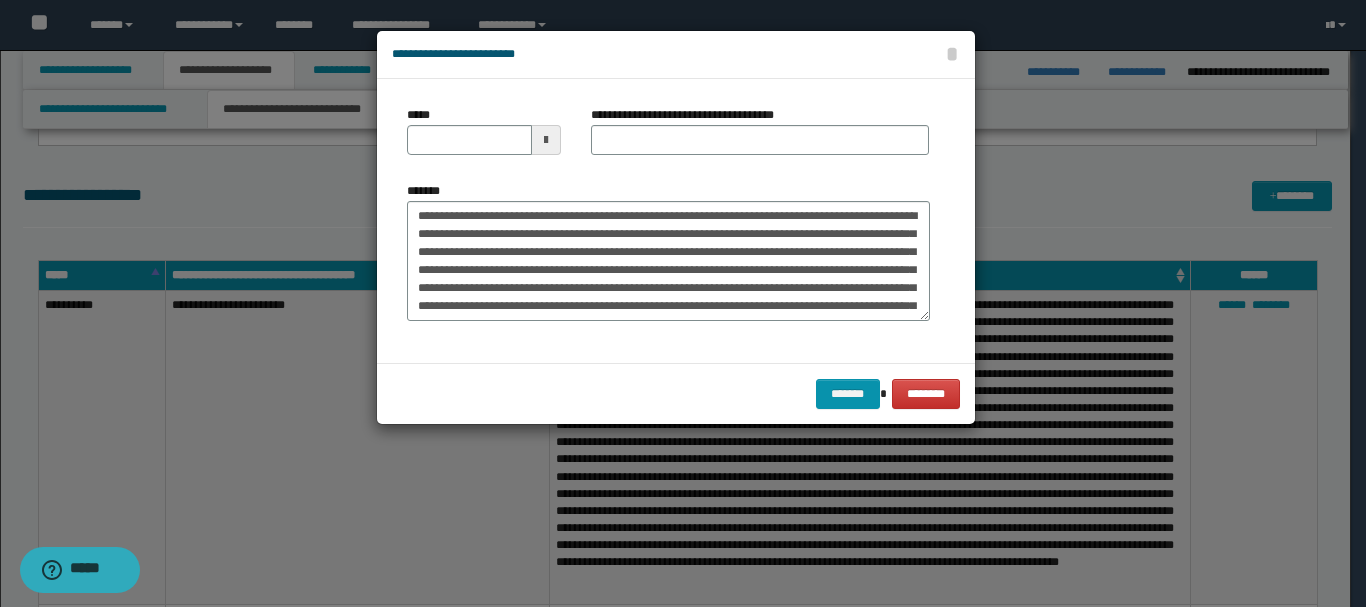 click at bounding box center [546, 140] 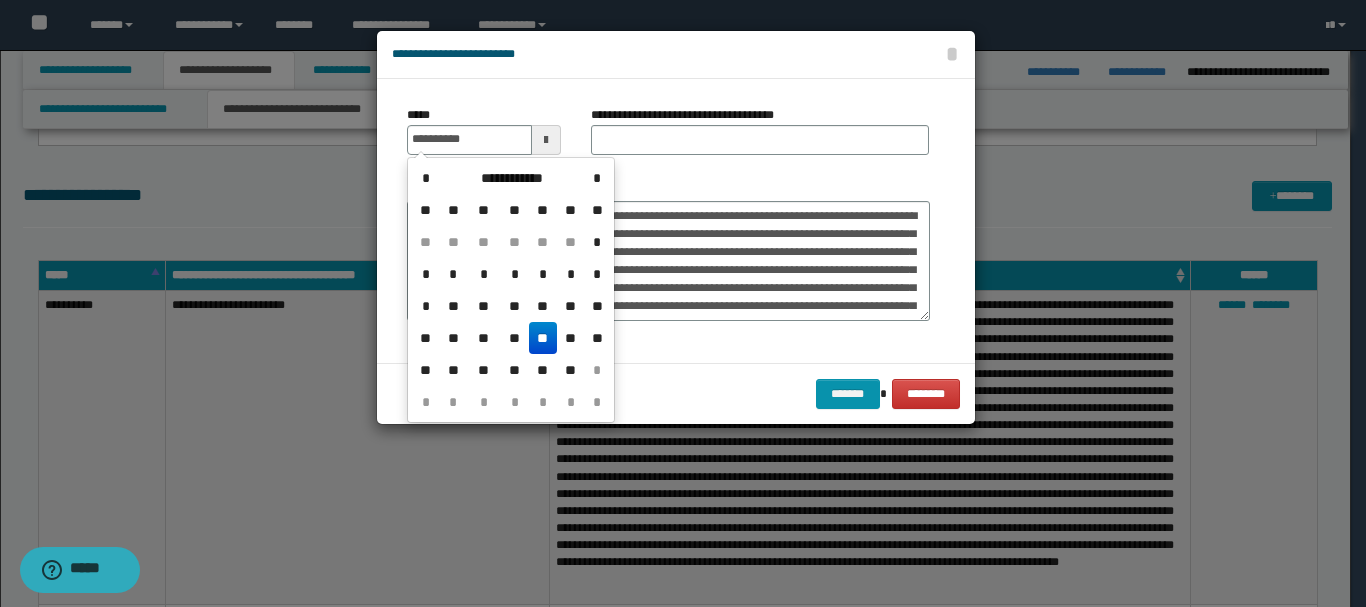 click on "**" at bounding box center [543, 338] 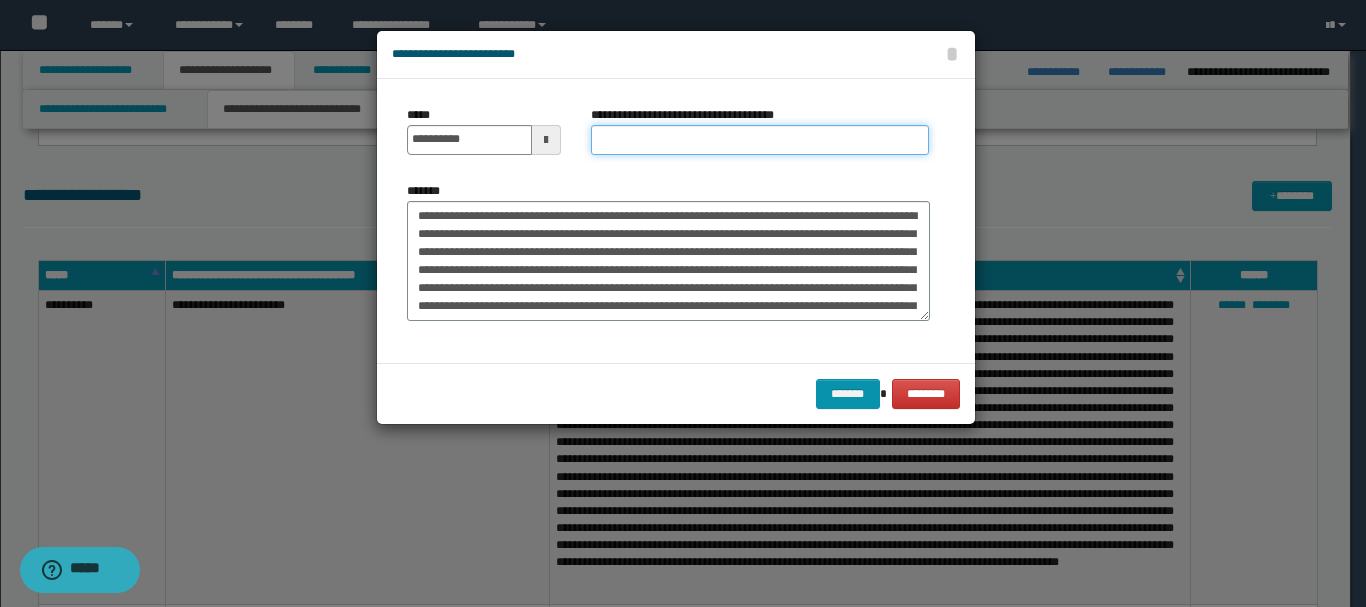 click on "**********" at bounding box center [760, 140] 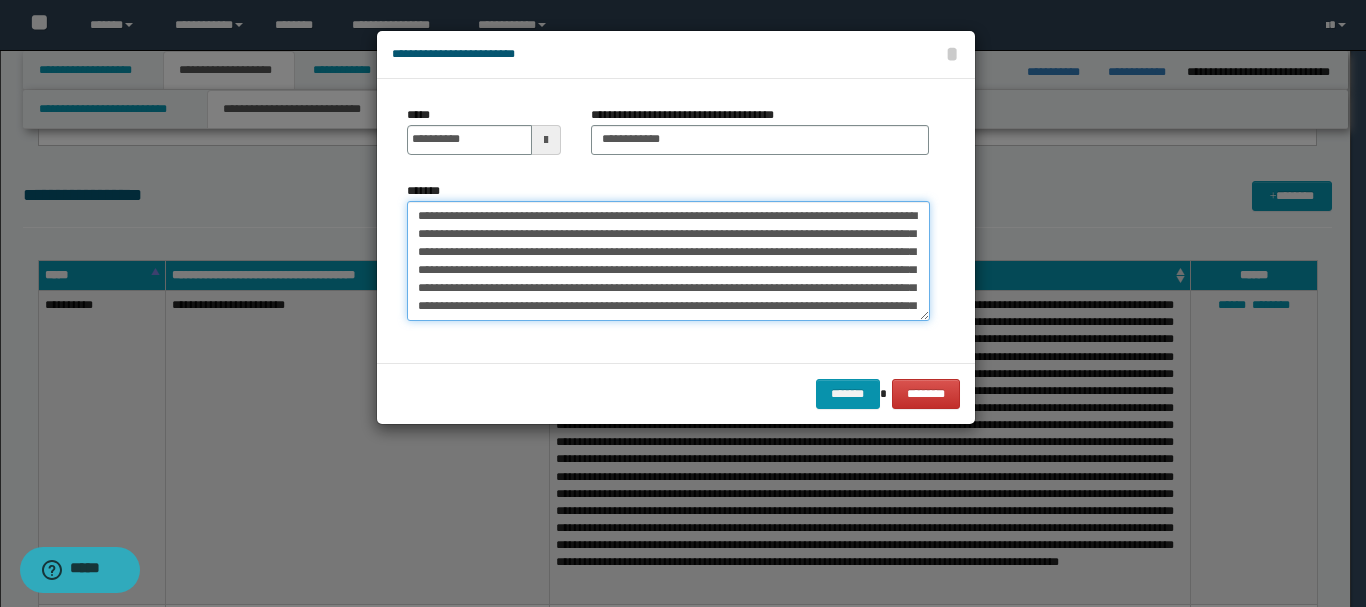 click on "**********" at bounding box center [668, 261] 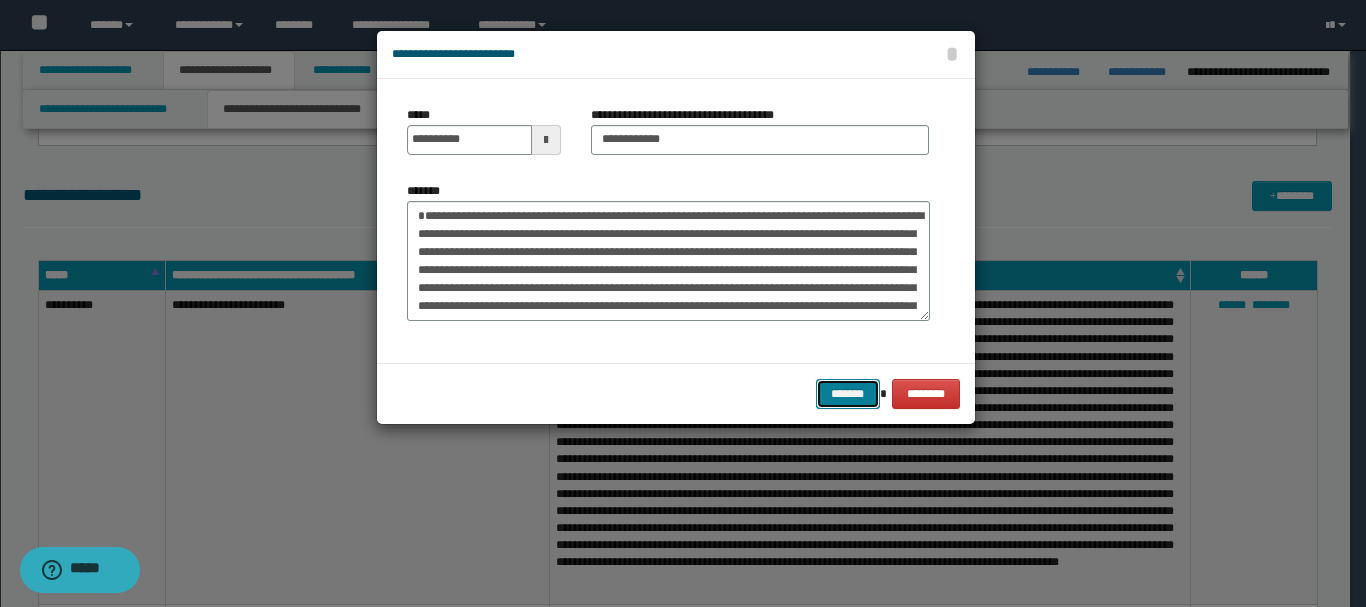 click on "*******" at bounding box center [848, 394] 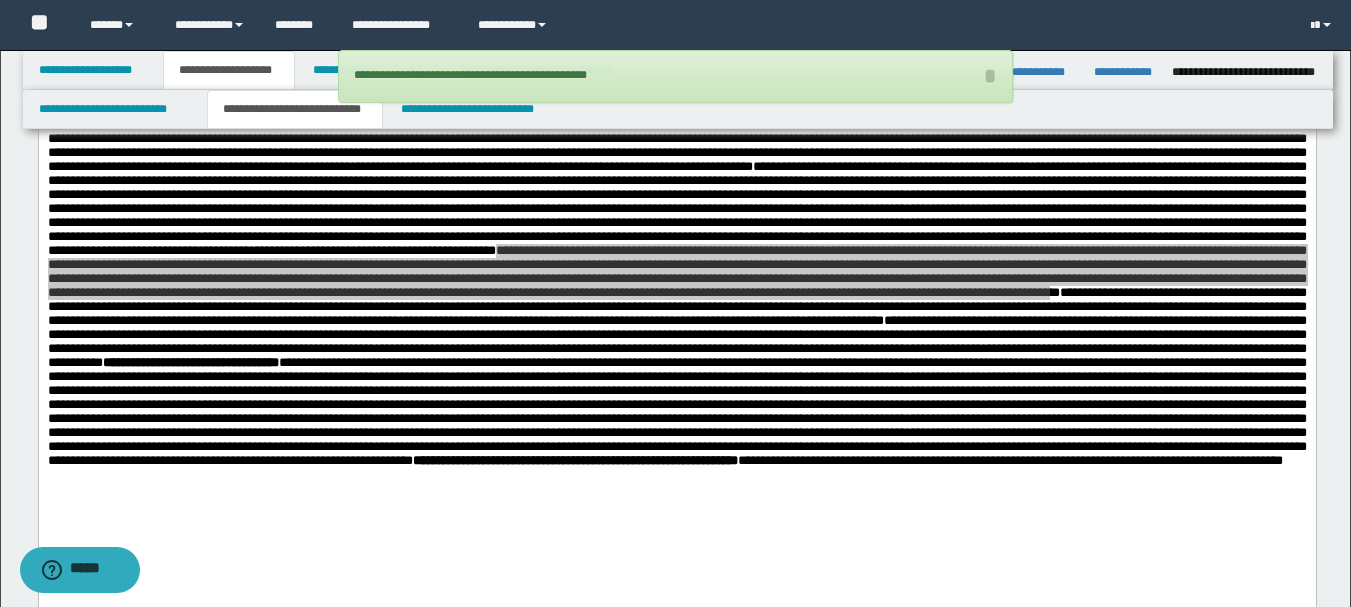 scroll, scrollTop: 900, scrollLeft: 0, axis: vertical 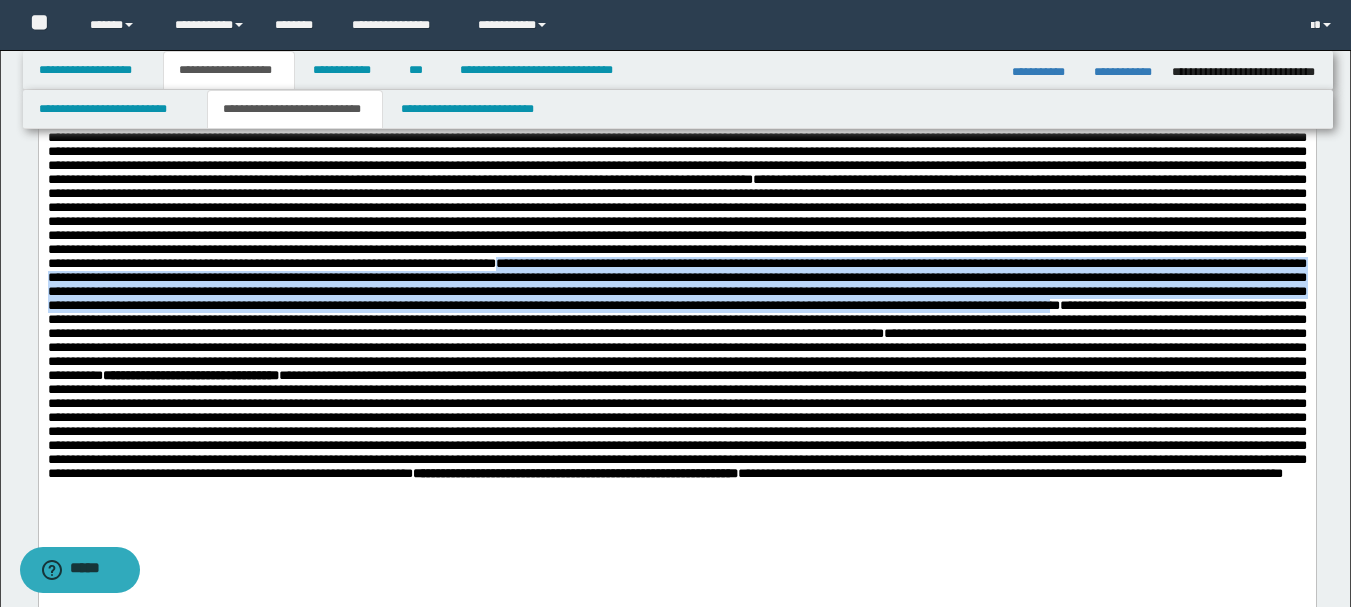 click at bounding box center [676, 137] 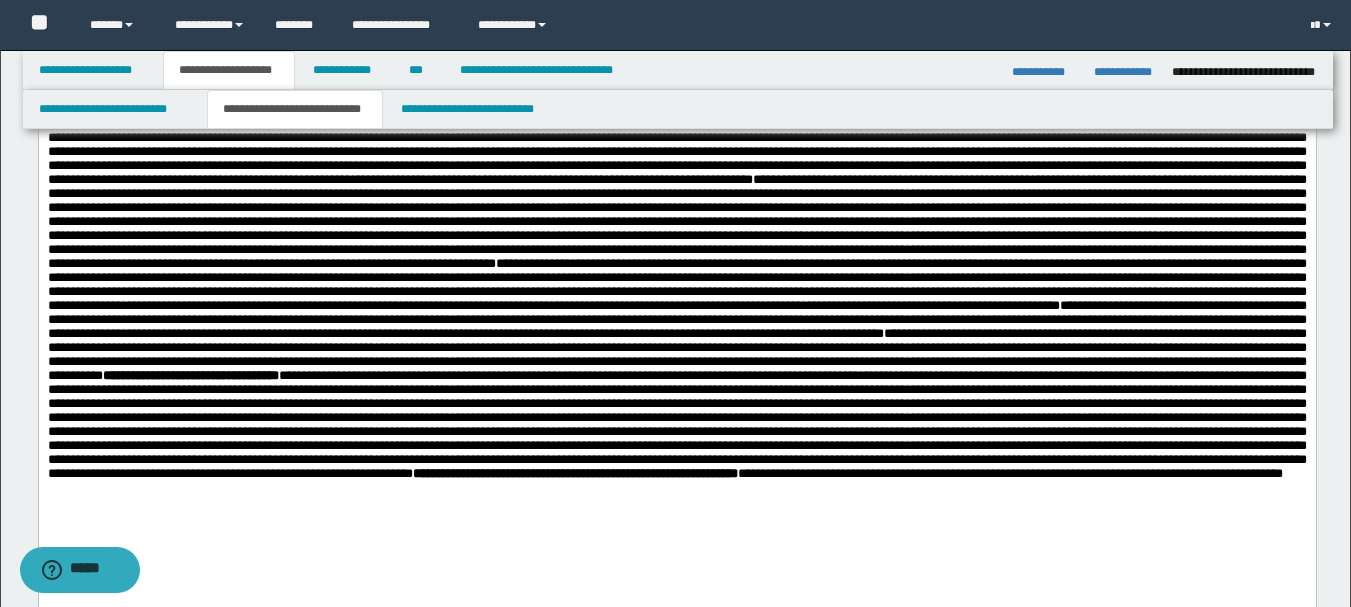click at bounding box center (676, 137) 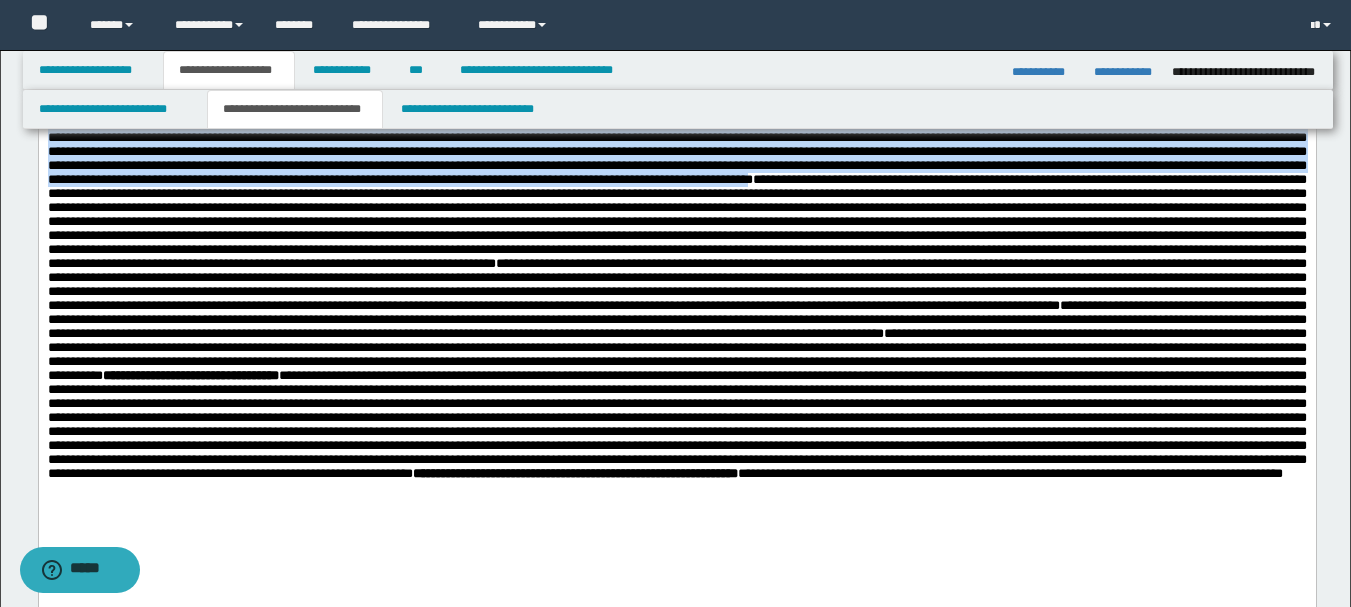 drag, startPoint x: 88, startPoint y: 299, endPoint x: 1133, endPoint y: 412, distance: 1051.0918 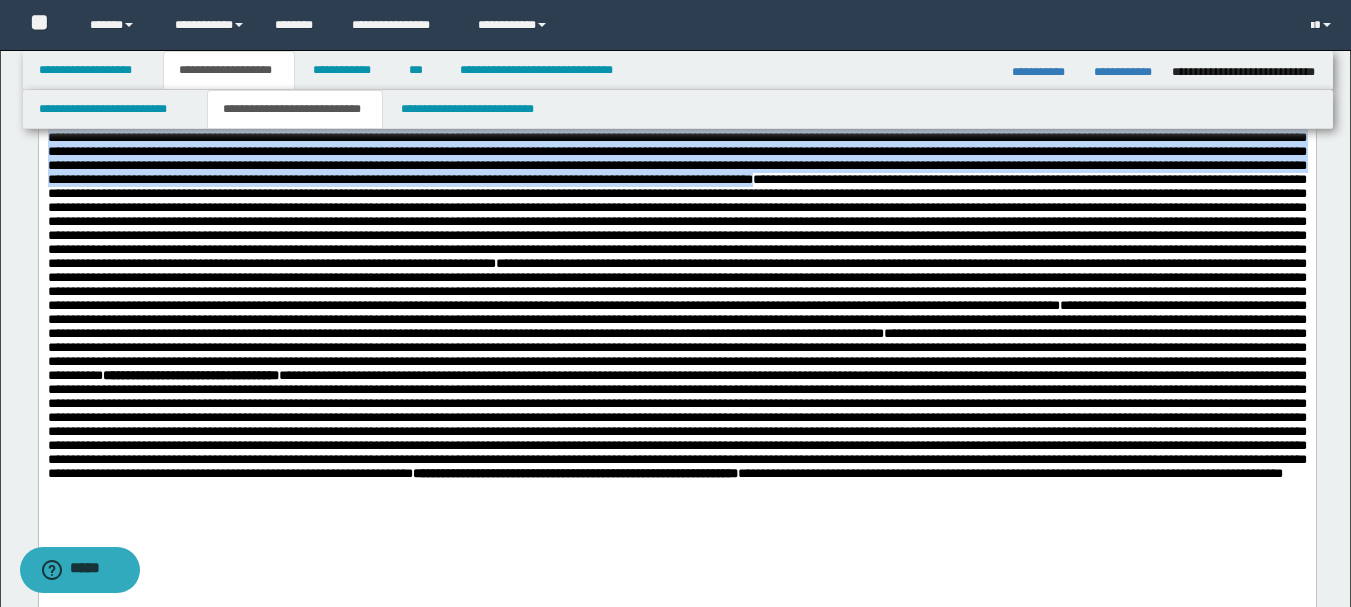copy on "**********" 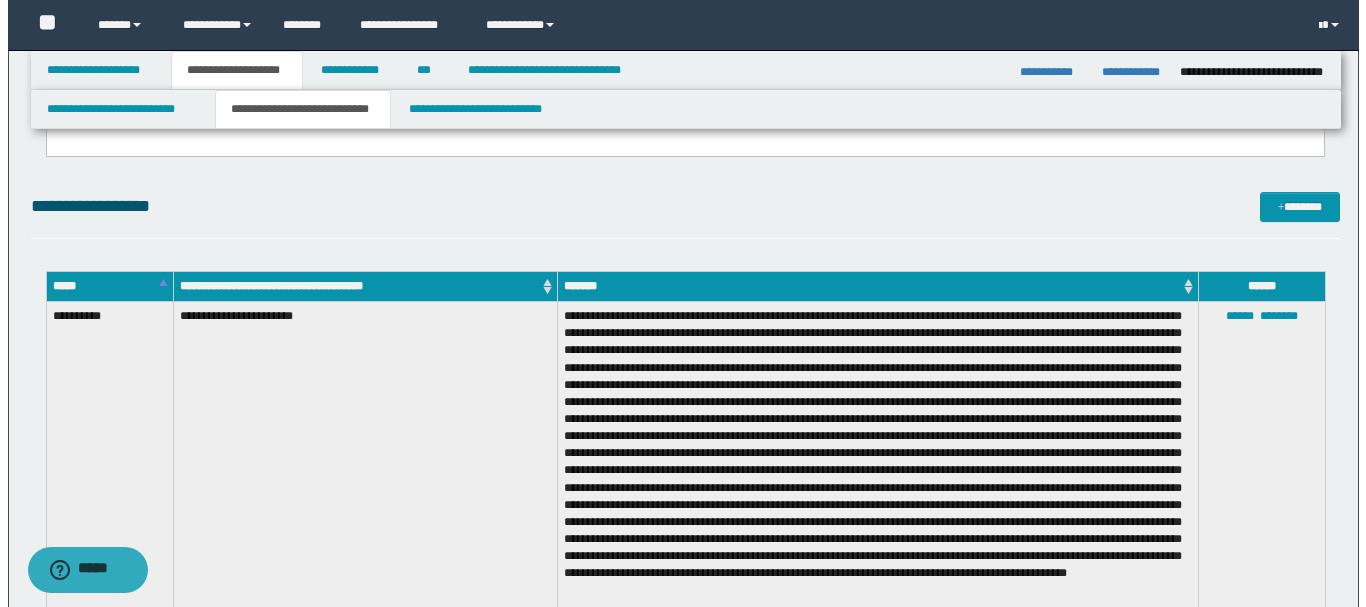 scroll, scrollTop: 1700, scrollLeft: 0, axis: vertical 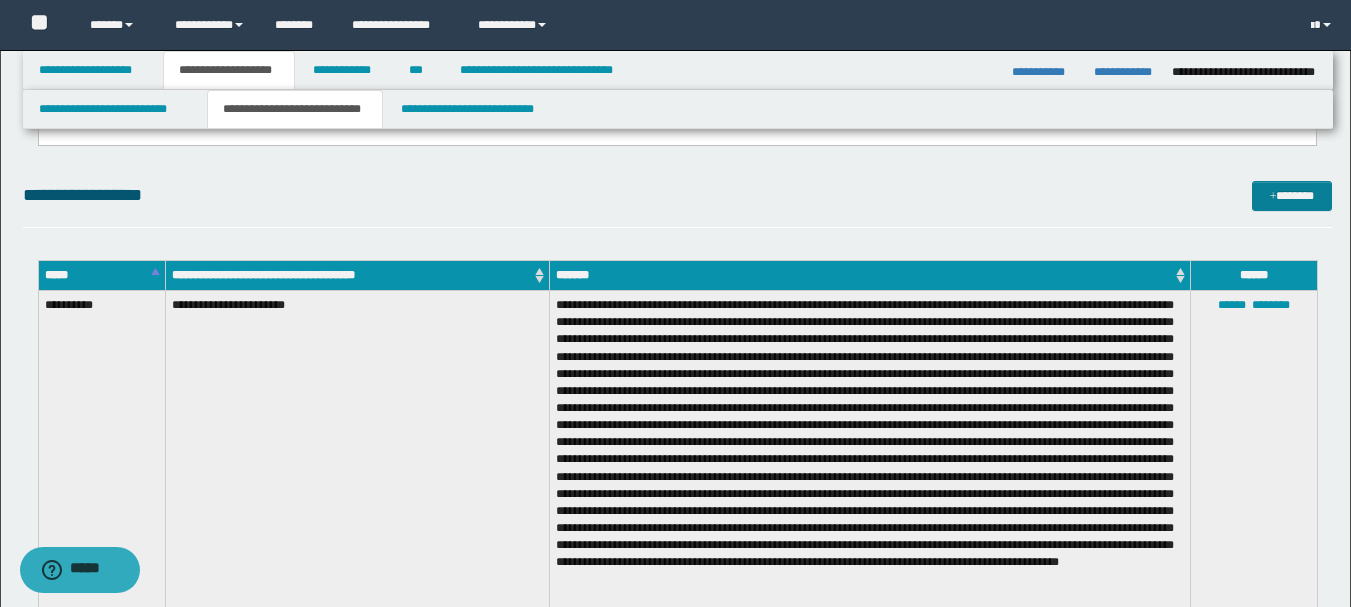 click on "*******" at bounding box center (1292, 196) 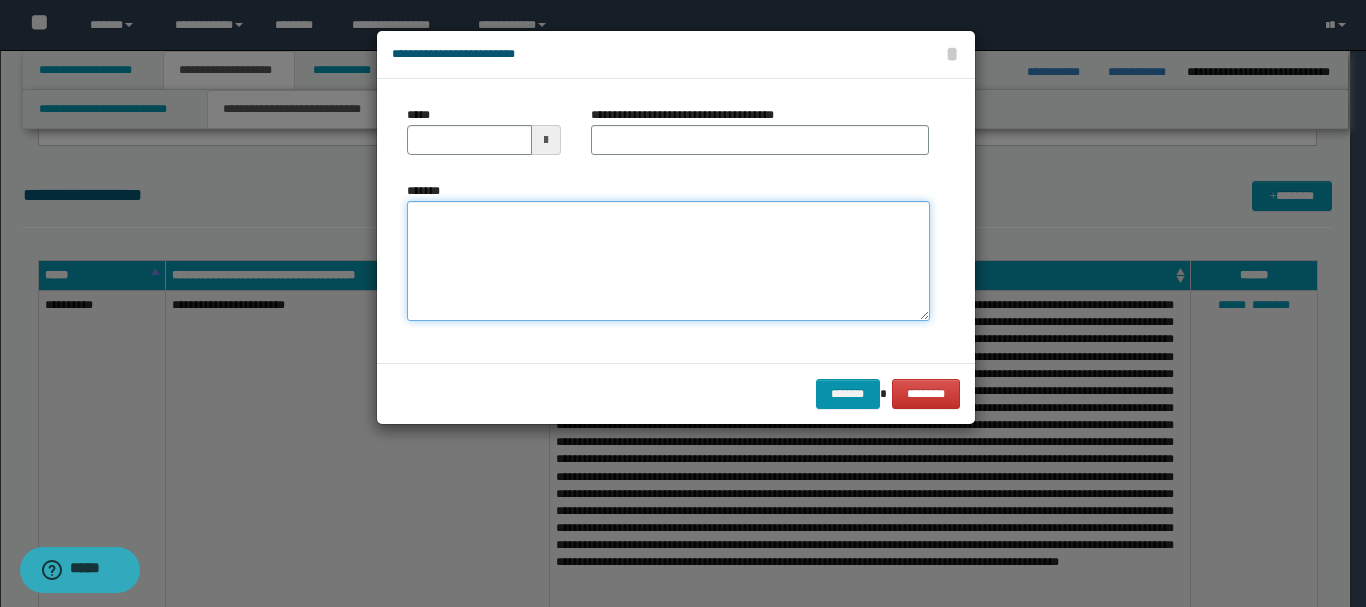 paste on "**********" 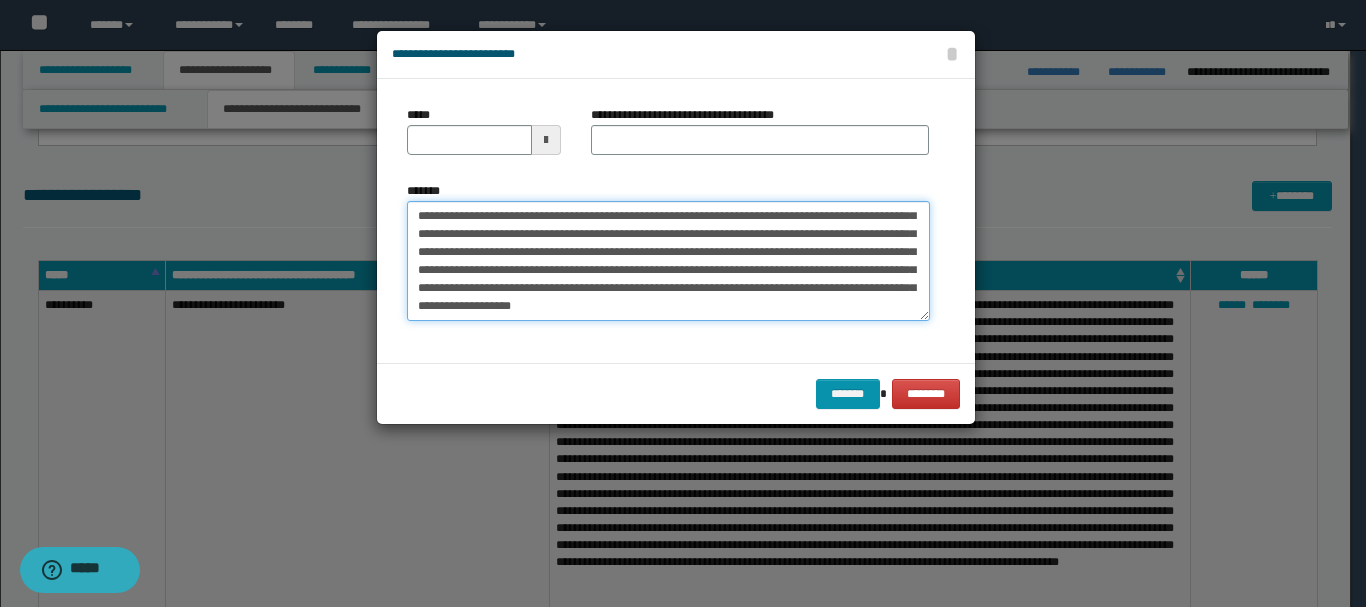 scroll, scrollTop: 0, scrollLeft: 0, axis: both 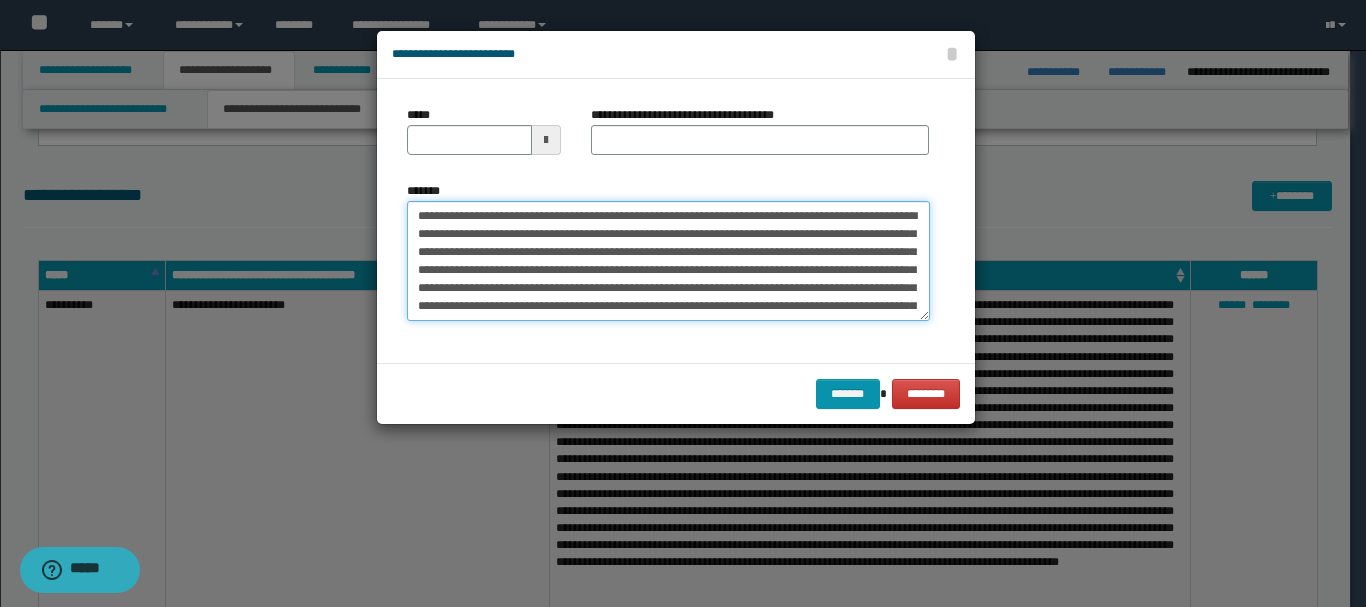type on "**********" 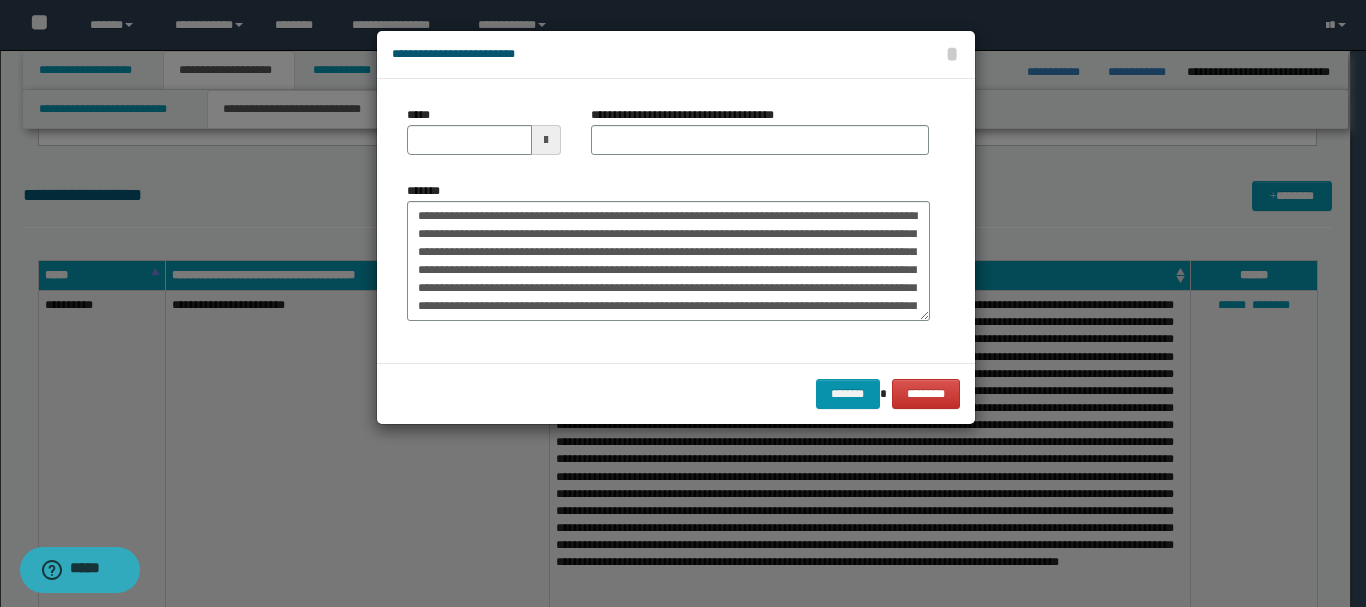 click at bounding box center (546, 140) 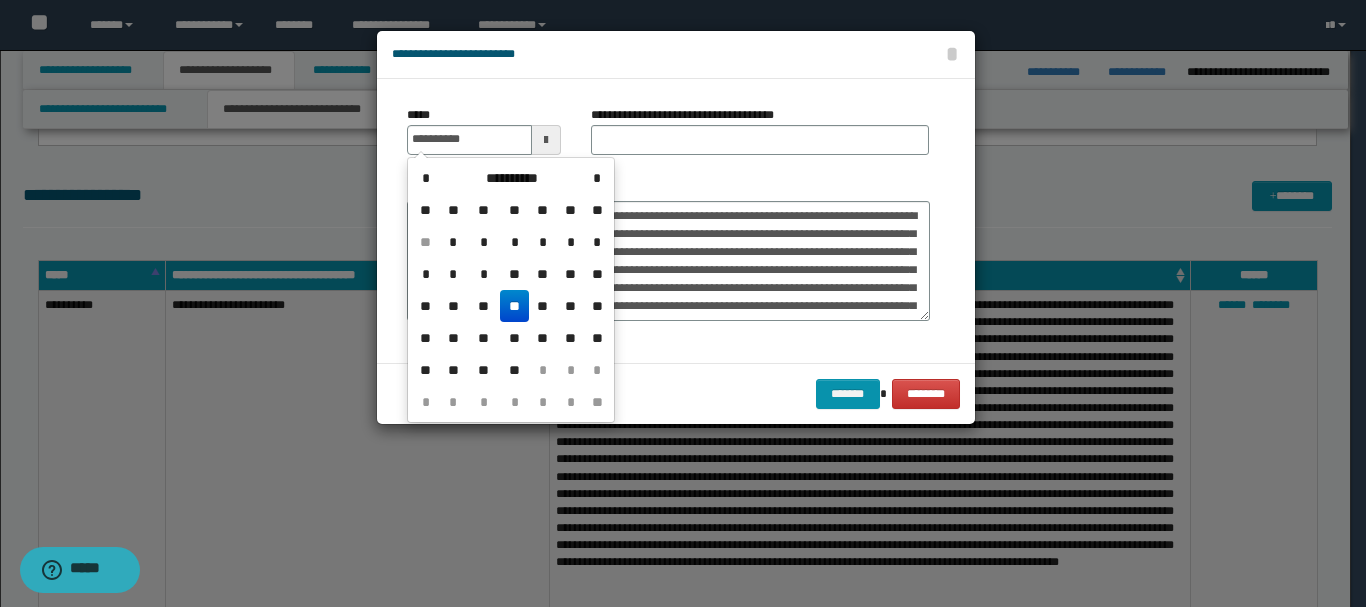 click on "**" at bounding box center [514, 306] 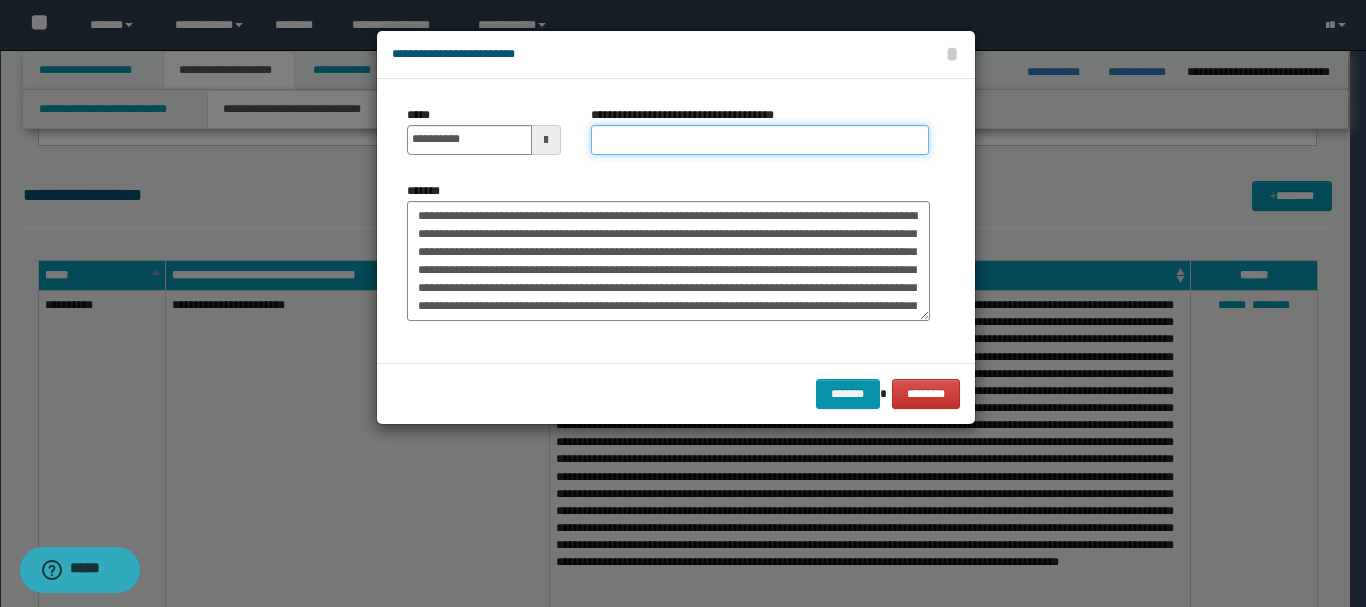 click on "**********" at bounding box center (760, 140) 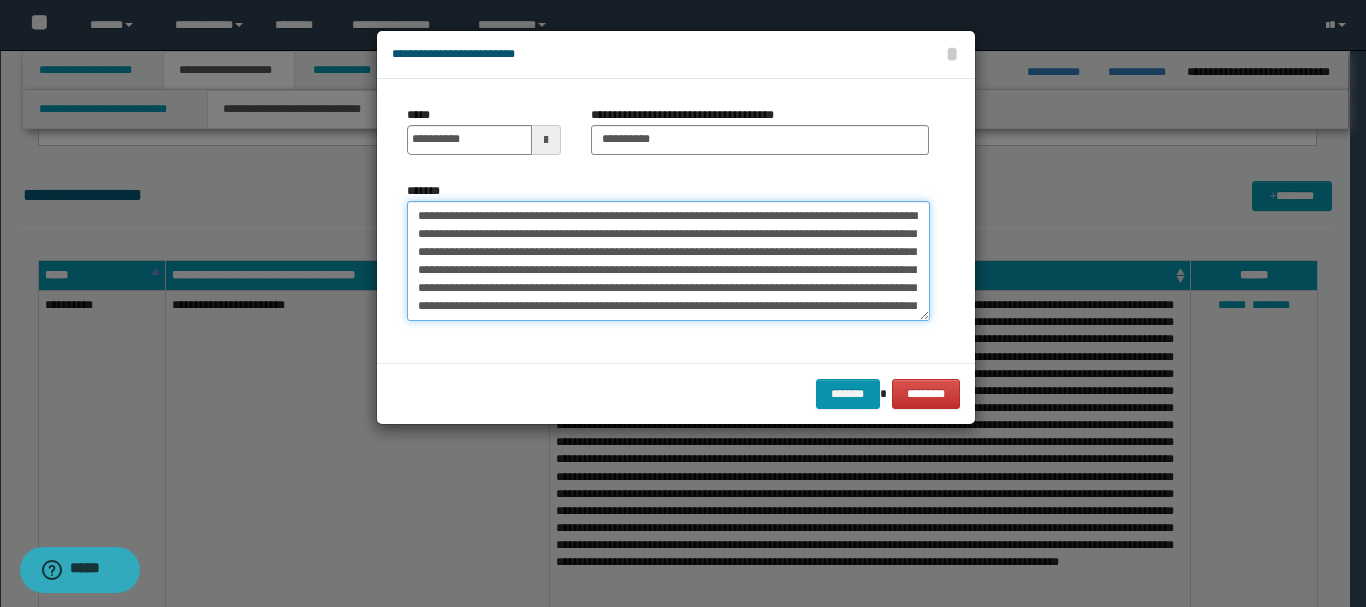 click on "*******" at bounding box center (668, 261) 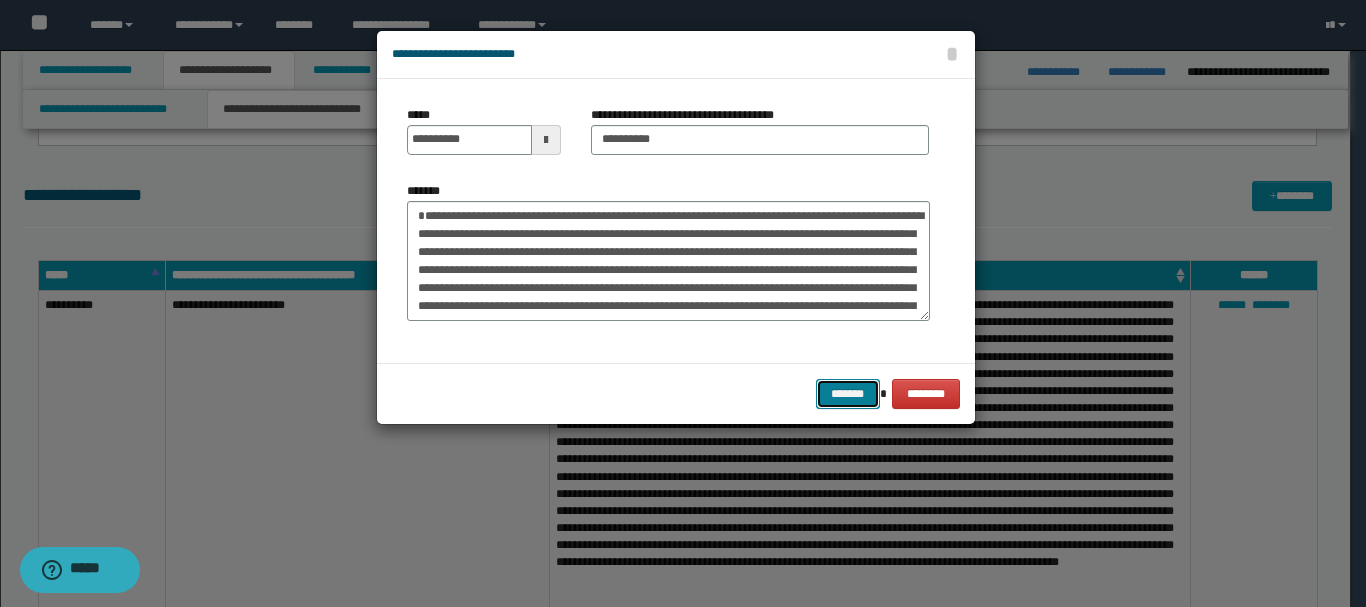 click on "*******" at bounding box center [848, 394] 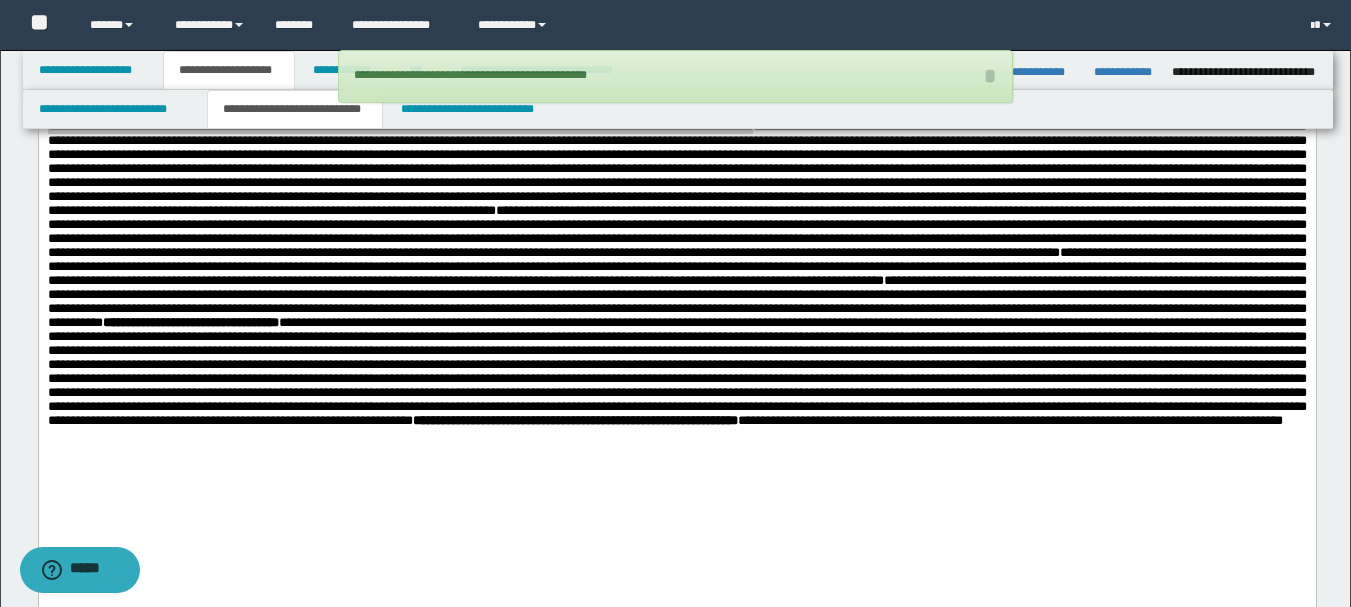scroll, scrollTop: 1000, scrollLeft: 0, axis: vertical 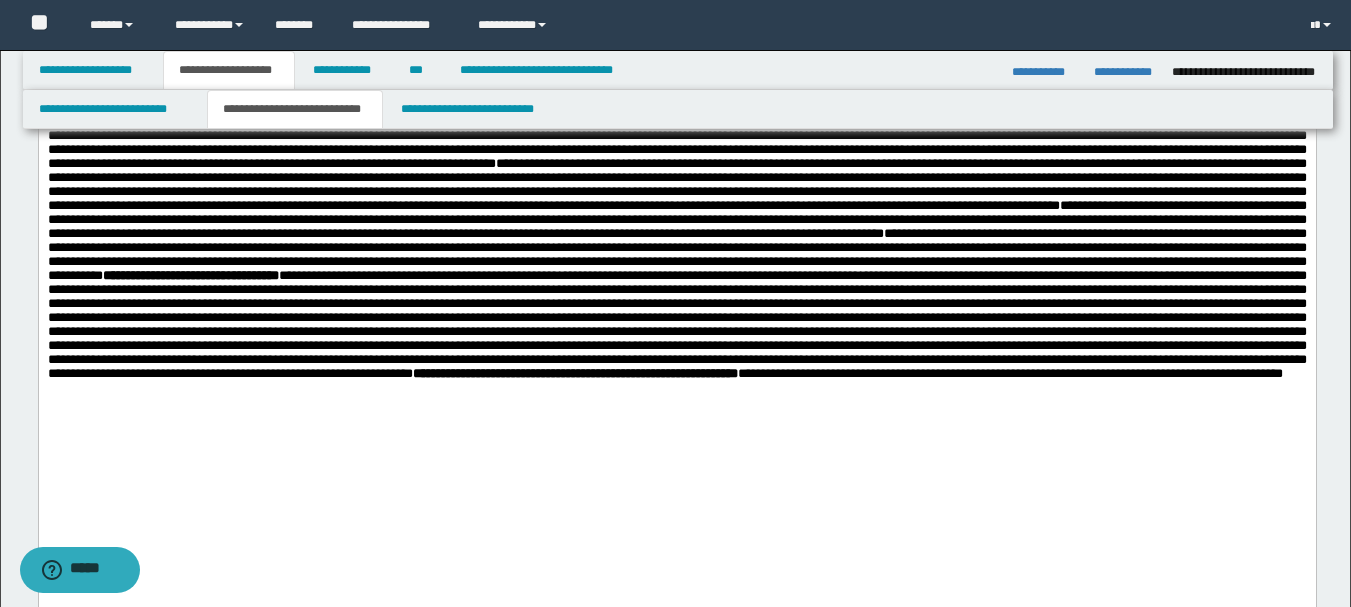 click at bounding box center [676, 37] 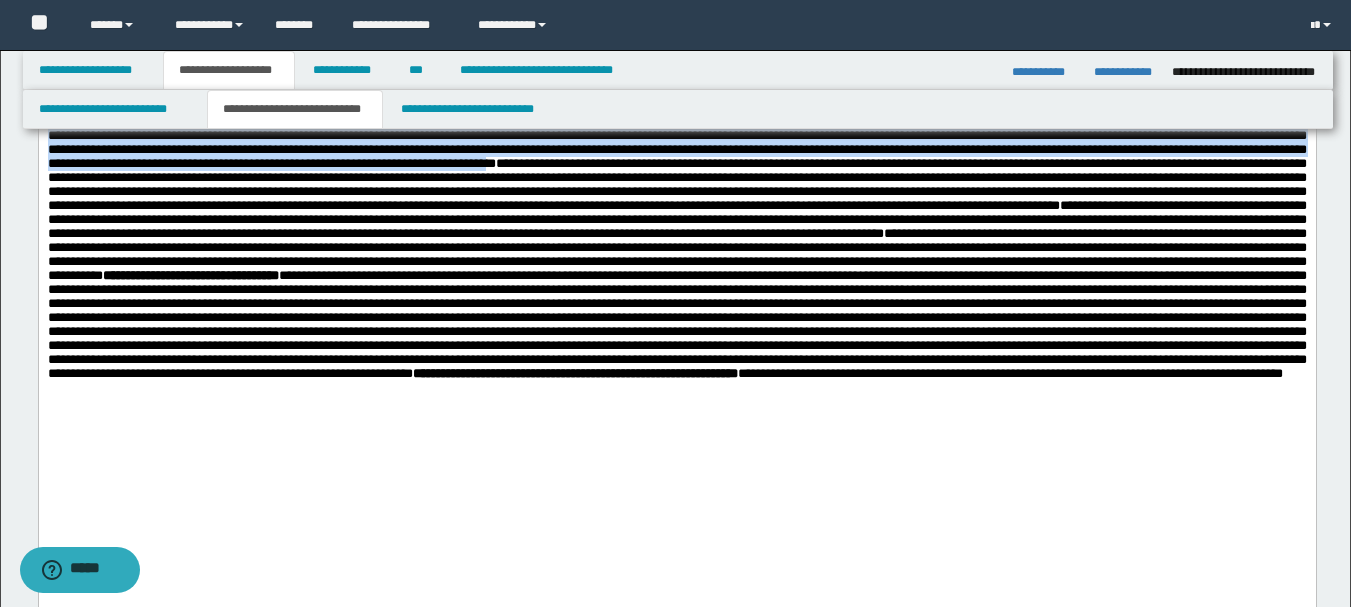 drag, startPoint x: 1133, startPoint y: 313, endPoint x: 92, endPoint y: 436, distance: 1048.2413 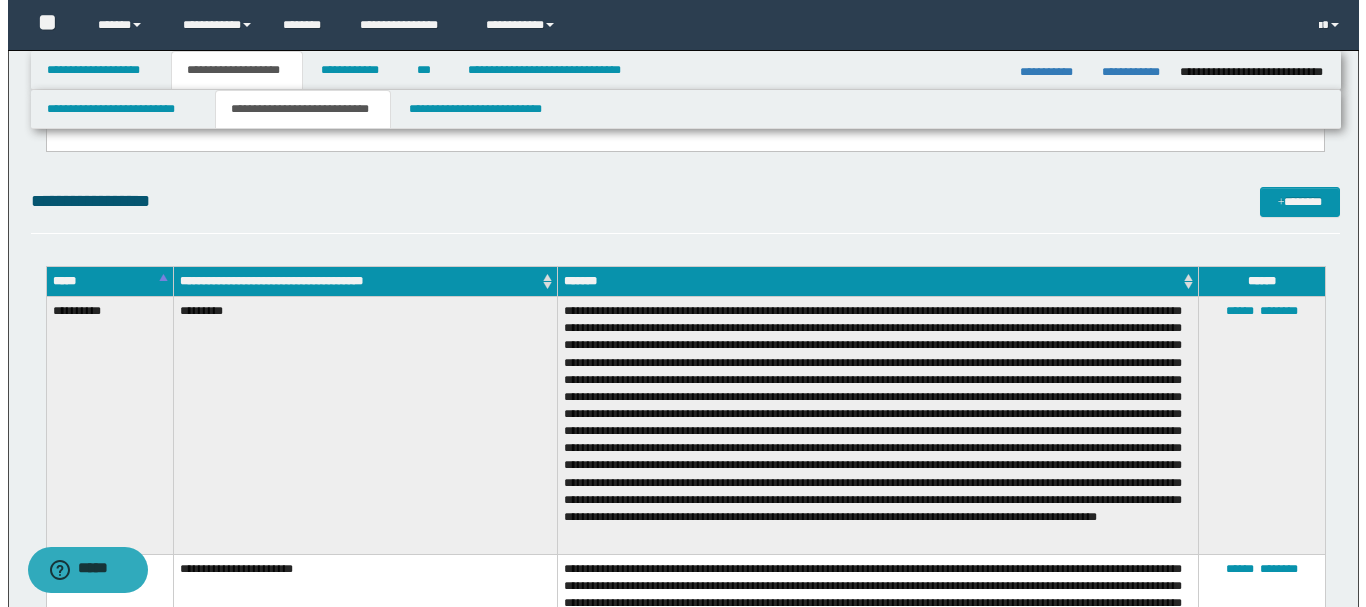 scroll, scrollTop: 1700, scrollLeft: 0, axis: vertical 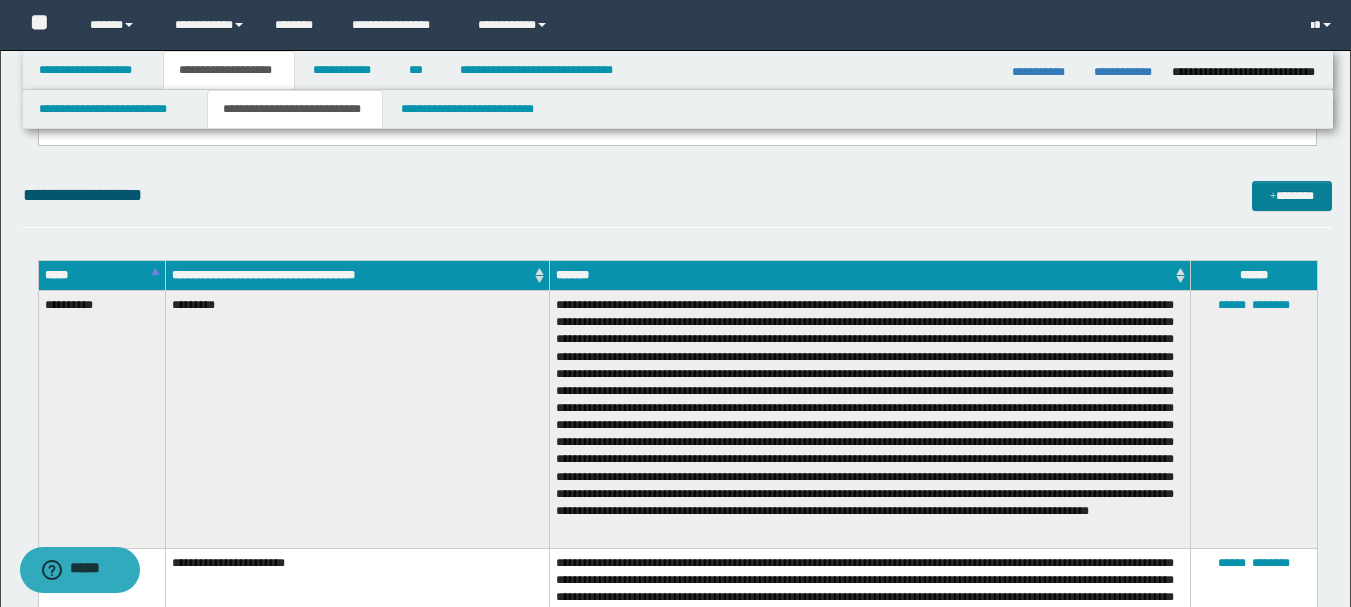 click on "*******" at bounding box center [1292, 196] 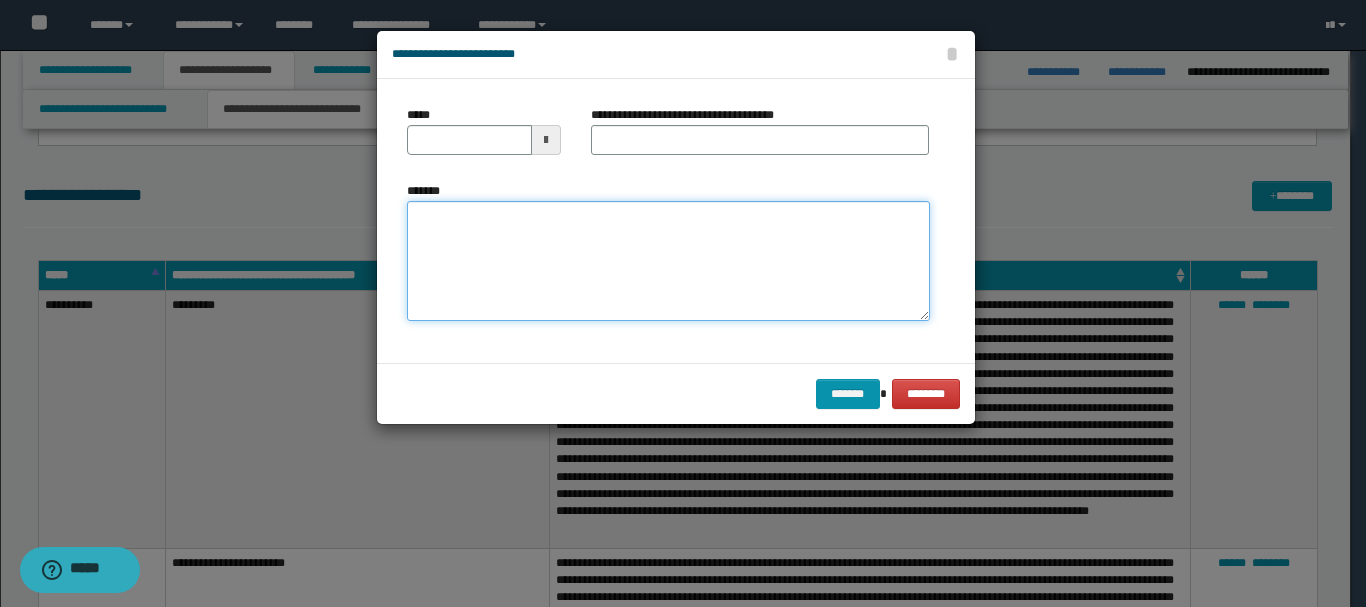 paste on "**********" 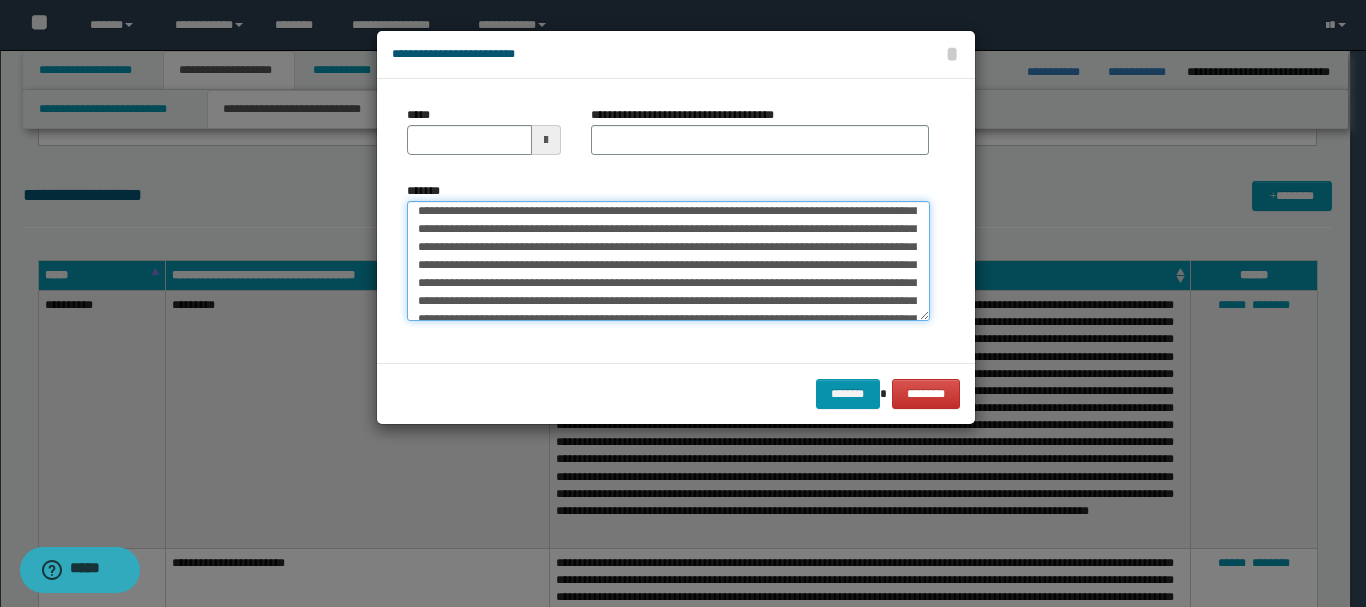 scroll, scrollTop: 0, scrollLeft: 0, axis: both 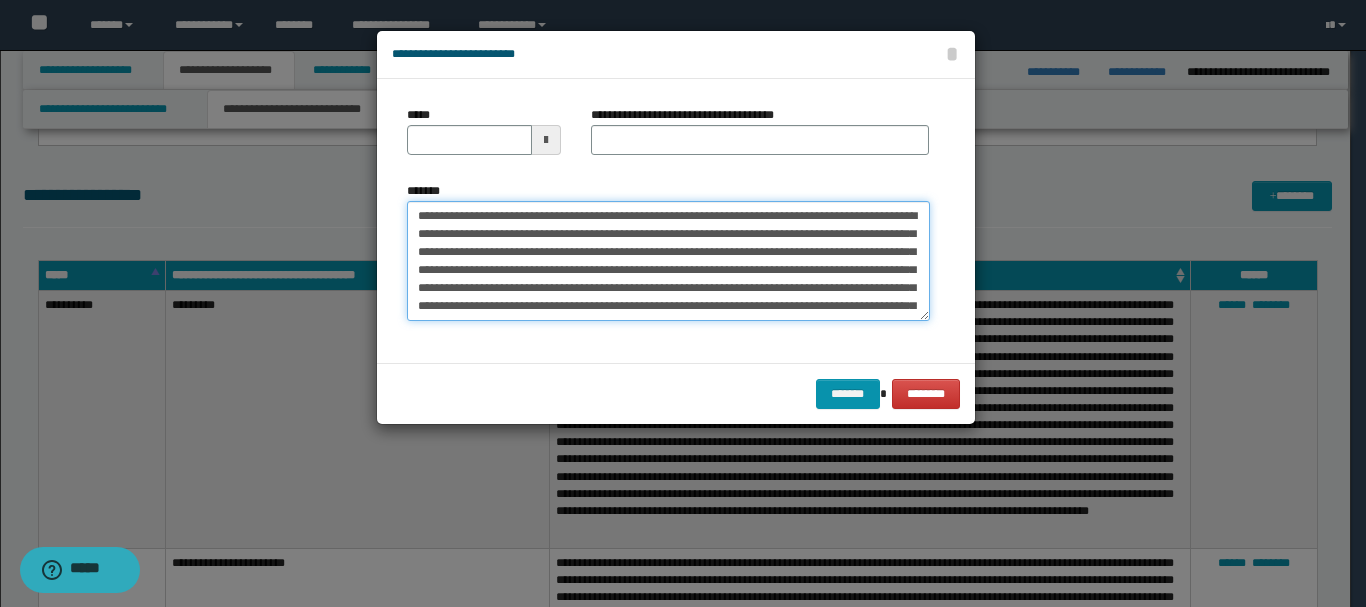 type 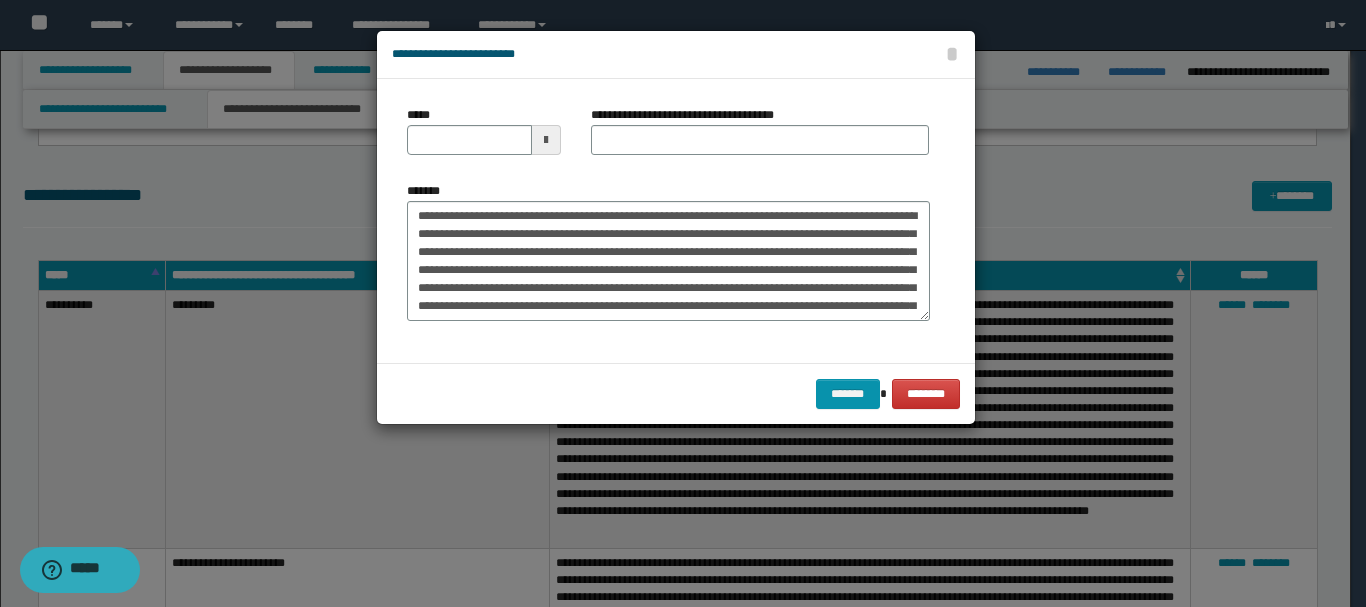 click at bounding box center (546, 140) 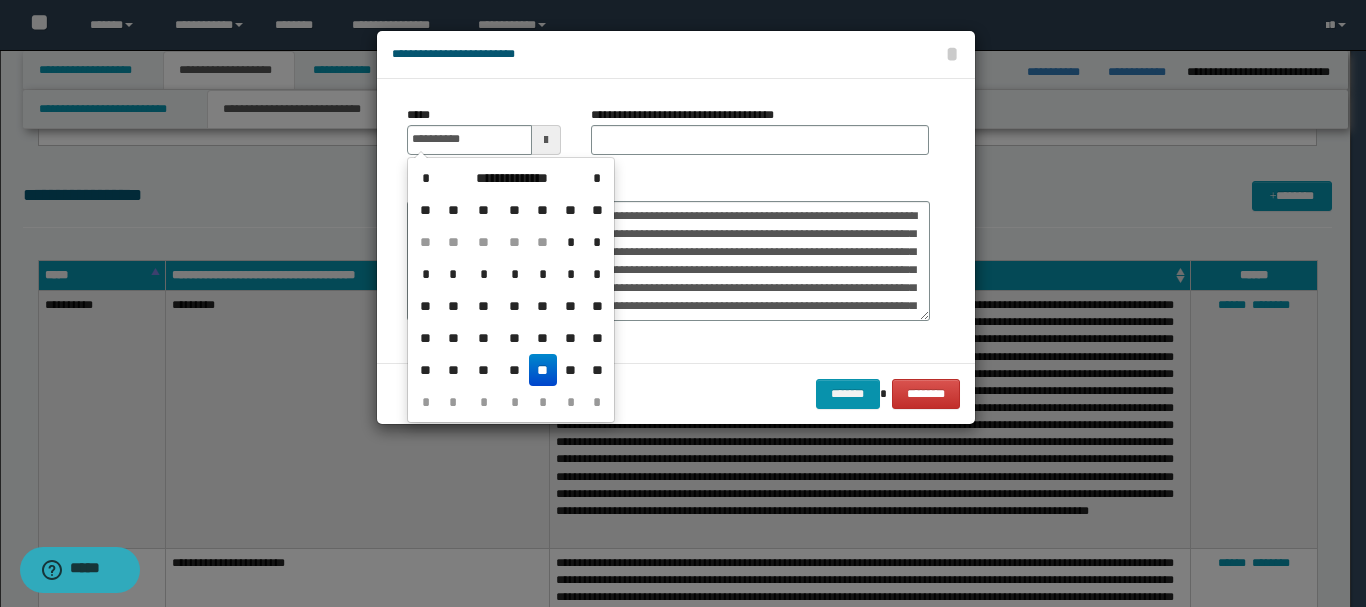 click on "**" at bounding box center [543, 370] 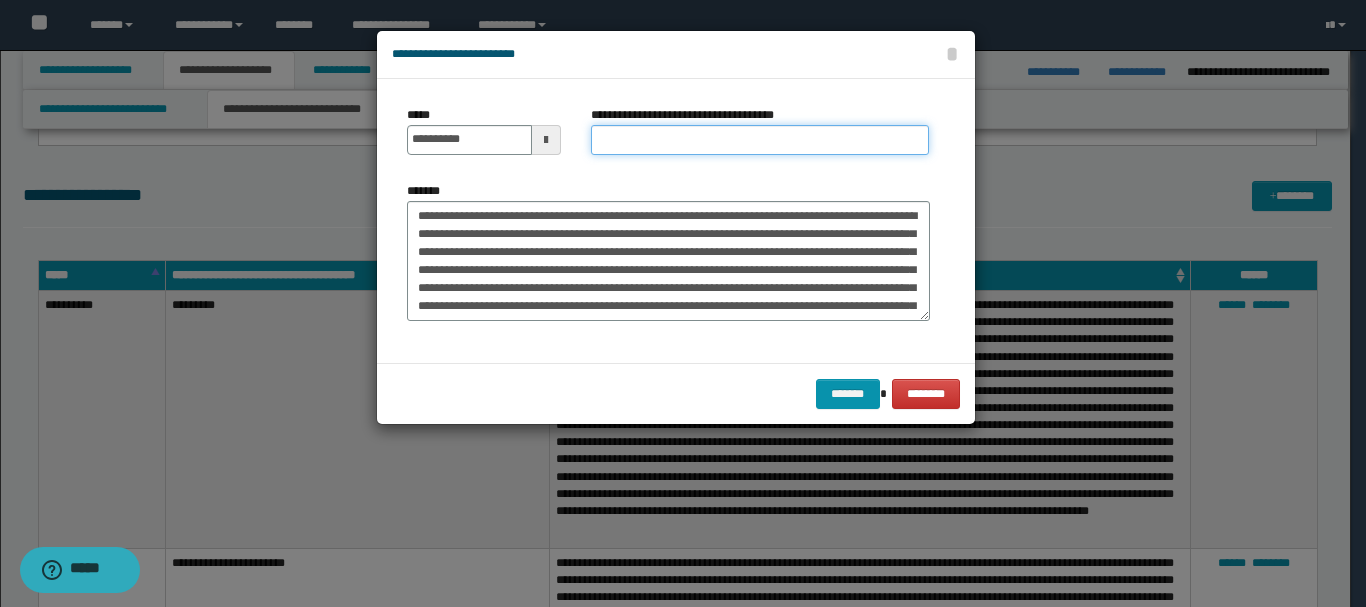 click on "**********" at bounding box center (760, 140) 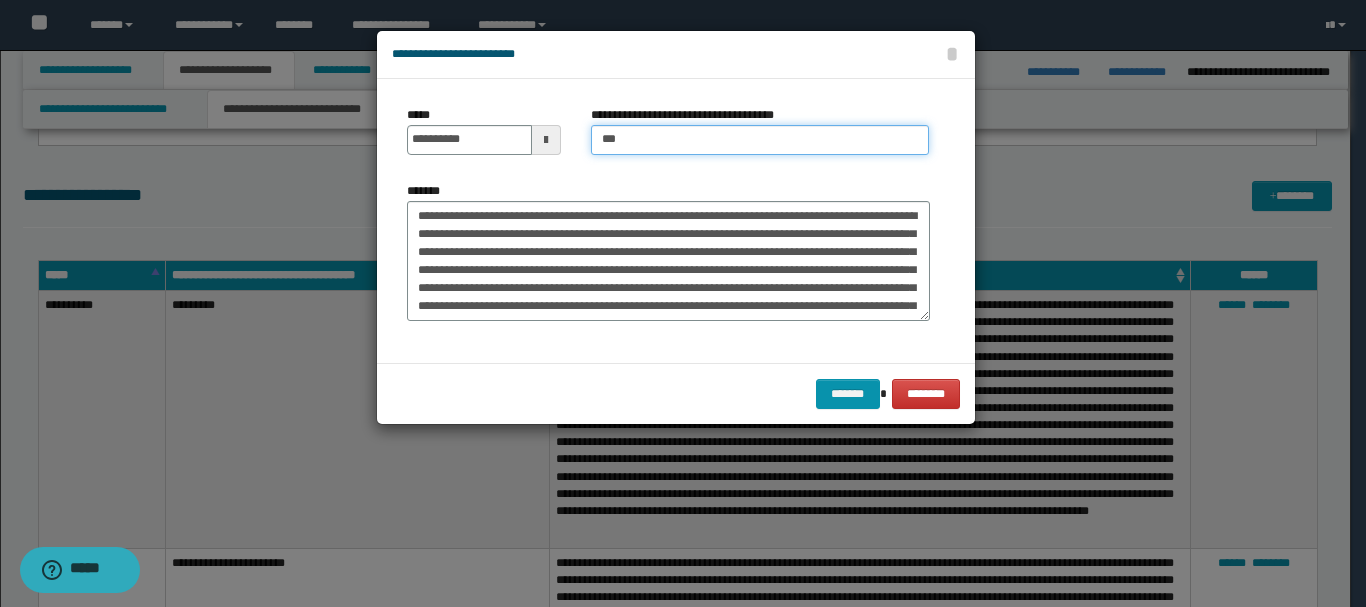 type on "**********" 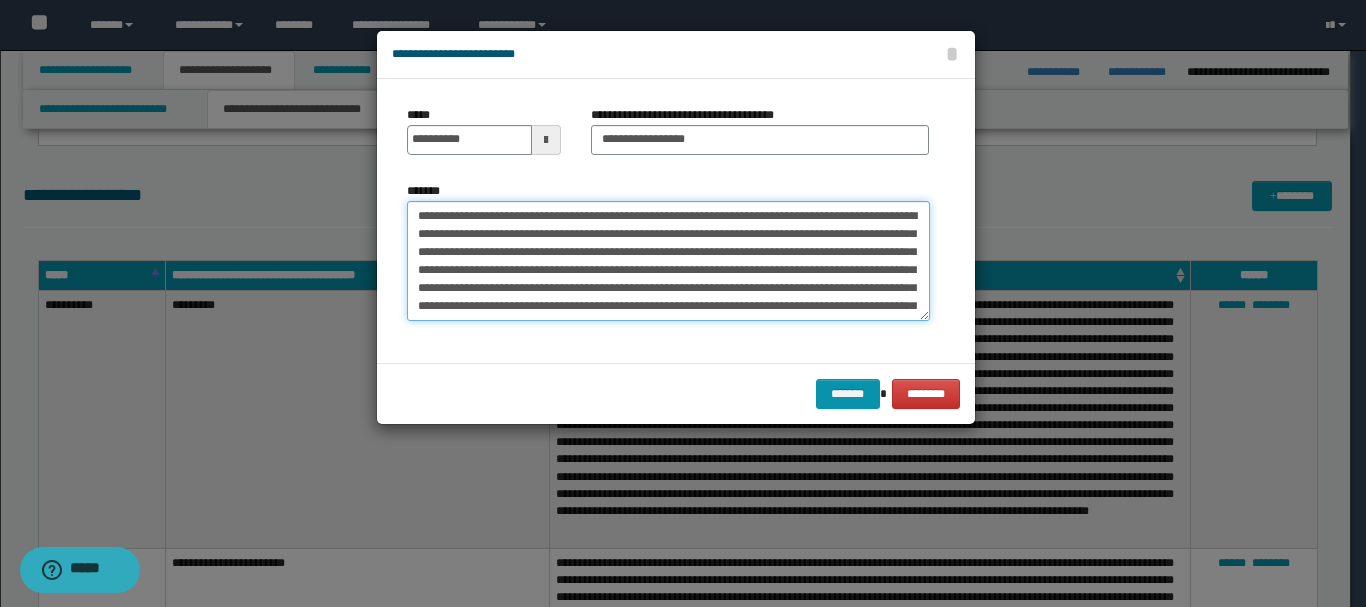 click on "*******" at bounding box center (668, 261) 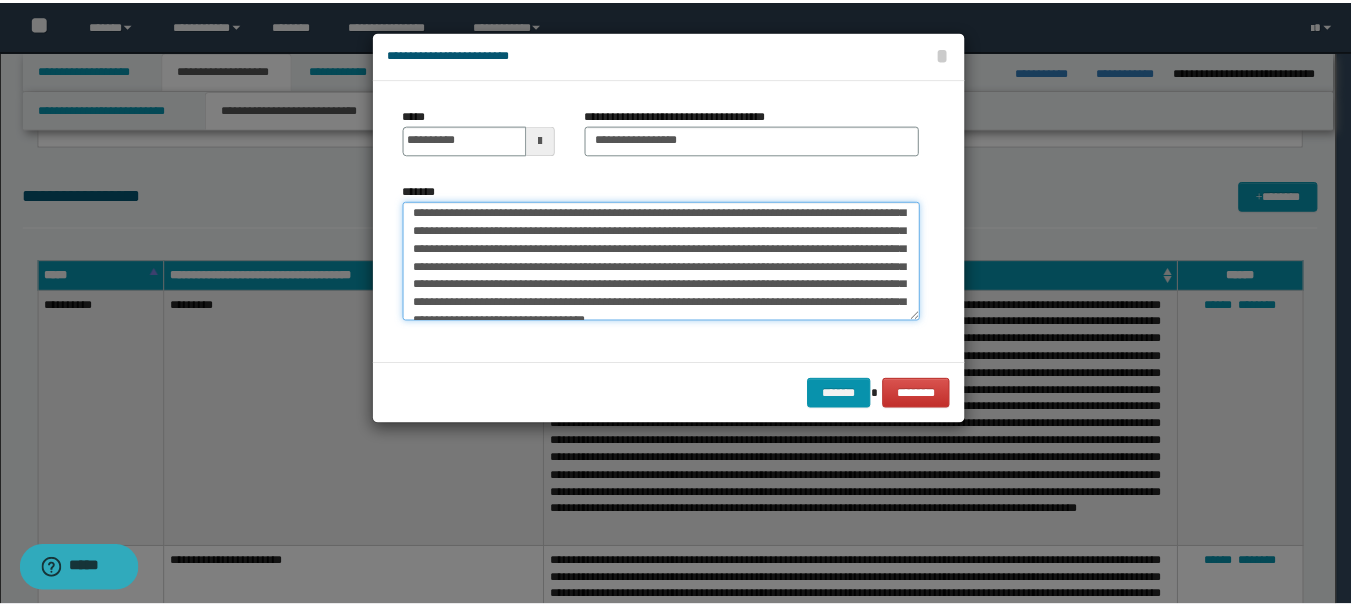 scroll, scrollTop: 198, scrollLeft: 0, axis: vertical 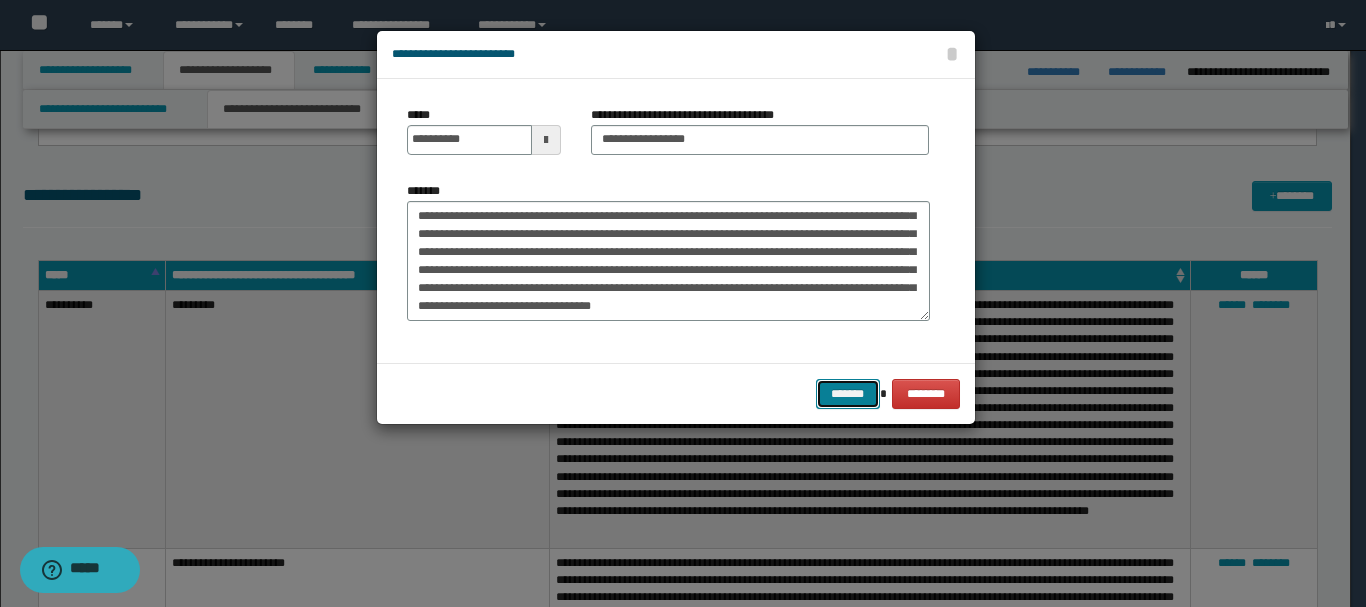 click on "*******" at bounding box center [848, 394] 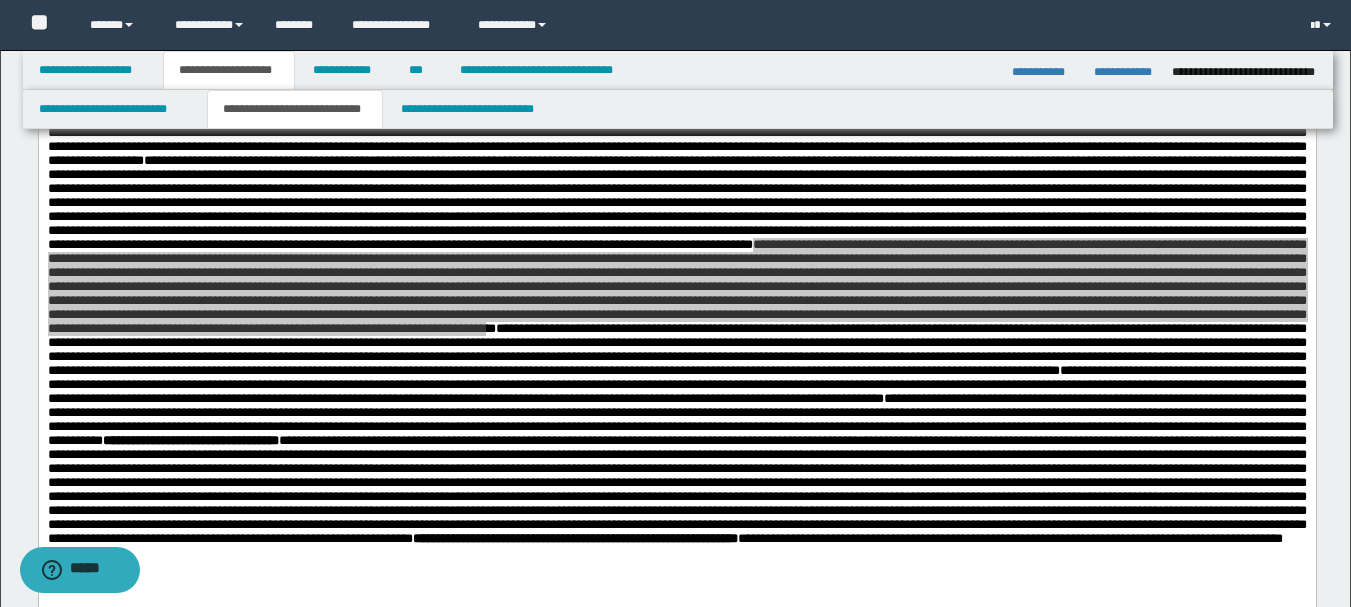 scroll, scrollTop: 800, scrollLeft: 0, axis: vertical 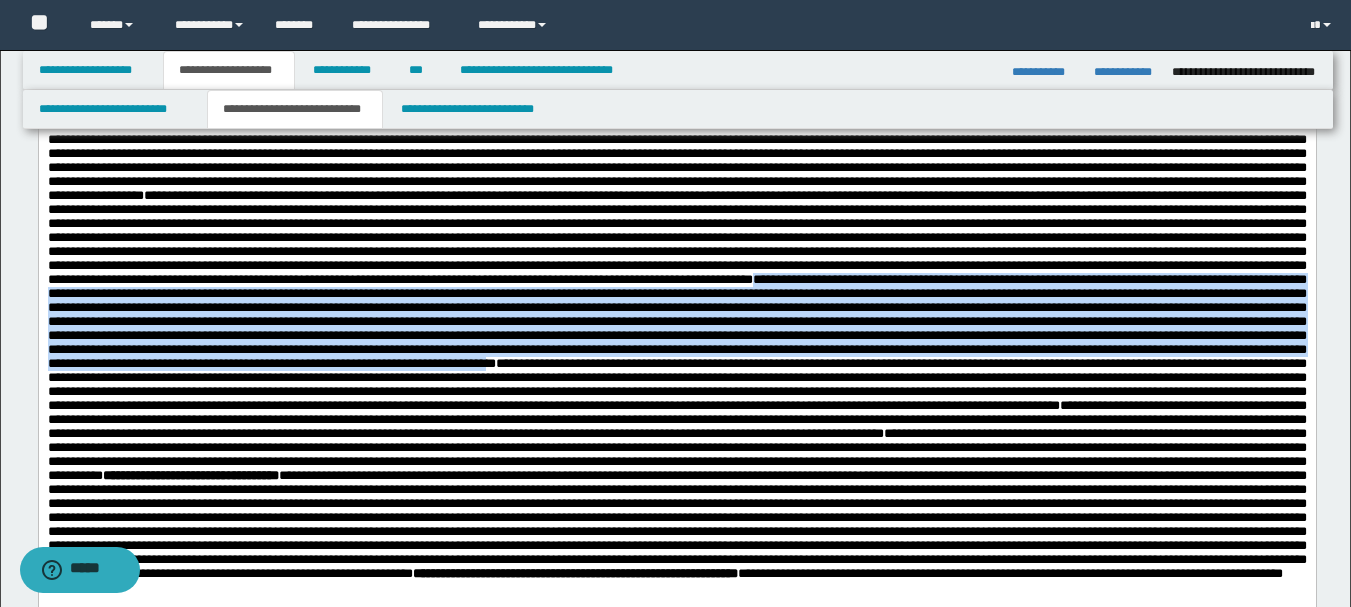 click at bounding box center (676, 160) 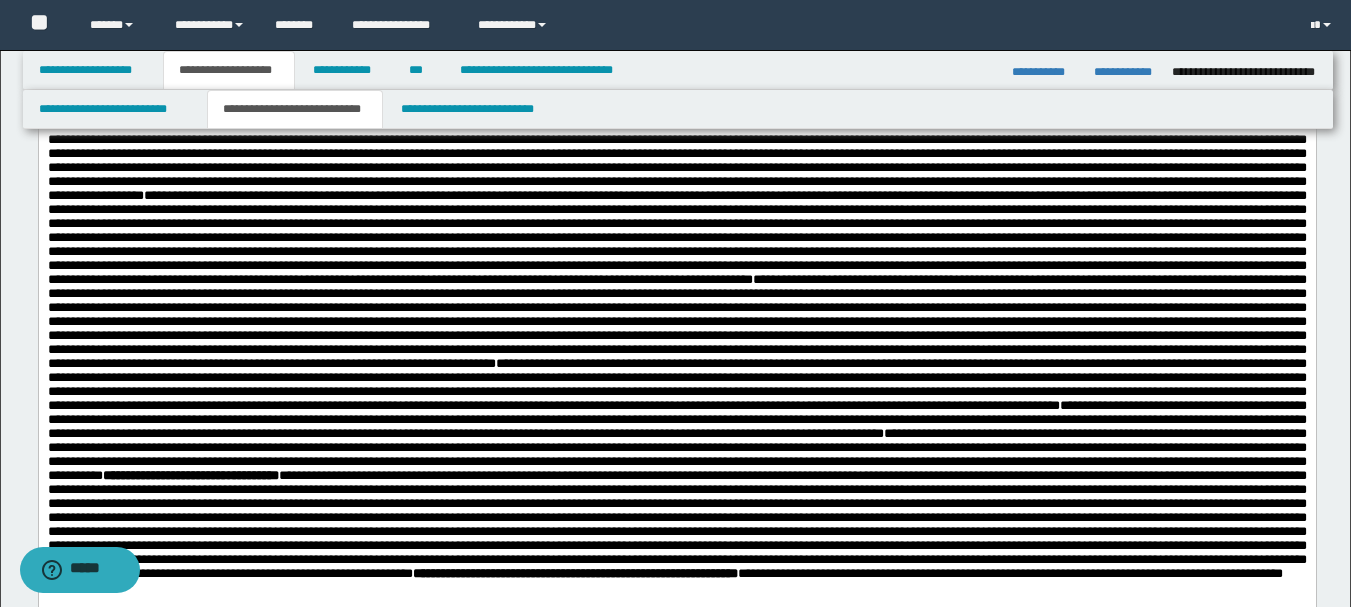 click at bounding box center [676, 160] 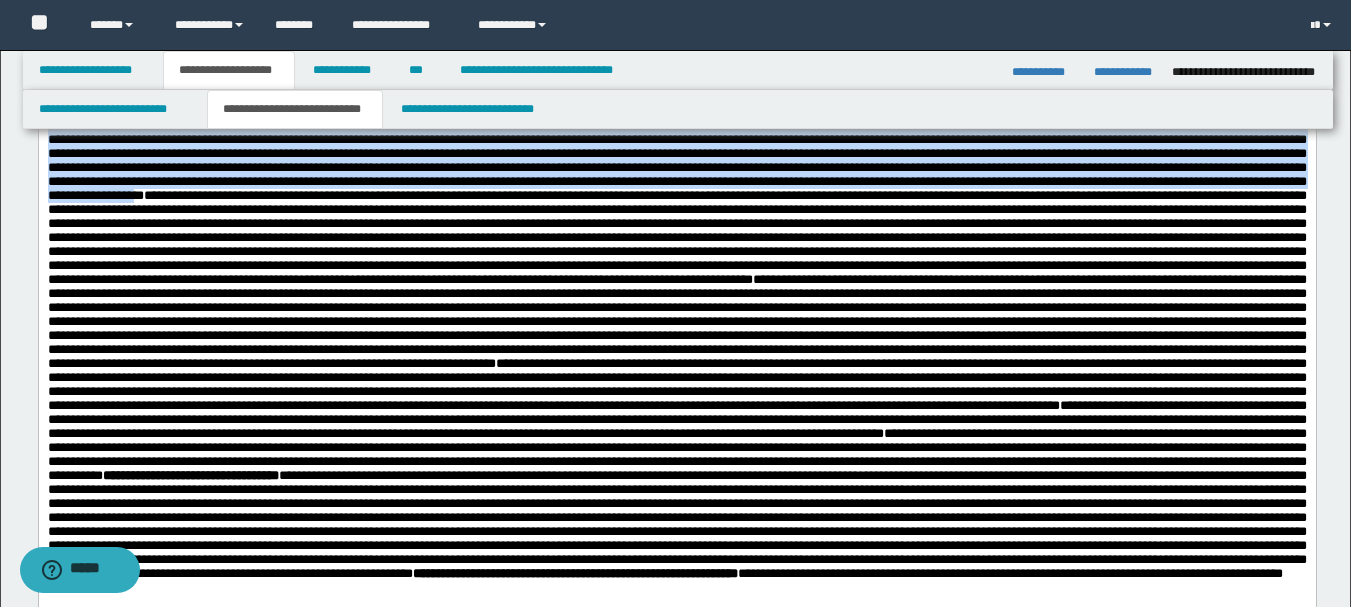 drag, startPoint x: 48, startPoint y: 300, endPoint x: 76, endPoint y: 398, distance: 101.92154 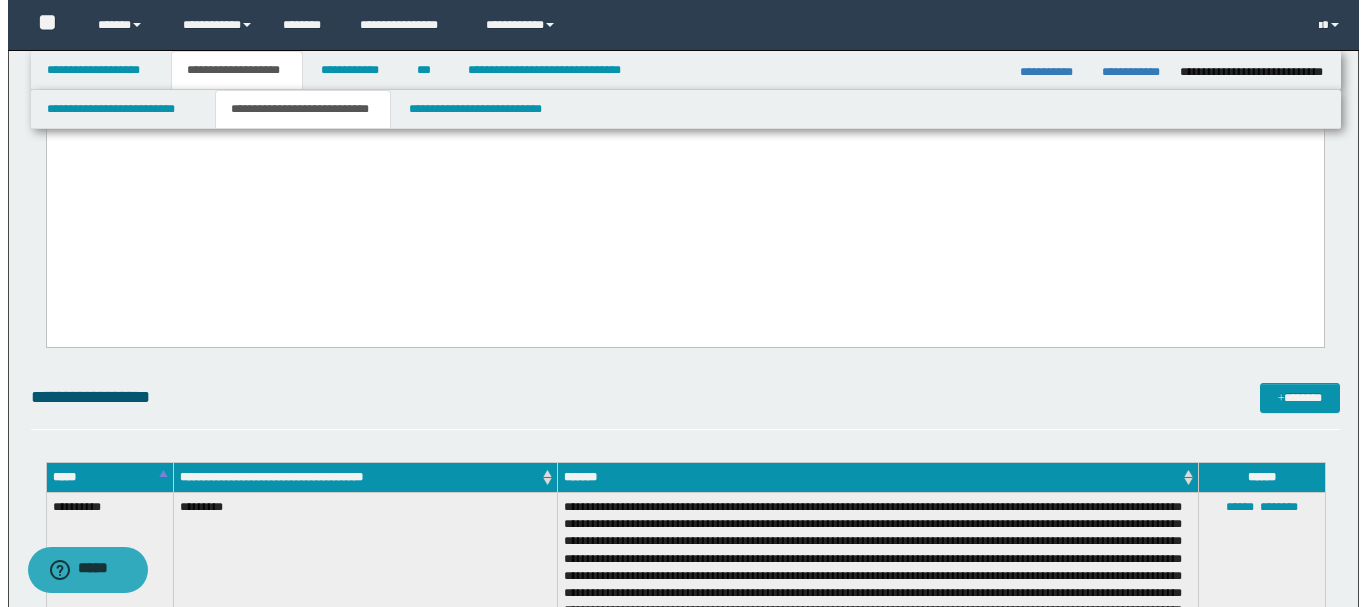 scroll, scrollTop: 1500, scrollLeft: 0, axis: vertical 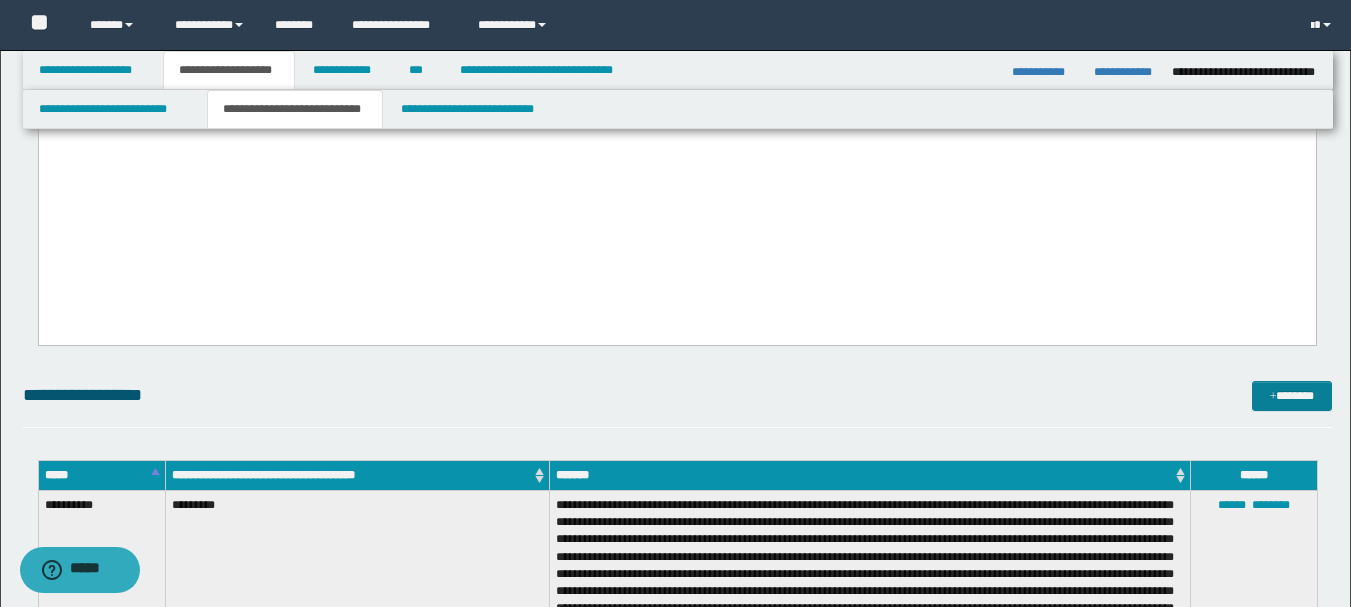 click on "*******" at bounding box center (1292, 396) 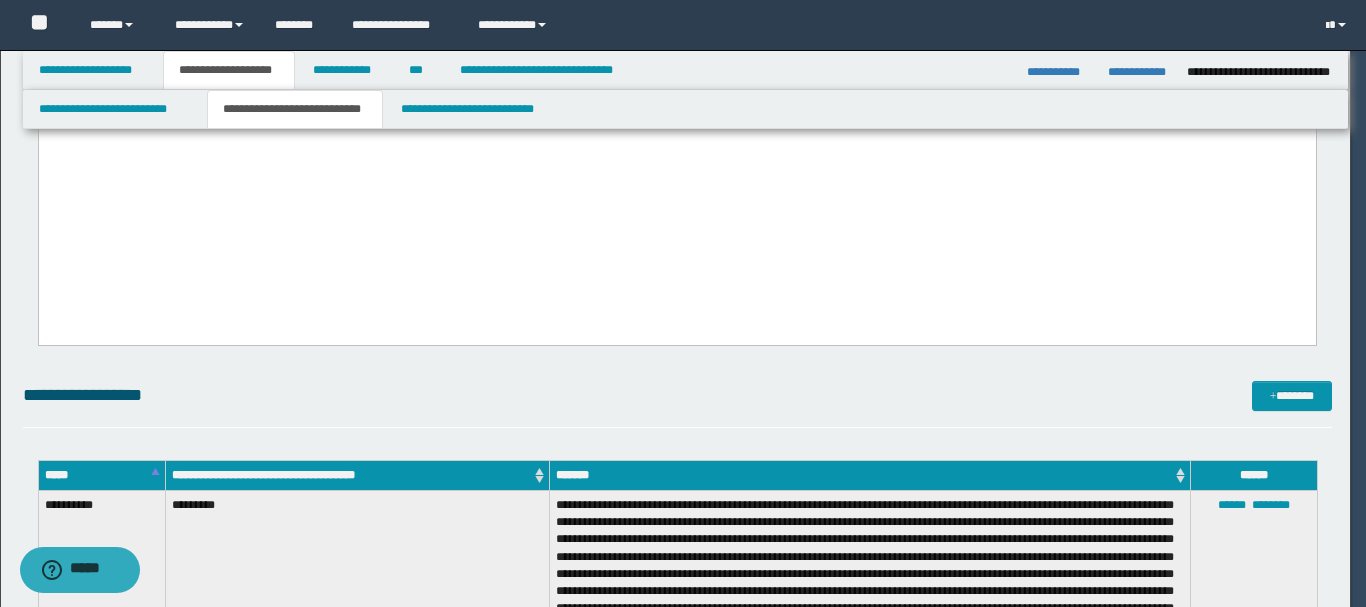 scroll, scrollTop: 0, scrollLeft: 0, axis: both 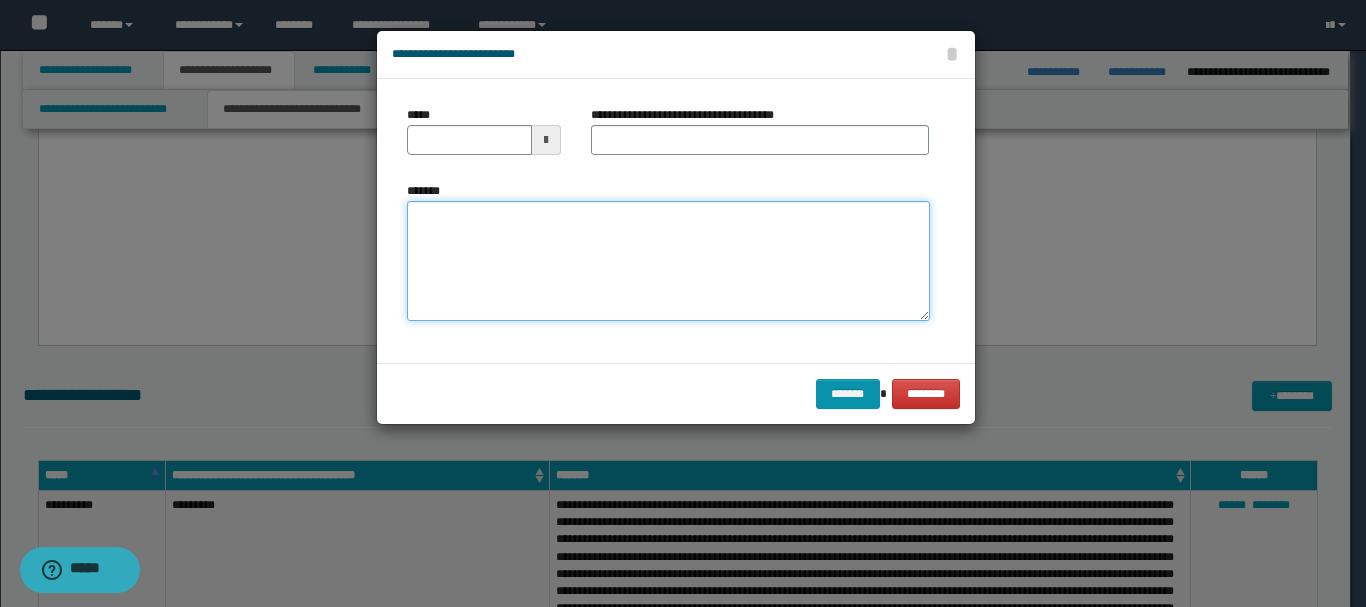 paste on "**********" 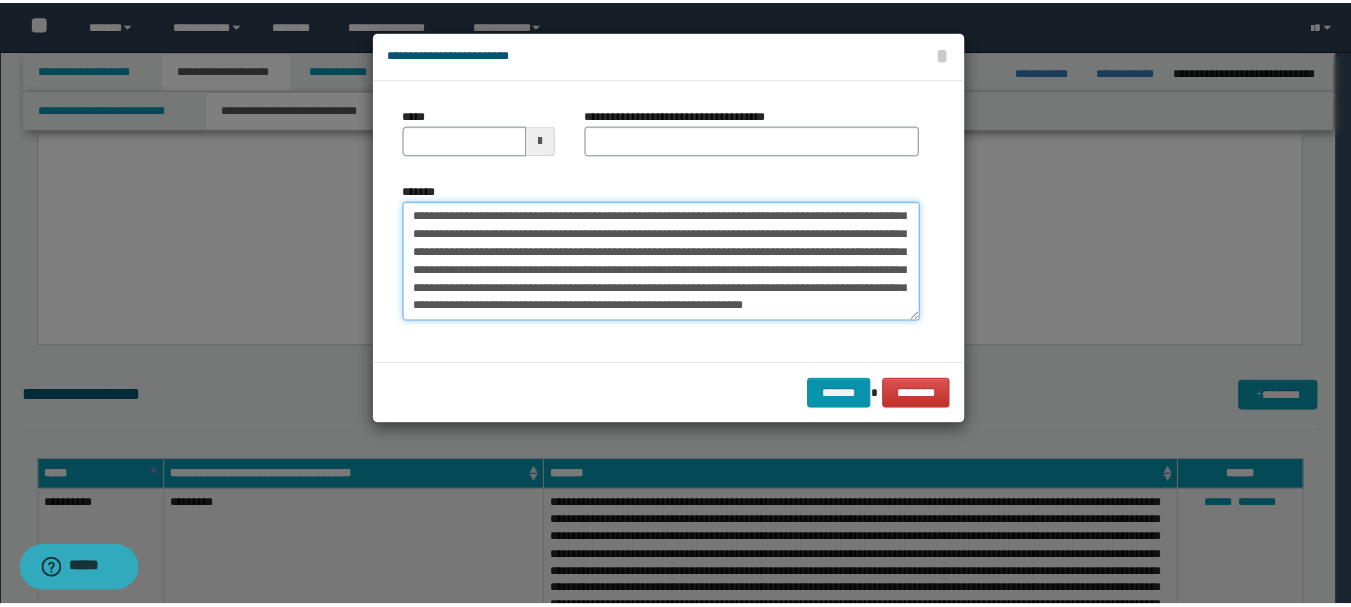scroll, scrollTop: 0, scrollLeft: 0, axis: both 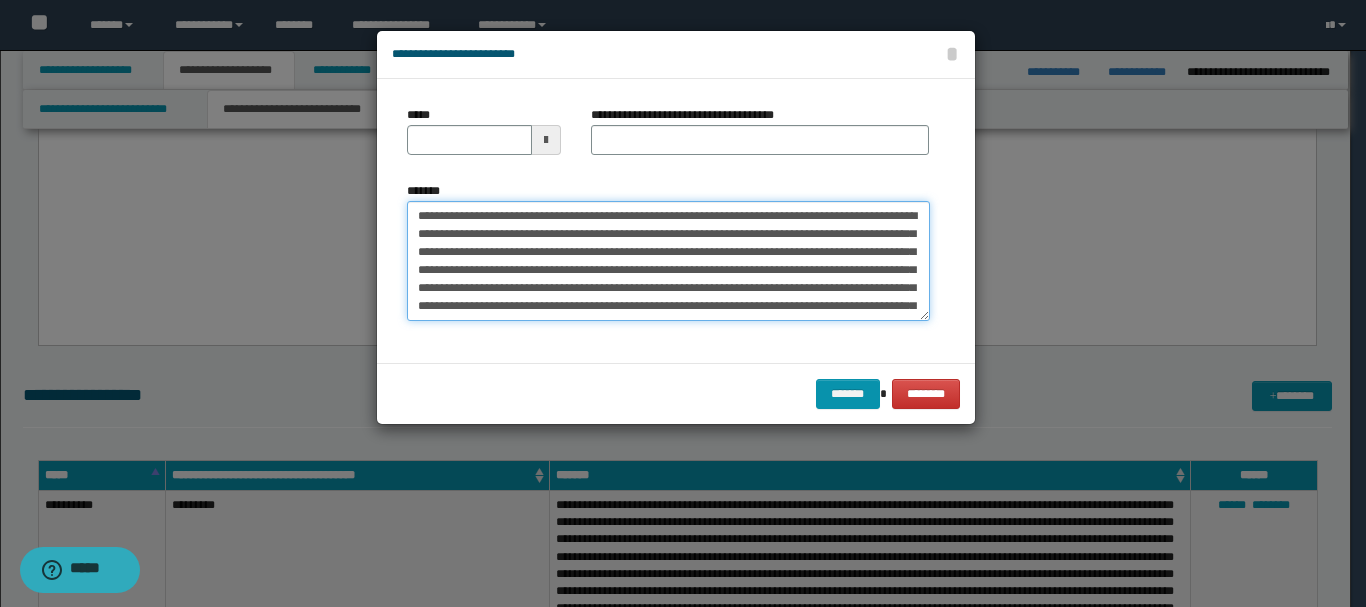 type on "**********" 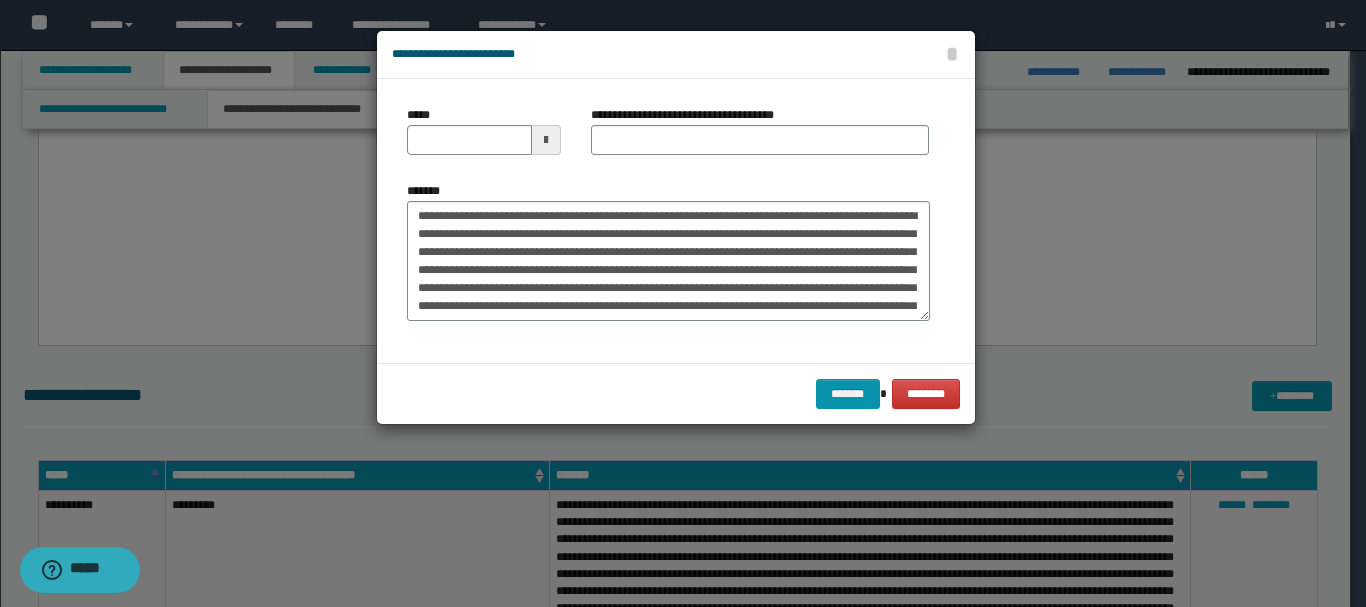 click at bounding box center (546, 140) 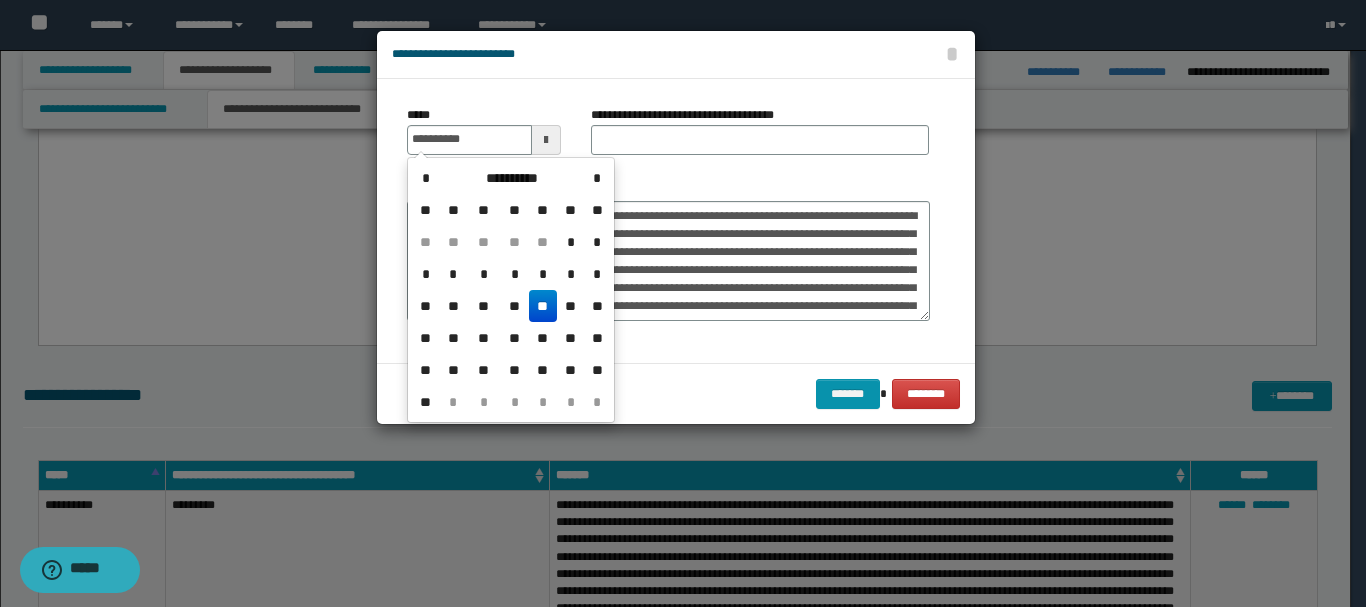 drag, startPoint x: 540, startPoint y: 316, endPoint x: 591, endPoint y: 251, distance: 82.61961 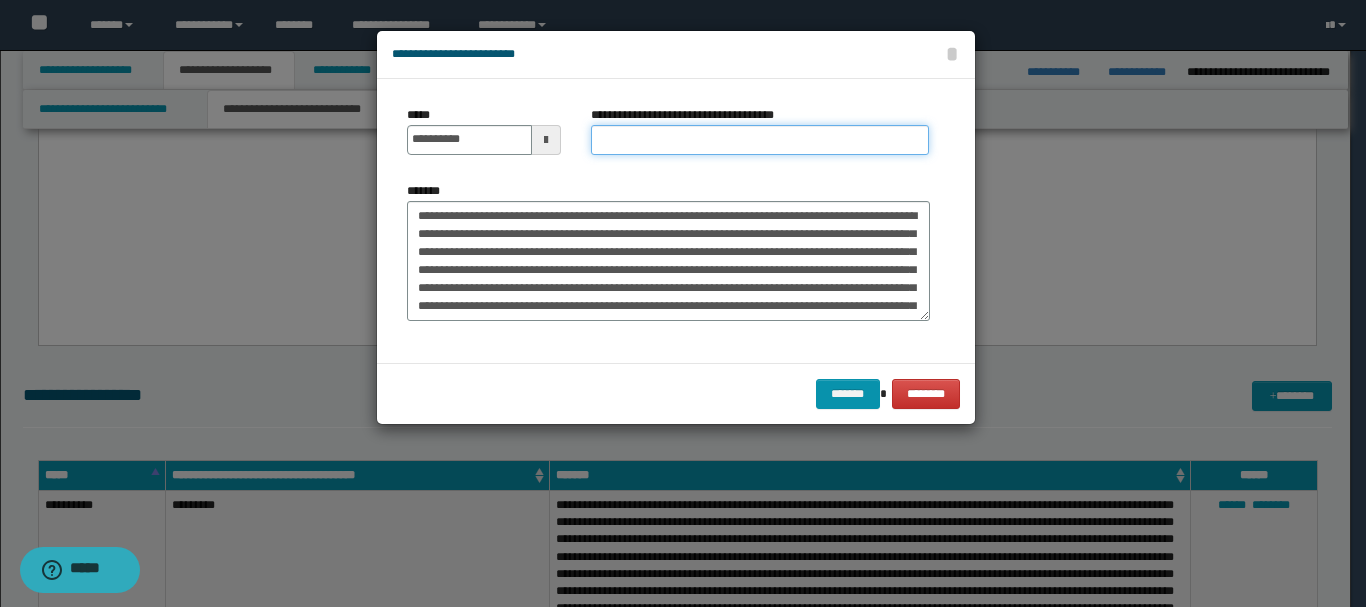 click on "**********" at bounding box center [760, 140] 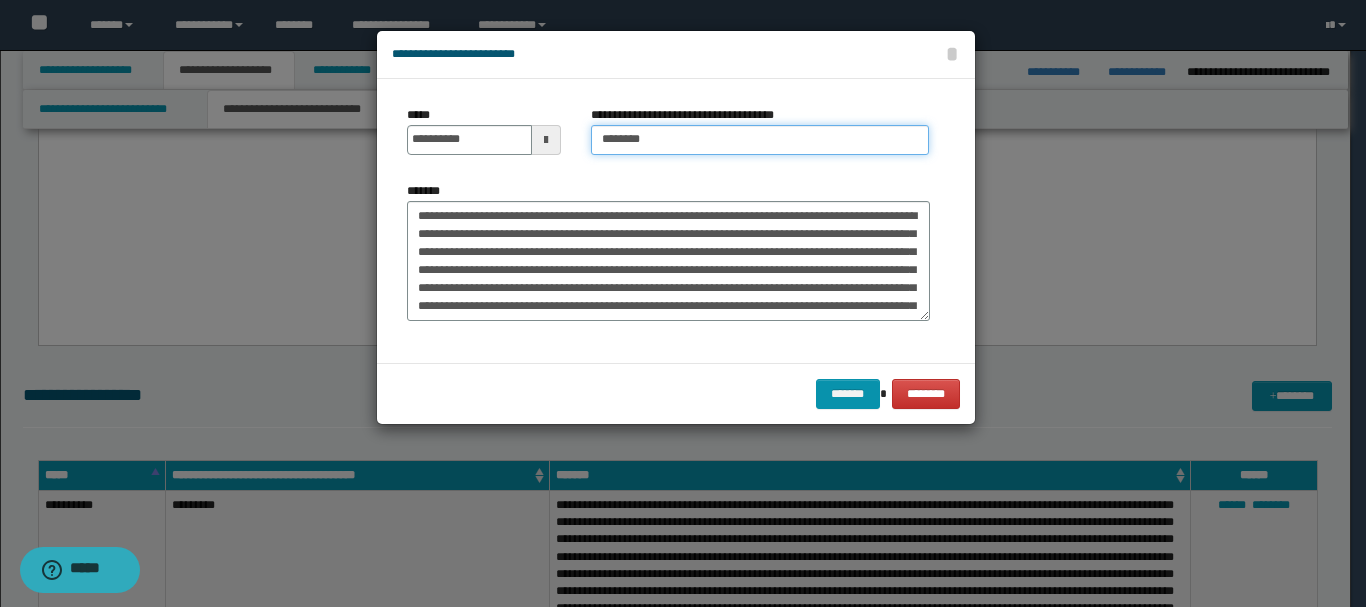 type on "**********" 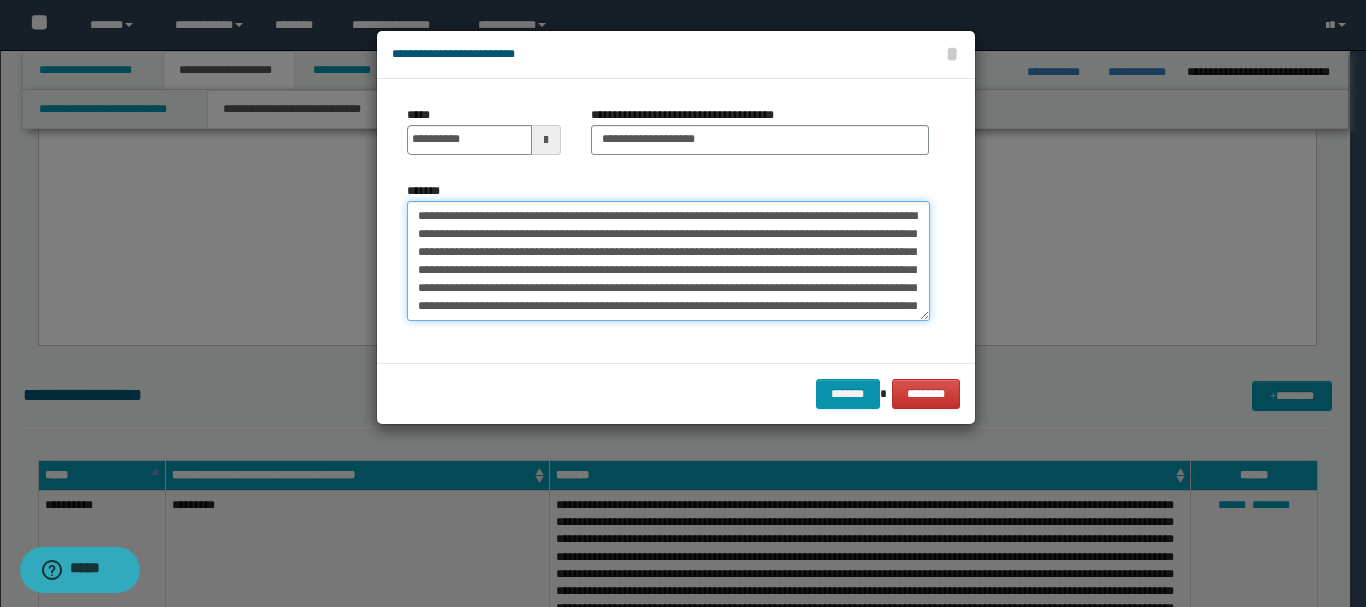 click on "*******" at bounding box center (668, 261) 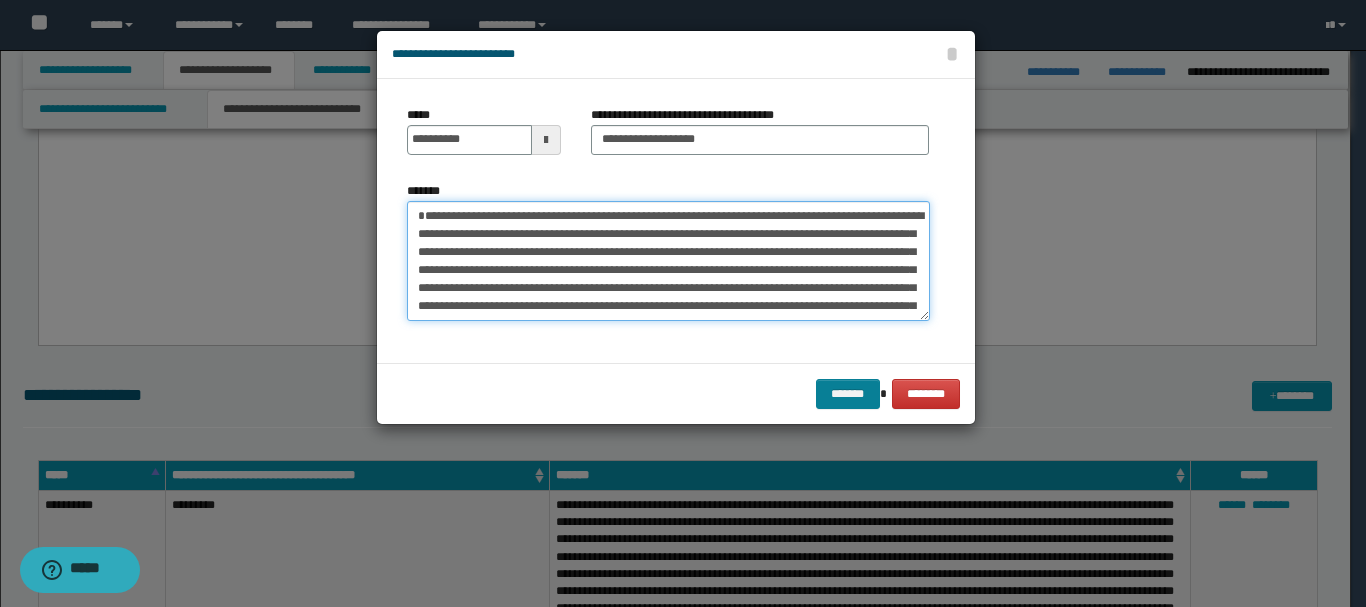 type on "**********" 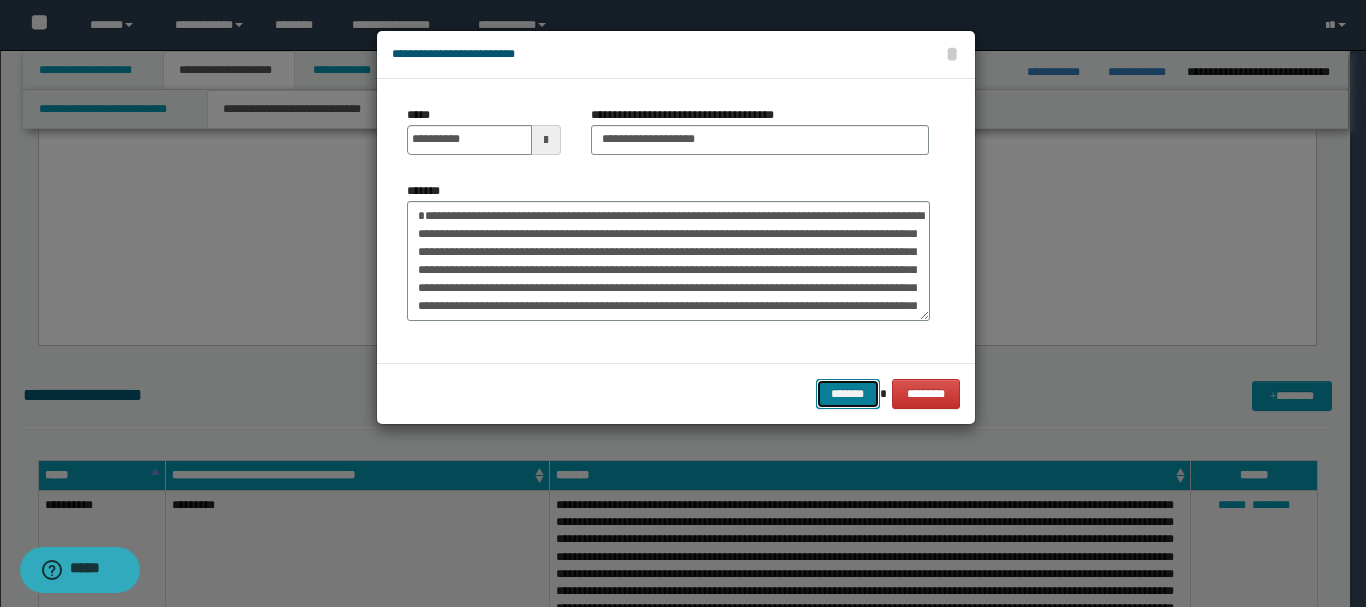 click on "*******" at bounding box center (848, 394) 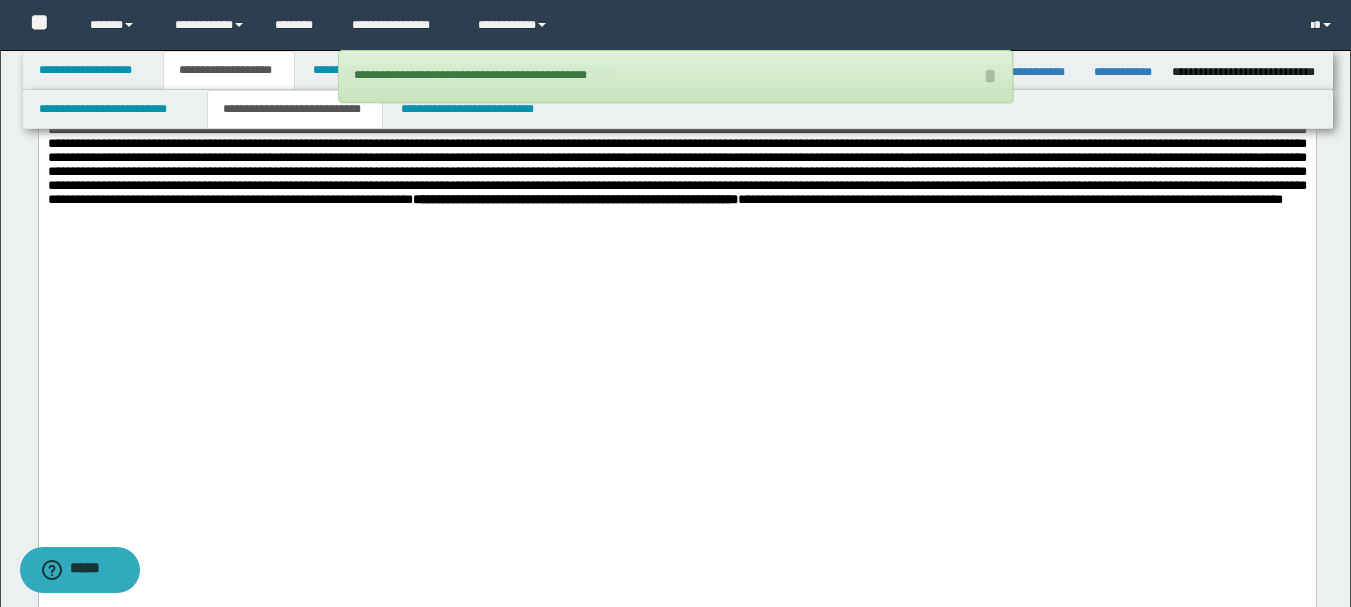scroll, scrollTop: 1100, scrollLeft: 0, axis: vertical 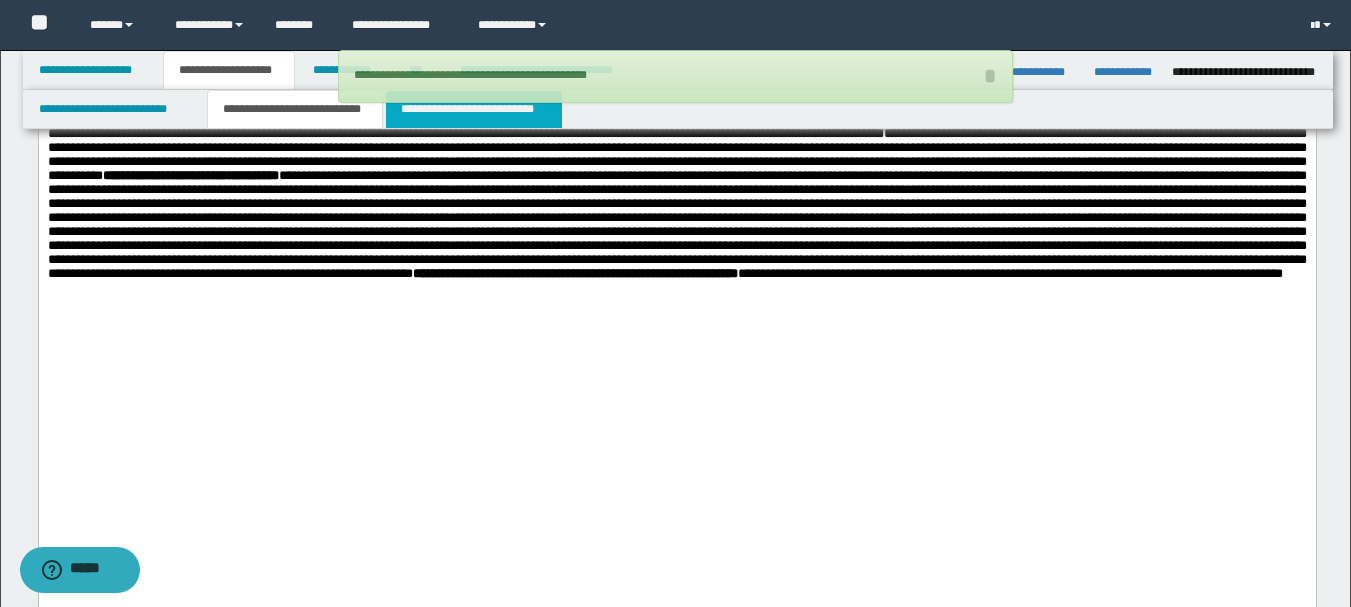 click on "**********" at bounding box center (474, 109) 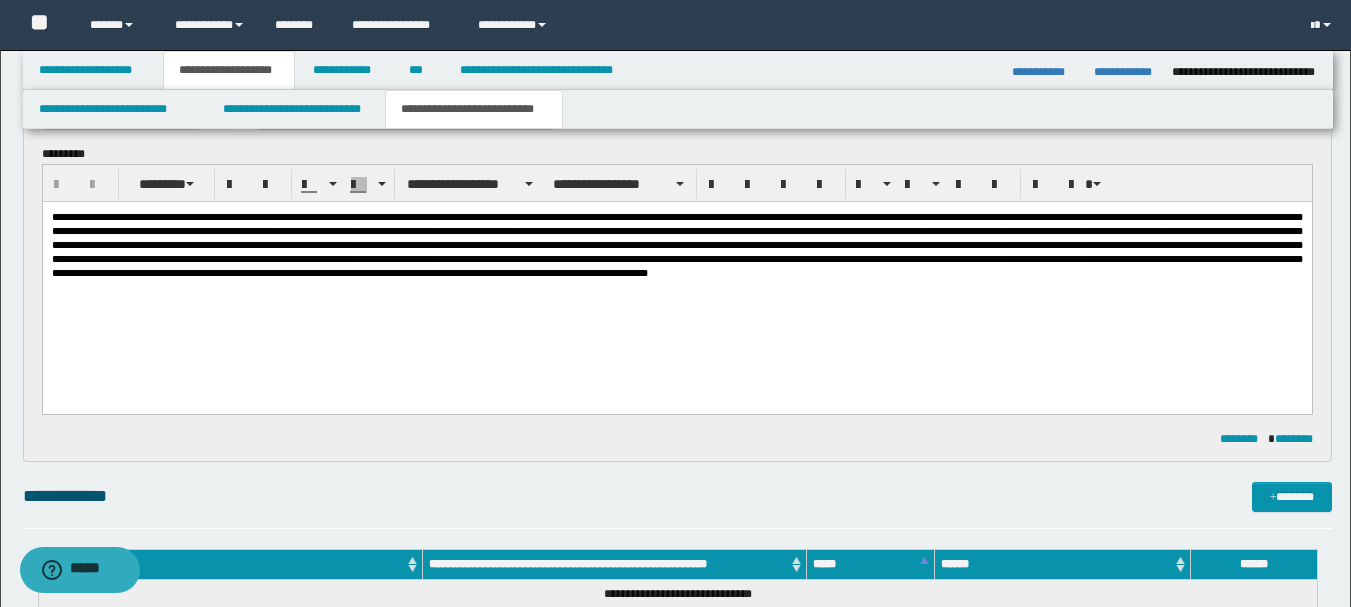 scroll, scrollTop: 200, scrollLeft: 0, axis: vertical 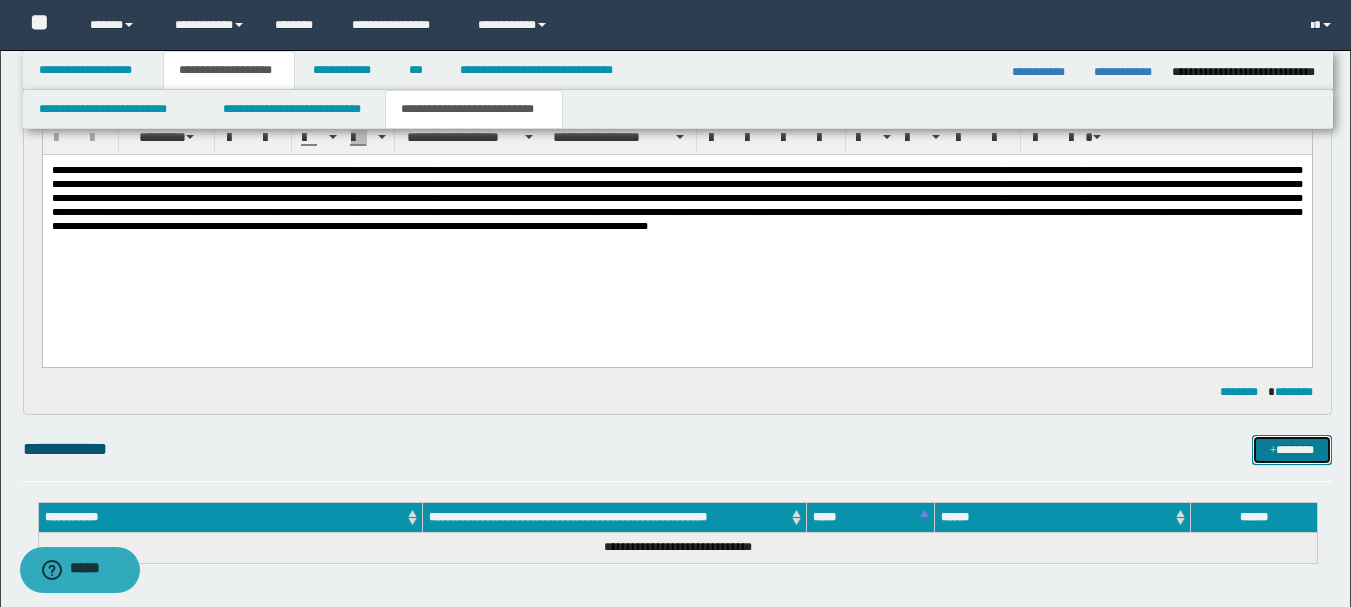 click on "*******" at bounding box center (1292, 450) 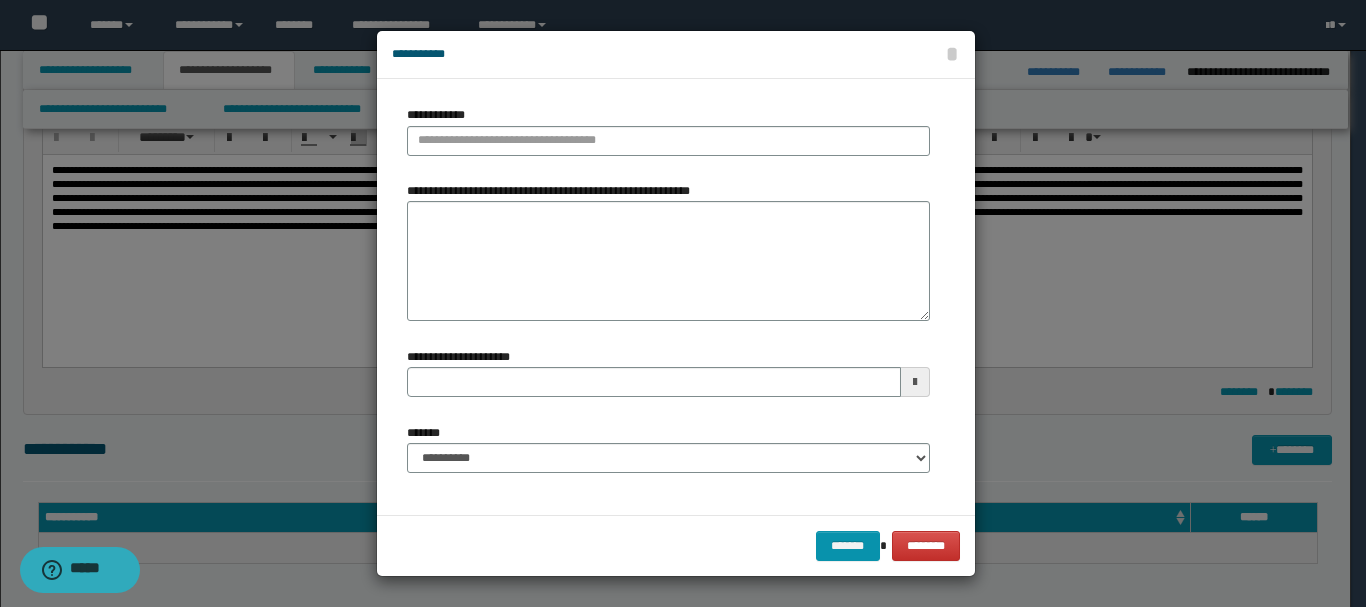 type 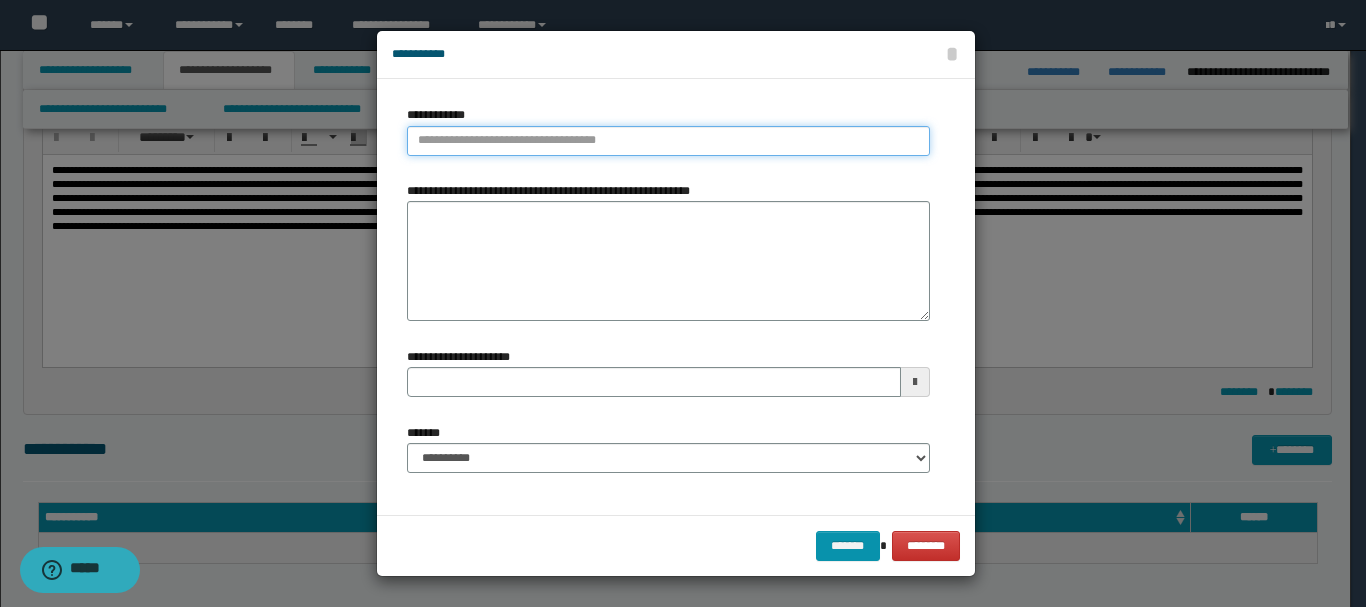 click on "**********" at bounding box center [668, 141] 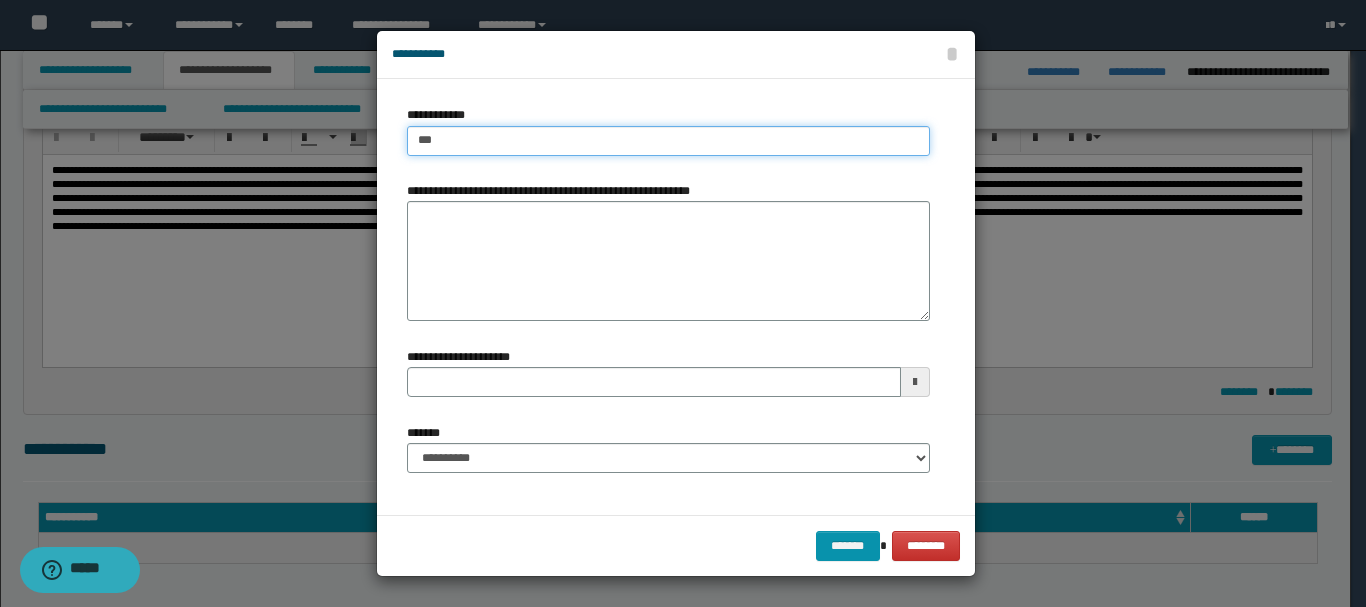 type on "****" 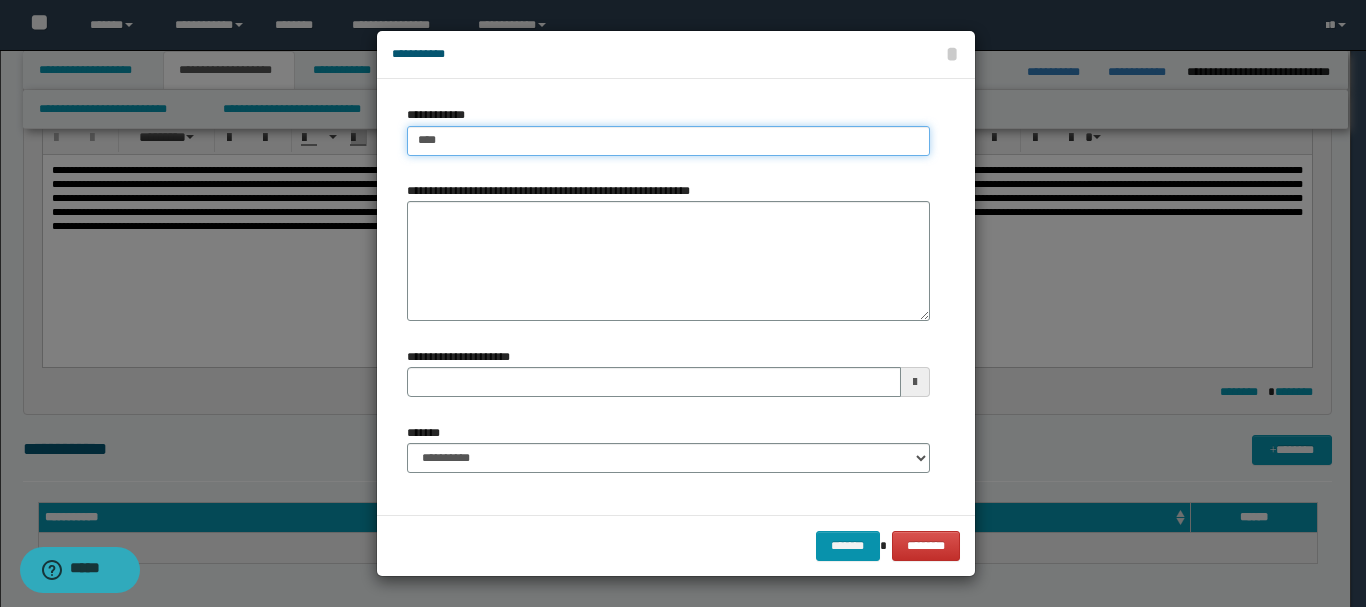 type on "****" 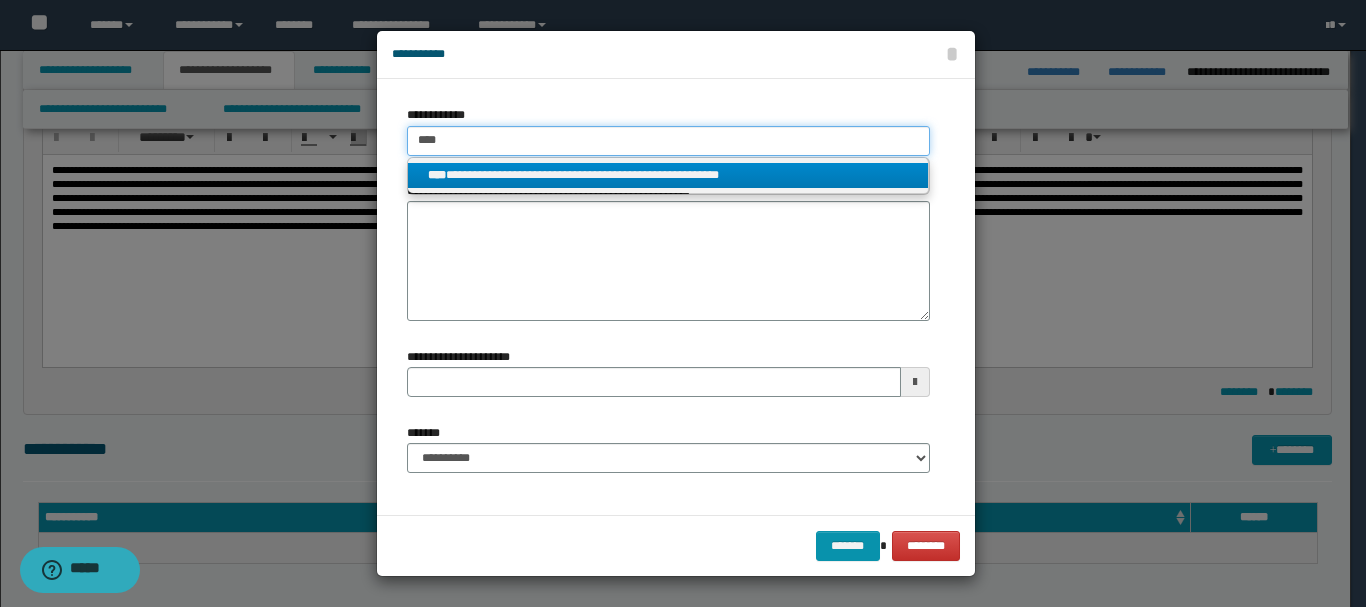 type on "****" 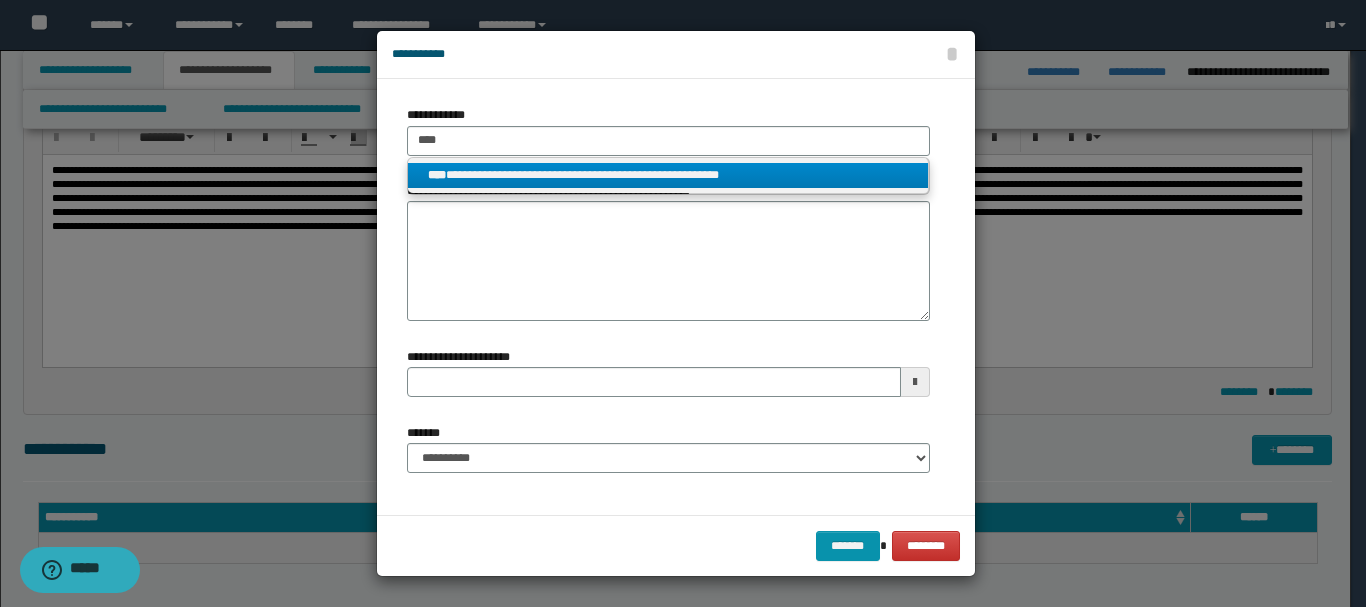 click on "**********" at bounding box center (668, 175) 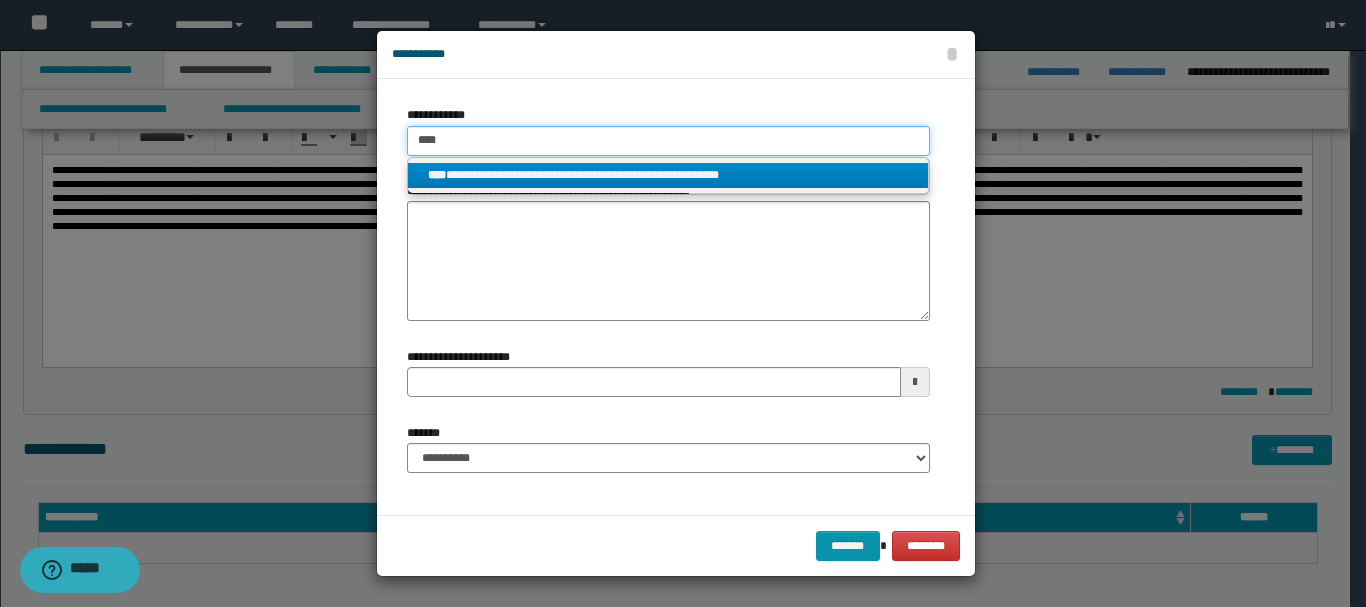 type 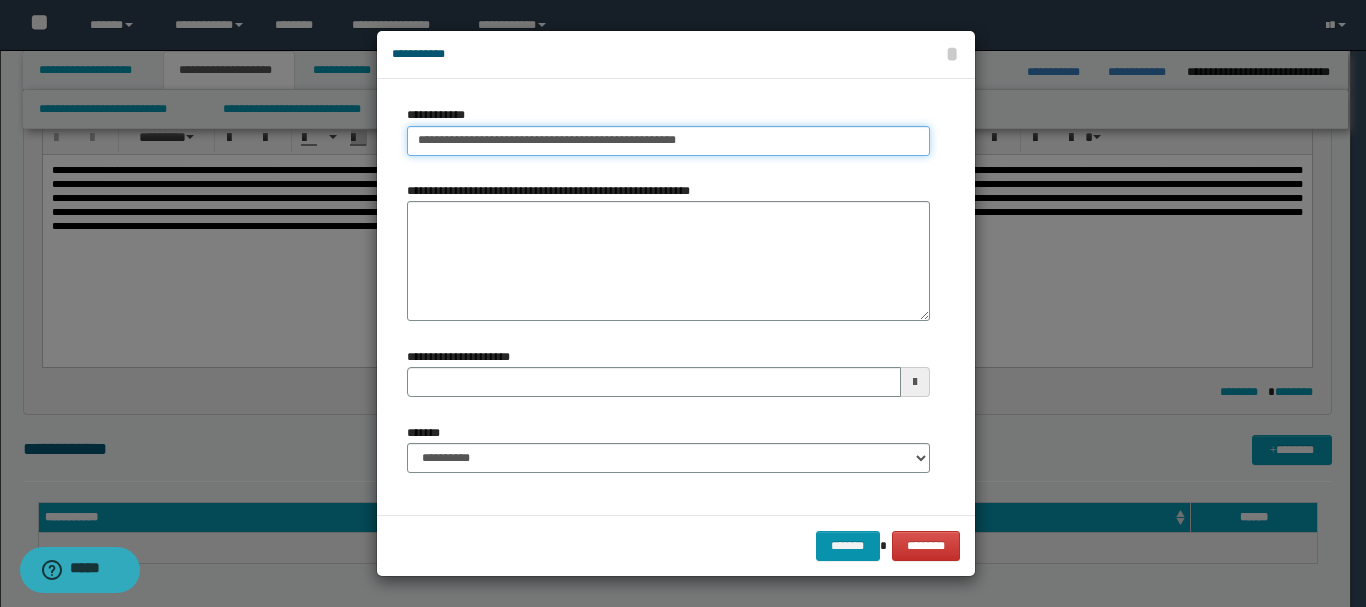 type 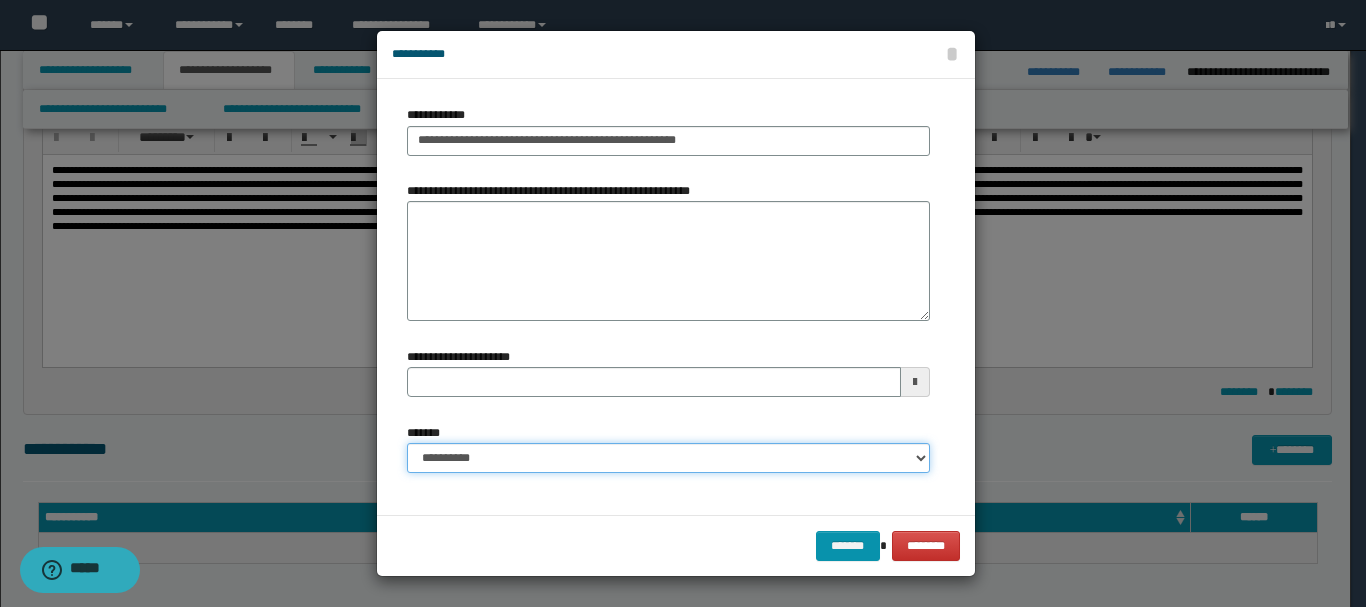 click on "**********" at bounding box center (668, 458) 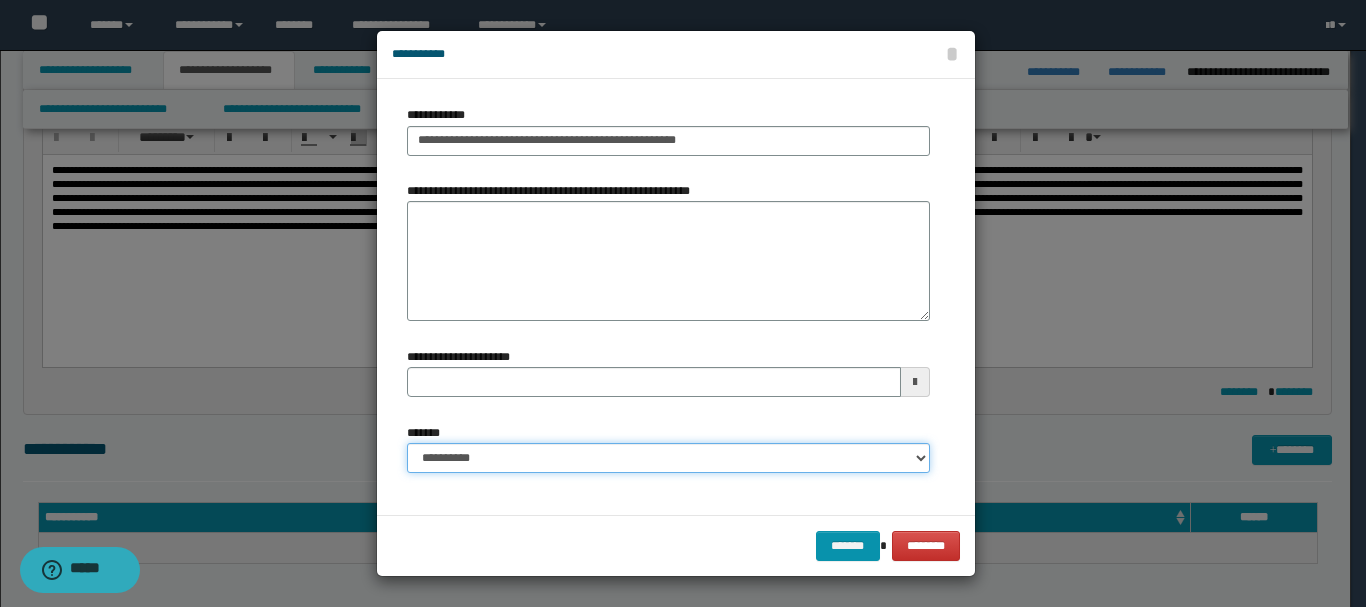 select on "*" 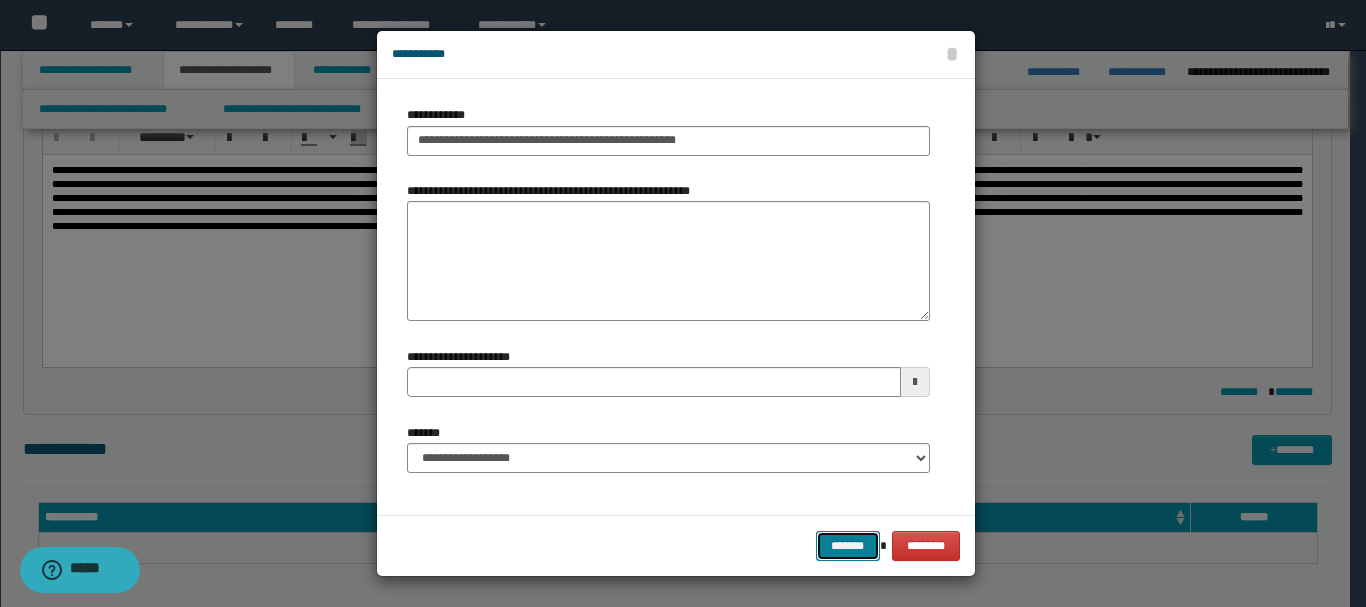click on "*******" at bounding box center (848, 546) 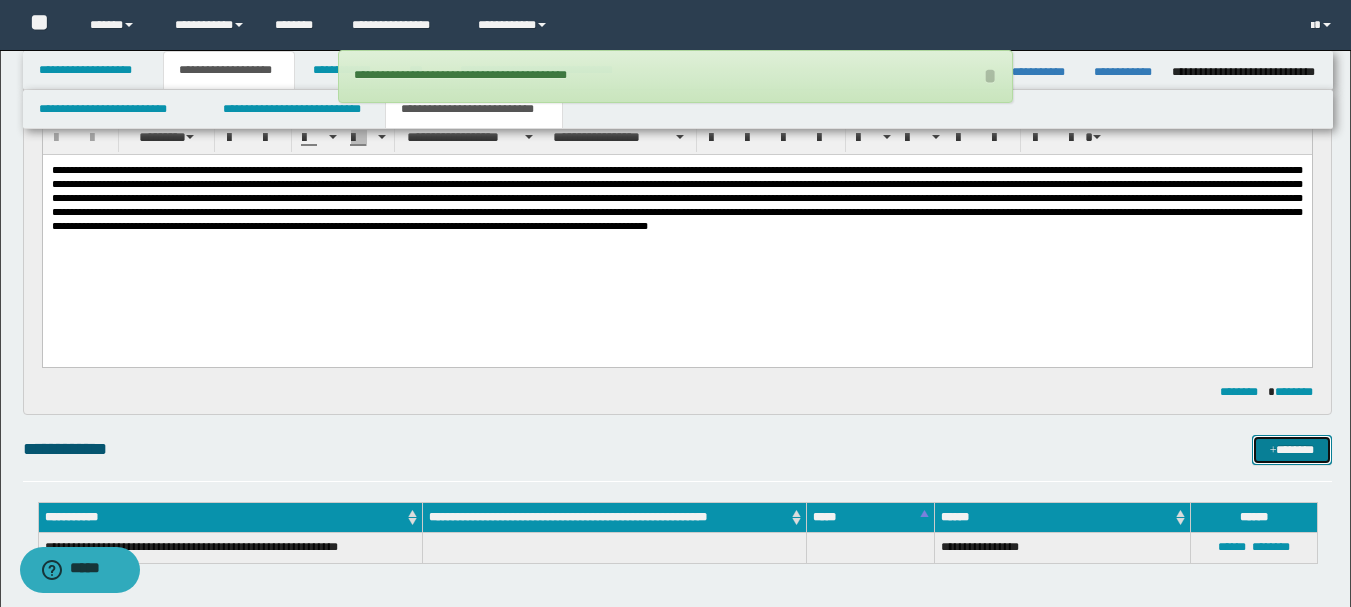 click on "*******" at bounding box center (1292, 450) 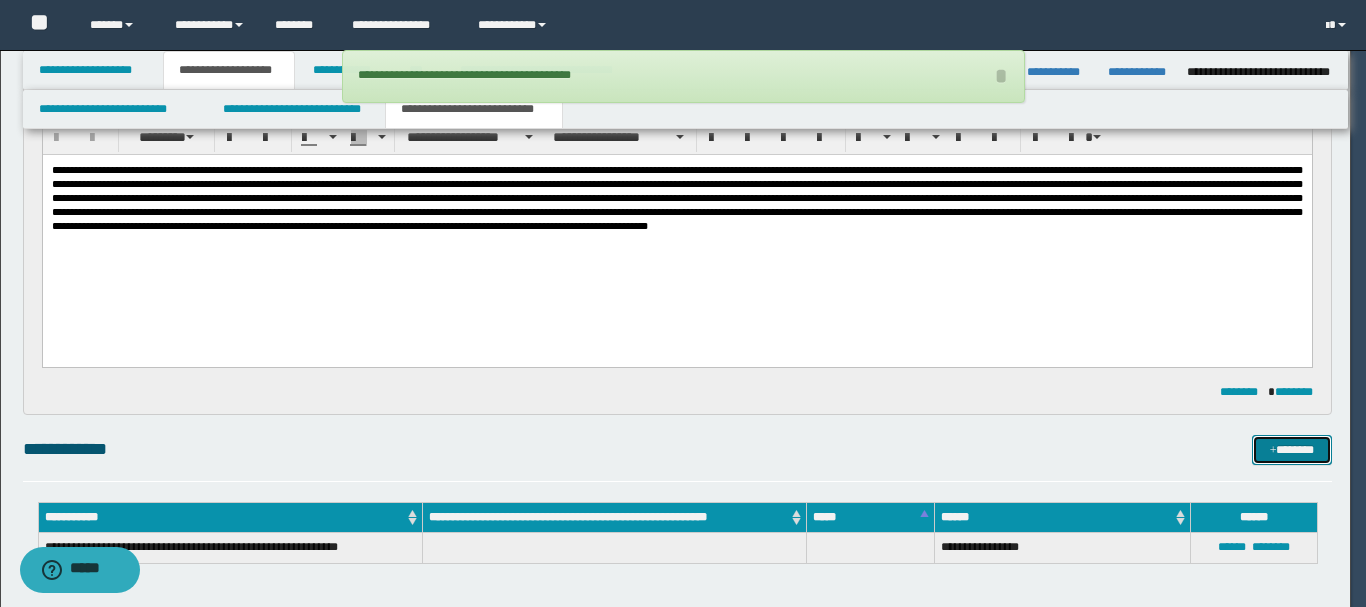 type 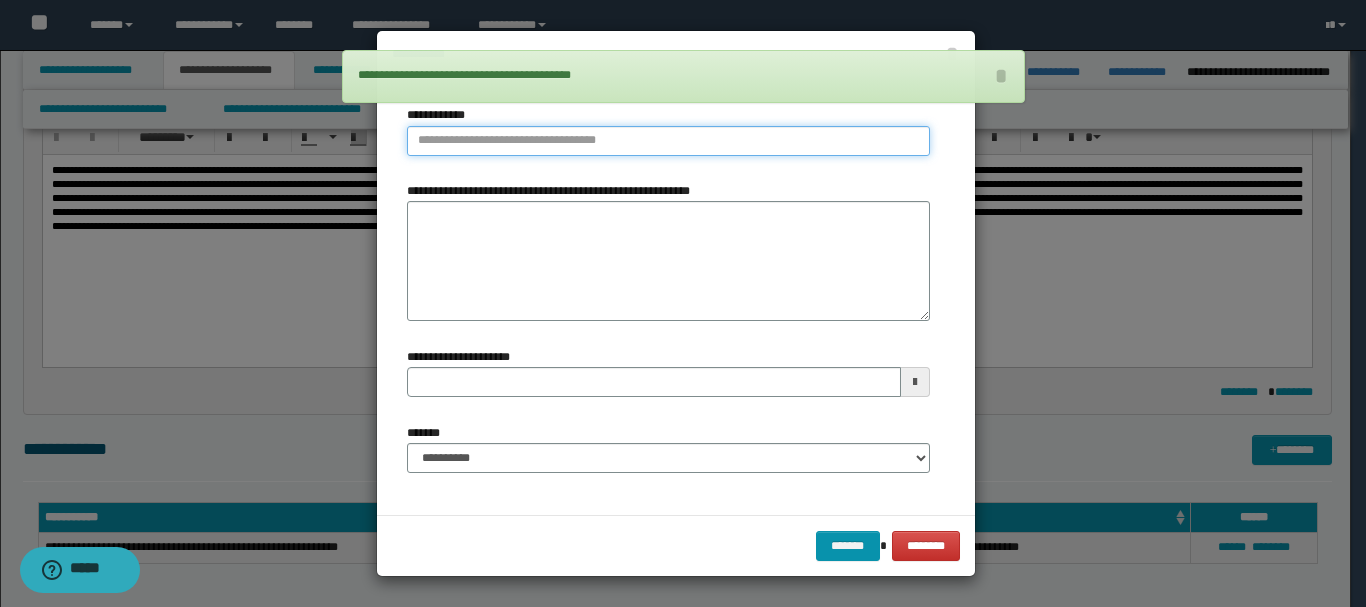 type on "**********" 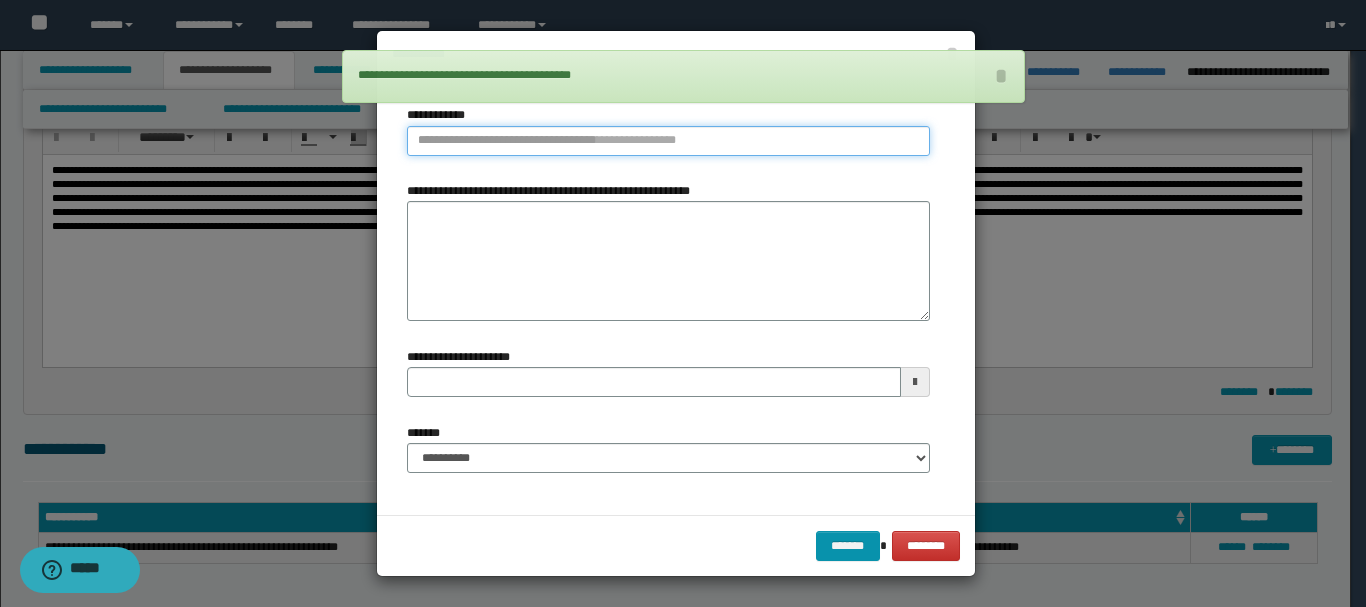 click on "**********" at bounding box center (668, 141) 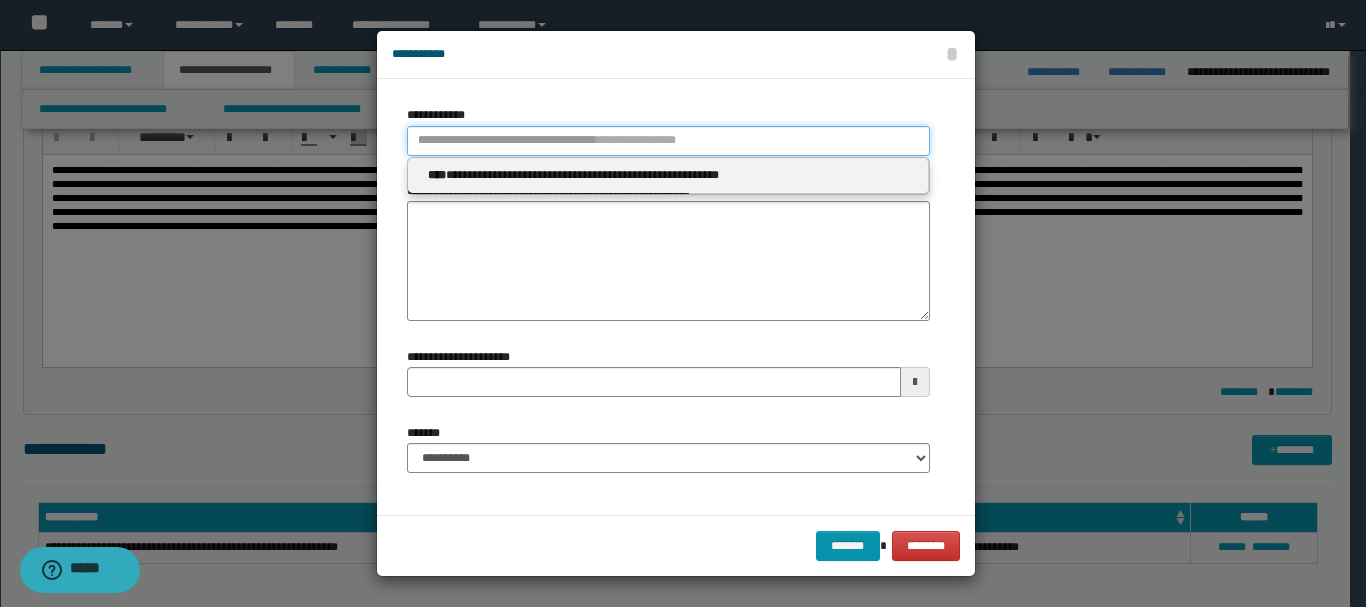 type 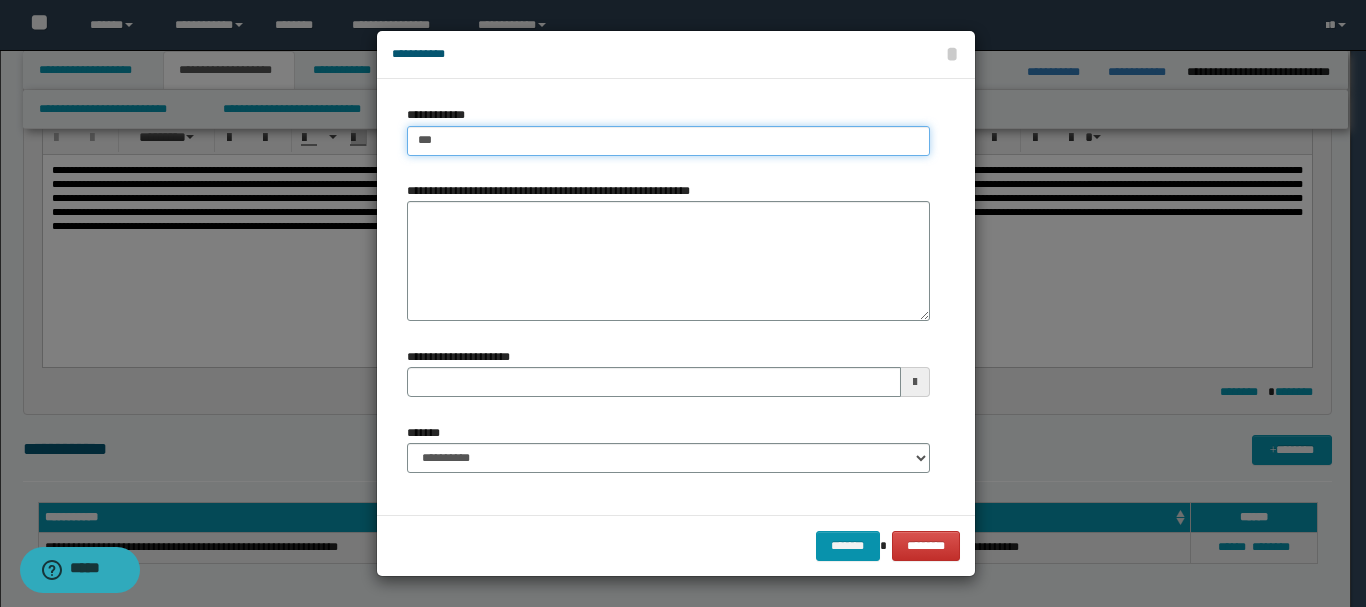 type on "****" 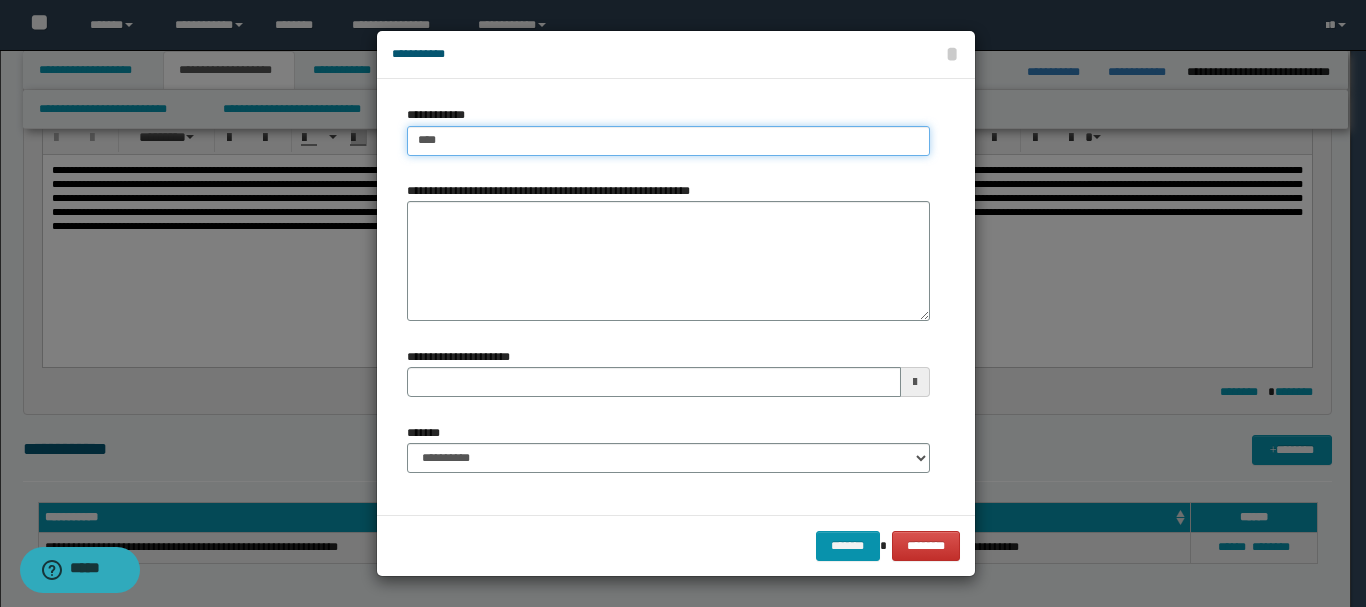 type on "****" 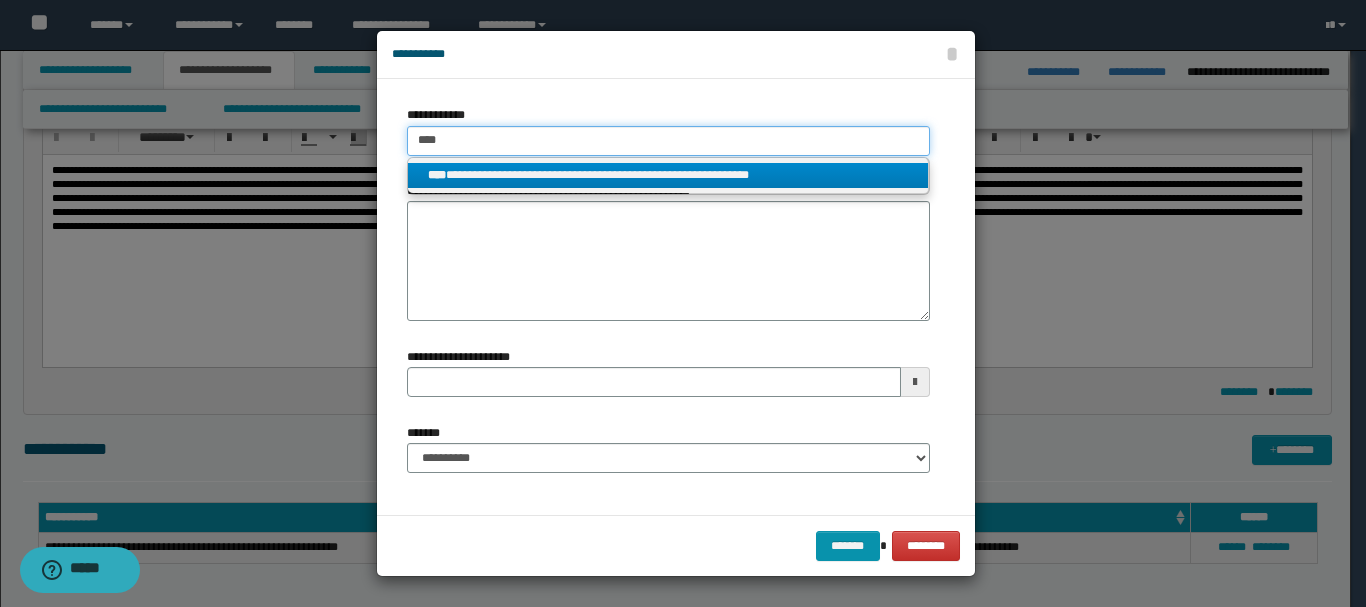 type on "****" 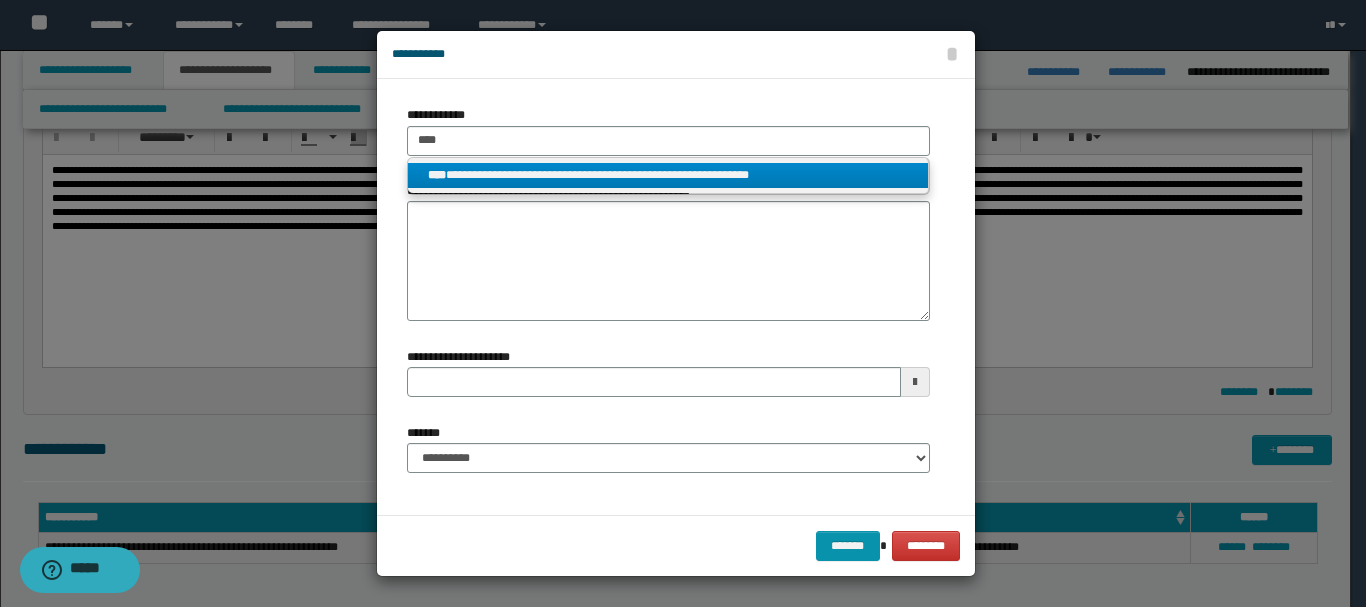 click on "**********" at bounding box center [668, 175] 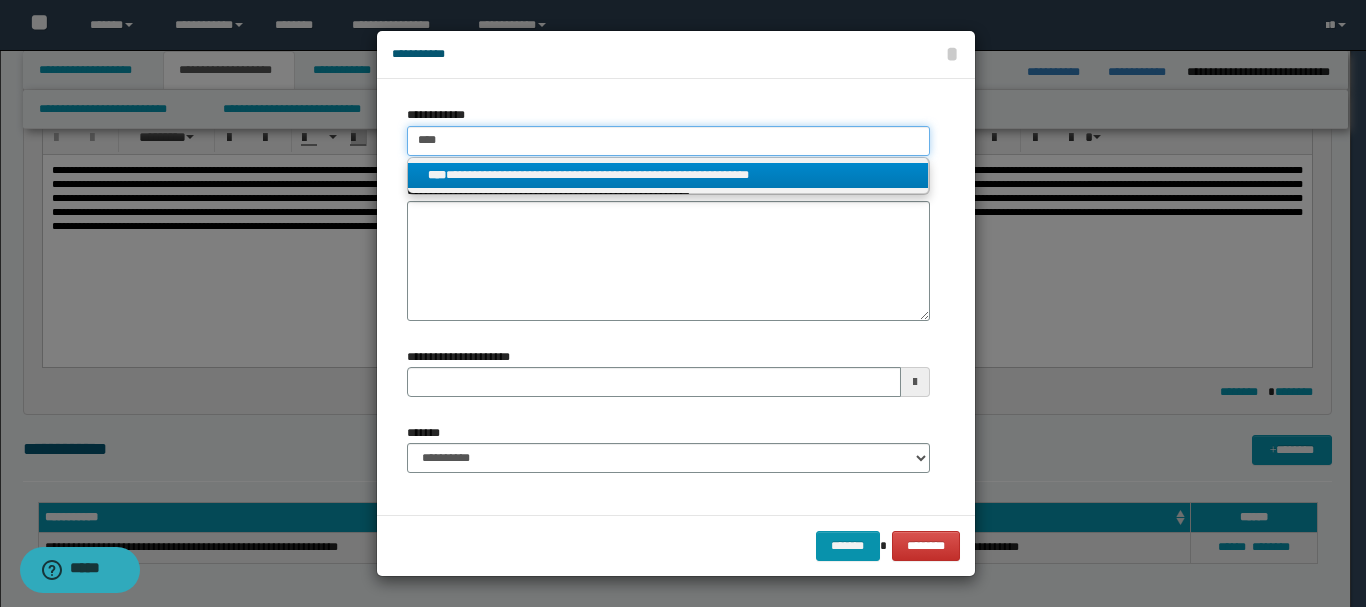 type 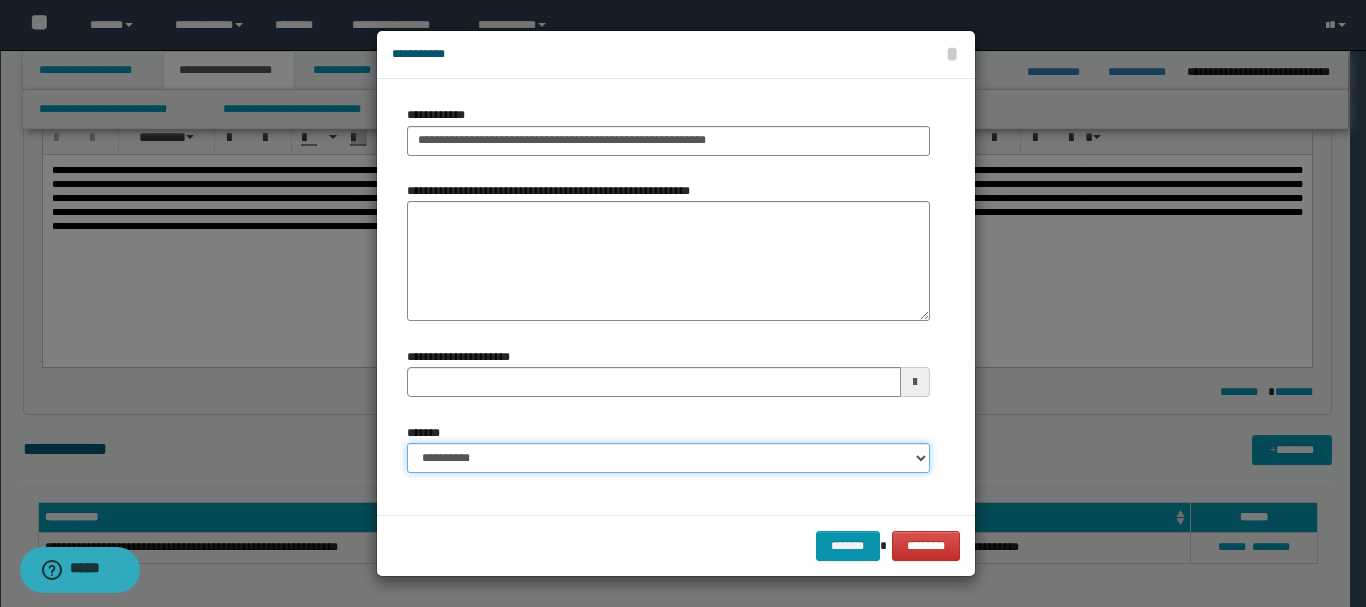 click on "**********" at bounding box center [668, 458] 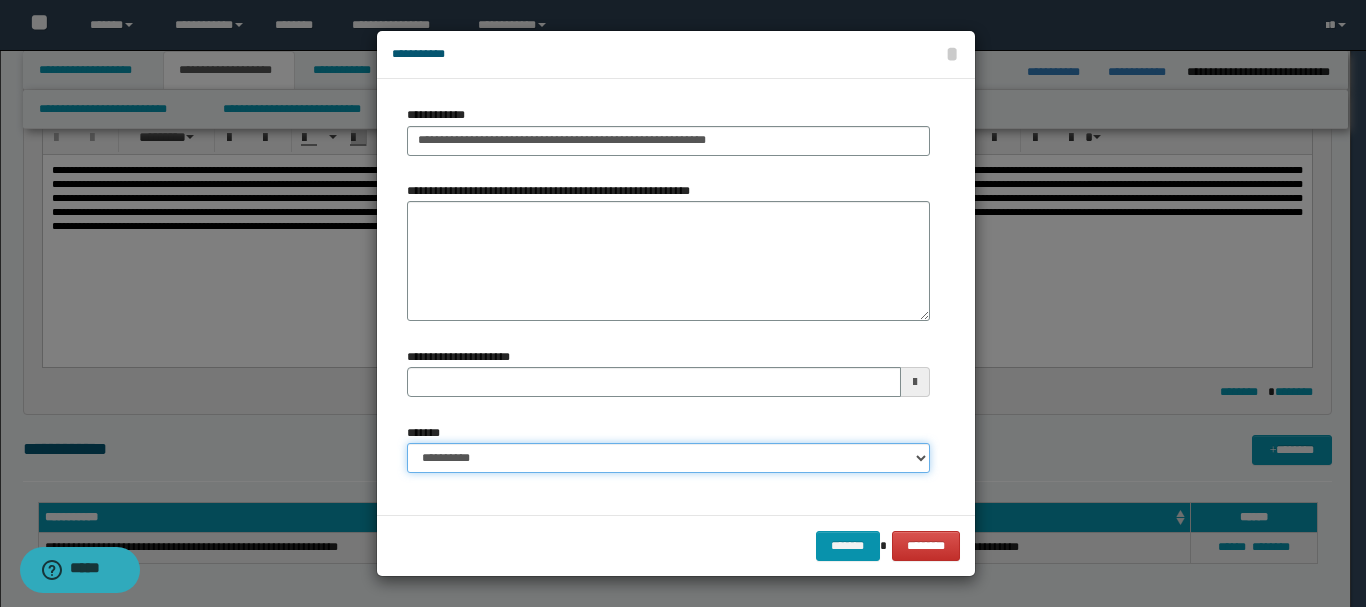 select on "*" 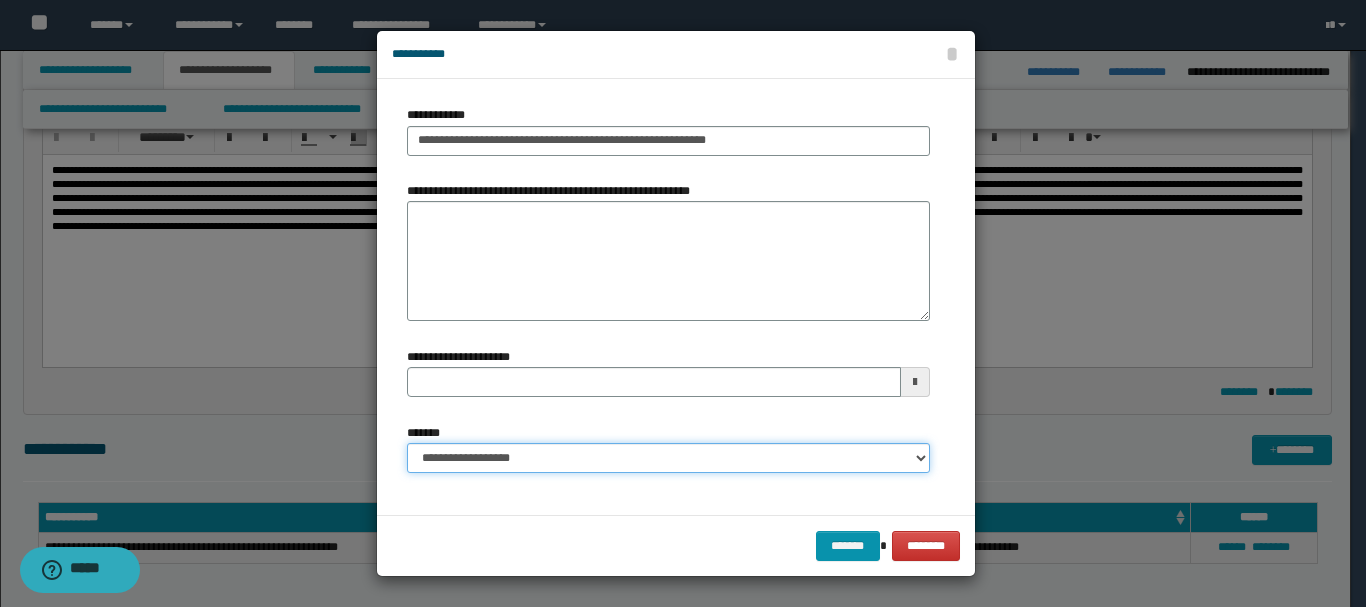 type 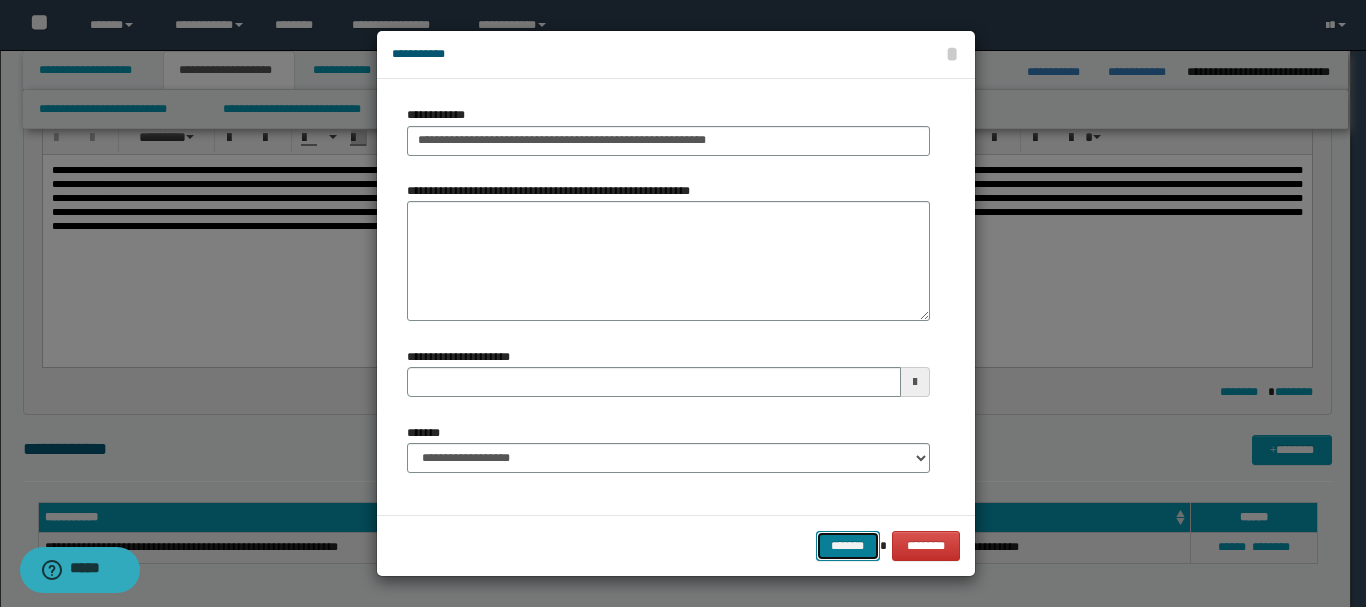 click on "*******" at bounding box center (848, 546) 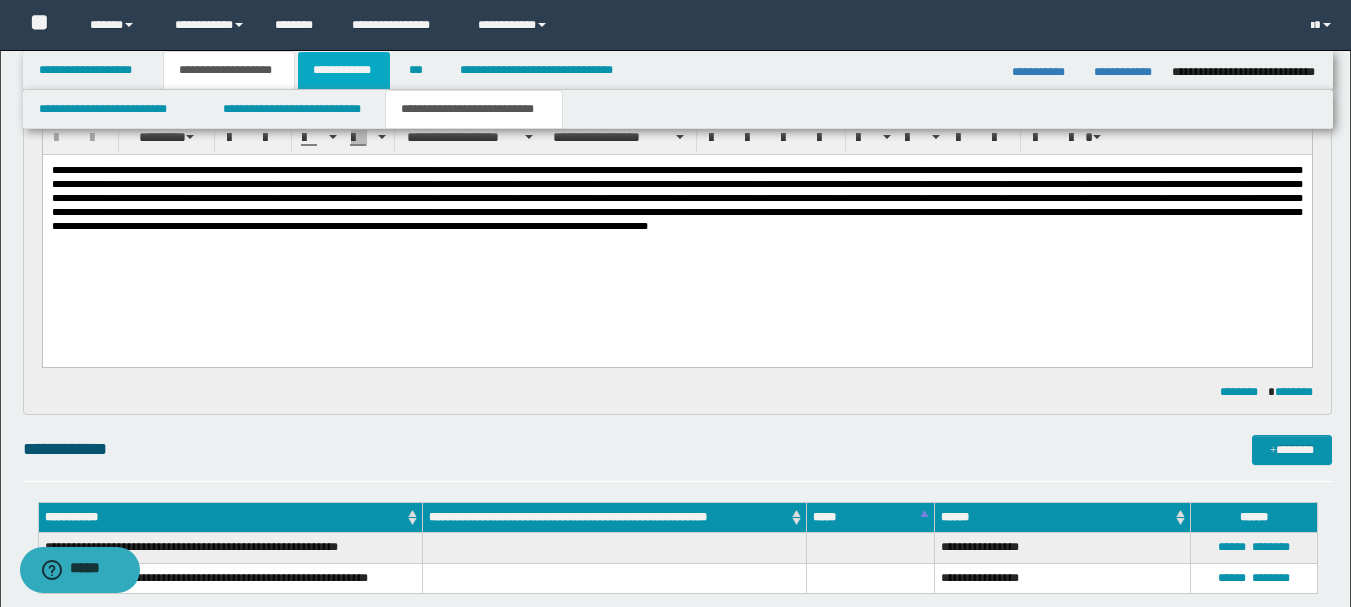 click on "**********" at bounding box center (344, 70) 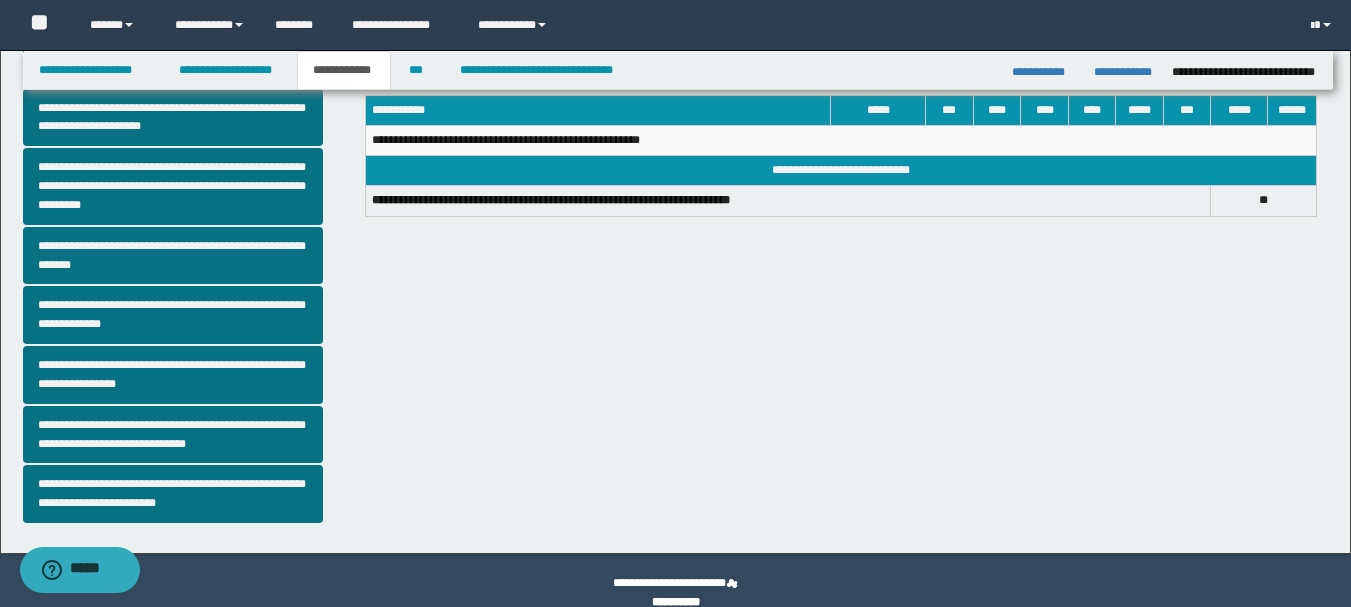 scroll, scrollTop: 542, scrollLeft: 0, axis: vertical 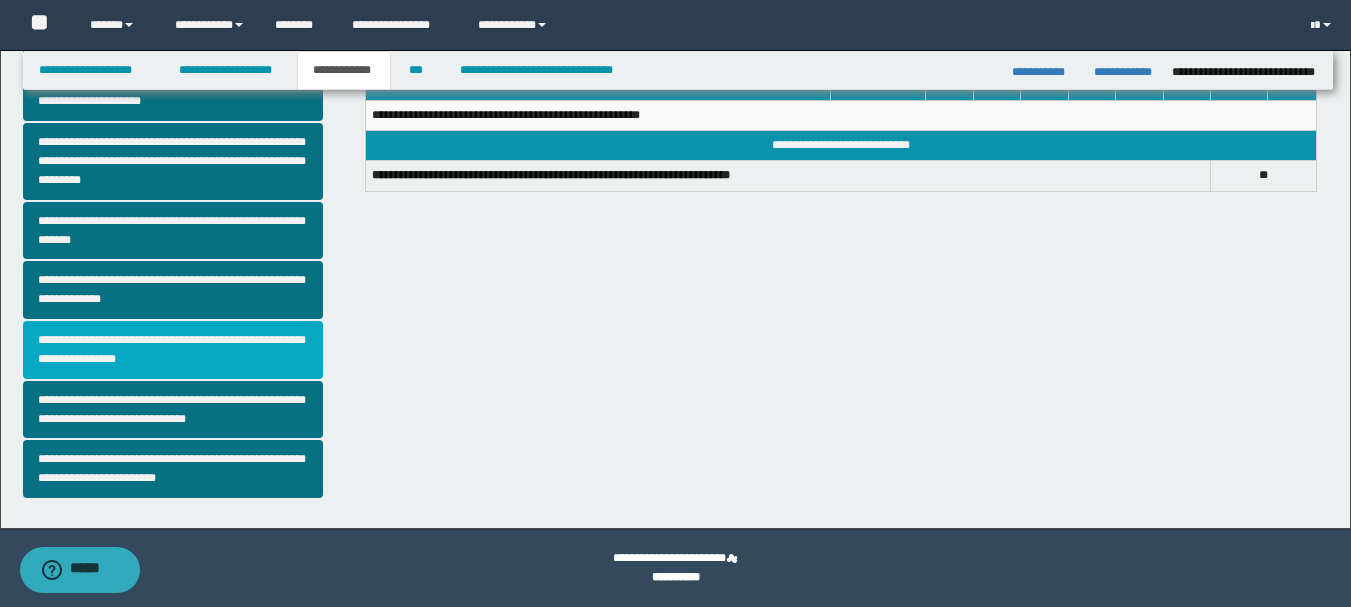 click on "**********" at bounding box center [173, 350] 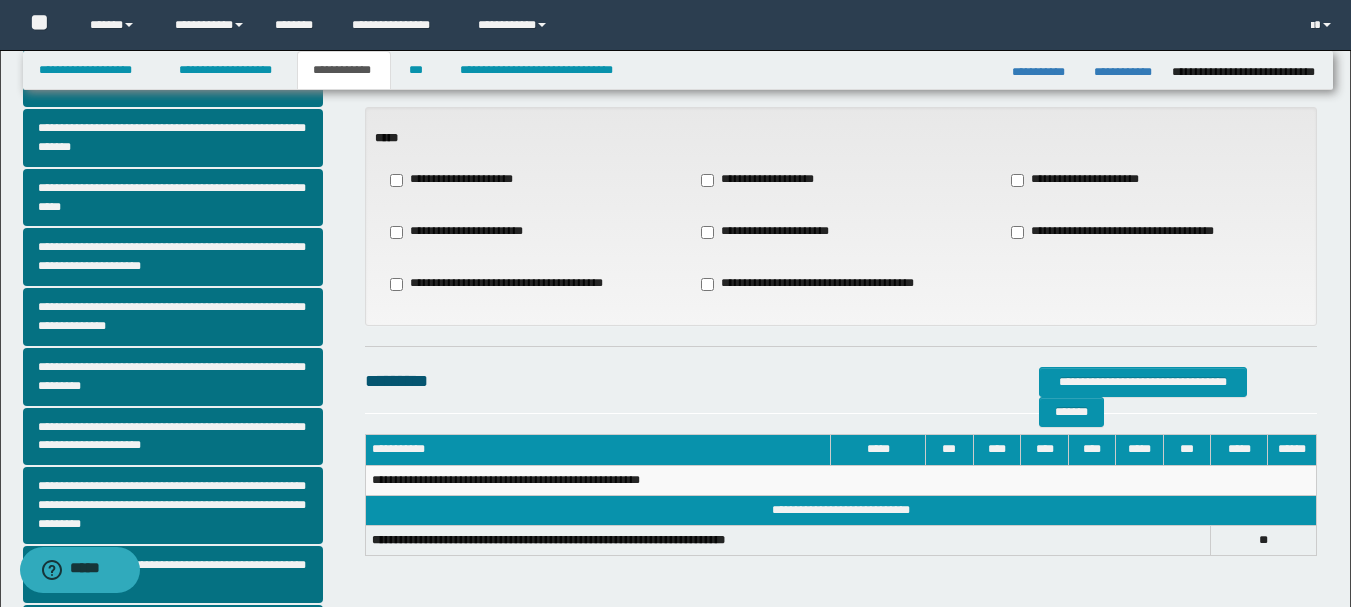 scroll, scrollTop: 200, scrollLeft: 0, axis: vertical 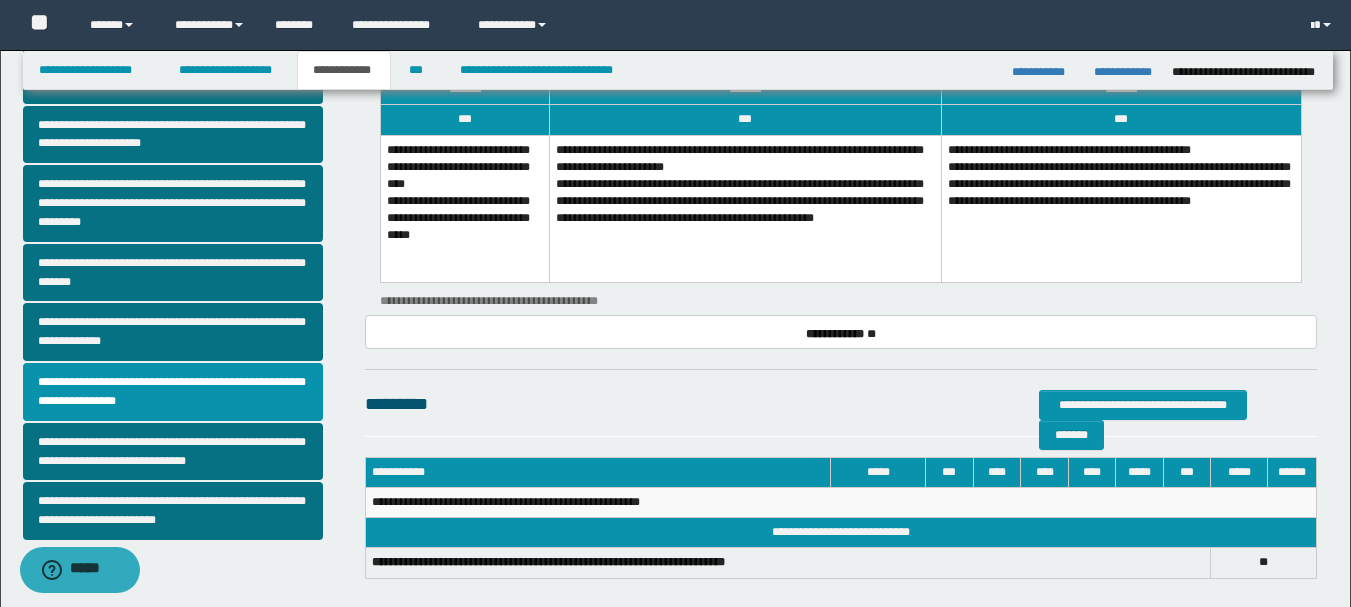 click on "**********" at bounding box center (745, 208) 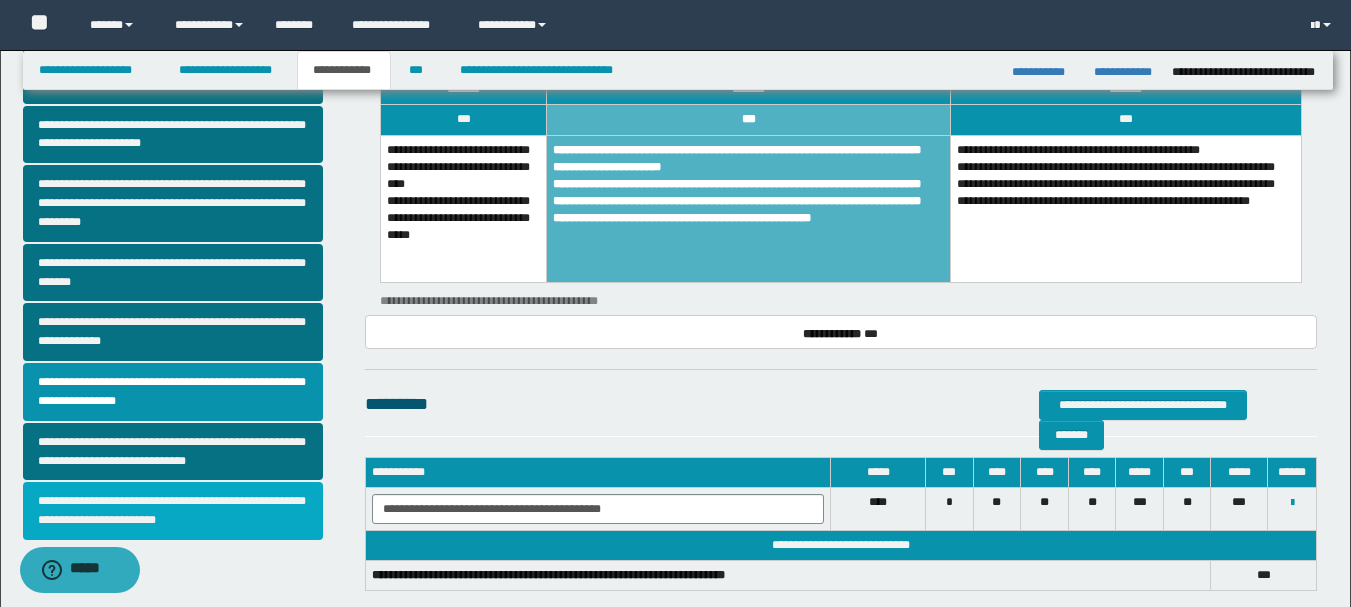 click on "**********" at bounding box center (173, 511) 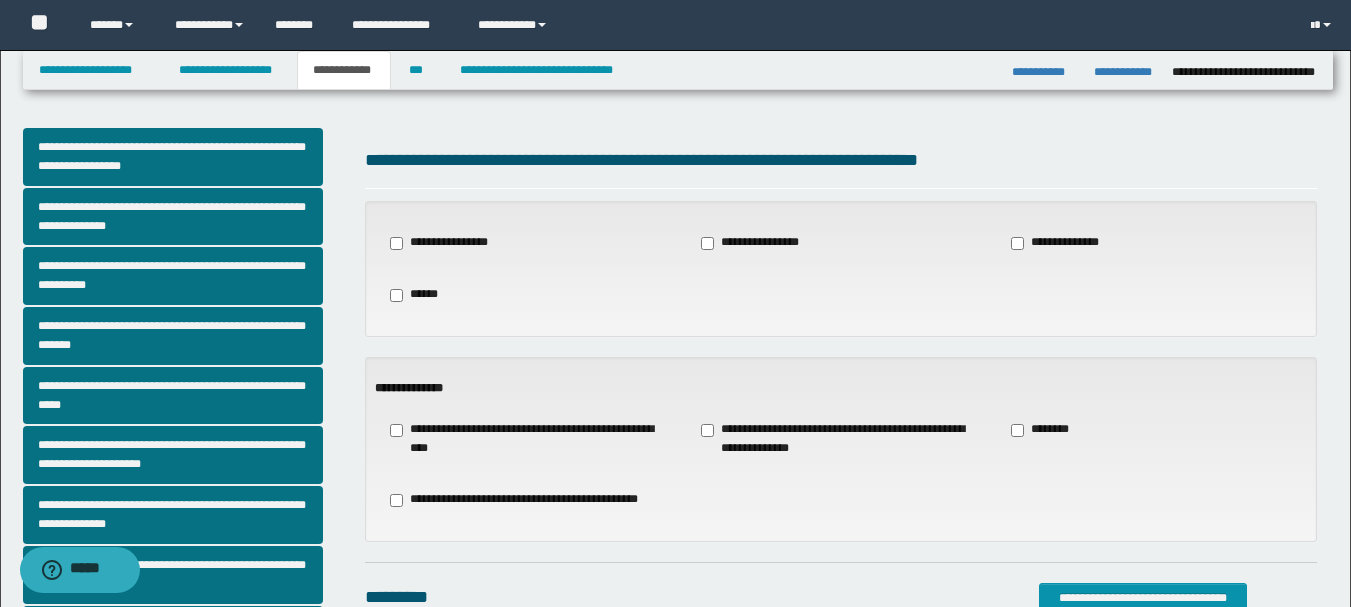 click on "**********" at bounding box center (841, 439) 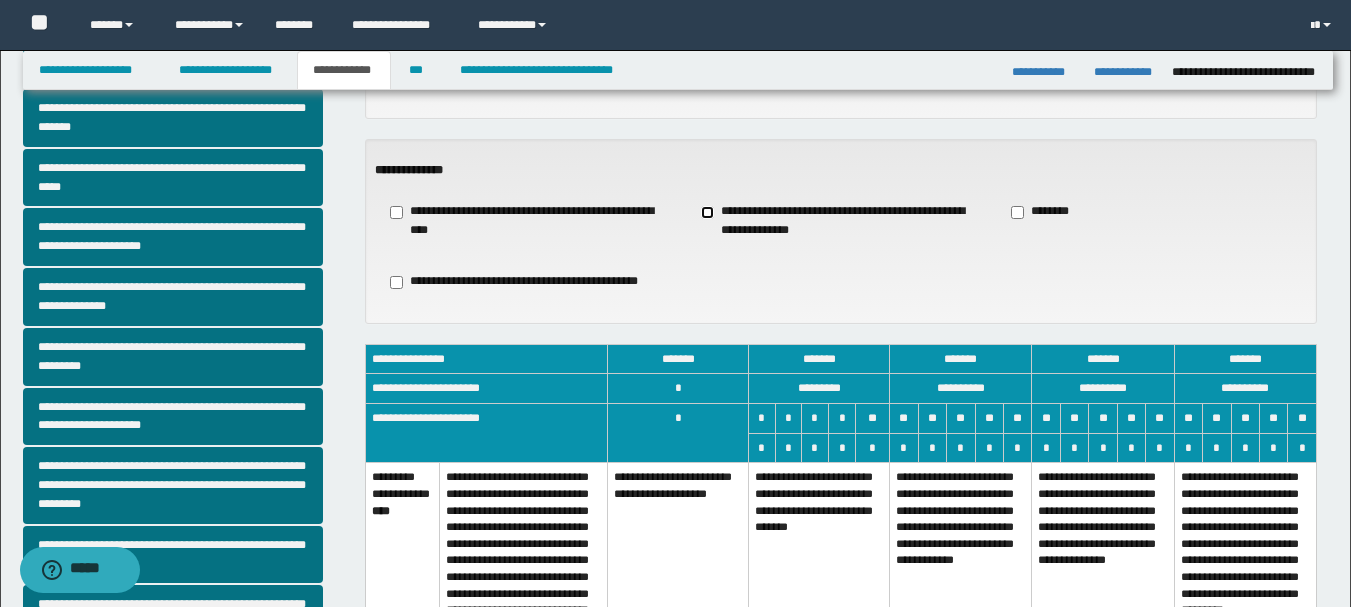 scroll, scrollTop: 300, scrollLeft: 0, axis: vertical 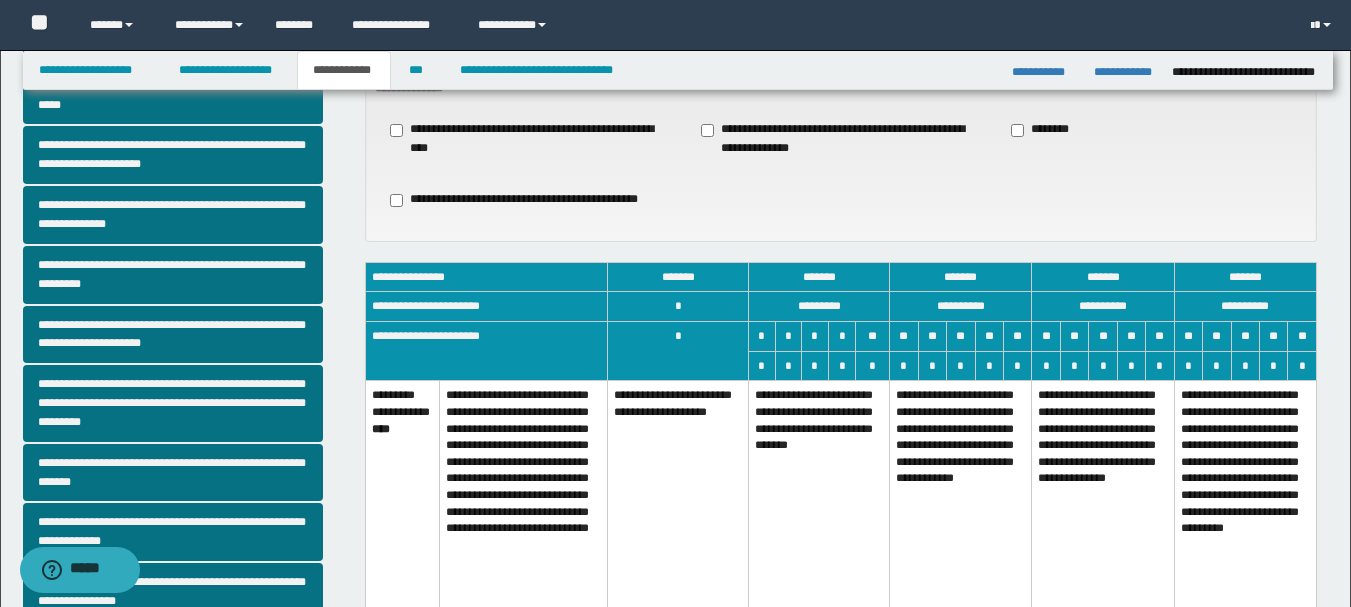 click on "**********" at bounding box center (819, 494) 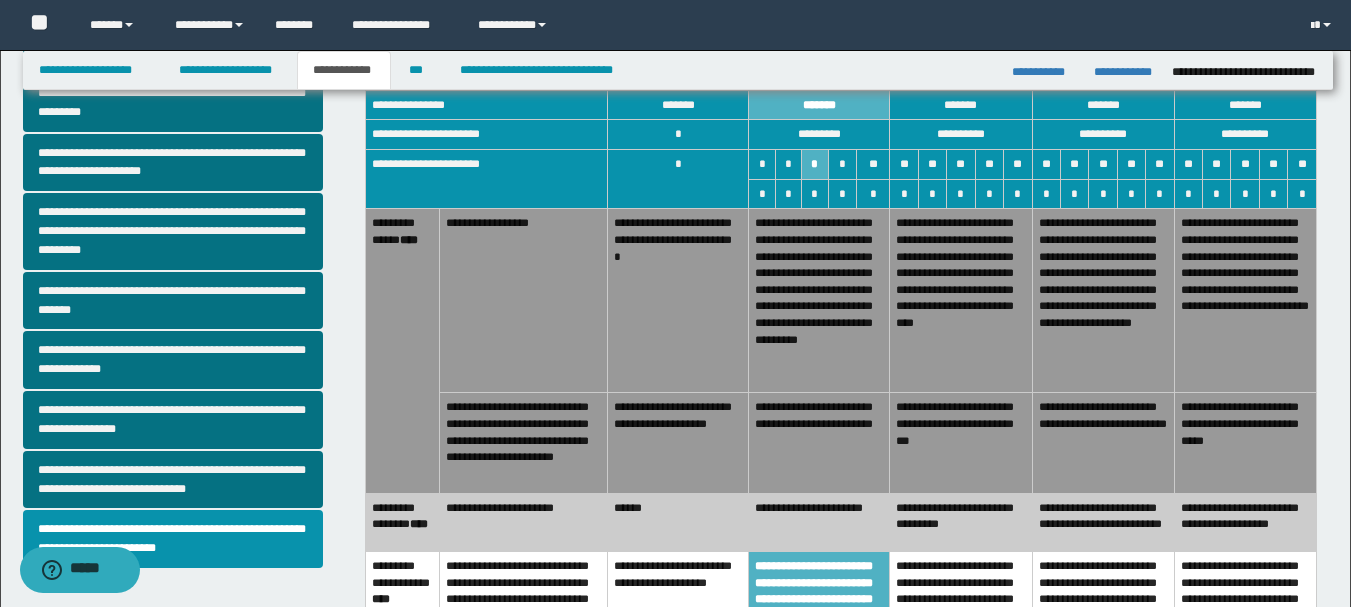 scroll, scrollTop: 500, scrollLeft: 0, axis: vertical 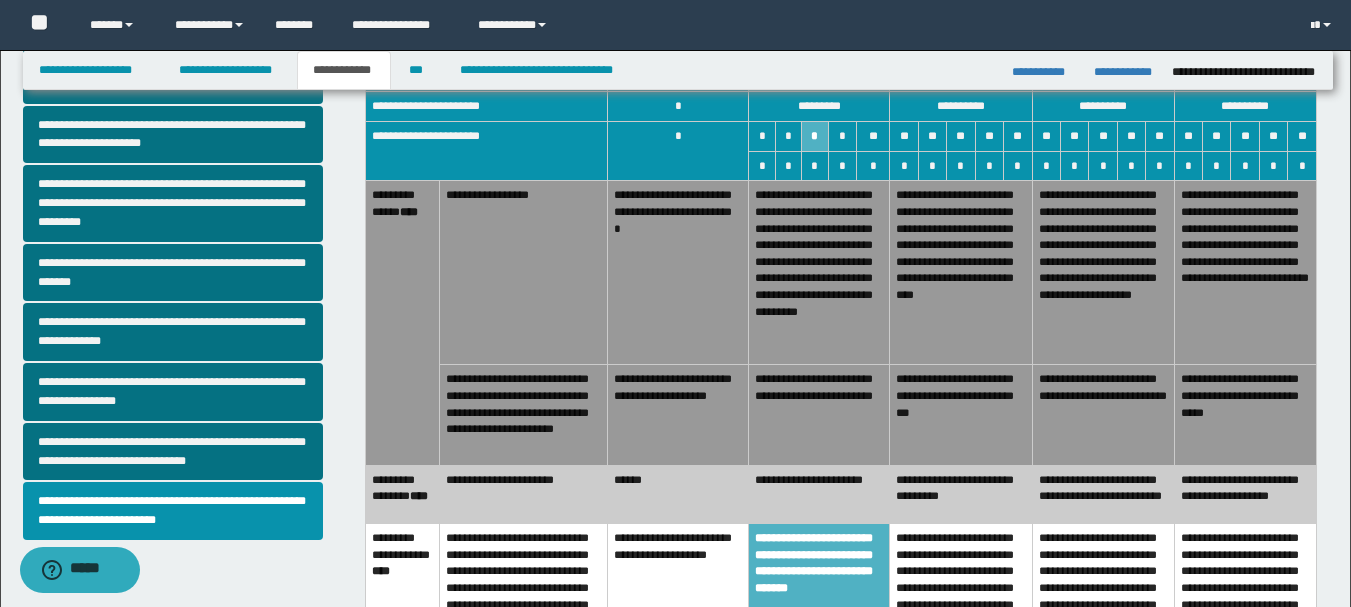 click on "**********" at bounding box center (819, 415) 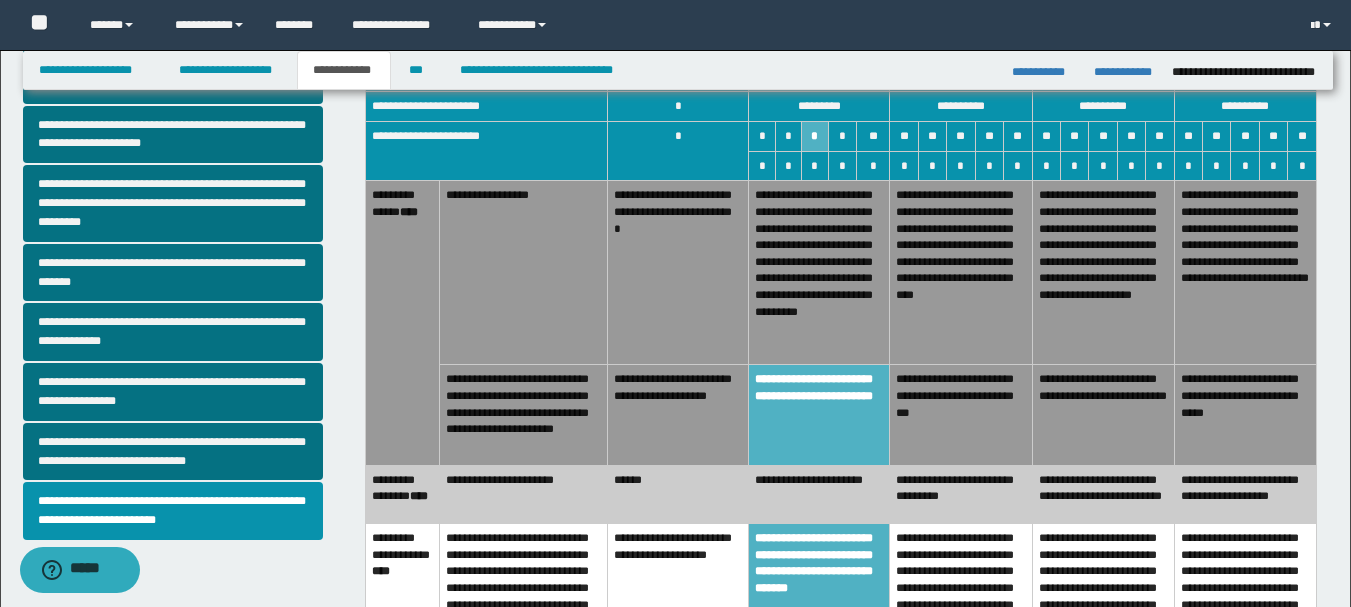 drag, startPoint x: 844, startPoint y: 477, endPoint x: 829, endPoint y: 419, distance: 59.908264 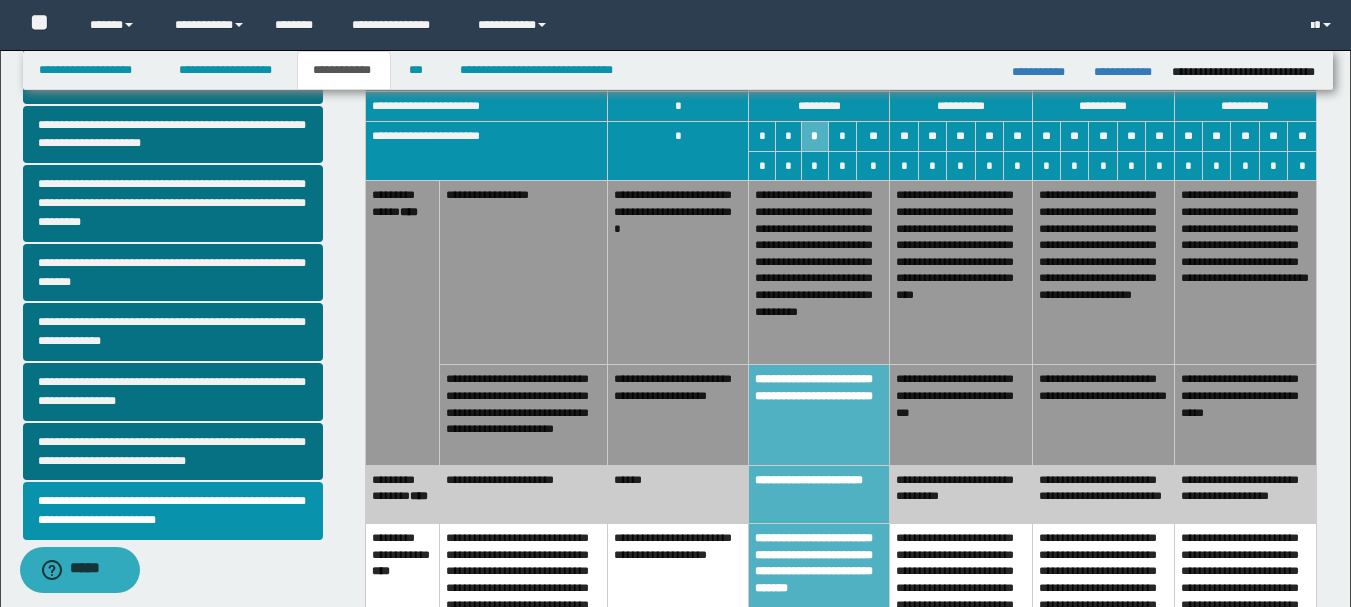click on "**********" at bounding box center [819, 273] 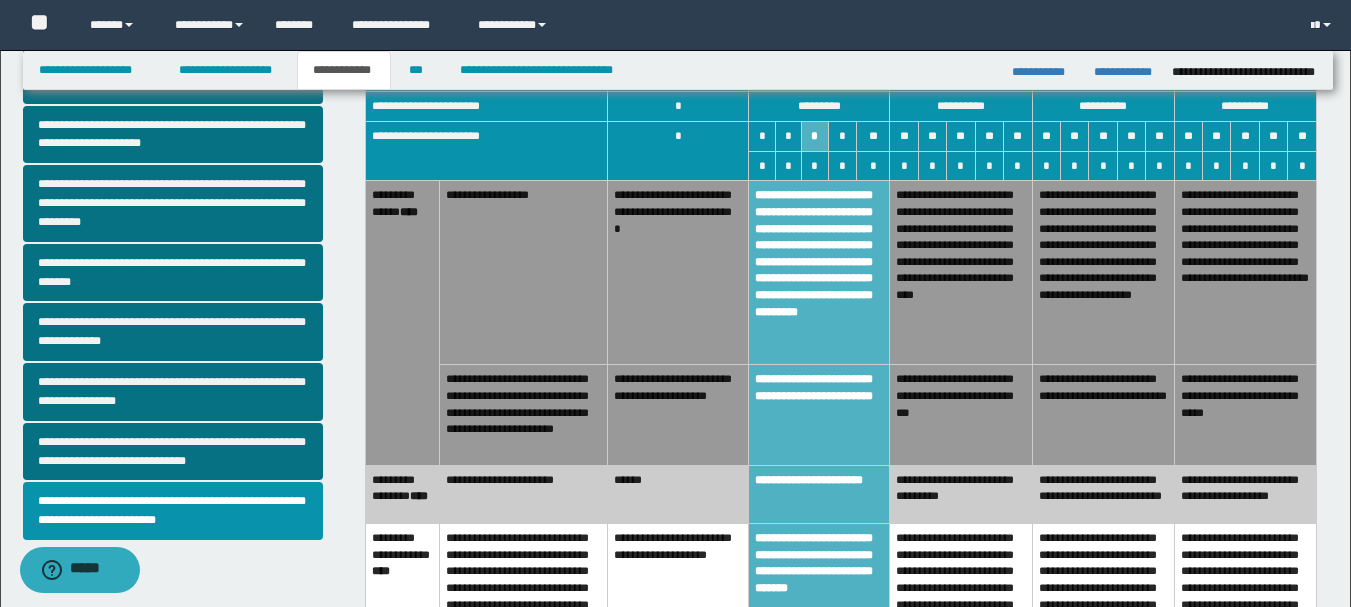 click on "**********" at bounding box center (961, 273) 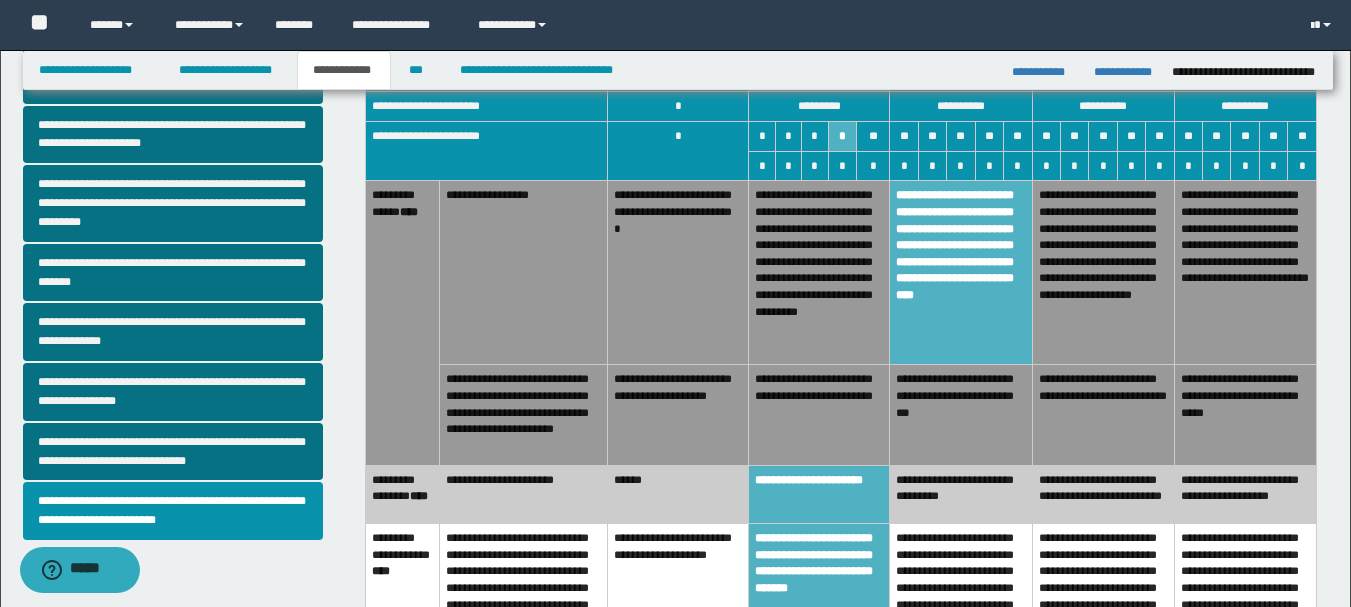 click on "**********" at bounding box center (961, 415) 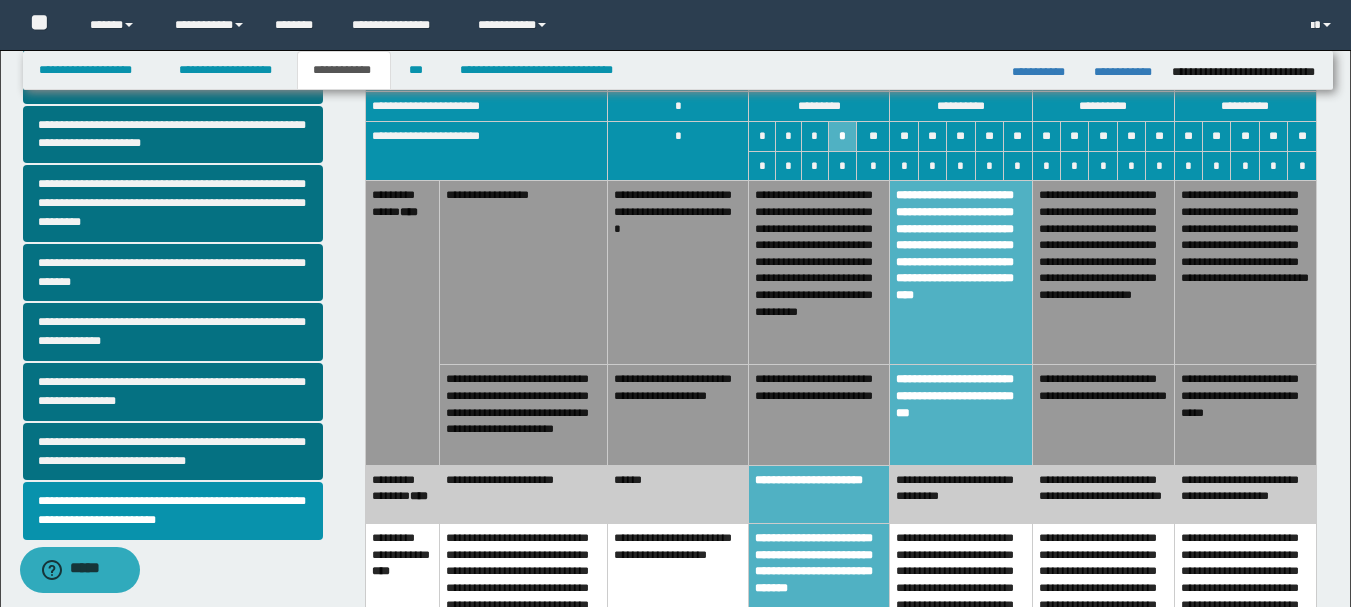click on "**********" at bounding box center [961, 273] 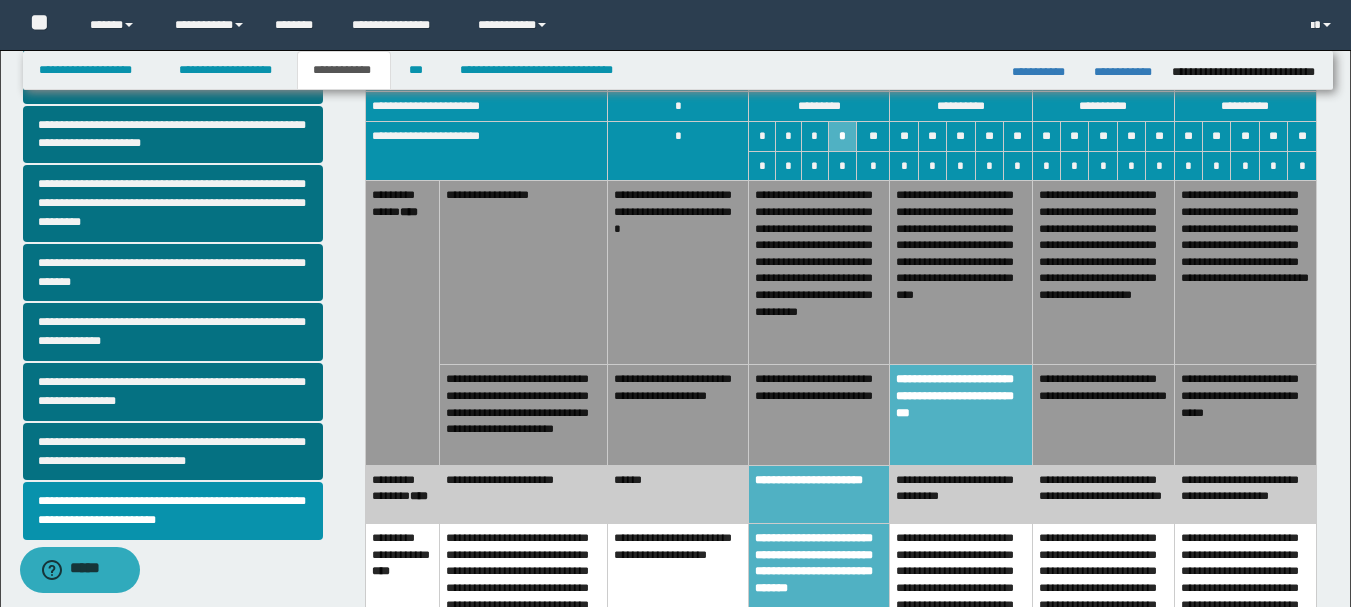 click on "**********" at bounding box center (1103, 273) 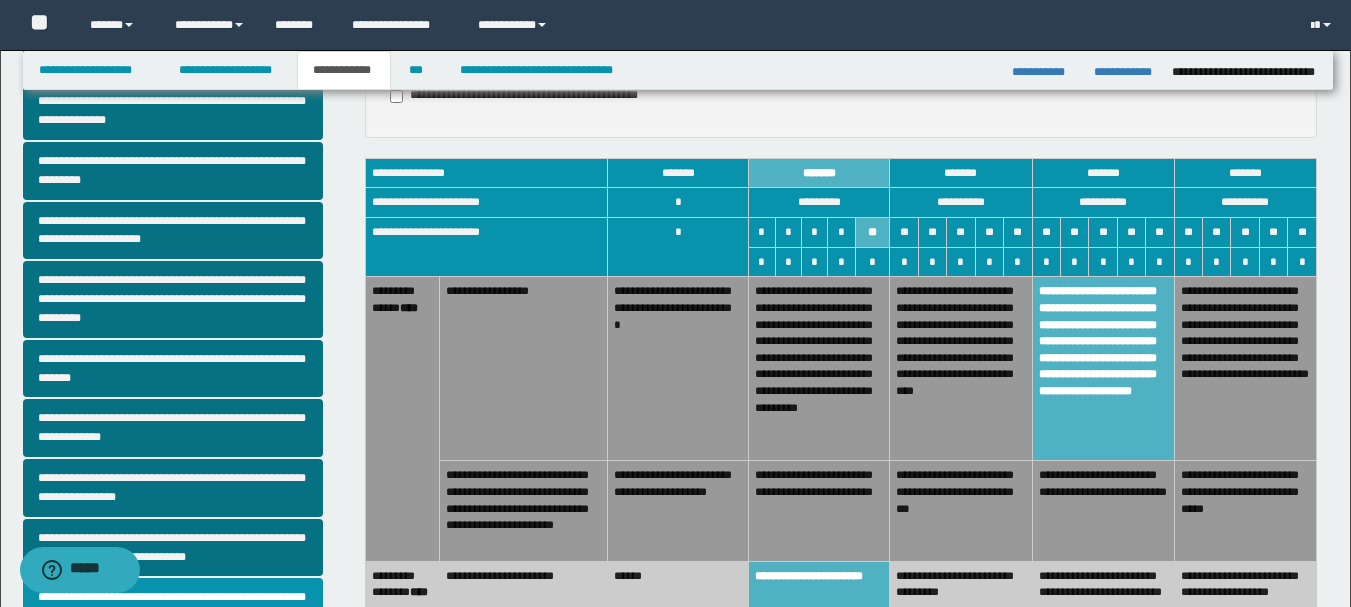 scroll, scrollTop: 300, scrollLeft: 0, axis: vertical 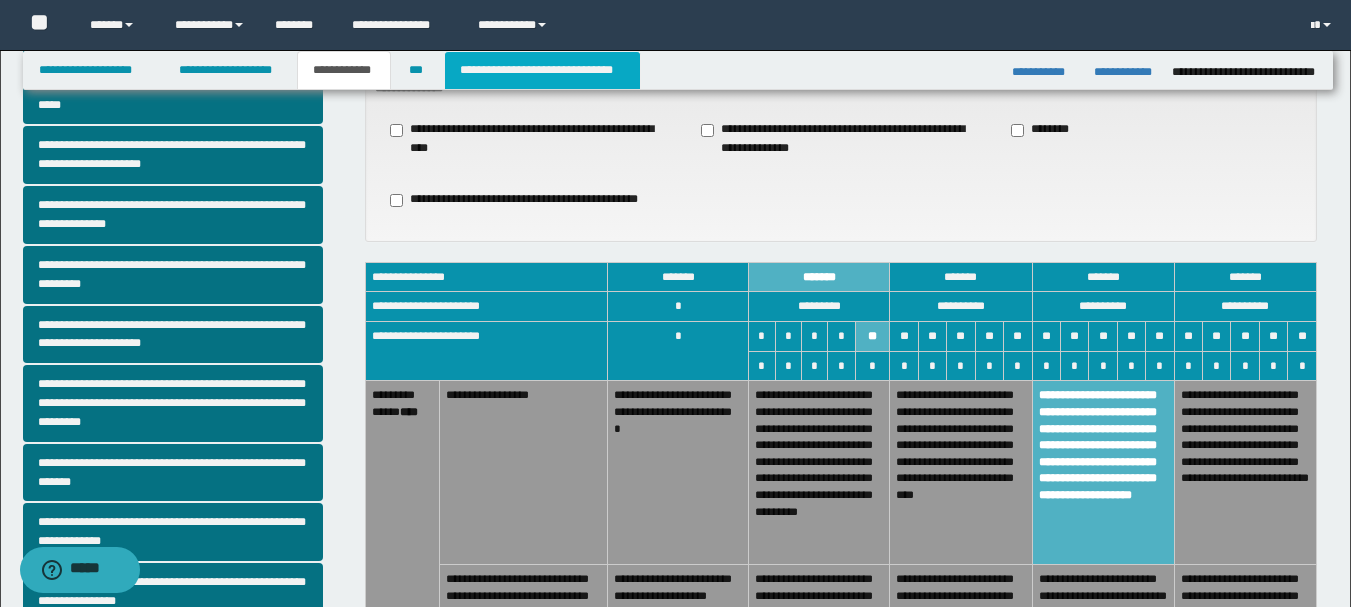 click on "**********" at bounding box center (542, 70) 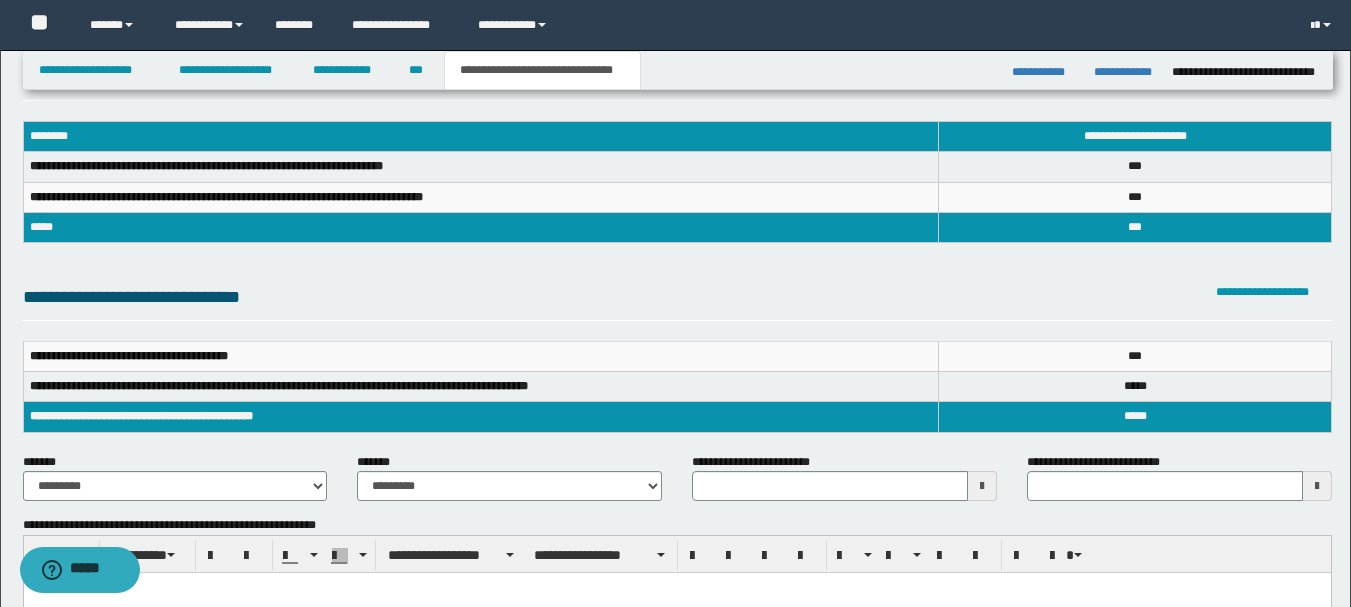 scroll, scrollTop: 100, scrollLeft: 0, axis: vertical 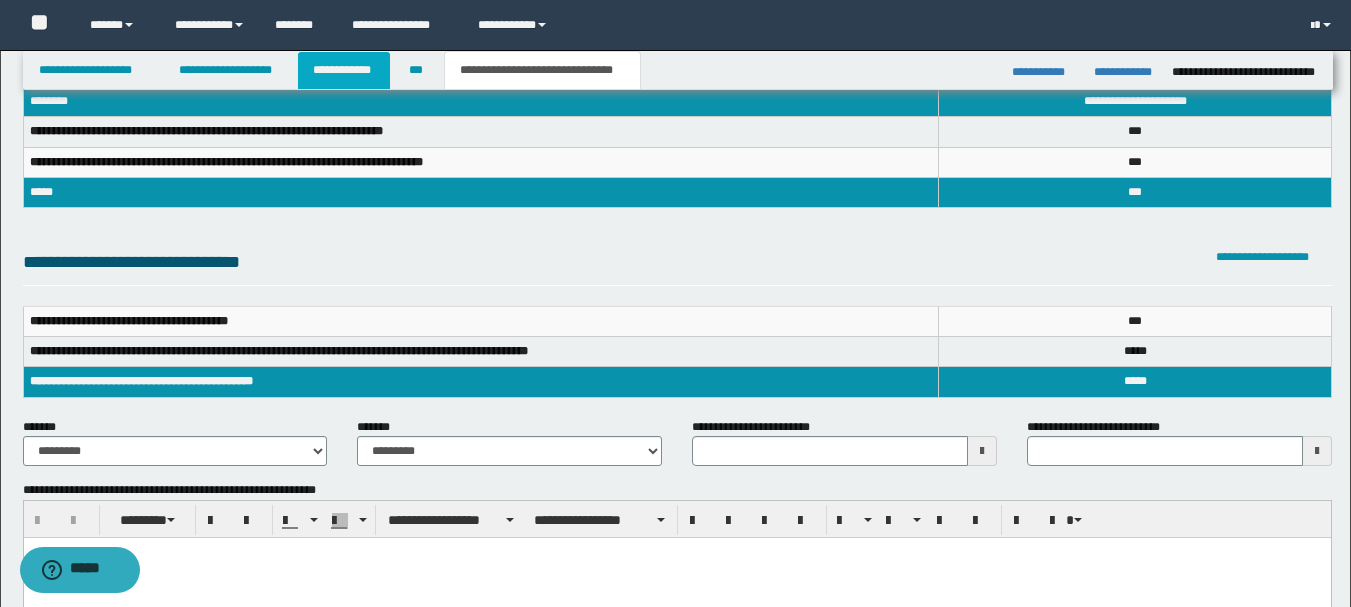 click on "**********" at bounding box center [344, 70] 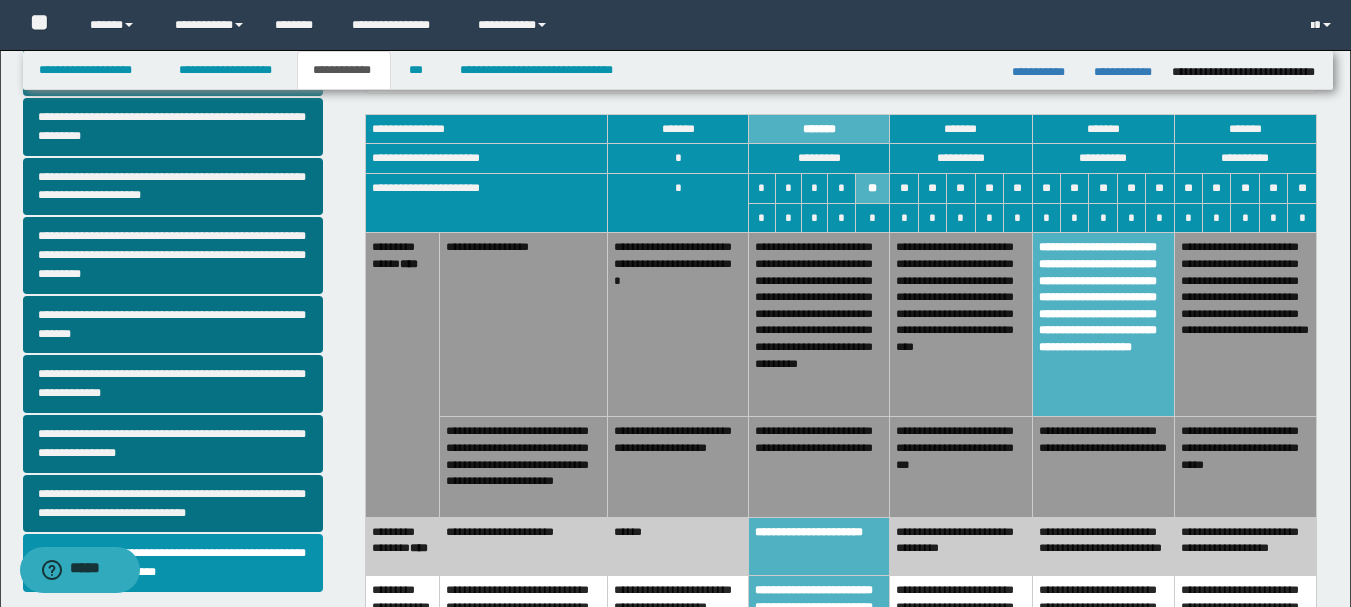 scroll, scrollTop: 600, scrollLeft: 0, axis: vertical 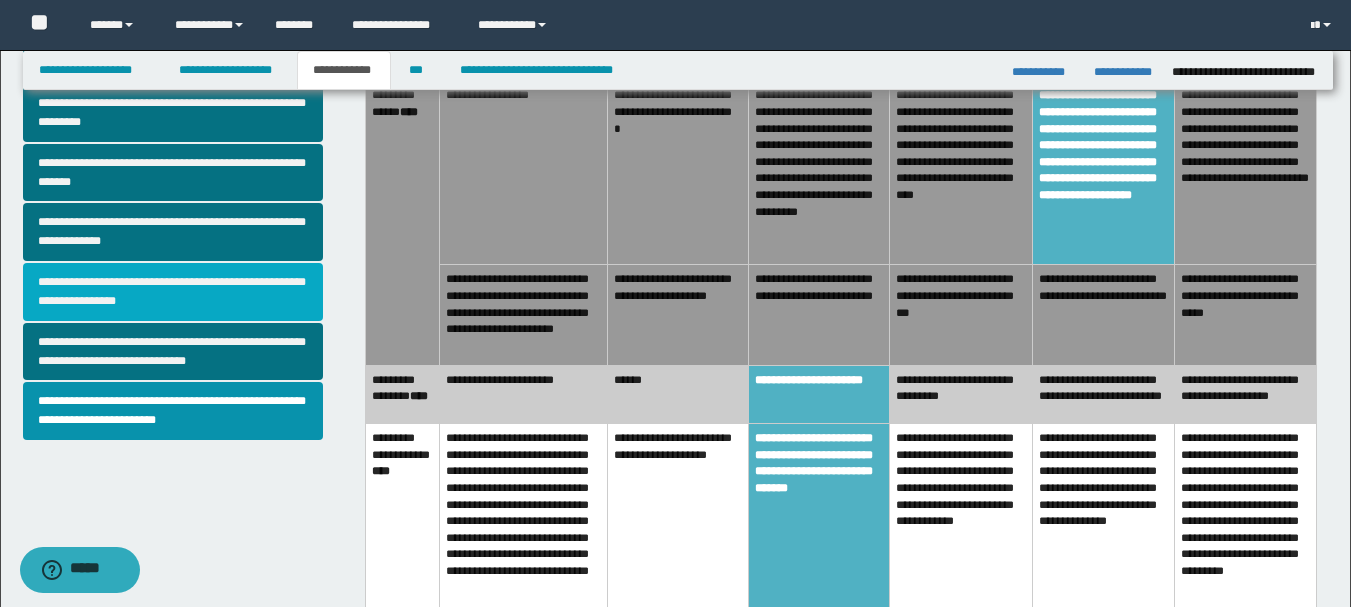 click on "**********" at bounding box center (173, 292) 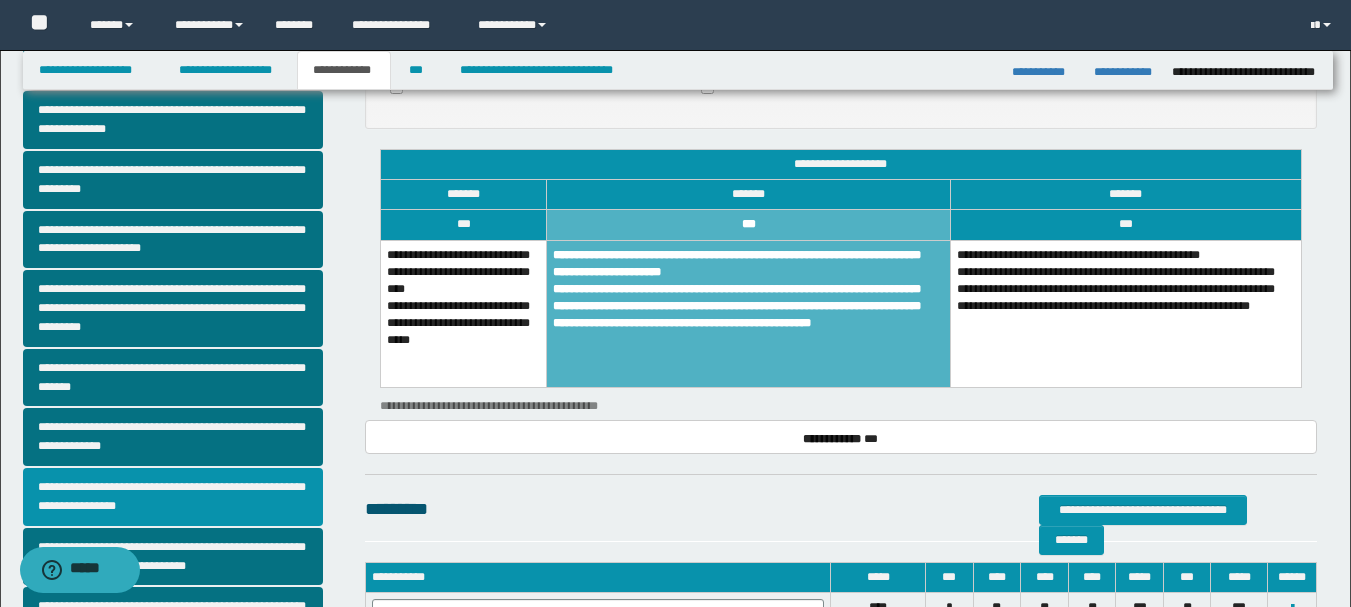 scroll, scrollTop: 400, scrollLeft: 0, axis: vertical 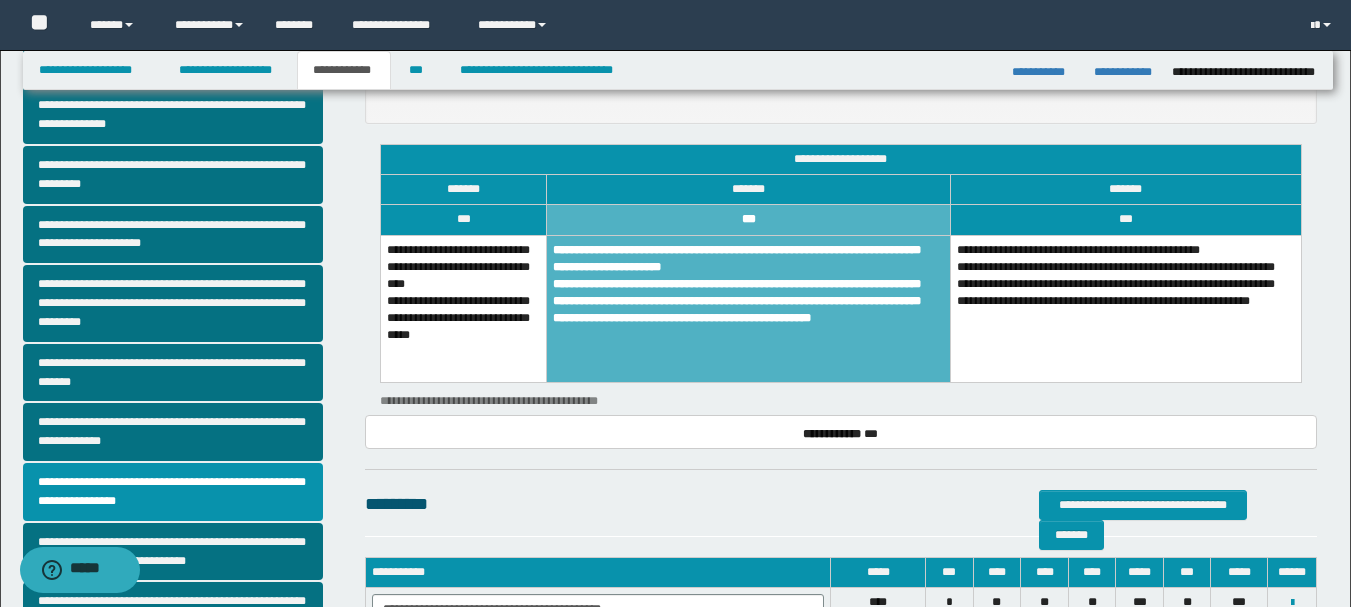 click on "**********" at bounding box center [1125, 308] 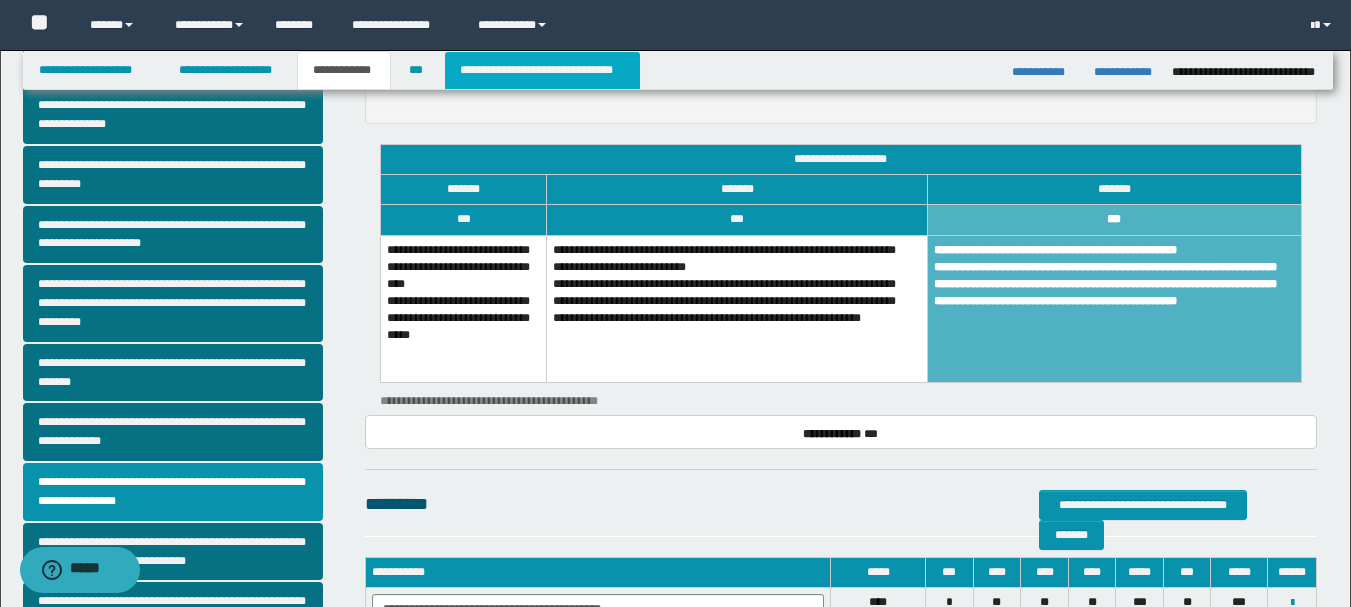 click on "**********" at bounding box center (542, 70) 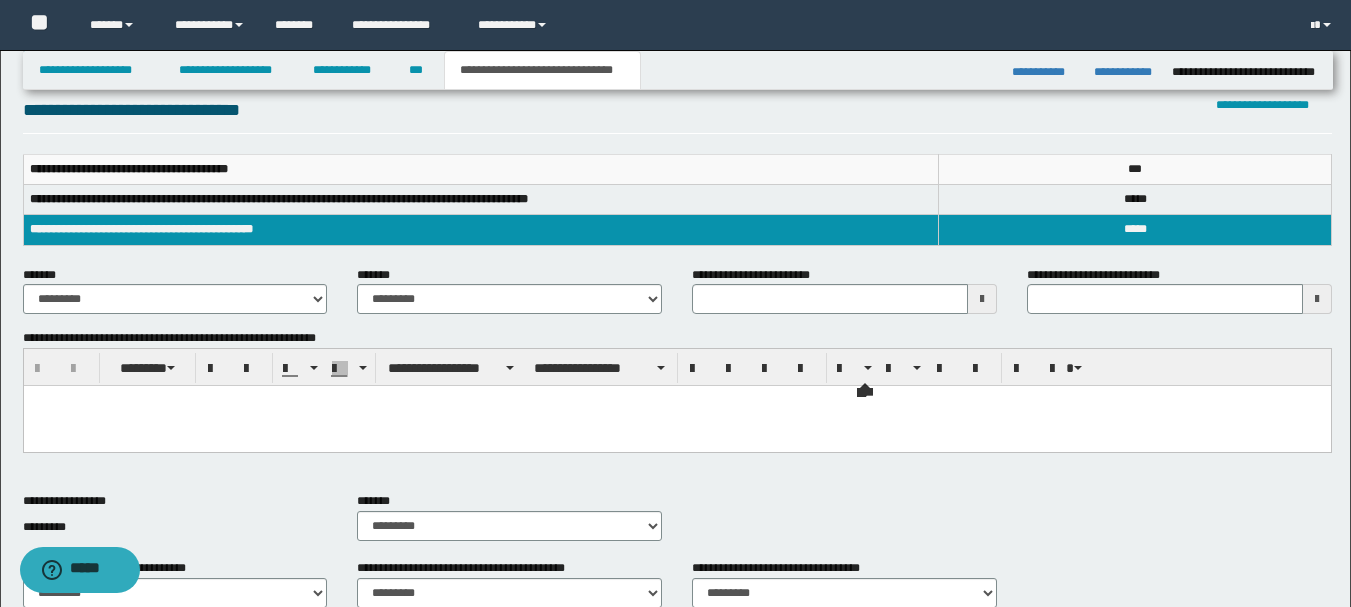 scroll, scrollTop: 0, scrollLeft: 0, axis: both 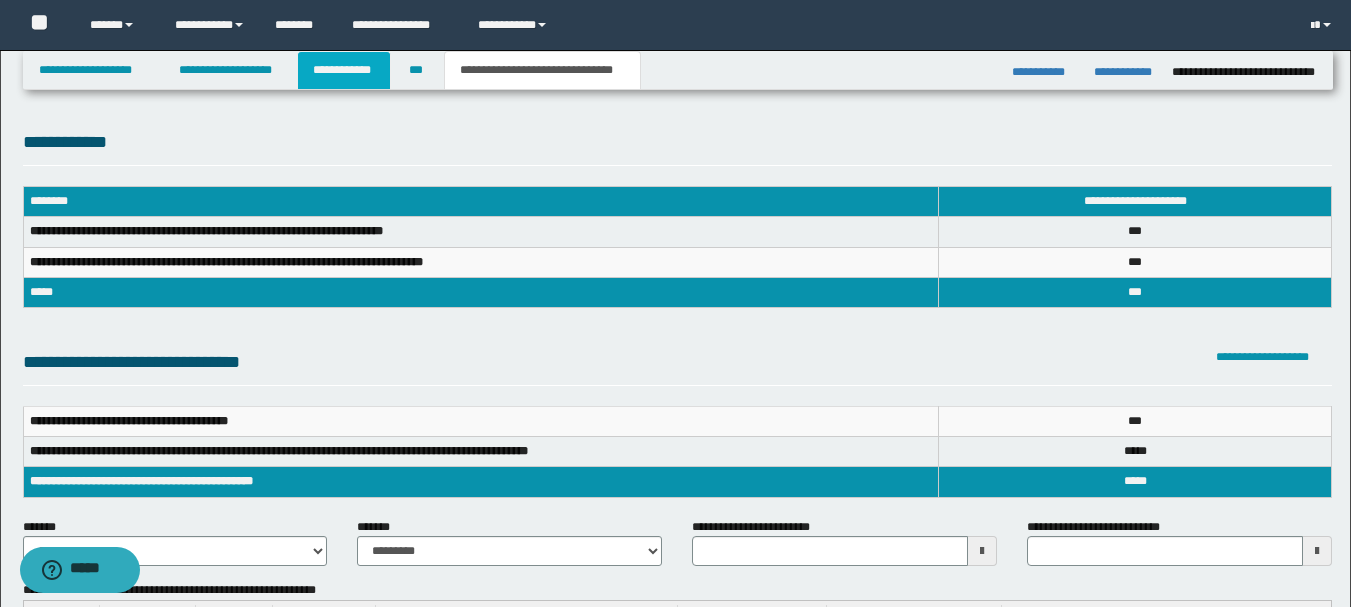 click on "**********" at bounding box center [344, 70] 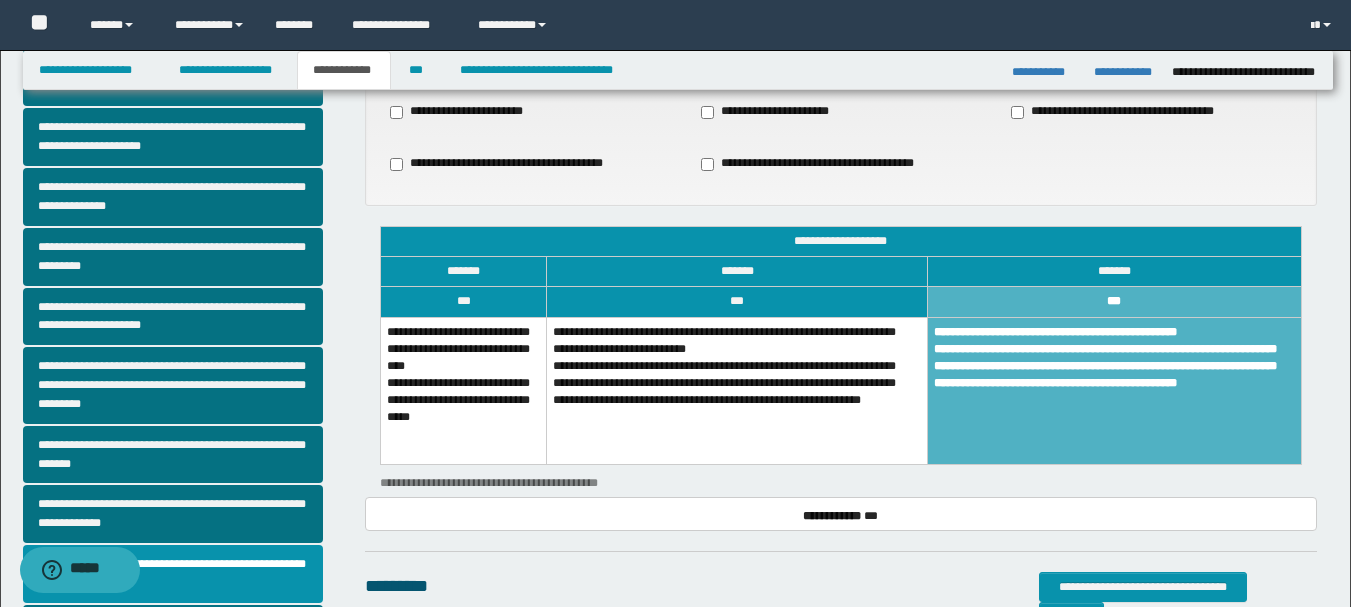 scroll, scrollTop: 400, scrollLeft: 0, axis: vertical 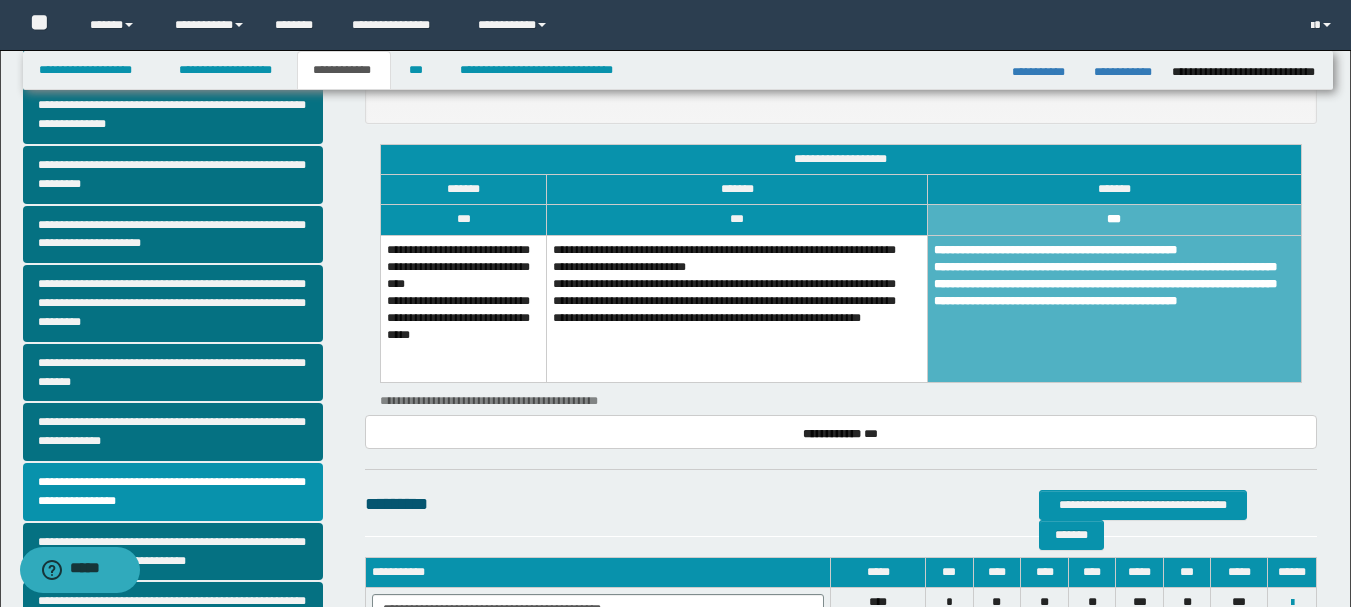 click on "**********" at bounding box center [737, 308] 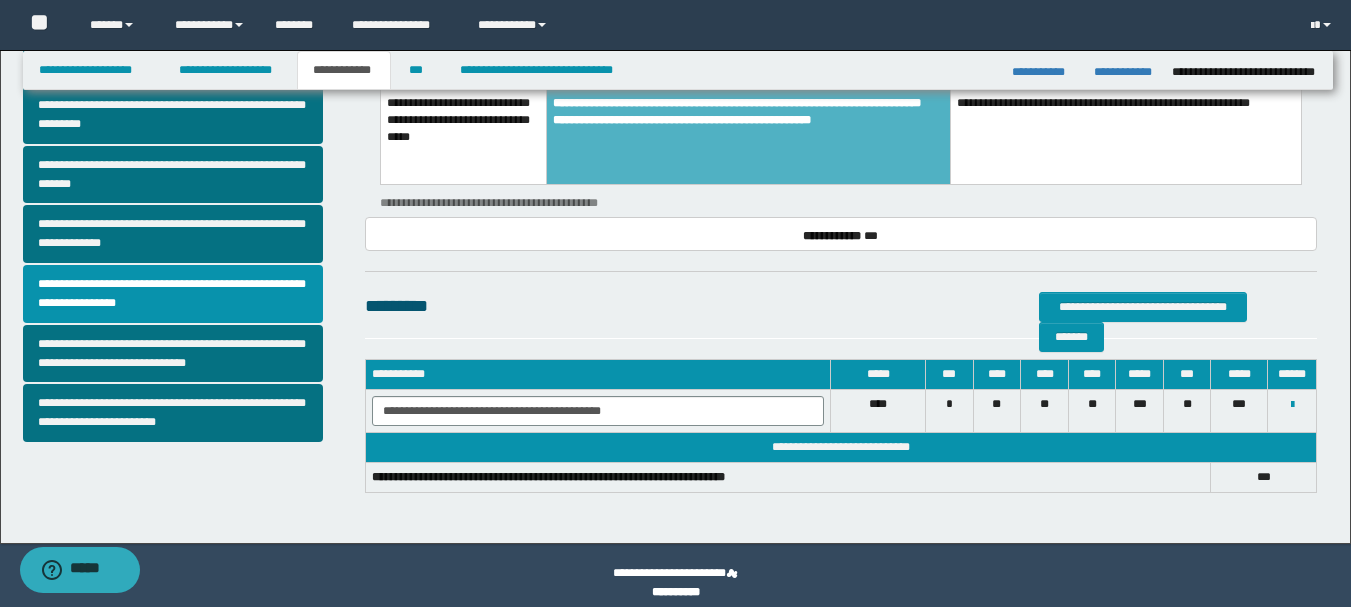 scroll, scrollTop: 613, scrollLeft: 0, axis: vertical 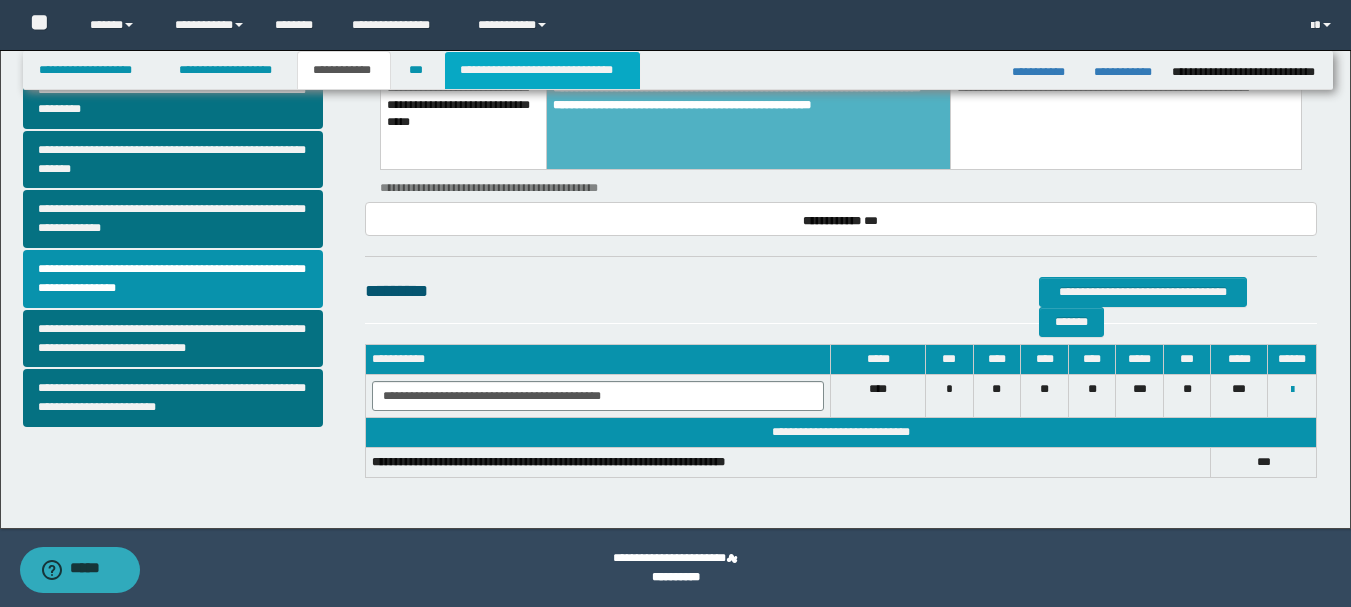 click on "**********" at bounding box center [542, 70] 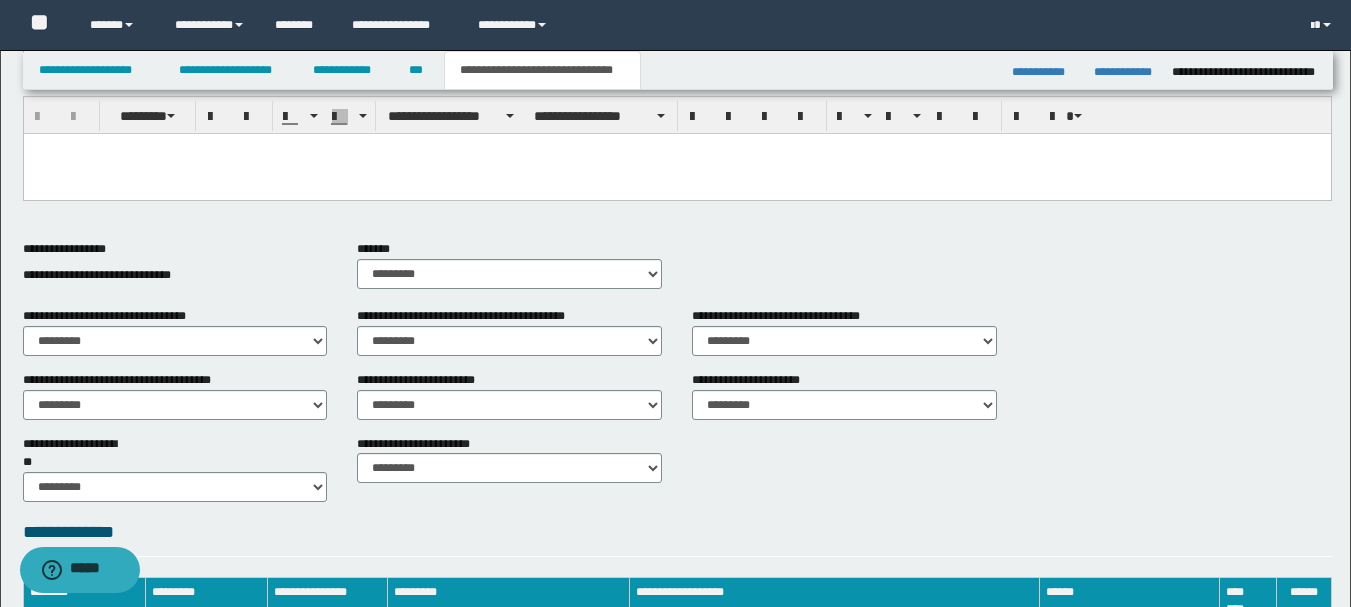 scroll, scrollTop: 313, scrollLeft: 0, axis: vertical 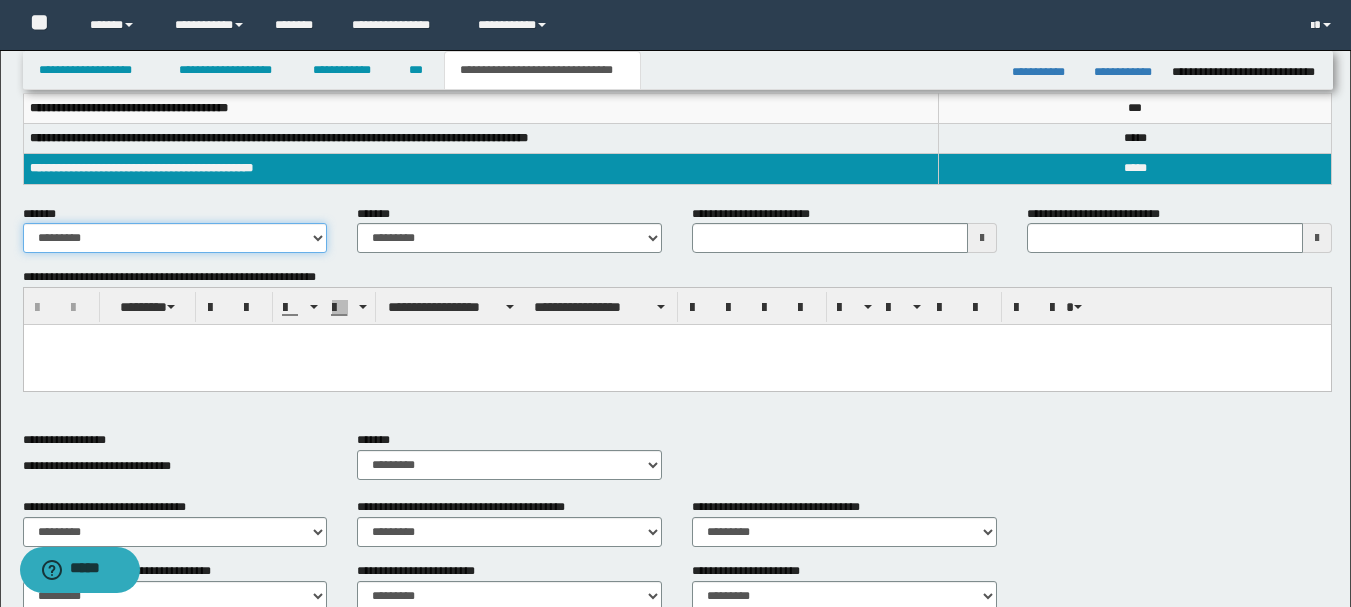 click on "**********" at bounding box center [175, 238] 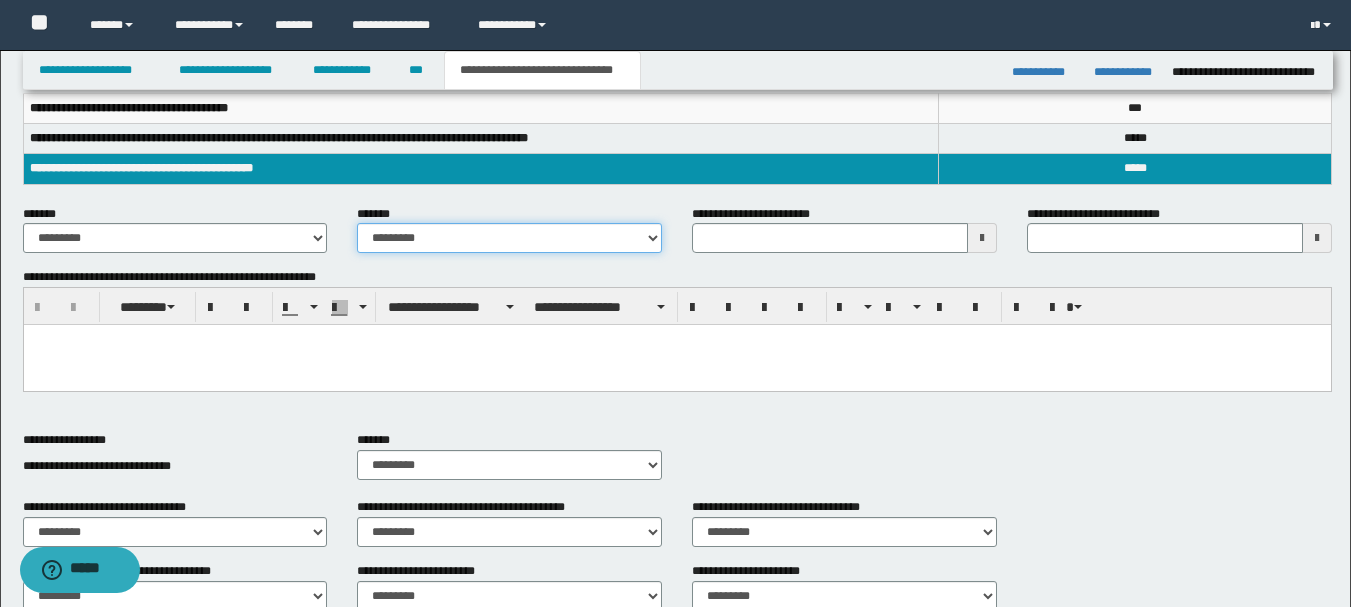 click on "**********" at bounding box center [509, 238] 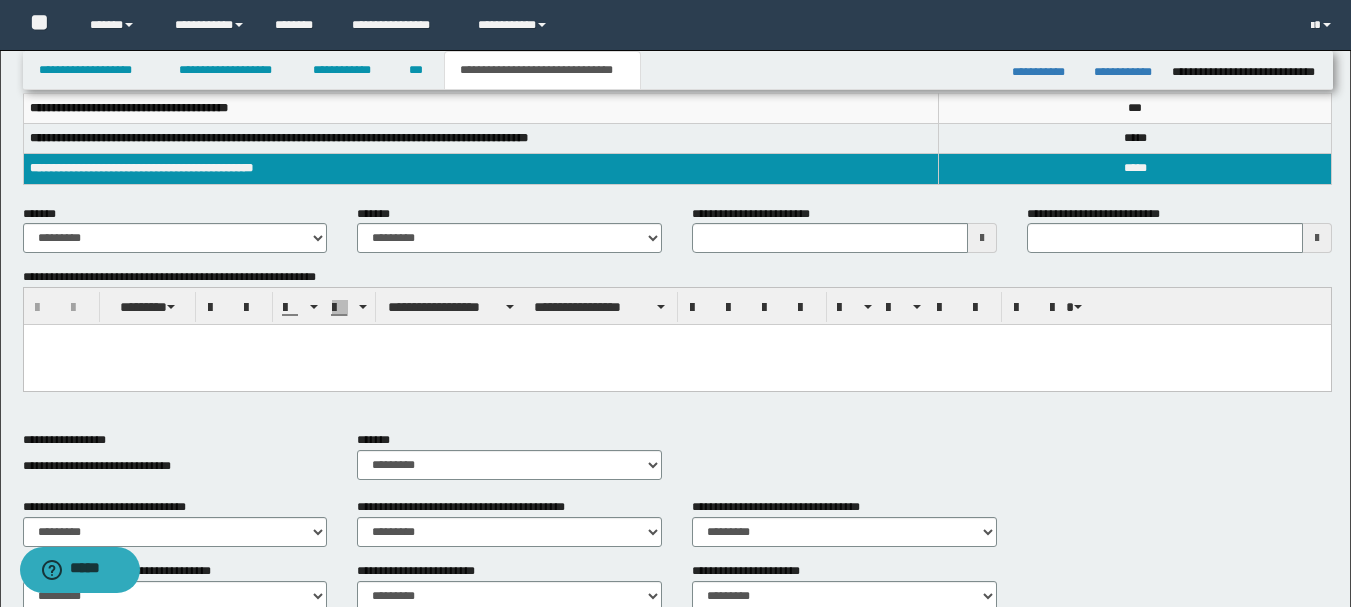 click at bounding box center [982, 238] 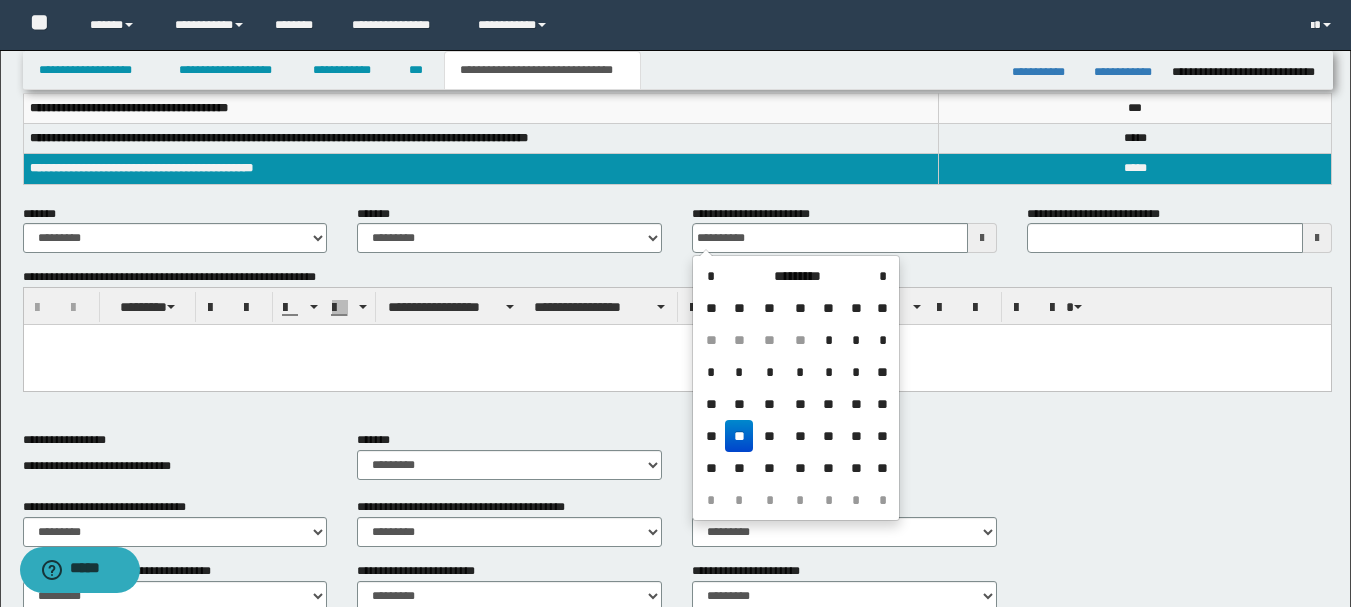 click on "**" at bounding box center (739, 436) 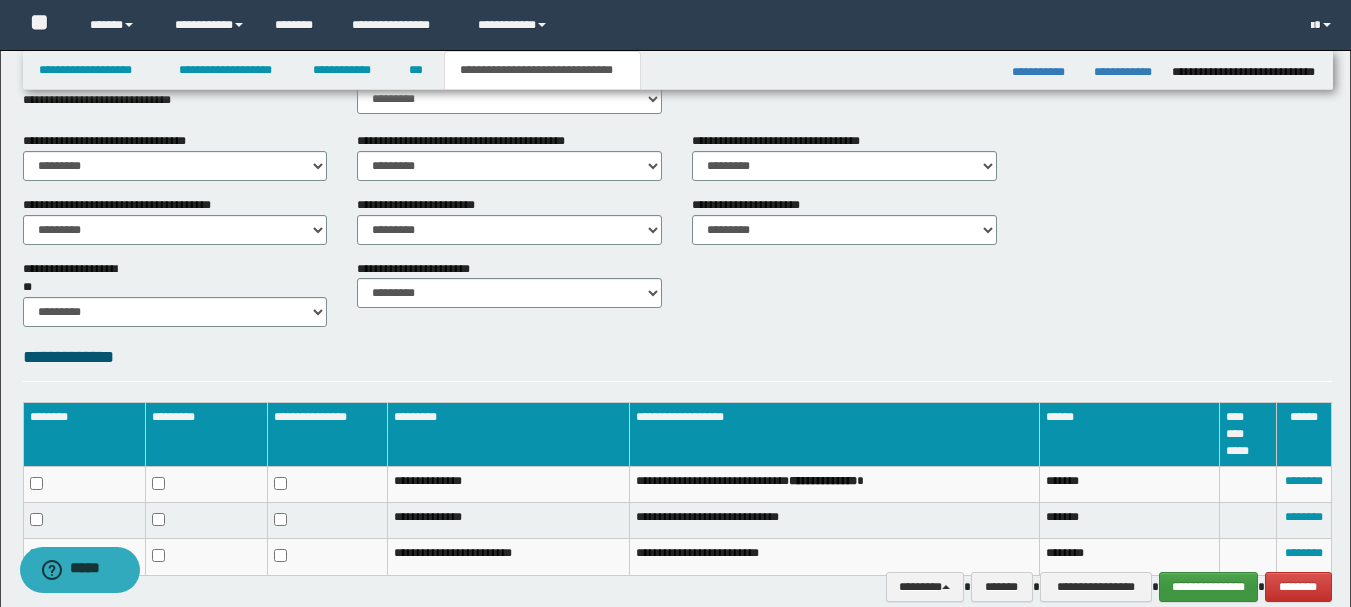 scroll, scrollTop: 771, scrollLeft: 0, axis: vertical 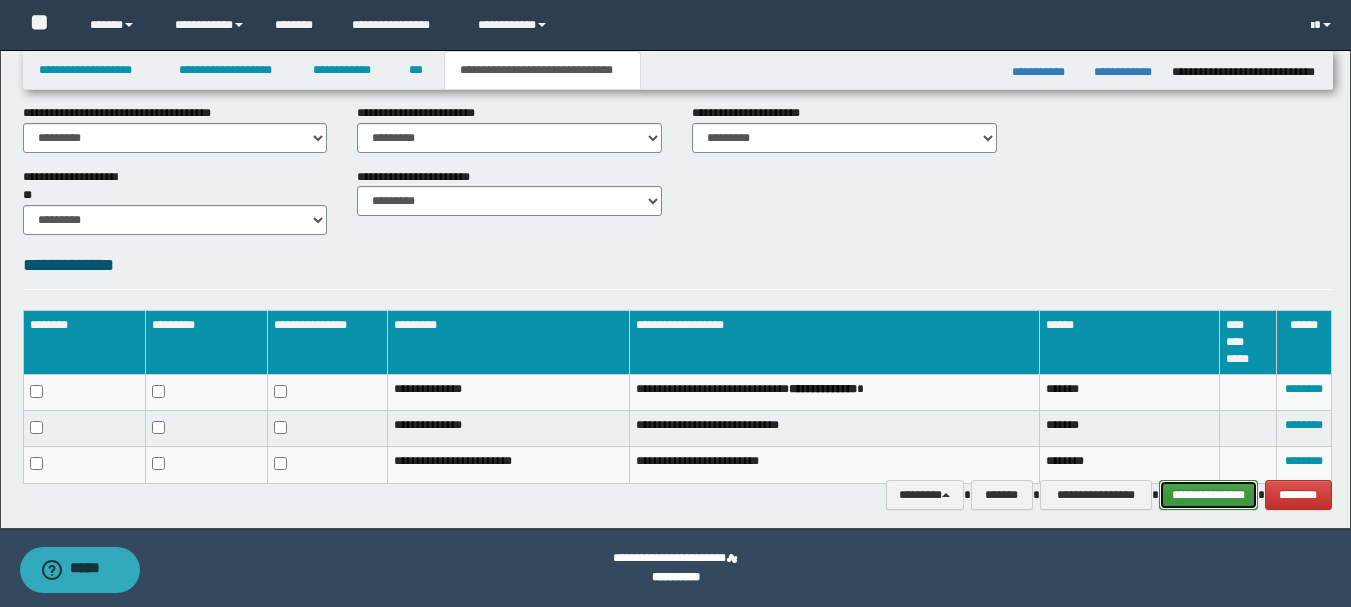 click on "**********" at bounding box center (1208, 495) 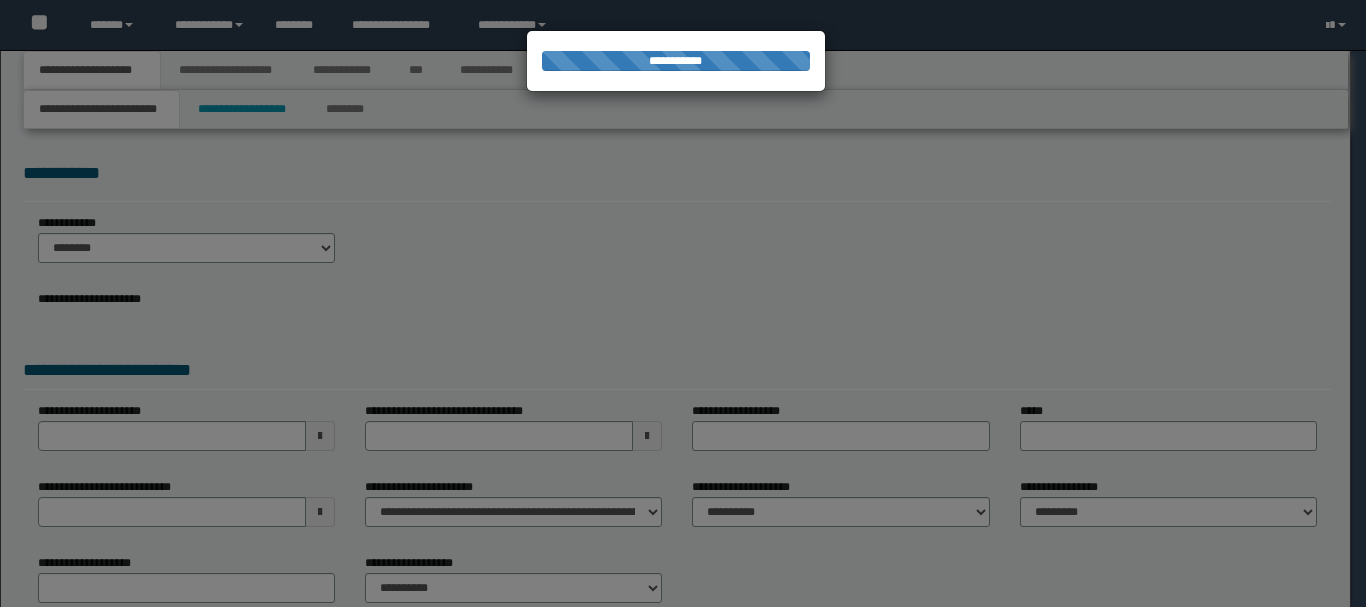 scroll, scrollTop: 0, scrollLeft: 0, axis: both 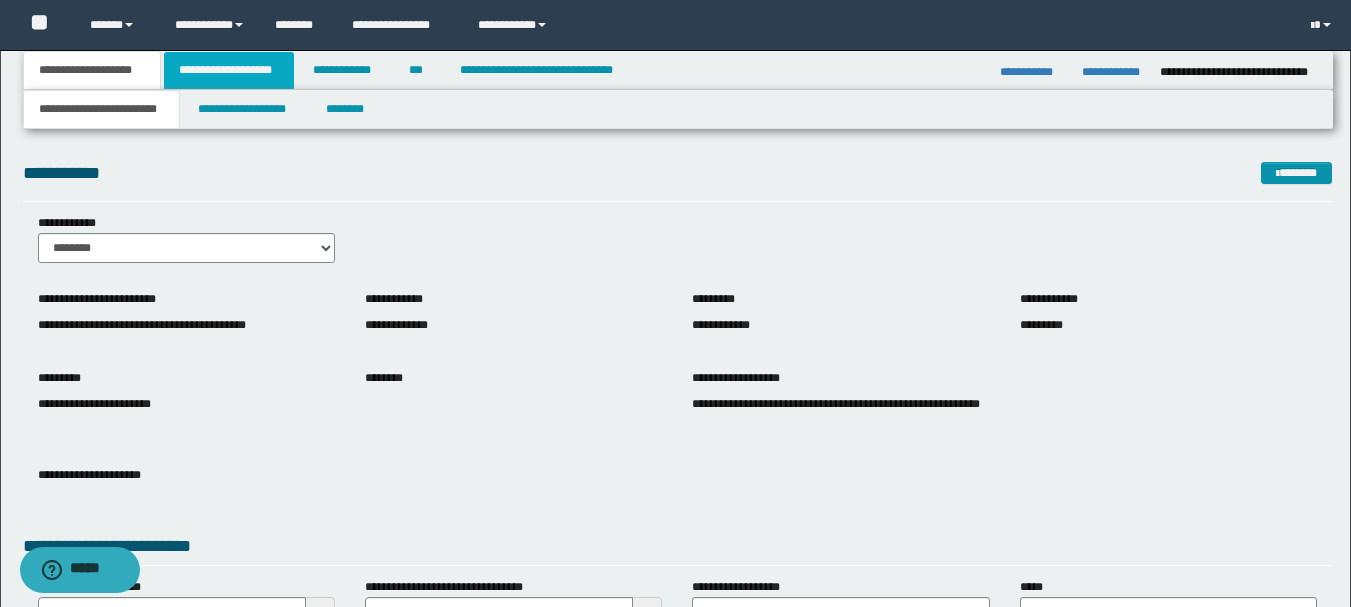 click on "**********" at bounding box center [229, 70] 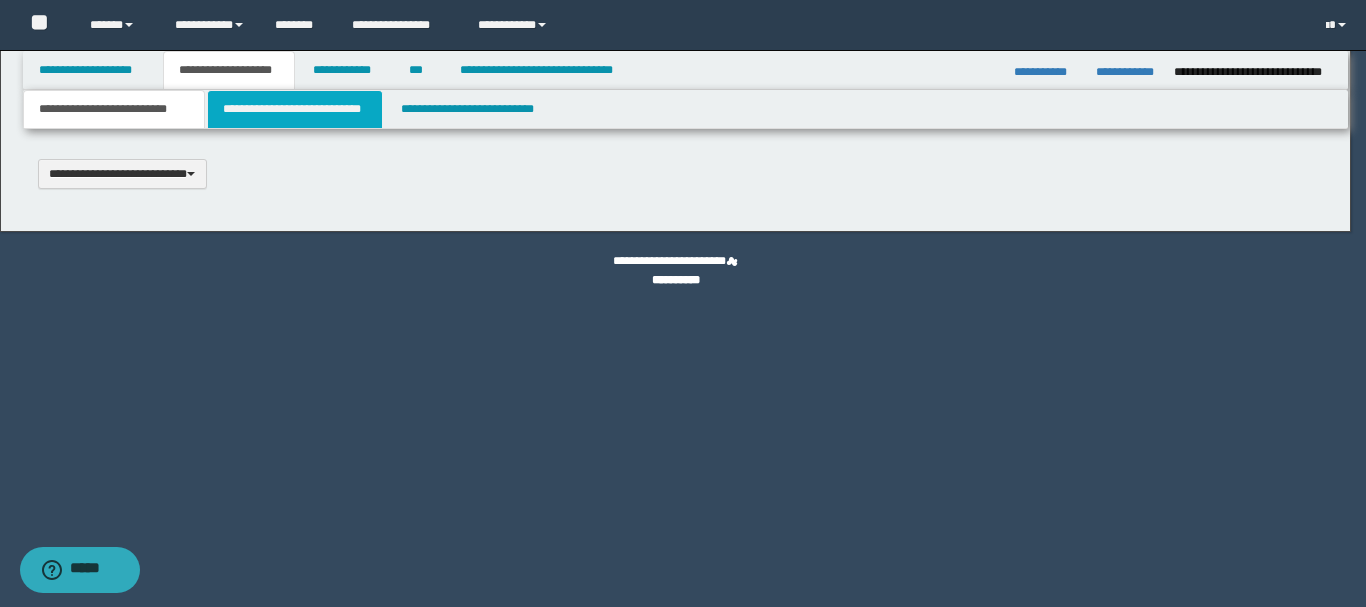 scroll, scrollTop: 0, scrollLeft: 0, axis: both 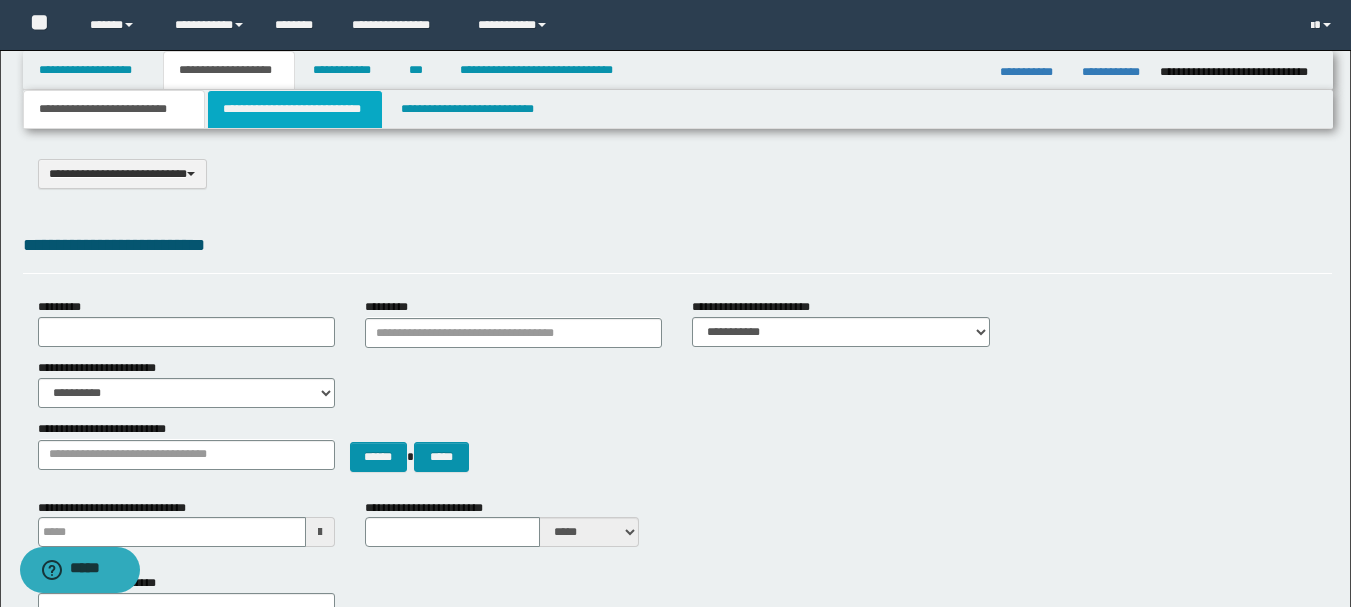 click on "**********" at bounding box center [295, 109] 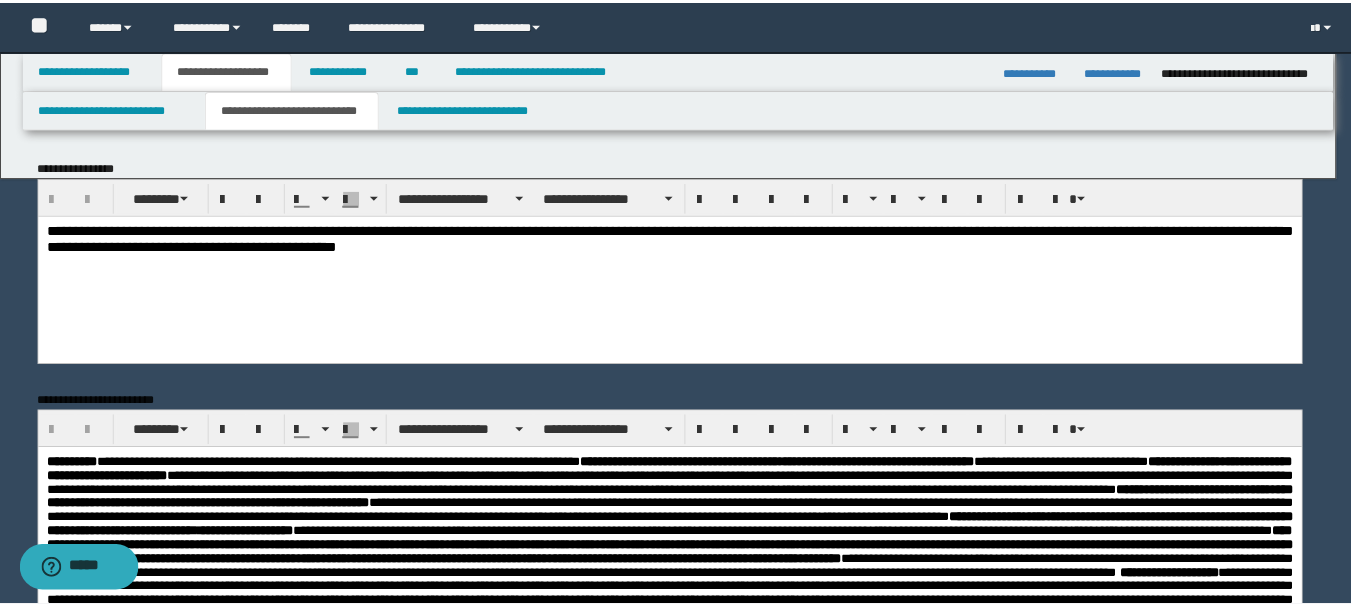 scroll, scrollTop: 0, scrollLeft: 0, axis: both 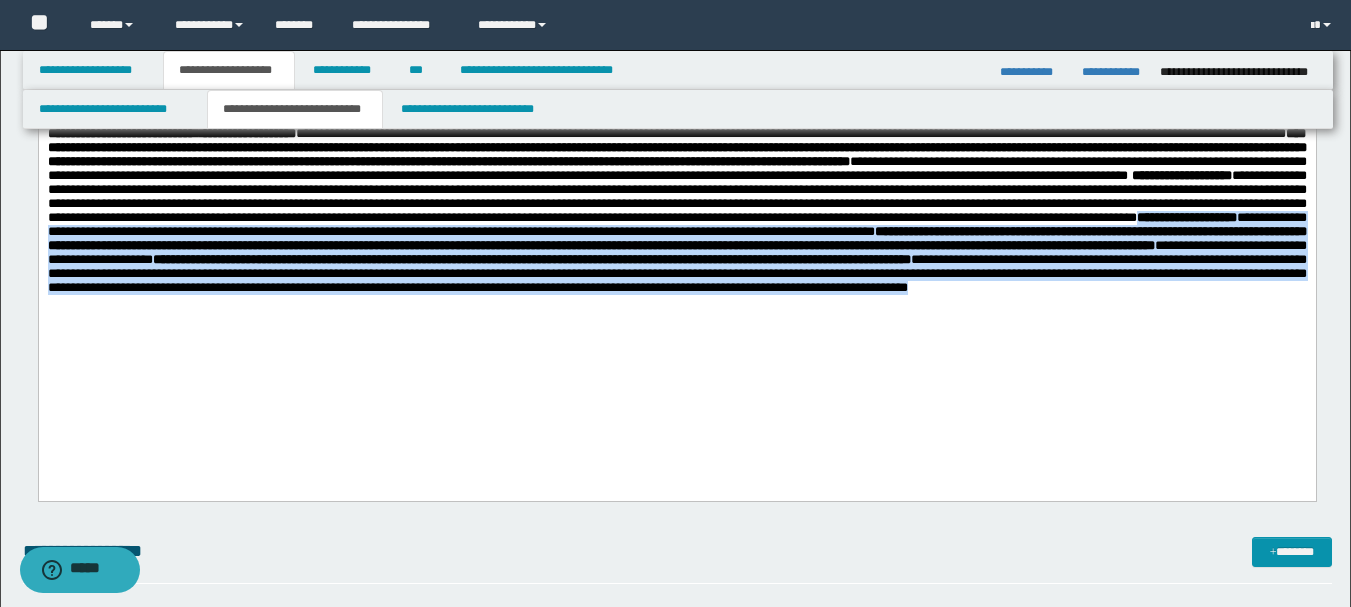 drag, startPoint x: 622, startPoint y: 288, endPoint x: 711, endPoint y: 378, distance: 126.57409 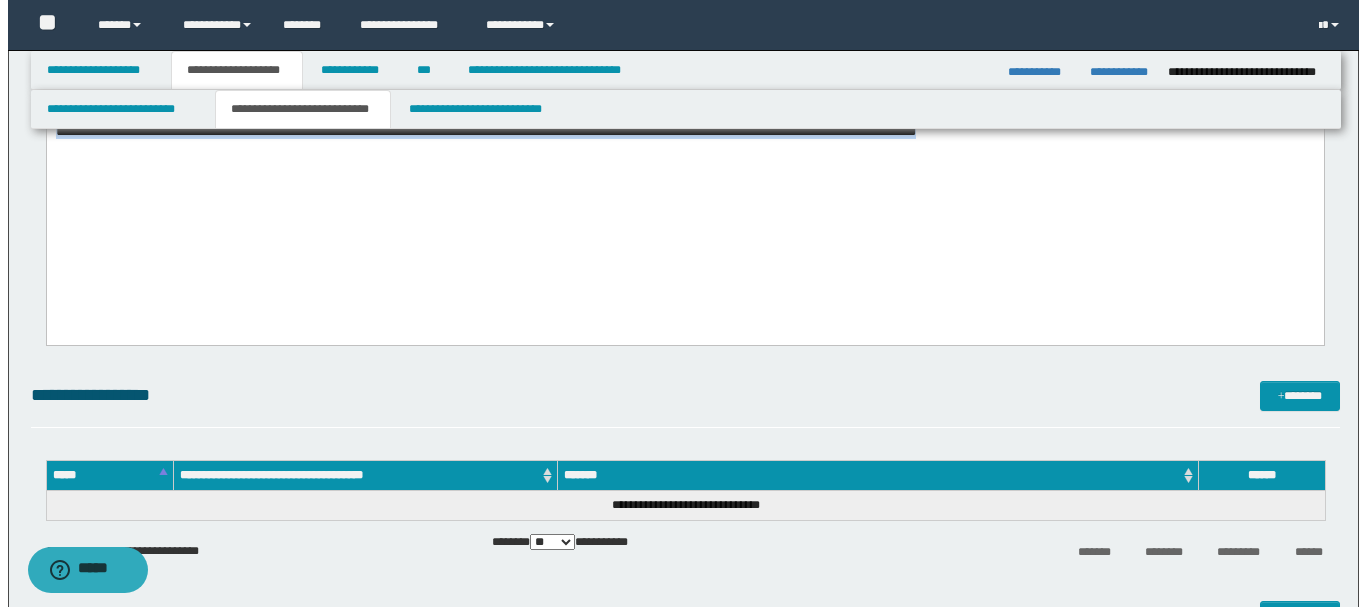scroll, scrollTop: 600, scrollLeft: 0, axis: vertical 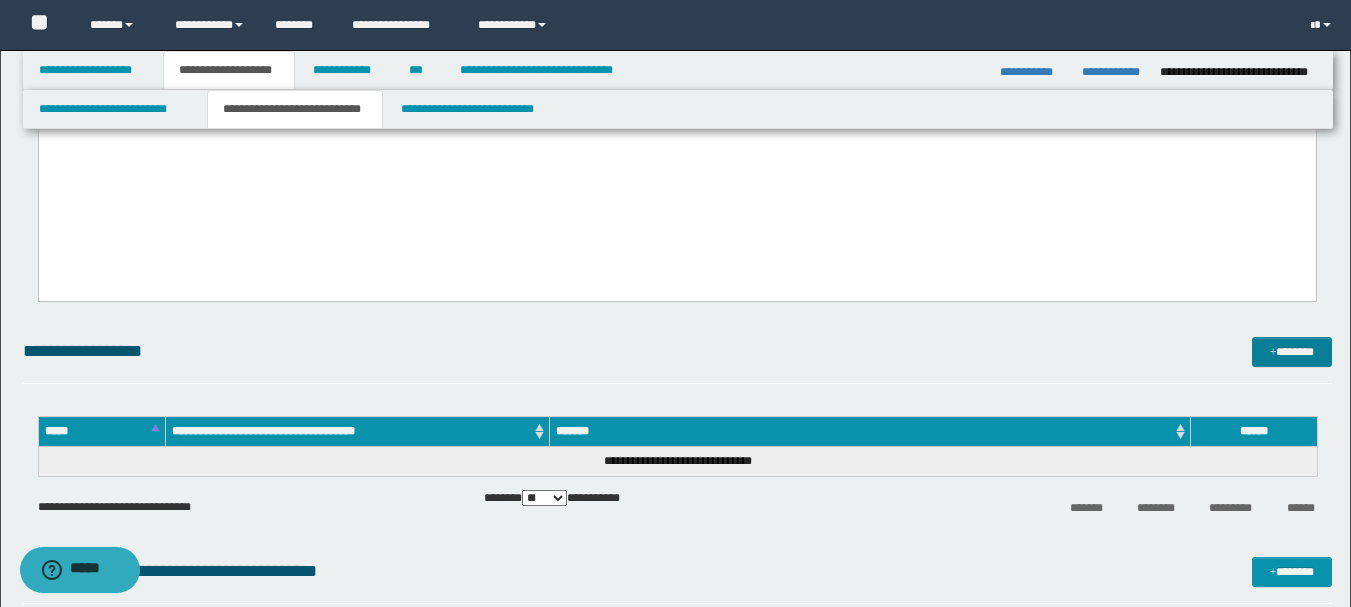 click on "*******" at bounding box center (1292, 352) 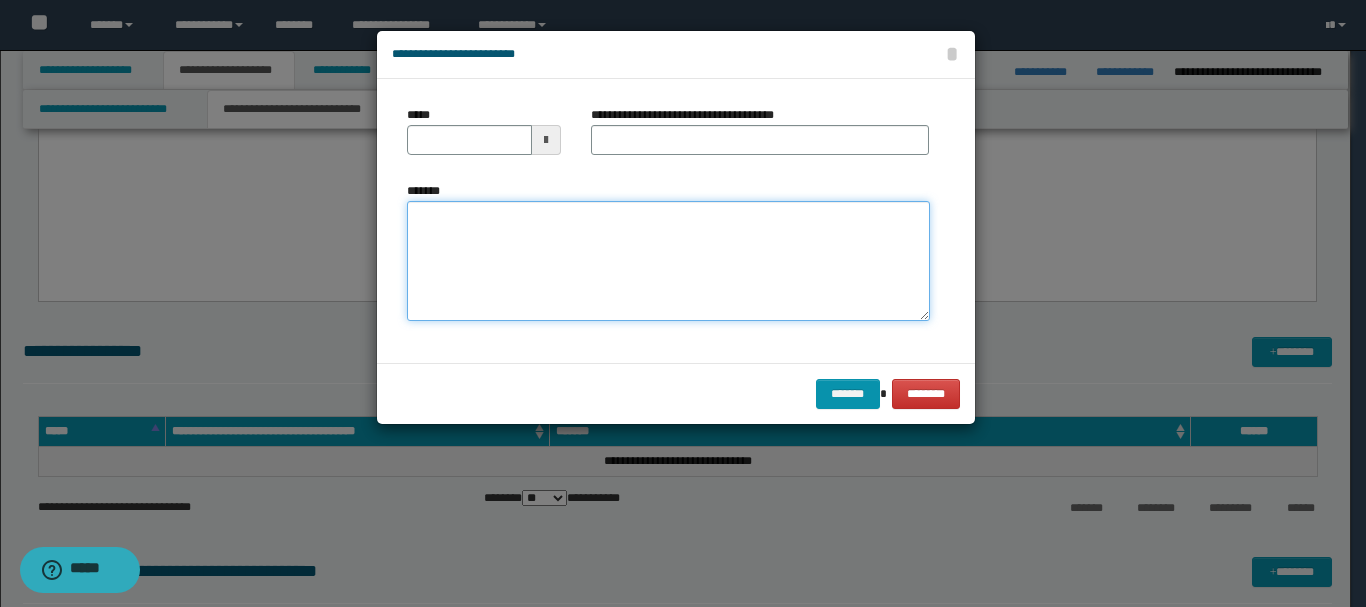 paste on "**********" 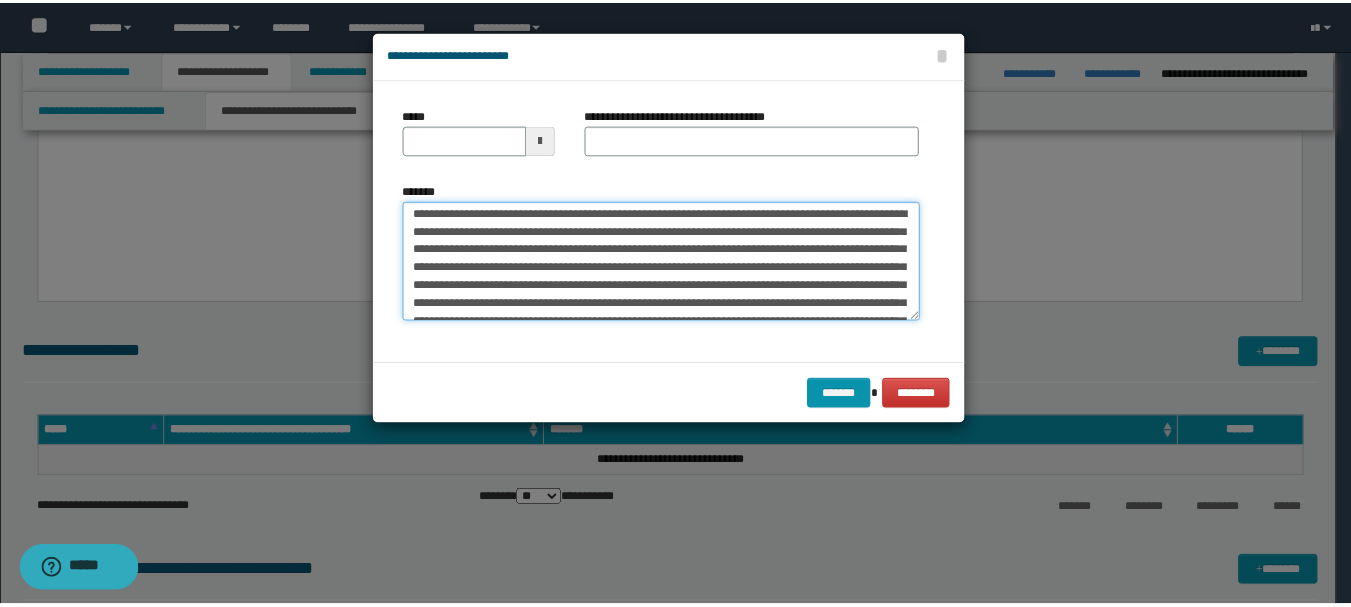 scroll, scrollTop: 0, scrollLeft: 0, axis: both 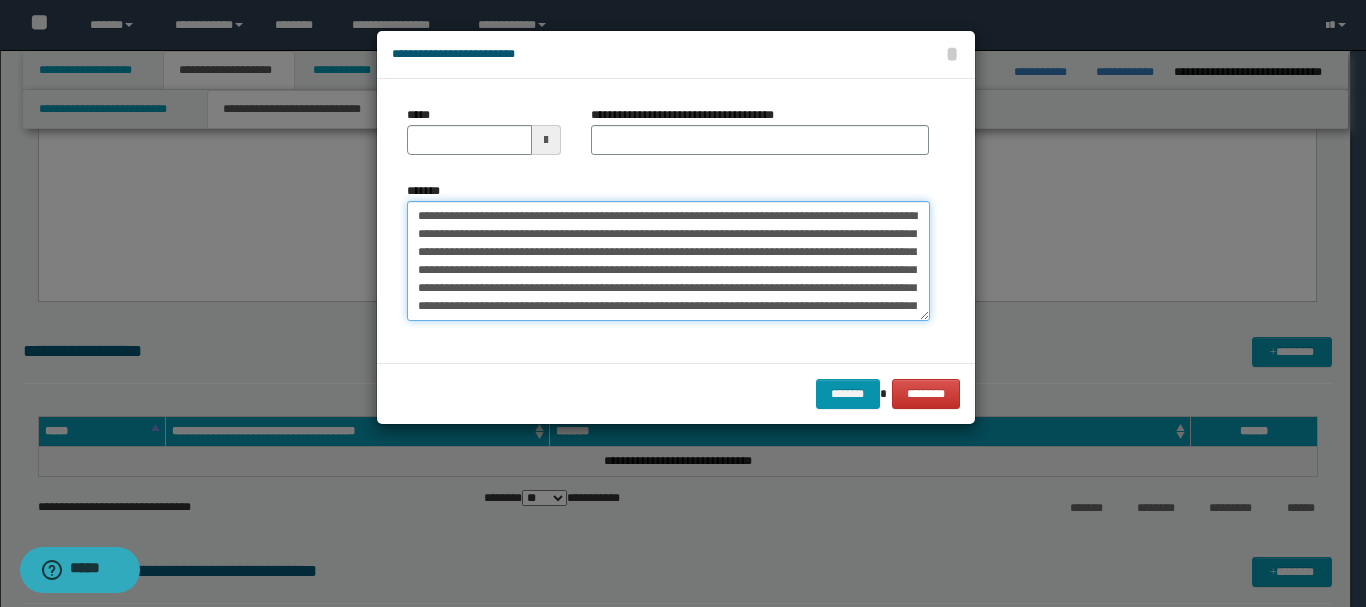 type on "**********" 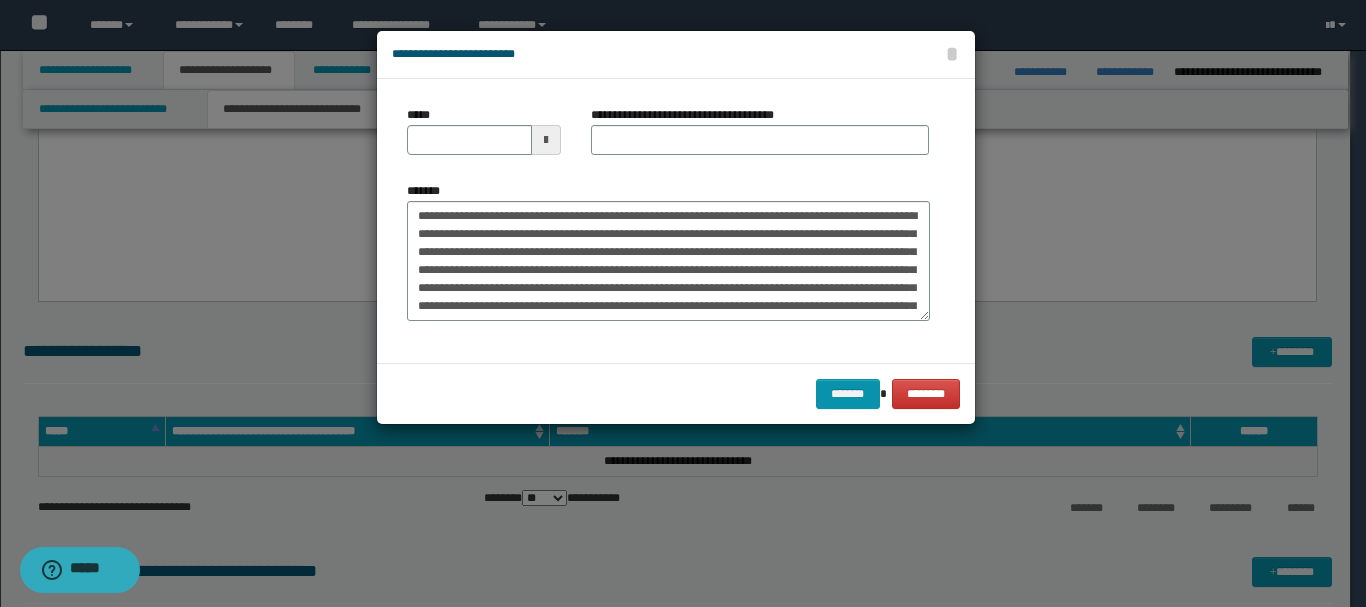 click at bounding box center [546, 140] 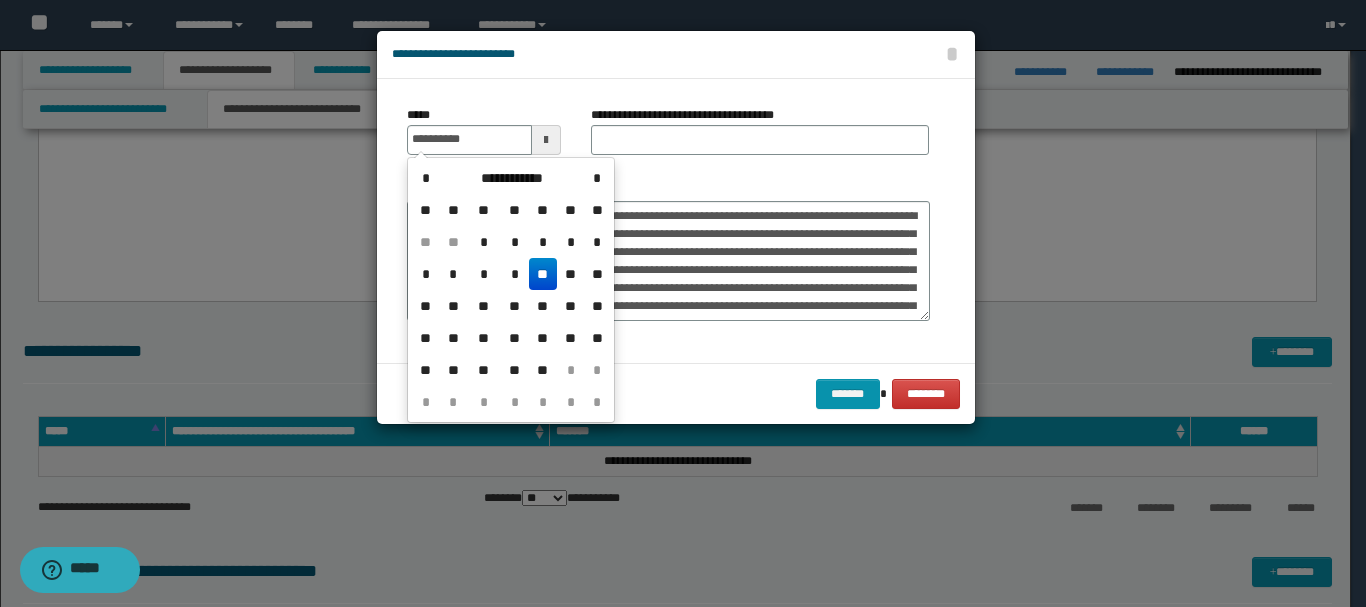 click on "**" at bounding box center [543, 274] 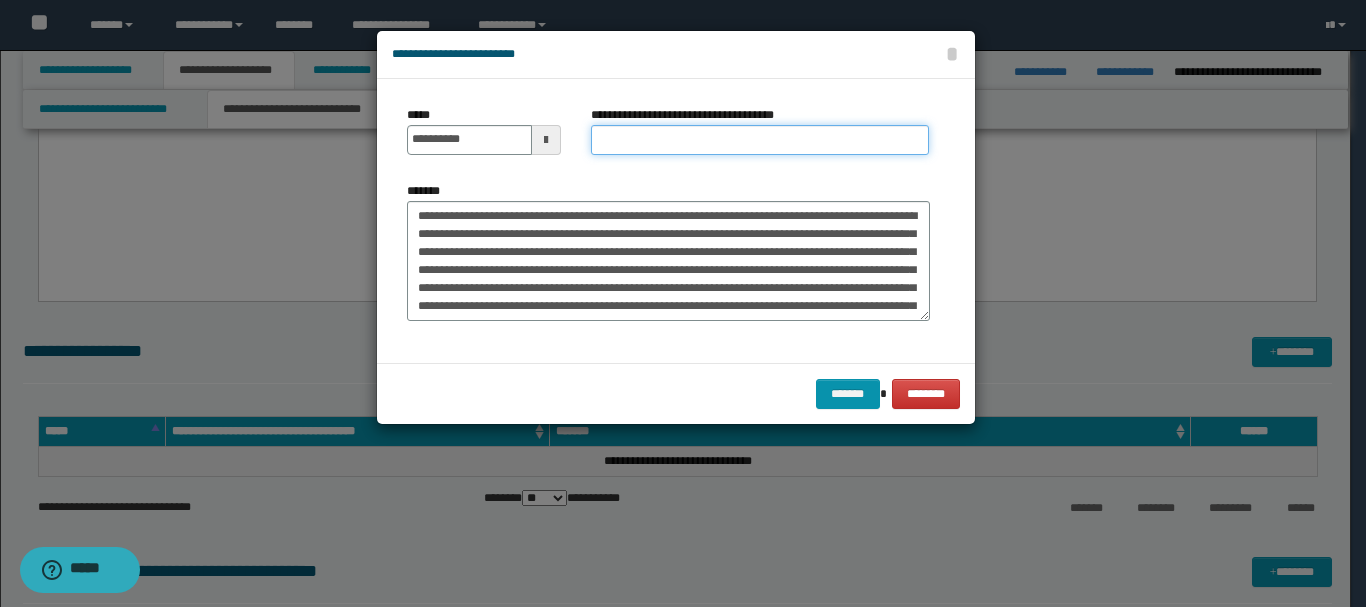 click on "**********" at bounding box center (760, 140) 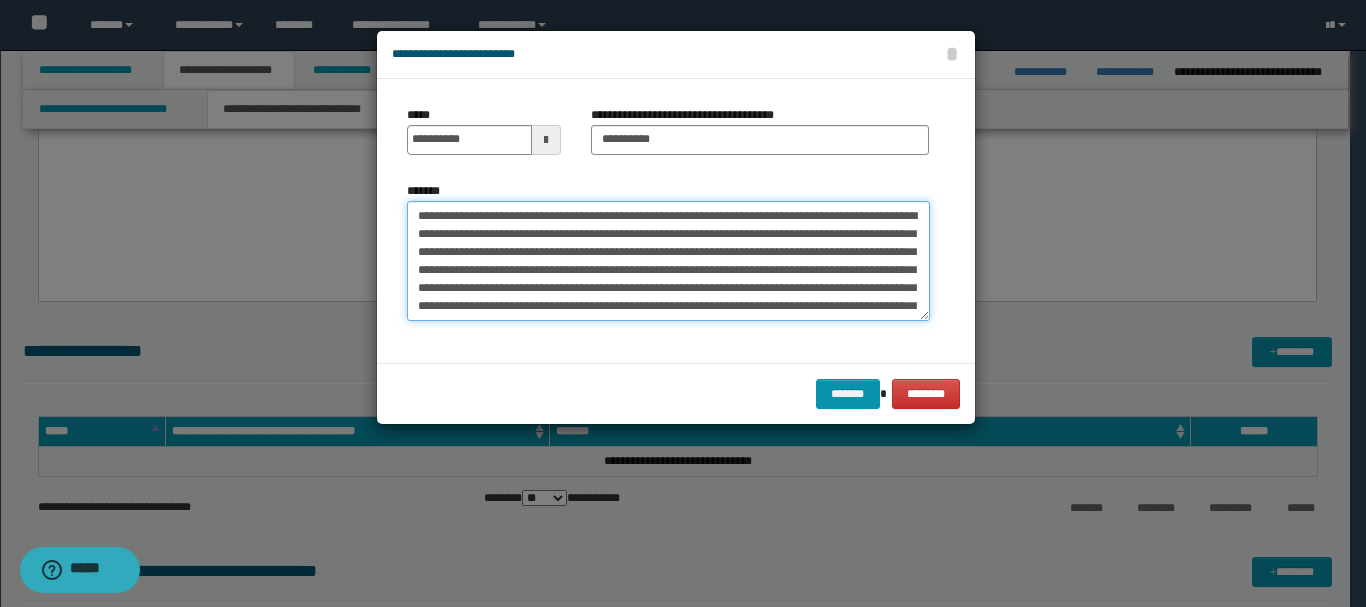 click on "*******" at bounding box center (668, 261) 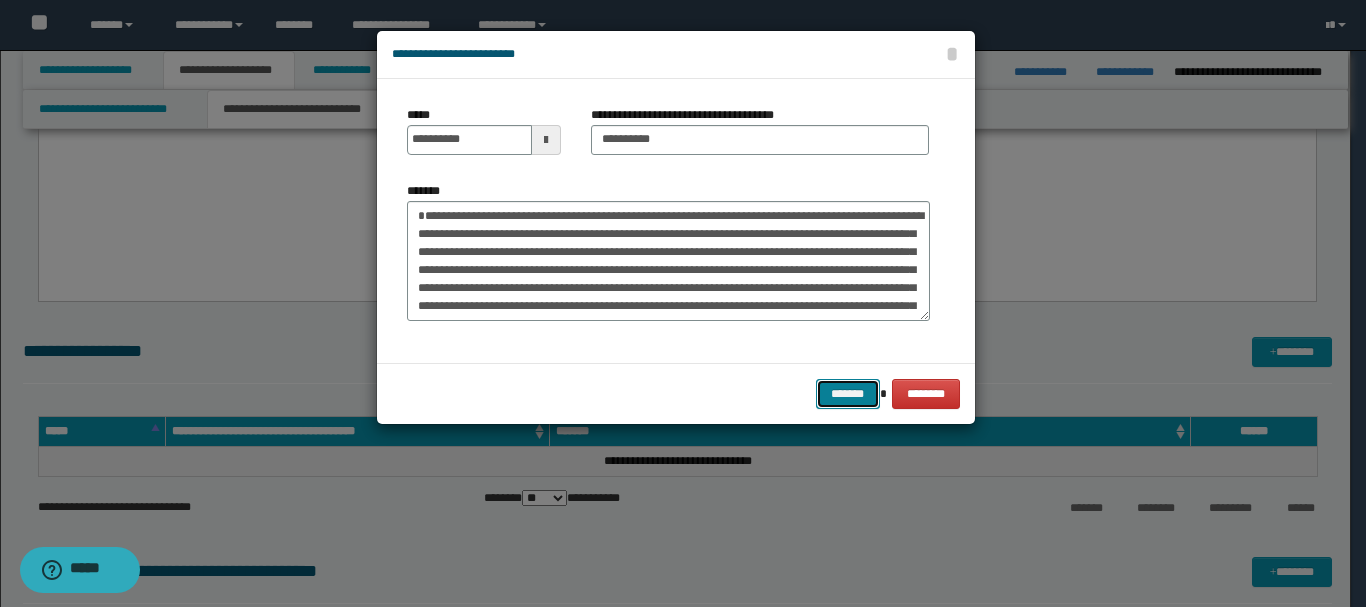 click on "*******" at bounding box center (848, 394) 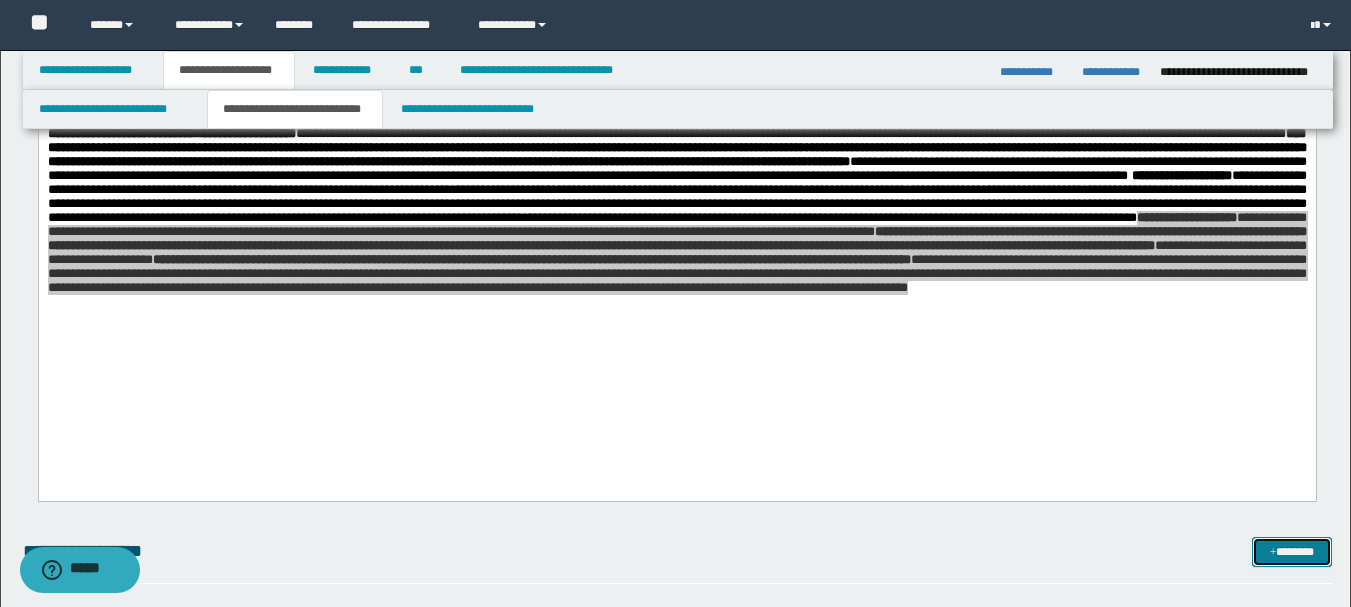 scroll, scrollTop: 300, scrollLeft: 0, axis: vertical 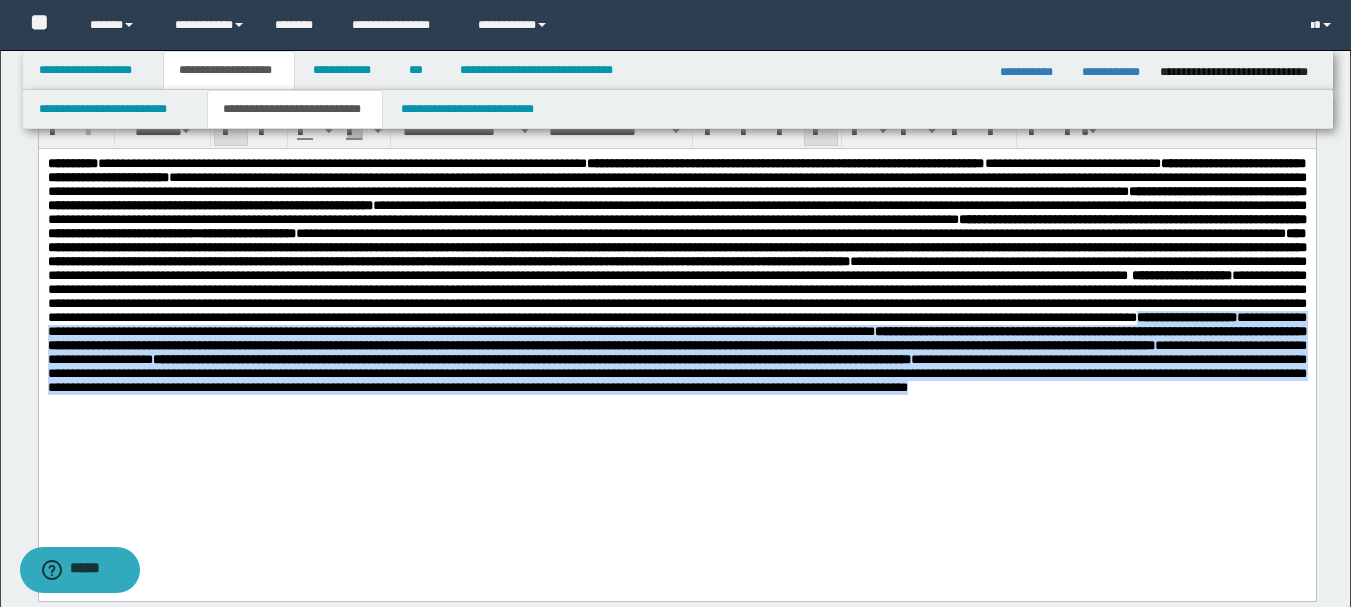 click on "**********" at bounding box center (247, 232) 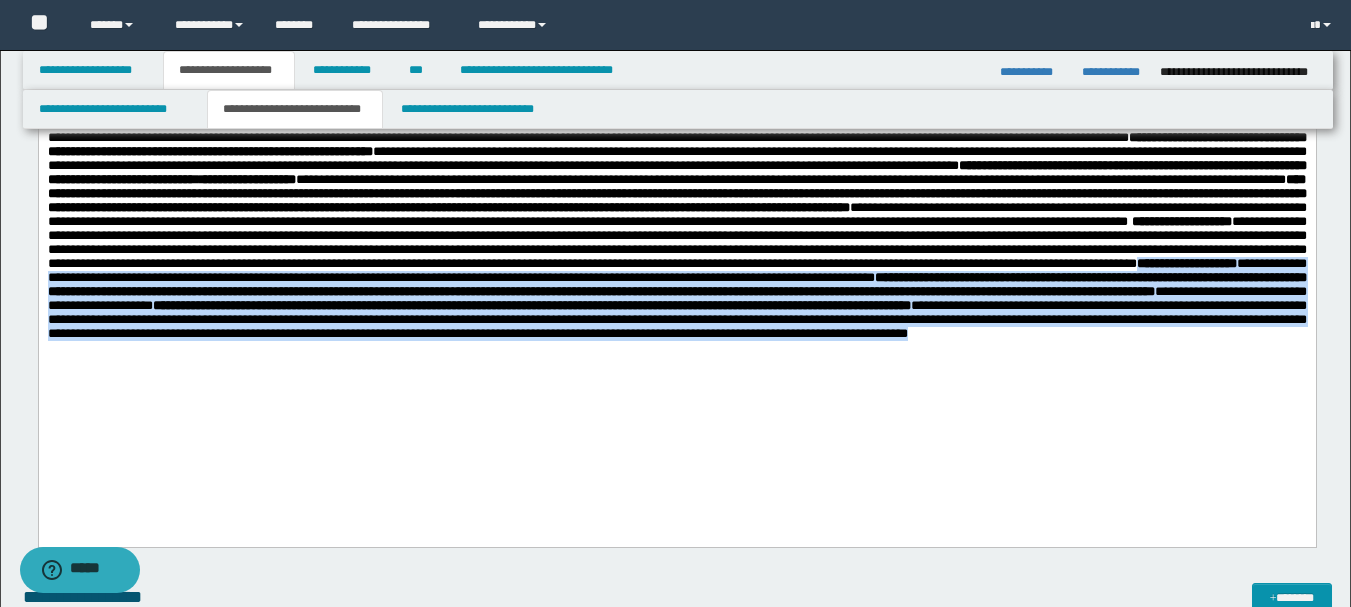 scroll, scrollTop: 400, scrollLeft: 0, axis: vertical 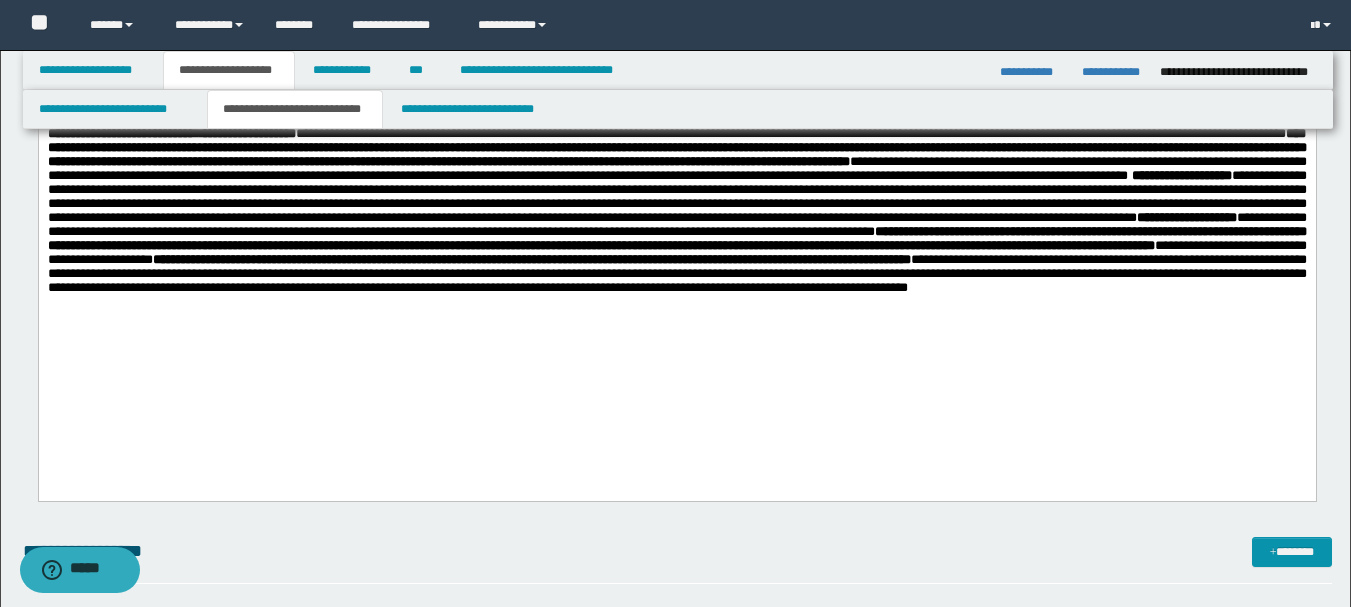 click on "**********" at bounding box center [247, 132] 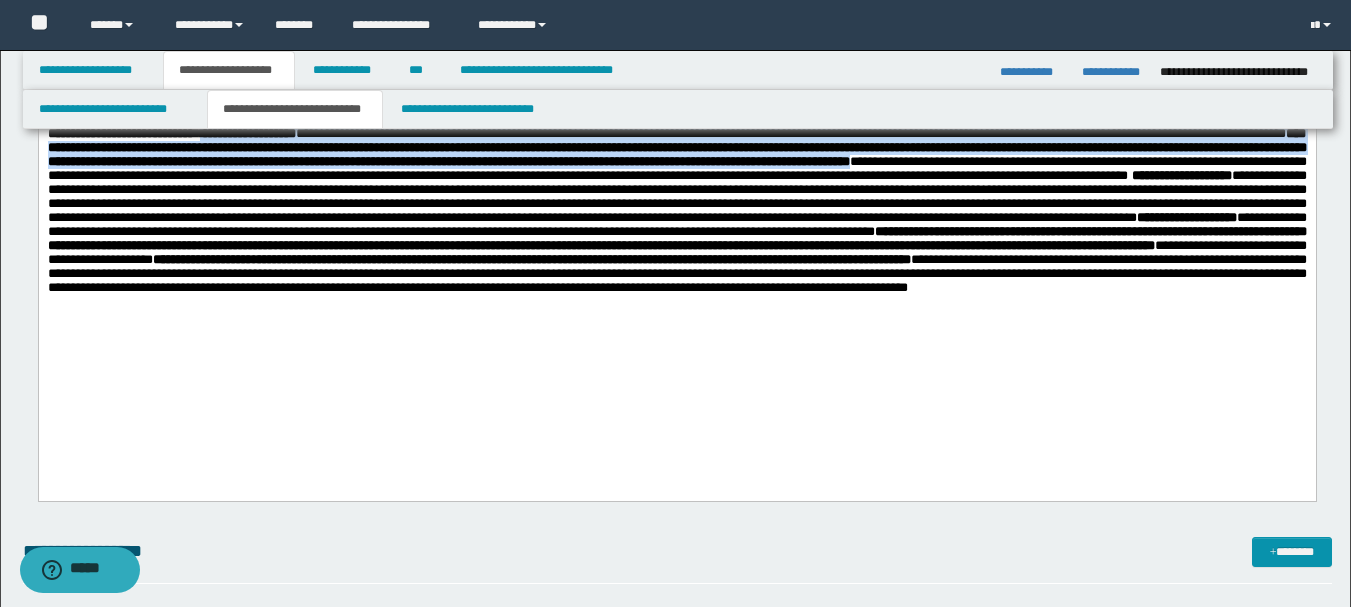 drag, startPoint x: 402, startPoint y: 158, endPoint x: 560, endPoint y: 207, distance: 165.42369 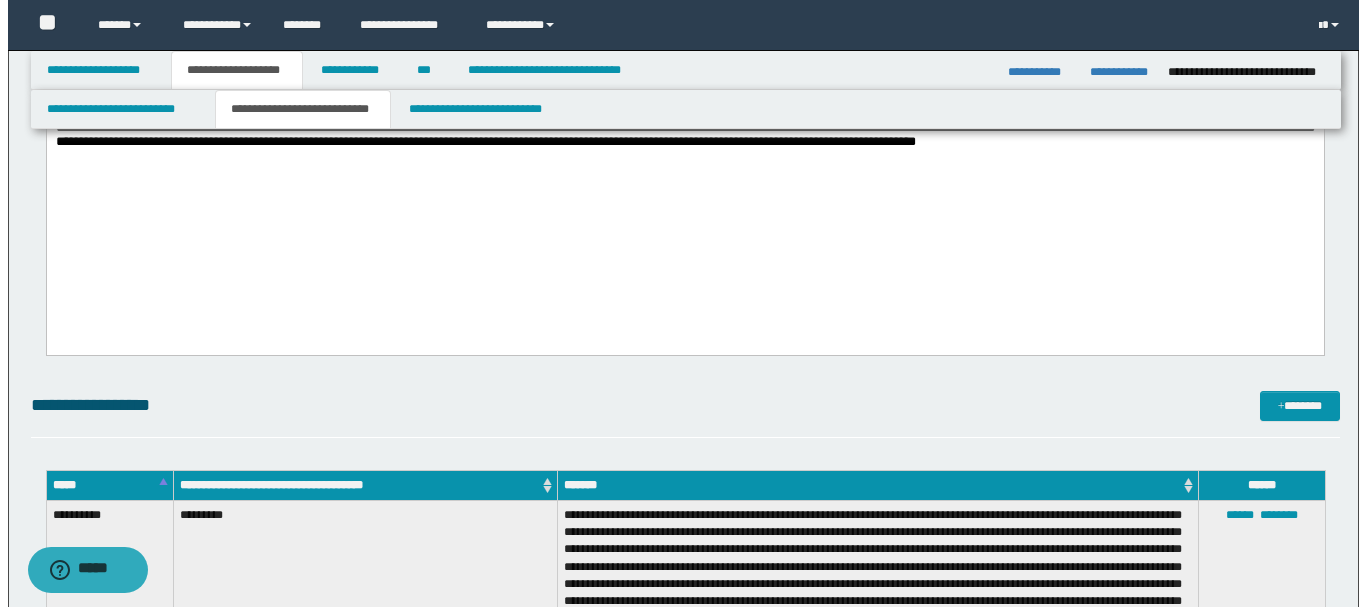 scroll, scrollTop: 600, scrollLeft: 0, axis: vertical 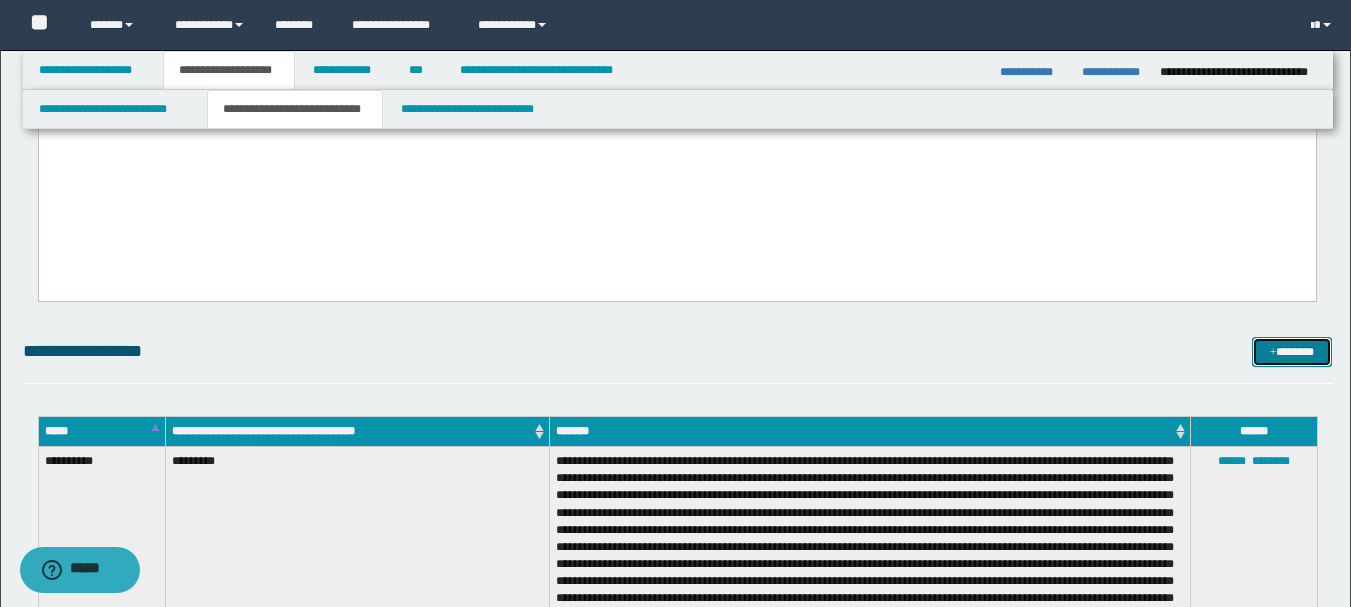 click on "*******" at bounding box center (1292, 352) 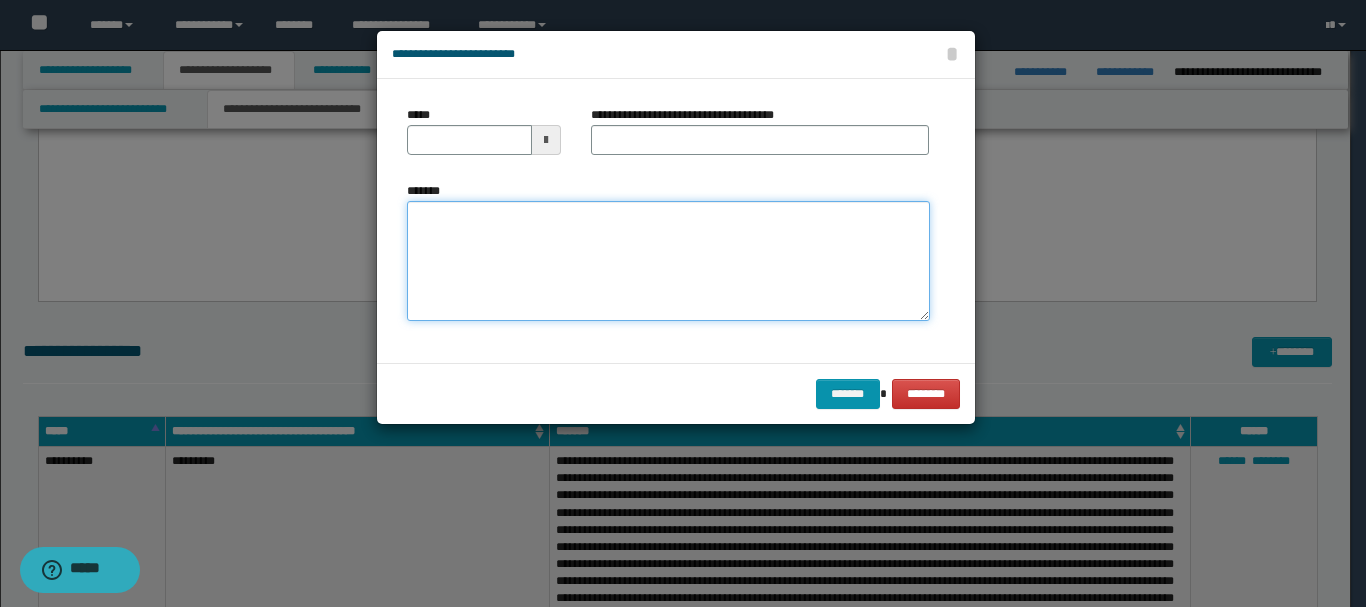 paste on "**********" 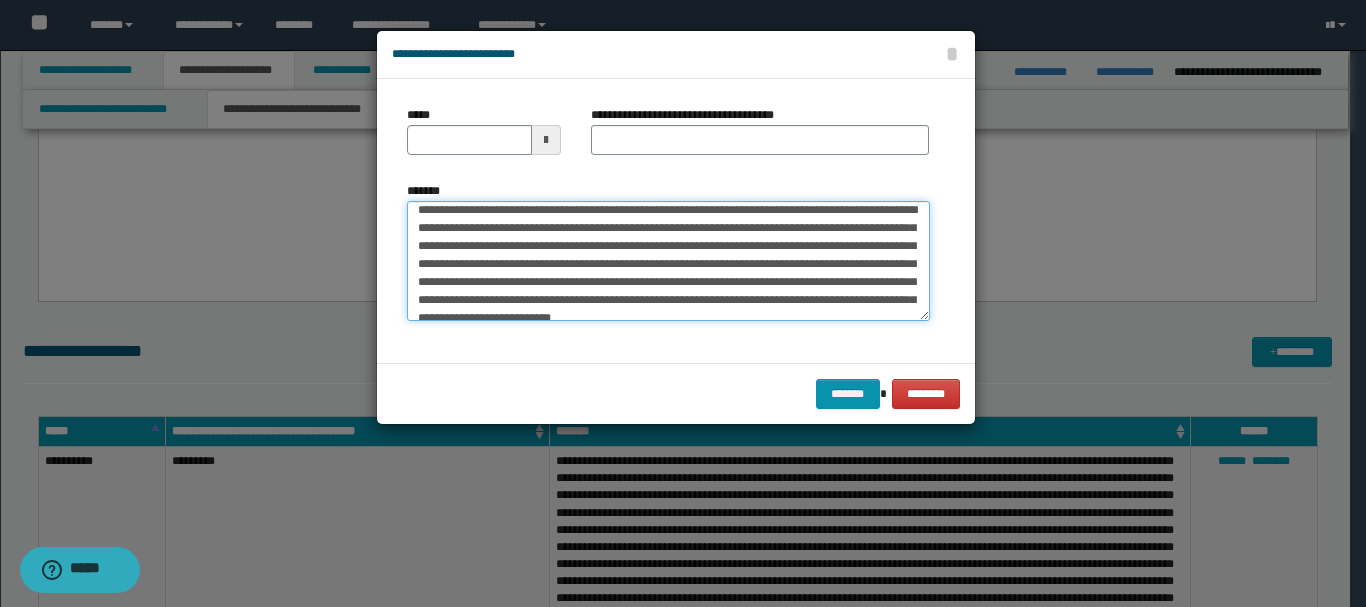 scroll, scrollTop: 0, scrollLeft: 0, axis: both 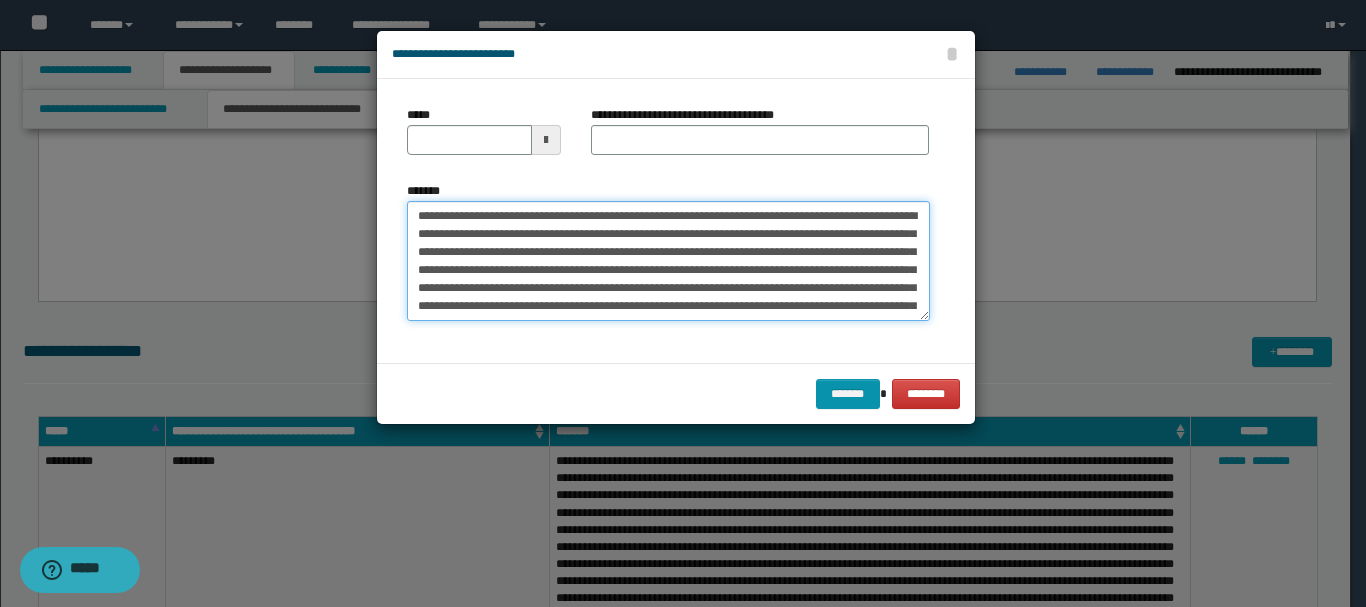type on "**********" 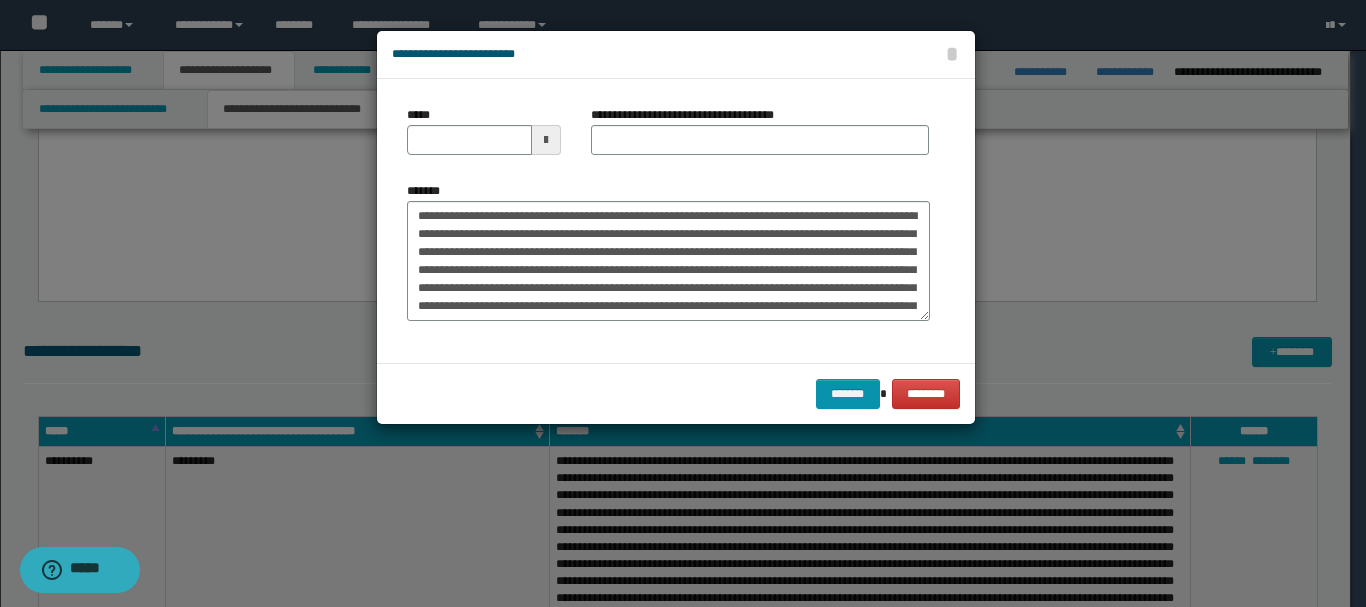 click at bounding box center [546, 140] 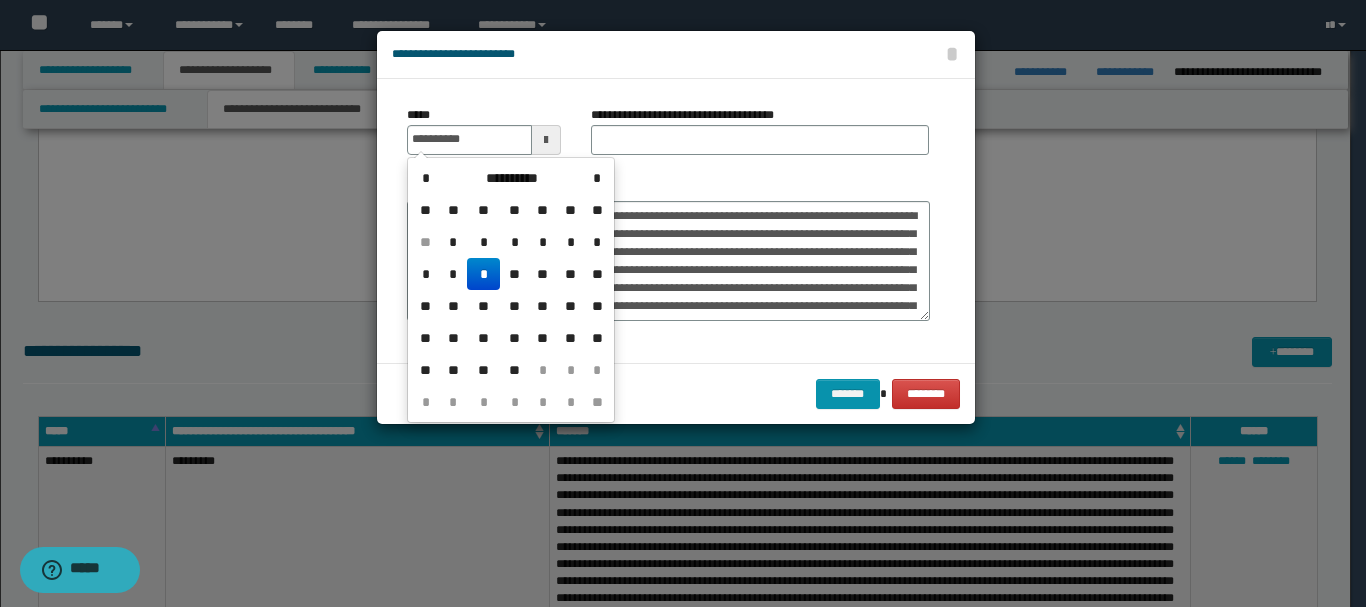 click on "*" at bounding box center (483, 274) 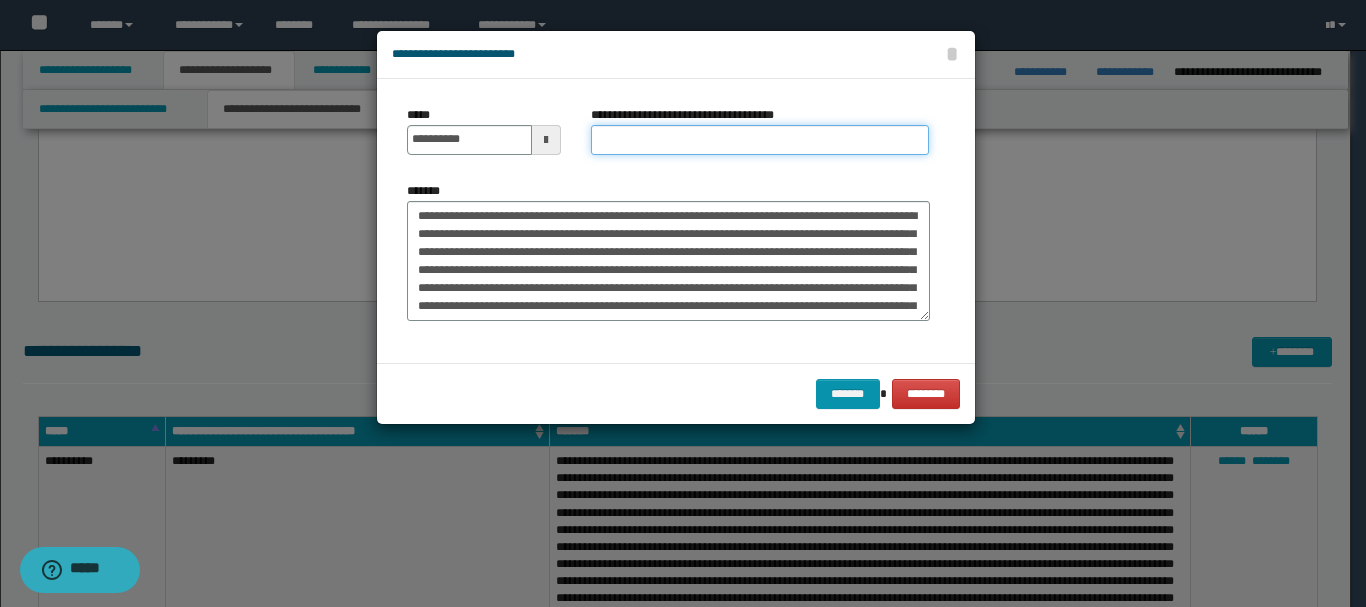 click on "**********" at bounding box center [760, 140] 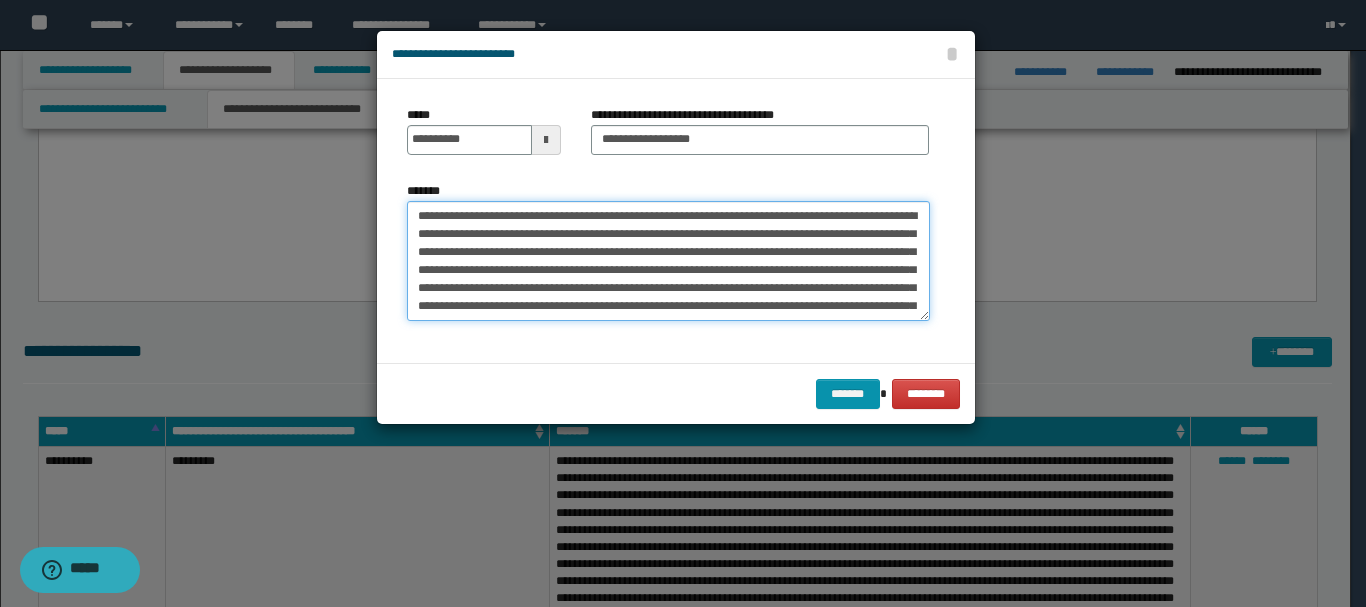 click on "**********" at bounding box center [668, 261] 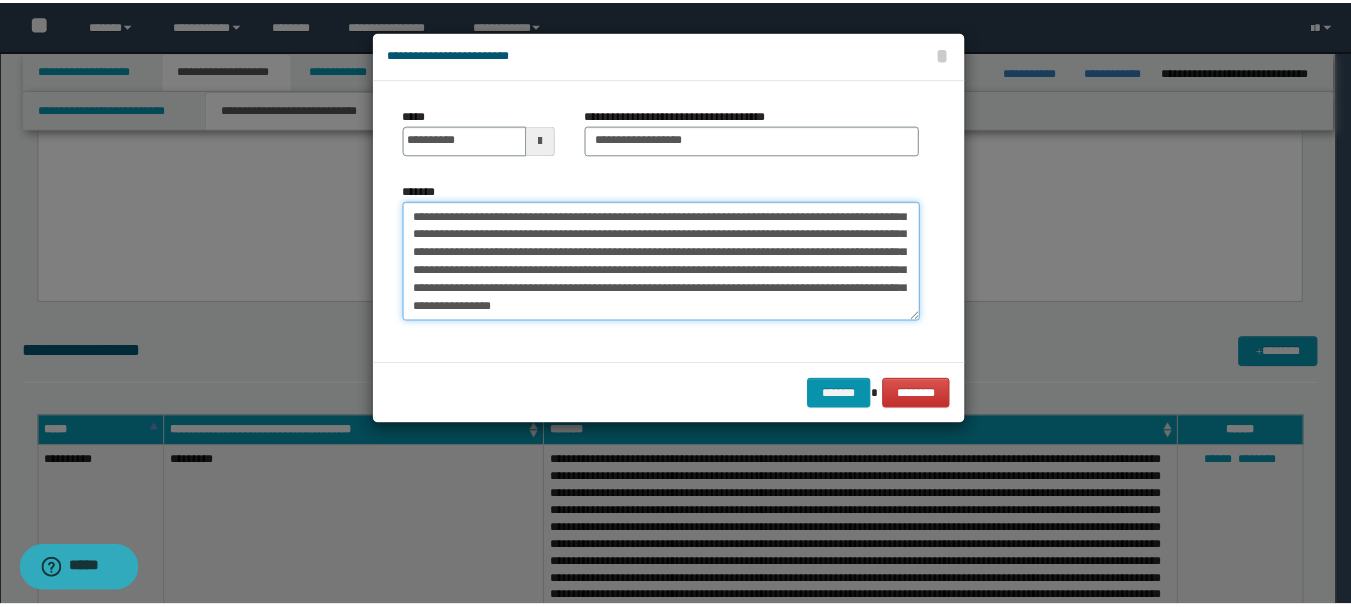 scroll, scrollTop: 36, scrollLeft: 0, axis: vertical 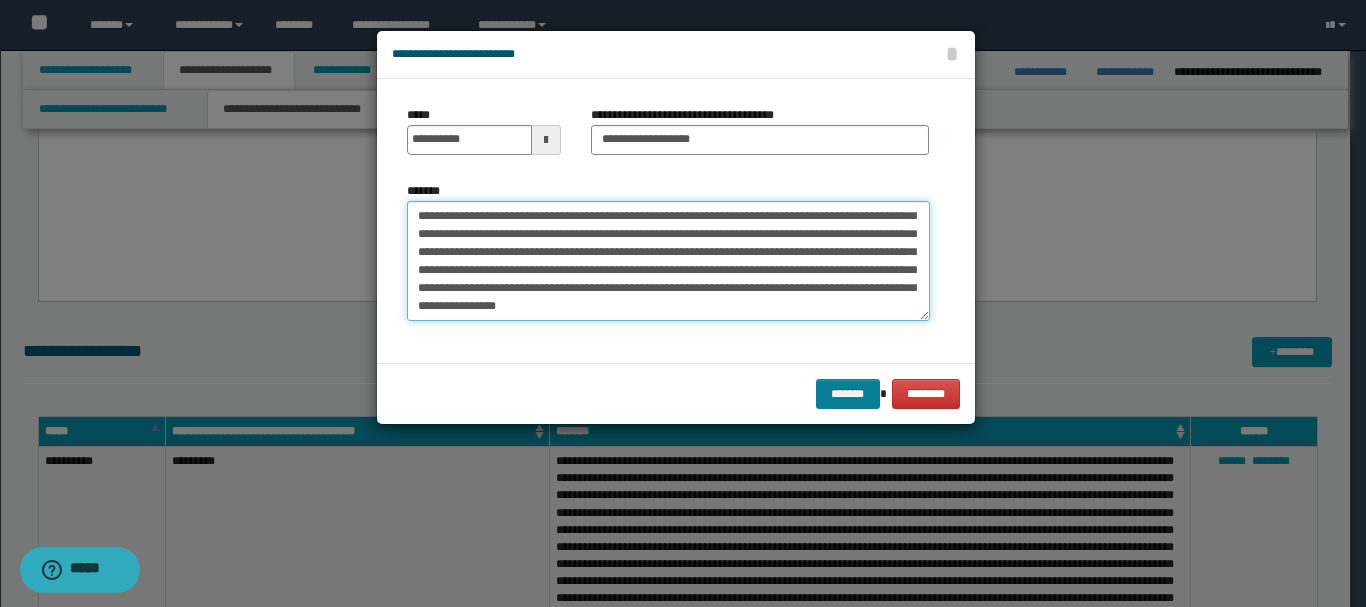 type on "**********" 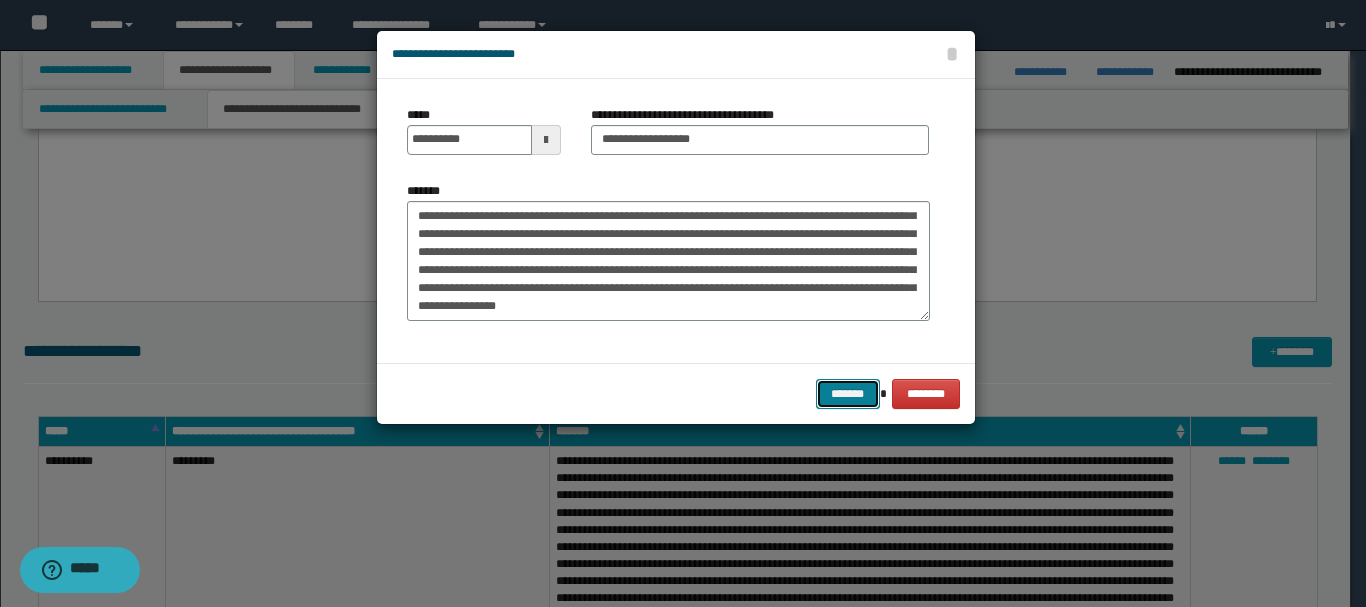 click on "*******" at bounding box center (848, 394) 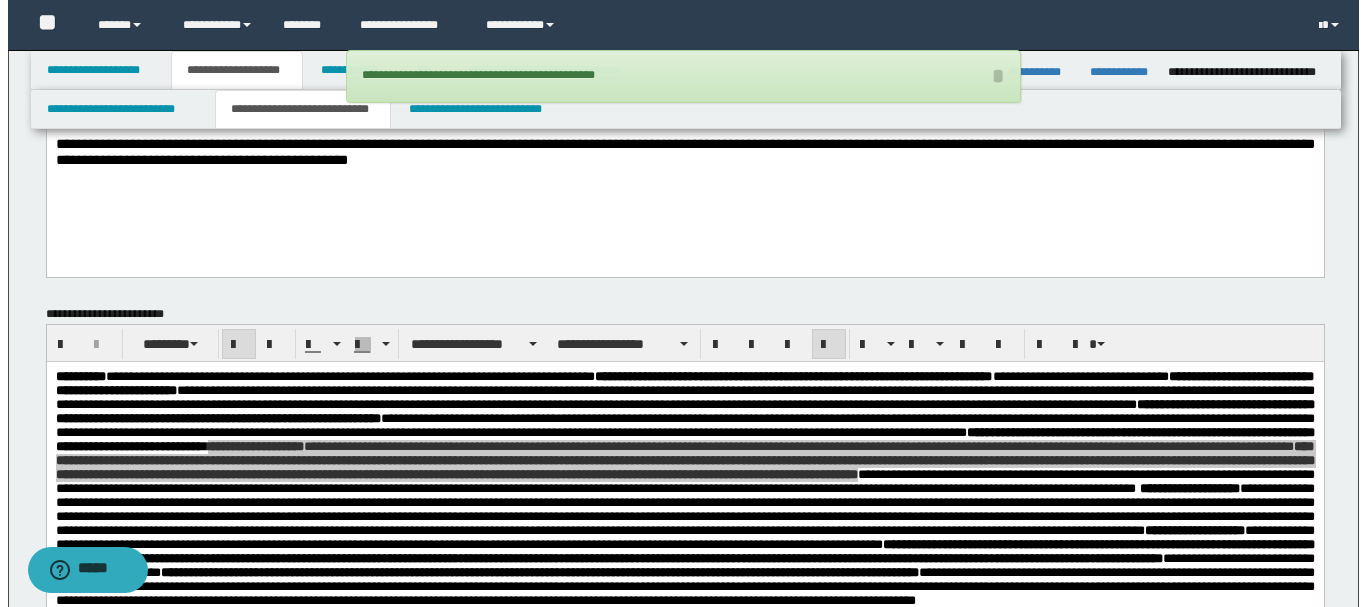 scroll, scrollTop: 0, scrollLeft: 0, axis: both 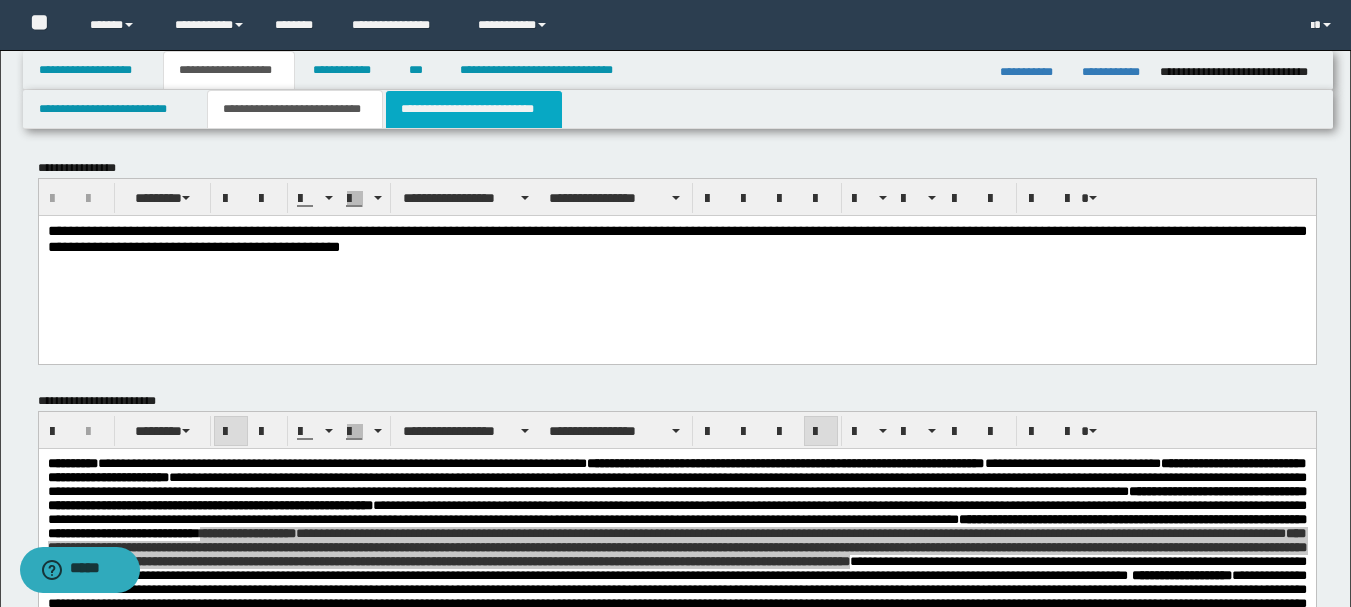 click on "**********" at bounding box center (474, 109) 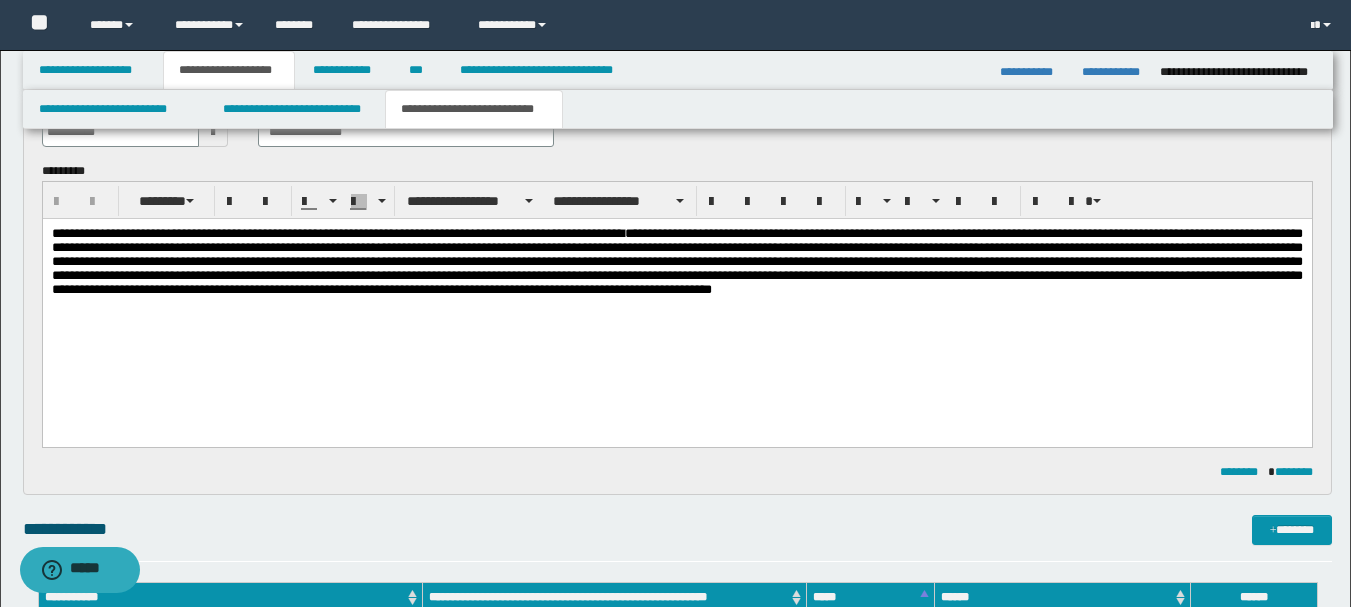scroll, scrollTop: 200, scrollLeft: 0, axis: vertical 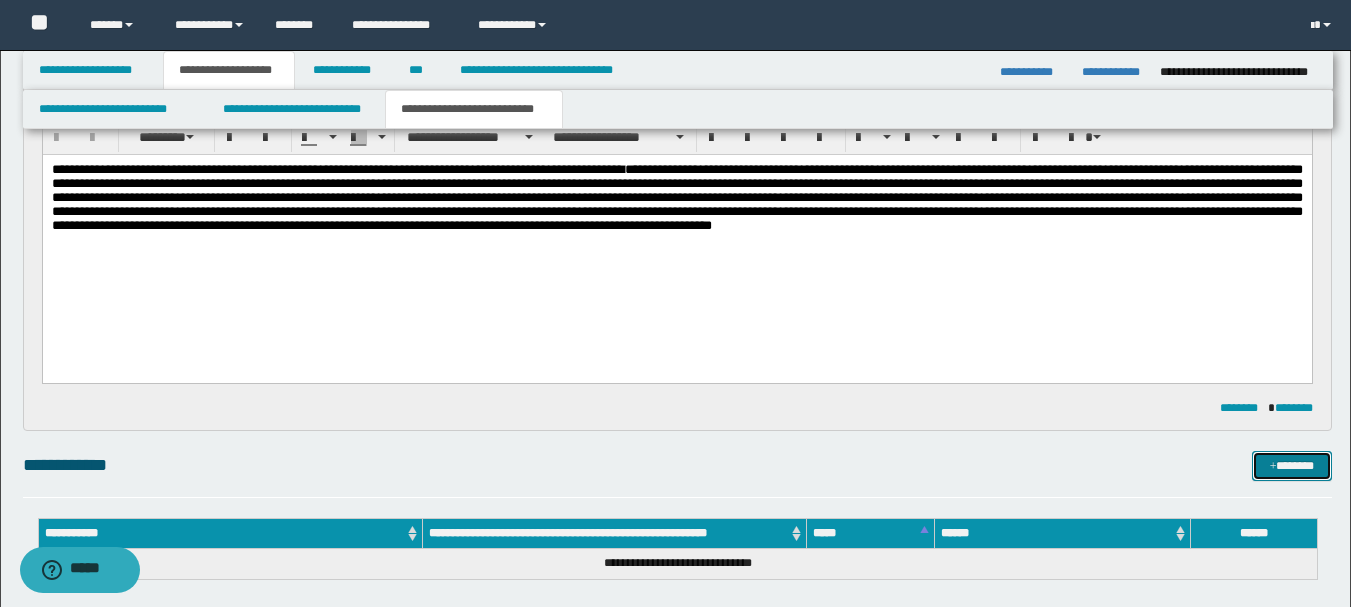 click on "*******" at bounding box center [1292, 466] 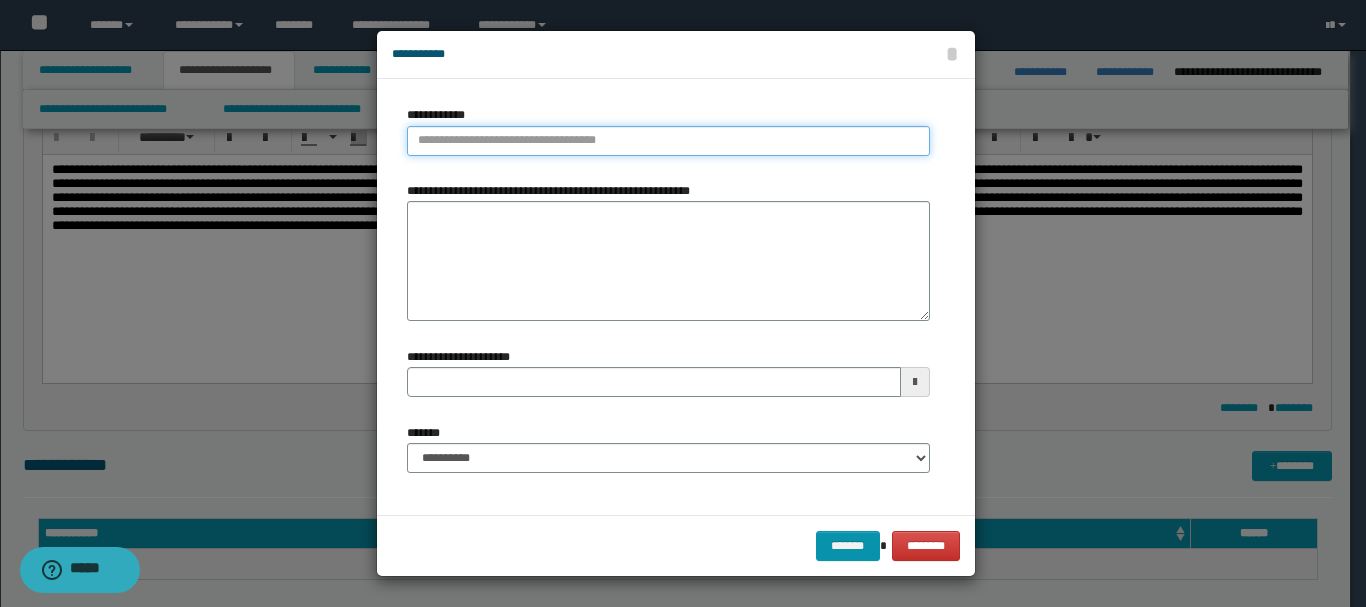 click on "**********" at bounding box center (668, 141) 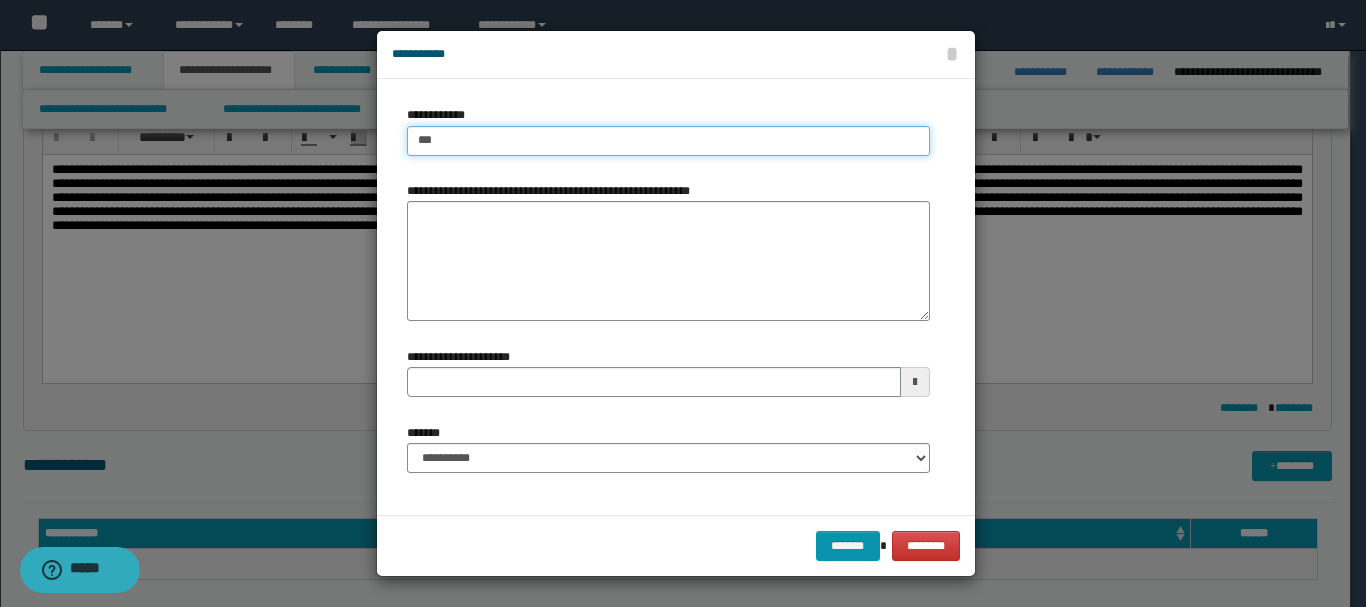 type on "****" 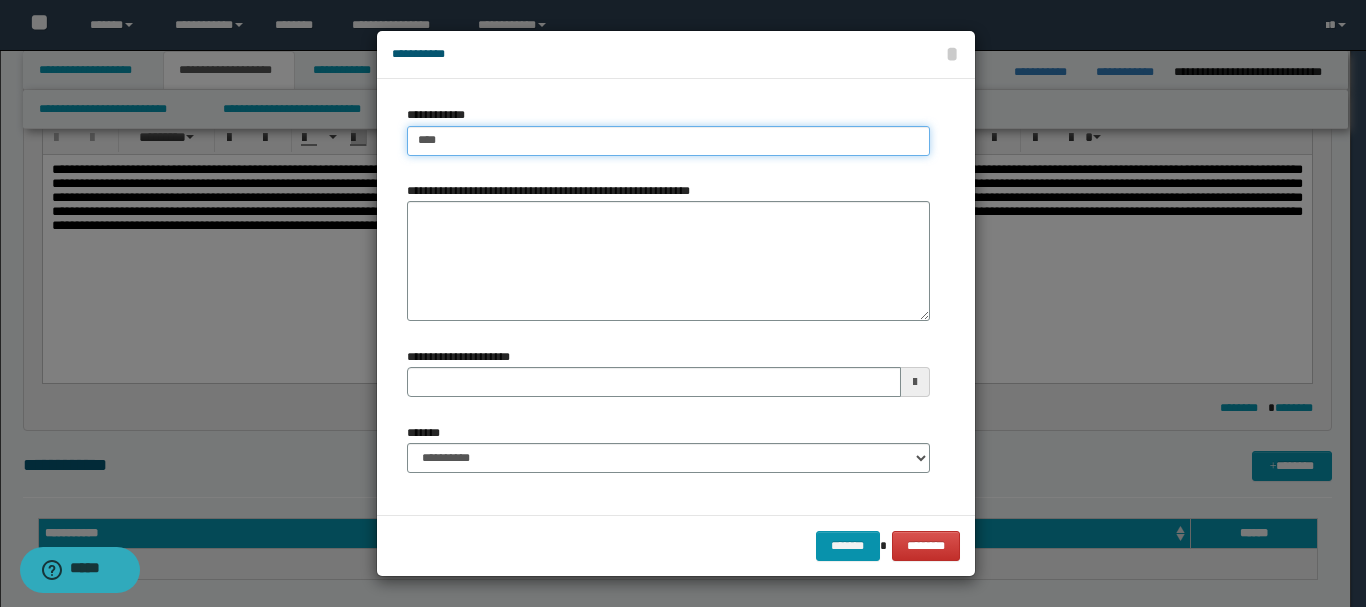 type on "****" 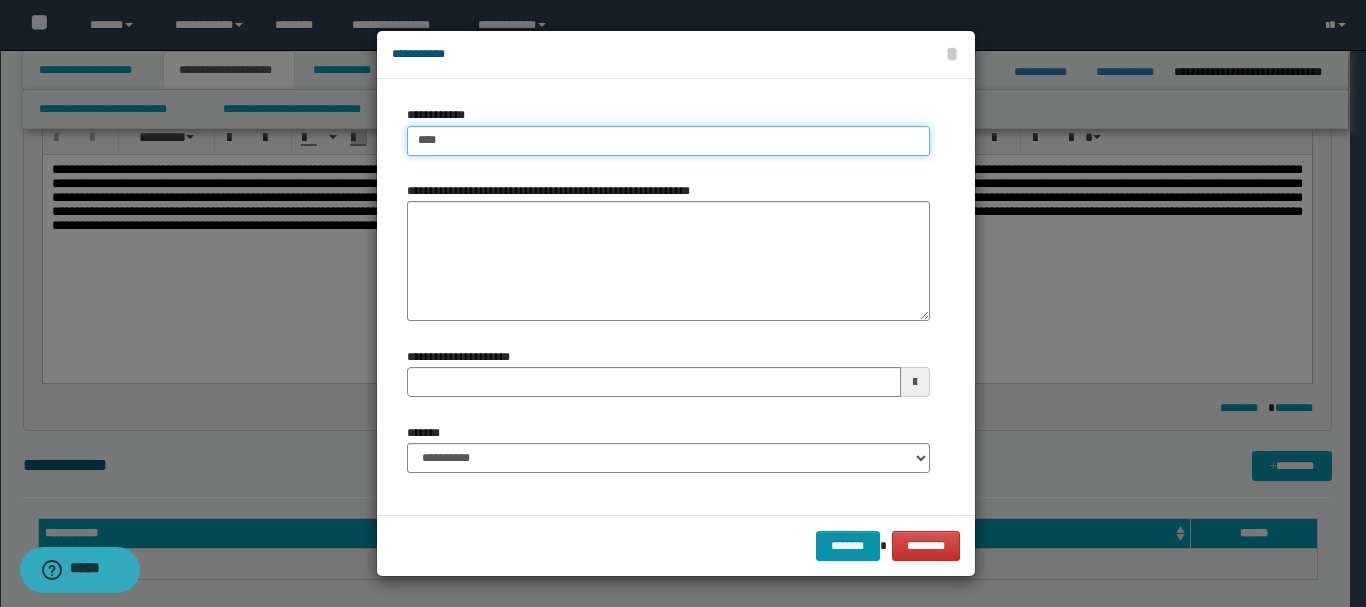 type 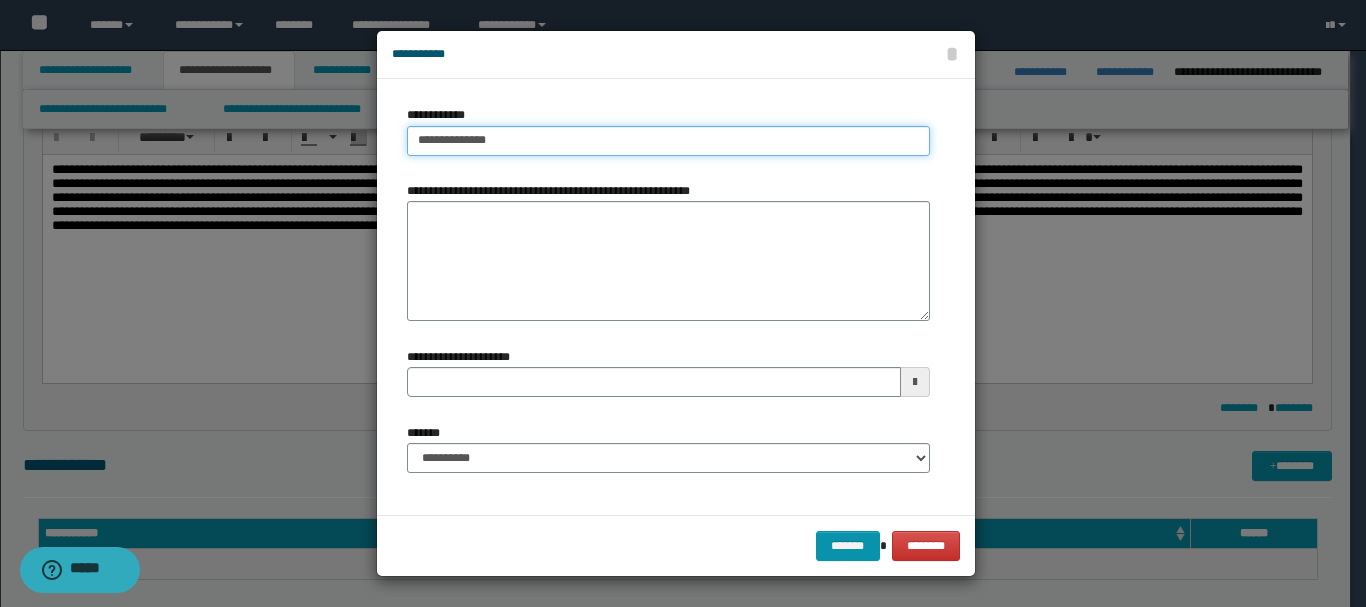type on "**********" 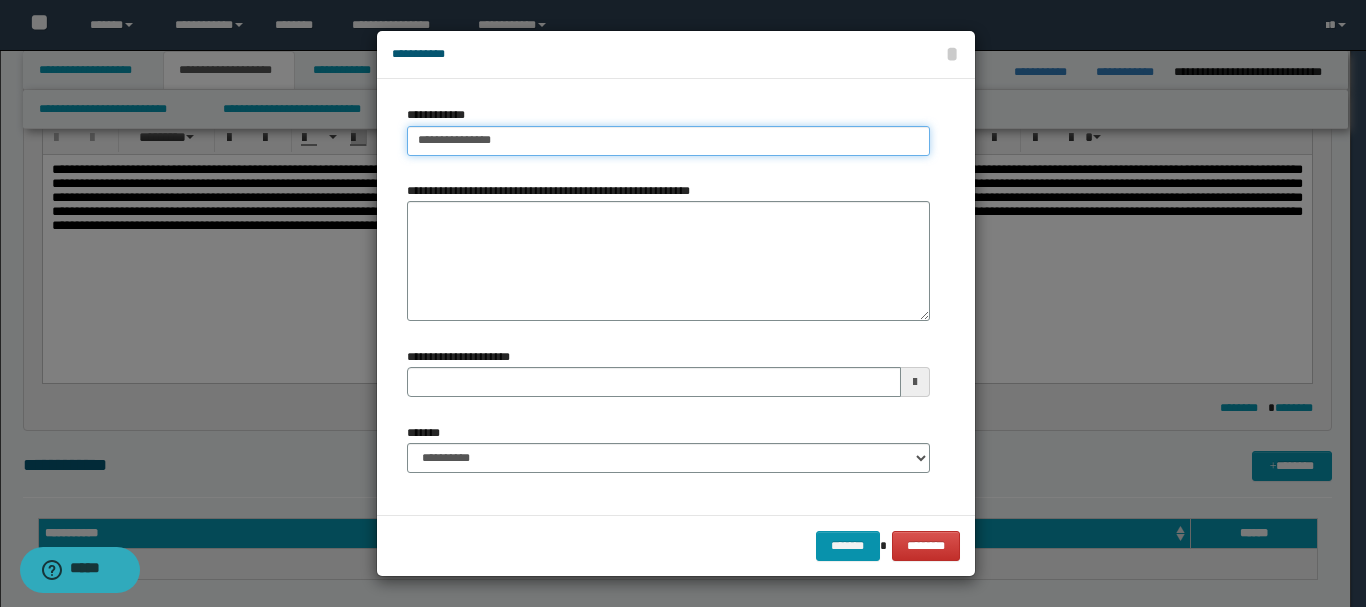 type on "**********" 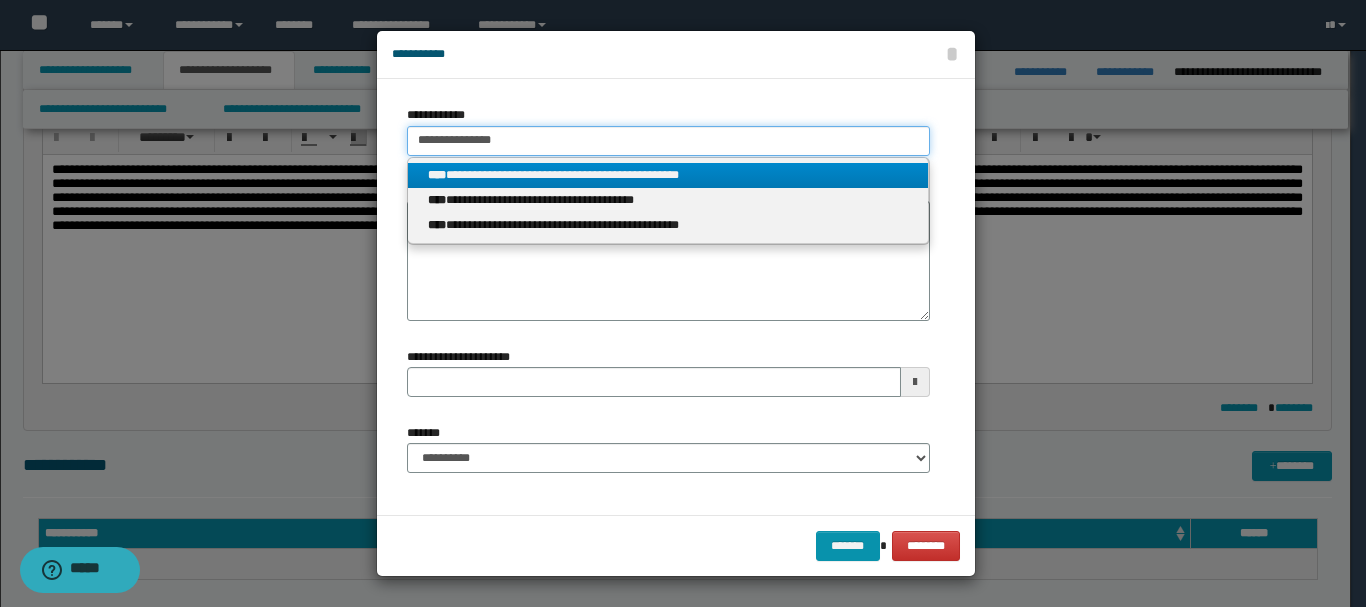 type on "**********" 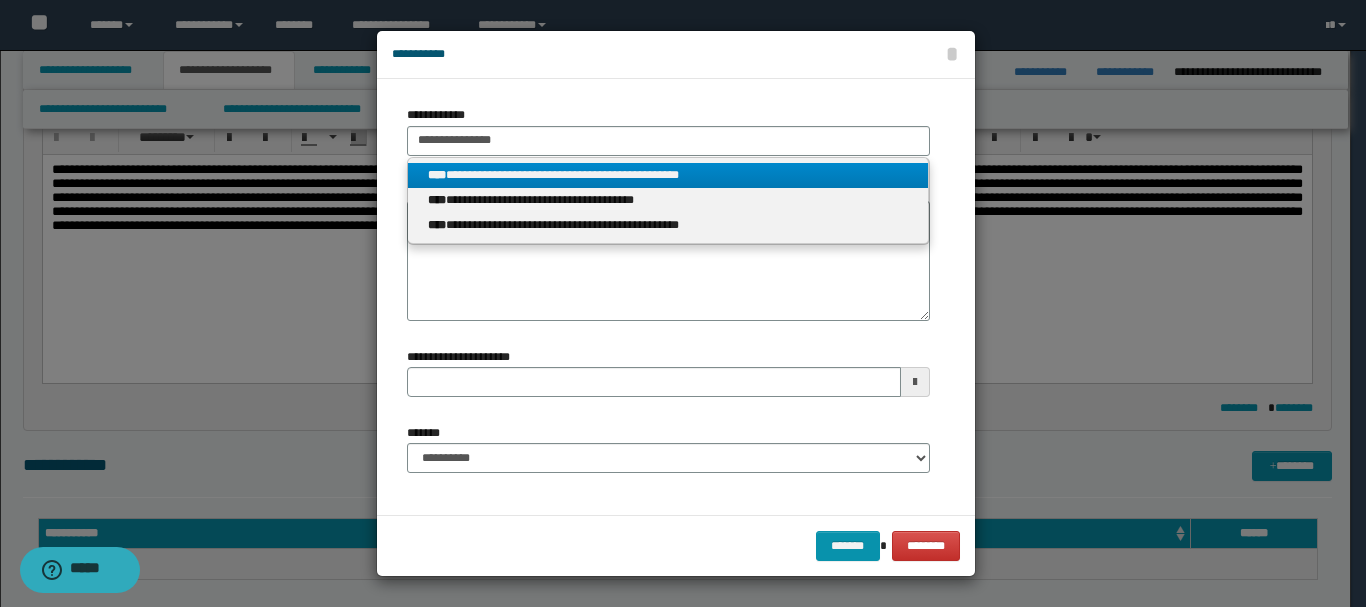 click on "**********" at bounding box center [668, 175] 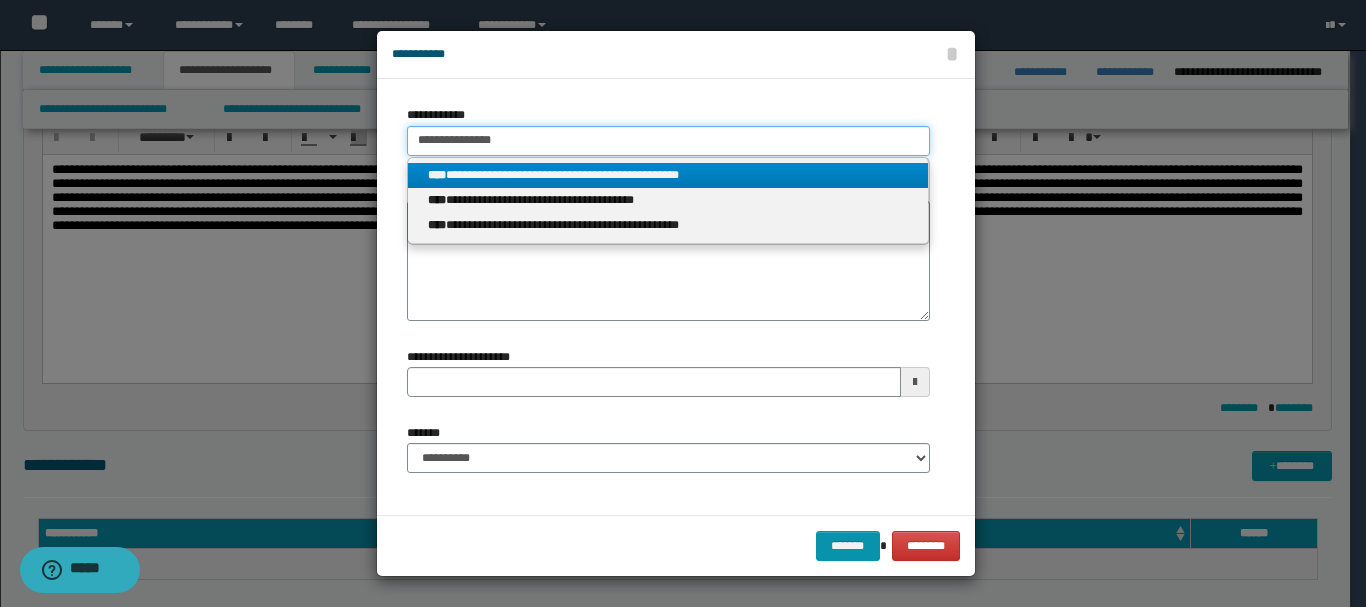 type 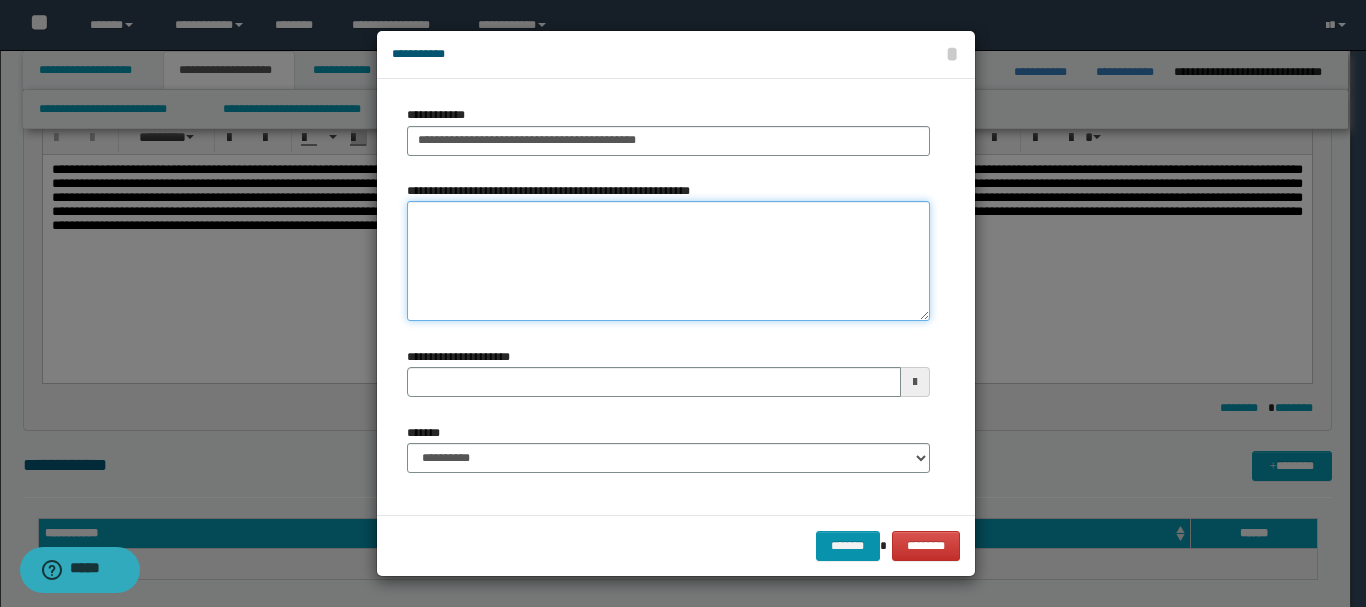 click on "**********" at bounding box center [668, 261] 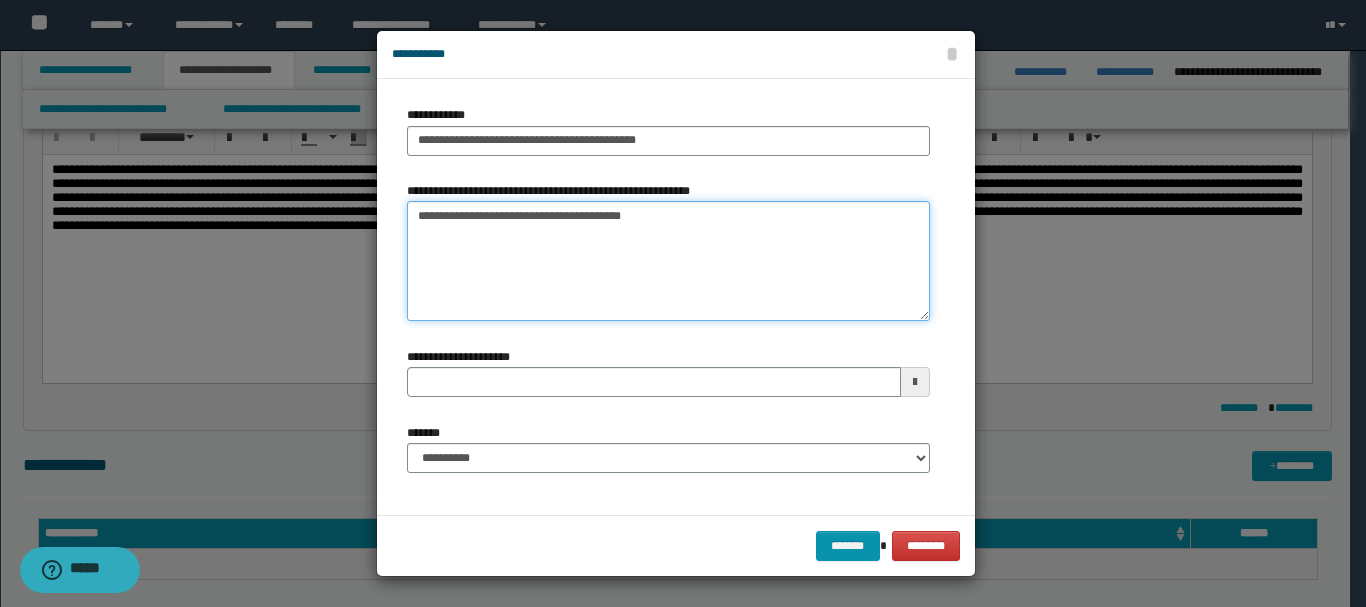 type on "**********" 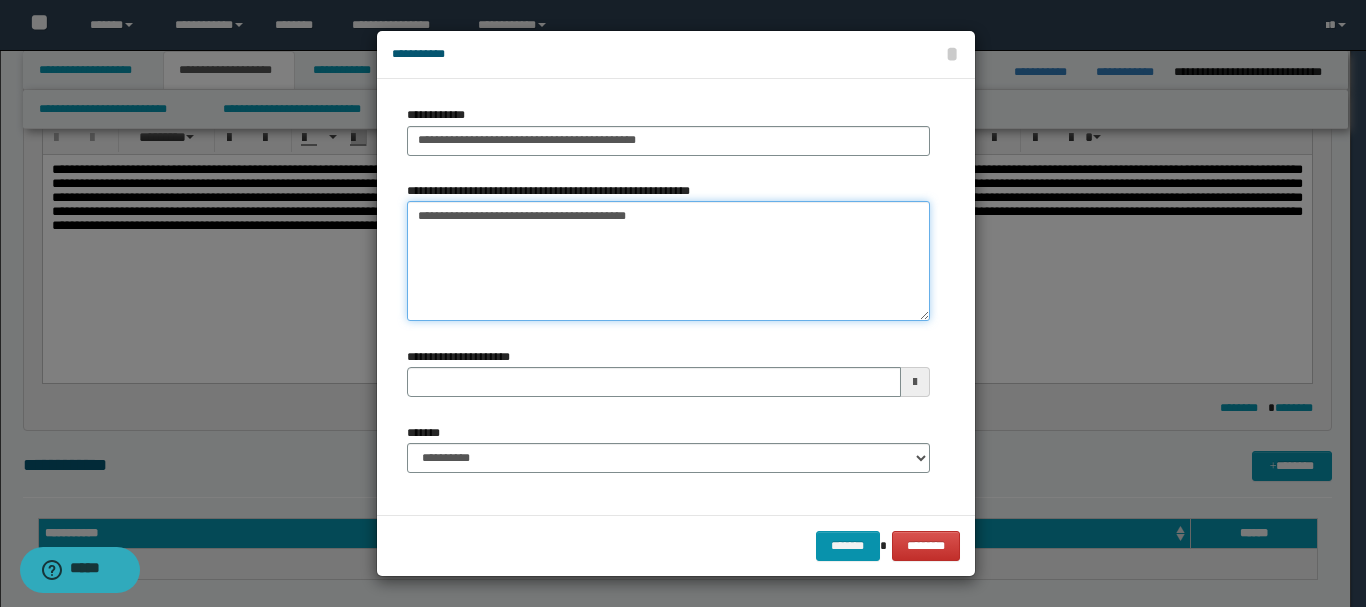 type 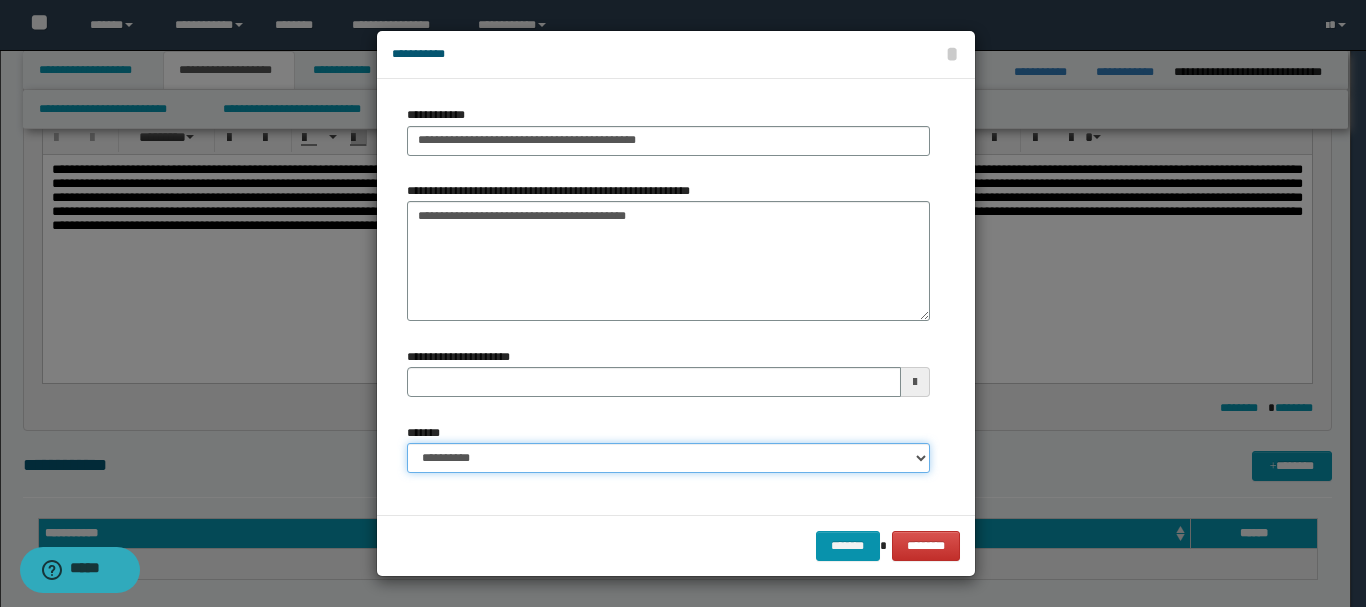 click on "**********" at bounding box center (668, 458) 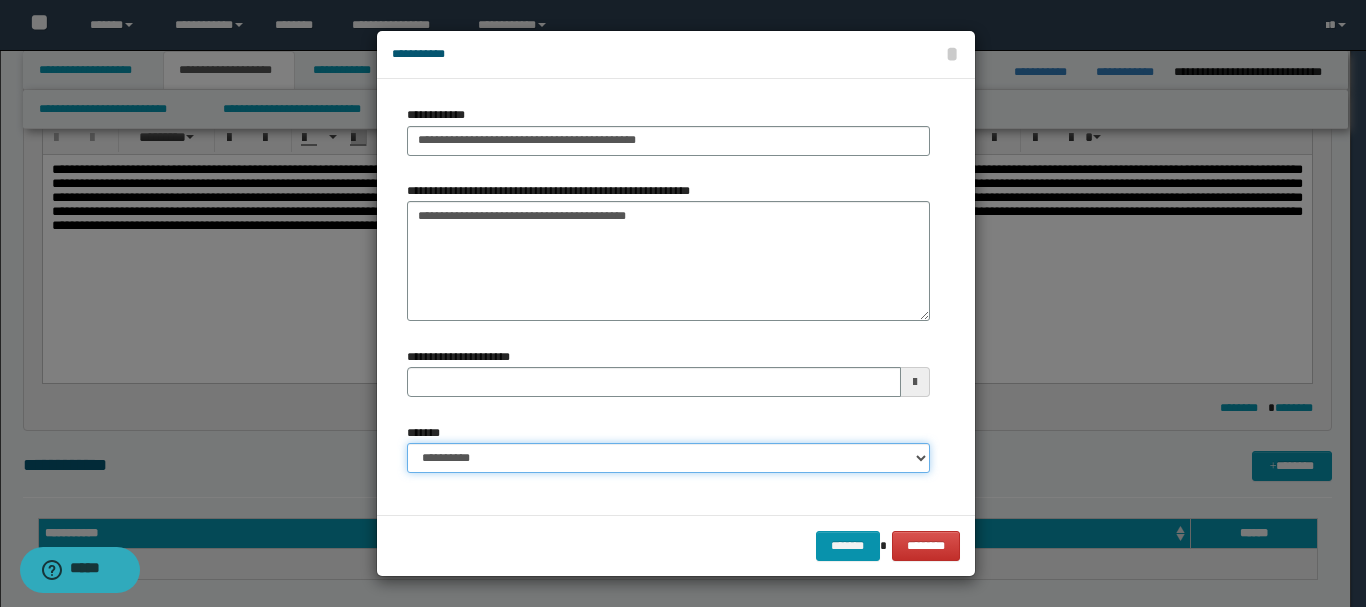 select on "*" 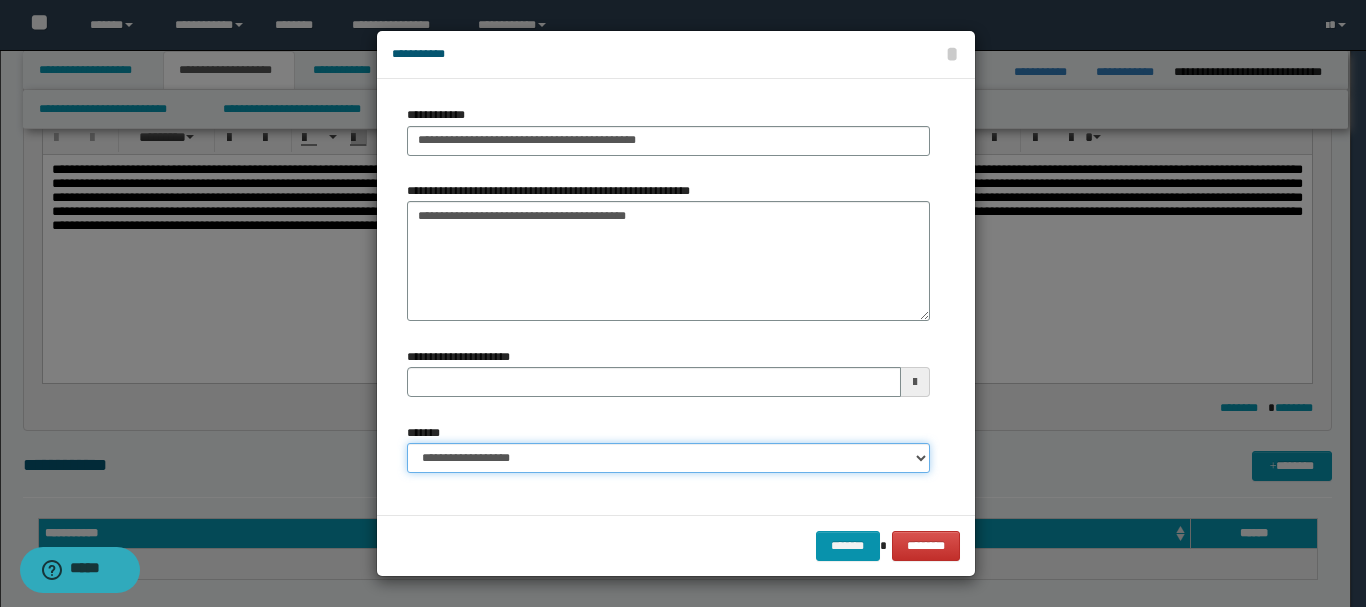 type 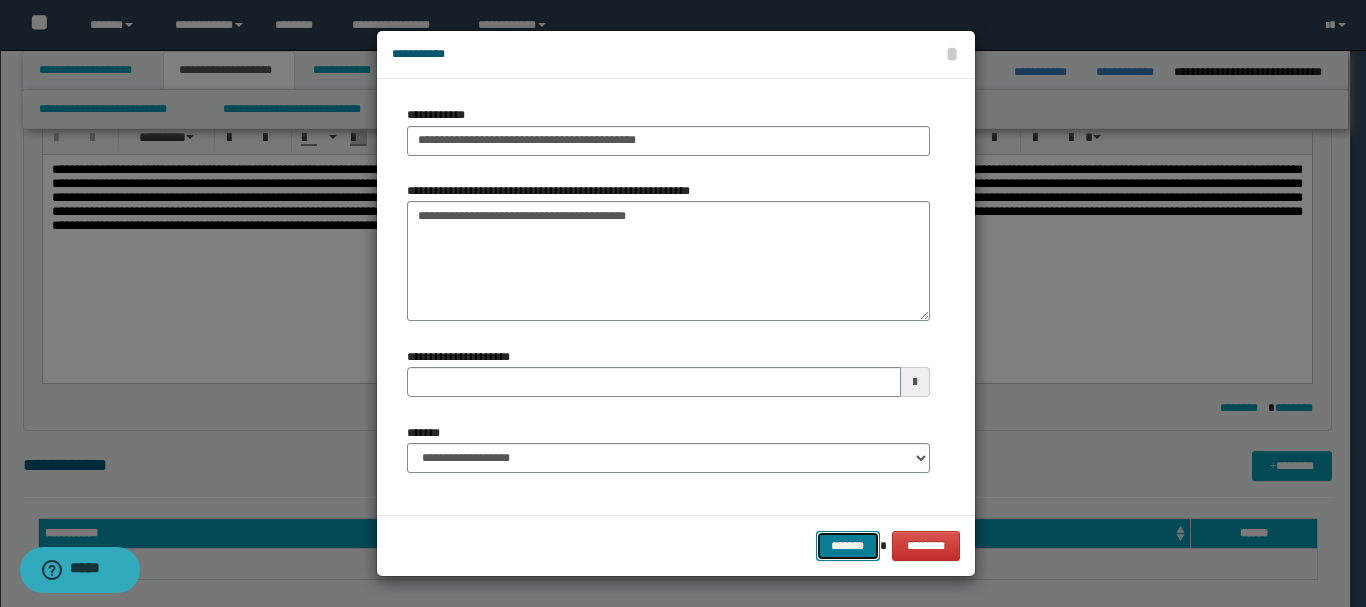 click on "*******" at bounding box center (848, 546) 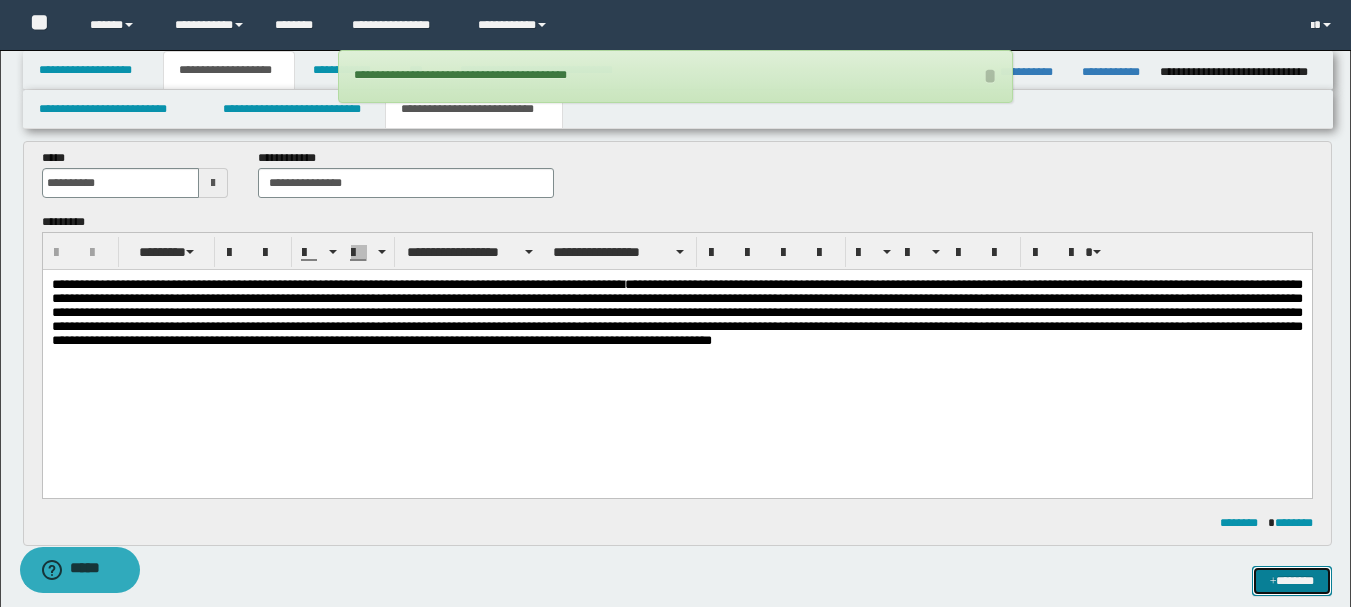 scroll, scrollTop: 0, scrollLeft: 0, axis: both 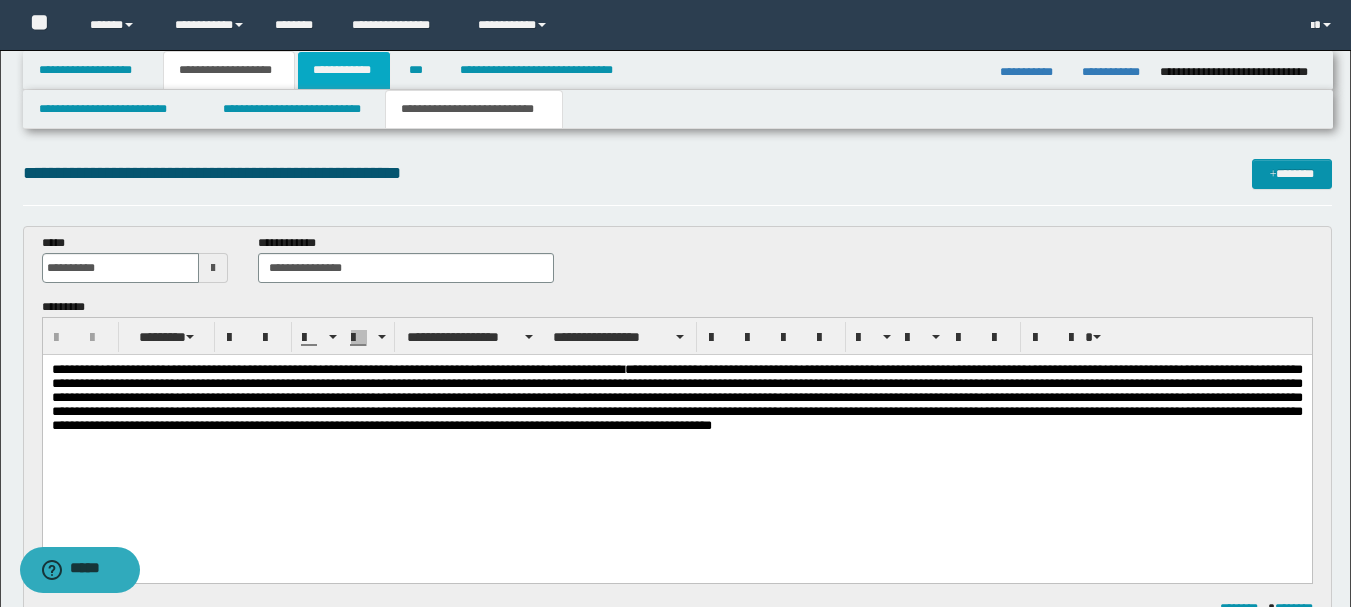 click on "**********" at bounding box center (344, 70) 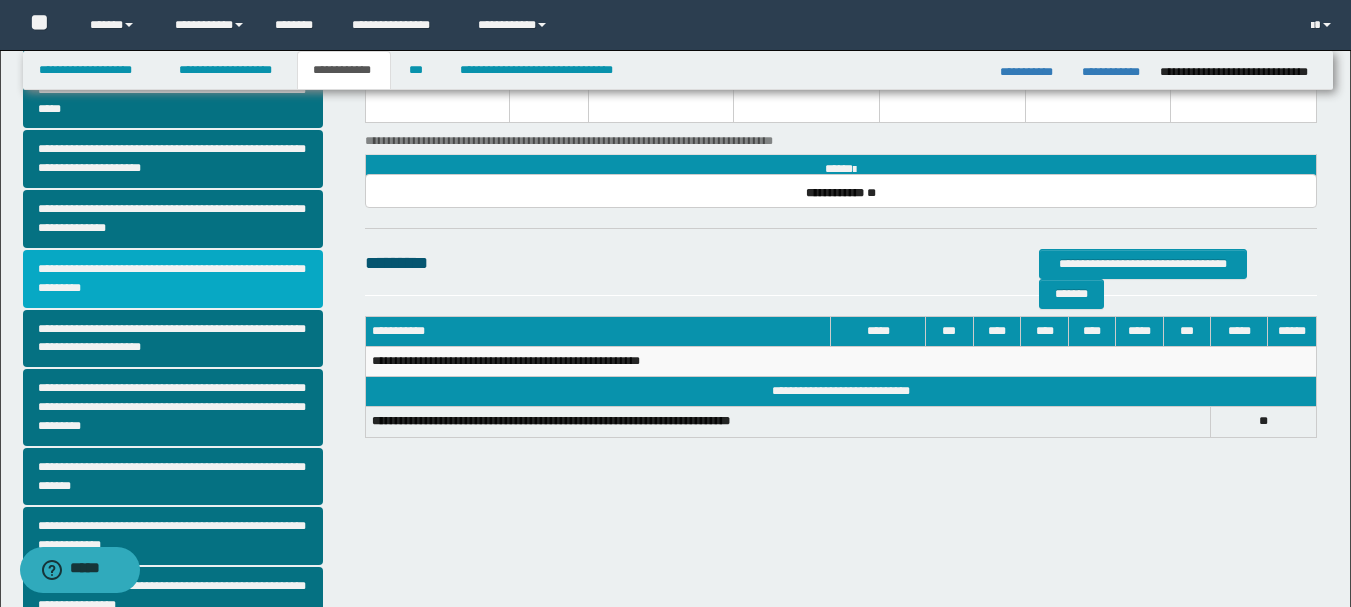 scroll, scrollTop: 300, scrollLeft: 0, axis: vertical 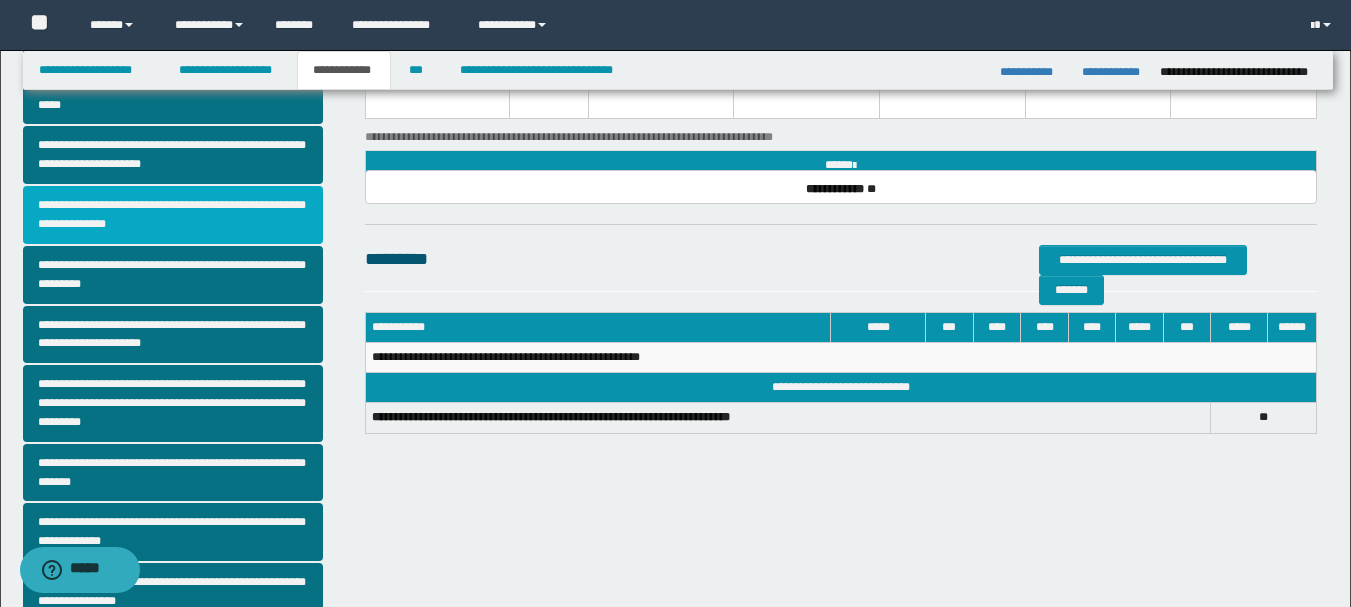 click on "**********" at bounding box center [173, 215] 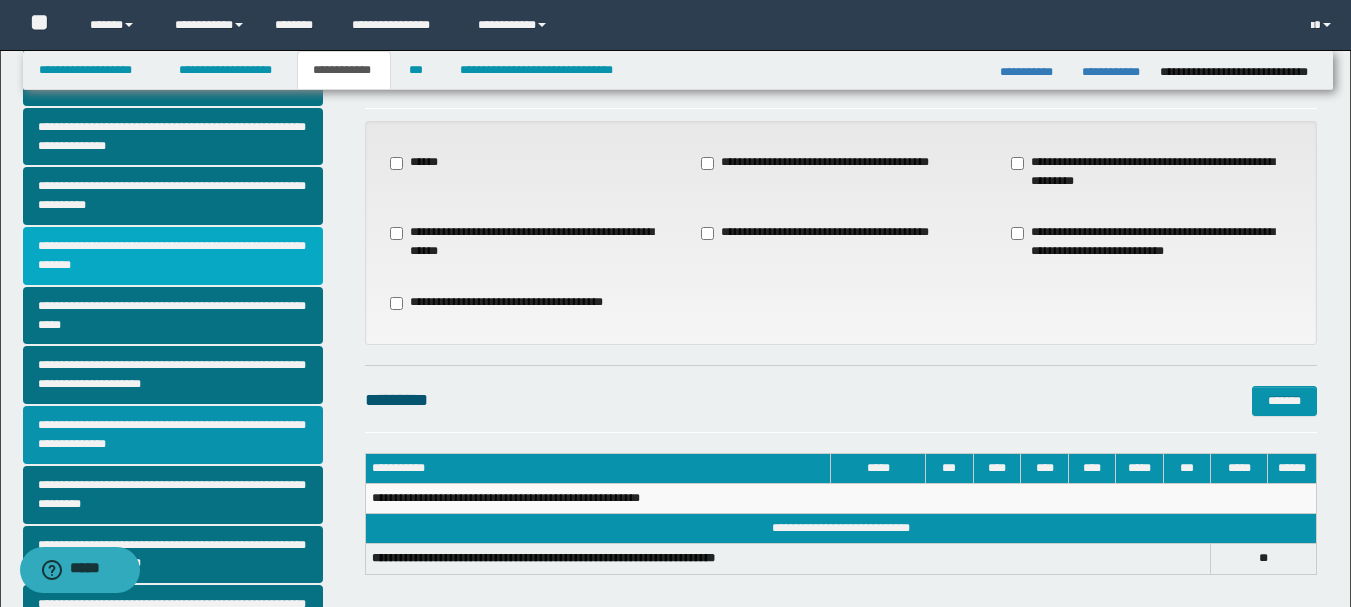 scroll, scrollTop: 200, scrollLeft: 0, axis: vertical 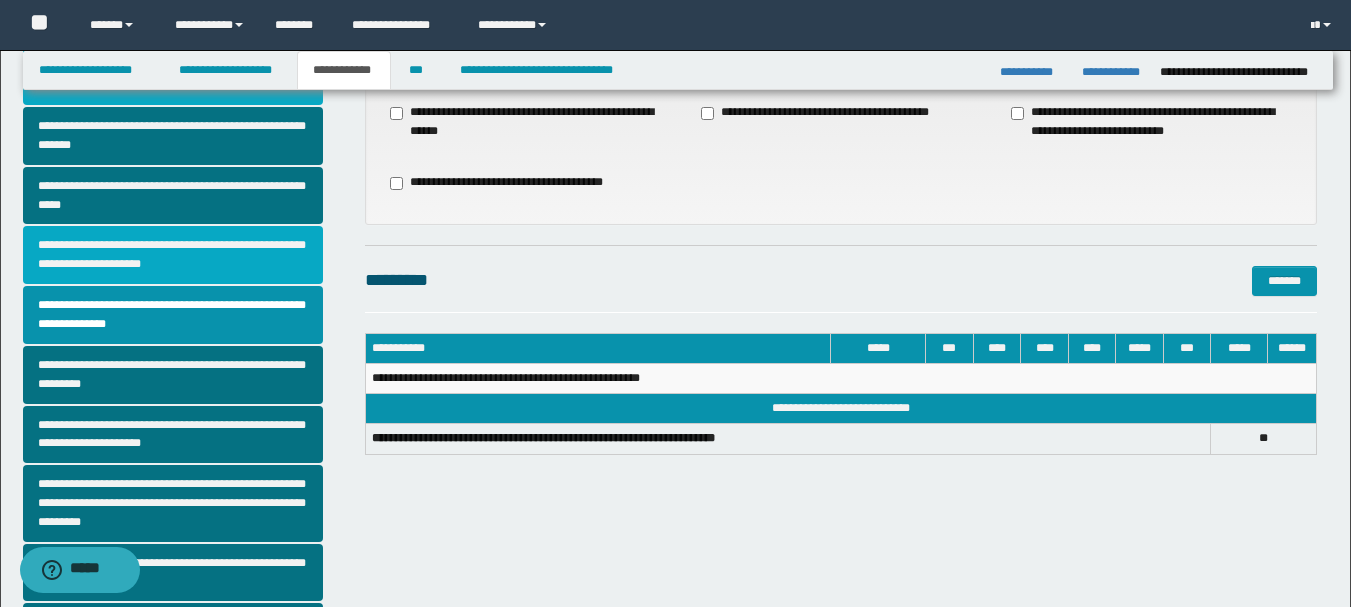 click on "**********" at bounding box center (173, 255) 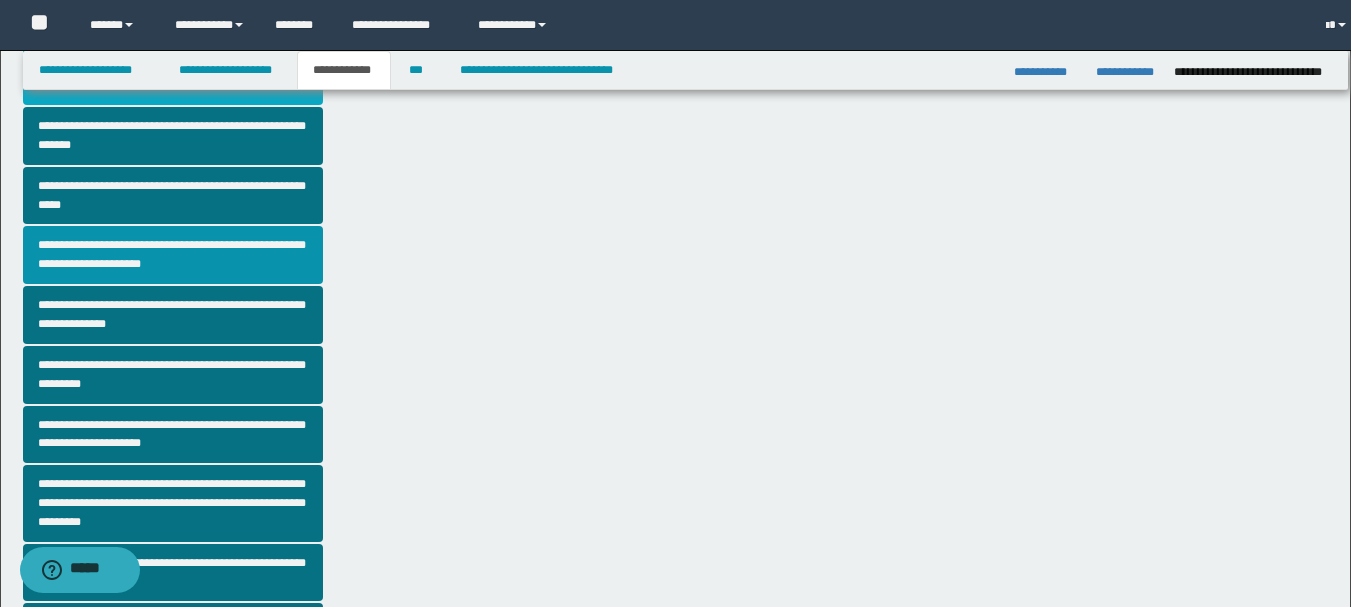 scroll, scrollTop: 0, scrollLeft: 0, axis: both 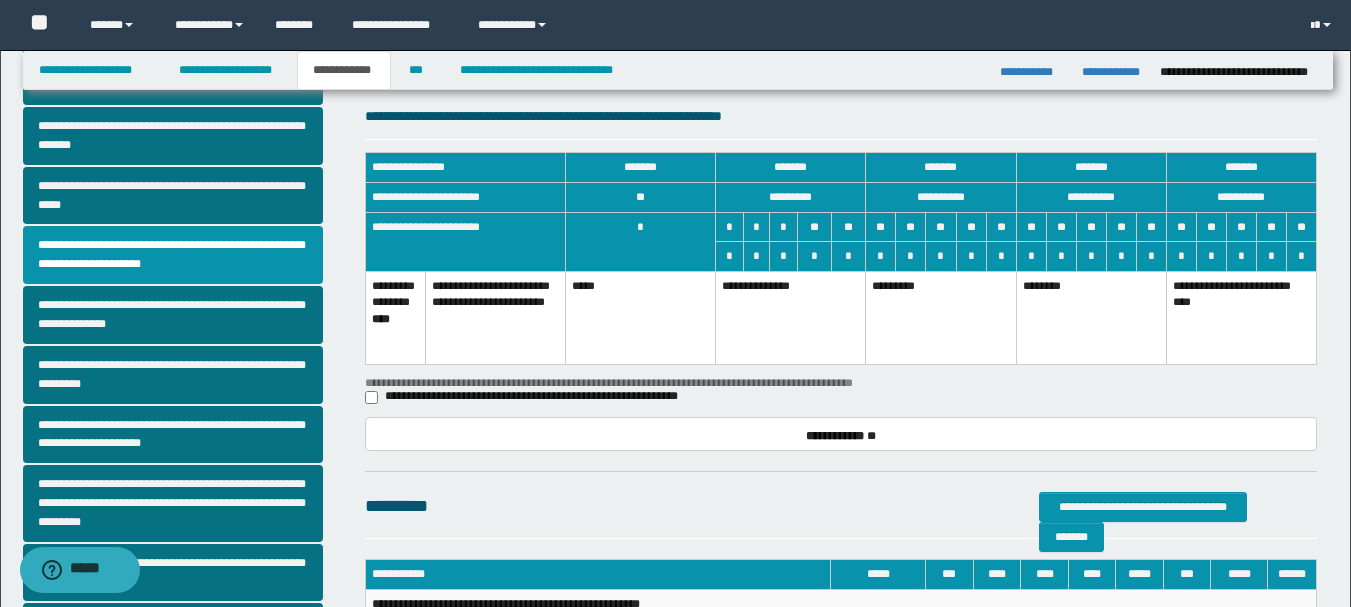 click on "**********" at bounding box center (791, 317) 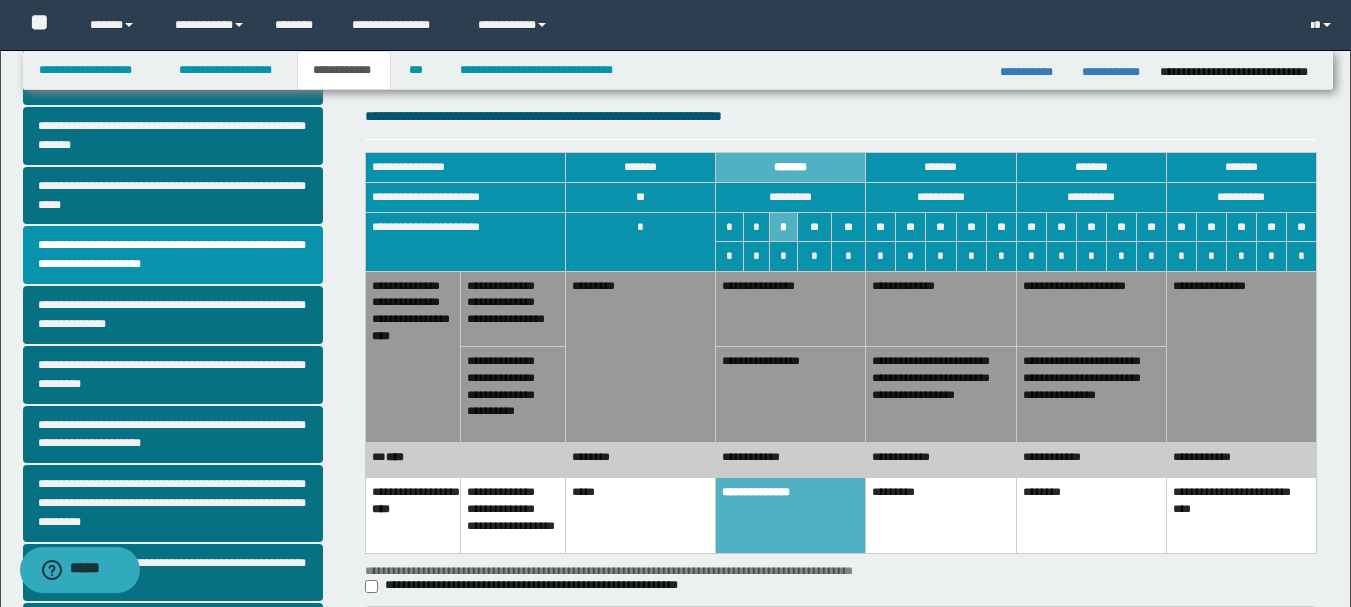 click on "**********" at bounding box center (791, 394) 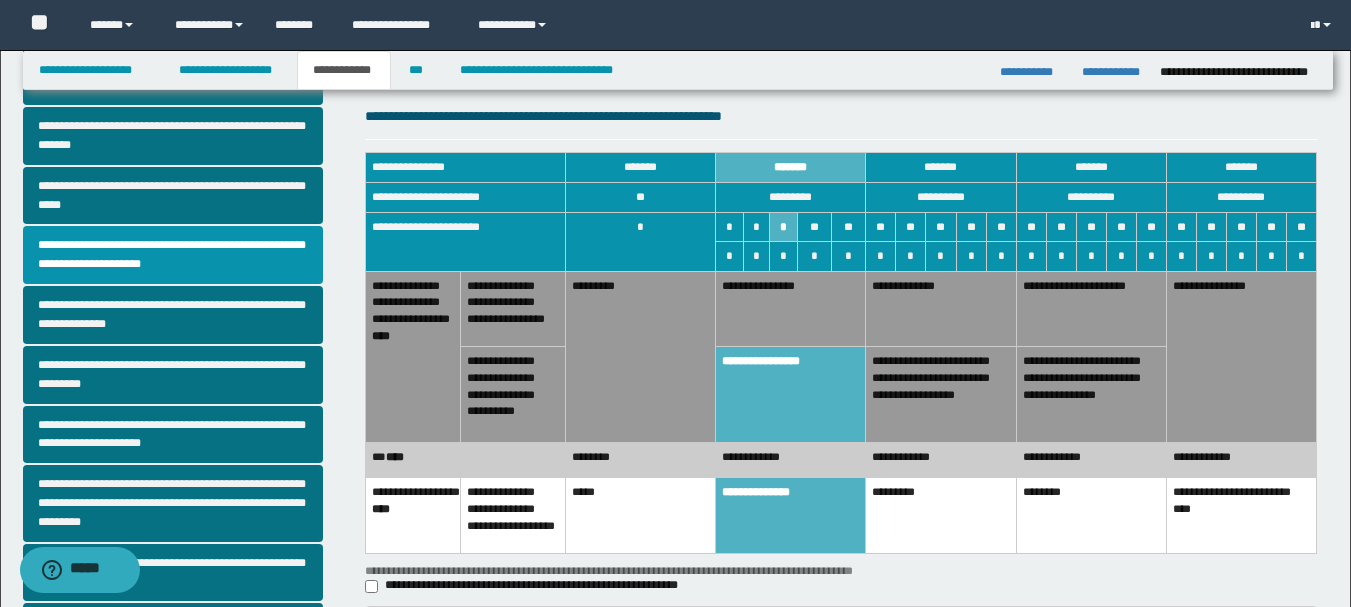 click on "********" at bounding box center (641, 460) 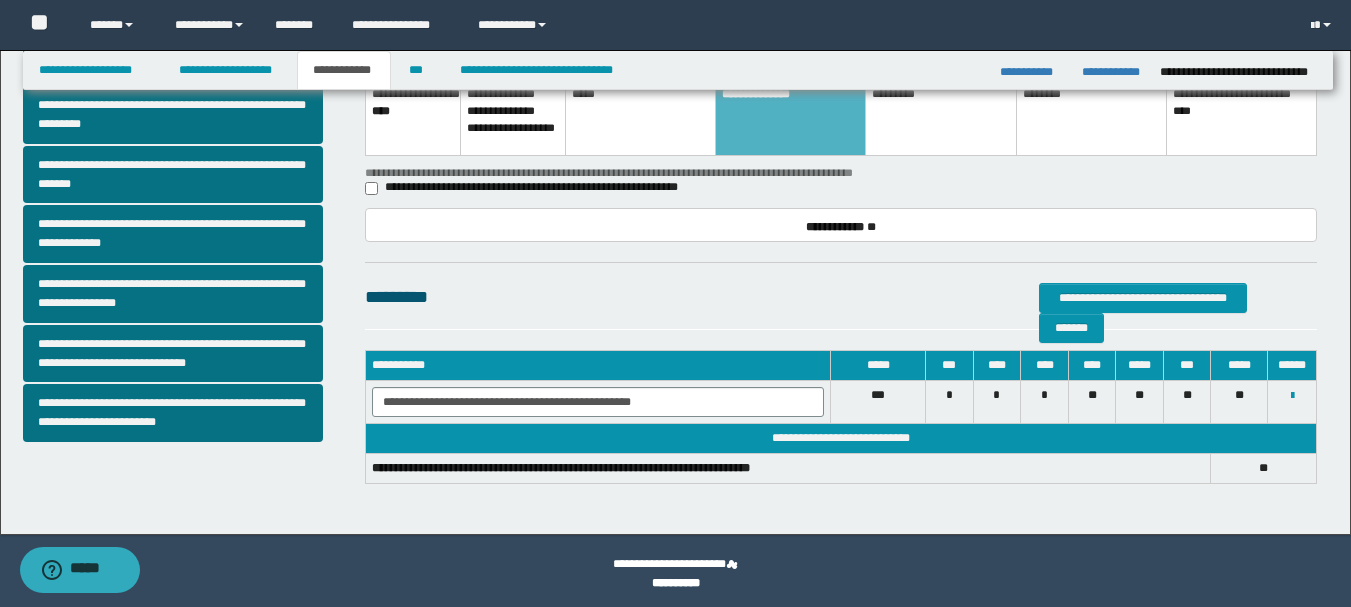scroll, scrollTop: 600, scrollLeft: 0, axis: vertical 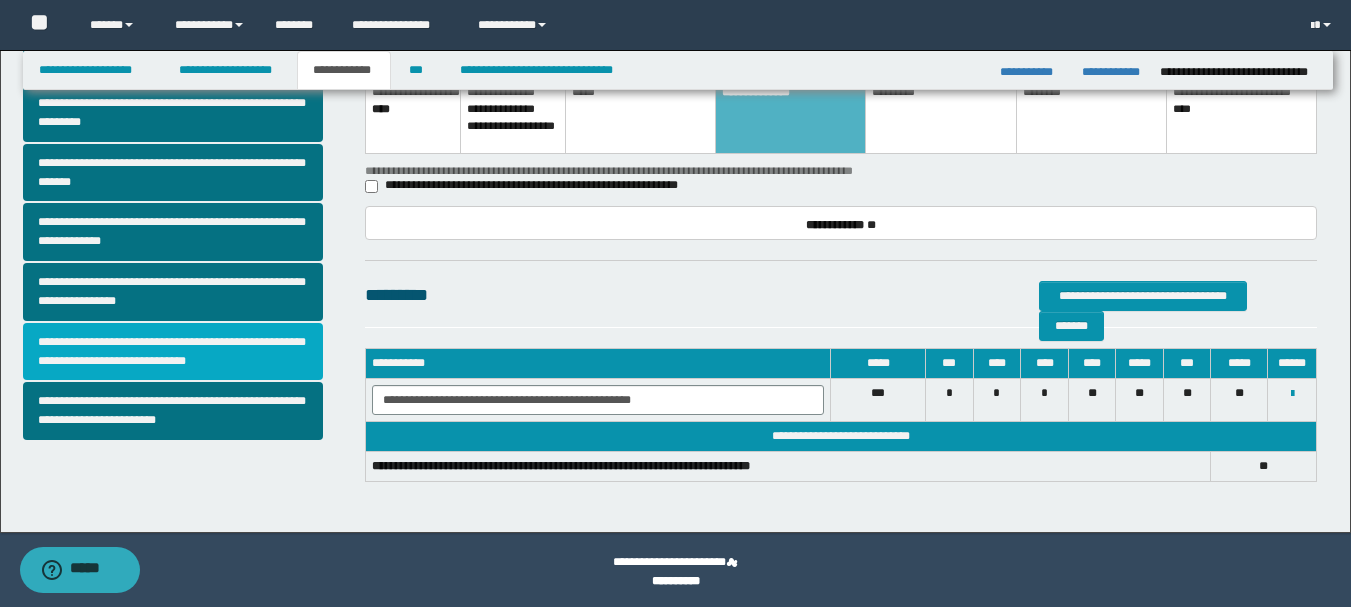 click on "**********" at bounding box center (173, 352) 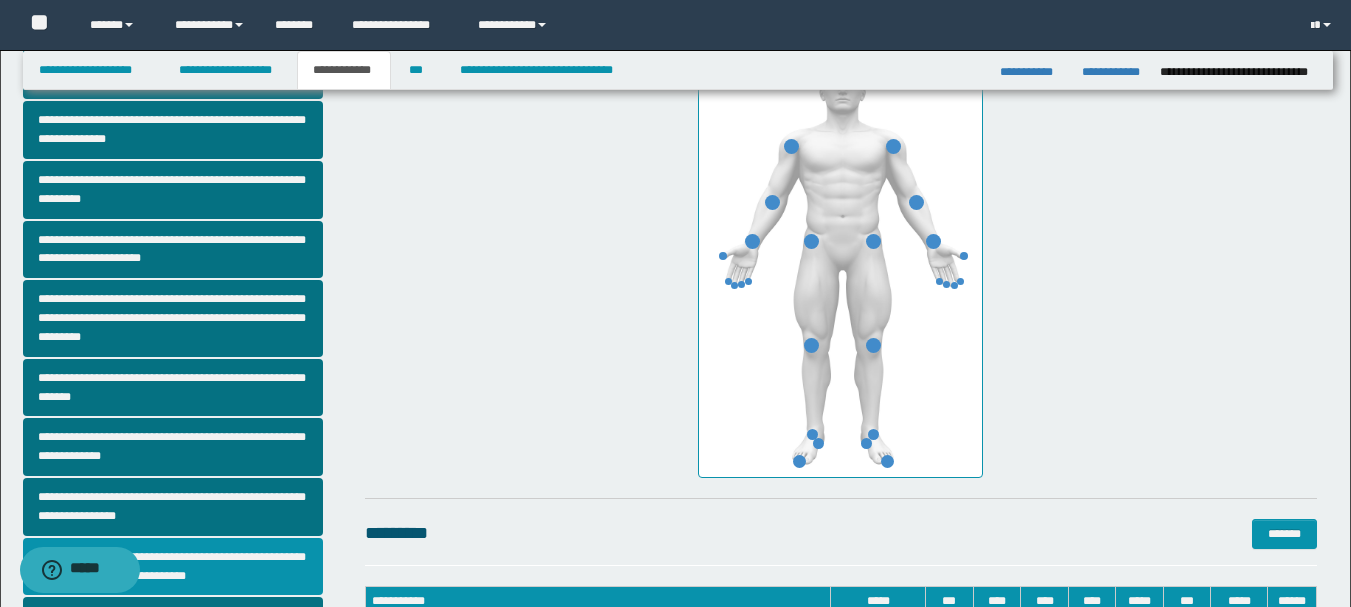 scroll, scrollTop: 400, scrollLeft: 0, axis: vertical 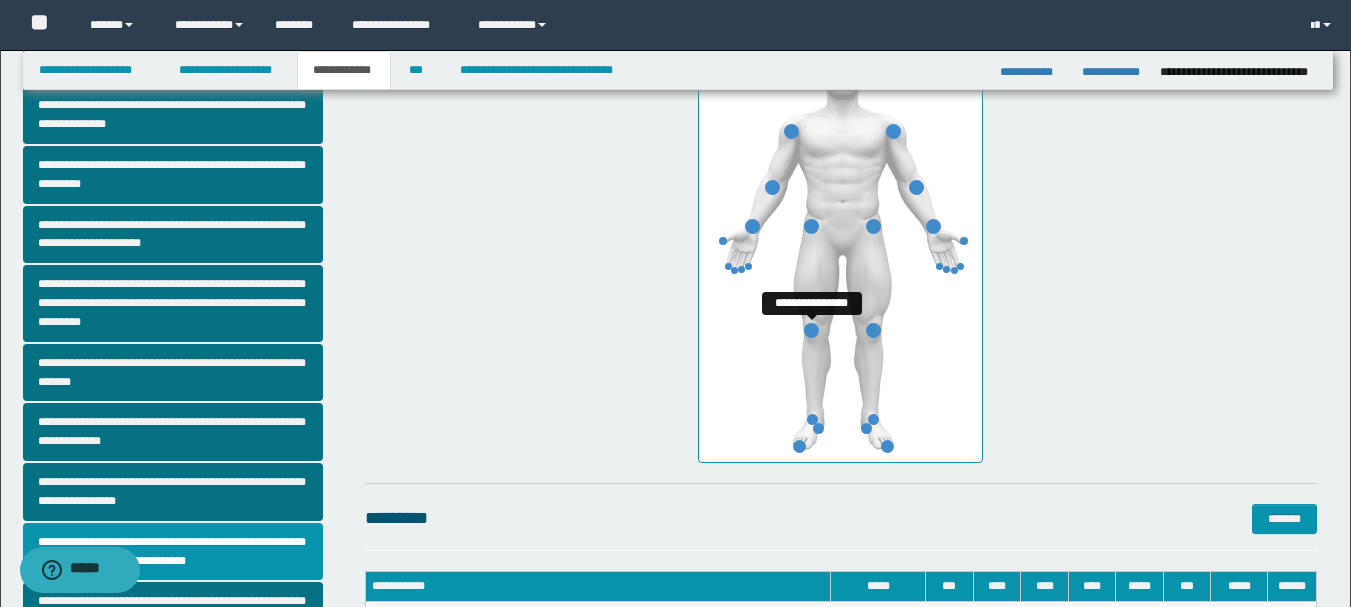 click at bounding box center [811, 330] 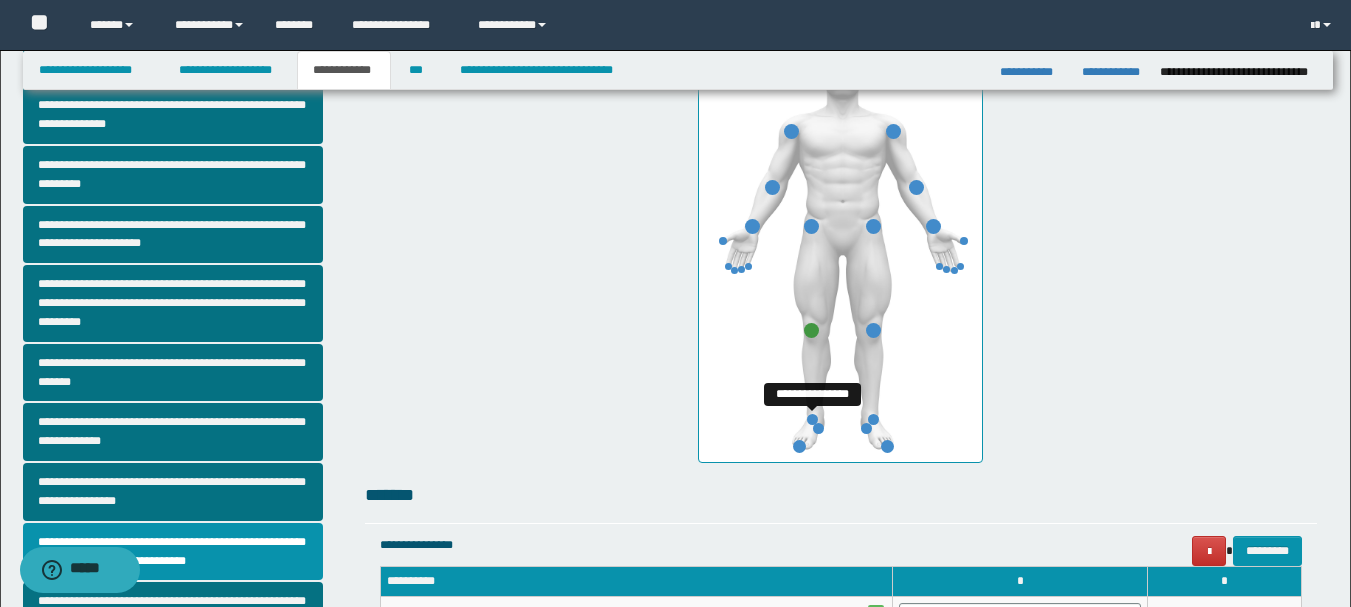 click at bounding box center (812, 419) 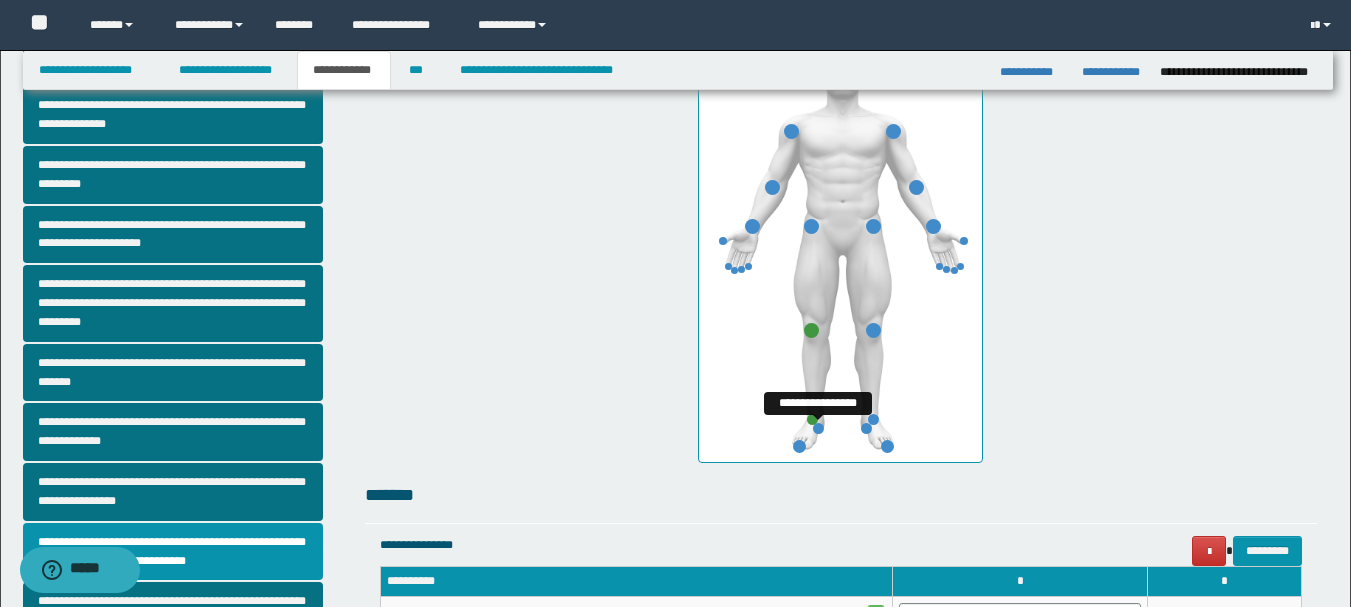 click at bounding box center (818, 428) 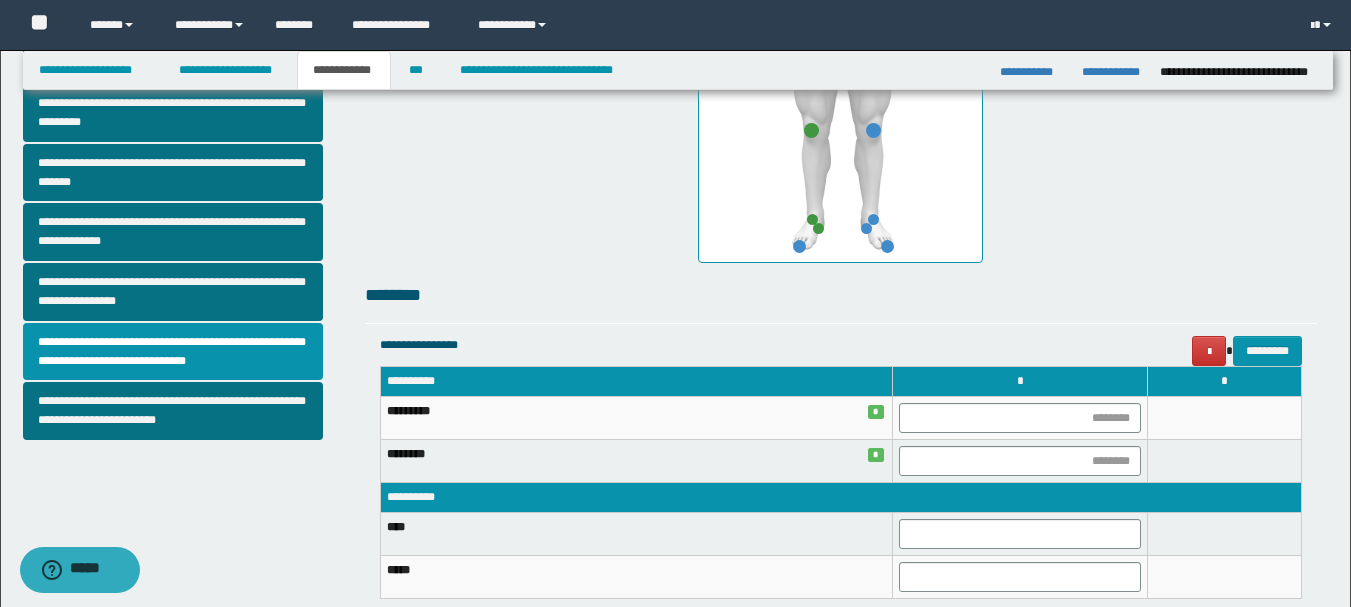 scroll, scrollTop: 700, scrollLeft: 0, axis: vertical 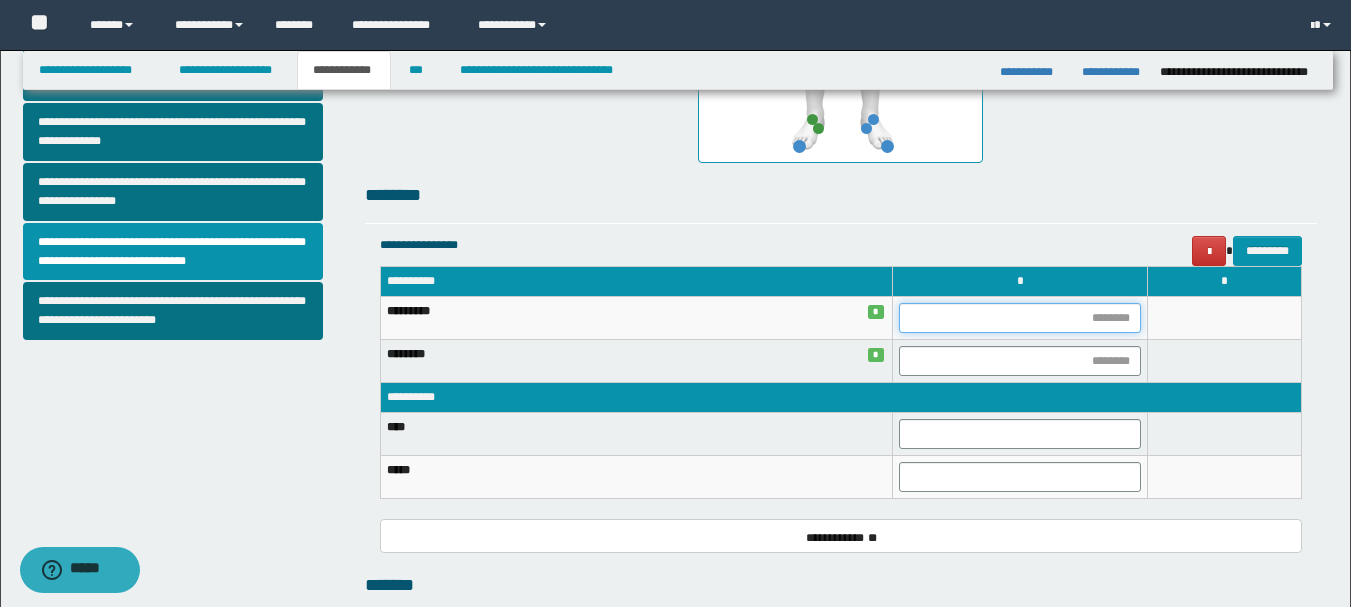 click at bounding box center [1020, 318] 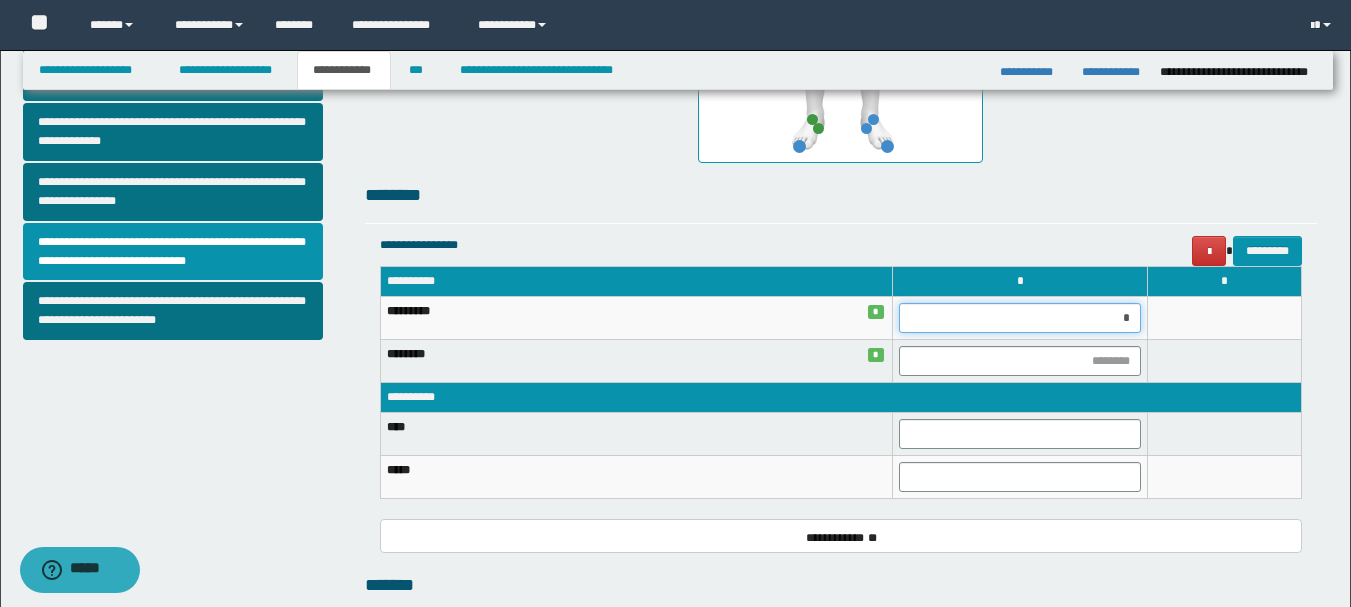 type on "**" 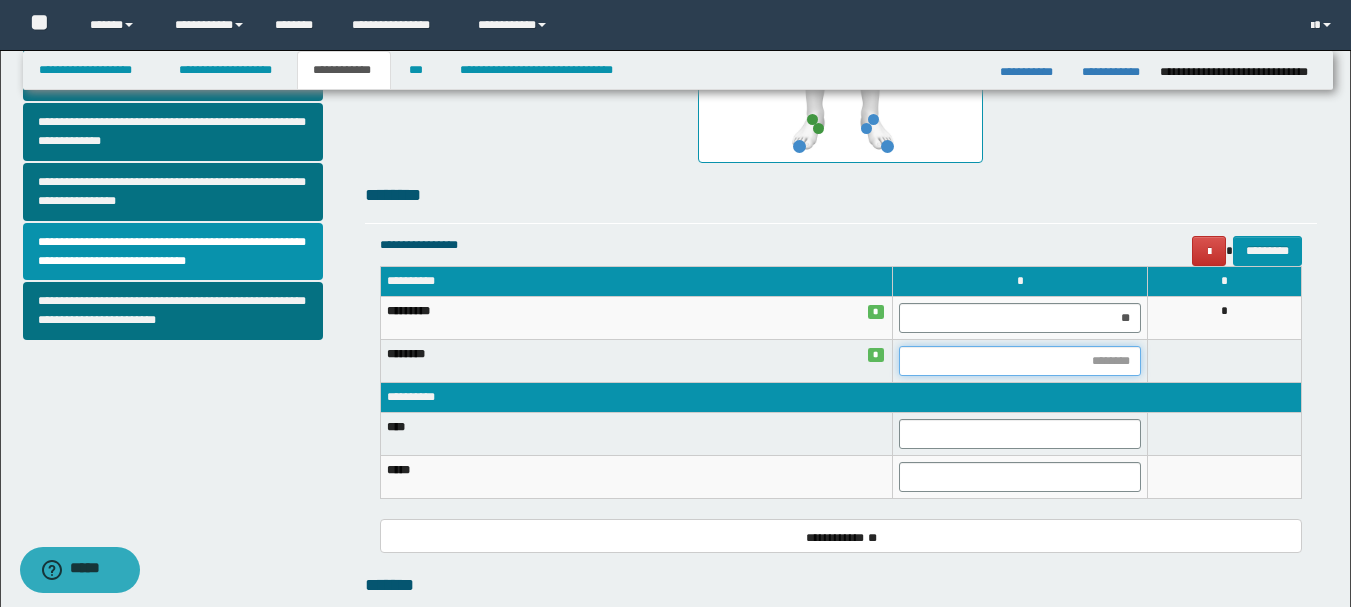 click at bounding box center [1020, 361] 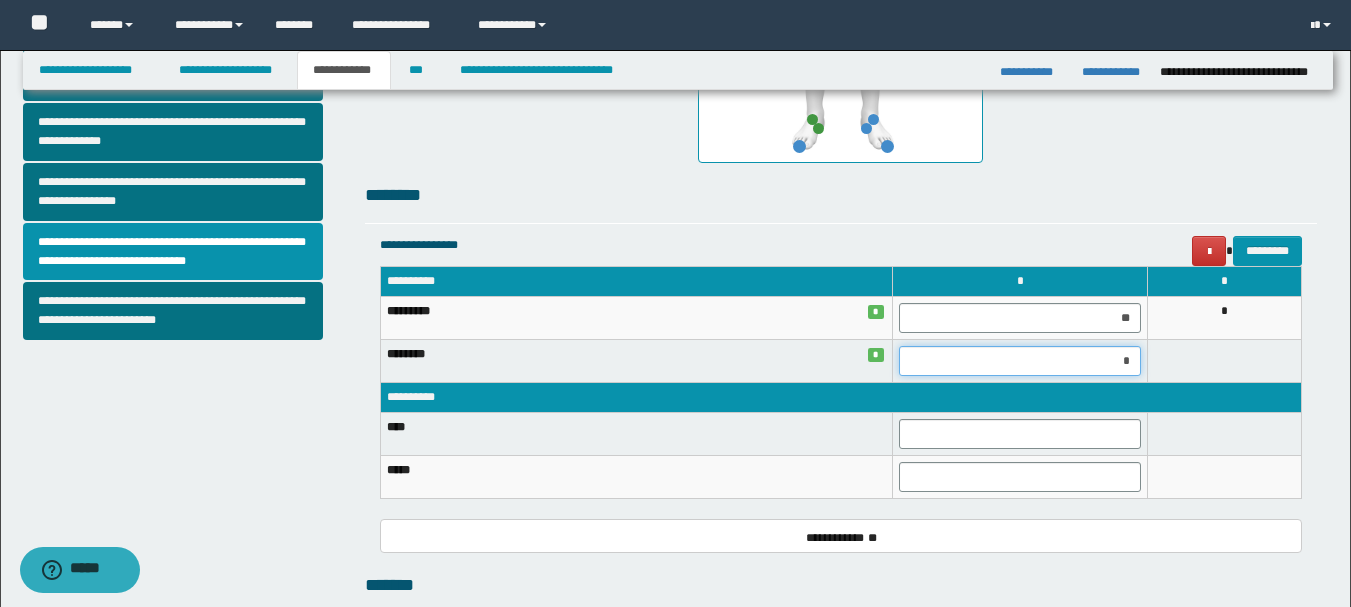 type on "**" 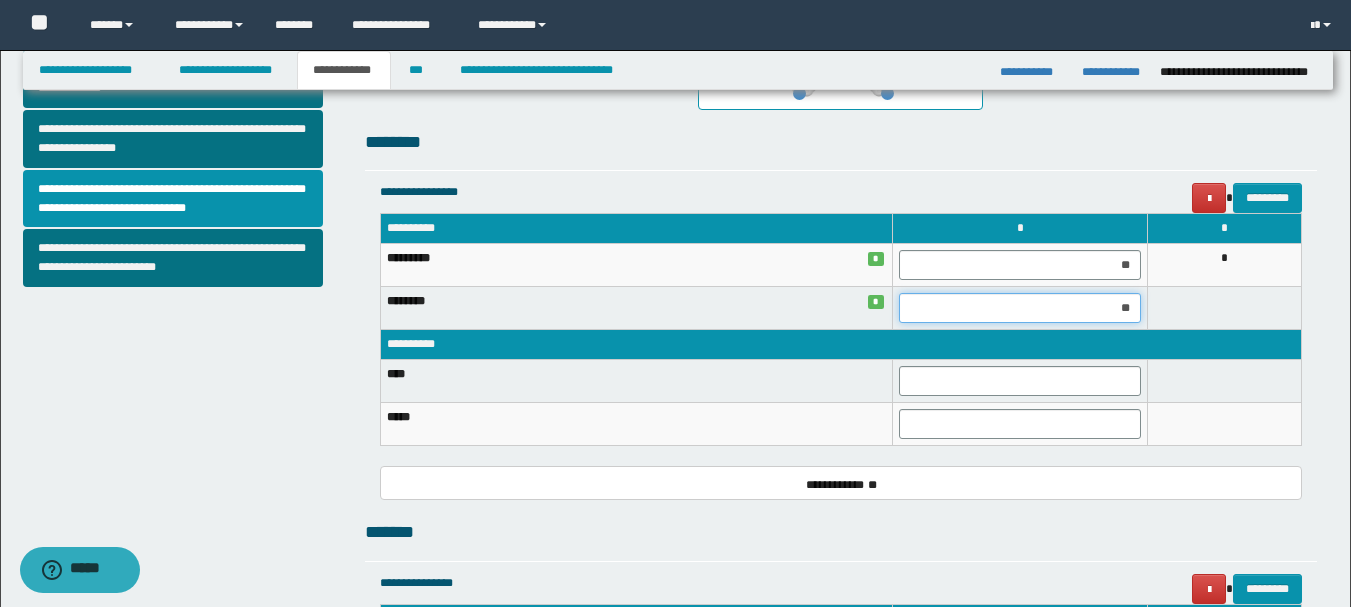 scroll, scrollTop: 800, scrollLeft: 0, axis: vertical 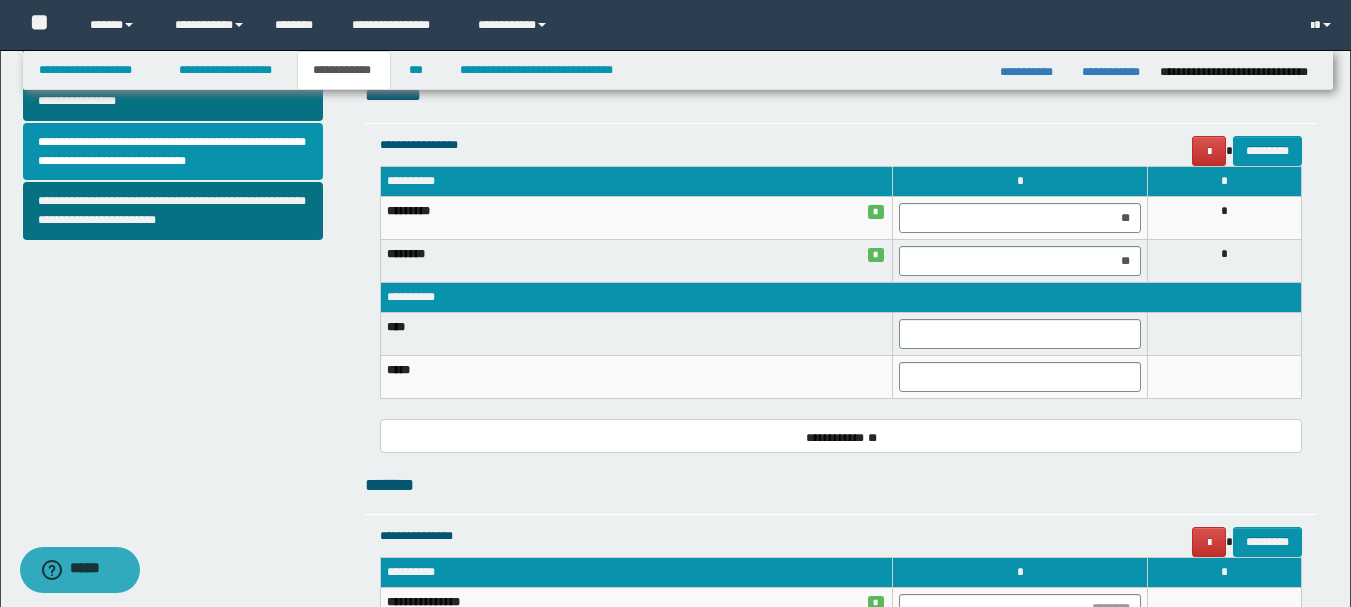 click on "**********" at bounding box center [841, 436] 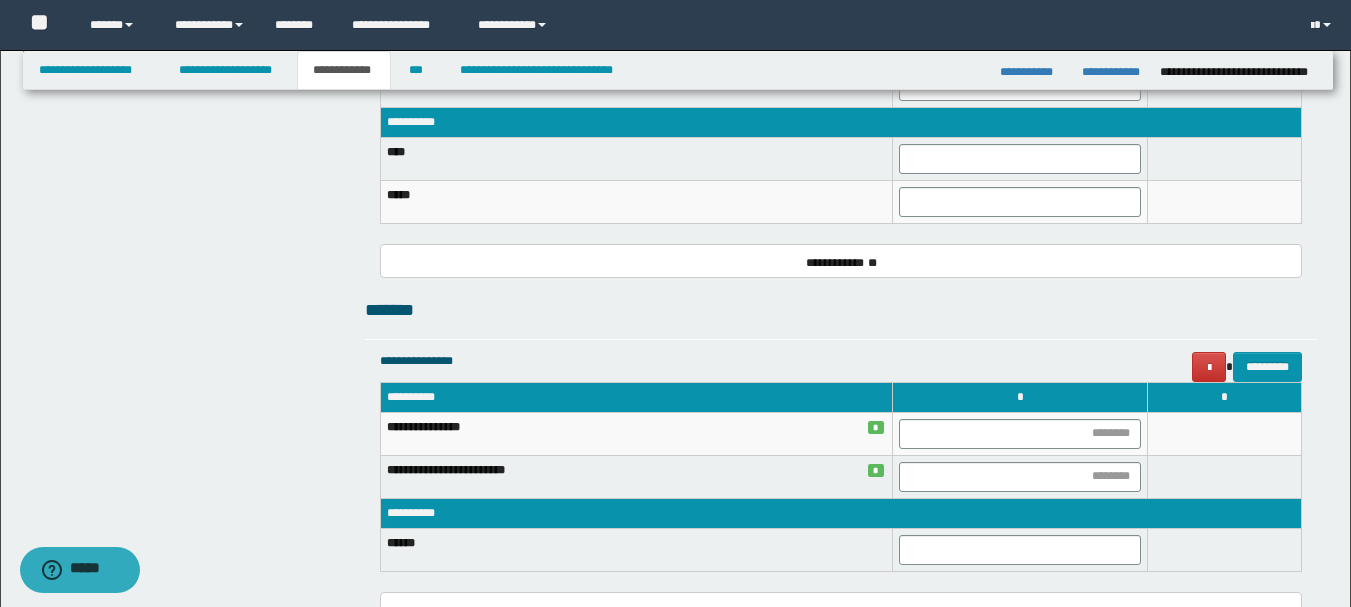 scroll, scrollTop: 1000, scrollLeft: 0, axis: vertical 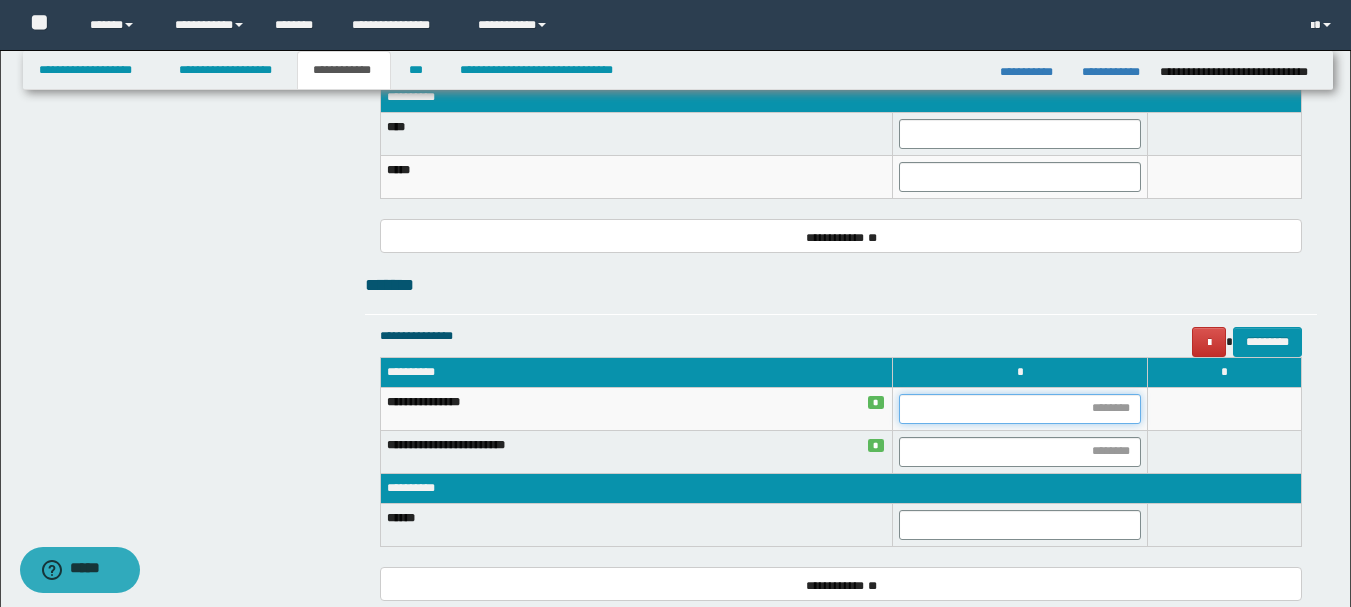 click at bounding box center (1020, 409) 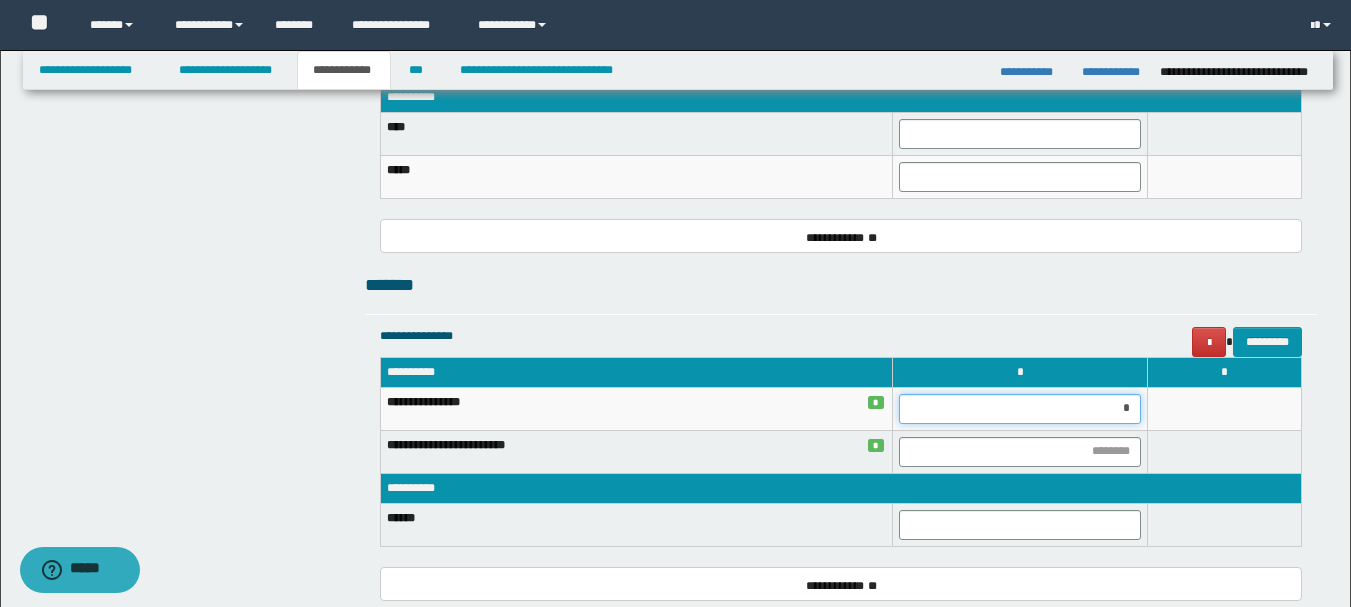 type on "**" 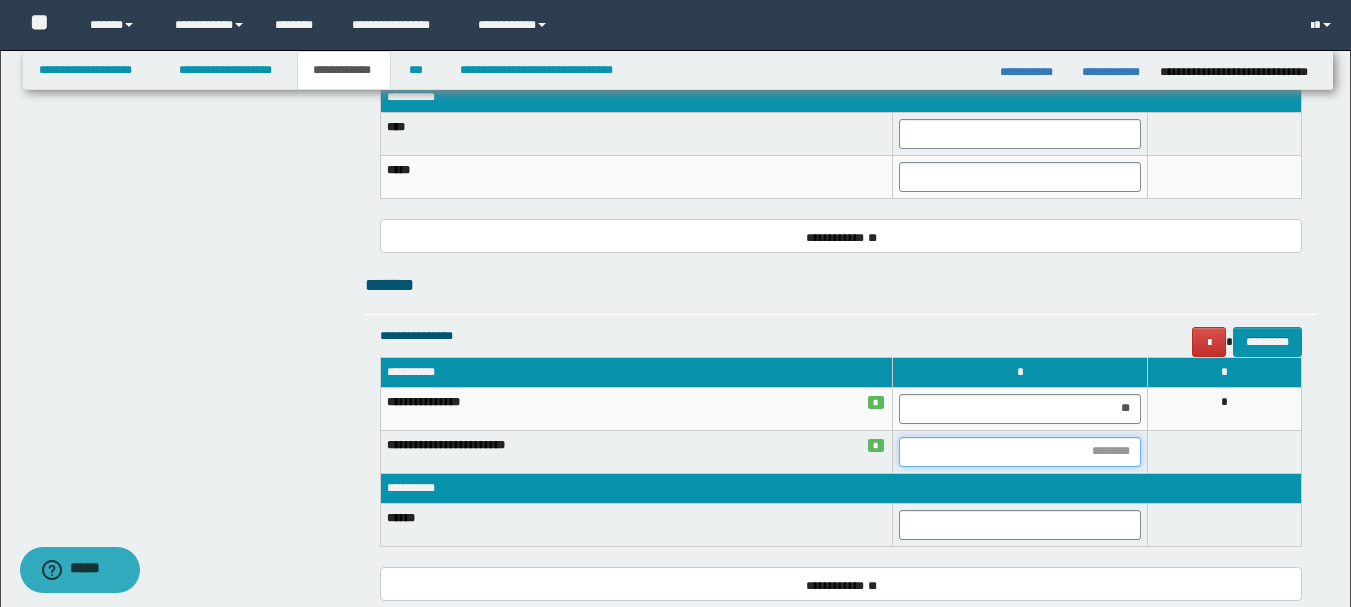 click at bounding box center [1020, 452] 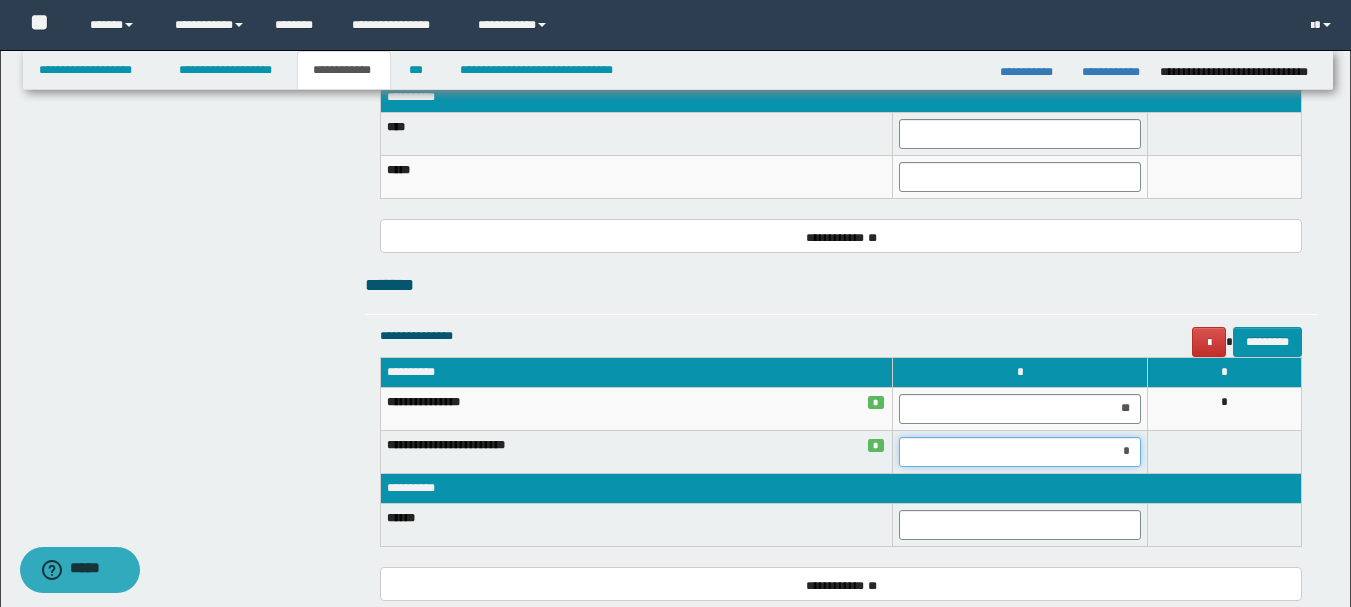 type on "**" 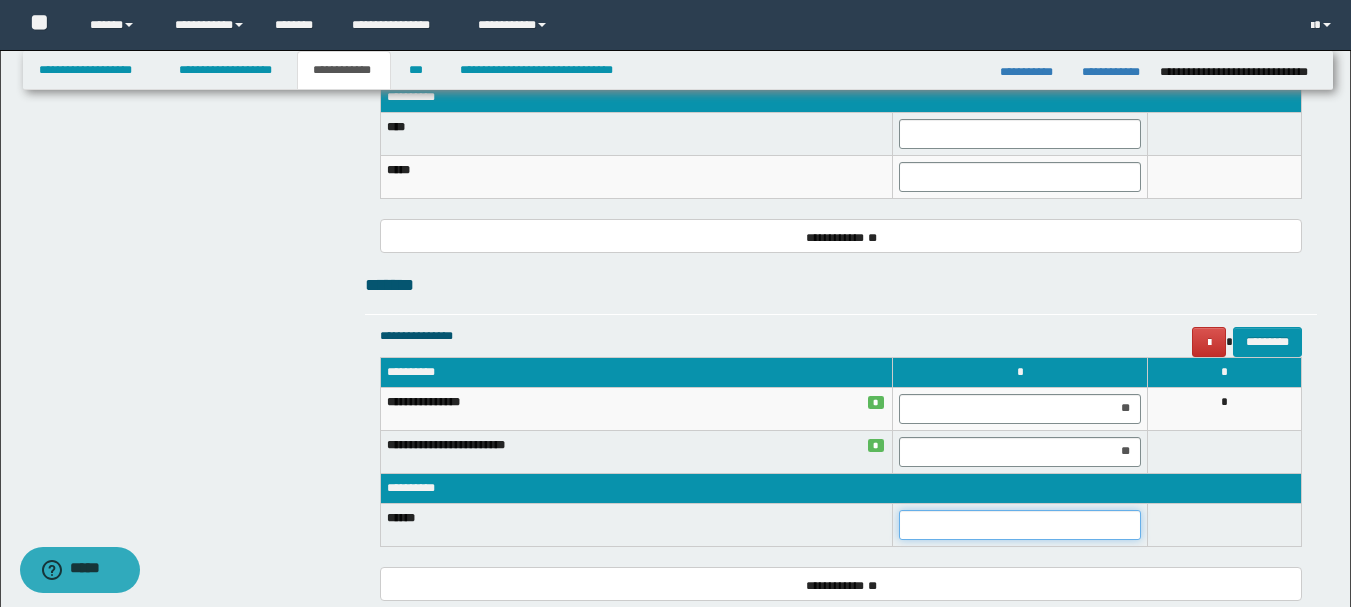 click at bounding box center [1020, 525] 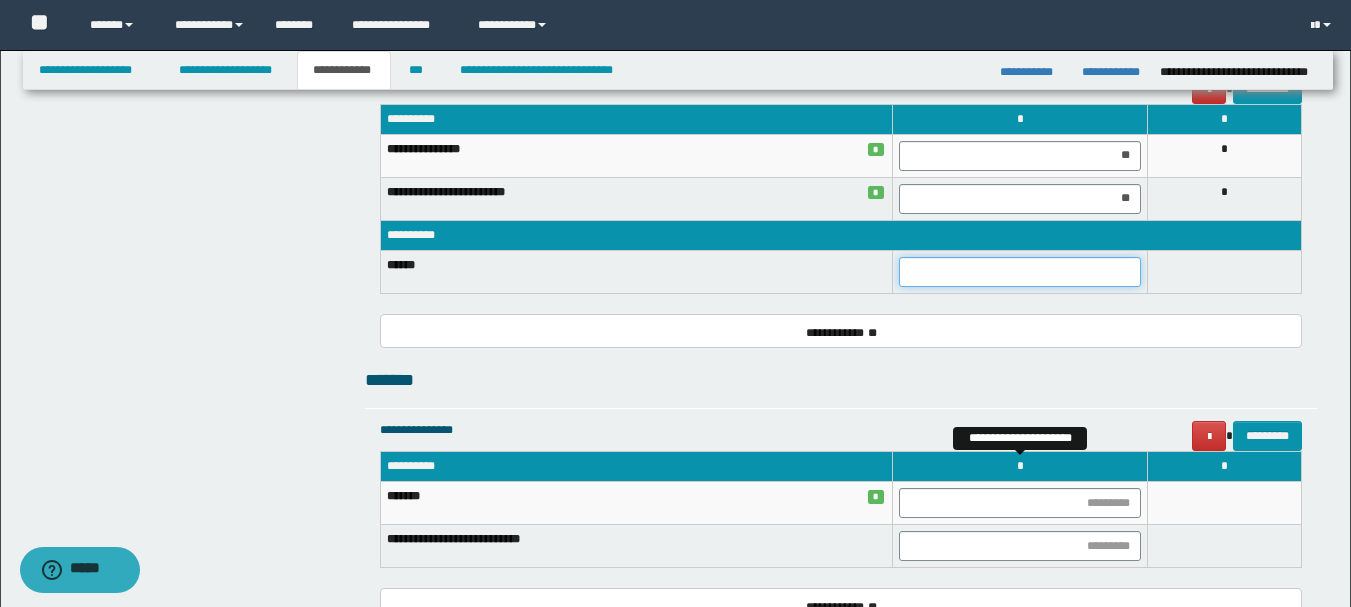 scroll, scrollTop: 1400, scrollLeft: 0, axis: vertical 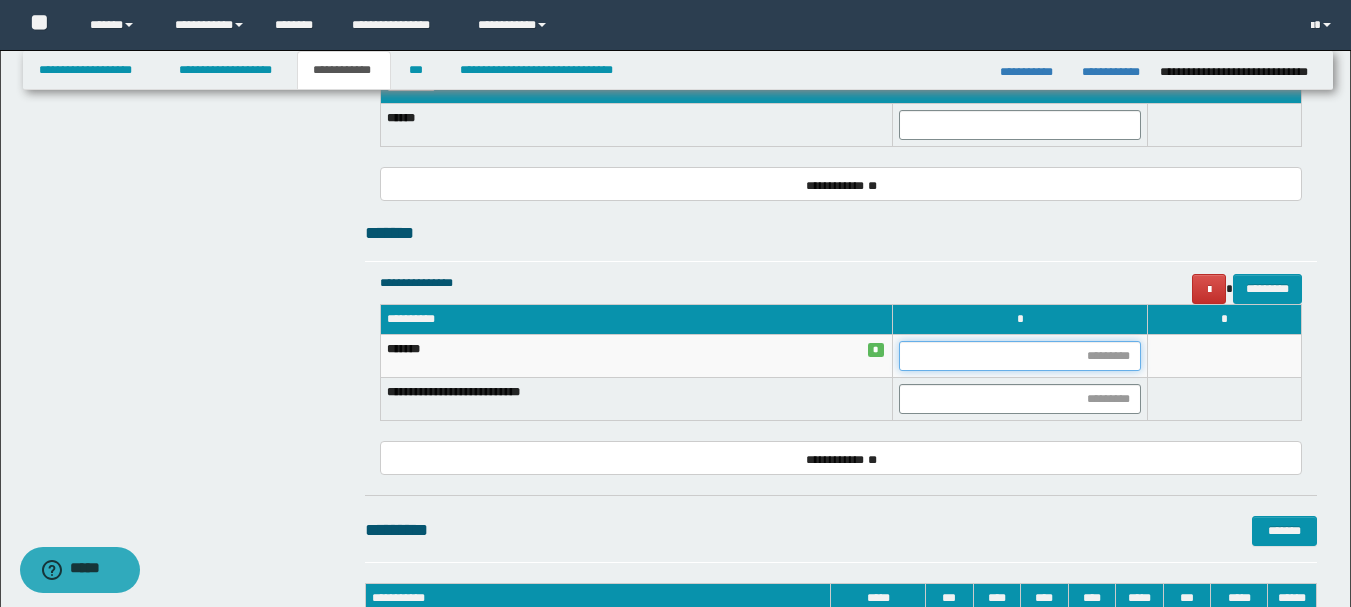 click at bounding box center [1020, 356] 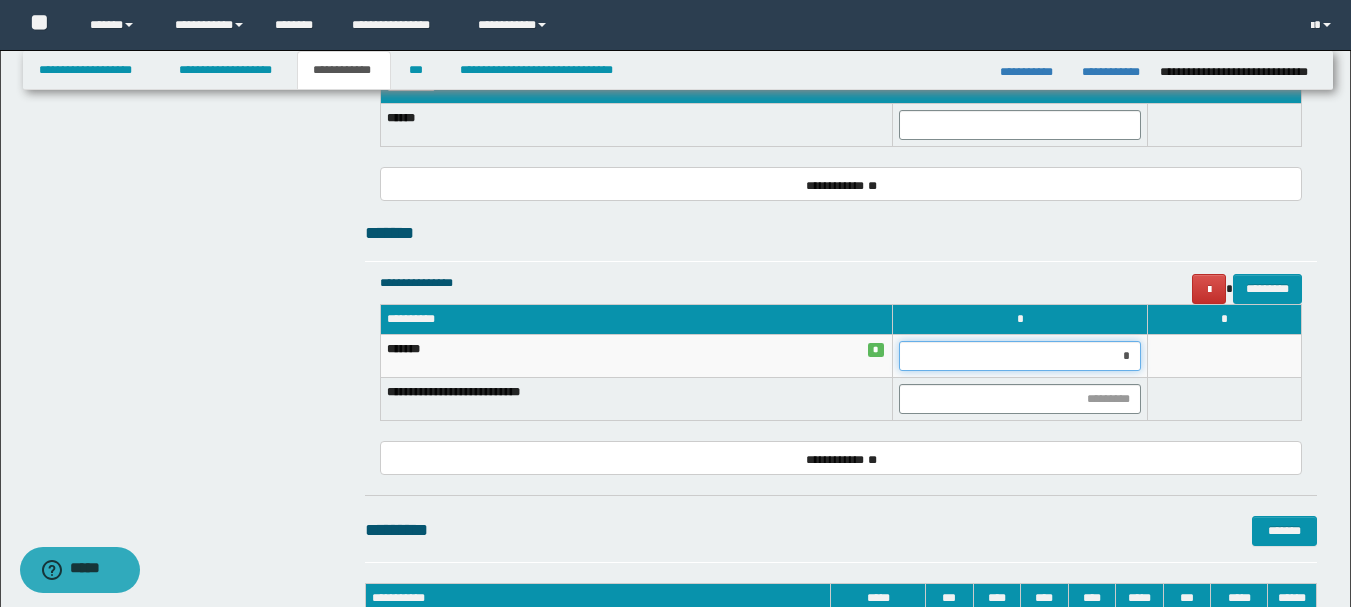 type on "**" 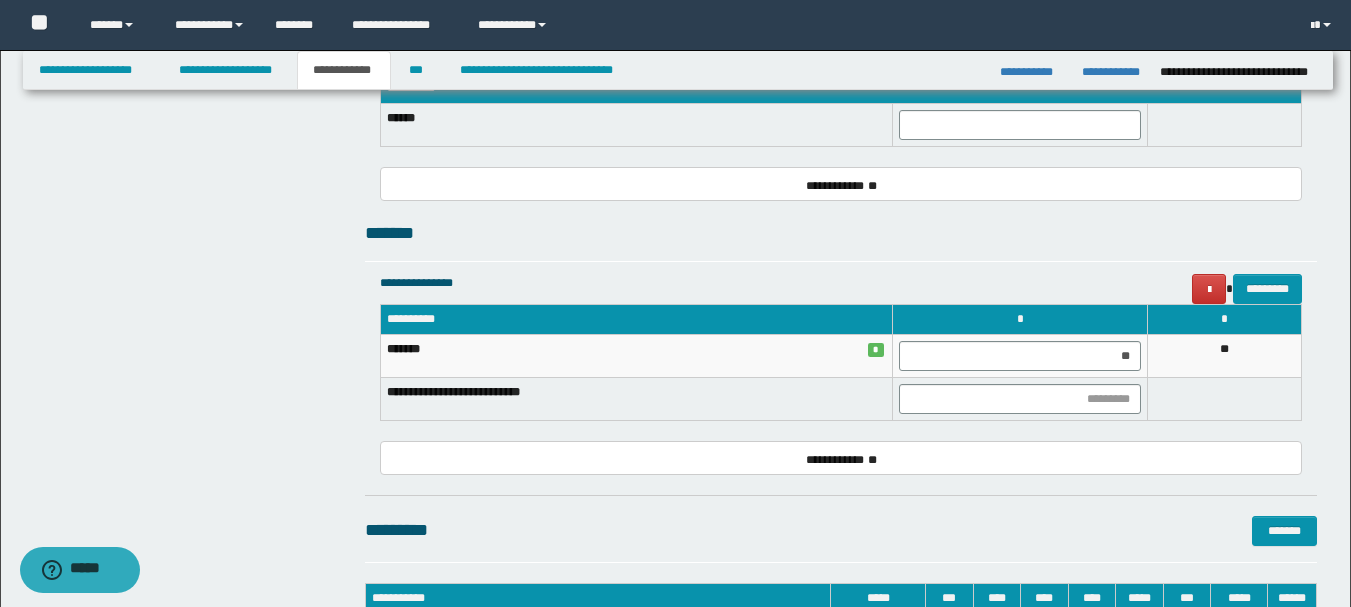 click on "**********" at bounding box center [841, 458] 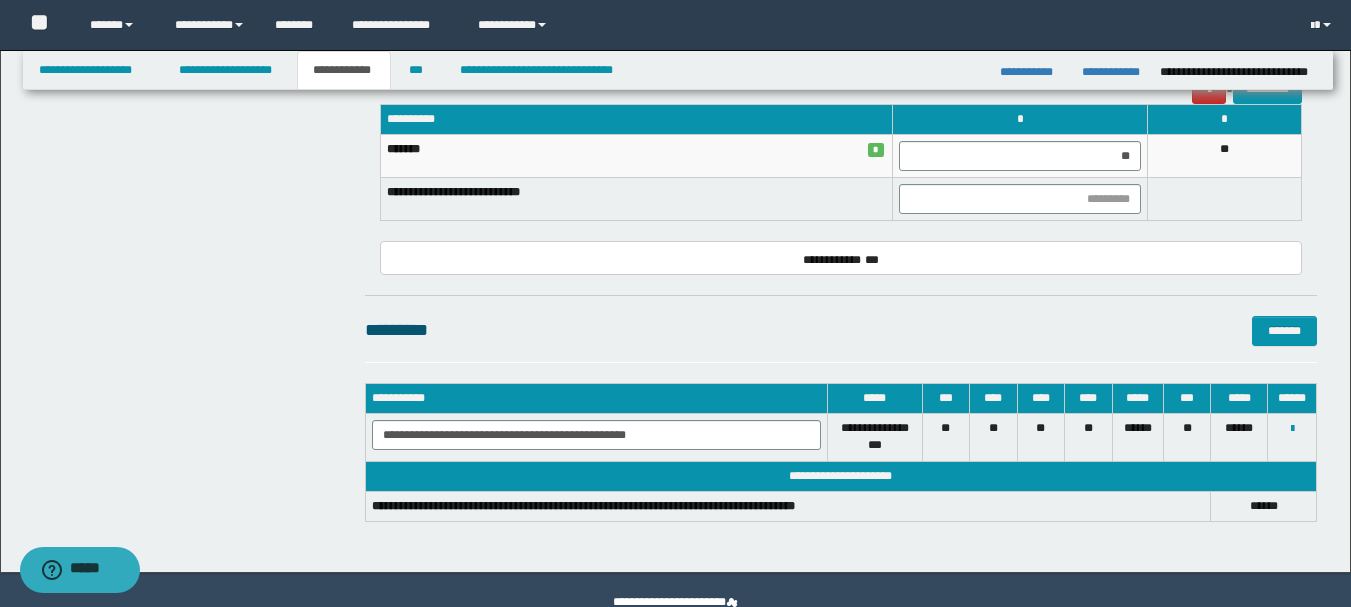 scroll, scrollTop: 1644, scrollLeft: 0, axis: vertical 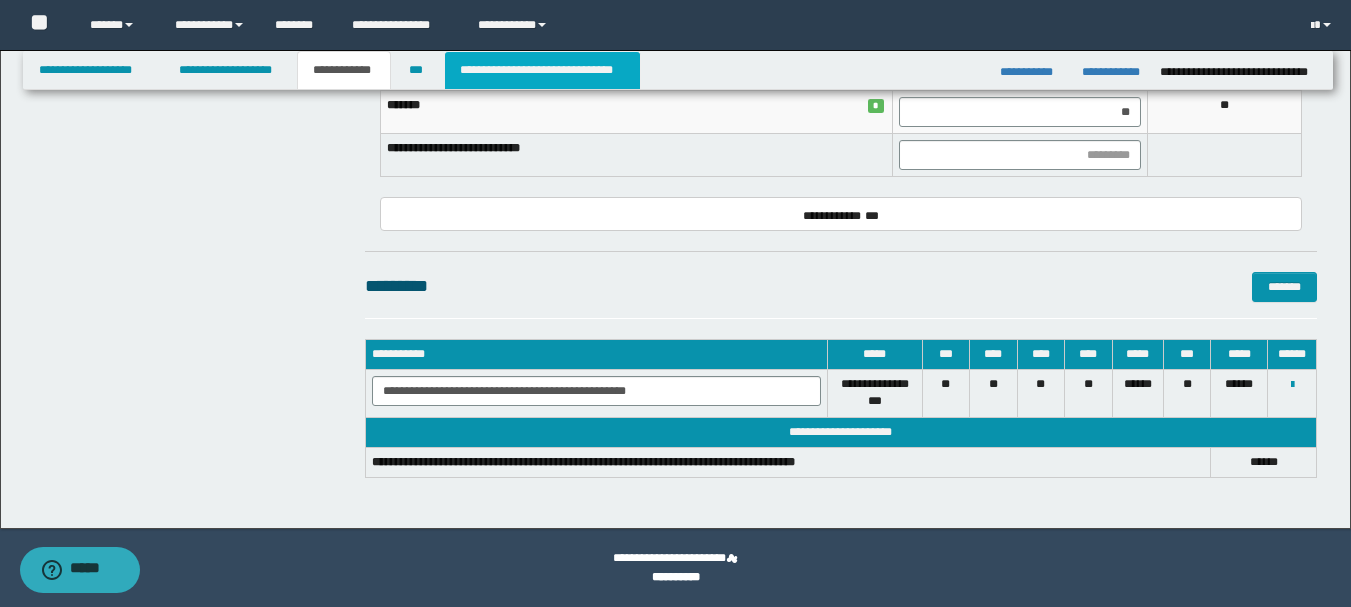 click on "**********" at bounding box center [542, 70] 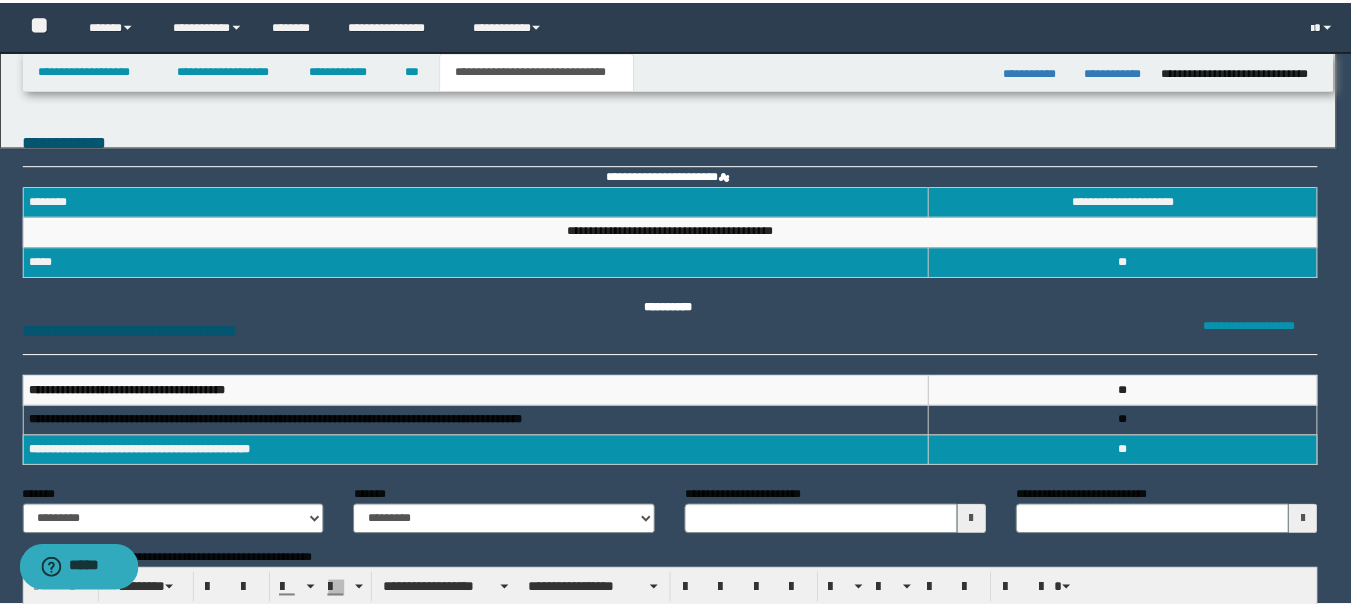 scroll, scrollTop: 0, scrollLeft: 0, axis: both 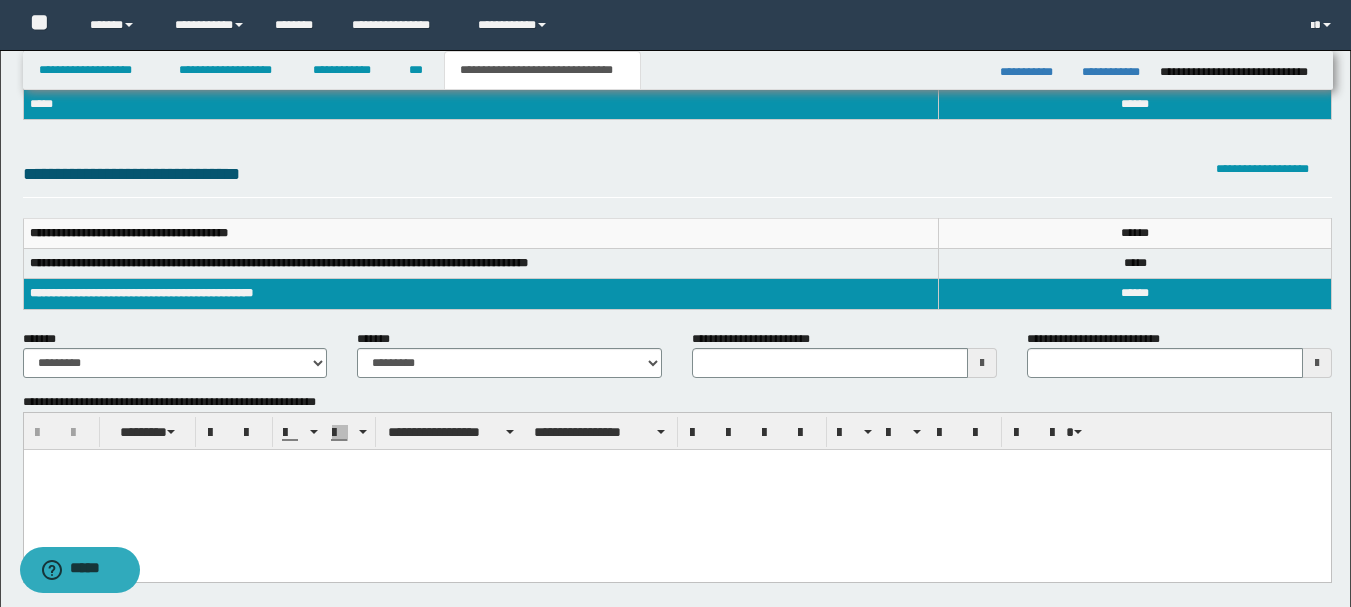 type 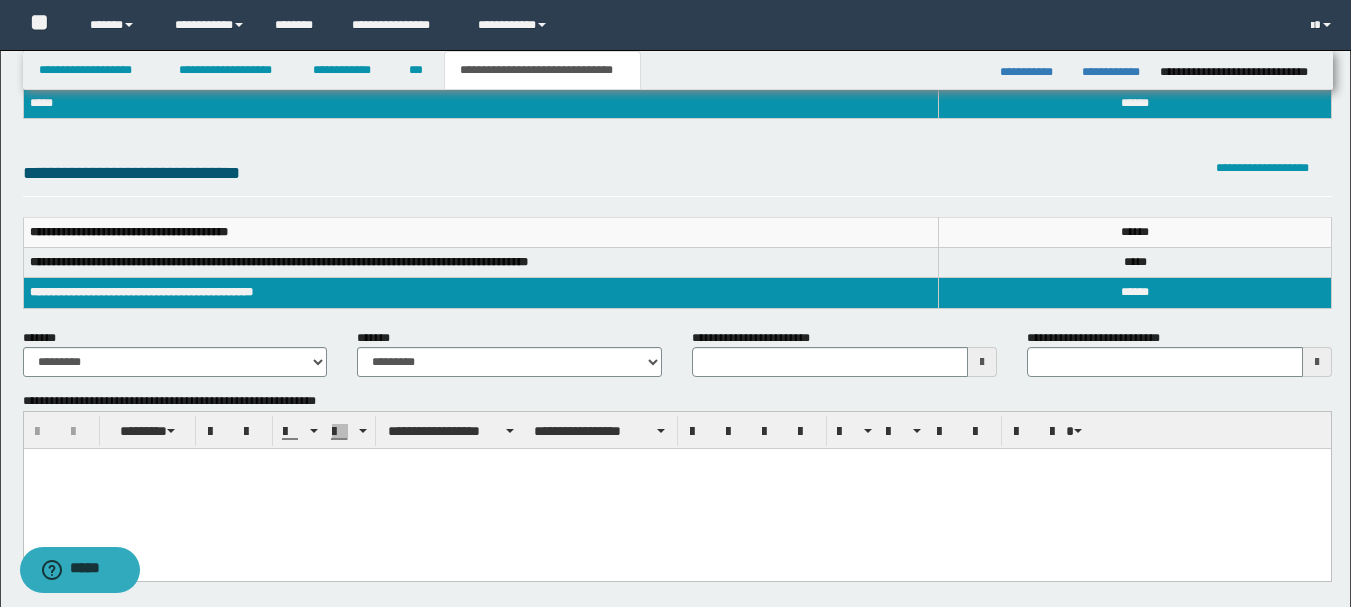 scroll, scrollTop: 200, scrollLeft: 0, axis: vertical 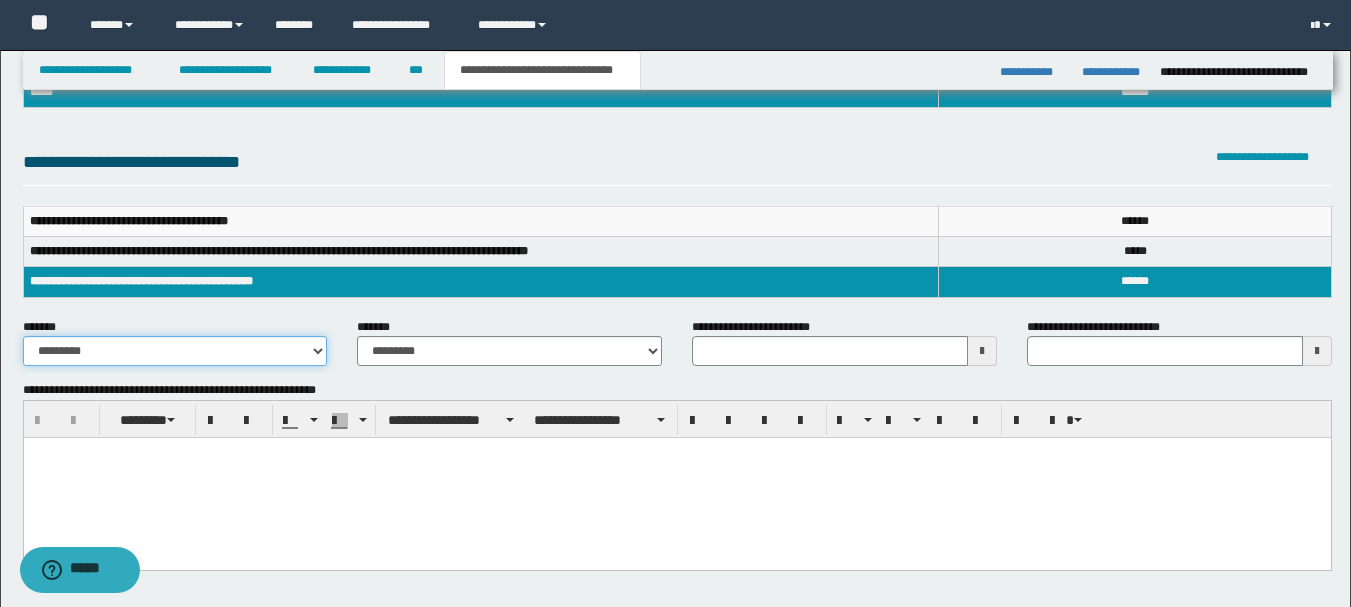 click on "**********" at bounding box center [175, 351] 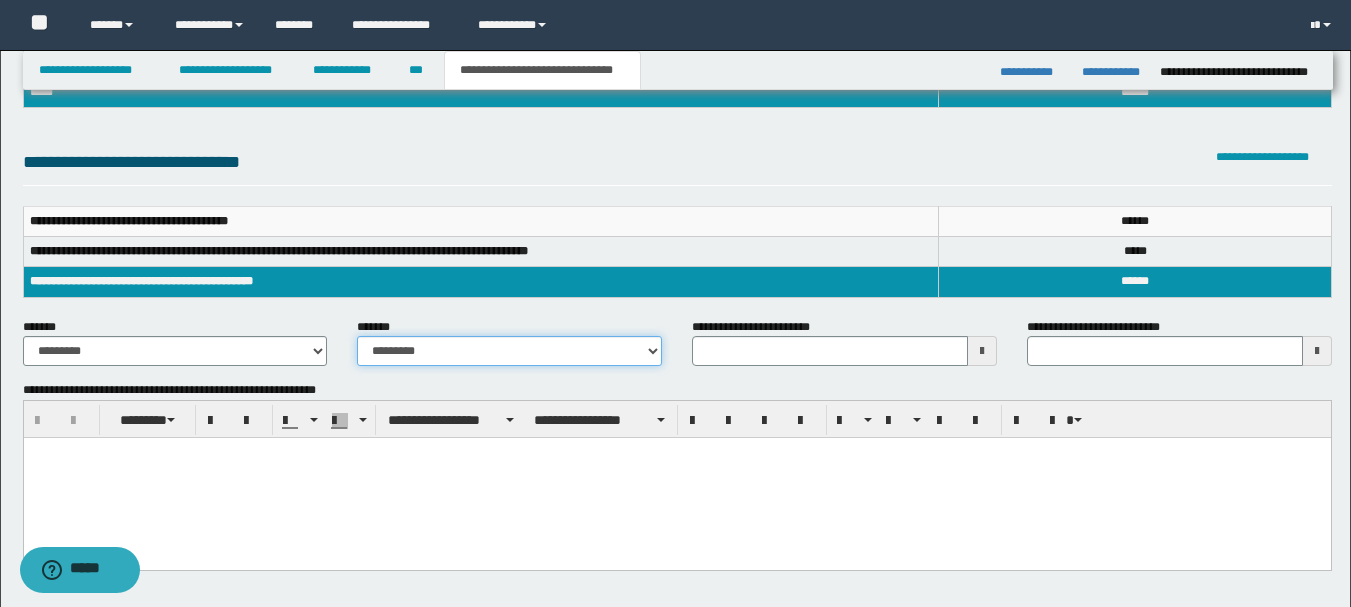 click on "**********" at bounding box center [509, 351] 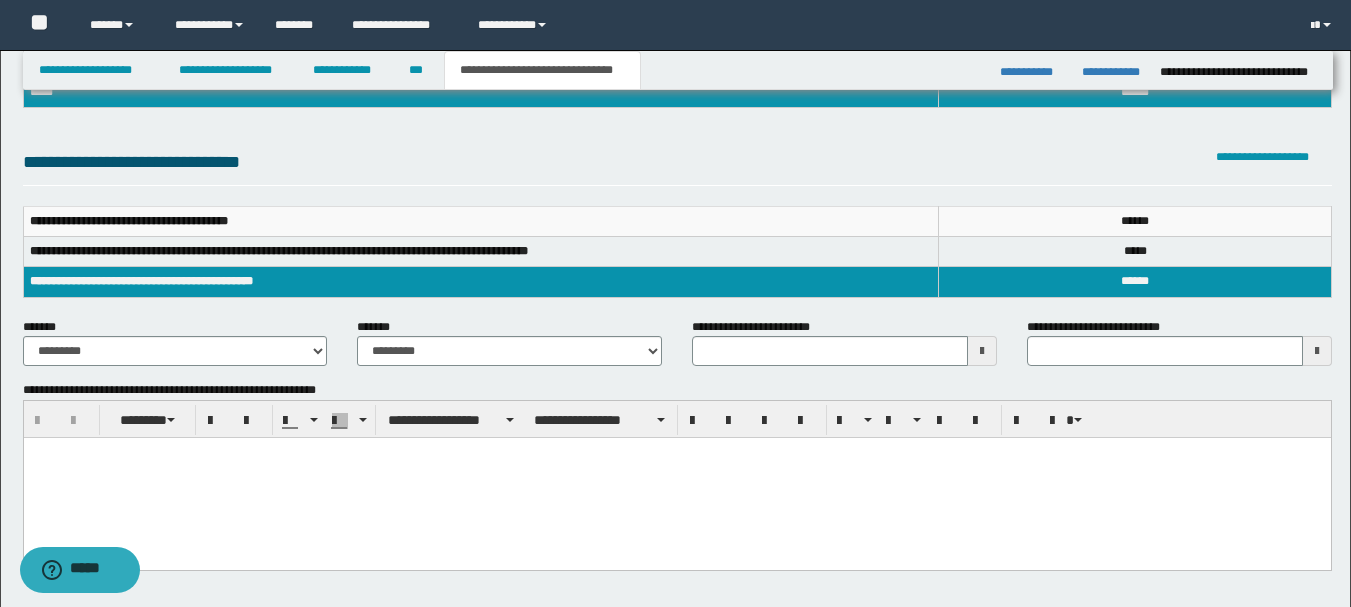 click at bounding box center (982, 351) 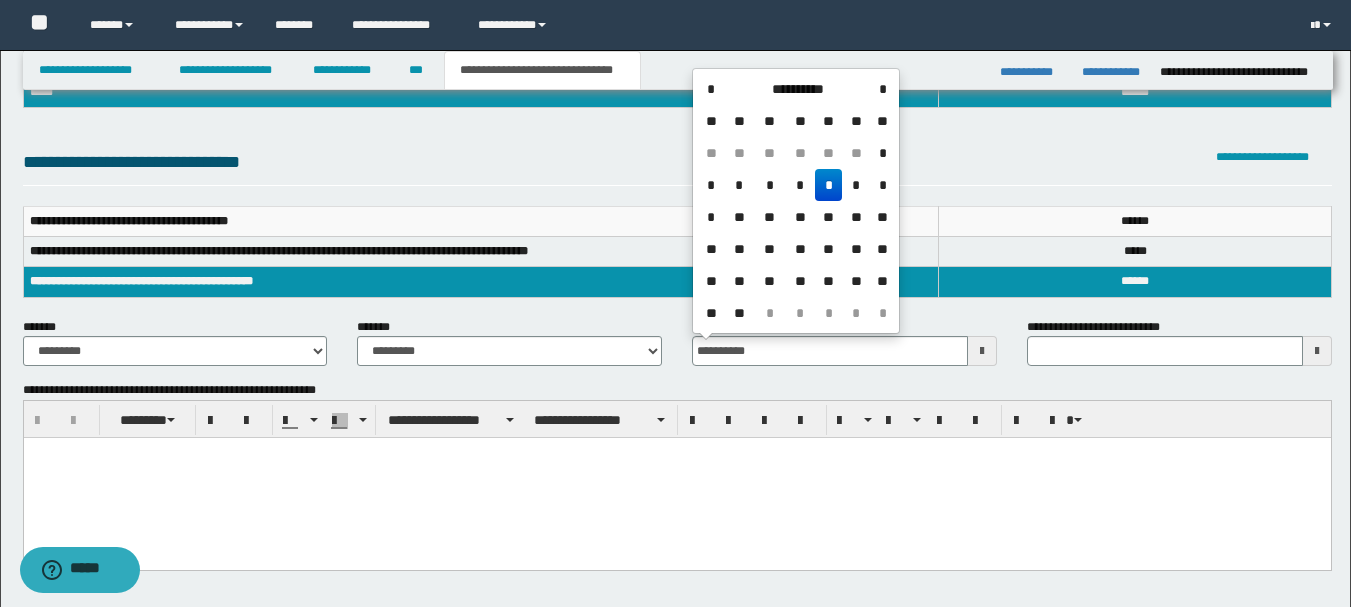 click on "*" at bounding box center (829, 185) 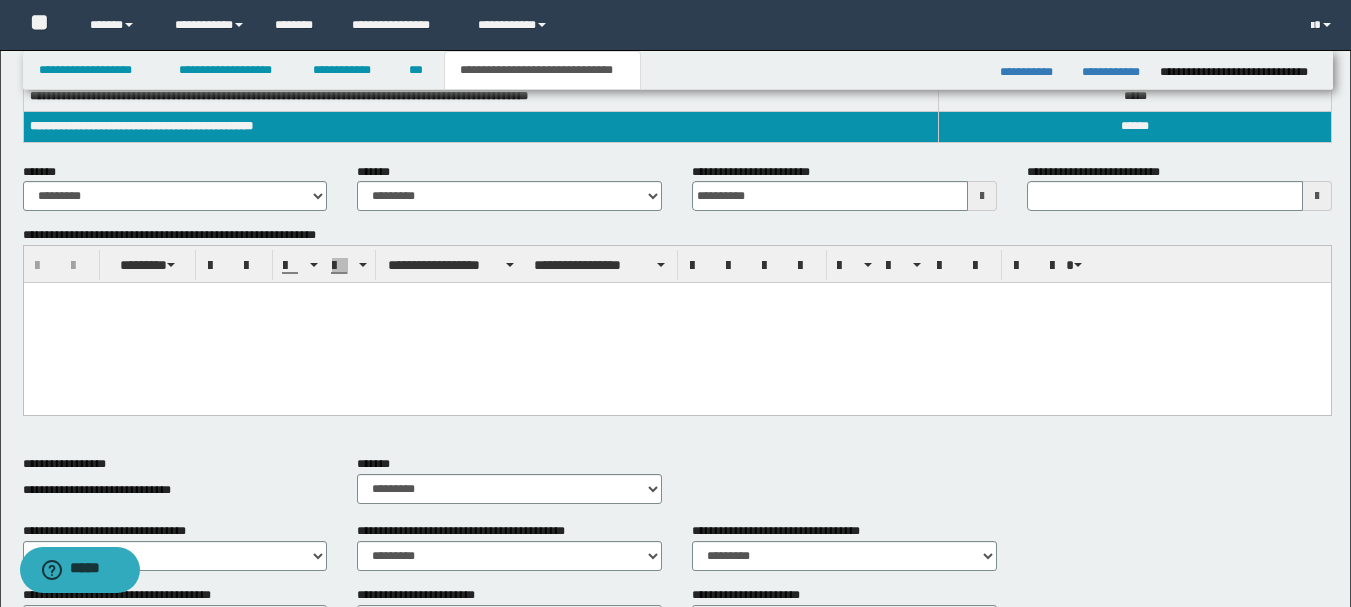scroll, scrollTop: 400, scrollLeft: 0, axis: vertical 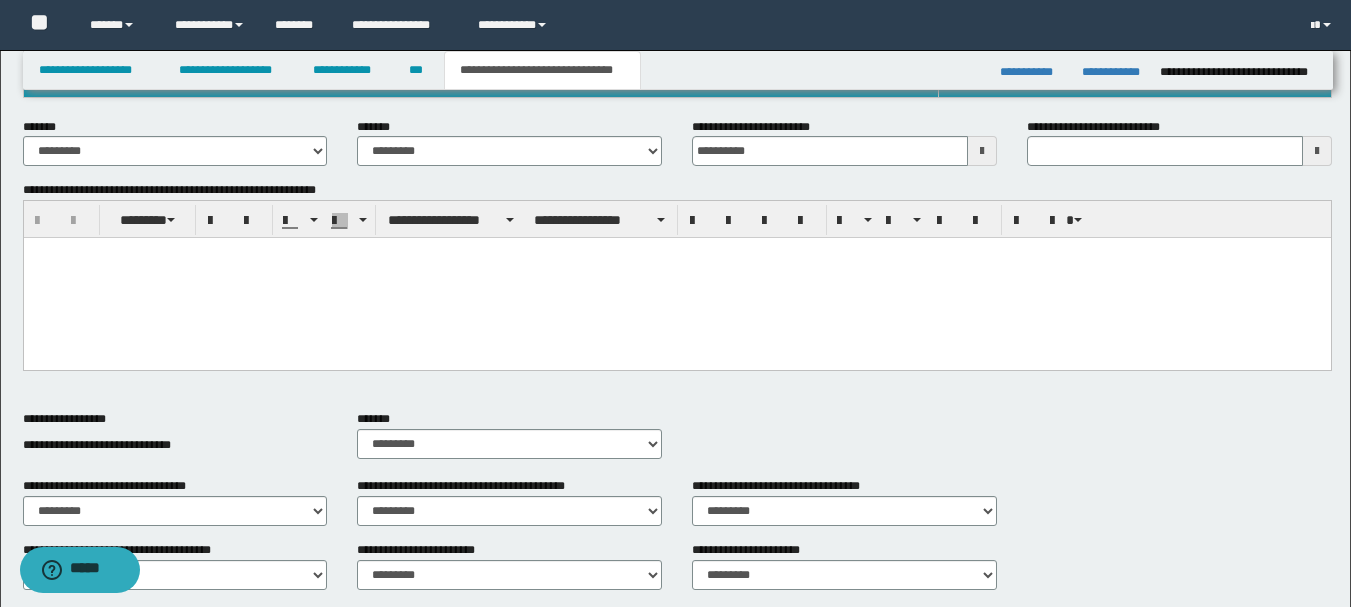 click at bounding box center [676, 278] 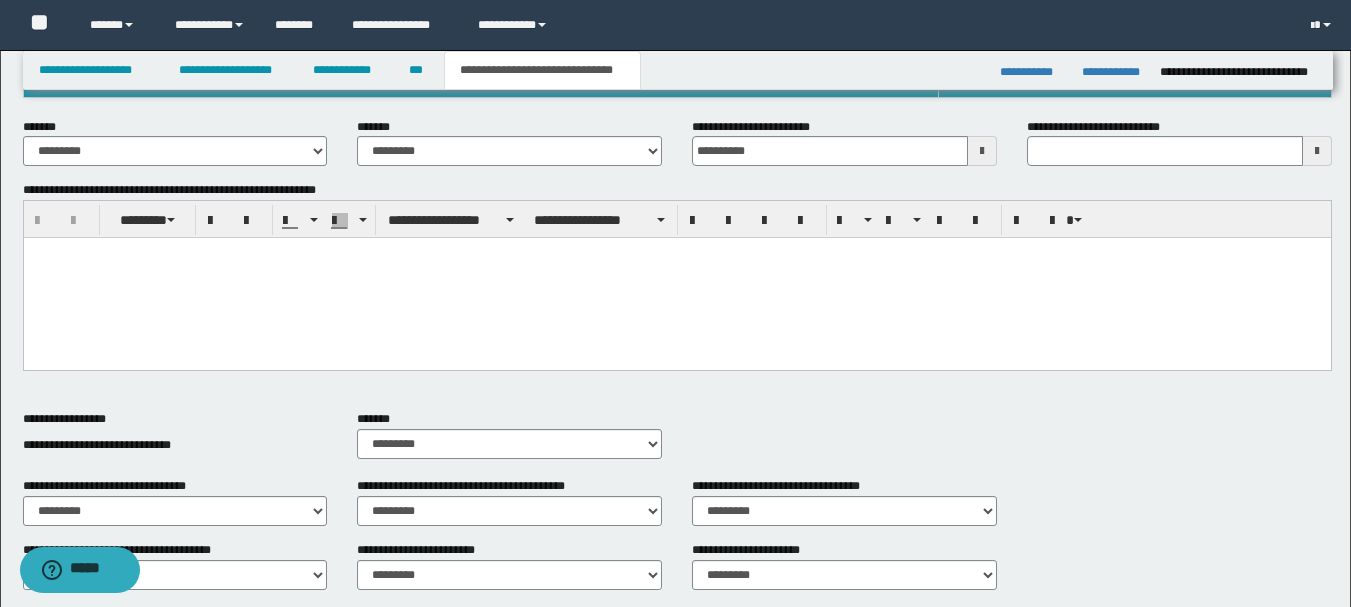 type 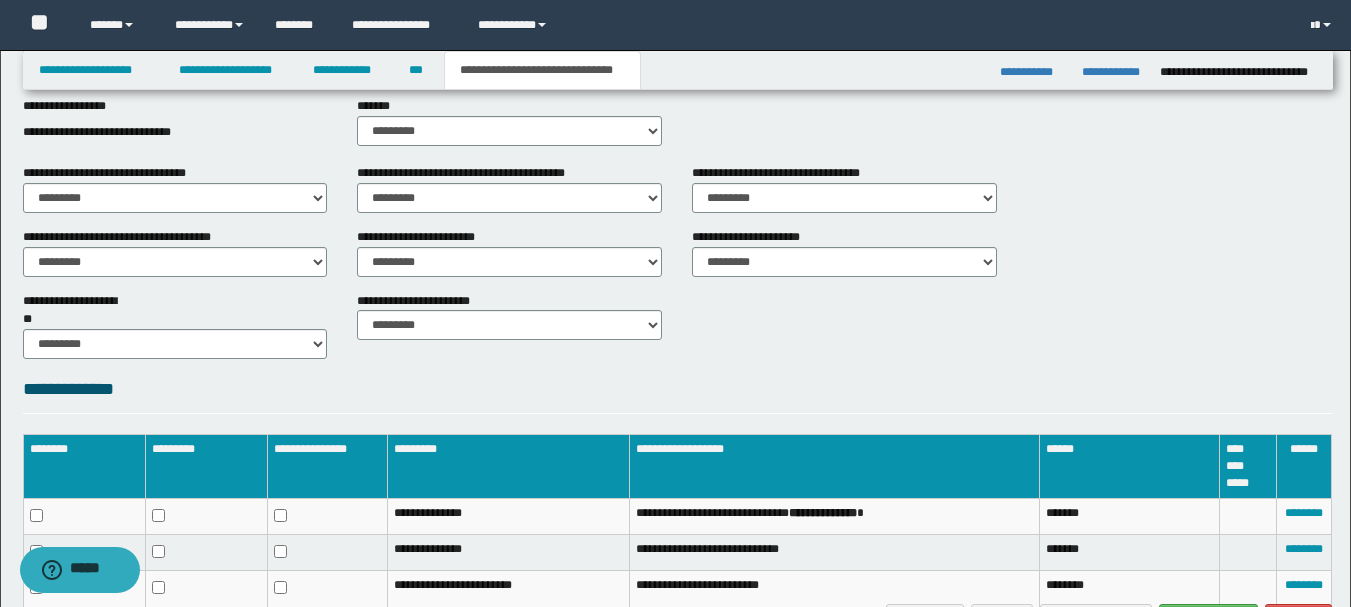 scroll, scrollTop: 837, scrollLeft: 0, axis: vertical 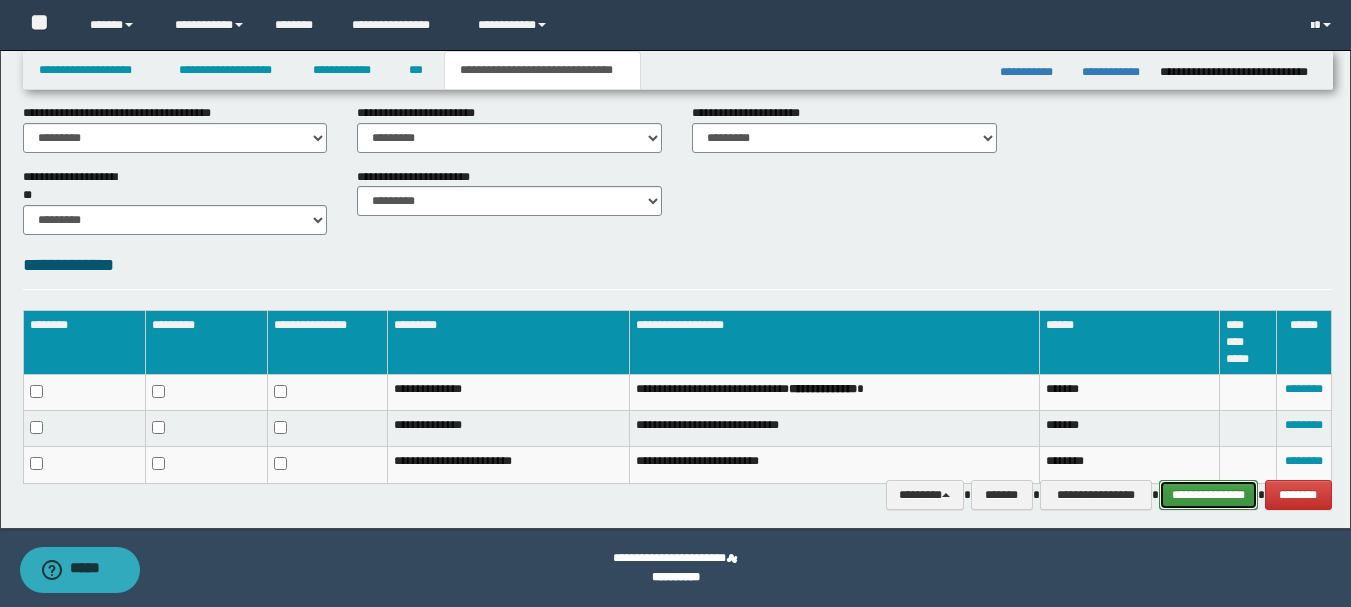 click on "**********" at bounding box center (1208, 495) 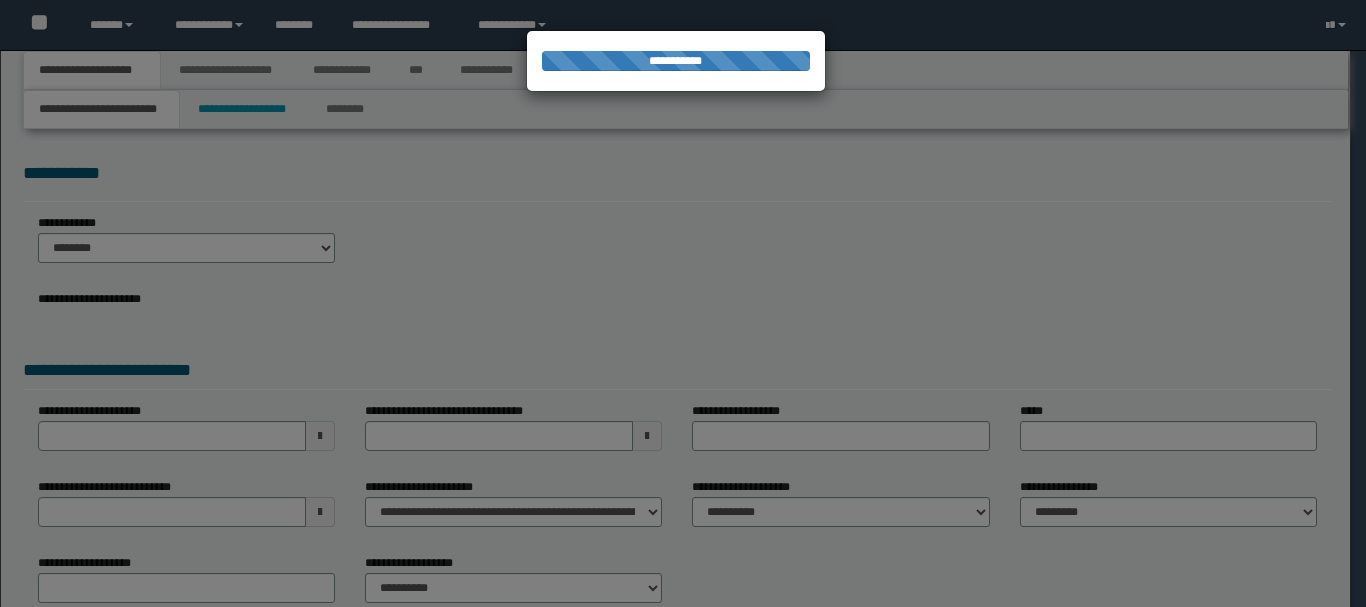 scroll, scrollTop: 0, scrollLeft: 0, axis: both 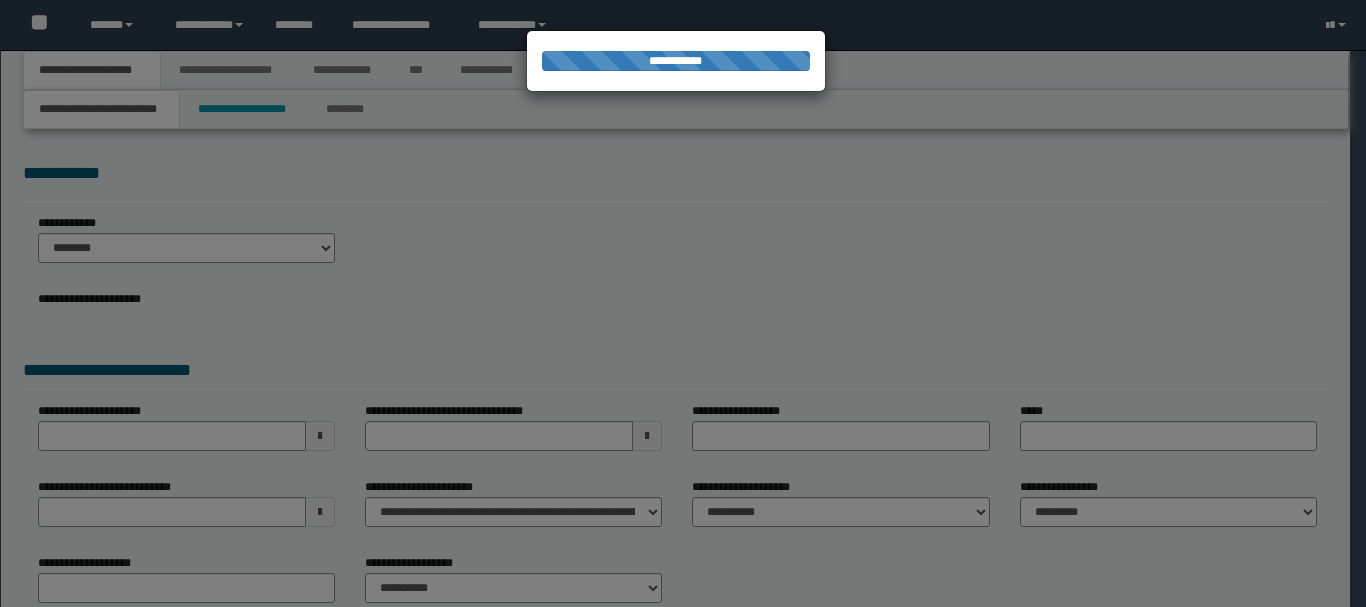 select on "*" 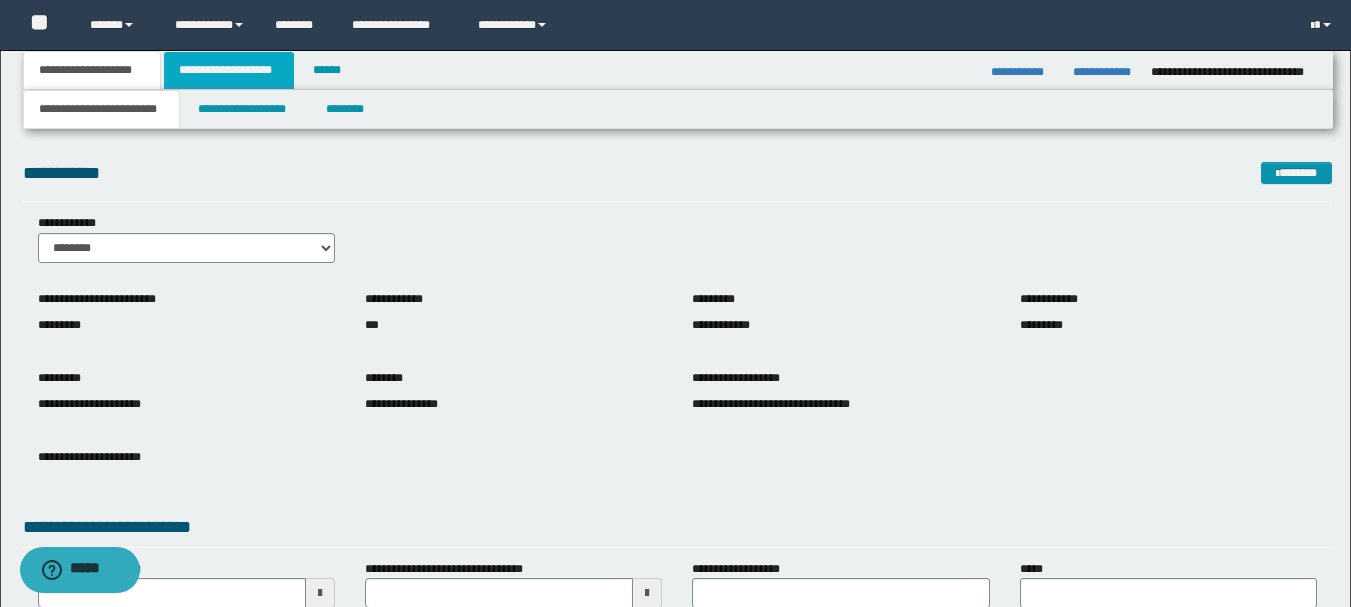 click on "**********" at bounding box center [229, 70] 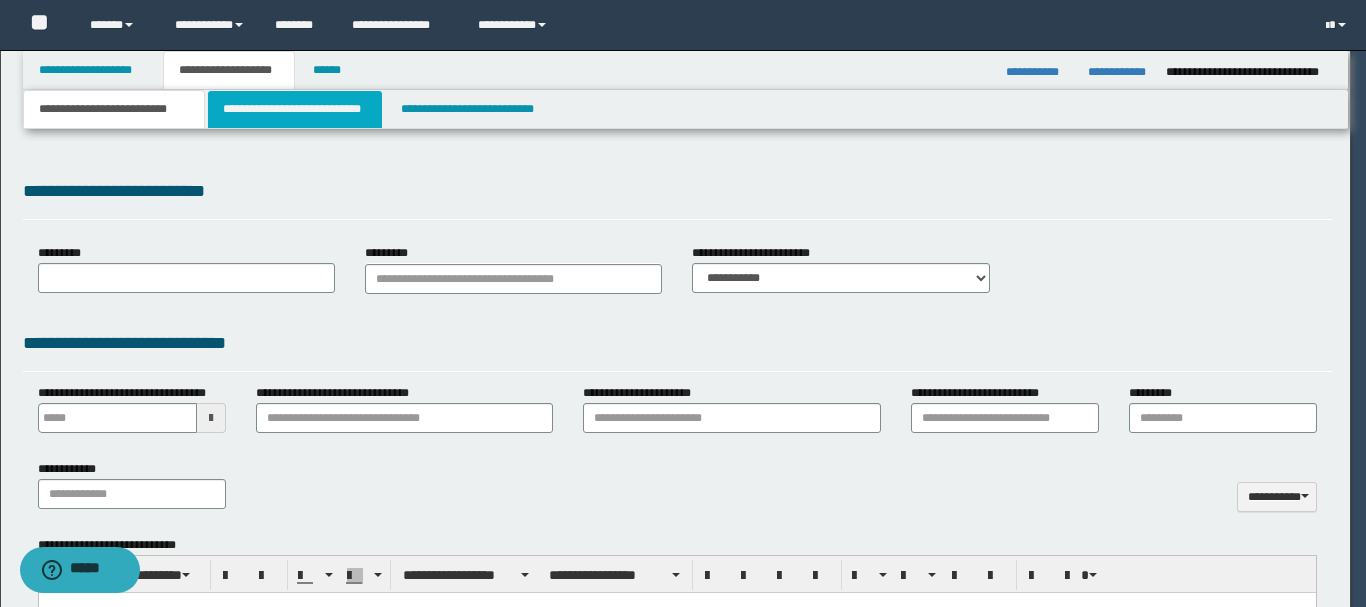 type on "**********" 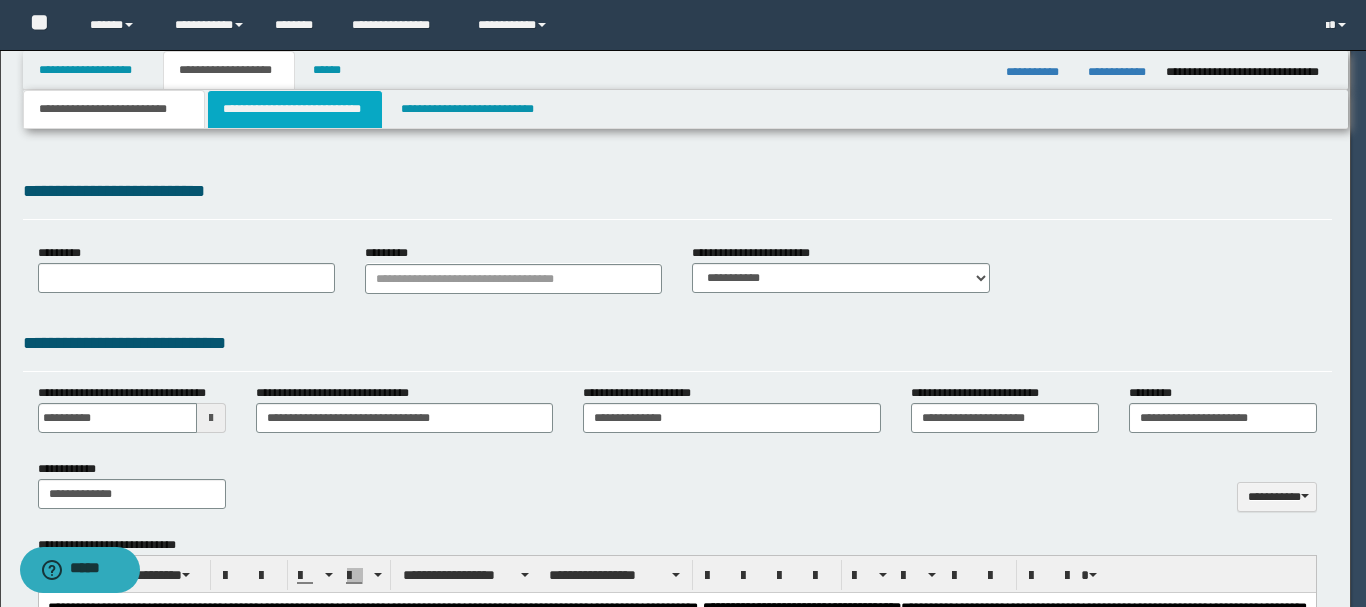 scroll, scrollTop: 0, scrollLeft: 0, axis: both 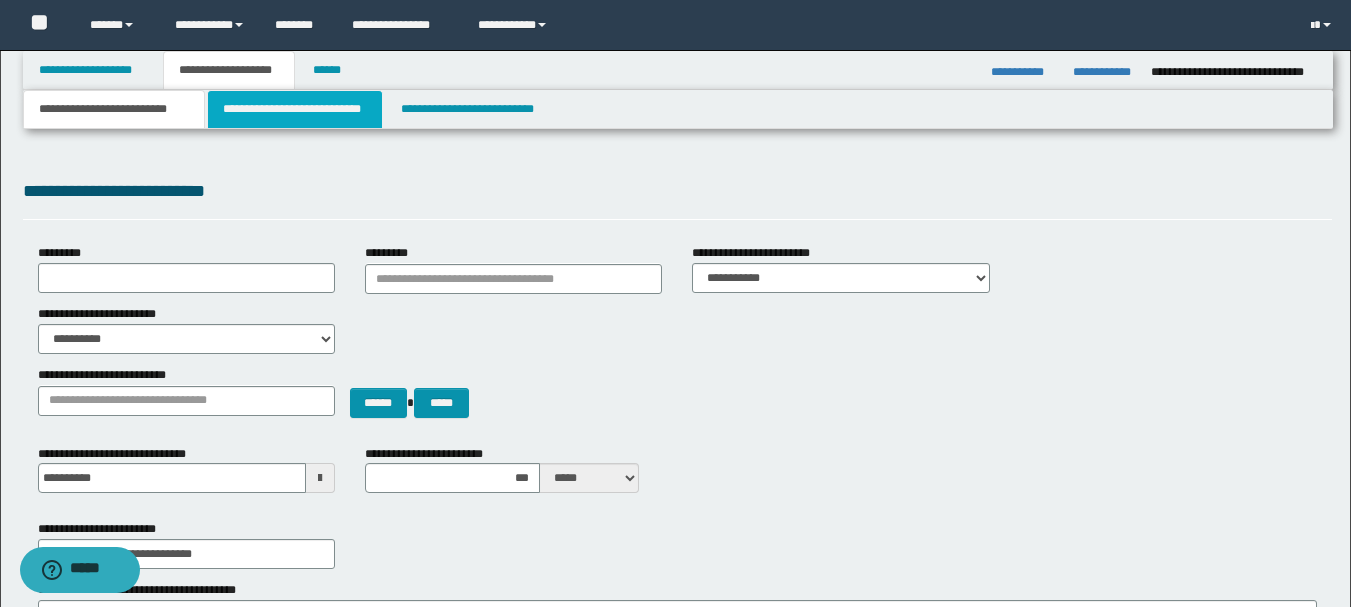 click on "**********" at bounding box center (295, 109) 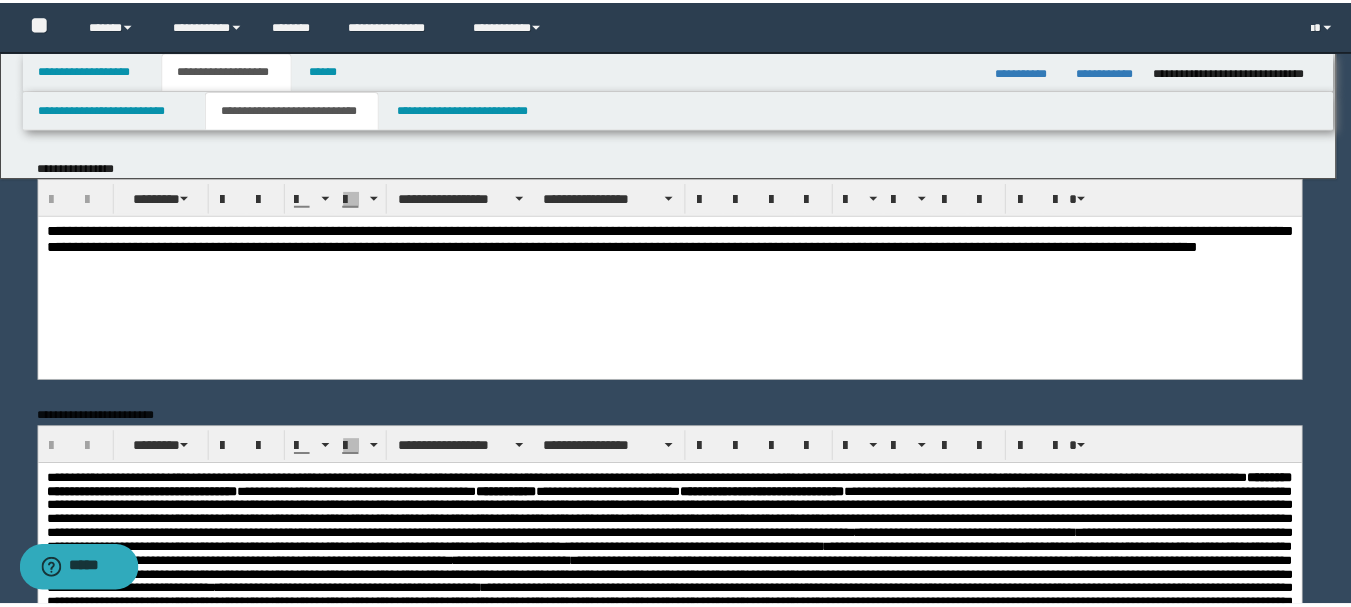 scroll, scrollTop: 0, scrollLeft: 0, axis: both 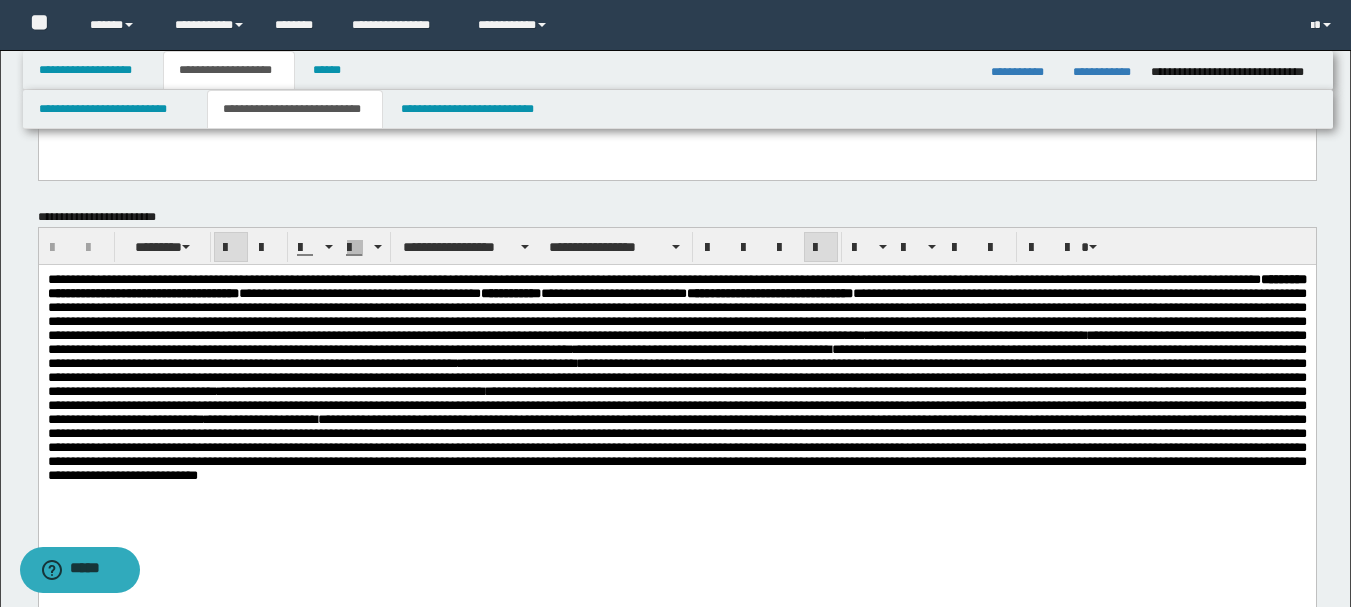 click on "**********" at bounding box center [676, 306] 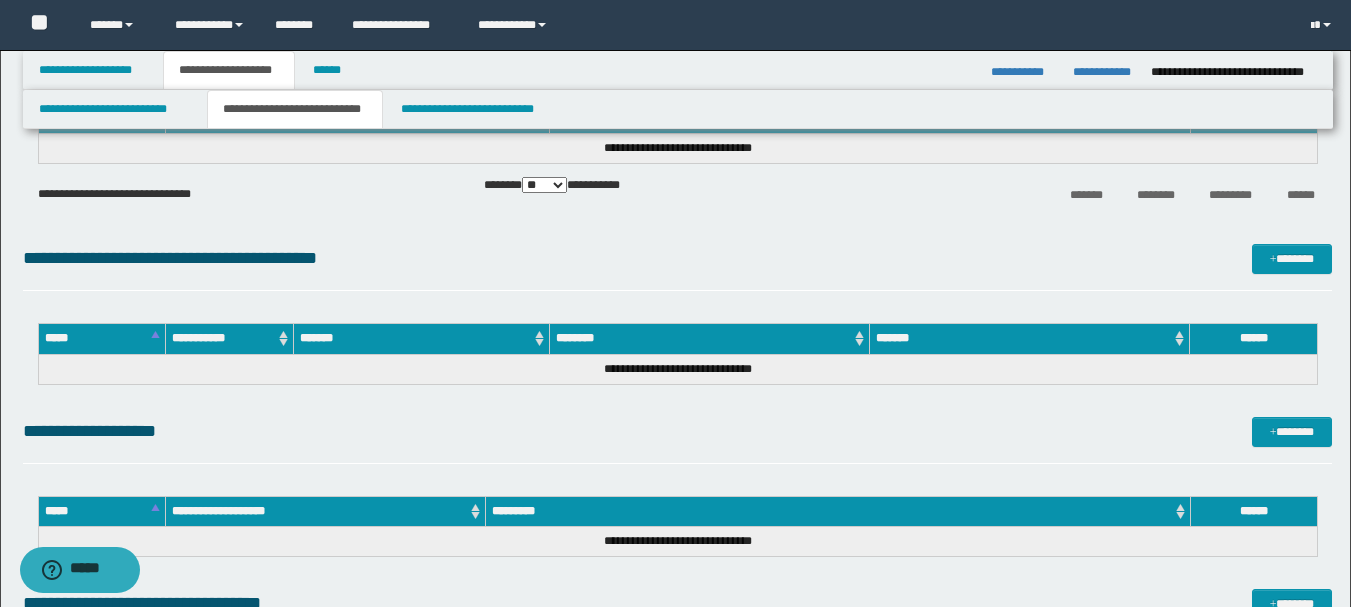 scroll, scrollTop: 1000, scrollLeft: 0, axis: vertical 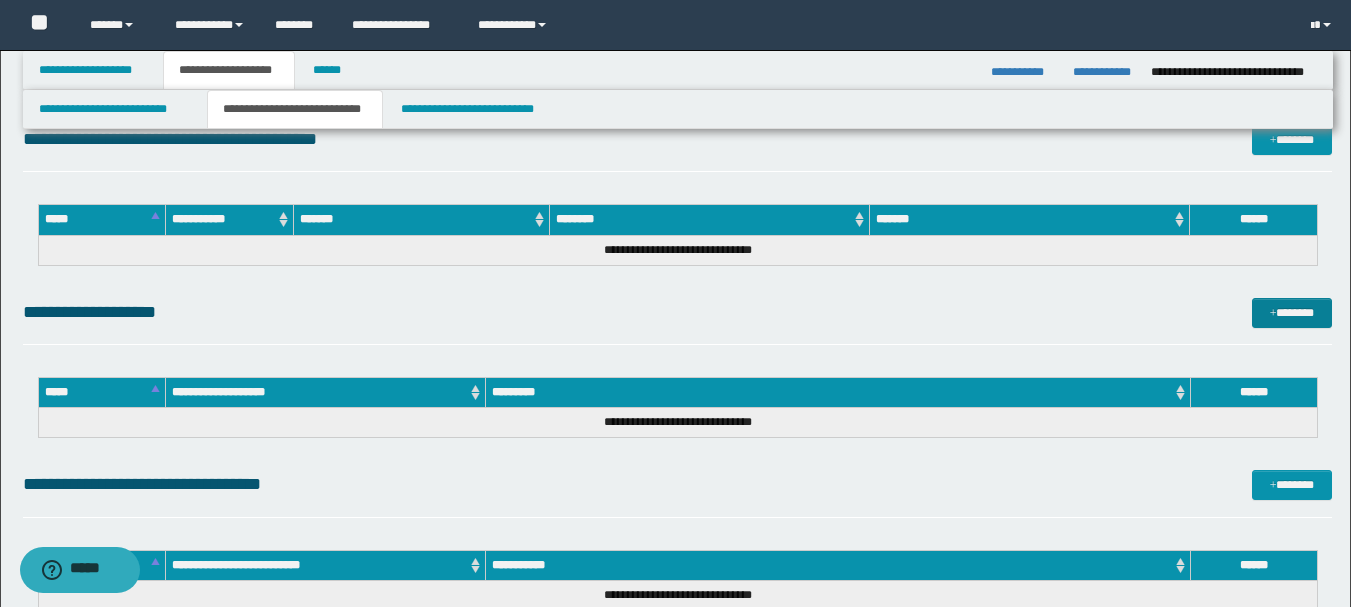 click at bounding box center [1273, 314] 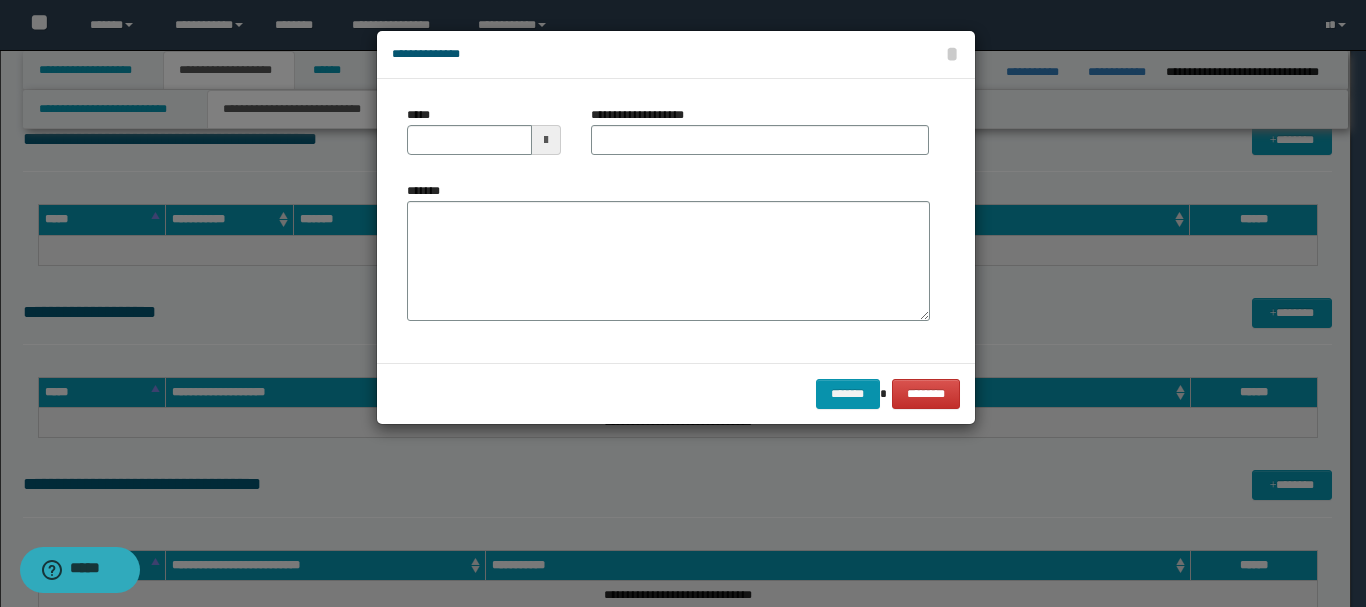 click at bounding box center (546, 140) 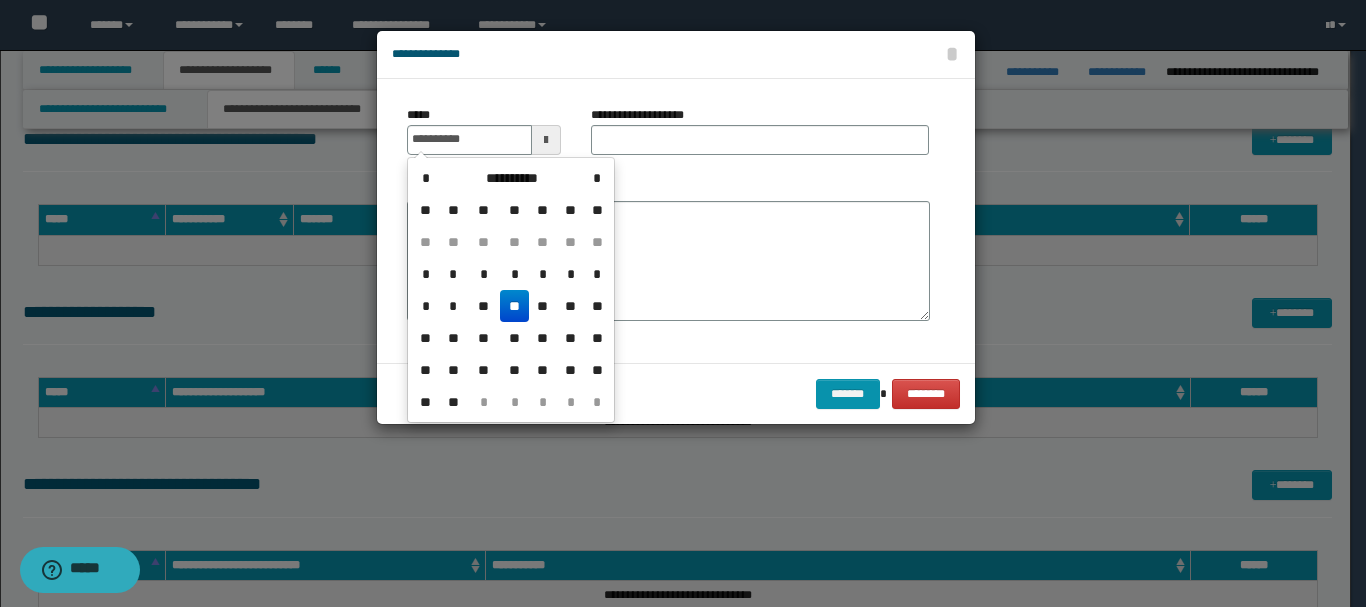 drag, startPoint x: 523, startPoint y: 306, endPoint x: 587, endPoint y: 221, distance: 106.400185 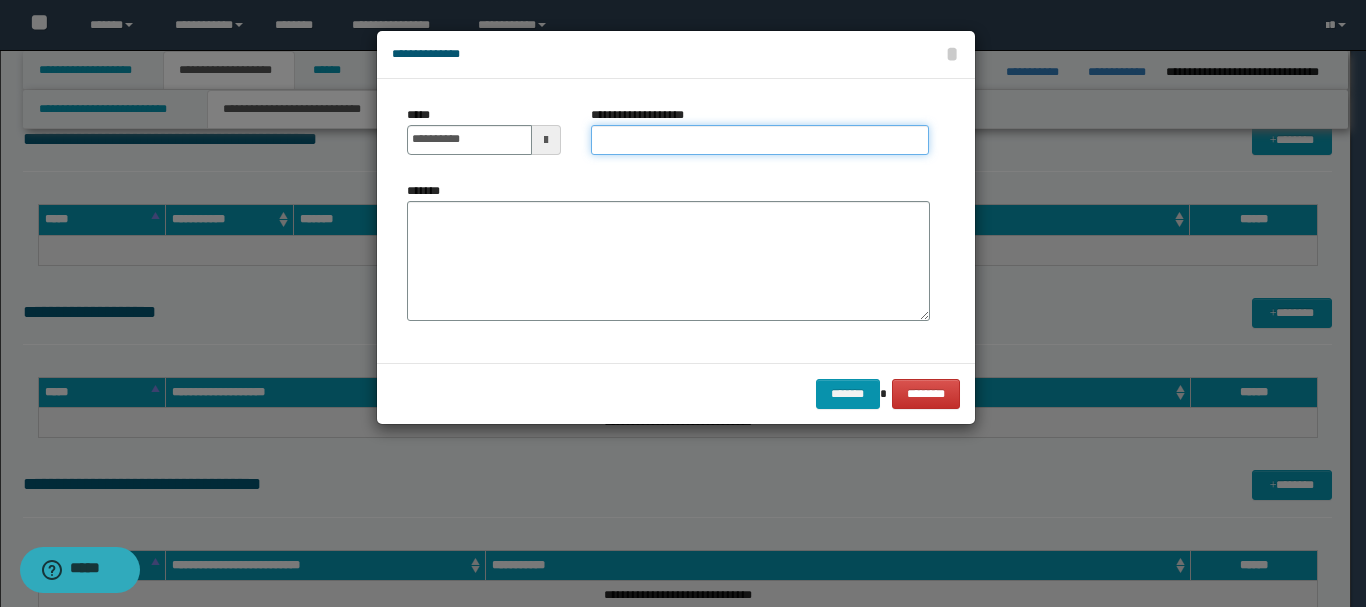 click on "**********" at bounding box center [760, 140] 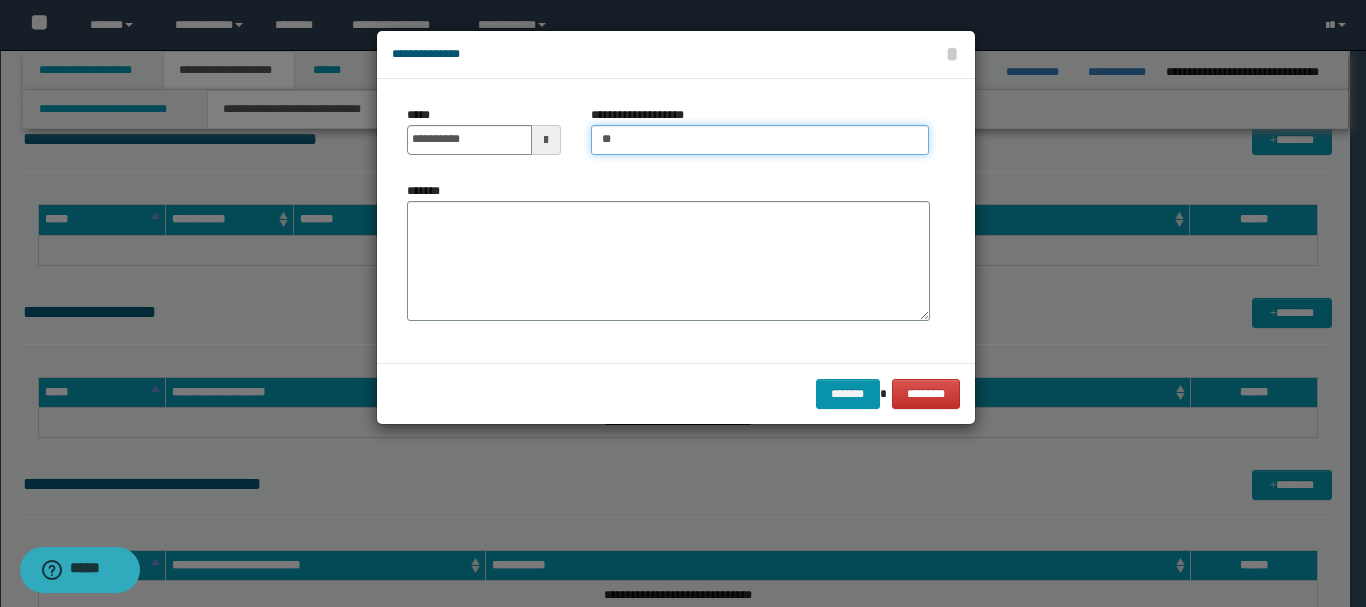 type on "*" 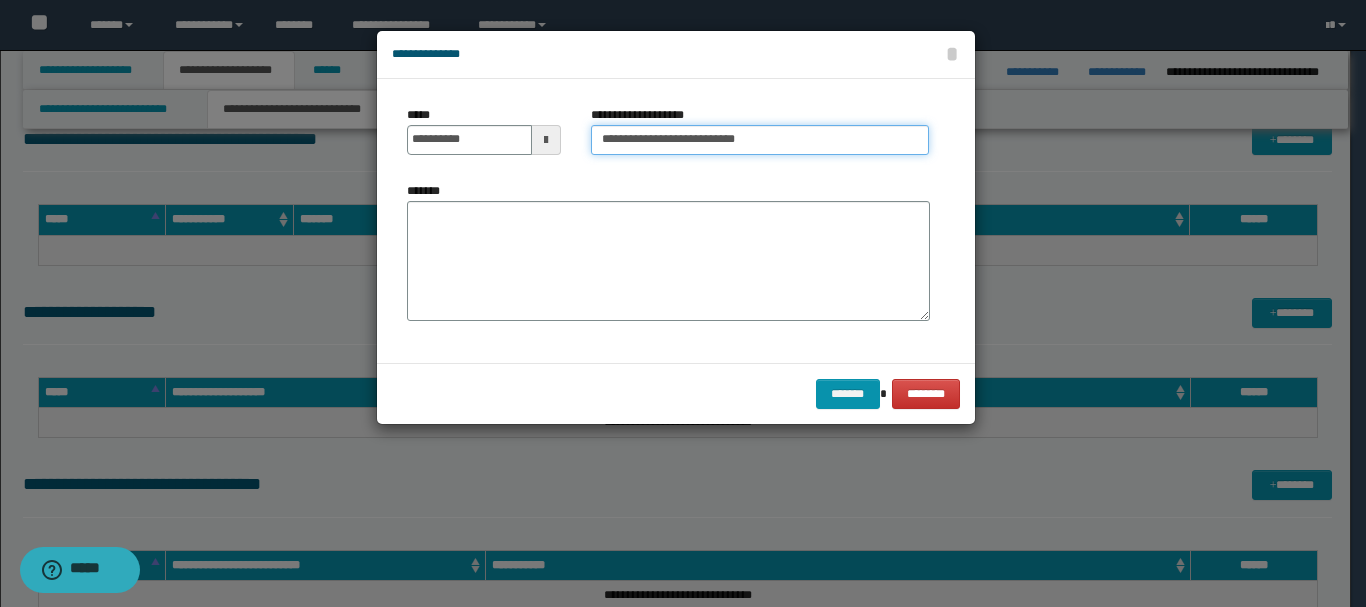 type on "**********" 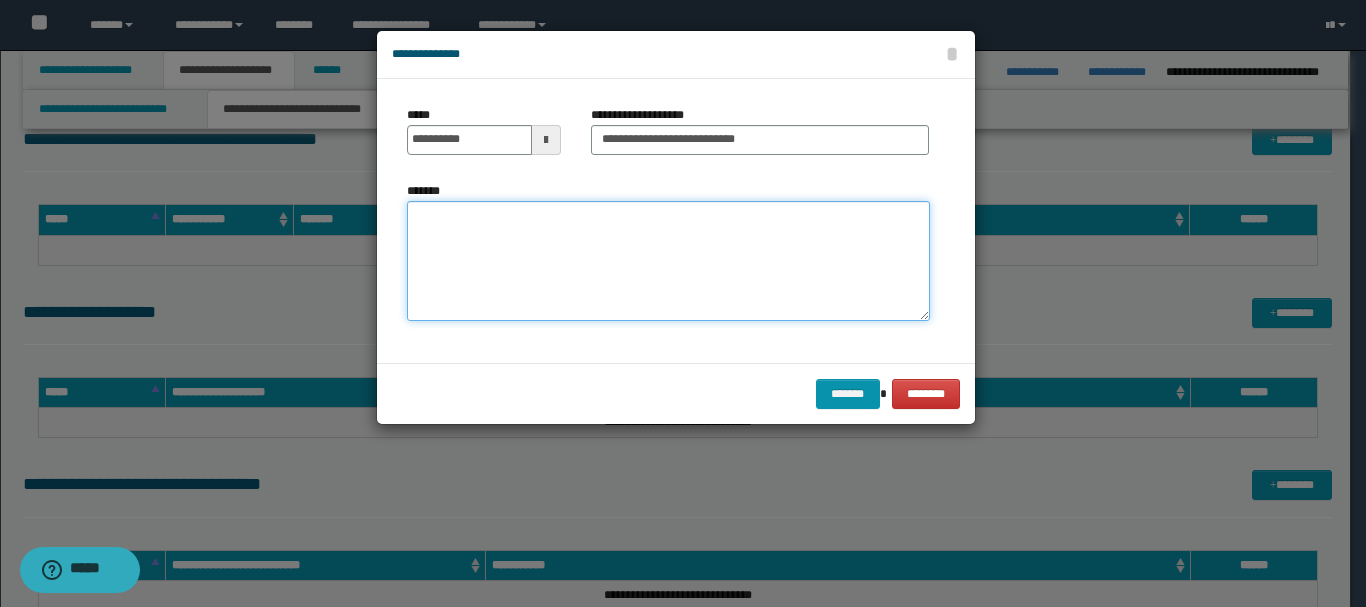 click on "*******" at bounding box center (668, 261) 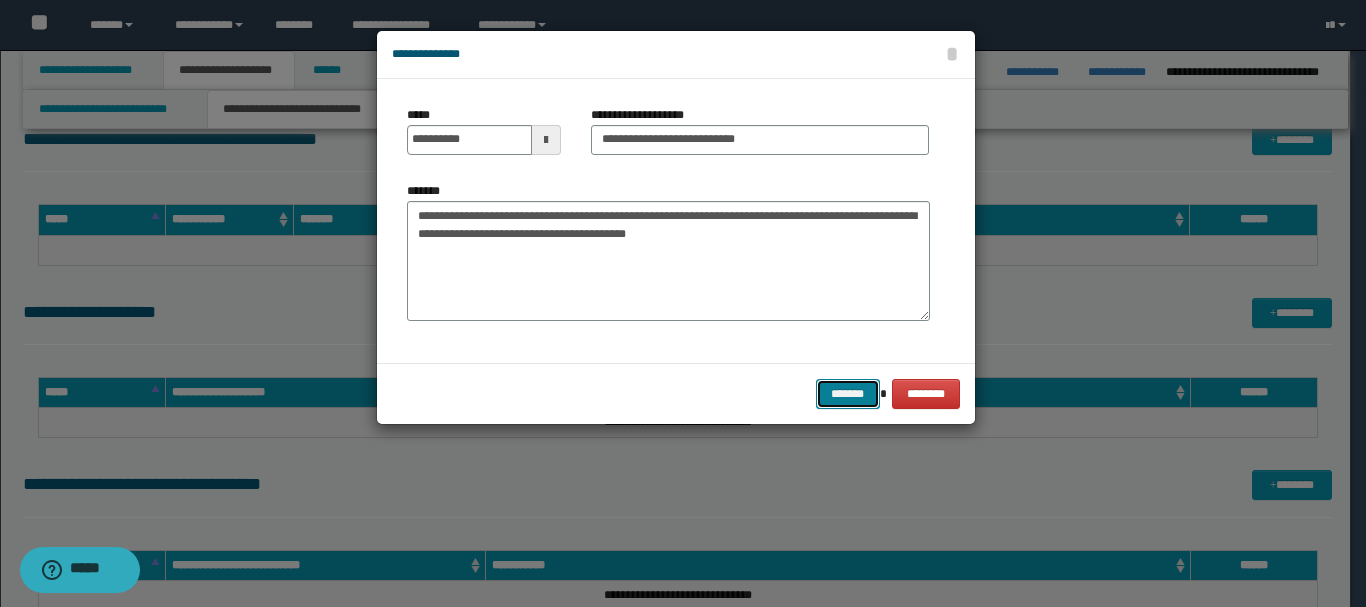 click on "*******" at bounding box center [848, 394] 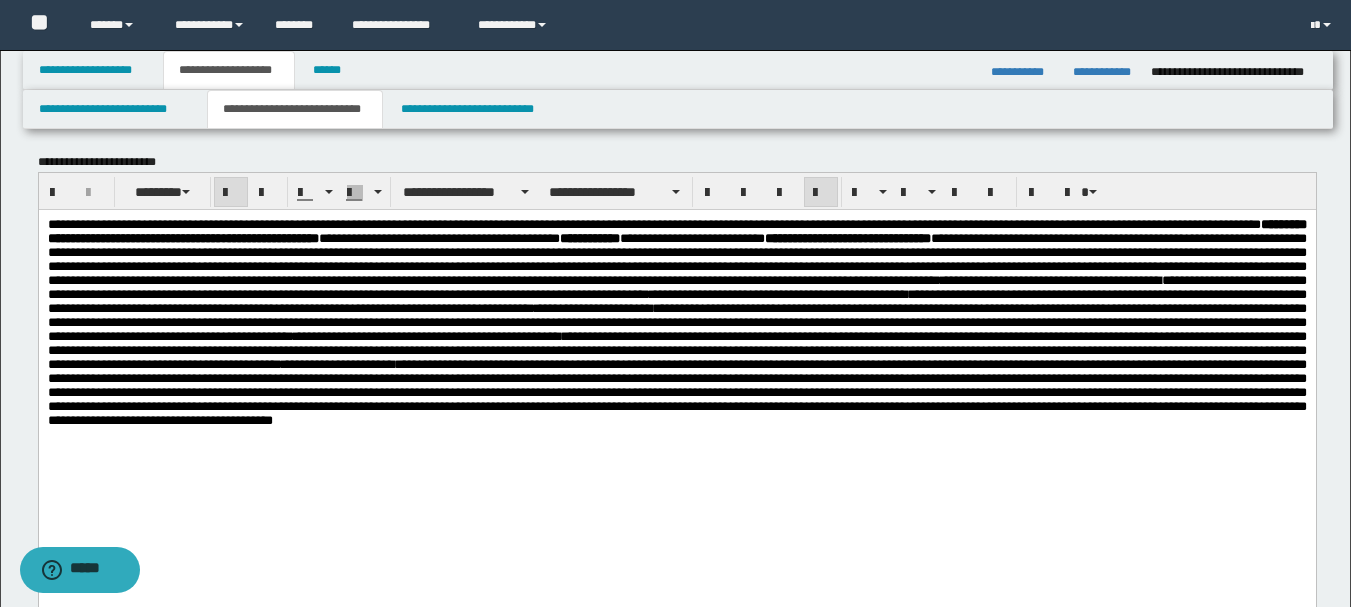 scroll, scrollTop: 200, scrollLeft: 0, axis: vertical 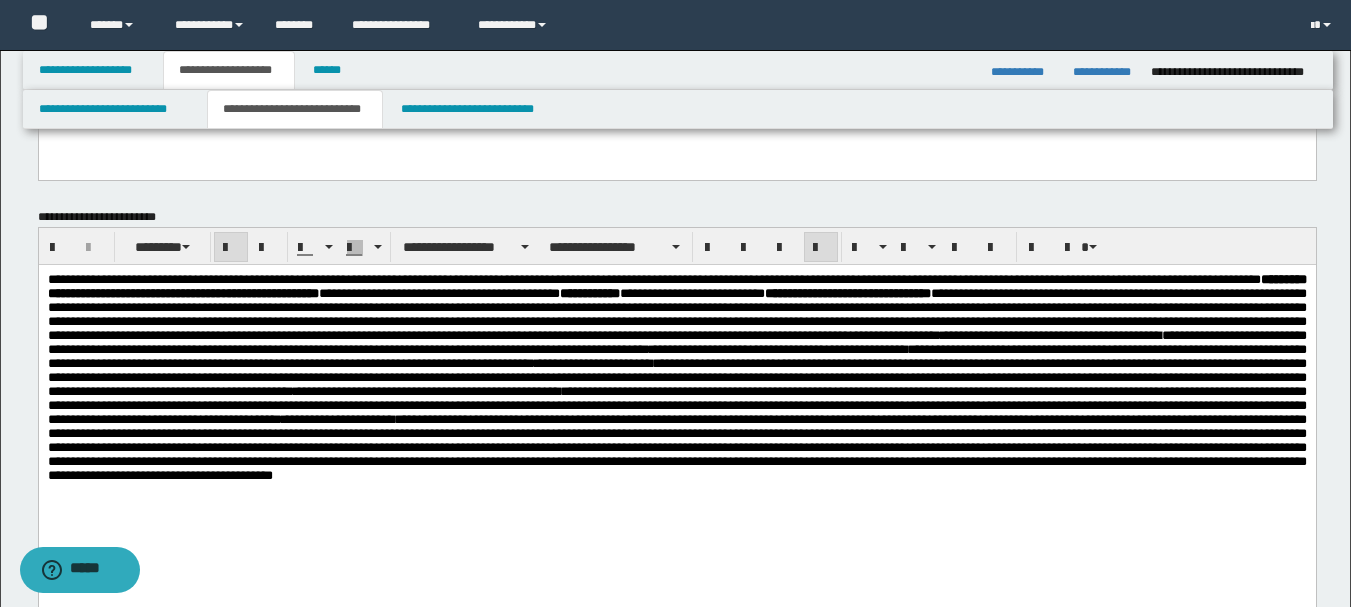 click on "**********" at bounding box center [846, 292] 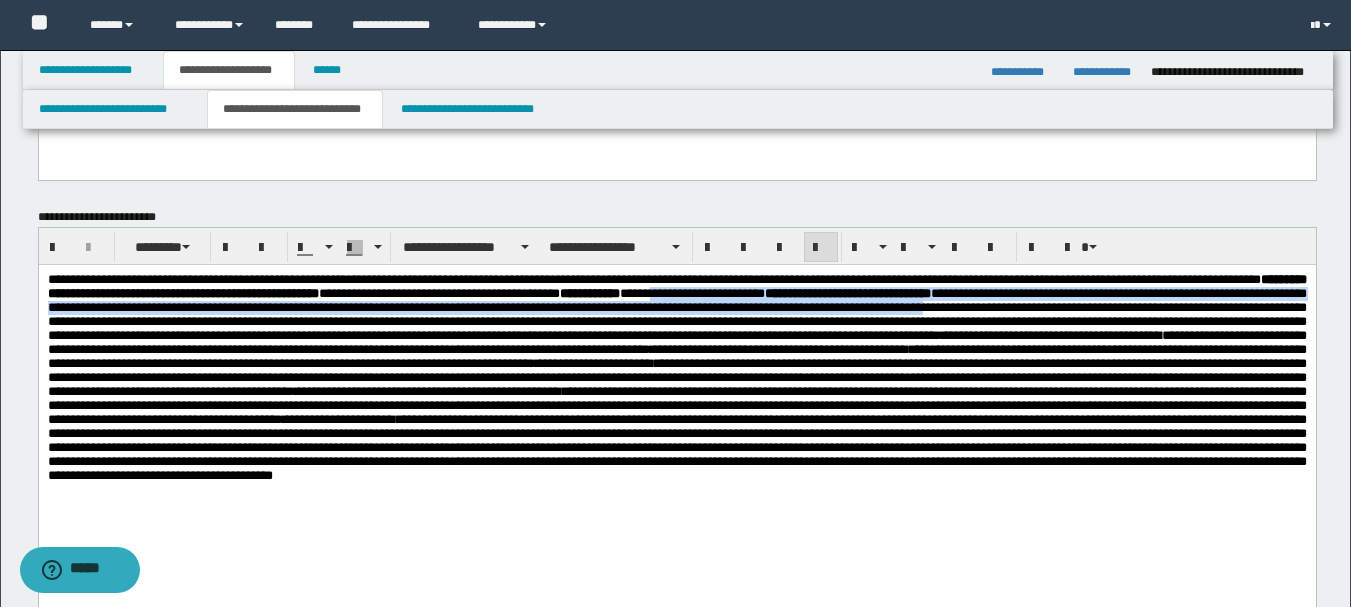 drag, startPoint x: 1103, startPoint y: 297, endPoint x: 510, endPoint y: 328, distance: 593.80975 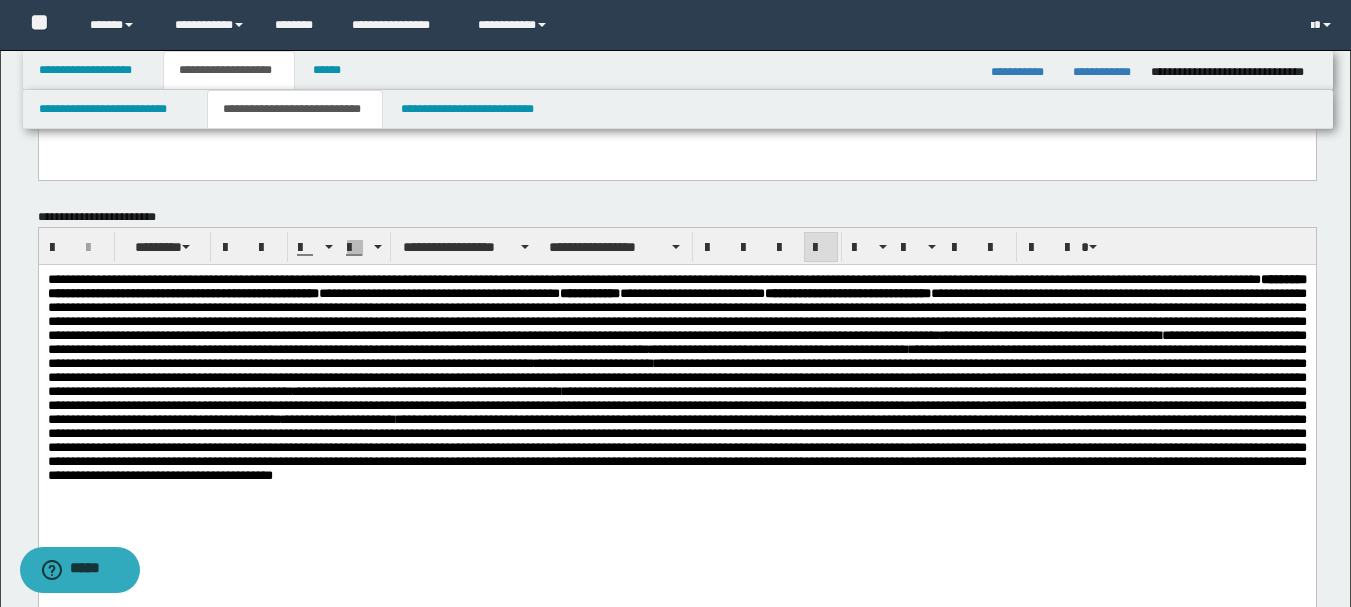 click on "**********" at bounding box center (676, 306) 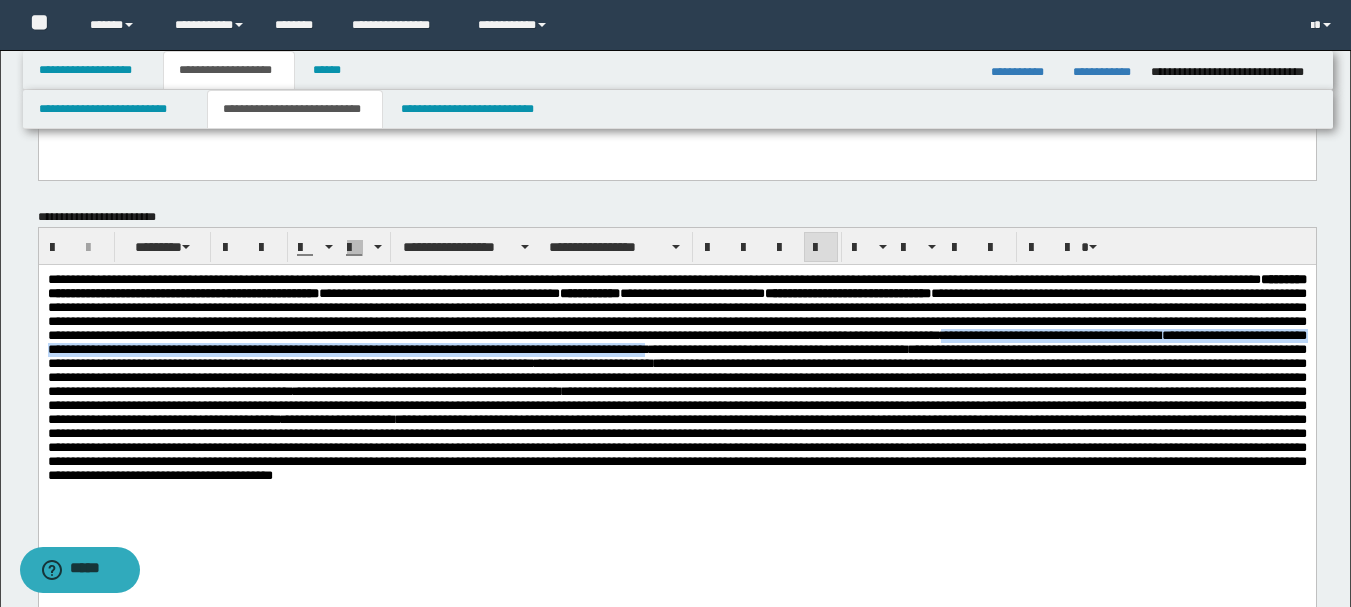 drag, startPoint x: 1032, startPoint y: 361, endPoint x: 962, endPoint y: 377, distance: 71.80529 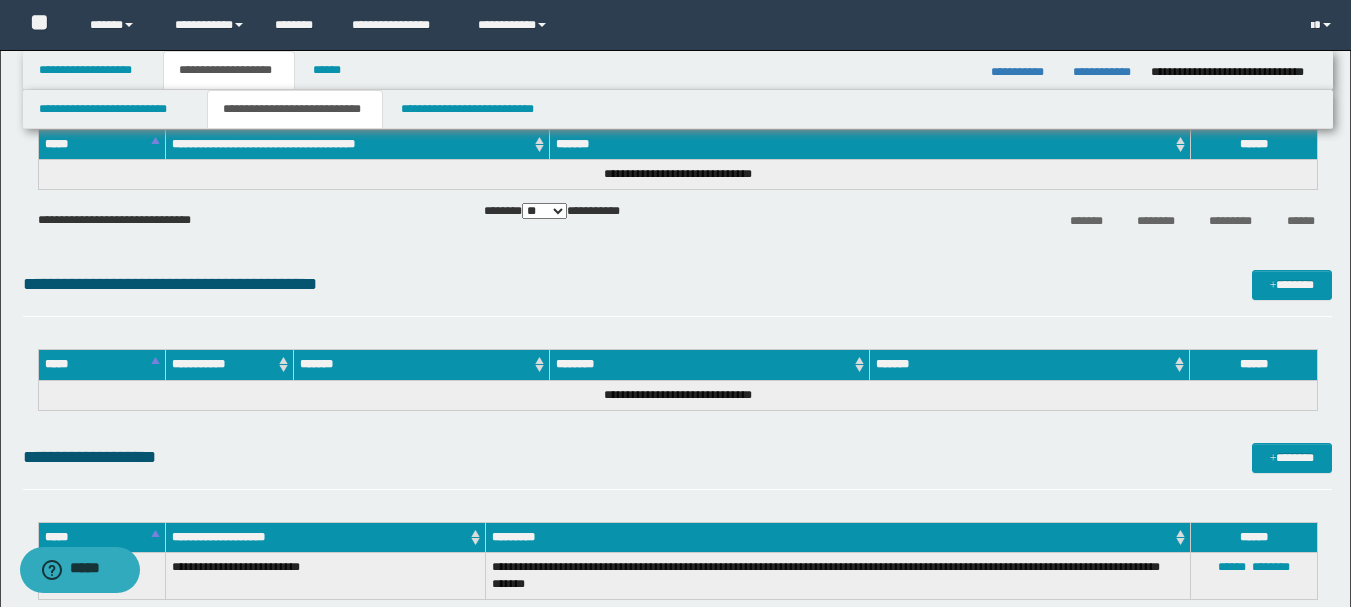 scroll, scrollTop: 900, scrollLeft: 0, axis: vertical 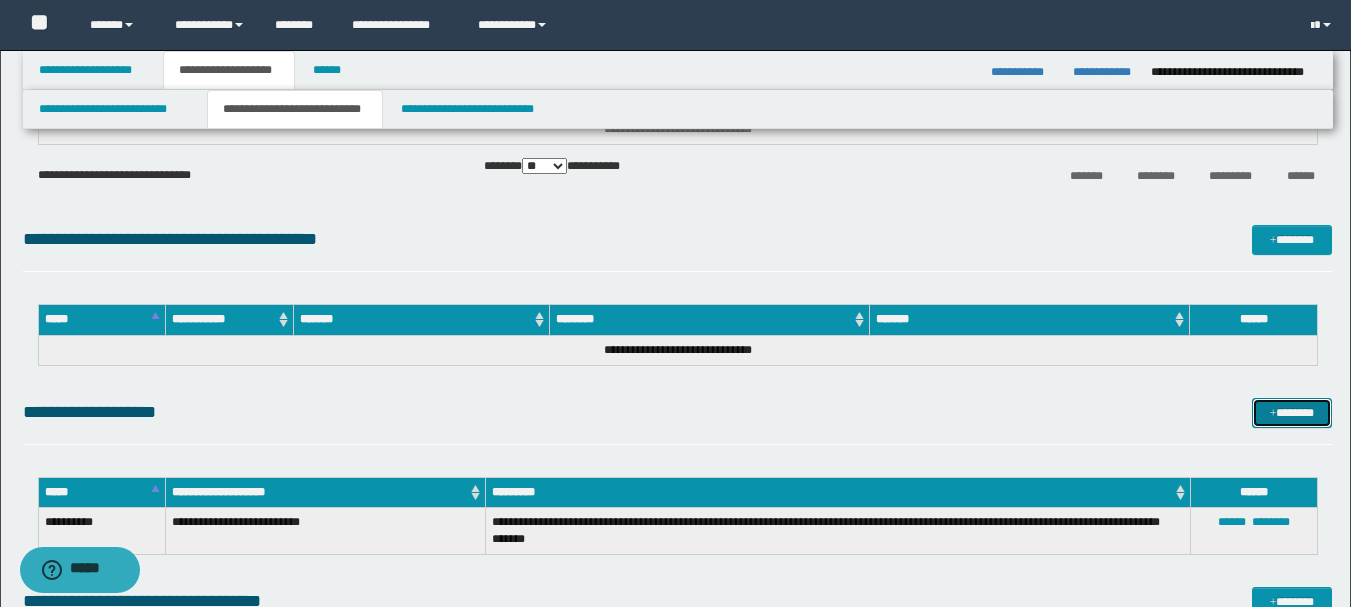click on "*******" at bounding box center [1292, 413] 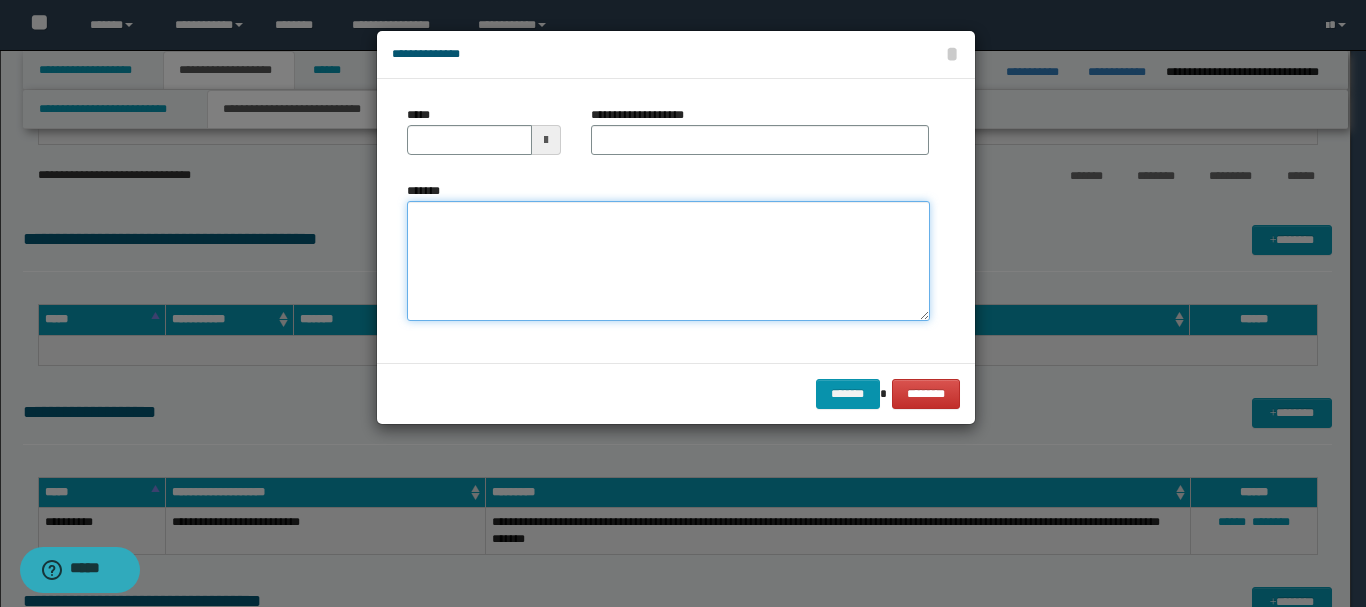 paste on "**********" 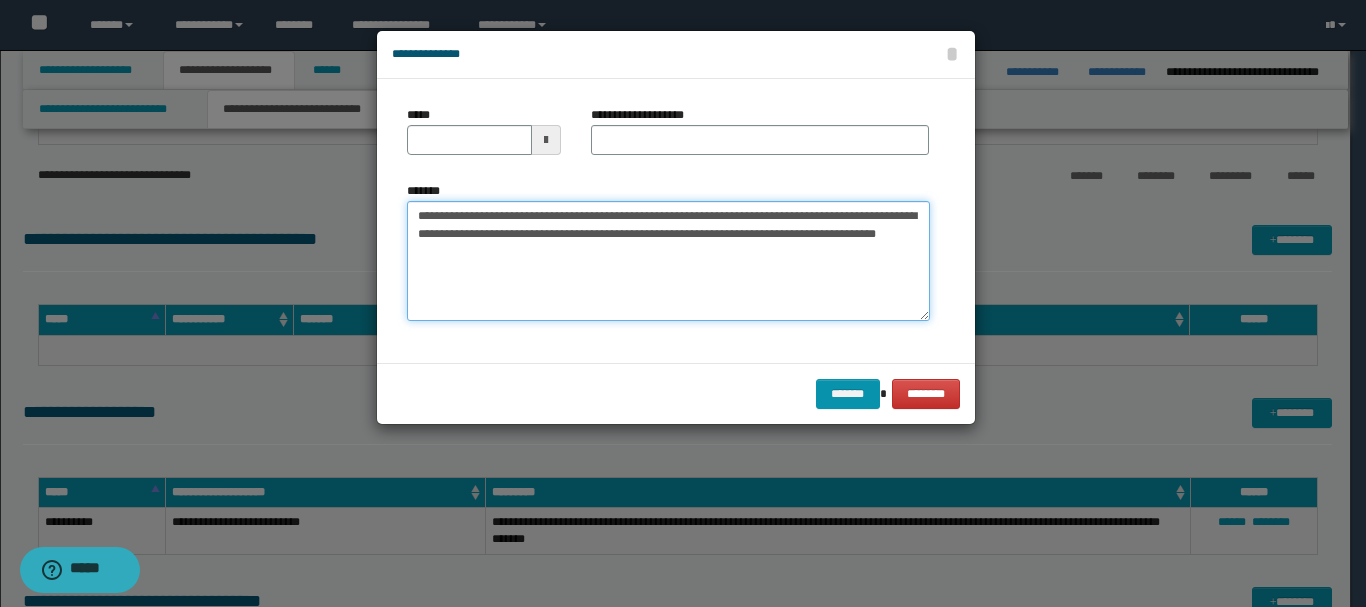 type 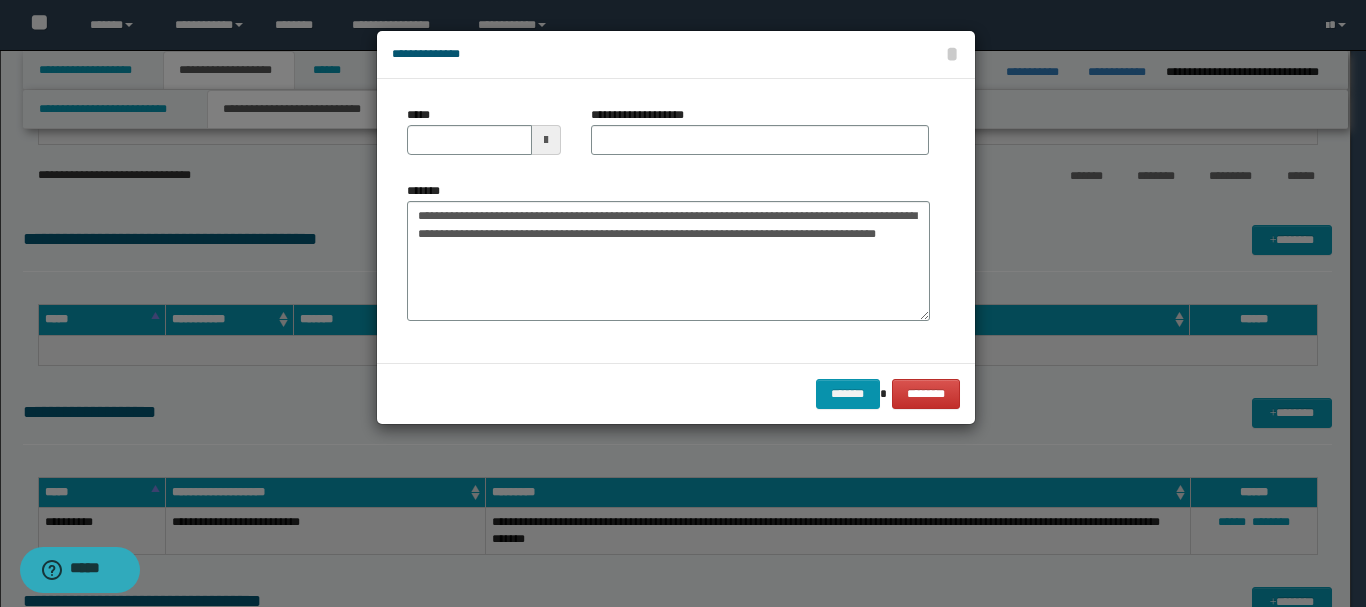 click at bounding box center [546, 140] 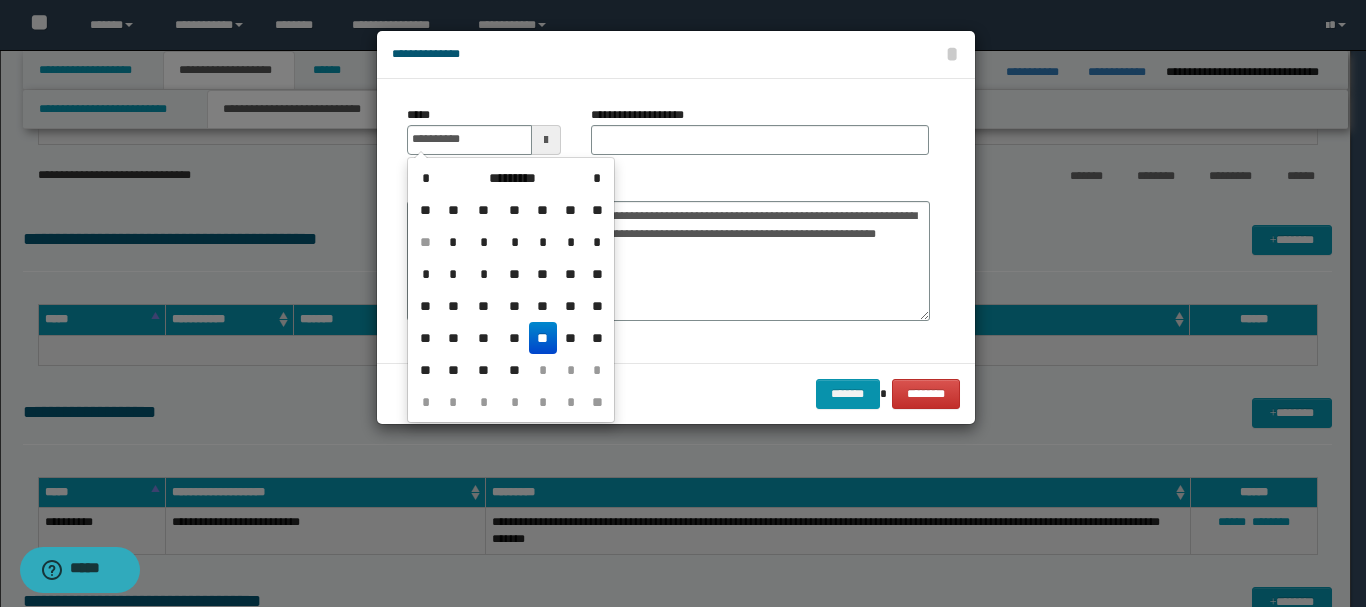 drag, startPoint x: 538, startPoint y: 332, endPoint x: 566, endPoint y: 269, distance: 68.942 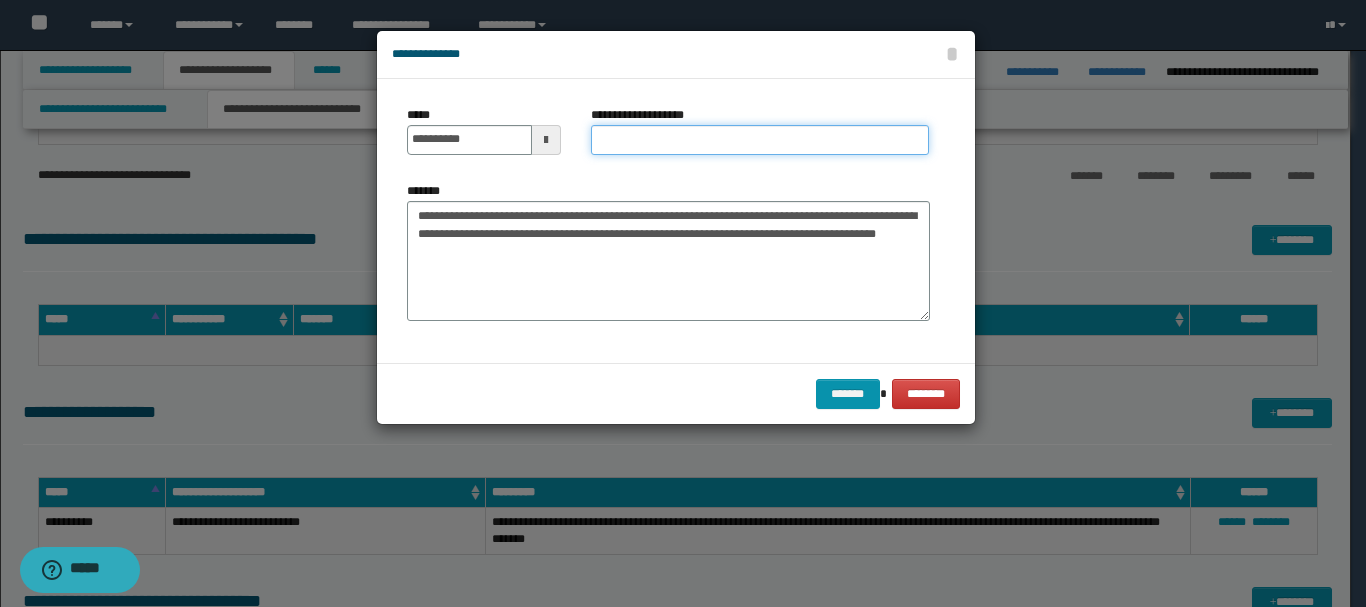 click on "**********" at bounding box center [760, 140] 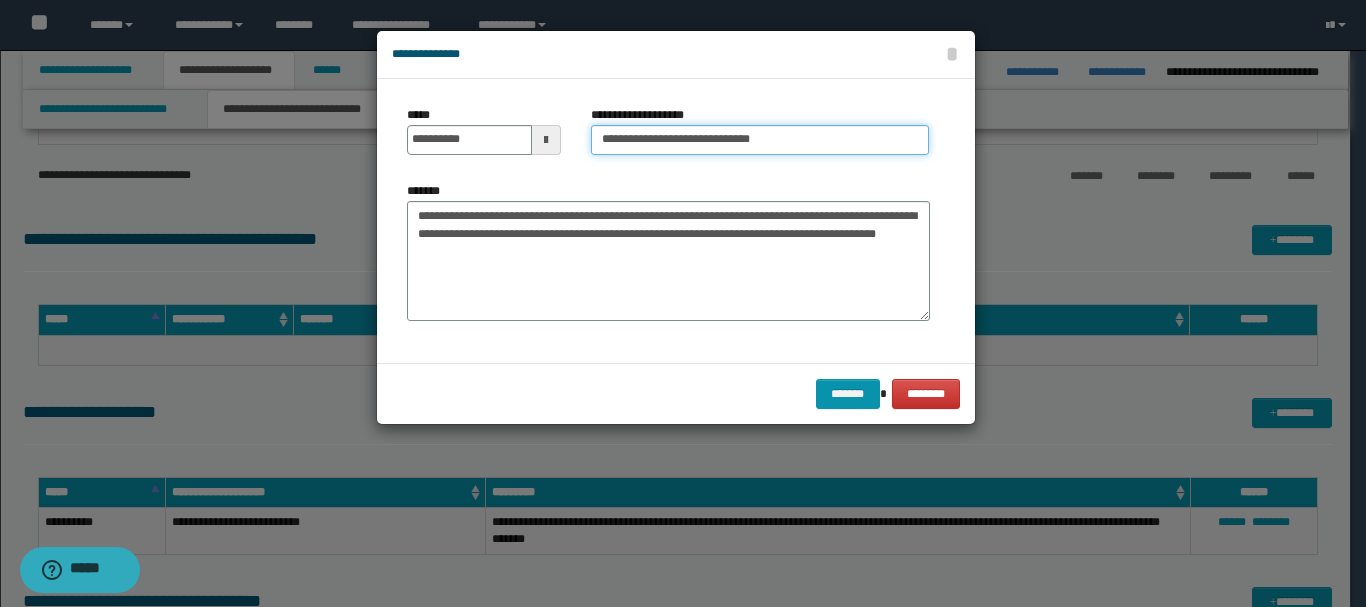 type on "**********" 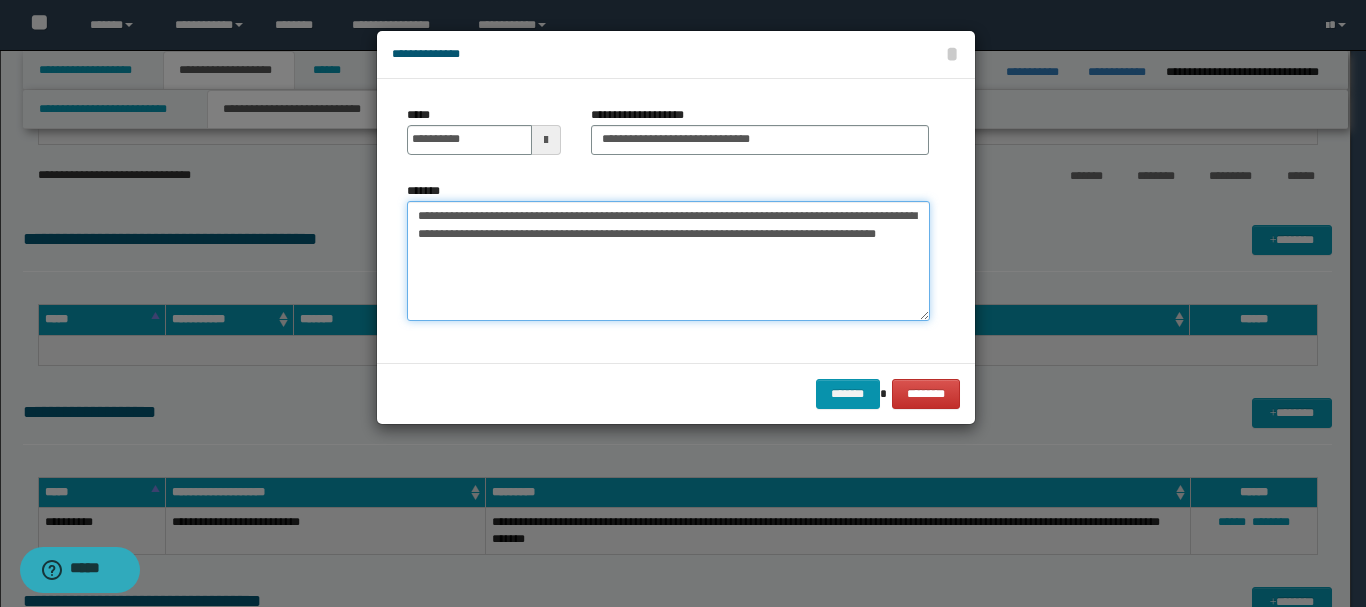 click on "**********" at bounding box center (668, 261) 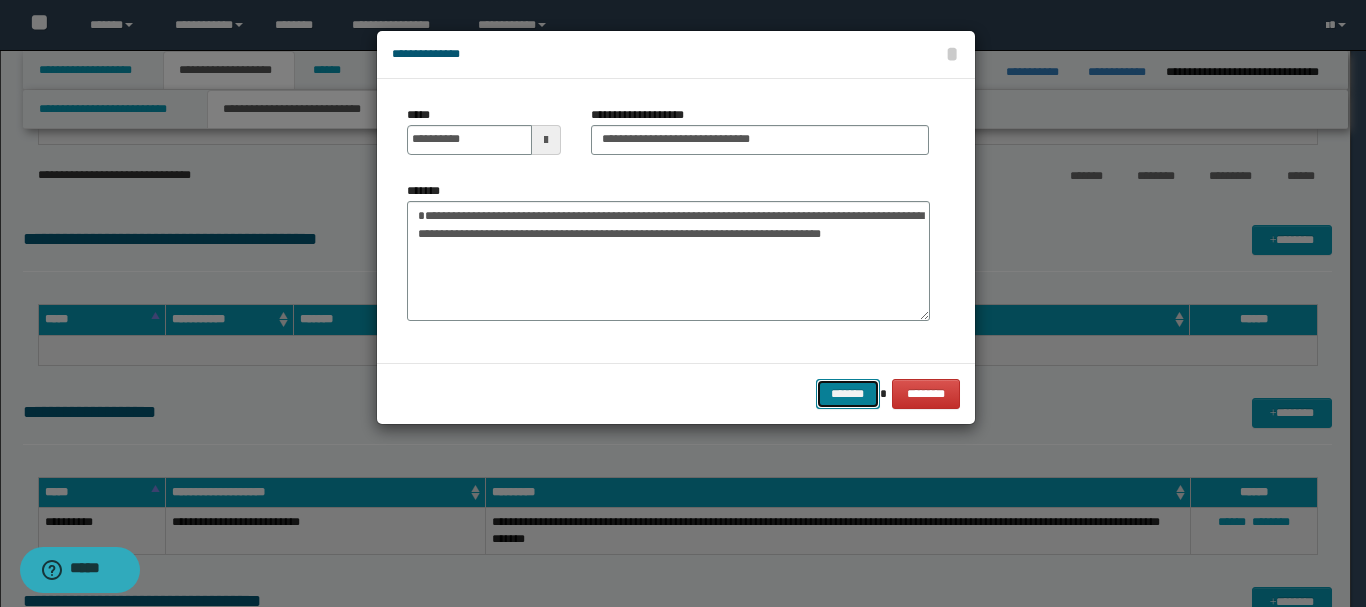 click on "*******" at bounding box center (848, 394) 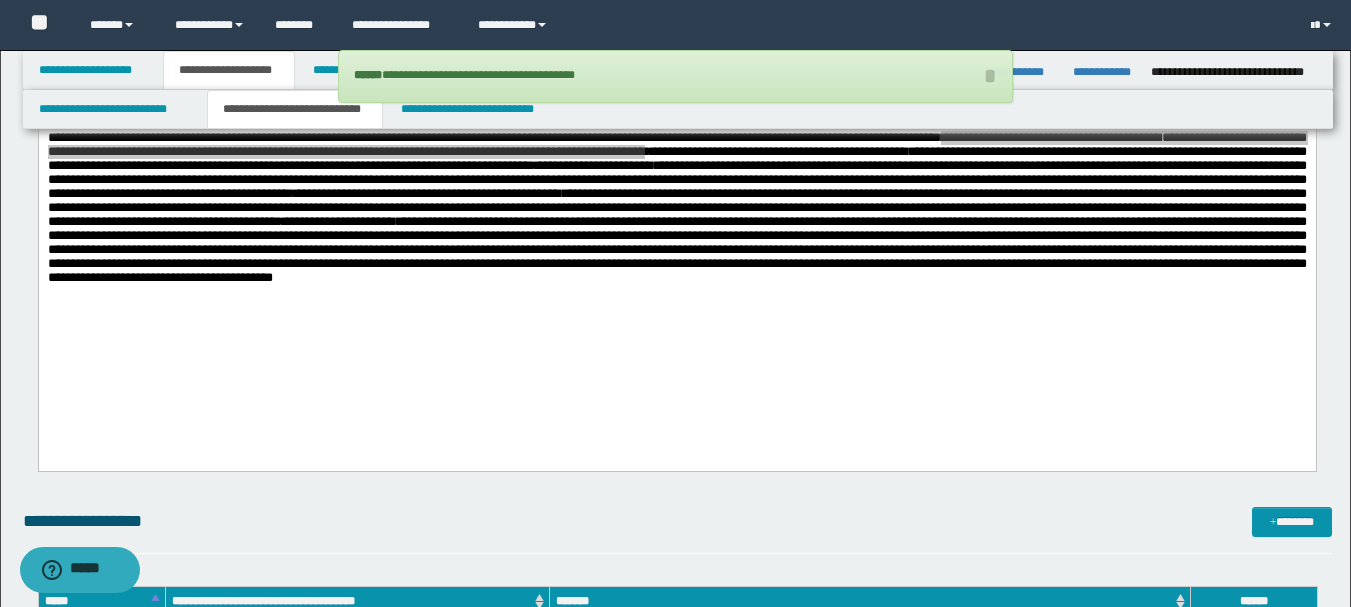 scroll, scrollTop: 400, scrollLeft: 0, axis: vertical 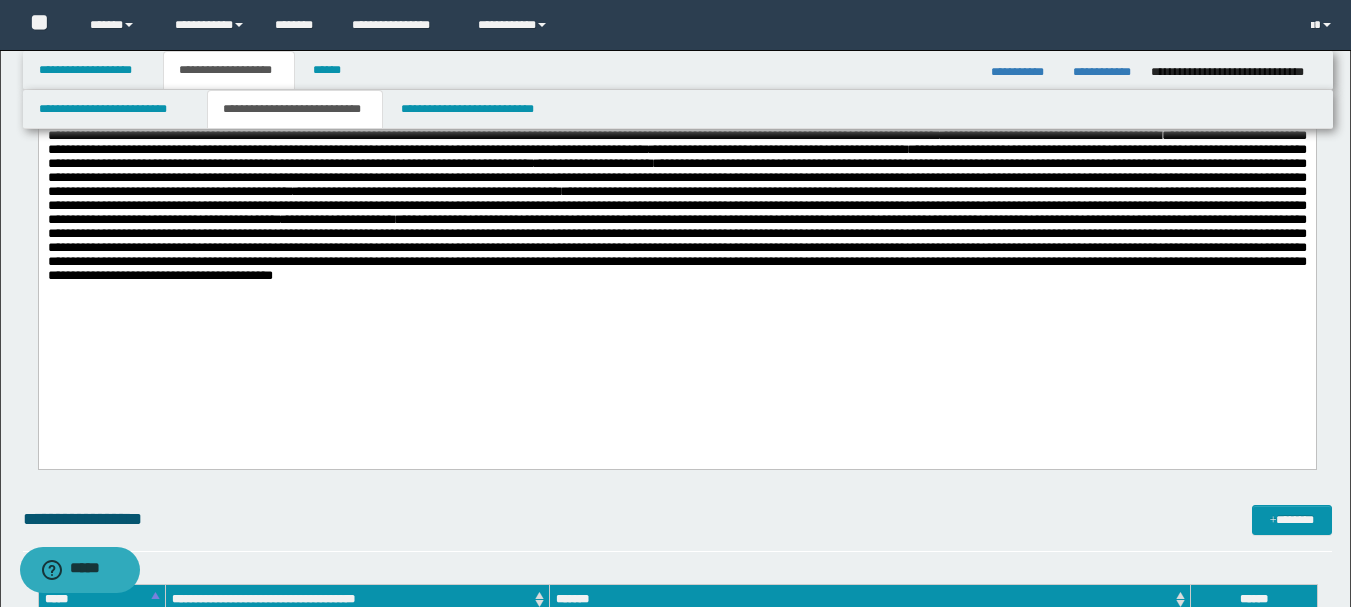 click on "**********" at bounding box center (676, 202) 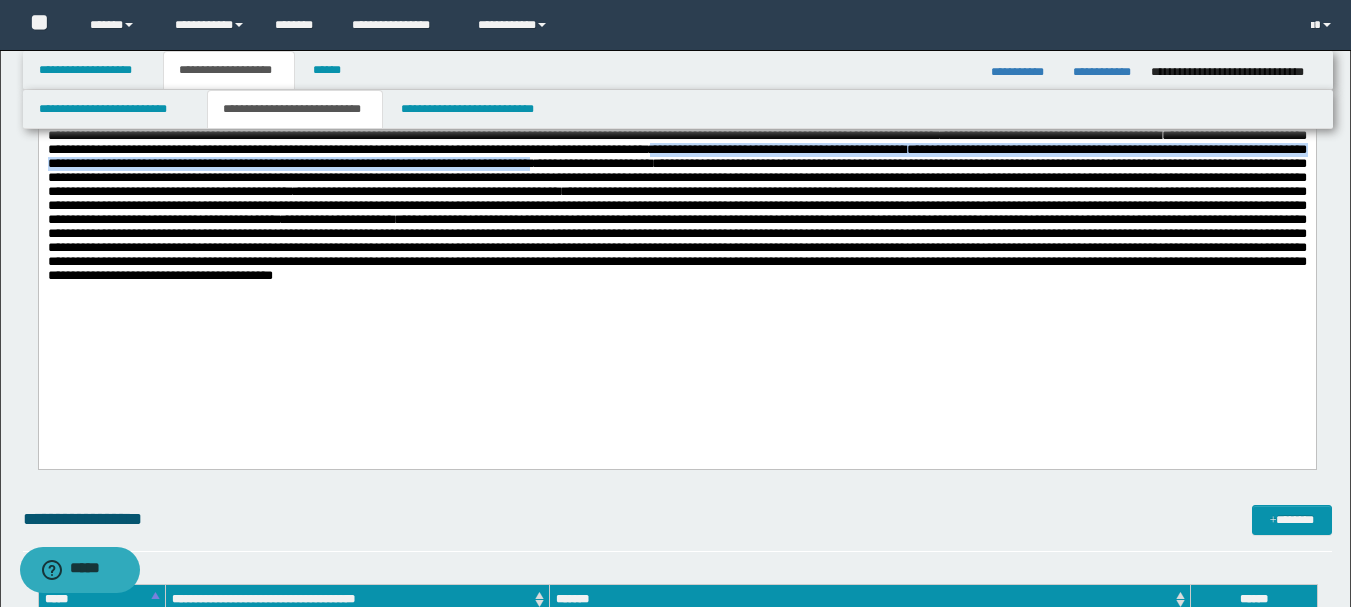 drag, startPoint x: 970, startPoint y: 177, endPoint x: 1163, endPoint y: 186, distance: 193.20973 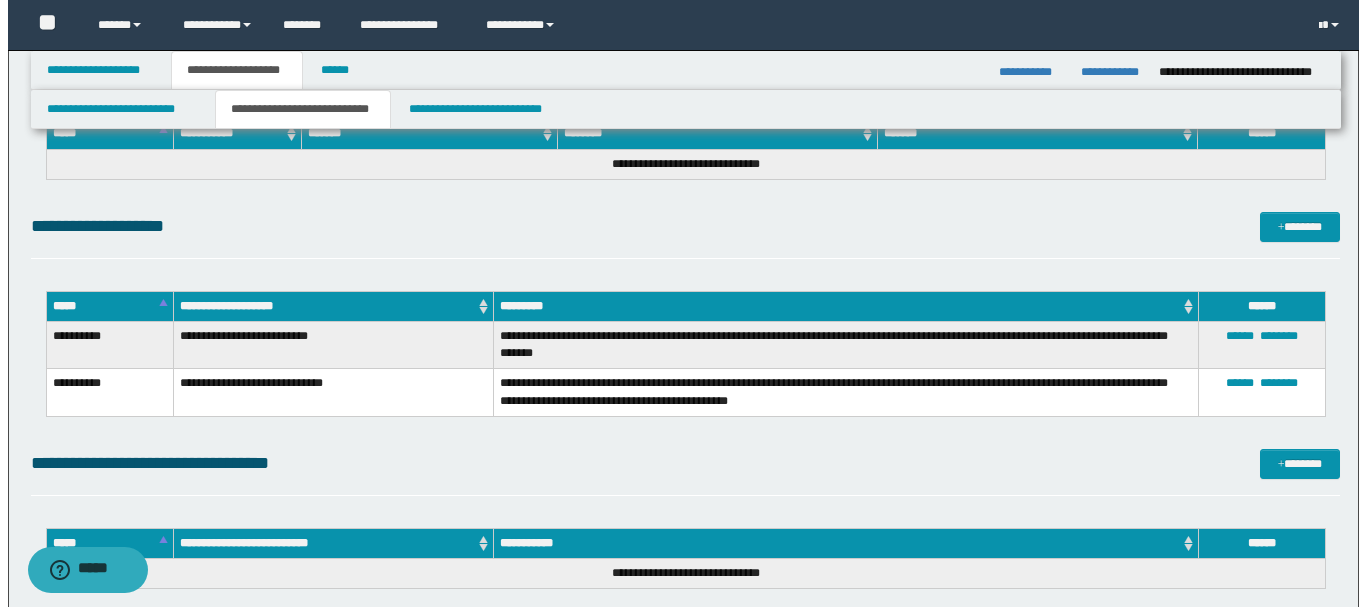 scroll, scrollTop: 1100, scrollLeft: 0, axis: vertical 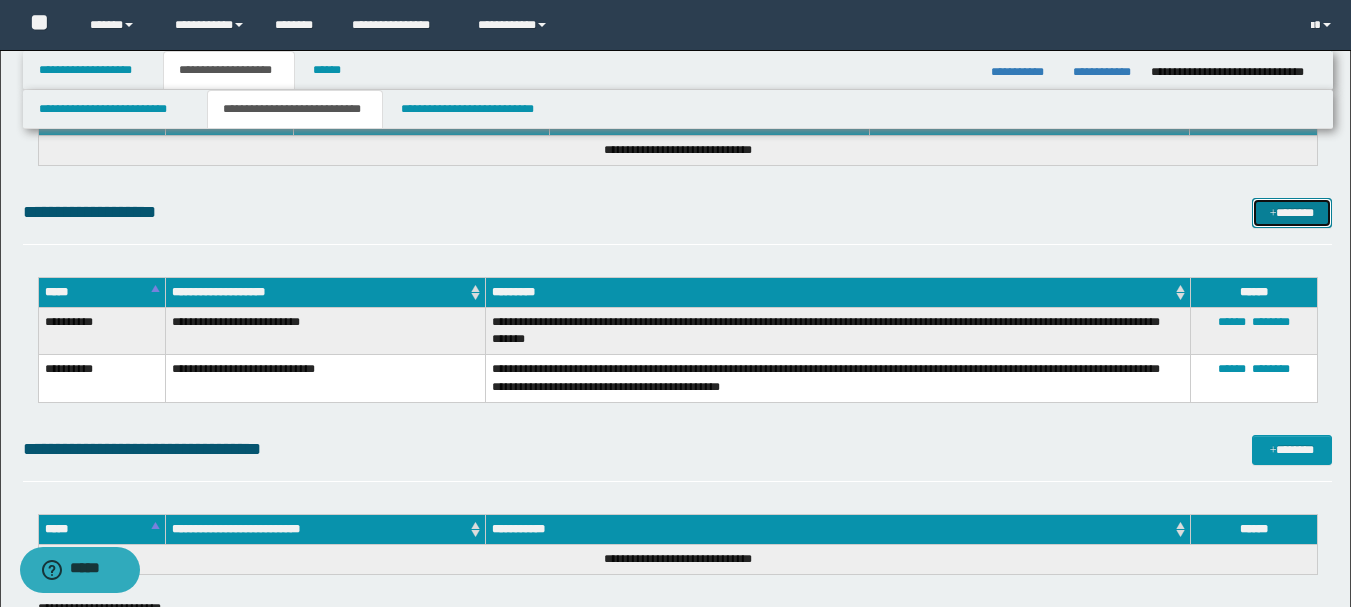 click on "*******" at bounding box center [1292, 213] 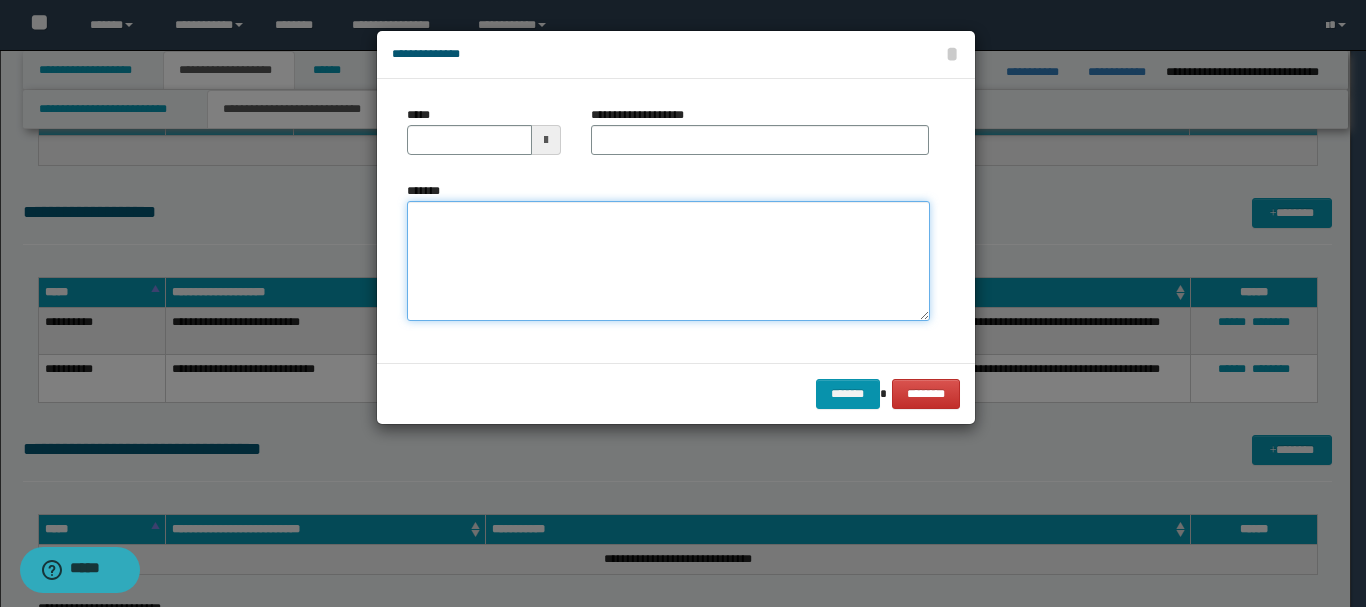 paste on "**********" 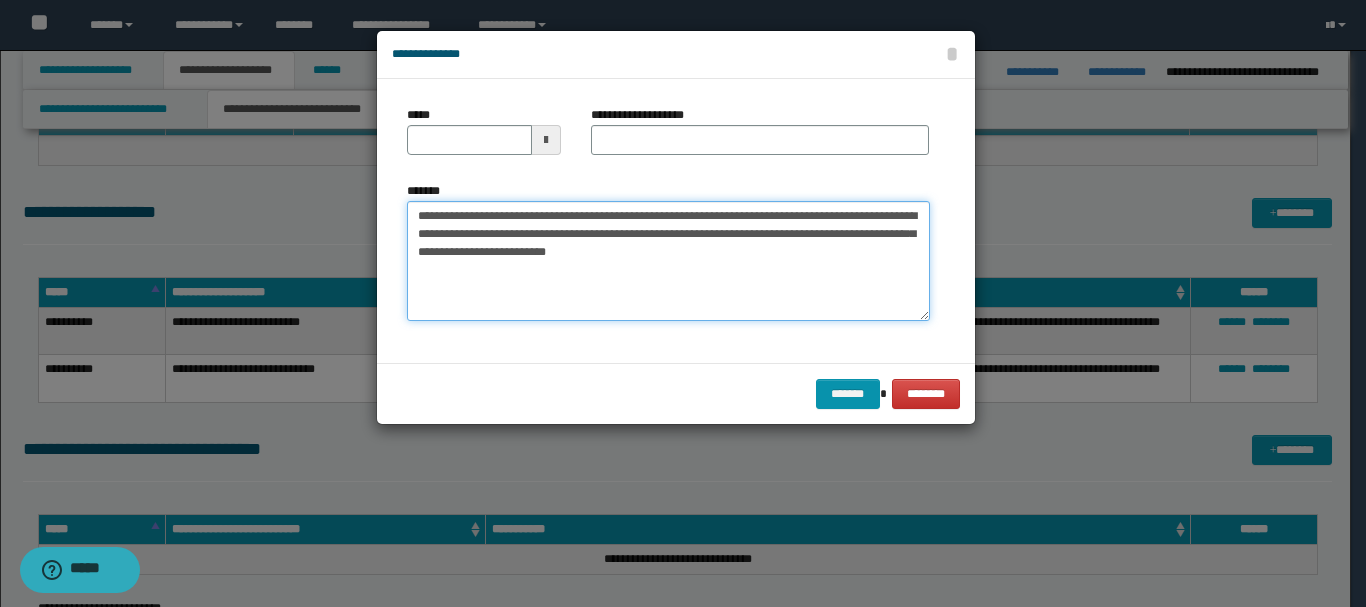 type 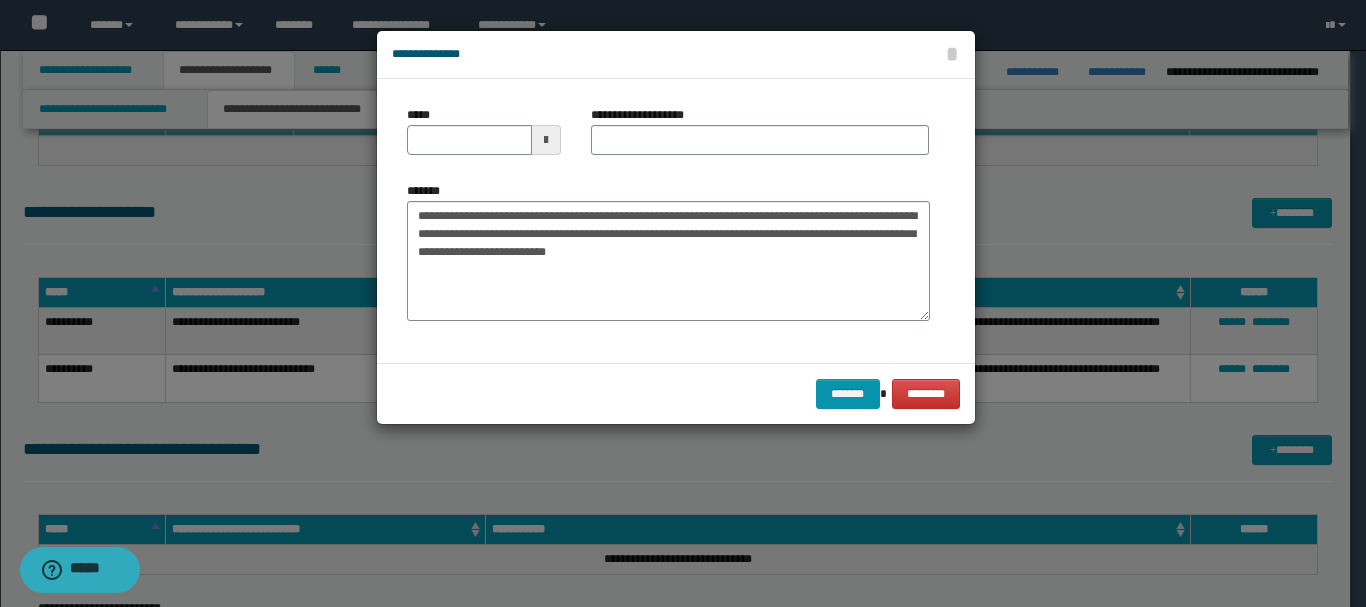 click at bounding box center (546, 140) 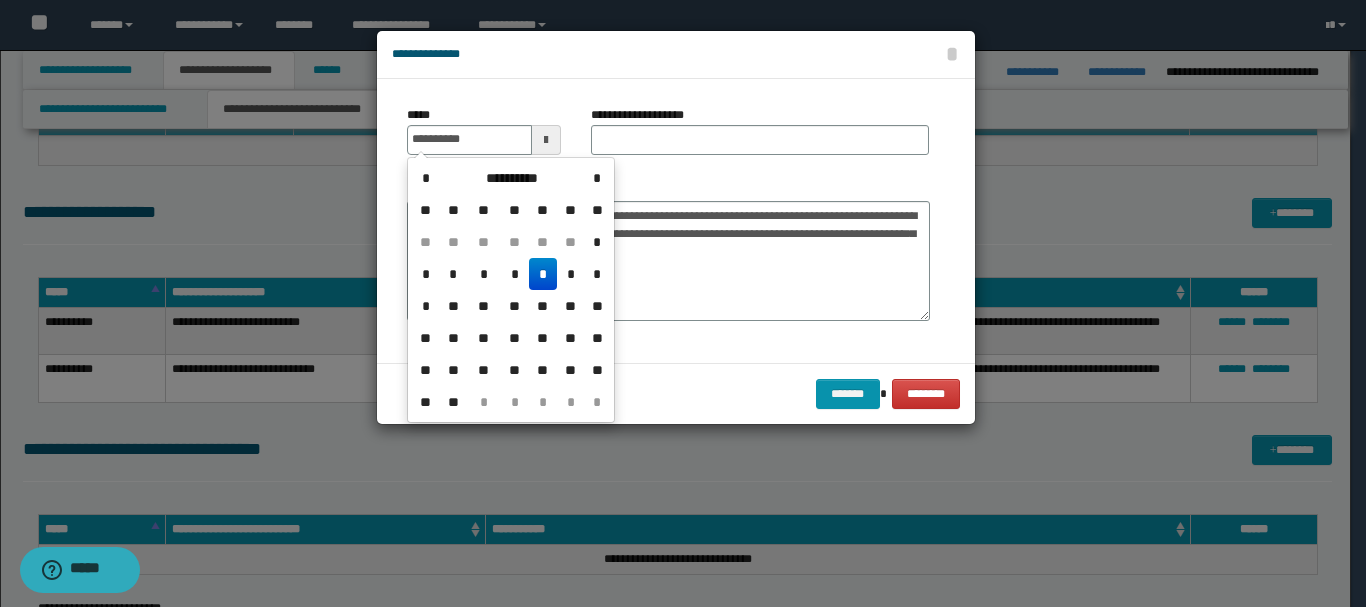 click on "*" at bounding box center (543, 274) 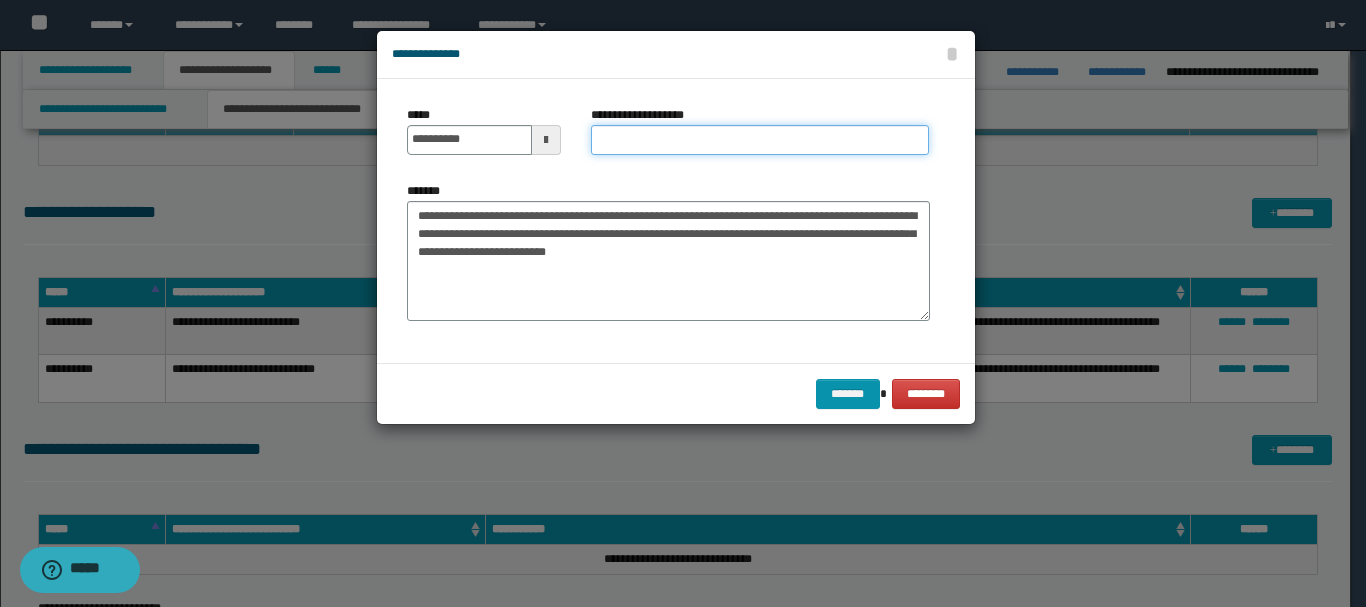 click on "**********" at bounding box center [760, 140] 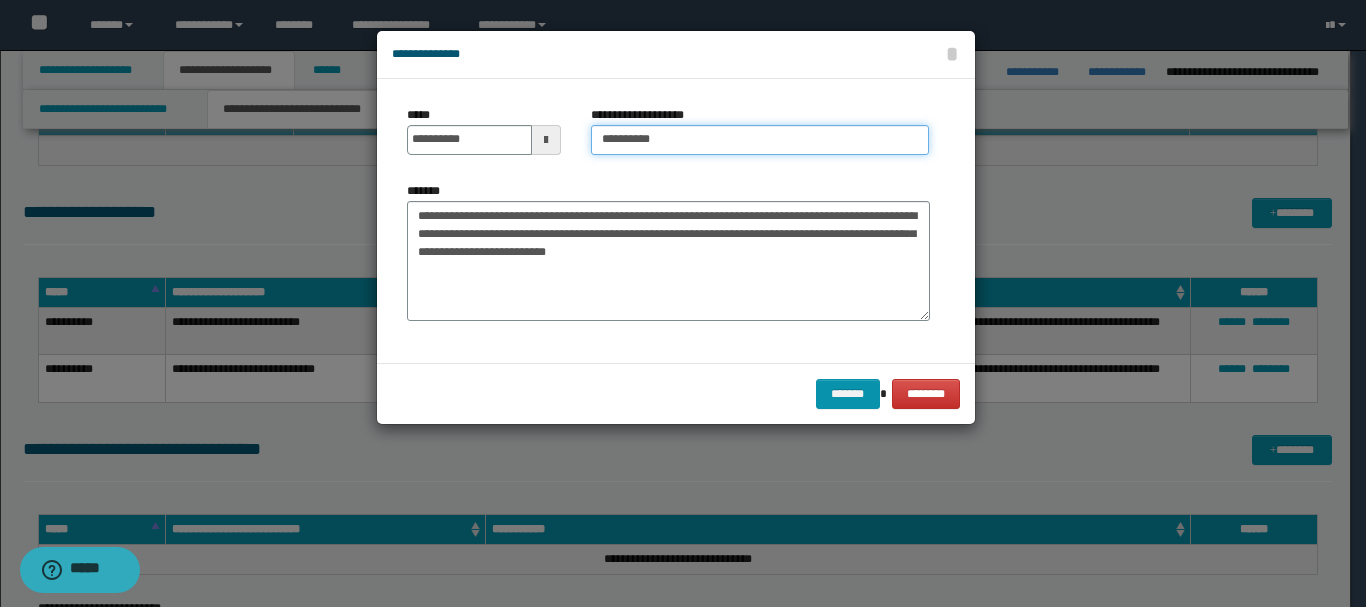 type on "**********" 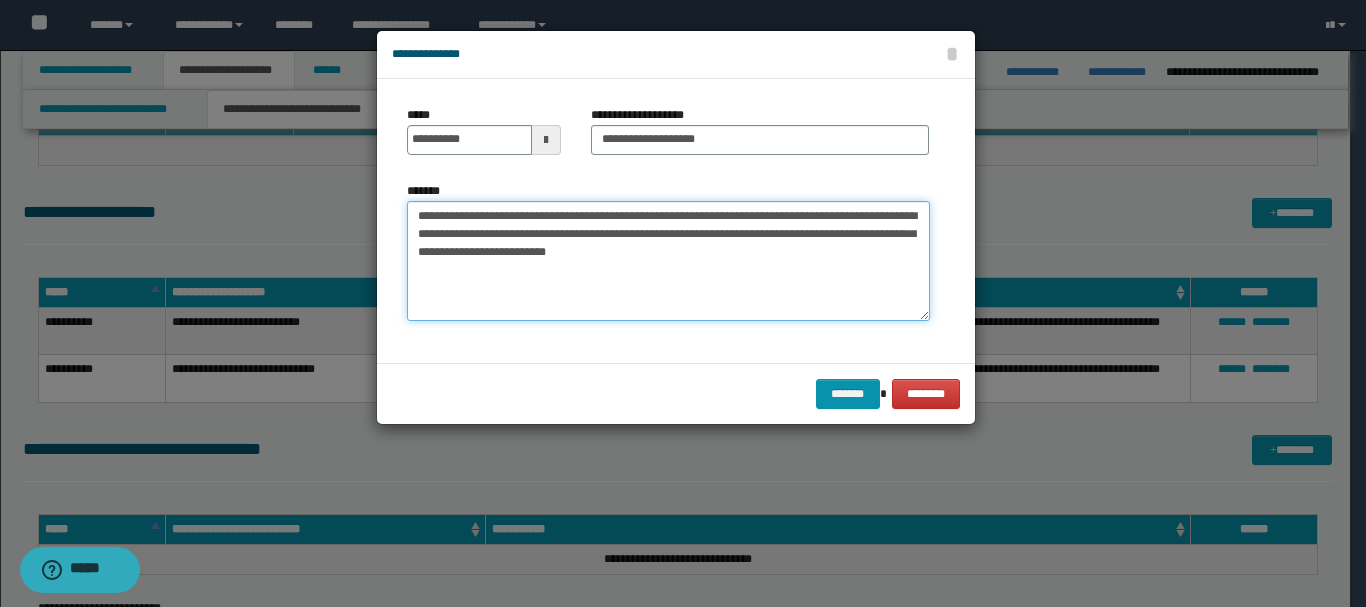 click on "**********" at bounding box center (668, 261) 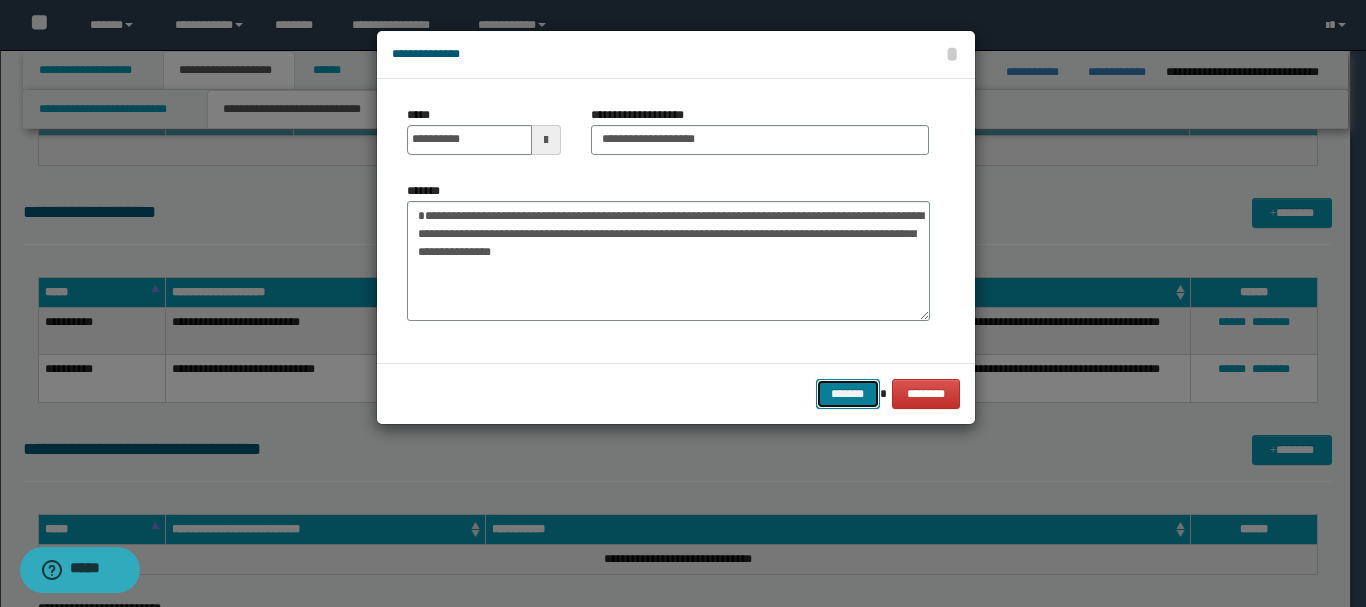 click on "*******" at bounding box center [848, 394] 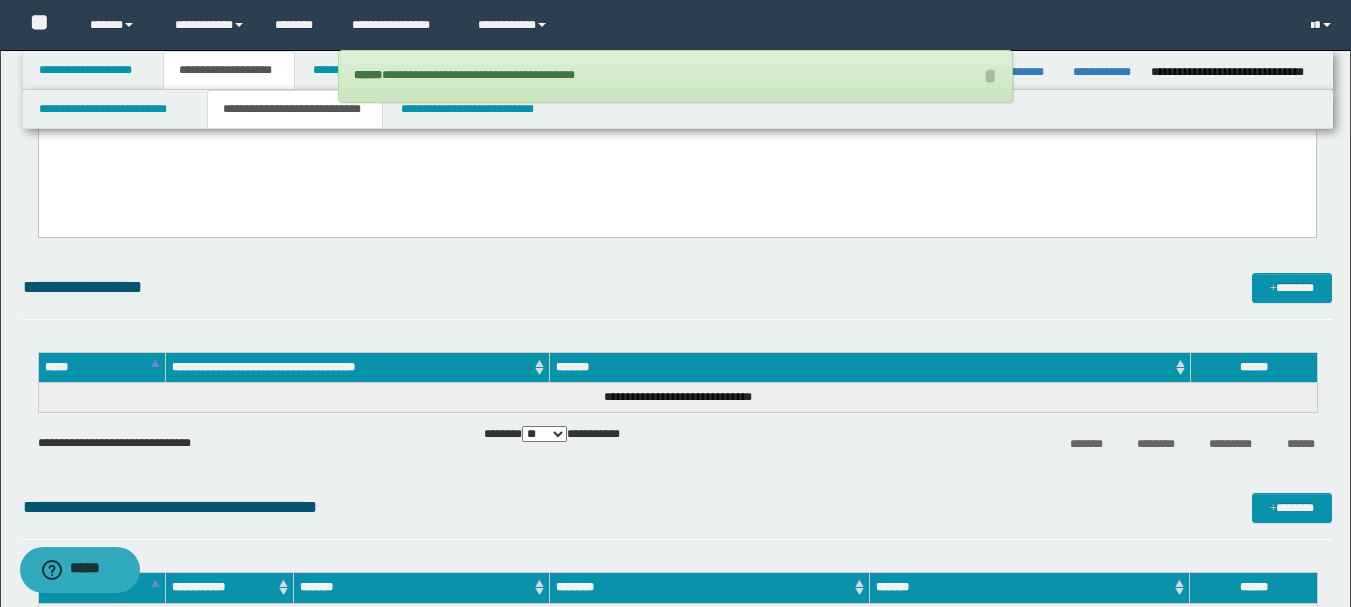 scroll, scrollTop: 400, scrollLeft: 0, axis: vertical 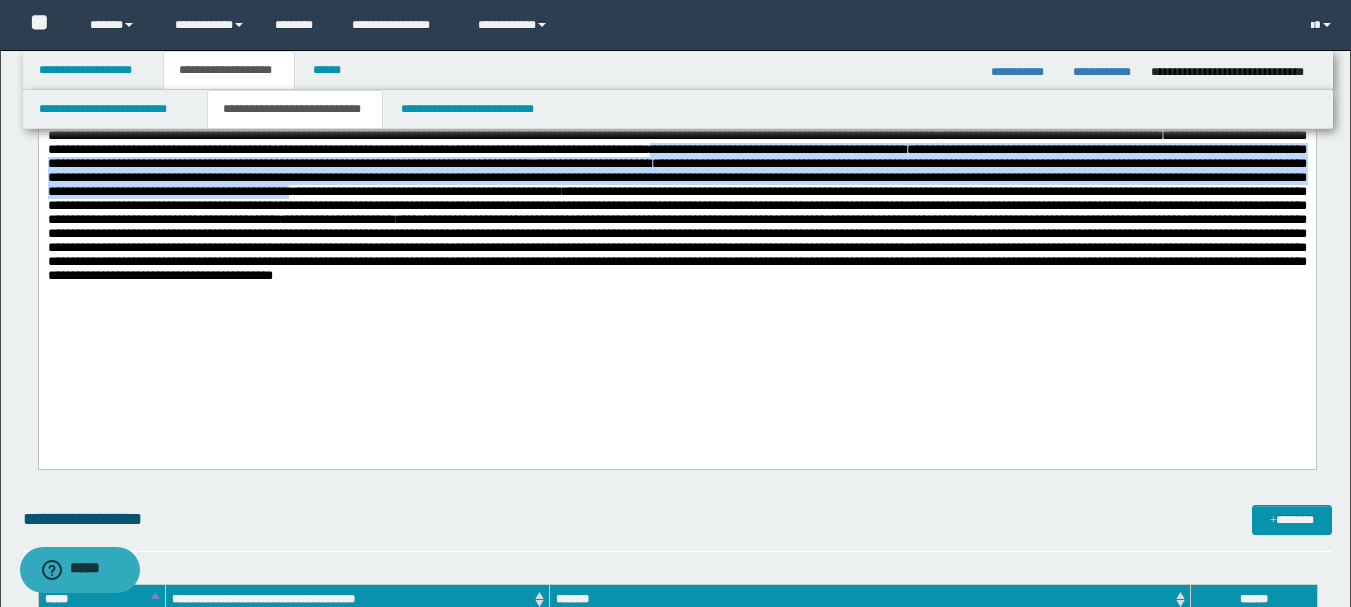 click on "**********" at bounding box center [676, 176] 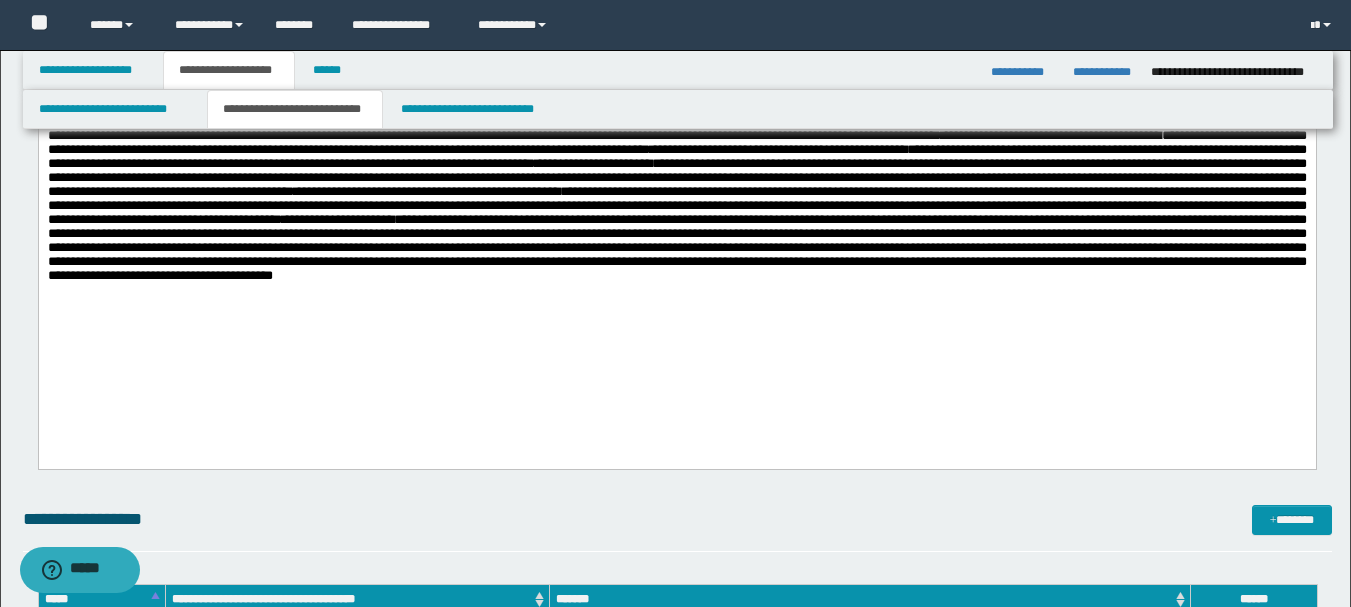 drag, startPoint x: 93, startPoint y: 242, endPoint x: 279, endPoint y: 239, distance: 186.02419 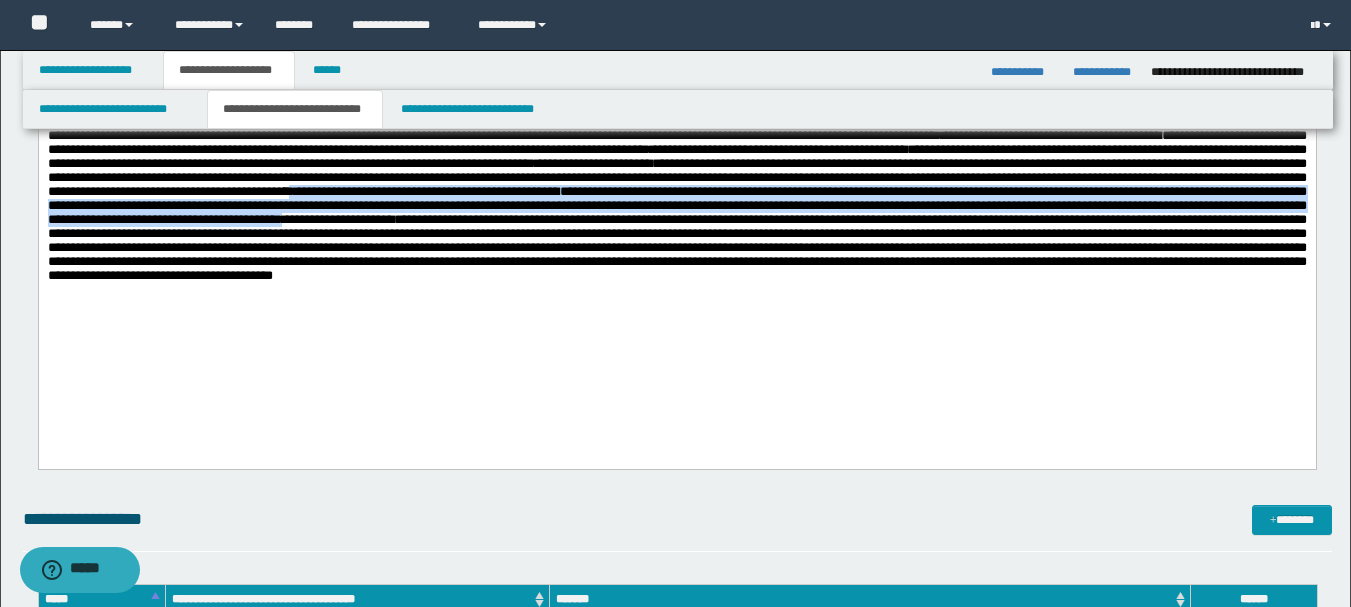 drag, startPoint x: 91, startPoint y: 240, endPoint x: 593, endPoint y: 267, distance: 502.7256 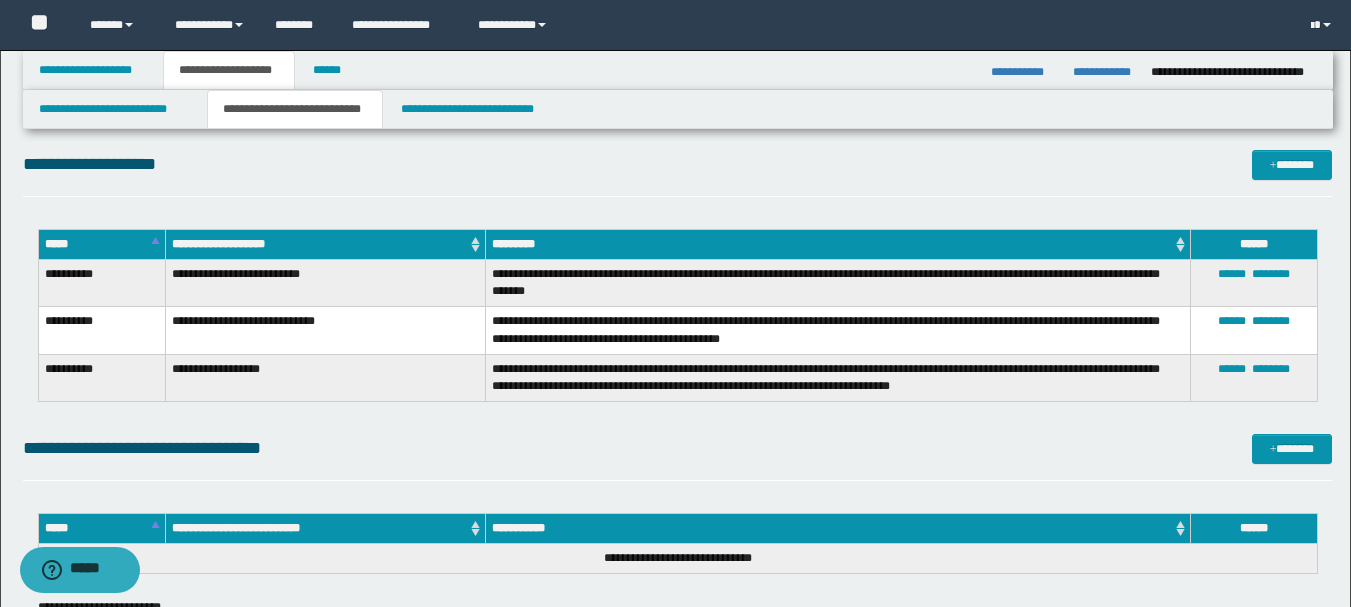 scroll, scrollTop: 1100, scrollLeft: 0, axis: vertical 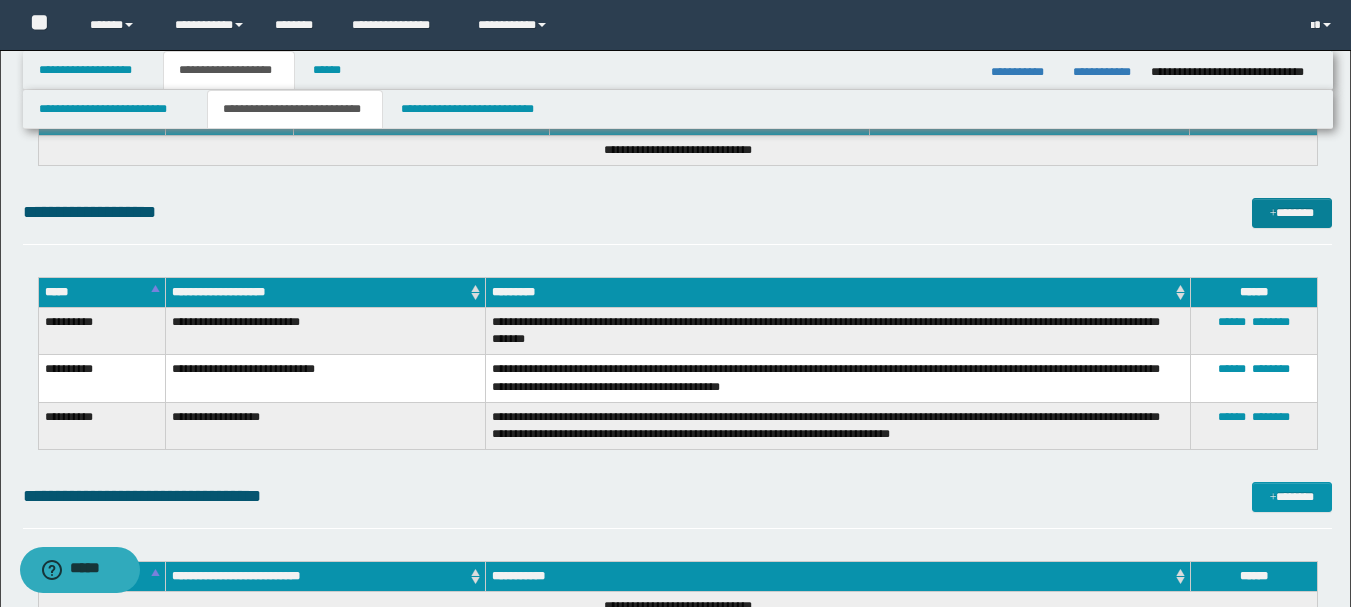 click on "*******" at bounding box center [1292, 213] 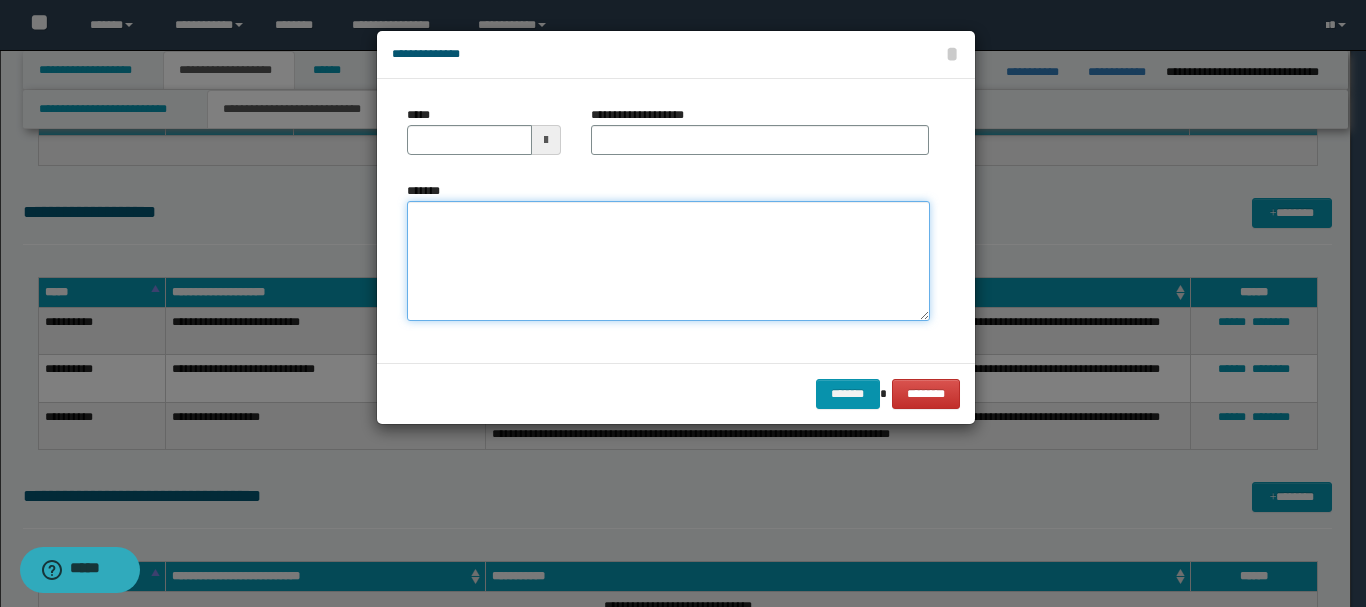 paste on "**********" 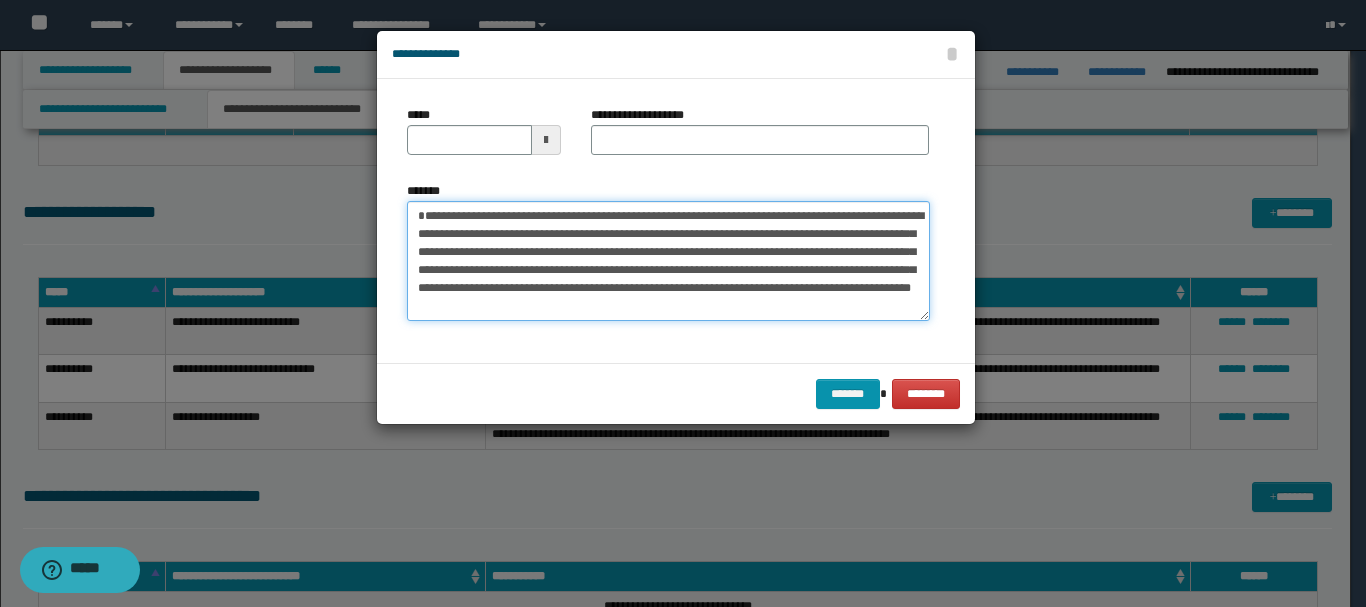 type on "**********" 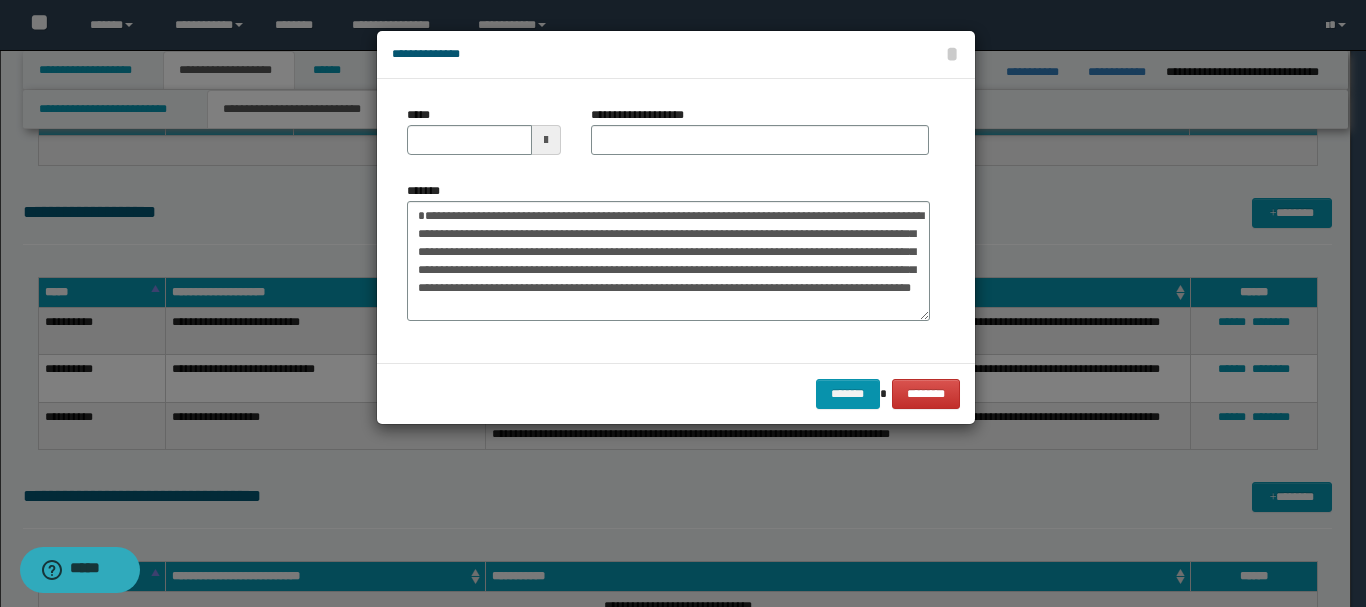 click at bounding box center [546, 140] 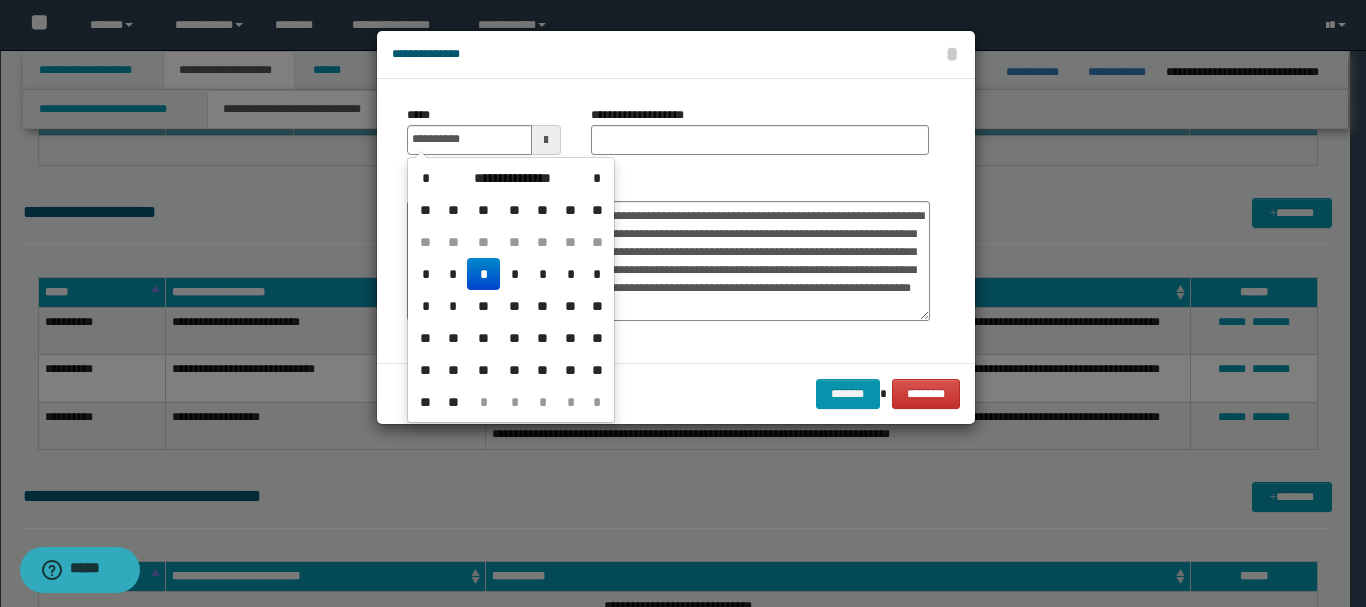 drag, startPoint x: 471, startPoint y: 279, endPoint x: 499, endPoint y: 246, distance: 43.27817 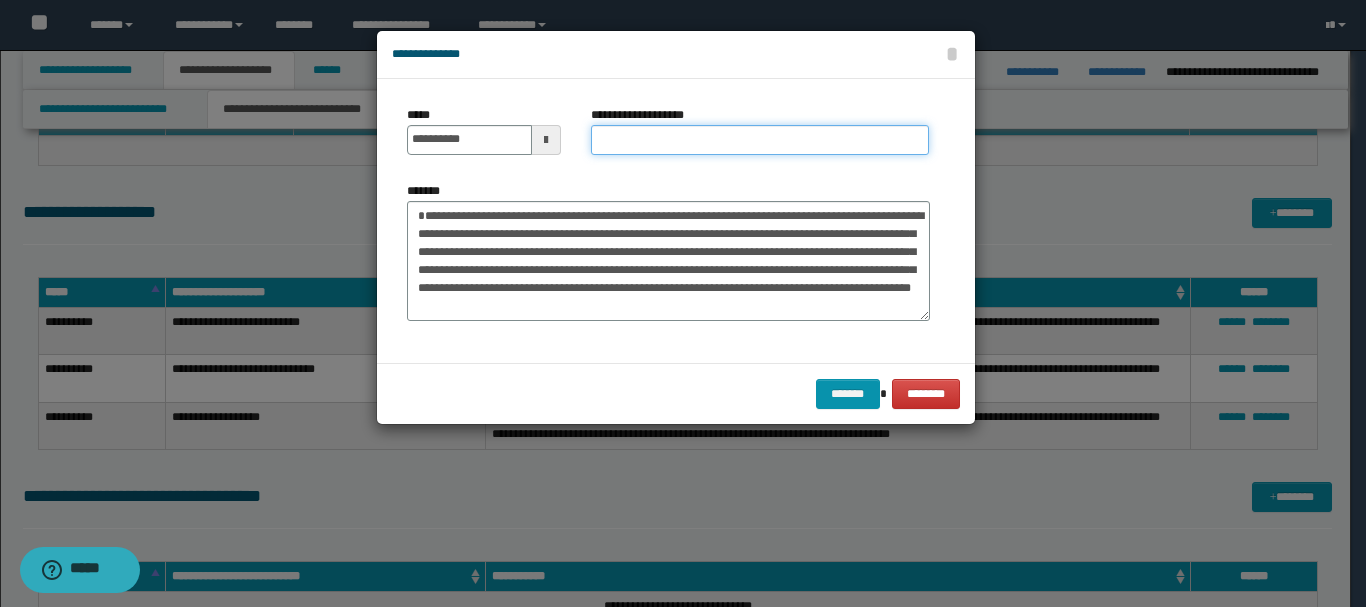 click on "**********" at bounding box center [760, 140] 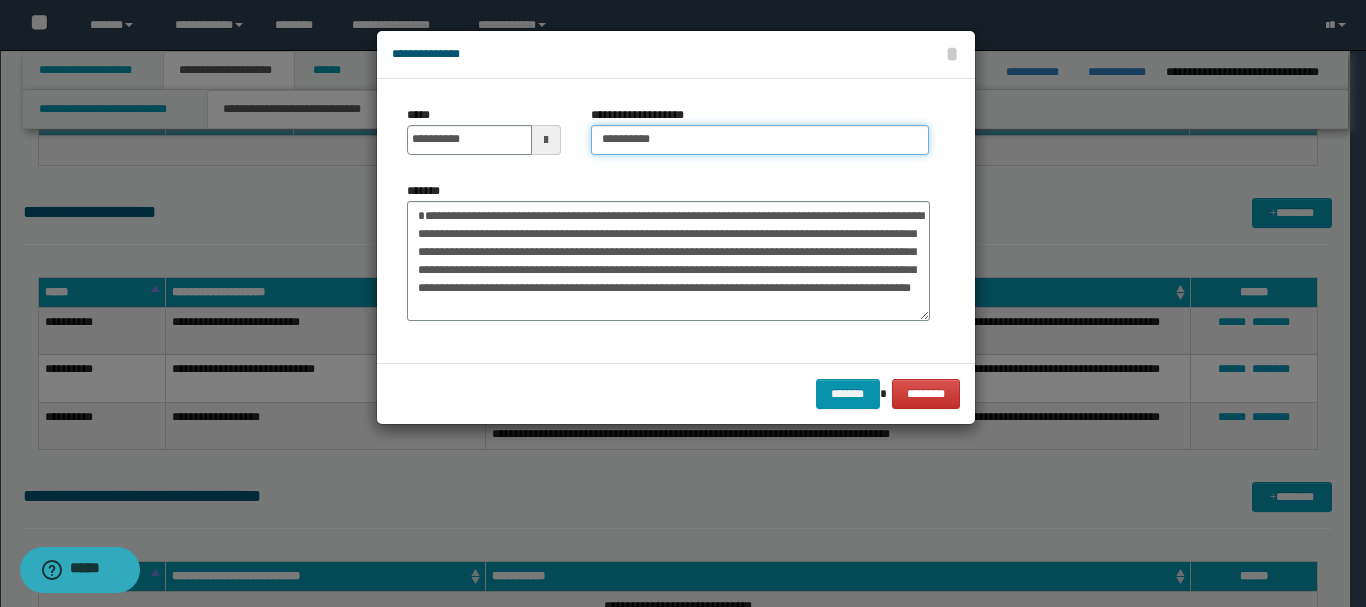 type on "**********" 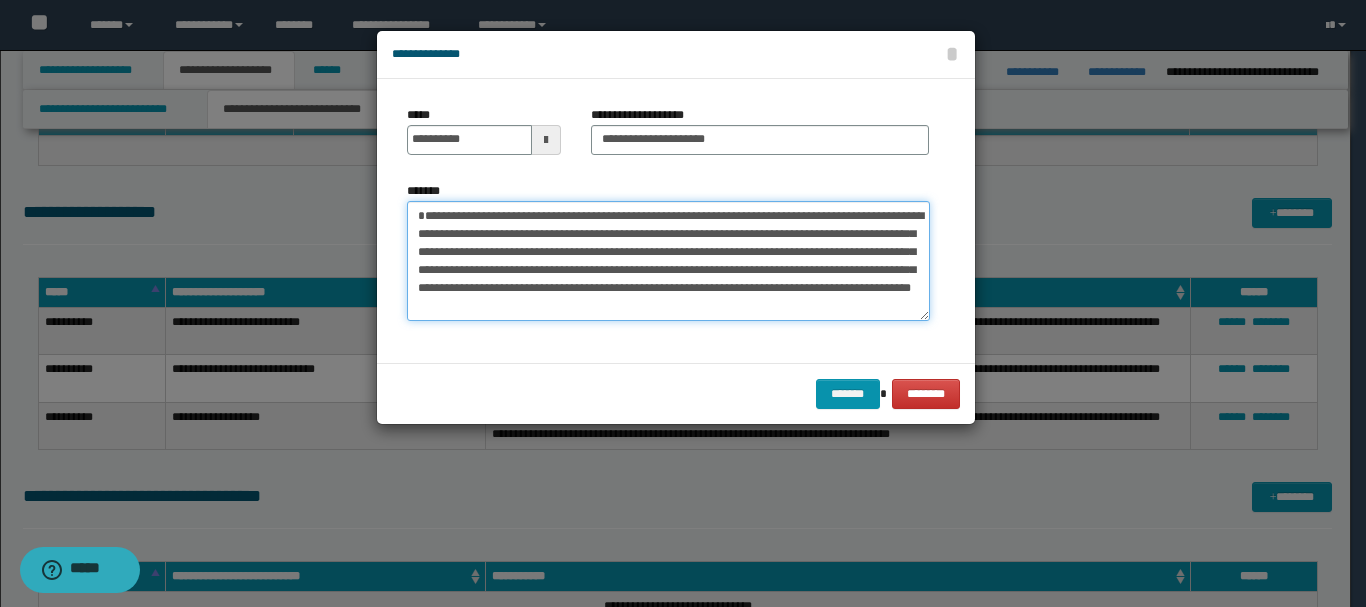 click on "**********" at bounding box center [668, 261] 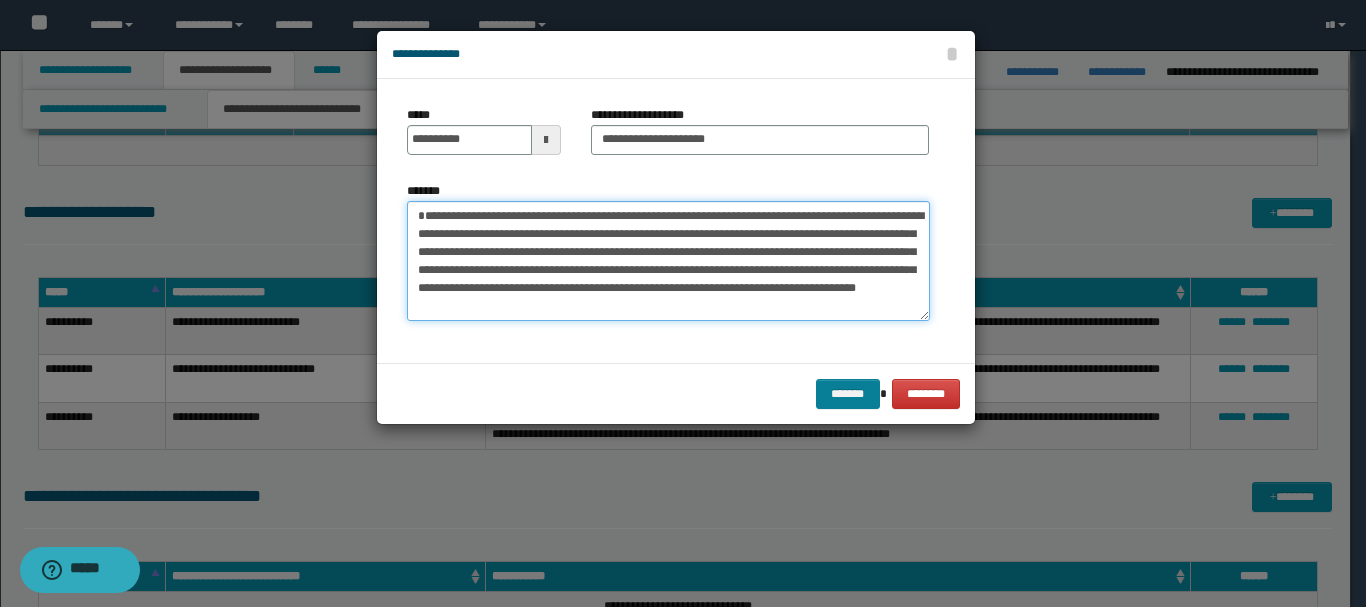 type on "**********" 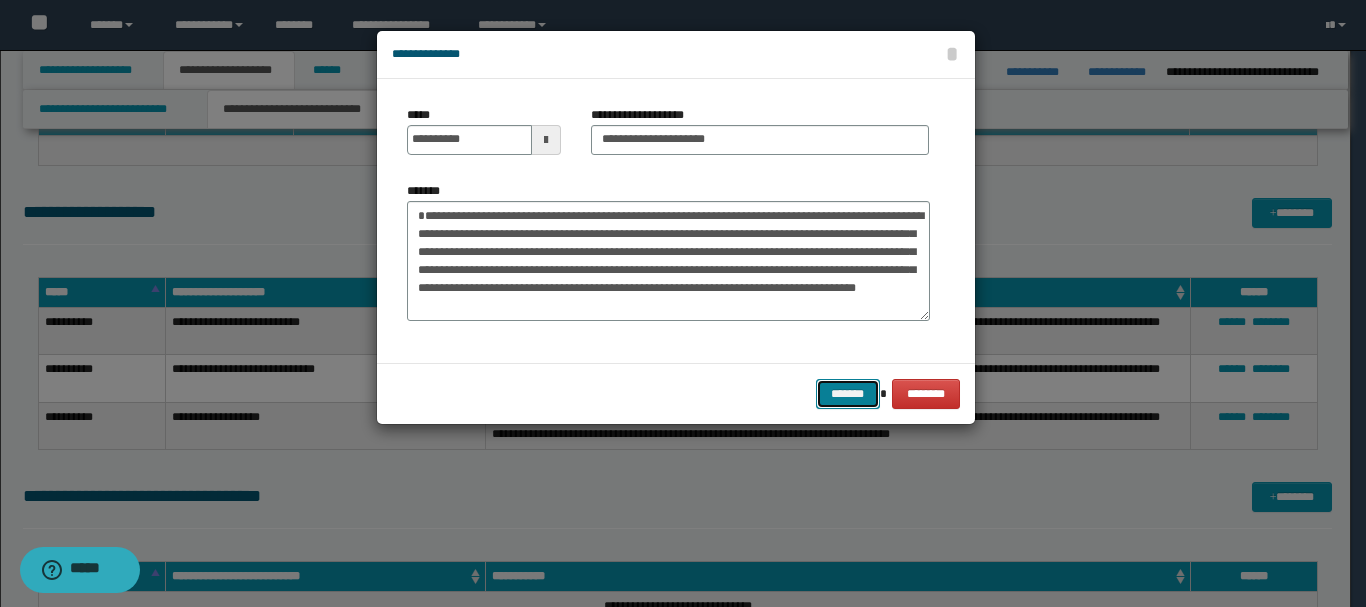 click on "*******" at bounding box center [848, 394] 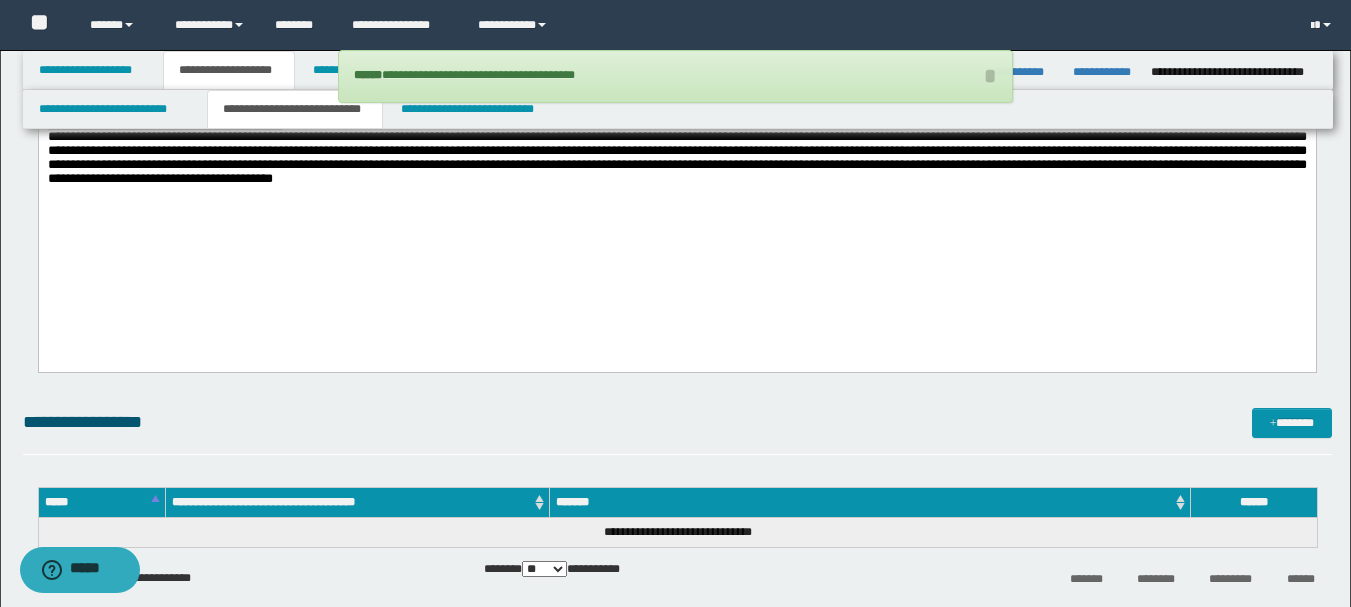 scroll, scrollTop: 400, scrollLeft: 0, axis: vertical 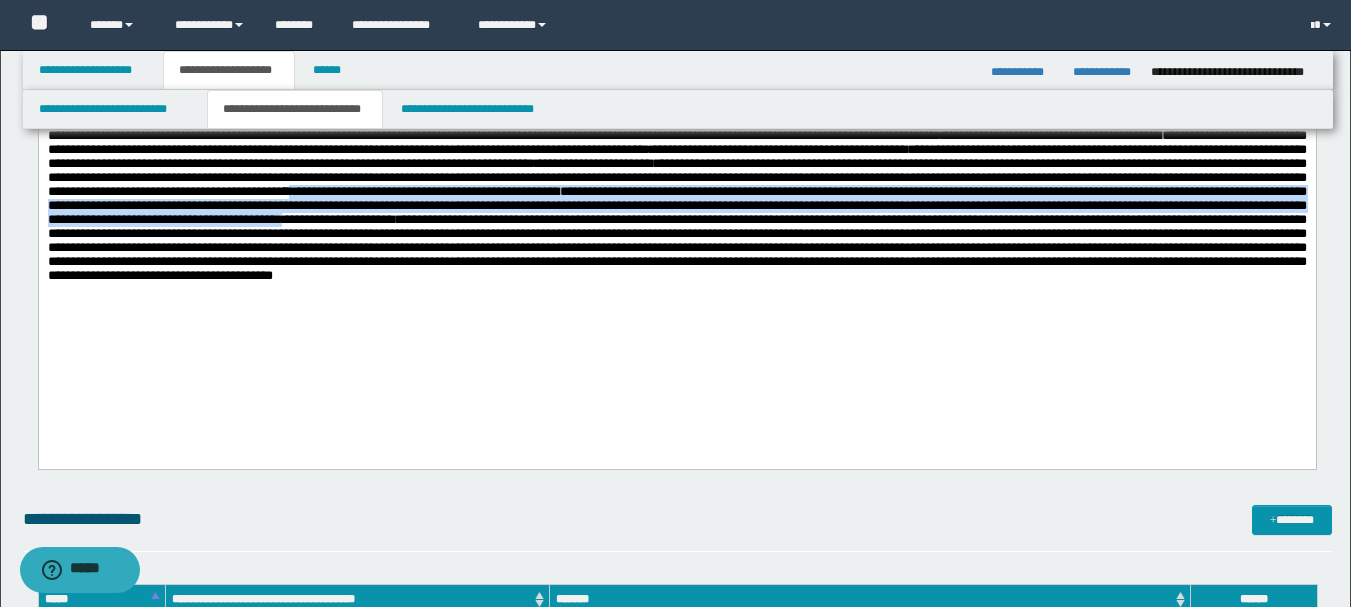 click on "**********" at bounding box center [676, 202] 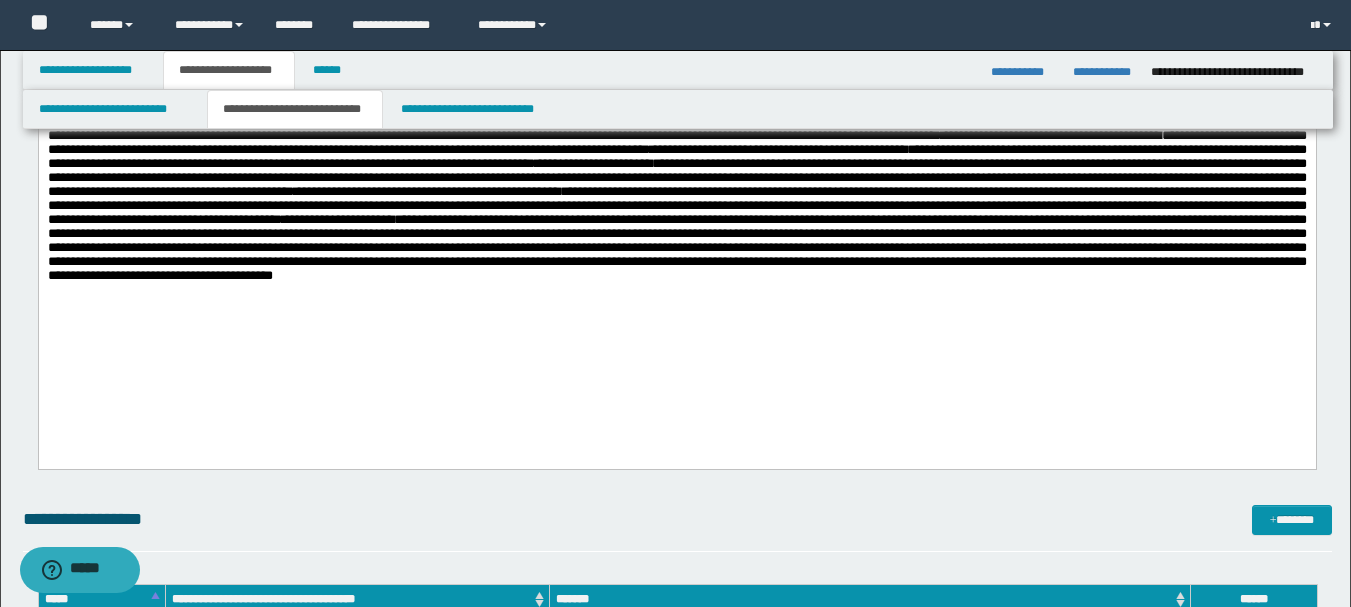 click on "**********" at bounding box center [676, 202] 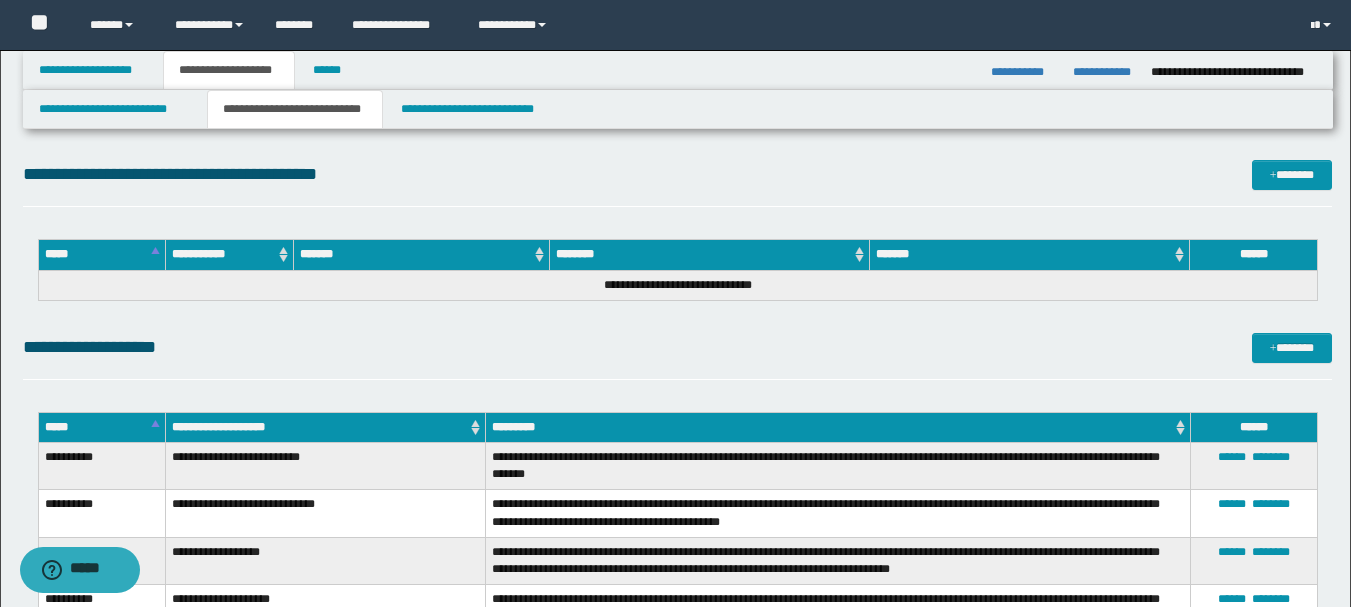 scroll, scrollTop: 1000, scrollLeft: 0, axis: vertical 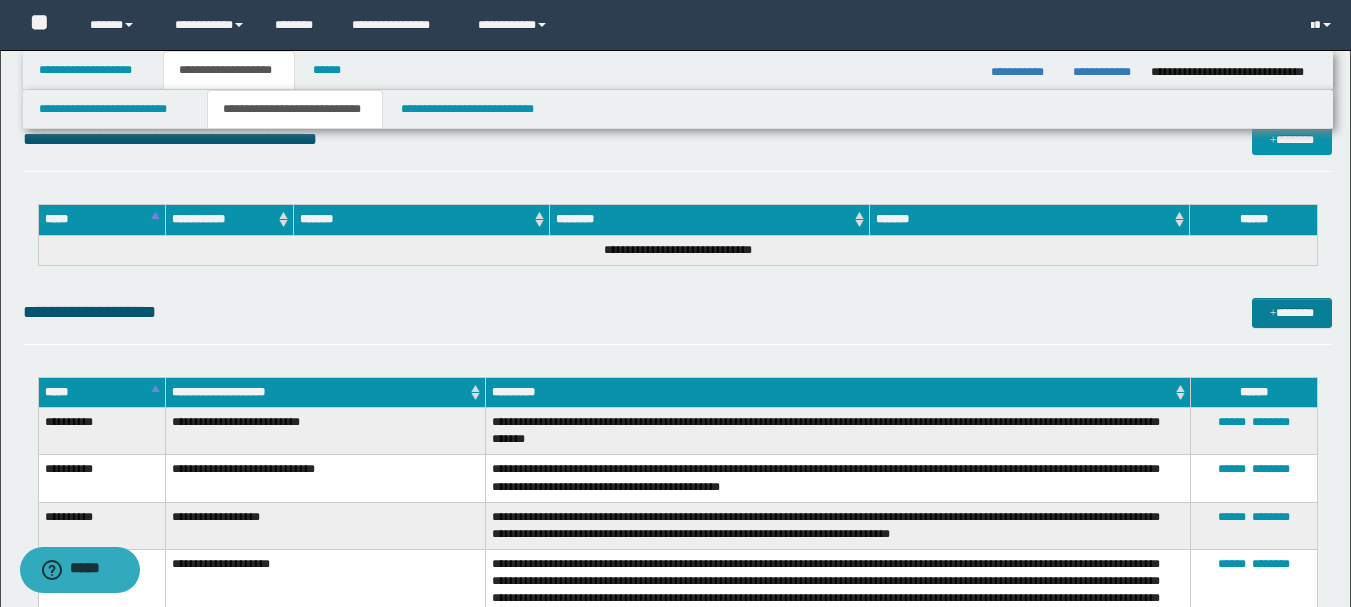 click on "*******" at bounding box center [1292, 313] 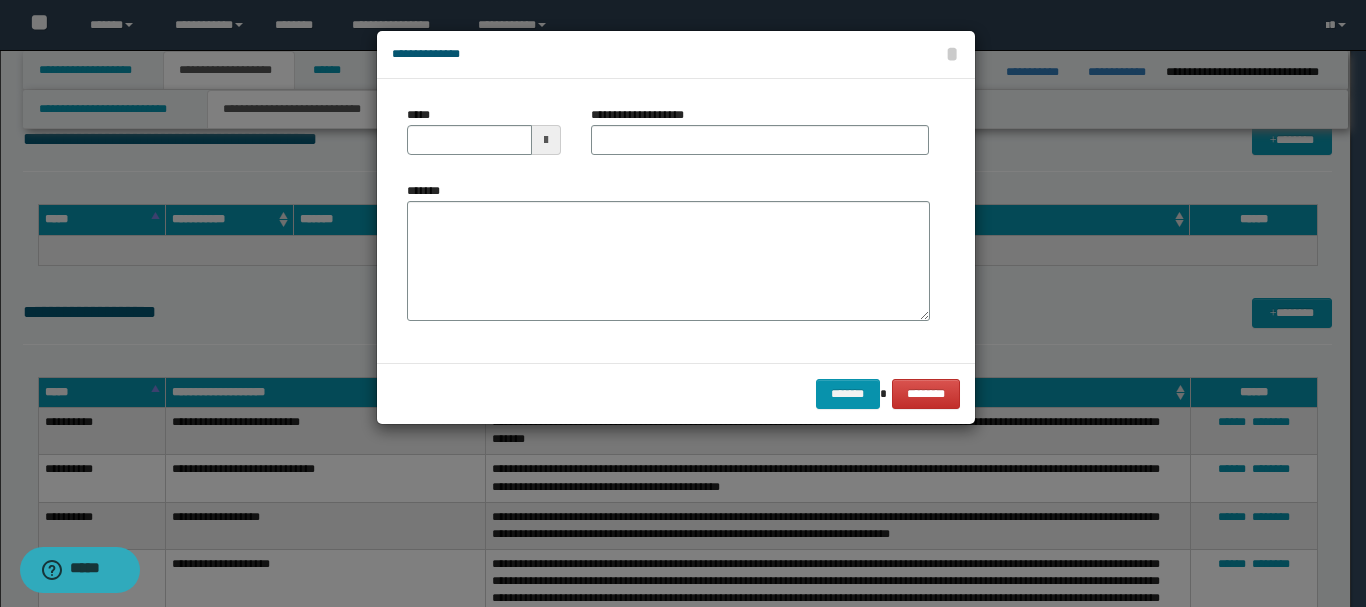 click at bounding box center (546, 140) 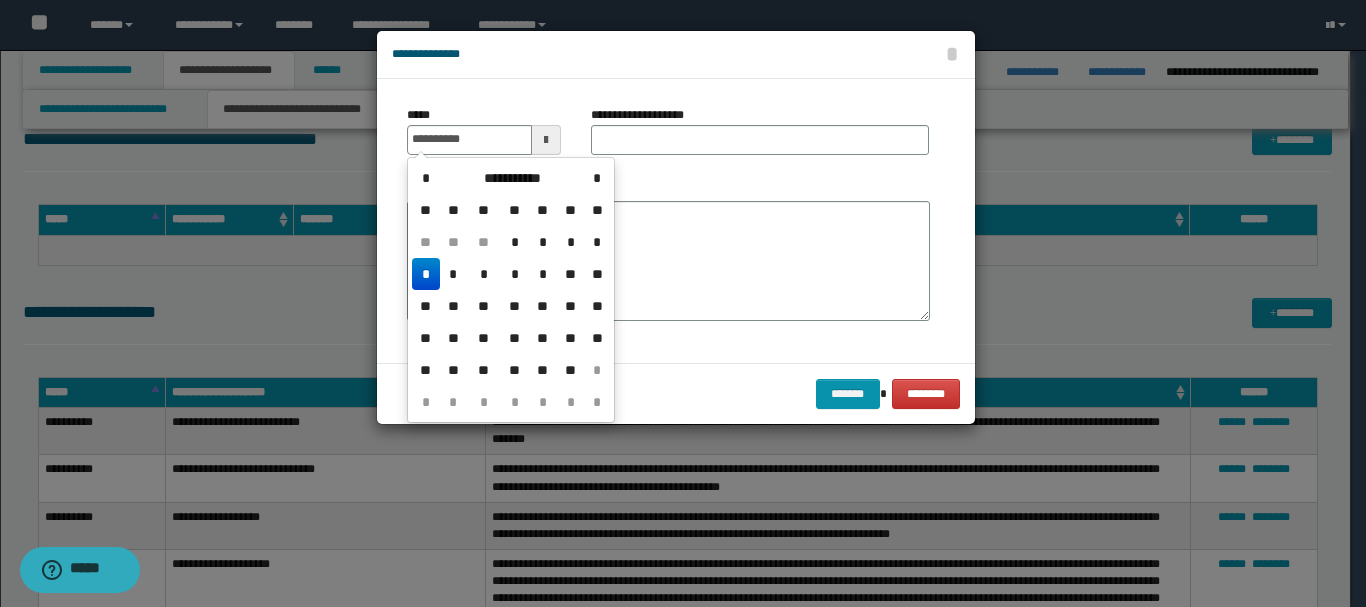 click on "*" at bounding box center (426, 274) 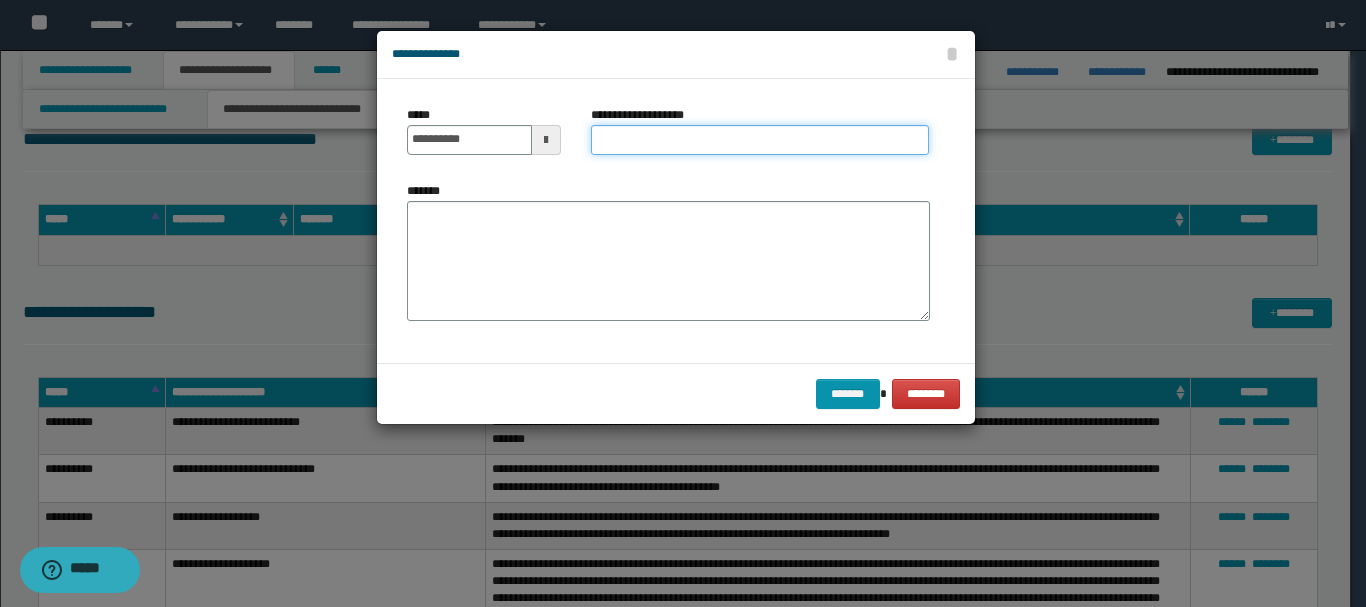 click on "**********" at bounding box center (760, 140) 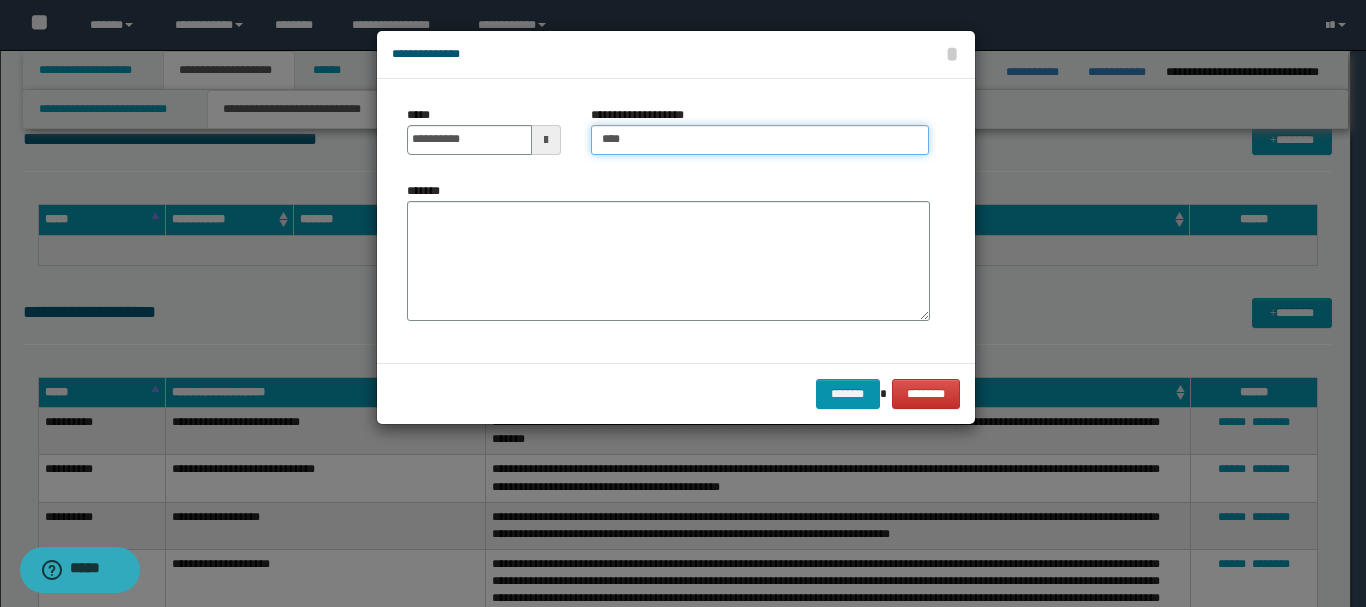 type on "**********" 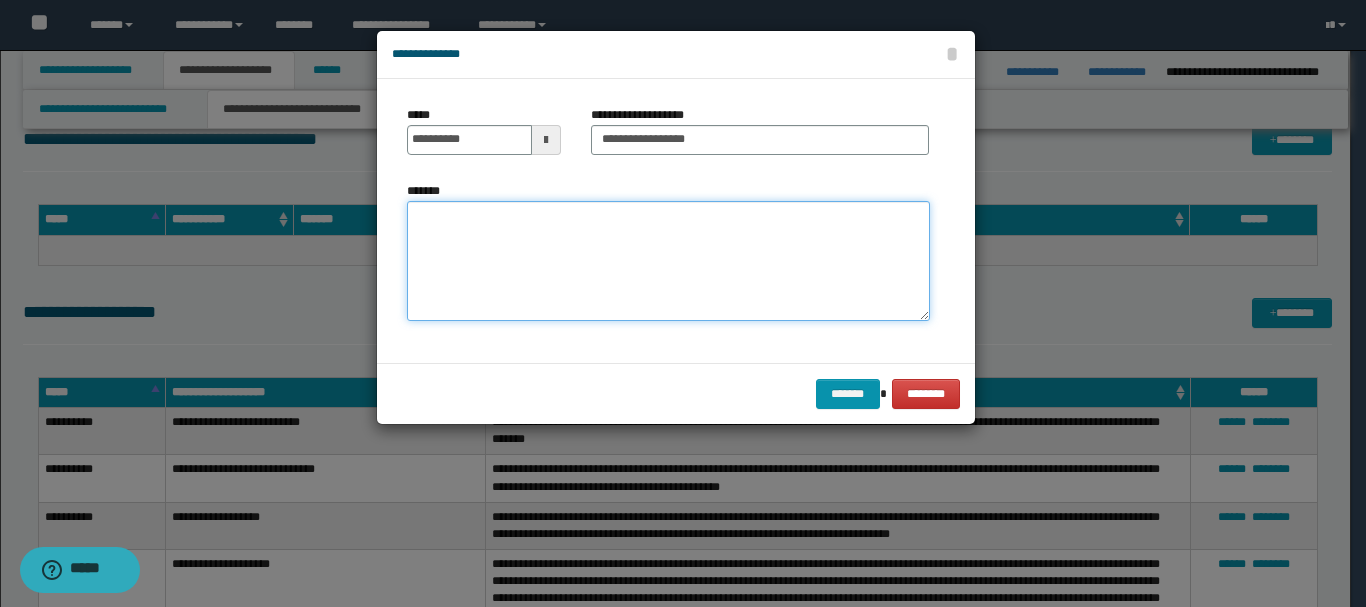 click on "*******" at bounding box center (668, 261) 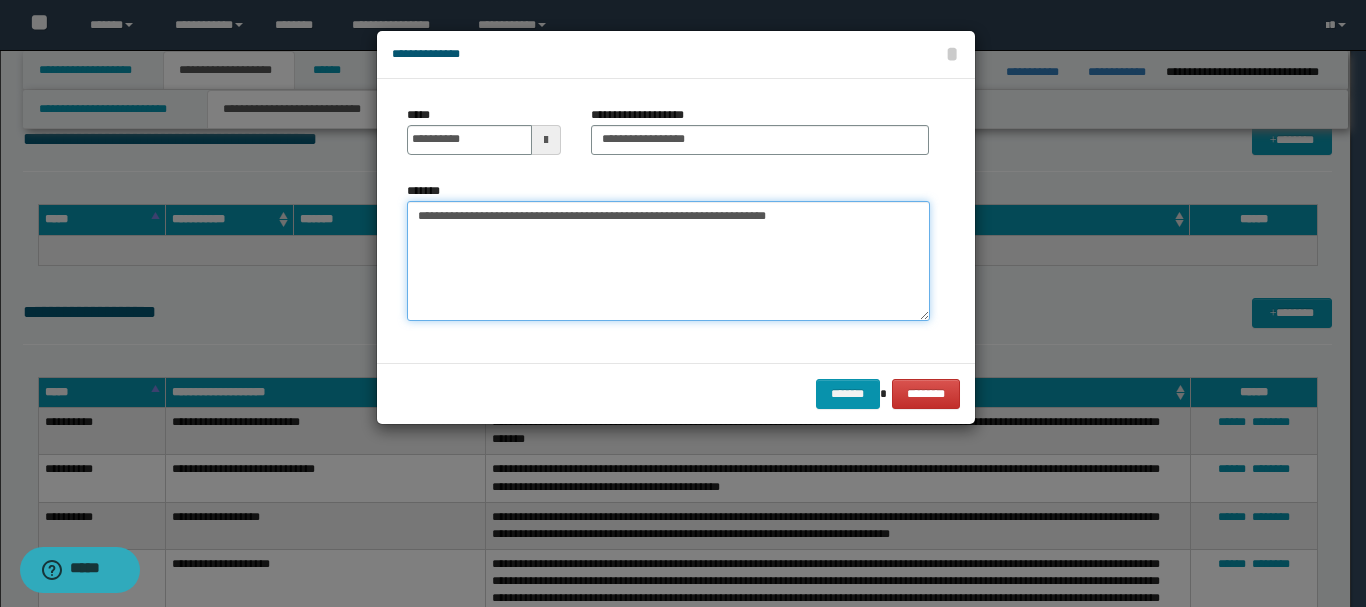 click on "**********" at bounding box center [668, 261] 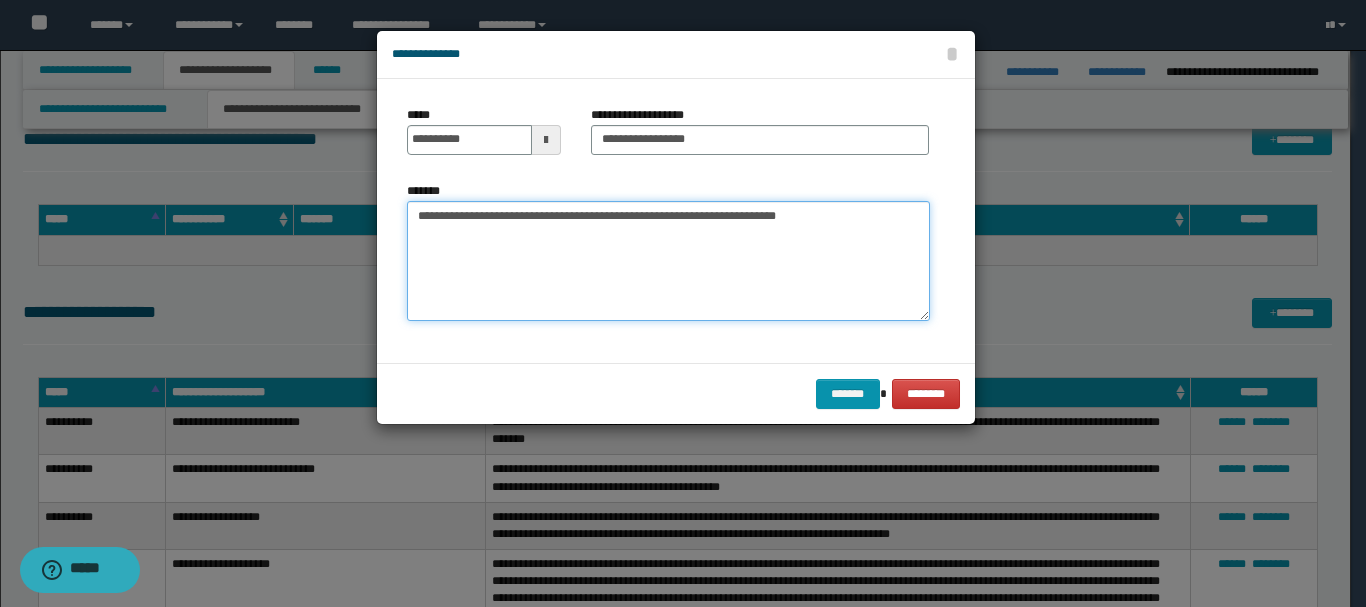 drag, startPoint x: 686, startPoint y: 218, endPoint x: 668, endPoint y: 253, distance: 39.357338 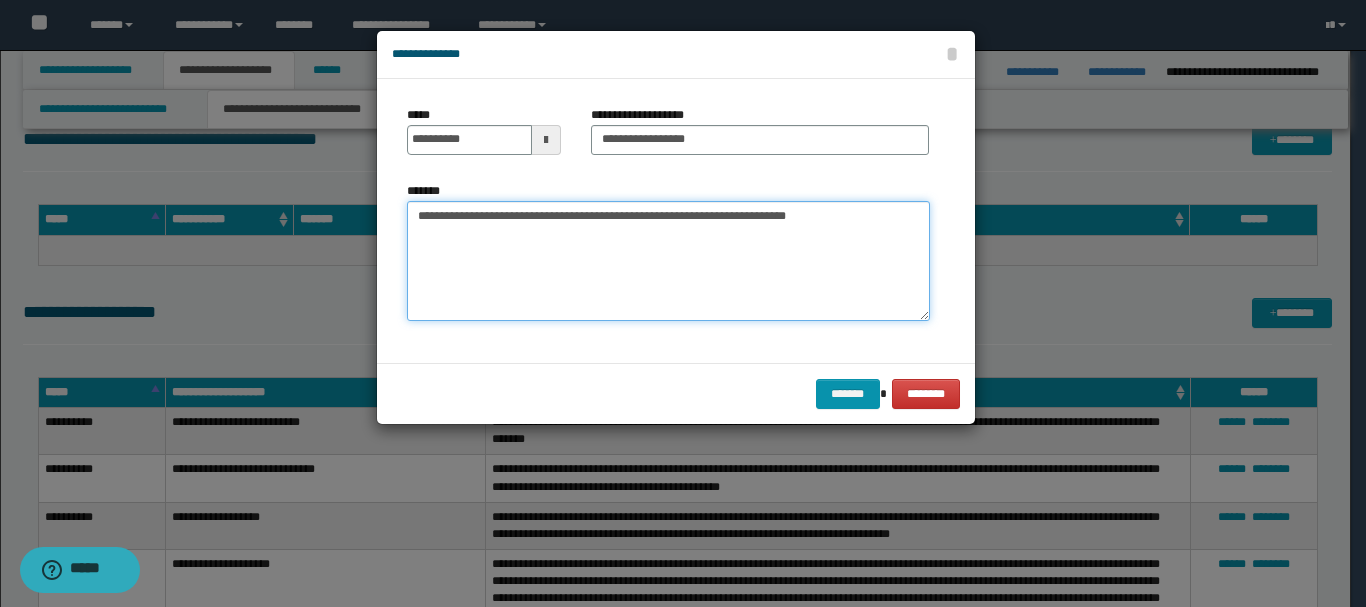 click on "**********" at bounding box center [668, 261] 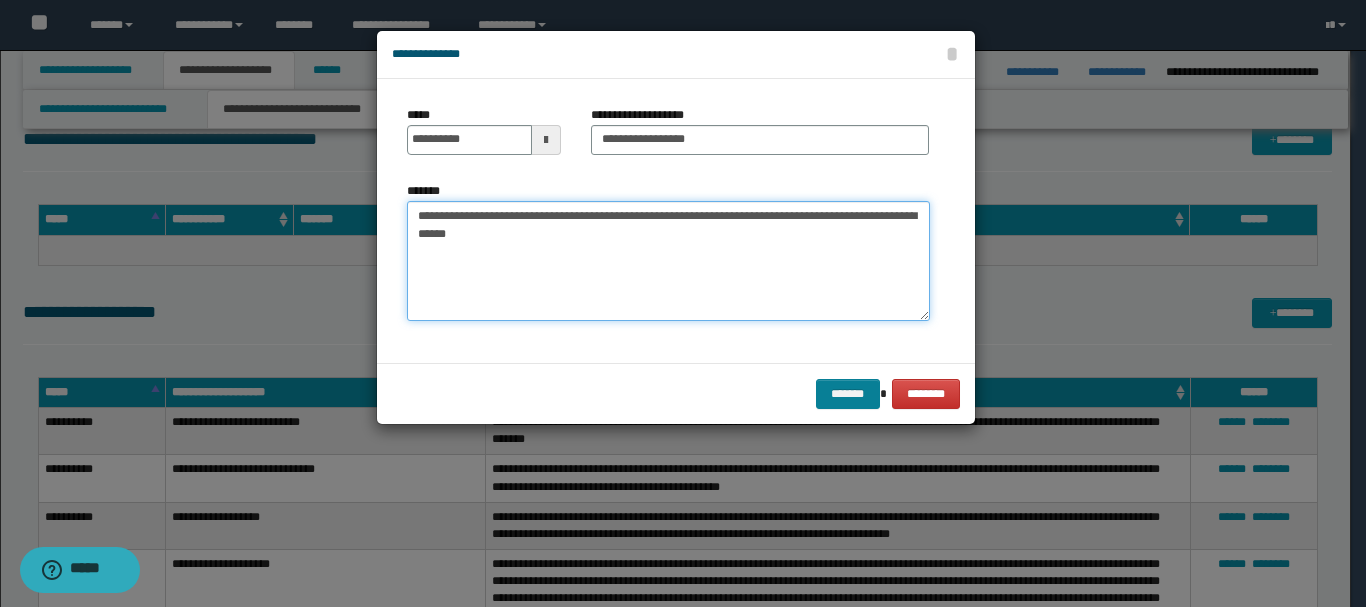 type on "**********" 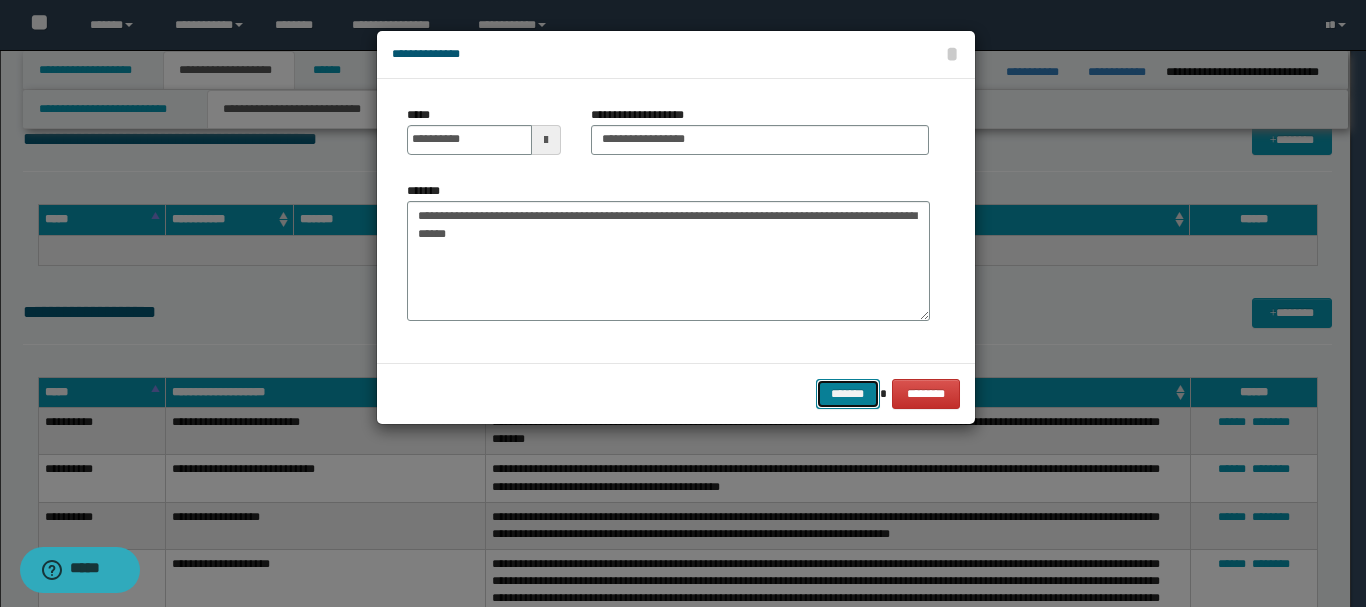 click on "*******" at bounding box center (848, 394) 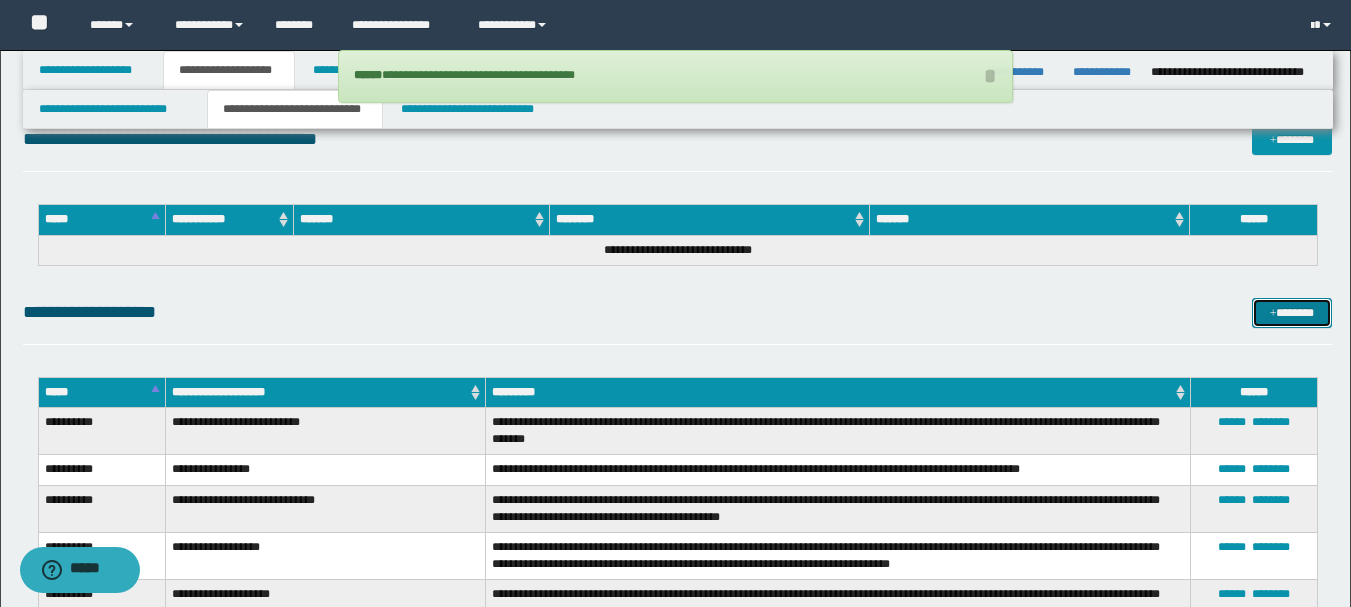 scroll, scrollTop: 1100, scrollLeft: 0, axis: vertical 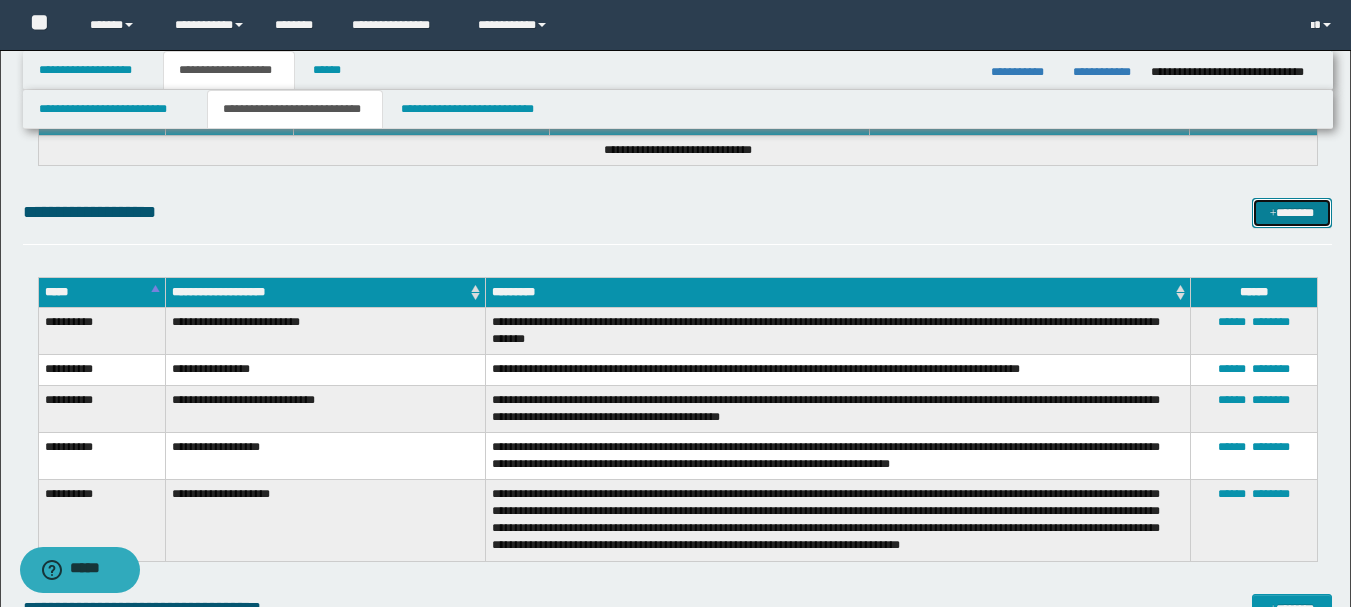 click on "*******" at bounding box center (1292, 213) 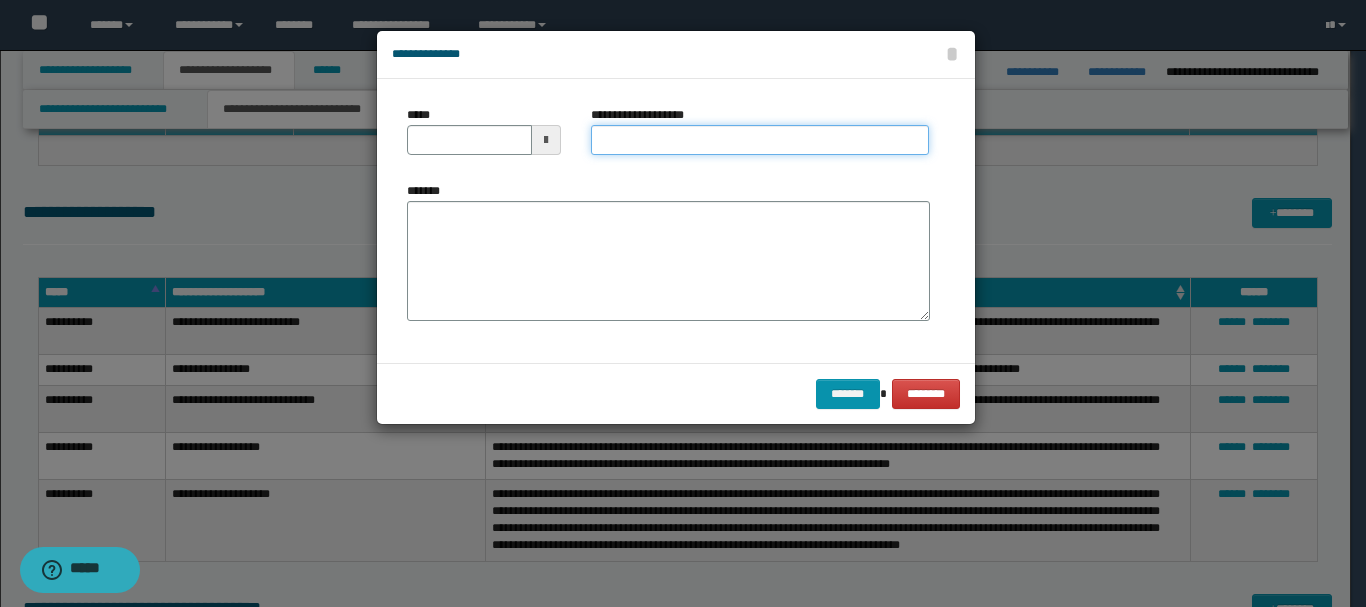 click on "**********" at bounding box center (760, 140) 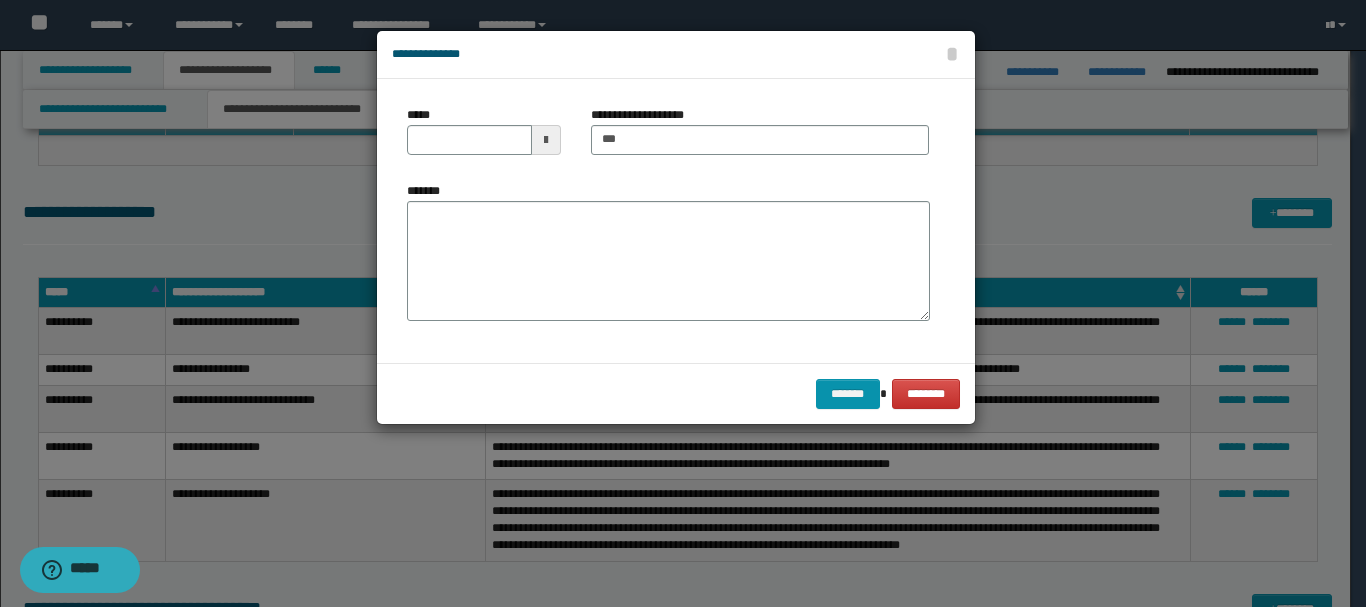 click at bounding box center (546, 140) 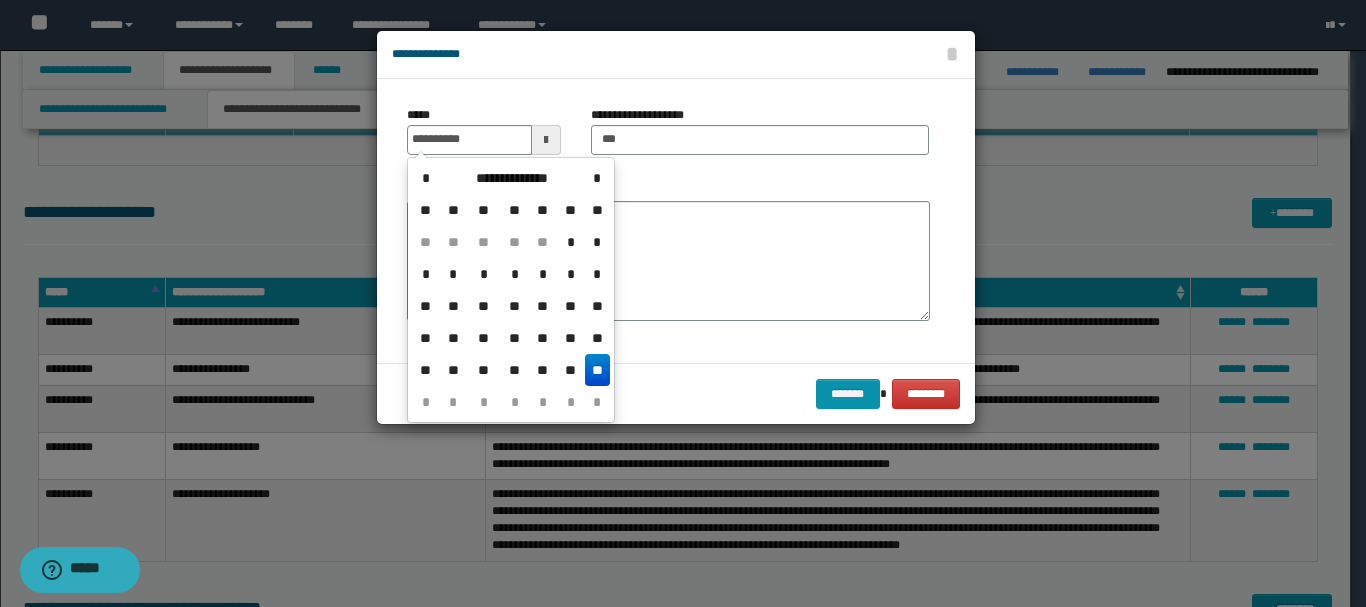 drag, startPoint x: 599, startPoint y: 373, endPoint x: 527, endPoint y: 315, distance: 92.45539 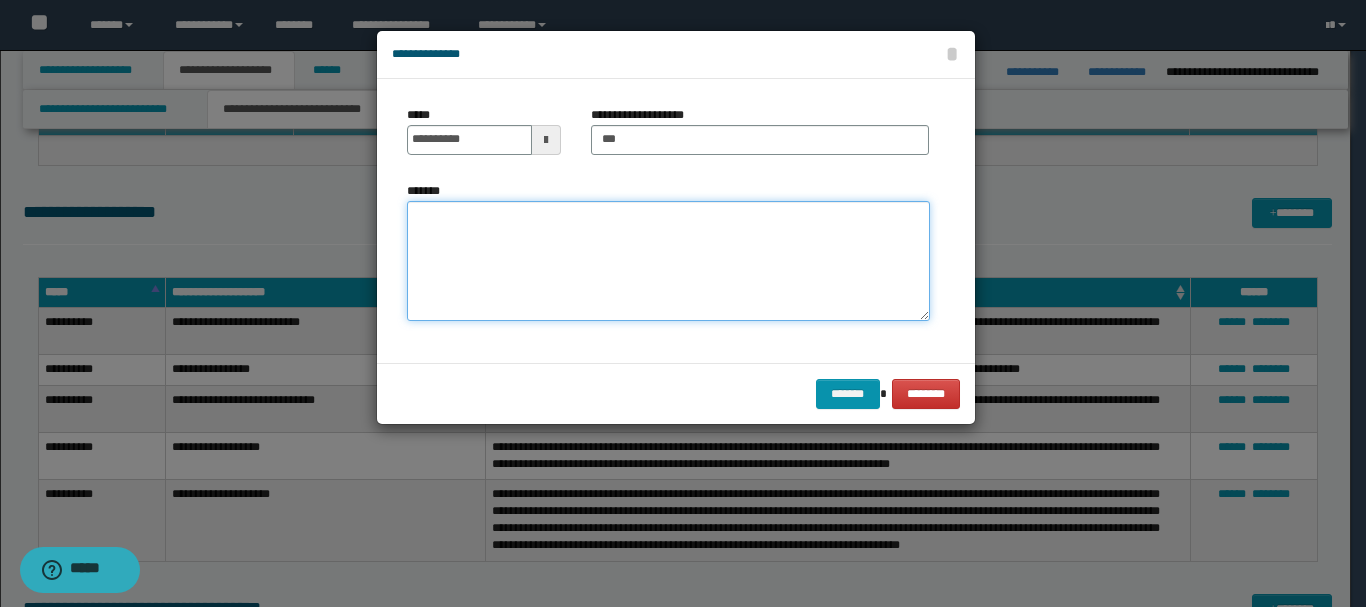 click on "*******" at bounding box center [668, 261] 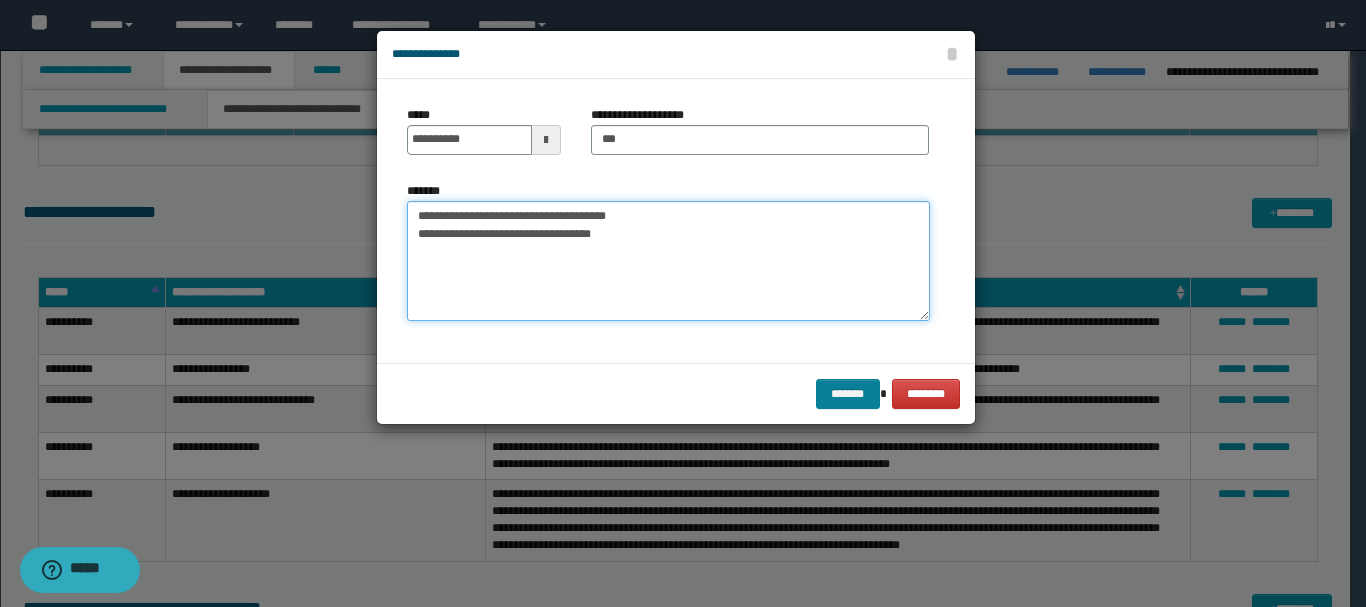 type on "**********" 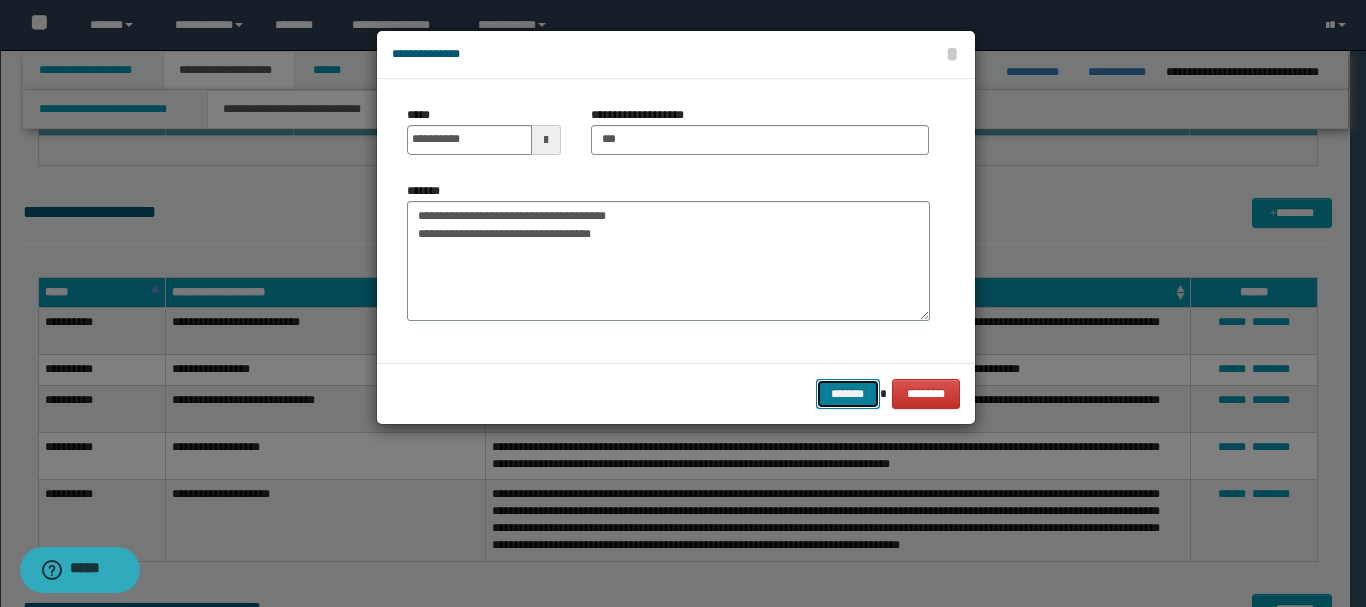 click on "*******" at bounding box center (848, 394) 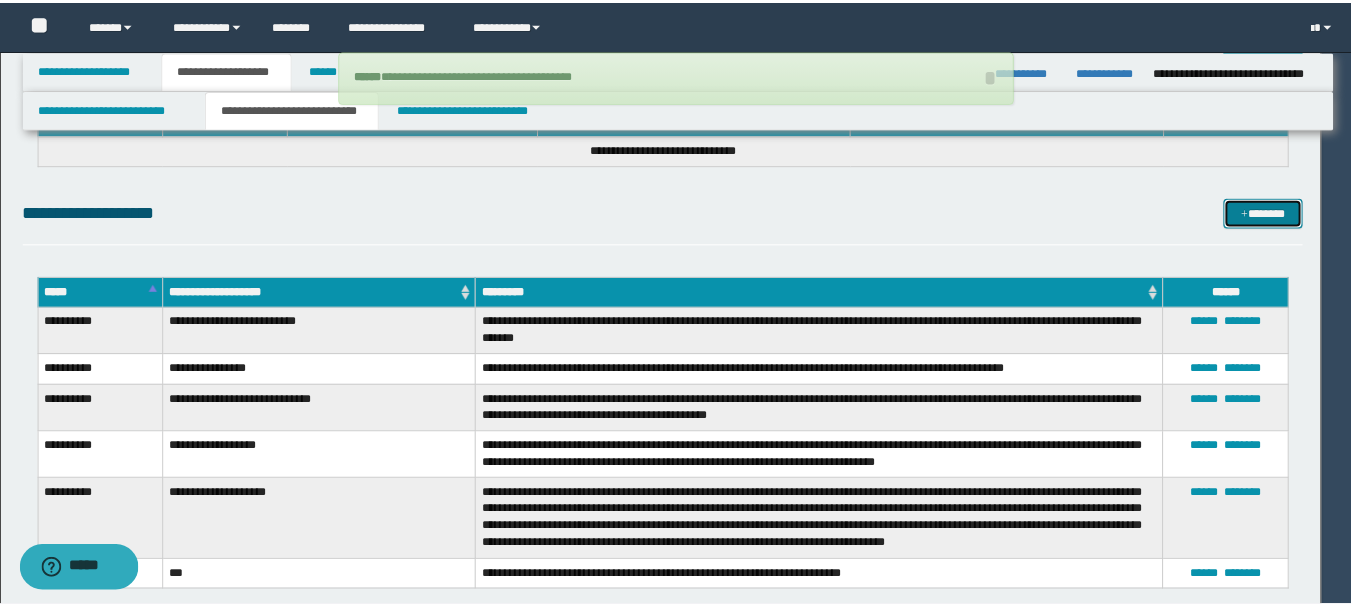 type 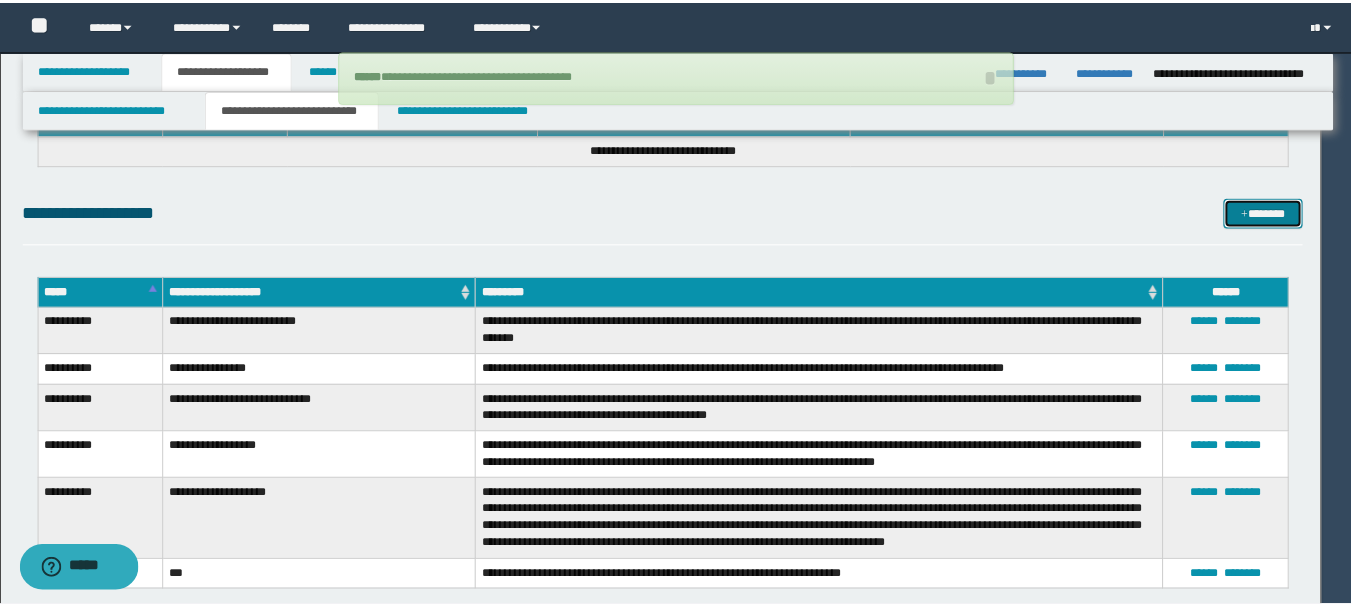 type 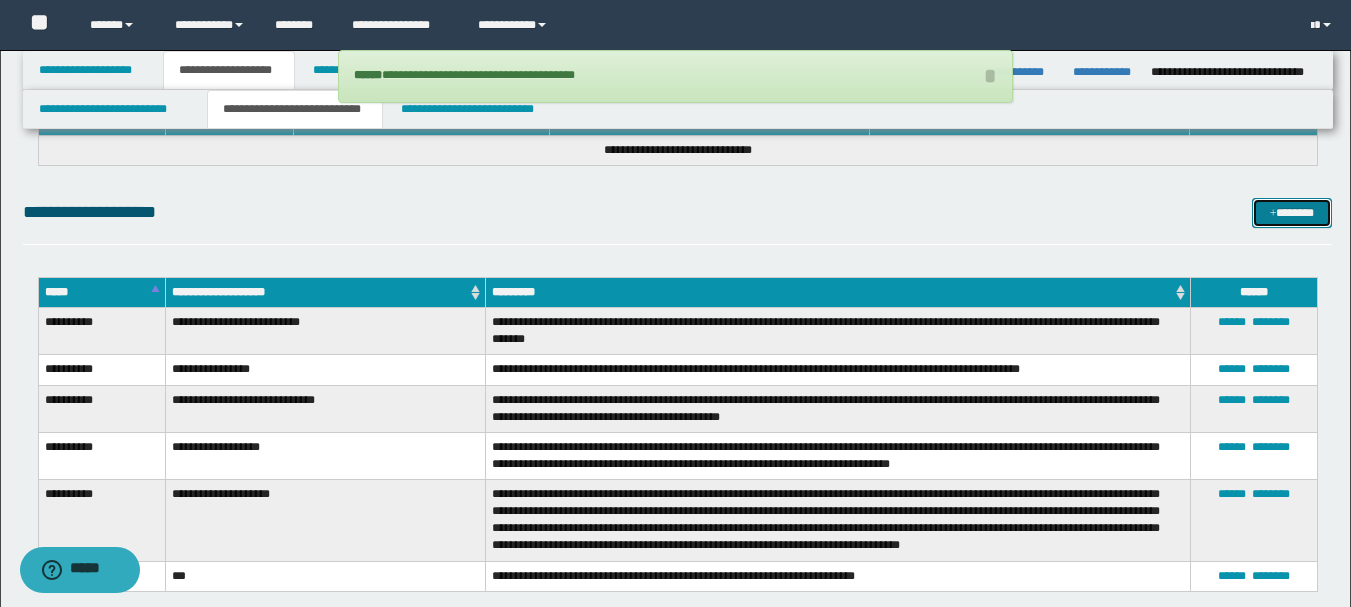 click on "*******" at bounding box center (1292, 213) 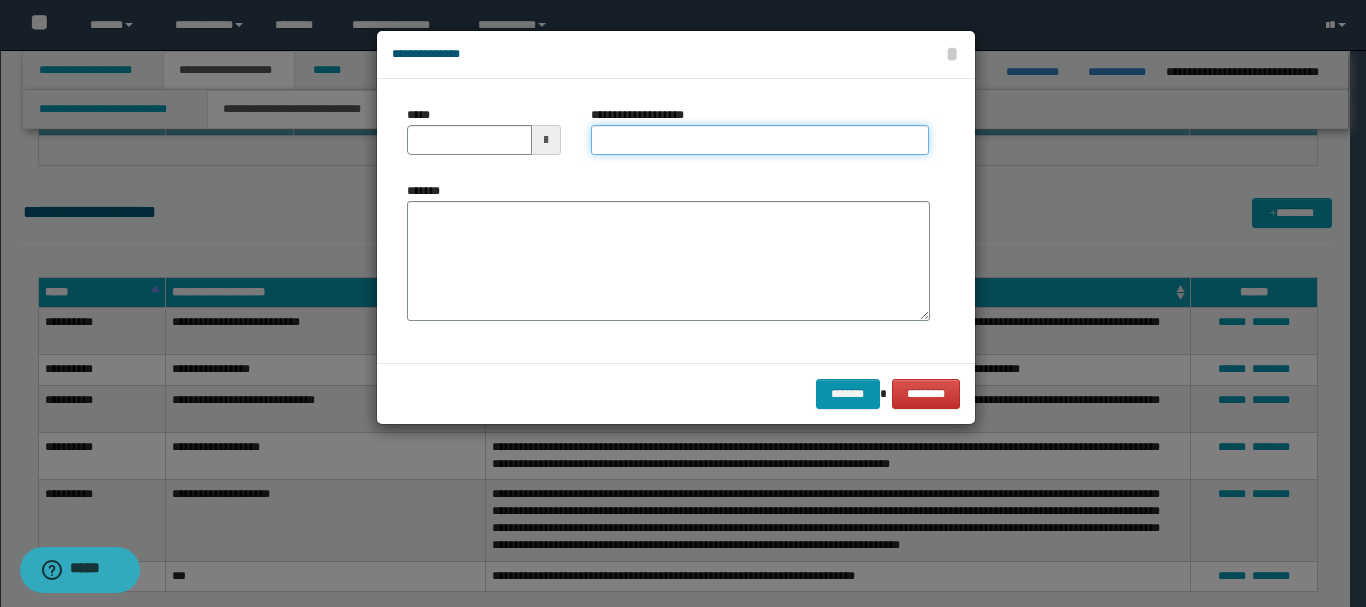 click on "**********" at bounding box center (760, 140) 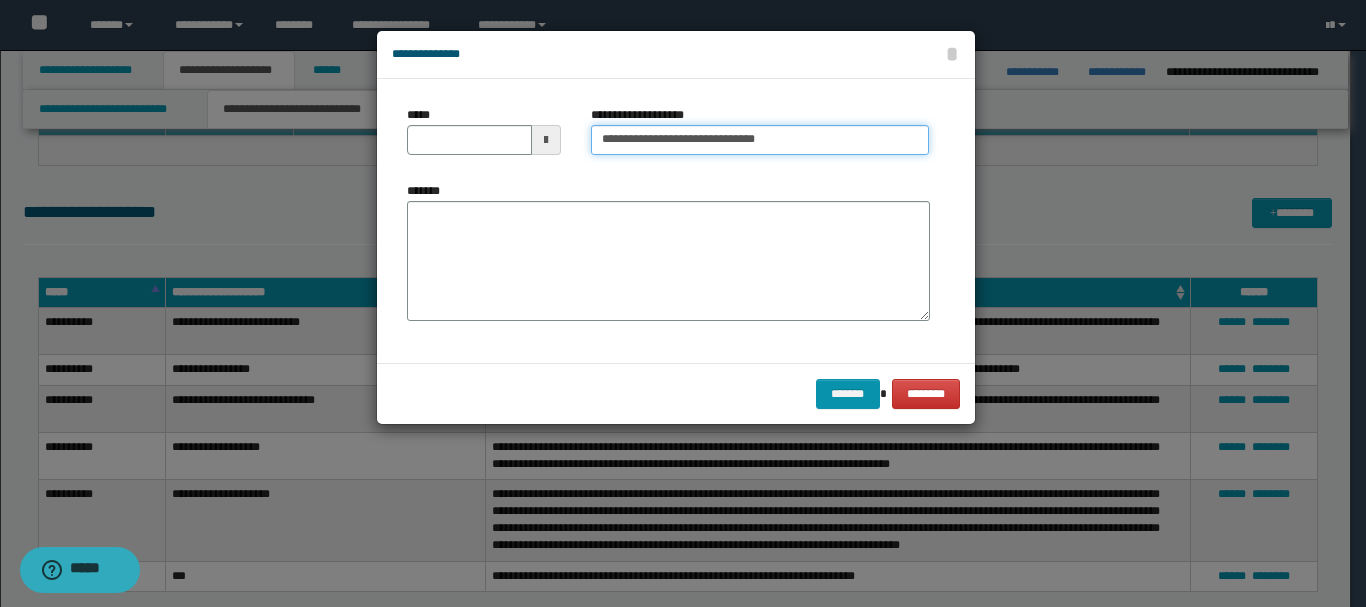 type on "**********" 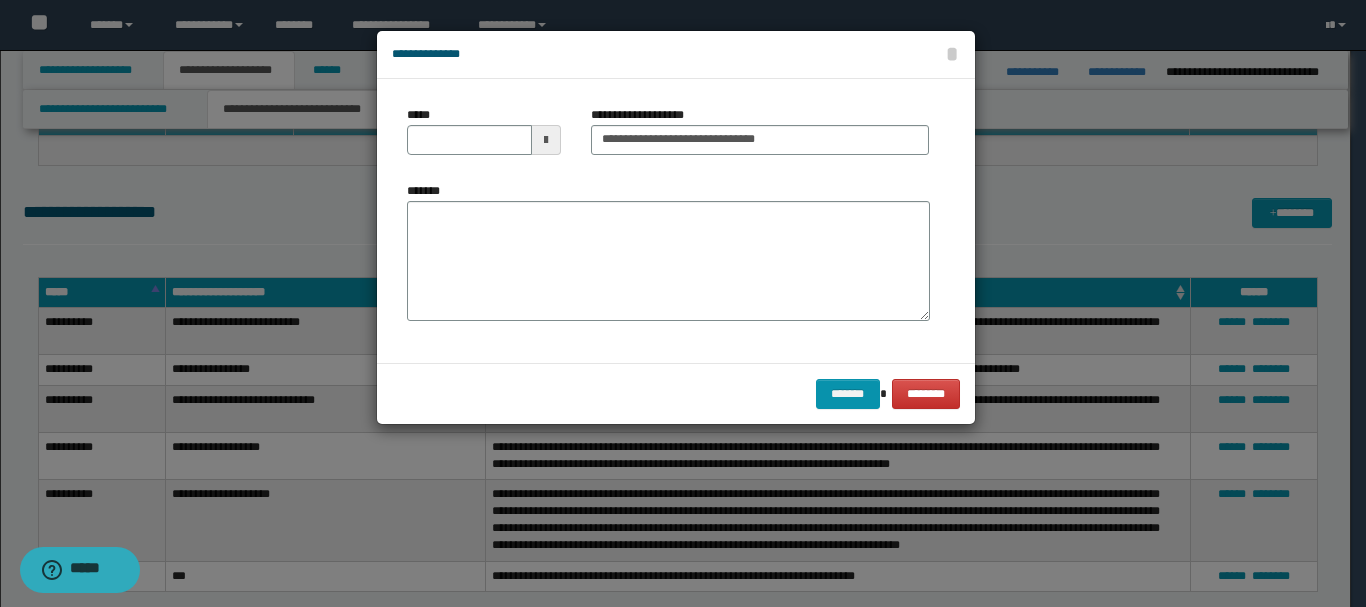 click at bounding box center [546, 140] 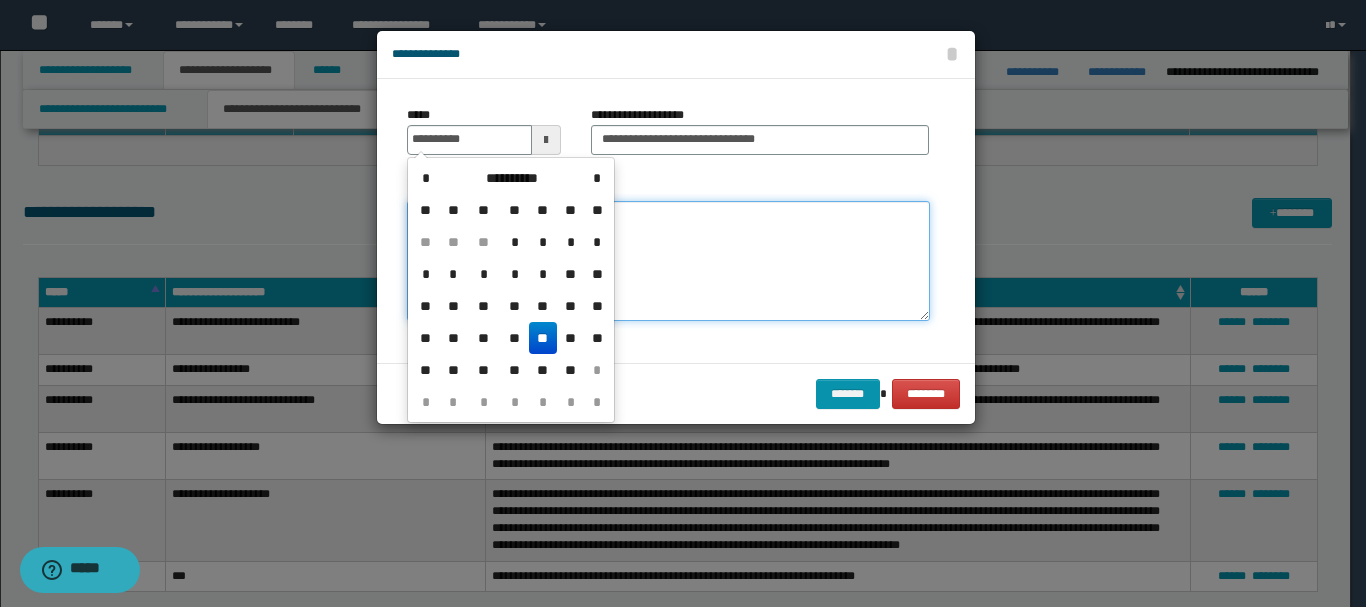 type on "**********" 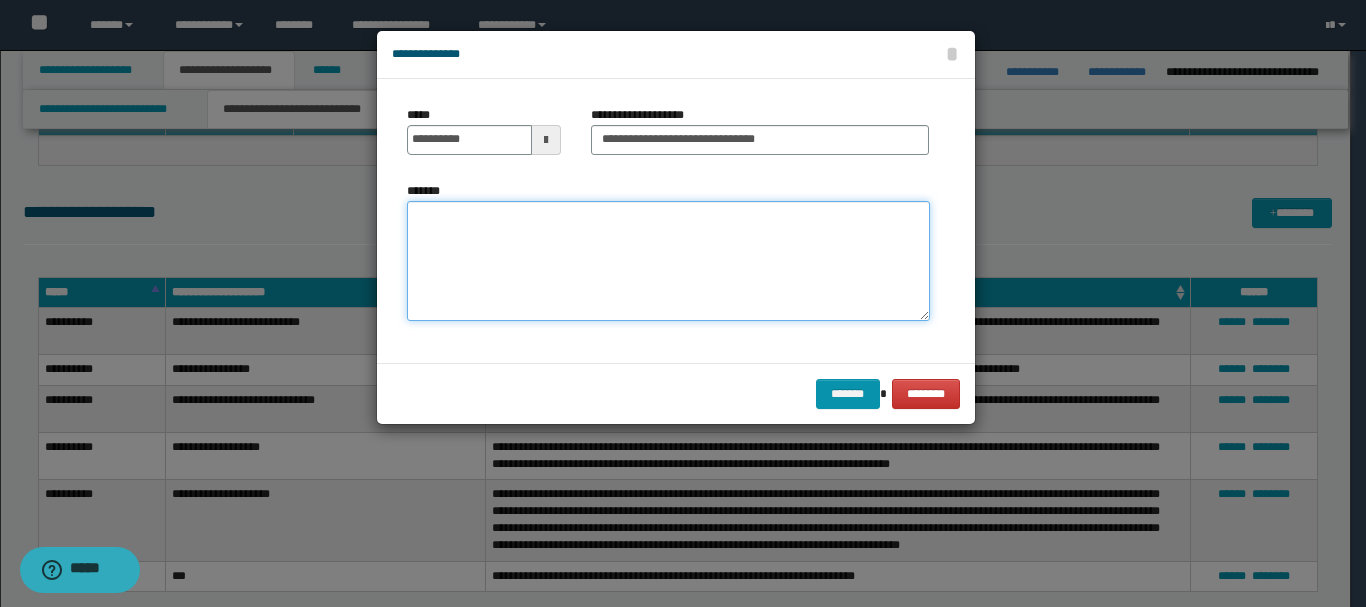 click on "*******" at bounding box center (668, 261) 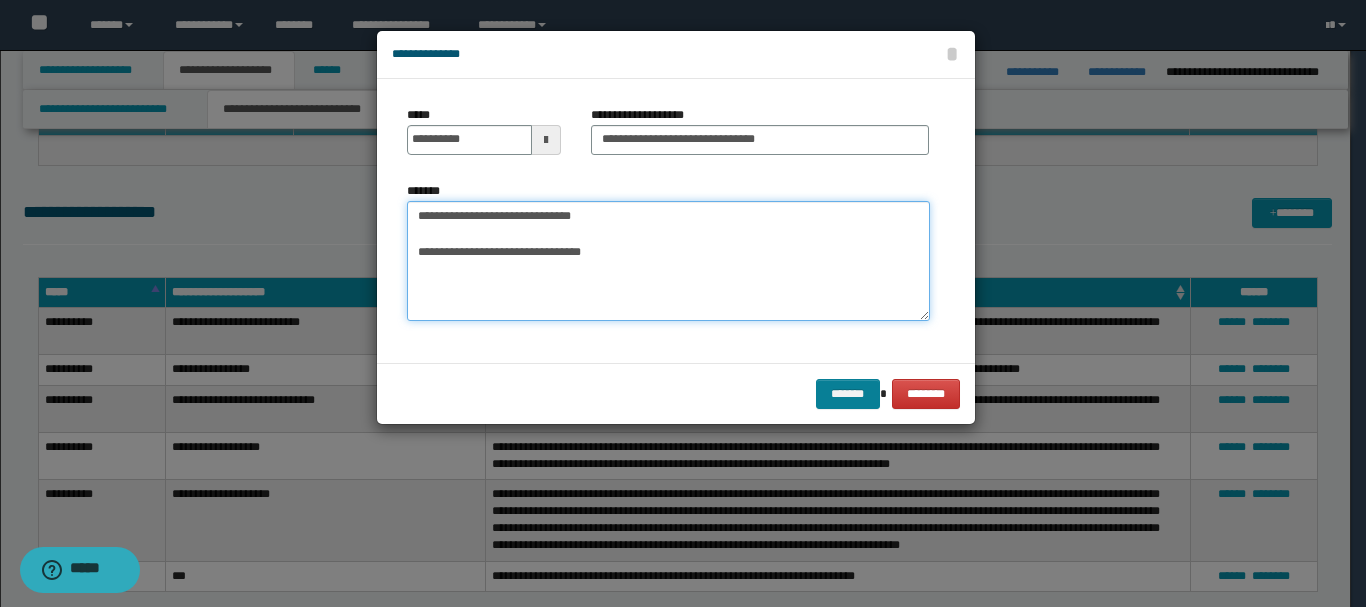 type on "**********" 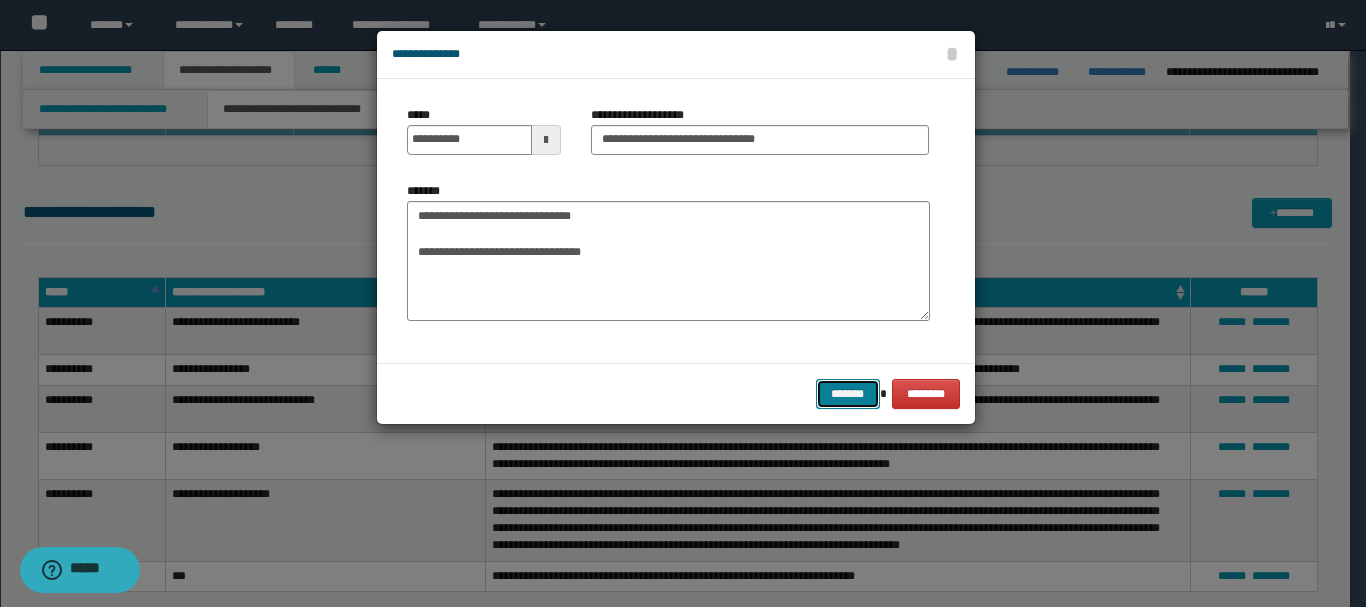 drag, startPoint x: 867, startPoint y: 388, endPoint x: 1301, endPoint y: 270, distance: 449.7555 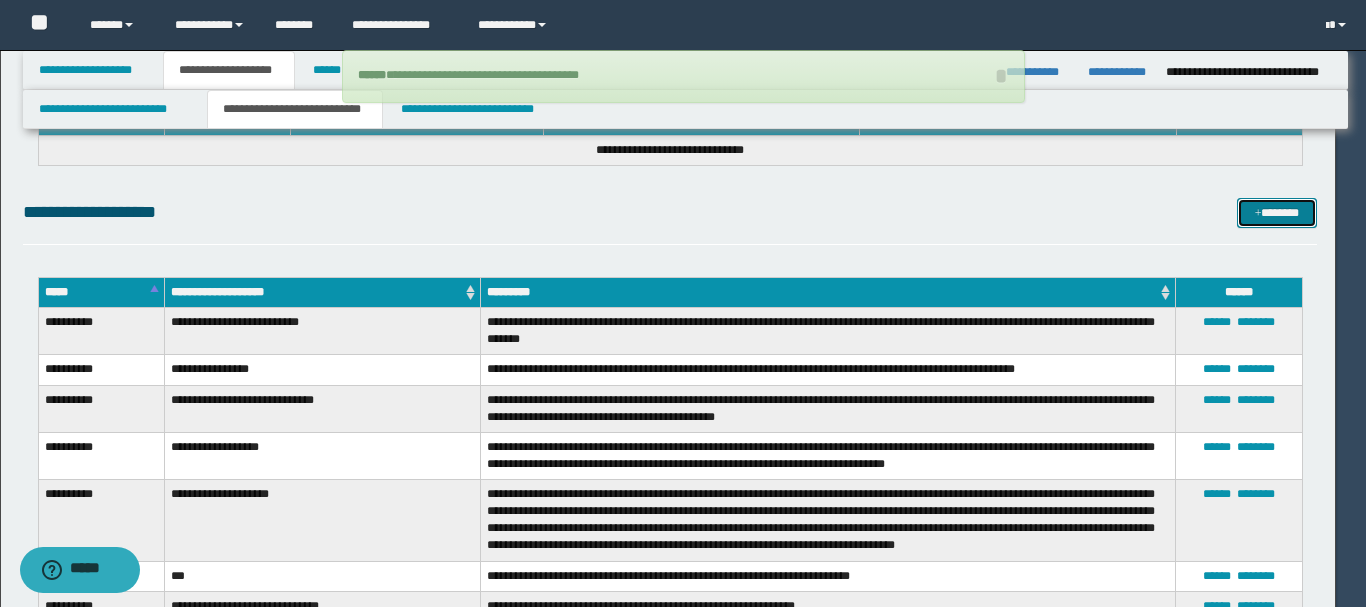 type 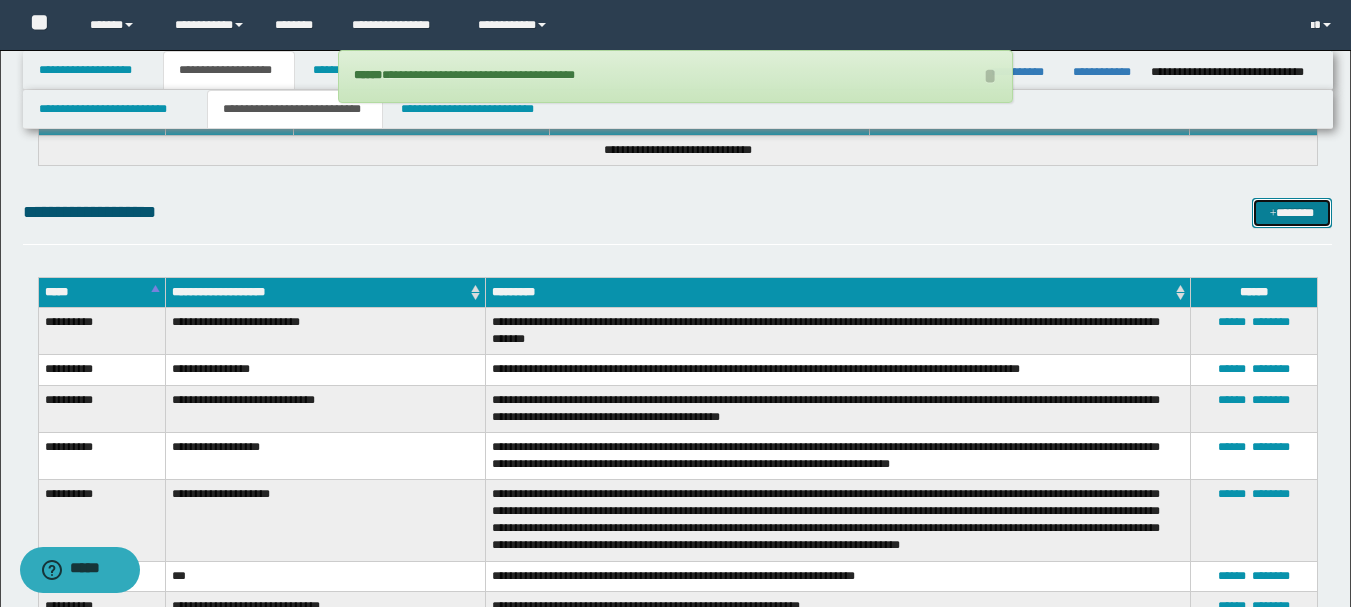 drag, startPoint x: 1293, startPoint y: 209, endPoint x: 1227, endPoint y: 205, distance: 66.1211 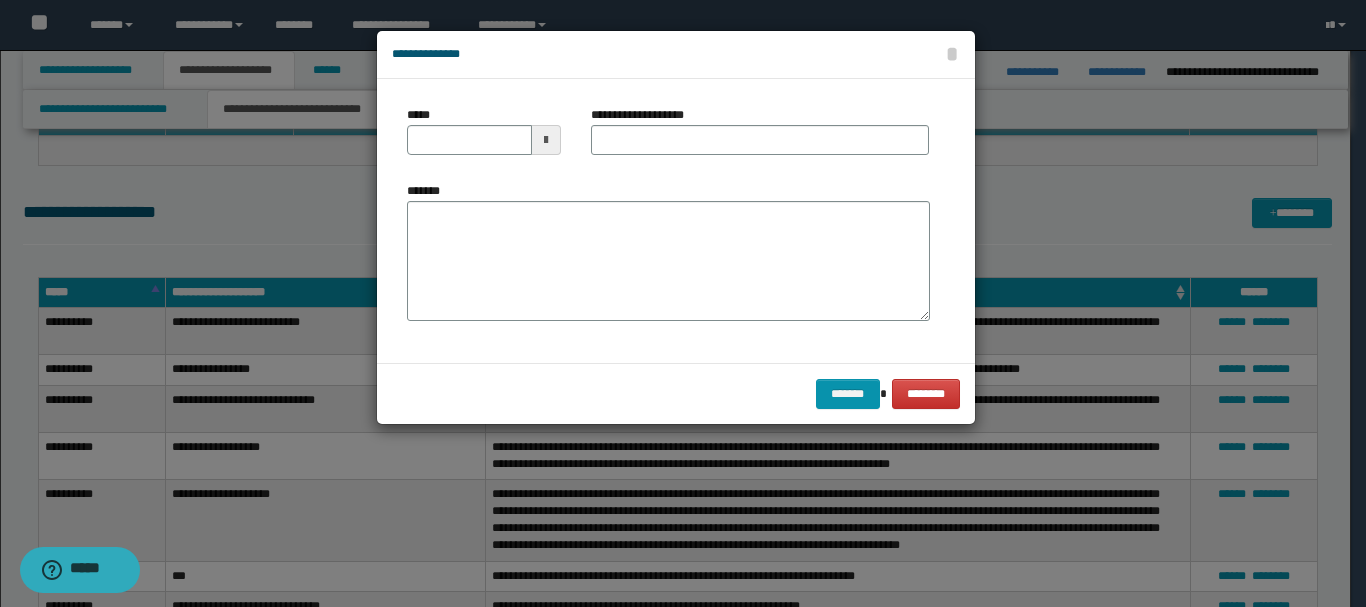 click at bounding box center (546, 140) 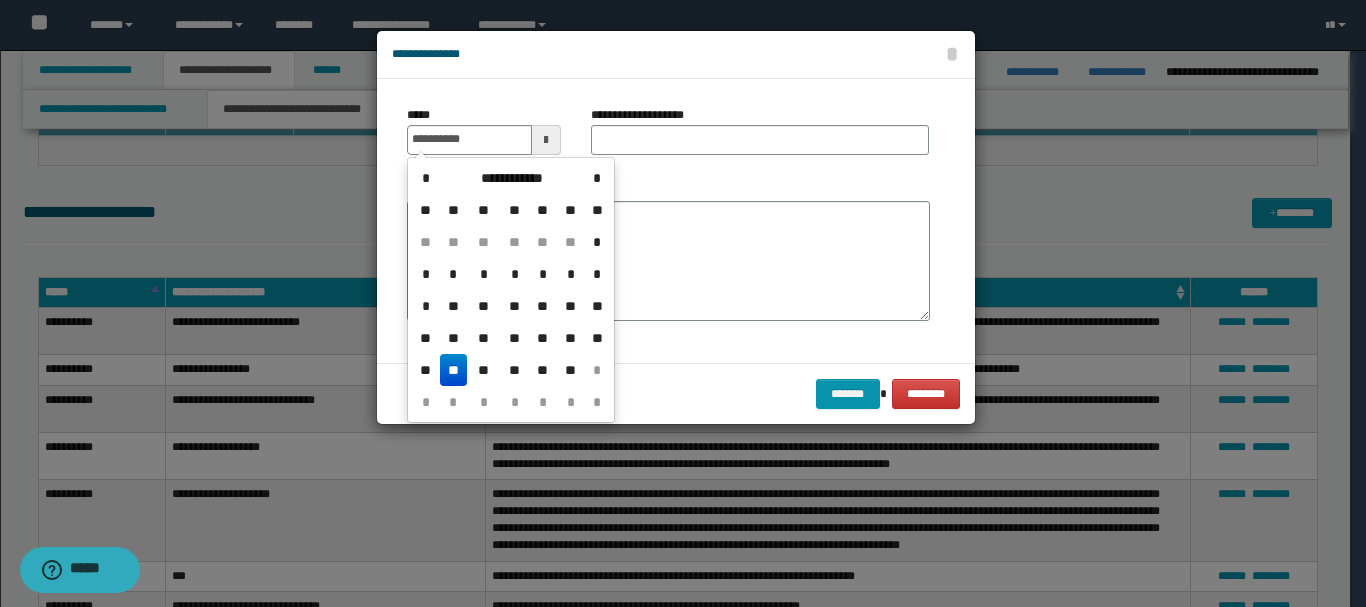 drag, startPoint x: 441, startPoint y: 360, endPoint x: 547, endPoint y: 267, distance: 141.01419 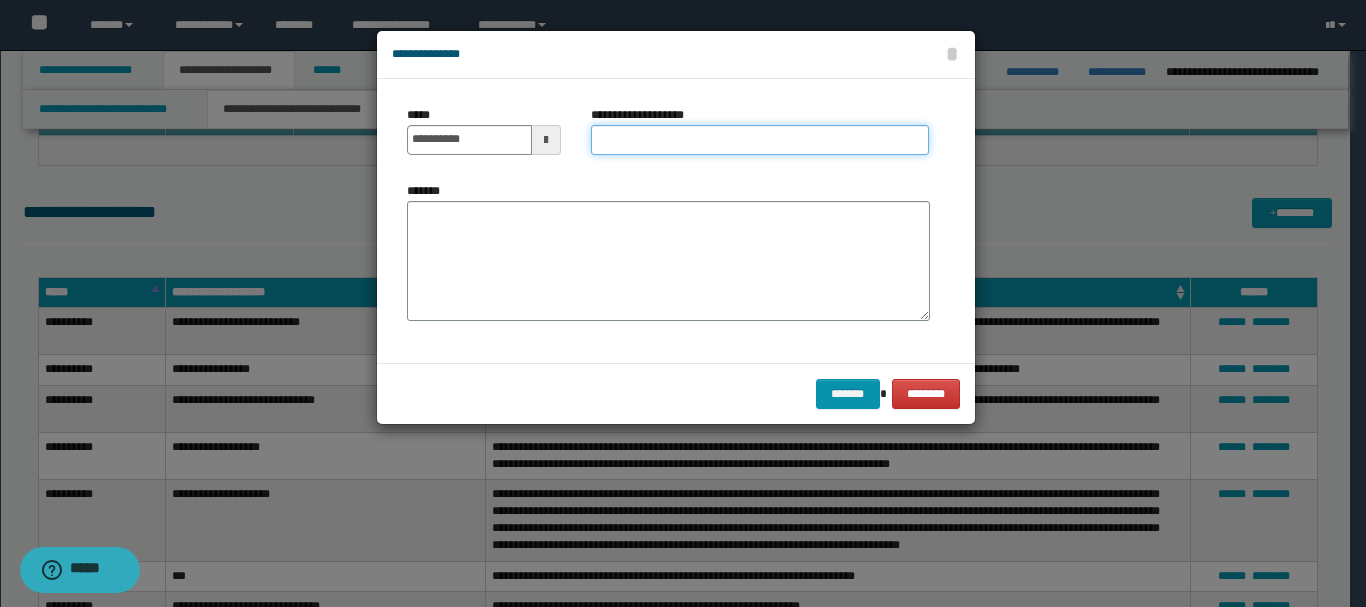 click on "**********" at bounding box center (760, 140) 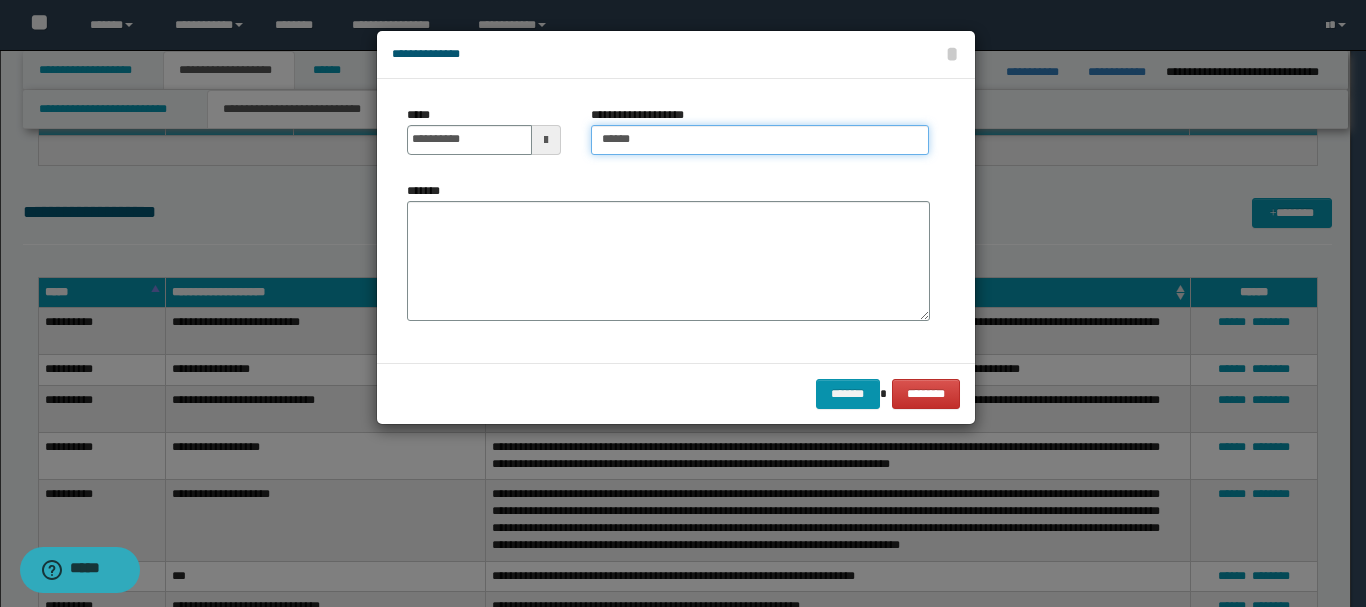 type on "*****" 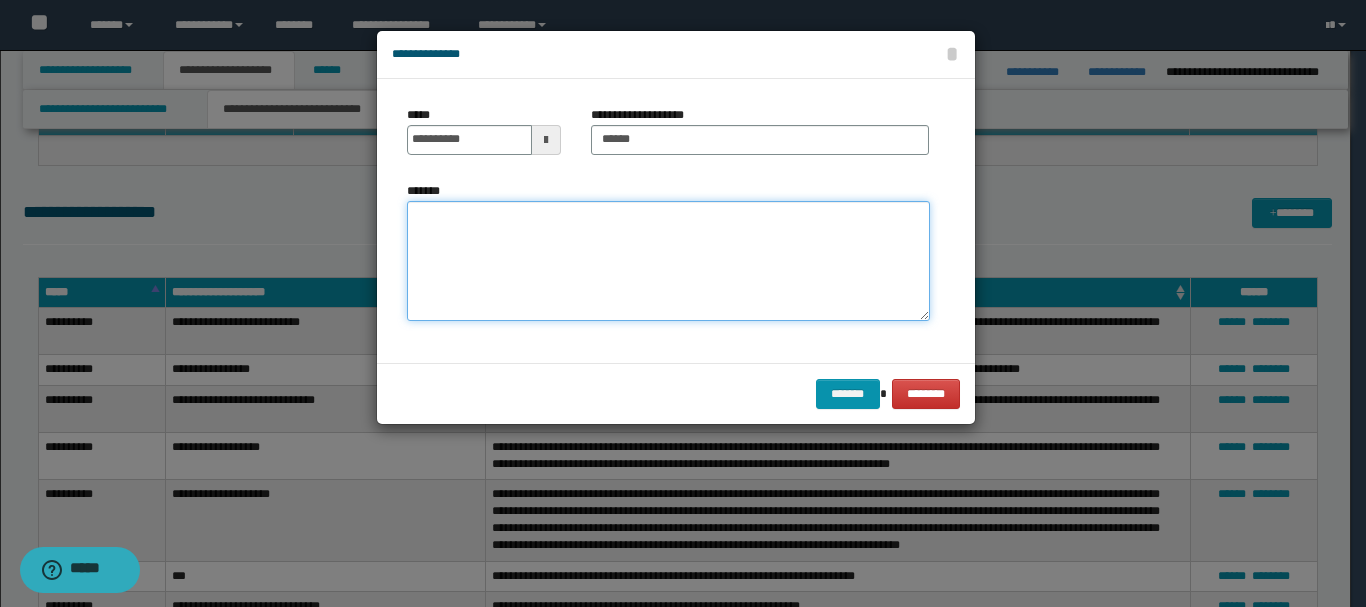 click on "*******" at bounding box center [668, 261] 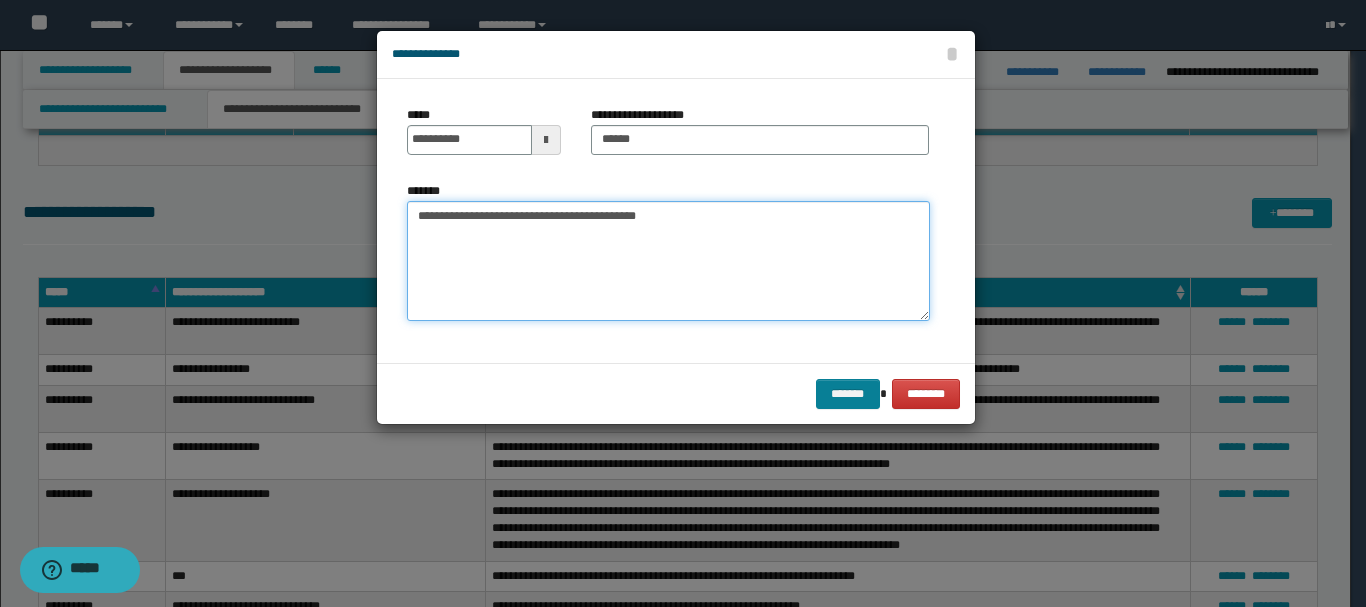 type on "**********" 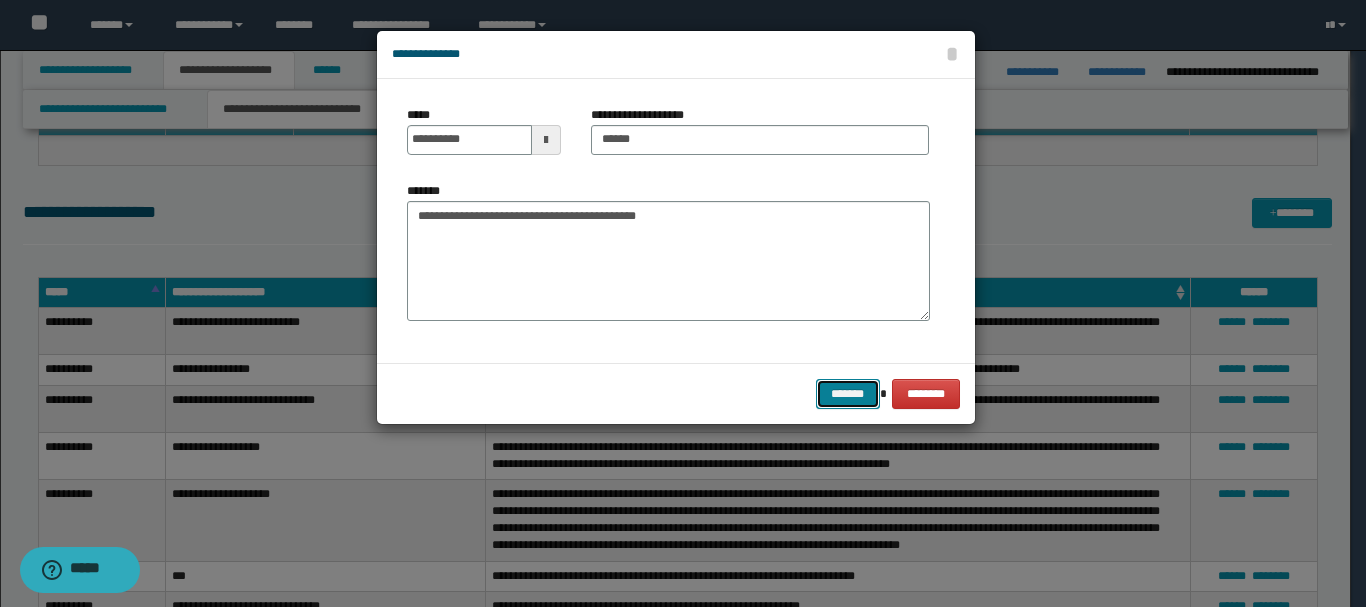 click on "*******" at bounding box center [848, 394] 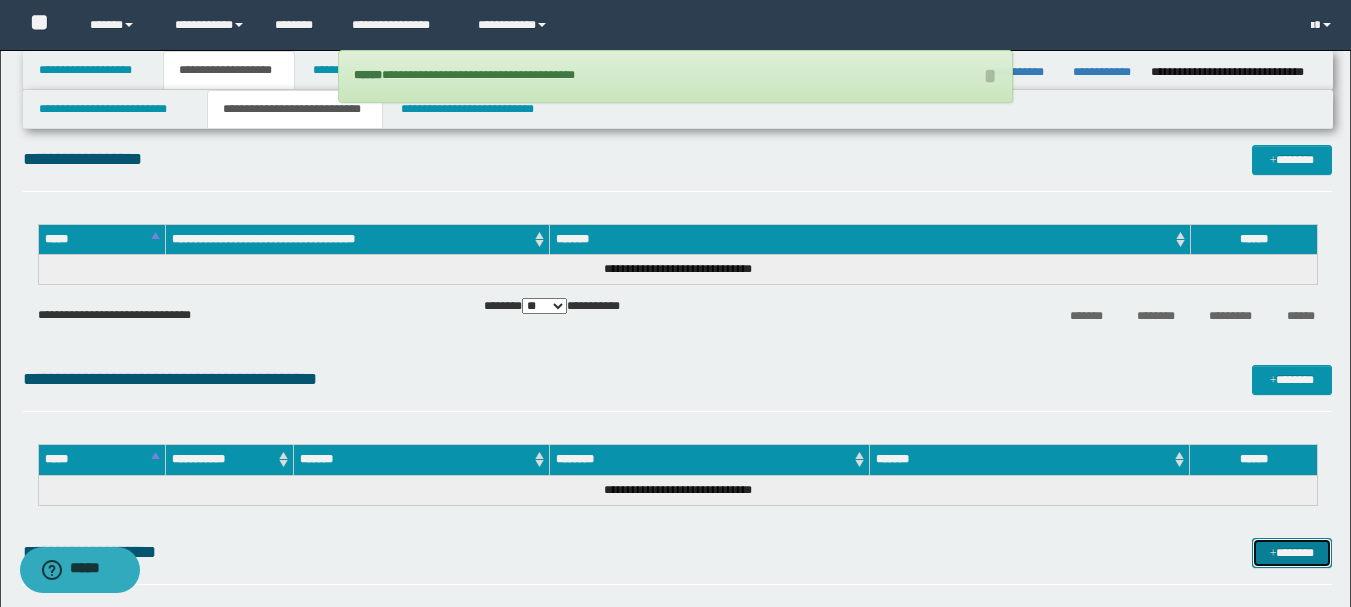 scroll, scrollTop: 700, scrollLeft: 0, axis: vertical 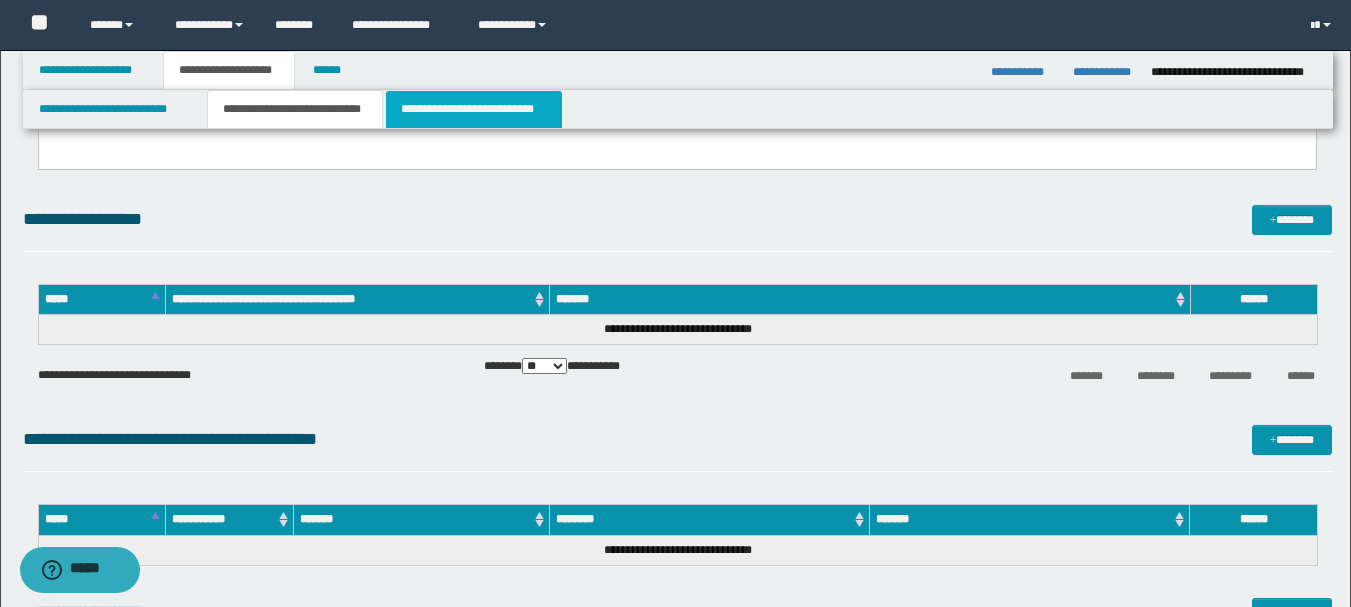 click on "**********" at bounding box center [474, 109] 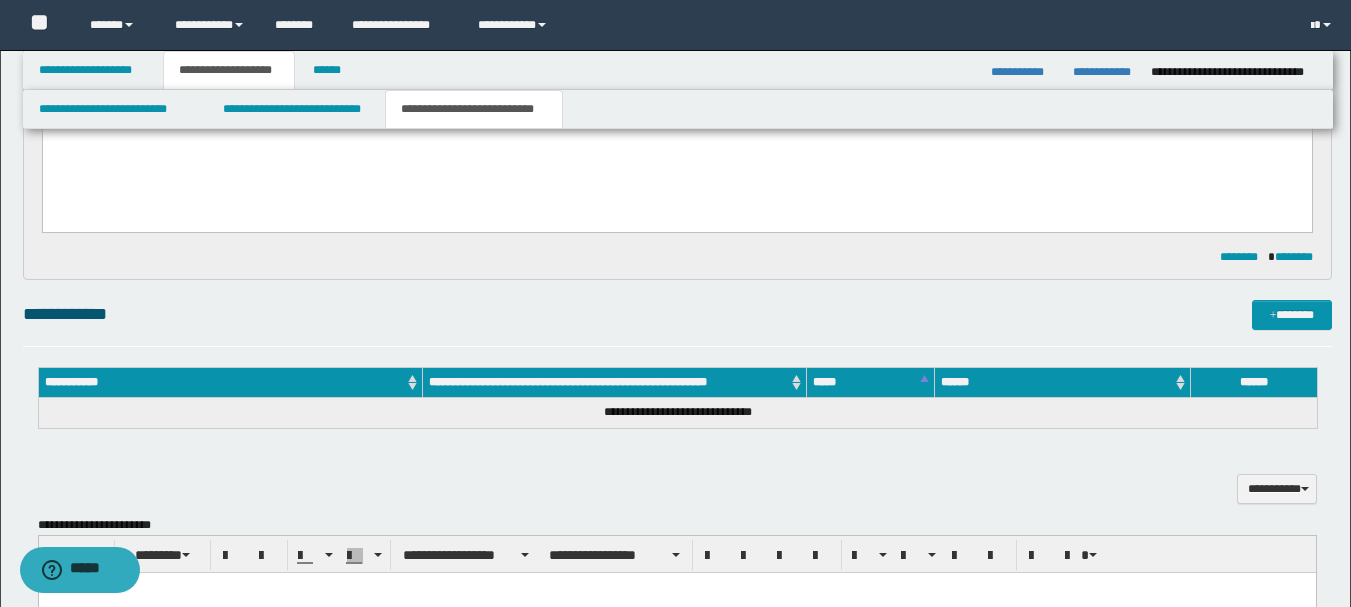 scroll, scrollTop: 300, scrollLeft: 0, axis: vertical 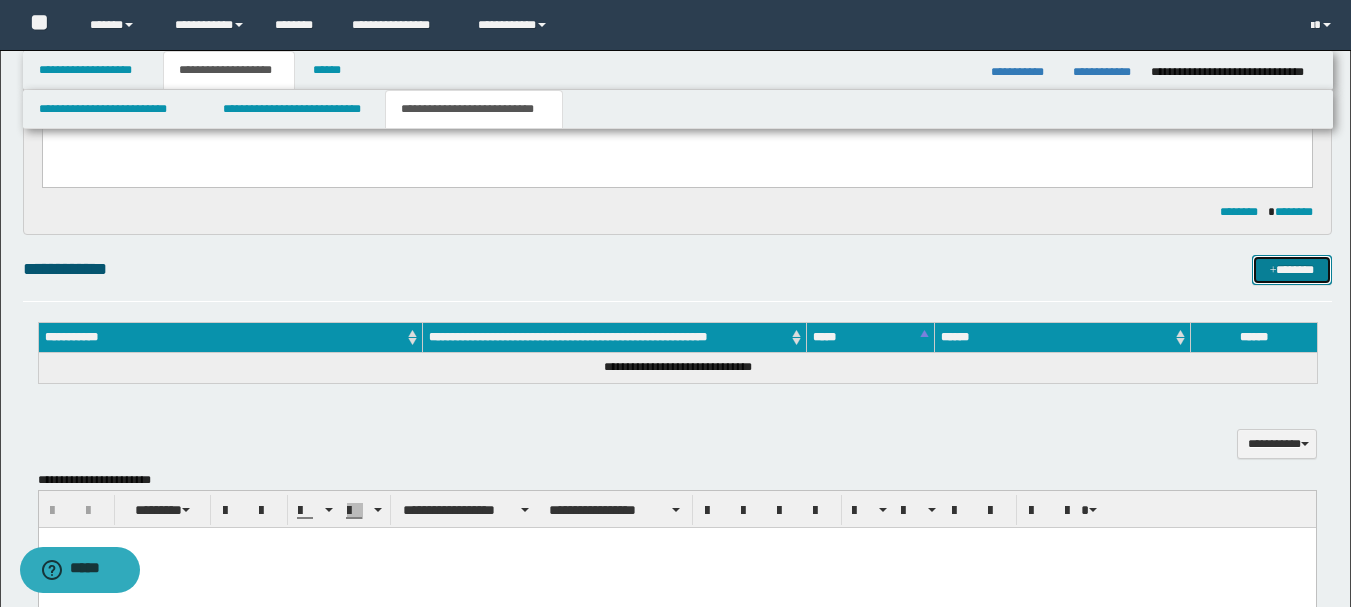 click on "*******" at bounding box center (1292, 270) 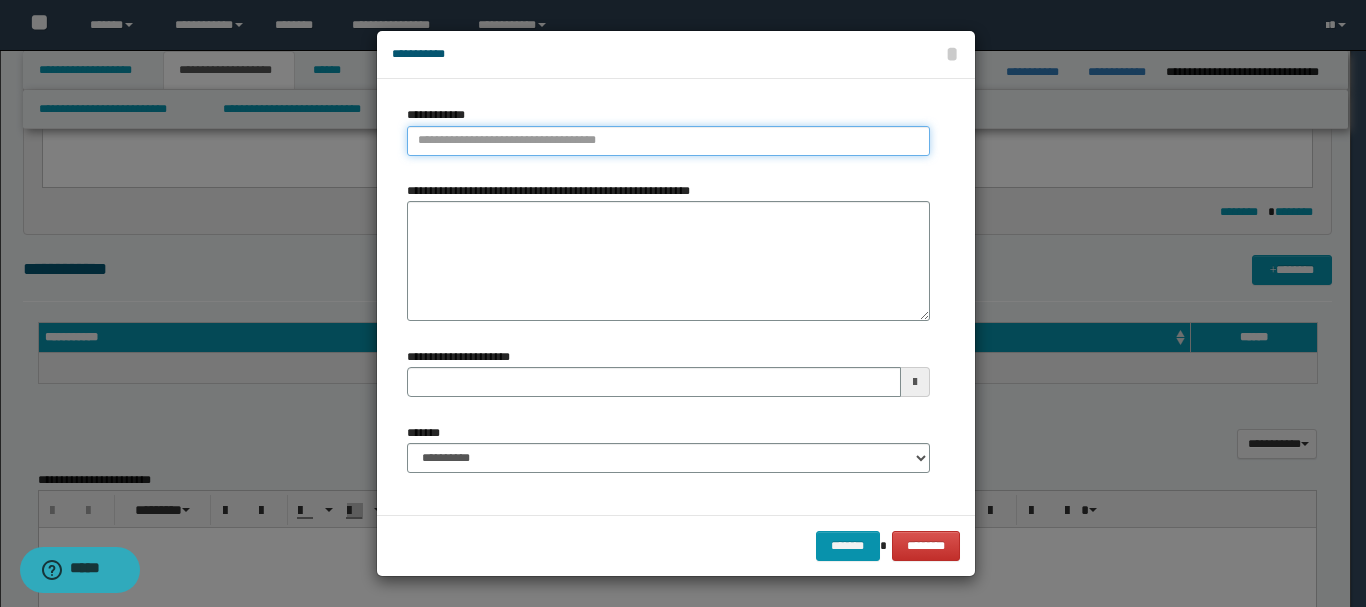 click on "**********" at bounding box center [668, 141] 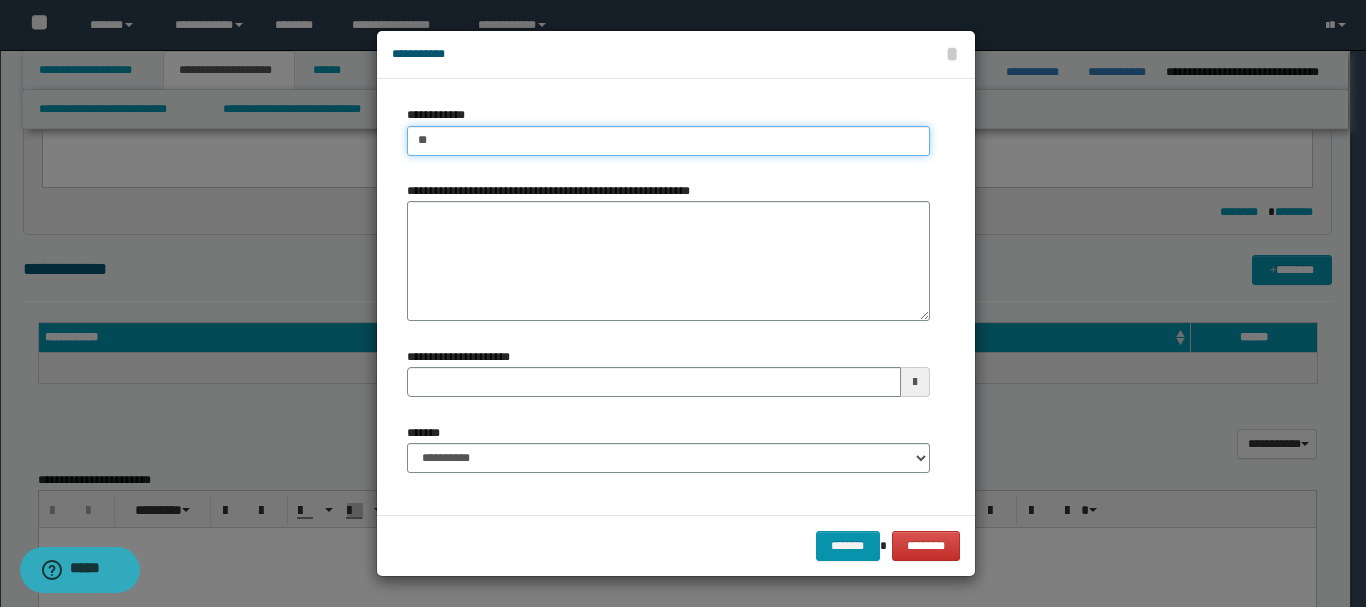 type on "***" 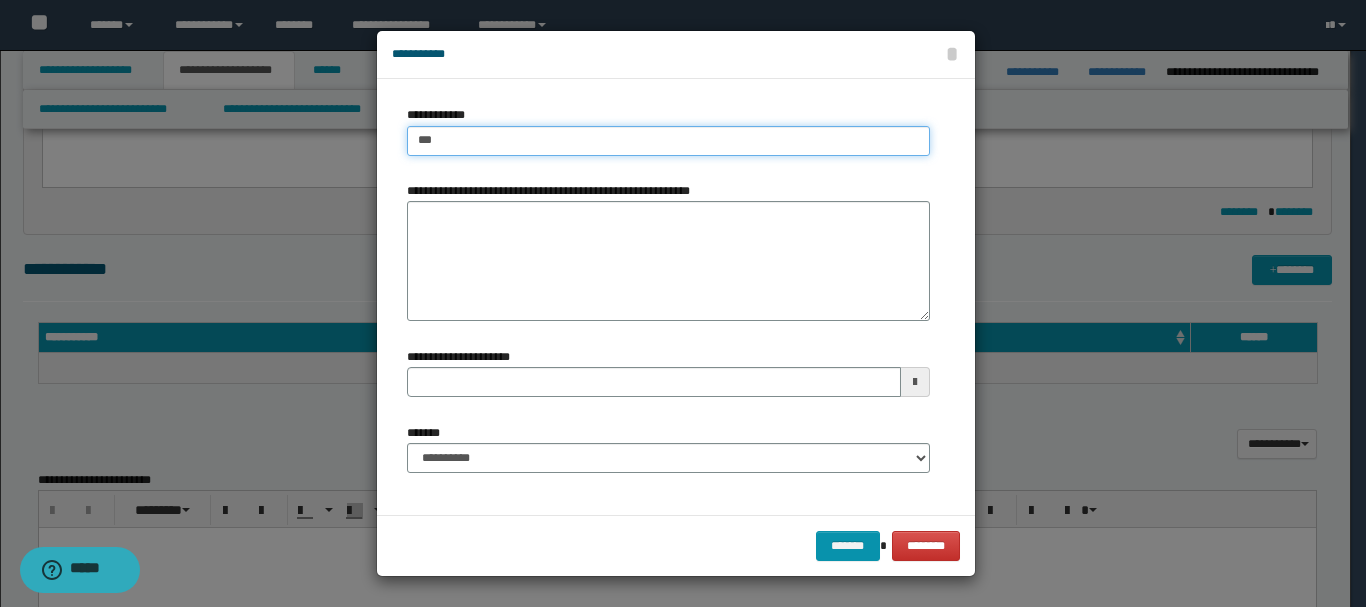 type on "***" 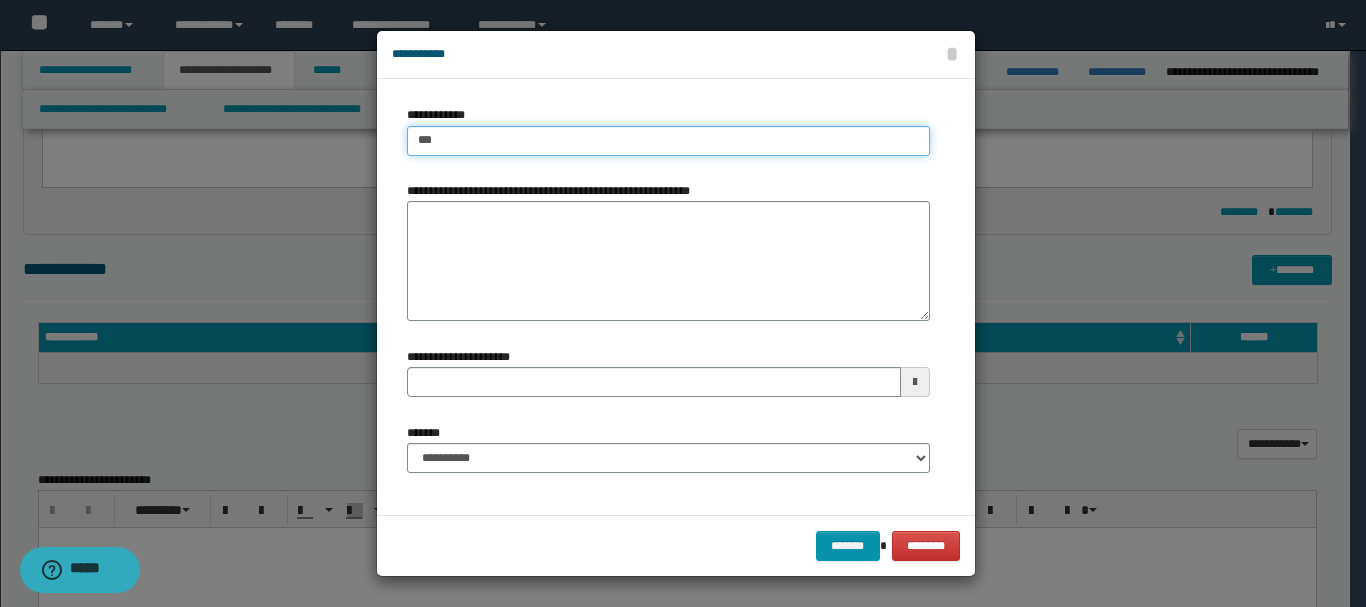 type 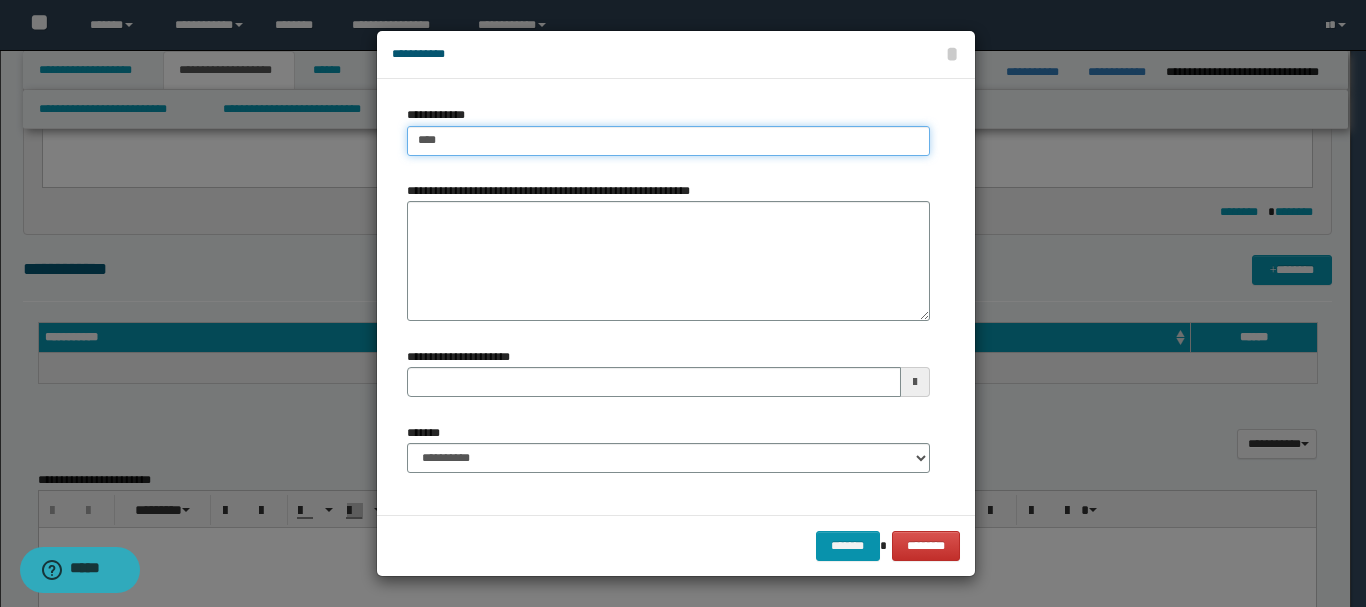 type on "****" 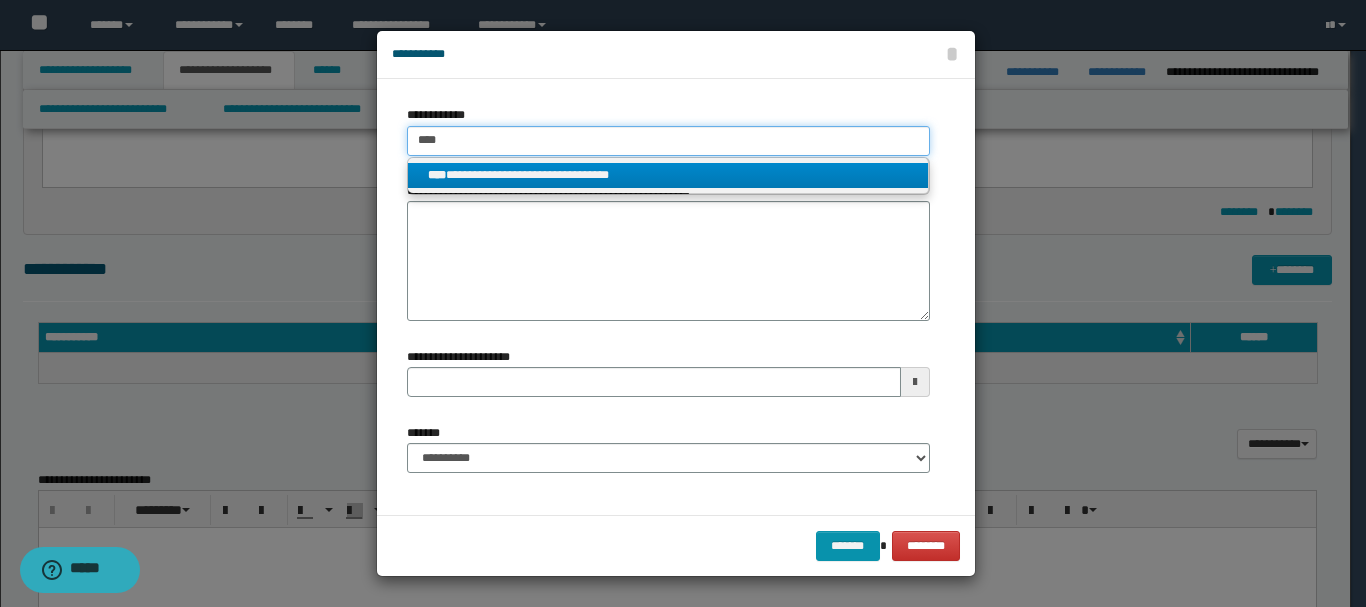 type on "****" 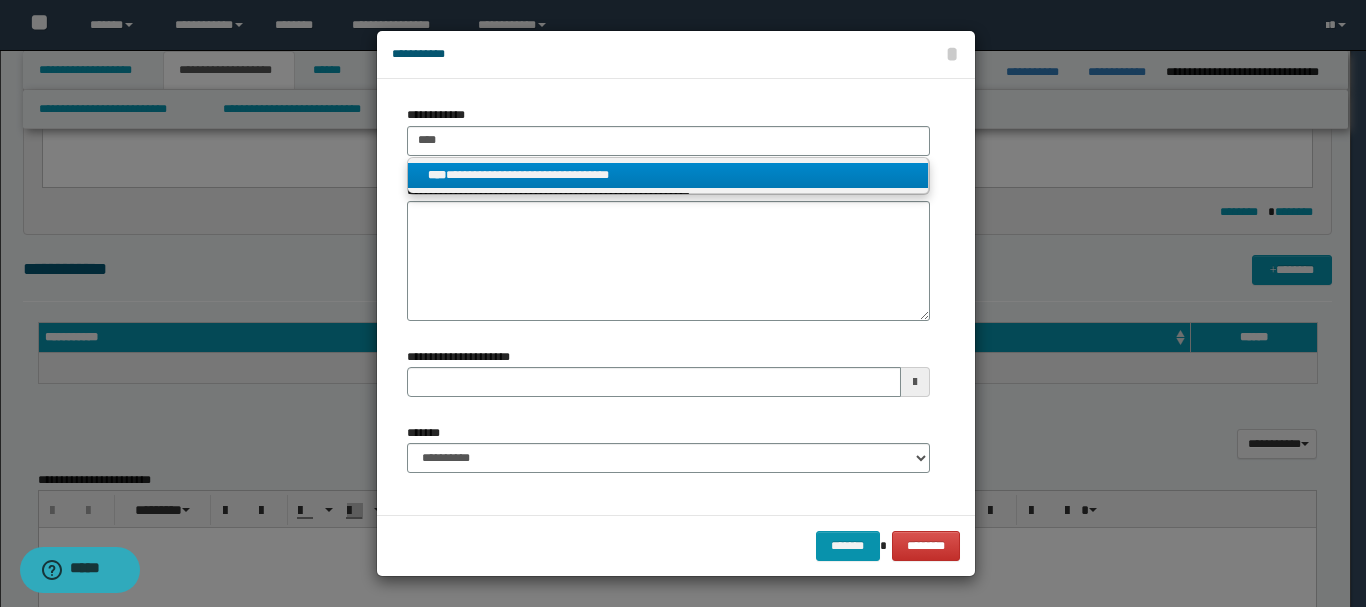 click on "**********" at bounding box center [668, 176] 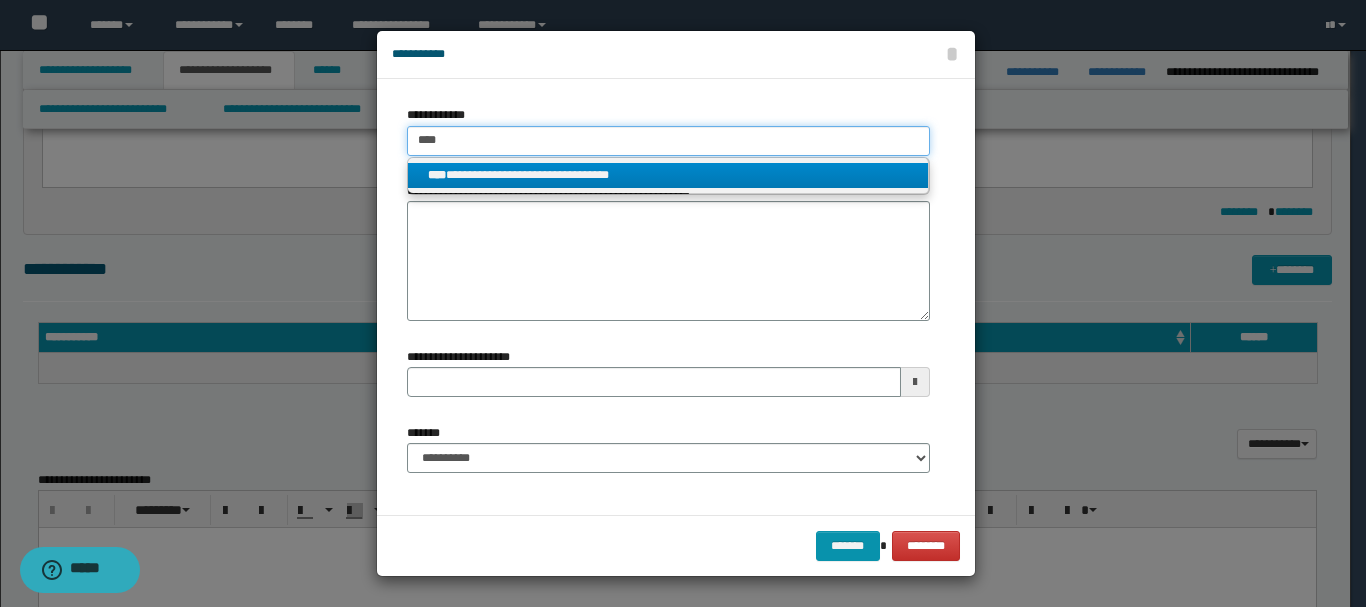 type 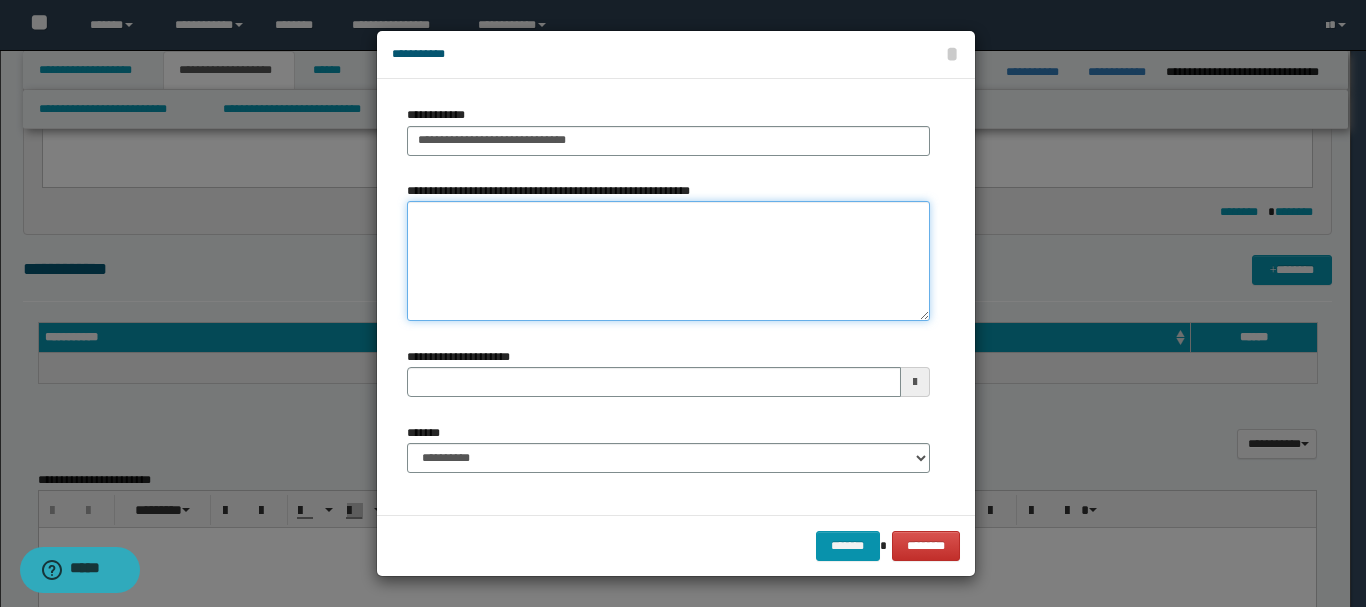 click on "**********" at bounding box center [668, 261] 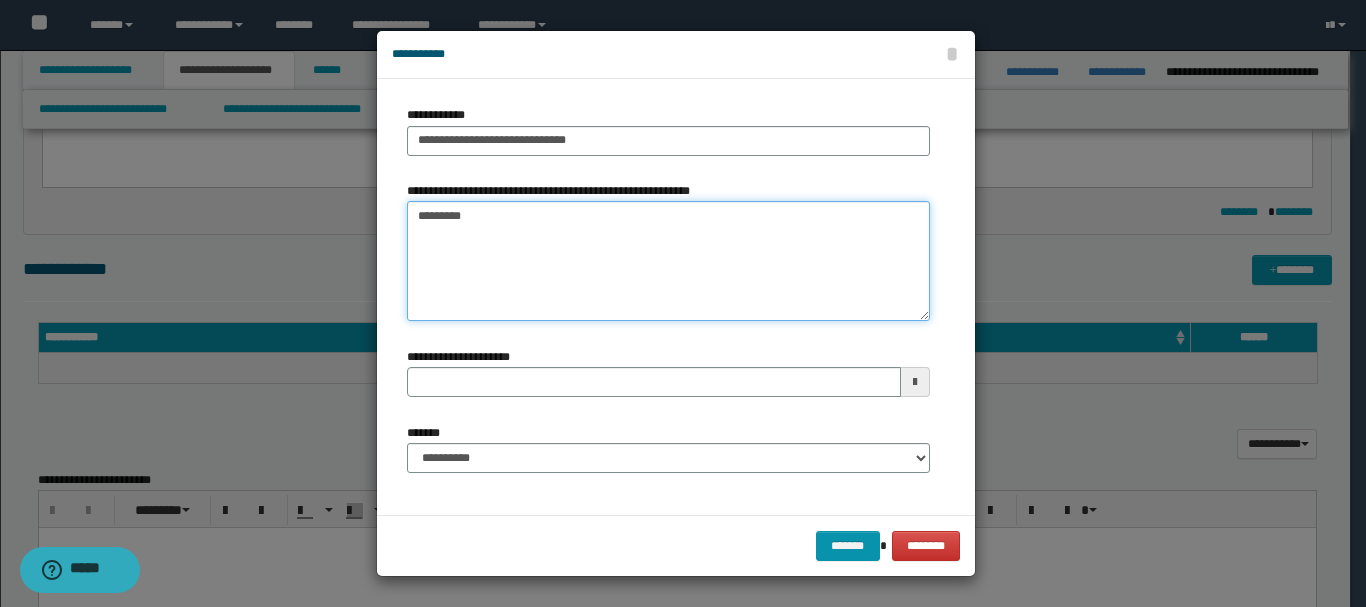 type on "*********" 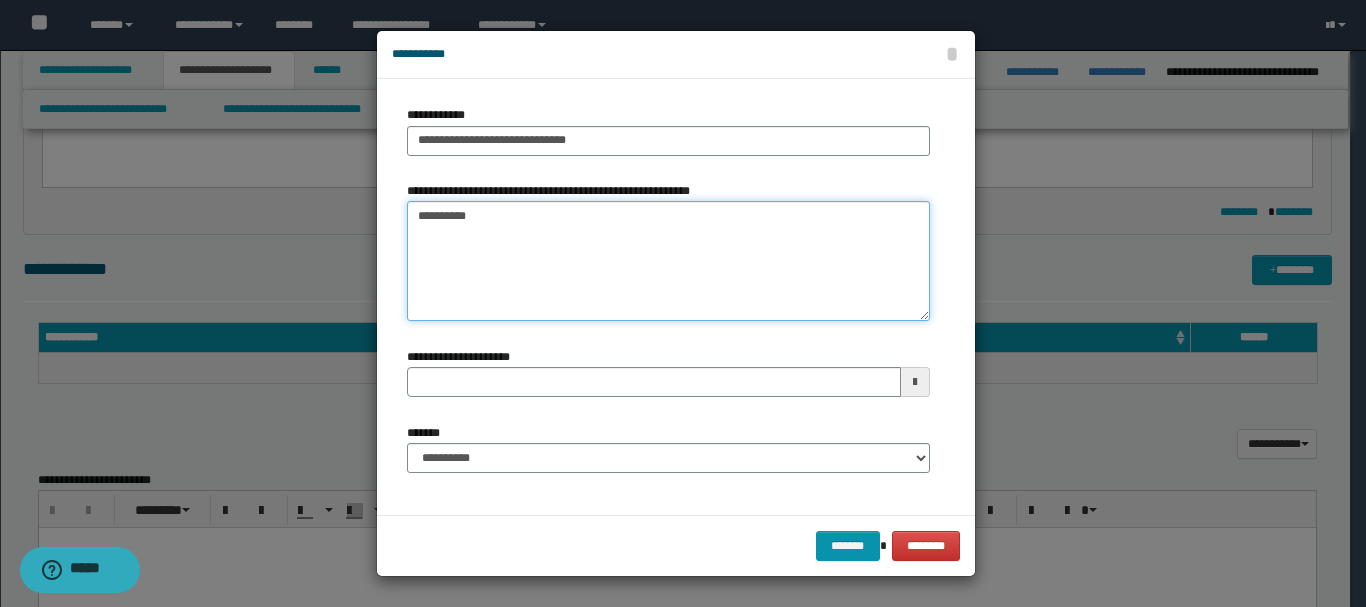 type 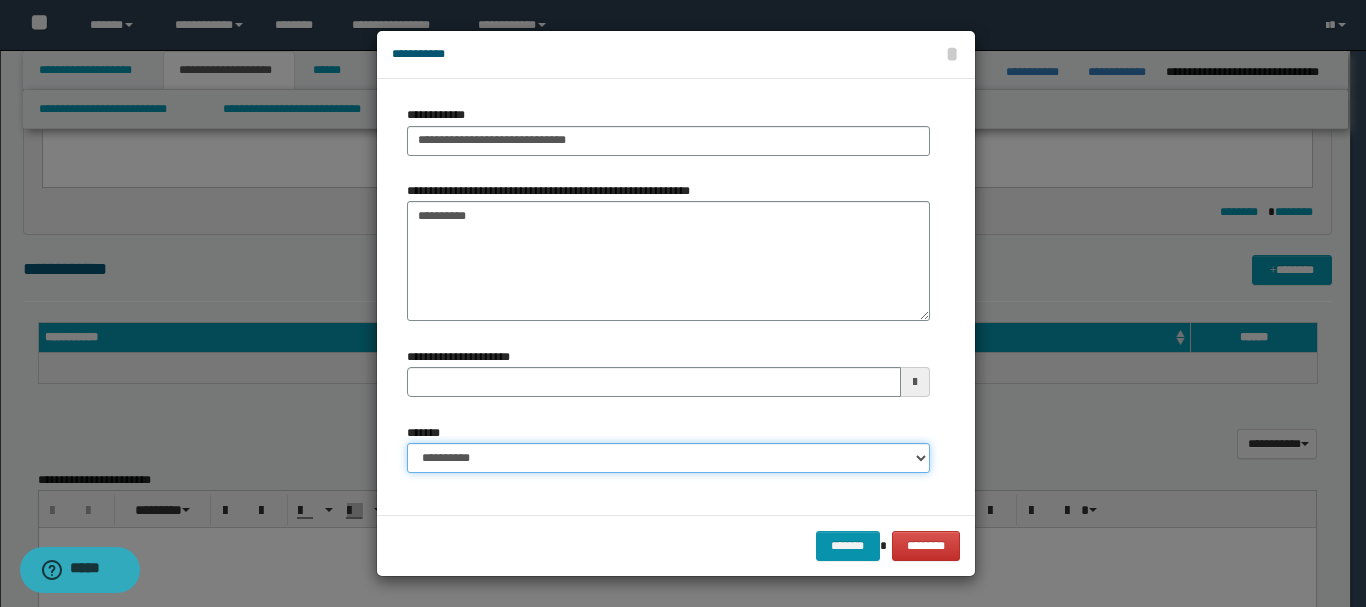 click on "**********" at bounding box center [668, 458] 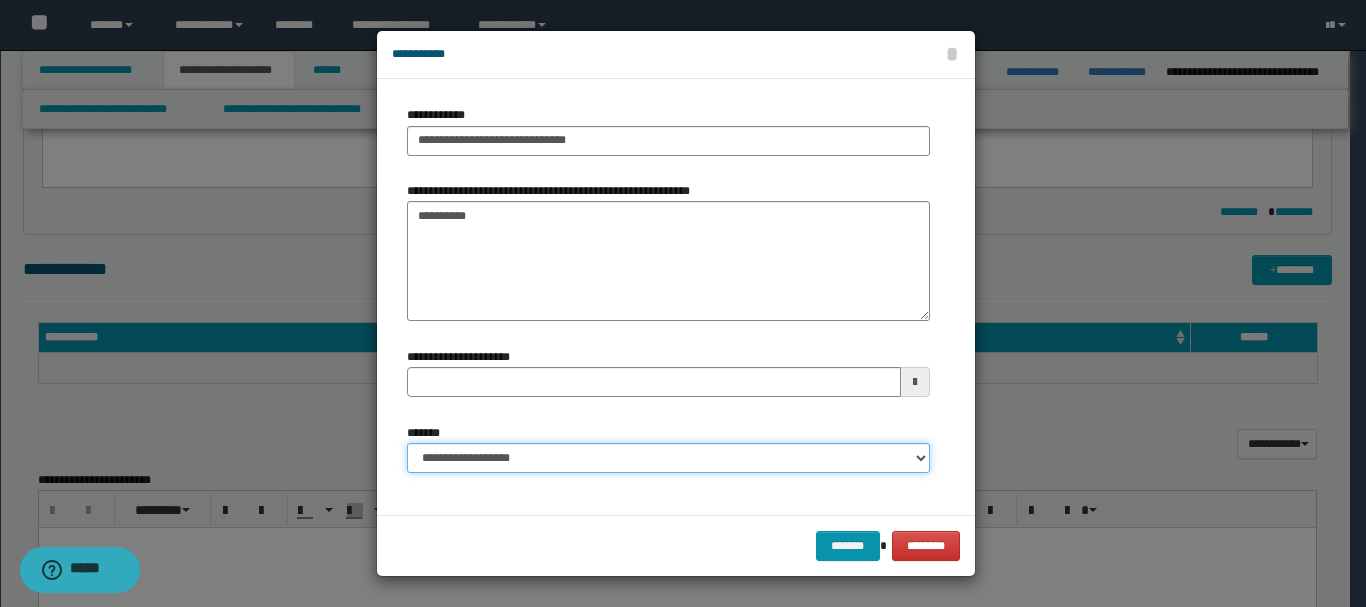 type 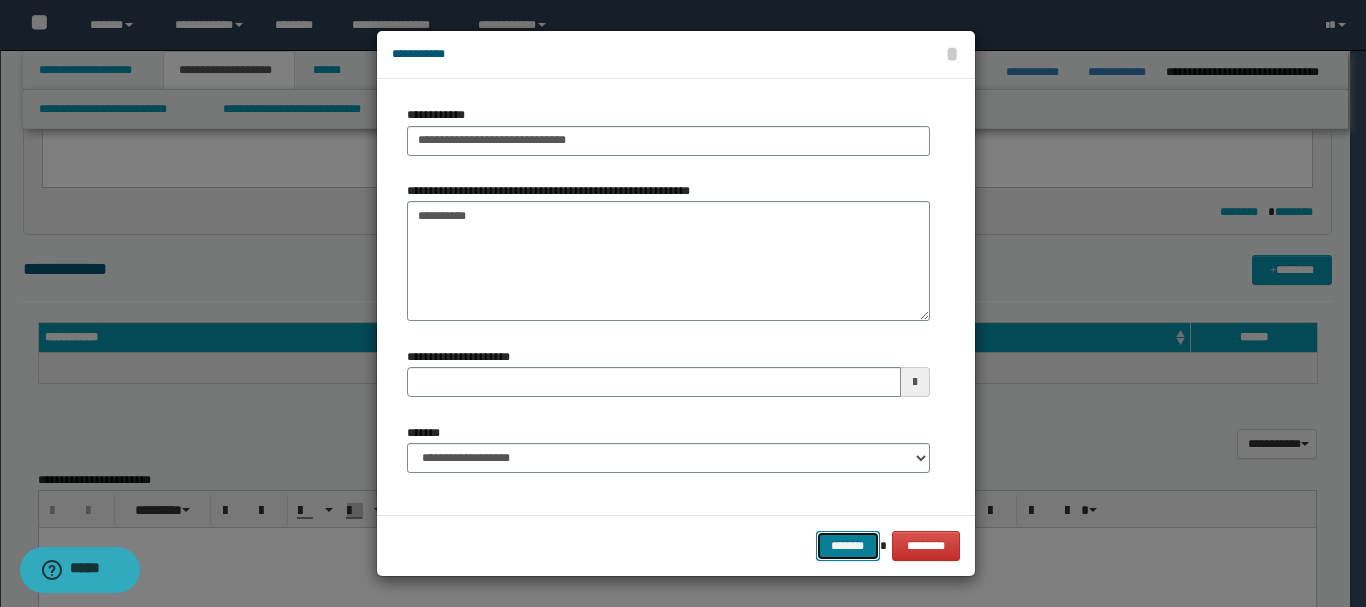 click on "*******" at bounding box center [848, 546] 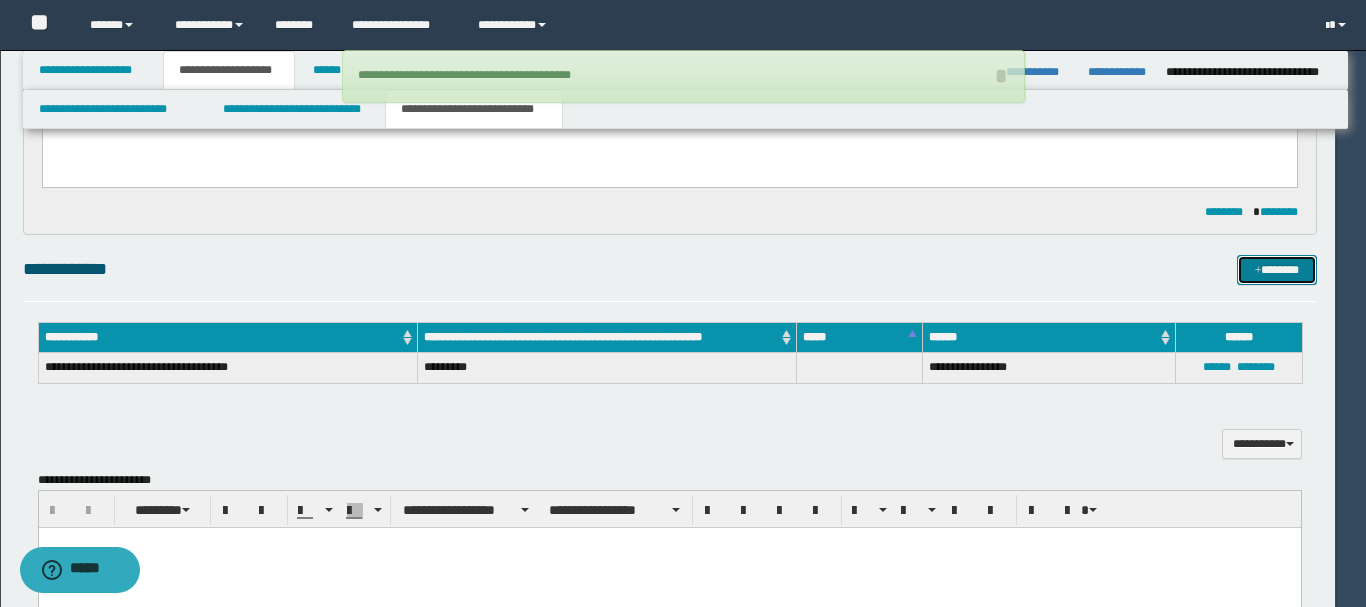type 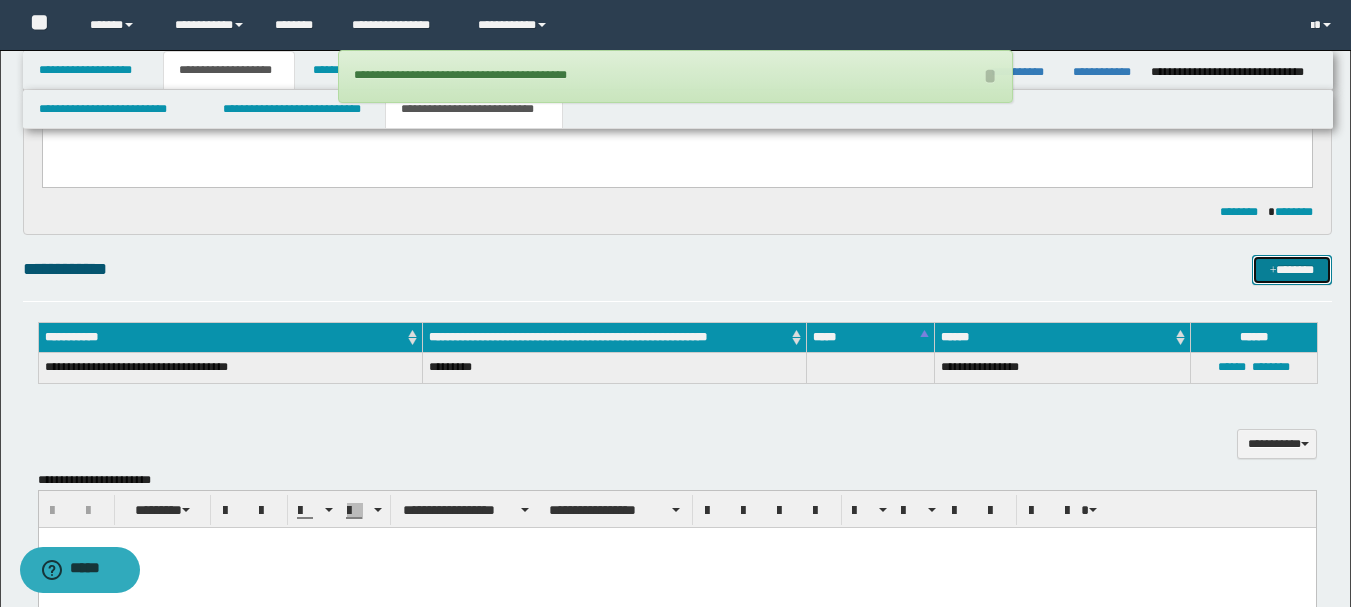 click on "*******" at bounding box center (1292, 270) 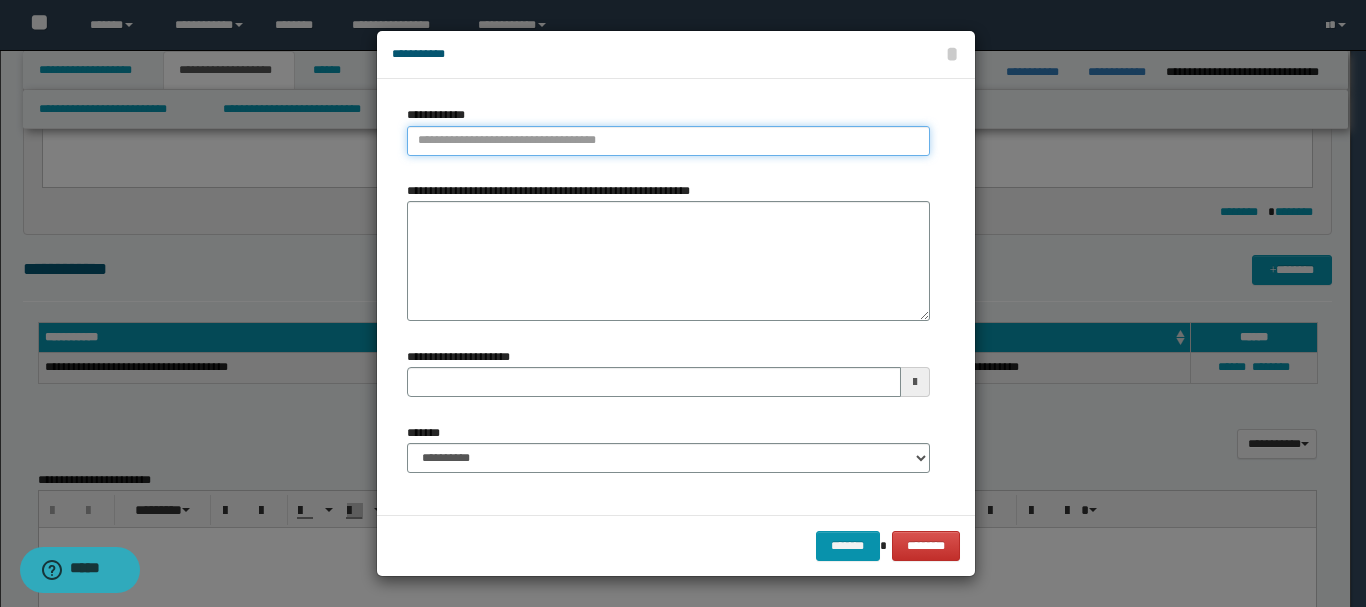 type on "**********" 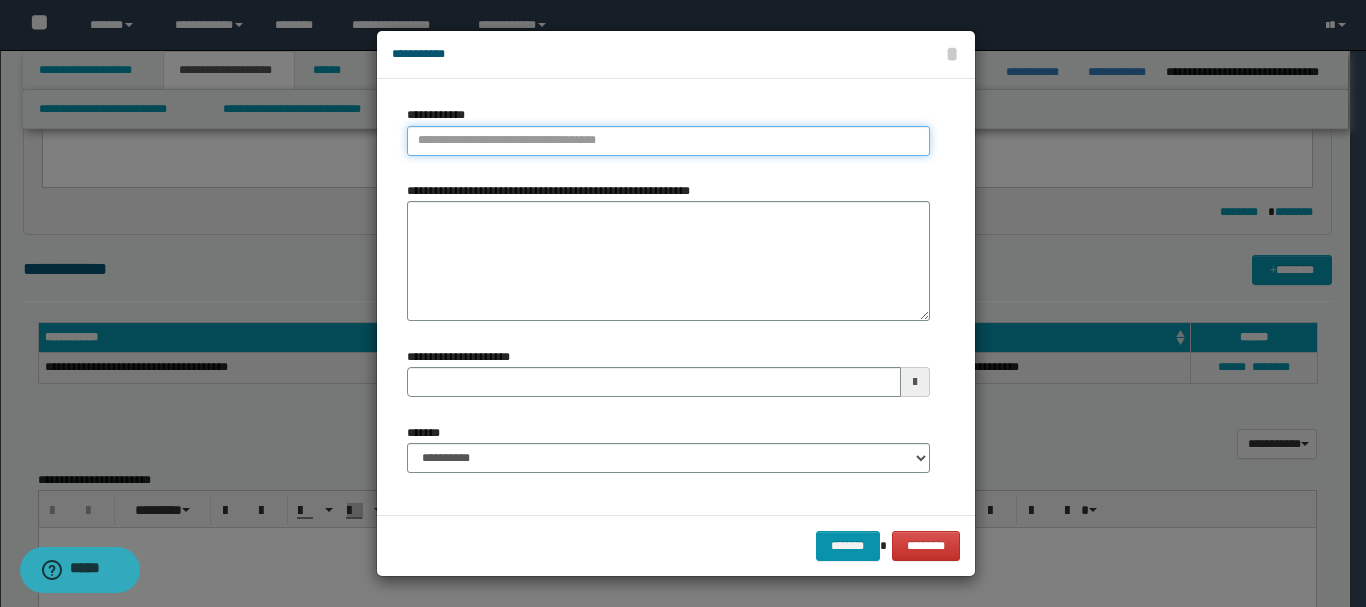 click on "**********" at bounding box center [668, 141] 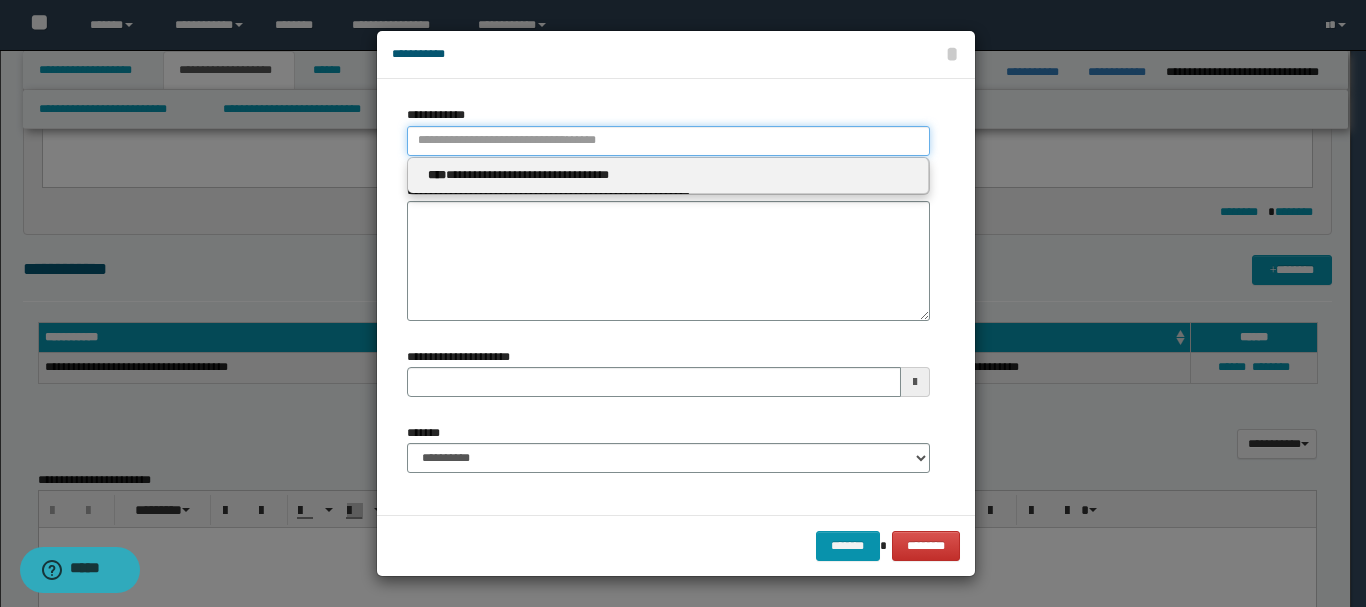 type 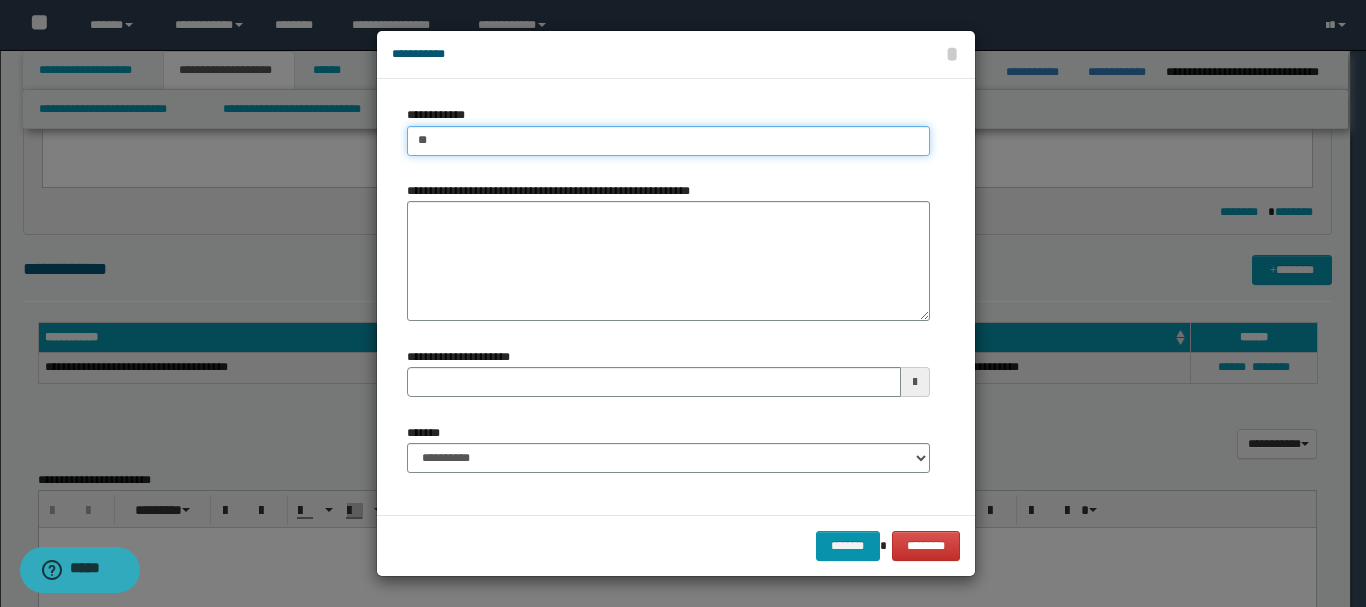 type on "***" 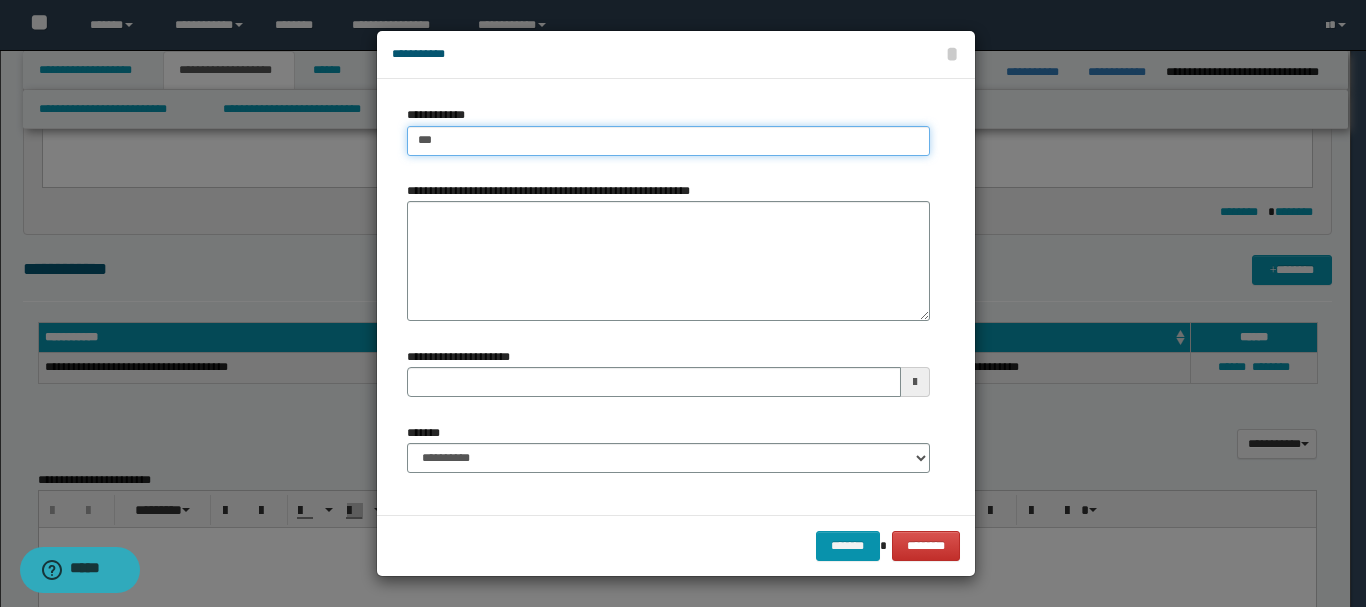 type on "***" 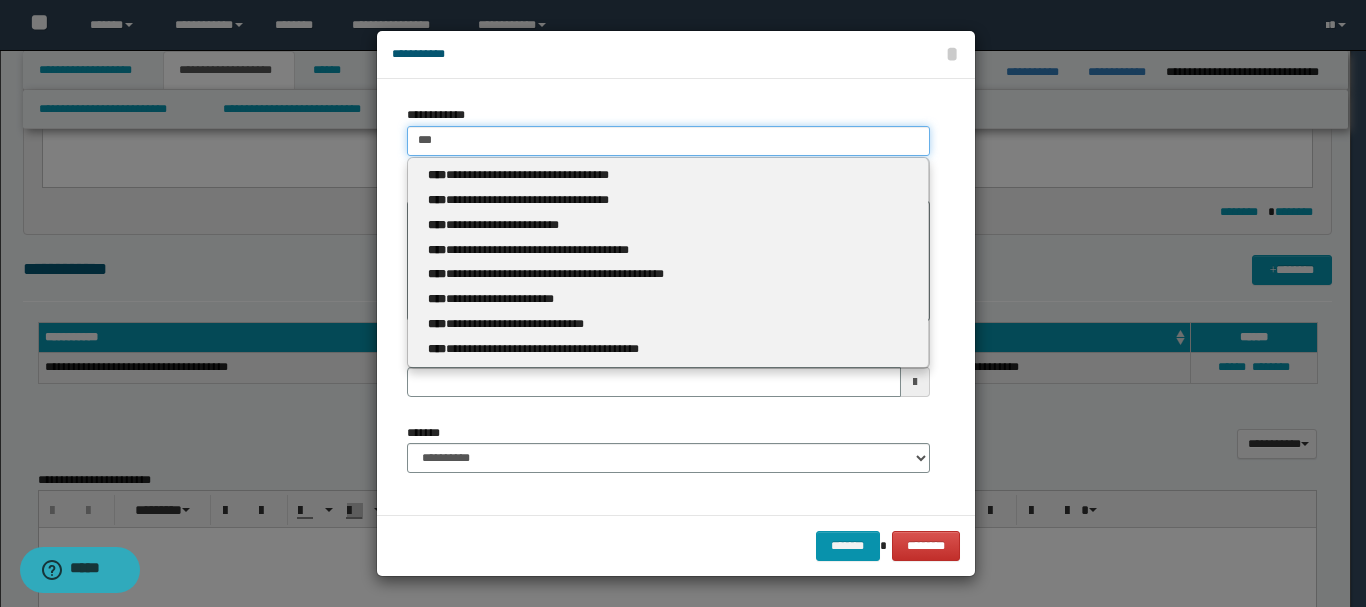 type 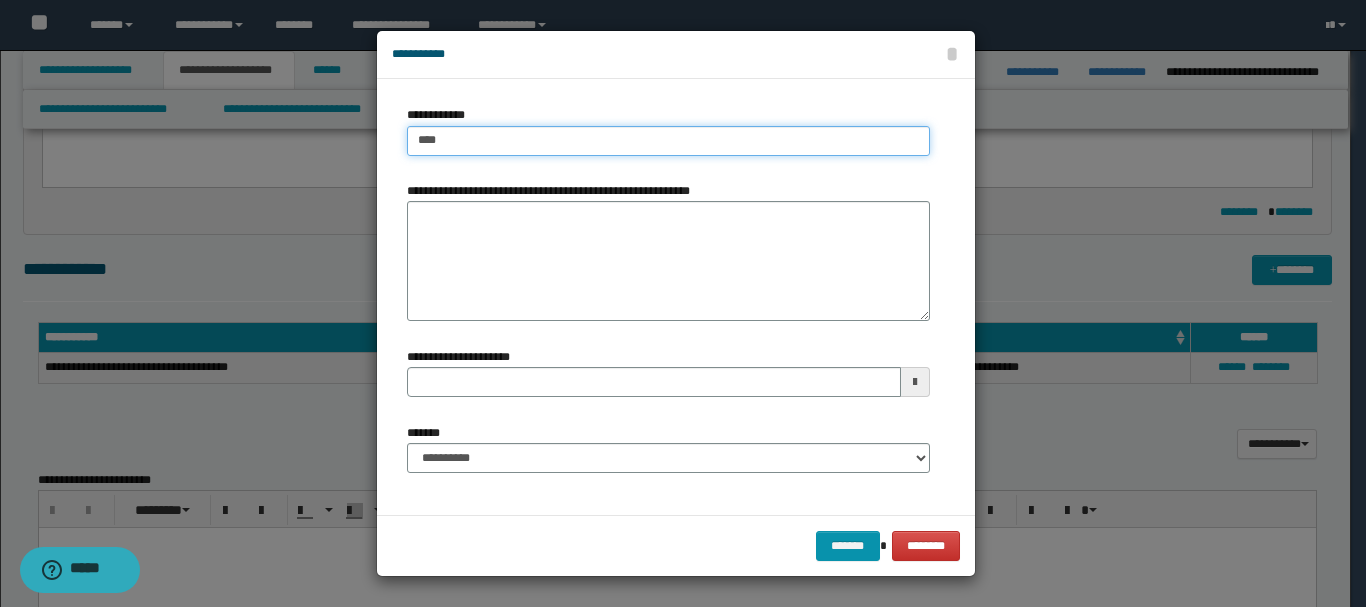 type on "****" 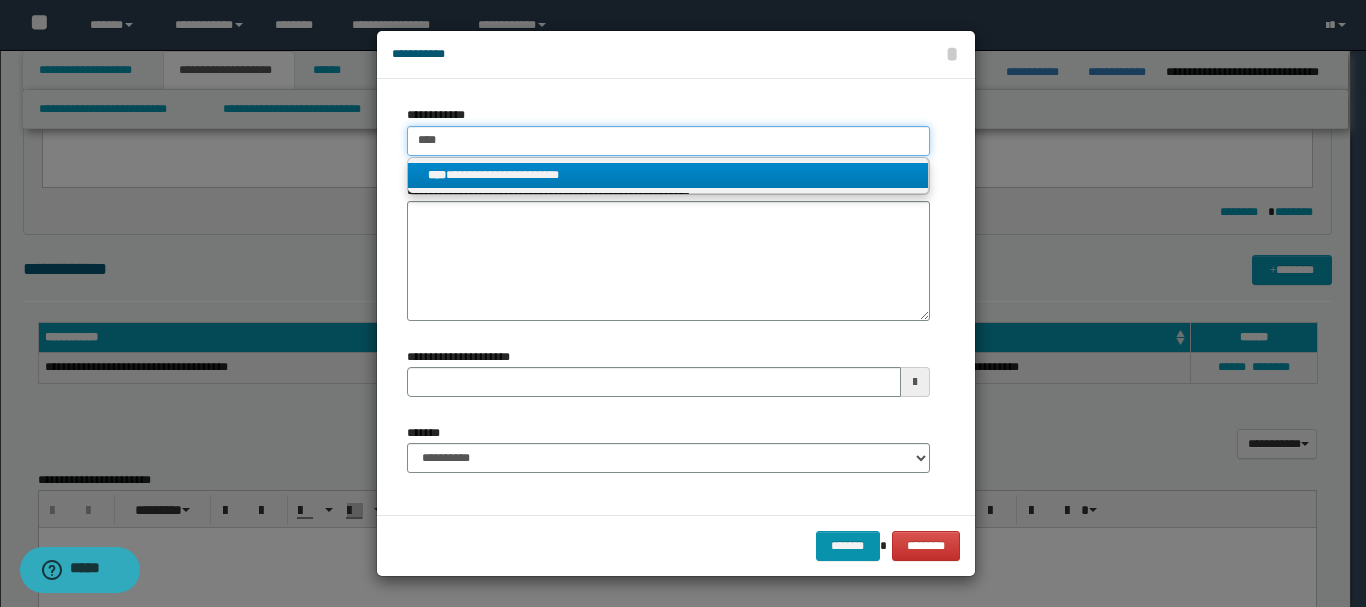 type on "****" 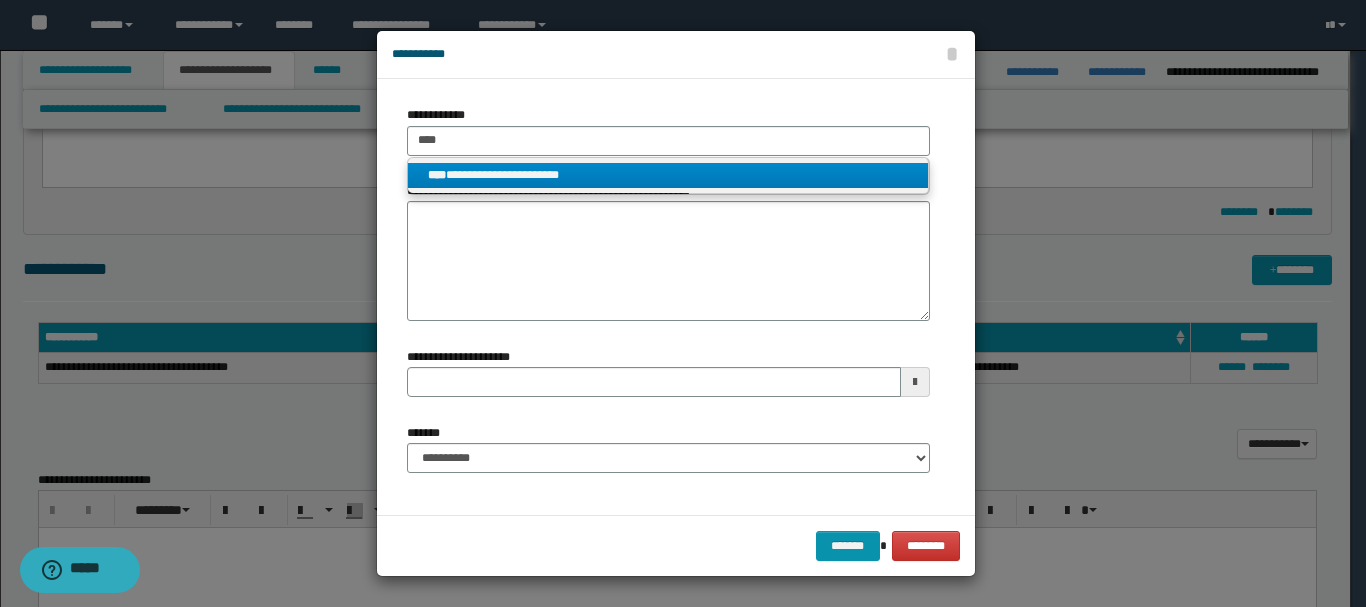 click on "**********" at bounding box center [668, 175] 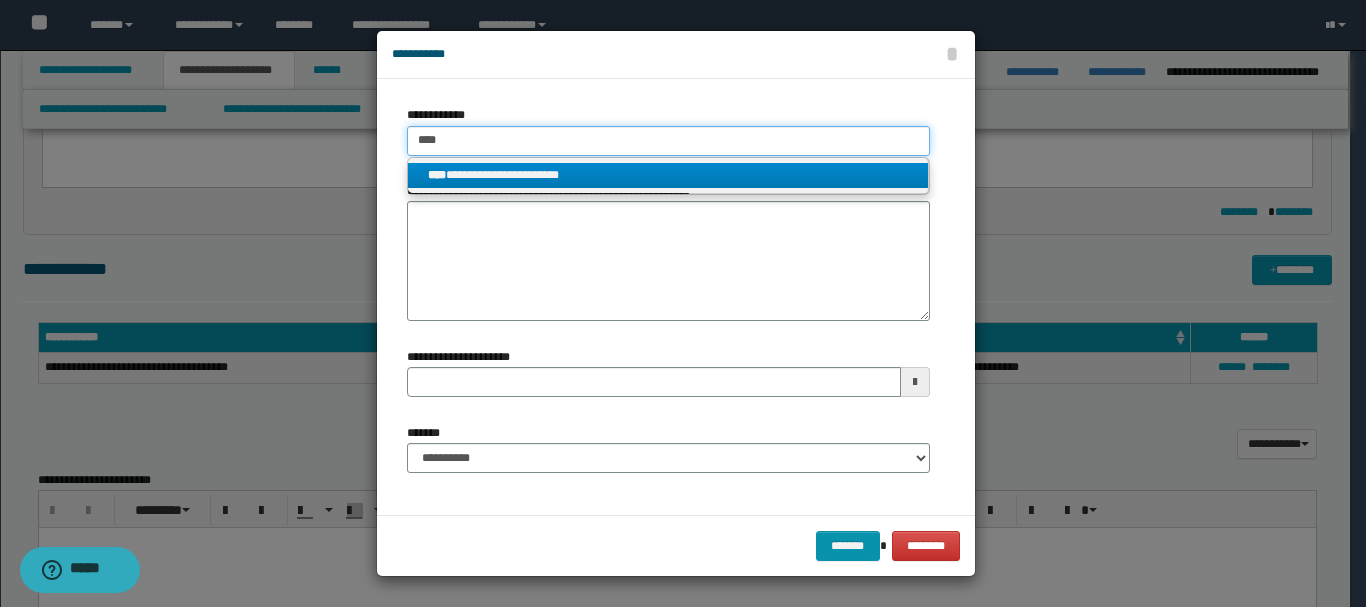 type 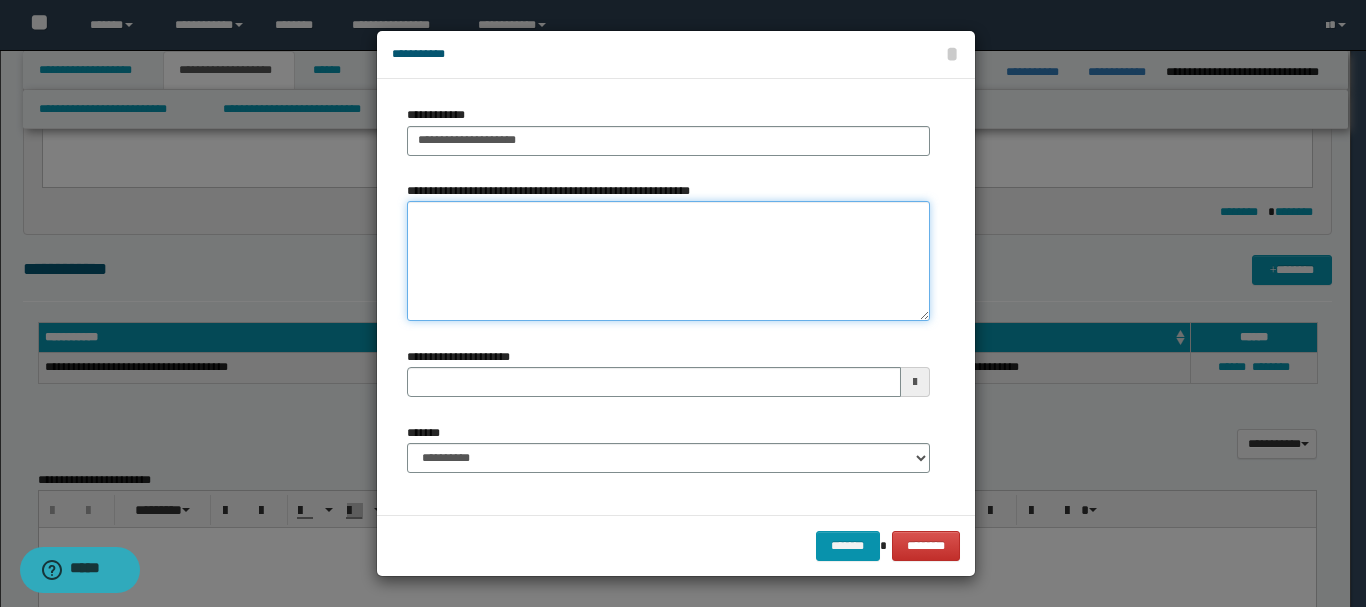 click on "**********" at bounding box center (668, 261) 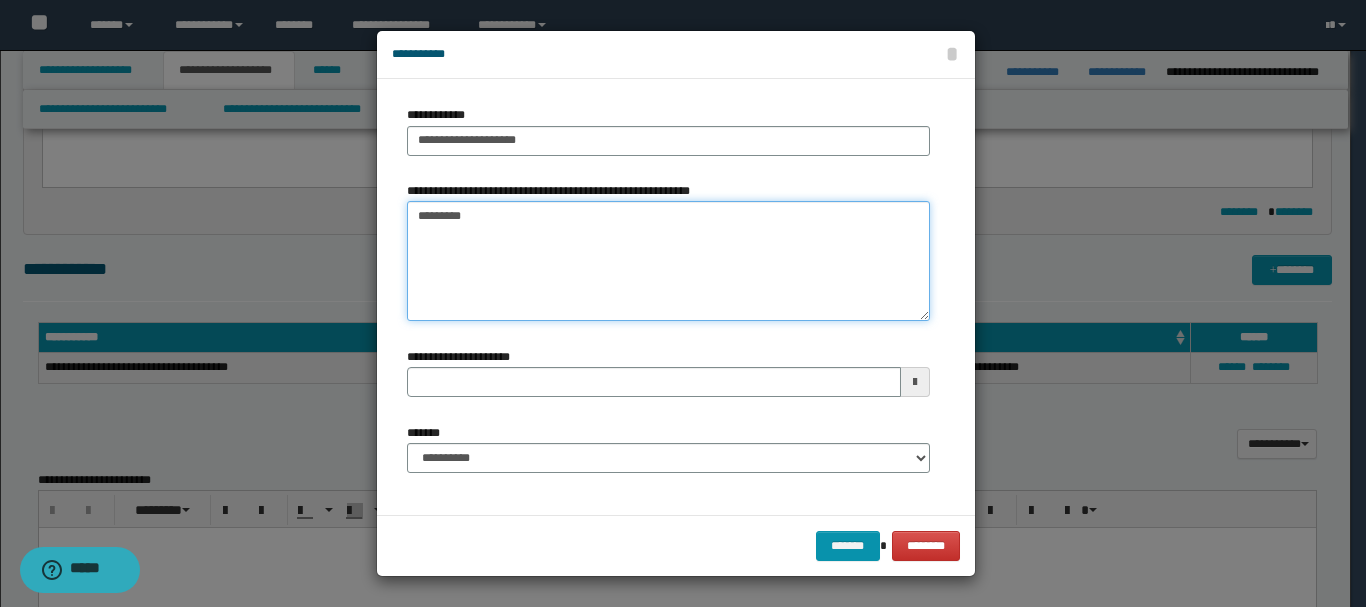 type on "*********" 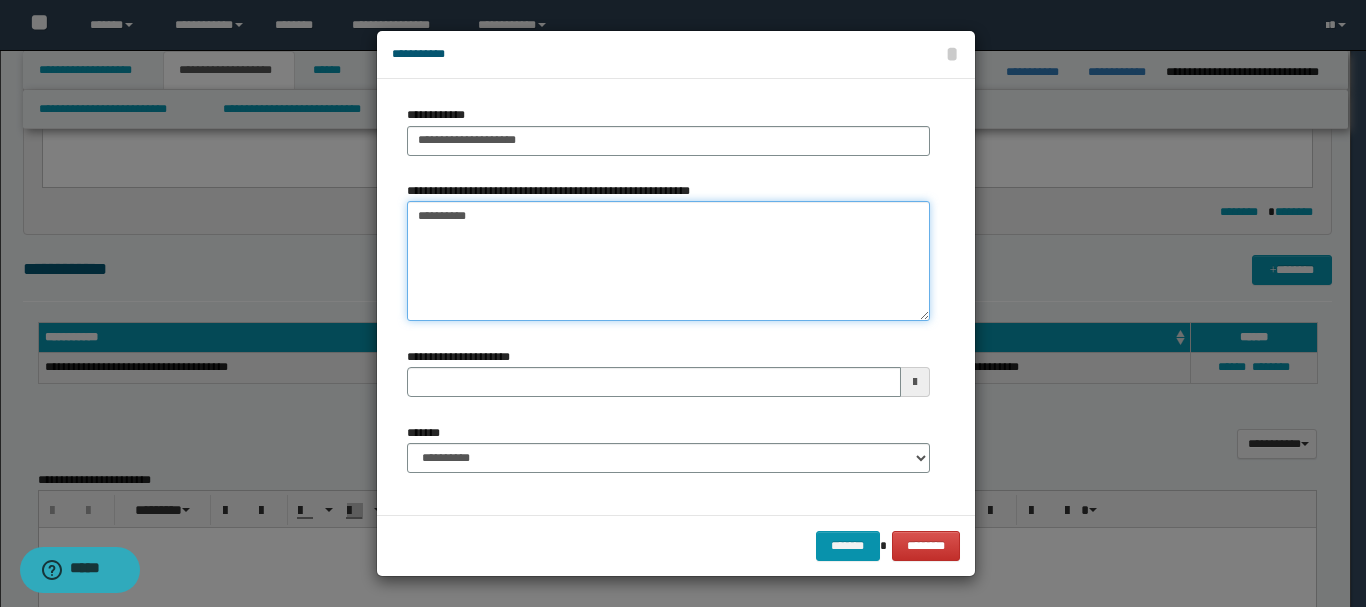 type 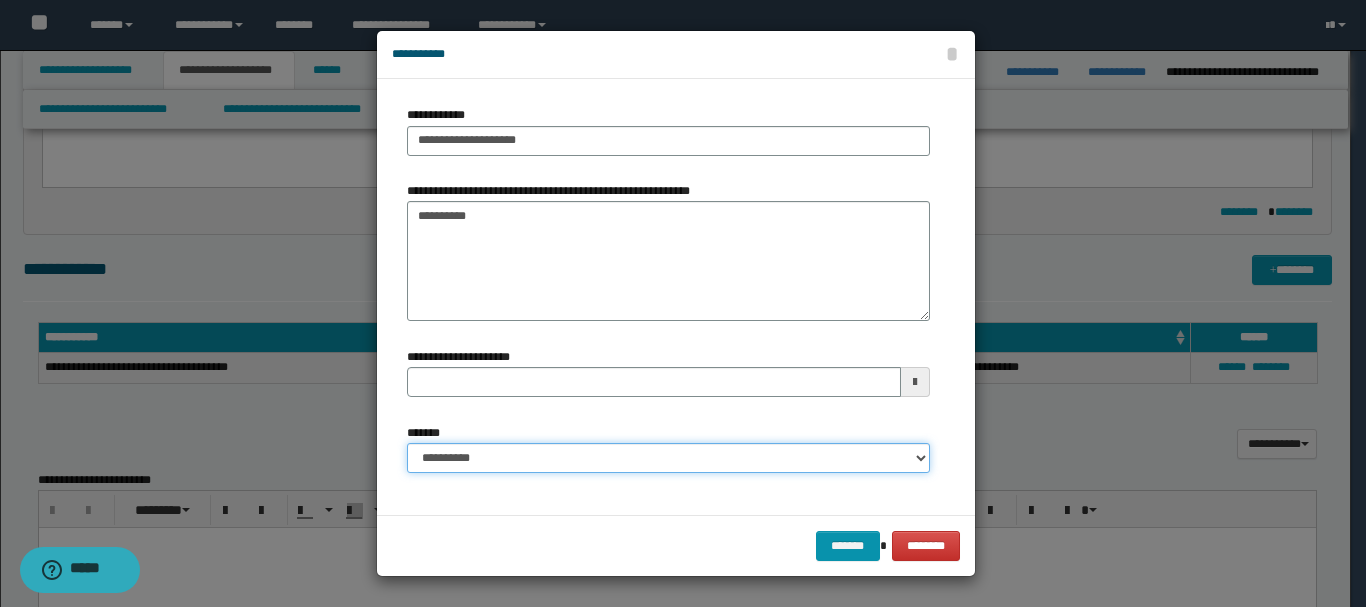click on "**********" at bounding box center [668, 458] 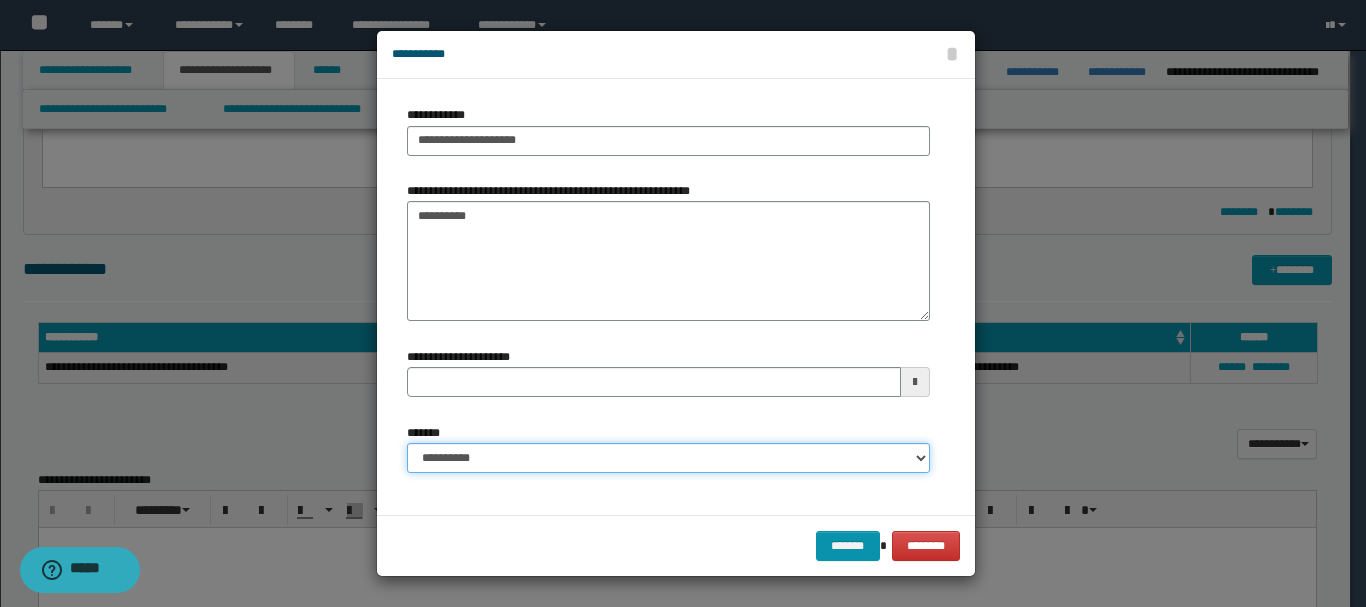 select on "*" 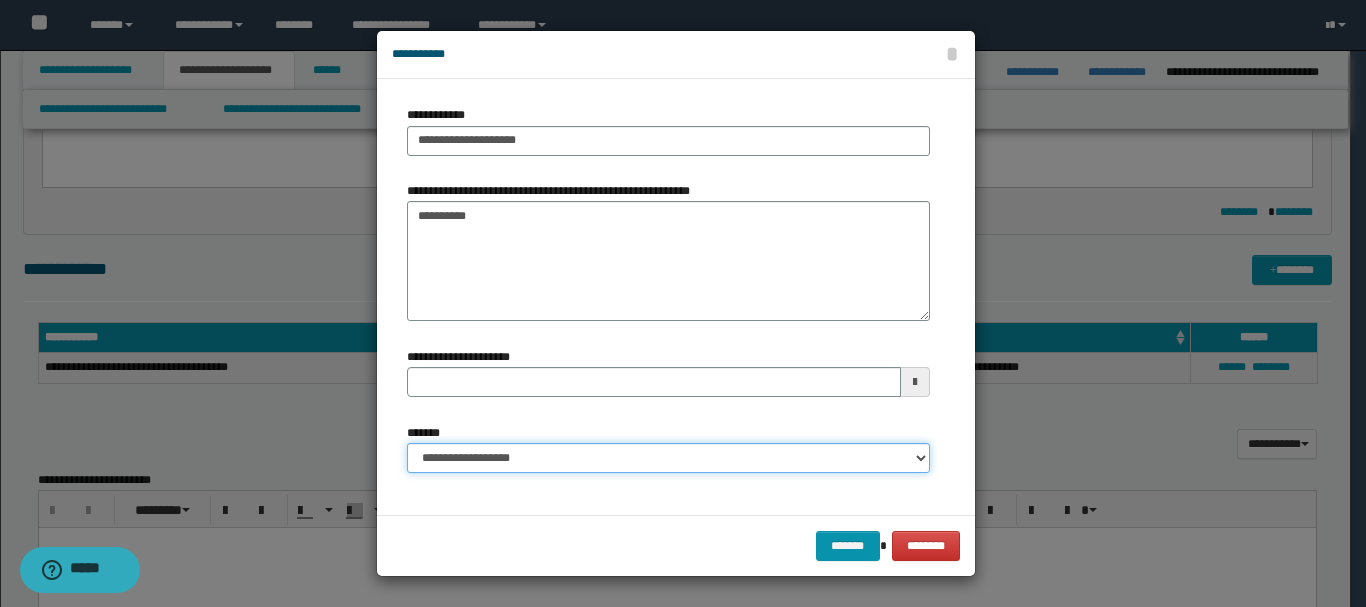 type 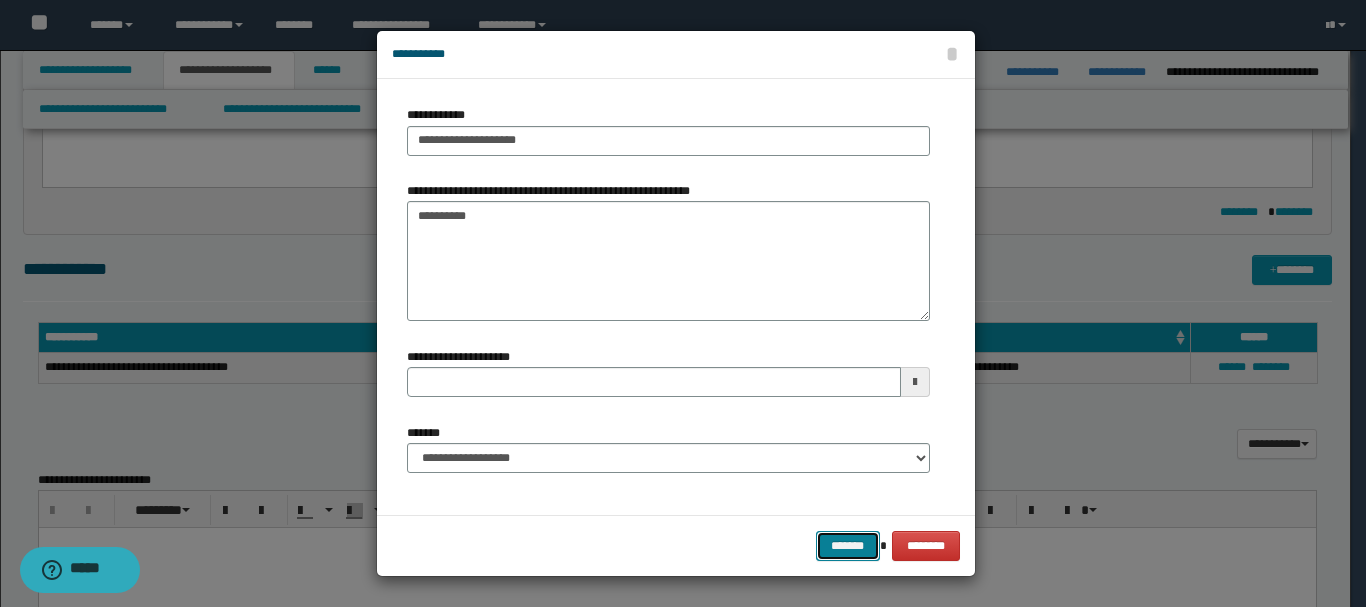 click on "*******" at bounding box center (848, 546) 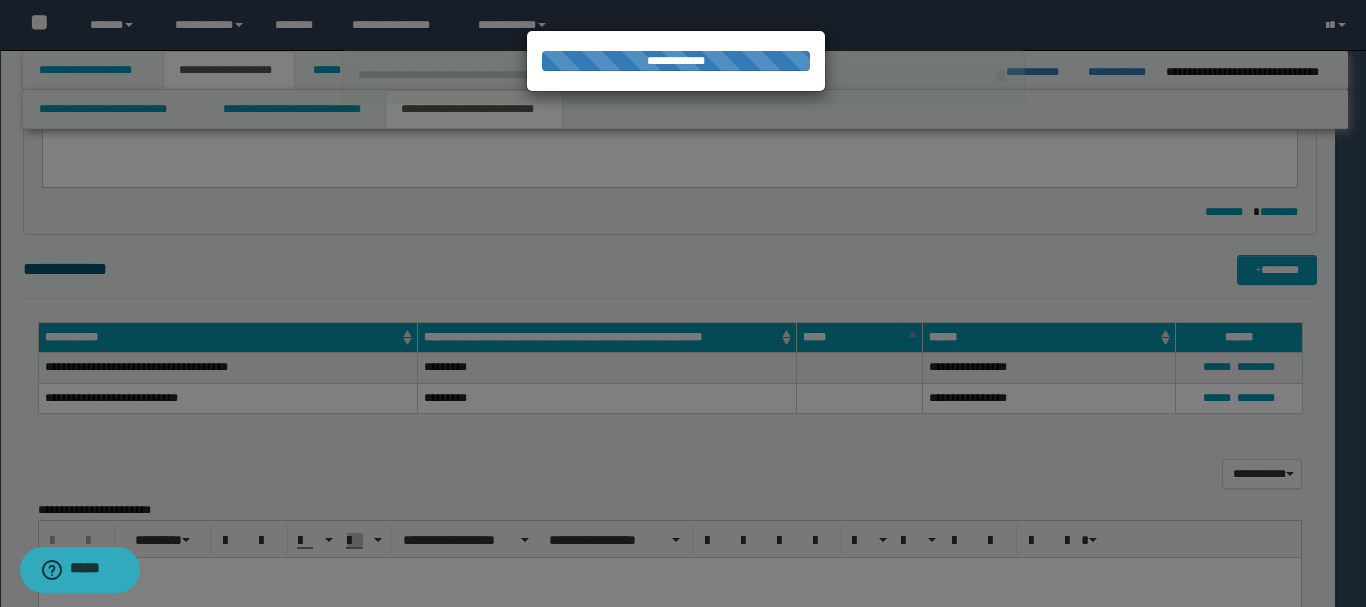 type 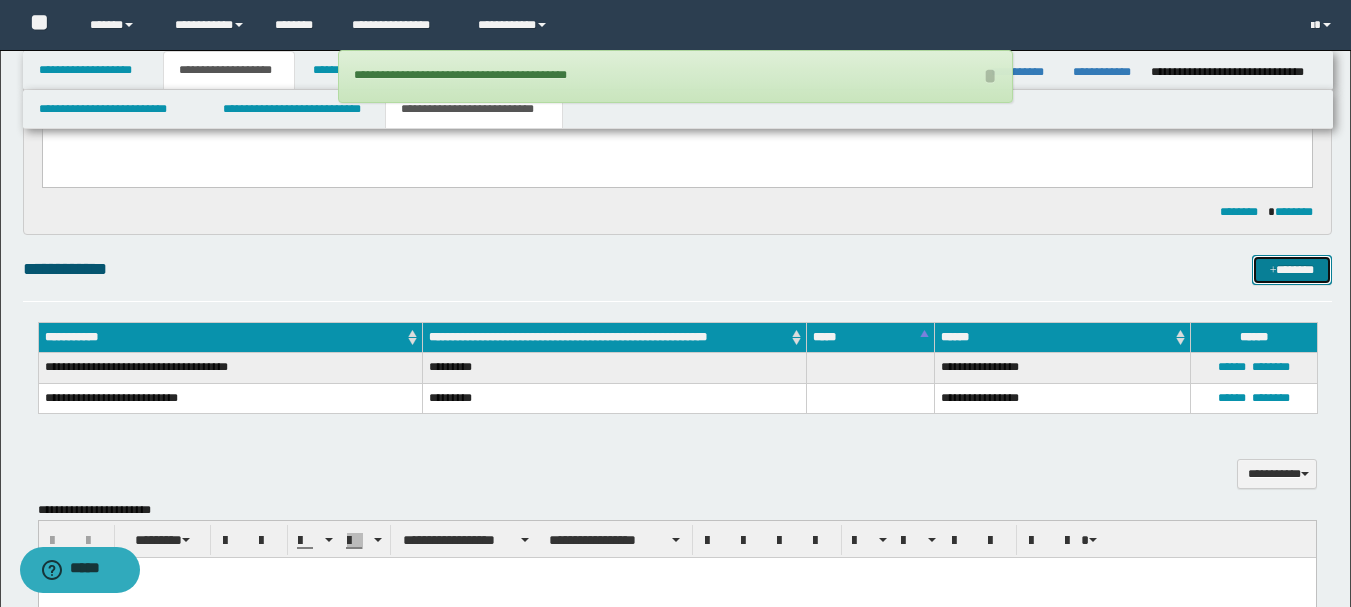 drag, startPoint x: 1309, startPoint y: 266, endPoint x: 1271, endPoint y: 265, distance: 38.013157 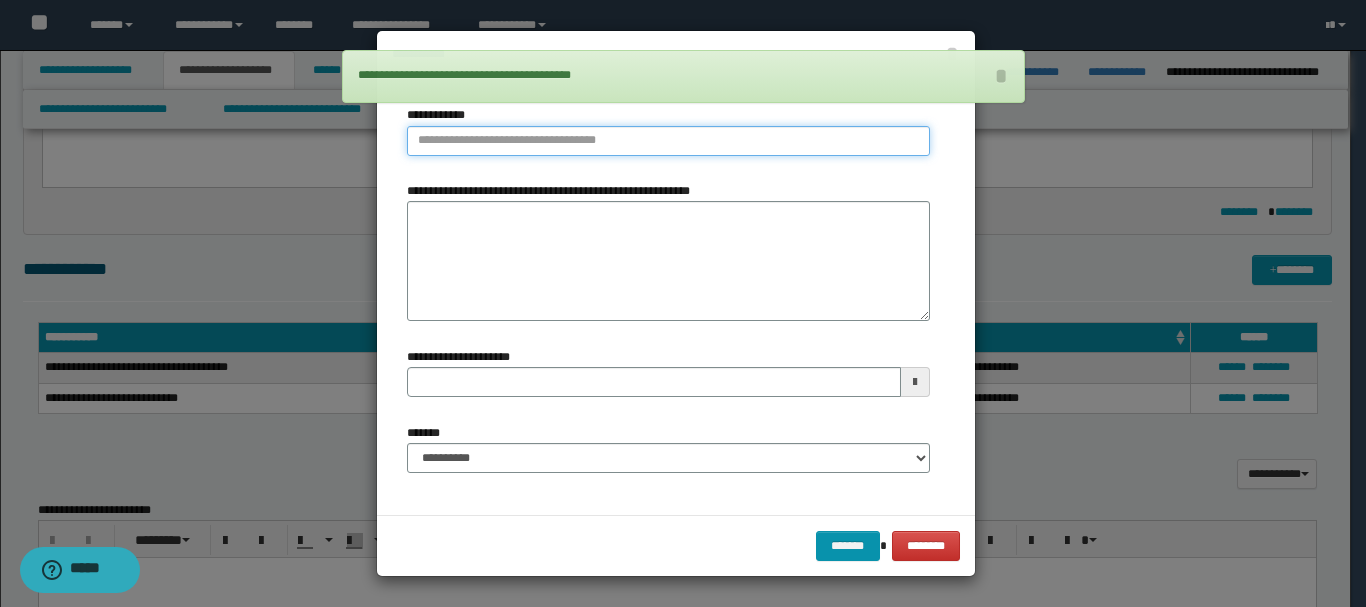 type on "**********" 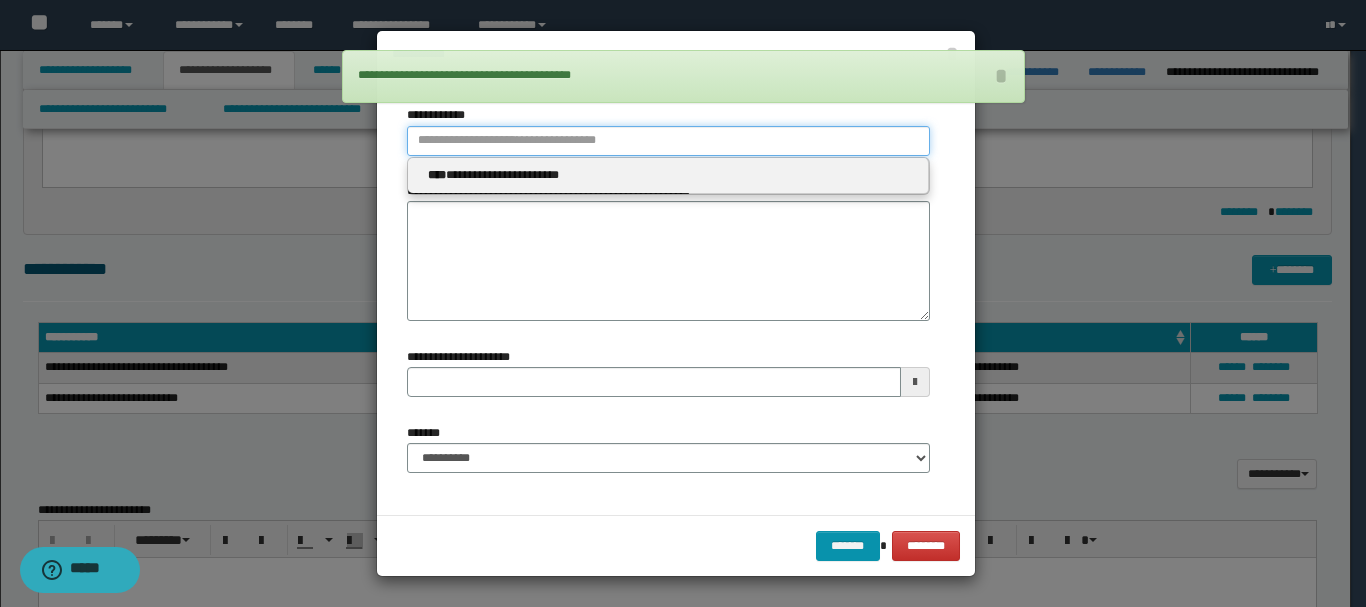 click on "**********" at bounding box center [668, 141] 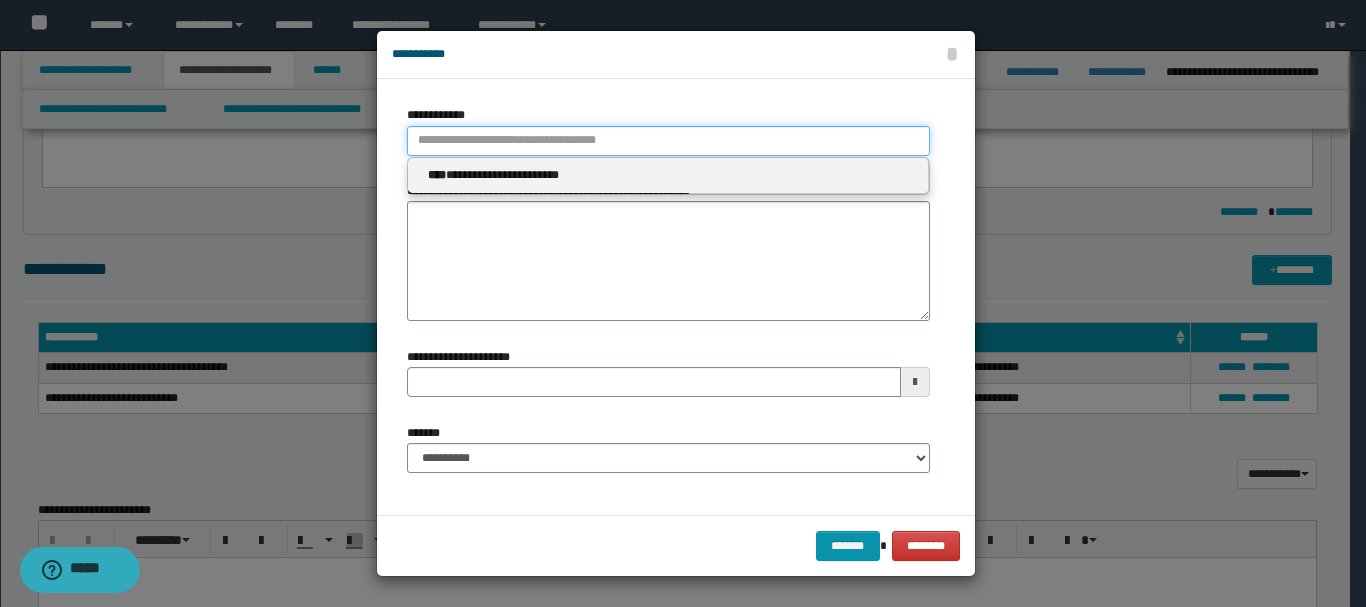 type 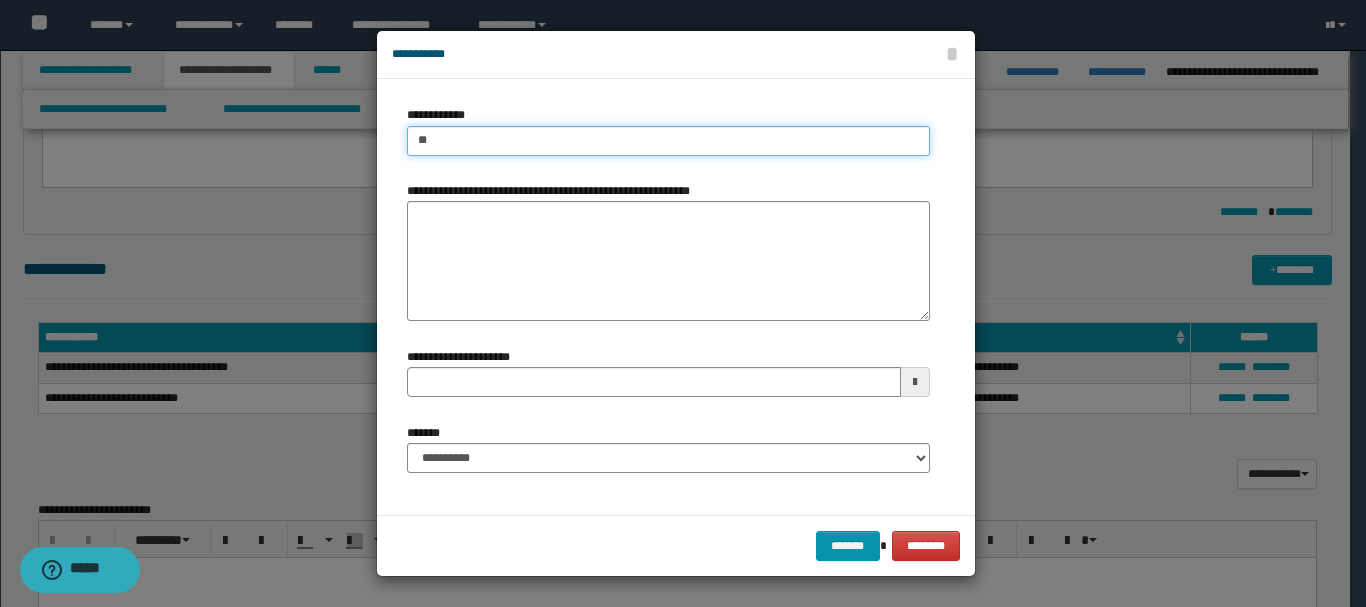 type on "***" 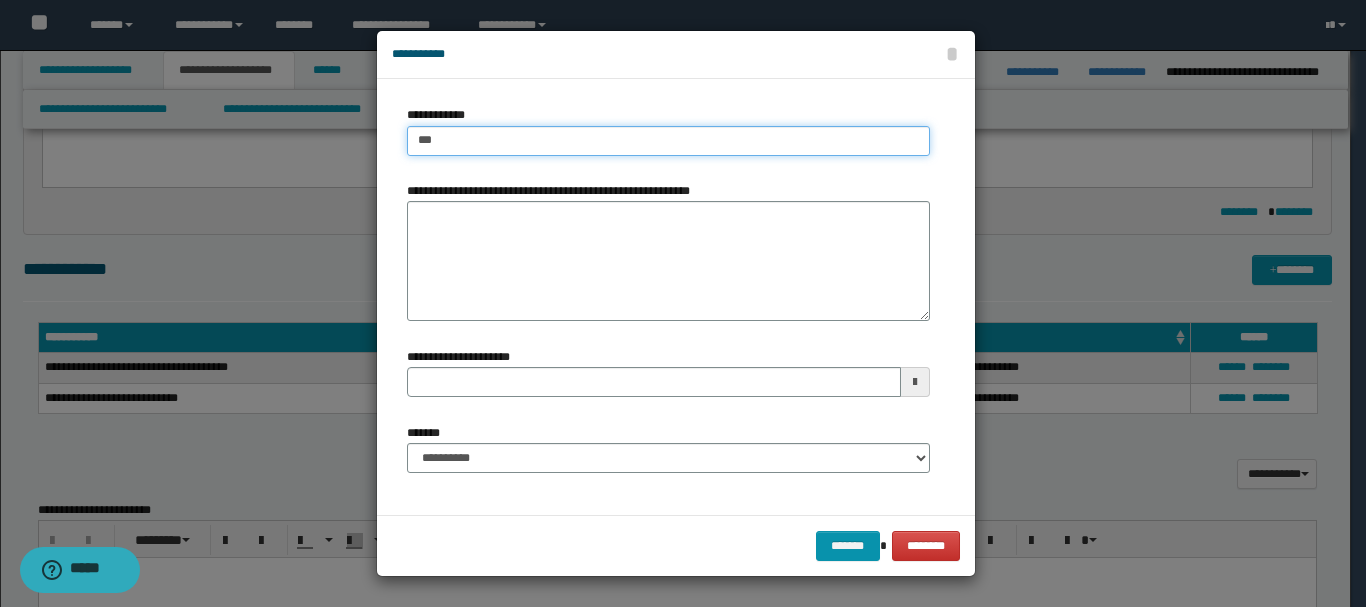 type on "***" 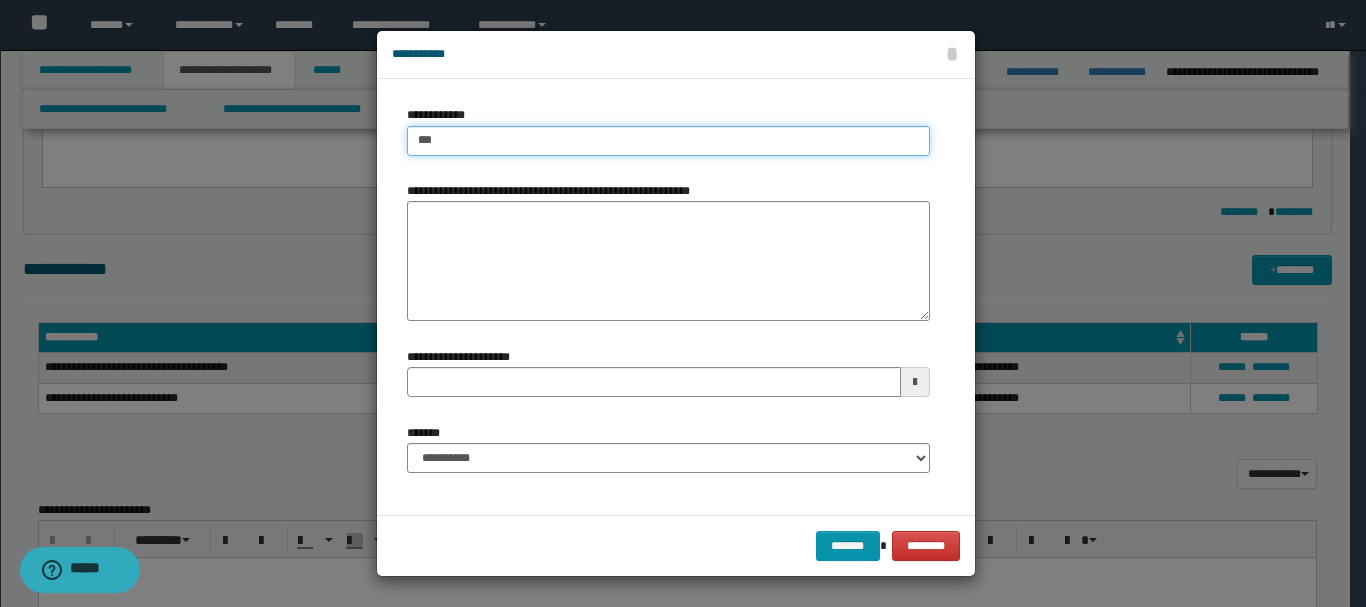 type 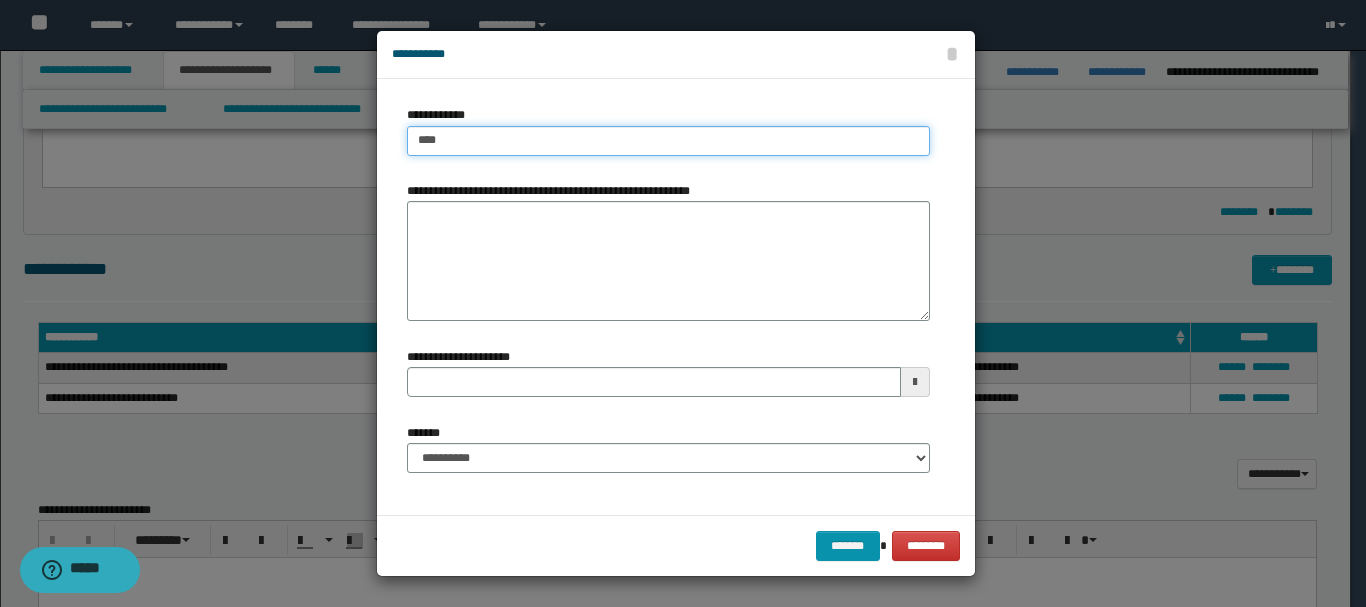type on "****" 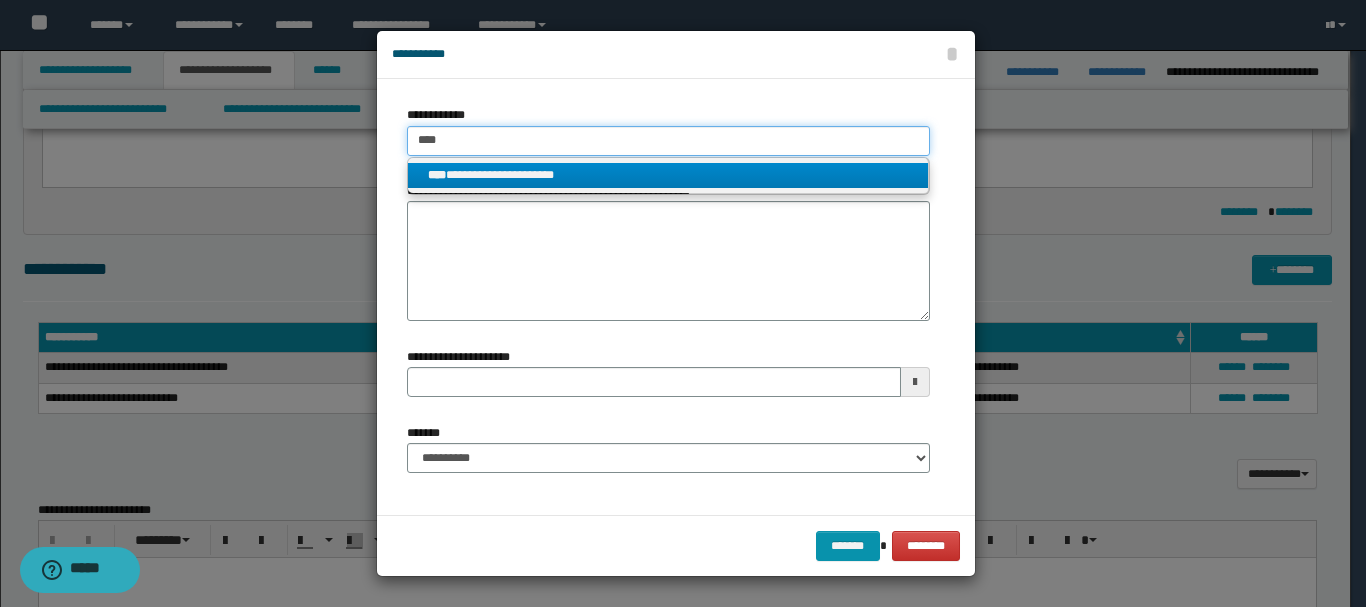 type on "****" 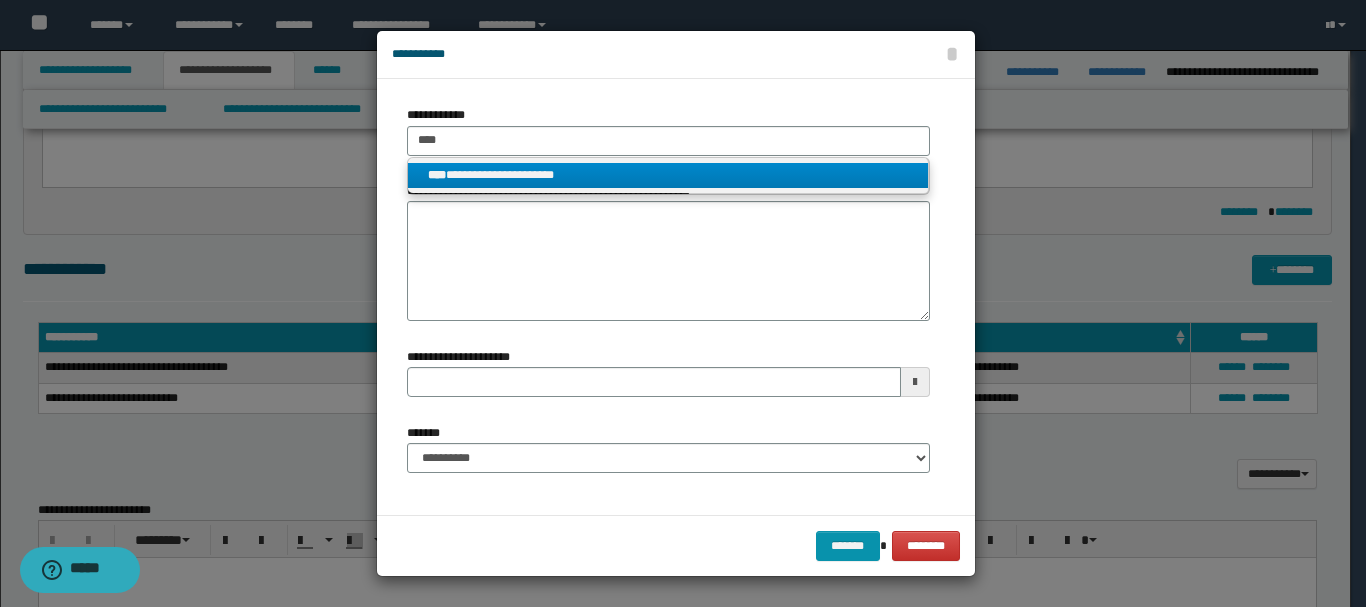 click on "**********" at bounding box center (668, 175) 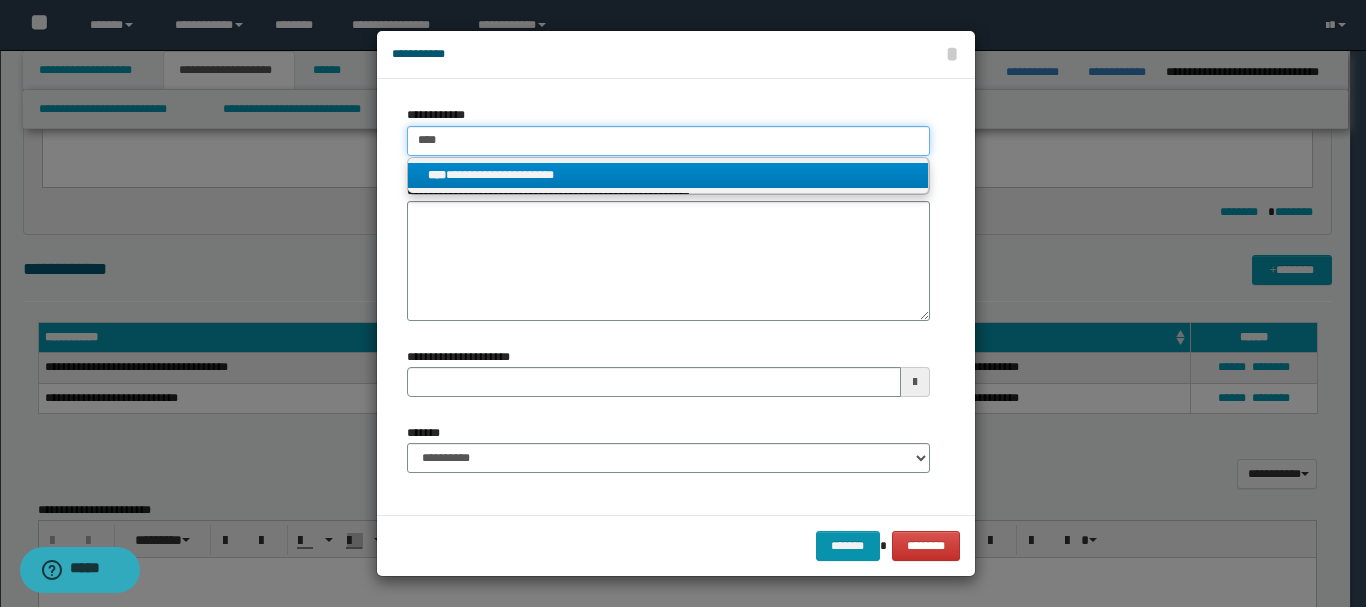 type 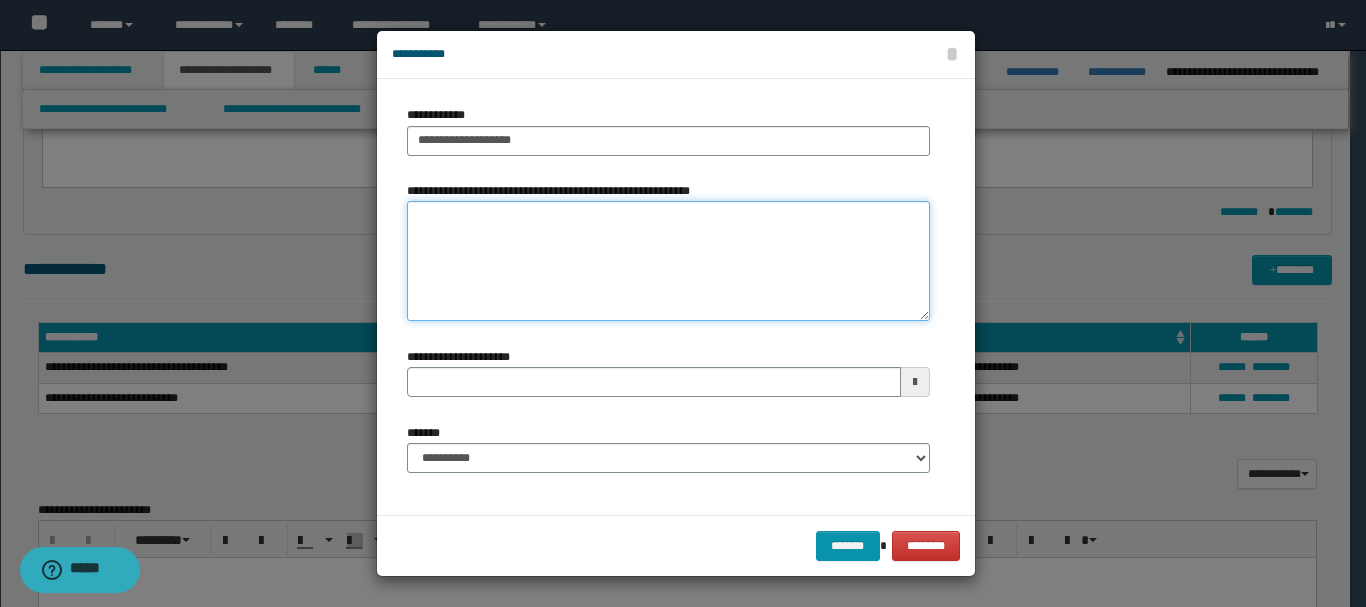 click on "**********" at bounding box center (668, 261) 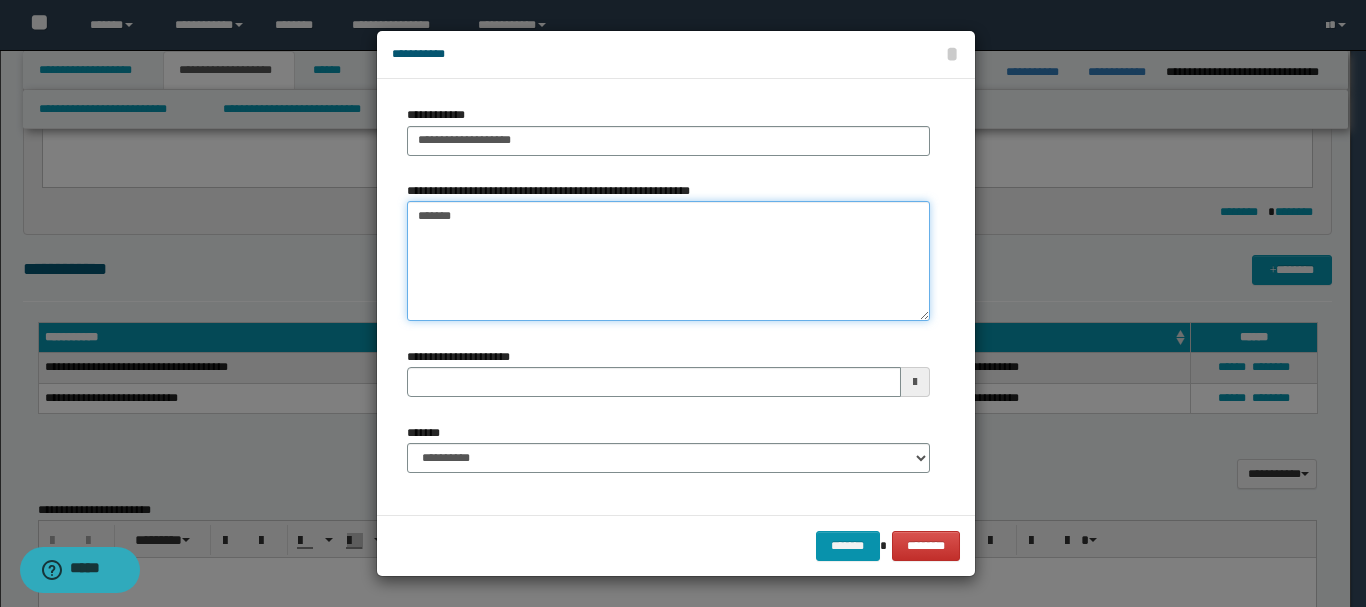 type on "*******" 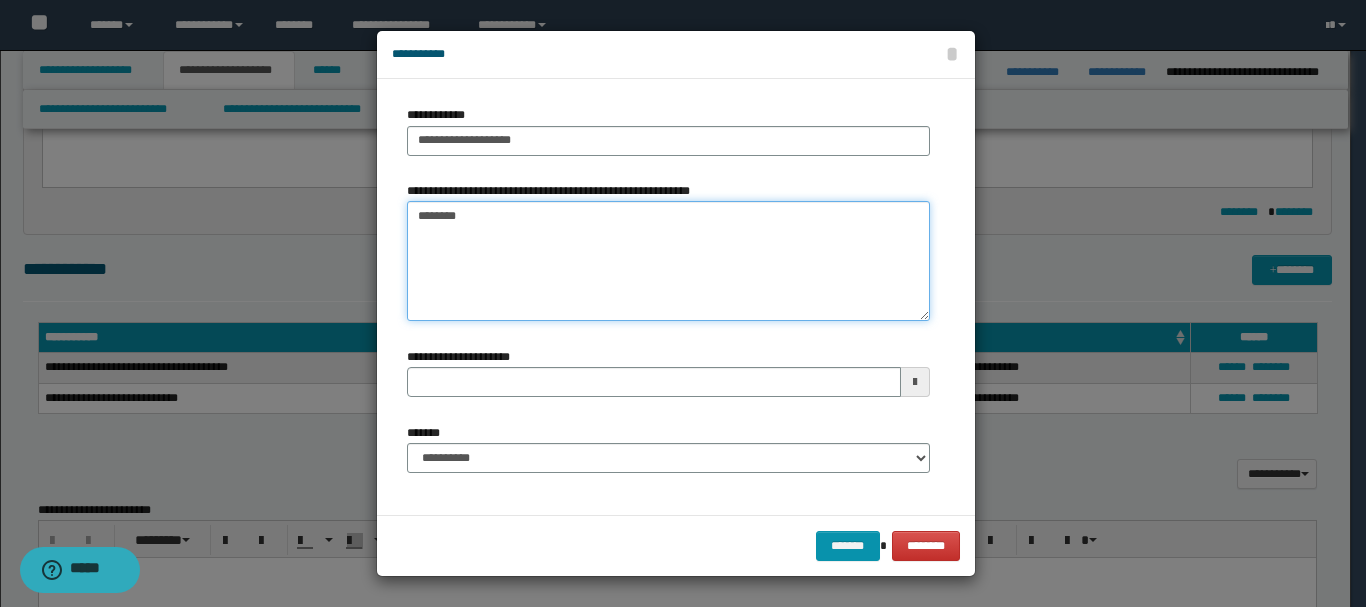 type 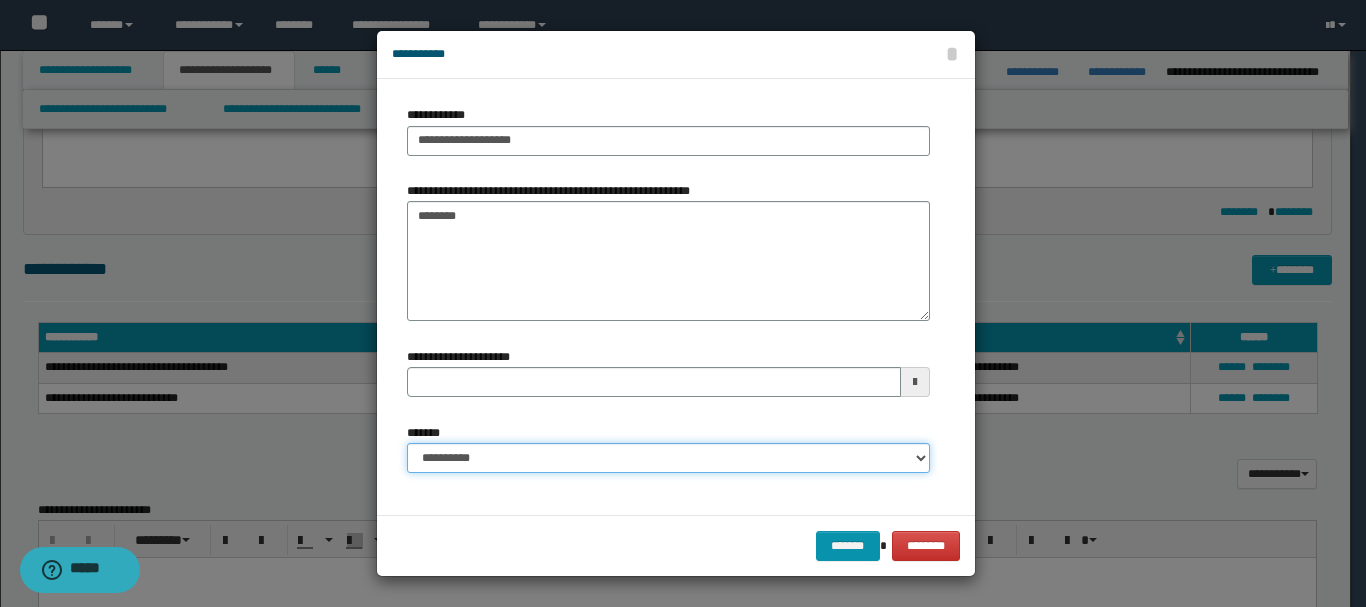 click on "**********" at bounding box center [668, 458] 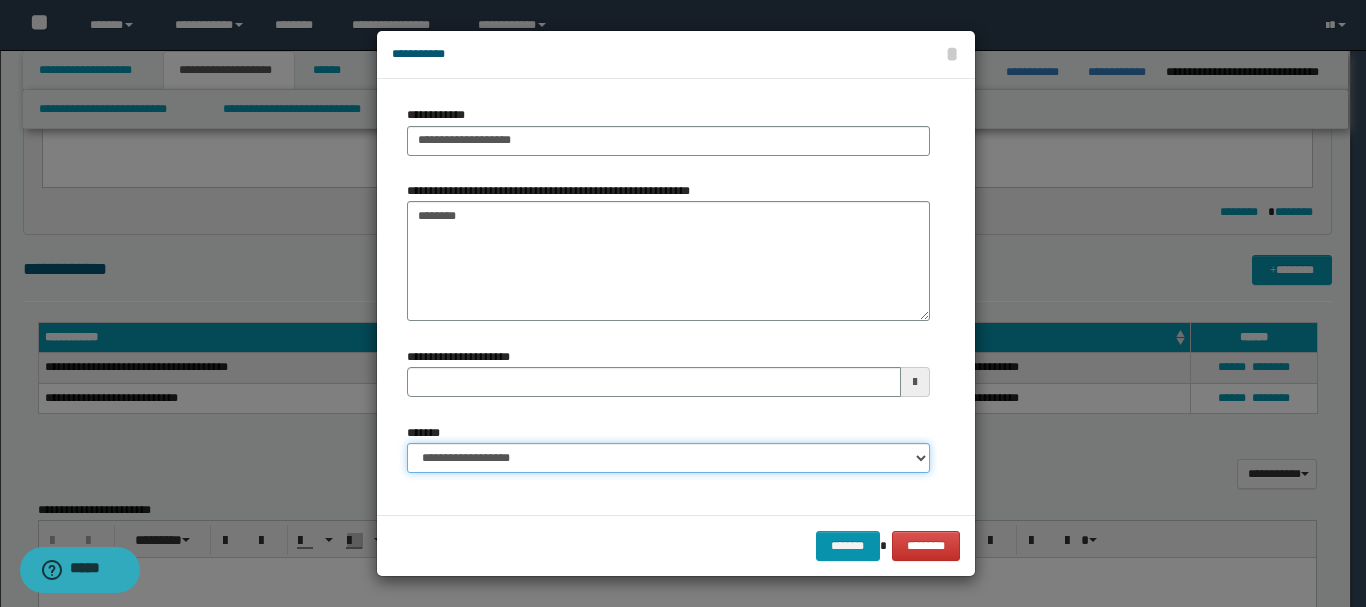 type 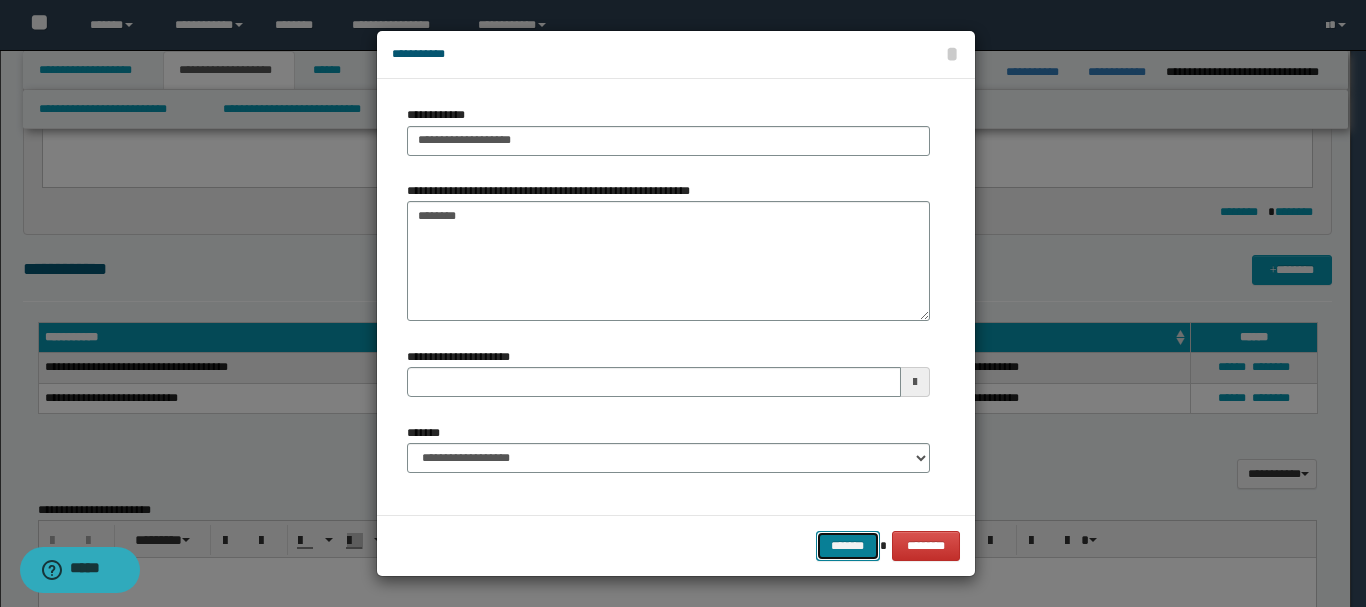 click on "*******" at bounding box center [848, 546] 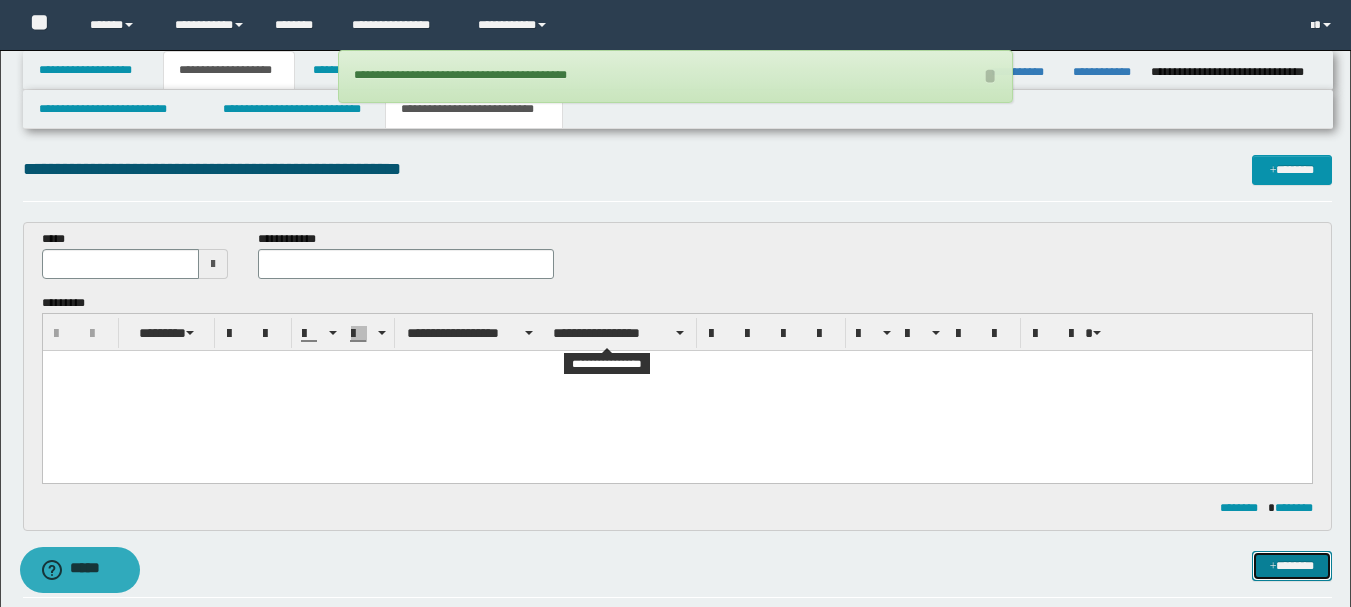 scroll, scrollTop: 0, scrollLeft: 0, axis: both 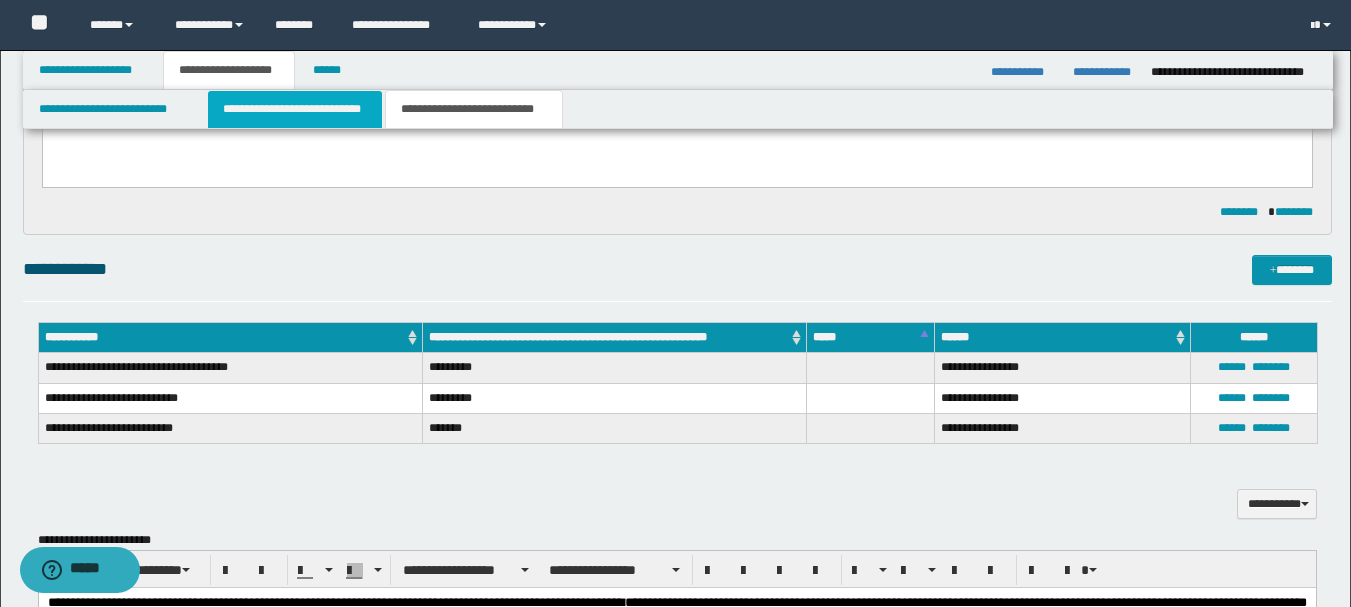 click on "**********" at bounding box center [295, 109] 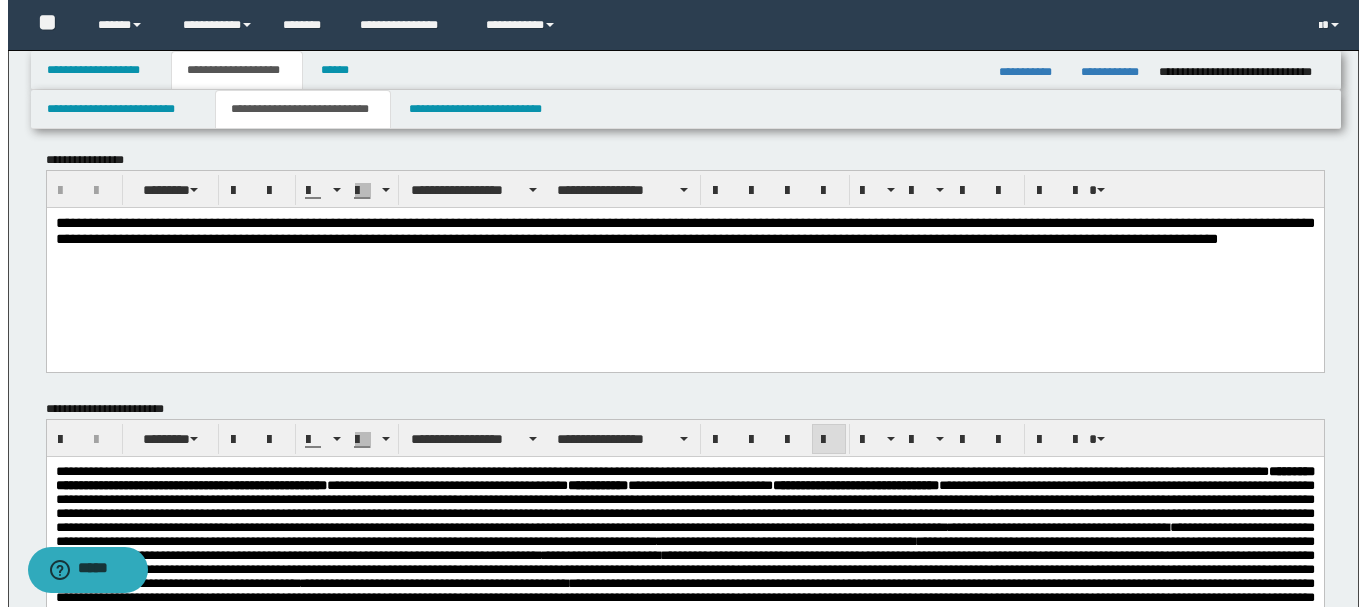 scroll, scrollTop: 0, scrollLeft: 0, axis: both 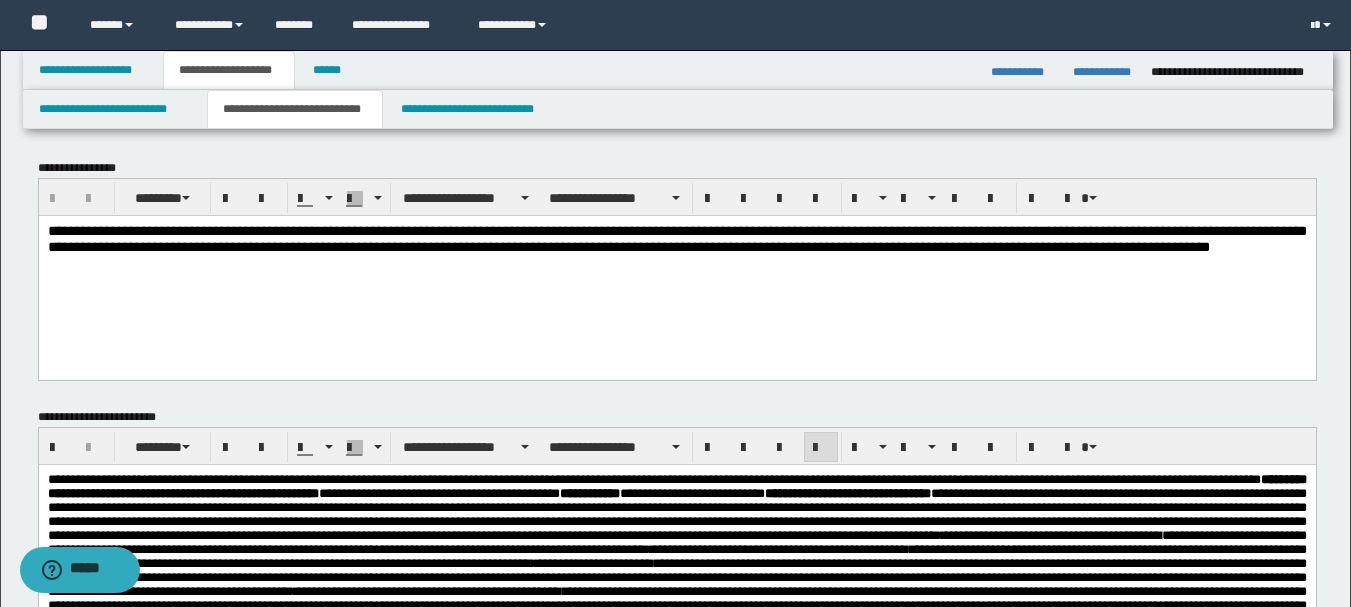 click on "**********" at bounding box center (677, 277) 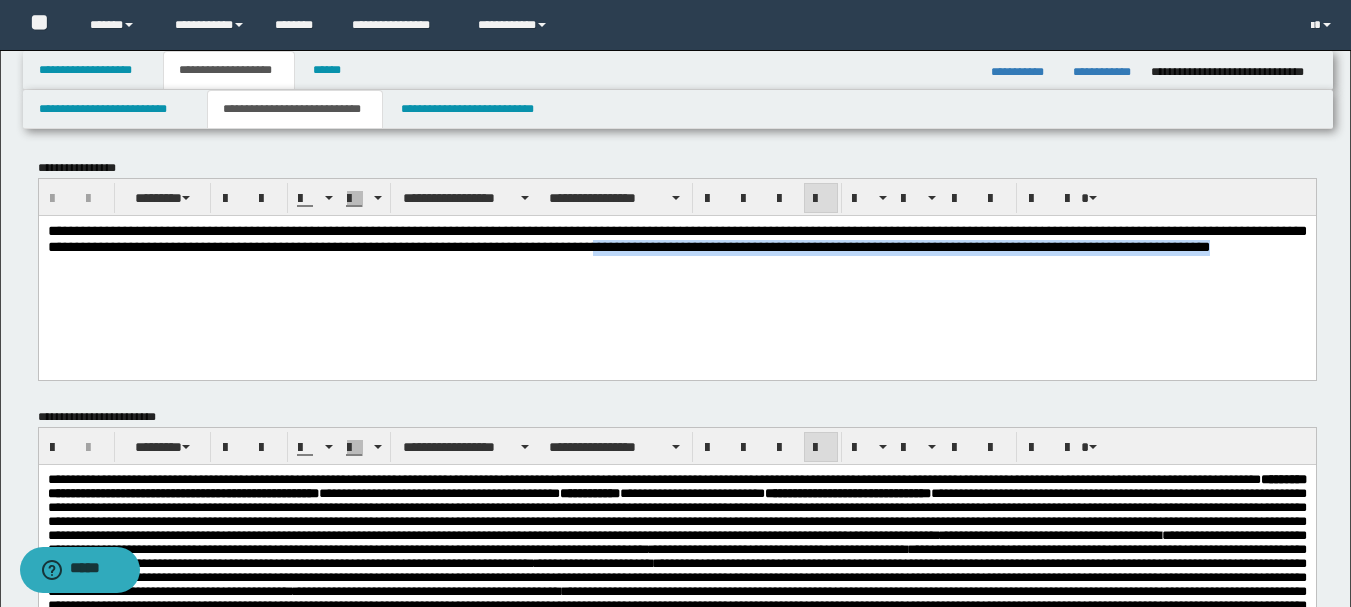 drag, startPoint x: 1024, startPoint y: 246, endPoint x: 1096, endPoint y: 267, distance: 75 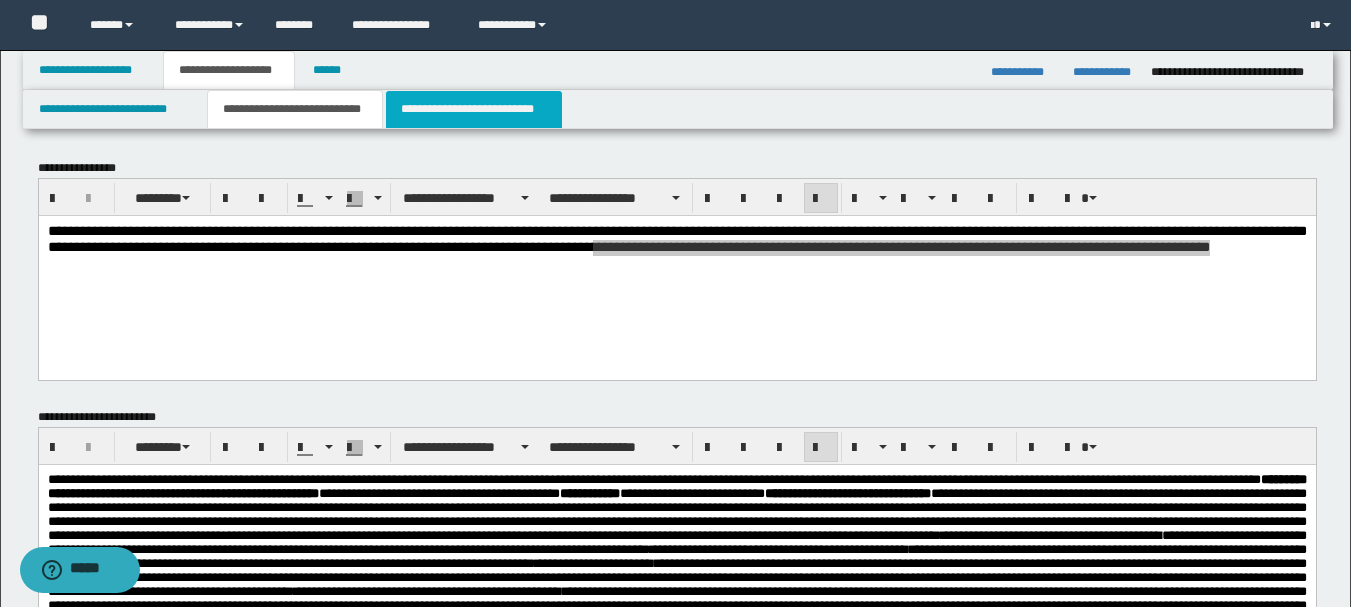 click on "**********" at bounding box center [474, 109] 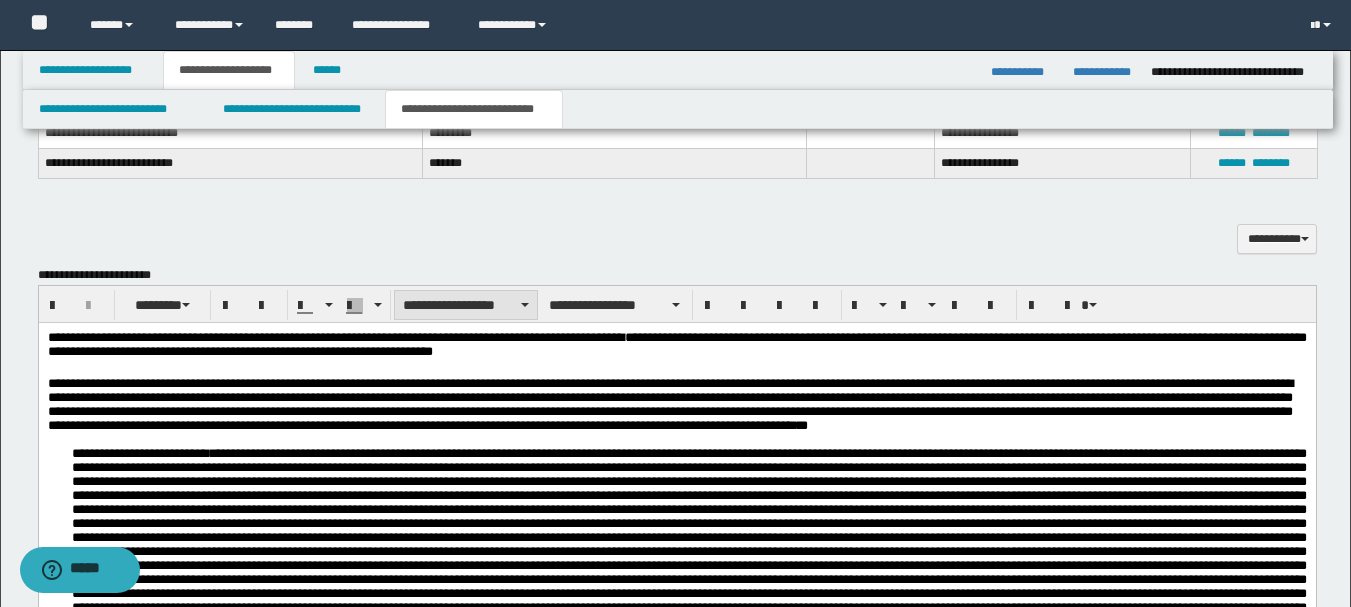 scroll, scrollTop: 600, scrollLeft: 0, axis: vertical 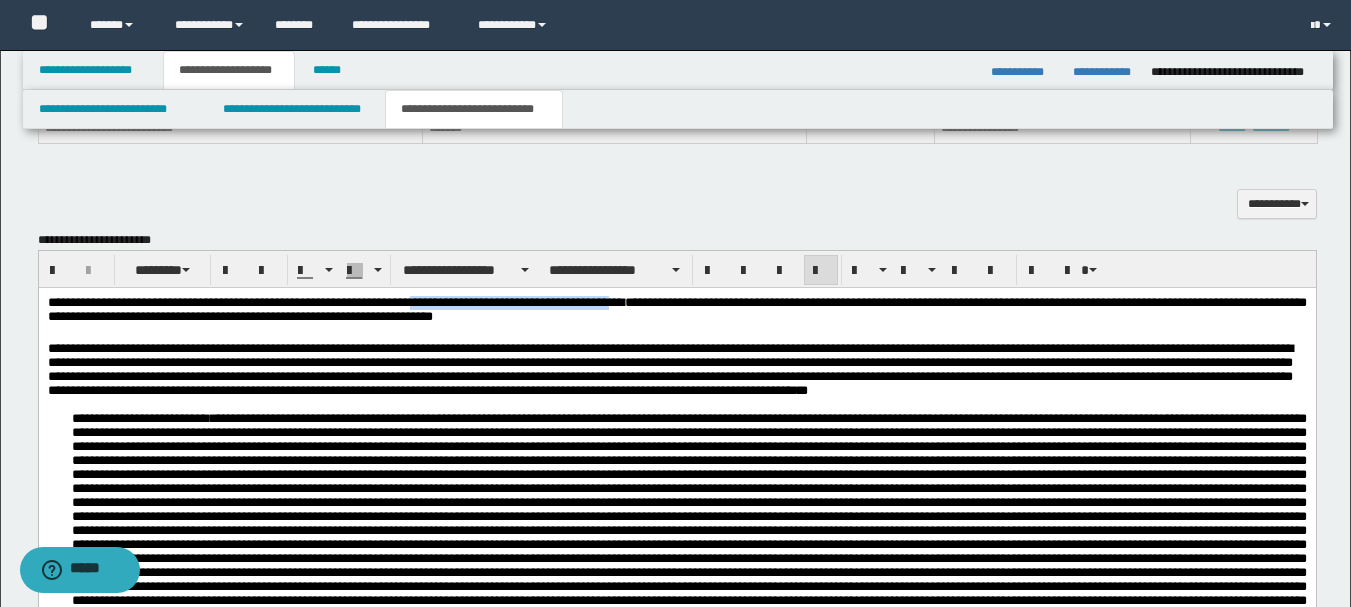 drag, startPoint x: 445, startPoint y: 302, endPoint x: 759, endPoint y: 305, distance: 314.01434 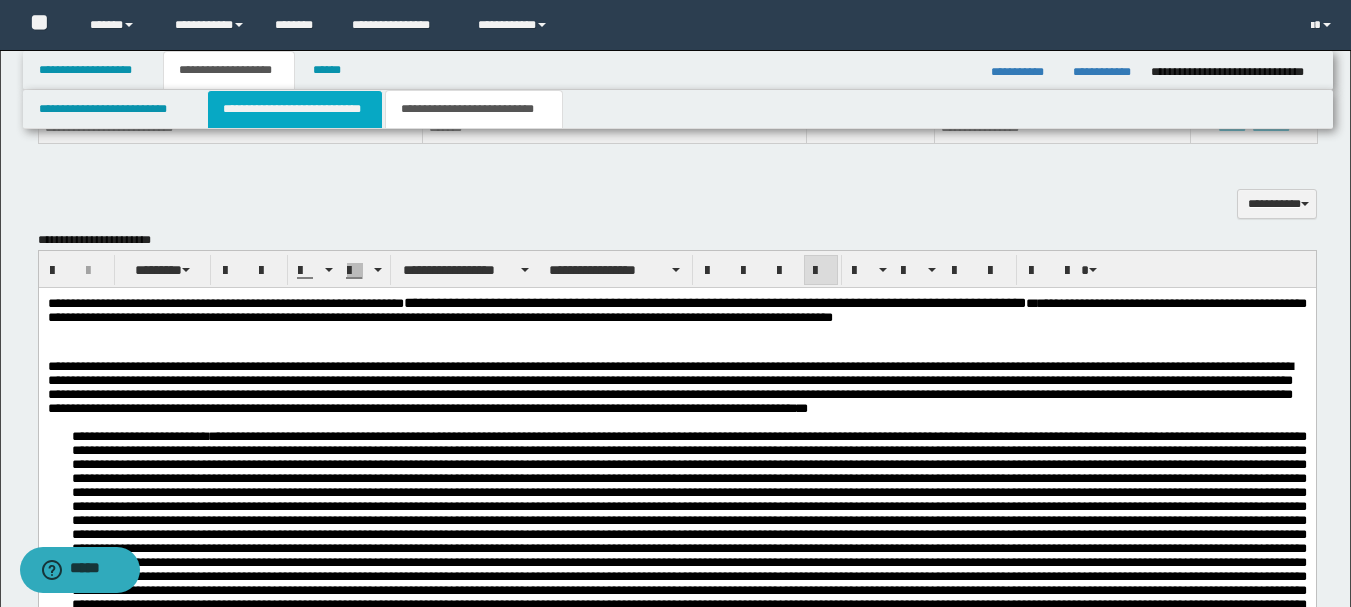 click on "**********" at bounding box center [295, 109] 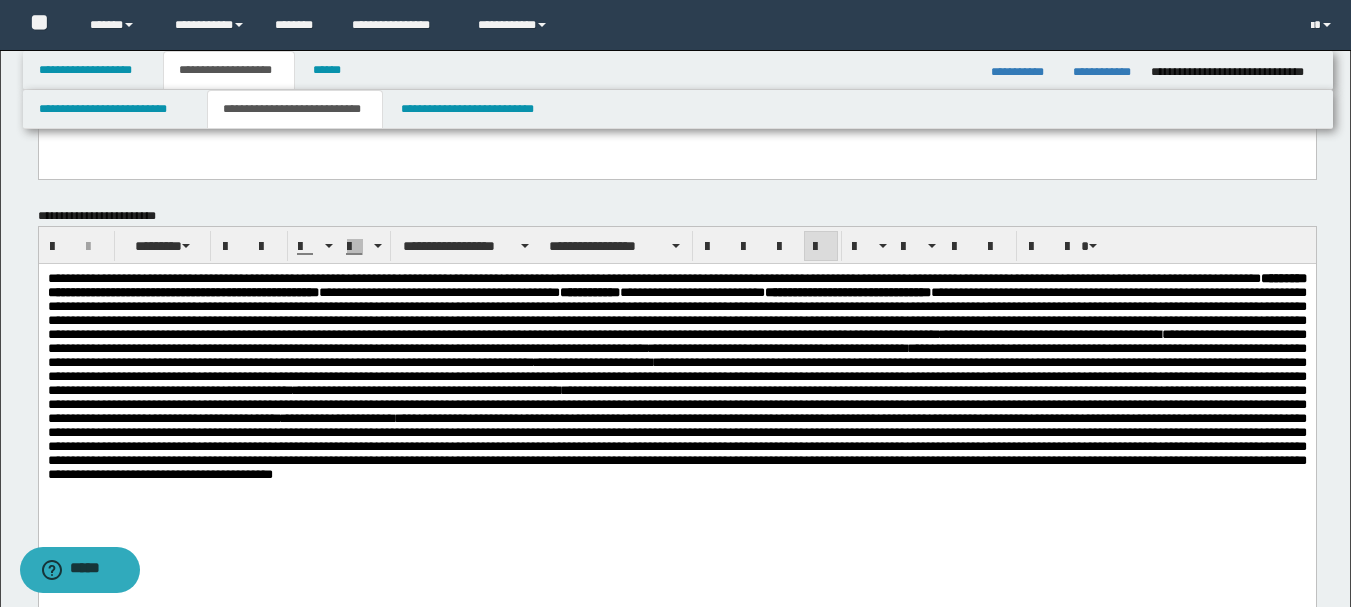 scroll, scrollTop: 200, scrollLeft: 0, axis: vertical 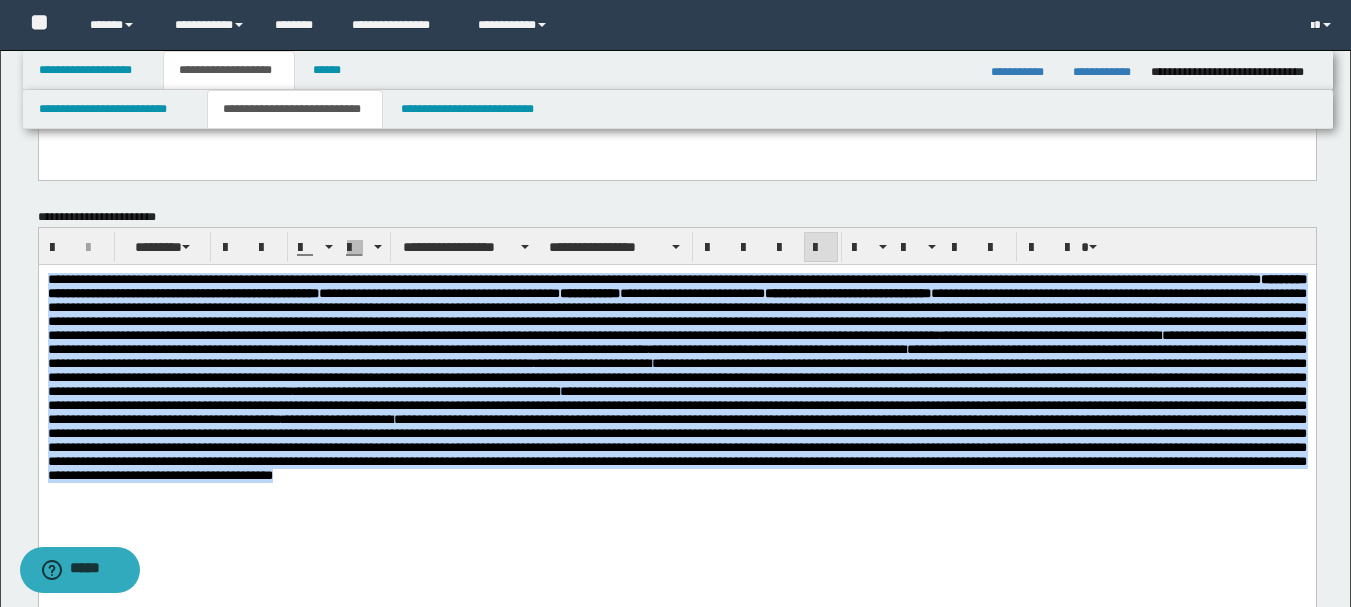 drag, startPoint x: 47, startPoint y: 273, endPoint x: 354, endPoint y: 547, distance: 411.49118 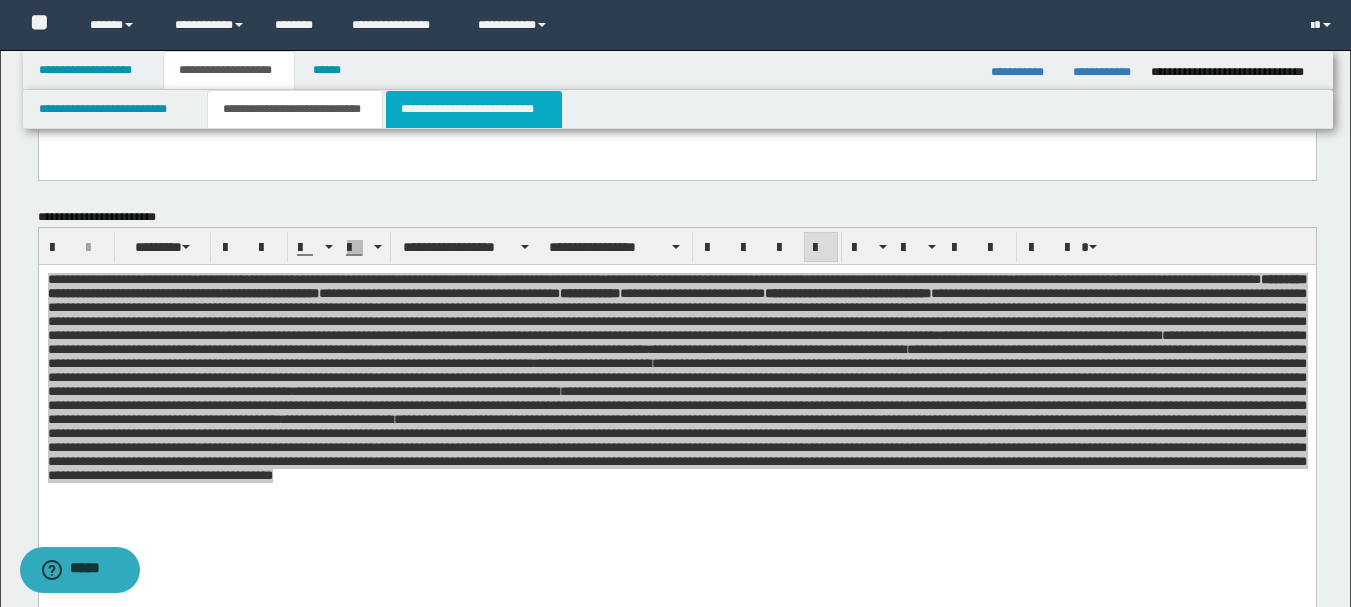 click on "**********" at bounding box center [474, 109] 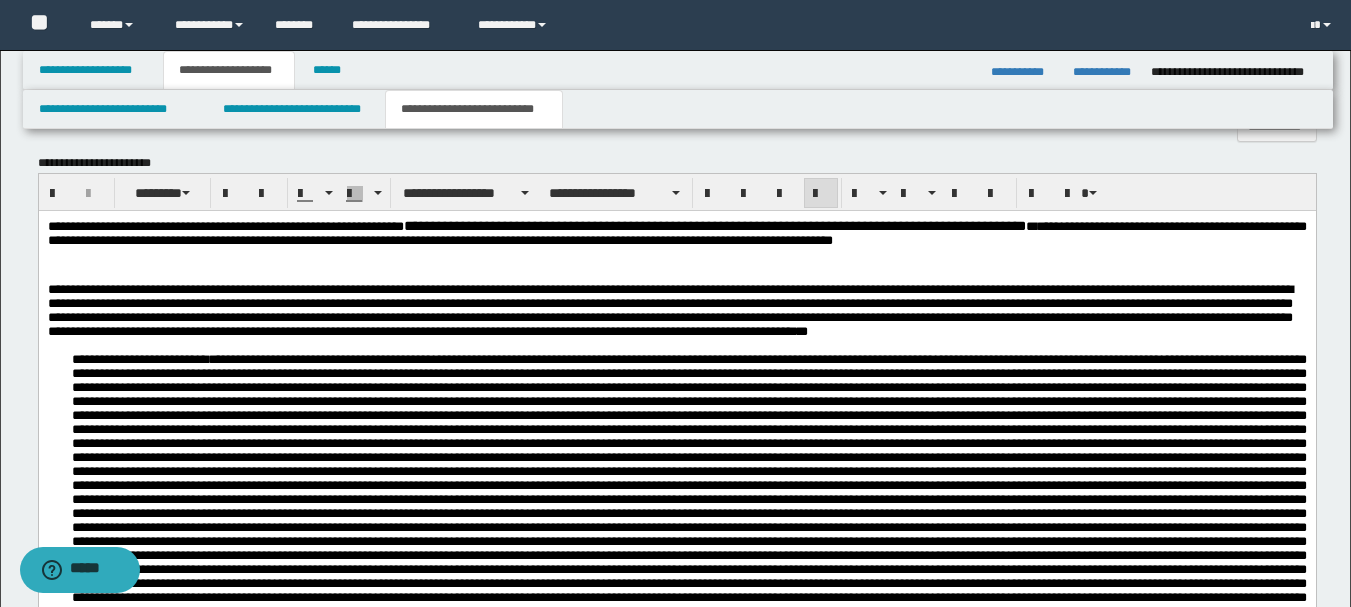 scroll, scrollTop: 800, scrollLeft: 0, axis: vertical 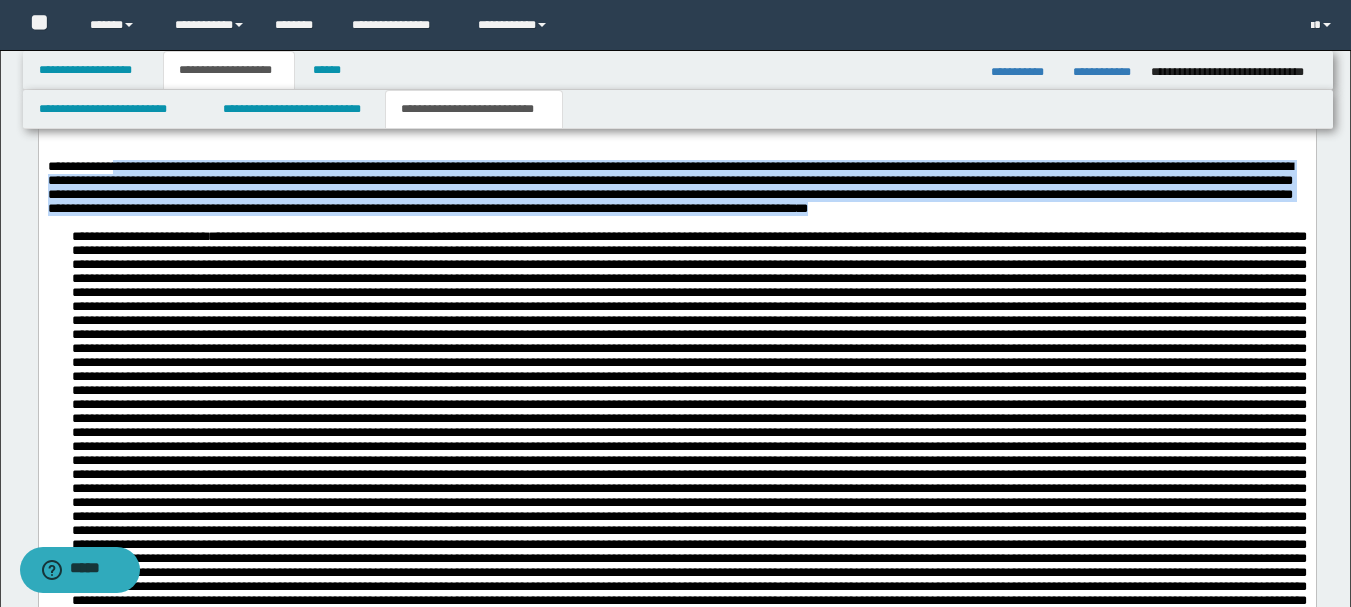 drag, startPoint x: 128, startPoint y: 167, endPoint x: 390, endPoint y: 230, distance: 269.468 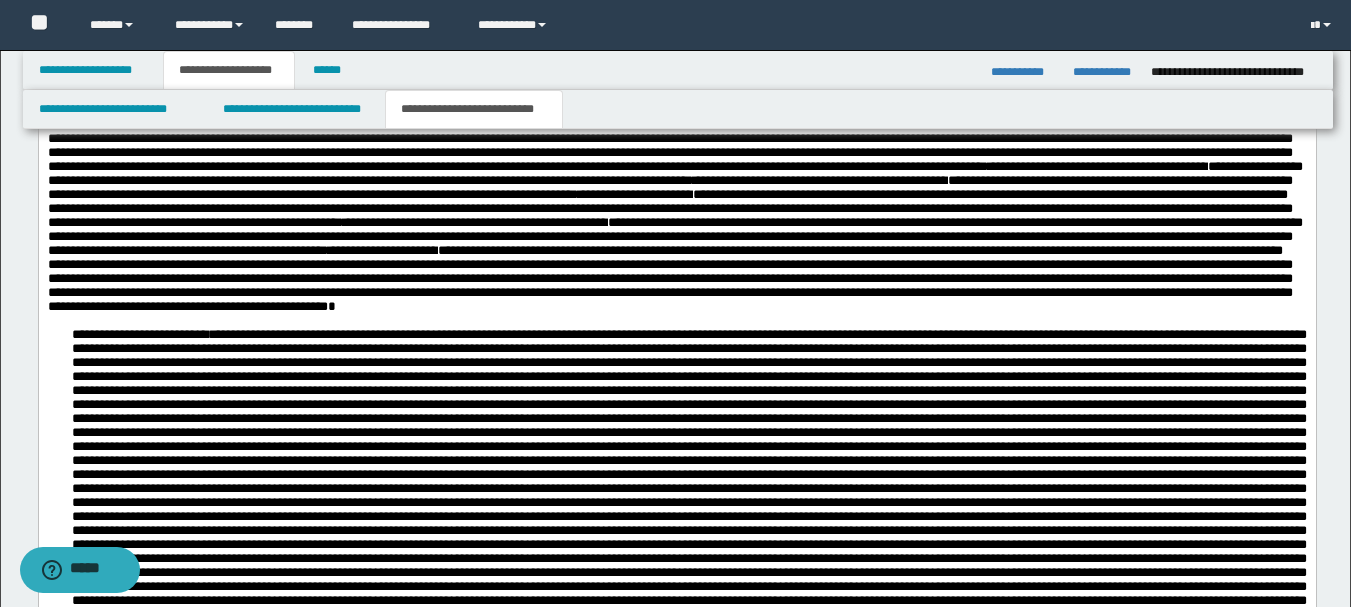 scroll, scrollTop: 900, scrollLeft: 0, axis: vertical 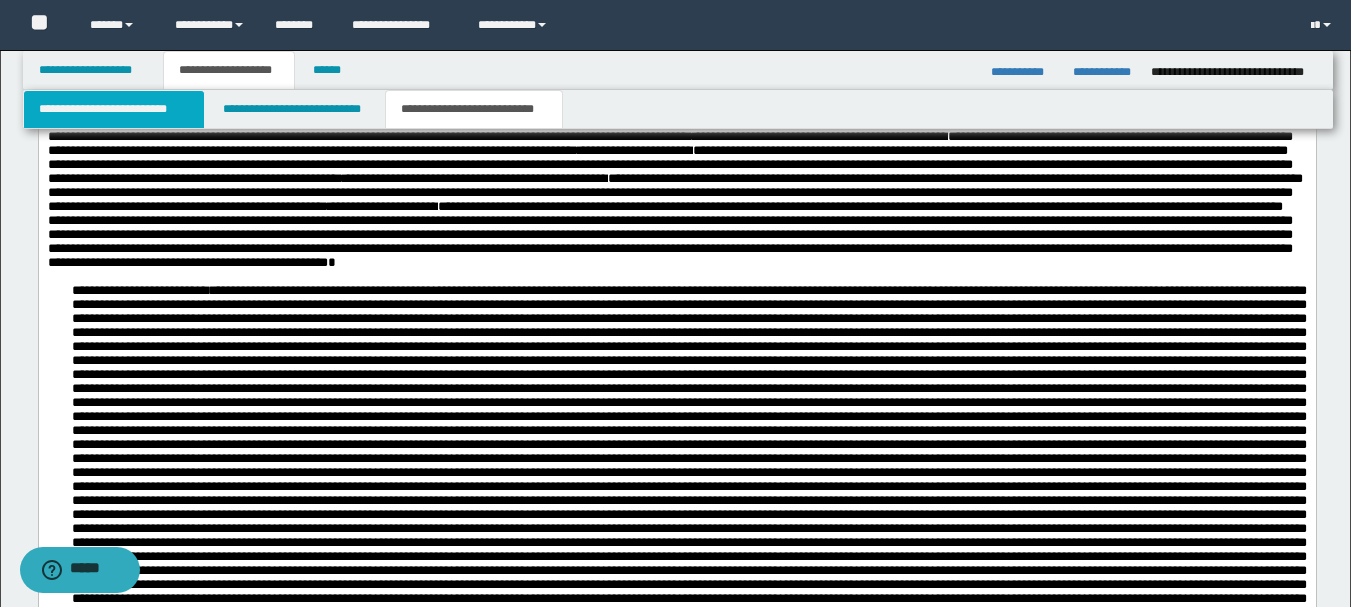 click on "**********" at bounding box center [114, 109] 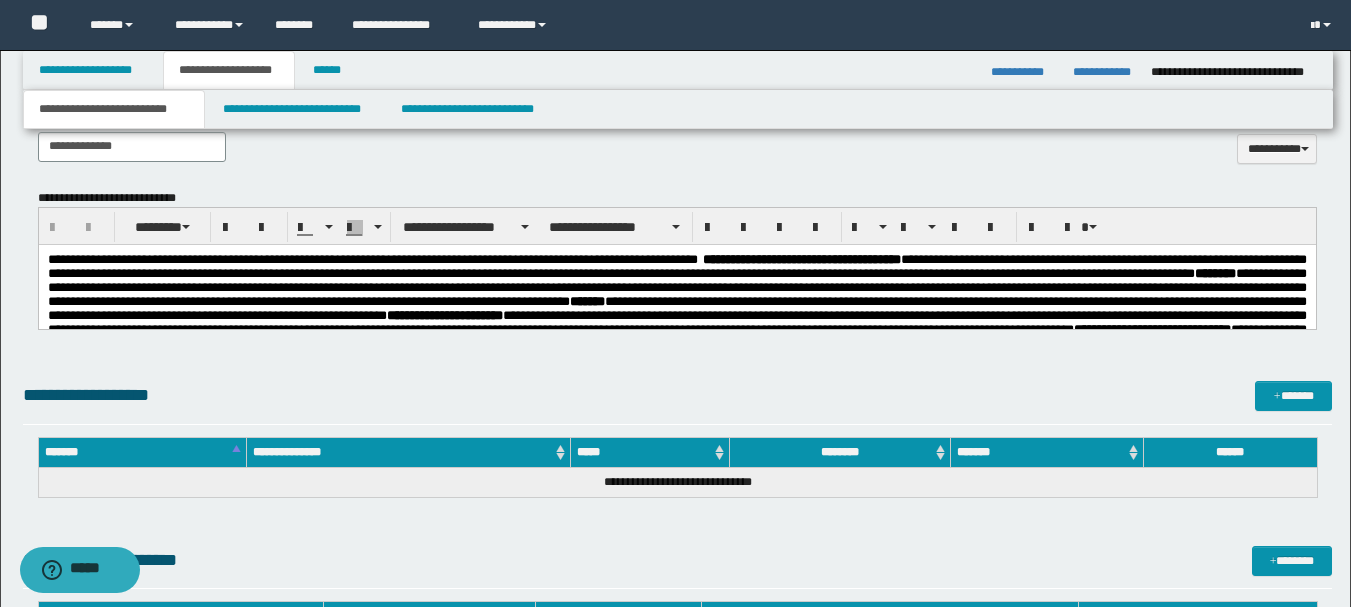 click on "**********" at bounding box center (676, 677) 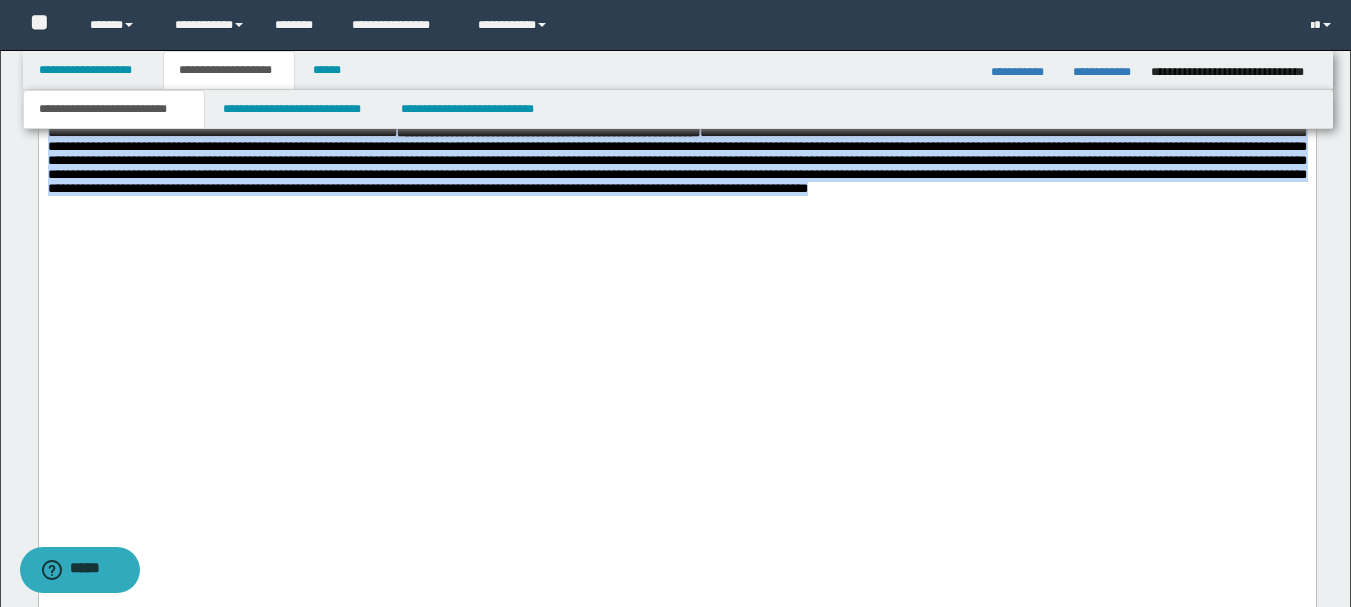 scroll, scrollTop: 1767, scrollLeft: 0, axis: vertical 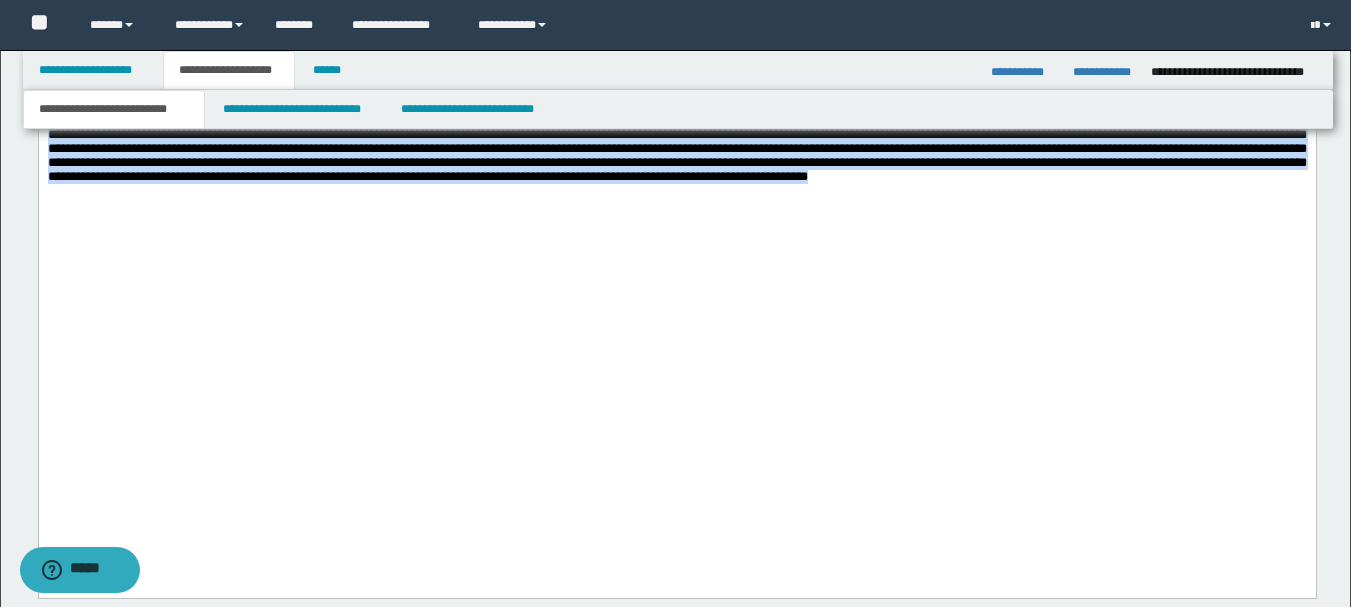 drag, startPoint x: 49, startPoint y: -607, endPoint x: 887, endPoint y: 565, distance: 1440.7734 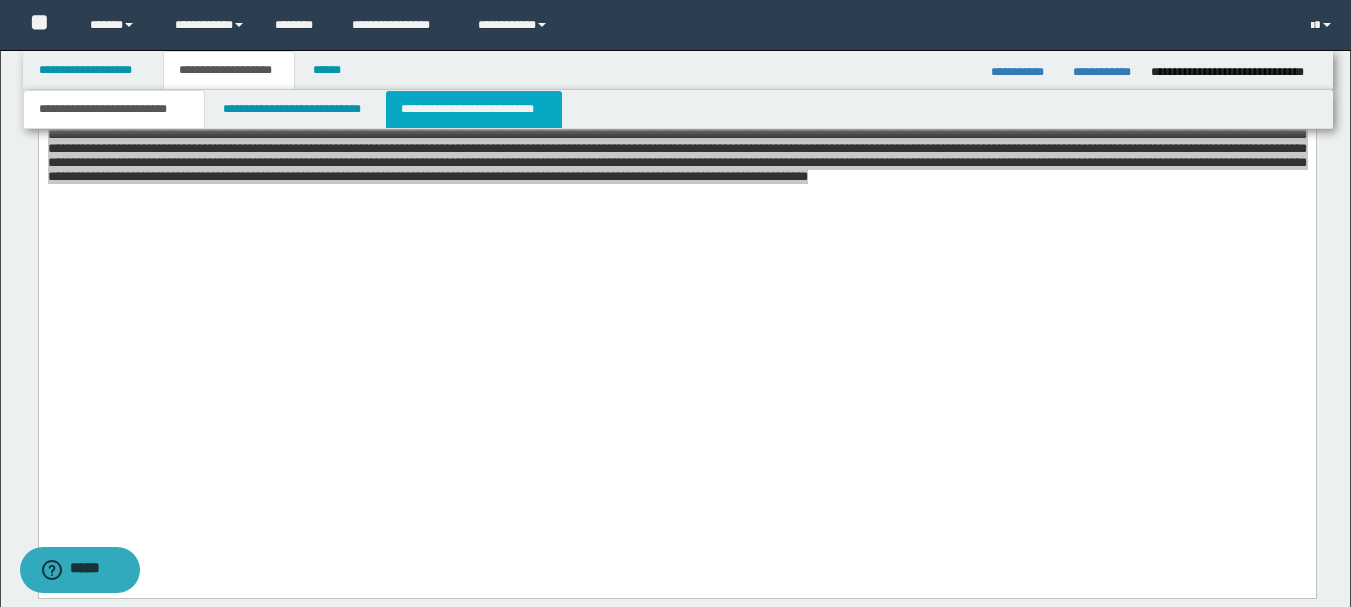 click on "**********" at bounding box center (474, 109) 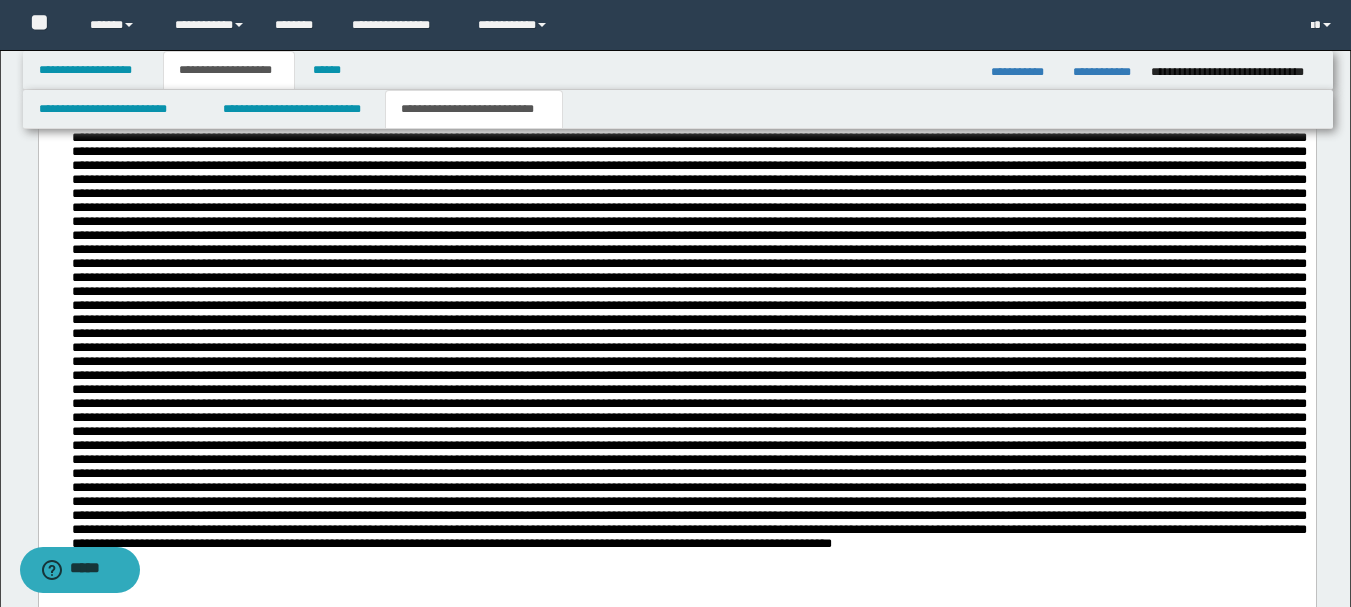 scroll, scrollTop: 1067, scrollLeft: 0, axis: vertical 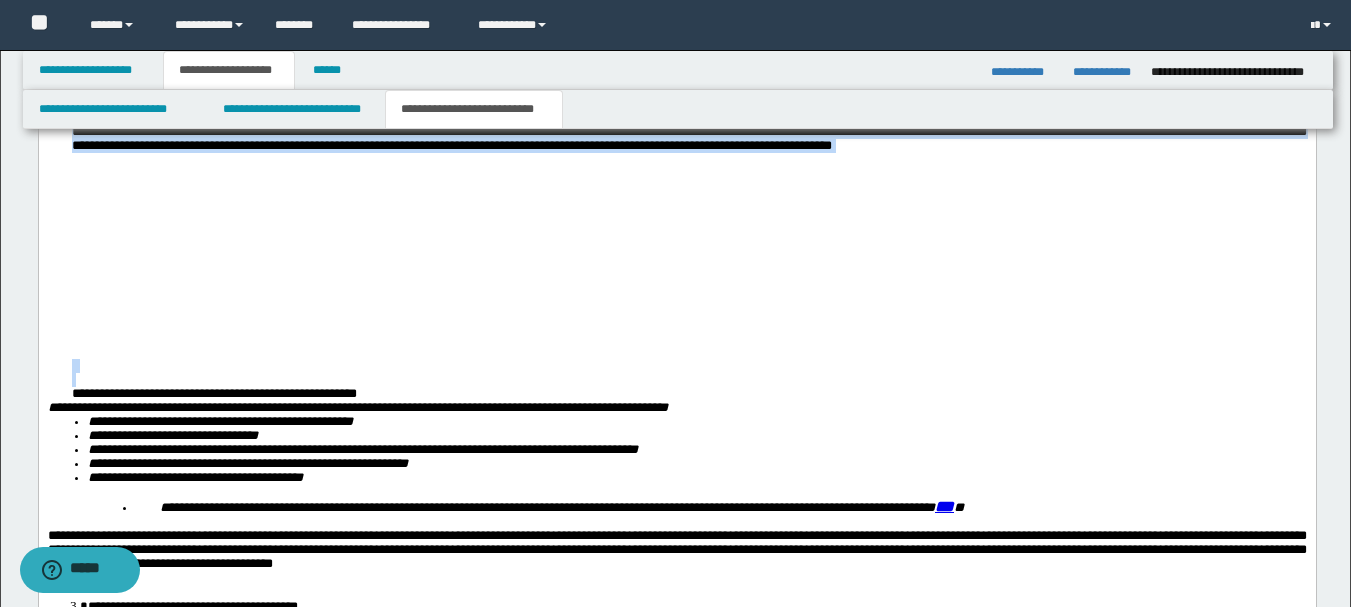 drag, startPoint x: 292, startPoint y: -306, endPoint x: 932, endPoint y: 451, distance: 991.28656 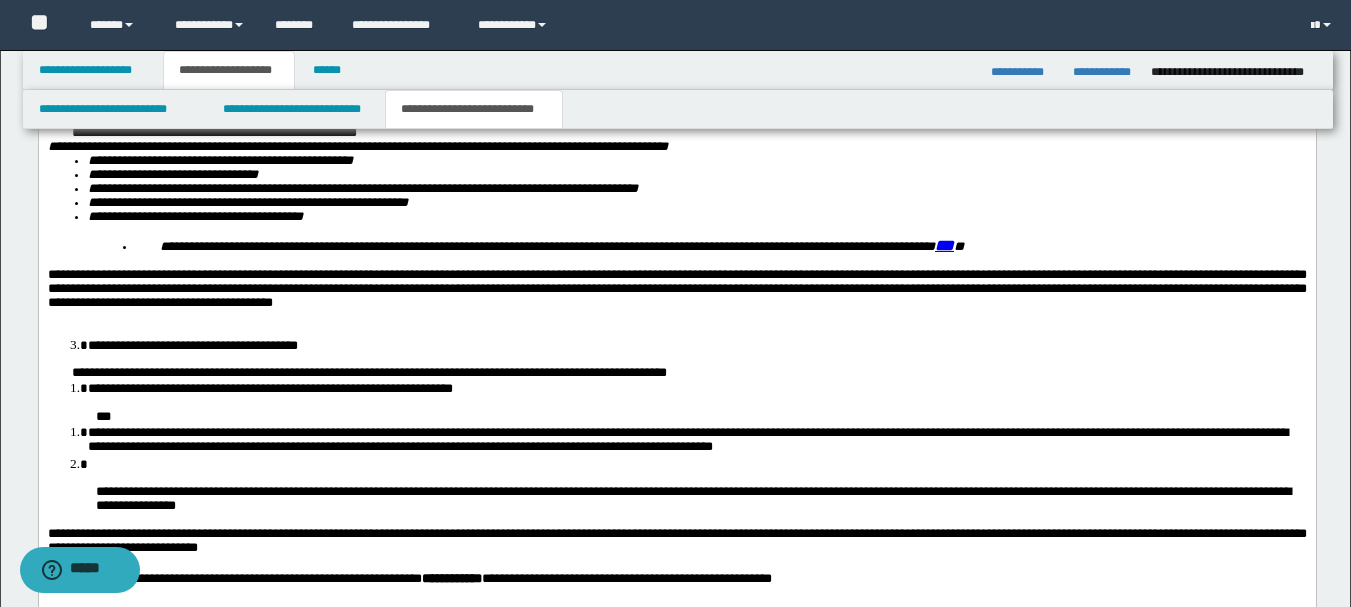 scroll, scrollTop: 2177, scrollLeft: 0, axis: vertical 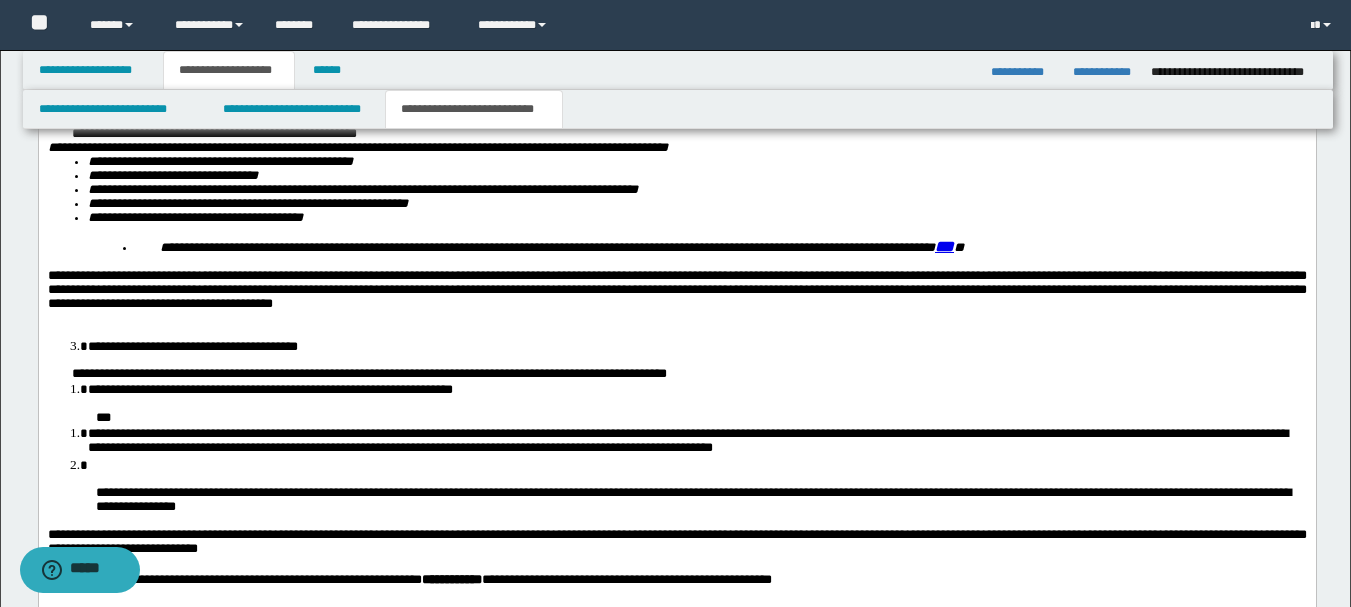 click on "**********" at bounding box center (676, 290) 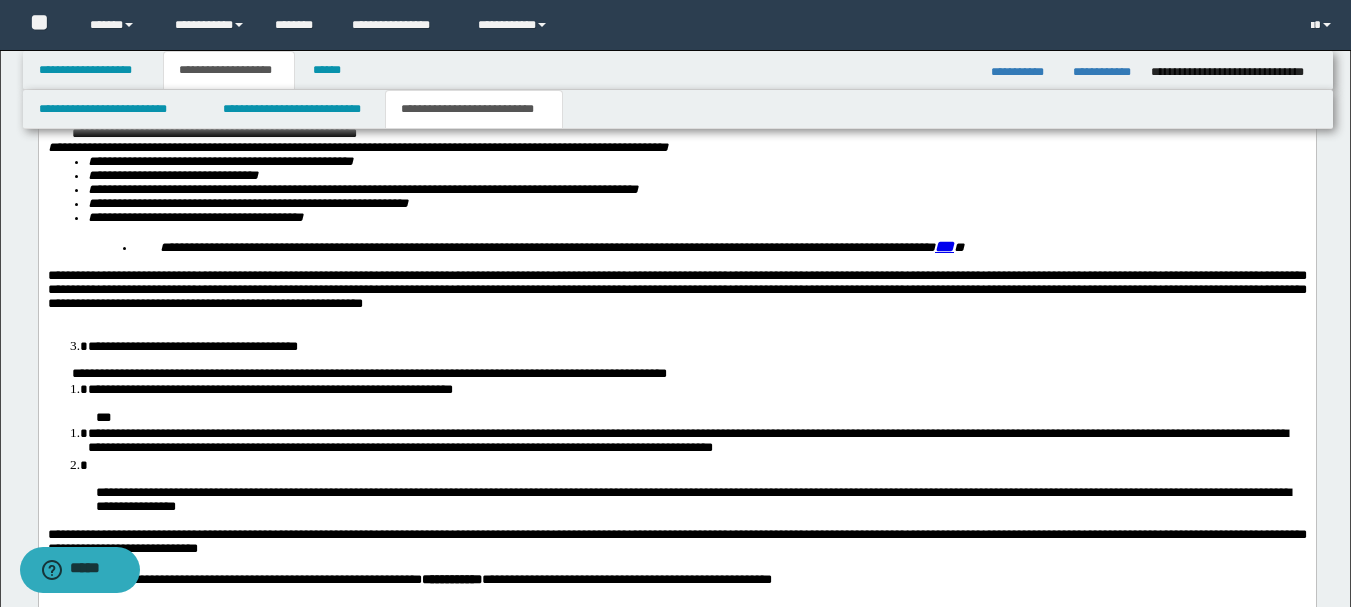 click on "**********" at bounding box center [676, 290] 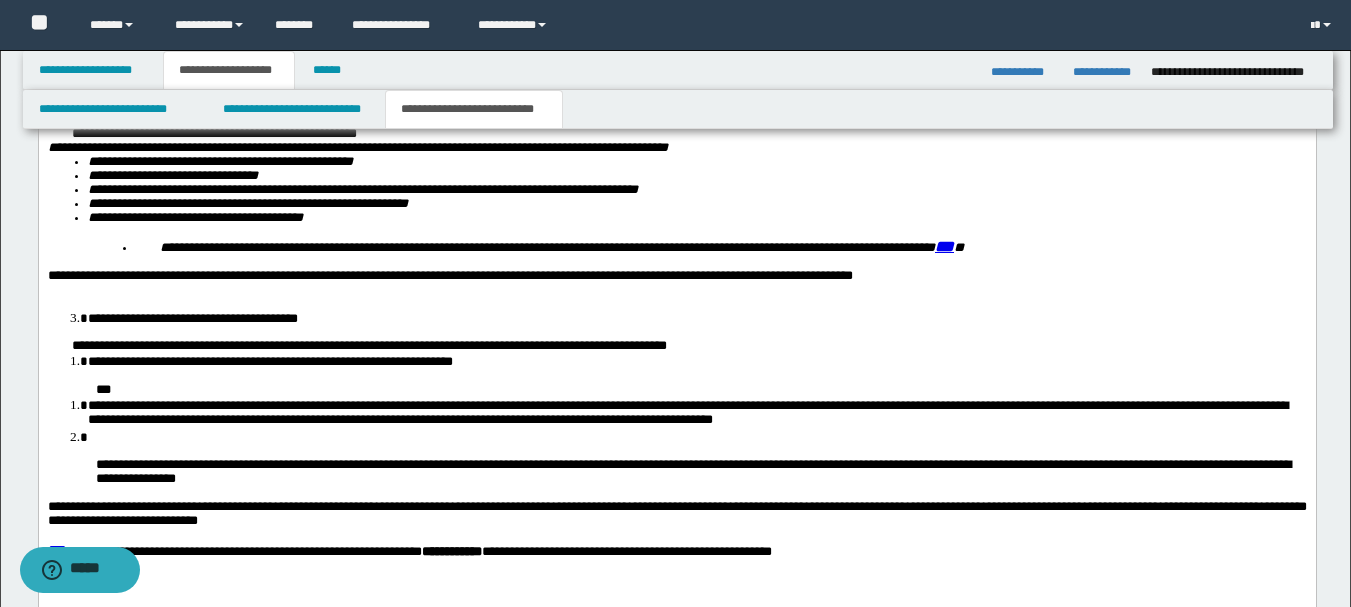 click on "**********" at bounding box center [449, 276] 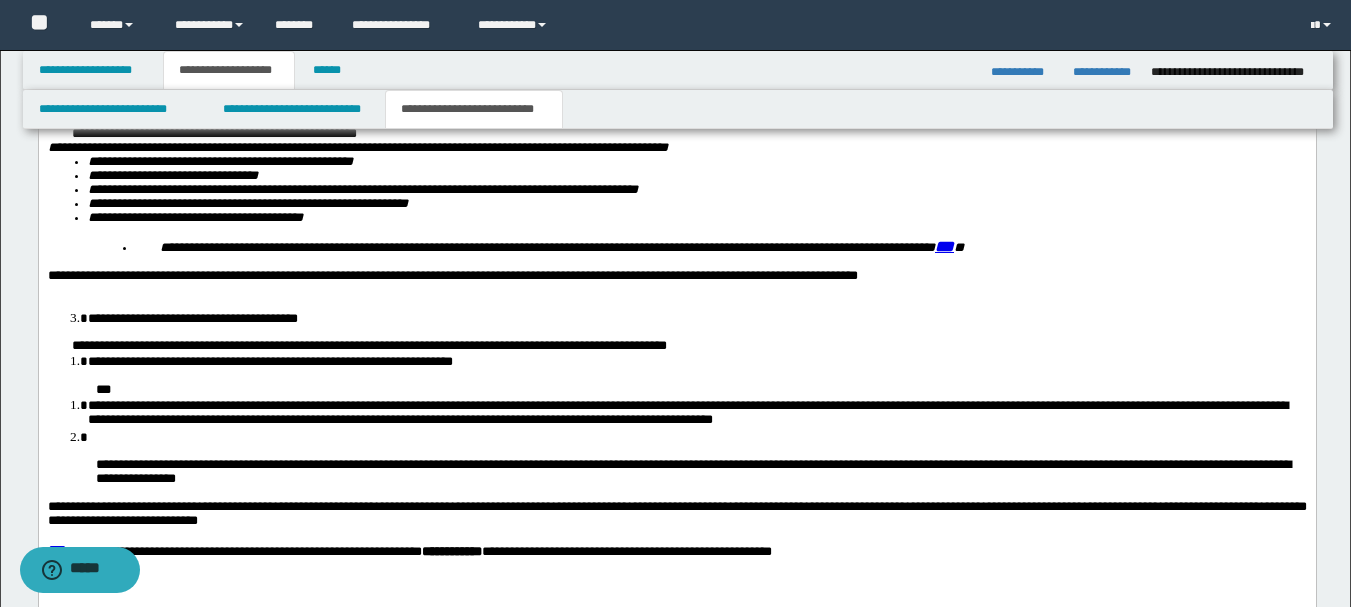 click on "**********" at bounding box center (452, 276) 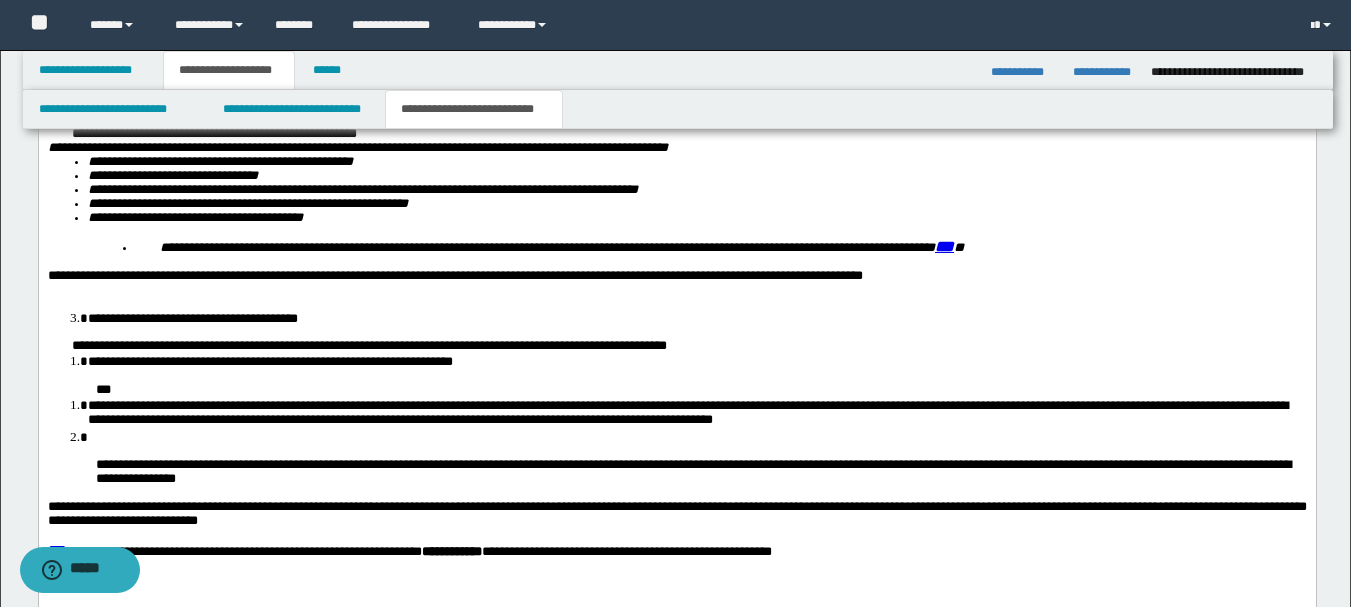 click on "**********" at bounding box center (454, 276) 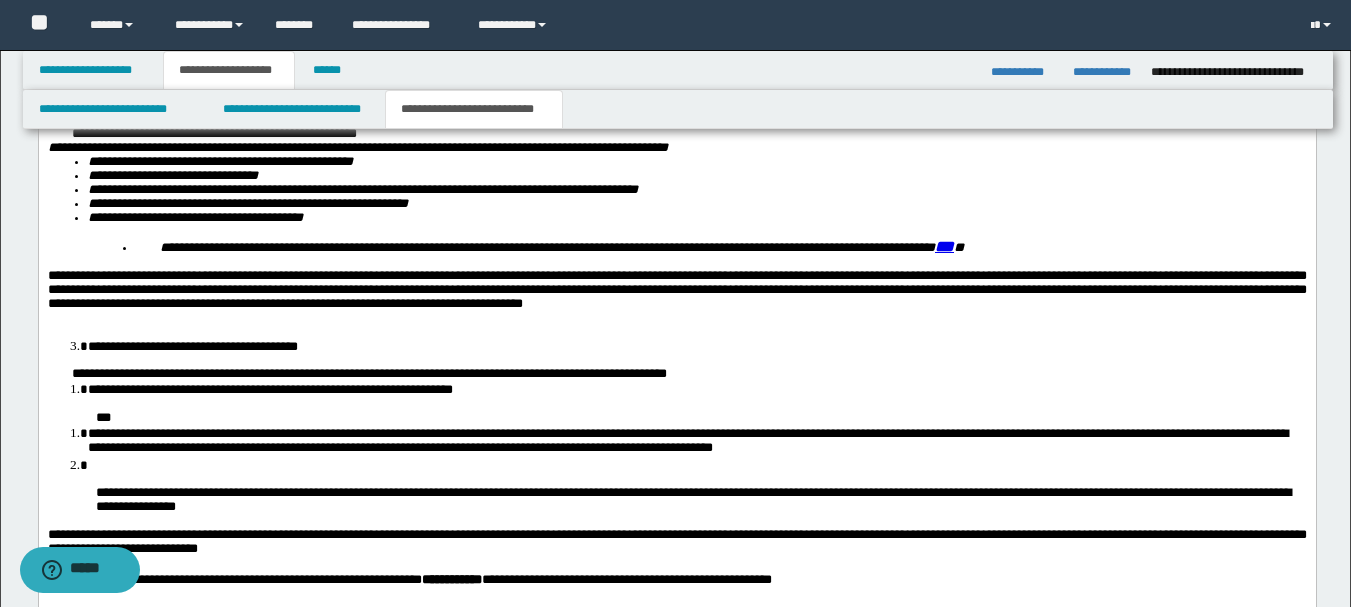 click on "**********" at bounding box center (676, 290) 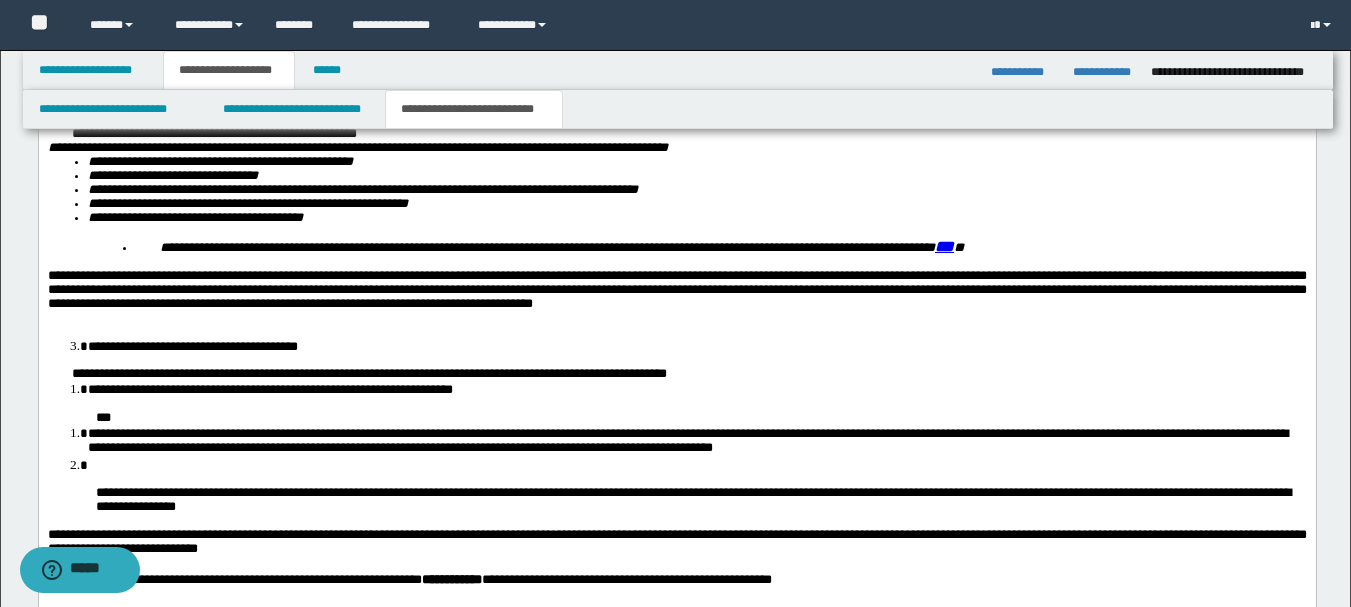 click on "**********" at bounding box center [676, 290] 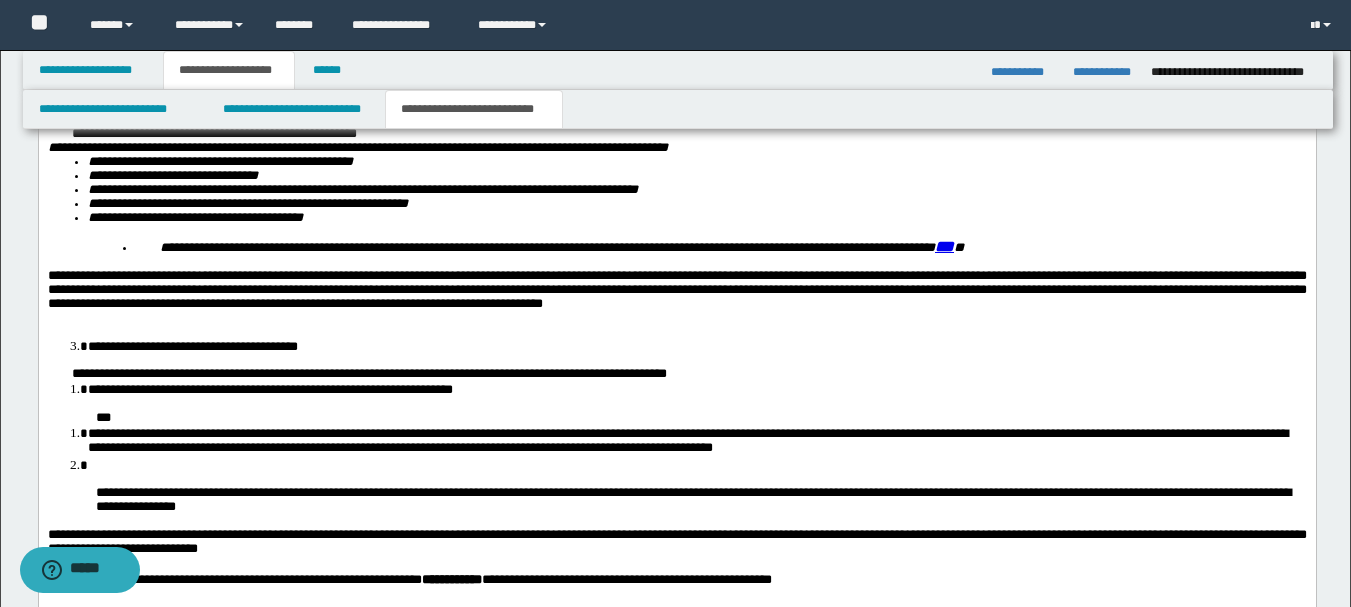 click on "**********" at bounding box center [676, 290] 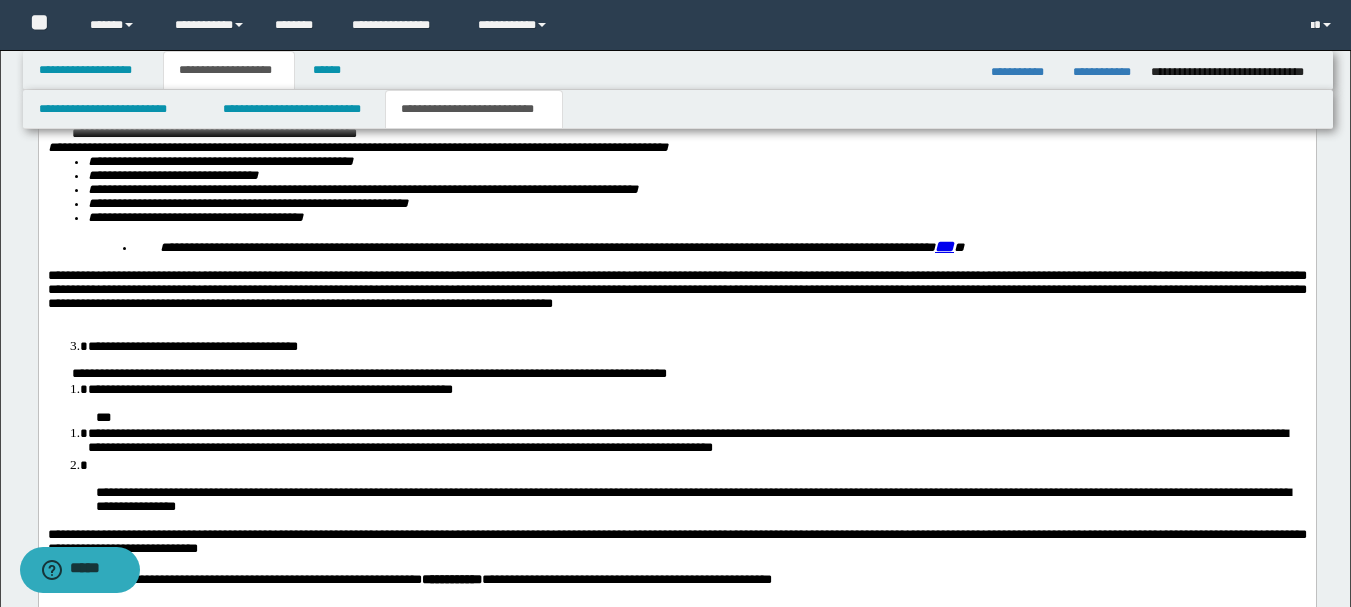click on "**********" at bounding box center (676, 290) 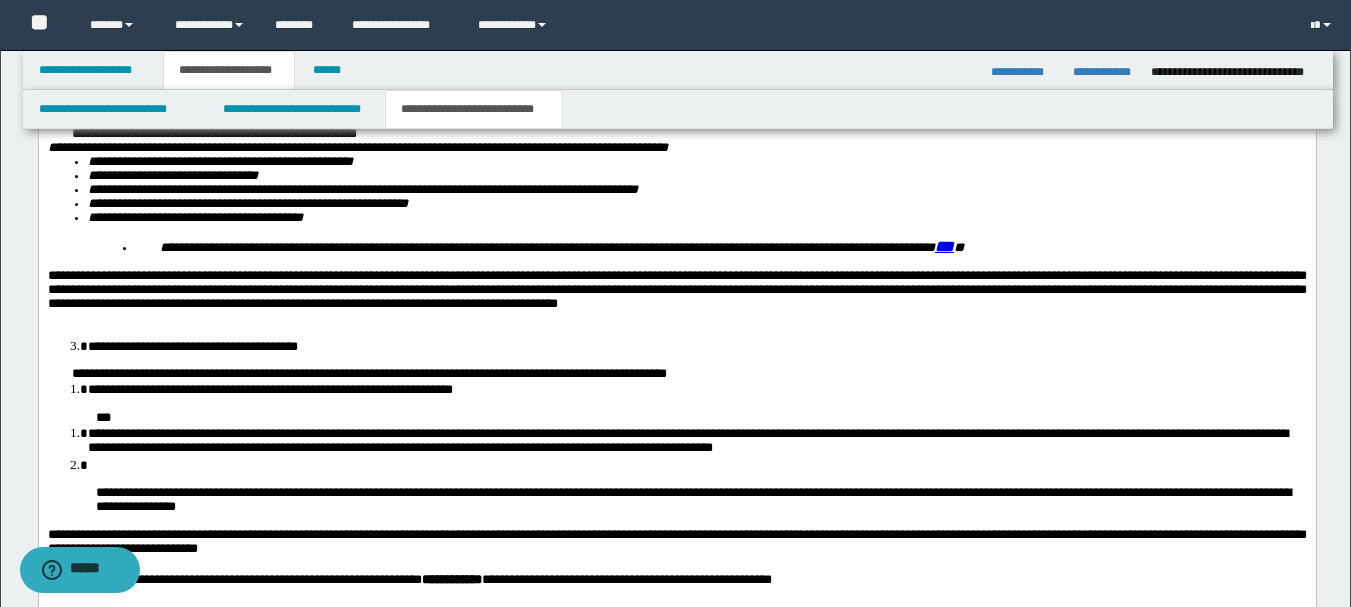click on "**********" at bounding box center (676, 290) 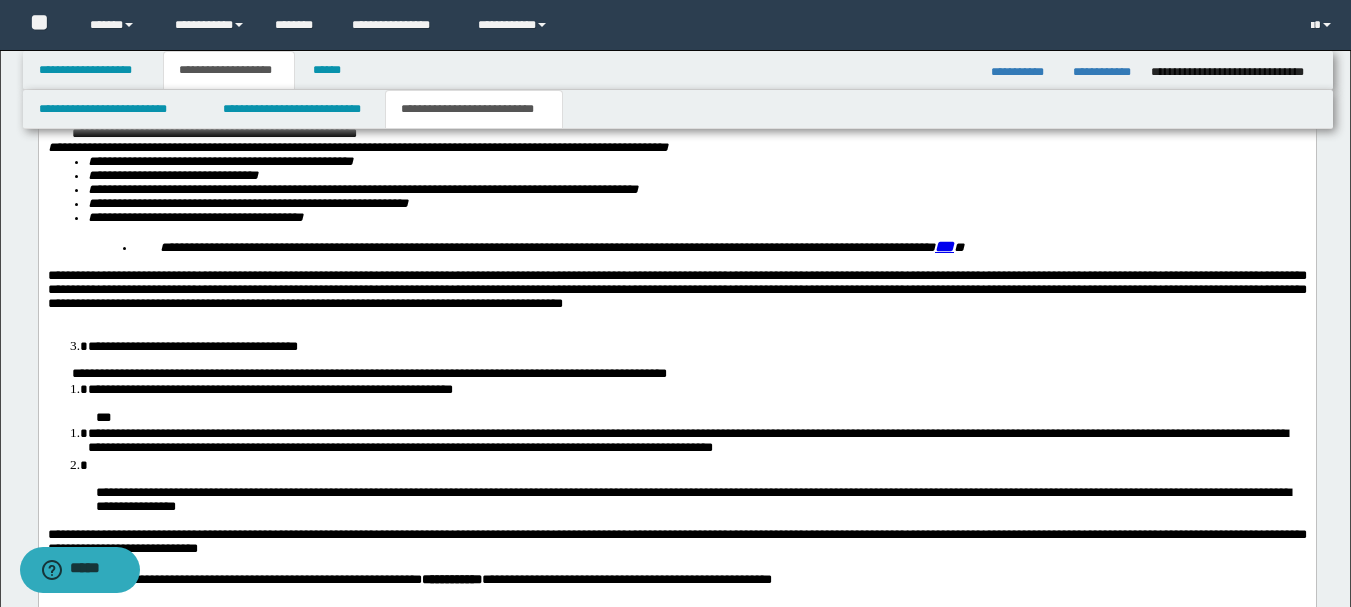 click on "**********" at bounding box center [676, 290] 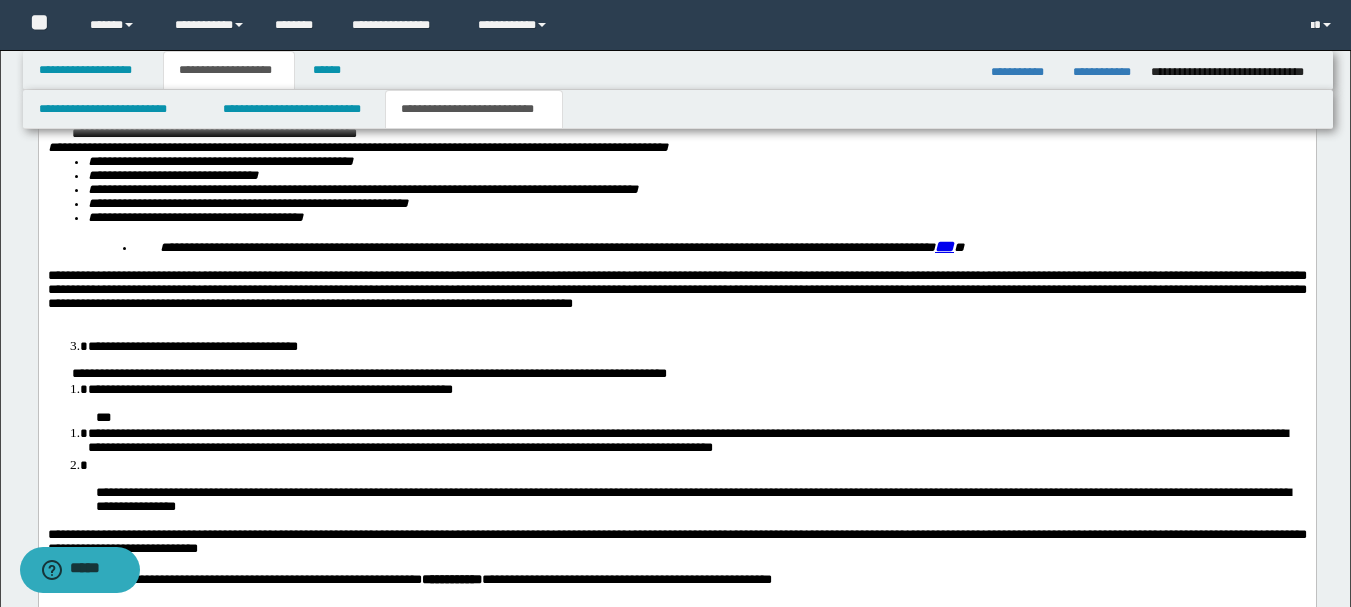 click on "**********" at bounding box center [676, 290] 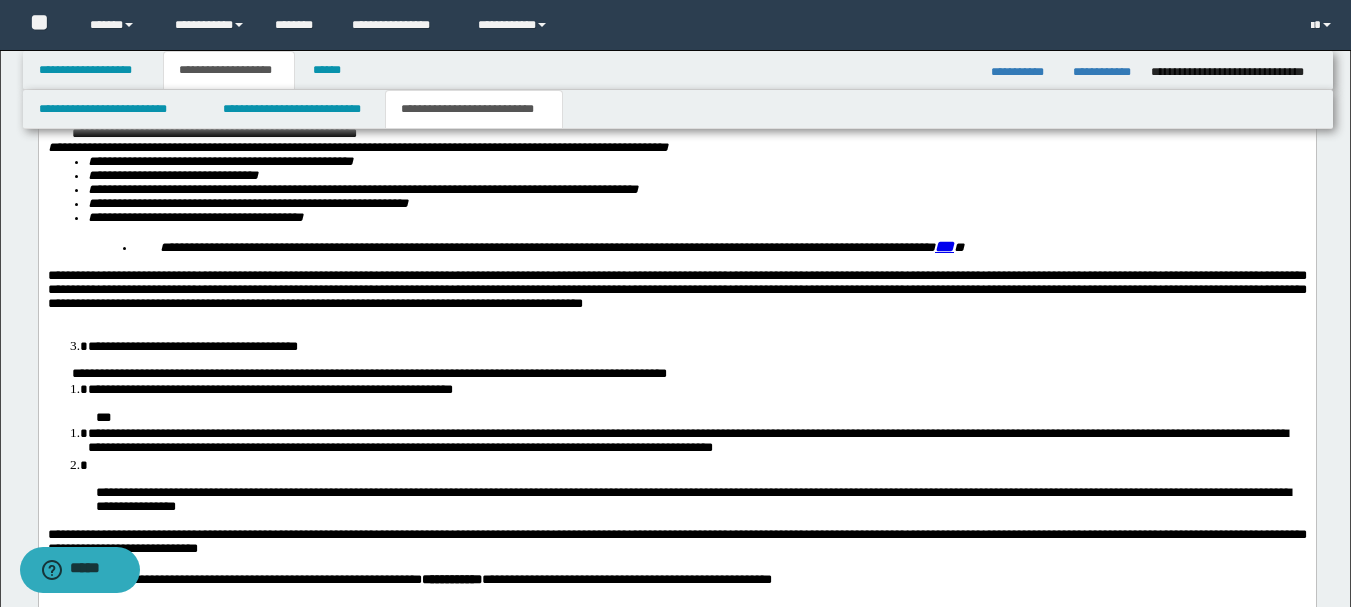 click on "**********" at bounding box center [676, 290] 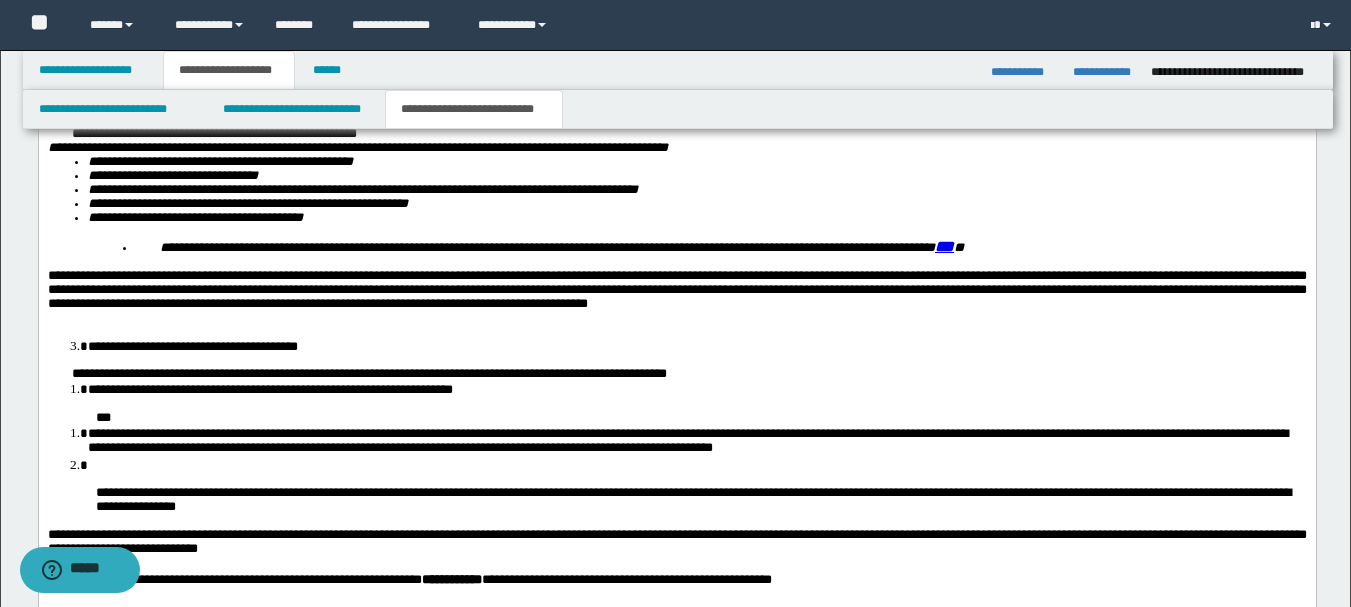 click on "**********" at bounding box center [676, 290] 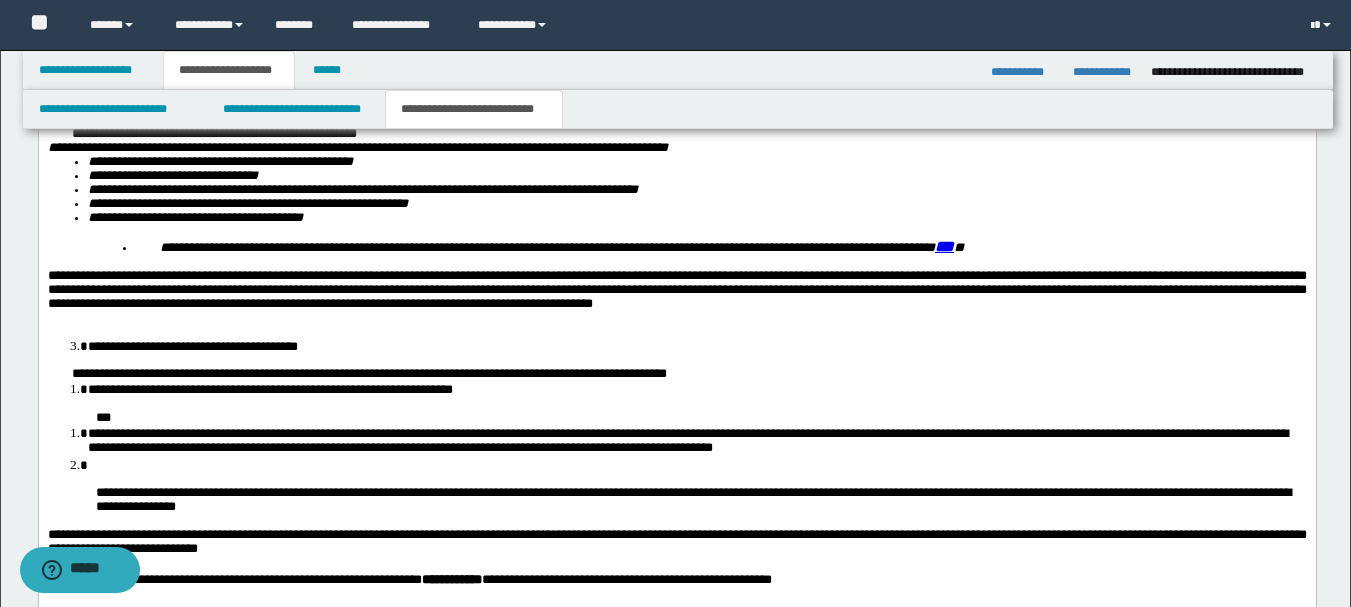 click on "**********" at bounding box center (676, 290) 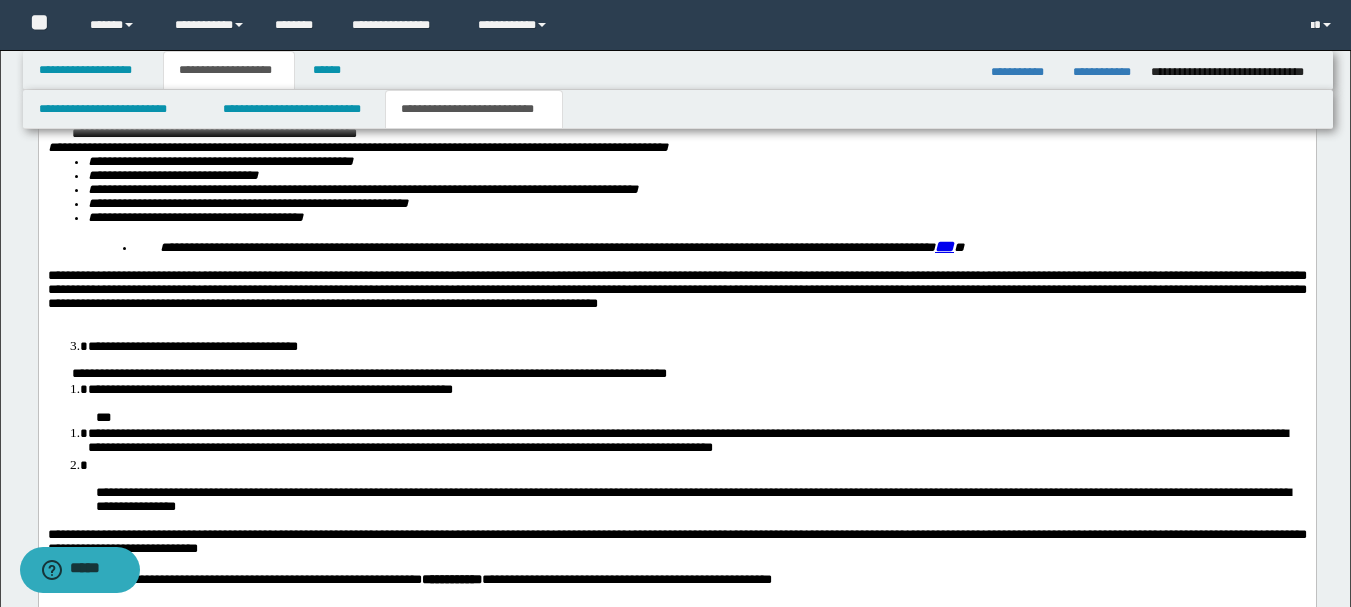click on "**********" at bounding box center [676, 290] 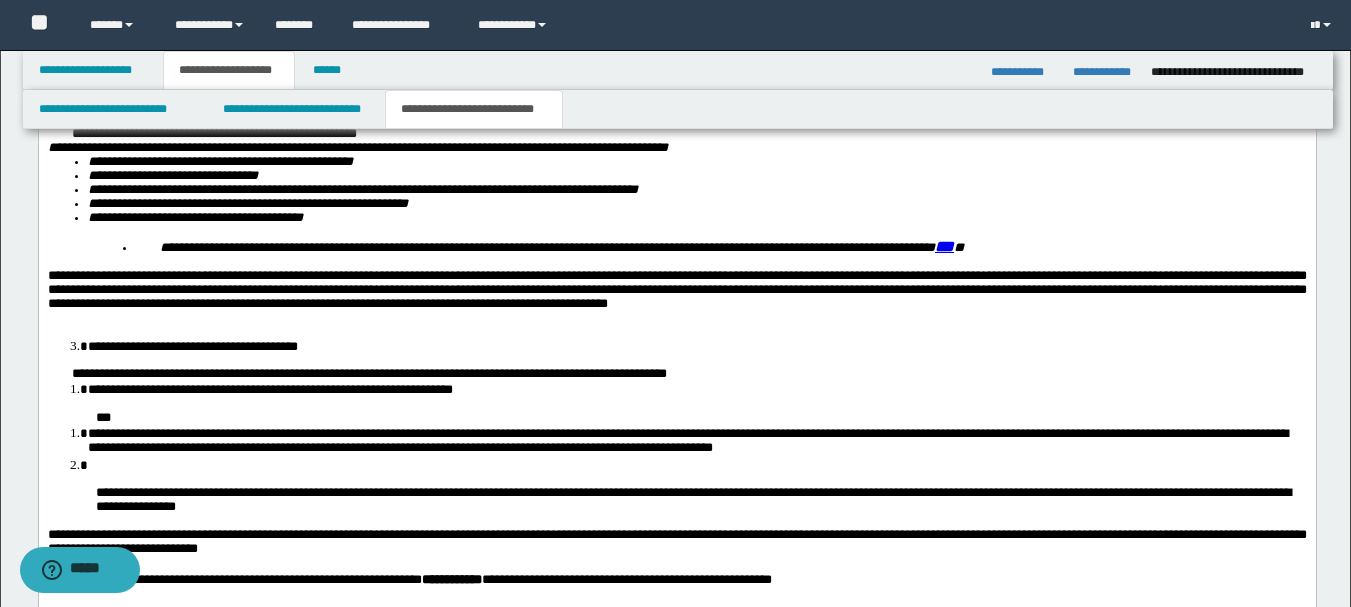 click on "**********" at bounding box center (676, 290) 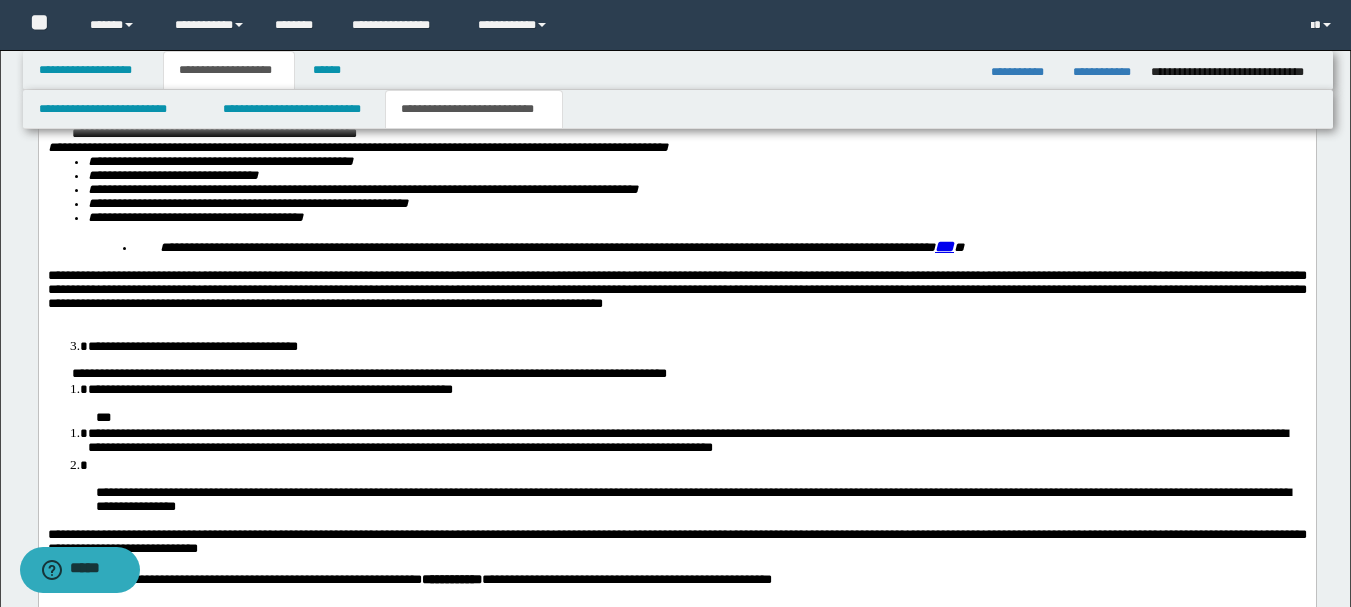 click on "**********" at bounding box center [676, 290] 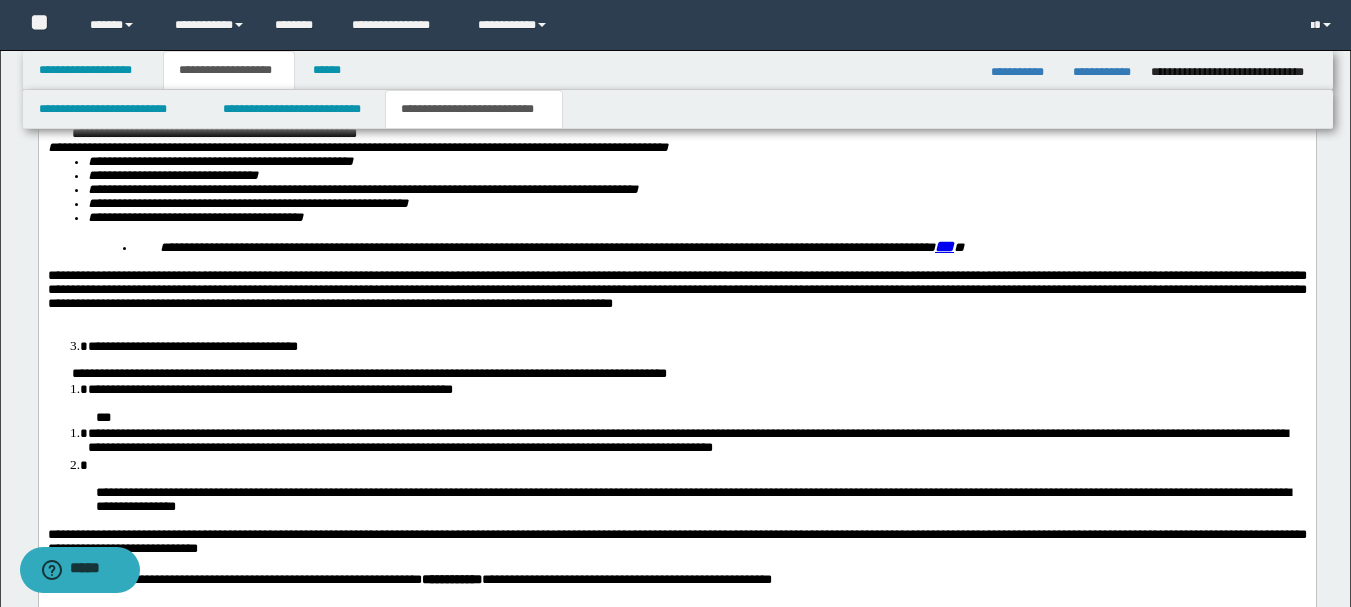 click on "**********" at bounding box center (676, 290) 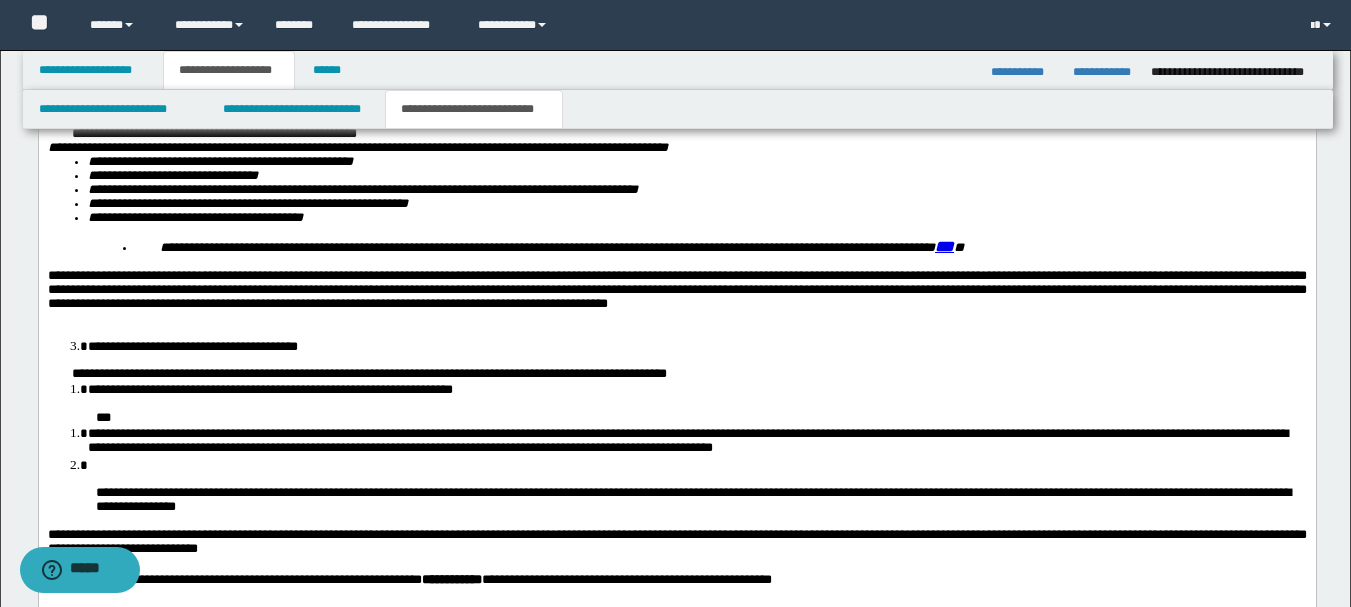 click on "**********" at bounding box center (676, 290) 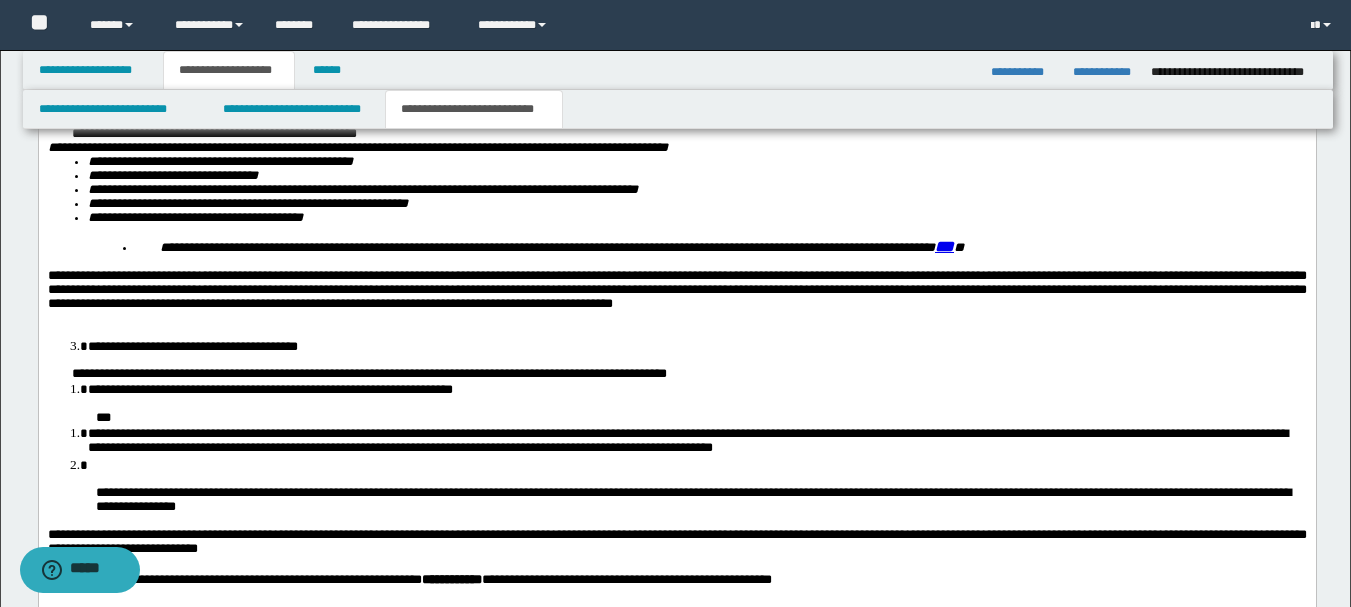 click on "**********" at bounding box center [676, 290] 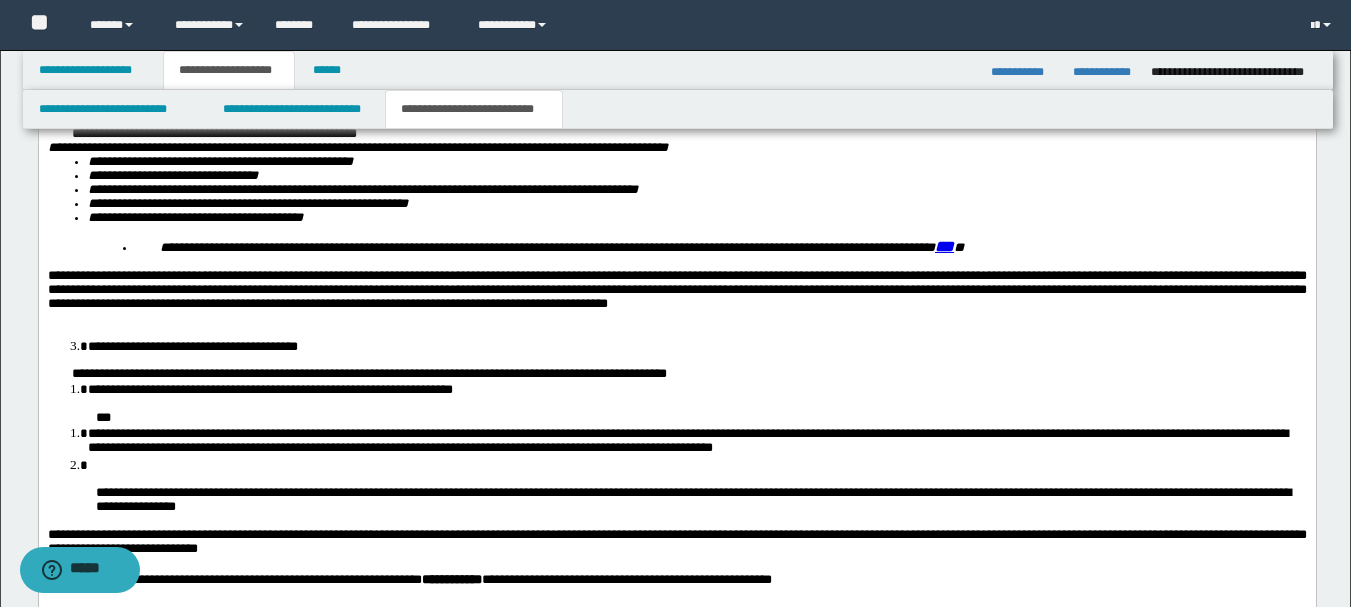 click on "**********" at bounding box center (676, 290) 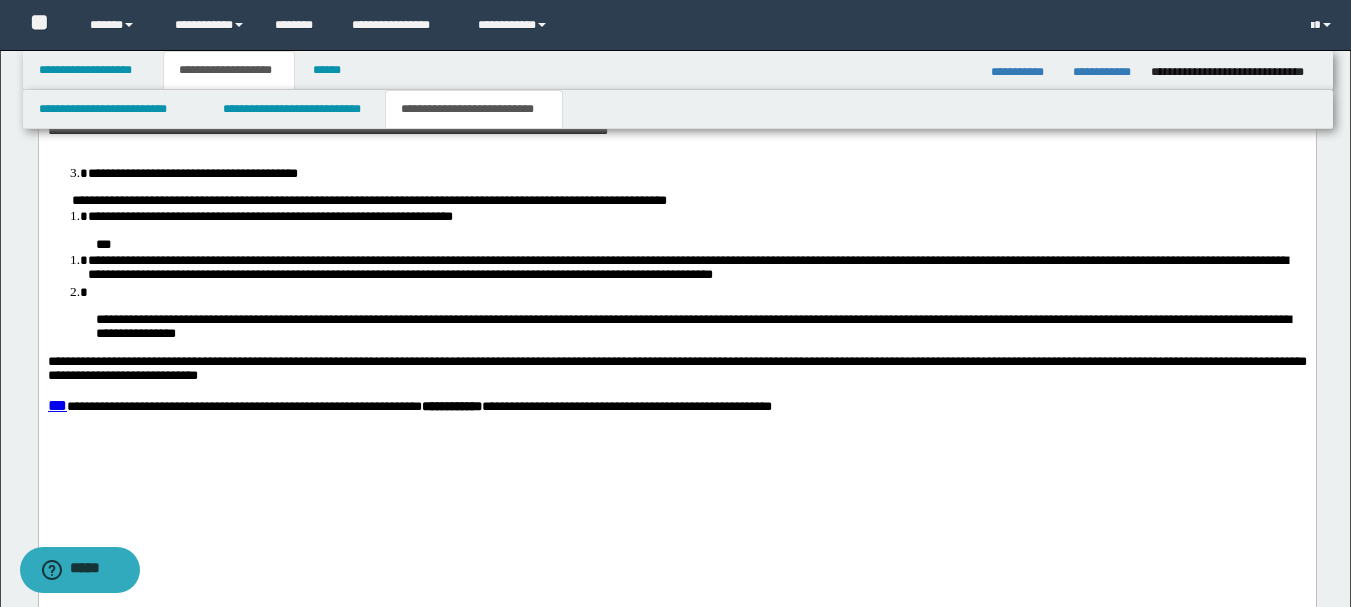 scroll, scrollTop: 2377, scrollLeft: 0, axis: vertical 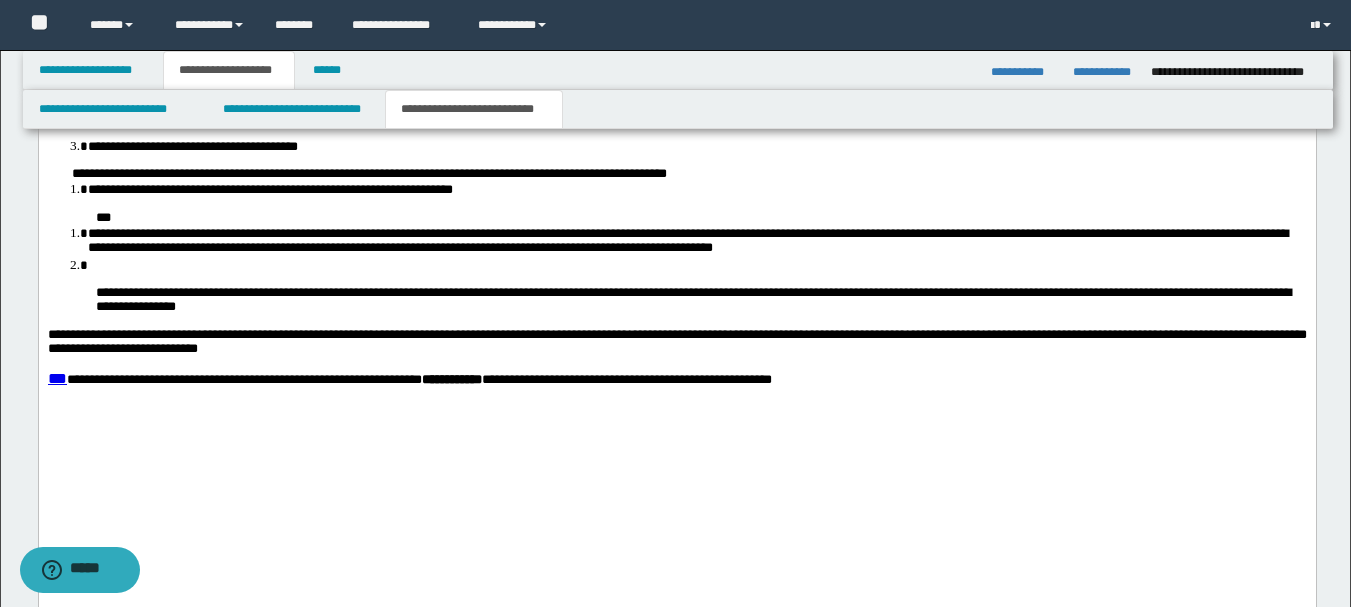 click on "**********" at bounding box center (368, 174) 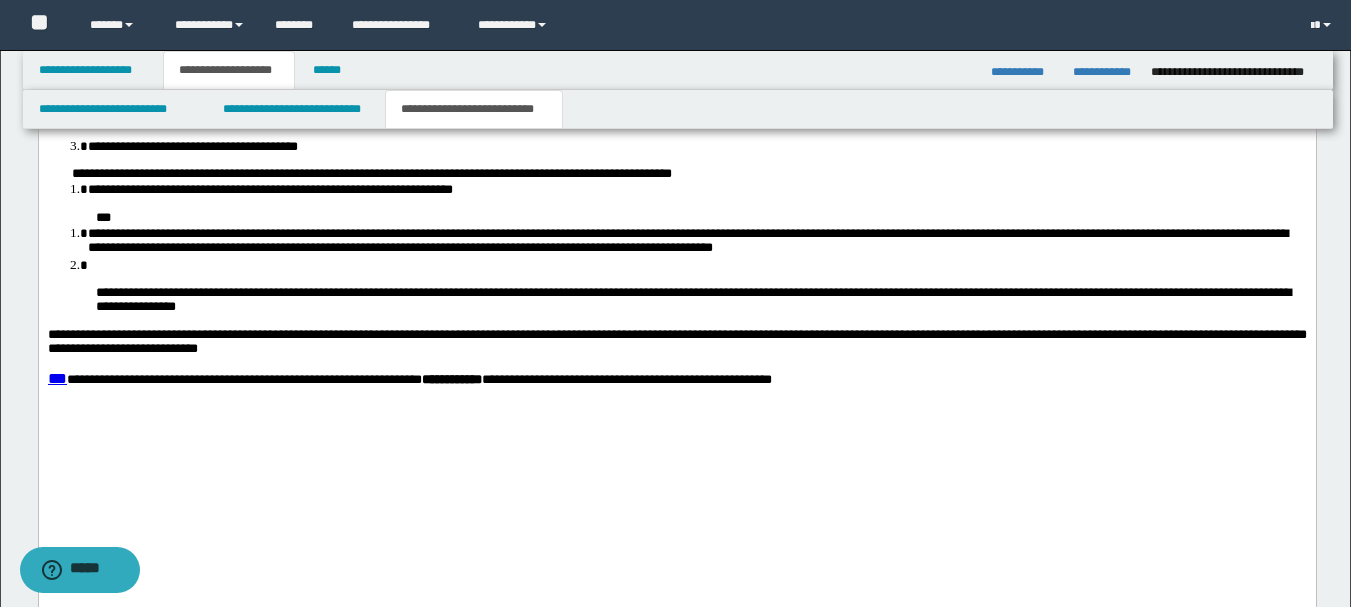 click on "**********" at bounding box center (371, 174) 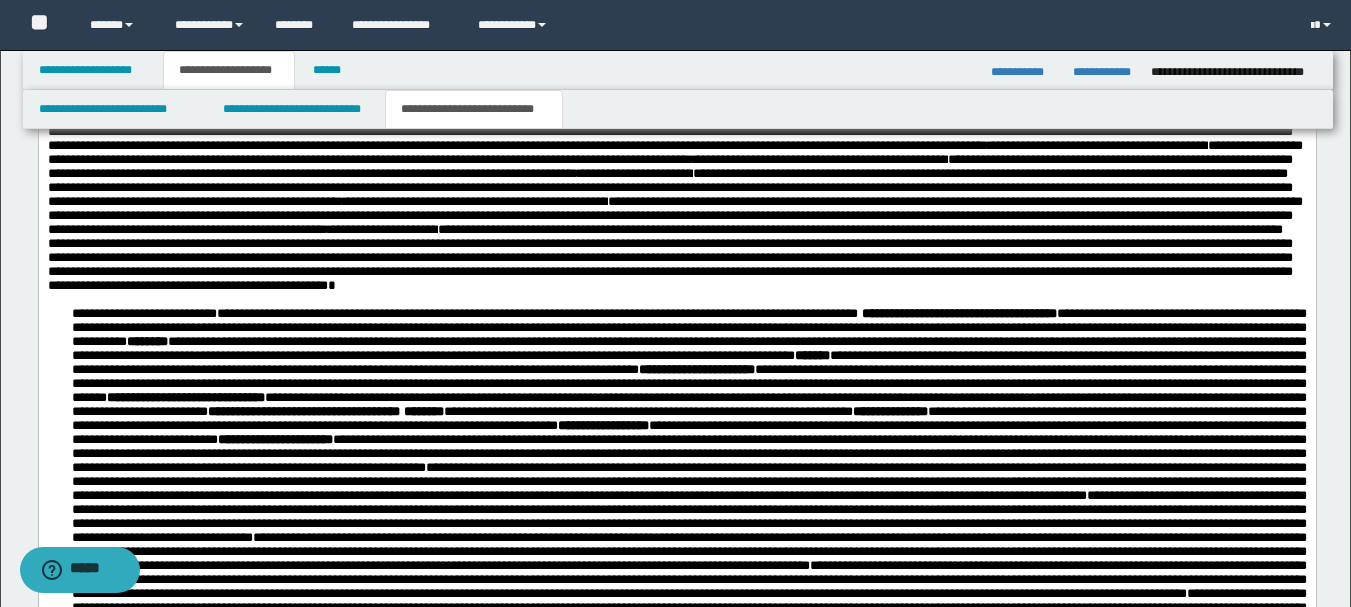 scroll, scrollTop: 777, scrollLeft: 0, axis: vertical 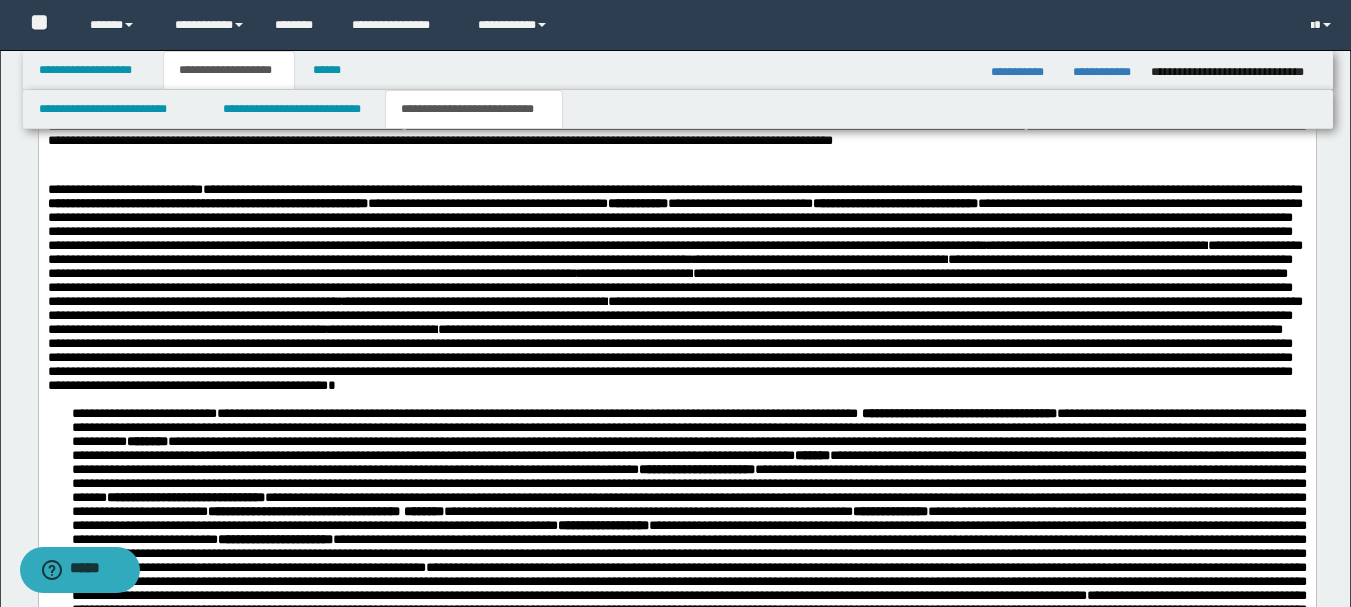 click on "**********" at bounding box center (207, 203) 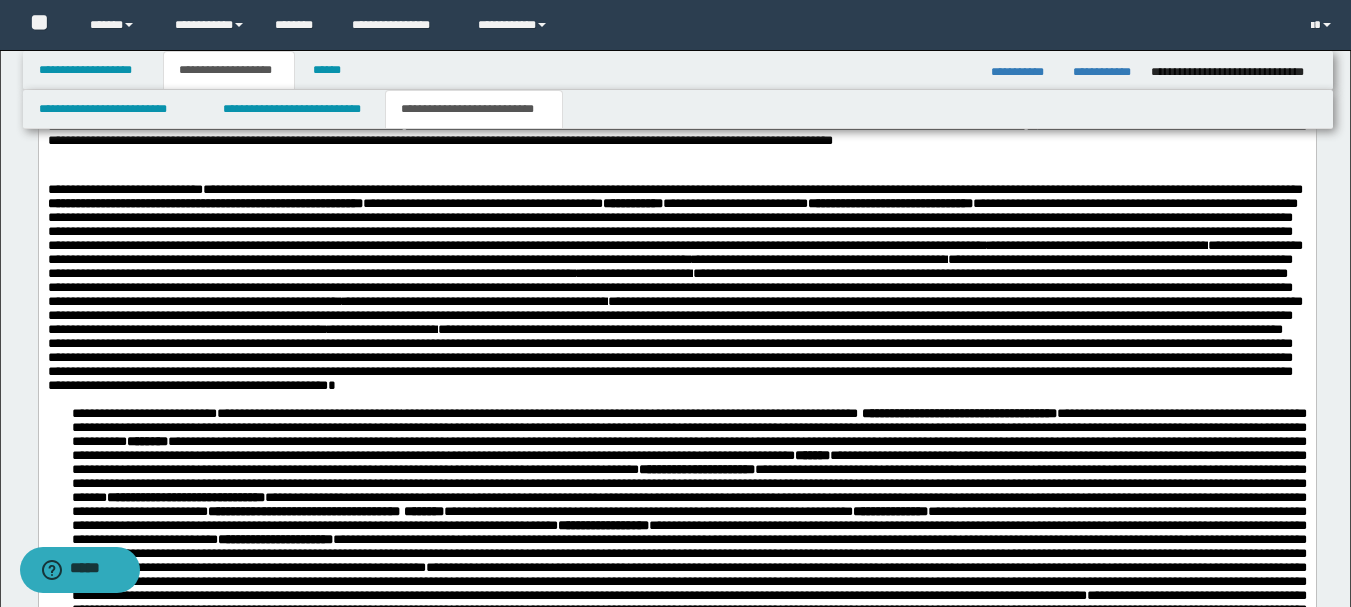 click on "**********" at bounding box center (204, 203) 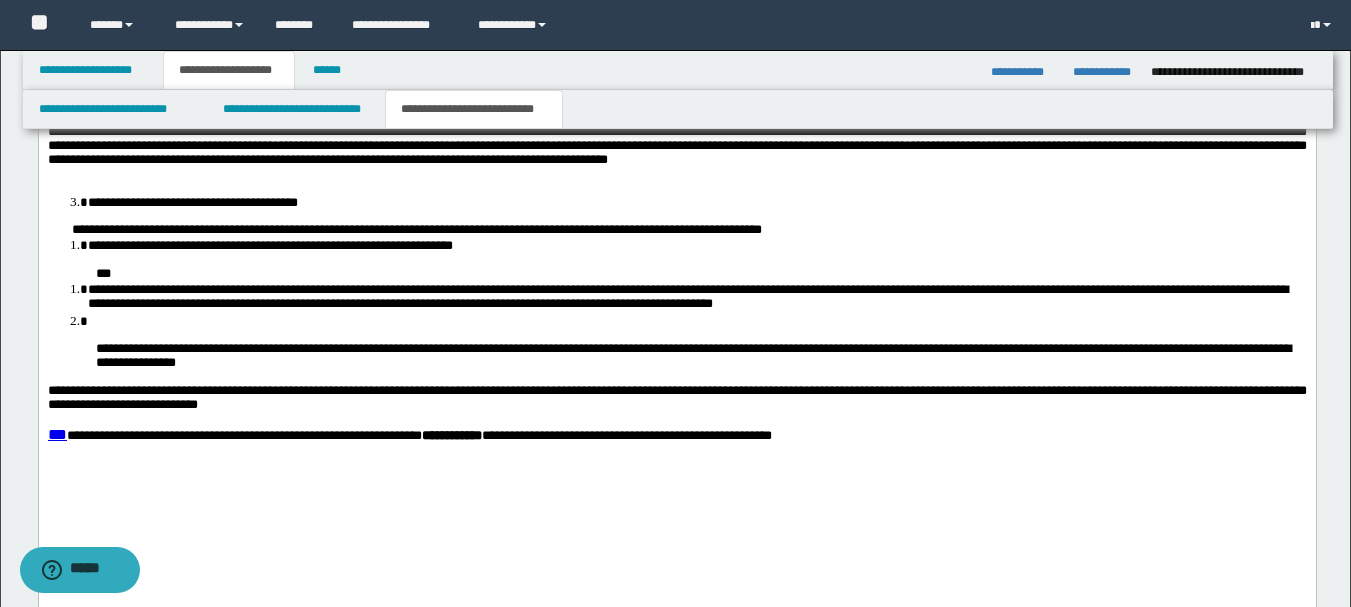 scroll, scrollTop: 2377, scrollLeft: 0, axis: vertical 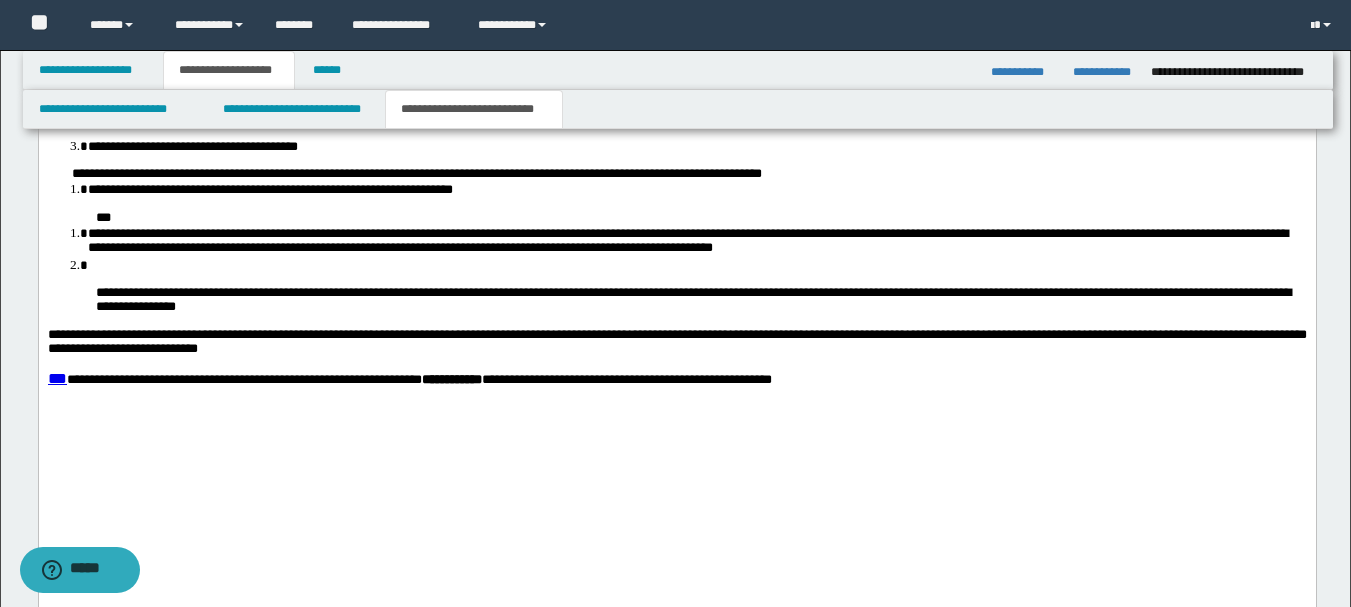 click on "**********" at bounding box center (416, 174) 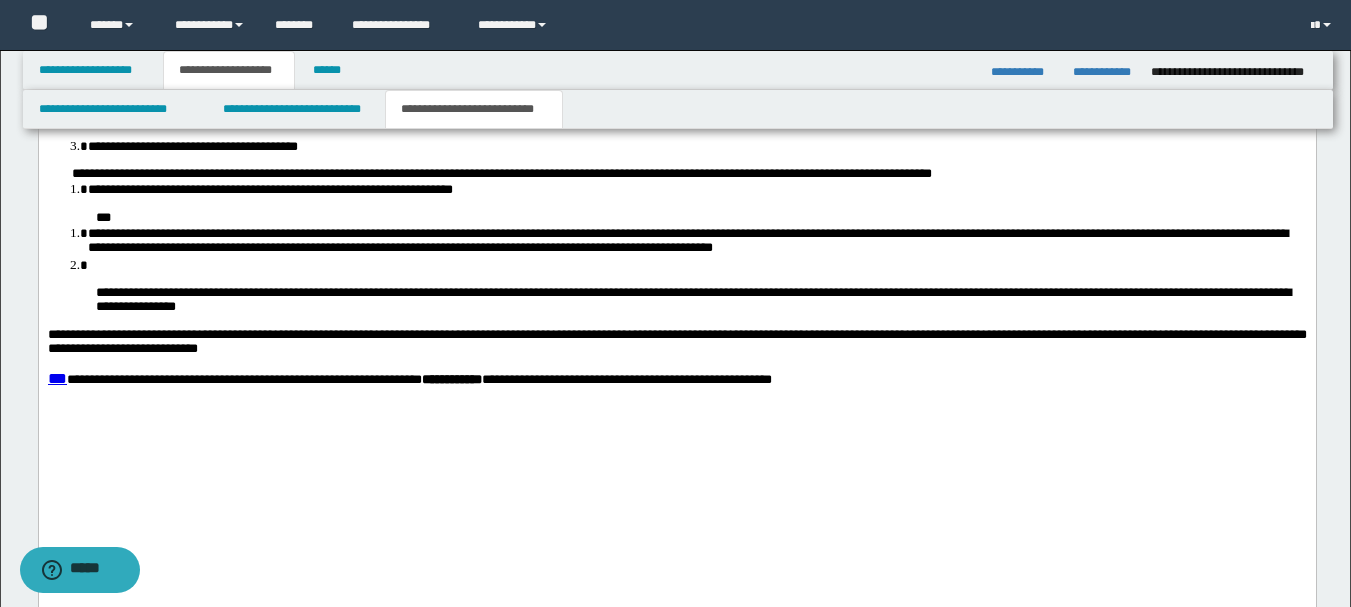 click on "**********" at bounding box center [501, 174] 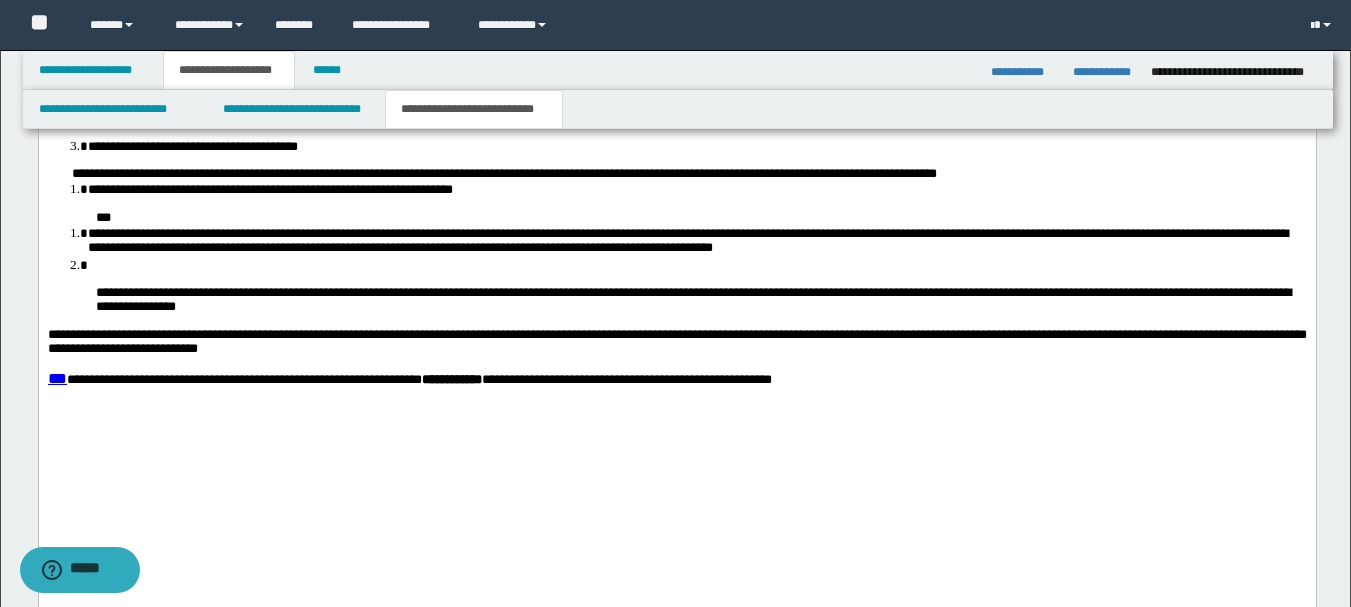 click on "**********" at bounding box center [503, 174] 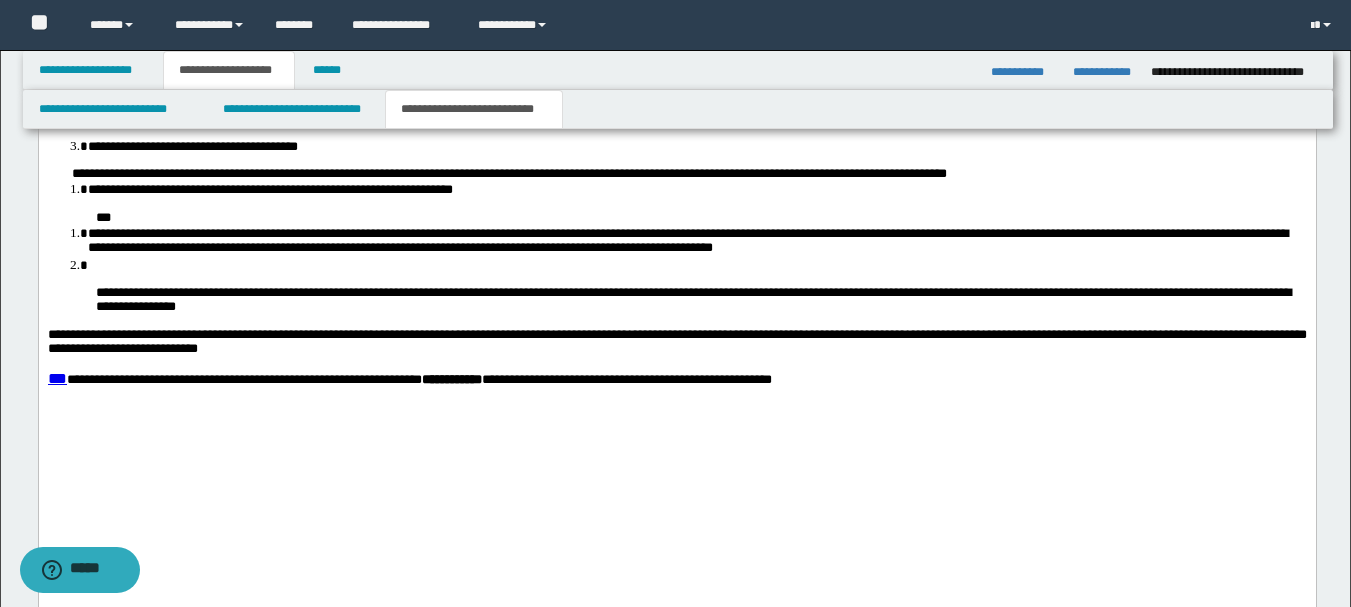 click on "**********" at bounding box center [688, 175] 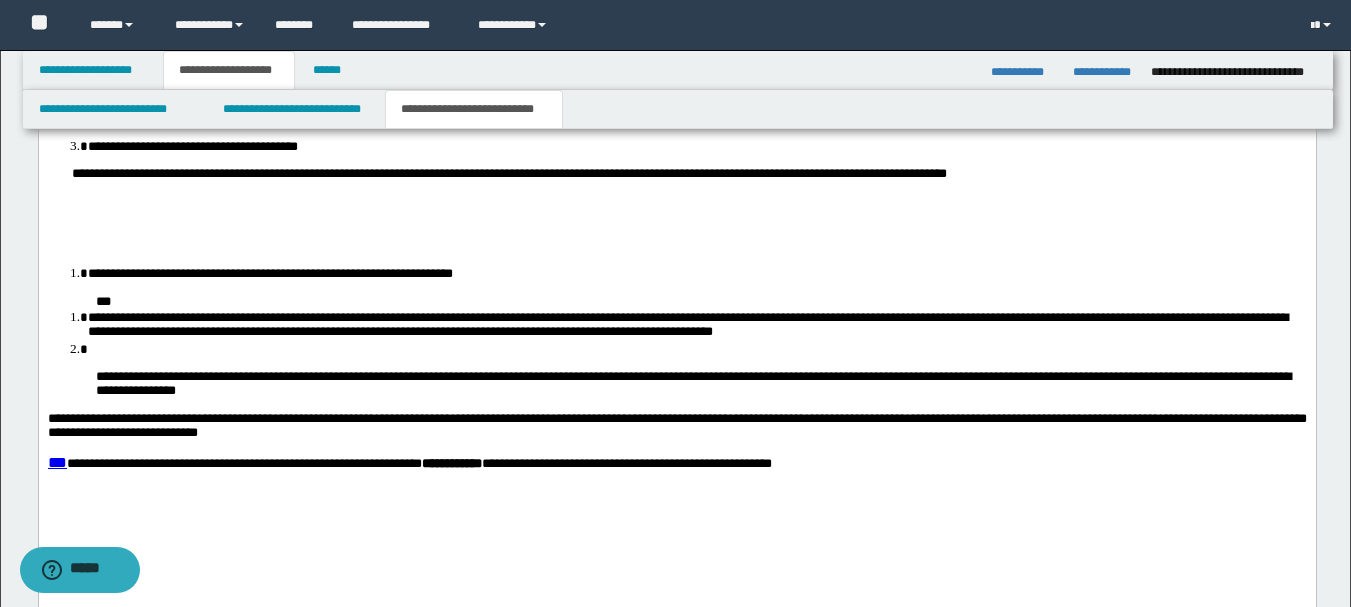 click on "**********" at bounding box center [696, 274] 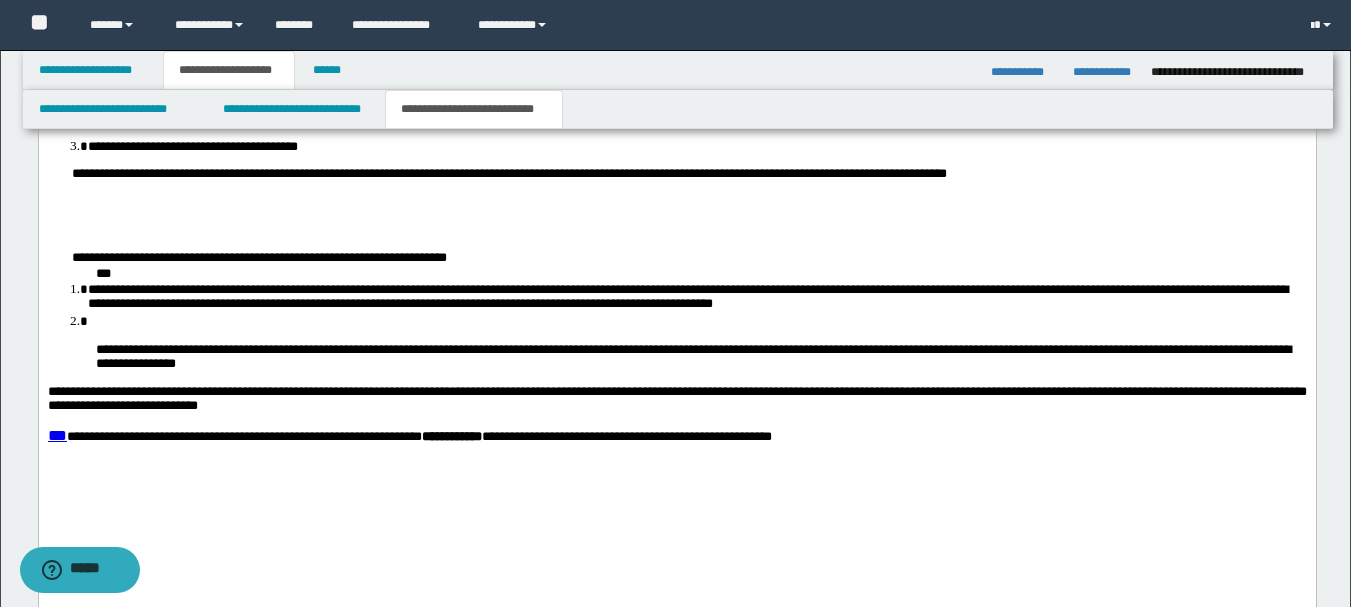 click on "**********" at bounding box center (688, 260) 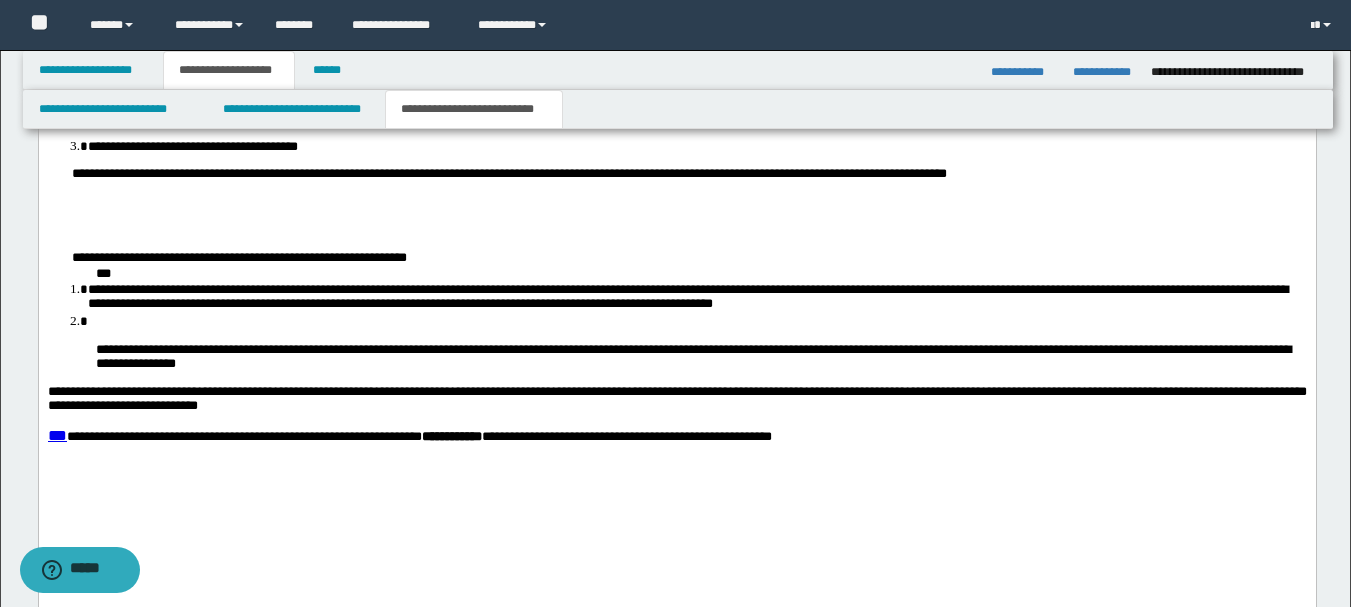 click on "***" at bounding box center (103, 274) 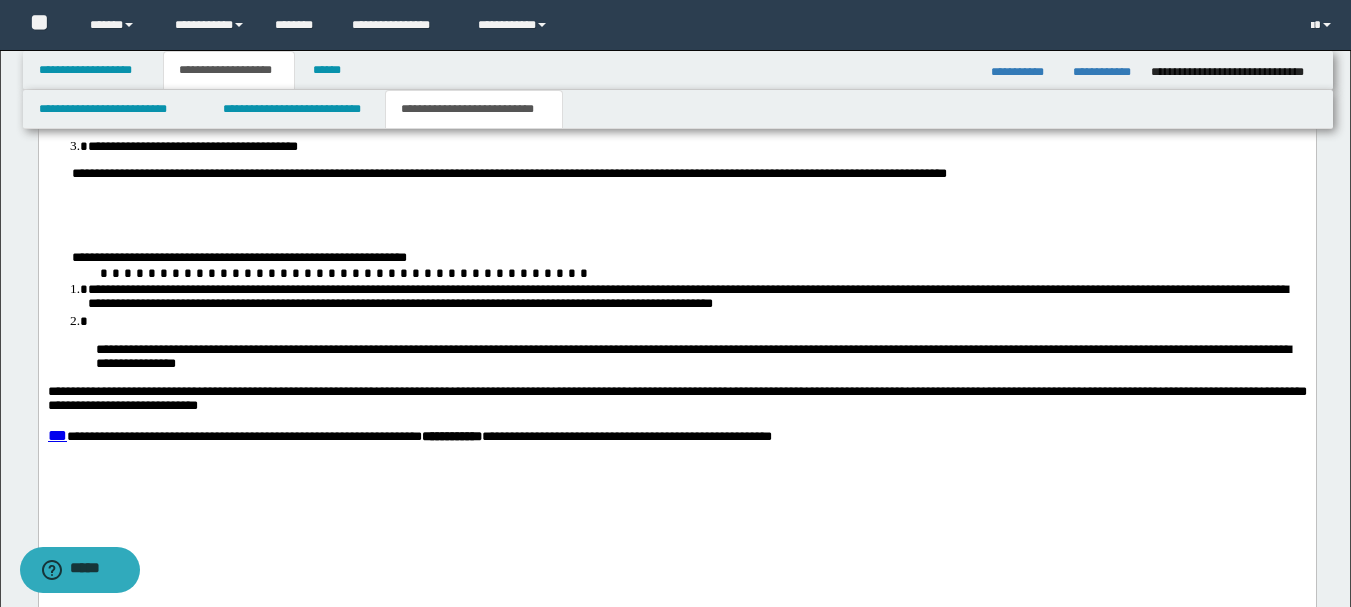 click on "**********" at bounding box center (688, 260) 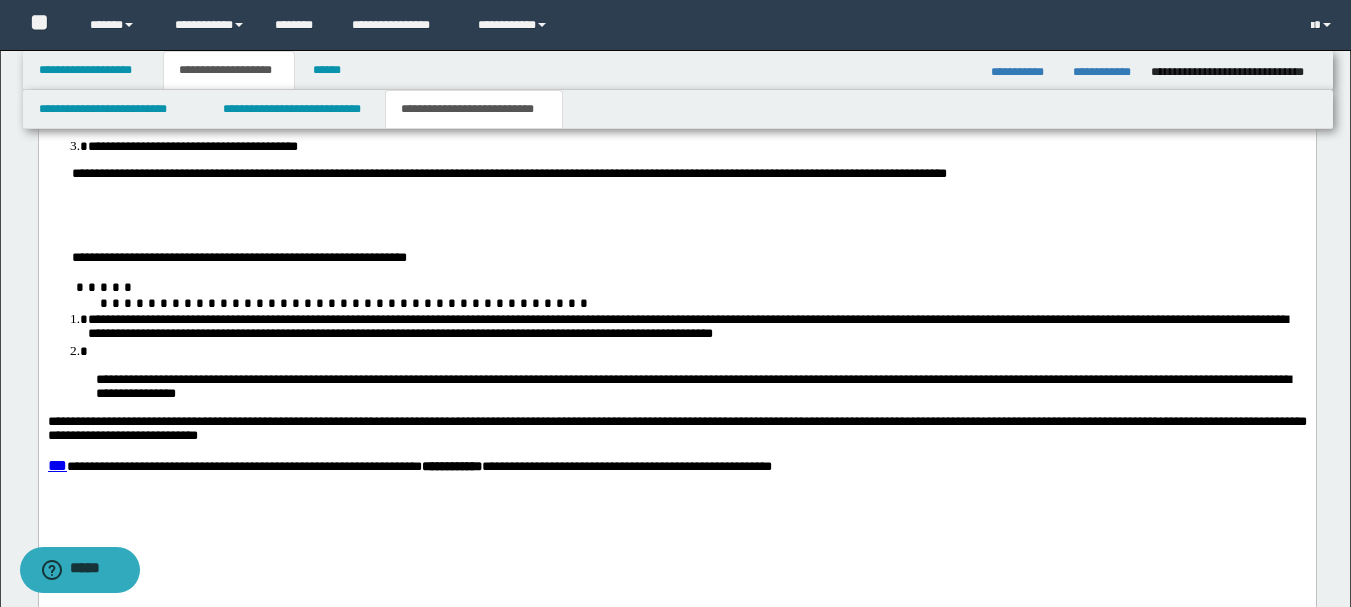 click on "**********" at bounding box center [696, 328] 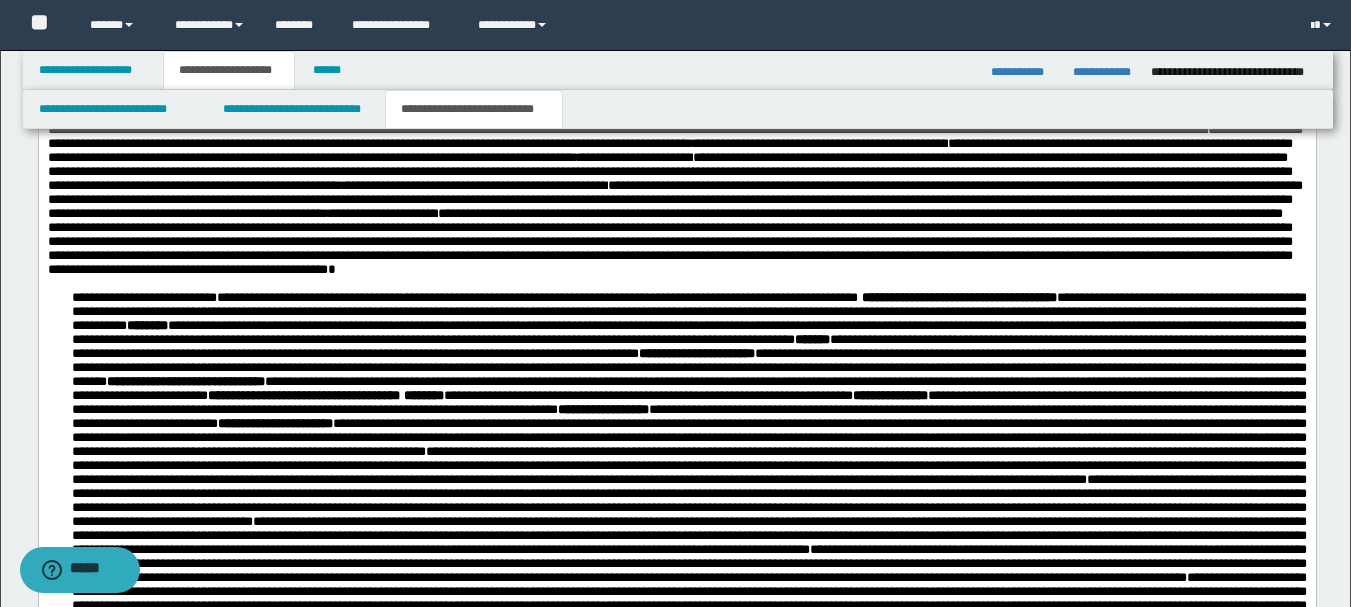 scroll, scrollTop: 777, scrollLeft: 0, axis: vertical 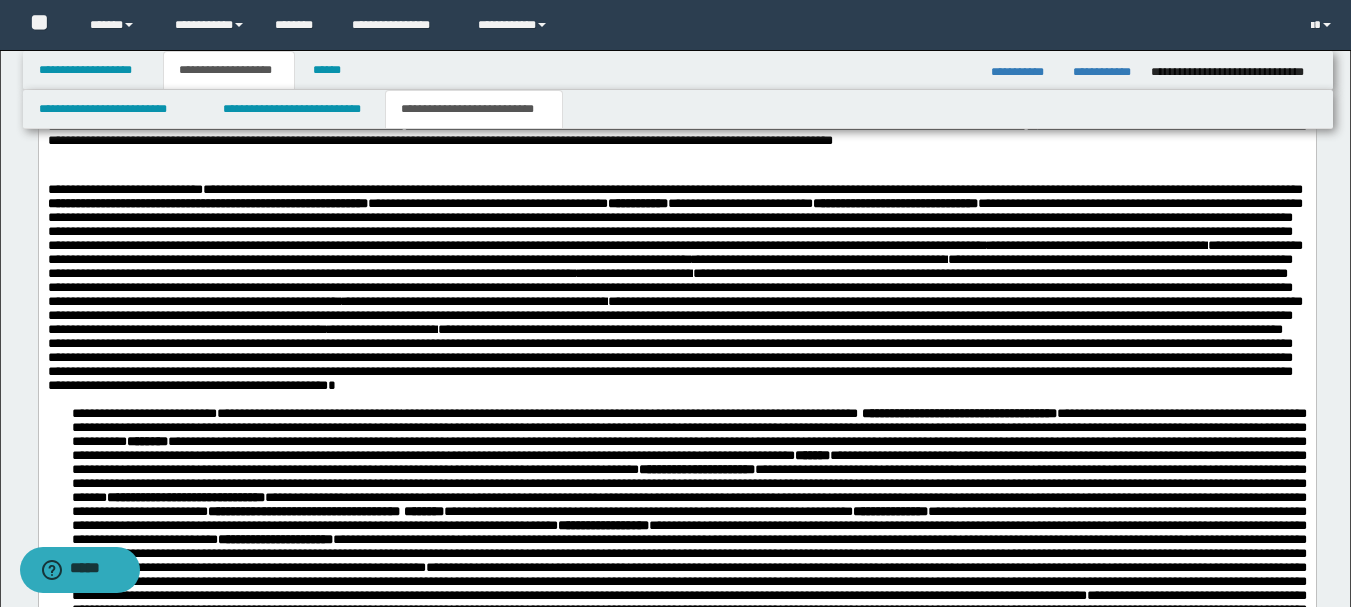 drag, startPoint x: 1134, startPoint y: 211, endPoint x: 736, endPoint y: 327, distance: 414.56 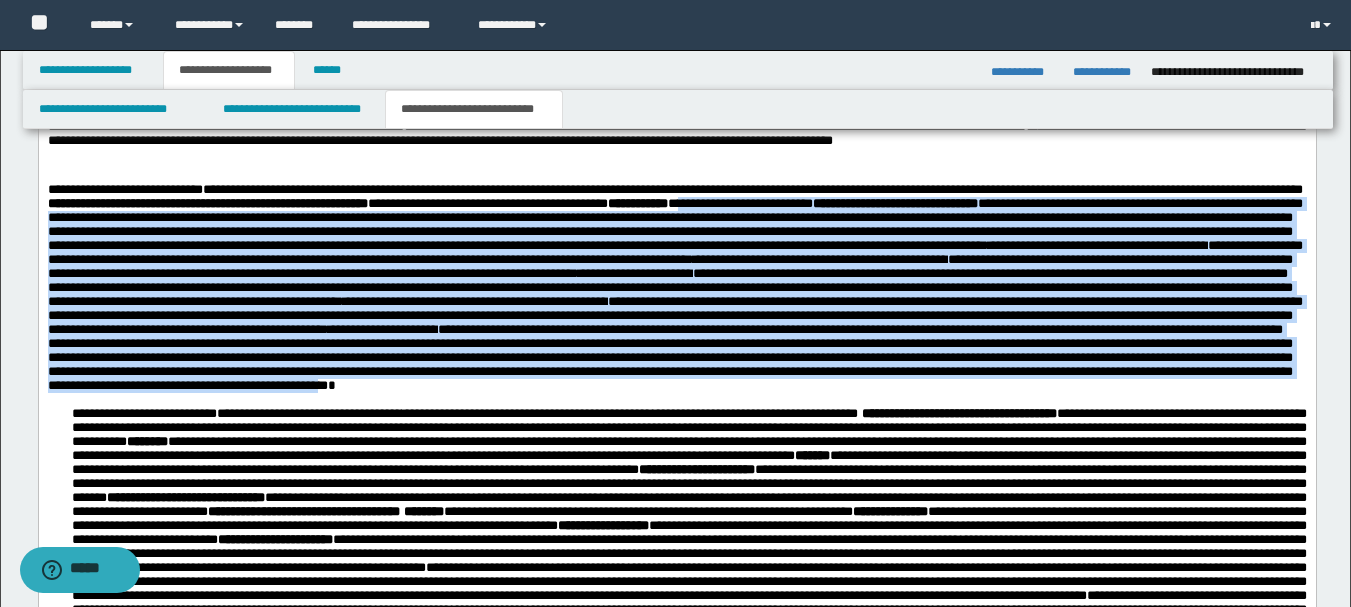 drag, startPoint x: 1140, startPoint y: 204, endPoint x: 403, endPoint y: 448, distance: 776.34076 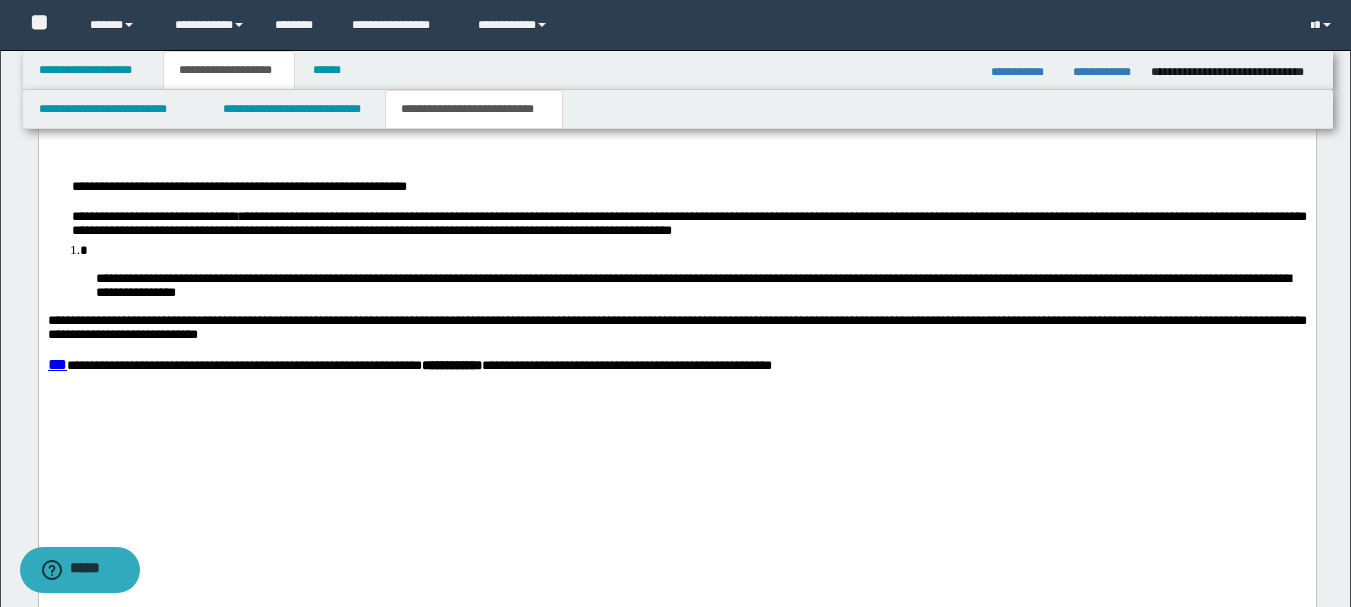 scroll, scrollTop: 2477, scrollLeft: 0, axis: vertical 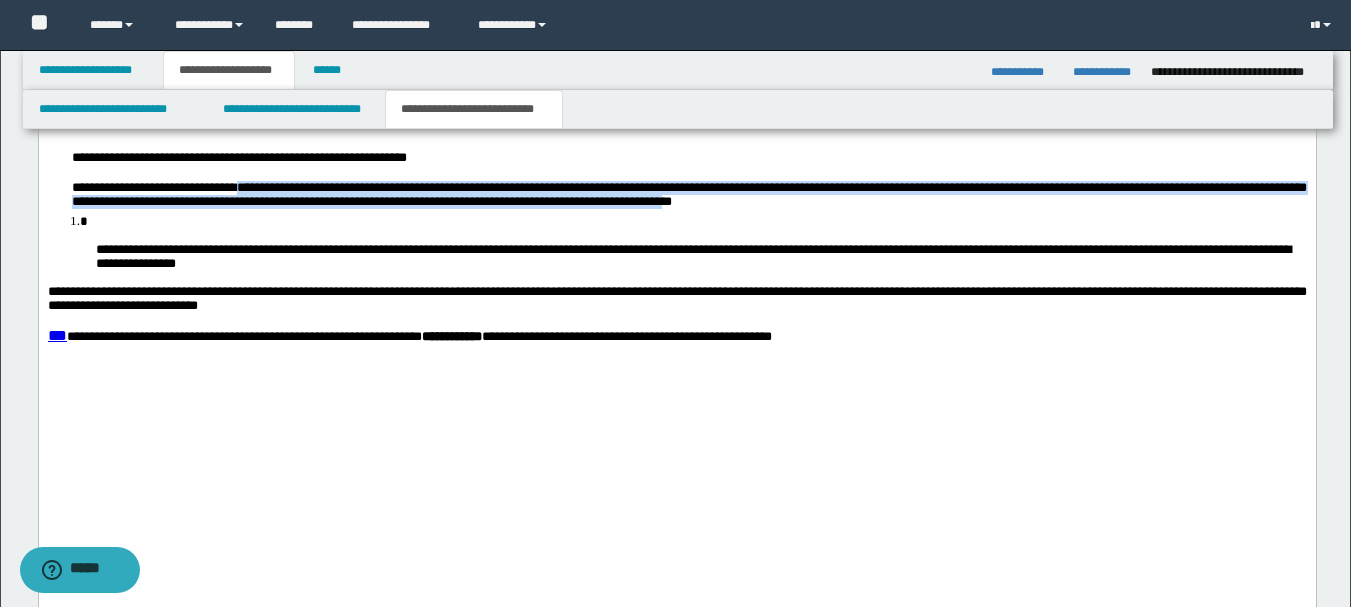 drag, startPoint x: 340, startPoint y: 324, endPoint x: 1090, endPoint y: 336, distance: 750.096 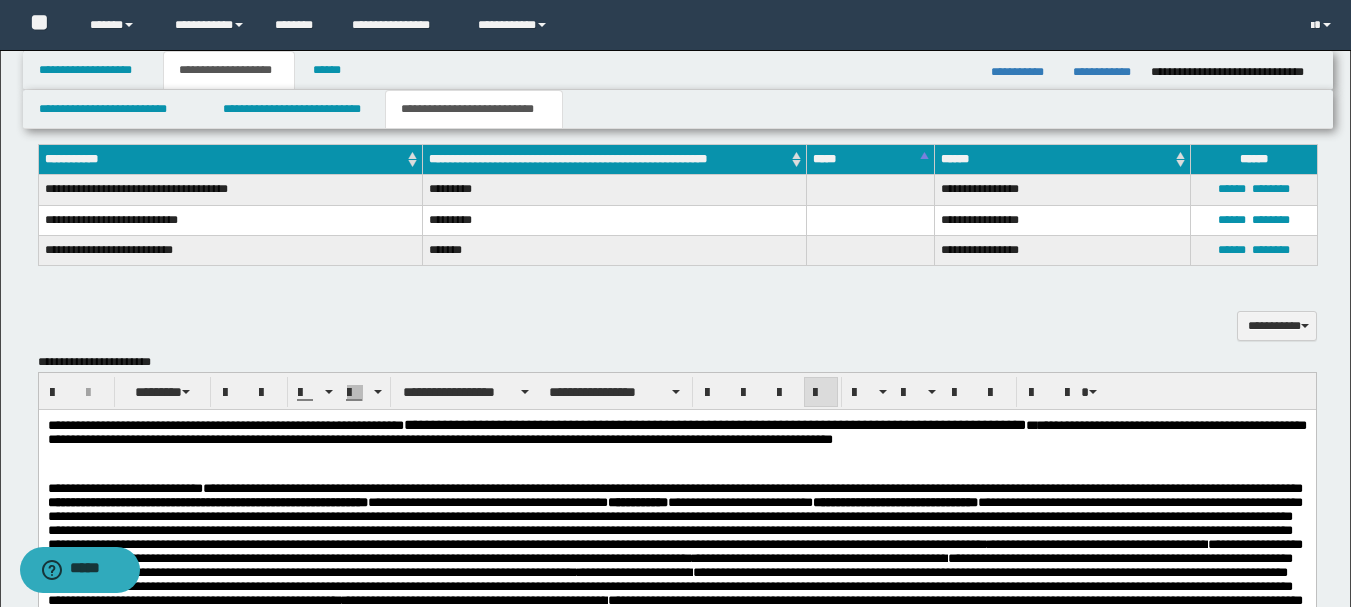 scroll, scrollTop: 477, scrollLeft: 0, axis: vertical 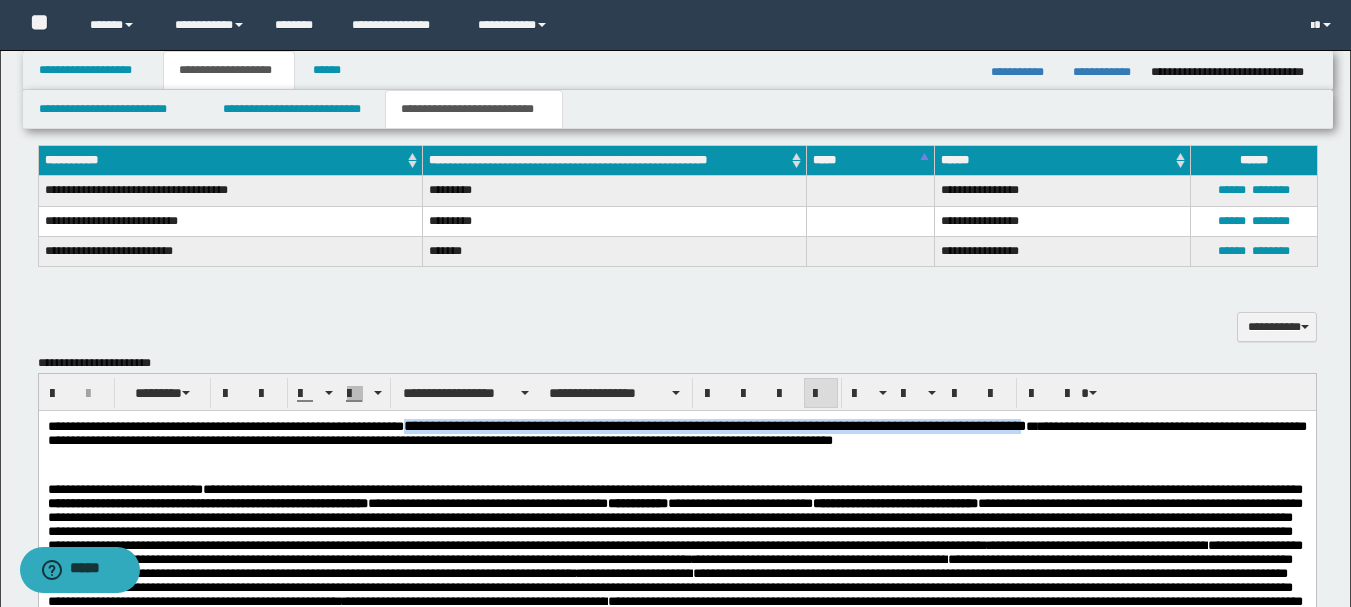 drag, startPoint x: 480, startPoint y: 425, endPoint x: 128, endPoint y: 441, distance: 352.36343 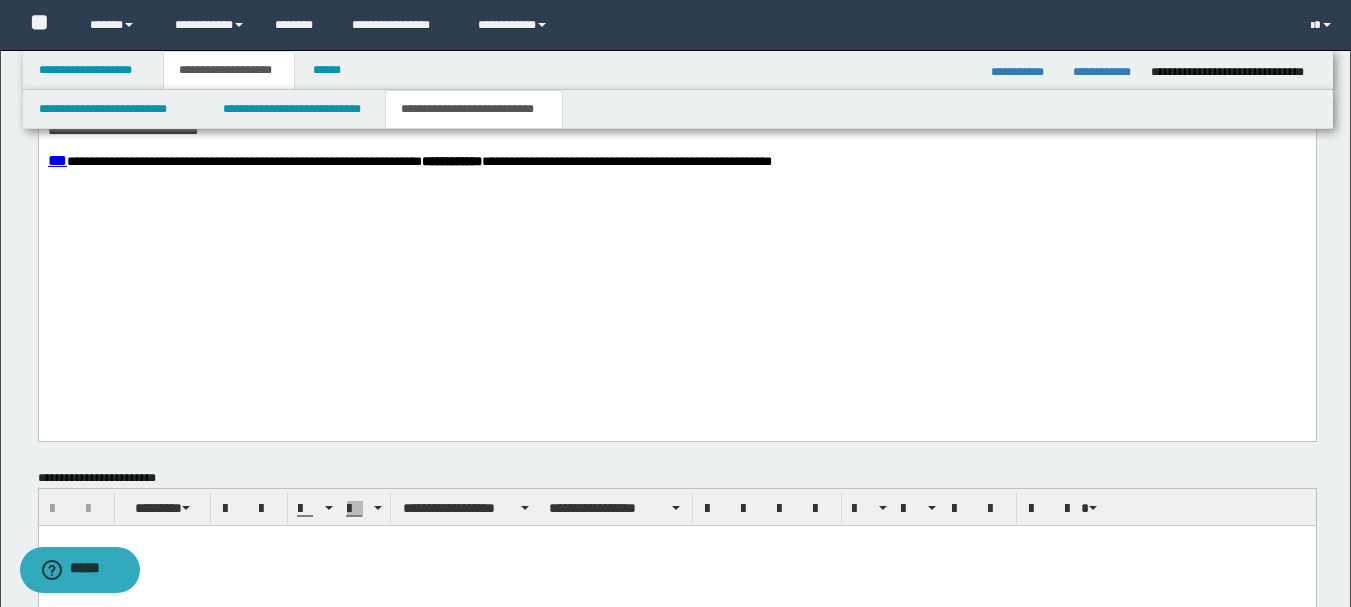 scroll, scrollTop: 2877, scrollLeft: 0, axis: vertical 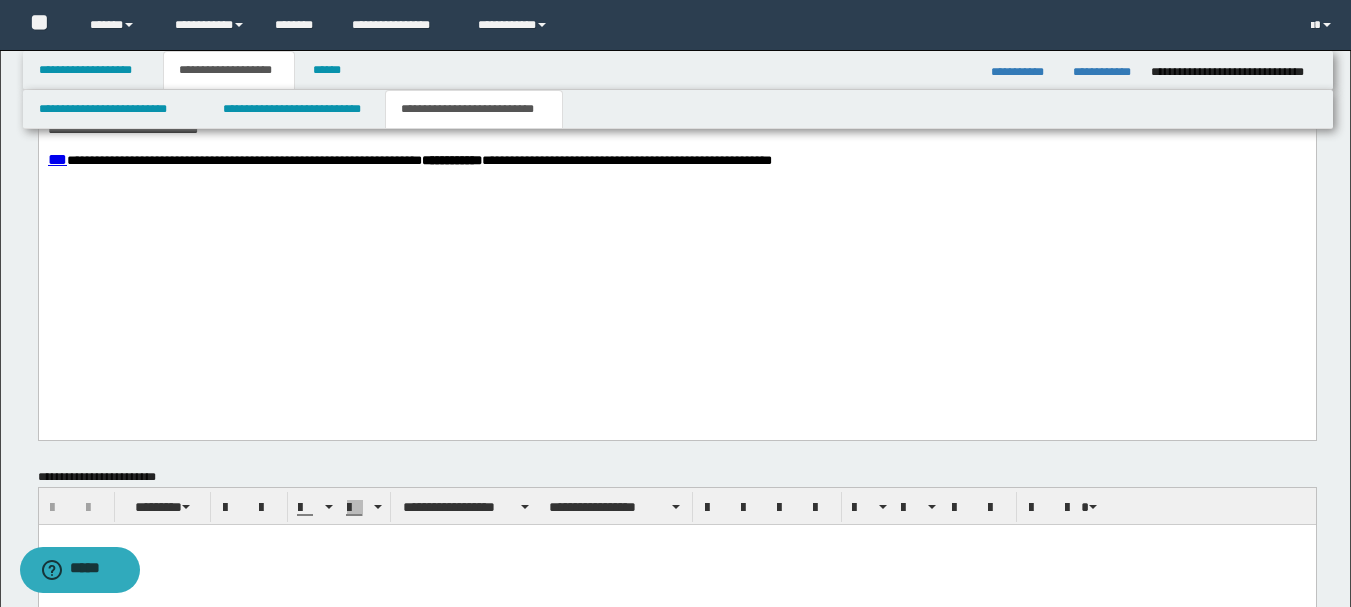 drag, startPoint x: 414, startPoint y: 212, endPoint x: 692, endPoint y: 209, distance: 278.01617 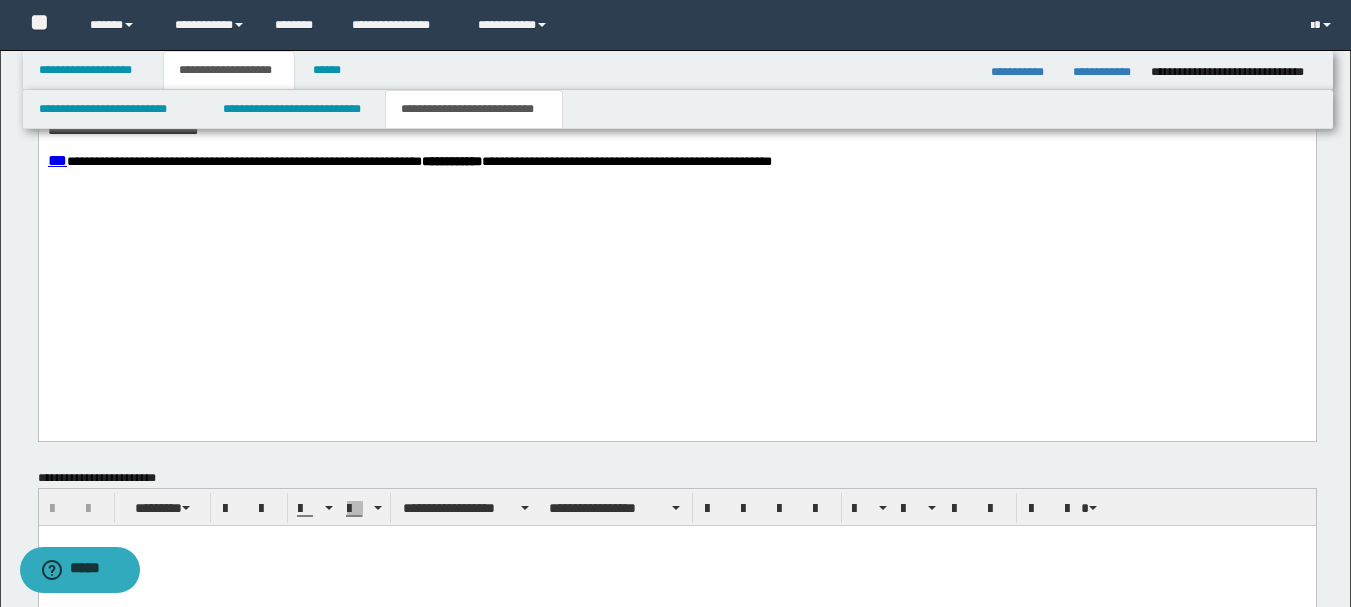 drag, startPoint x: 415, startPoint y: 206, endPoint x: 1273, endPoint y: 206, distance: 858 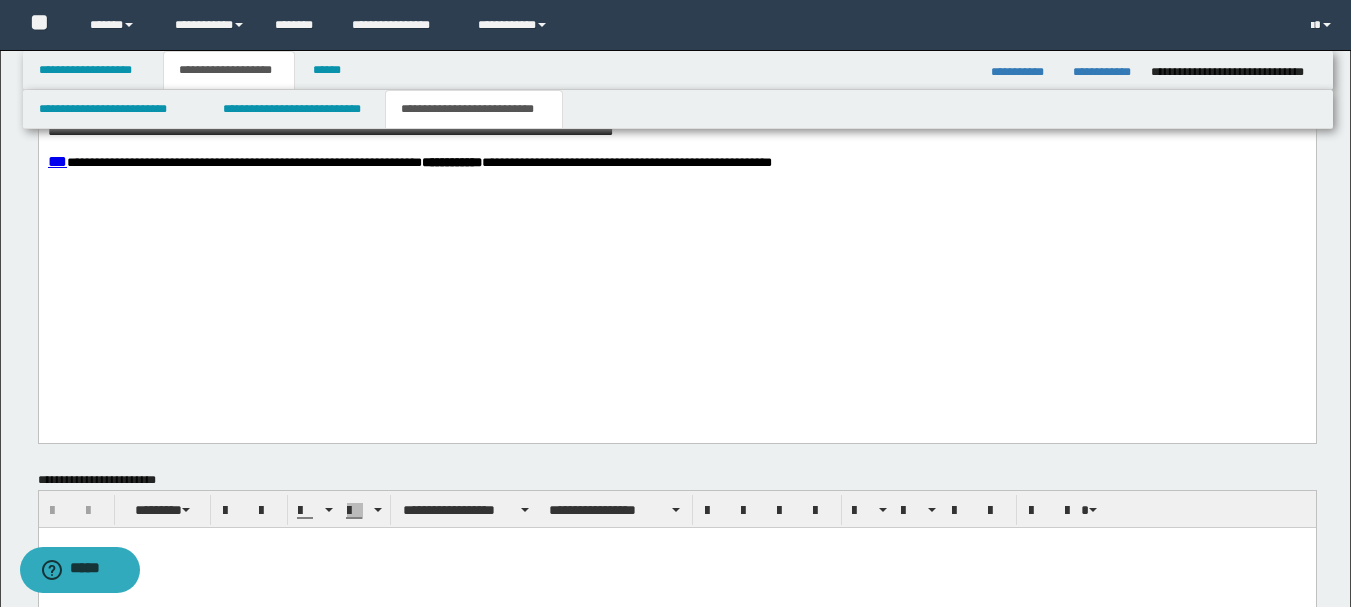 click on "**********" at bounding box center [676, 125] 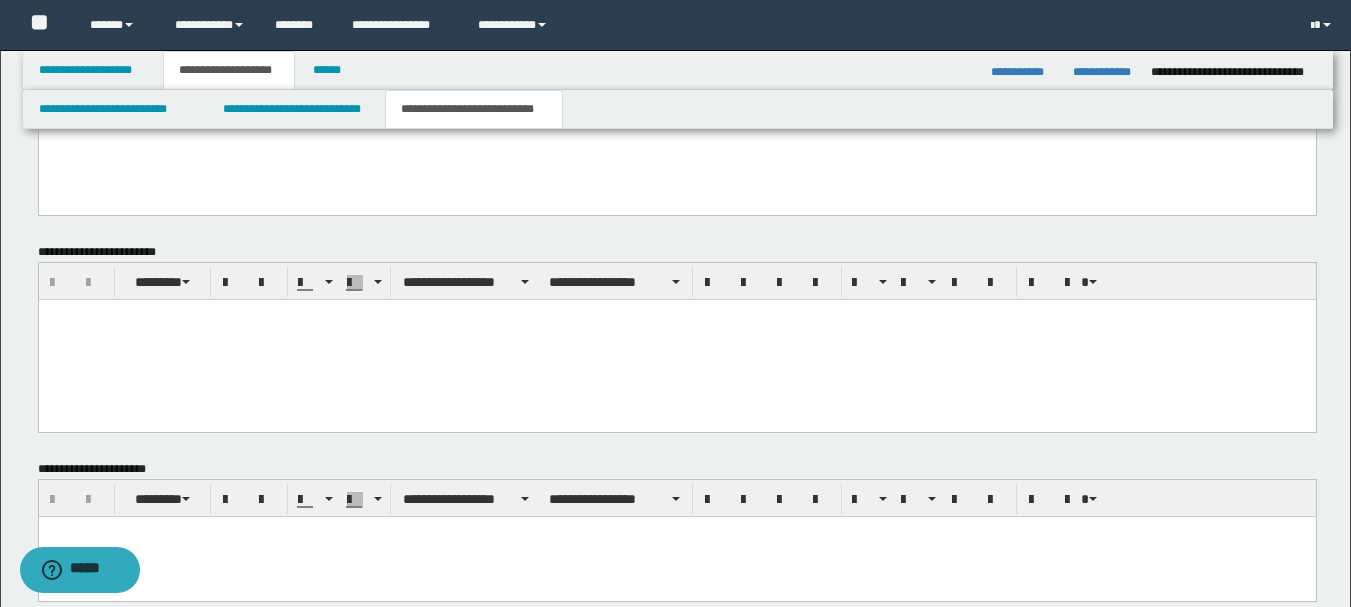 scroll, scrollTop: 2924, scrollLeft: 0, axis: vertical 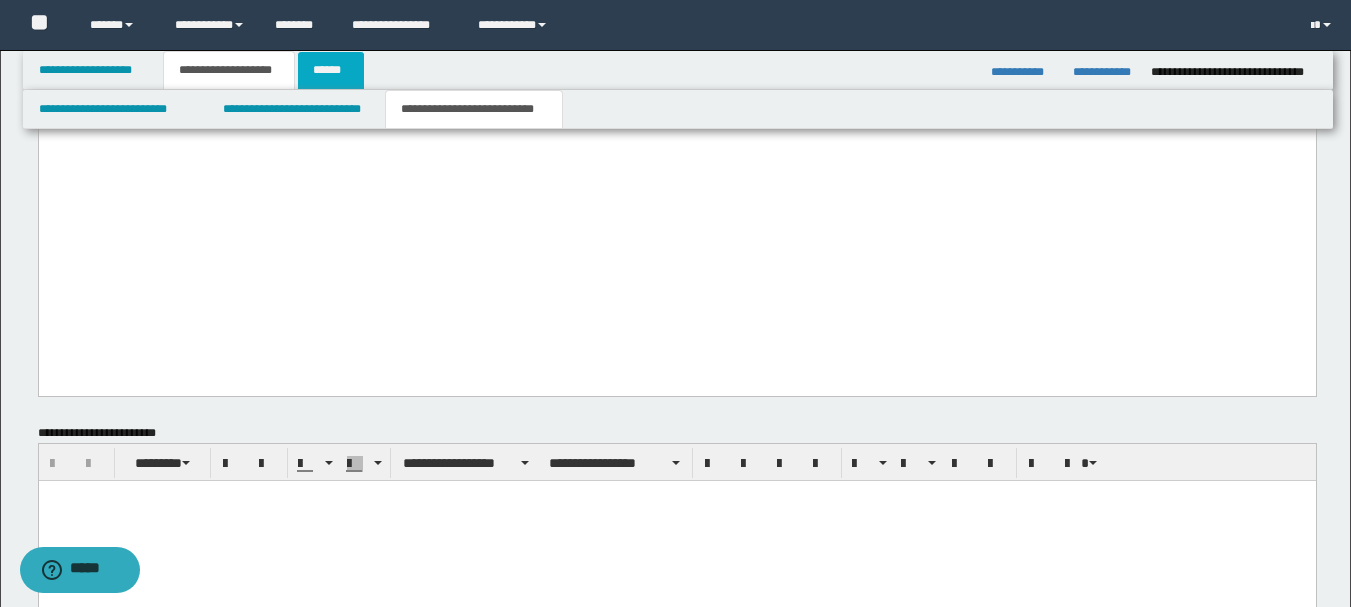 drag, startPoint x: 328, startPoint y: 72, endPoint x: 357, endPoint y: 87, distance: 32.649654 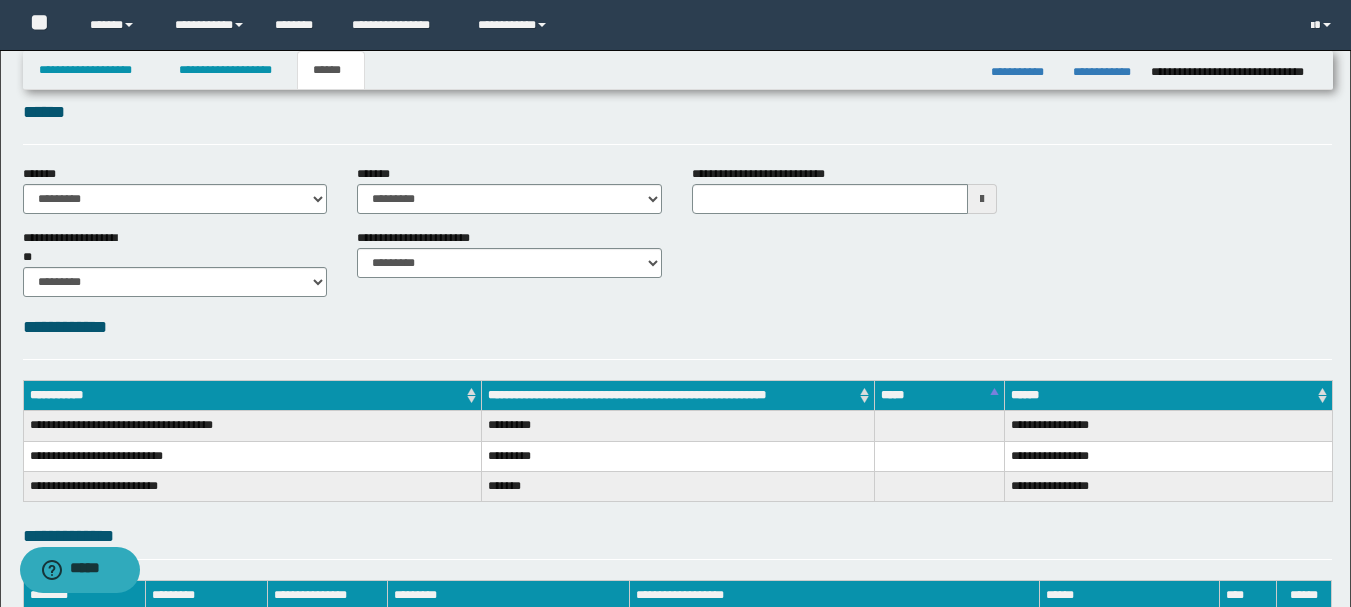 scroll, scrollTop: 0, scrollLeft: 0, axis: both 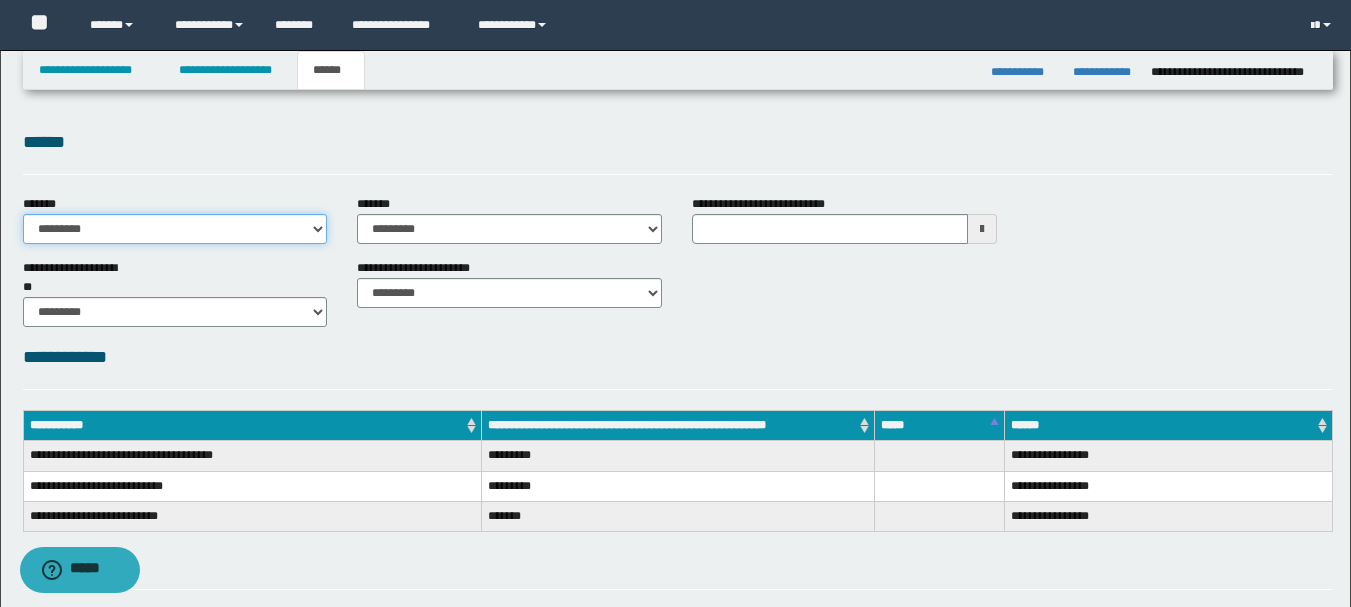 click on "**********" at bounding box center [175, 229] 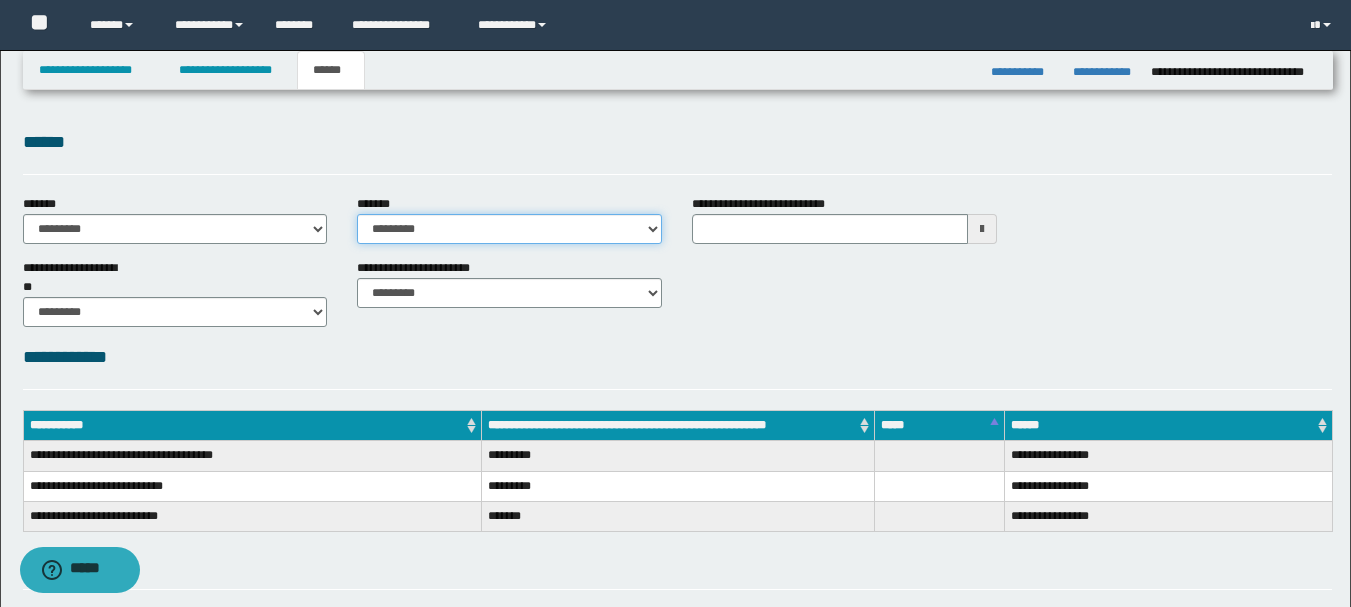click on "**********" at bounding box center [509, 229] 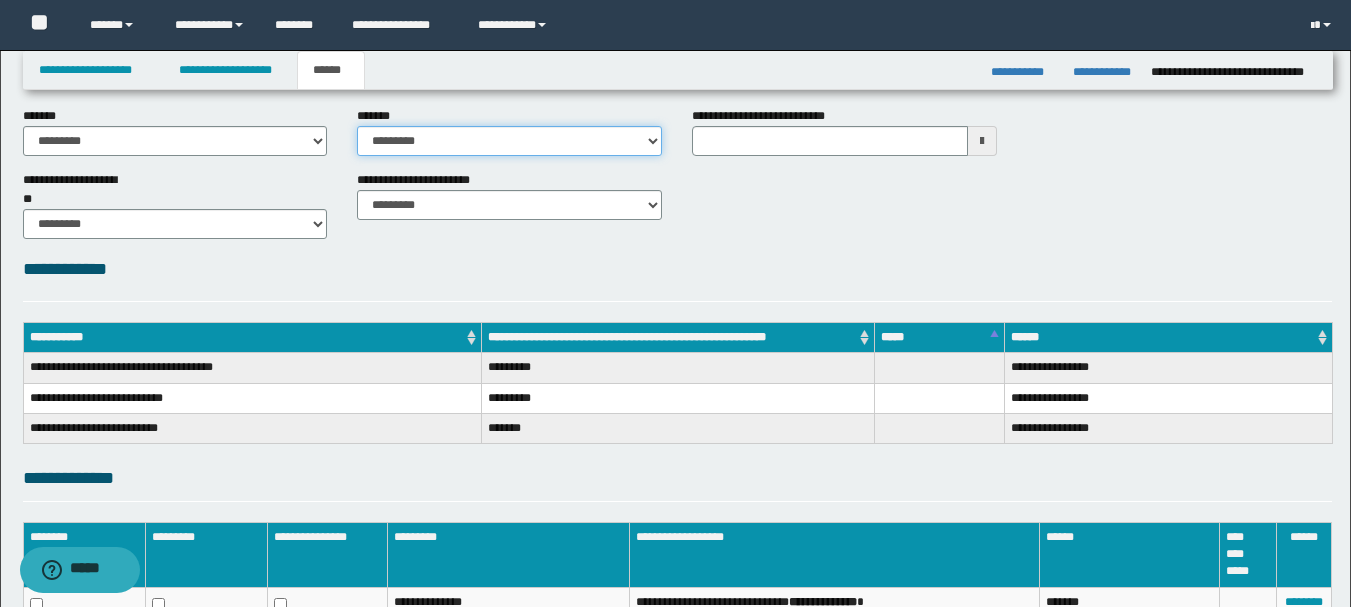 scroll, scrollTop: 300, scrollLeft: 0, axis: vertical 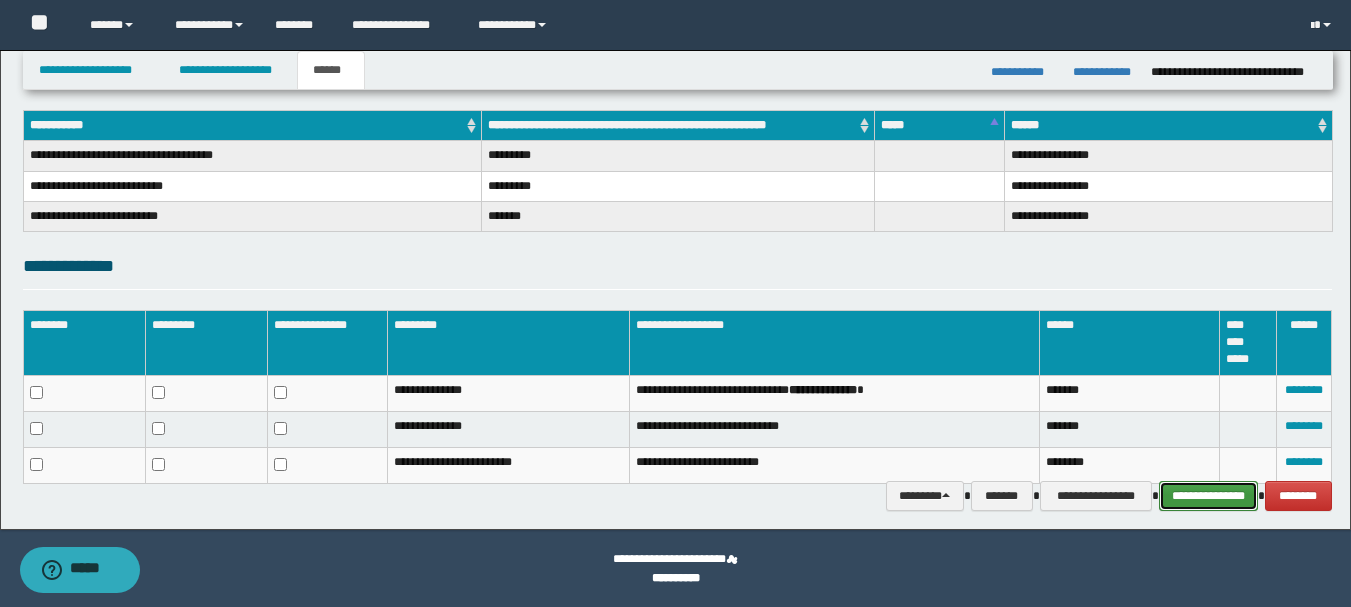 click on "**********" at bounding box center [1208, 496] 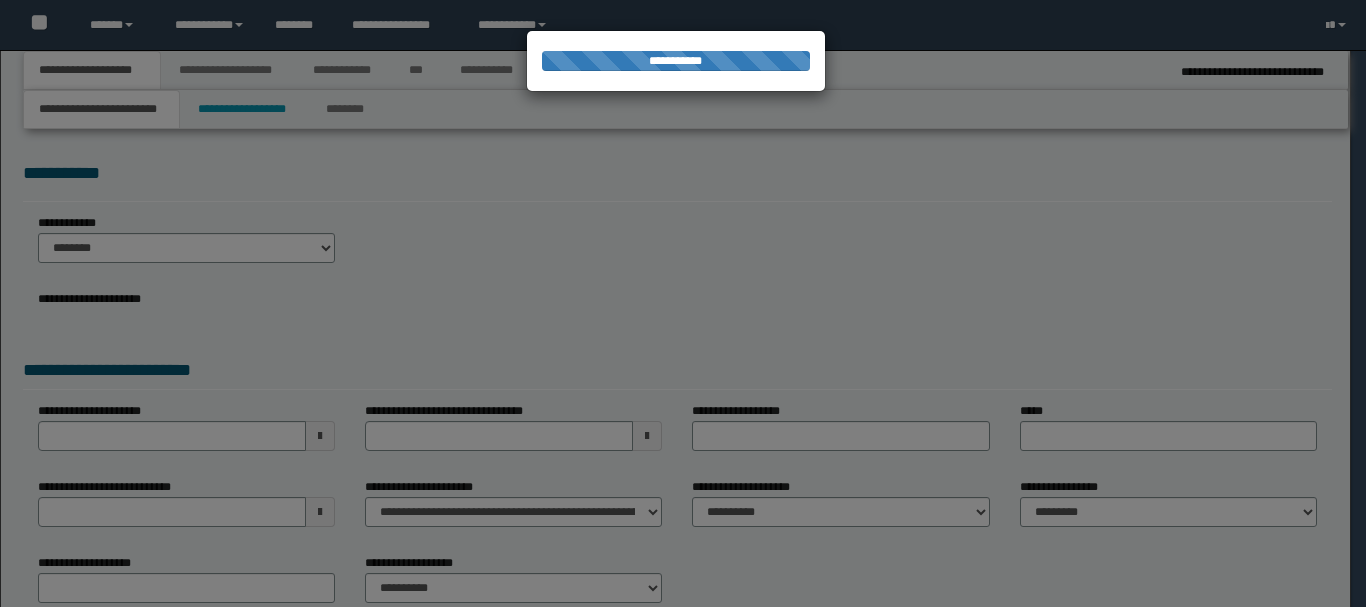 scroll, scrollTop: 0, scrollLeft: 0, axis: both 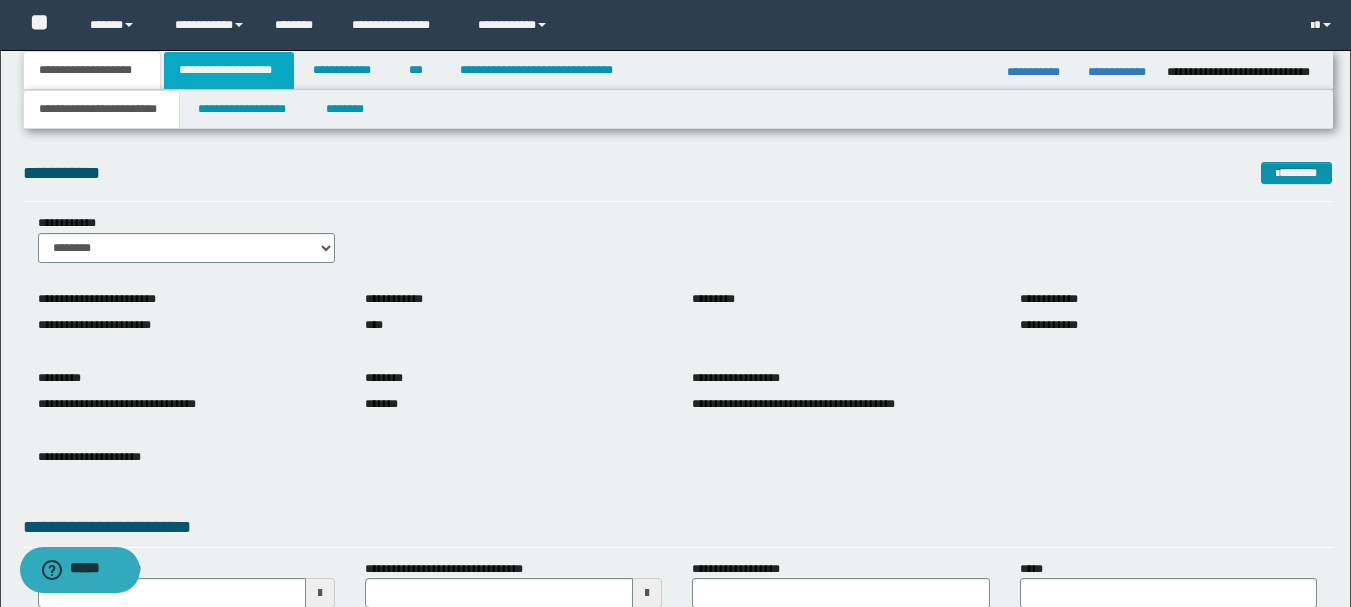 click on "**********" at bounding box center [229, 70] 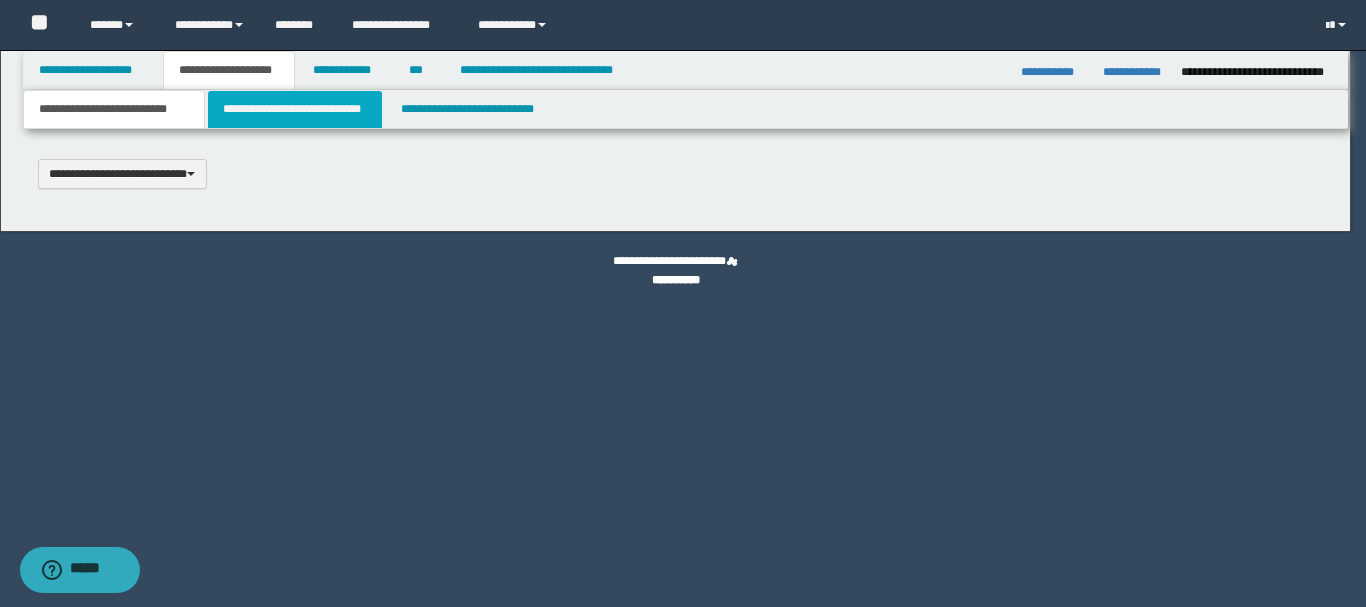 type 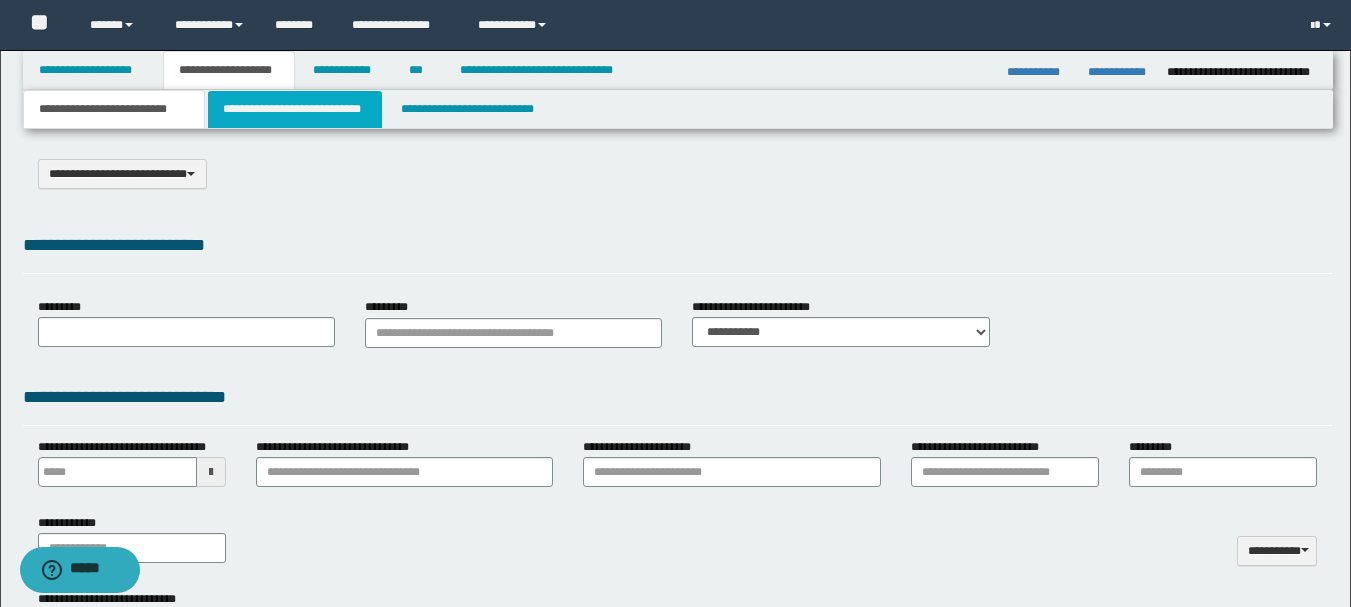 select on "*" 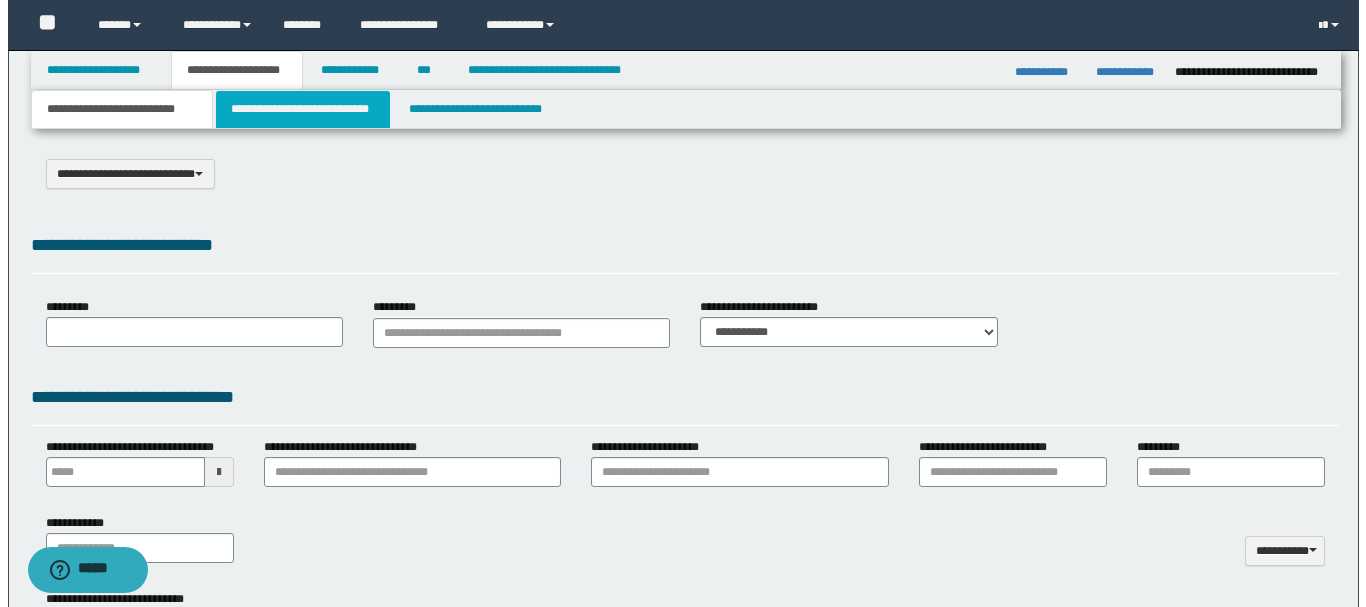 scroll, scrollTop: 0, scrollLeft: 0, axis: both 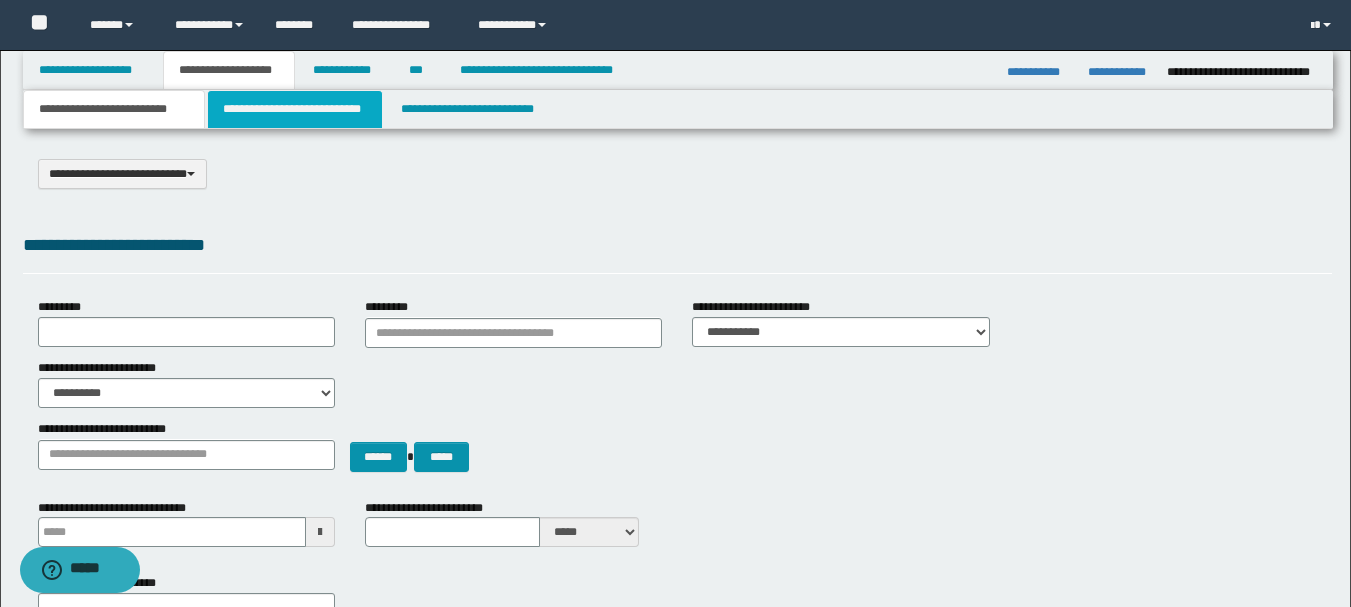 click on "**********" at bounding box center (295, 109) 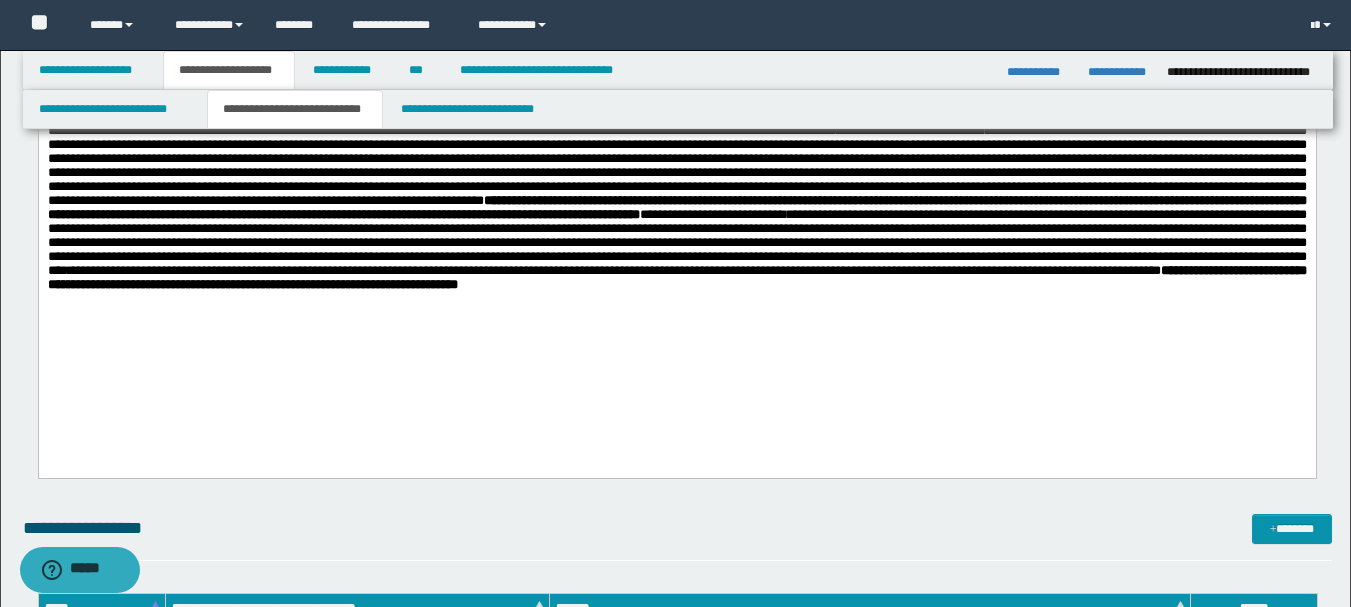 scroll, scrollTop: 400, scrollLeft: 0, axis: vertical 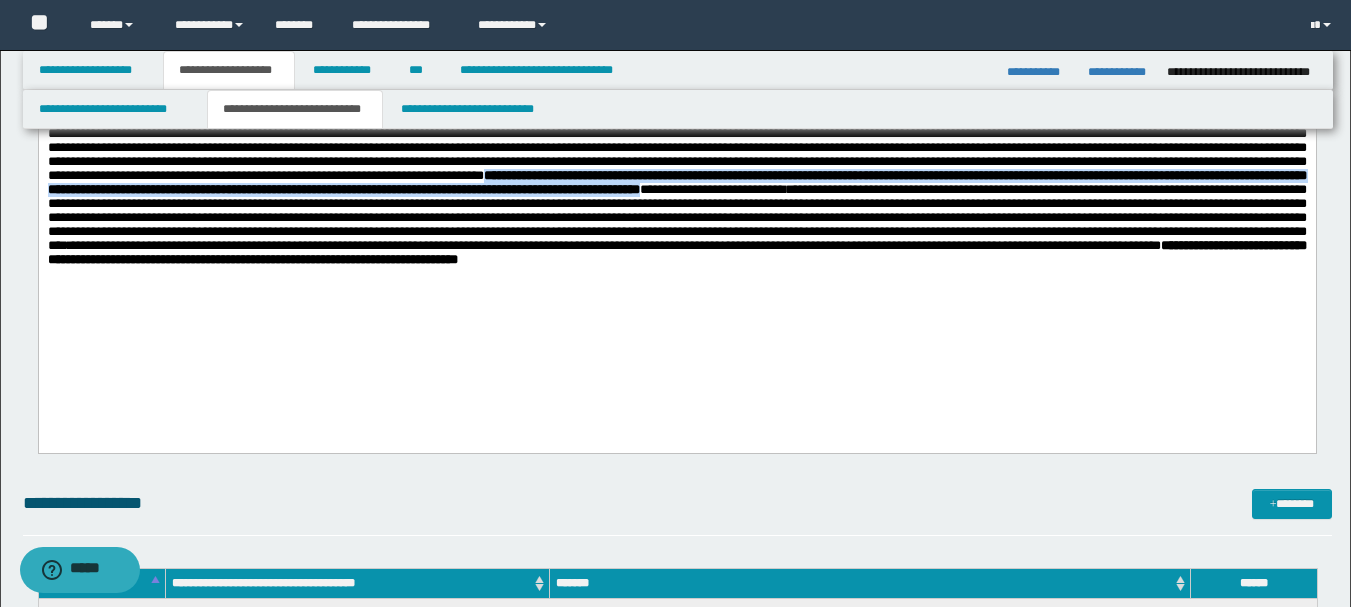 drag, startPoint x: 260, startPoint y: 222, endPoint x: 820, endPoint y: 238, distance: 560.2285 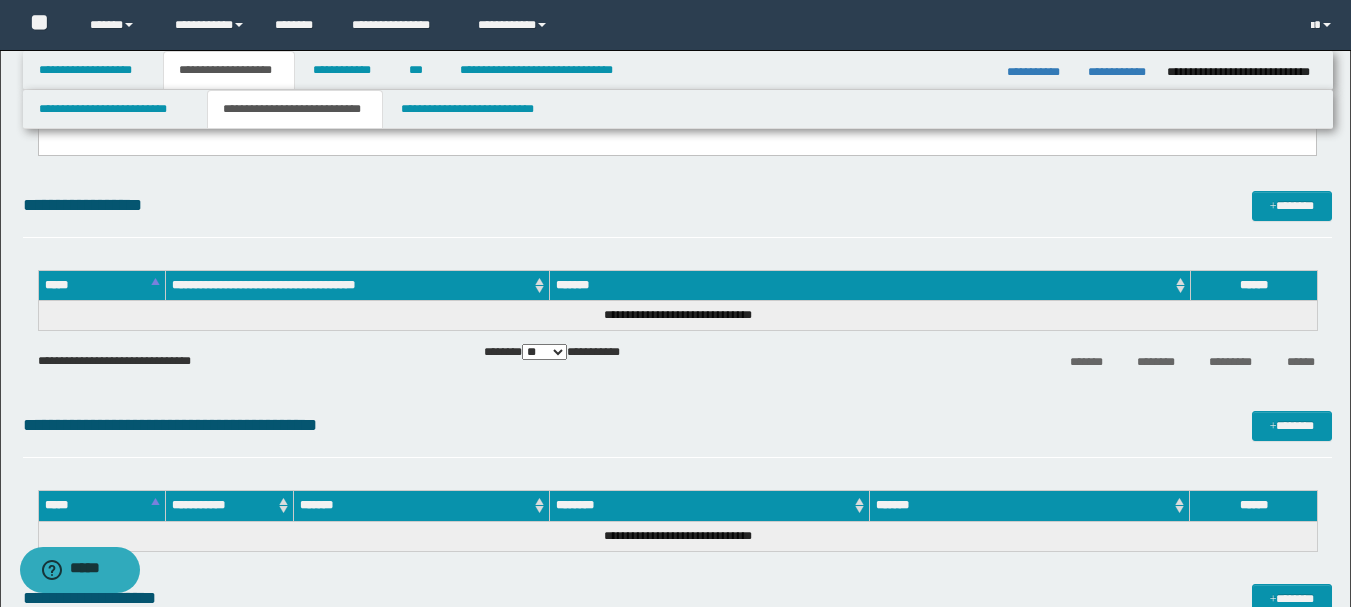 scroll, scrollTop: 600, scrollLeft: 0, axis: vertical 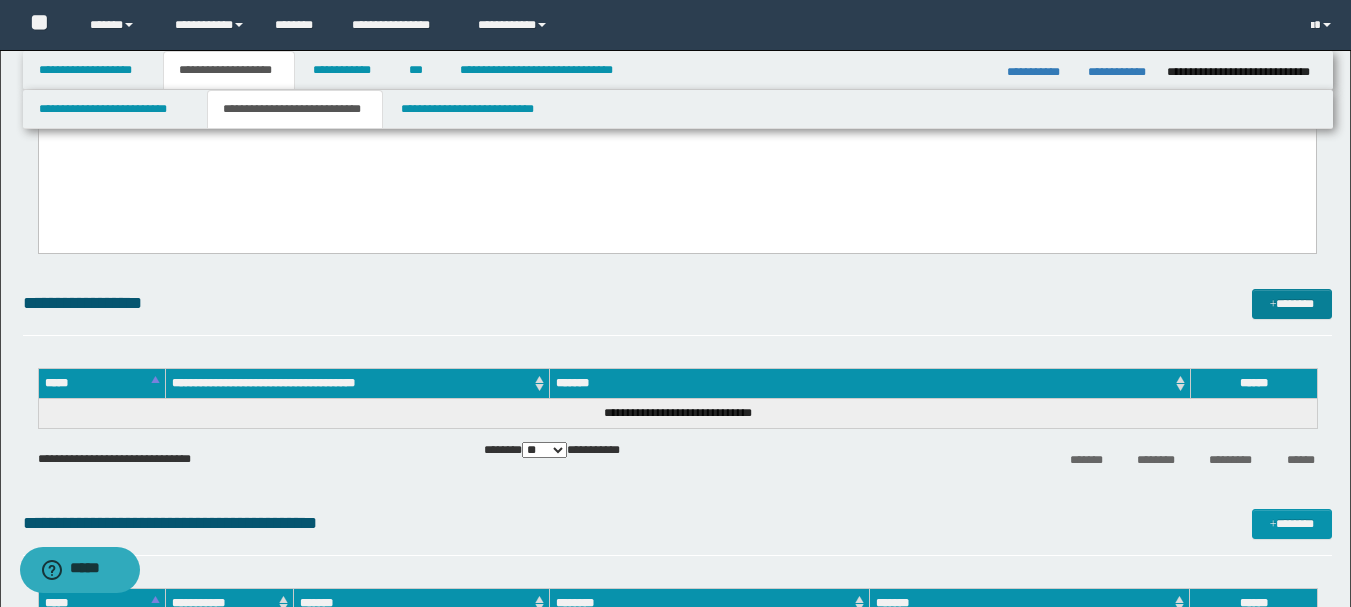 click on "*******" at bounding box center [1292, 304] 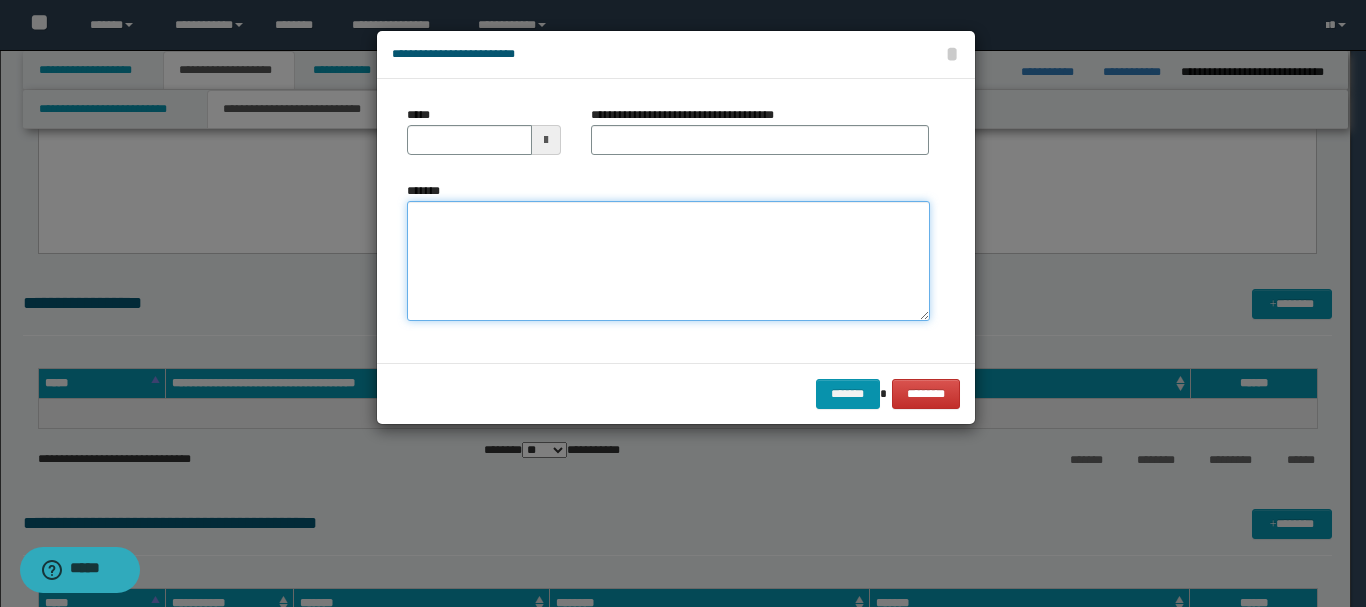 paste on "**********" 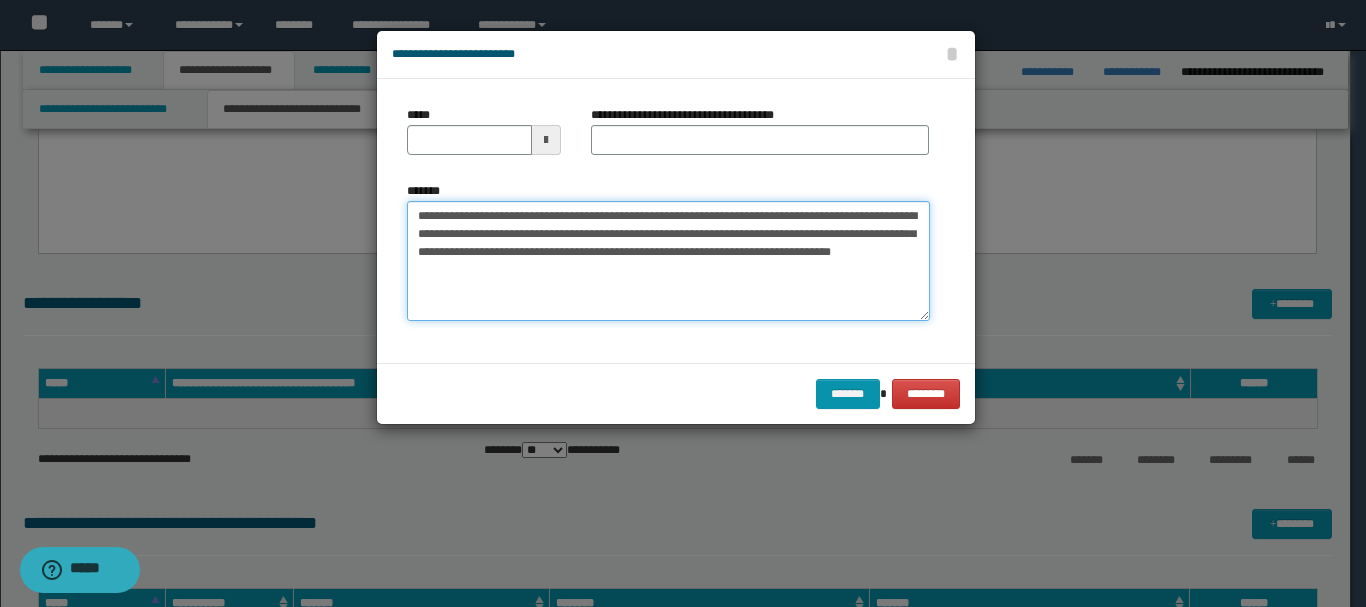 type on "**********" 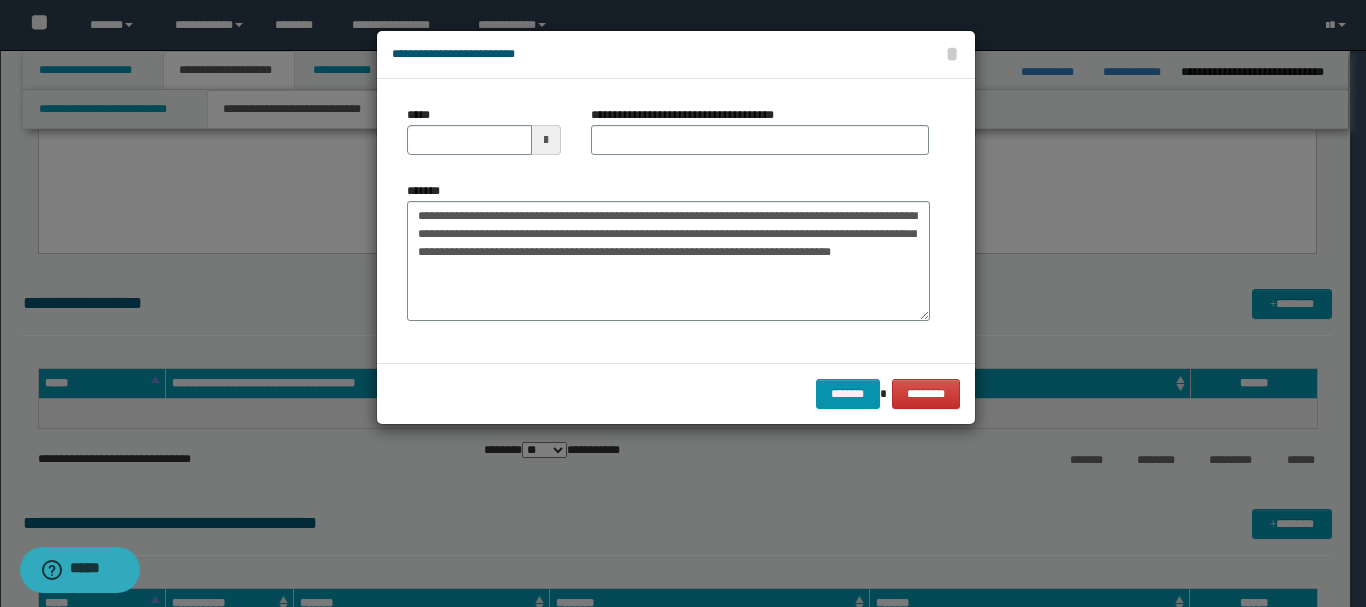 click at bounding box center [546, 140] 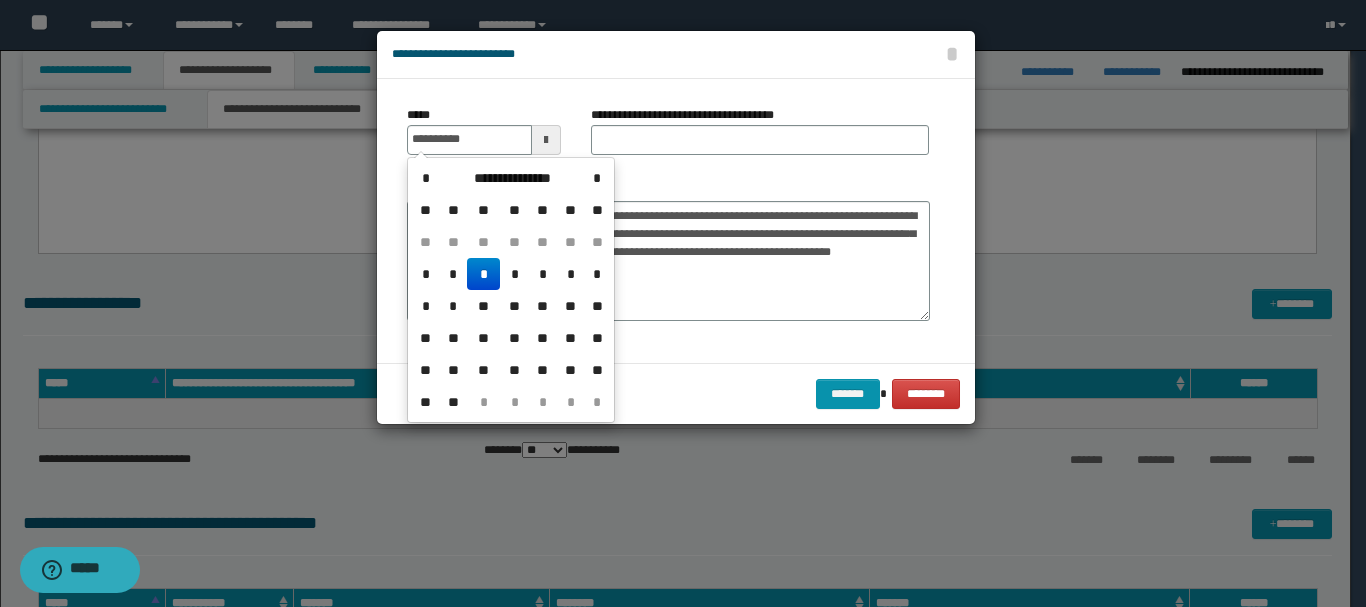 click on "*" at bounding box center (483, 274) 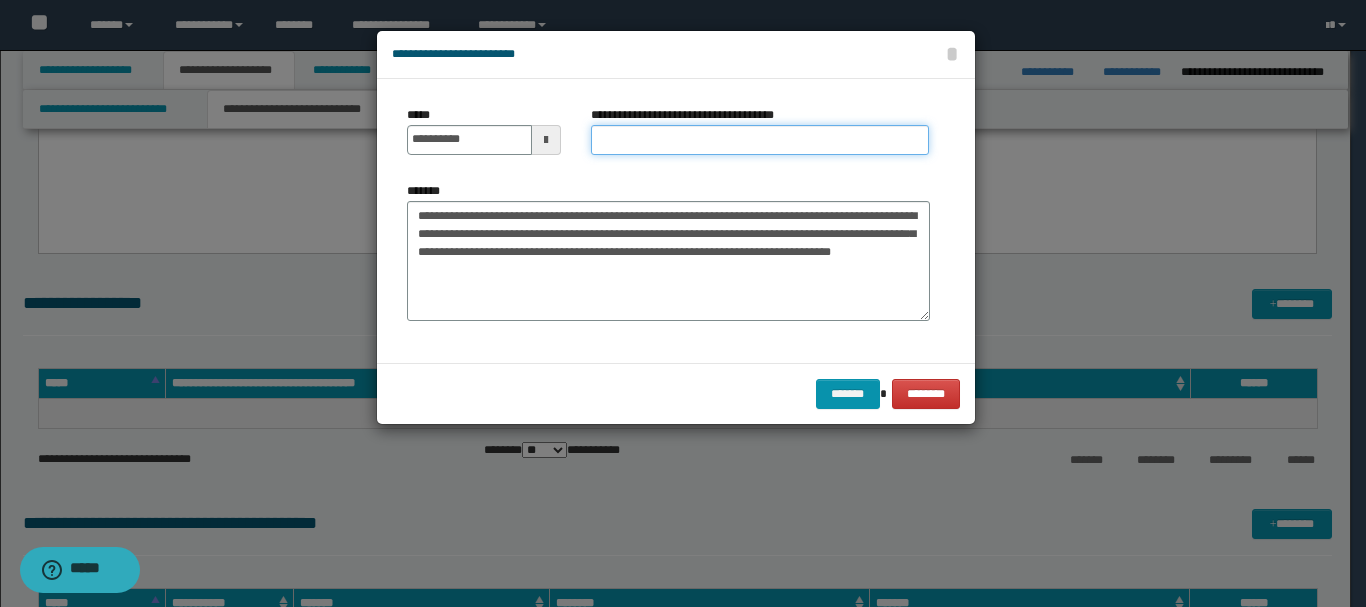 click on "**********" at bounding box center [760, 140] 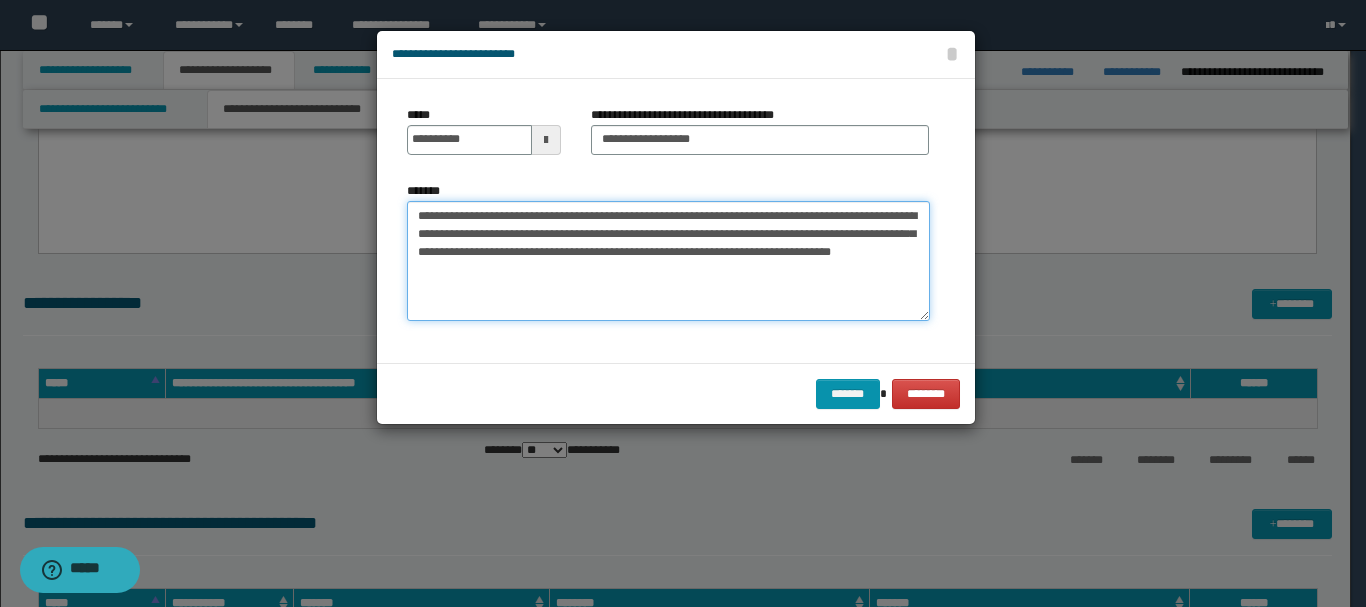 click on "**********" at bounding box center (668, 261) 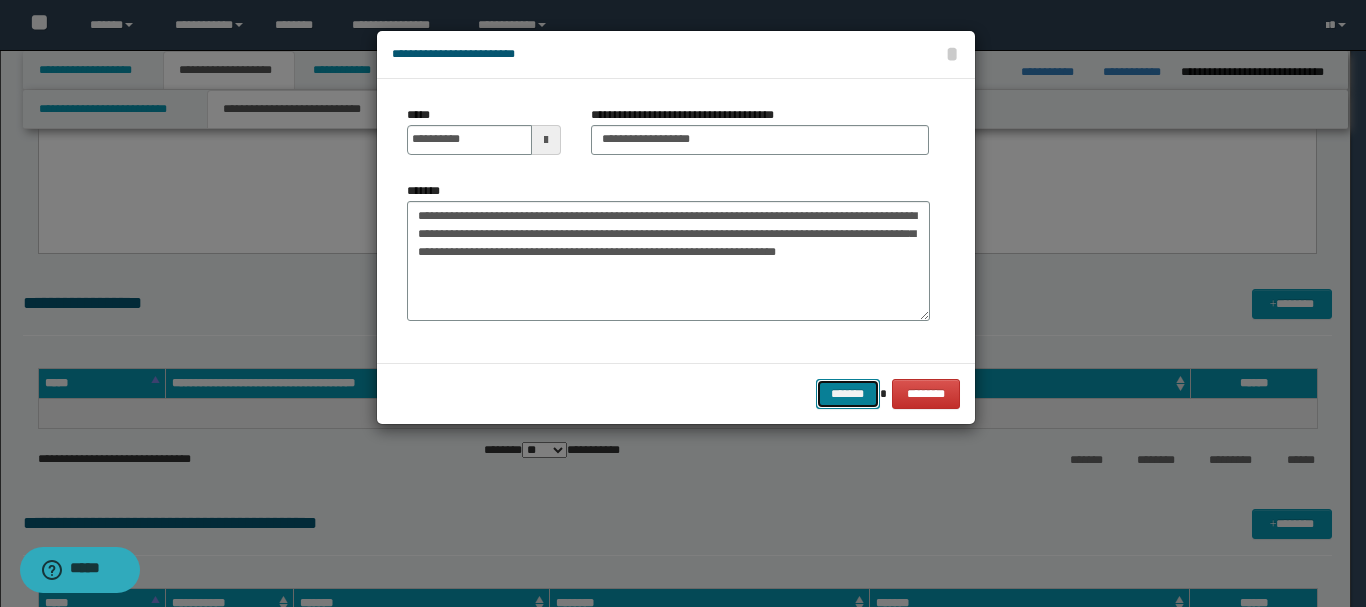 click on "*******" at bounding box center (848, 394) 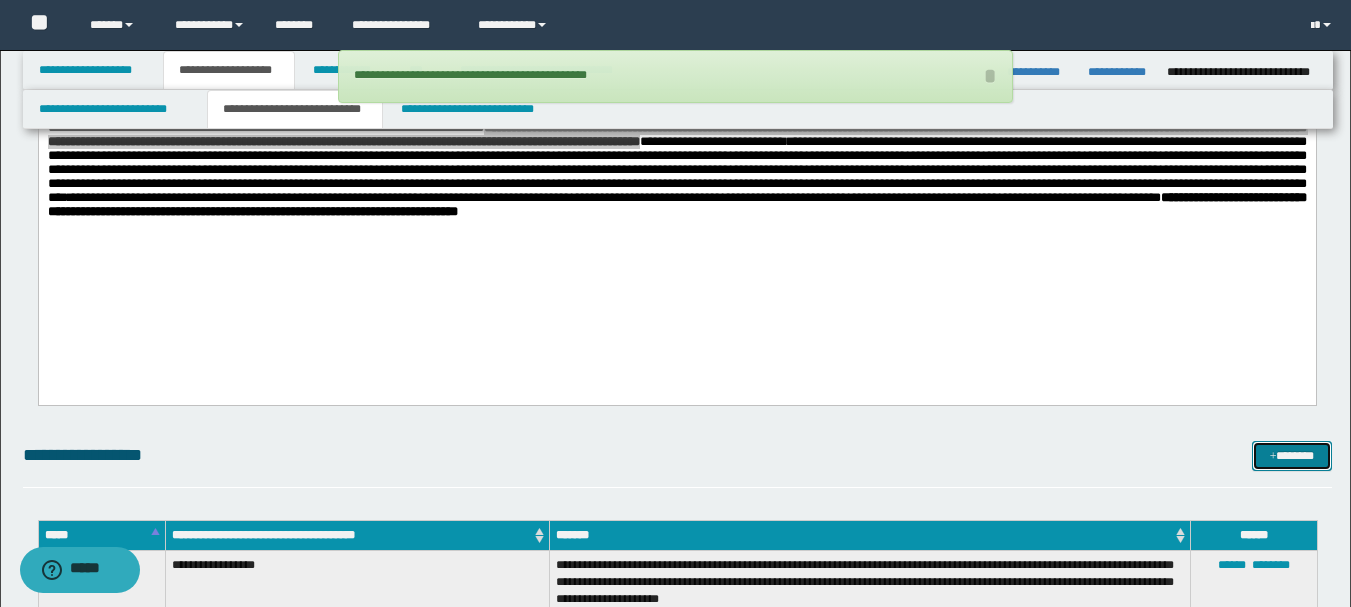 scroll, scrollTop: 400, scrollLeft: 0, axis: vertical 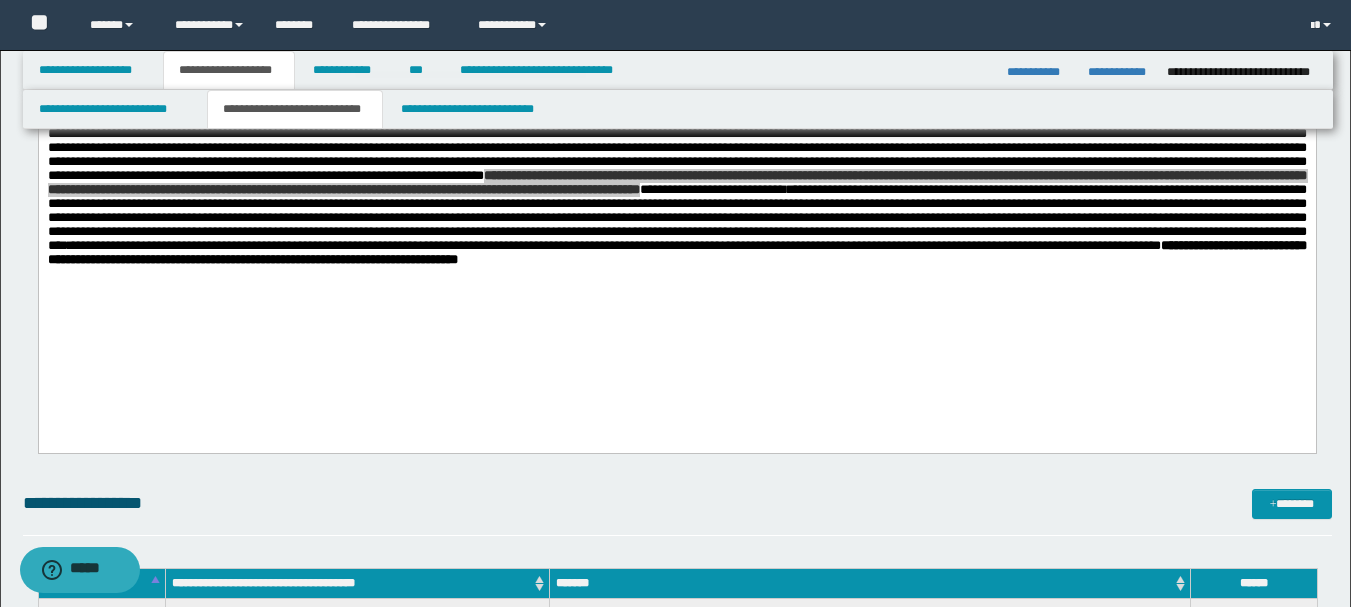 click on "**********" at bounding box center [677, 230] 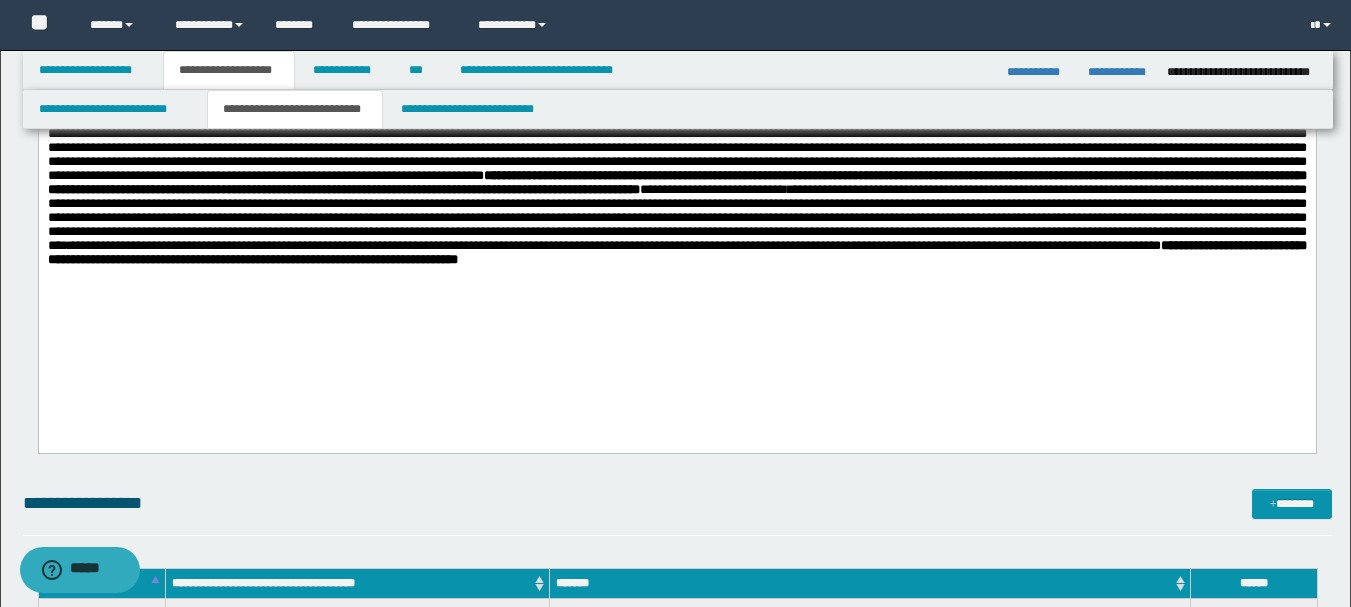 click on "**********" at bounding box center [676, 186] 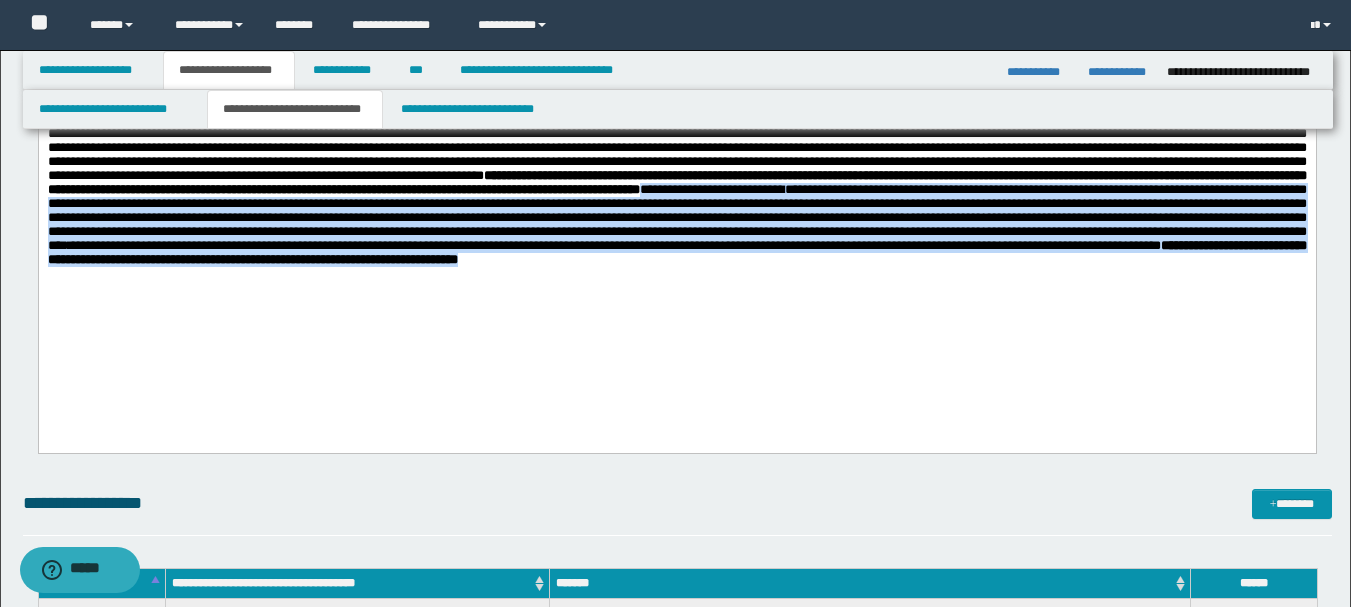 drag, startPoint x: 821, startPoint y: 239, endPoint x: 821, endPoint y: 319, distance: 80 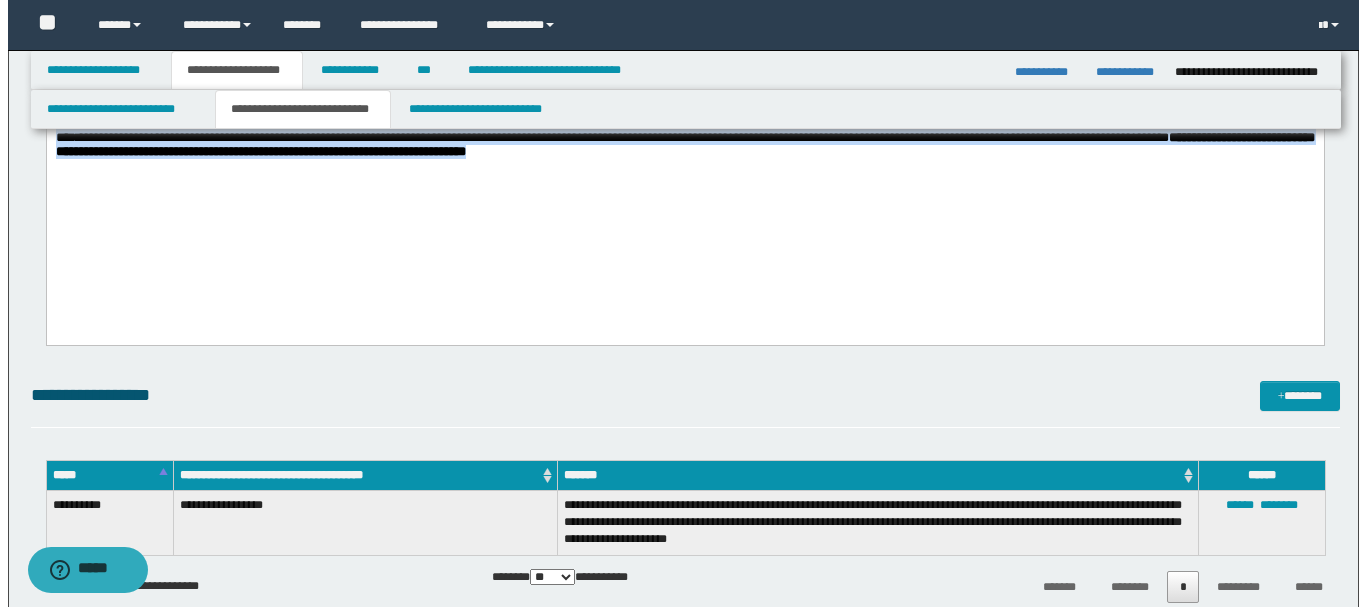 scroll, scrollTop: 500, scrollLeft: 0, axis: vertical 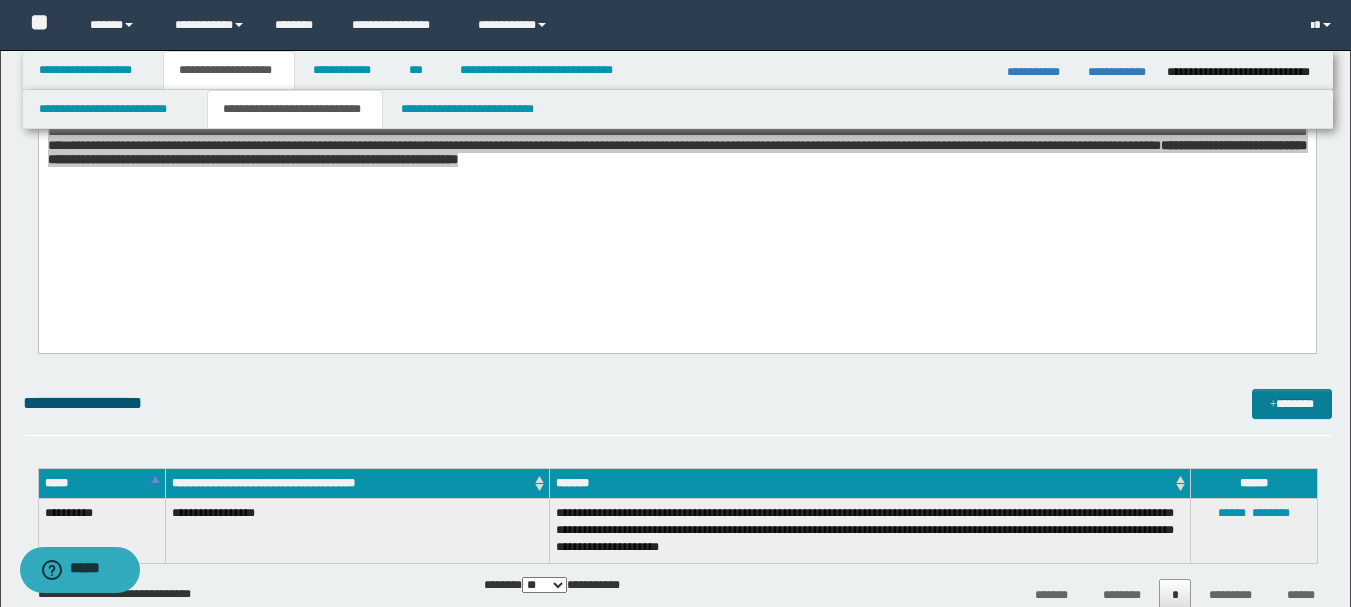 click on "*******" at bounding box center [1292, 404] 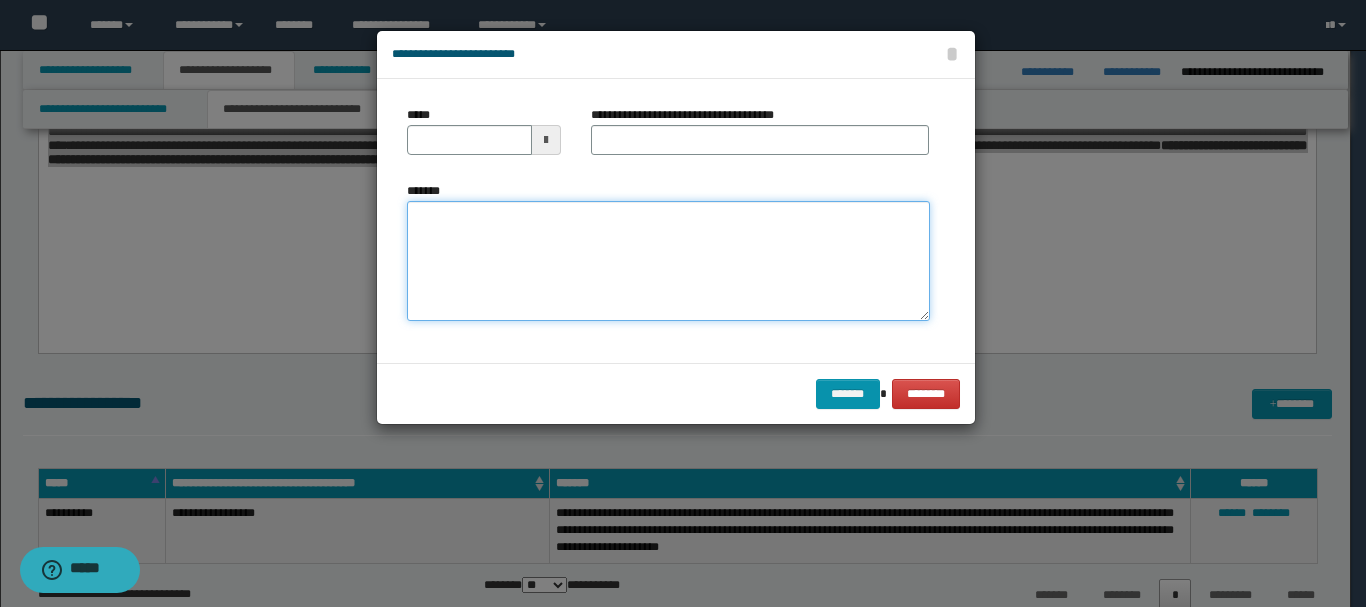 paste on "**********" 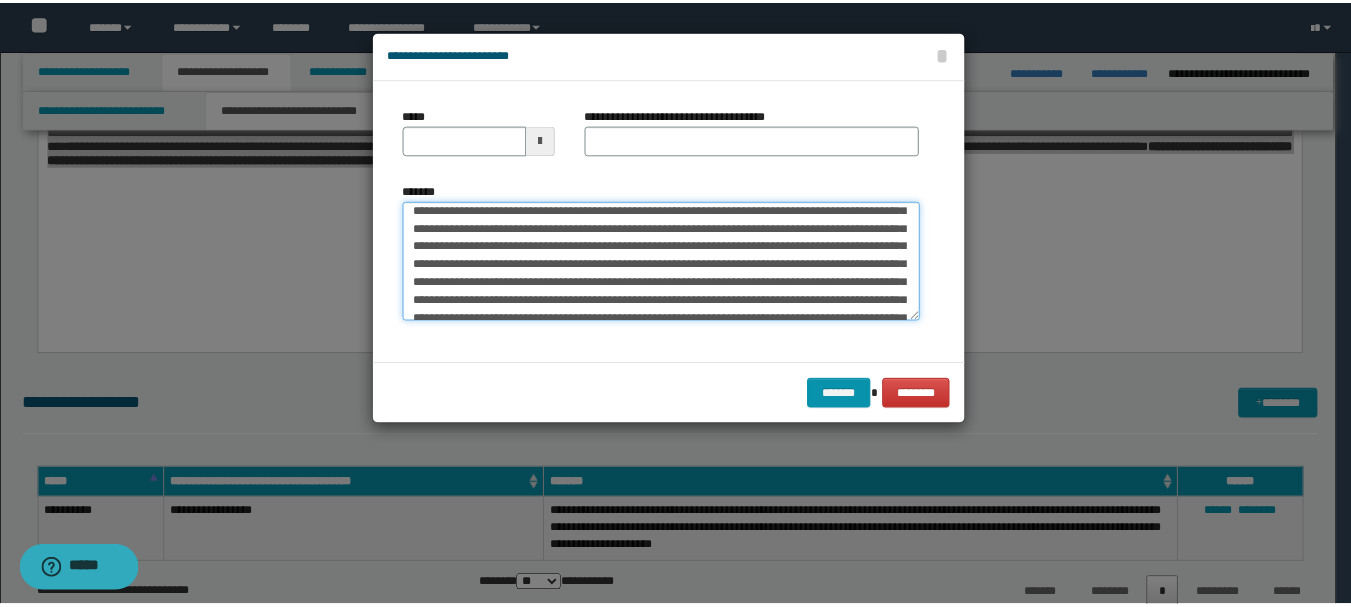 scroll, scrollTop: 0, scrollLeft: 0, axis: both 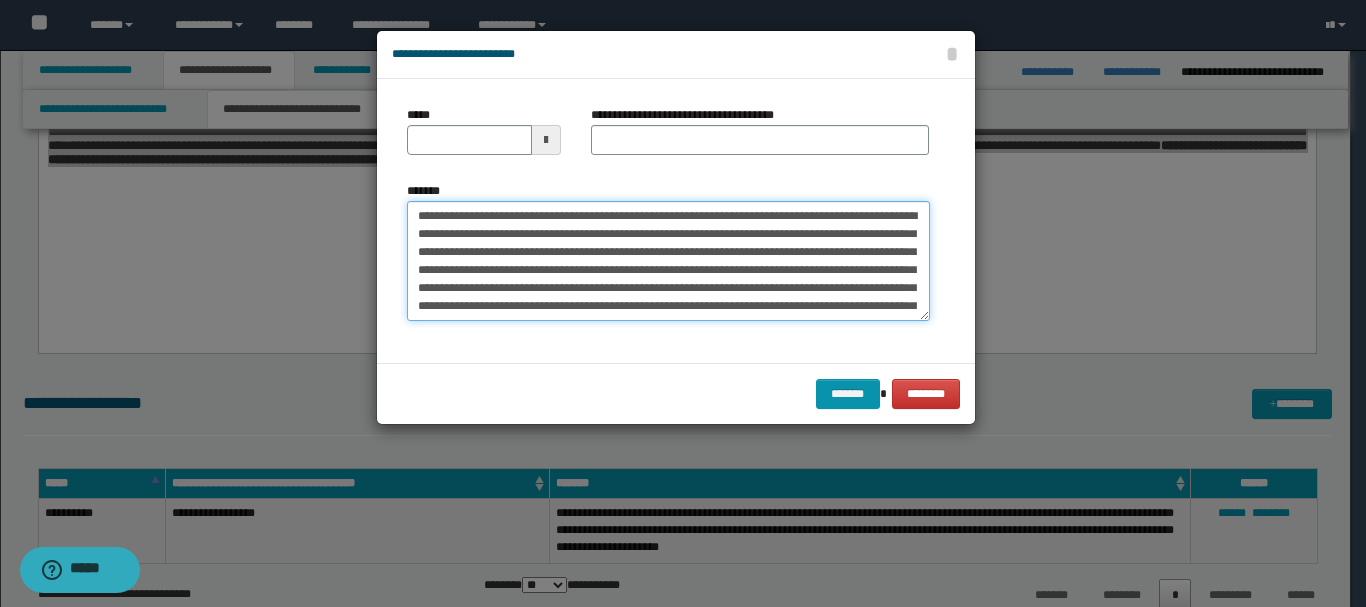 type on "**********" 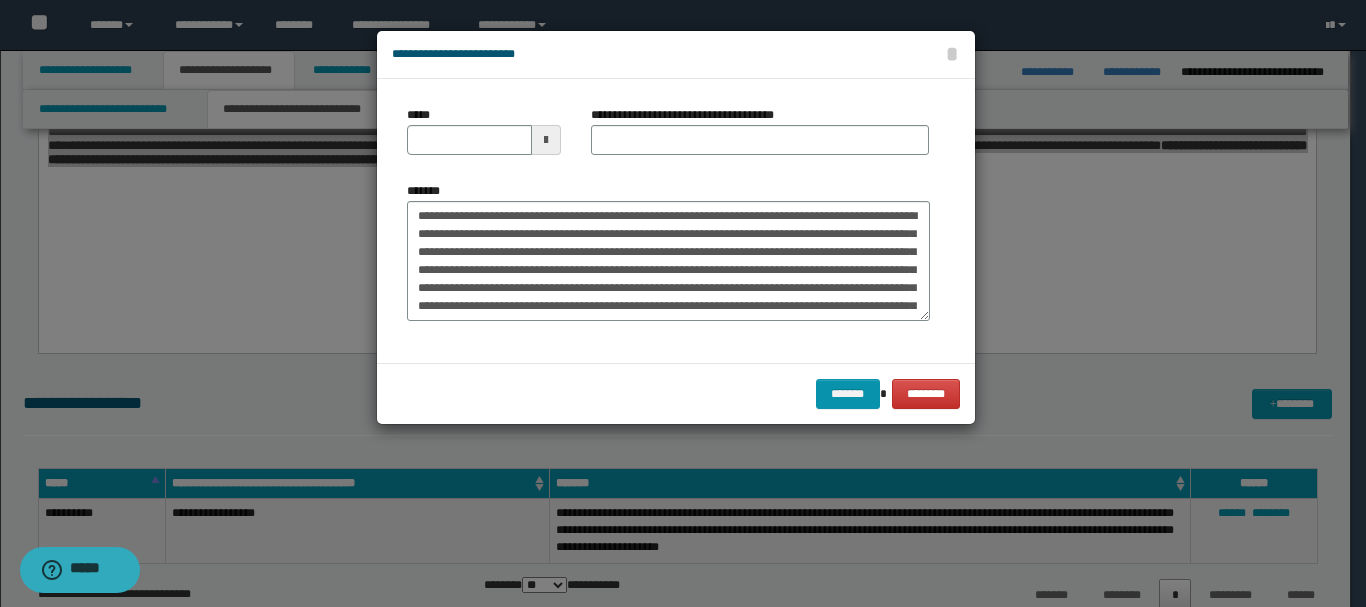 click at bounding box center (546, 140) 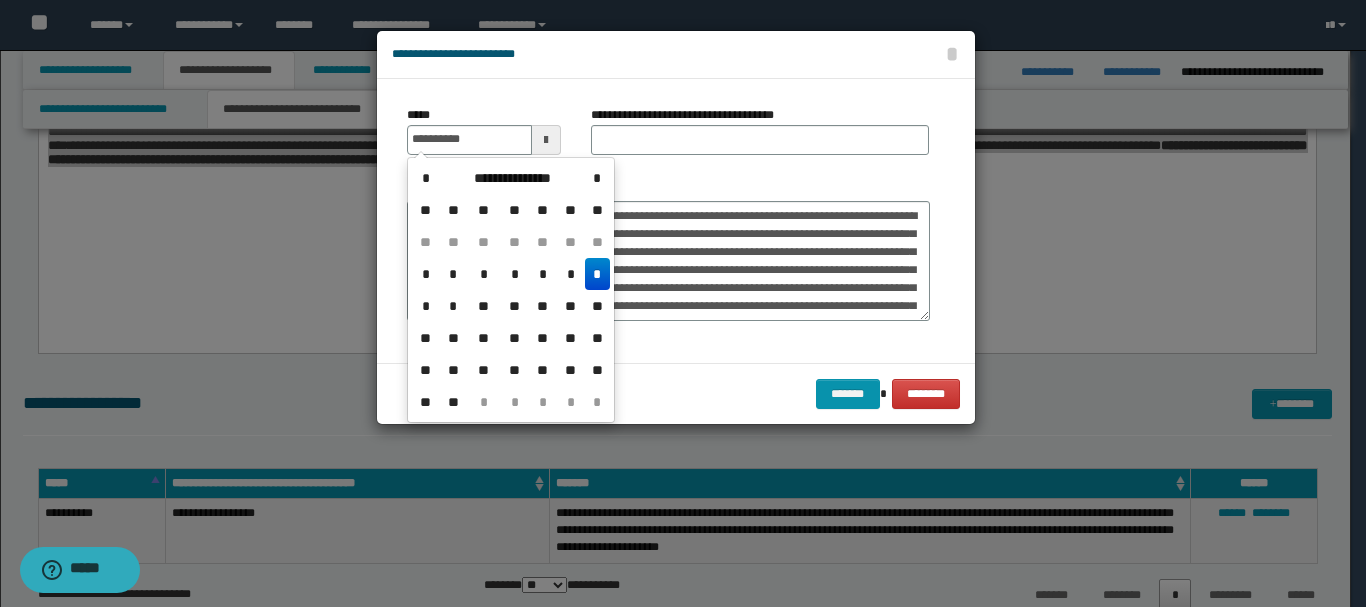 drag, startPoint x: 592, startPoint y: 281, endPoint x: 608, endPoint y: 207, distance: 75.70998 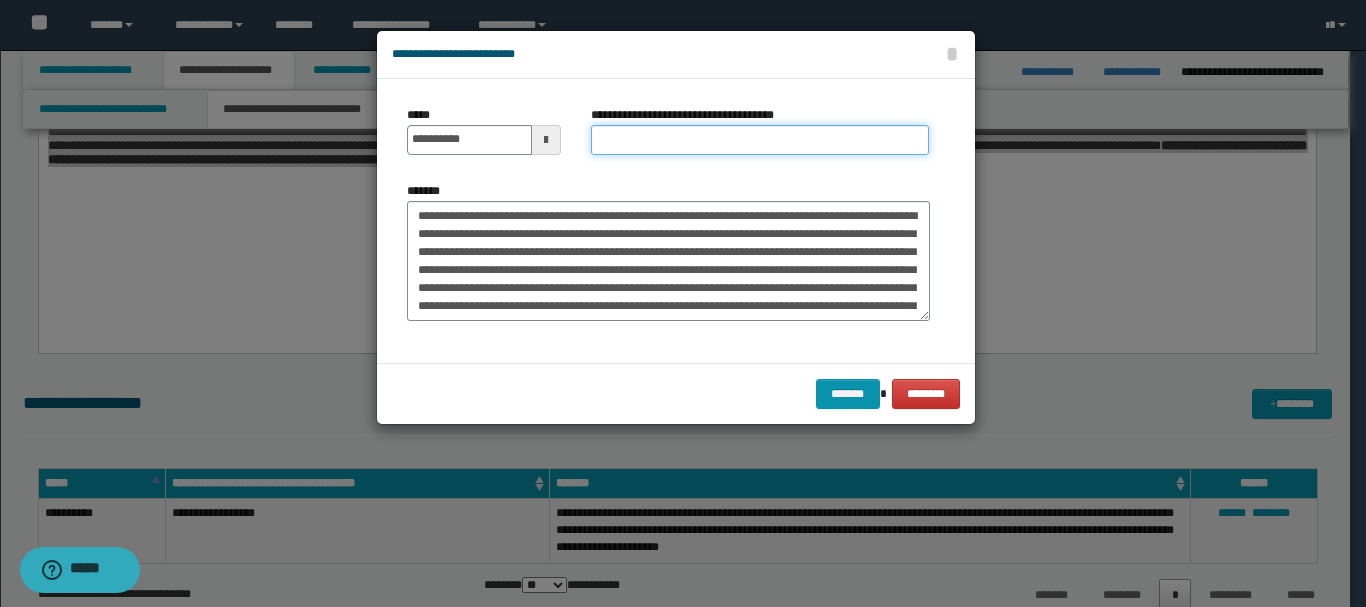 click on "**********" at bounding box center [760, 140] 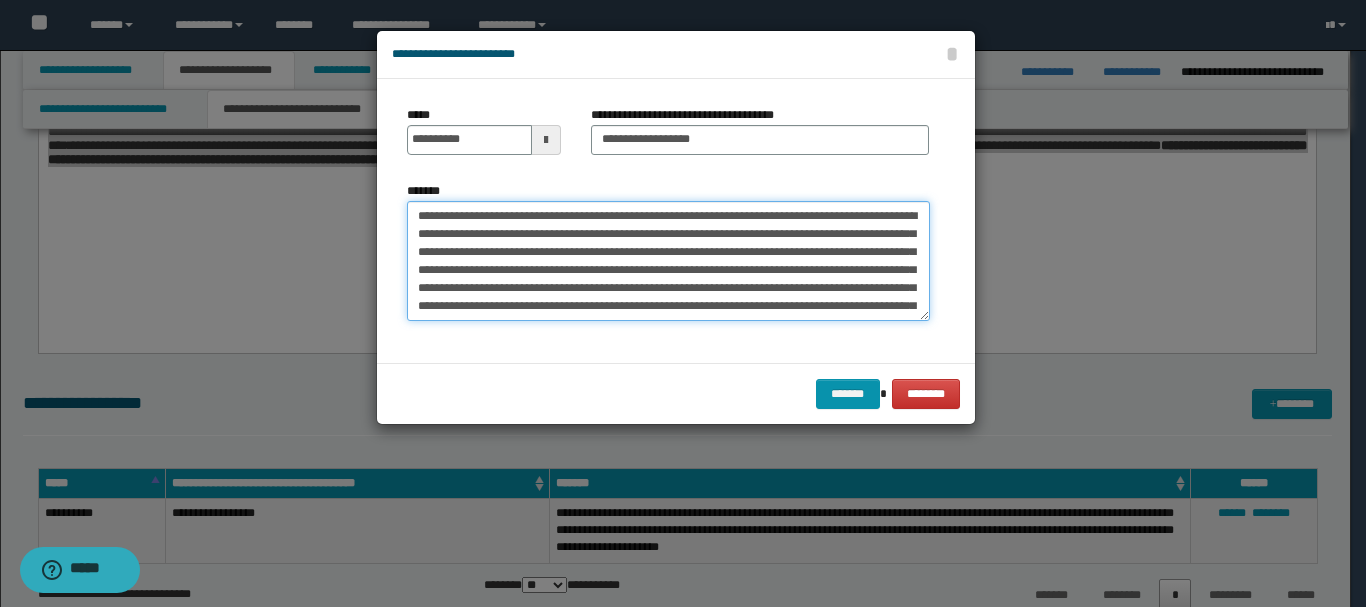 click on "*******" at bounding box center [668, 261] 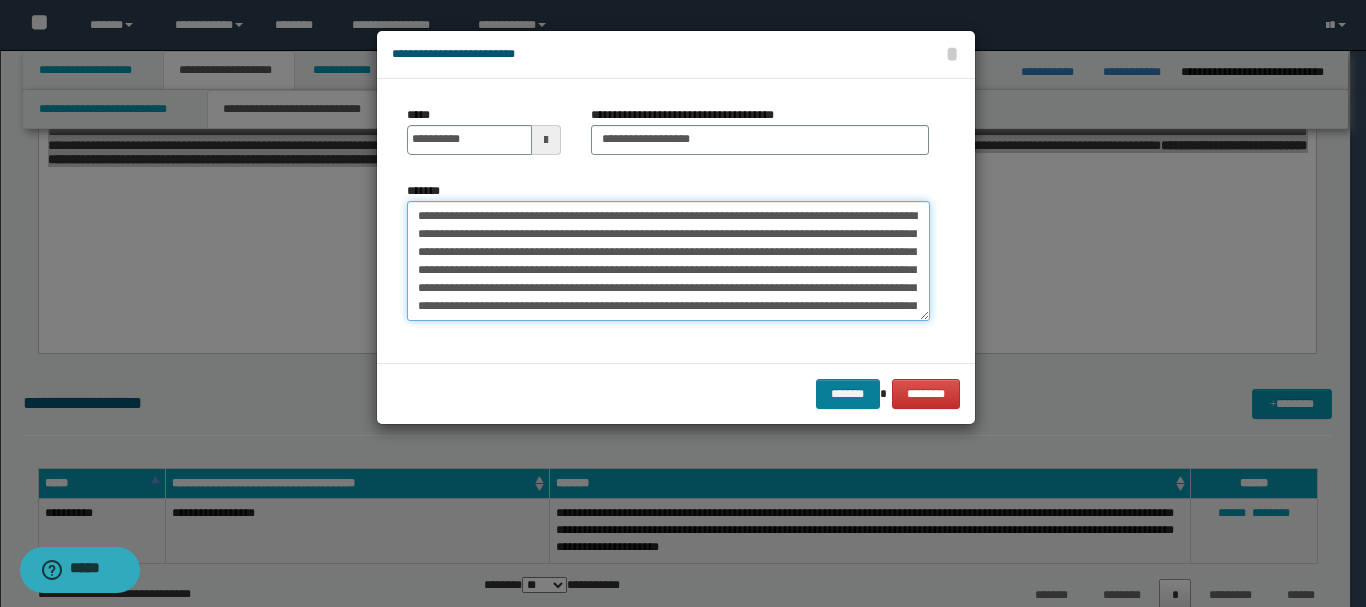 type on "**********" 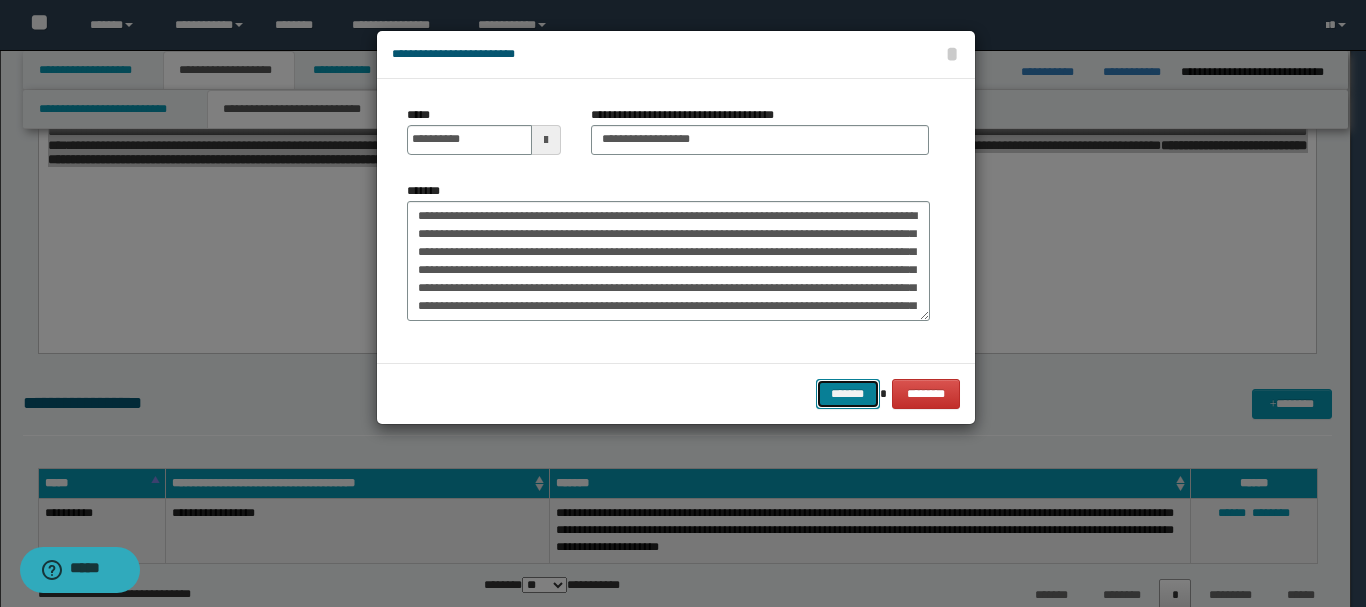 click on "*******" at bounding box center (848, 394) 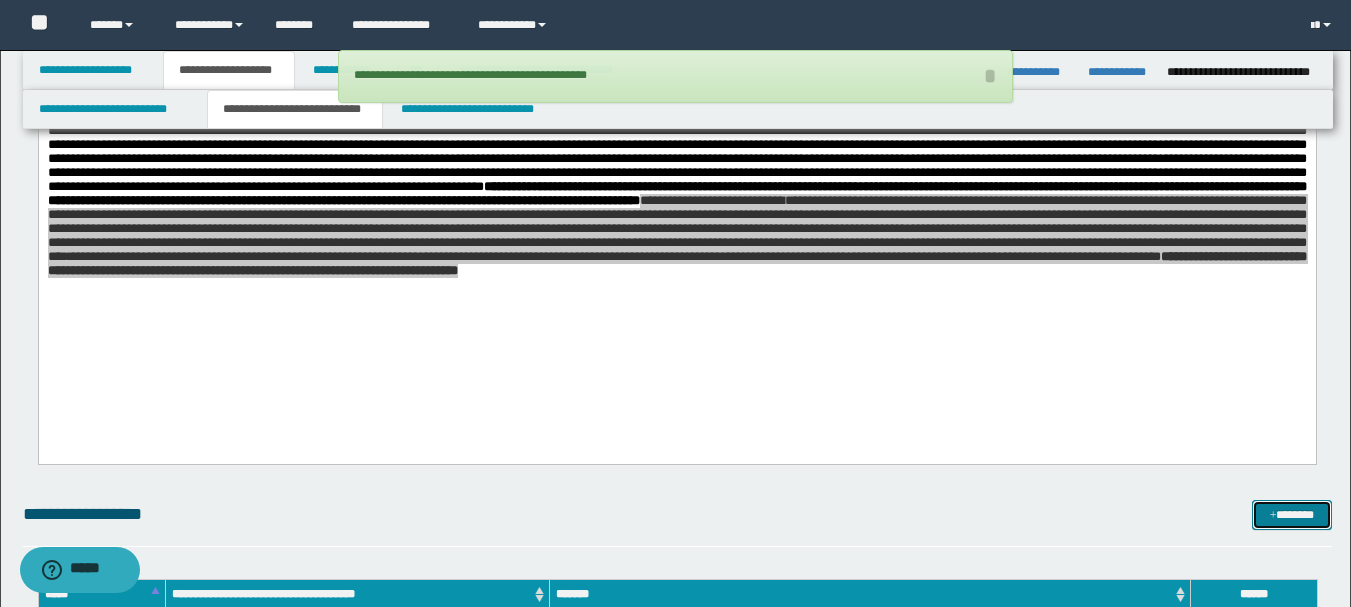 scroll, scrollTop: 400, scrollLeft: 0, axis: vertical 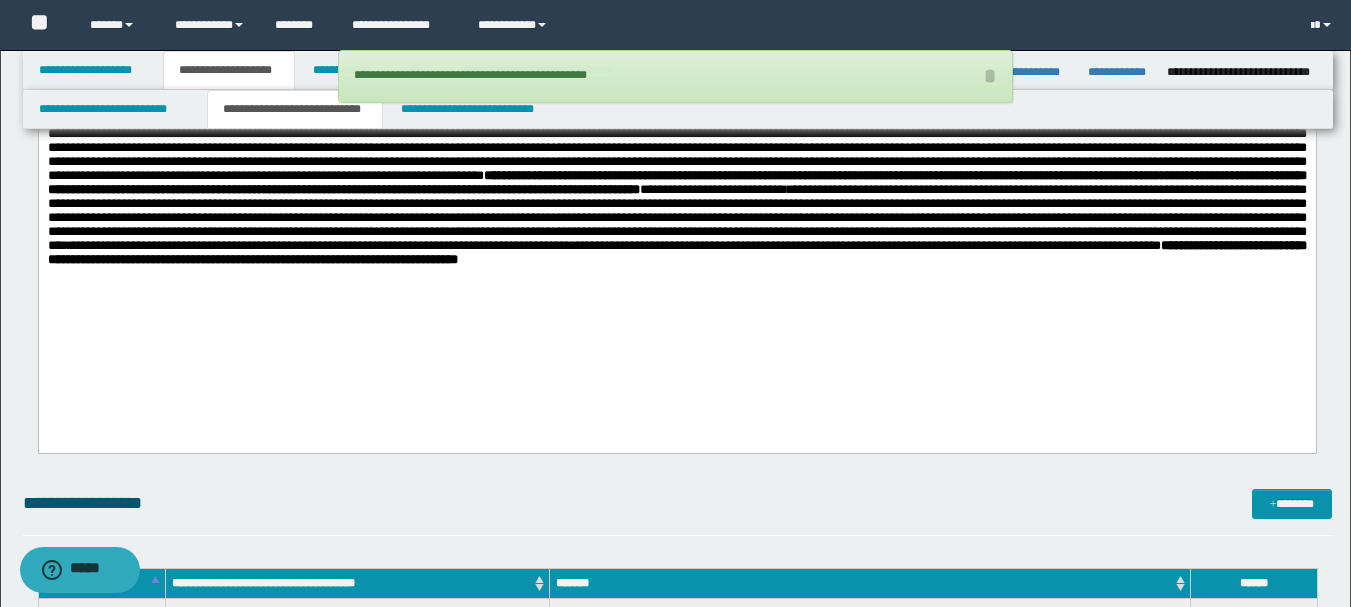 click on "**********" at bounding box center (676, 186) 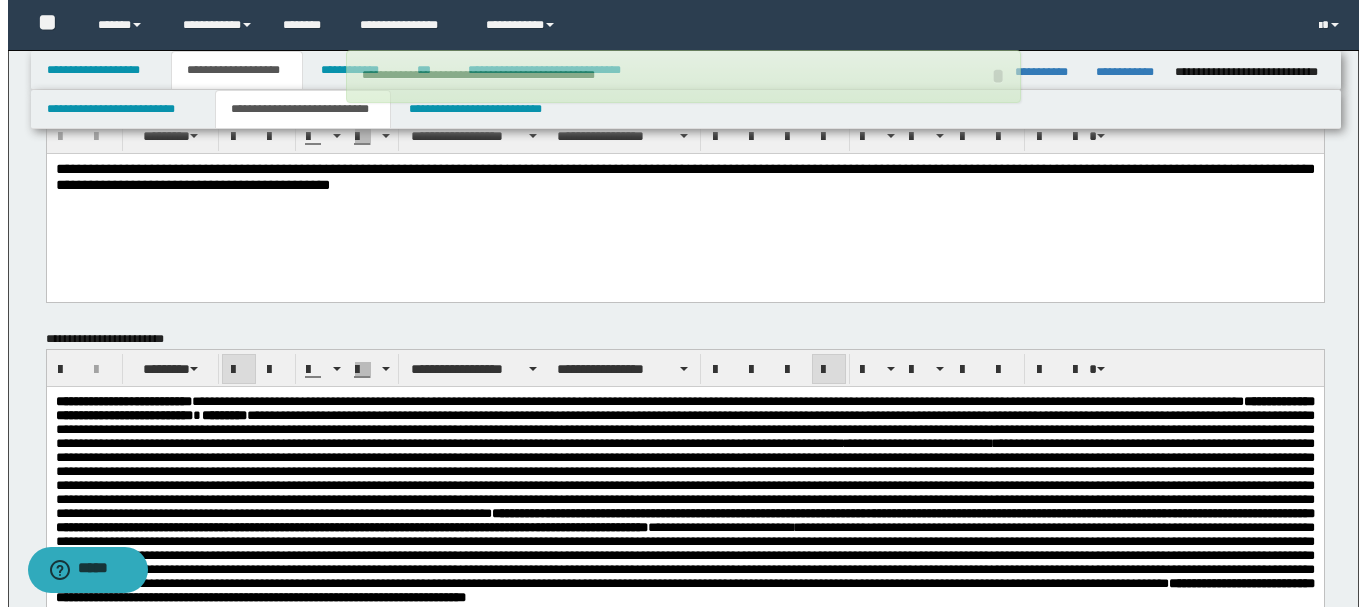 scroll, scrollTop: 0, scrollLeft: 0, axis: both 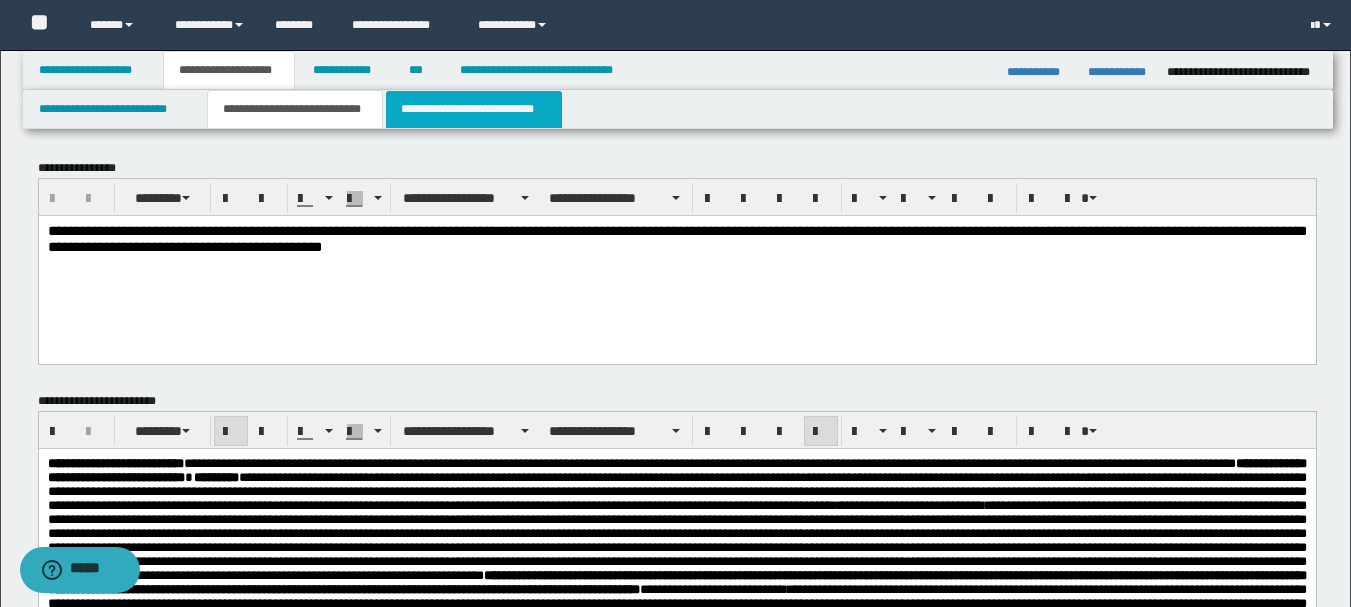 click on "**********" at bounding box center (474, 109) 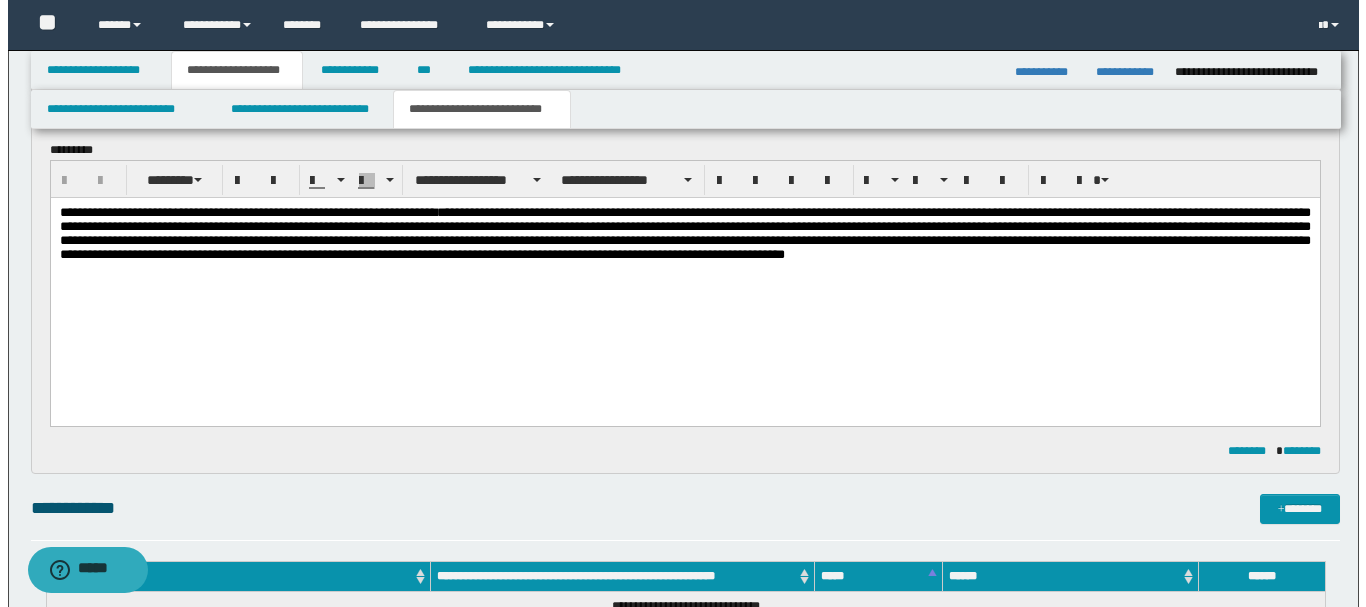 scroll, scrollTop: 200, scrollLeft: 0, axis: vertical 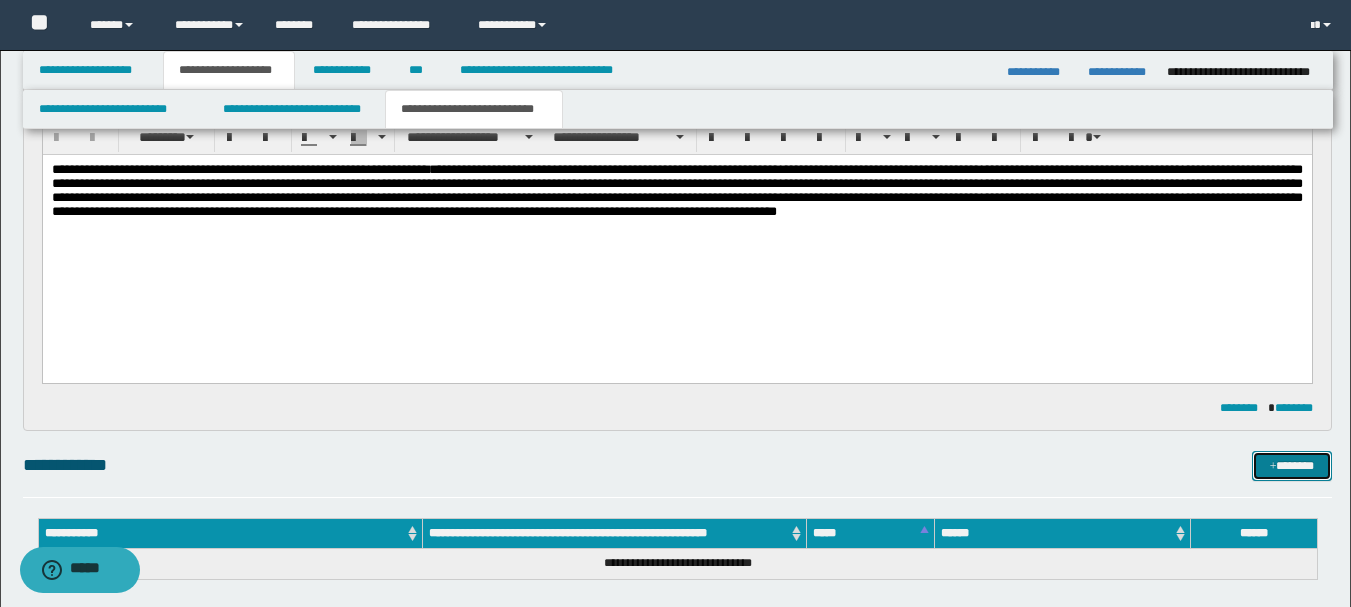 click on "*******" at bounding box center (1292, 466) 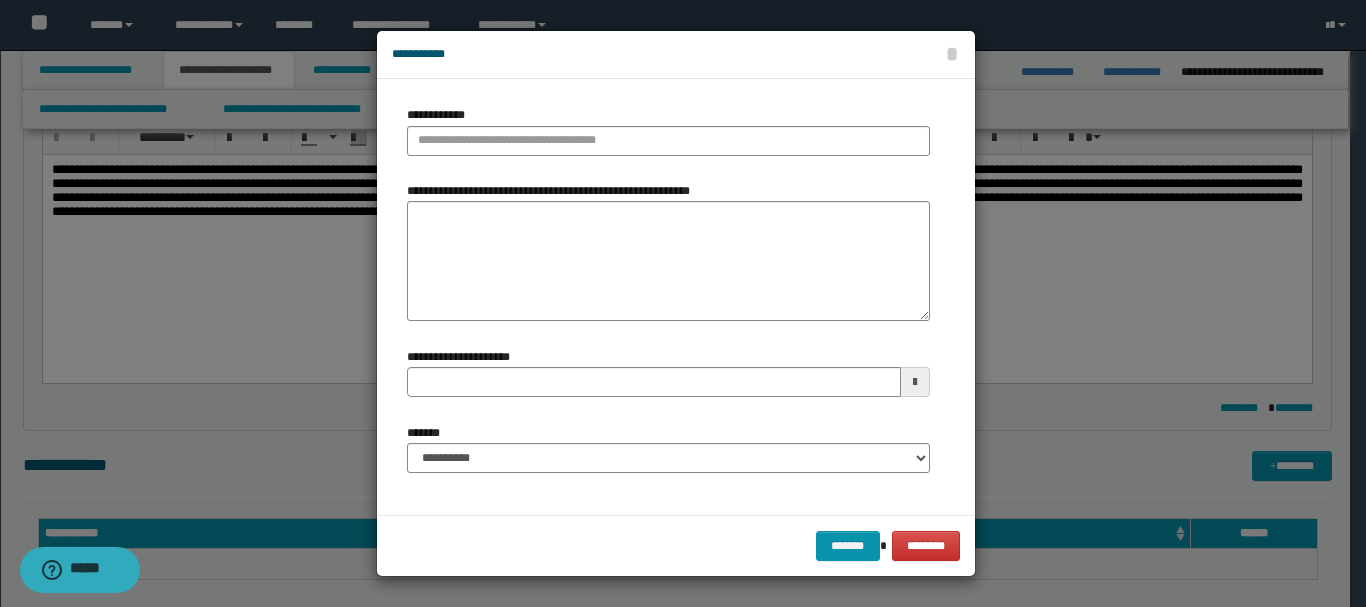 type 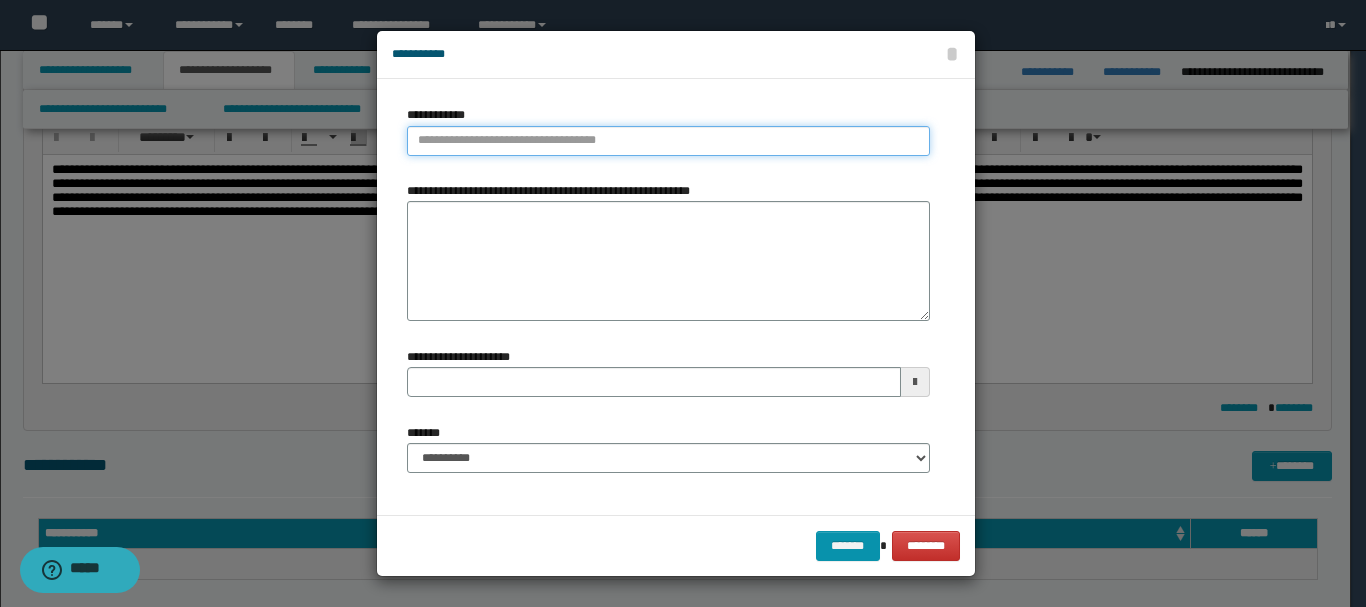 click on "**********" at bounding box center (668, 141) 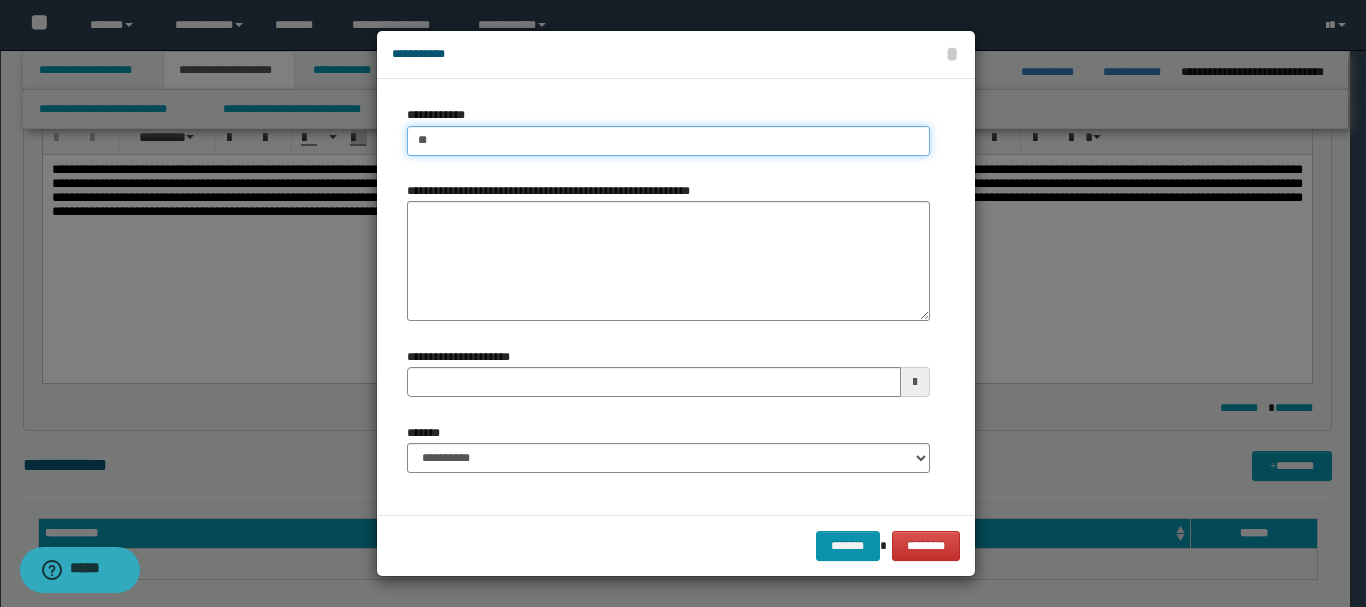type on "***" 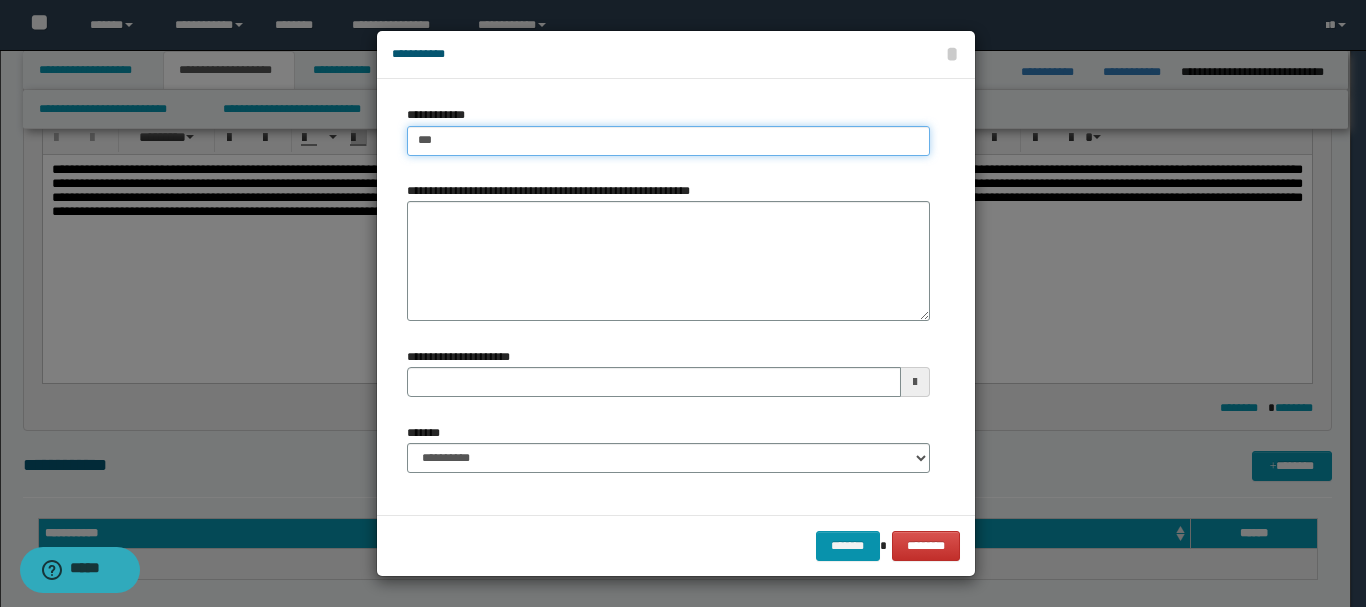 type on "***" 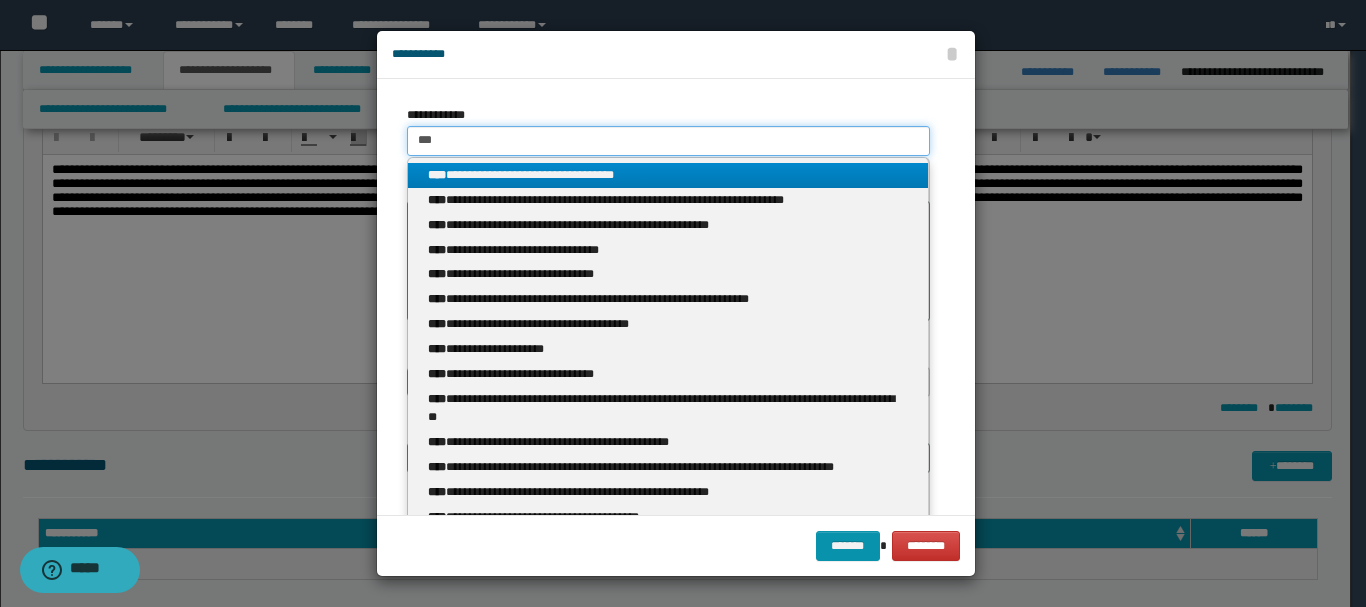 type 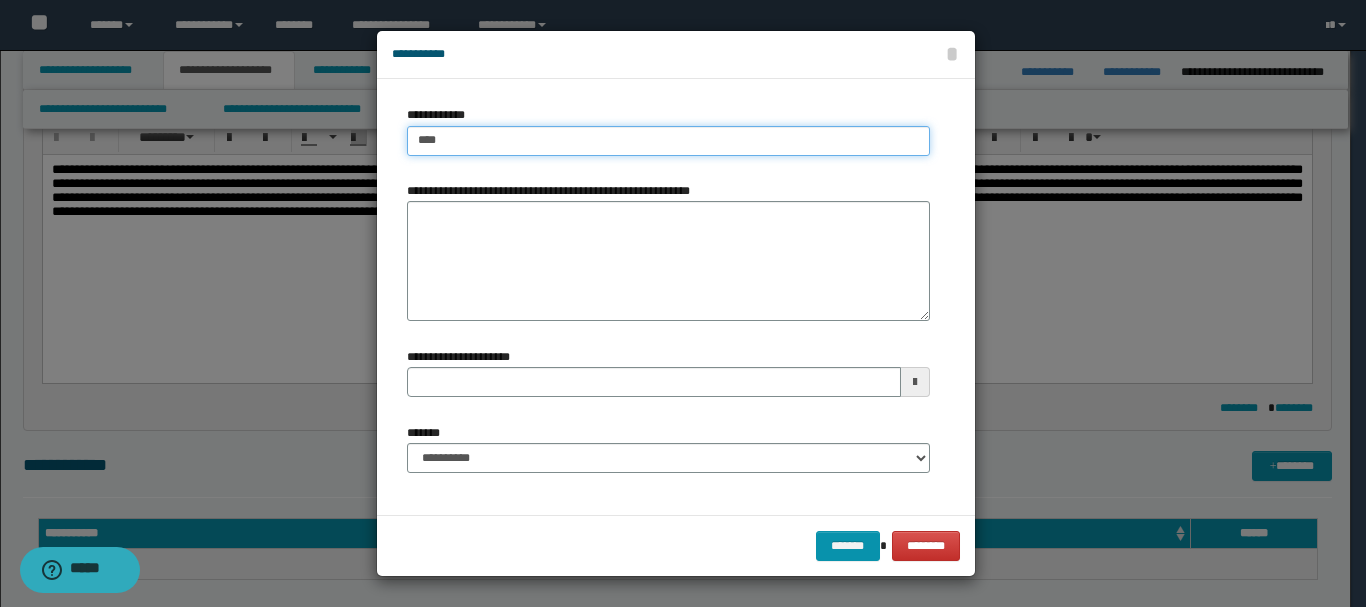 type on "****" 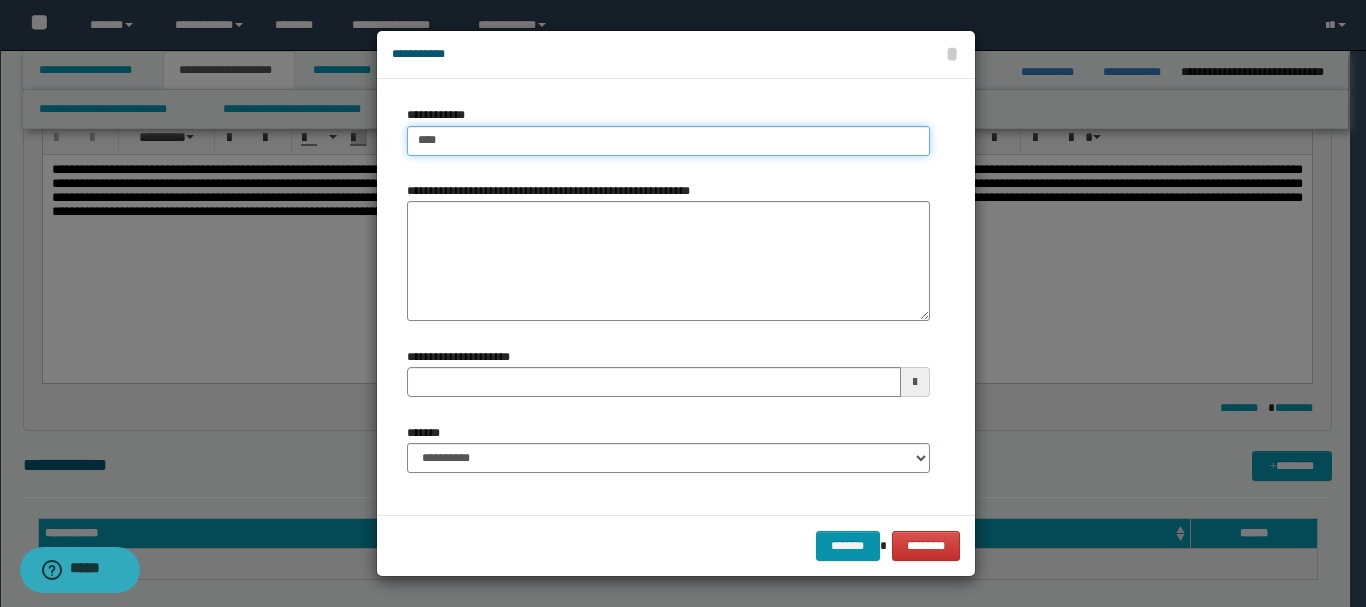 type 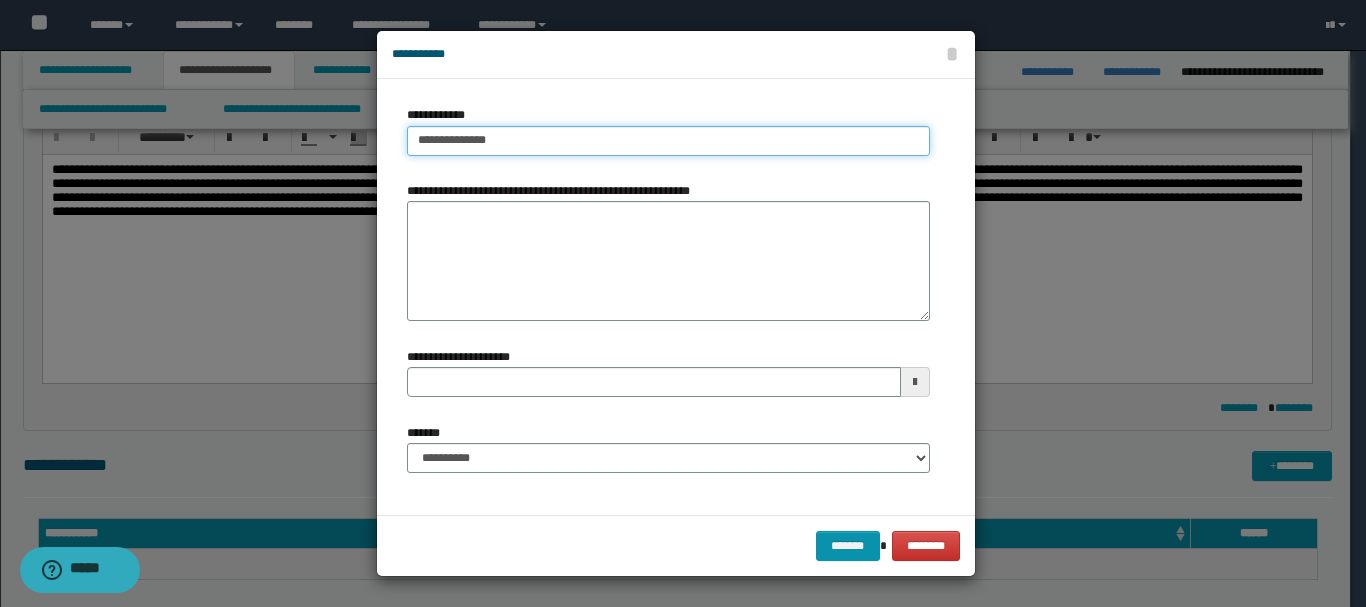 type on "**********" 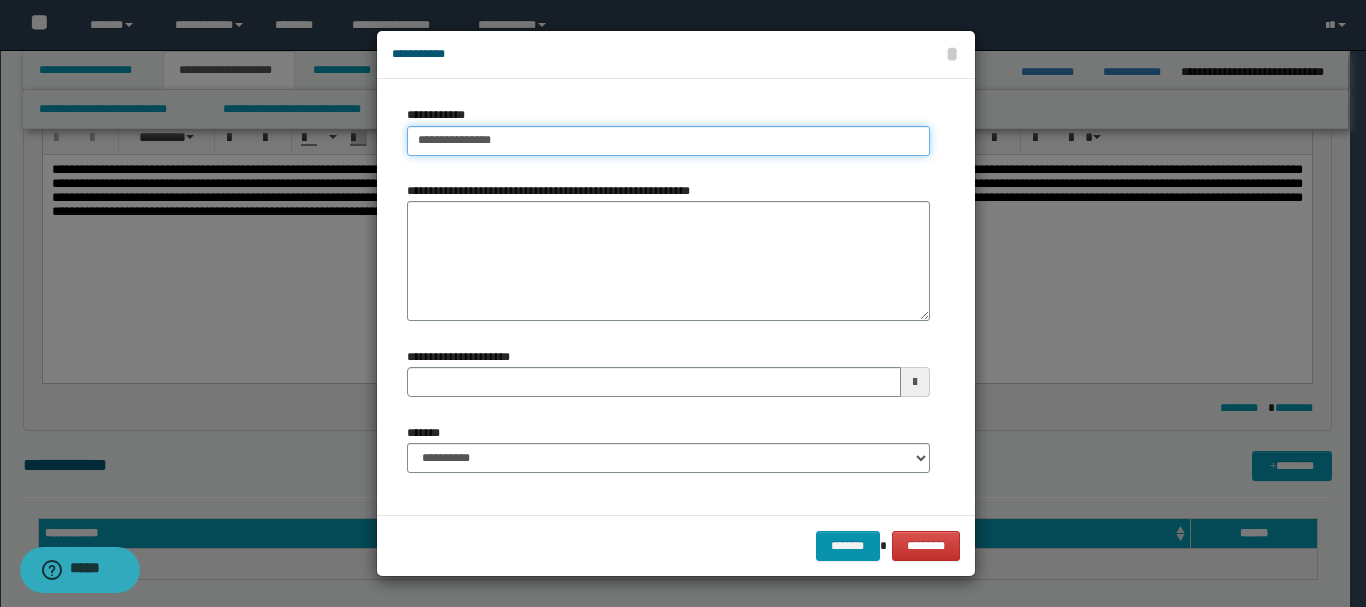 type on "**********" 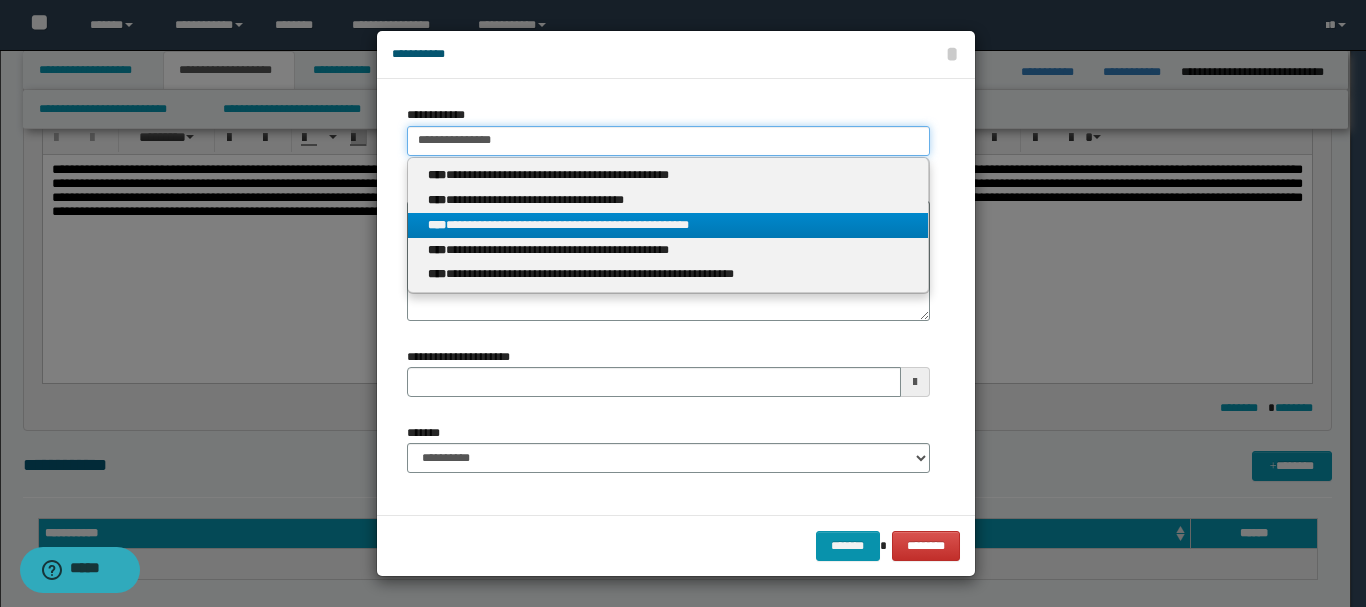 type on "**********" 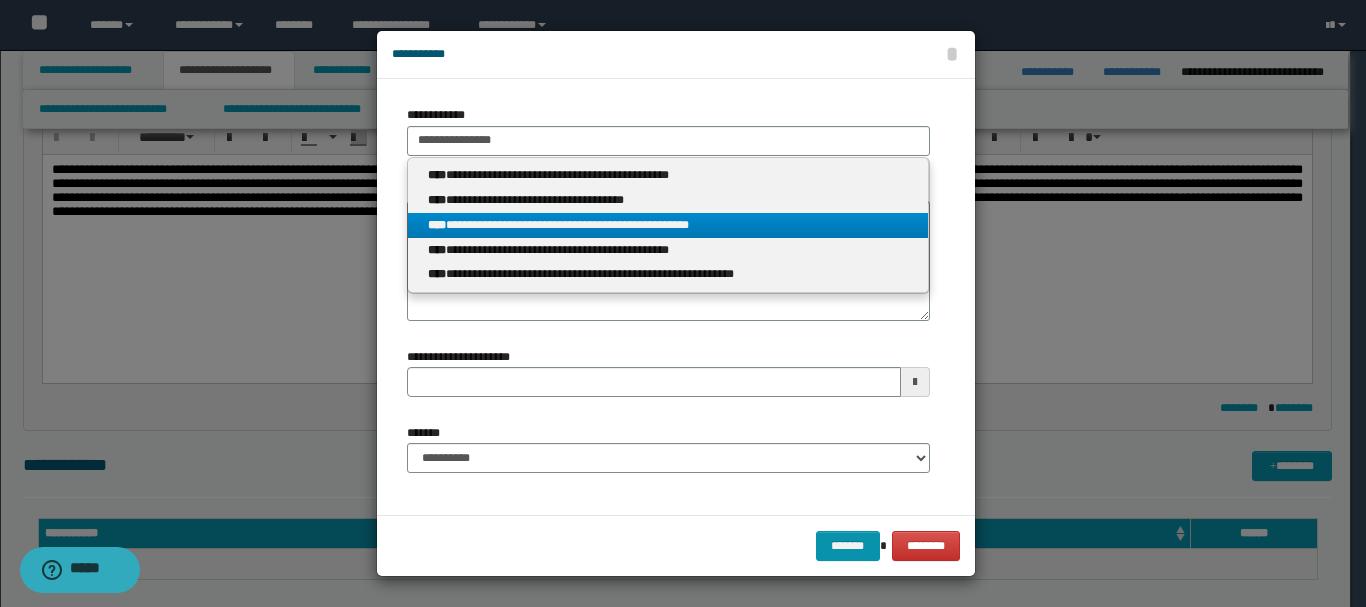 click on "**********" at bounding box center (668, 225) 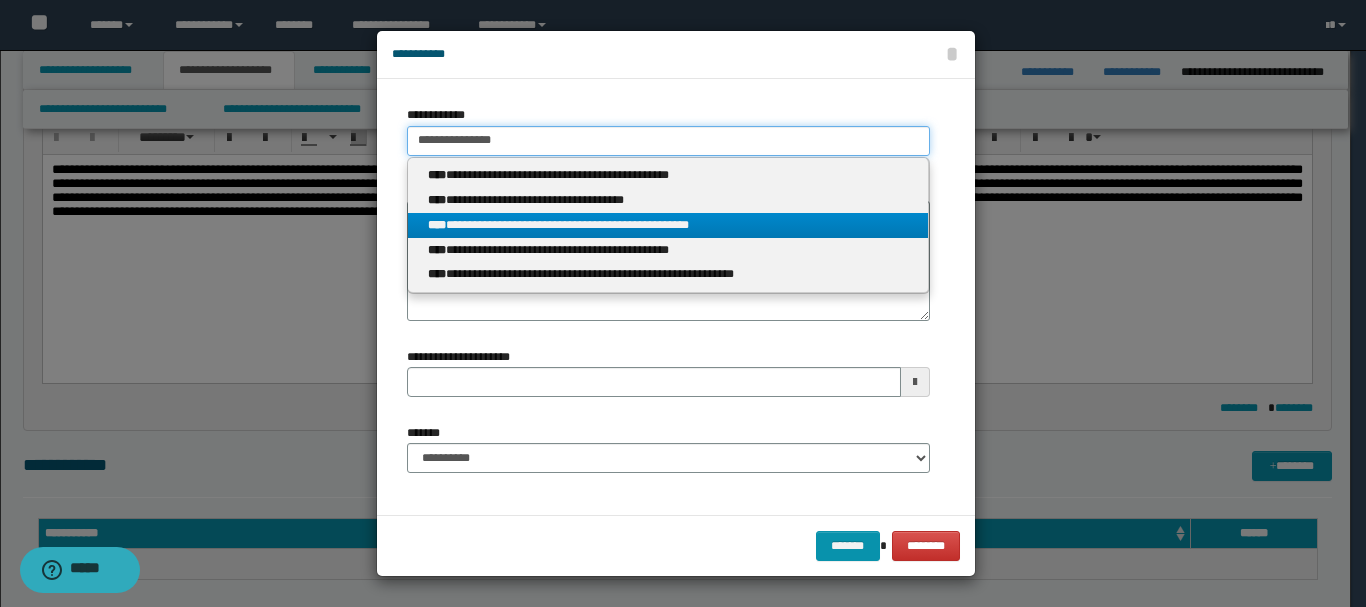 type 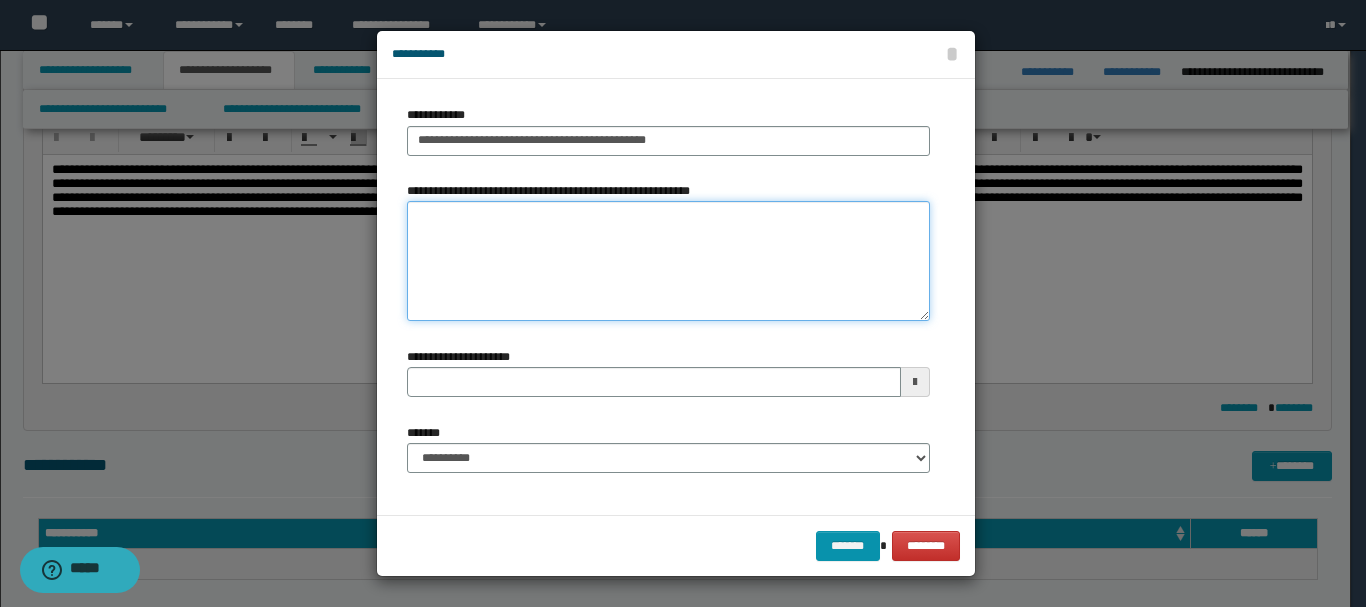 click on "**********" at bounding box center [668, 261] 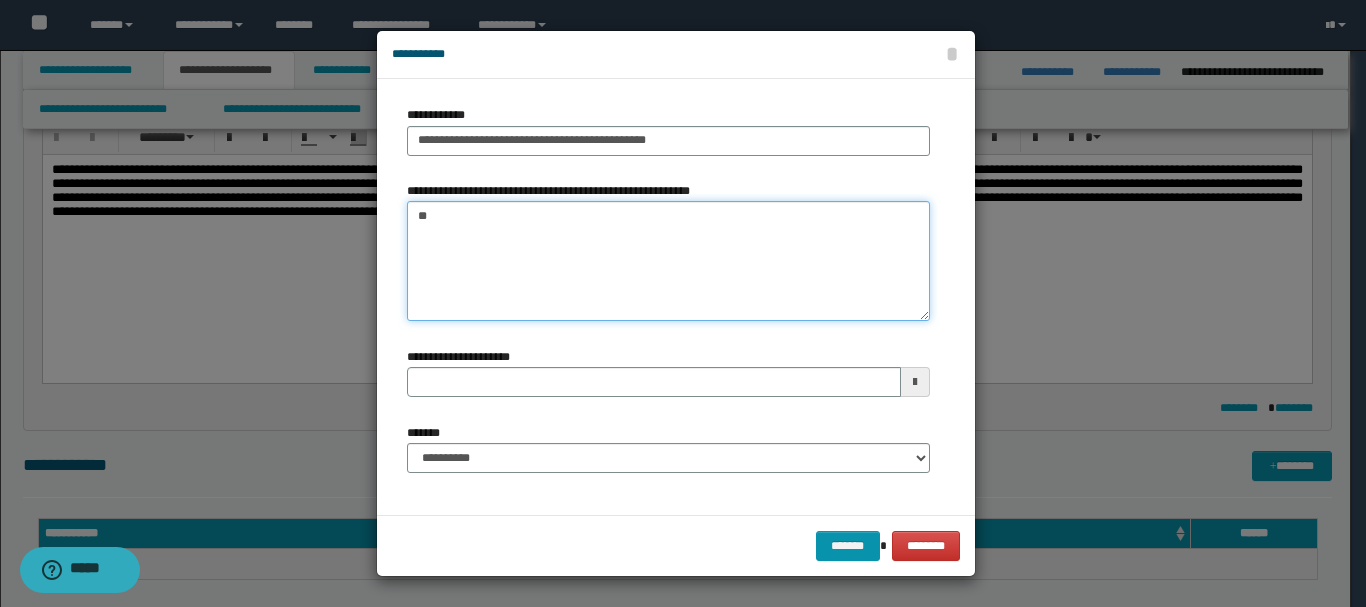 type on "*" 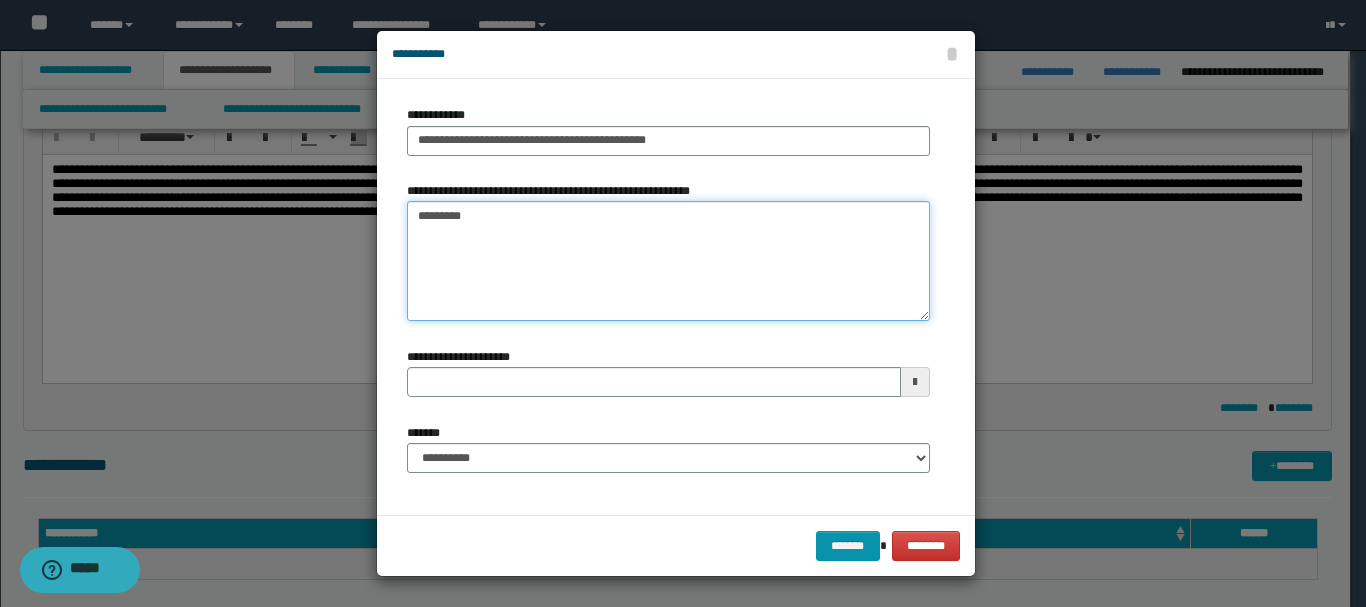 type on "*********" 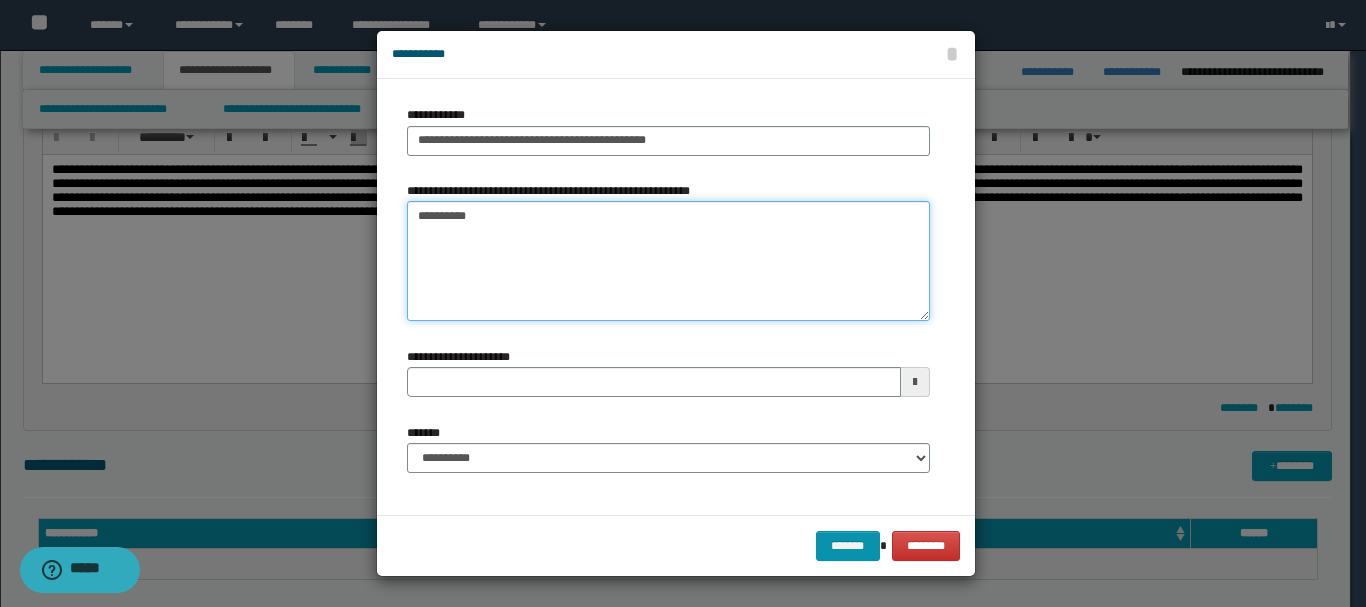 type 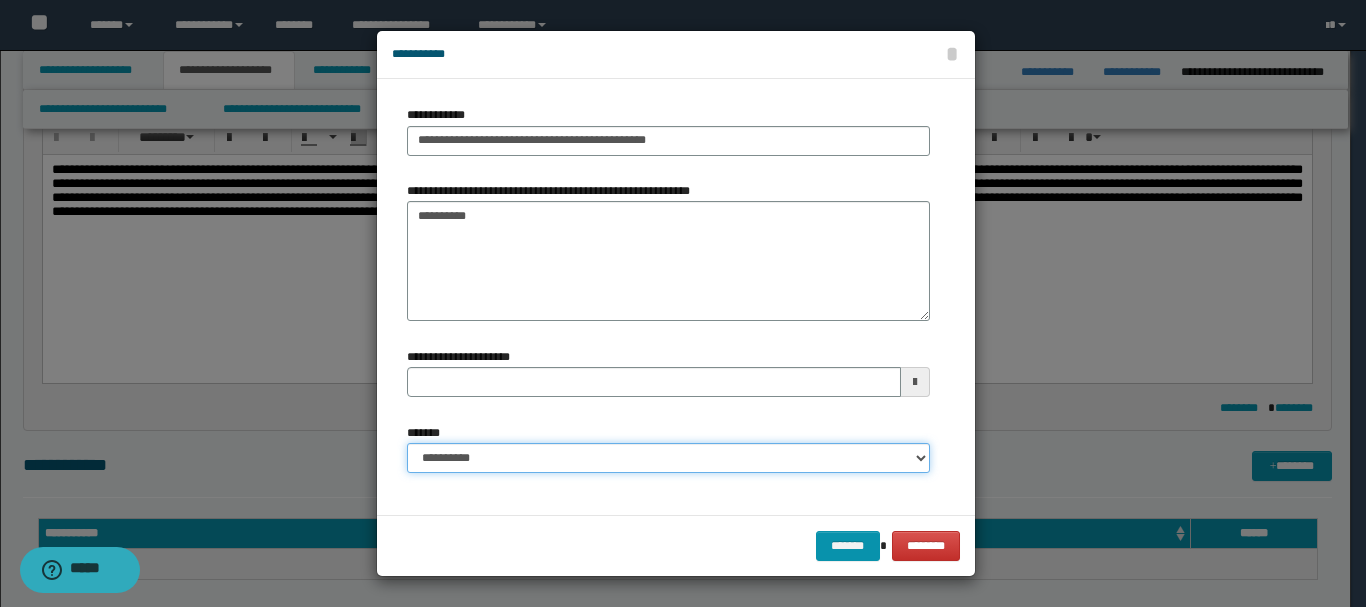 click on "**********" at bounding box center [668, 458] 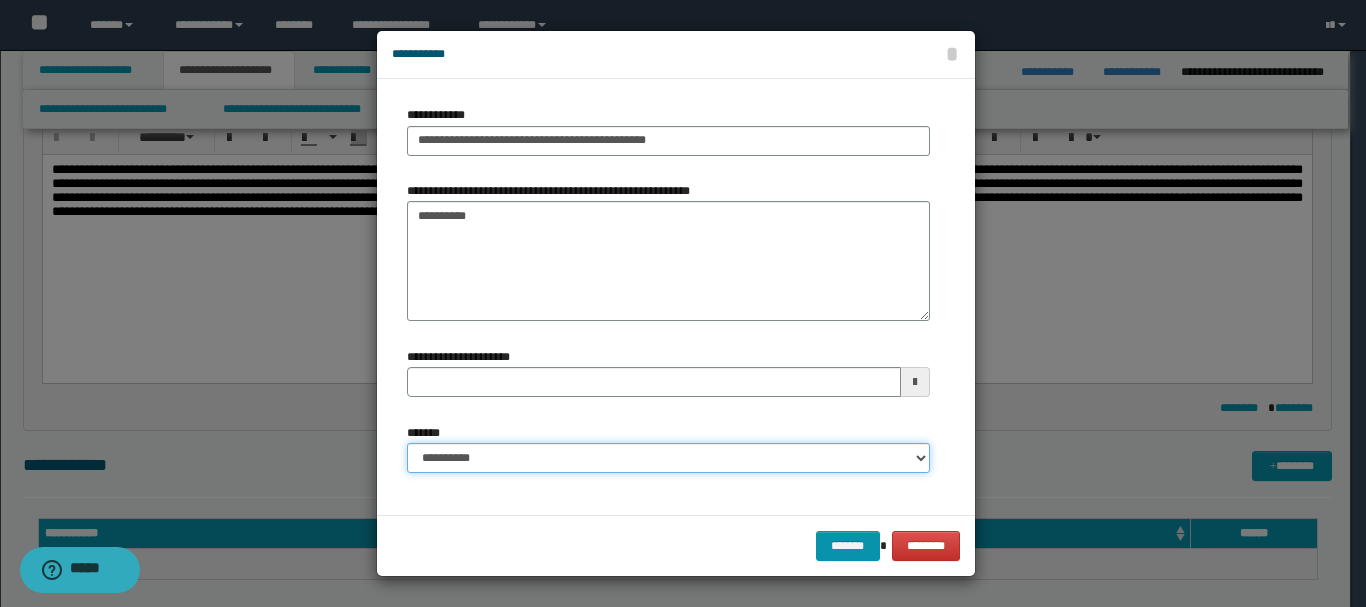 select on "*" 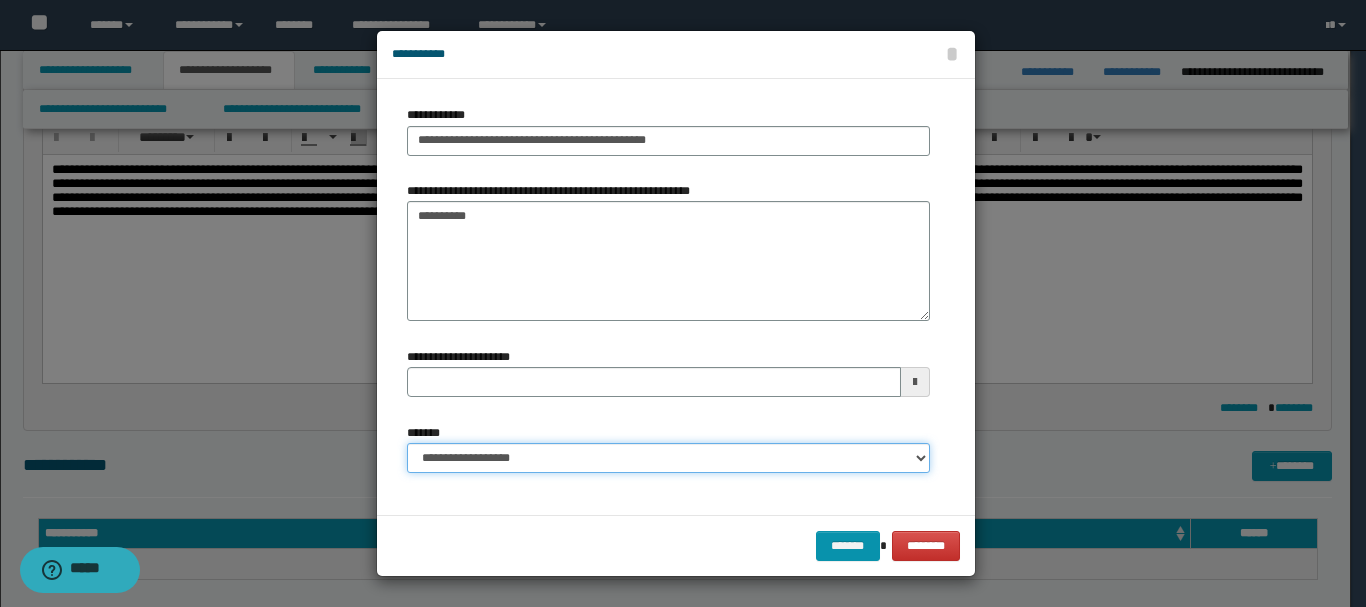 type 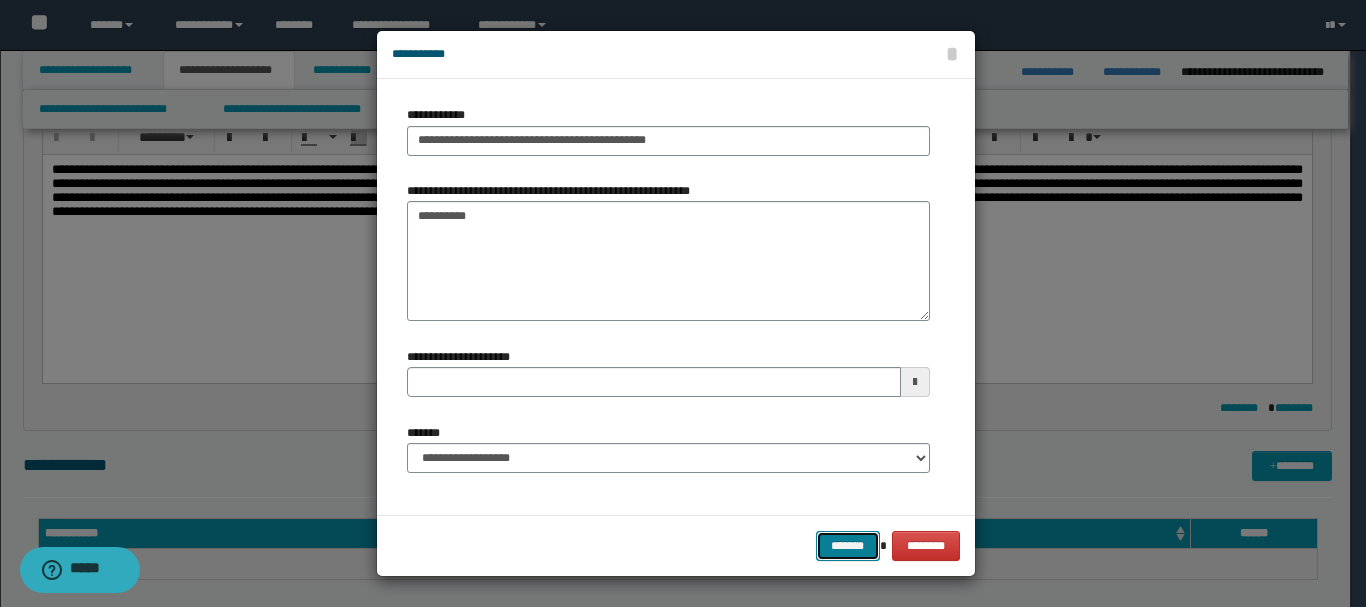 click on "*******" at bounding box center (848, 546) 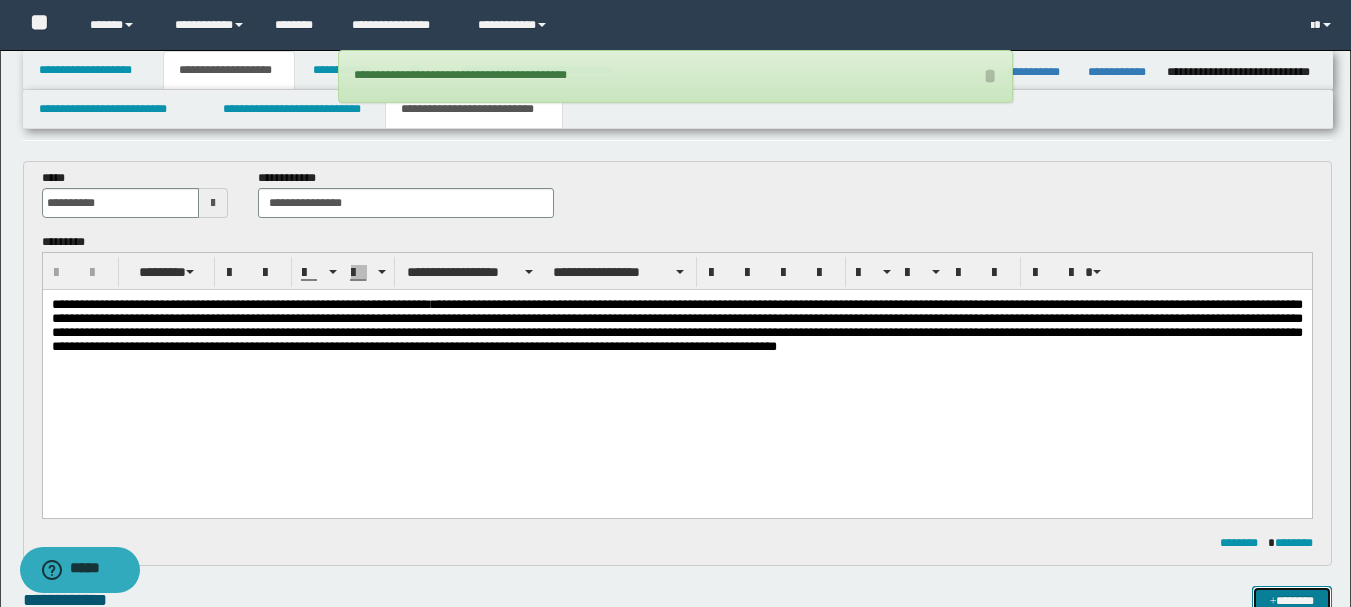 scroll, scrollTop: 100, scrollLeft: 0, axis: vertical 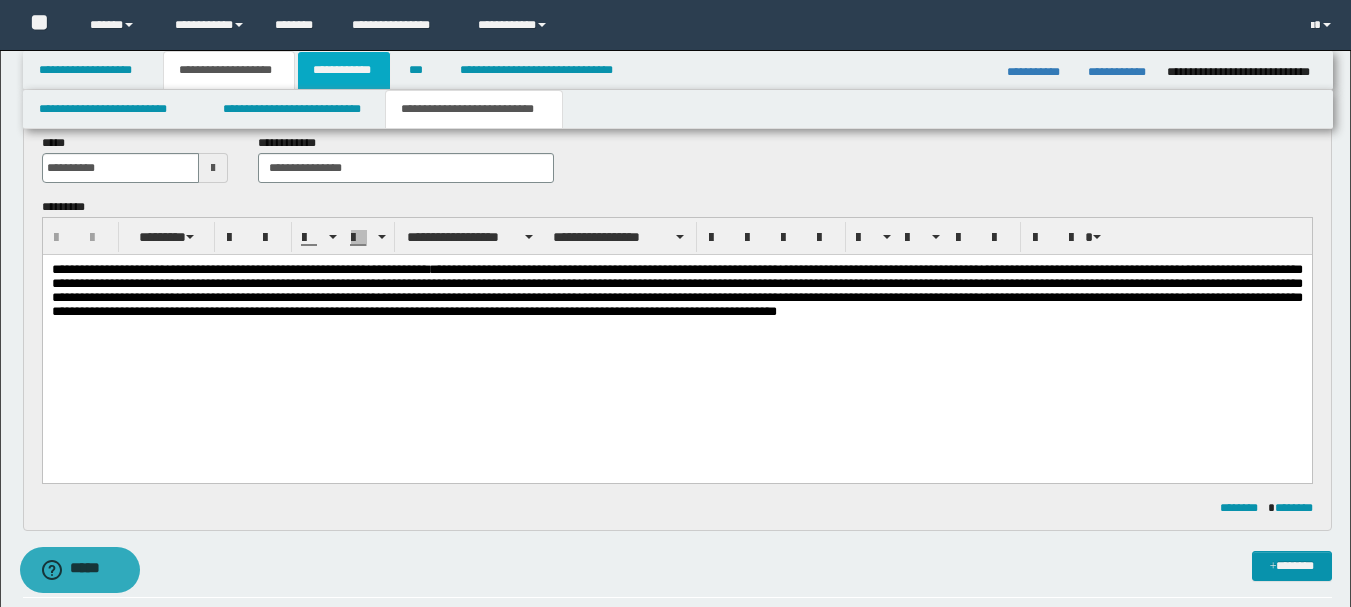 click on "**********" at bounding box center (344, 70) 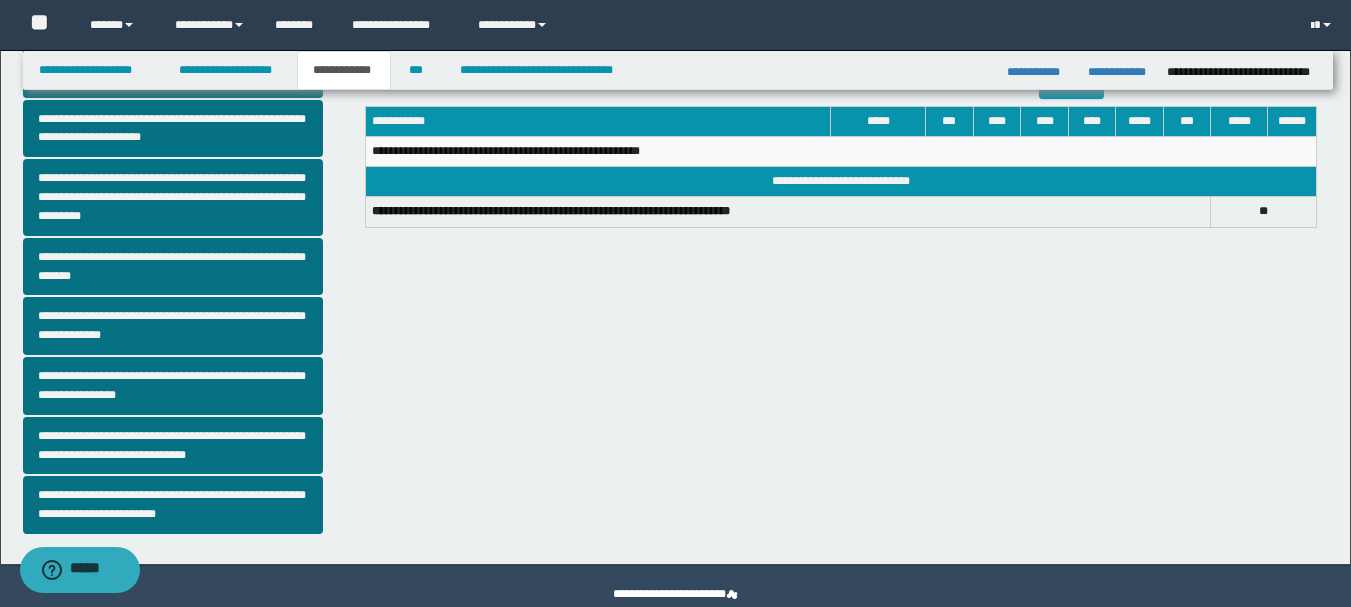 scroll, scrollTop: 542, scrollLeft: 0, axis: vertical 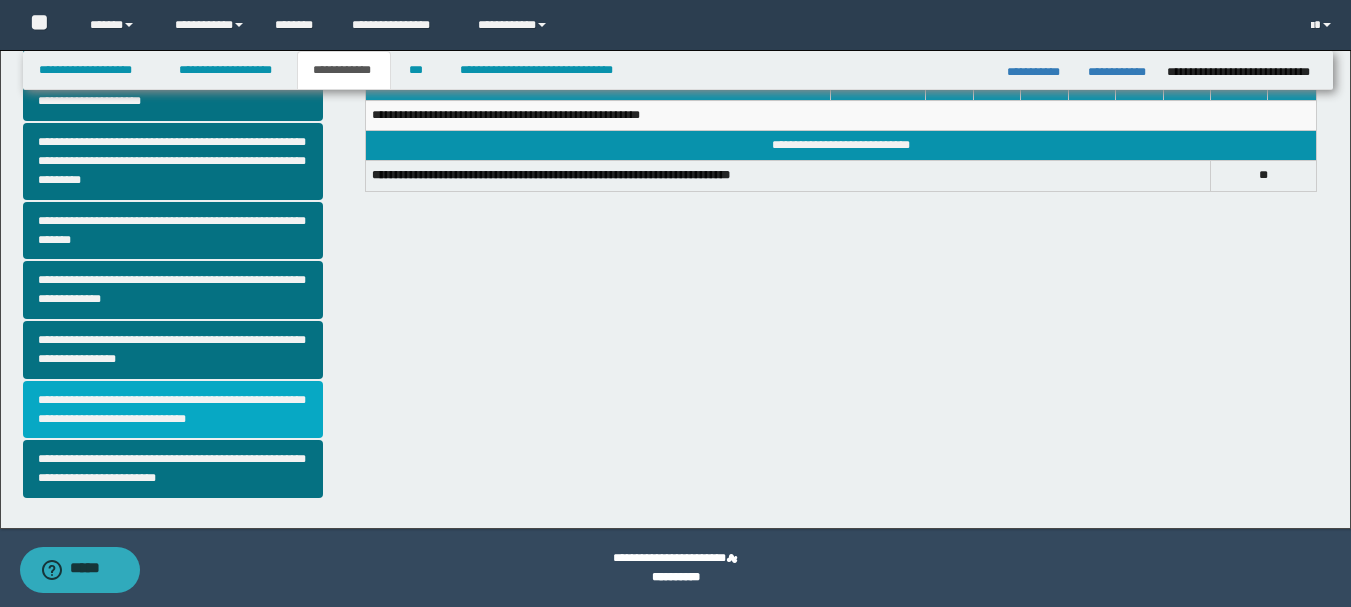 click on "**********" at bounding box center (173, 410) 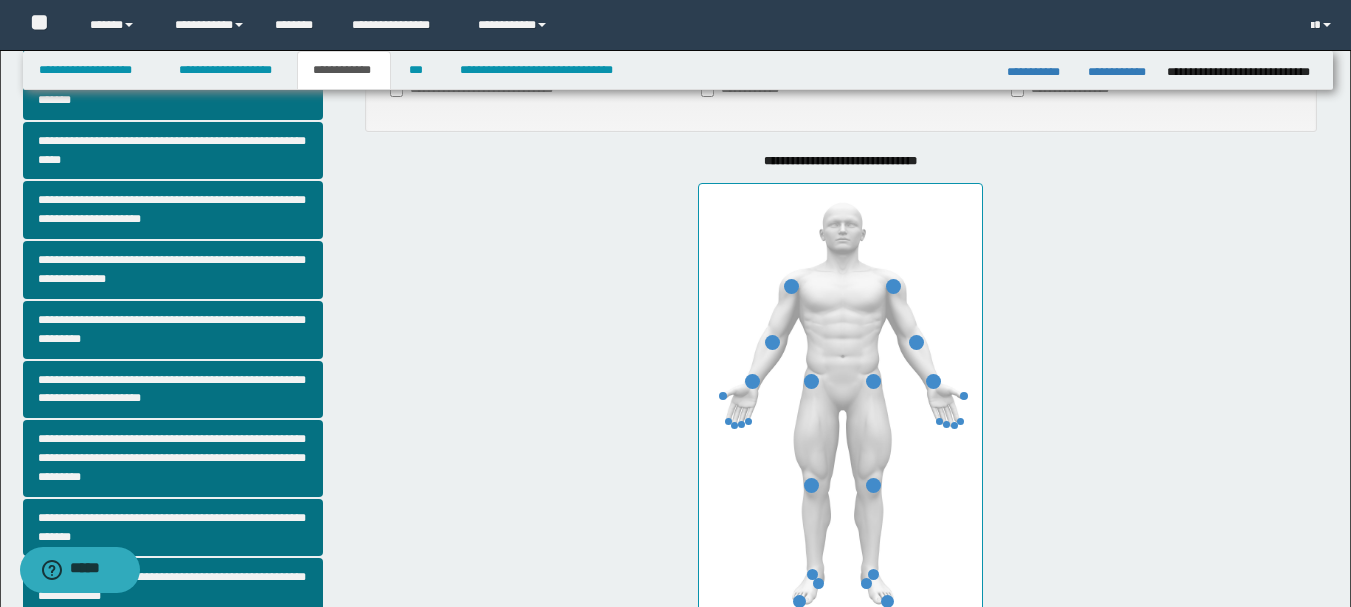 scroll, scrollTop: 300, scrollLeft: 0, axis: vertical 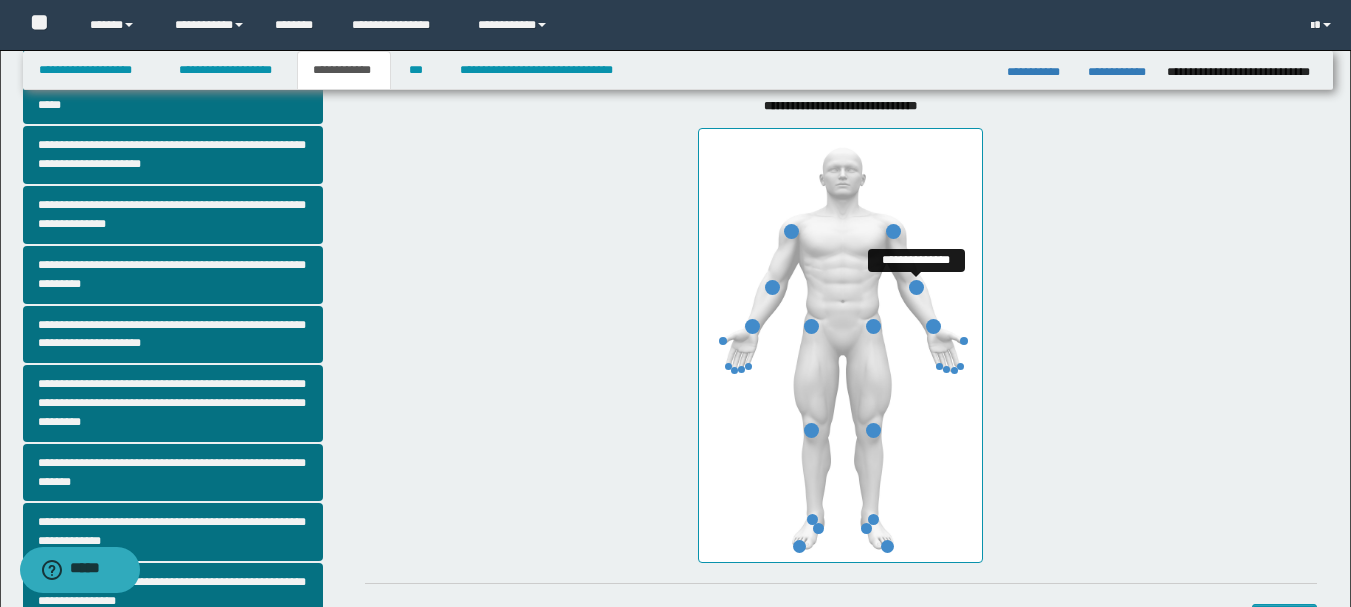 click at bounding box center [916, 287] 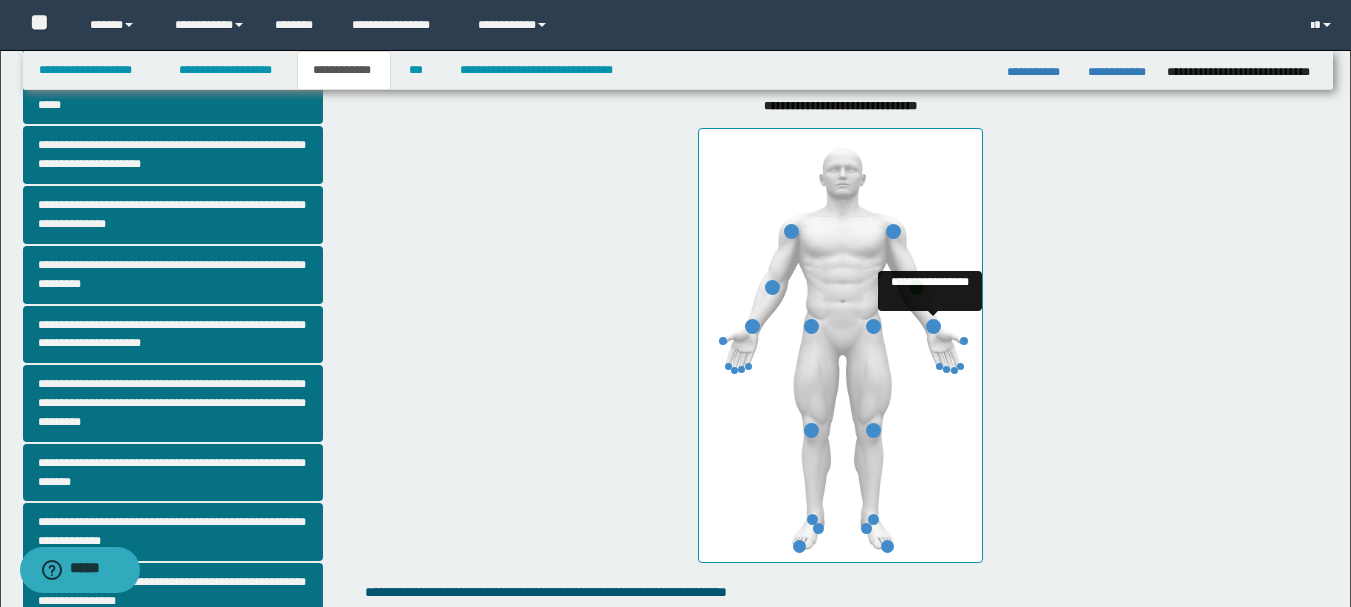click at bounding box center (933, 326) 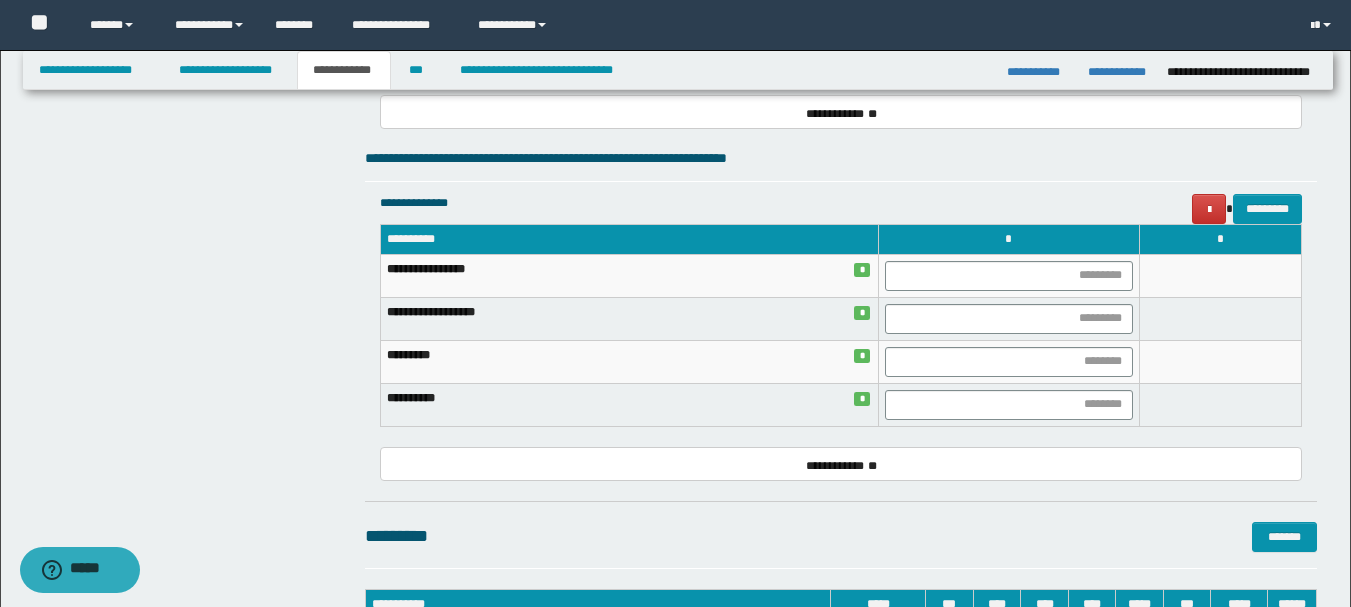 scroll, scrollTop: 1100, scrollLeft: 0, axis: vertical 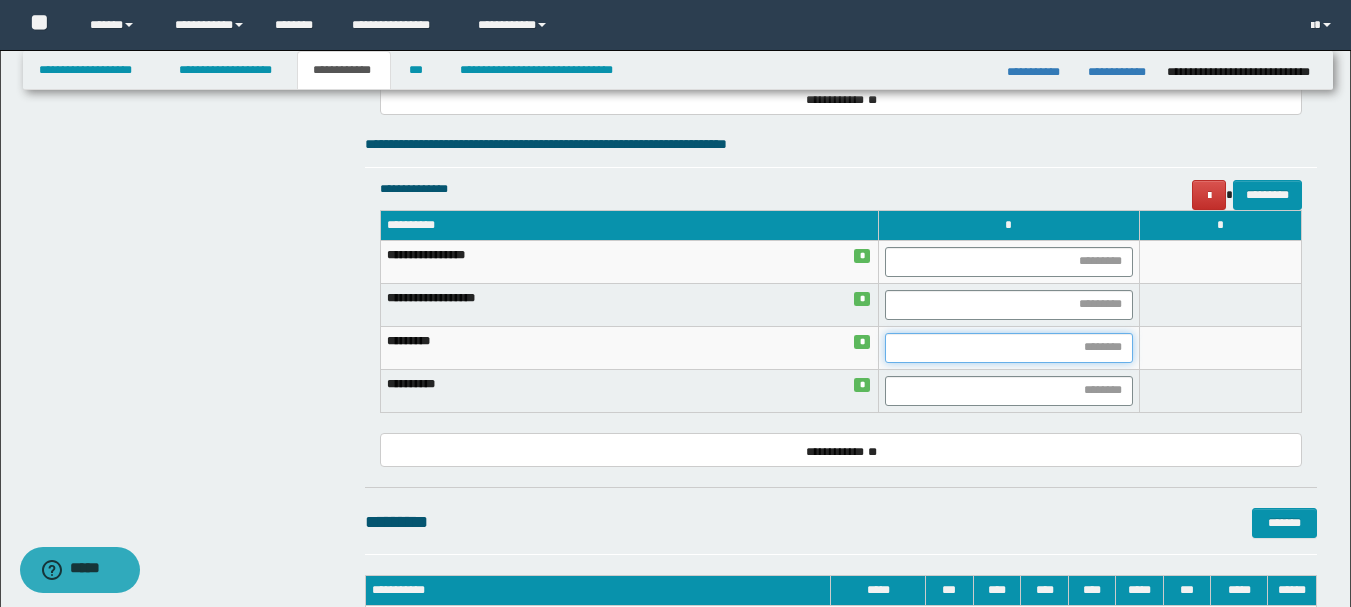click at bounding box center [1009, 348] 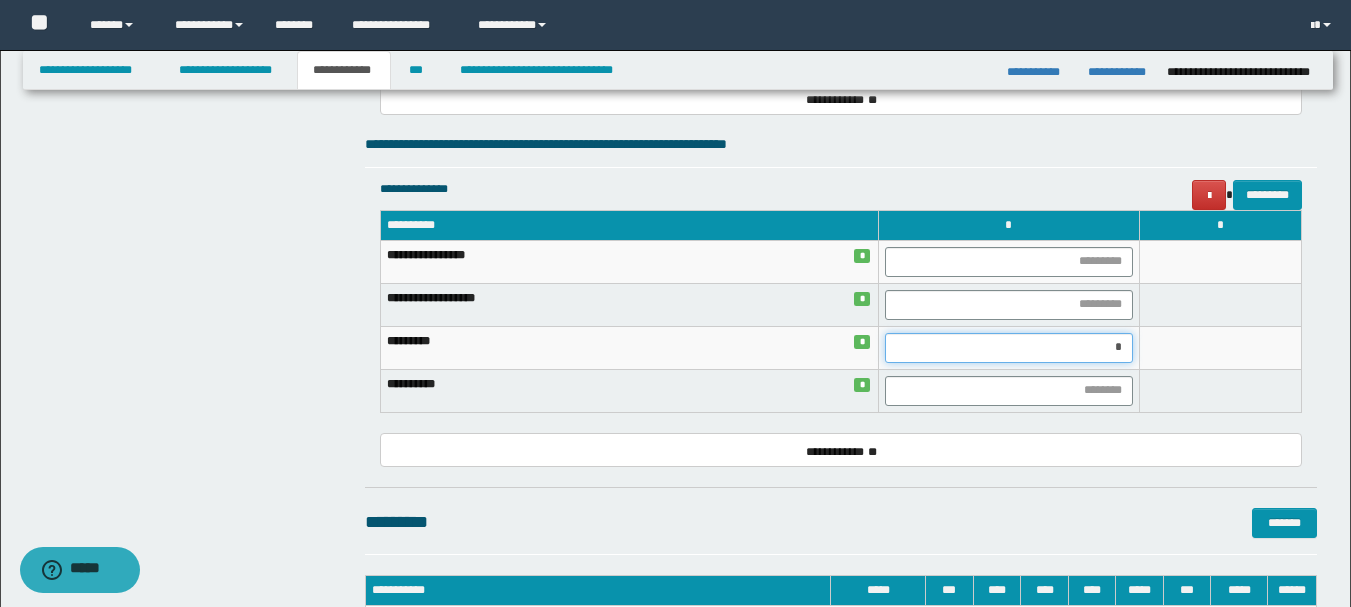 type on "**" 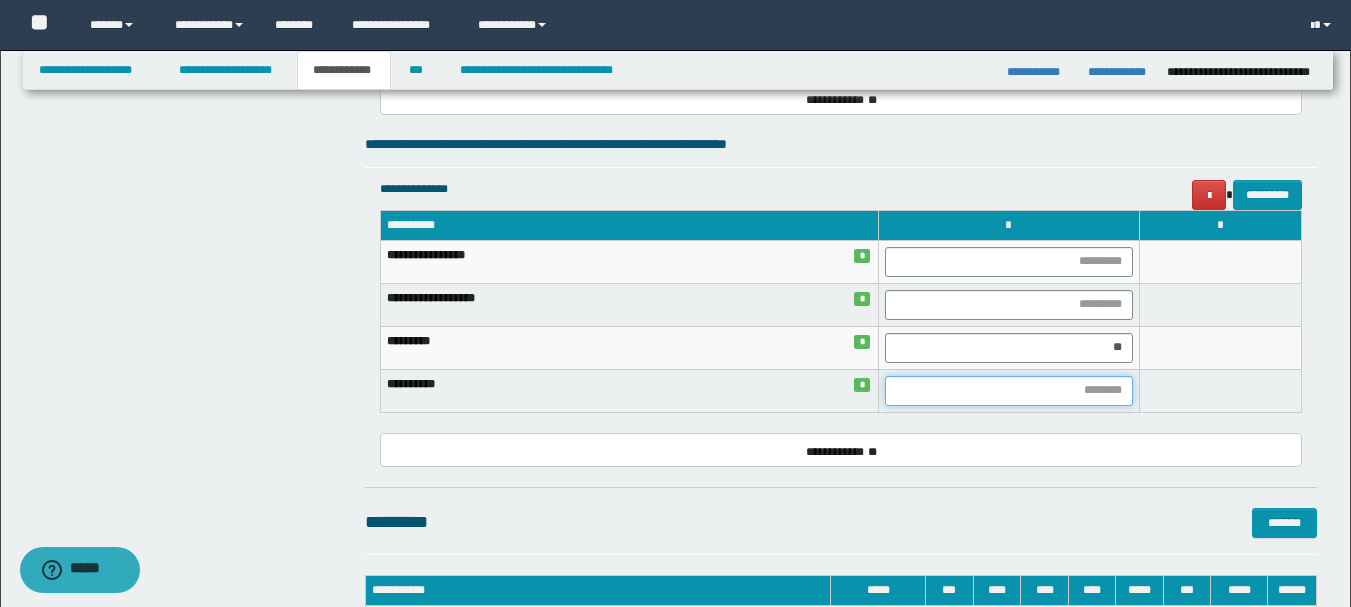 click at bounding box center (1009, 391) 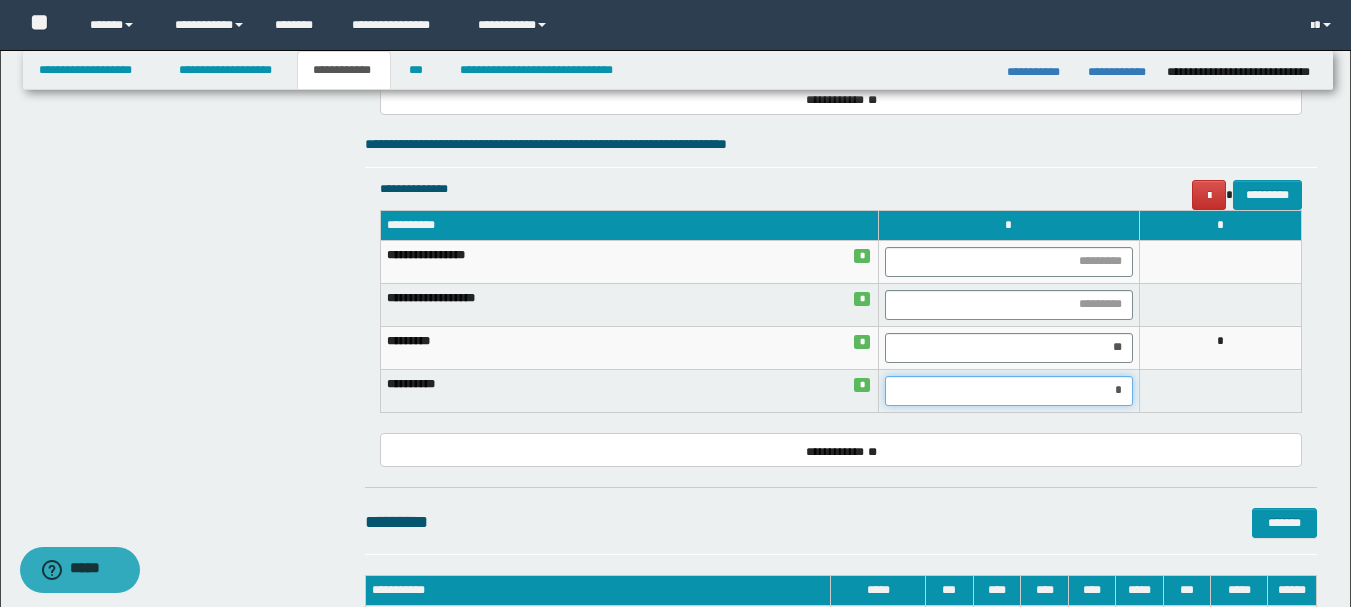 type on "**" 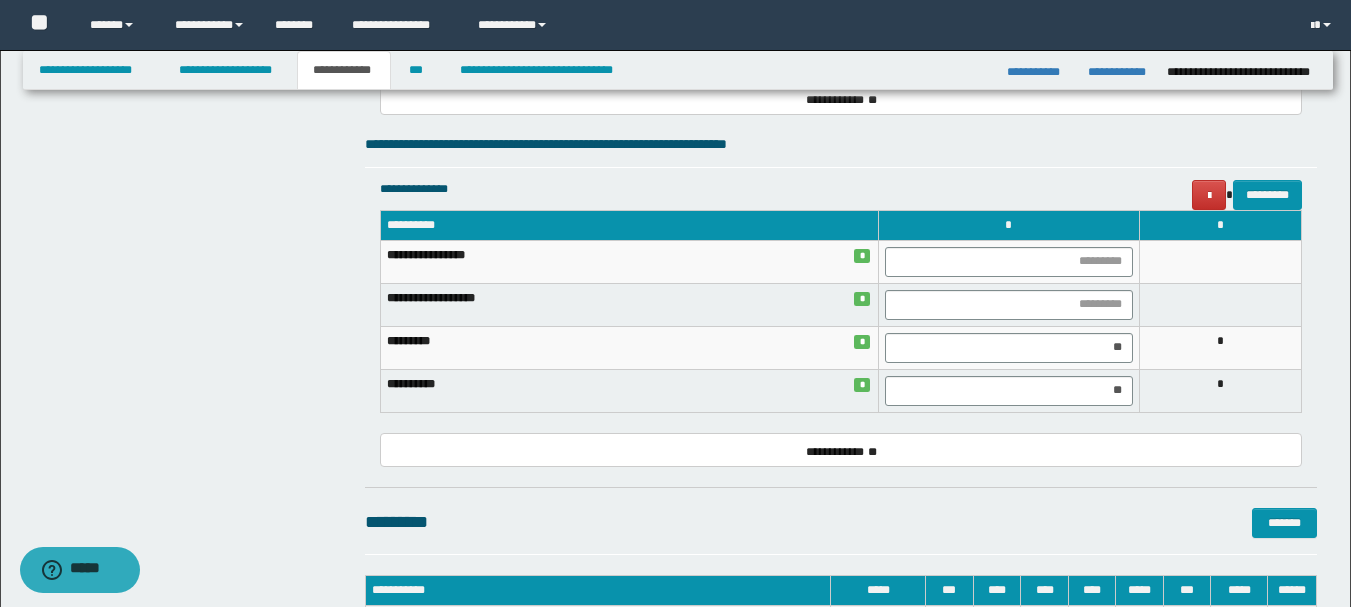 click on "**********" at bounding box center (841, 450) 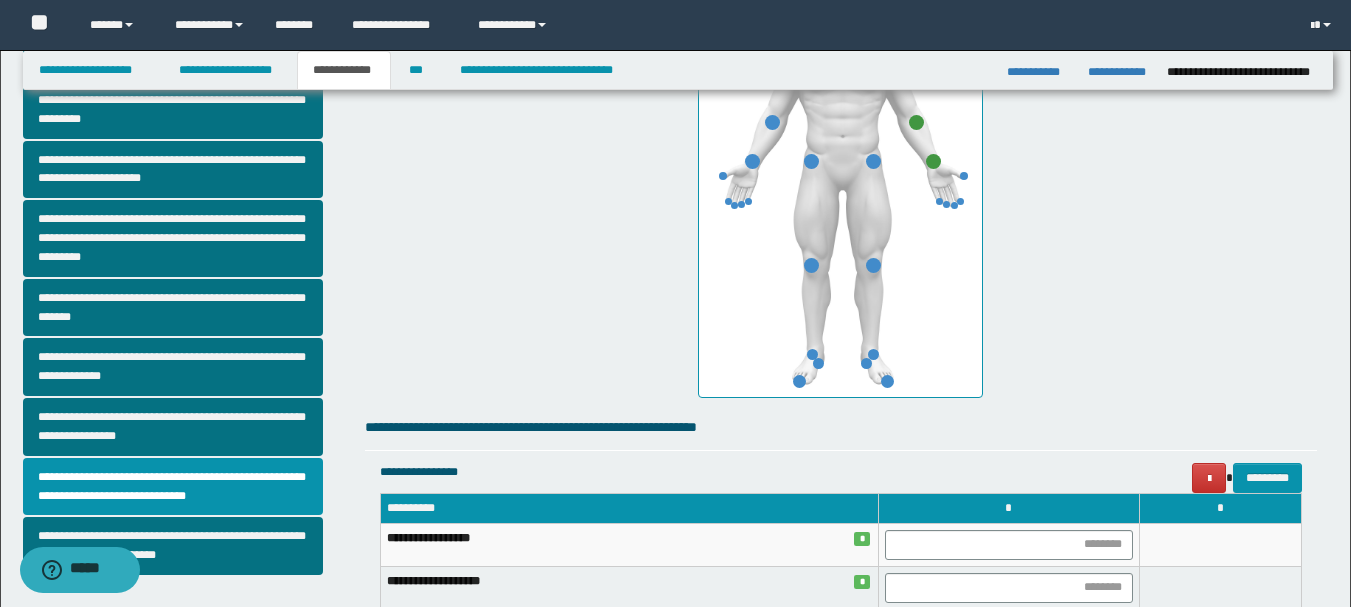 scroll, scrollTop: 500, scrollLeft: 0, axis: vertical 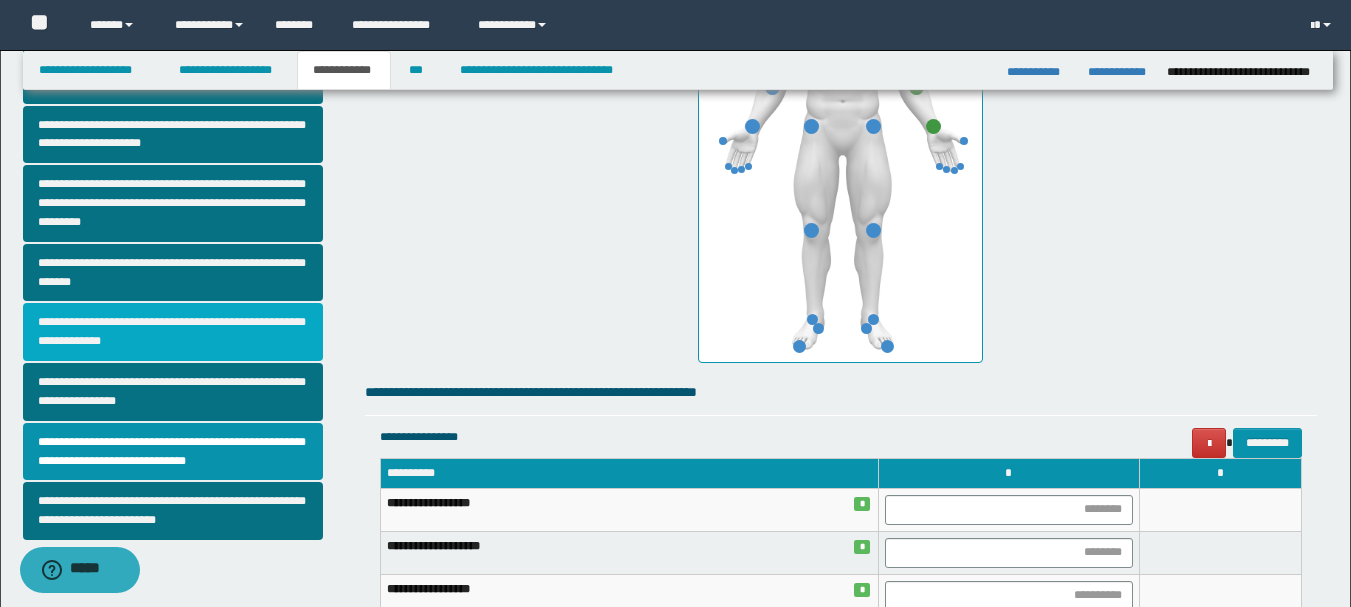 click on "**********" at bounding box center (173, 332) 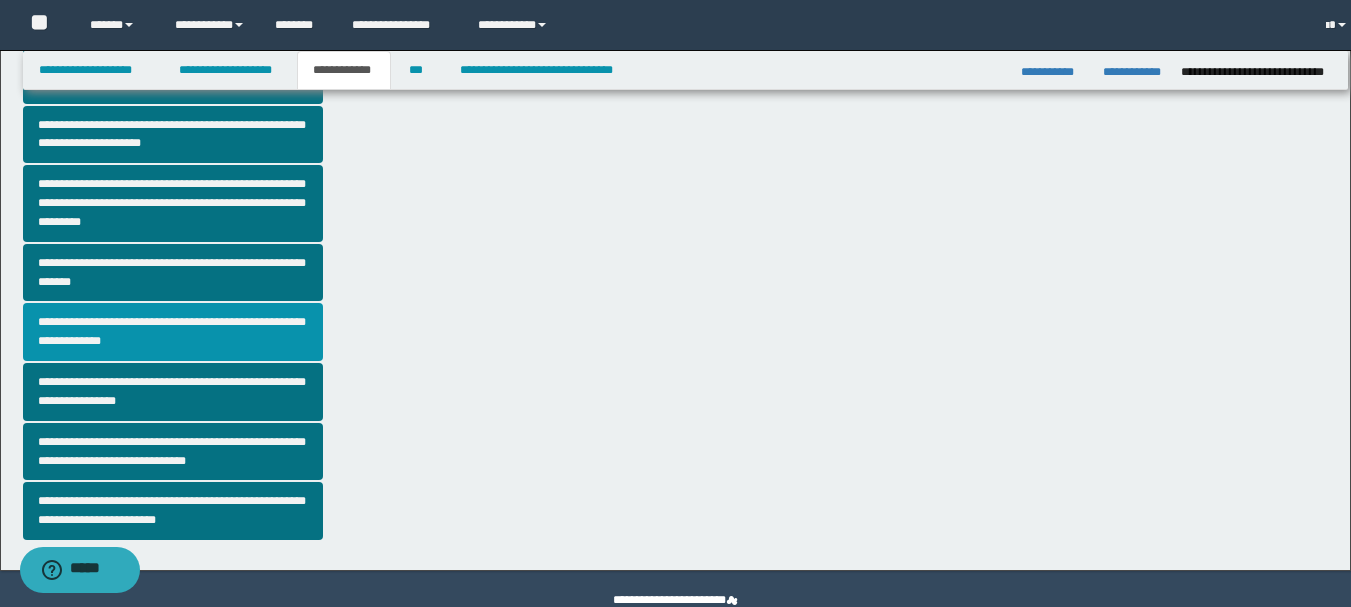 scroll, scrollTop: 0, scrollLeft: 0, axis: both 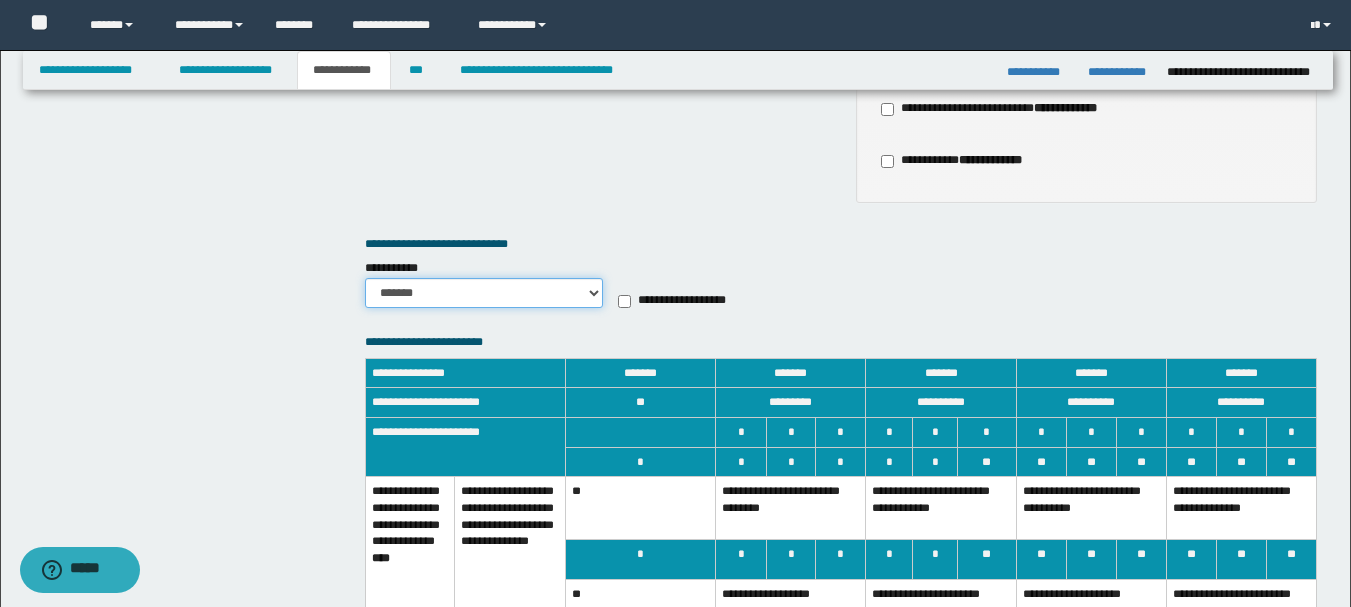 click on "*******
*********" at bounding box center (484, 293) 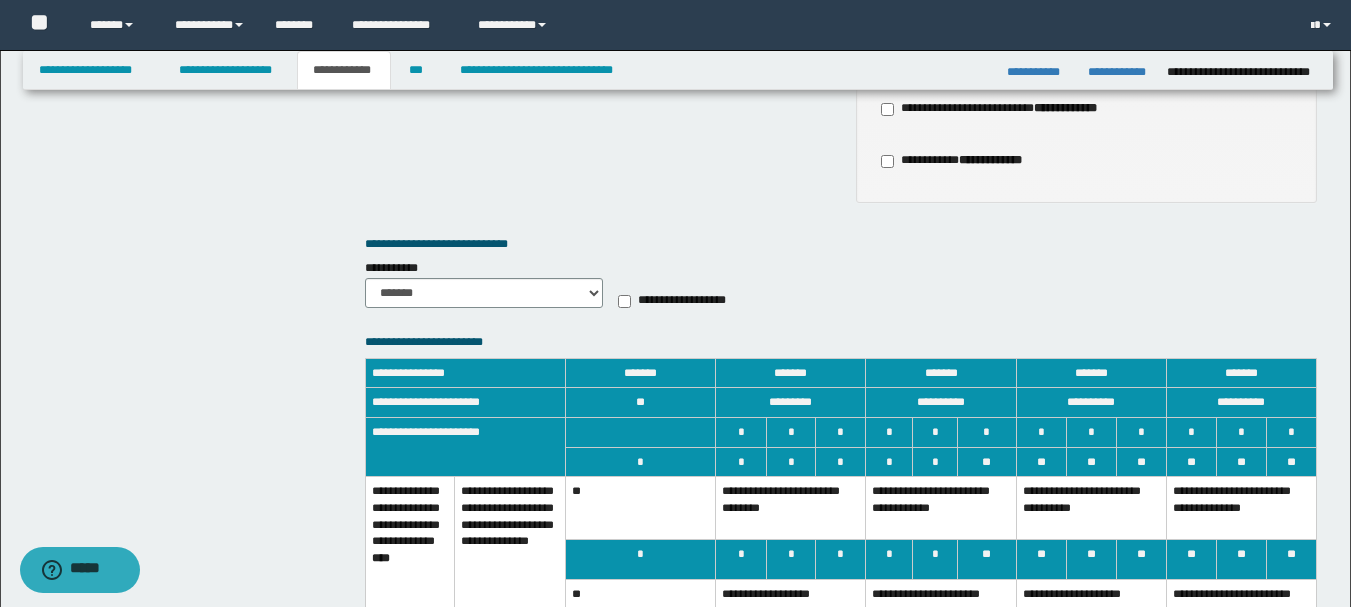 click on "**********" at bounding box center (791, 508) 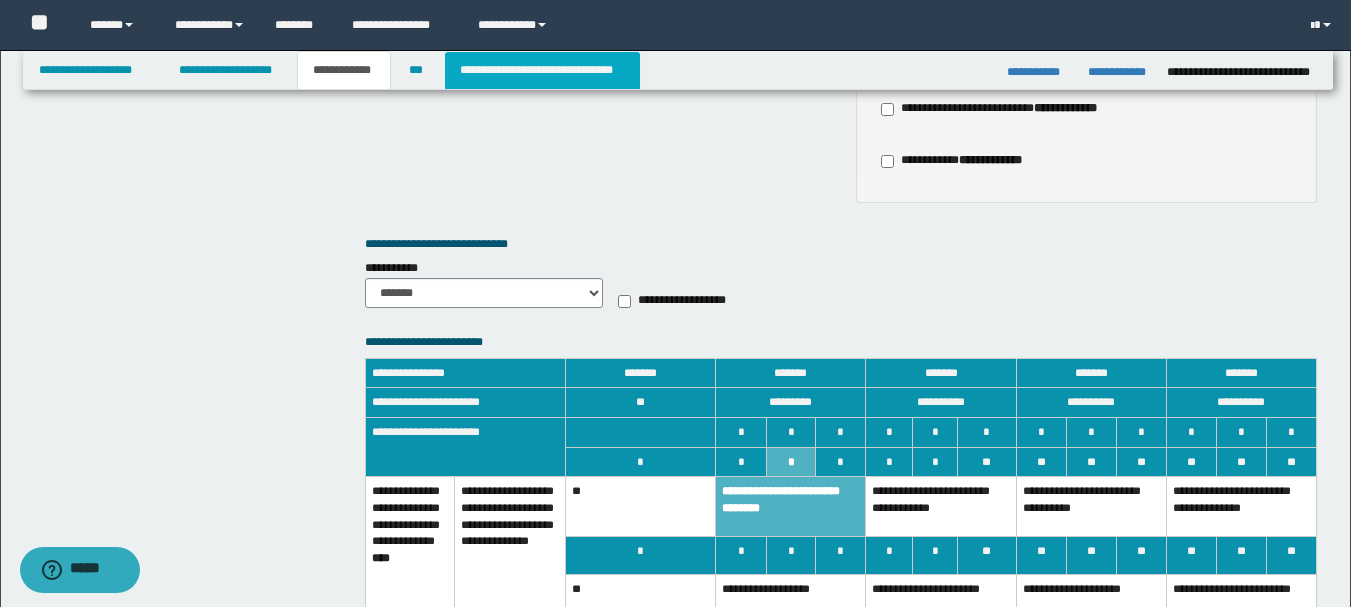 click on "**********" at bounding box center [542, 70] 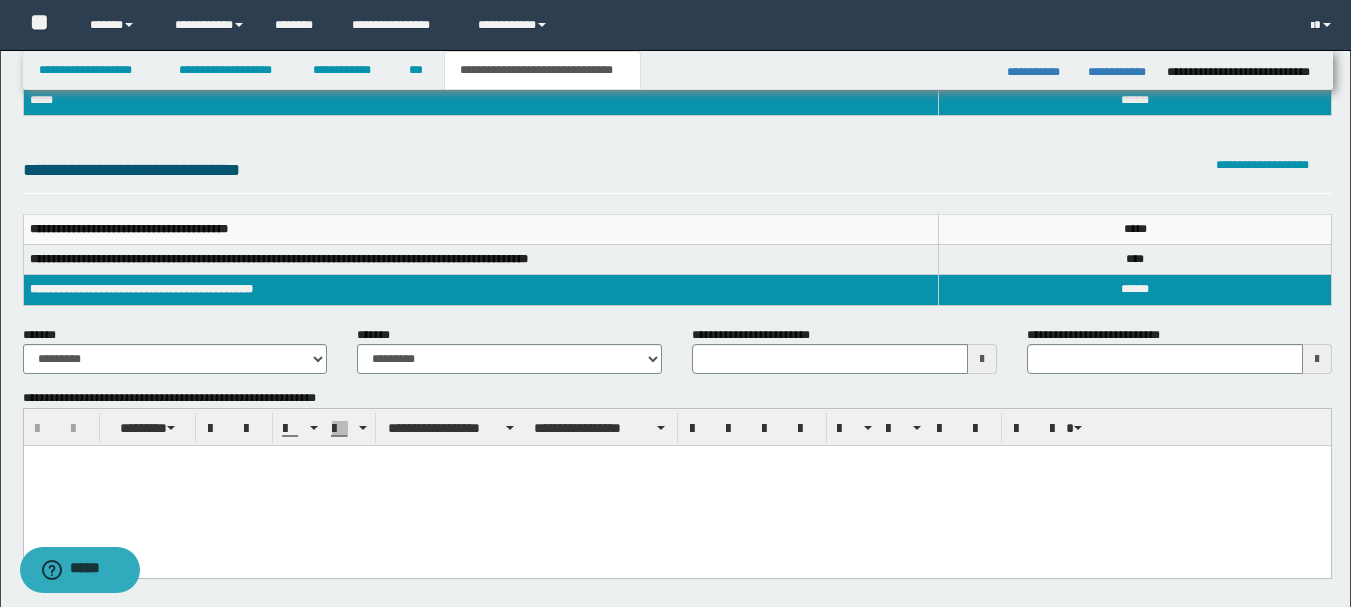 scroll, scrollTop: 200, scrollLeft: 0, axis: vertical 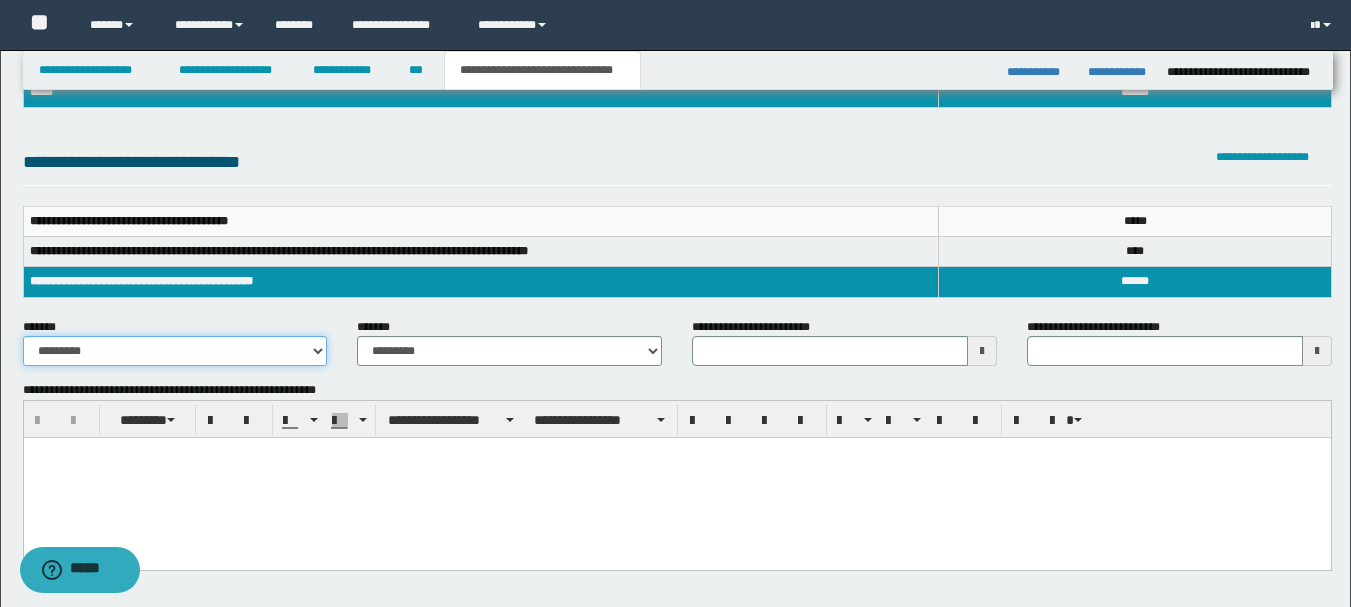 click on "**********" at bounding box center [175, 351] 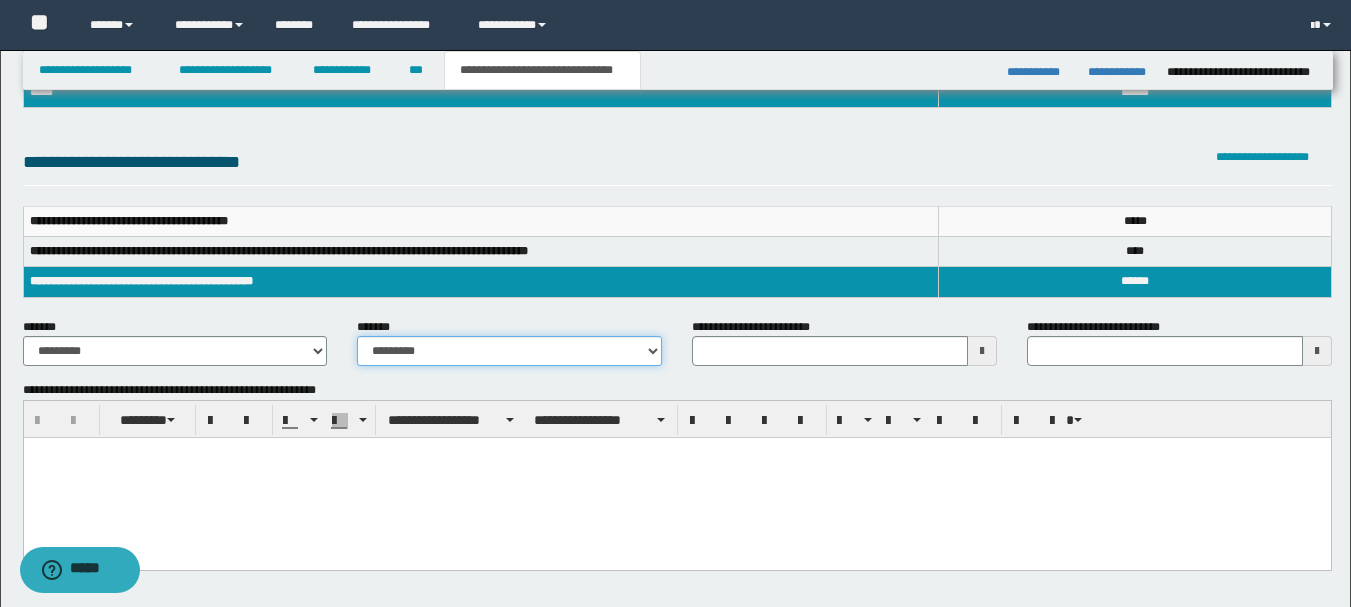 click on "**********" at bounding box center [509, 351] 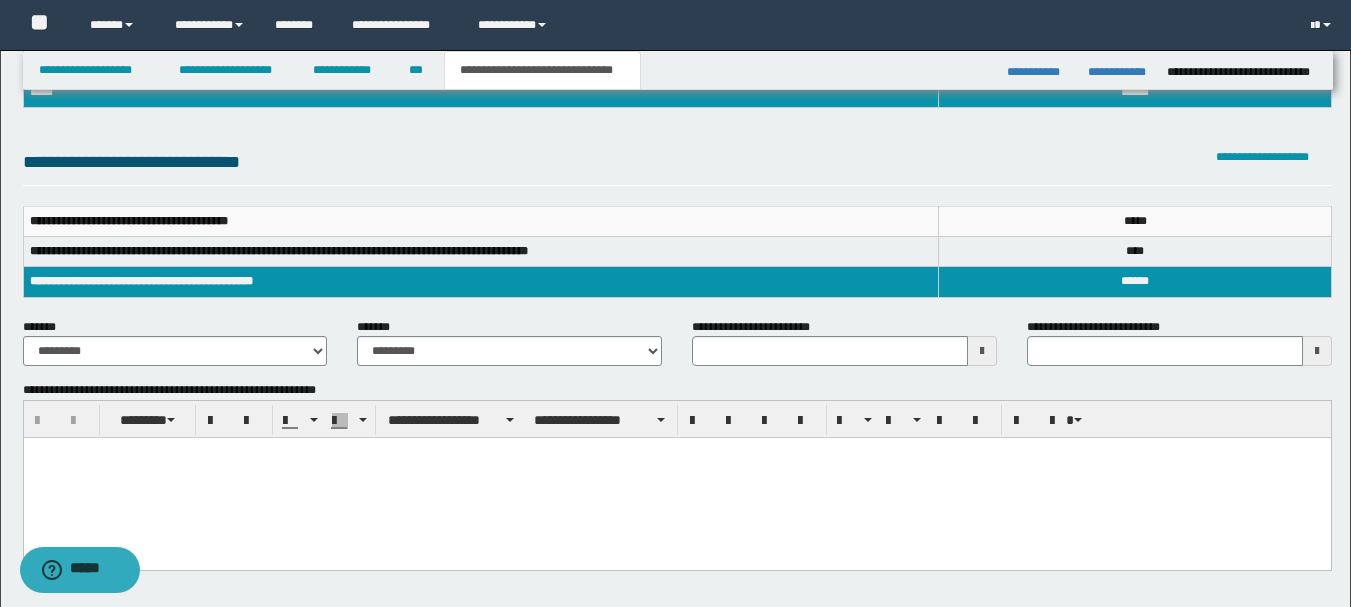 click at bounding box center [982, 351] 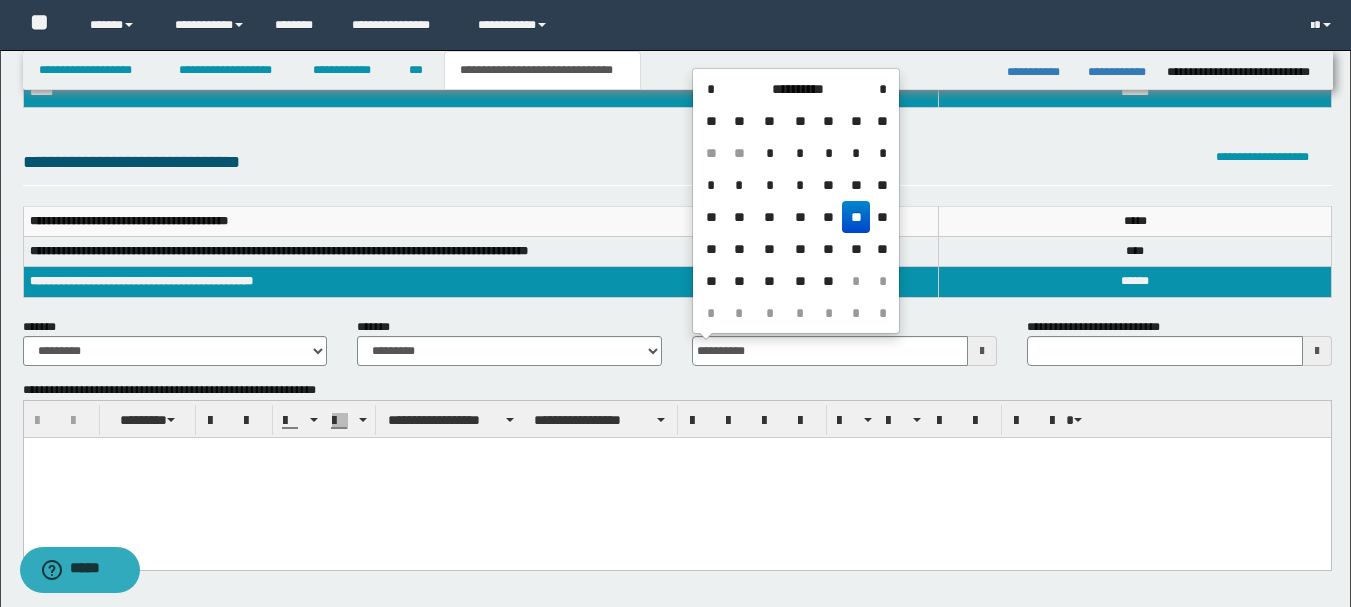 click on "**" at bounding box center (856, 217) 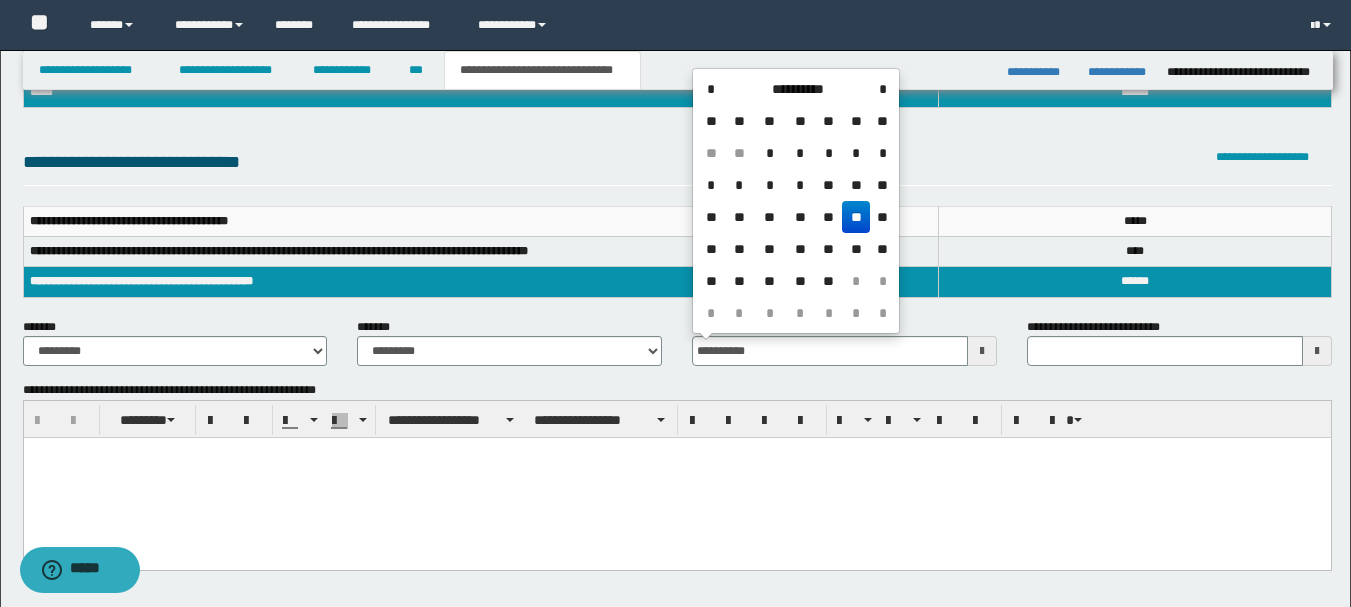 type on "**********" 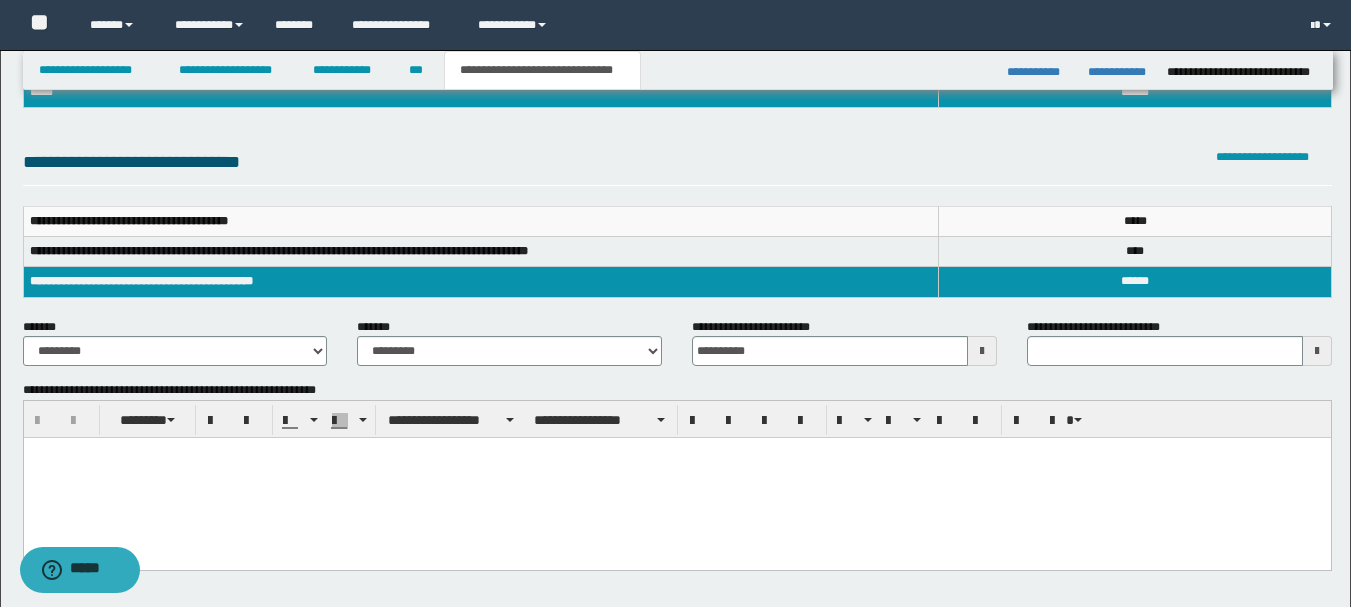 click at bounding box center (676, 478) 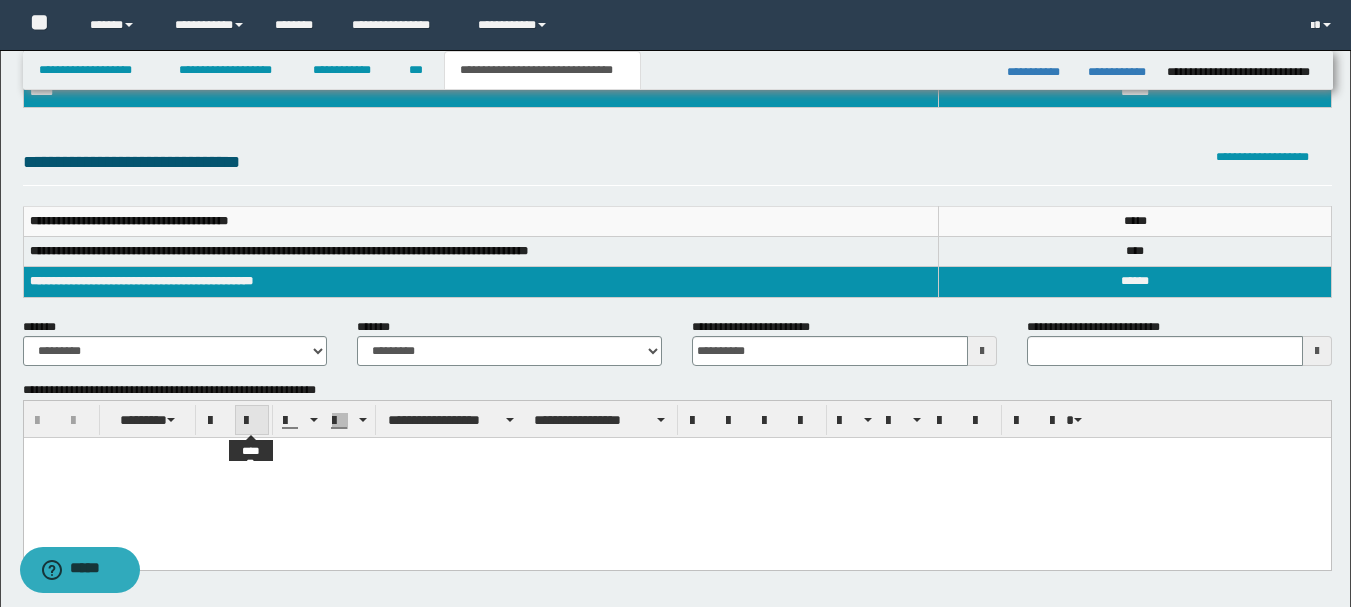 type 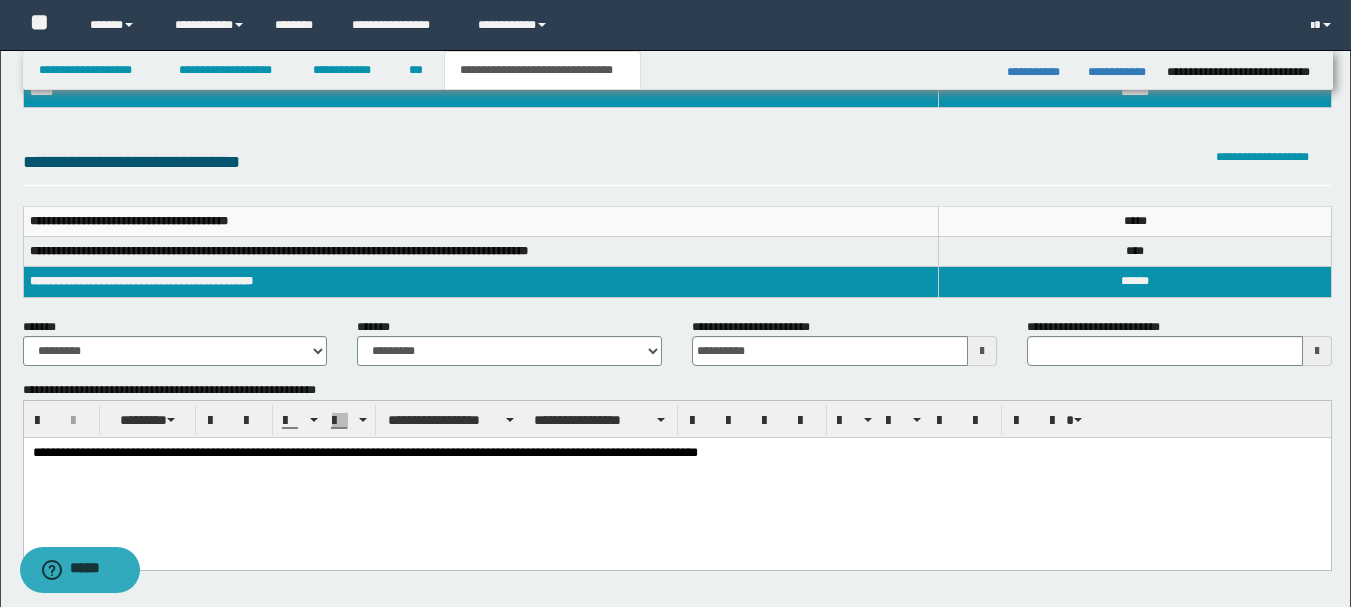 click on "**********" at bounding box center (676, 454) 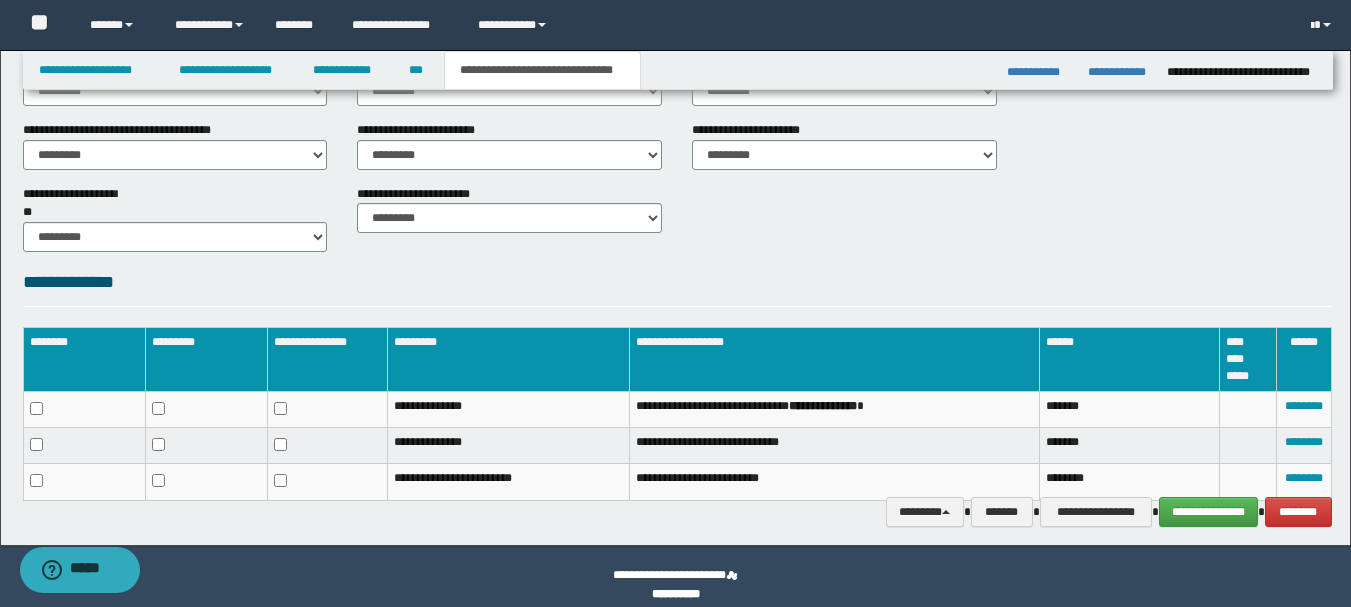 scroll, scrollTop: 837, scrollLeft: 0, axis: vertical 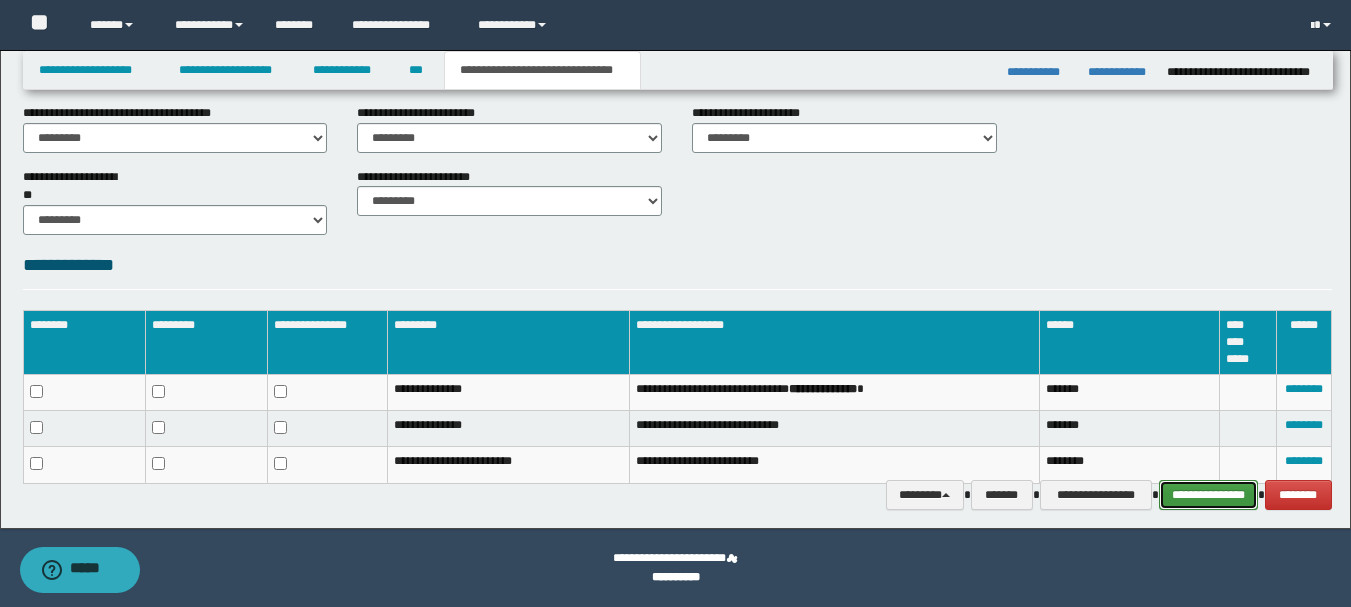 click on "**********" at bounding box center [1208, 495] 